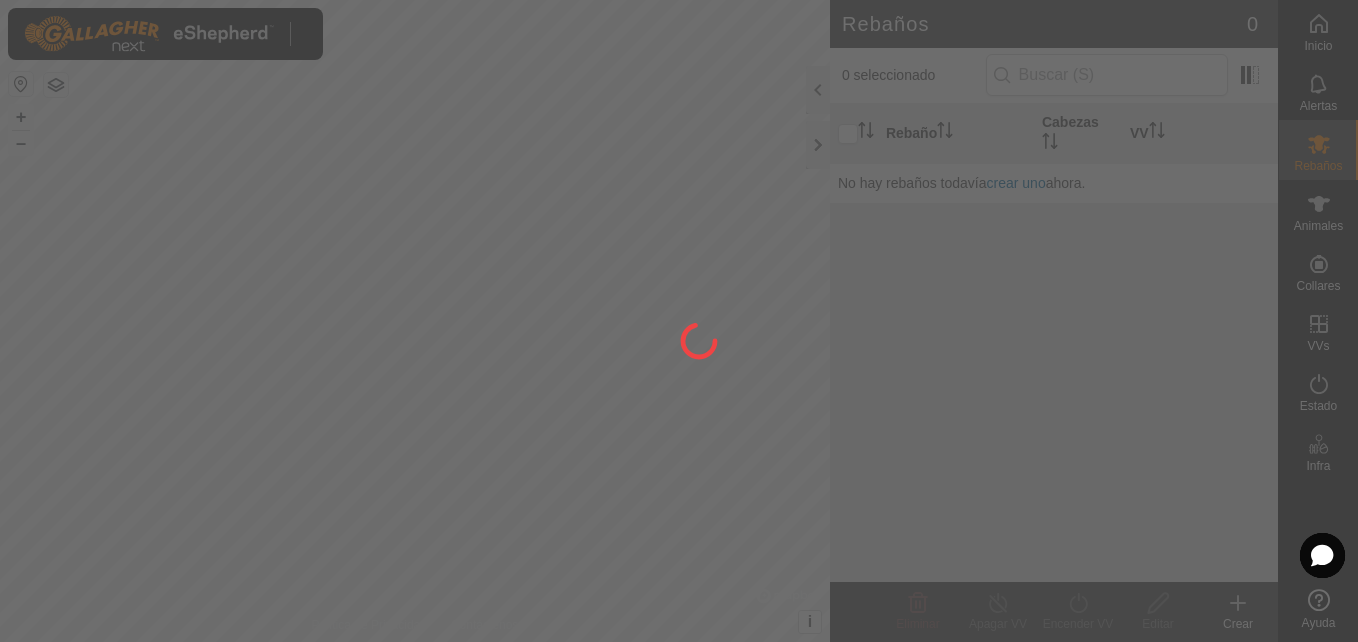 scroll, scrollTop: 0, scrollLeft: 0, axis: both 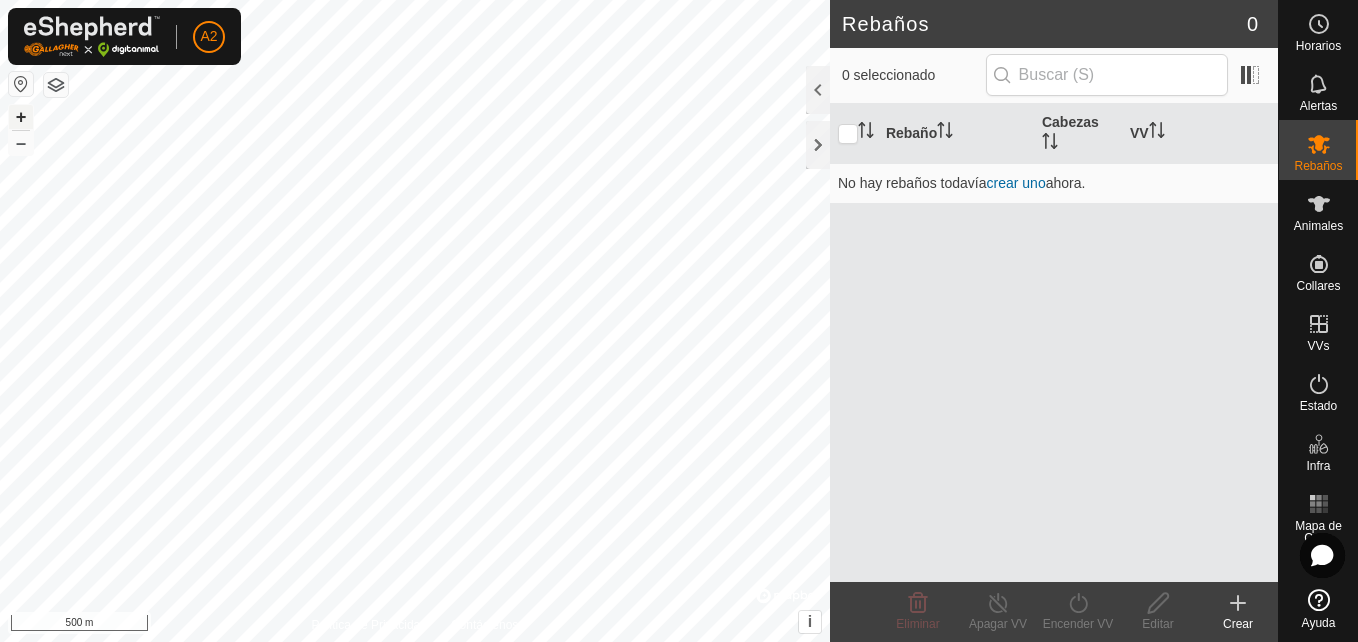 click on "+" at bounding box center [21, 117] 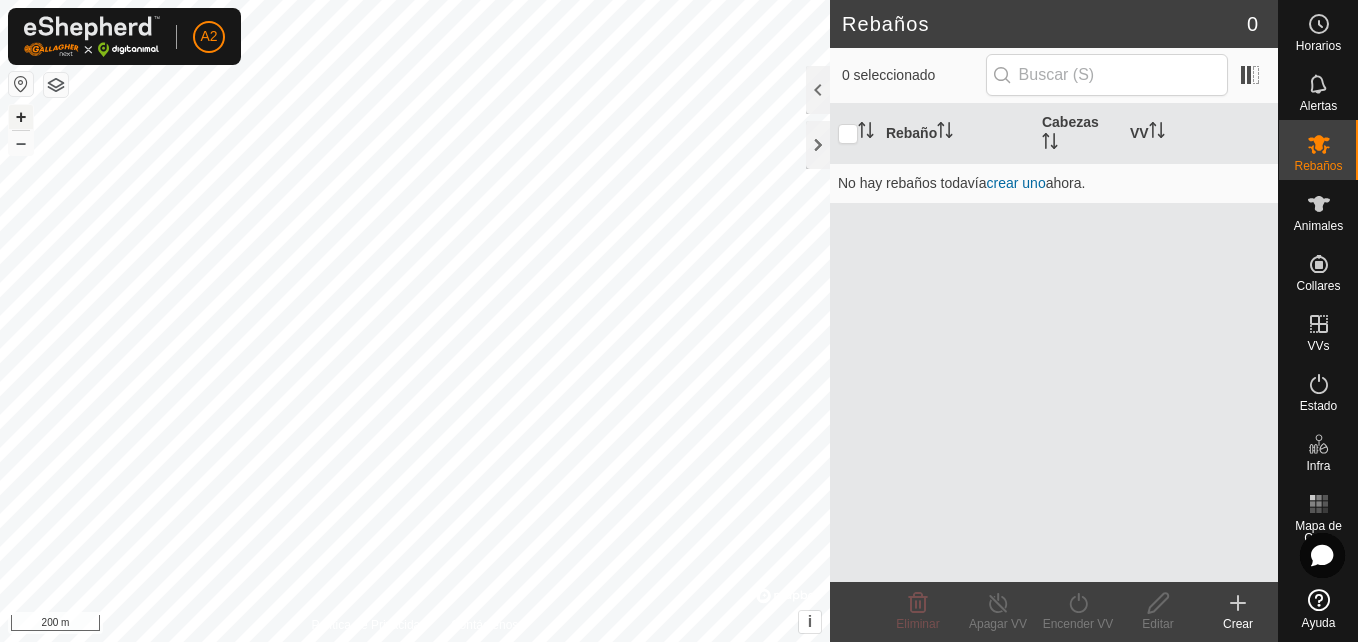click on "+" at bounding box center (21, 117) 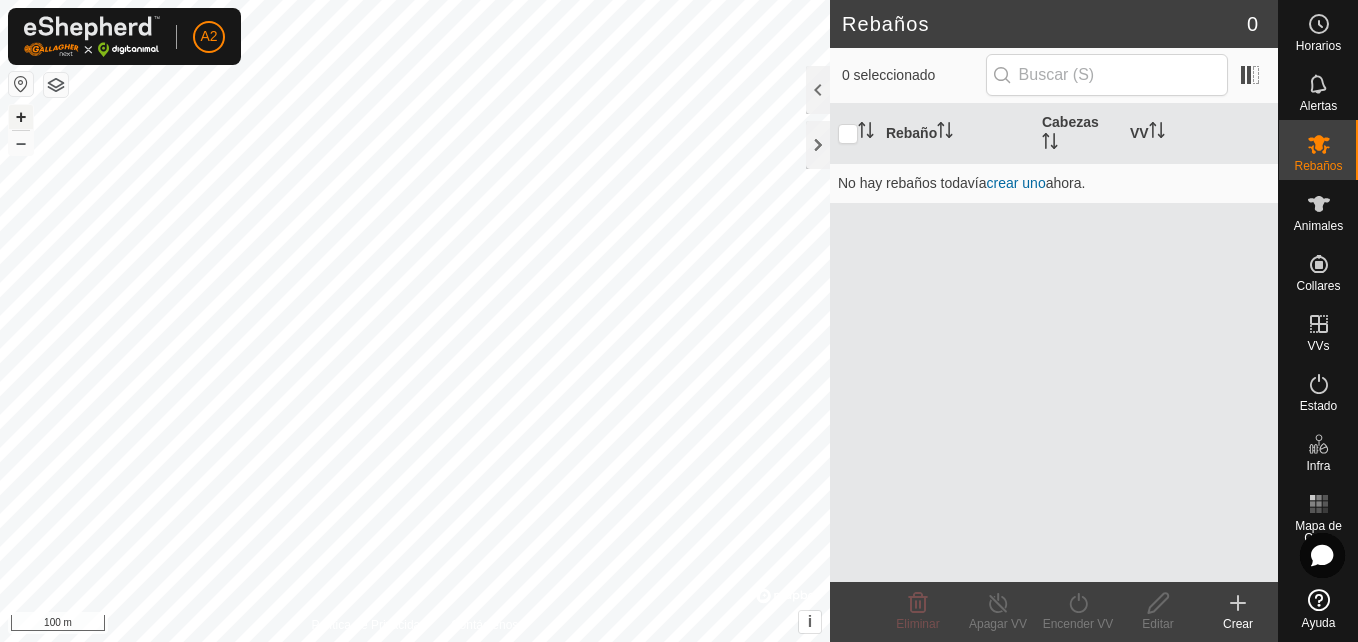 click on "+" at bounding box center [21, 117] 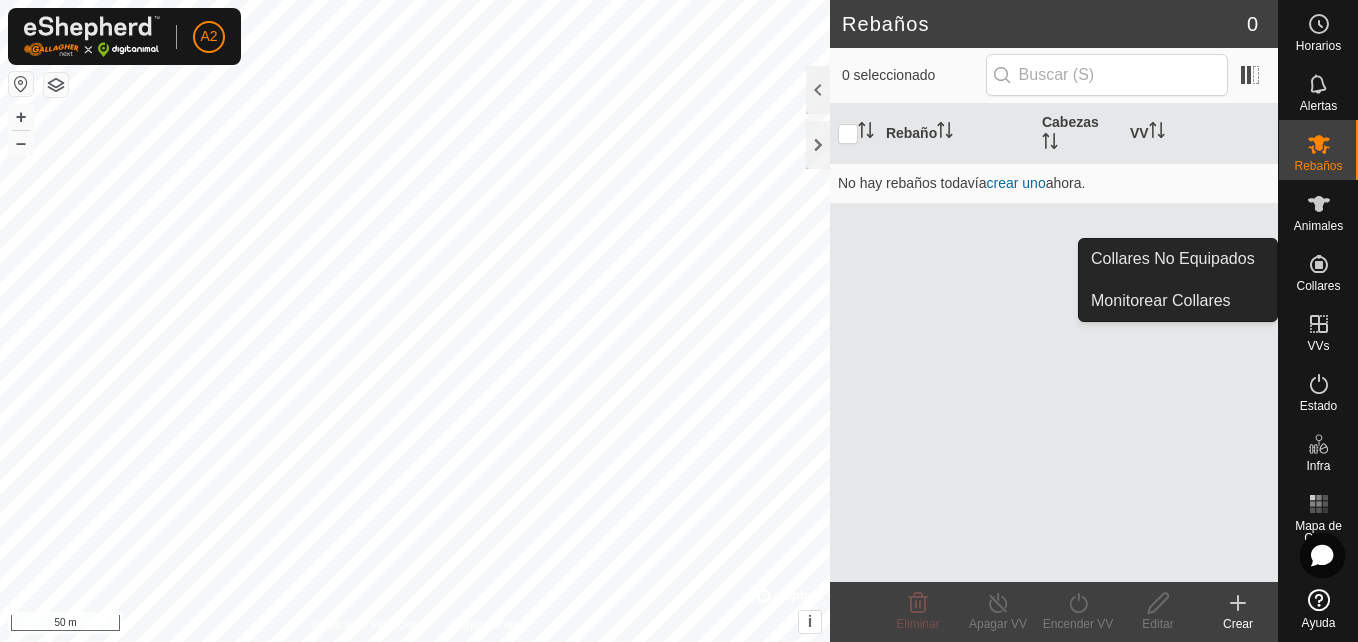 click 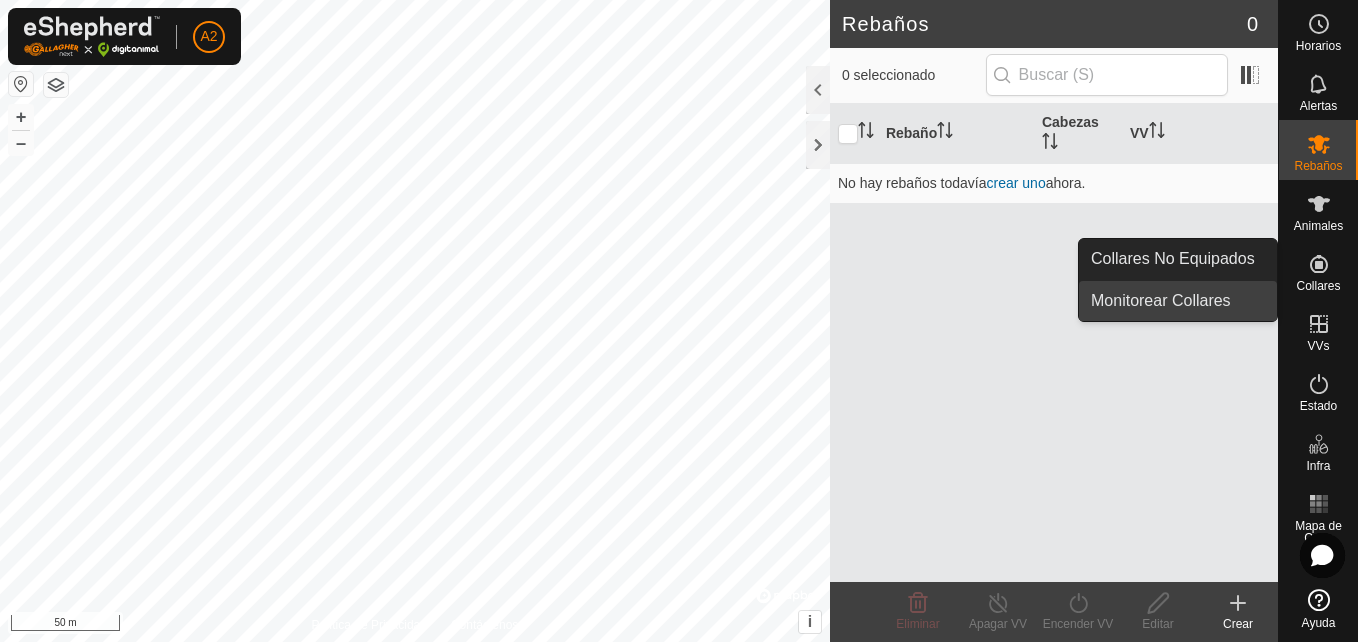 click on "Monitorear Collares" at bounding box center (1178, 301) 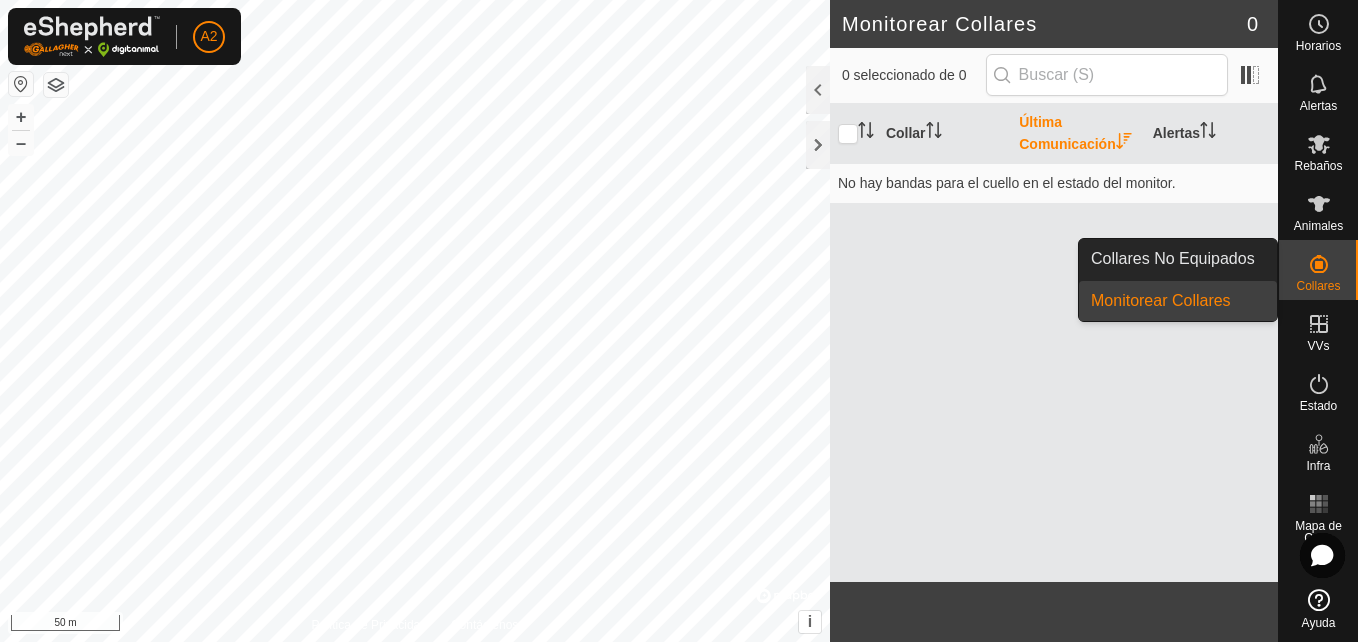 click on "Collares" at bounding box center [1318, 286] 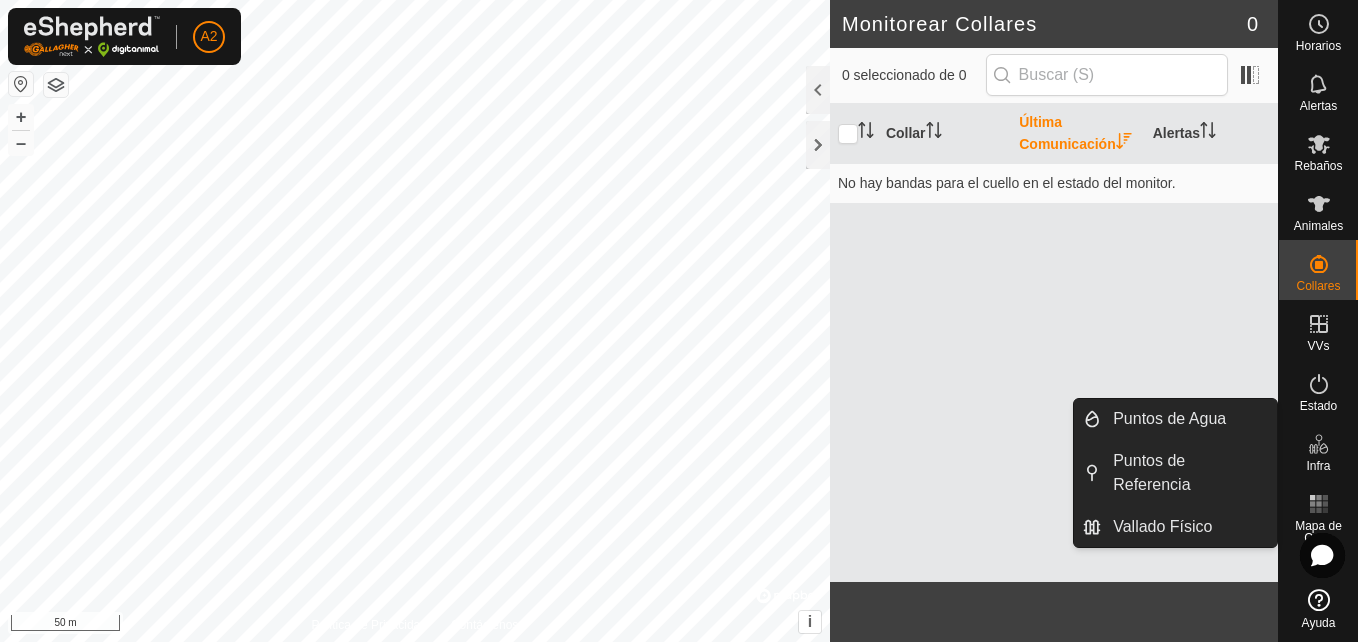 click 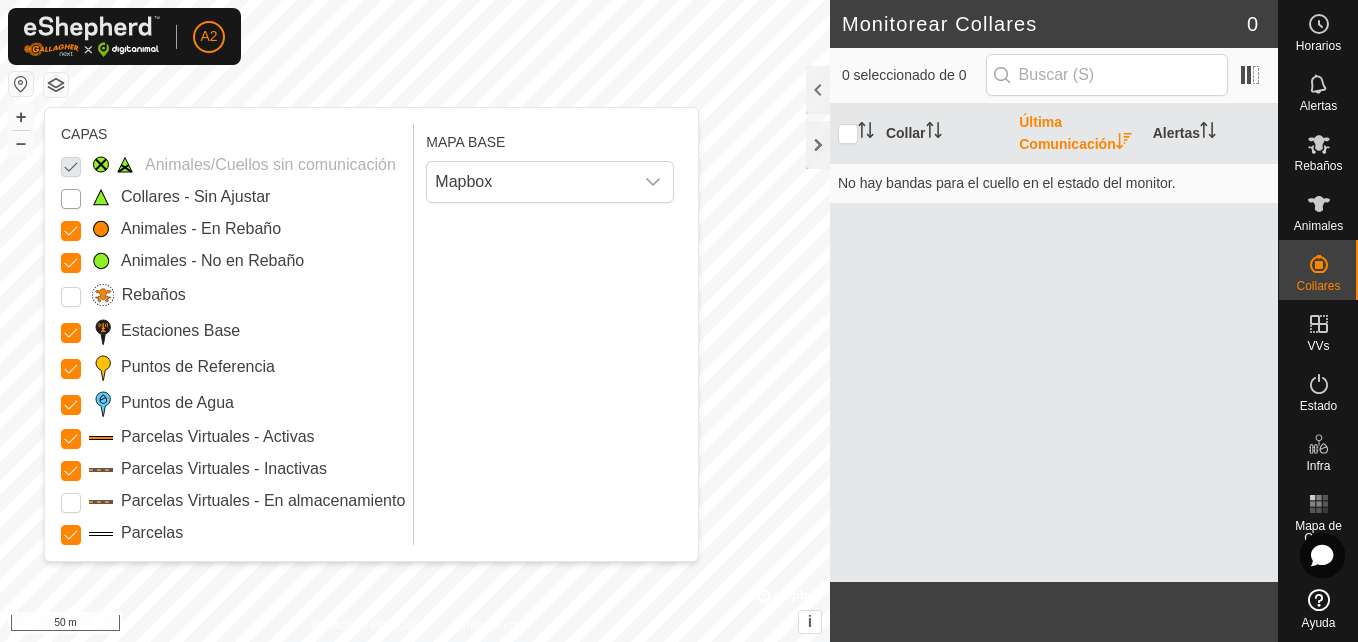 click on "Collares - Sin Ajustar" at bounding box center (71, 199) 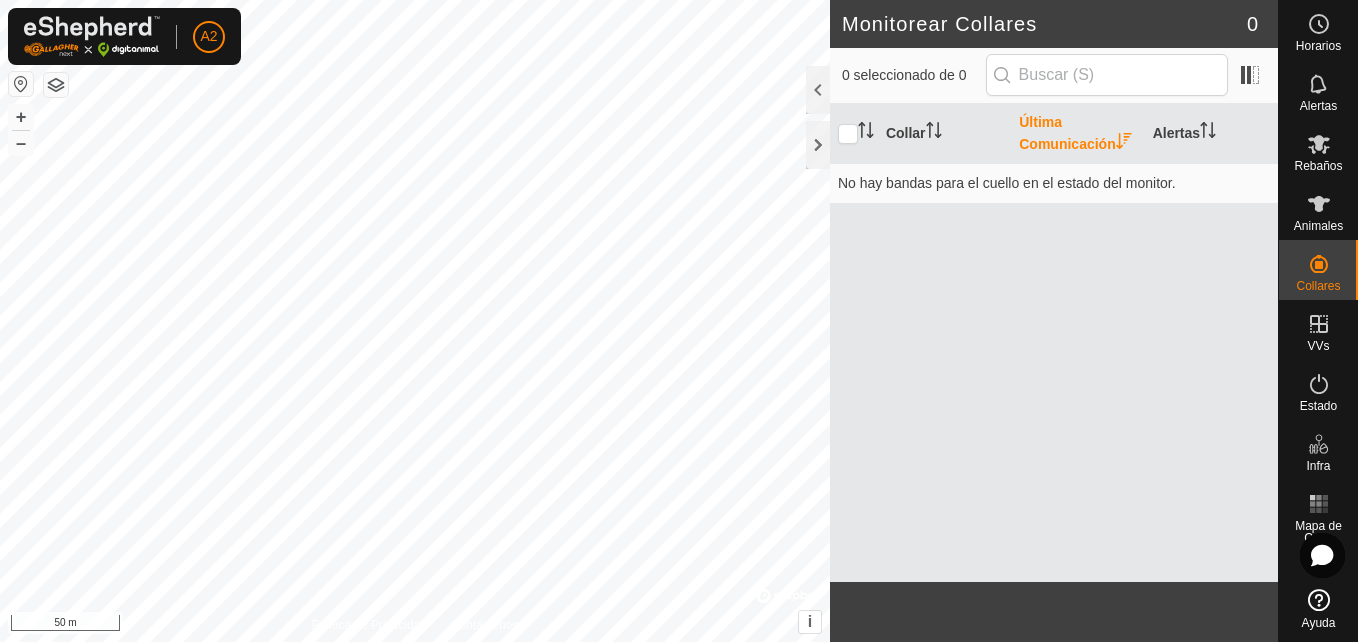 click 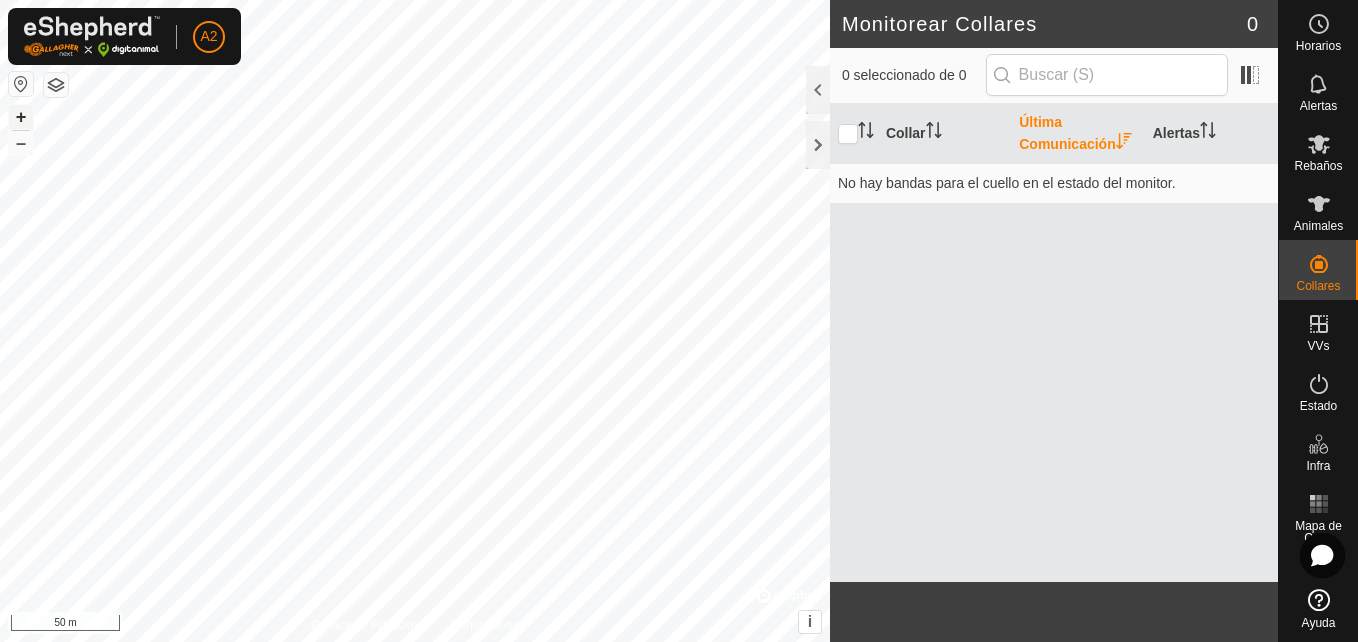 click on "+" at bounding box center (21, 117) 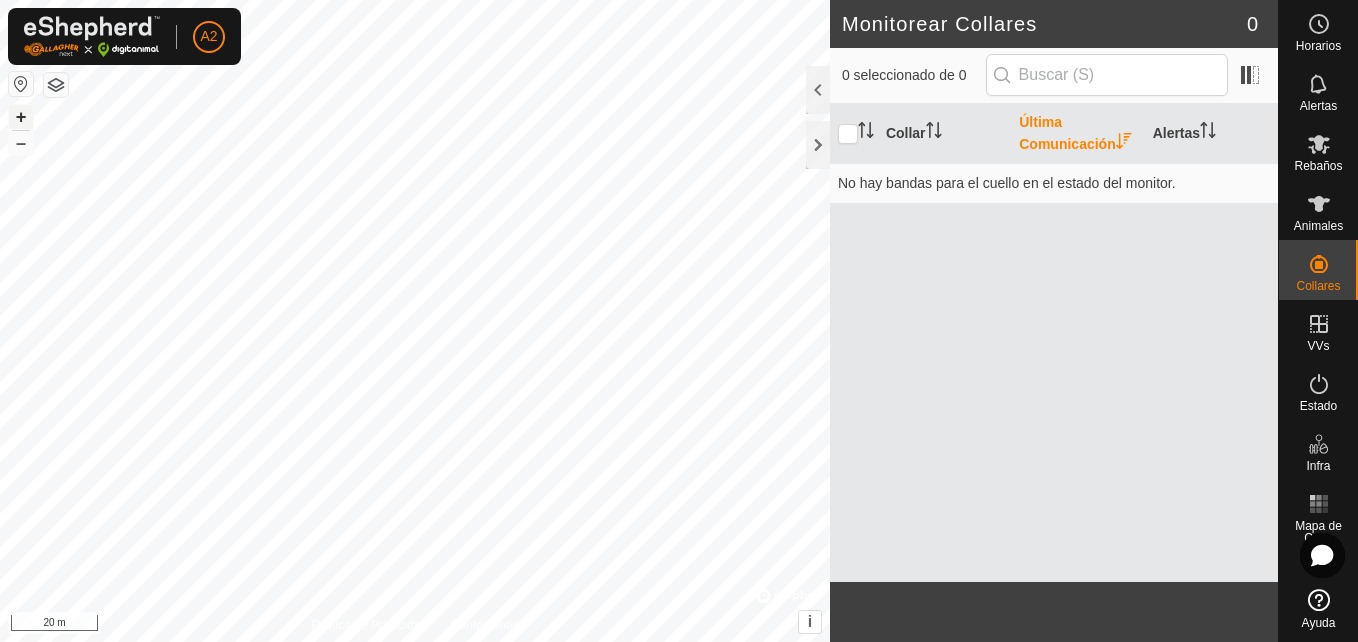 click on "+" at bounding box center [21, 117] 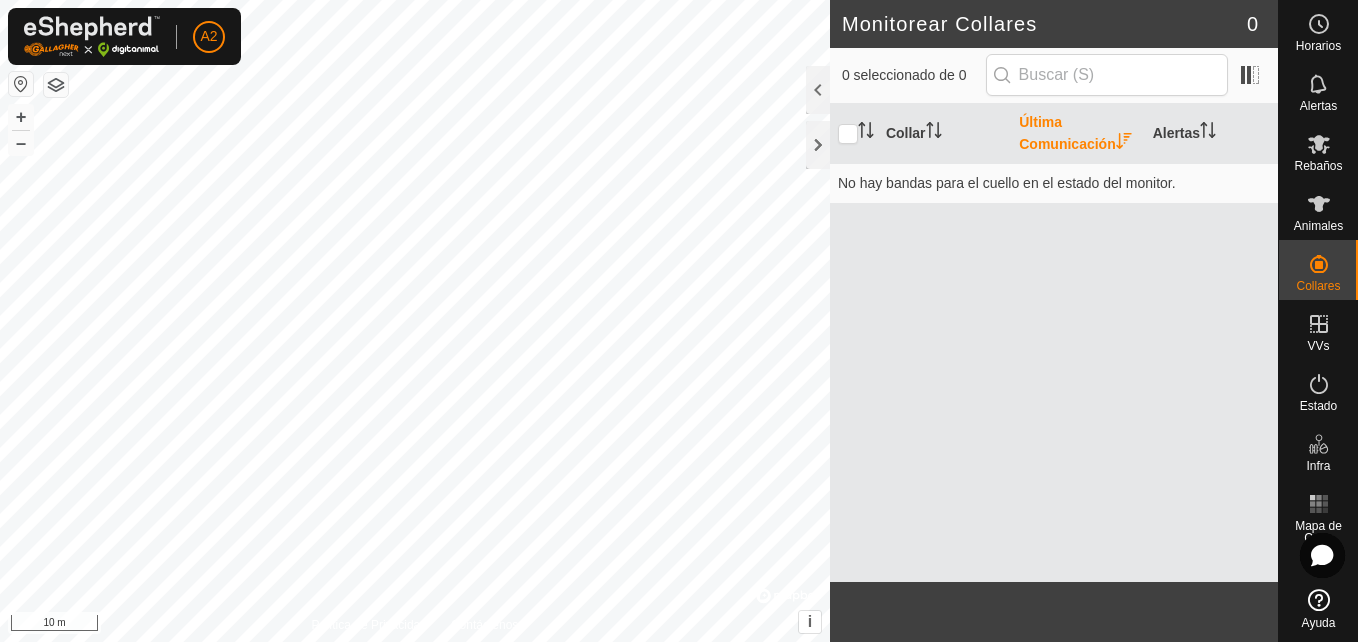 click on "Política de Privacidad Contáctenos + – ⇧ i ©  Mapbox , ©  OpenStreetMap ,  Improve this map 10 m" at bounding box center [415, 321] 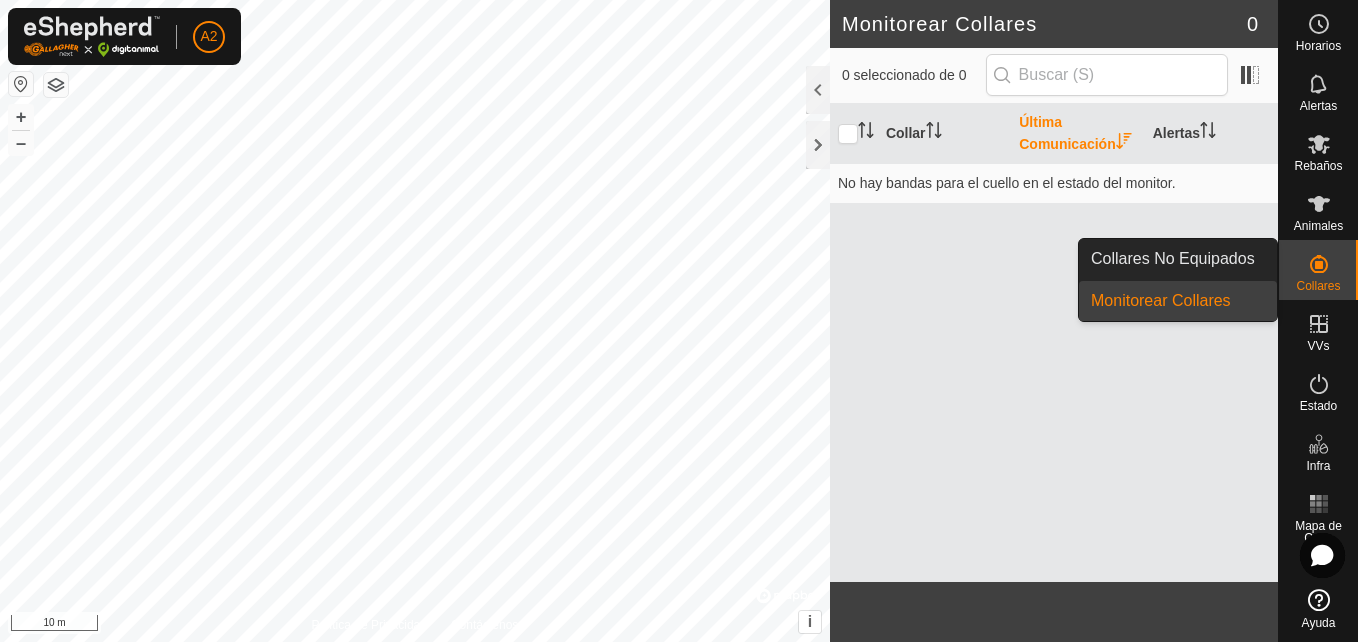 click at bounding box center (1319, 264) 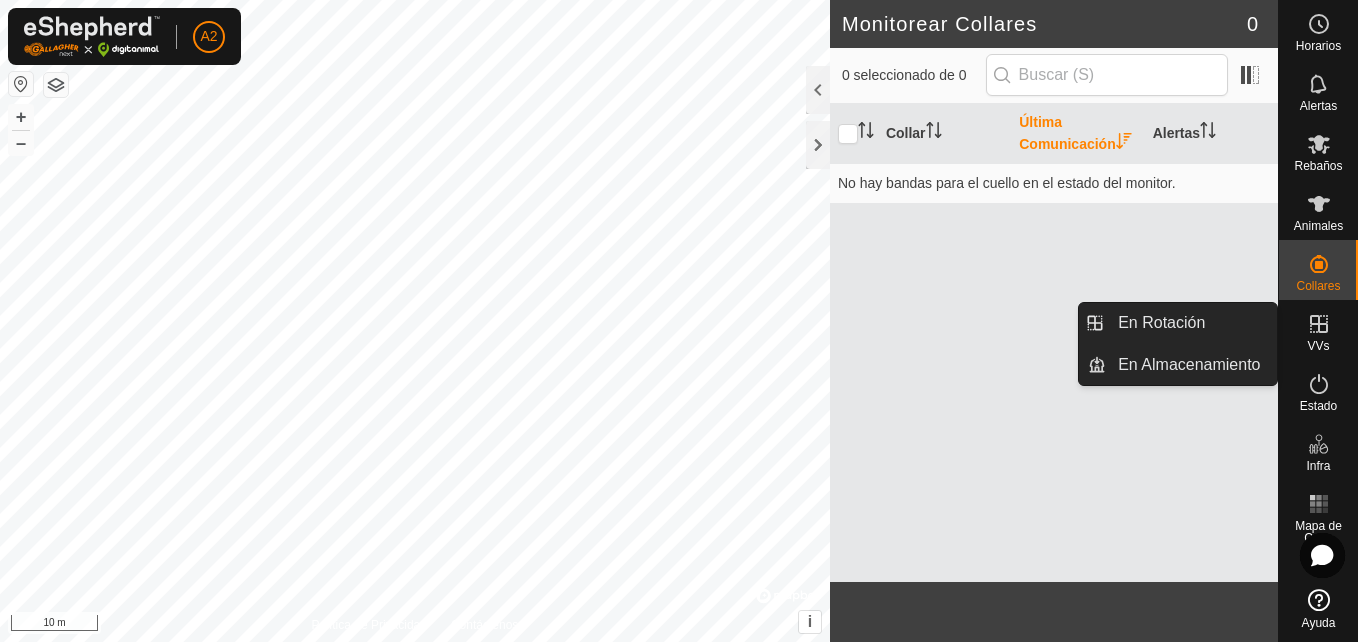 click 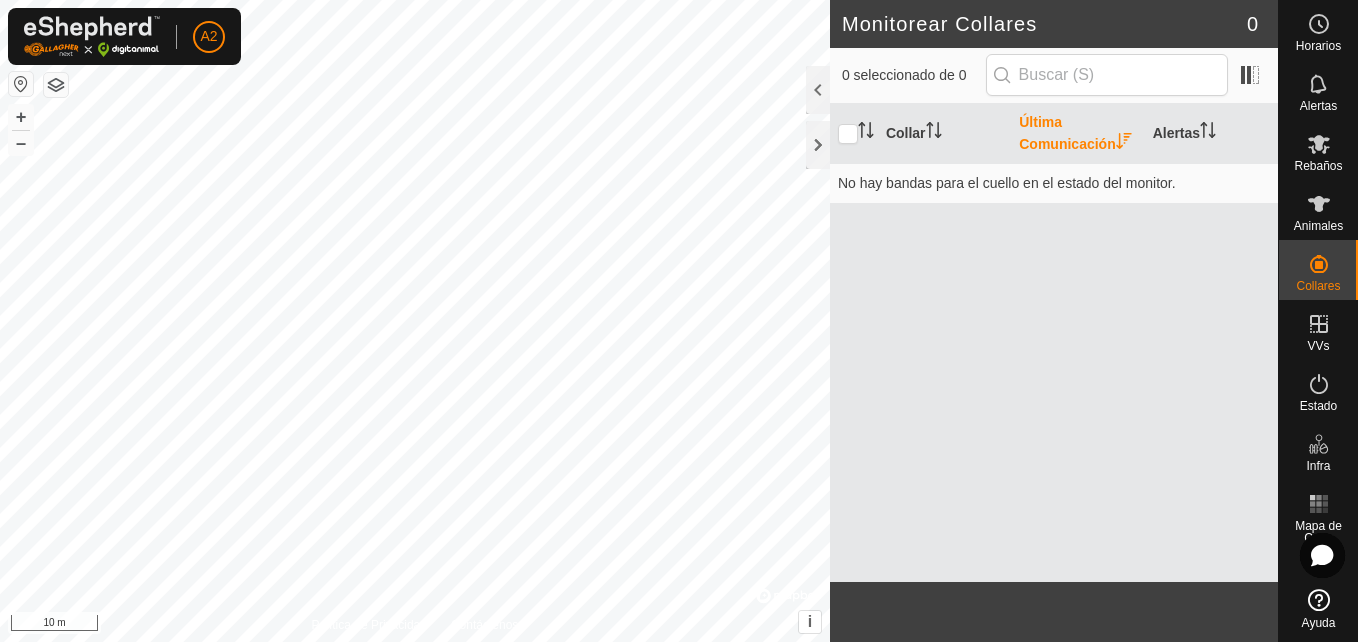 click 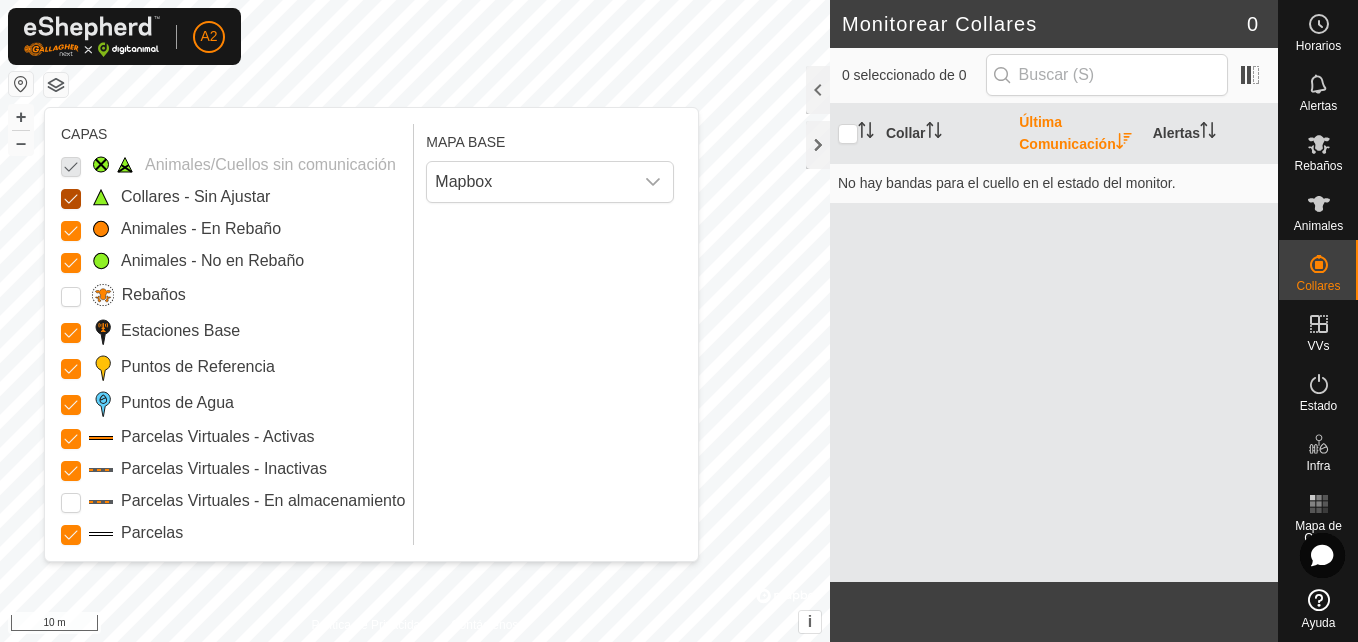 click on "Collares - Sin Ajustar" at bounding box center [71, 199] 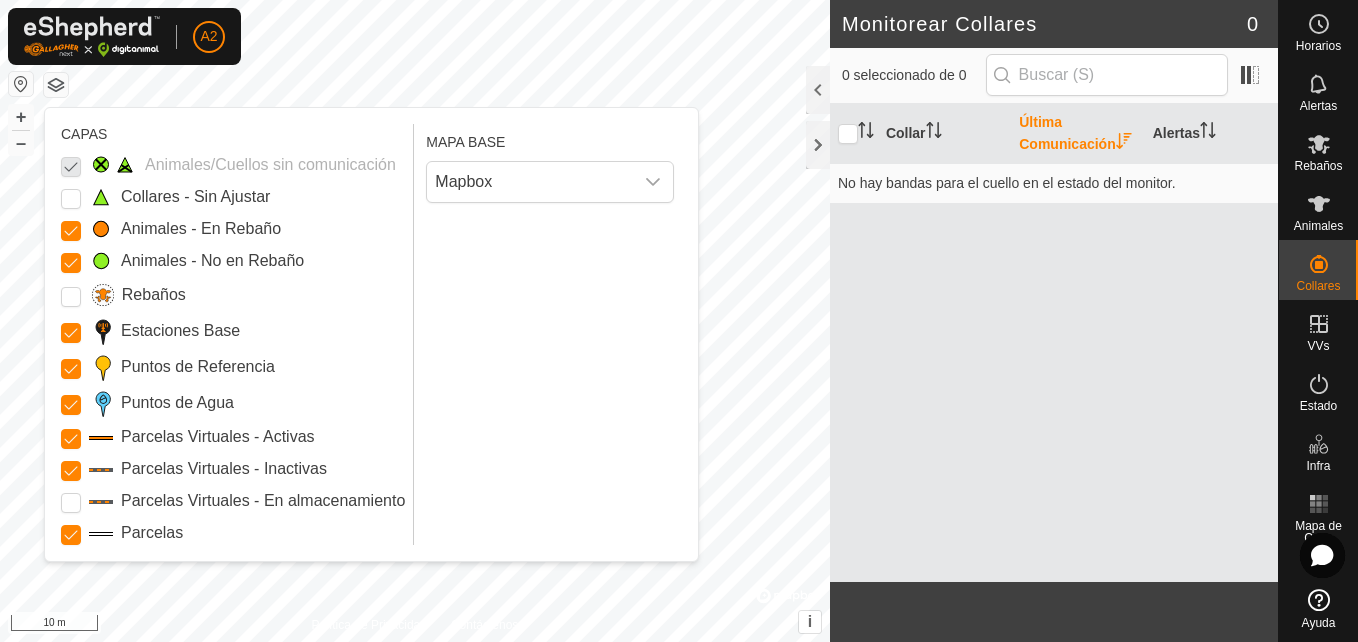 click on "Collares - Sin Ajustar" at bounding box center (71, 199) 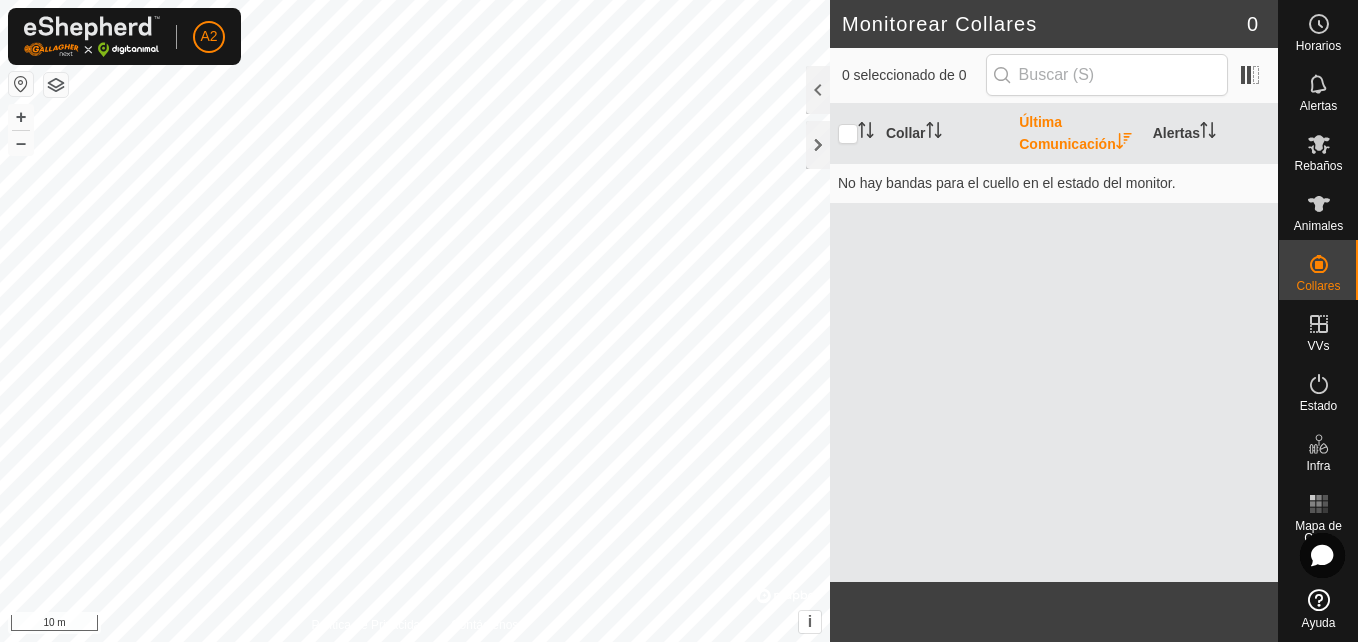 click 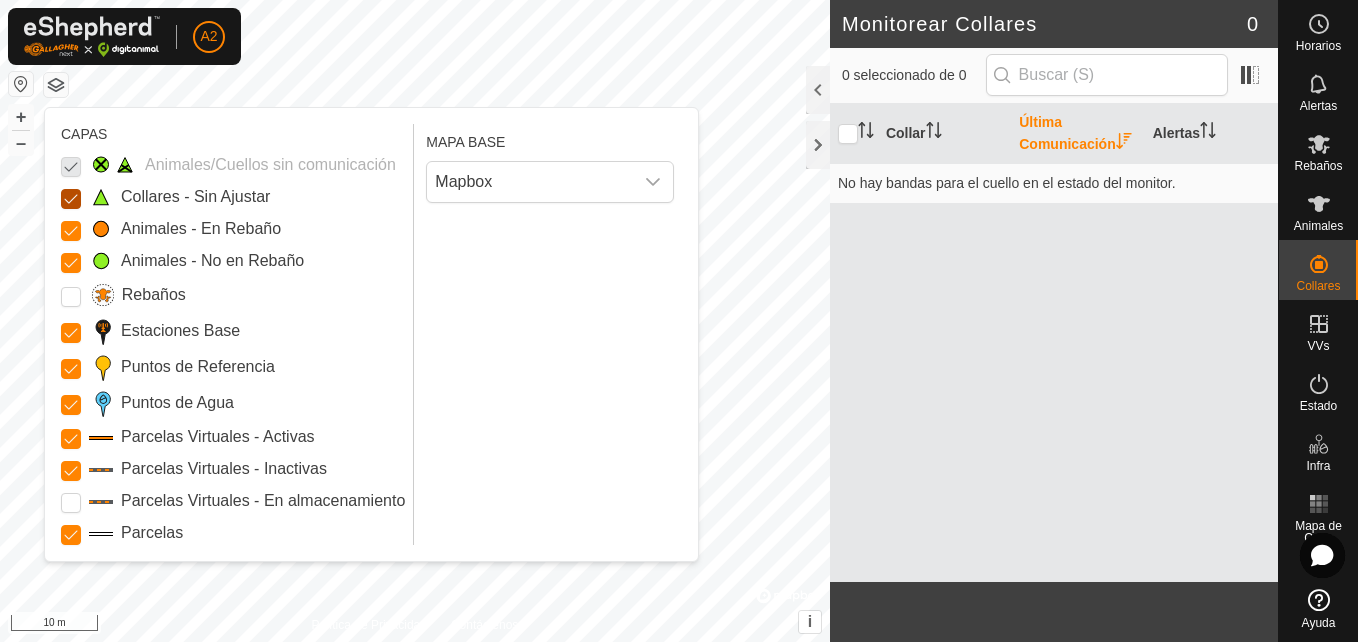 click on "Collares - Sin Ajustar" at bounding box center [71, 199] 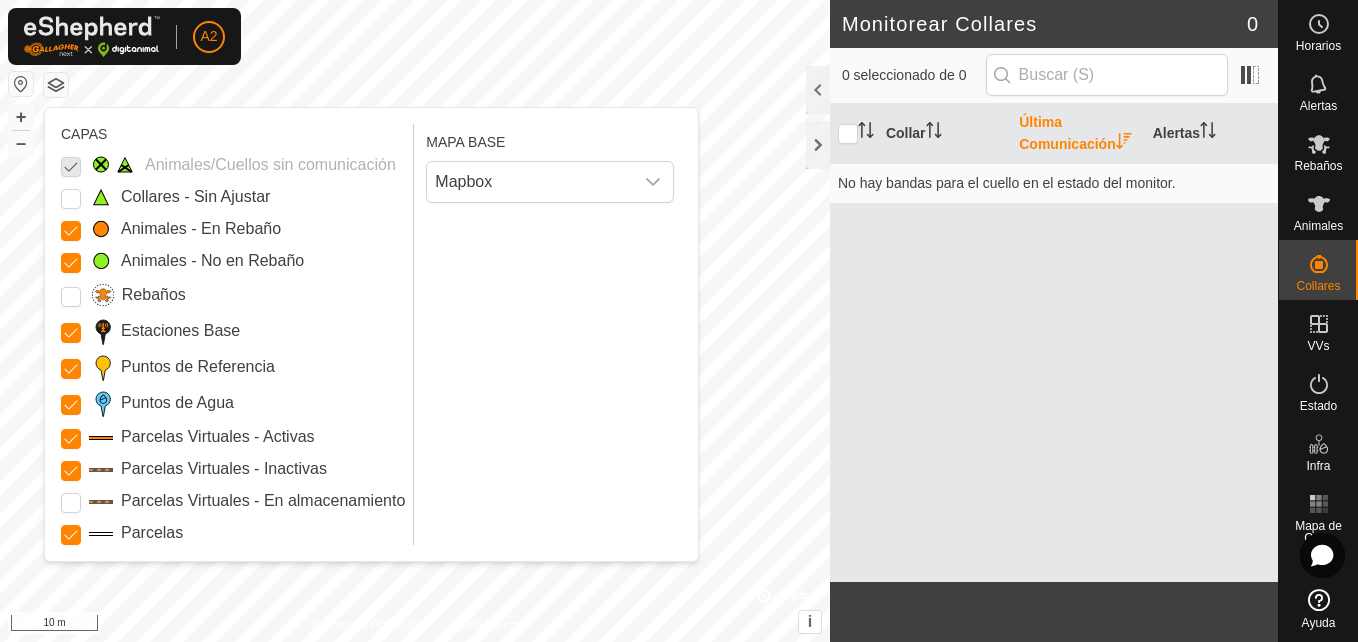 click on "Collares - Sin Ajustar" at bounding box center (71, 199) 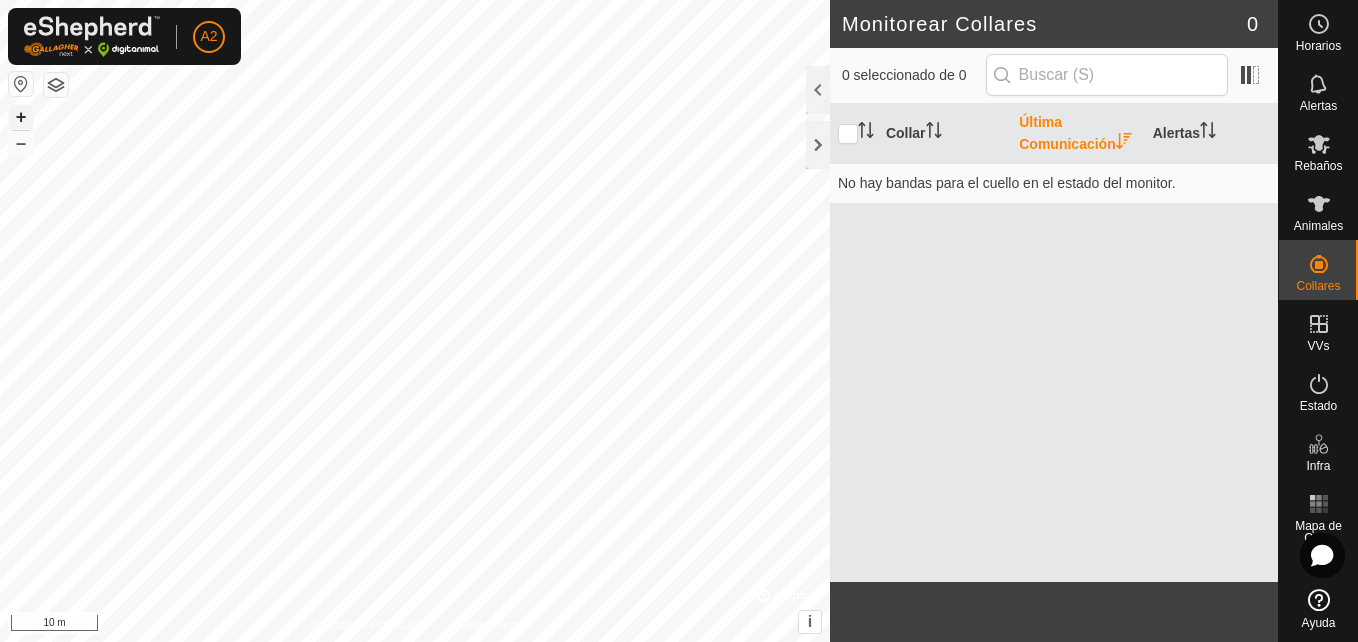 click on "+" at bounding box center (21, 117) 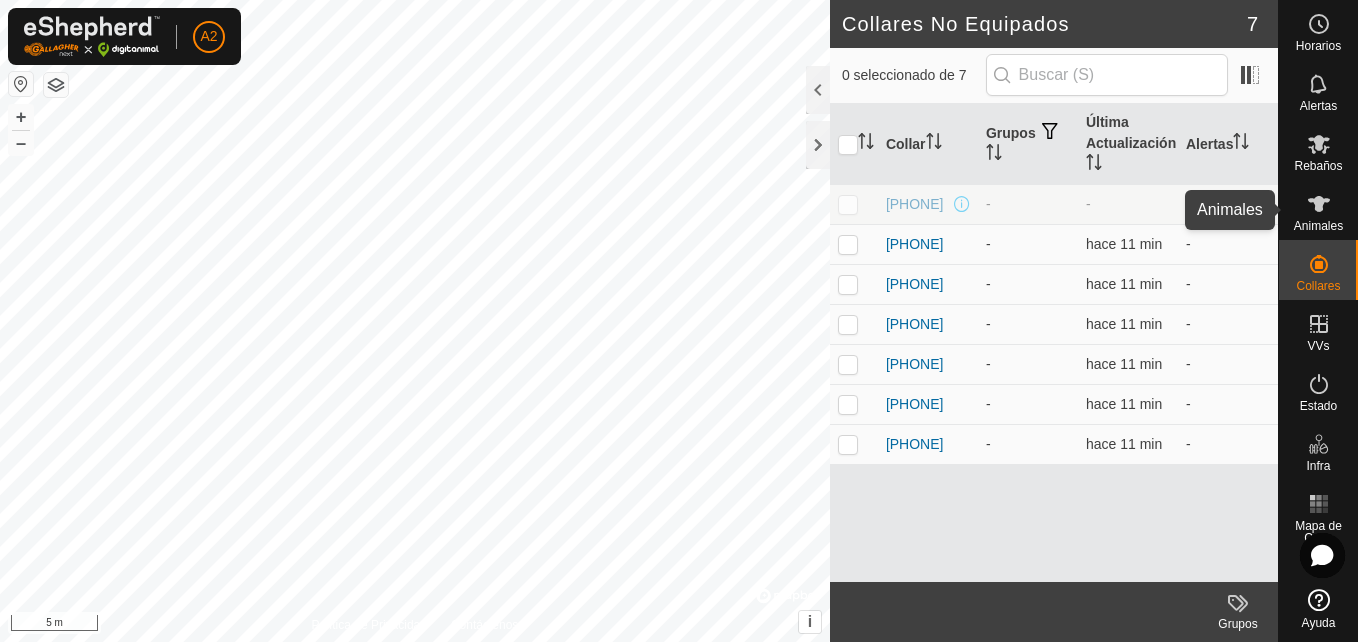 click at bounding box center (1319, 204) 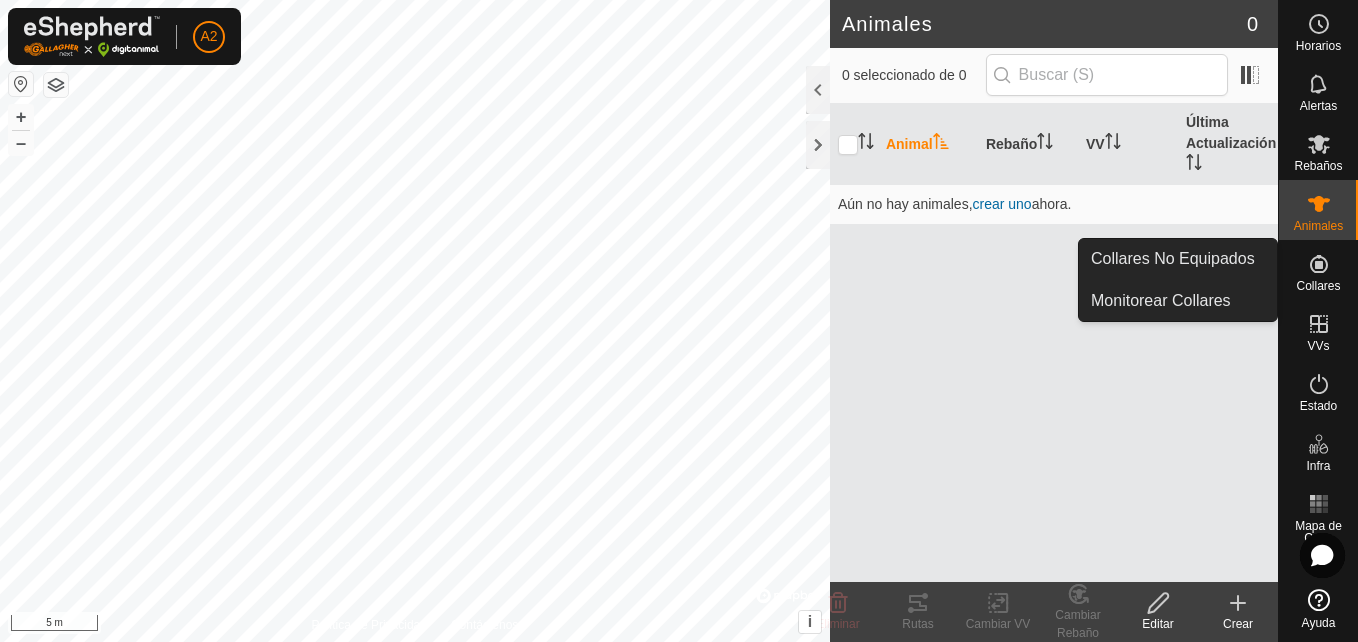 click 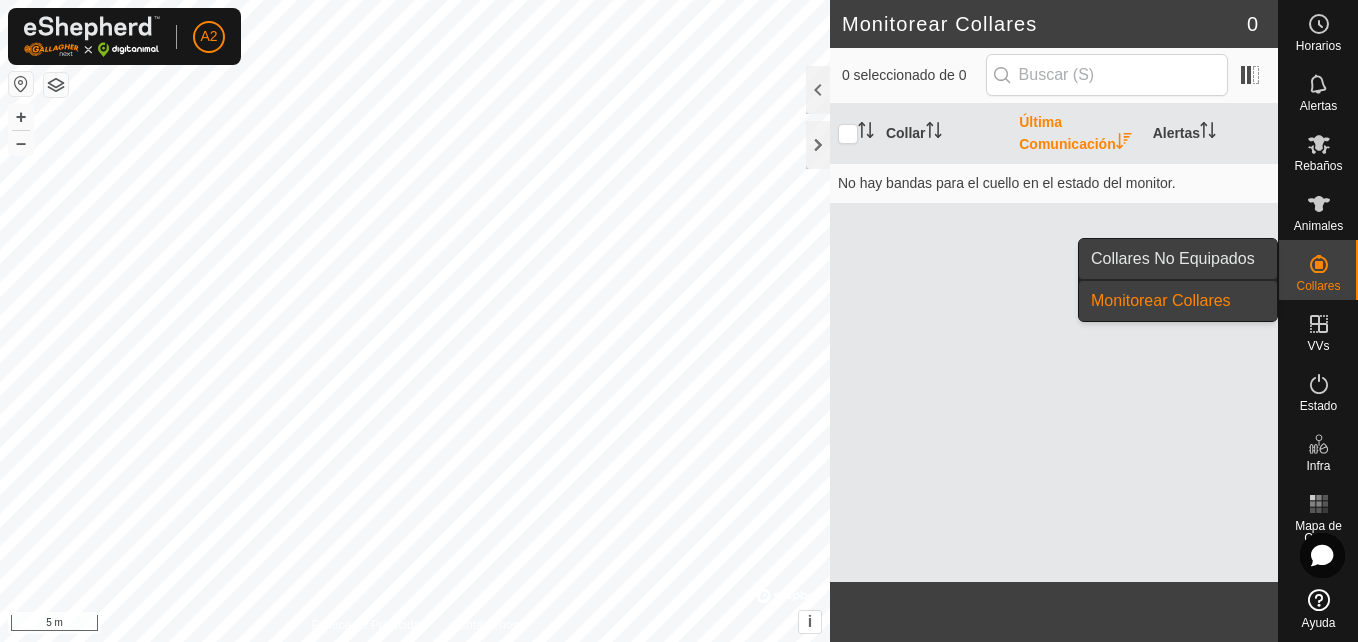 click on "Collares No Equipados" at bounding box center [1178, 259] 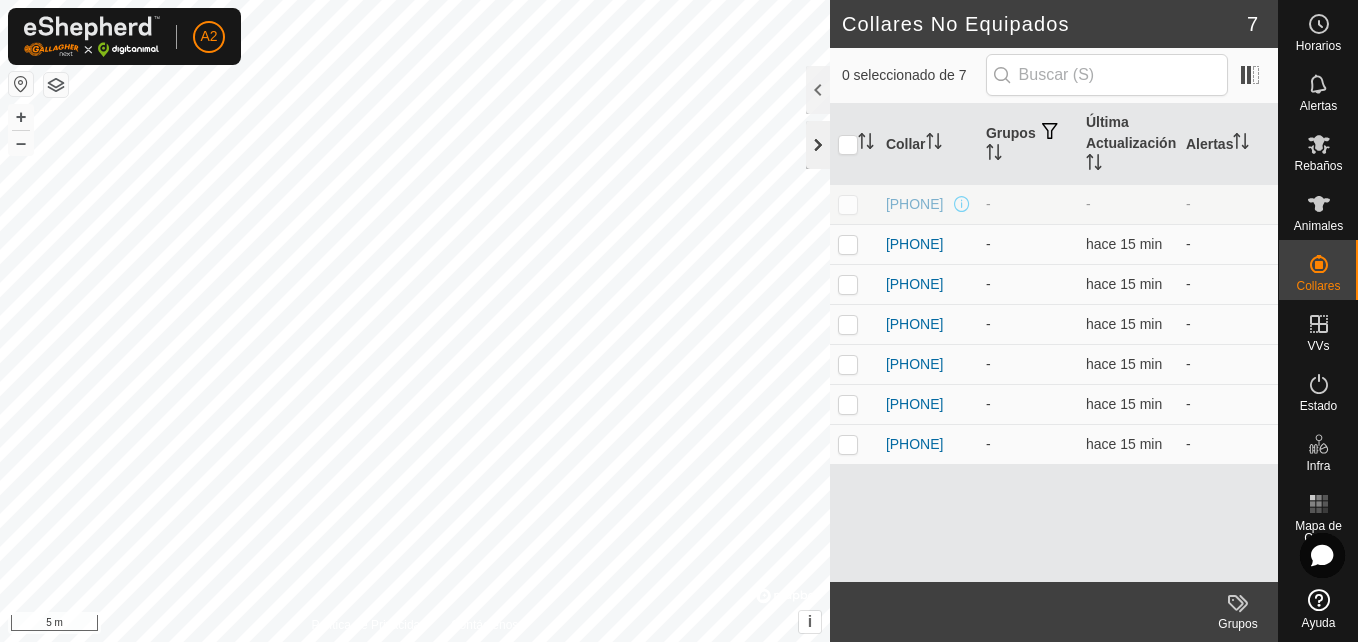 click 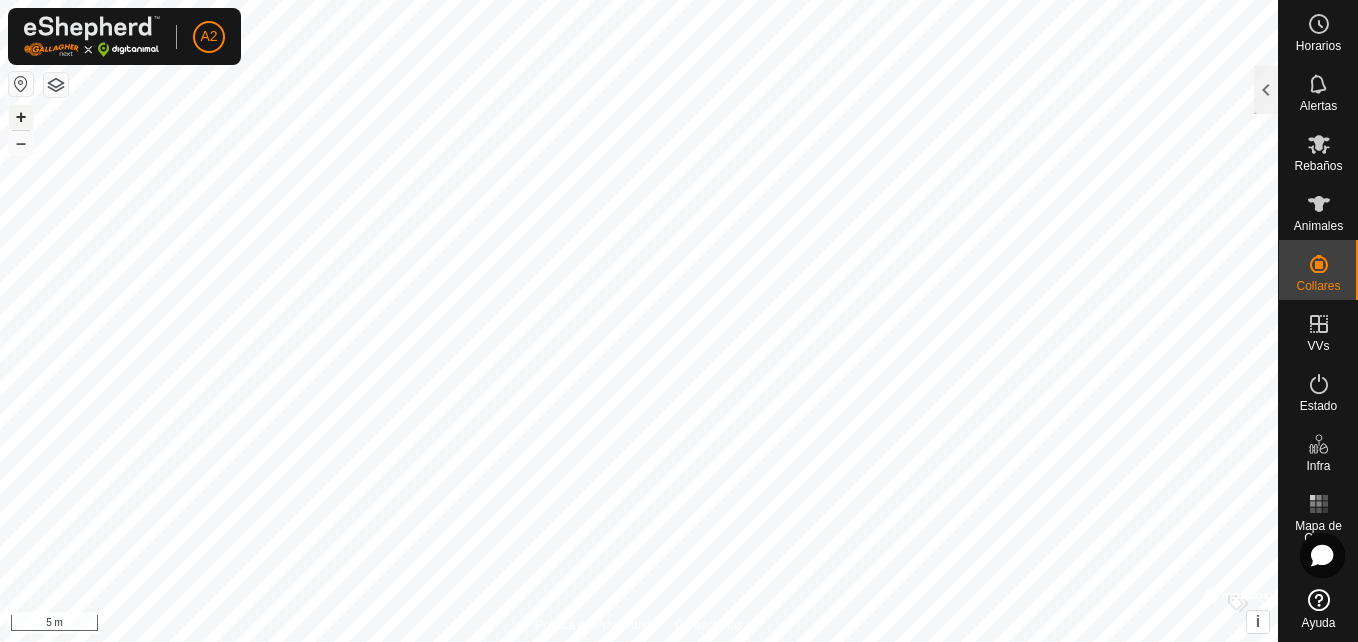 click on "+" at bounding box center [21, 117] 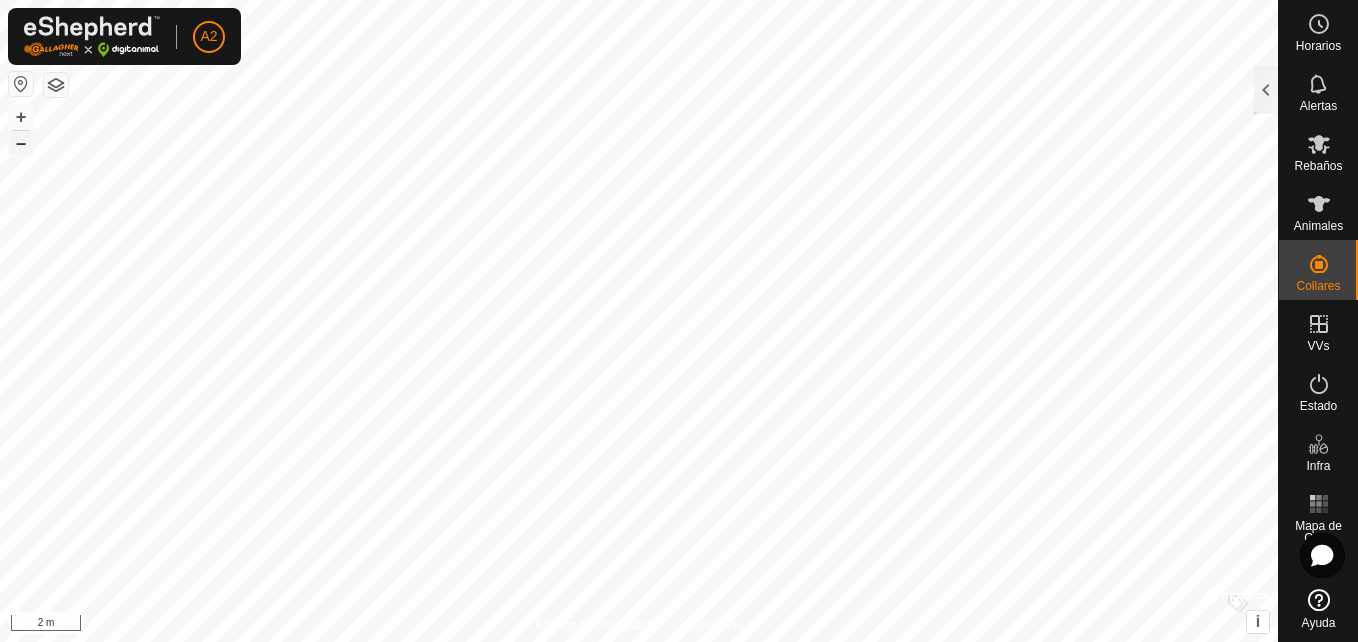 click on "–" at bounding box center [21, 143] 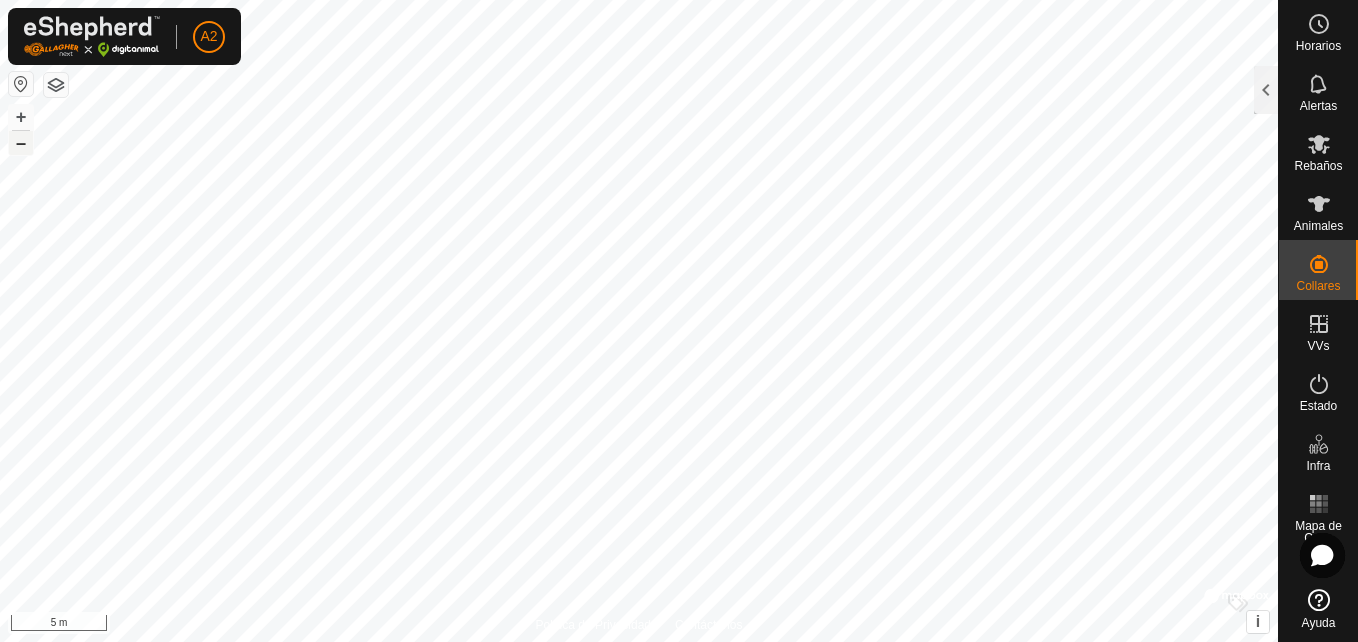 click on "–" at bounding box center [21, 143] 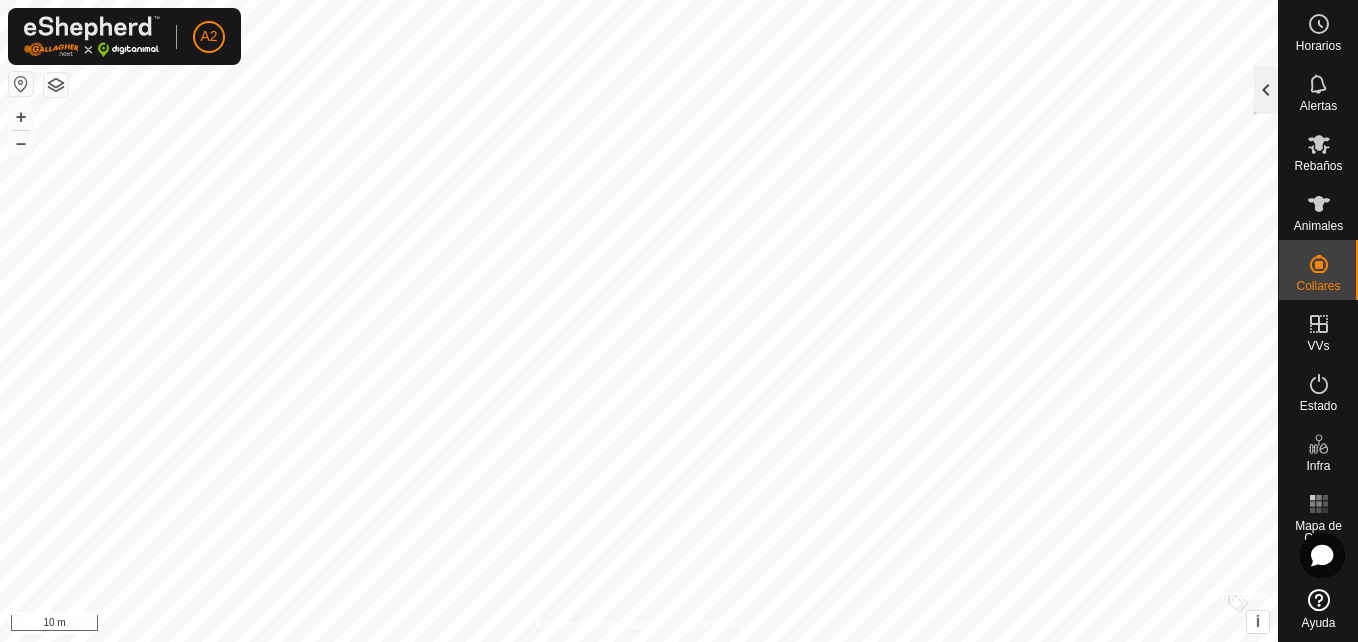 click 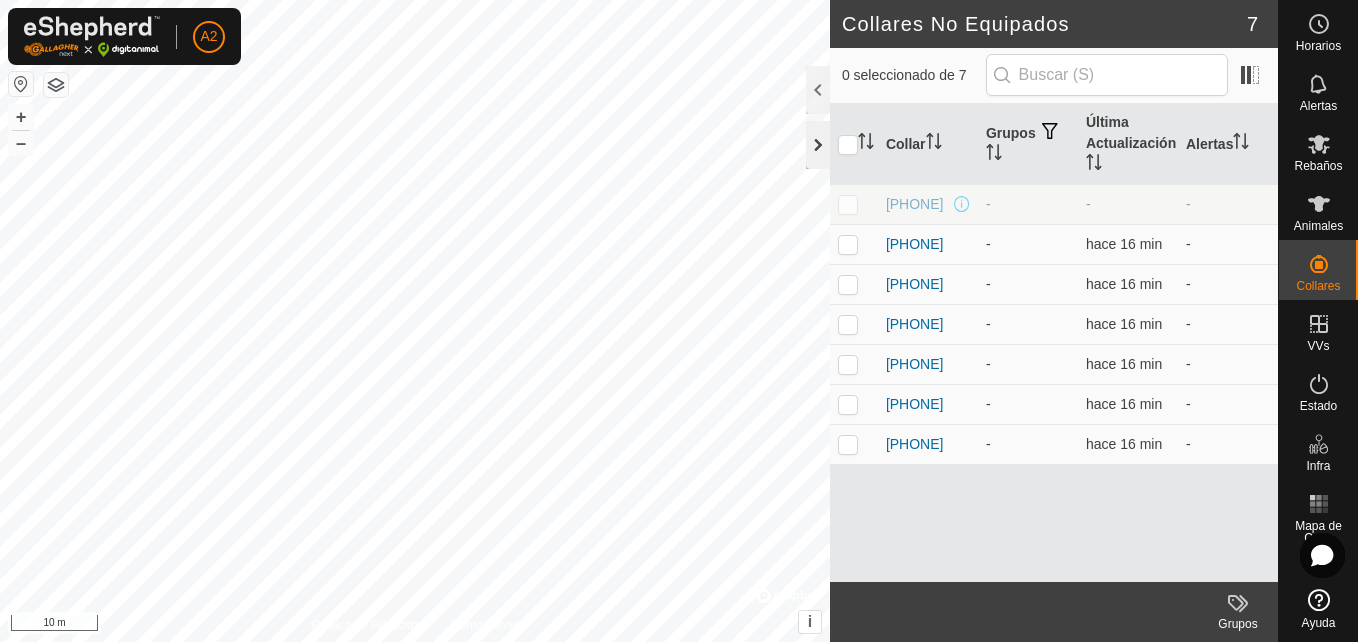 click 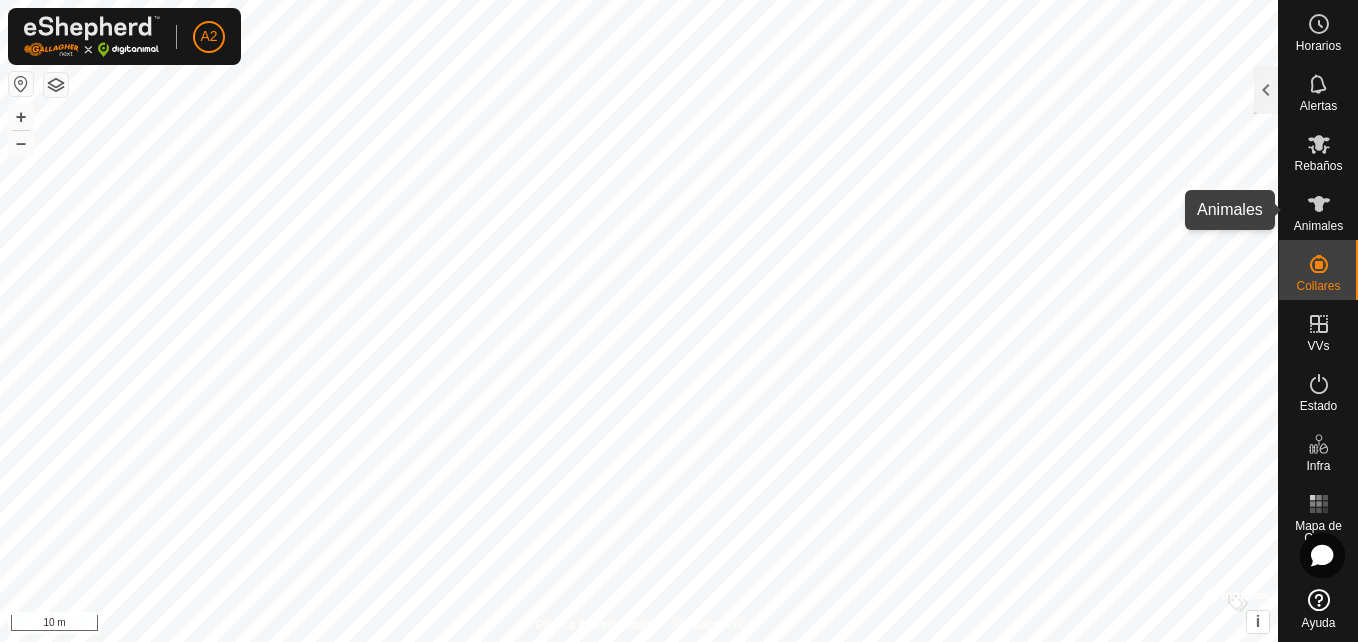 click 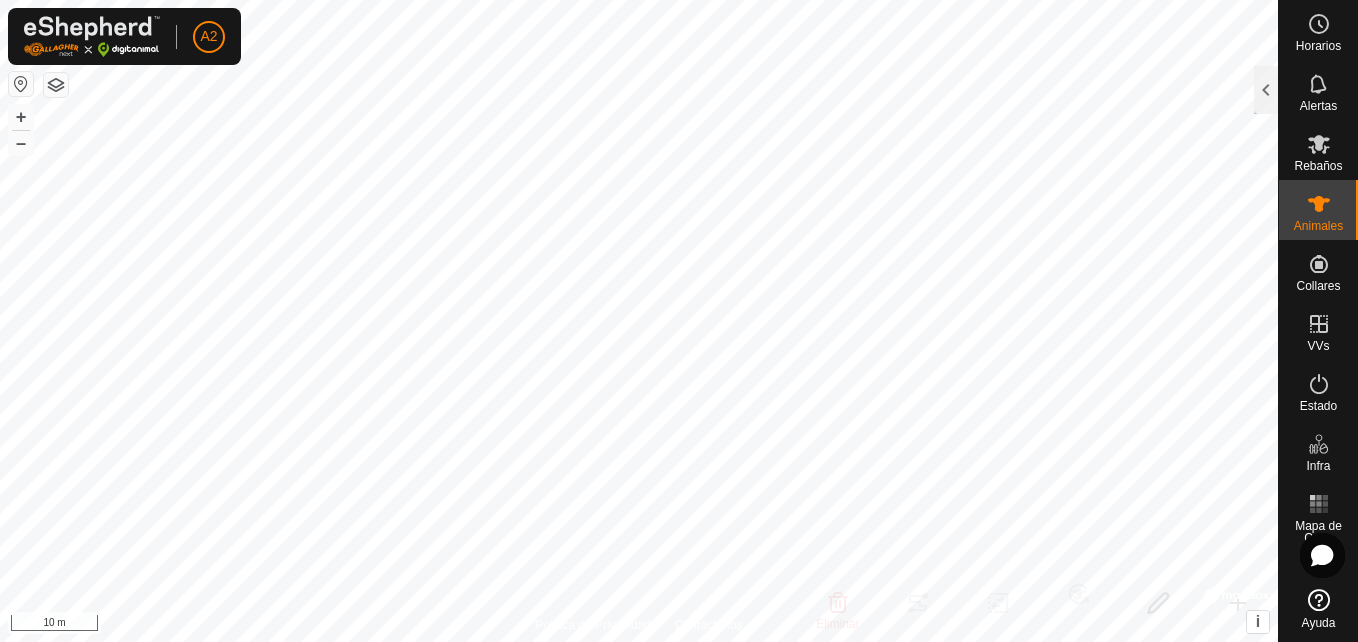 click 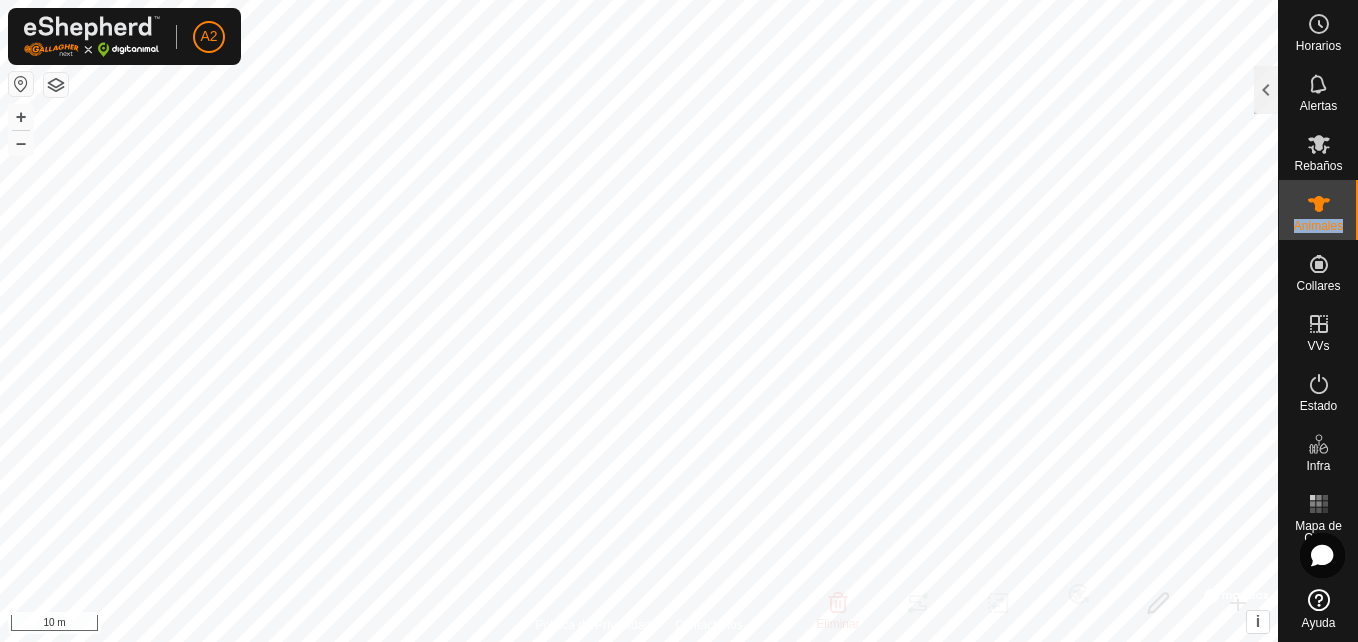 click 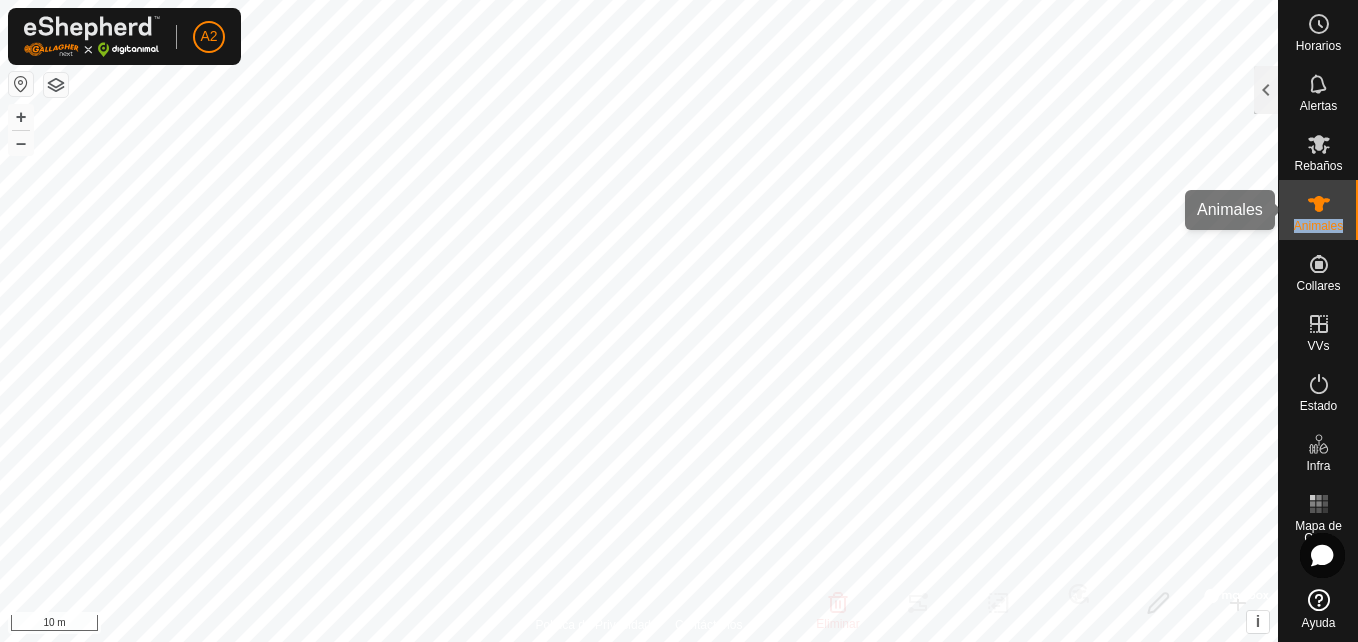 drag, startPoint x: 1321, startPoint y: 211, endPoint x: 1287, endPoint y: 219, distance: 34.928497 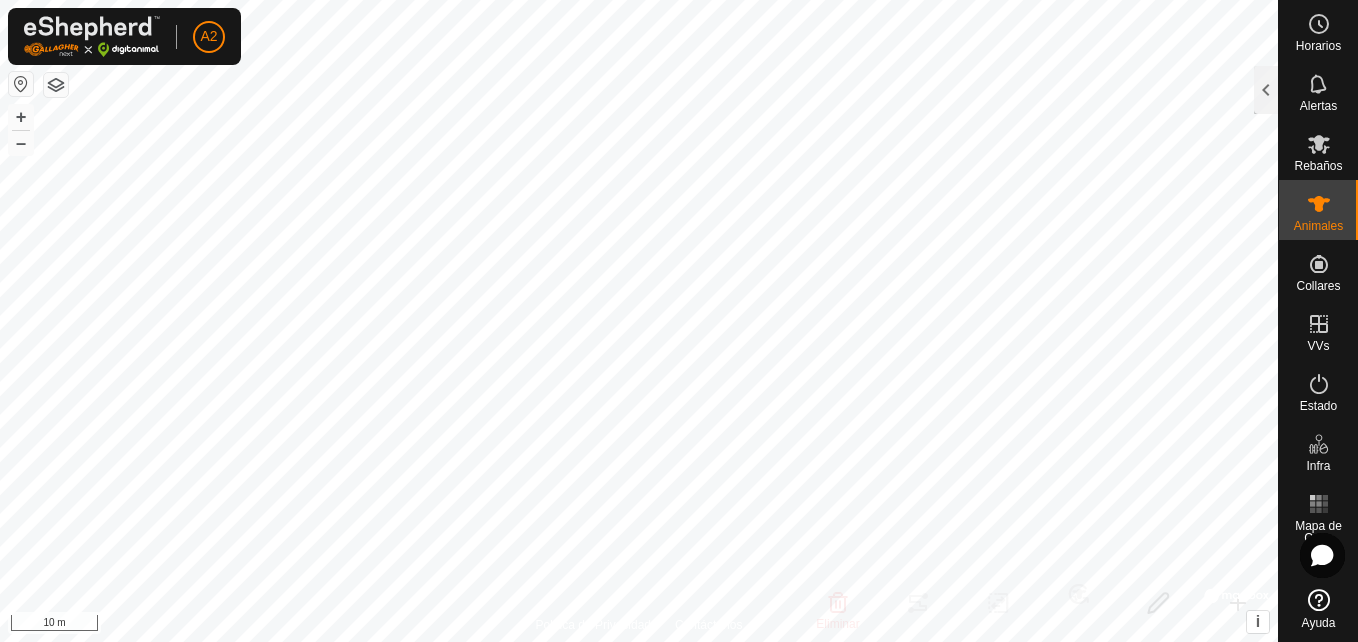click on "Animales" at bounding box center (1318, 210) 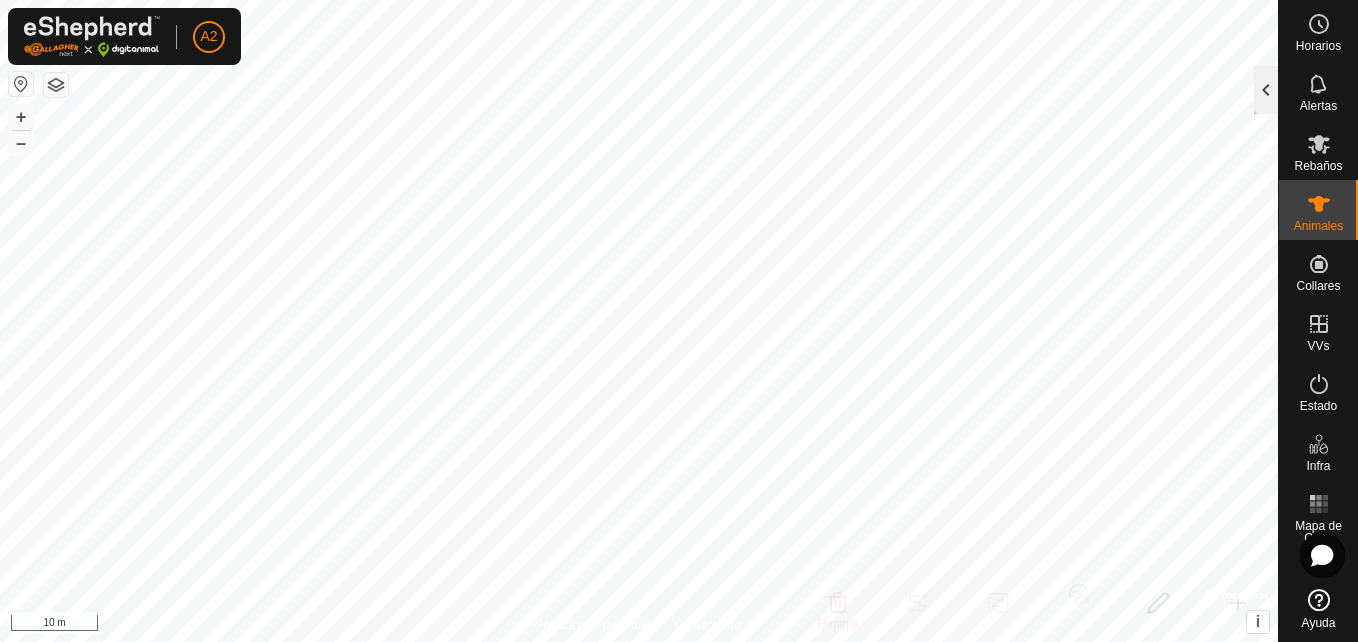 click 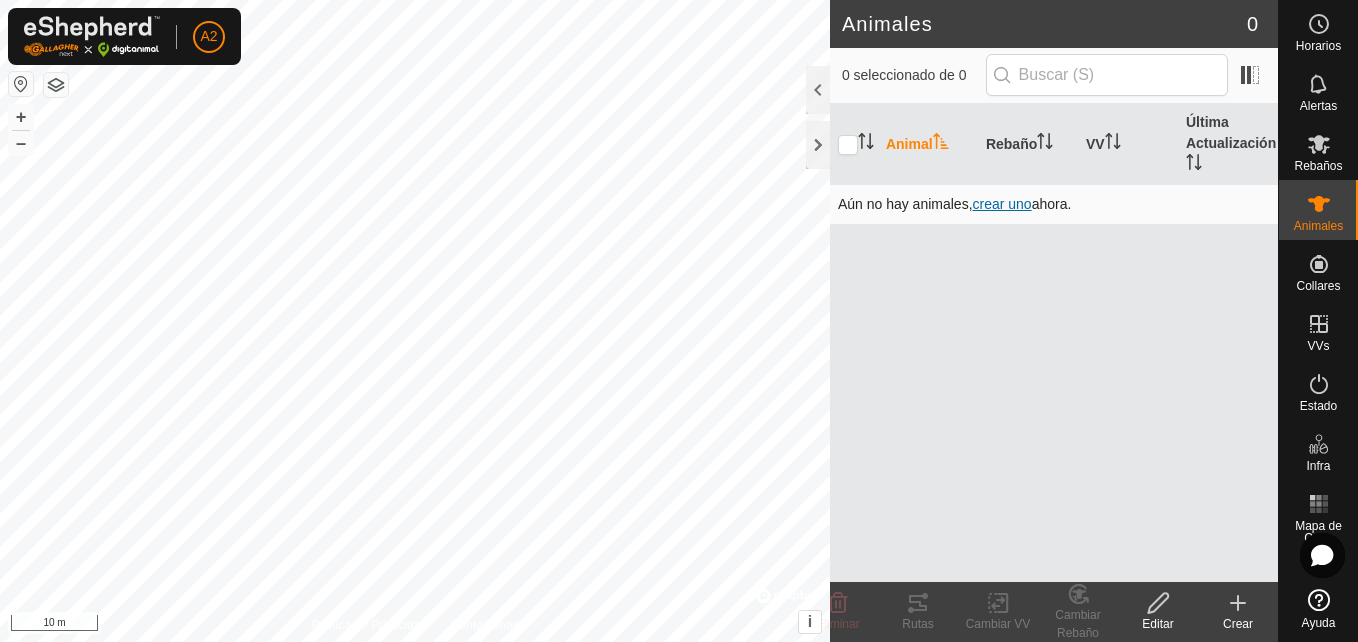 click on "crear uno" at bounding box center [1002, 204] 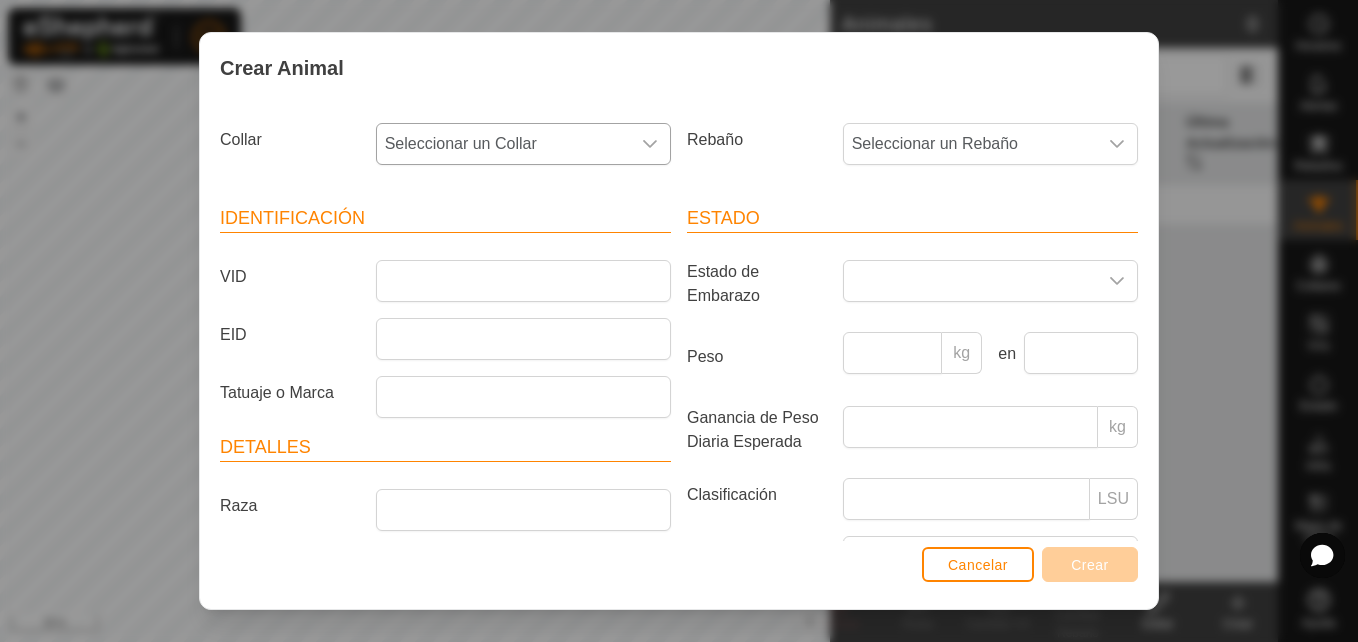 click 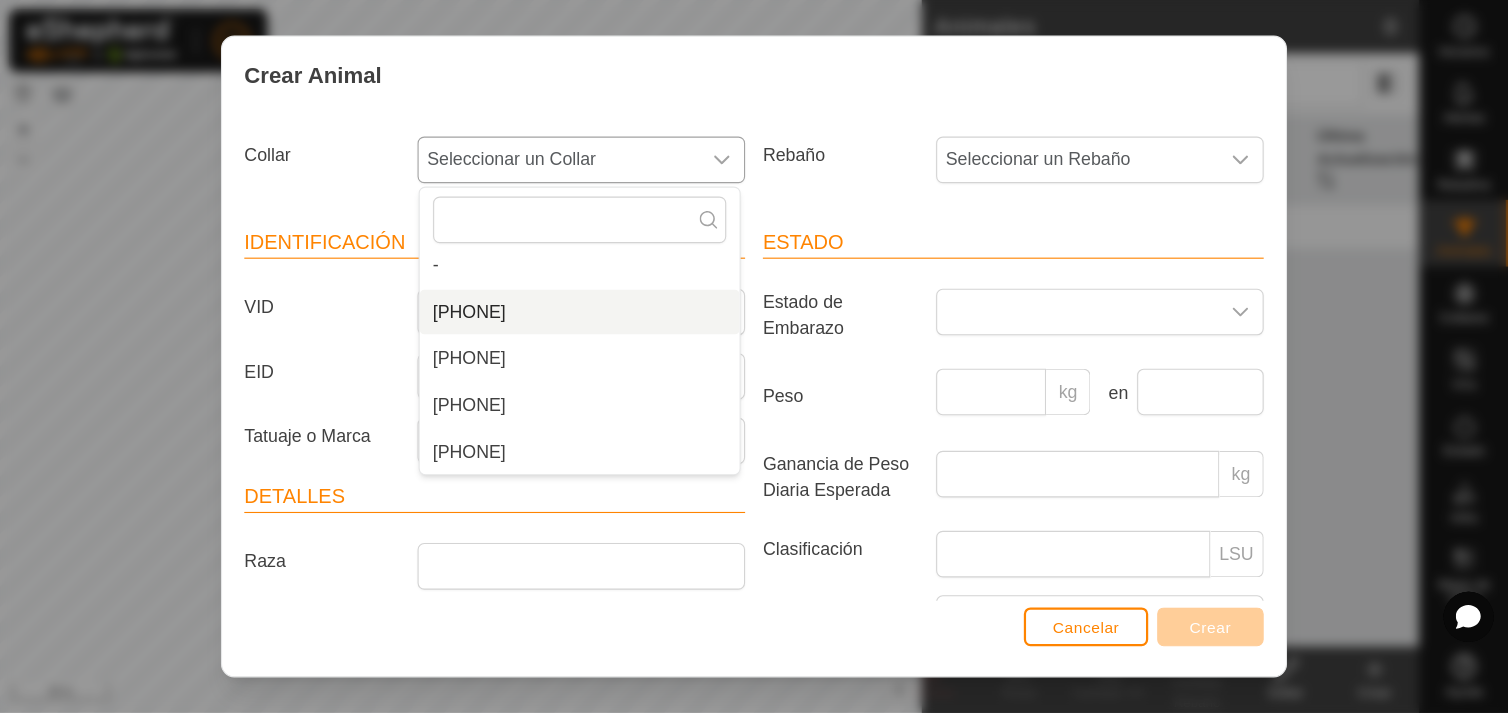 scroll, scrollTop: 0, scrollLeft: 0, axis: both 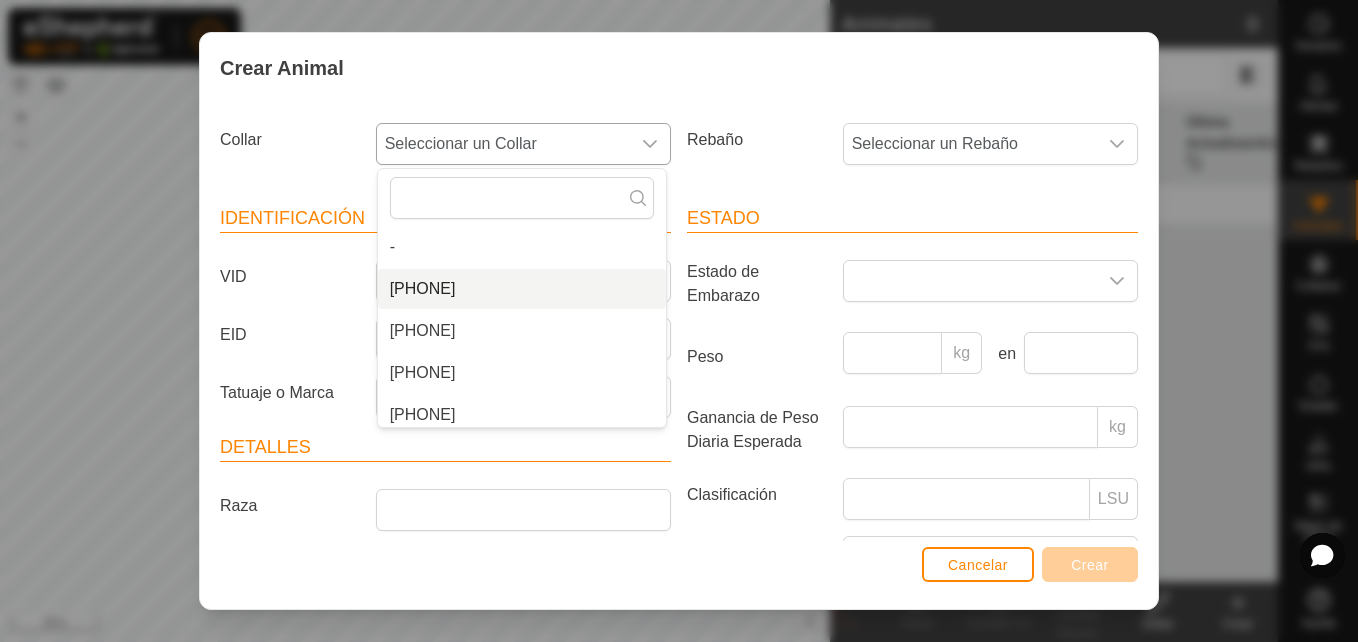 click on "[PHONE]" at bounding box center [522, 289] 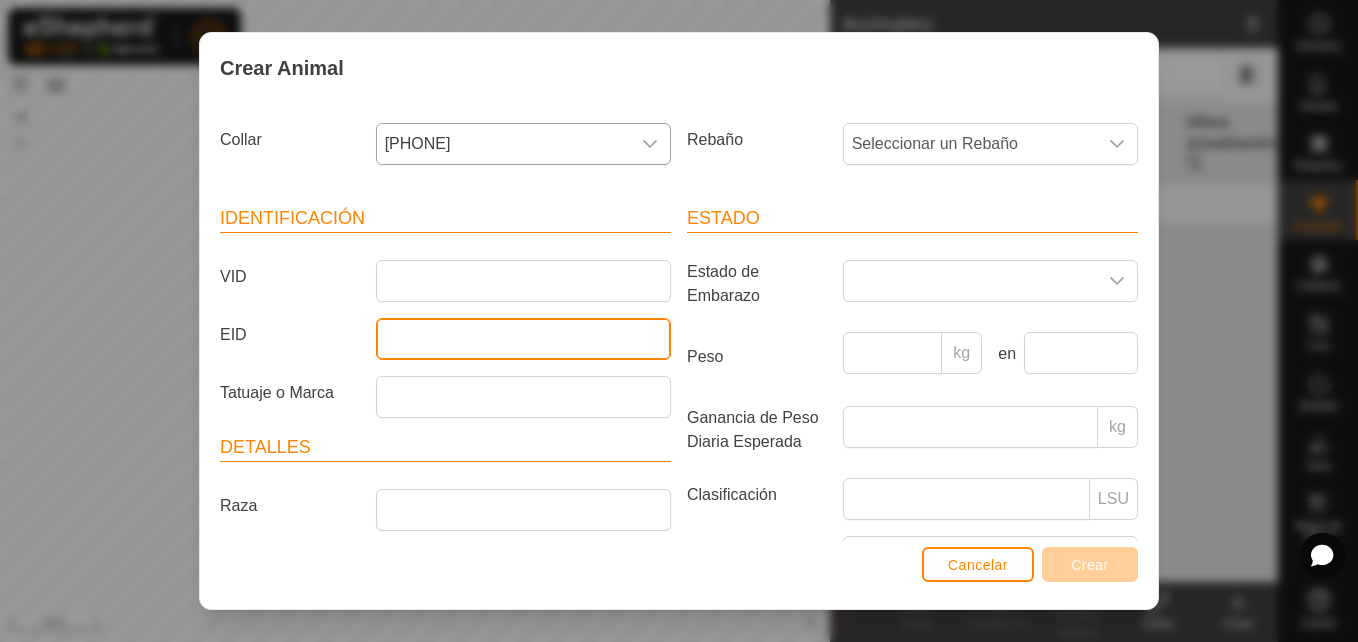 click on "EID" at bounding box center [523, 339] 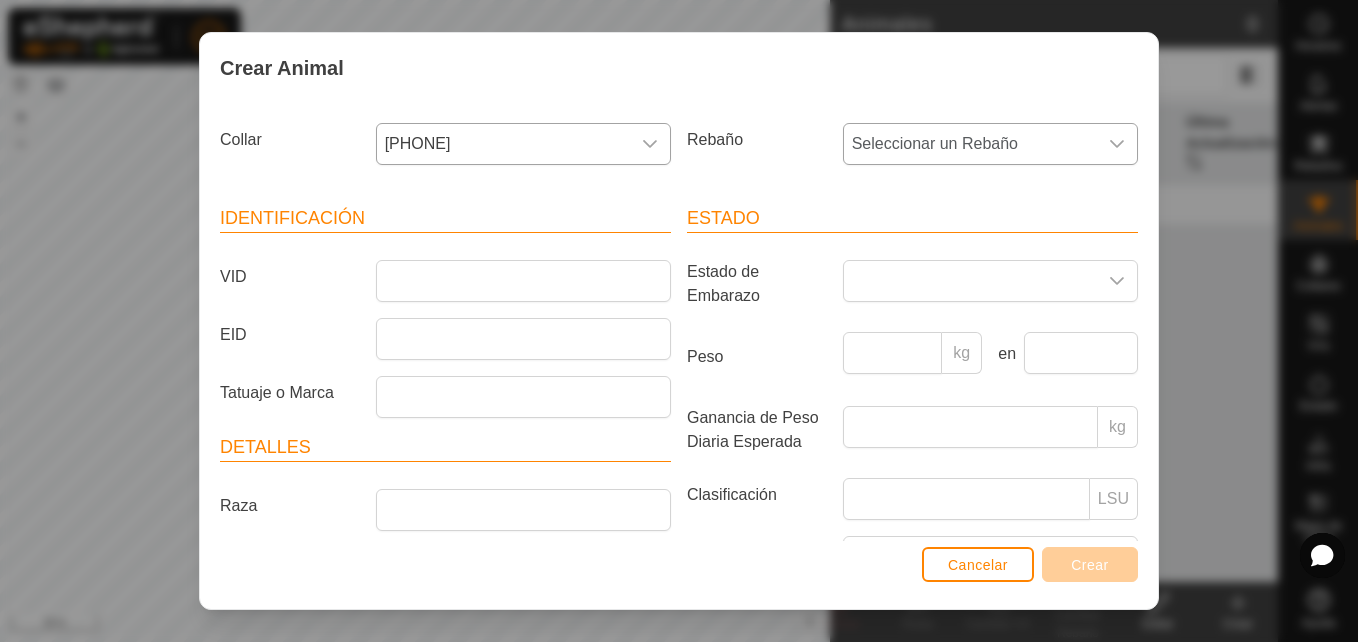 click at bounding box center (1117, 144) 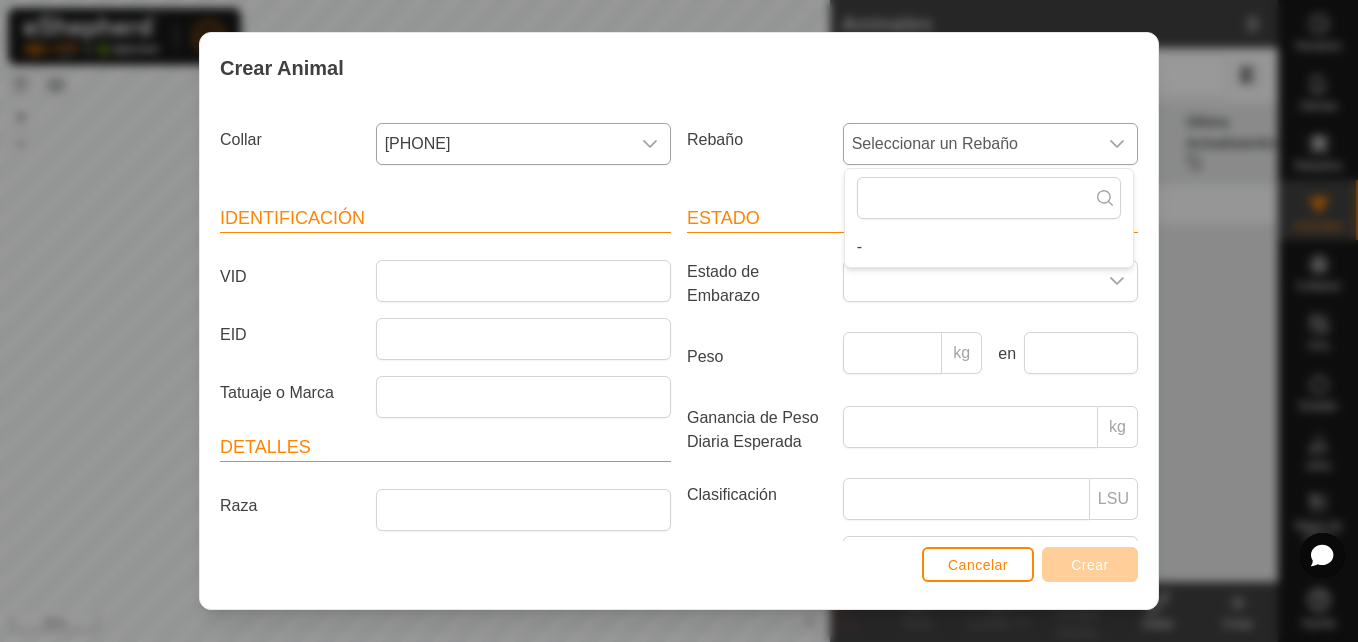 click at bounding box center [1117, 144] 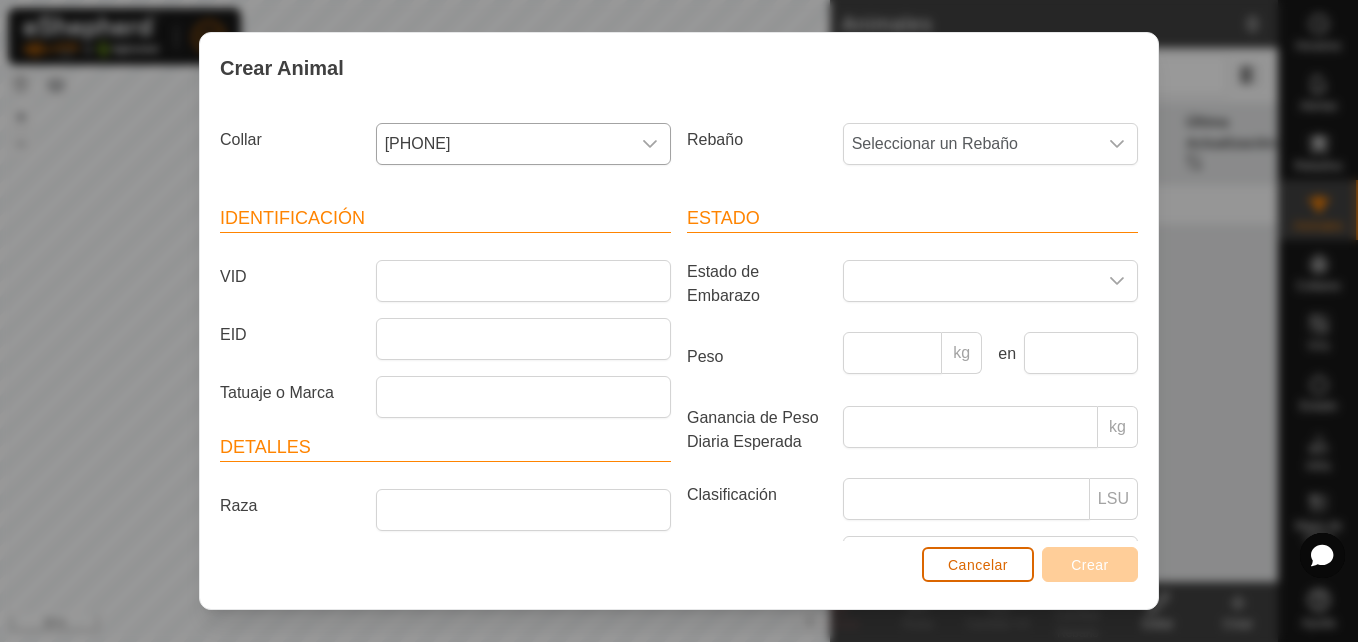 click on "Cancelar" at bounding box center (978, 564) 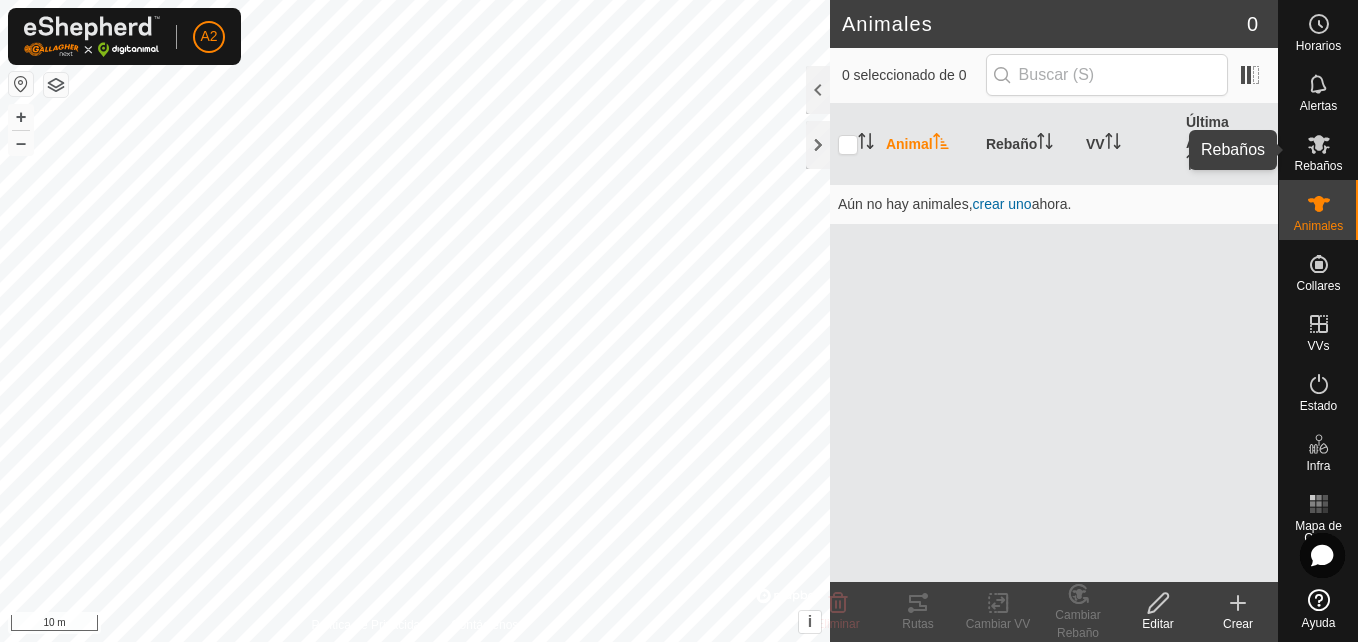 click on "Rebaños" at bounding box center [1318, 166] 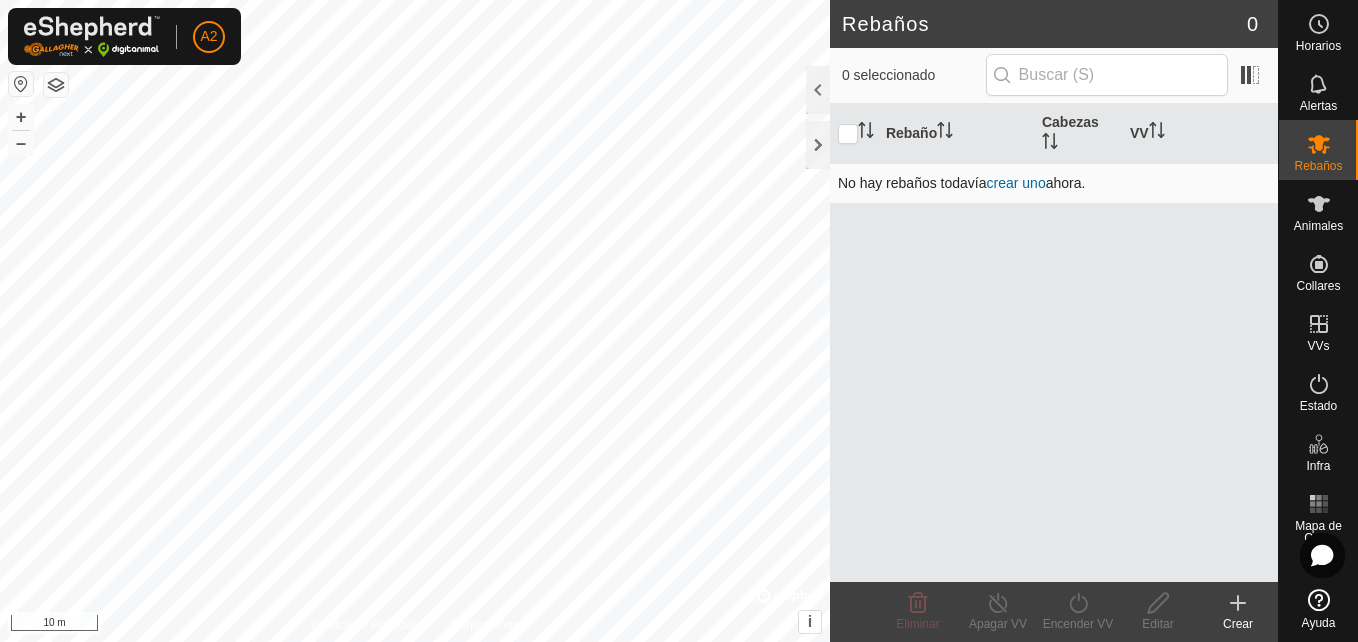 click on "crear uno" at bounding box center [1016, 183] 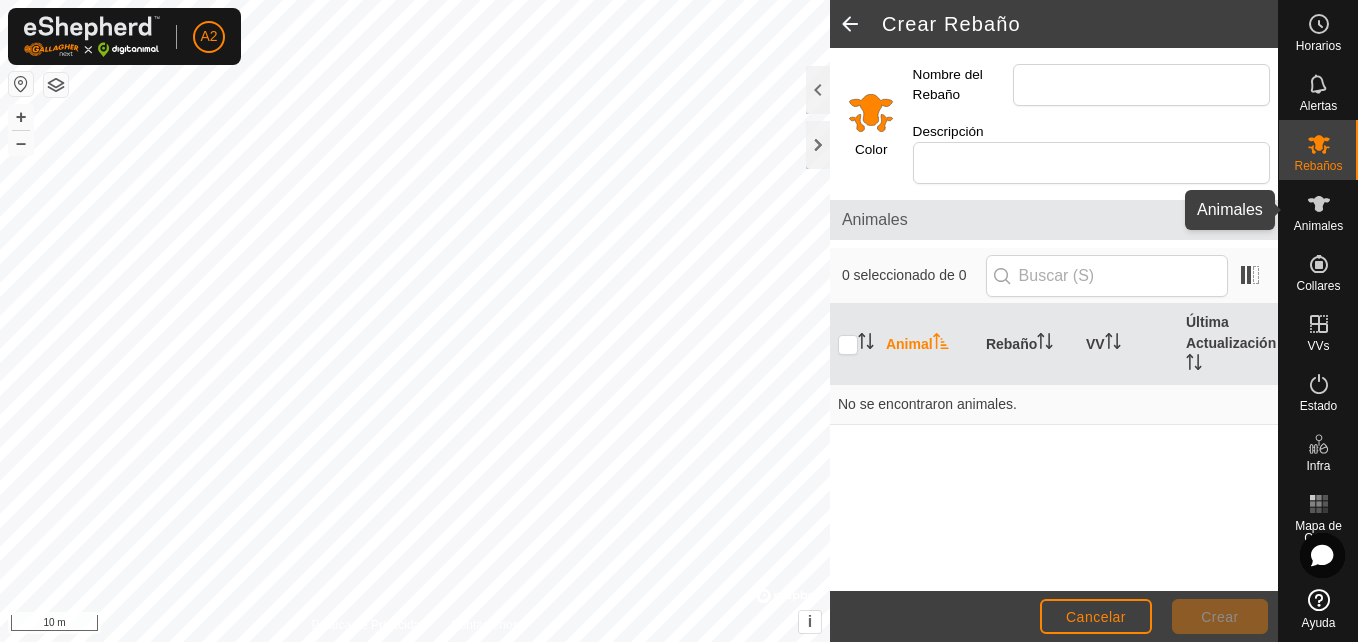 click on "Animales" at bounding box center (1318, 226) 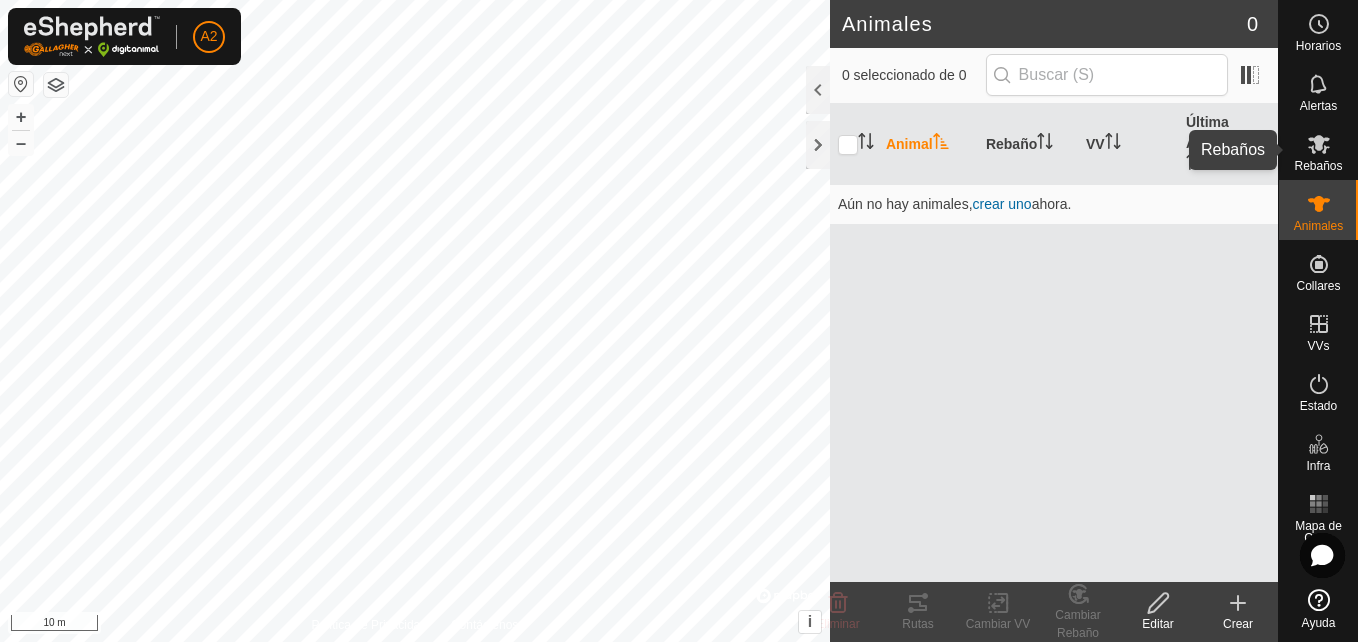 click 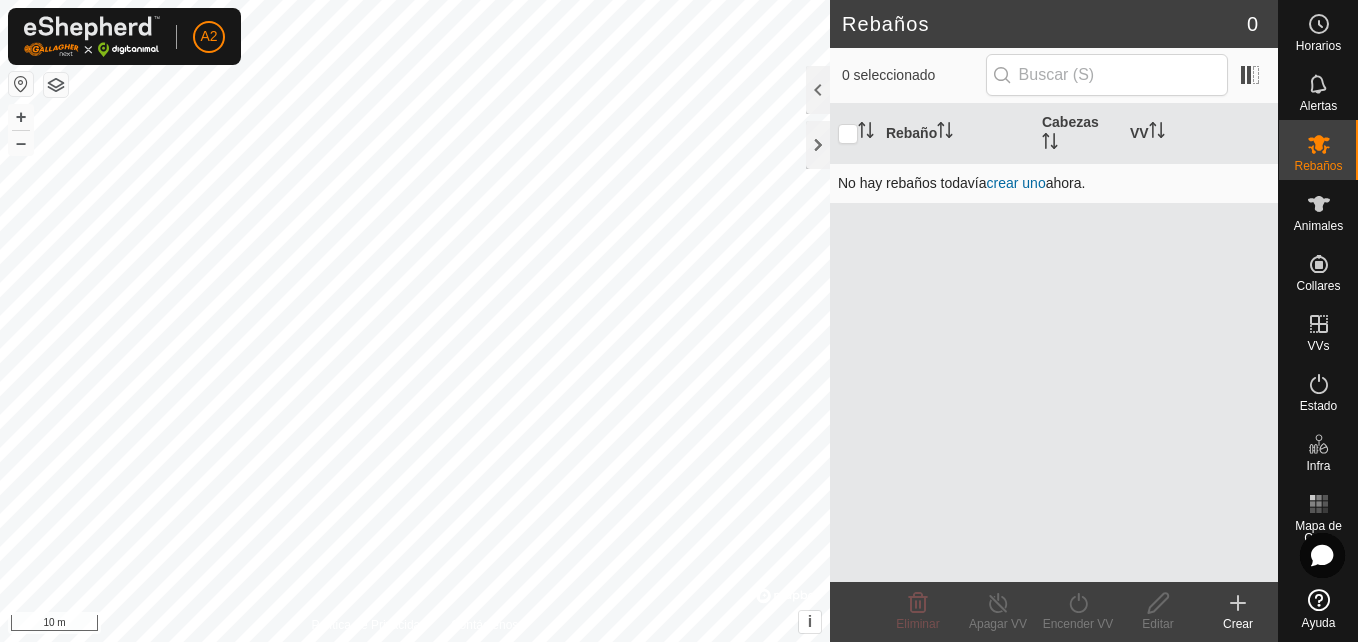 click on "crear uno" at bounding box center (1016, 183) 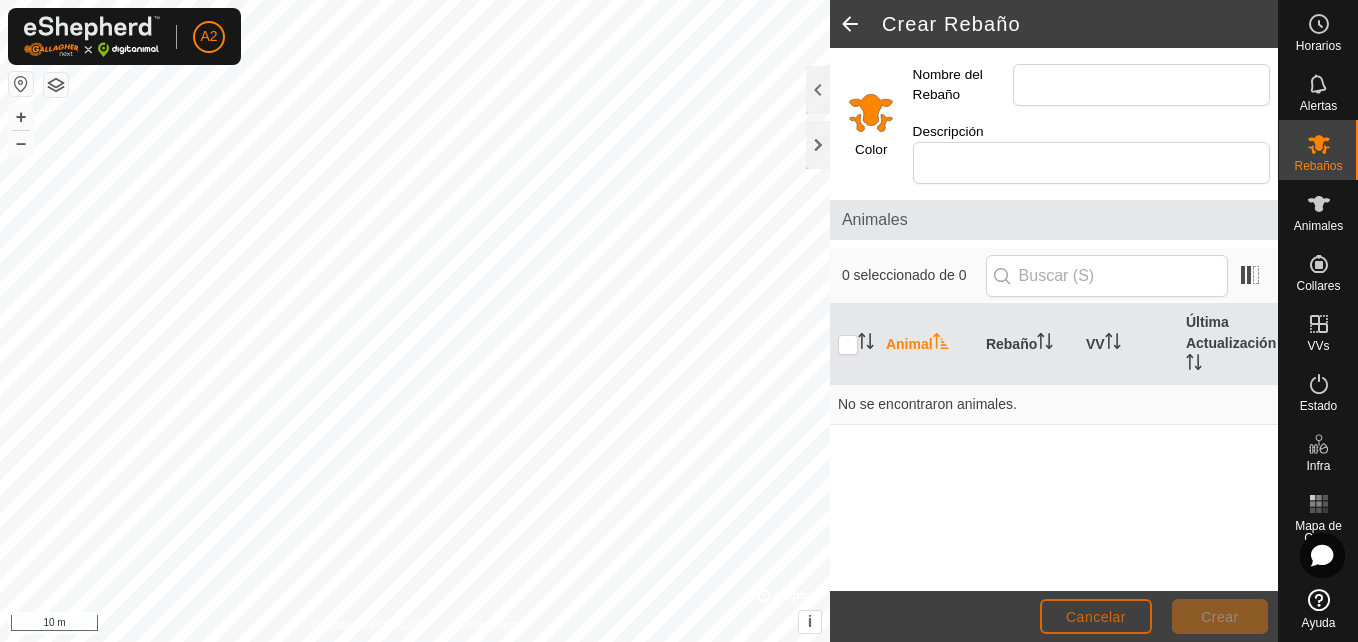click on "Cancelar" 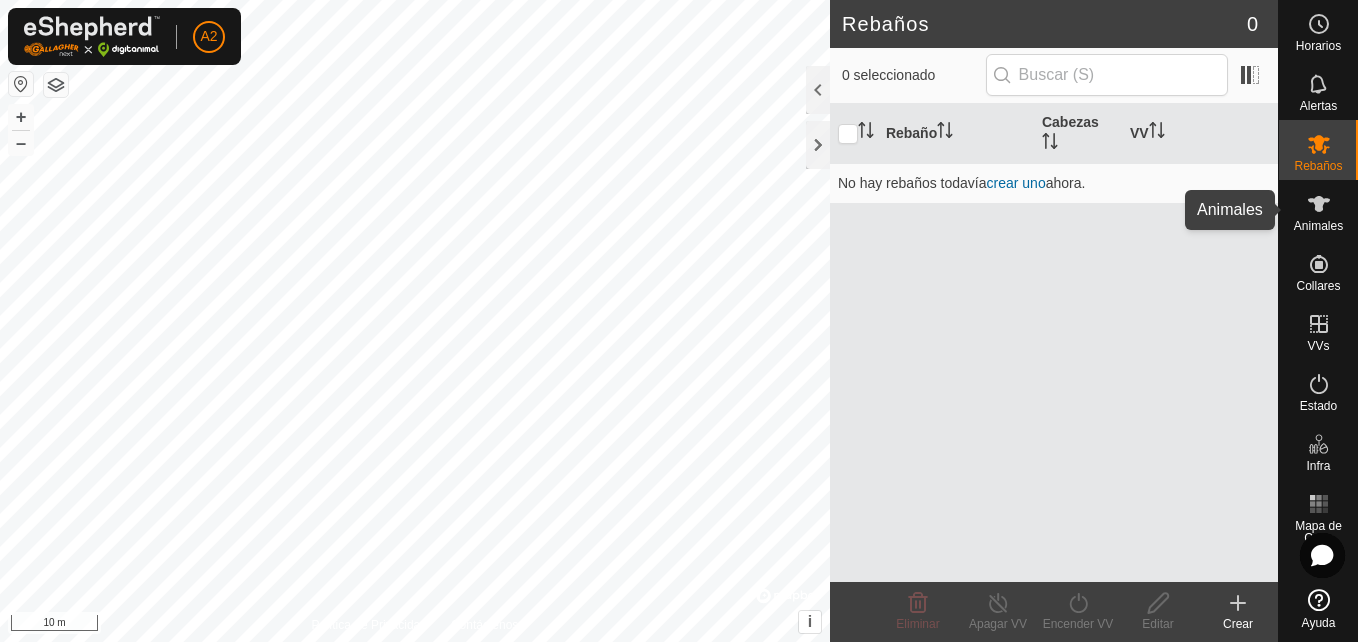 click 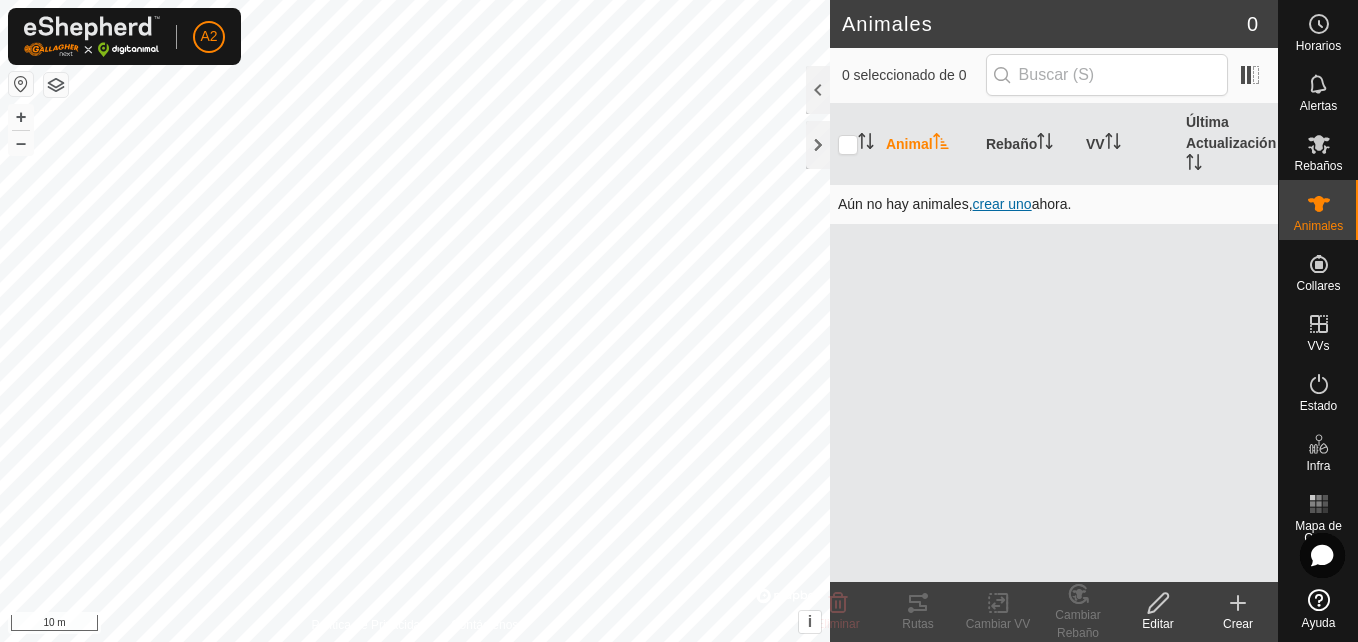 click on "crear uno" at bounding box center [1002, 204] 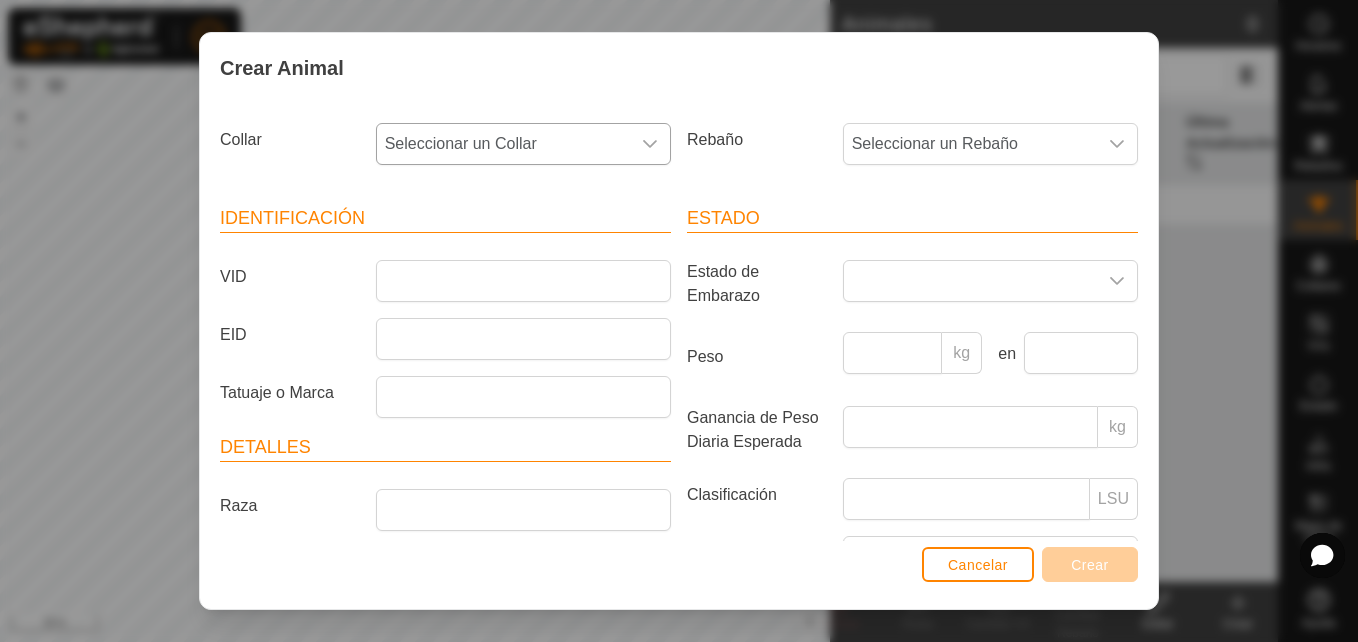 click at bounding box center (650, 144) 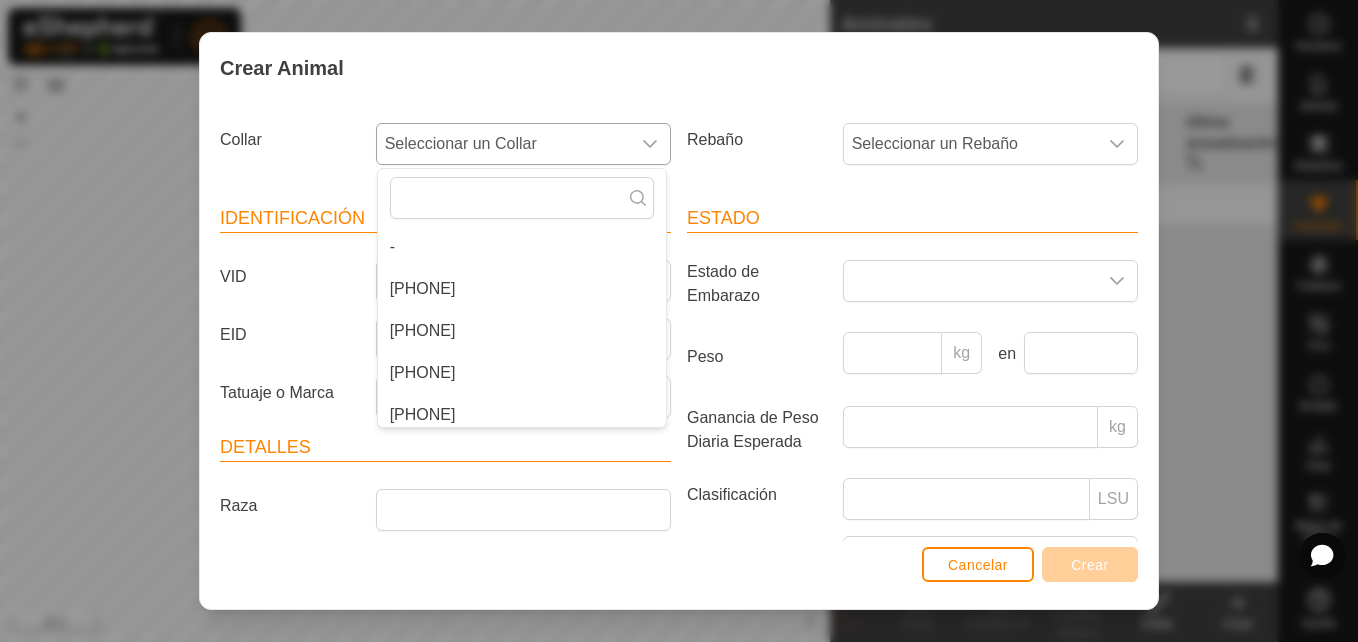 click at bounding box center (650, 144) 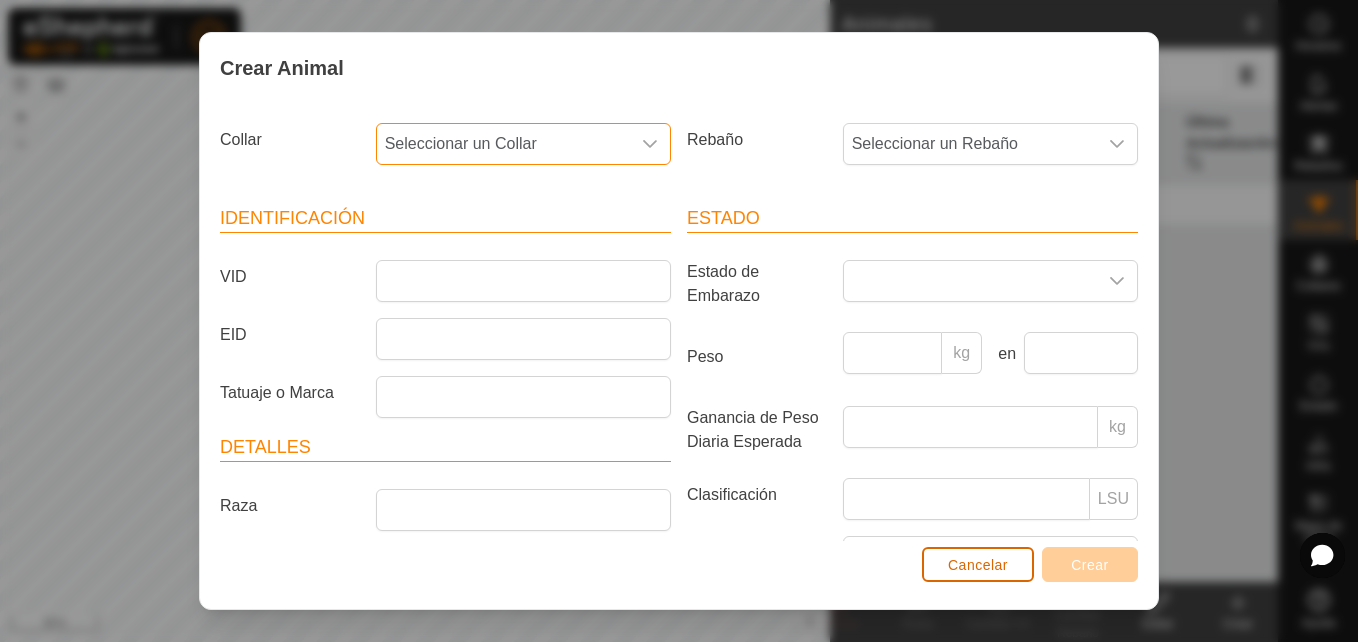 click on "Cancelar" at bounding box center [978, 564] 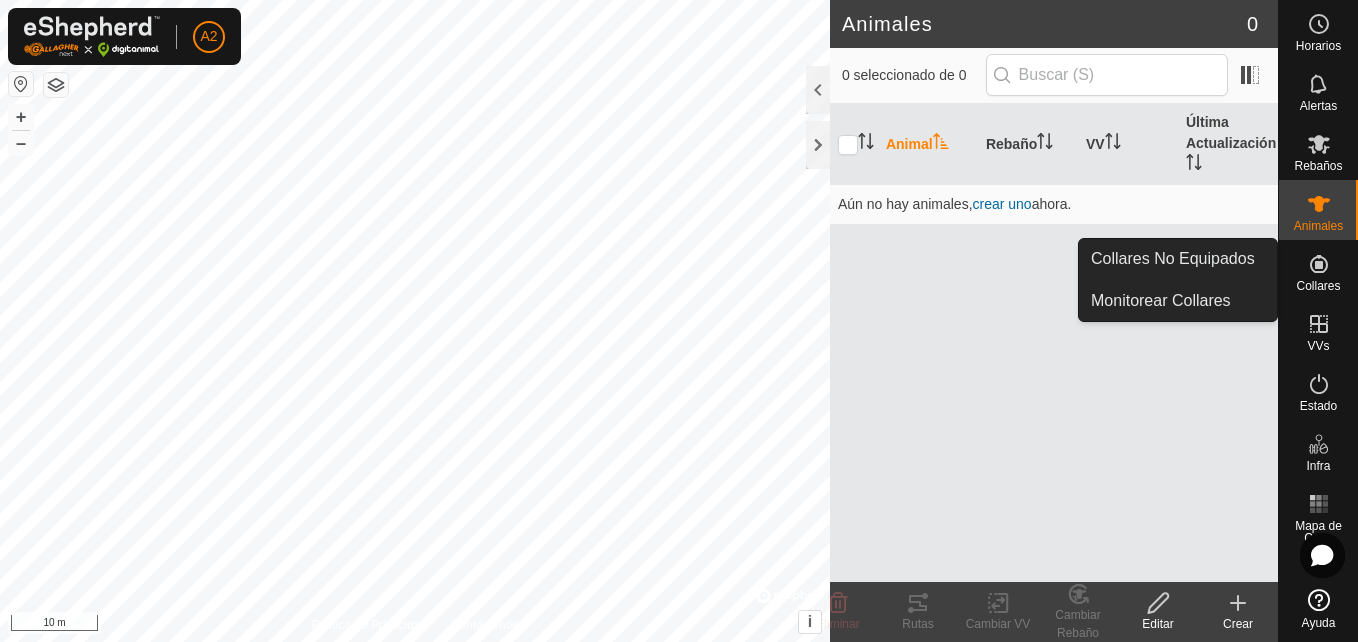 click 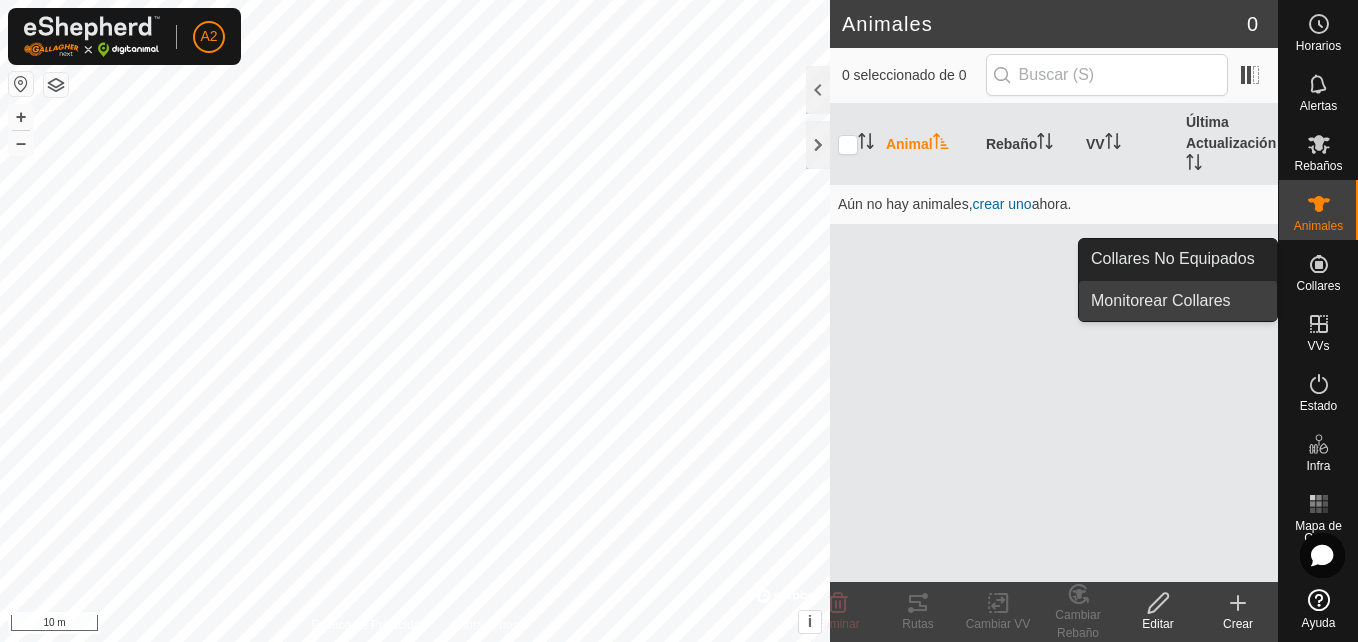 click on "Monitorear Collares" at bounding box center [1178, 301] 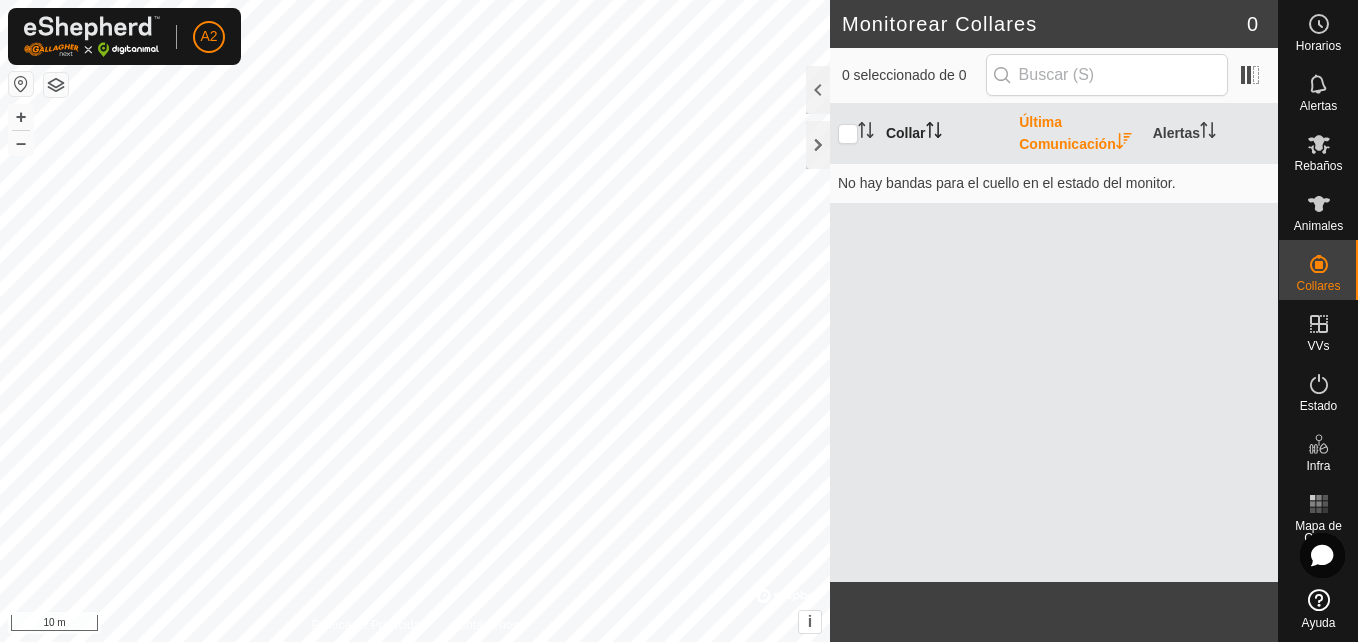 click on "Collar" at bounding box center [944, 134] 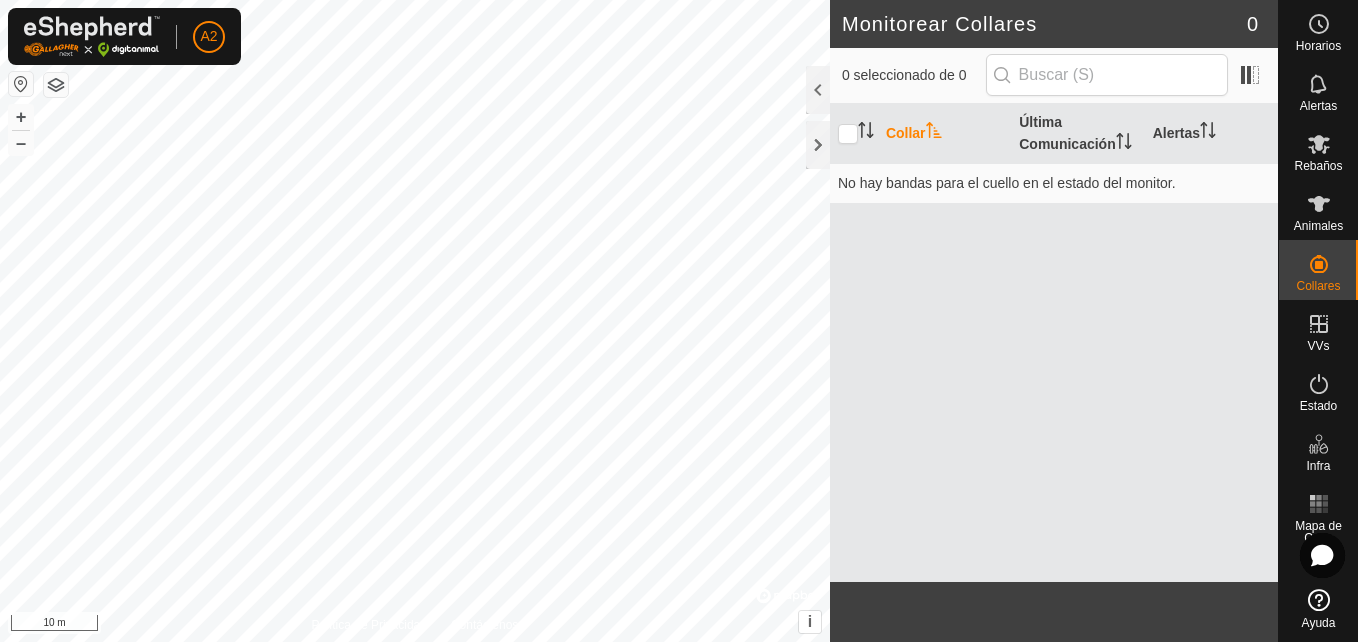 click on "Collar" at bounding box center [944, 134] 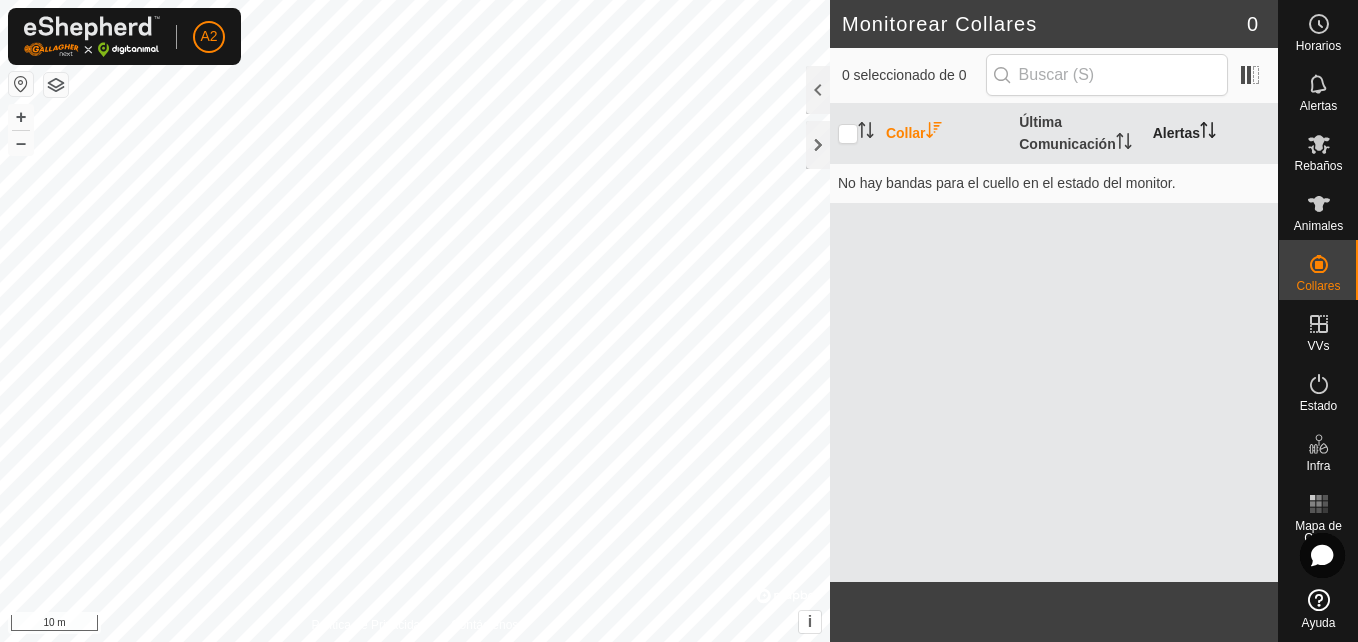 click on "Alertas" at bounding box center (1211, 134) 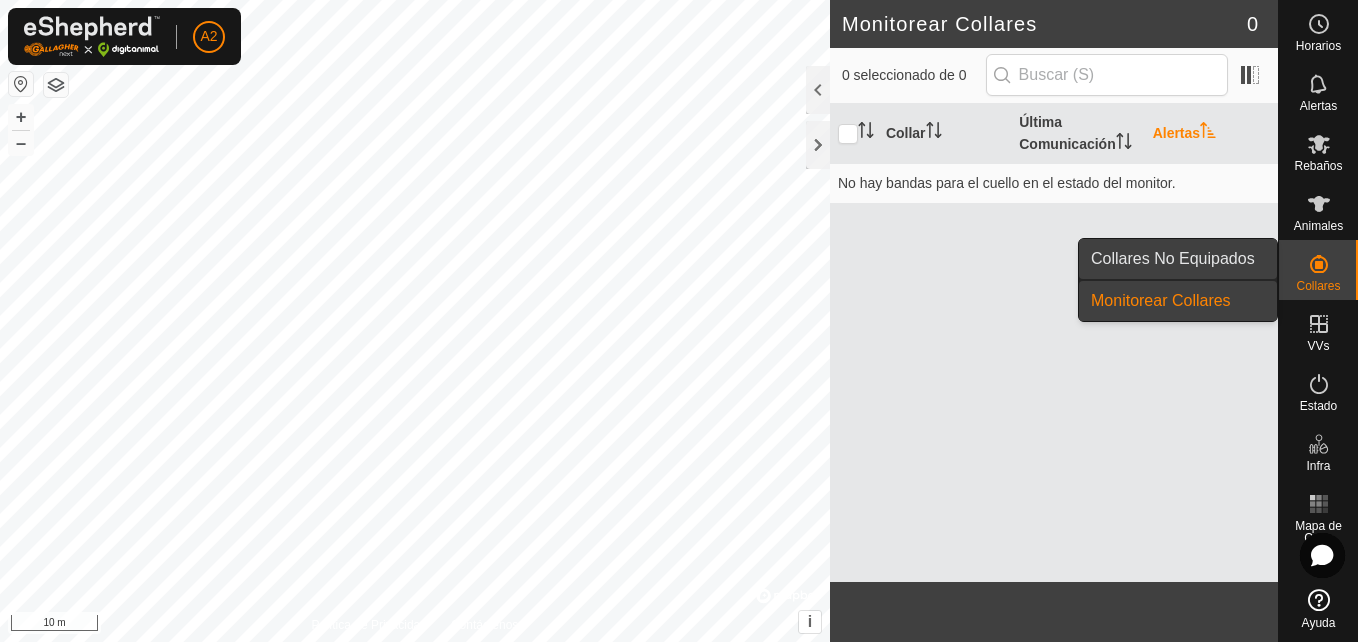click on "Collares No Equipados" at bounding box center (1178, 259) 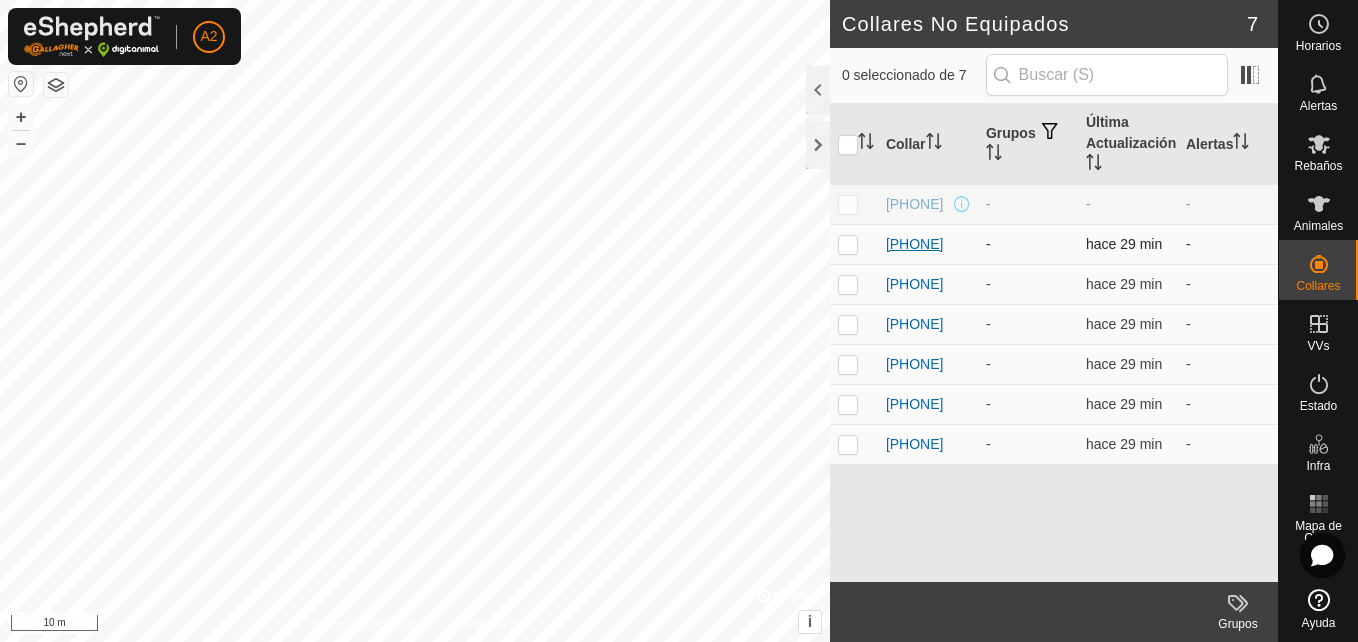 click on "[PHONE]" at bounding box center [915, 244] 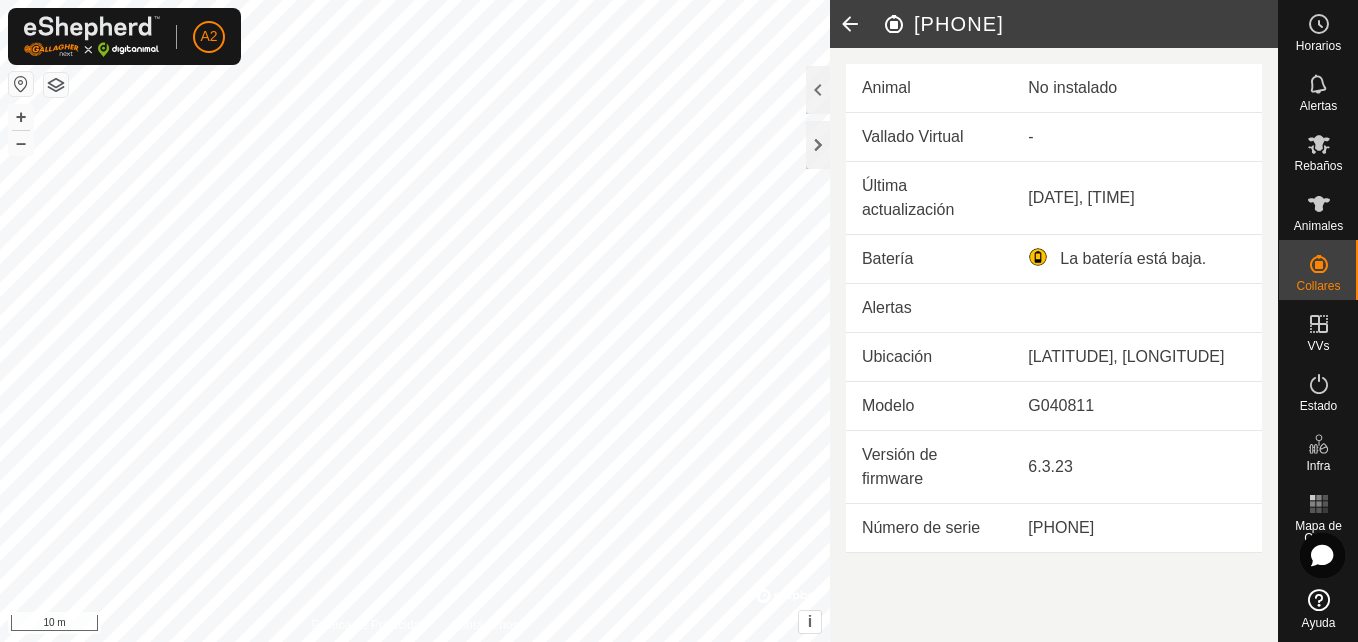 click 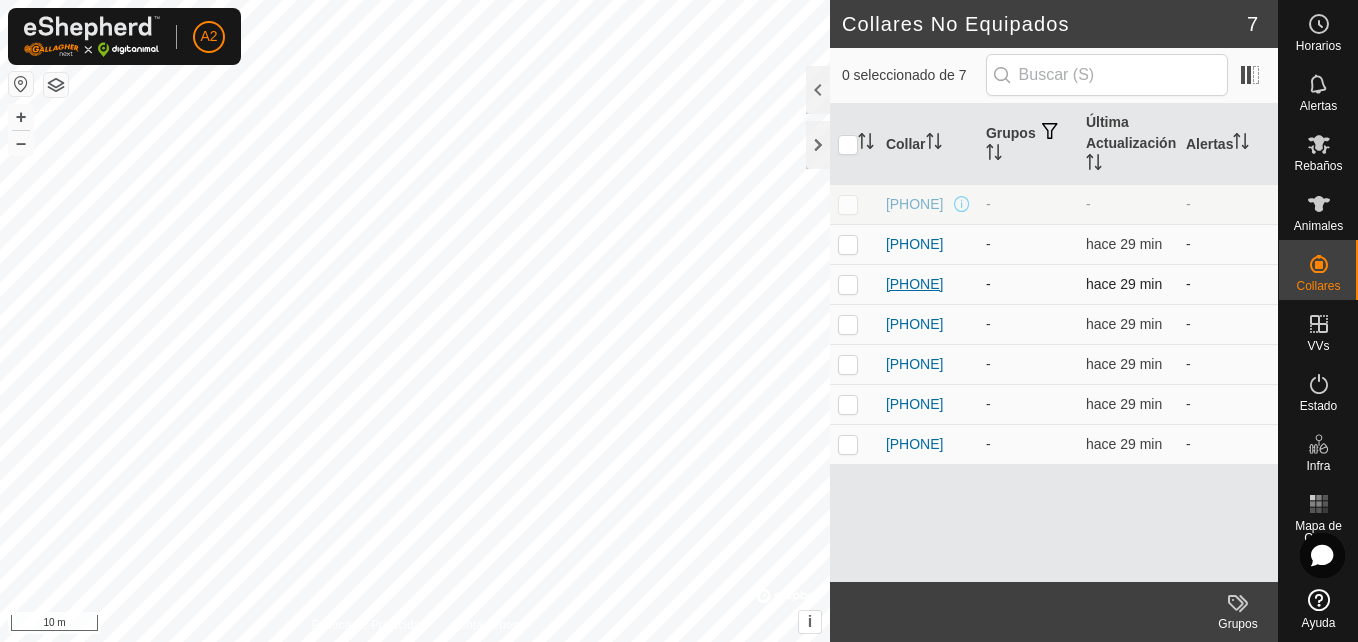 click on "[PHONE]" at bounding box center [915, 284] 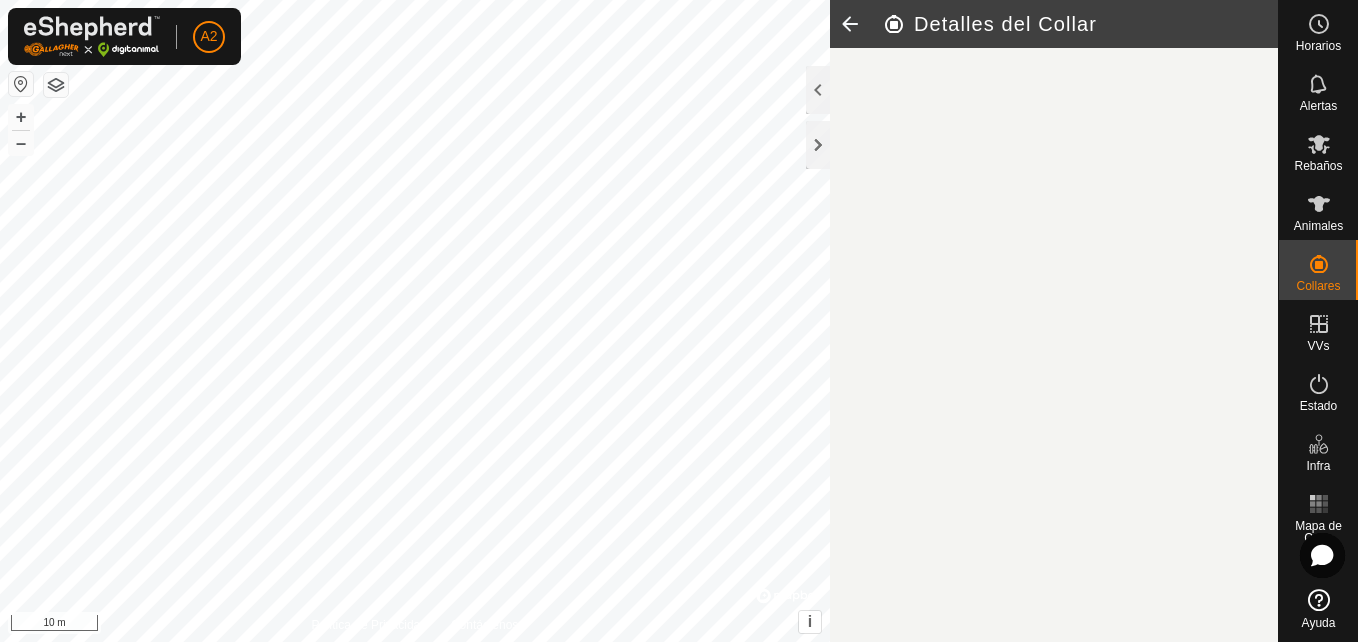 click on "Detalles del Collar" 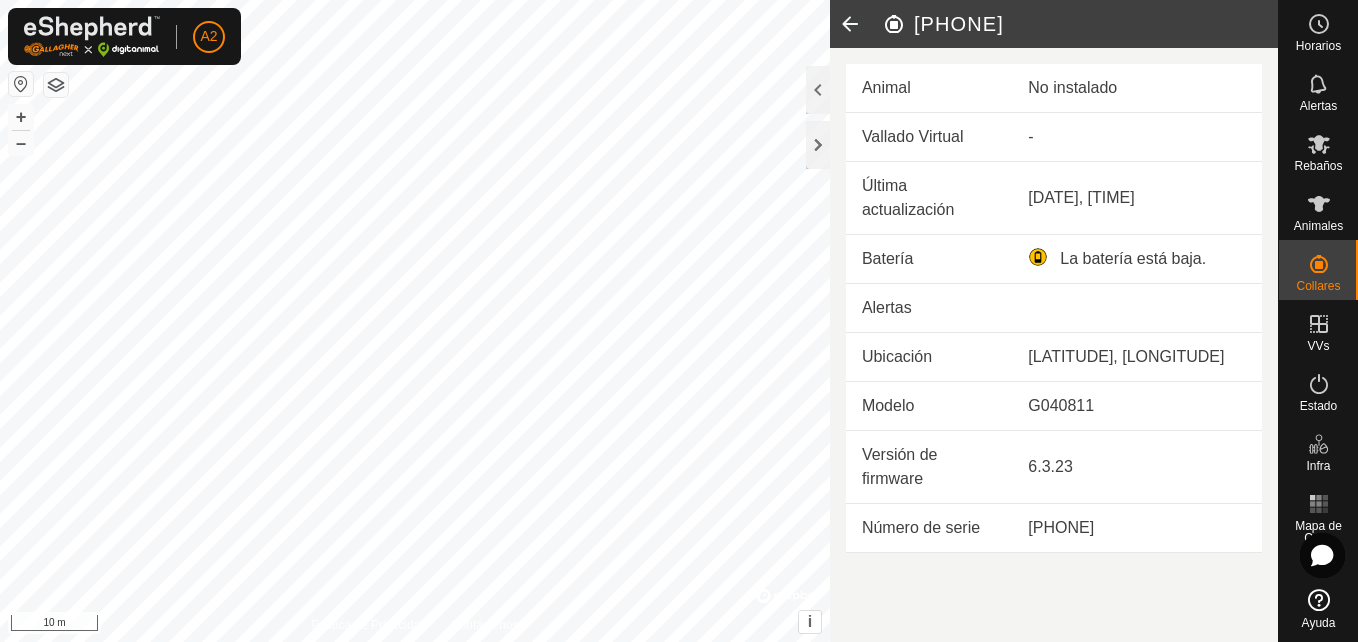 click 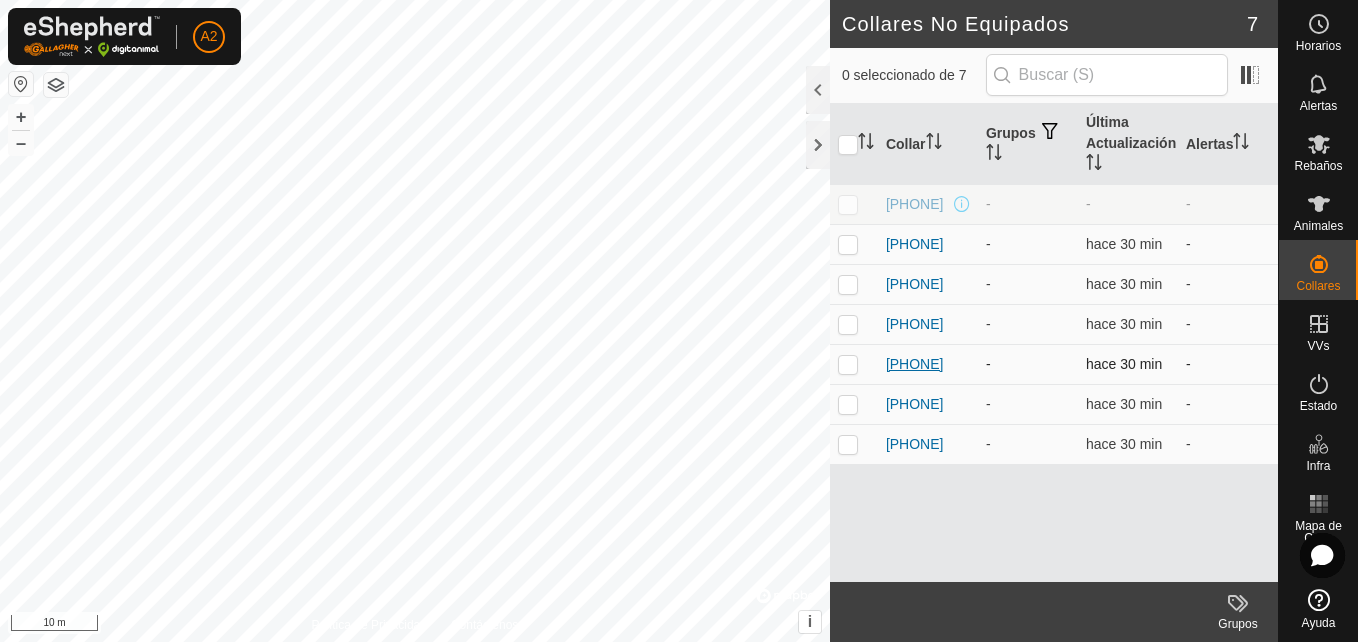 click on "[PHONE]" at bounding box center [915, 364] 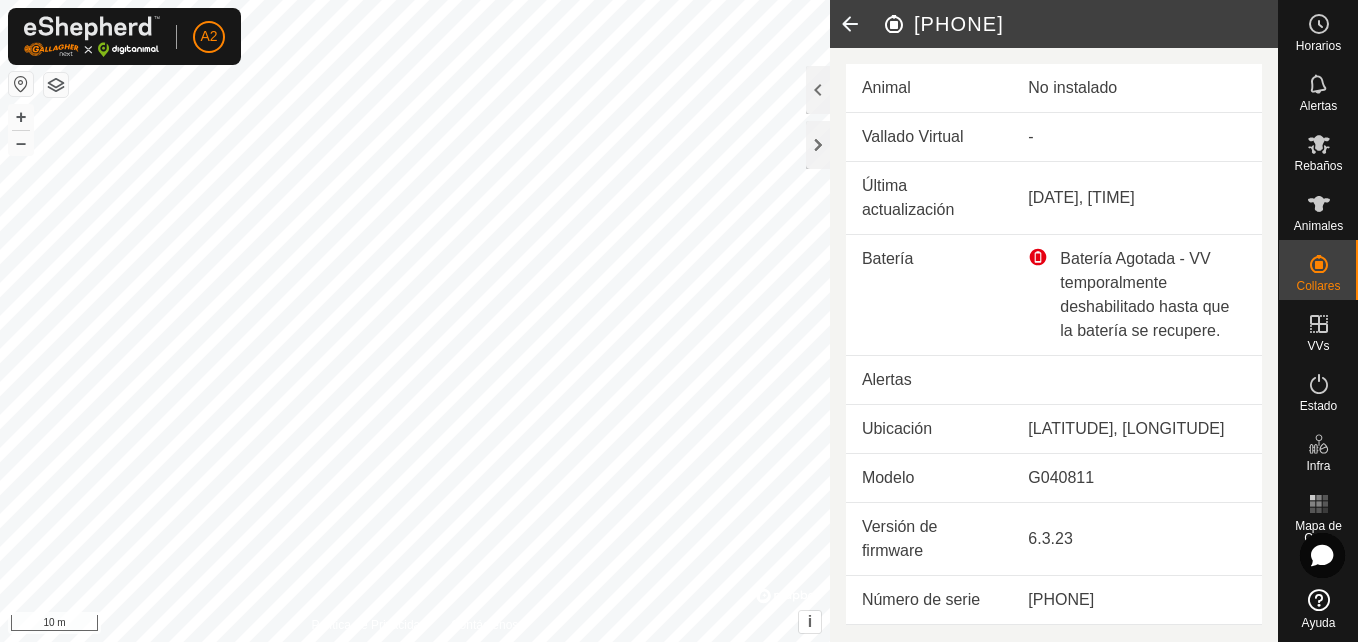 click 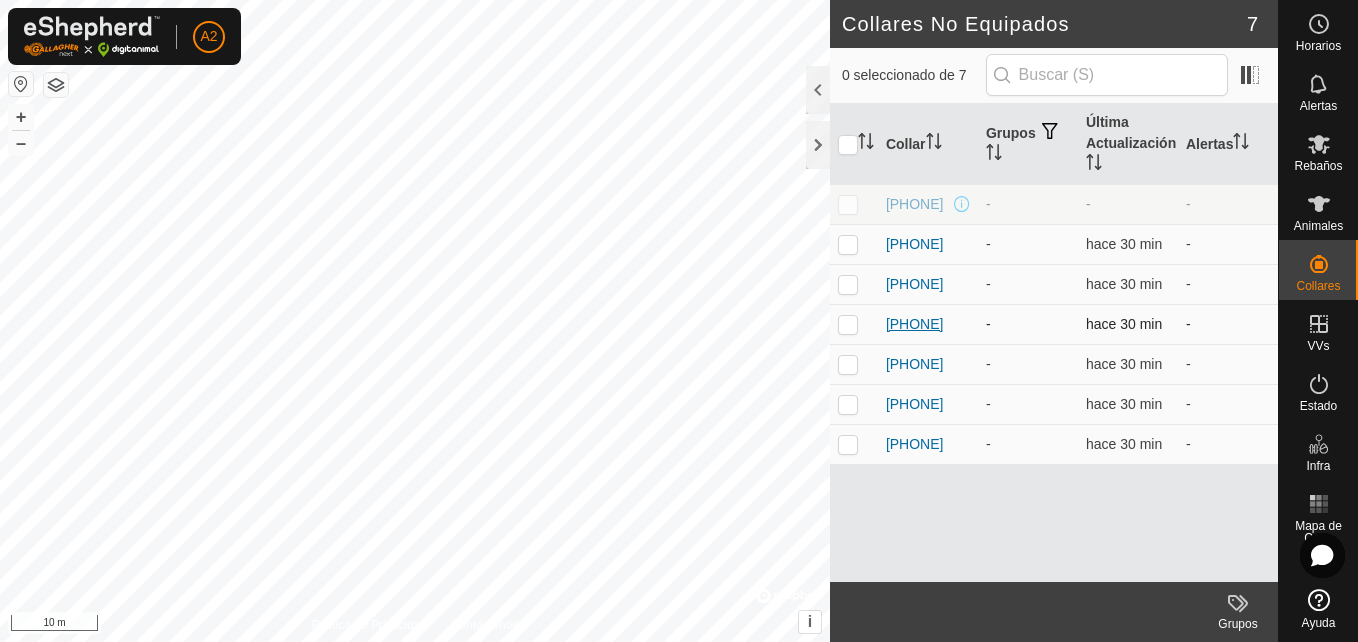 click on "[PHONE]" at bounding box center (915, 324) 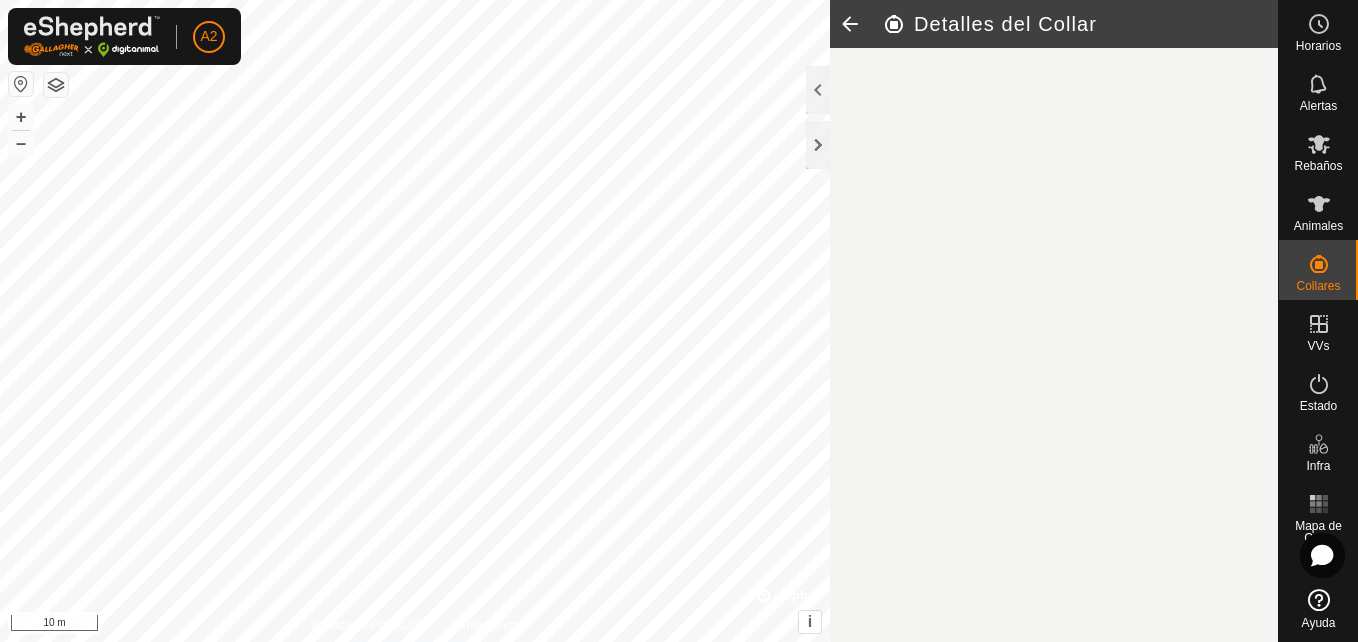 click on "Detalles del Collar" 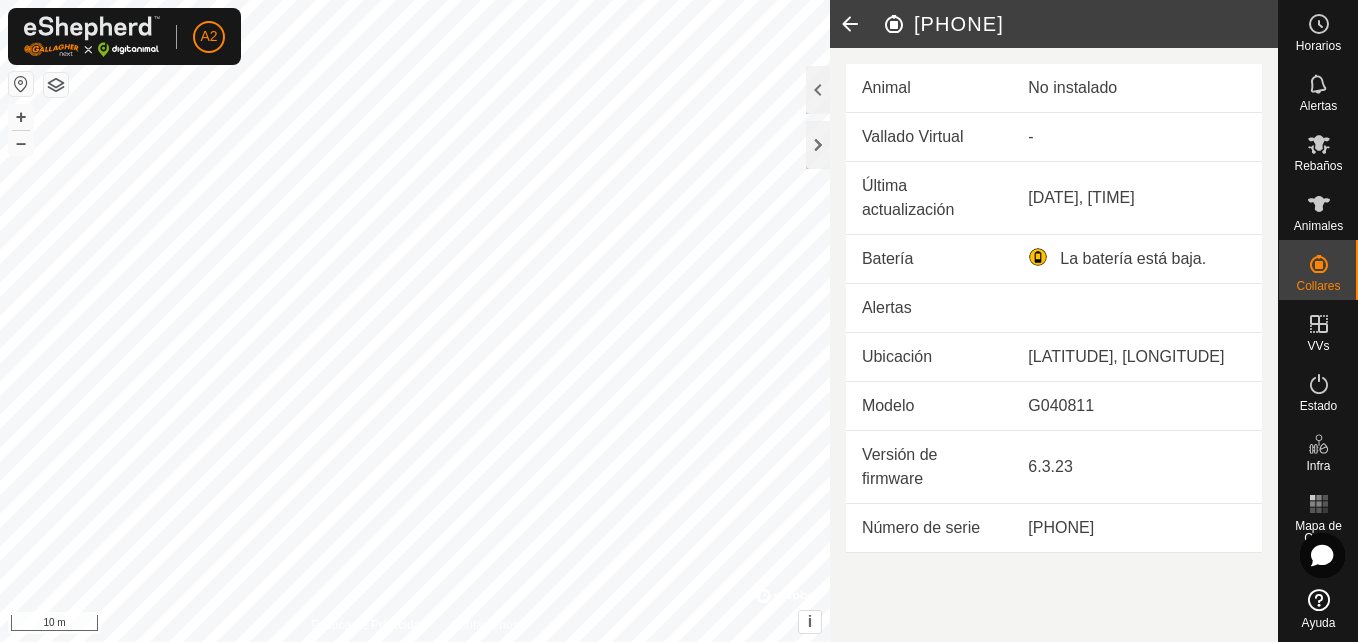 click 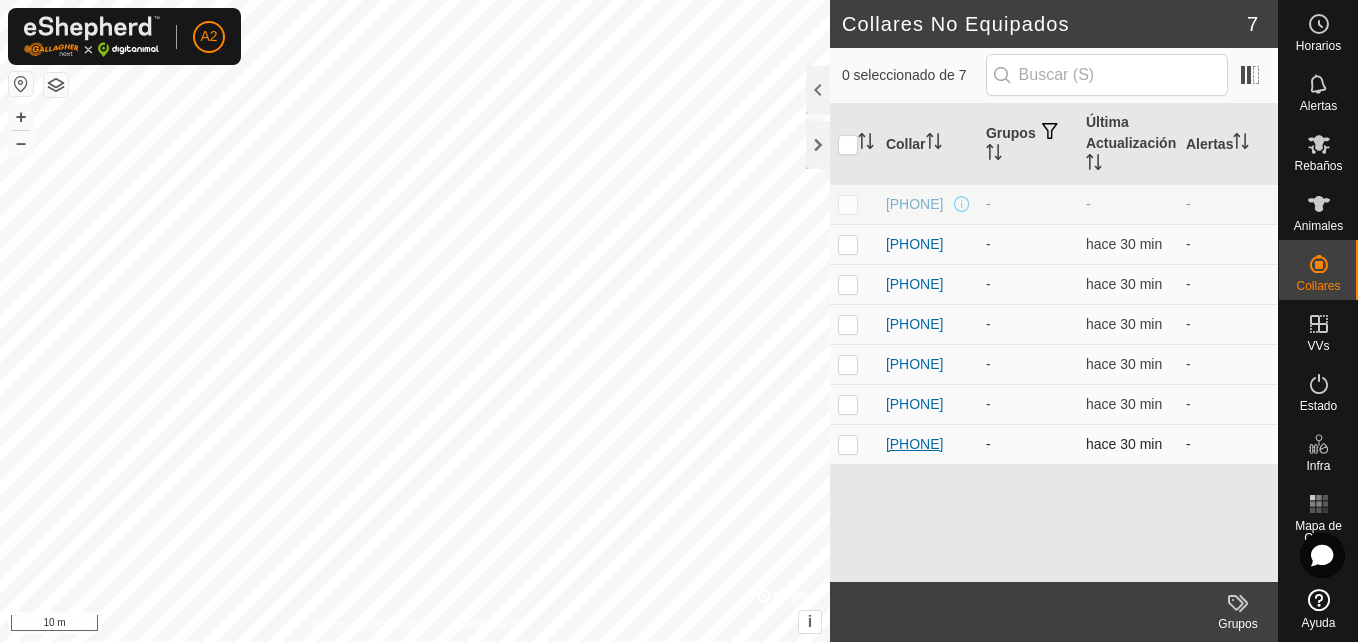 click on "[ID]" at bounding box center [915, 444] 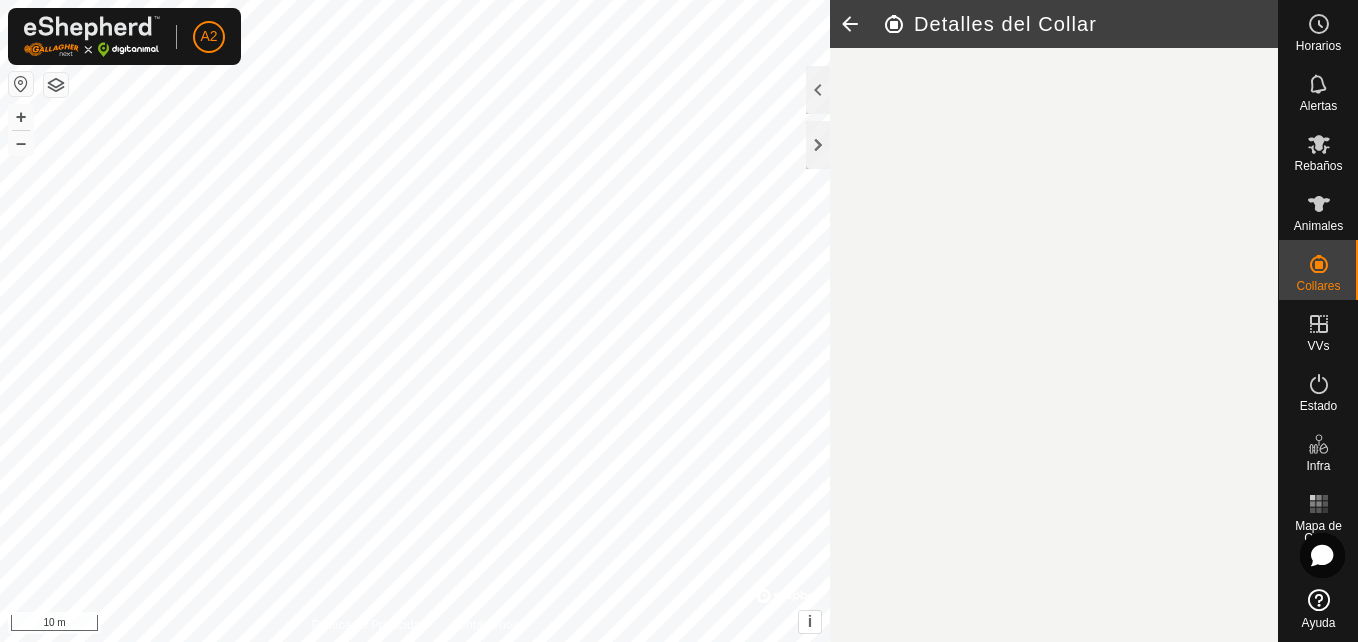 click on "Detalles del Collar" 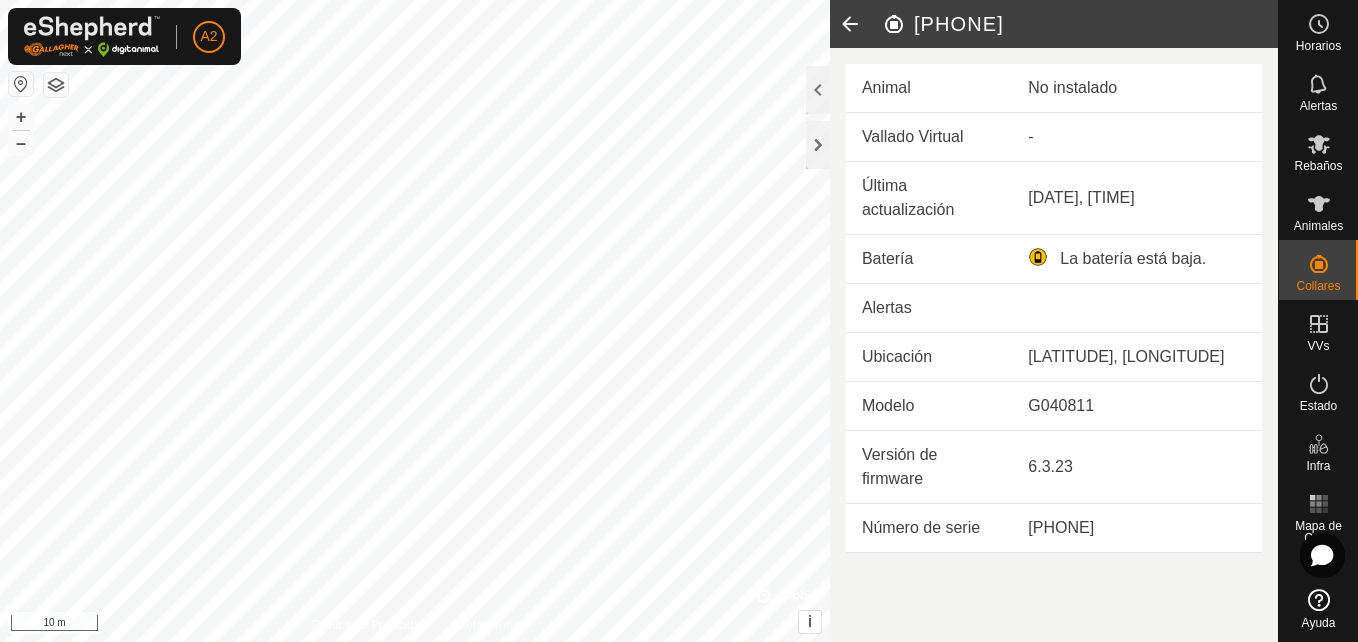 click 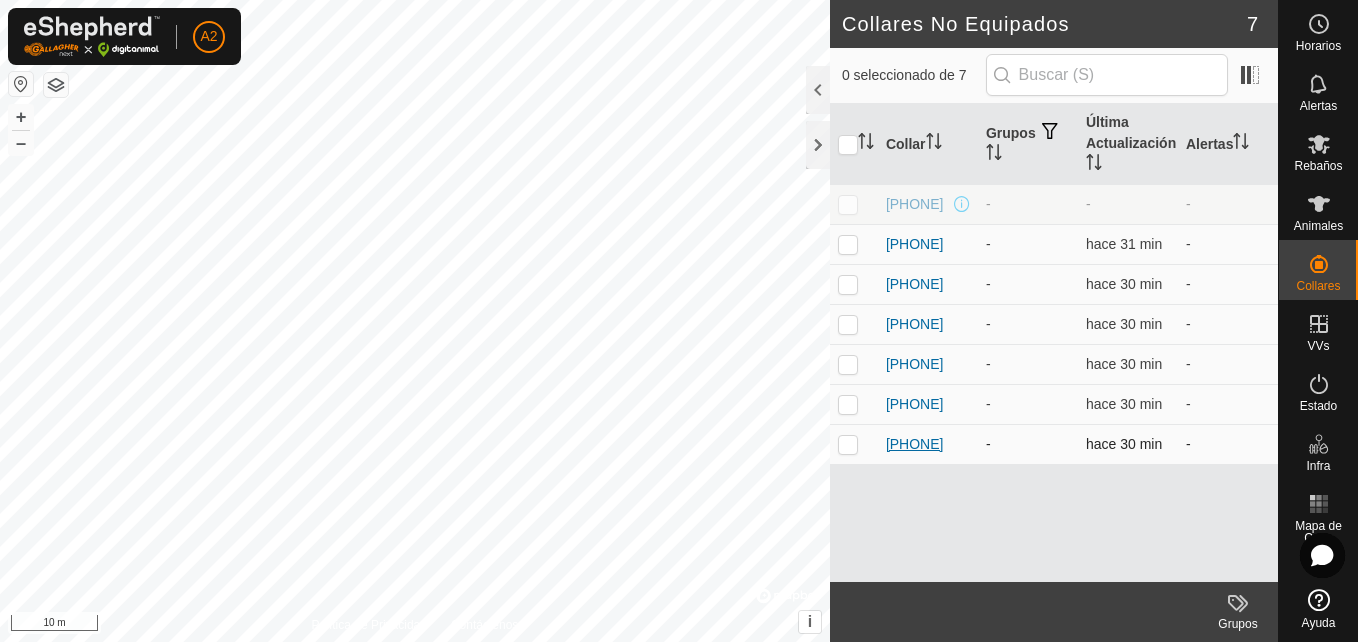 click on "[ID]" at bounding box center [915, 444] 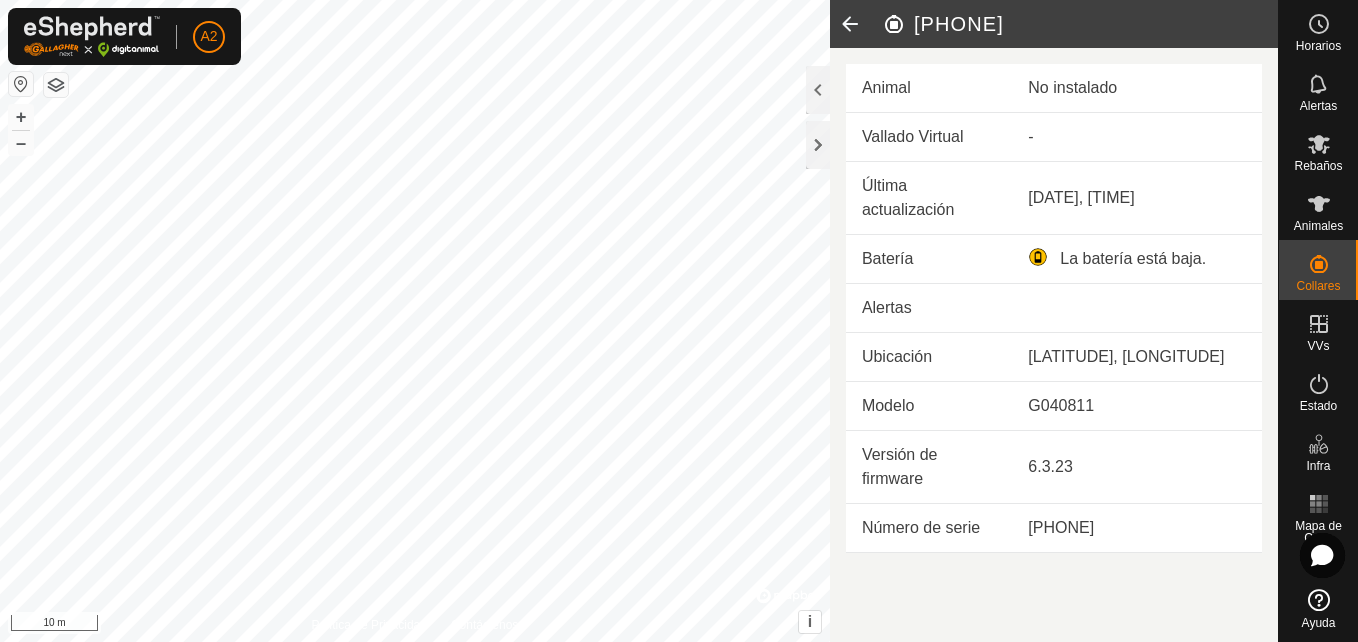 click 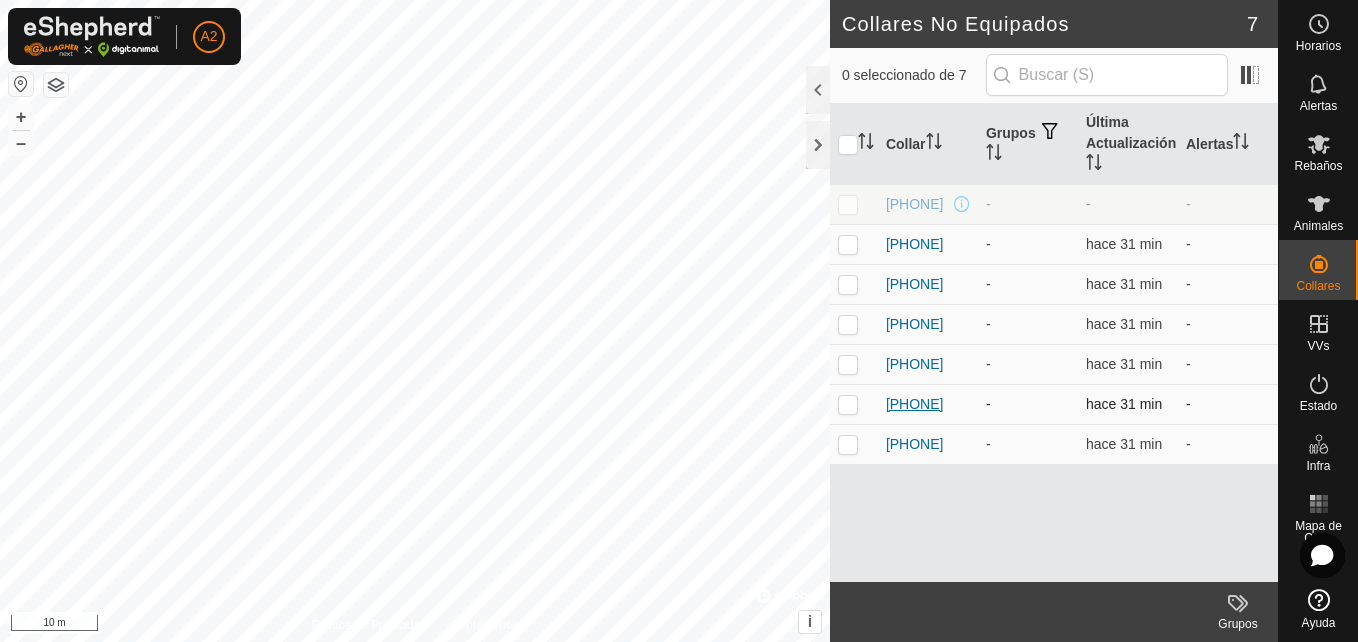 click on "[PHONE]" at bounding box center (915, 404) 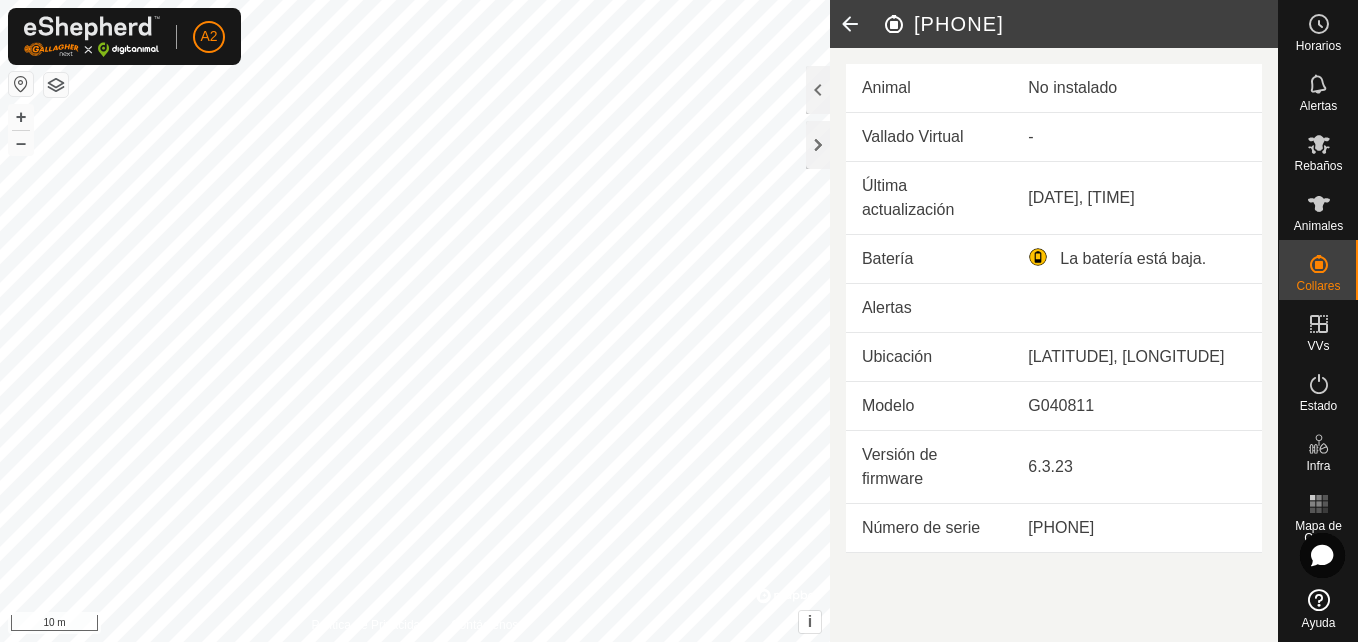click 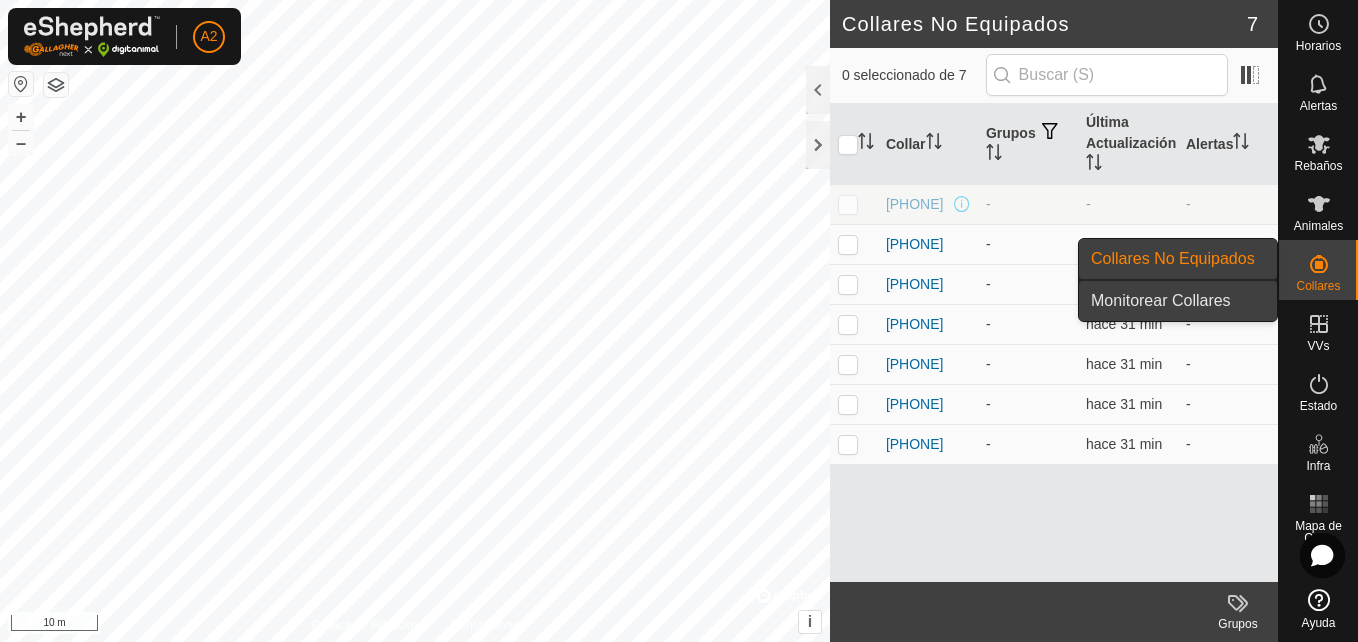 click on "Monitorear Collares" at bounding box center [1178, 301] 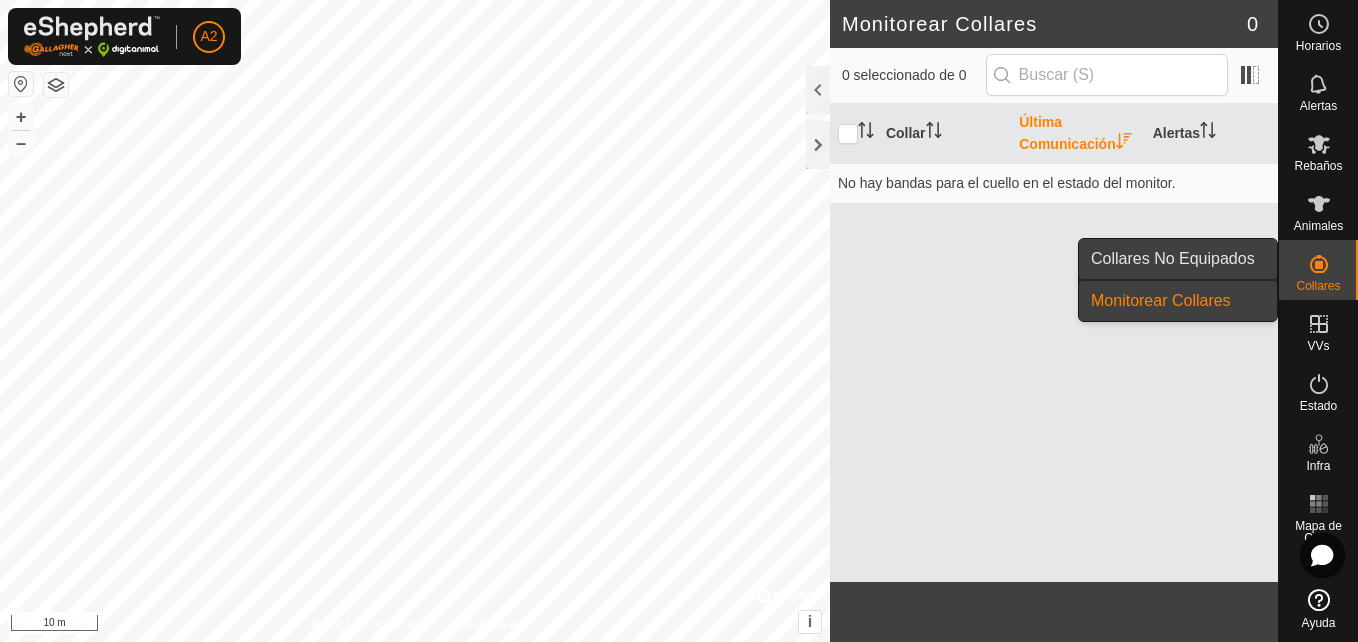 click on "Collares No Equipados" at bounding box center [1178, 259] 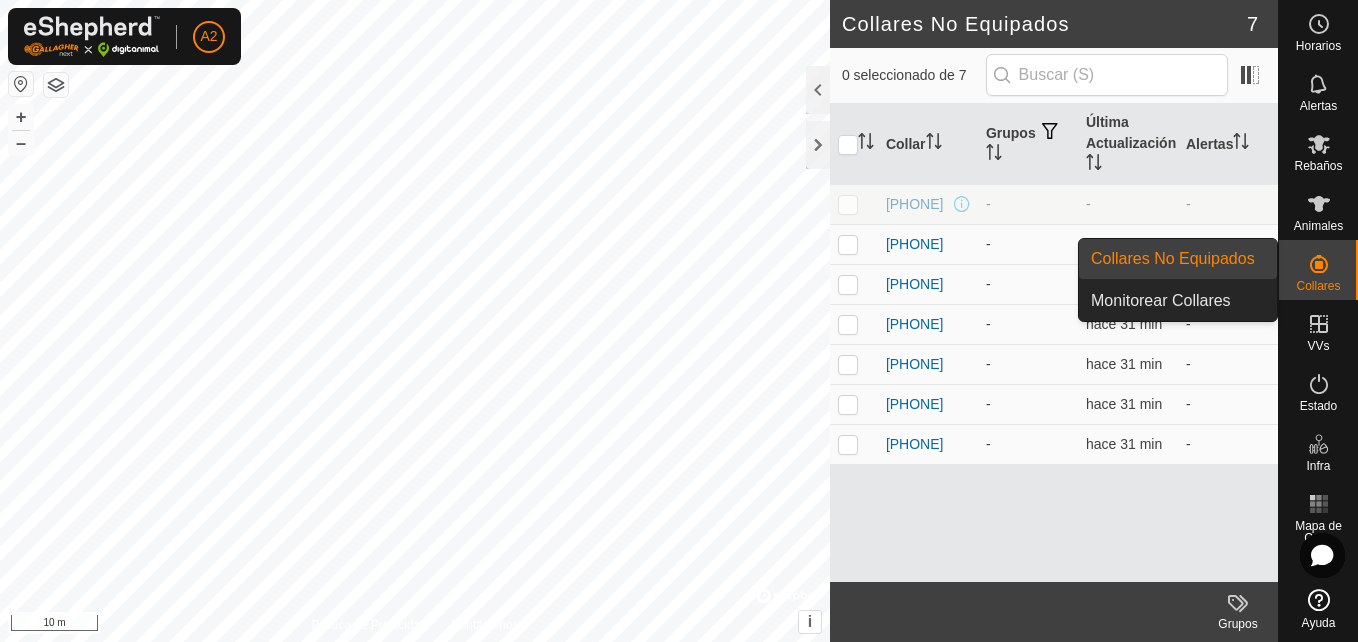 click on "Collares" at bounding box center [1318, 270] 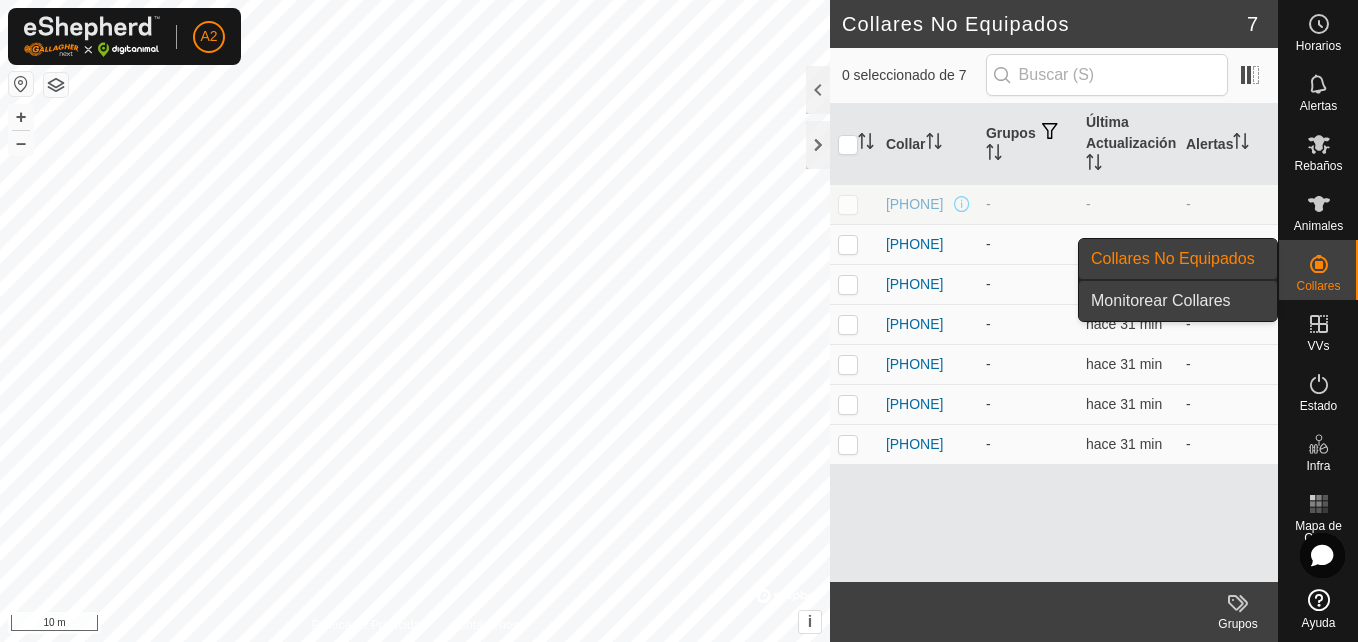 click on "Monitorear Collares" at bounding box center (1178, 301) 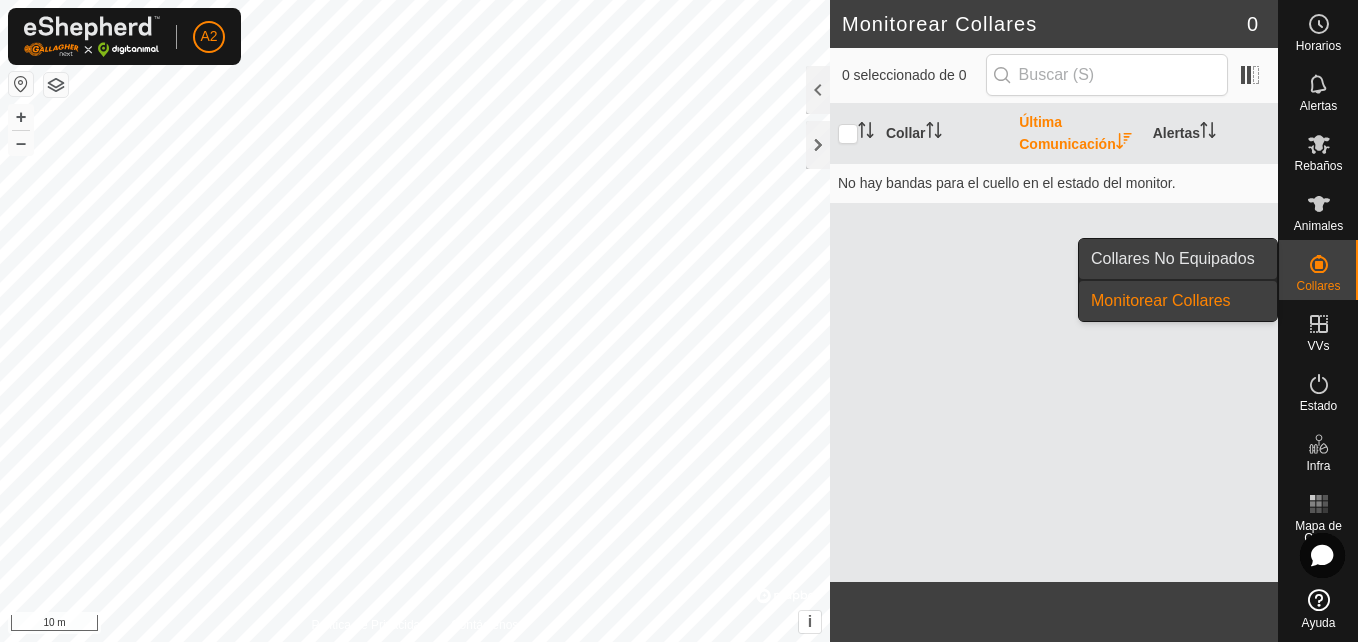 click on "Collares No Equipados" at bounding box center [1178, 259] 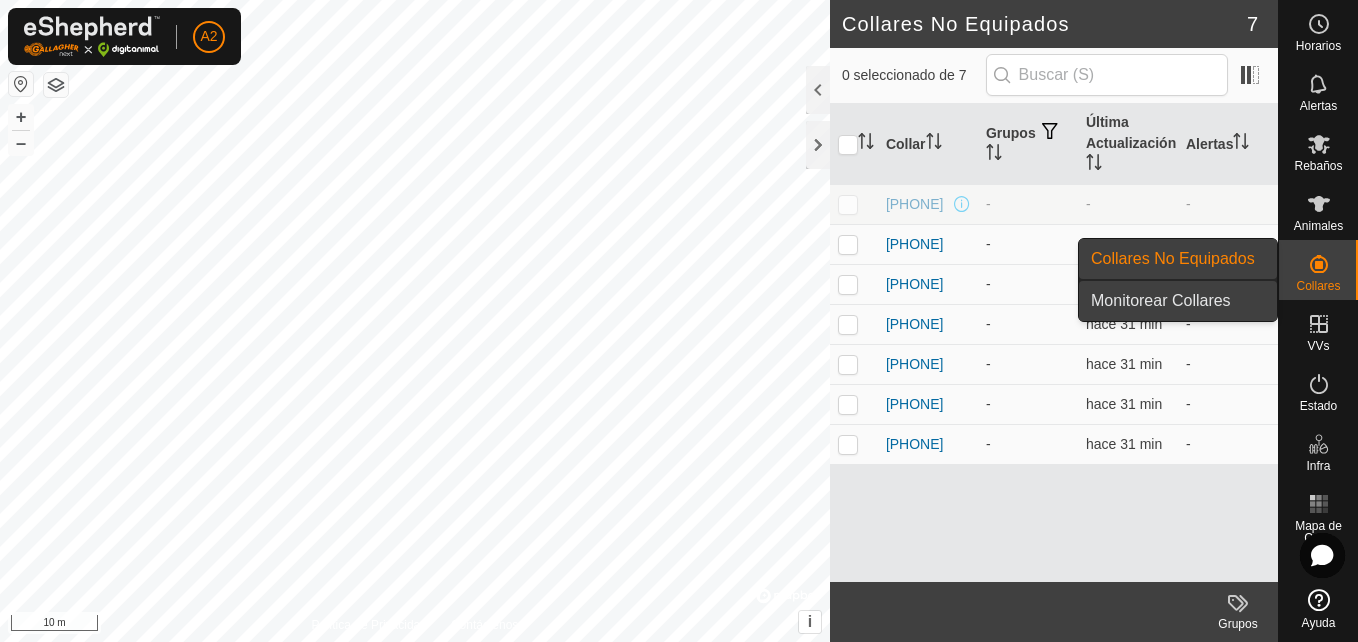 click on "Monitorear Collares" at bounding box center [1178, 301] 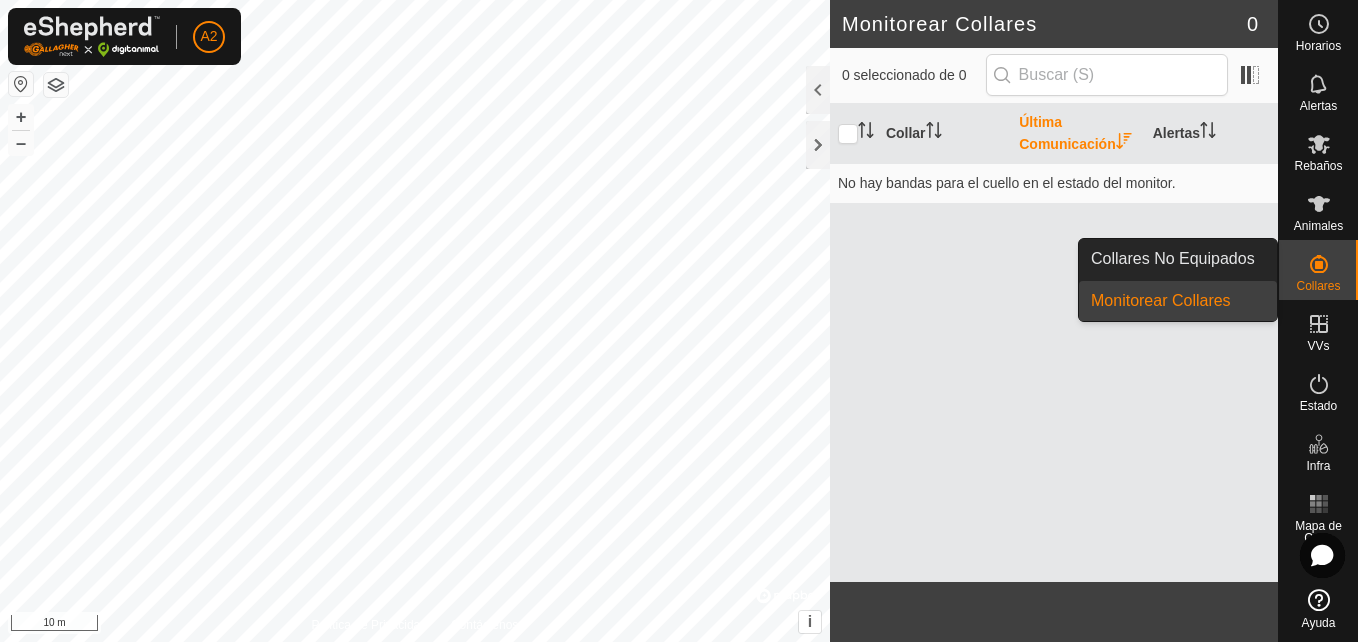 click on "Collares" at bounding box center (1318, 286) 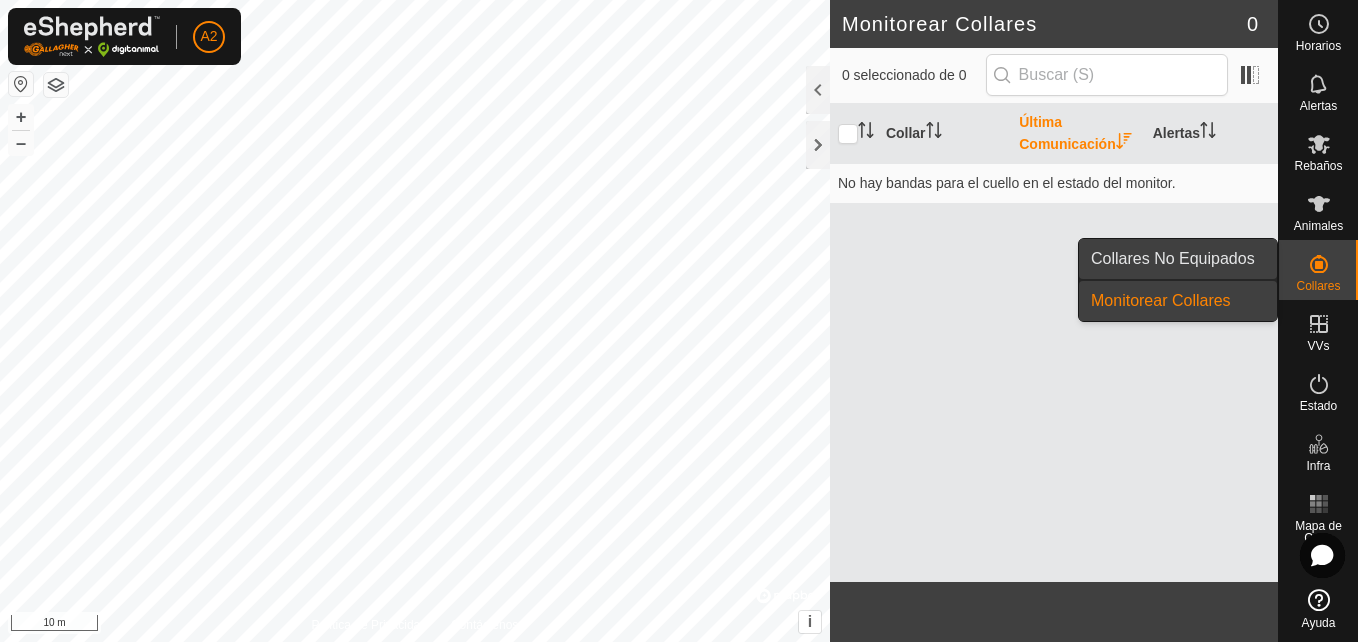 click on "Collares No Equipados" at bounding box center (1178, 259) 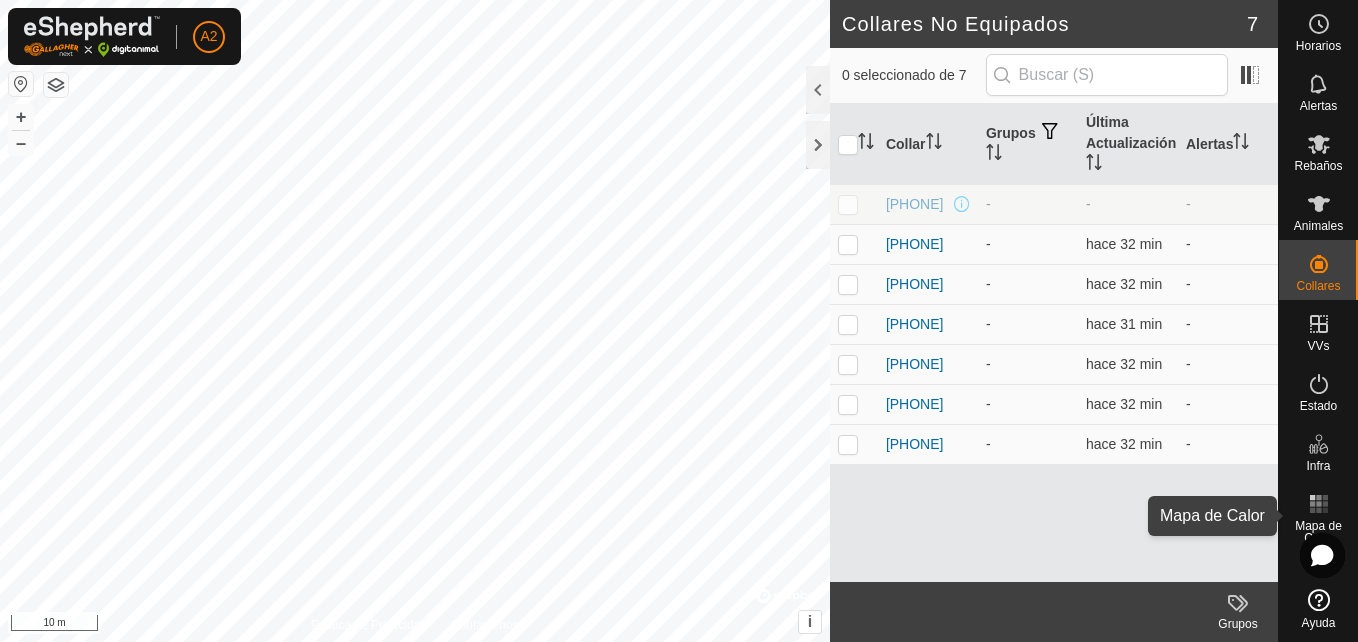 click 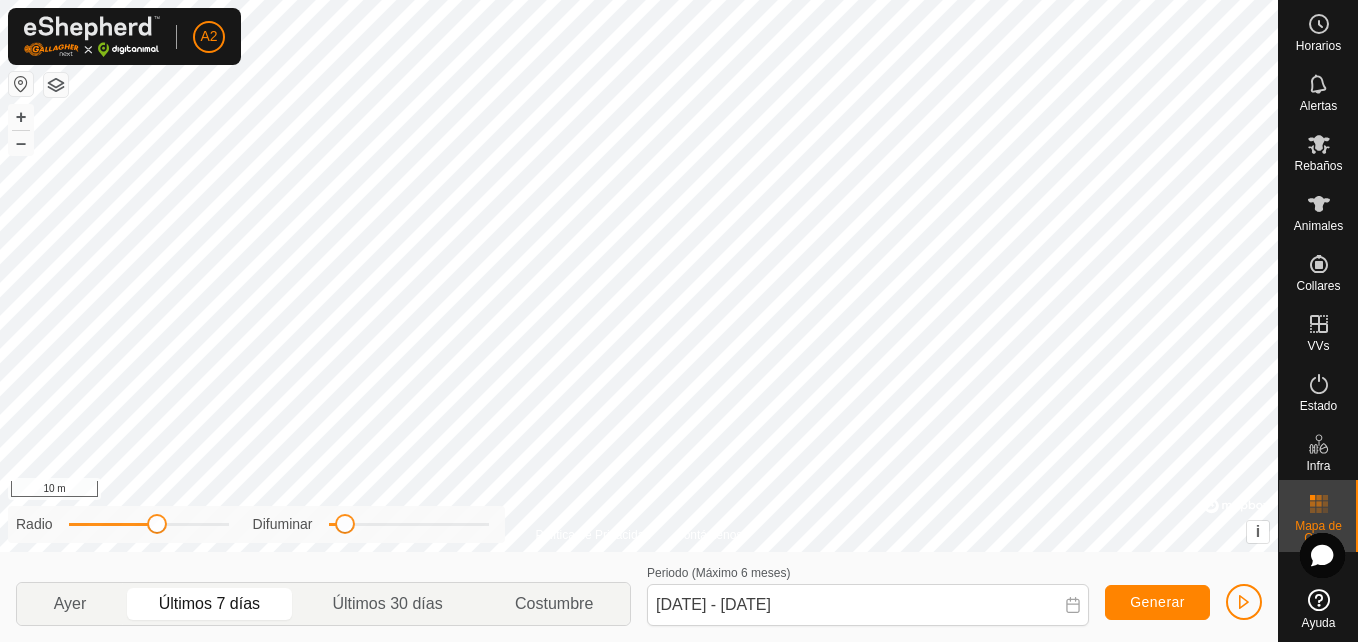 click on "Últimos 7 días" 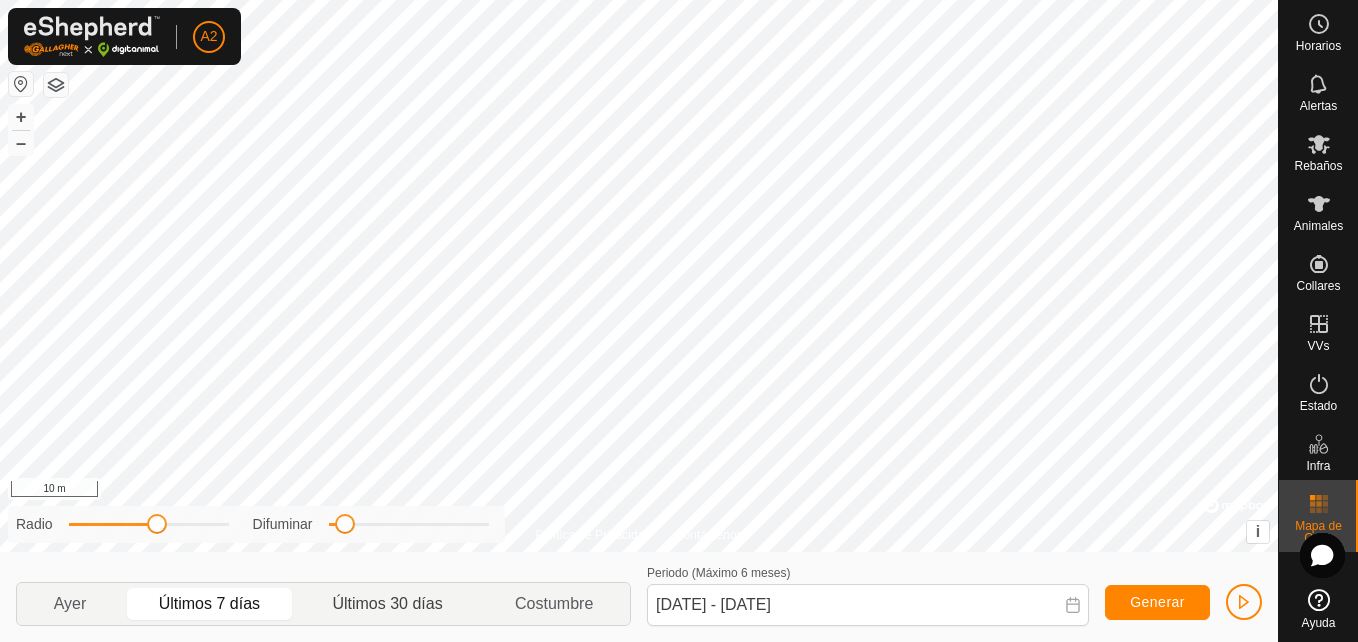click on "Últimos 30 días" 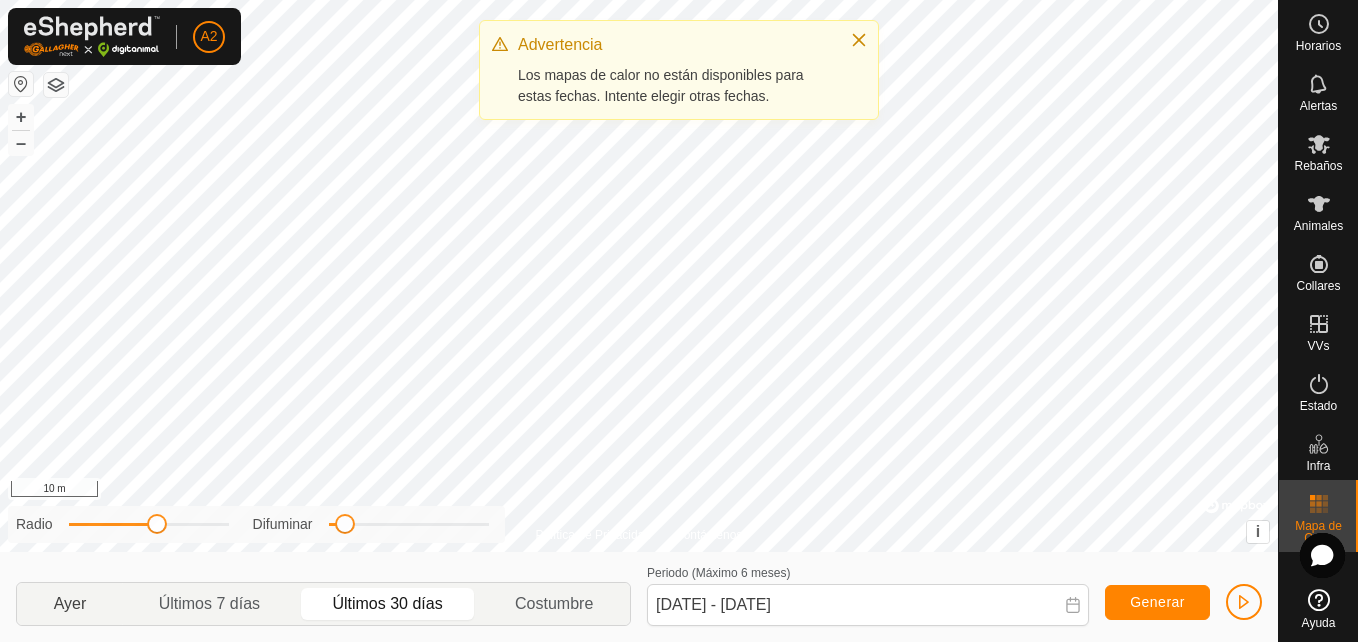 click on "Ayer" 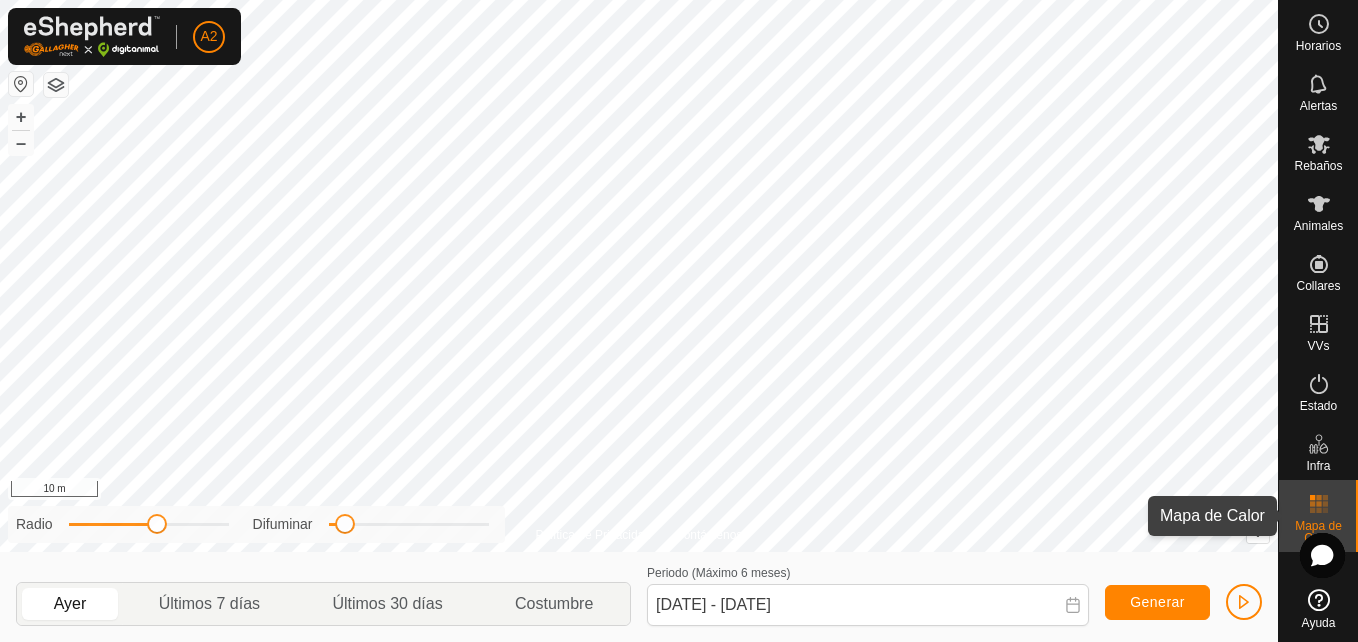 click 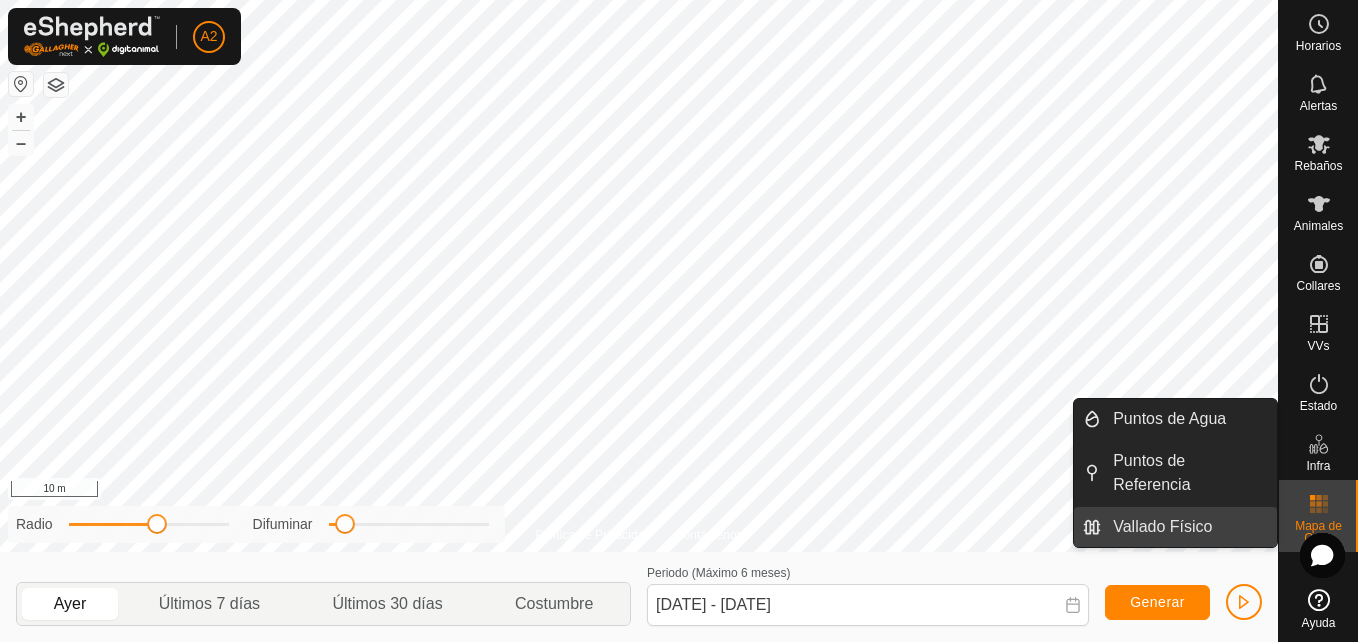click on "Vallado Físico" at bounding box center [1189, 527] 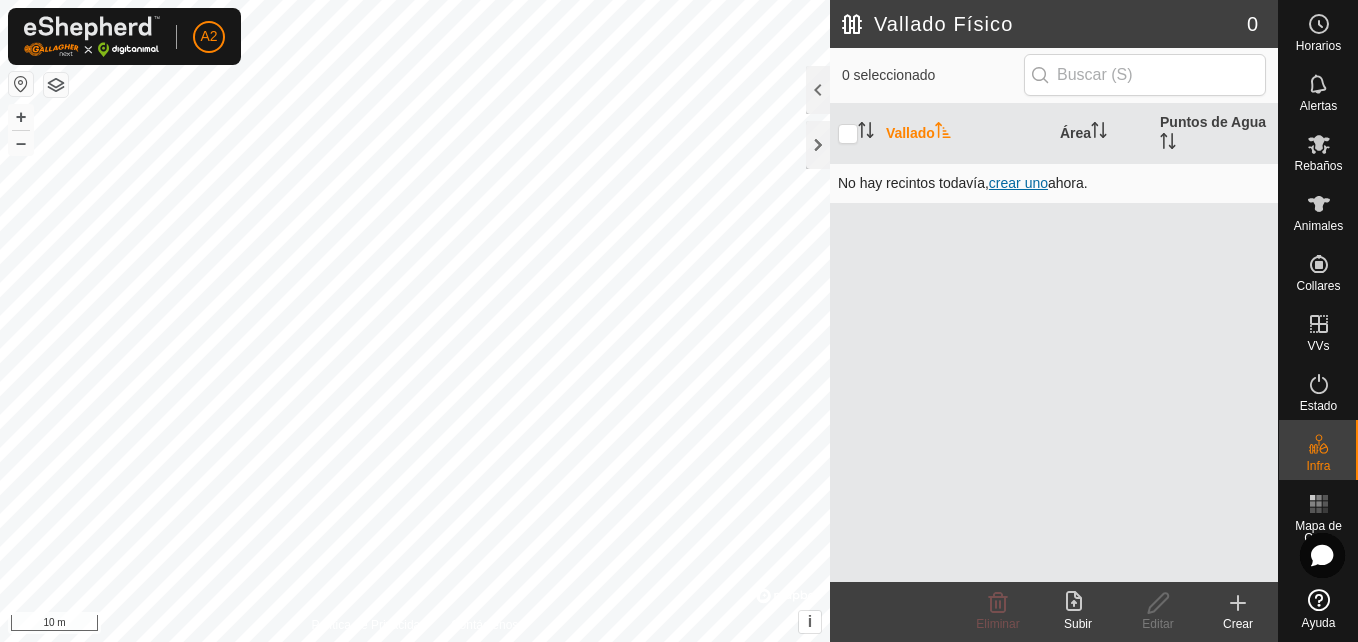 click on "crear uno" at bounding box center (1018, 183) 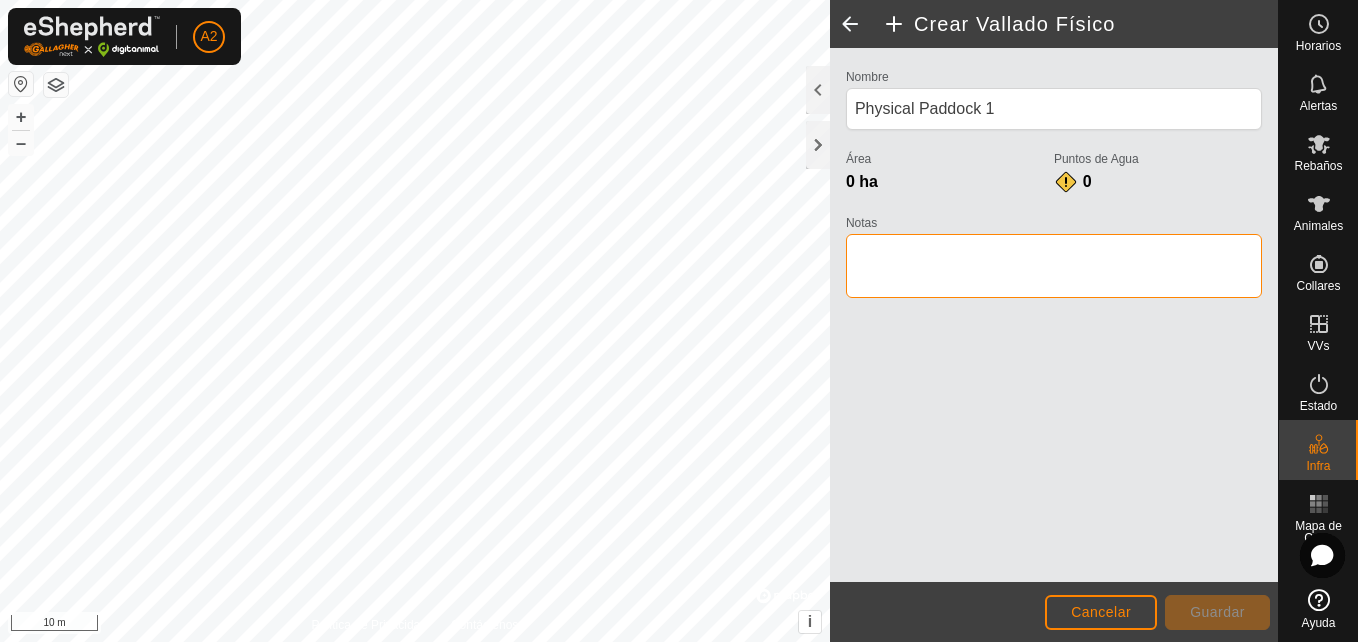 click on "Notas" at bounding box center (1054, 266) 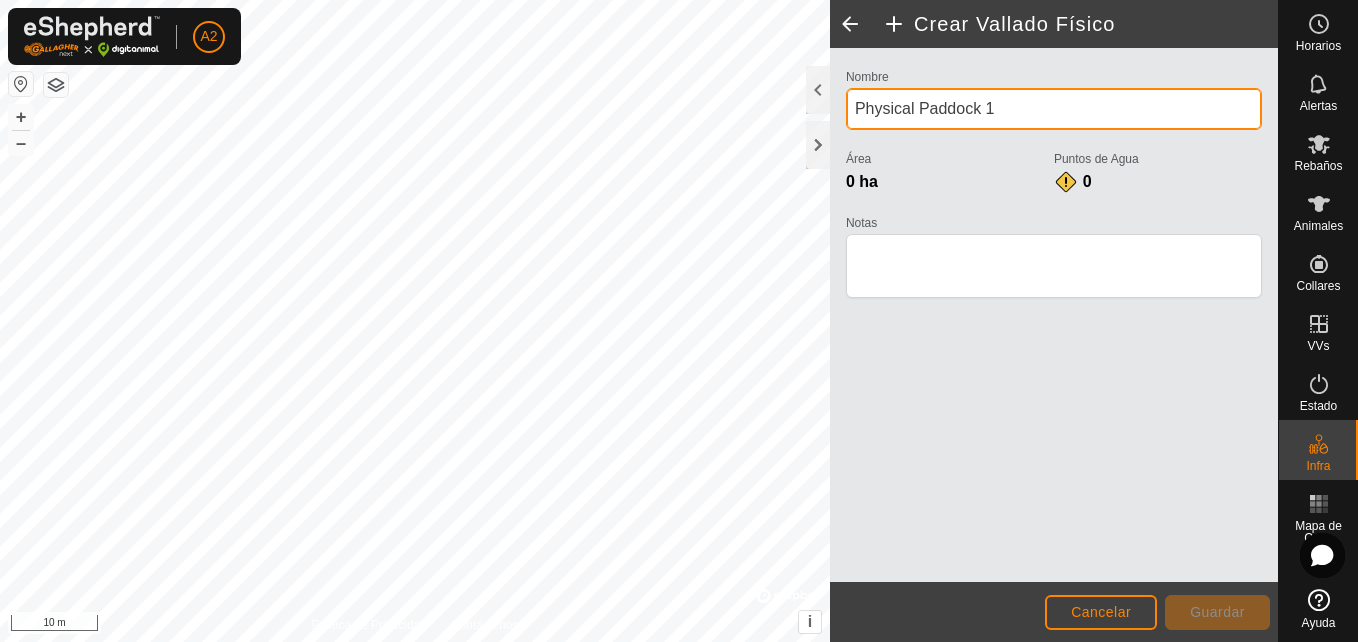 click on "Physical Paddock 1" at bounding box center (1054, 109) 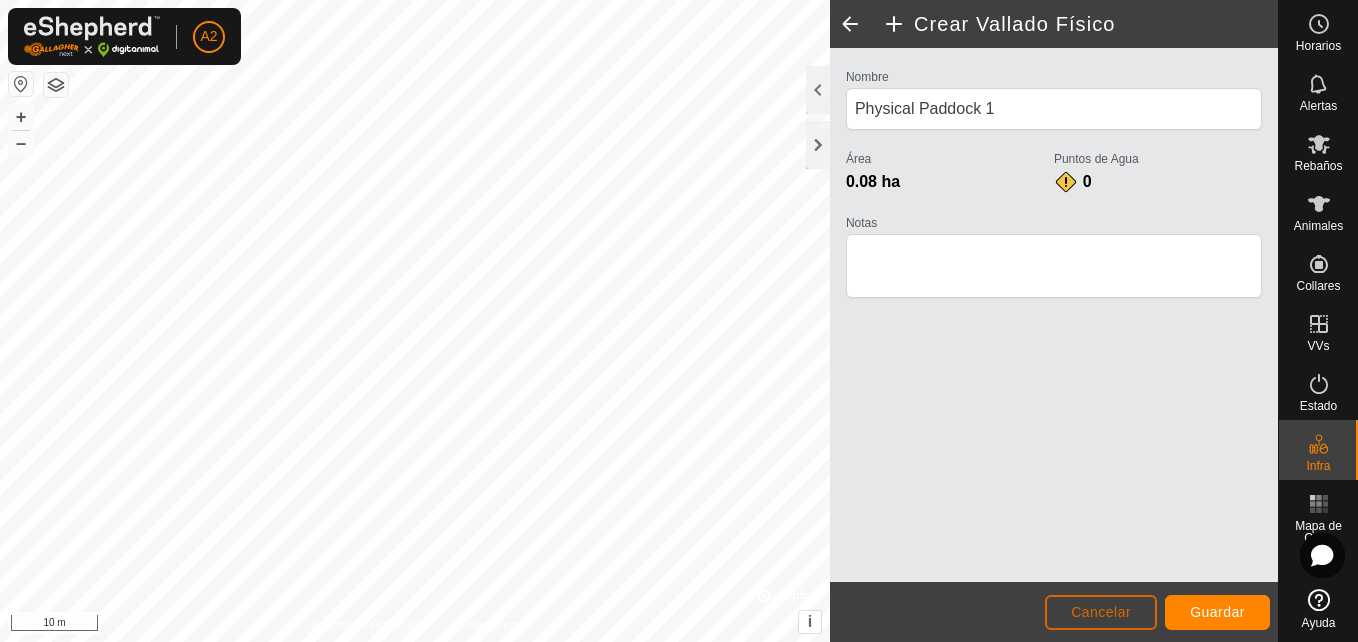click on "Cancelar" 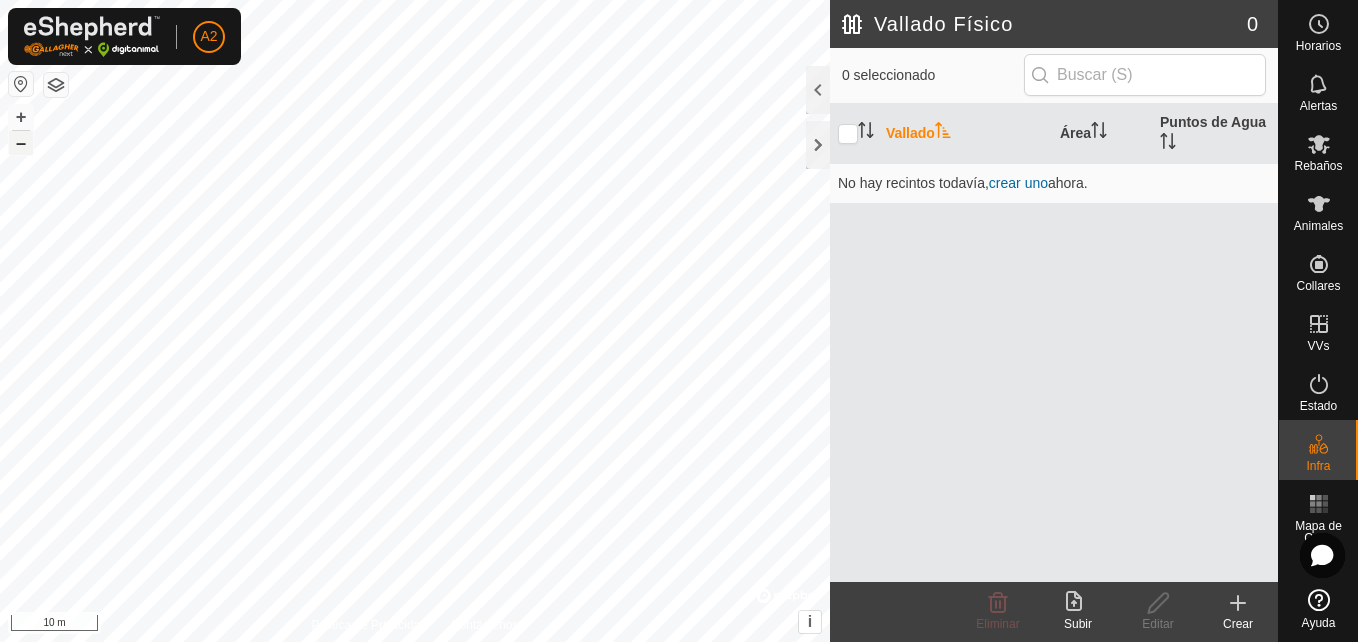 click on "–" at bounding box center [21, 143] 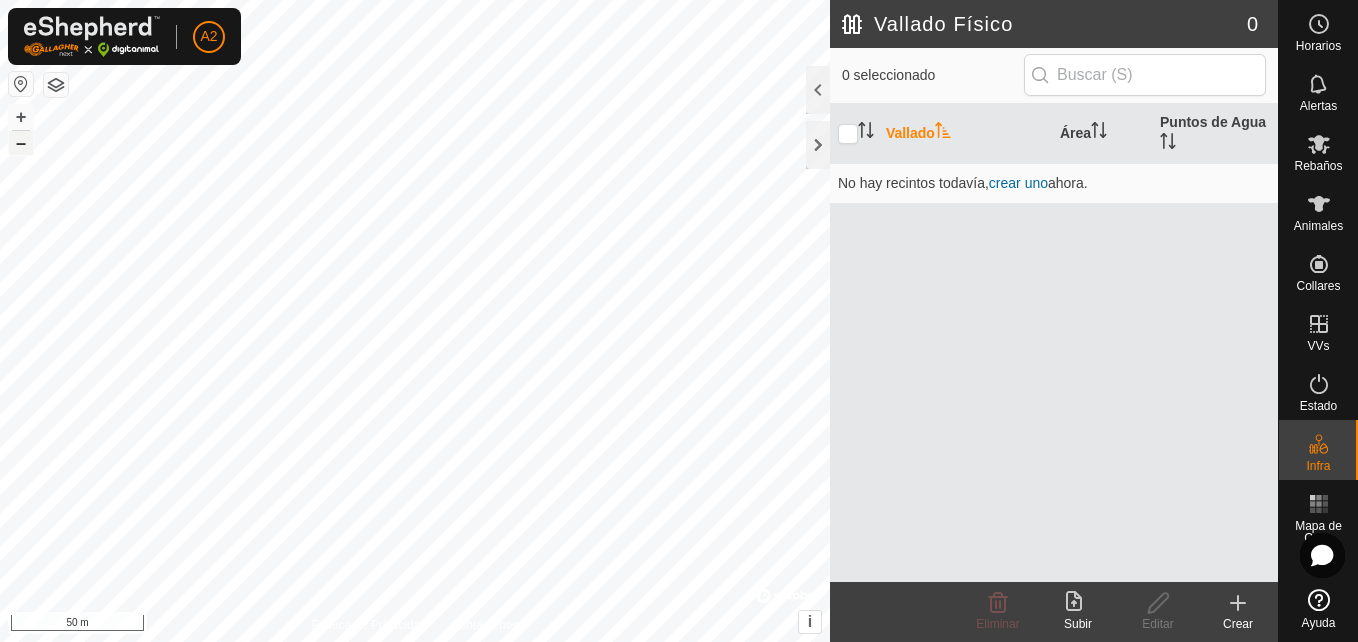 click on "–" at bounding box center [21, 143] 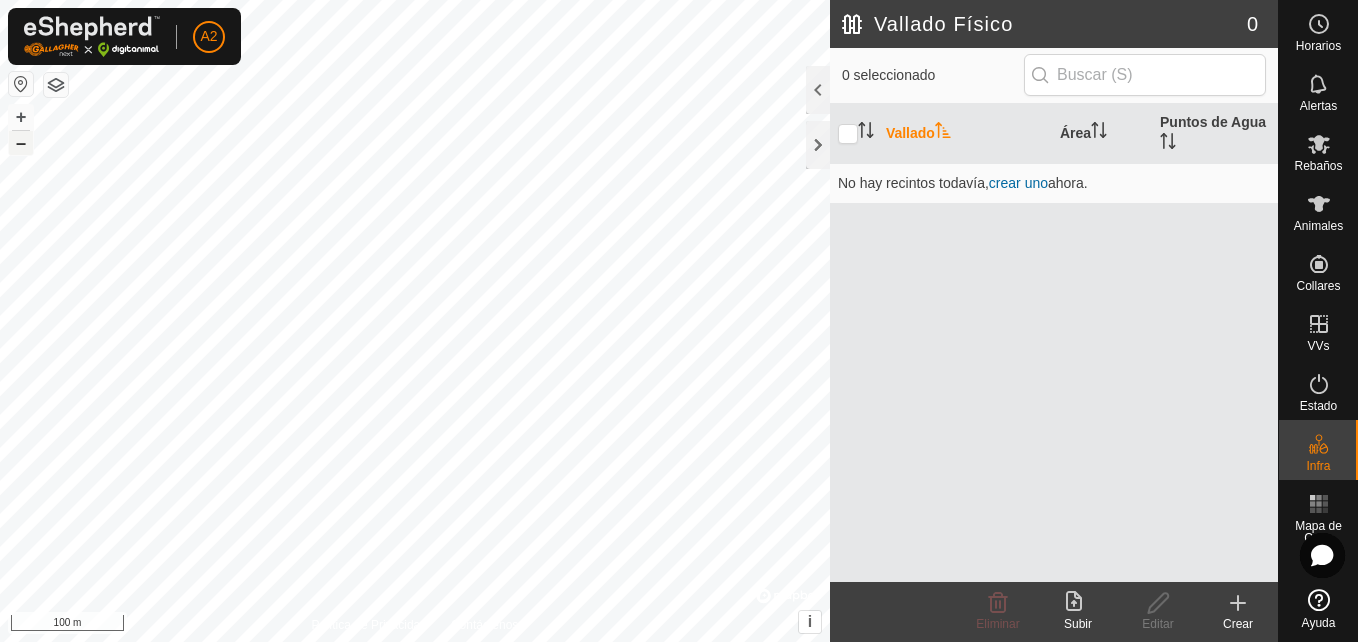 click on "–" at bounding box center (21, 143) 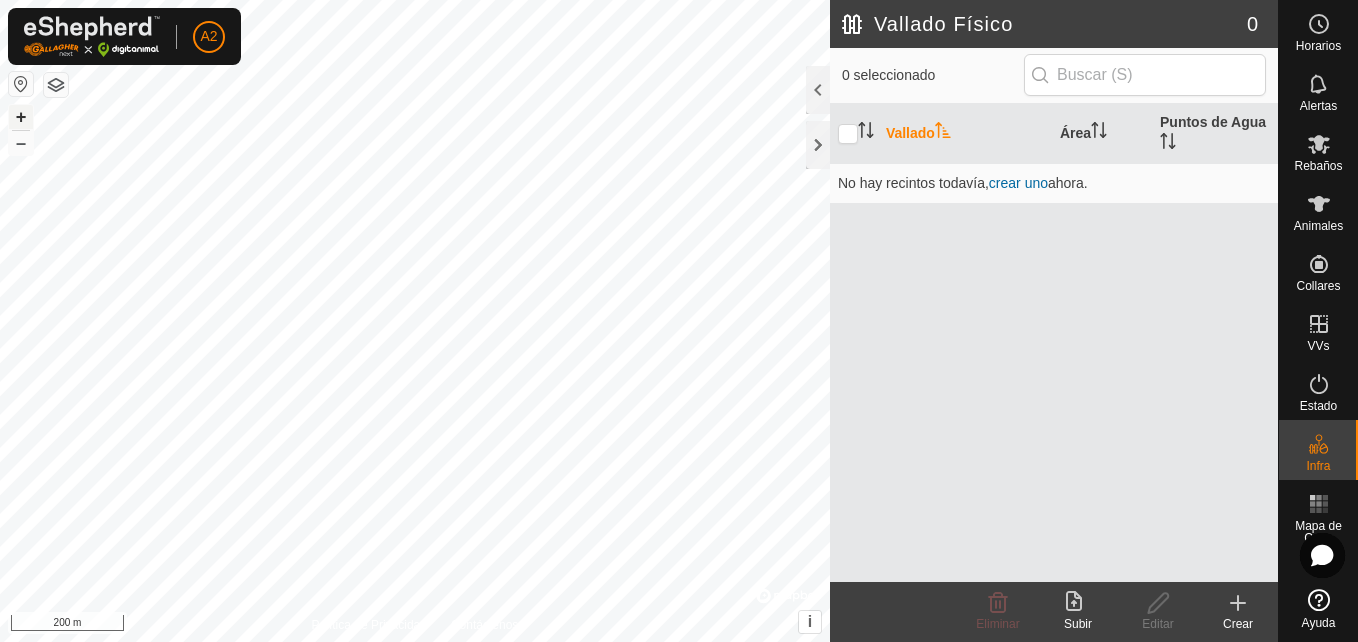 click on "+" at bounding box center [21, 117] 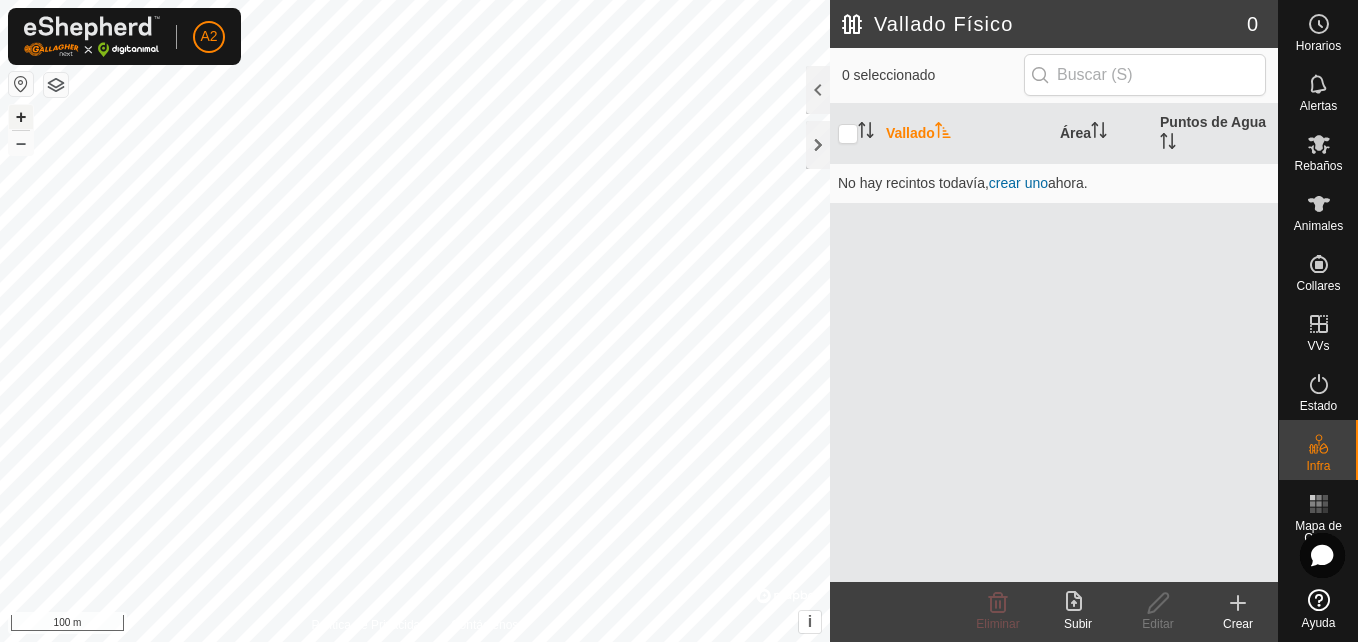 click on "+" at bounding box center (21, 117) 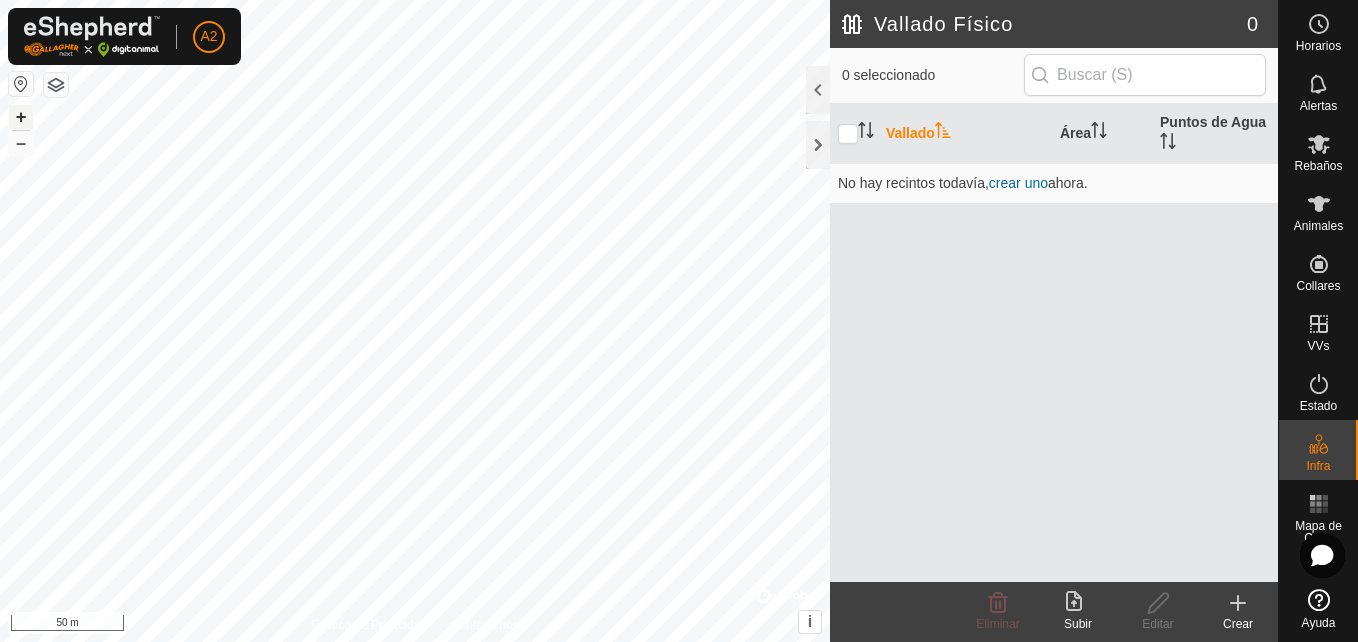 click on "+" at bounding box center (21, 117) 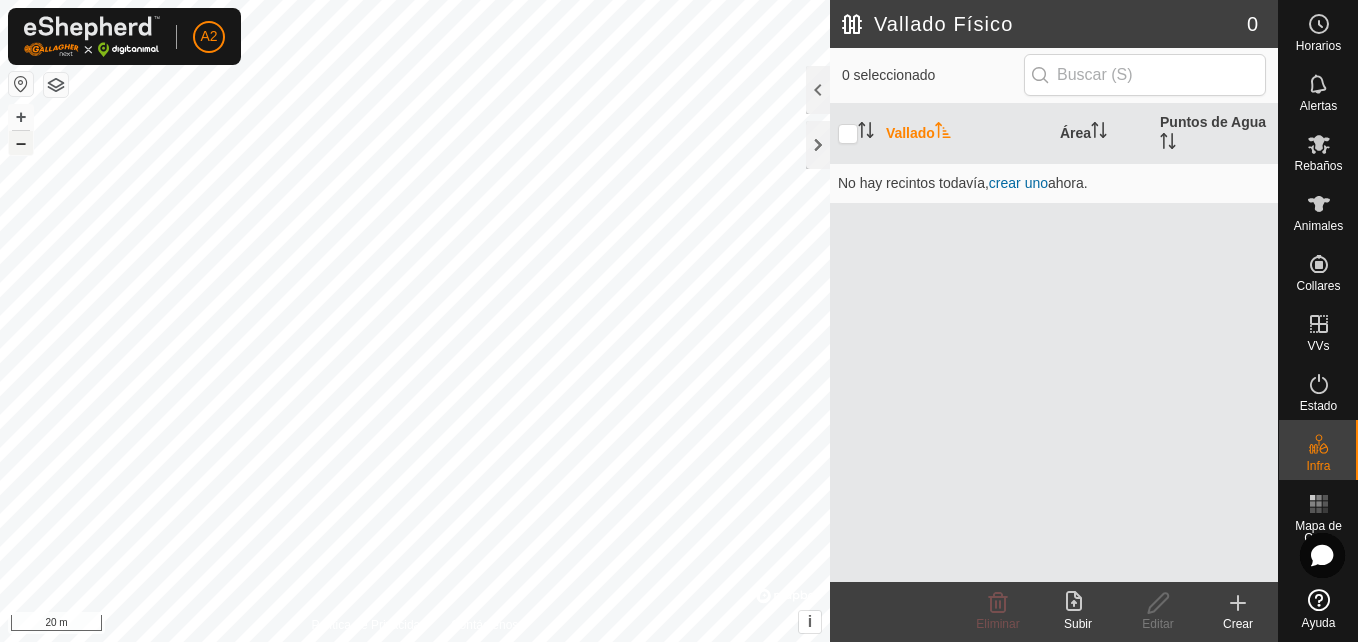 click on "–" at bounding box center (21, 143) 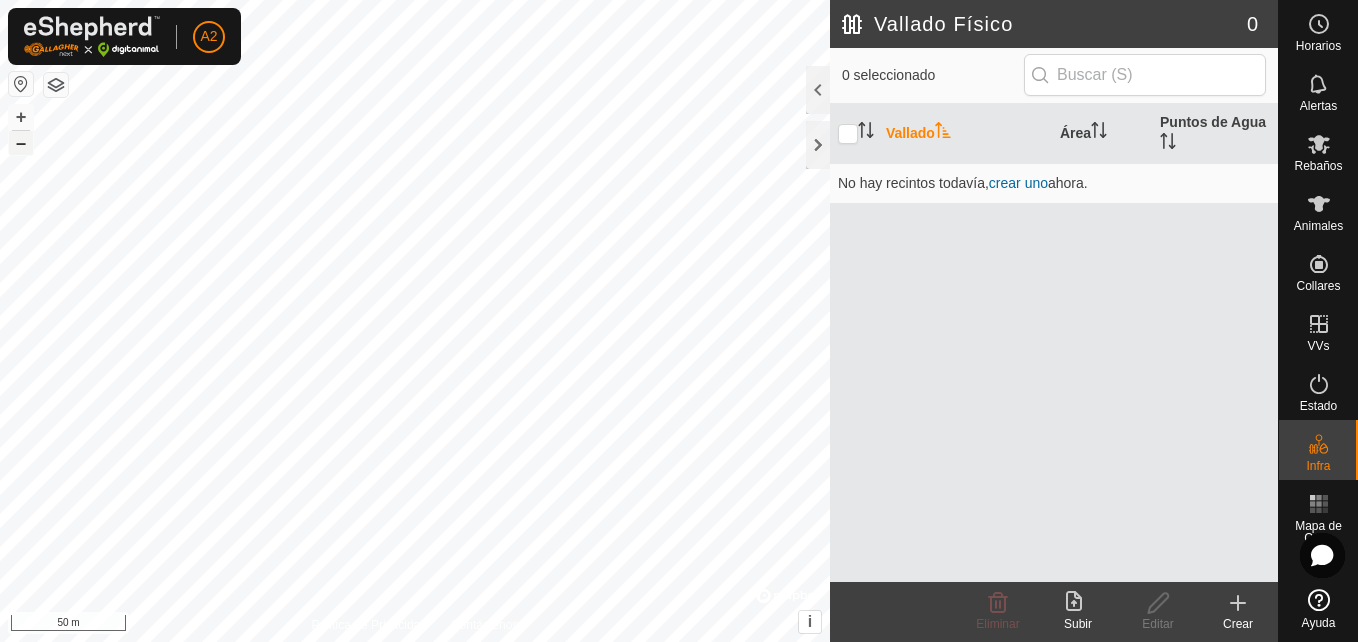 click on "–" at bounding box center [21, 143] 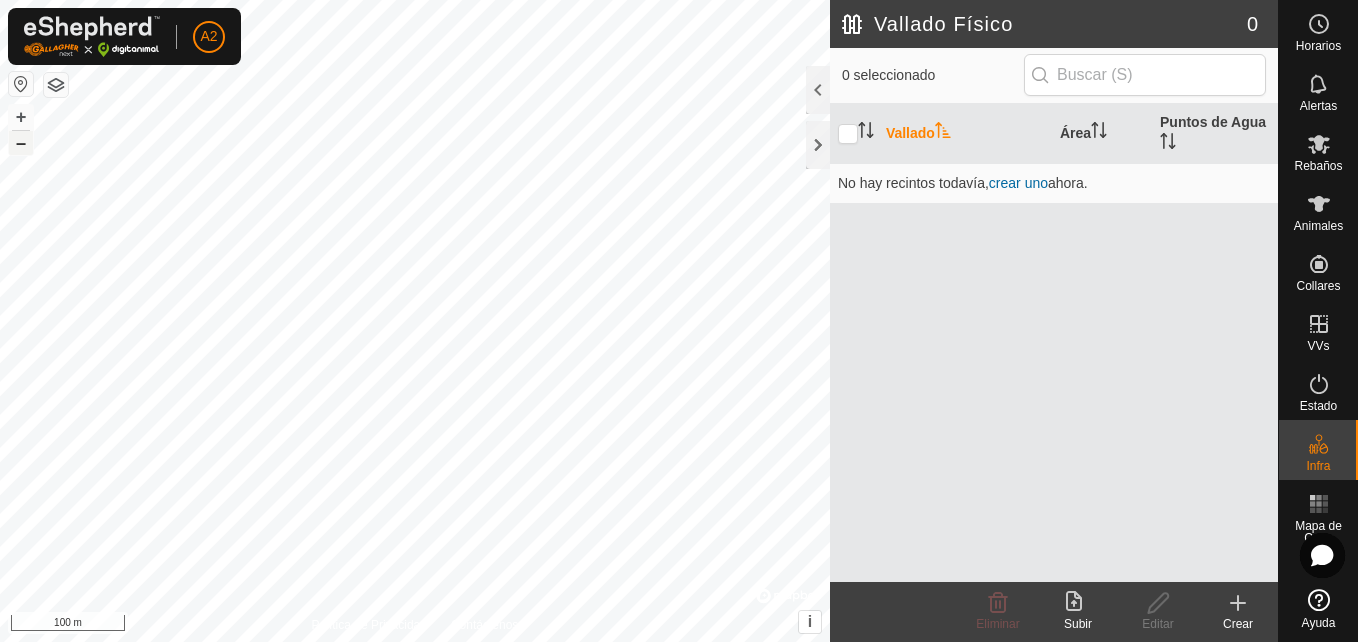 click on "–" at bounding box center [21, 143] 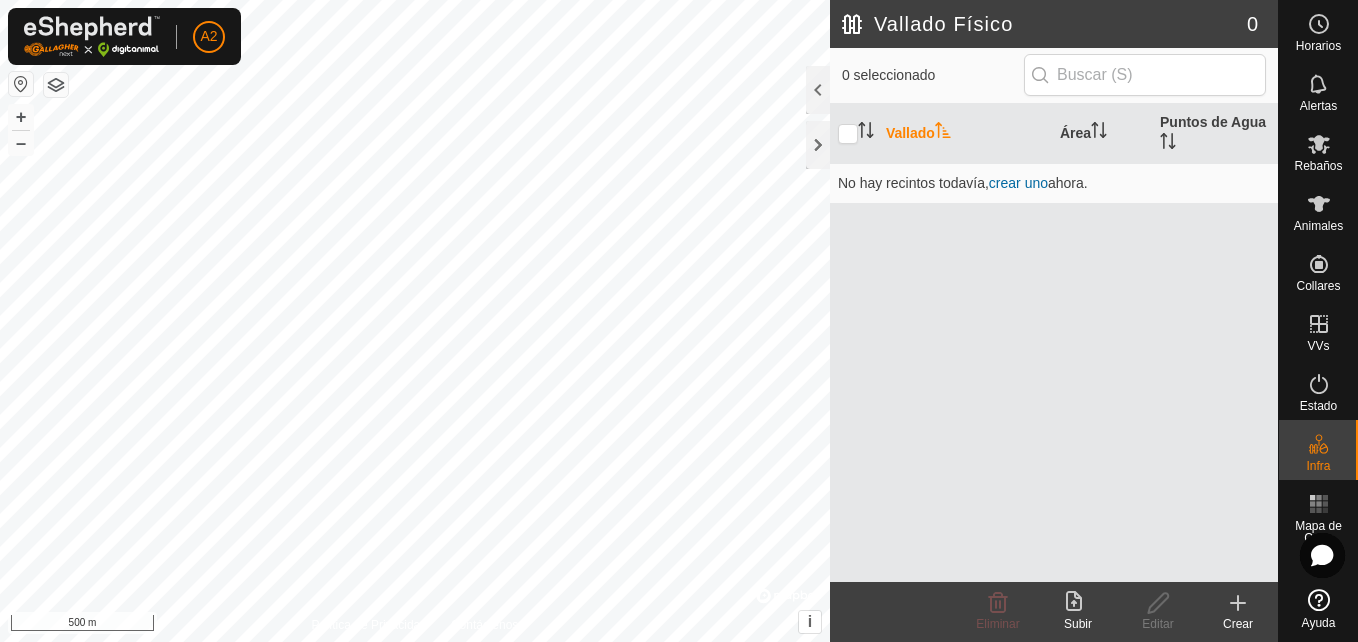 click on "A2 Horarios Alertas Rebaños Animales Collares VVs Estado Infra Mapa de Calor Ayuda Vallado Físico 0 0 seleccionado  Vallado   Área   Puntos de Agua   No hay recintos todavía ,  crear uno  ahora. Eliminar  Subir   Editar   Crear  Política de Privacidad Contáctenos + – ⇧ i ©  Mapbox , ©  OpenStreetMap ,  Improve this map 500 m" at bounding box center [679, 321] 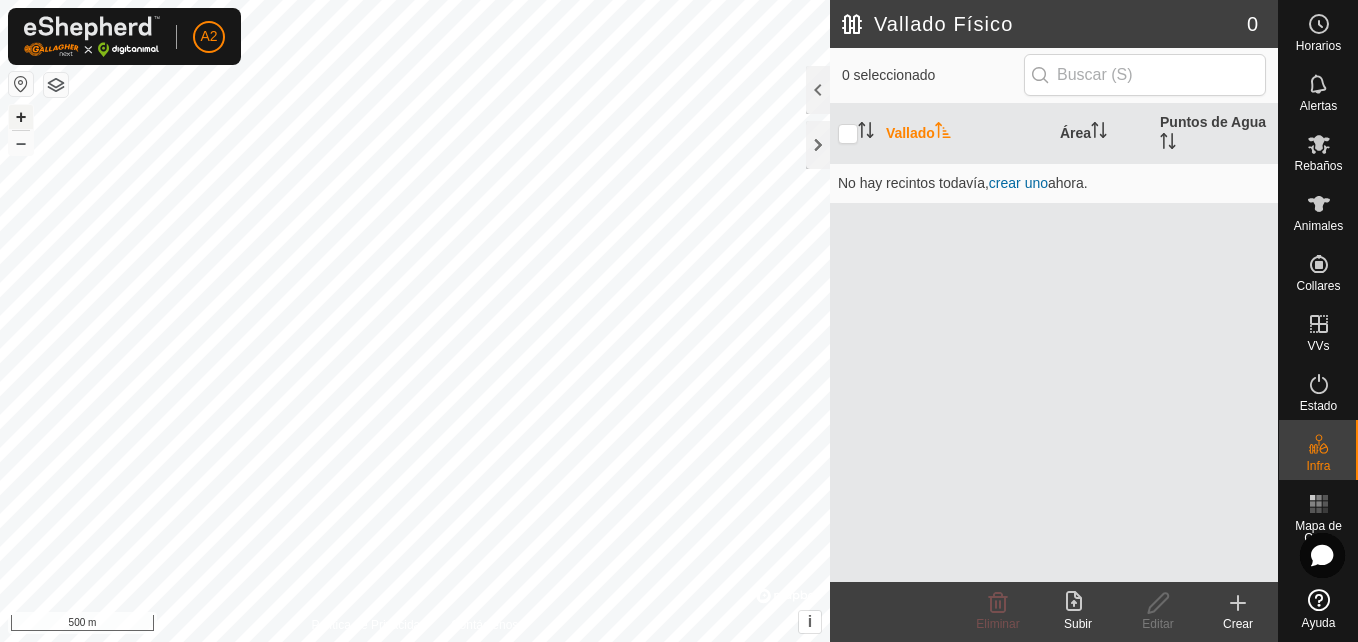 click on "+" at bounding box center [21, 117] 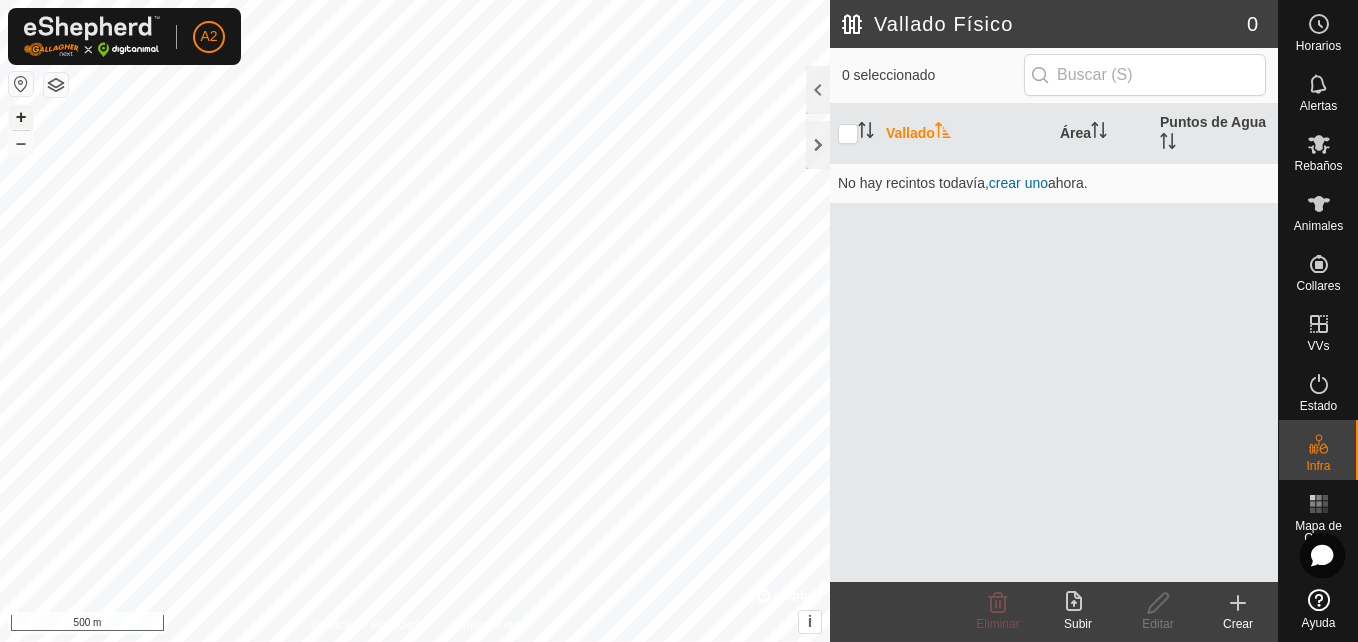 click on "+" at bounding box center [21, 117] 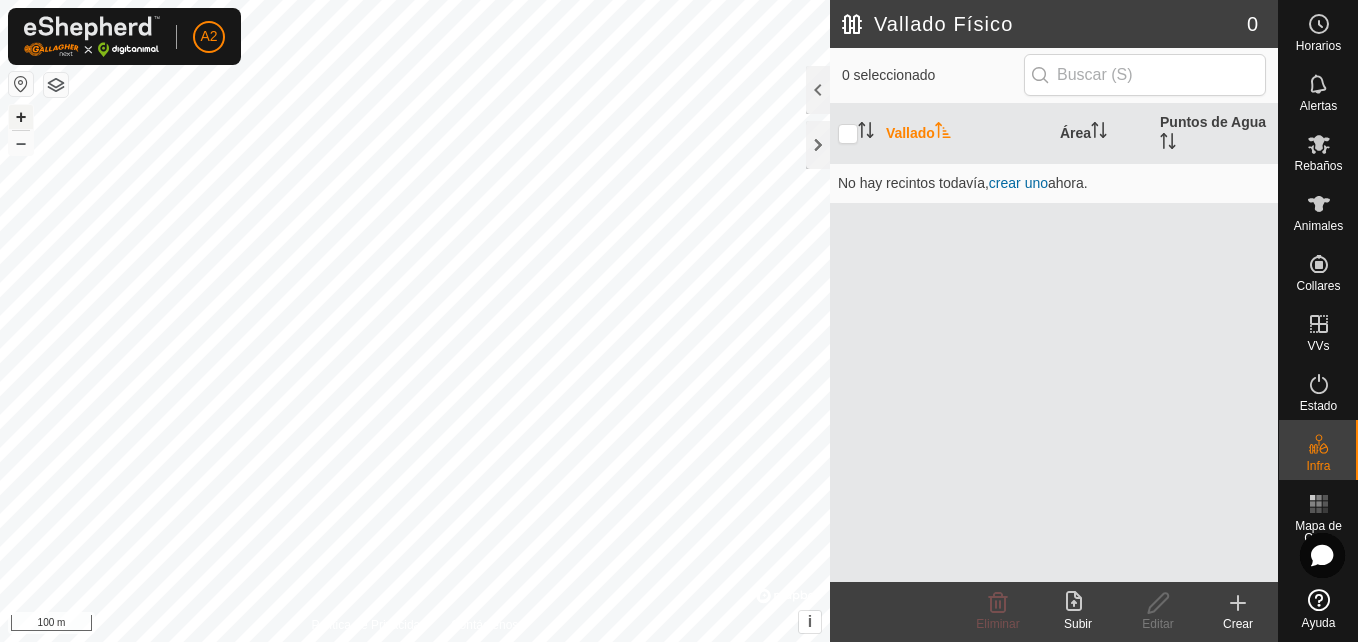 click on "+" at bounding box center (21, 117) 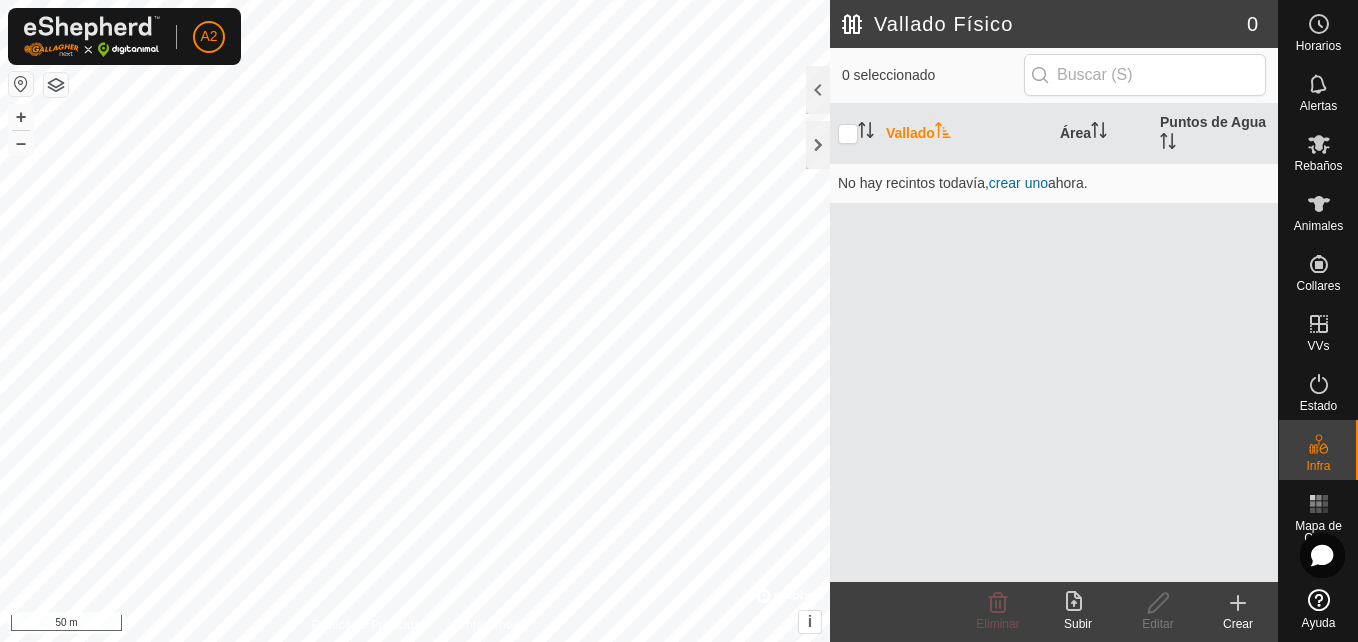 click on "A2 Horarios Alertas Rebaños Animales Collares VVs Estado Infra Mapa de Calor Ayuda Vallado Físico 0 0 seleccionado  Vallado   Área   Puntos de Agua   No hay recintos todavía ,  crear uno  ahora. Eliminar  Subir   Editar   Crear  Política de Privacidad Contáctenos + – ⇧ i ©  Mapbox , ©  OpenStreetMap ,  Improve this map 50 m" at bounding box center (679, 321) 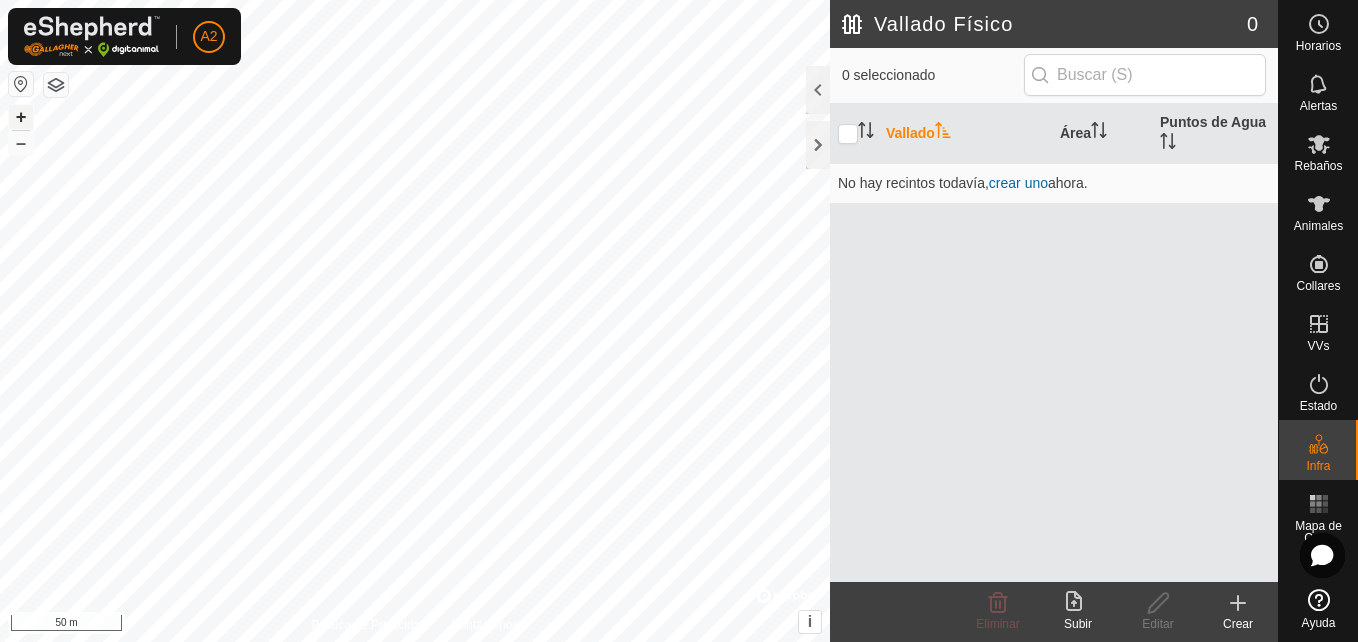 click on "+" at bounding box center [21, 117] 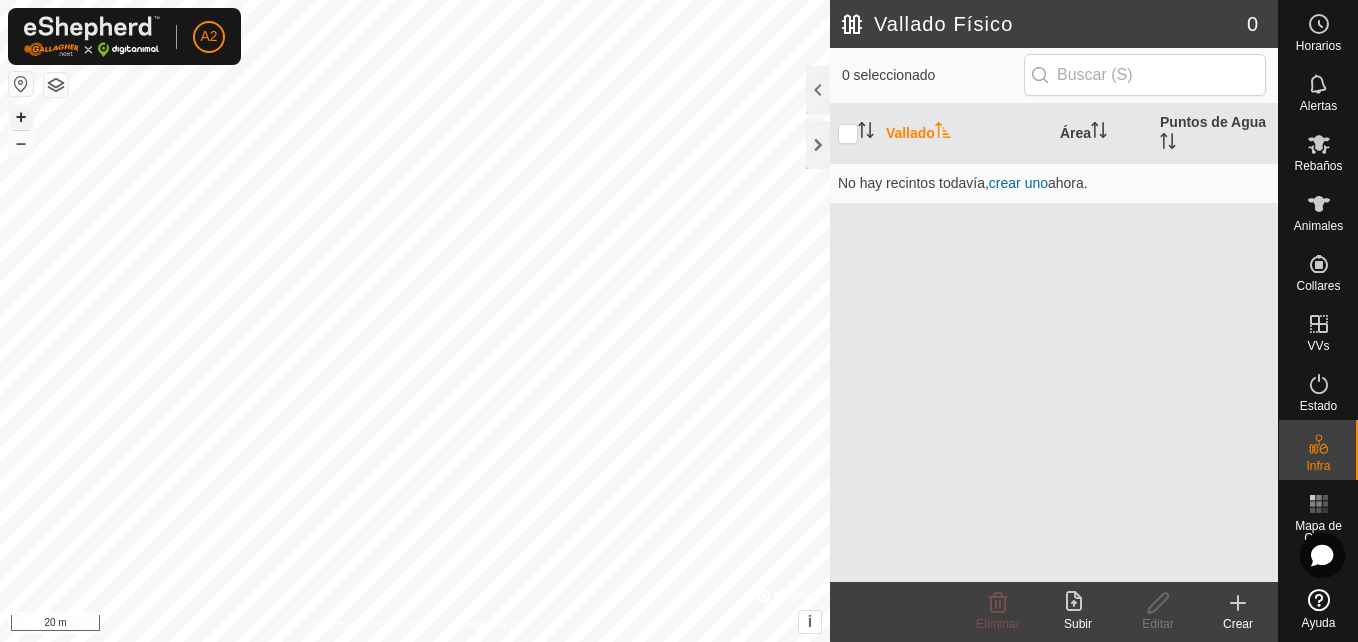 click on "+" at bounding box center [21, 117] 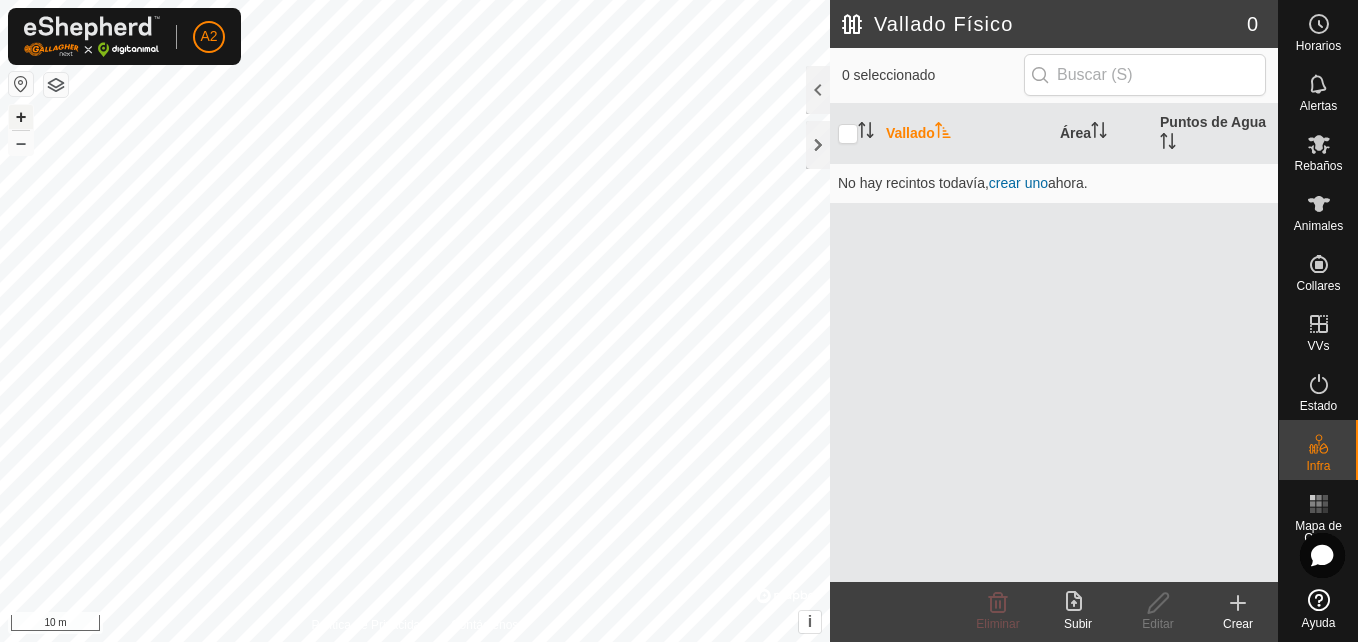 click on "+" at bounding box center (21, 117) 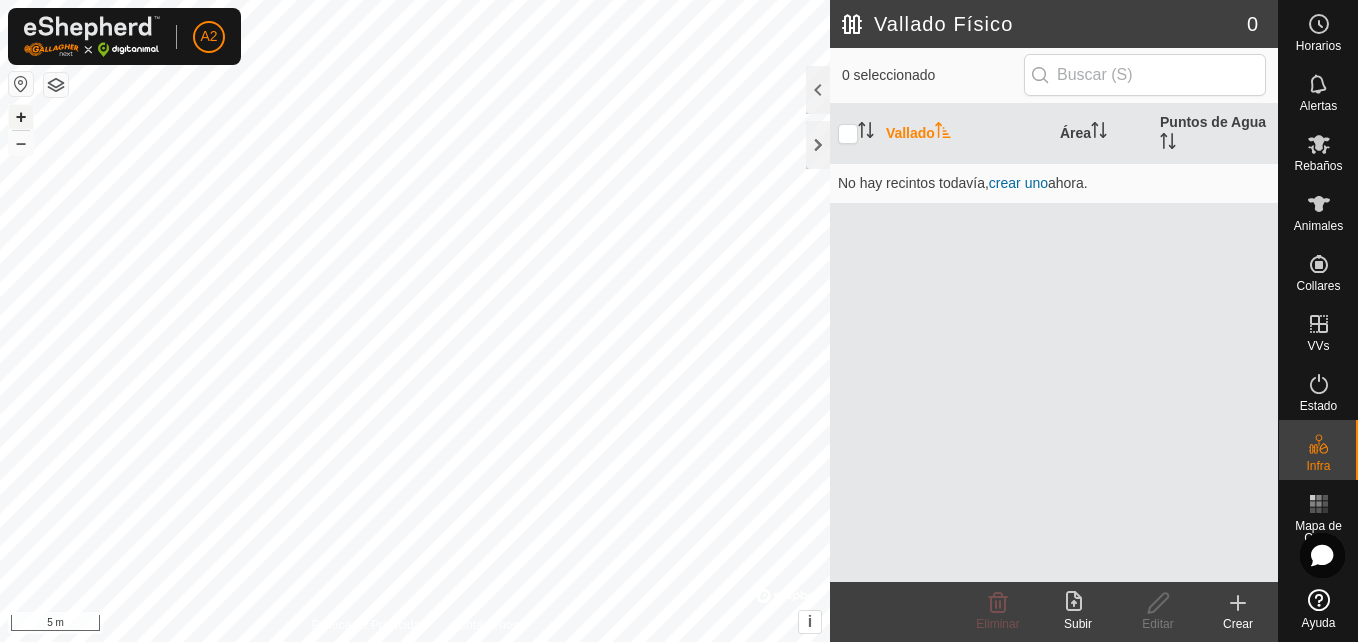 click on "+" at bounding box center [21, 117] 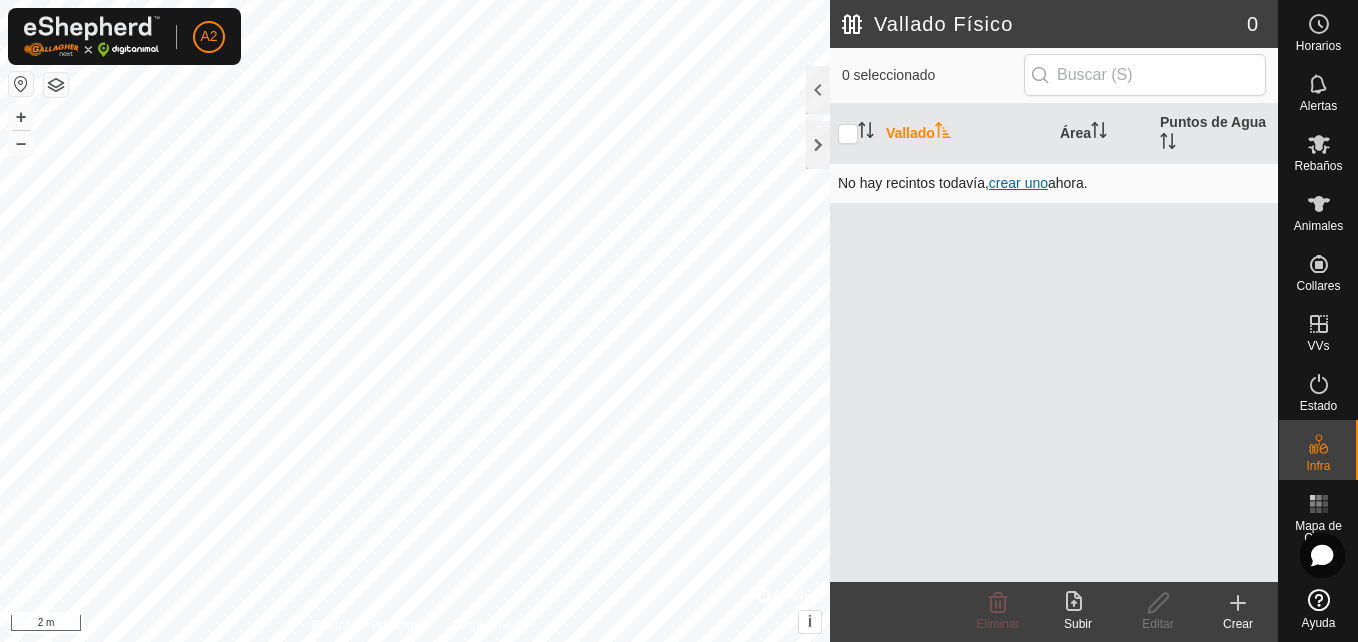 click on "crear uno" at bounding box center (1018, 183) 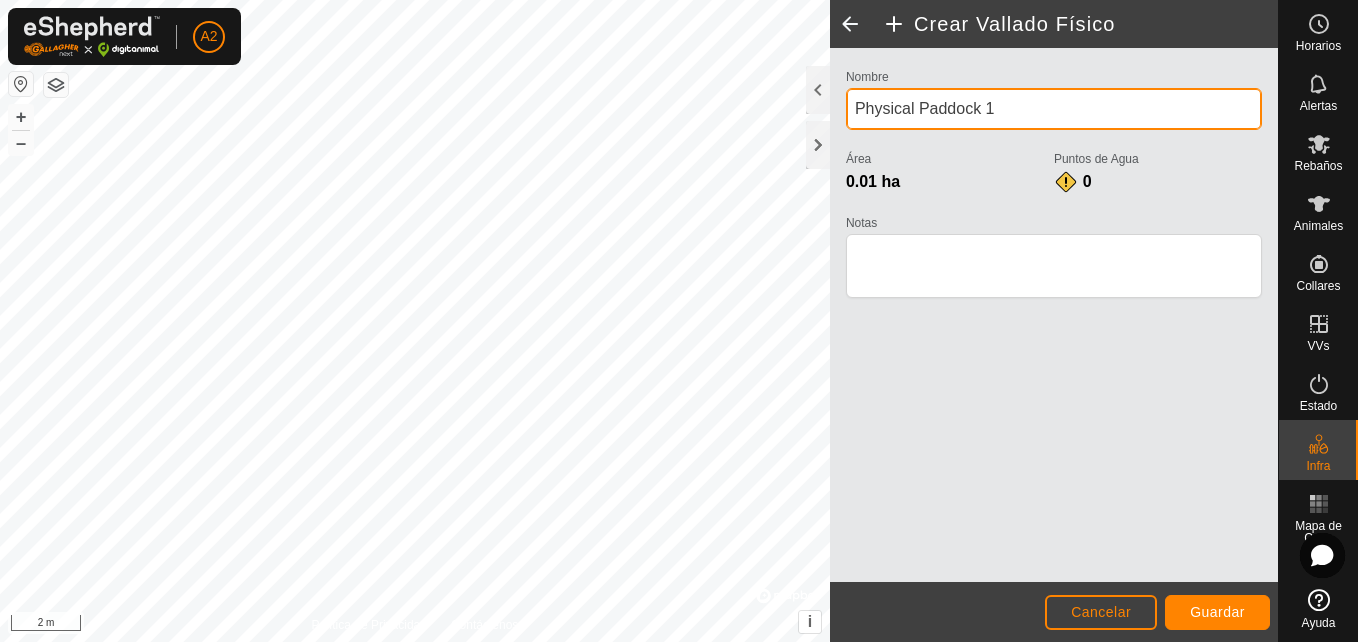 click on "Physical Paddock 1" at bounding box center [1054, 109] 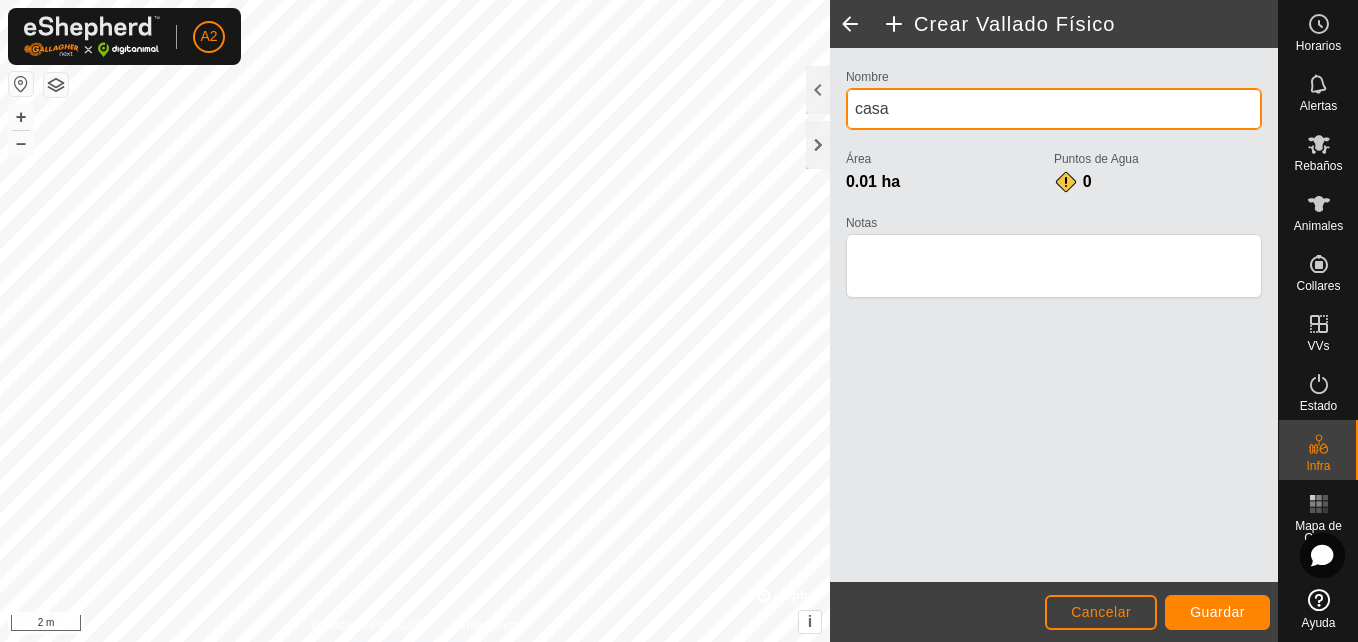 type on "casa" 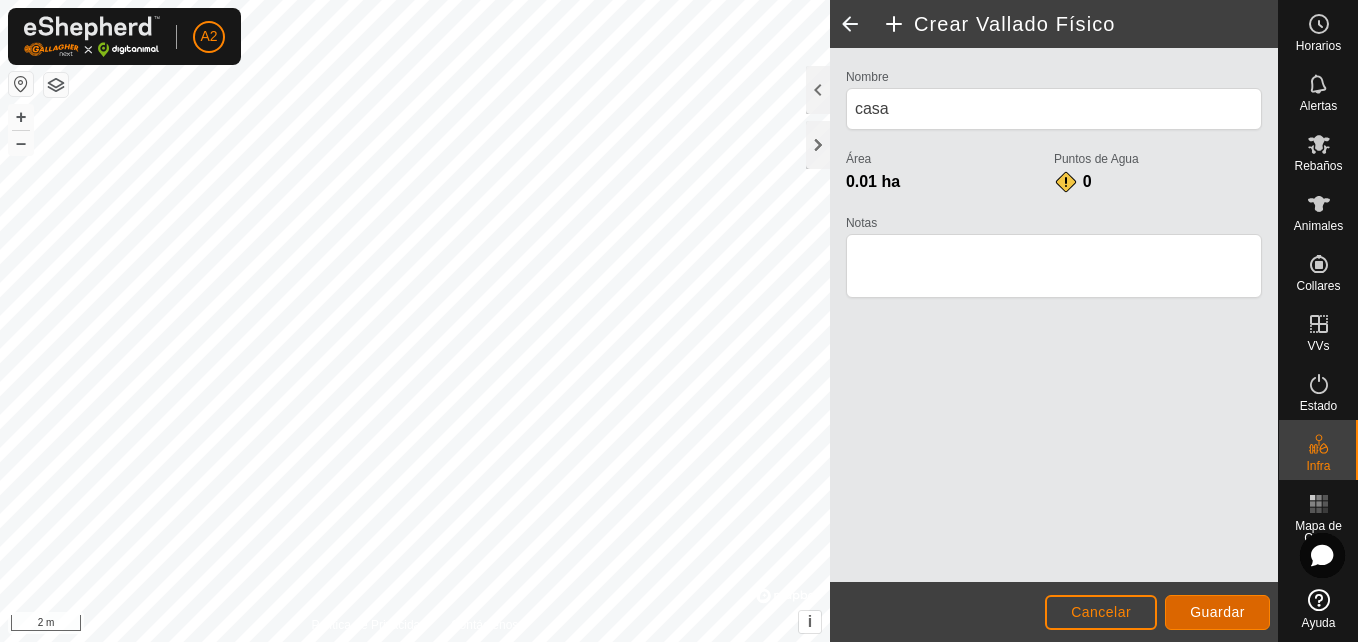 click on "Guardar" 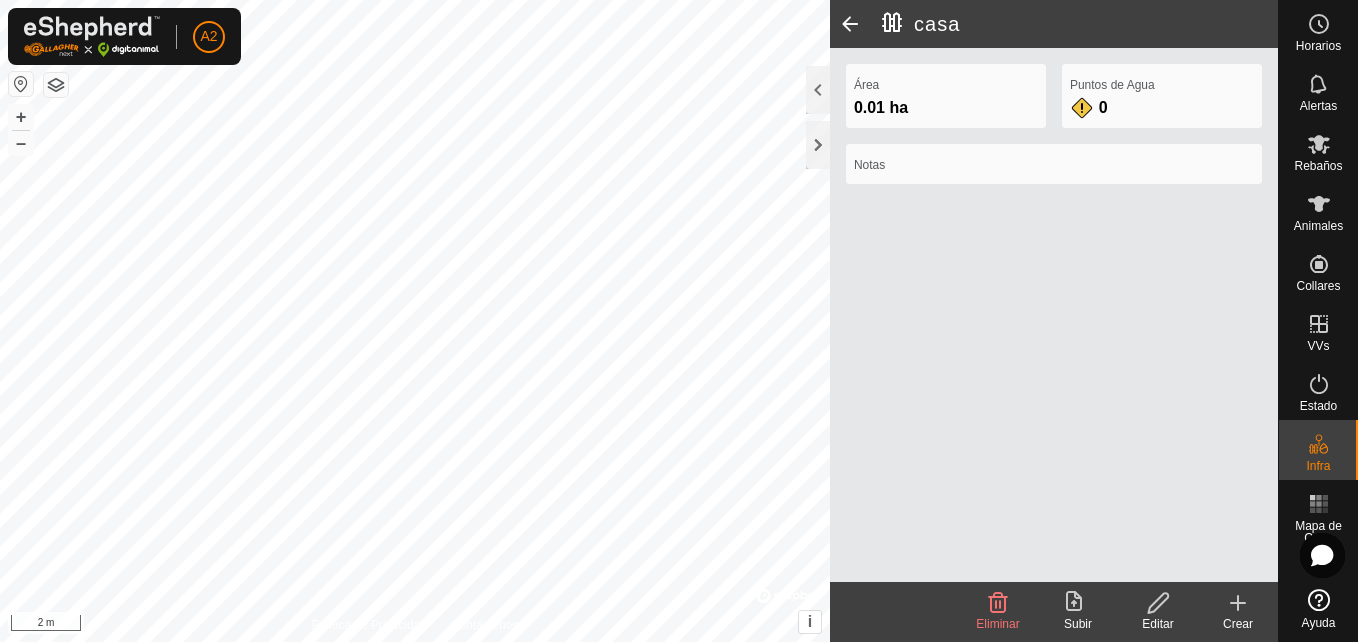 click 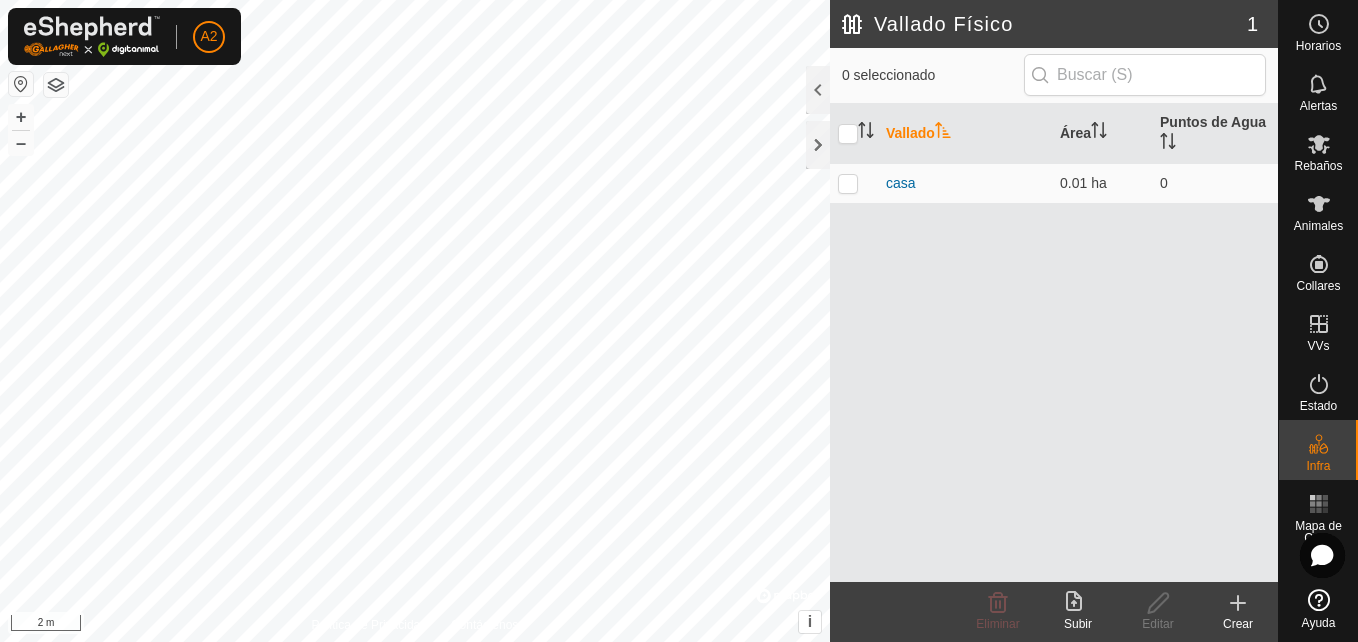 click 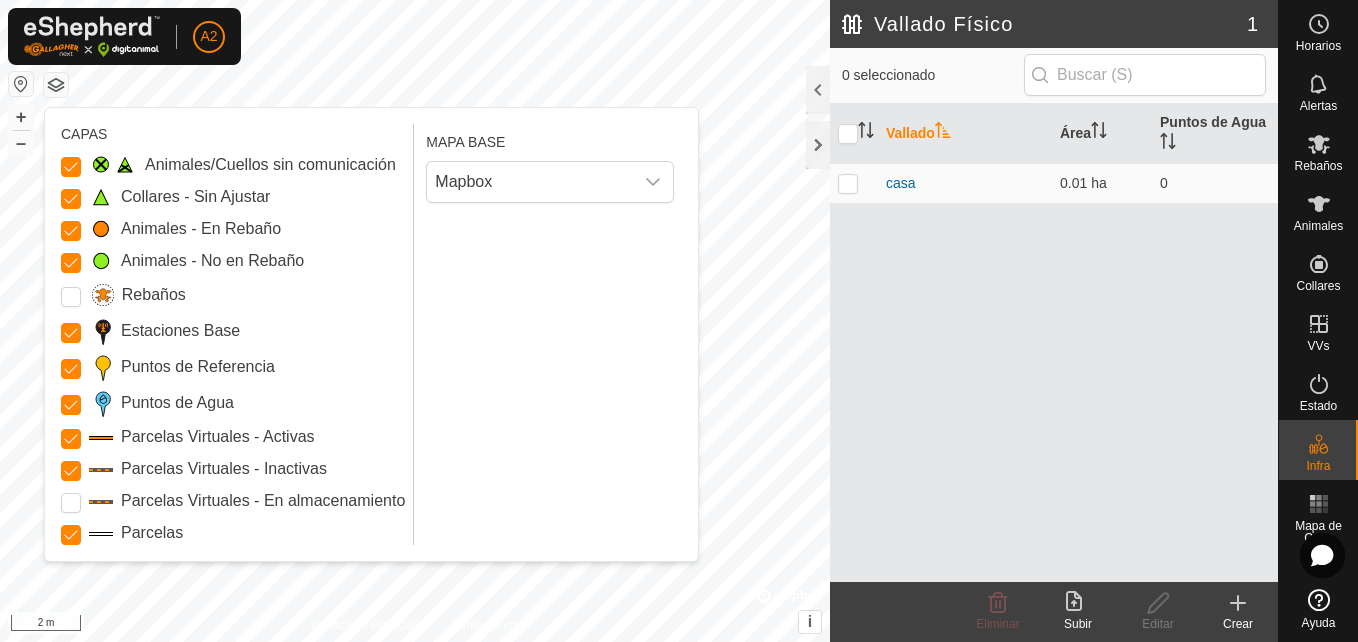 click on "Parcelas Virtuales - Activas" at bounding box center (218, 437) 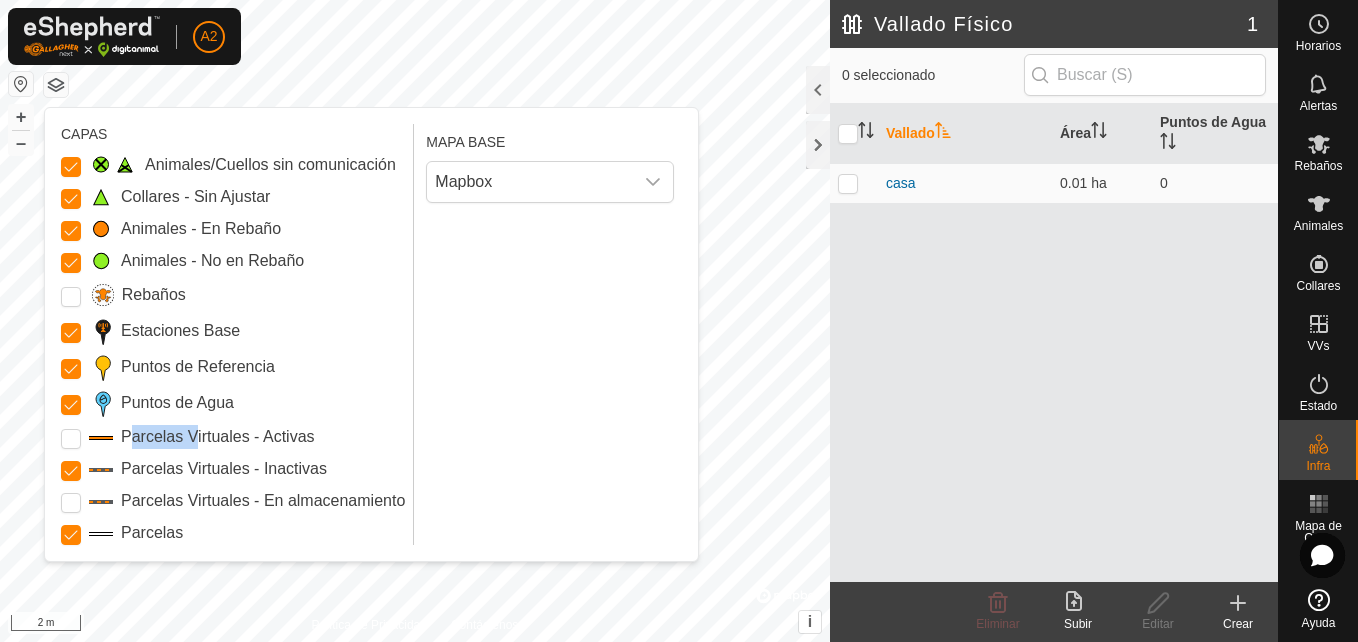 click on "Parcelas Virtuales - Activas" at bounding box center [218, 437] 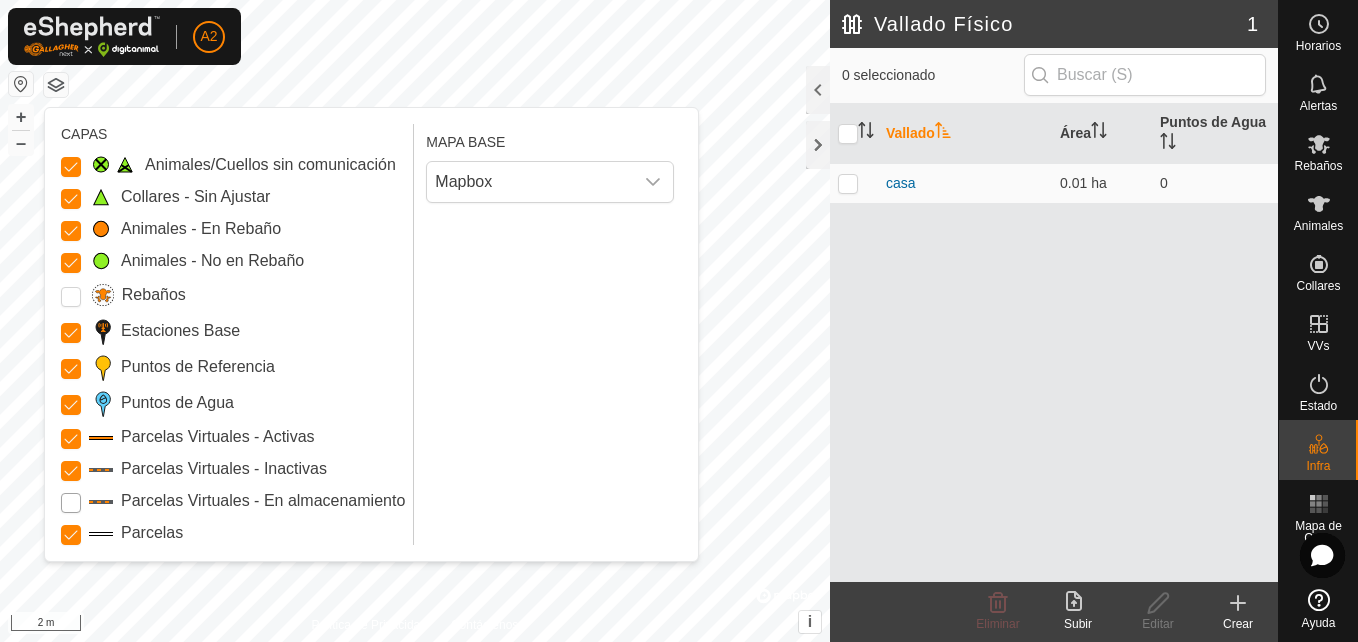 click on "Parcelas Virtuales - En almacenamiento" at bounding box center (71, 503) 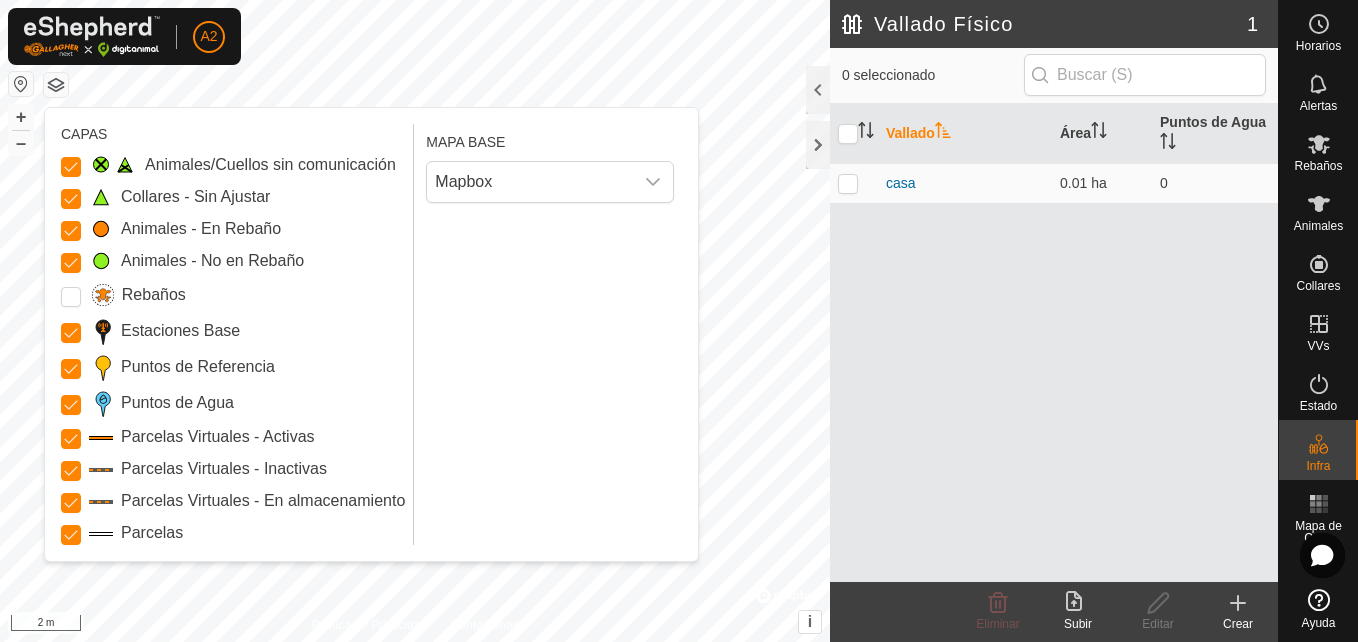 click on "Parcelas Virtuales - En almacenamiento" at bounding box center [71, 503] 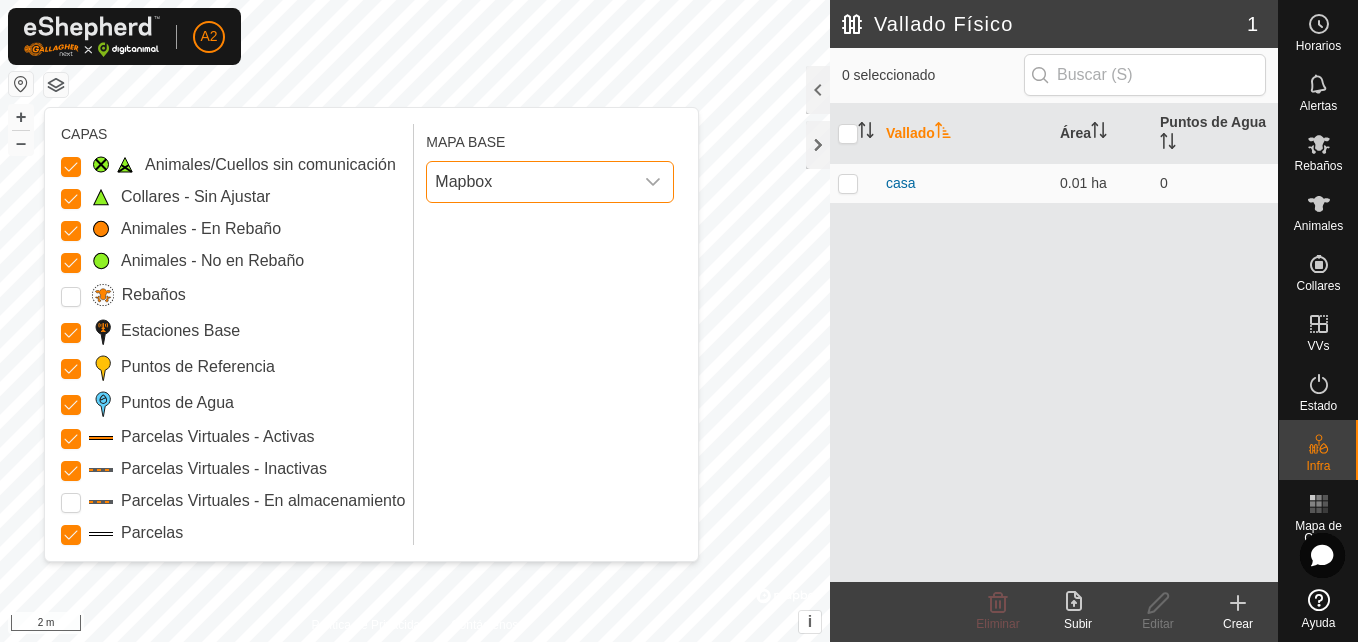 click on "Mapbox" at bounding box center (530, 182) 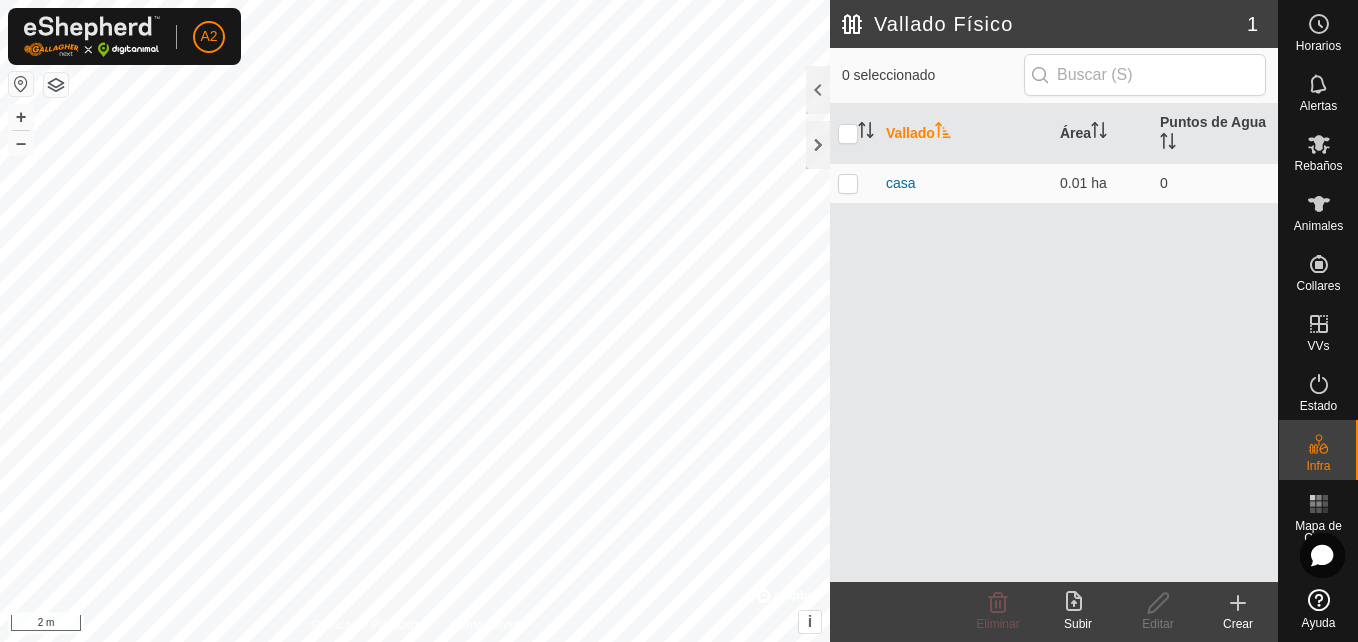 click 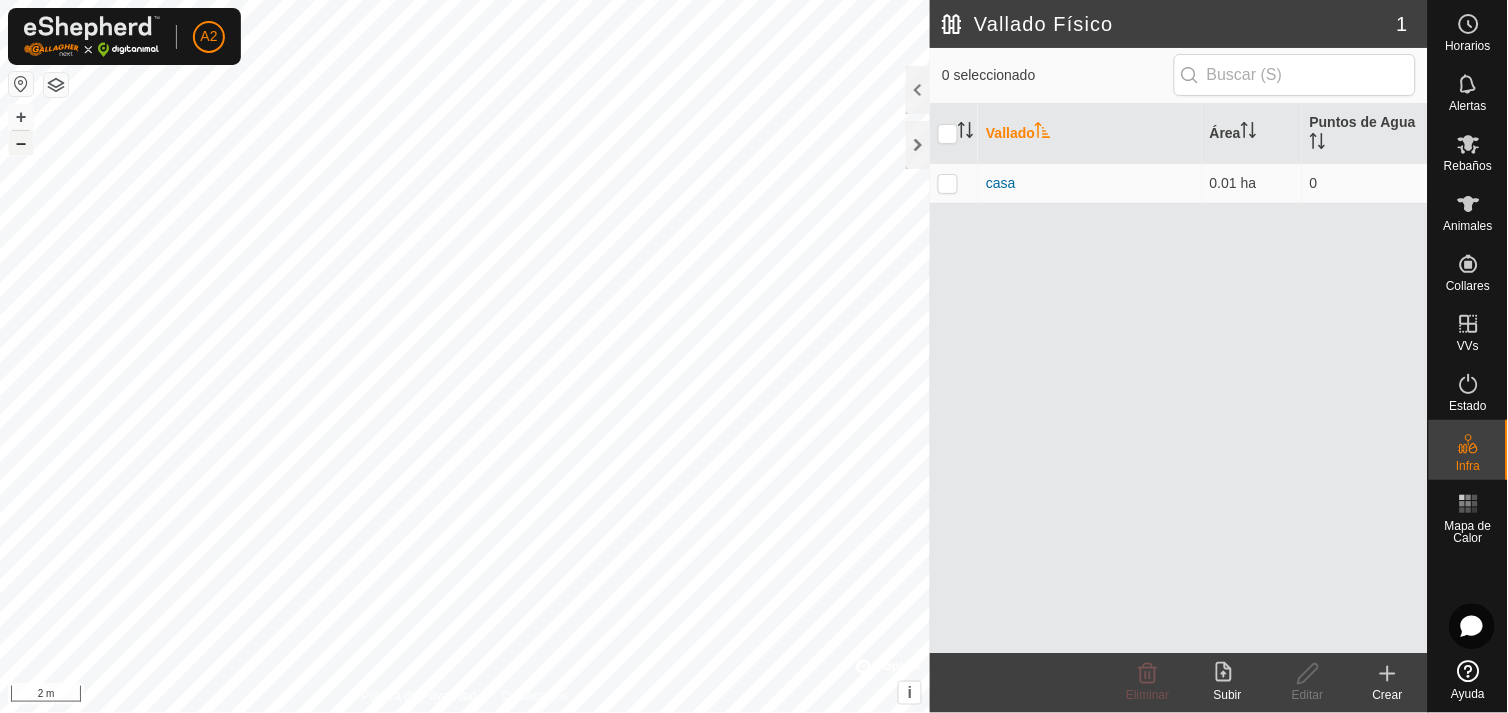 click on "–" at bounding box center (21, 143) 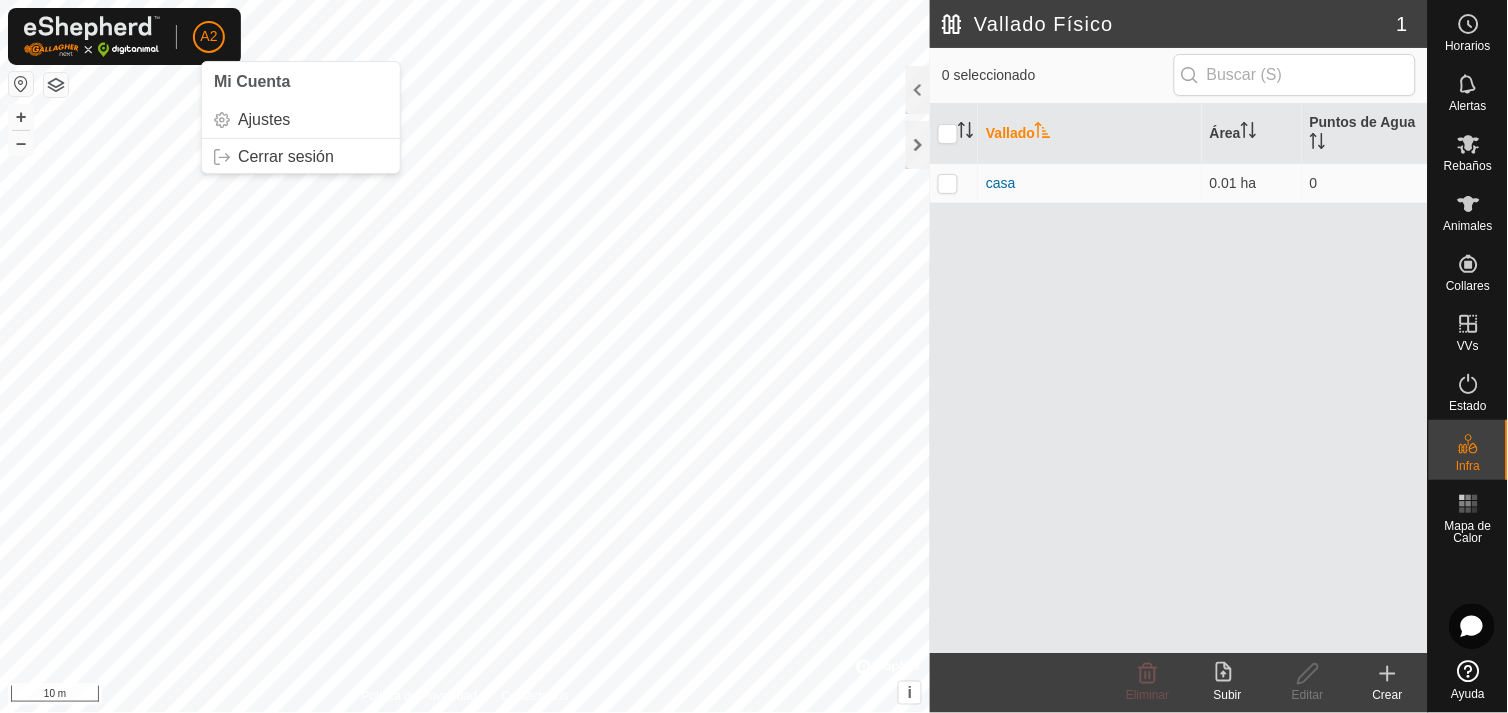 click 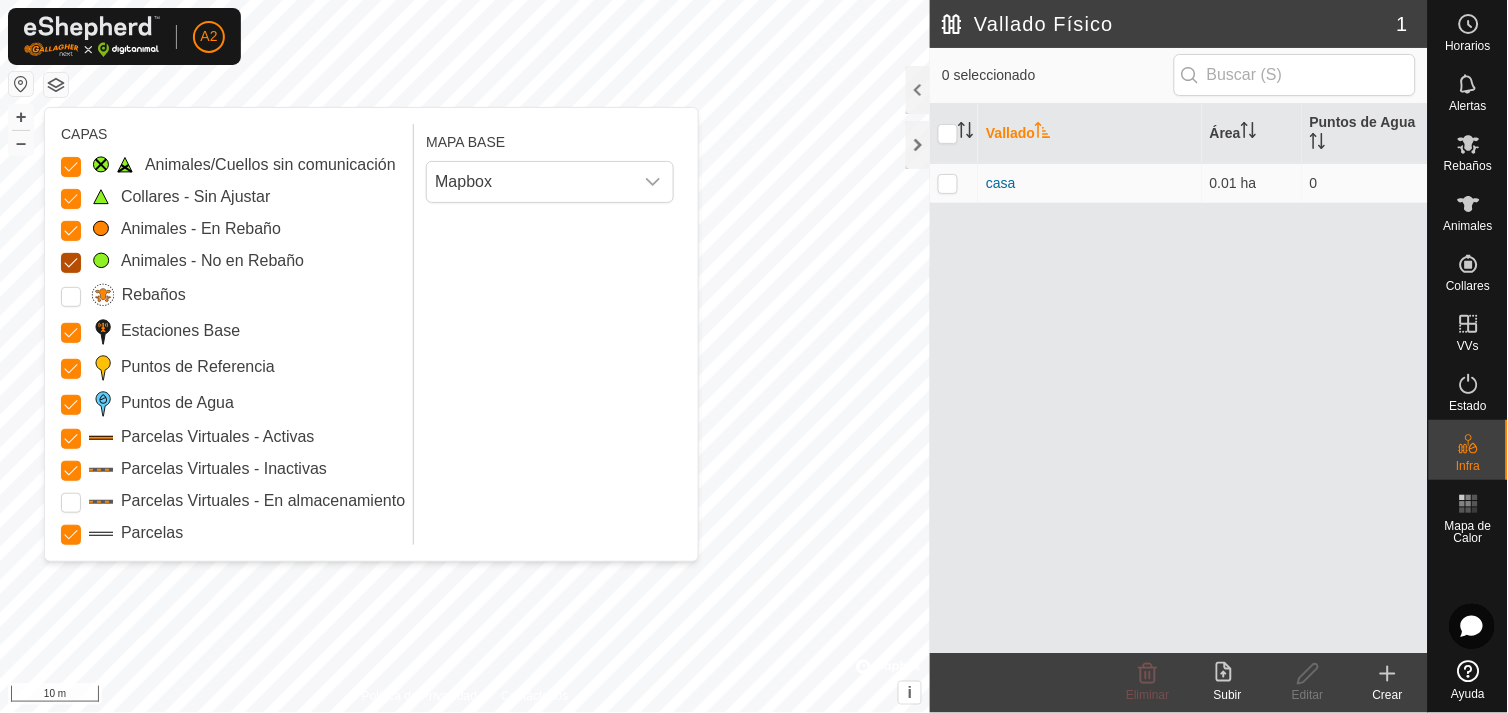 click on "Animales - No en Rebaño" at bounding box center (71, 263) 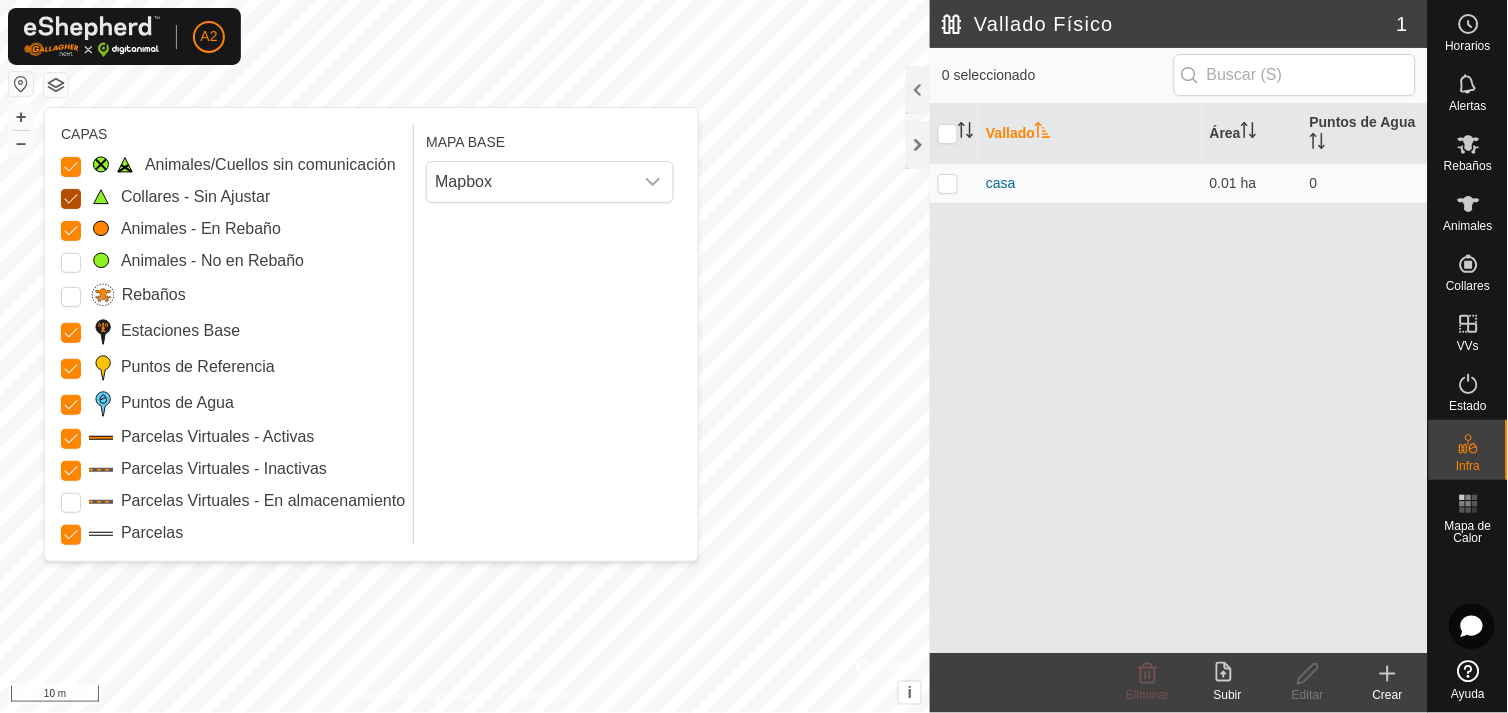 click on "Collares - Sin Ajustar" at bounding box center [71, 199] 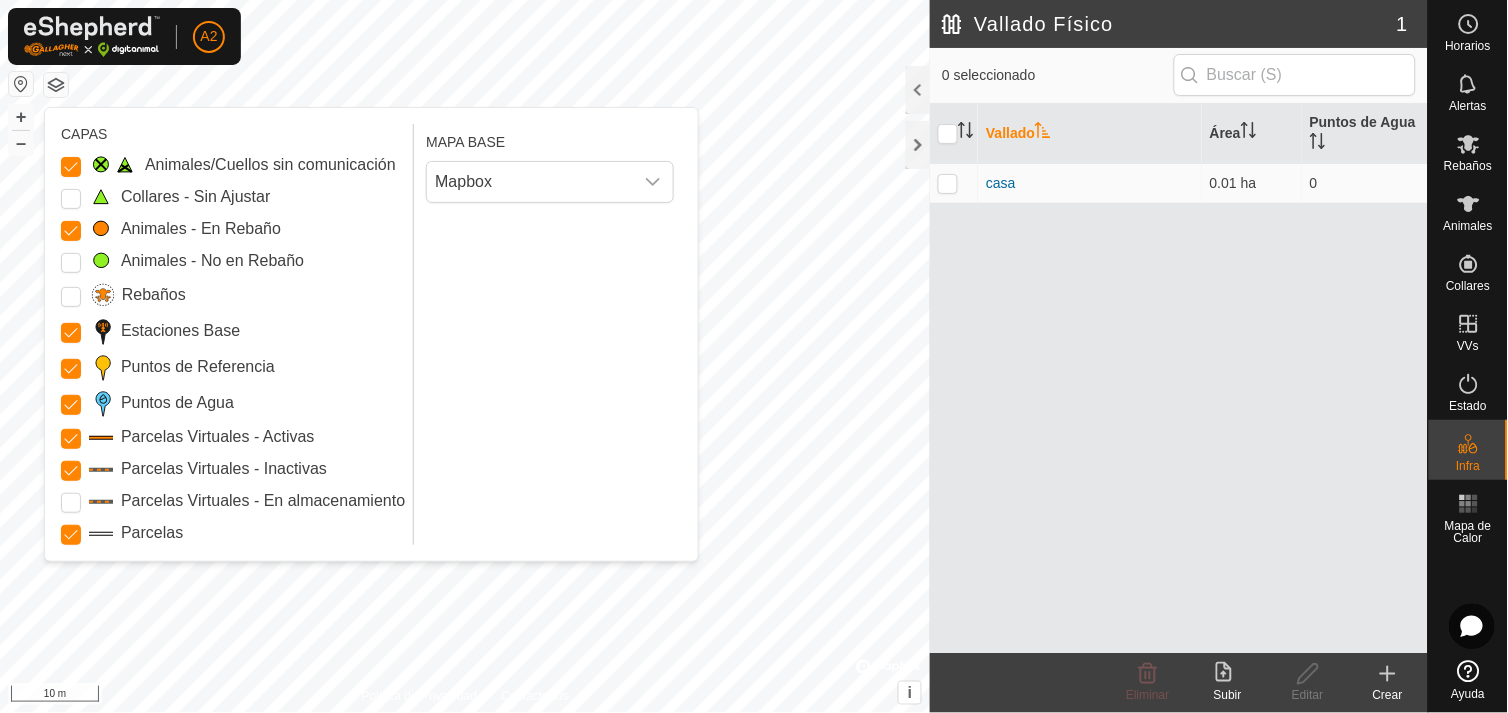 click on "Collares - Sin Ajustar" at bounding box center [71, 199] 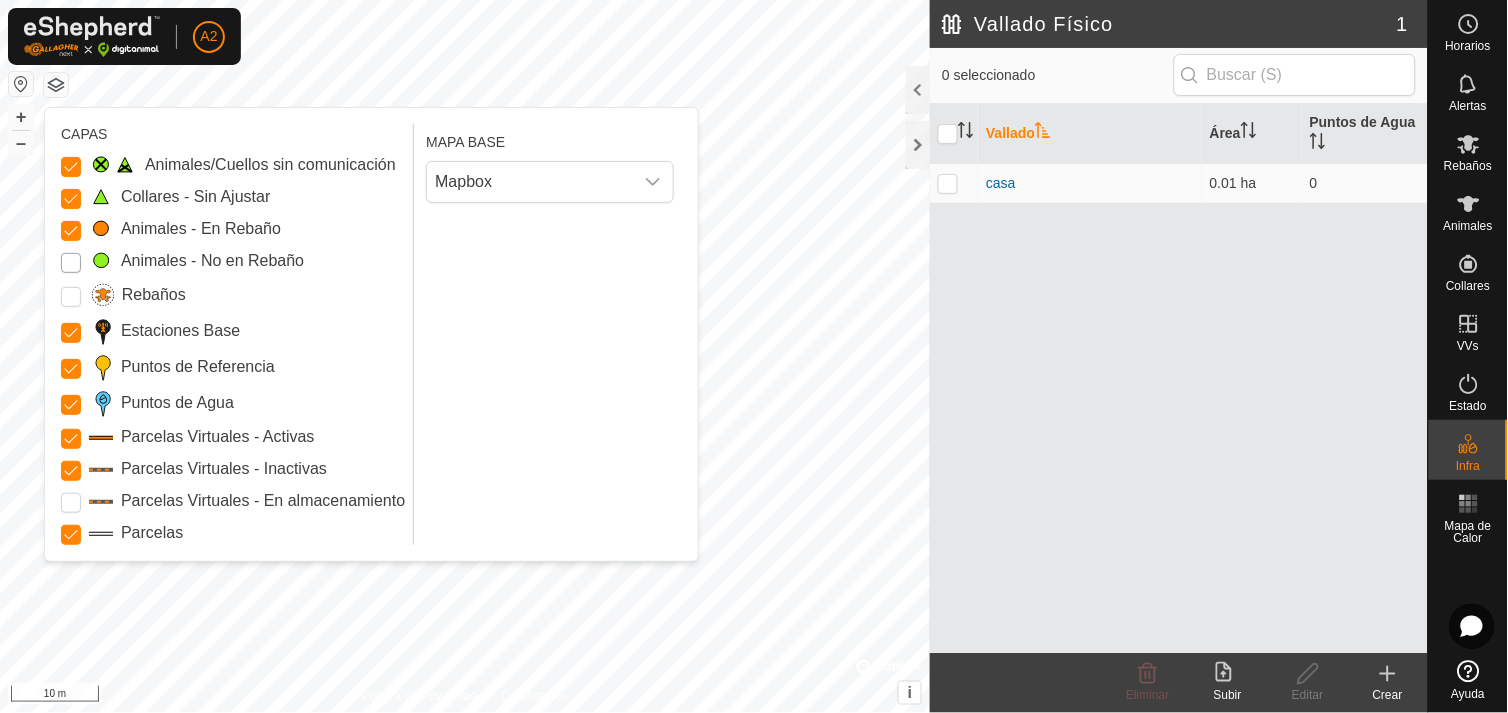 click on "Animales - No en Rebaño" at bounding box center [71, 263] 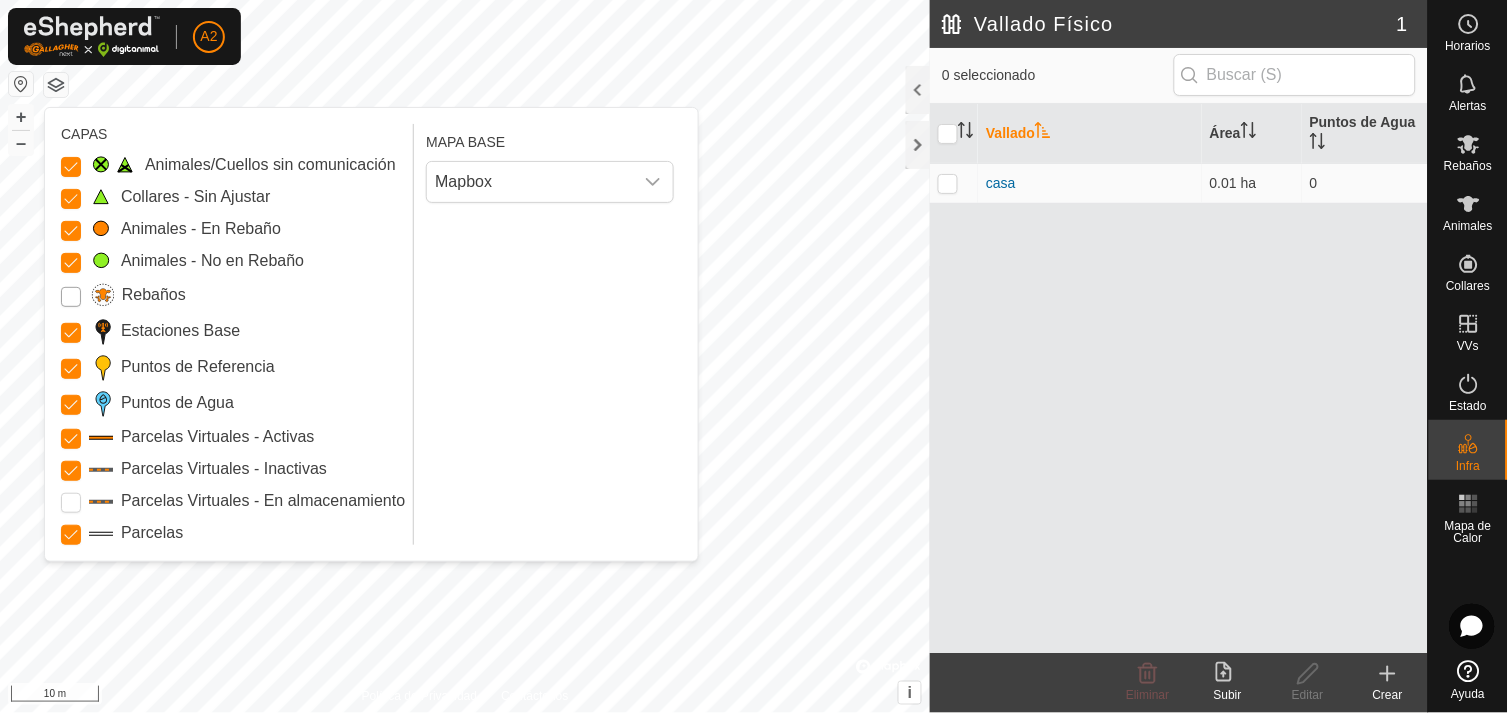 click on "Rebaños" at bounding box center (71, 297) 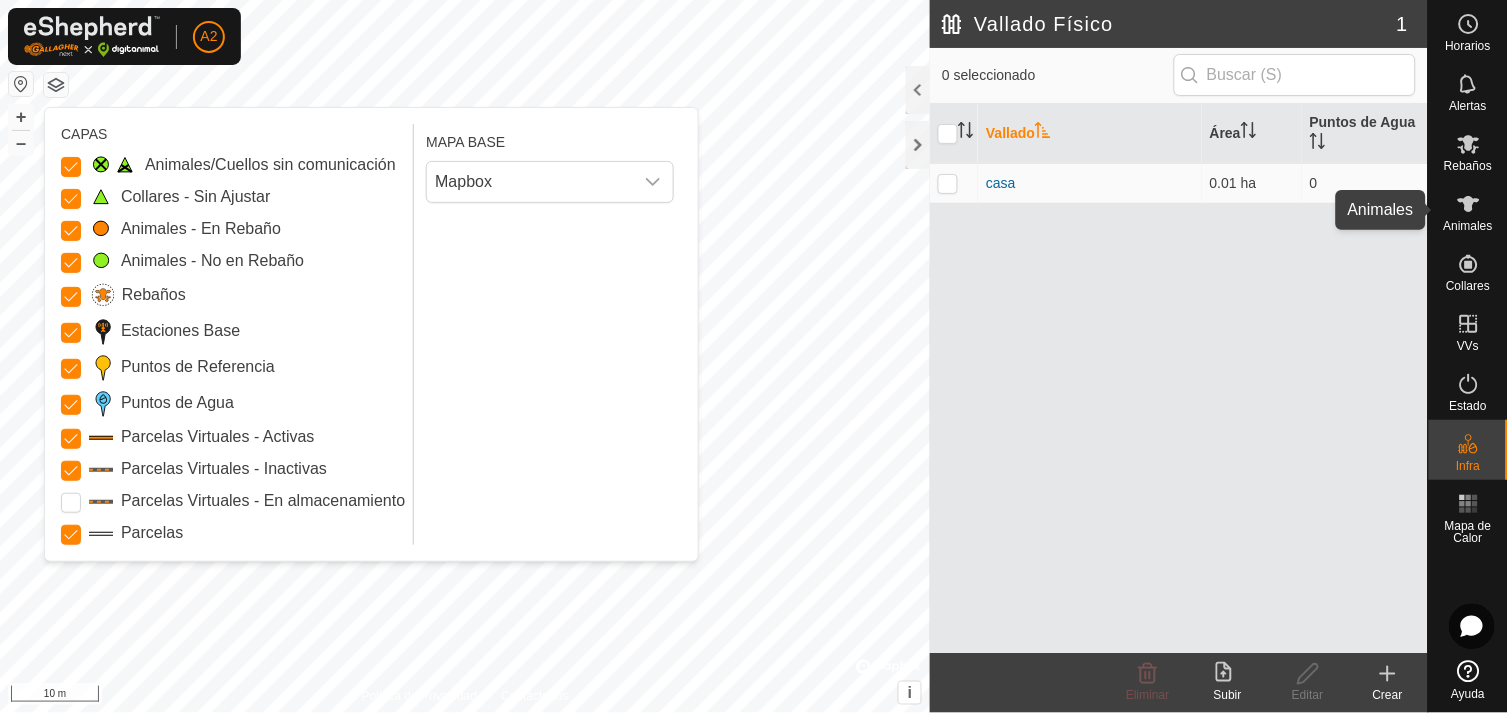 click on "Animales" at bounding box center [1468, 226] 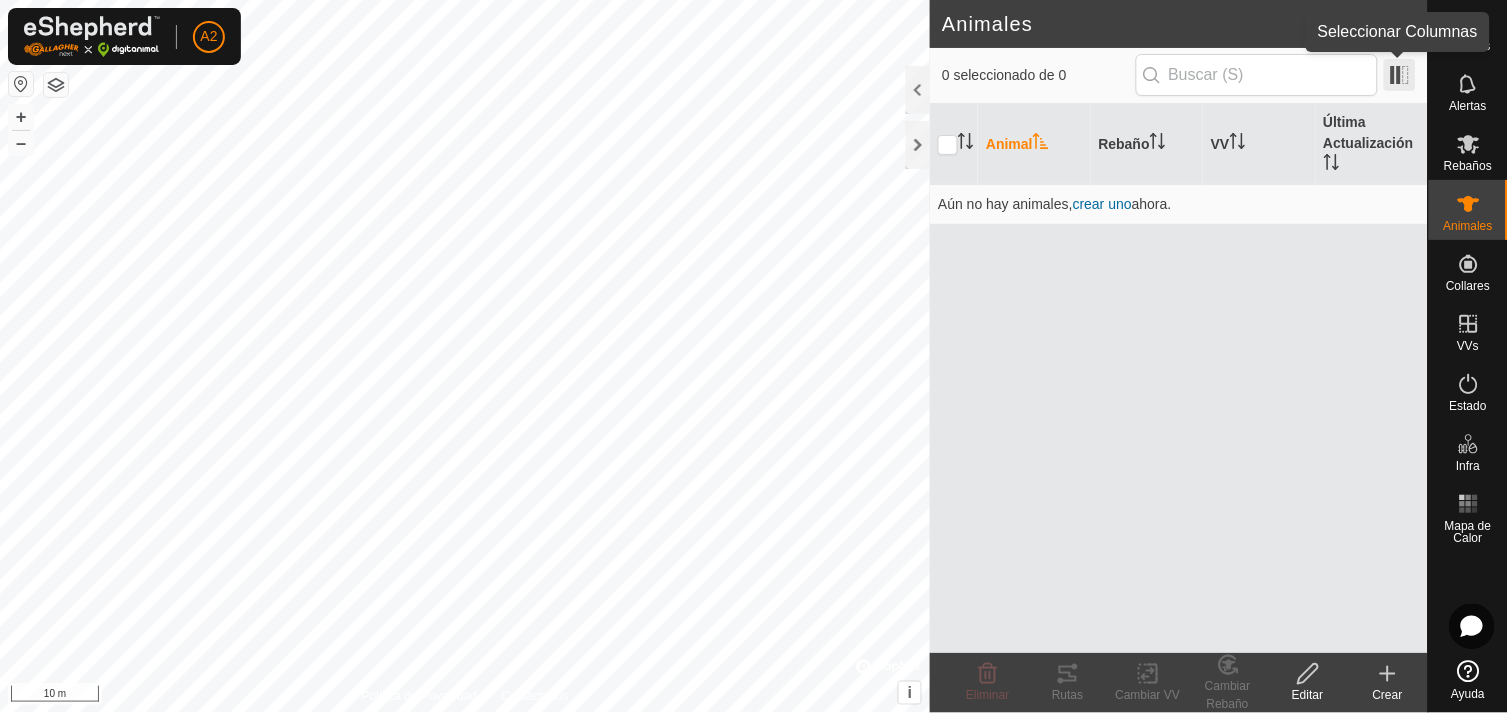 click at bounding box center (1400, 75) 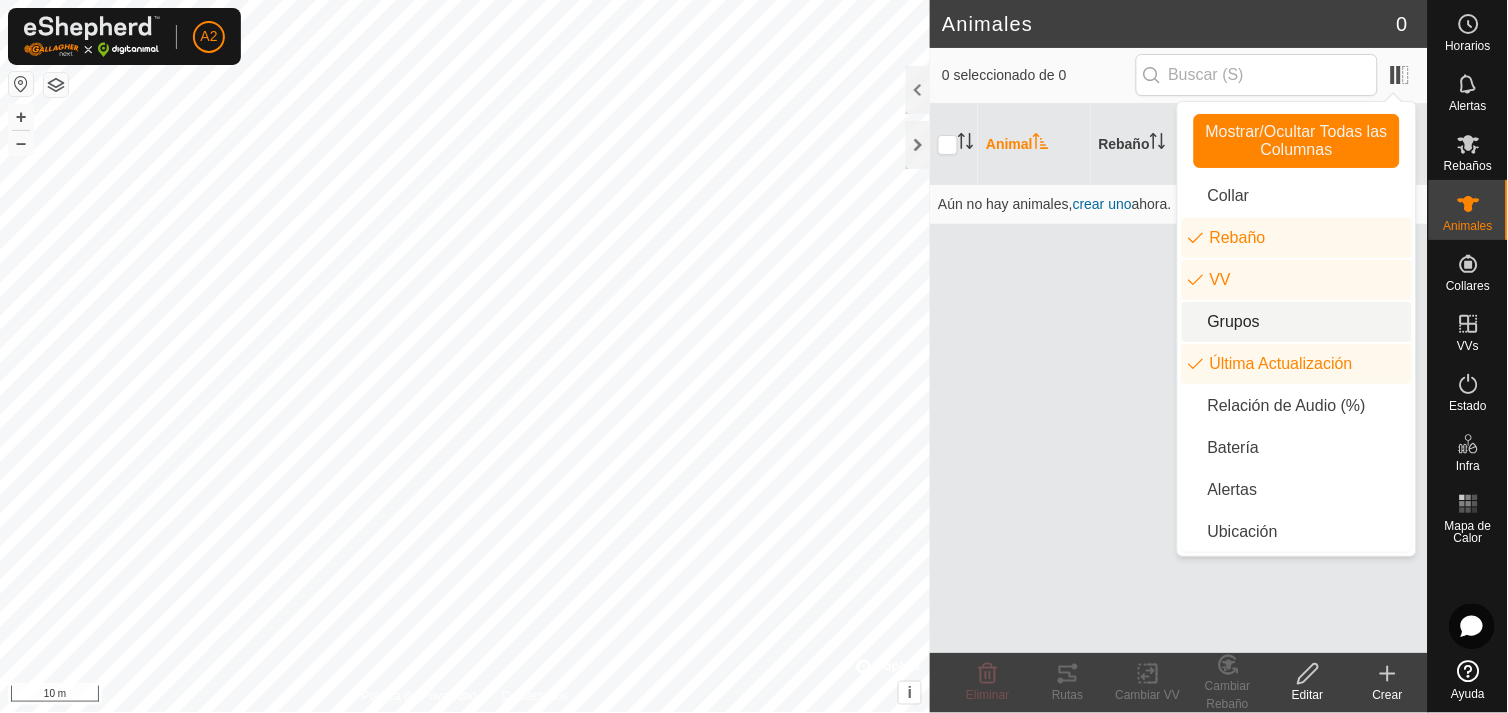 click on "Grupos" at bounding box center [1297, 322] 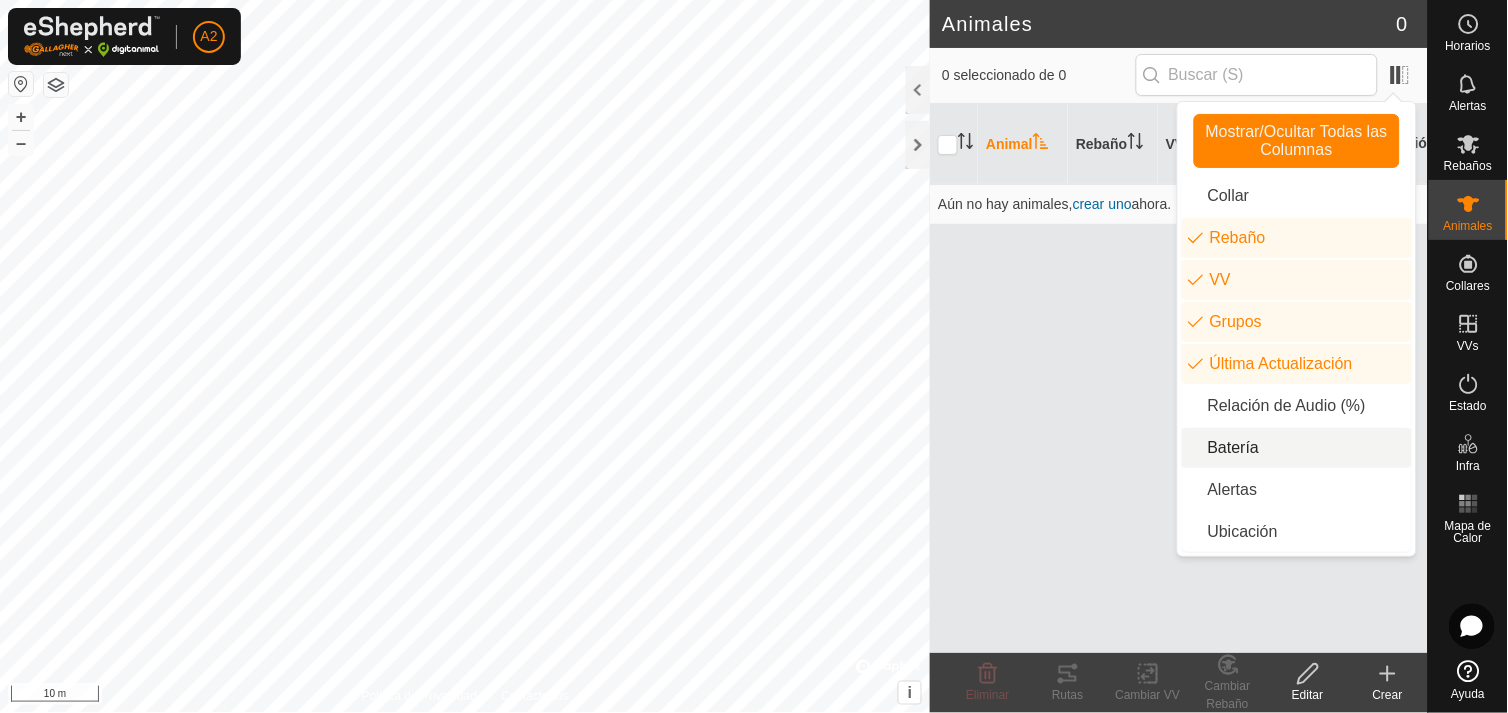 click on "Batería" at bounding box center (1297, 448) 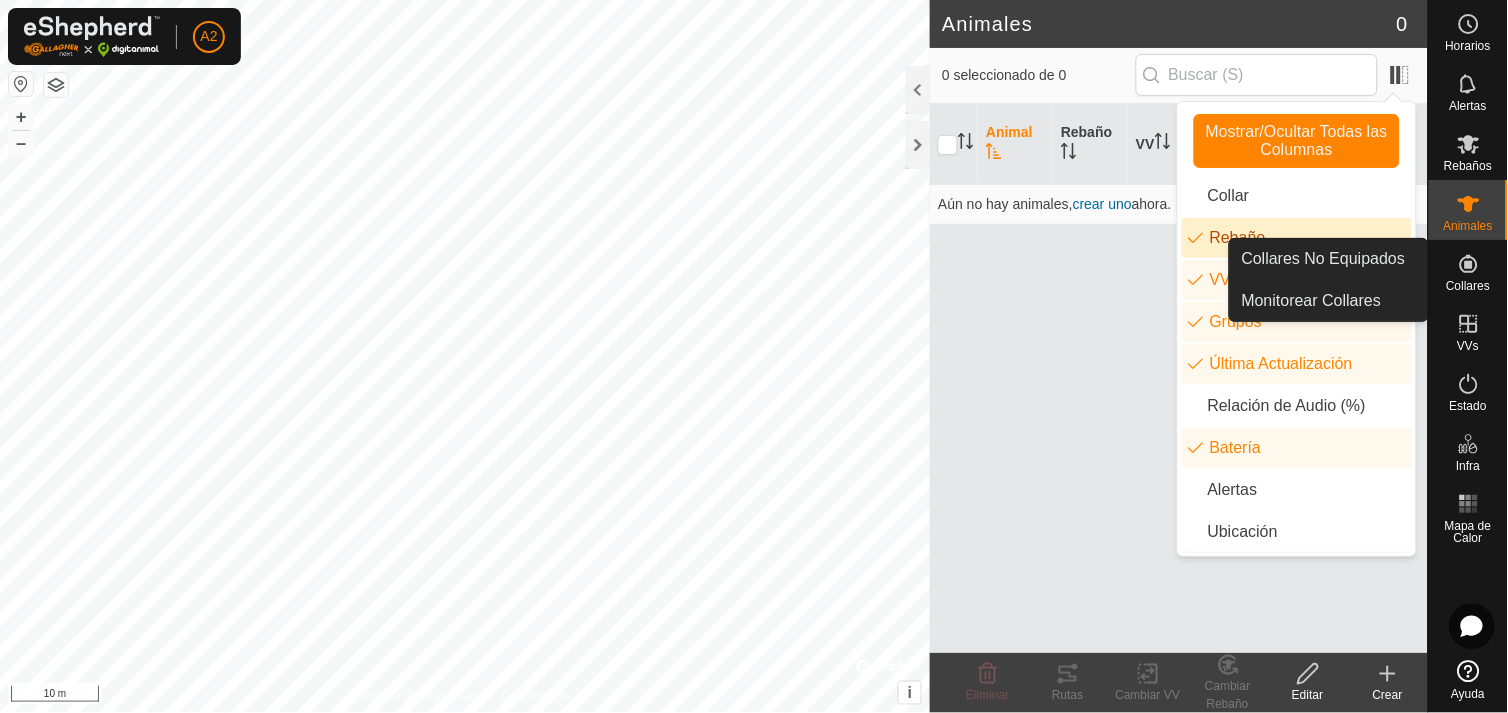 click 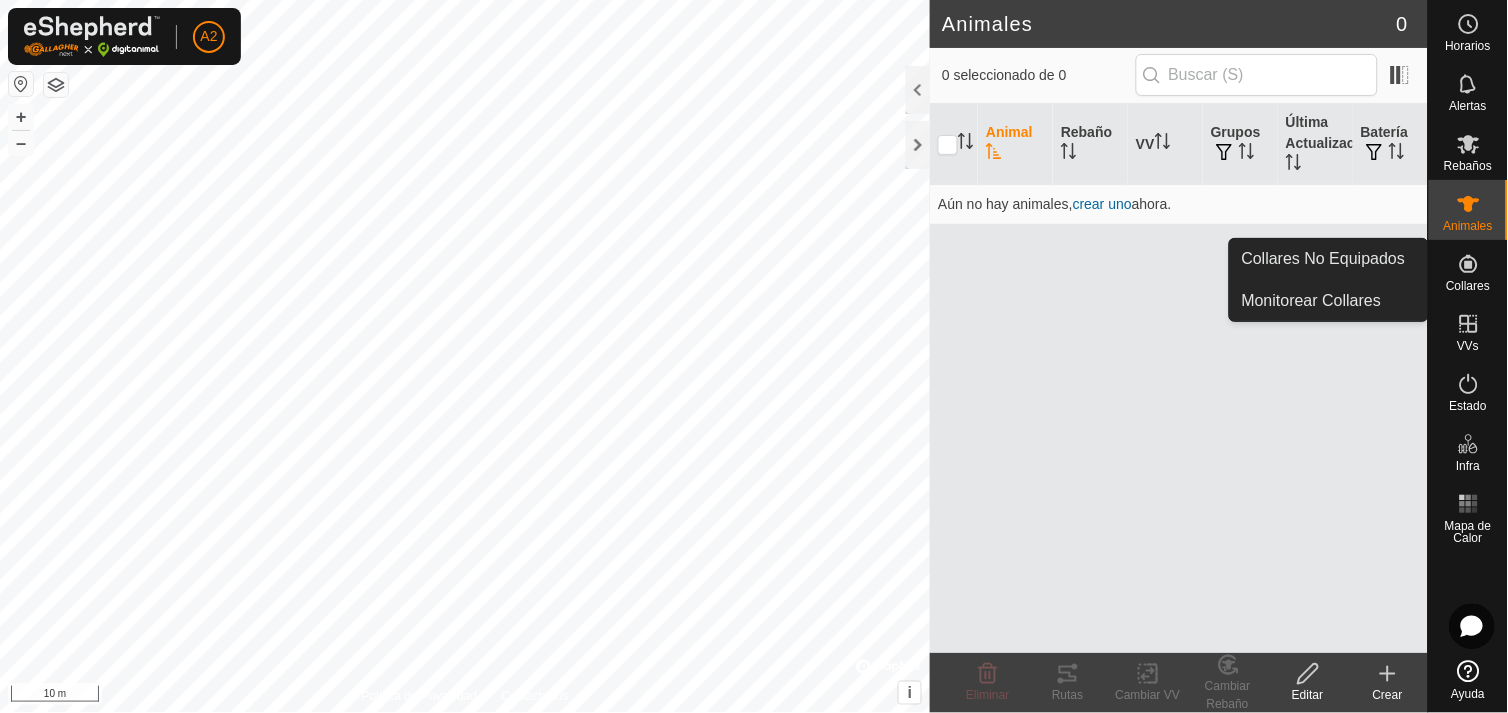click 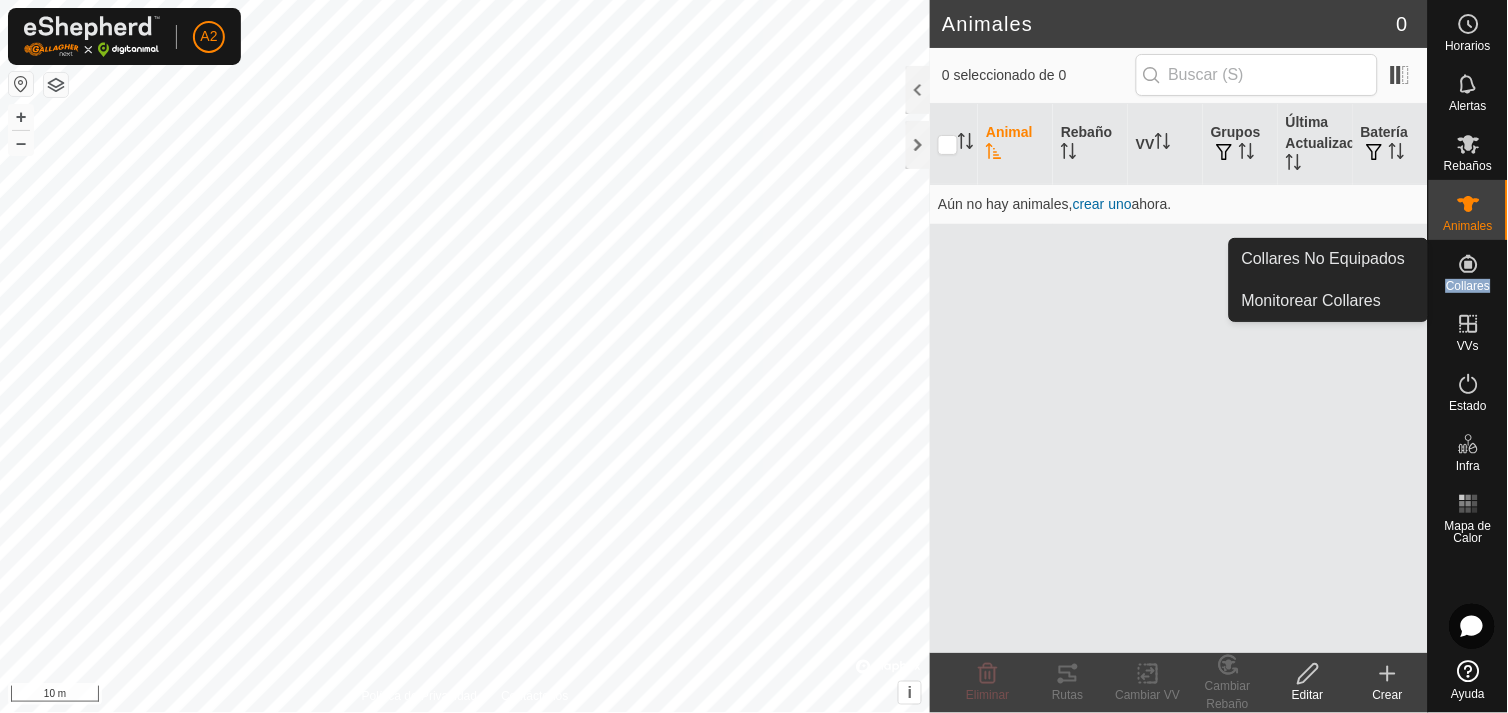 click 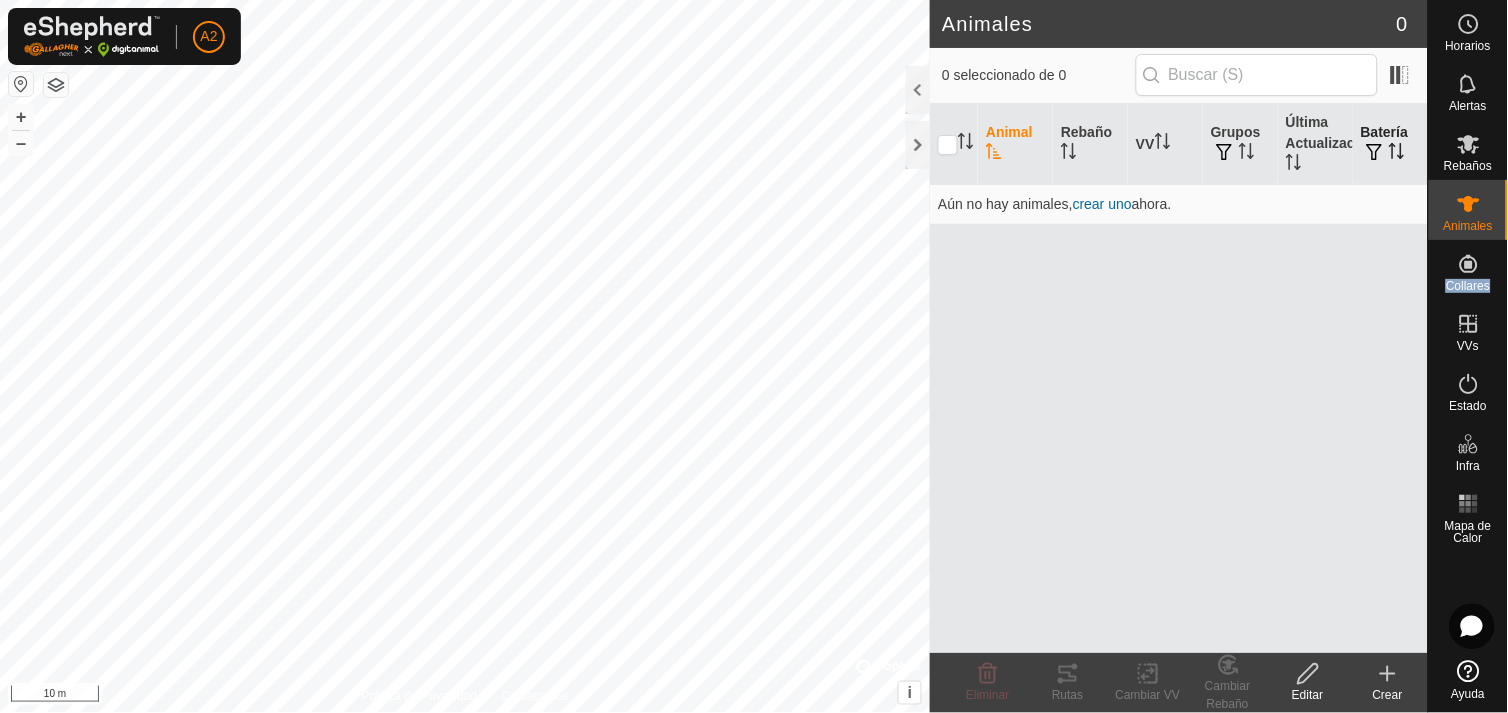 drag, startPoint x: 1465, startPoint y: 273, endPoint x: 1402, endPoint y: 130, distance: 156.2626 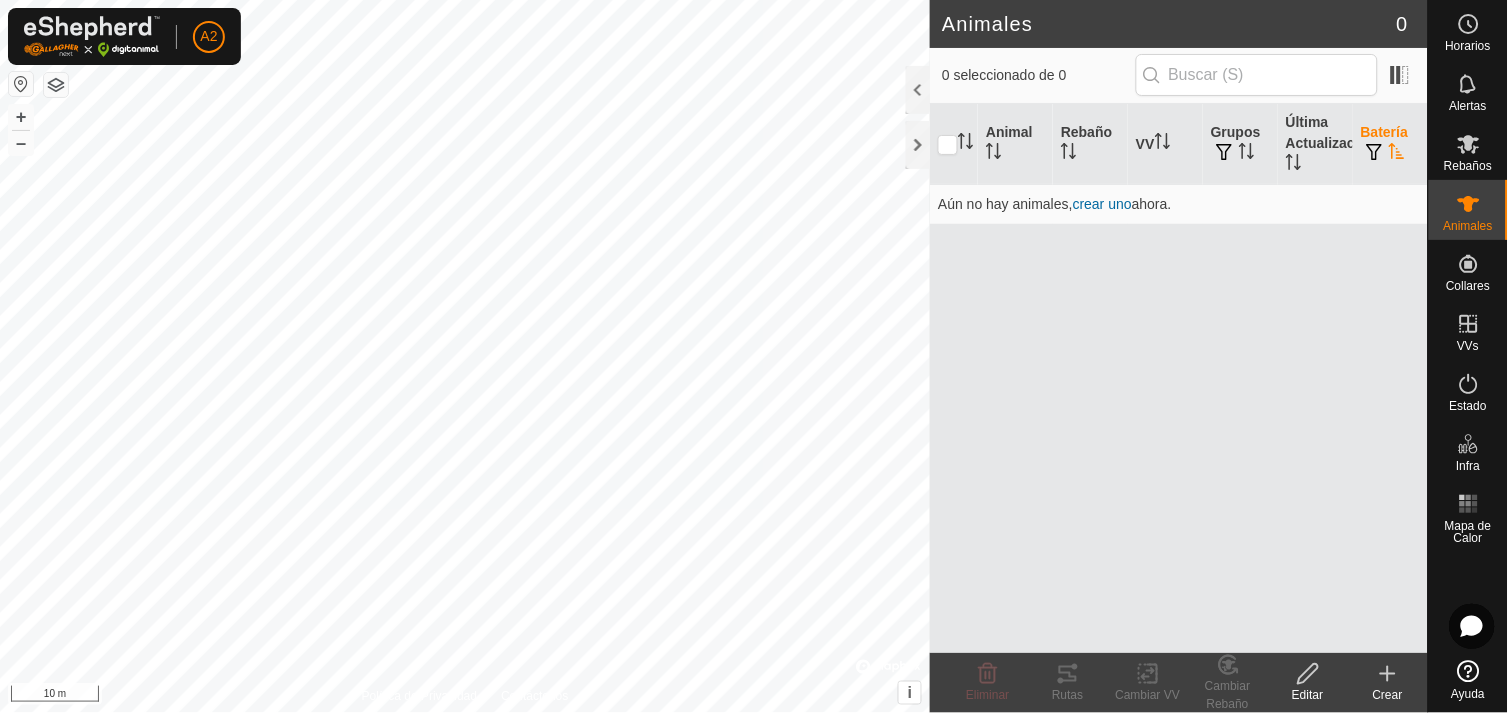 click on "Batería" at bounding box center (1390, 144) 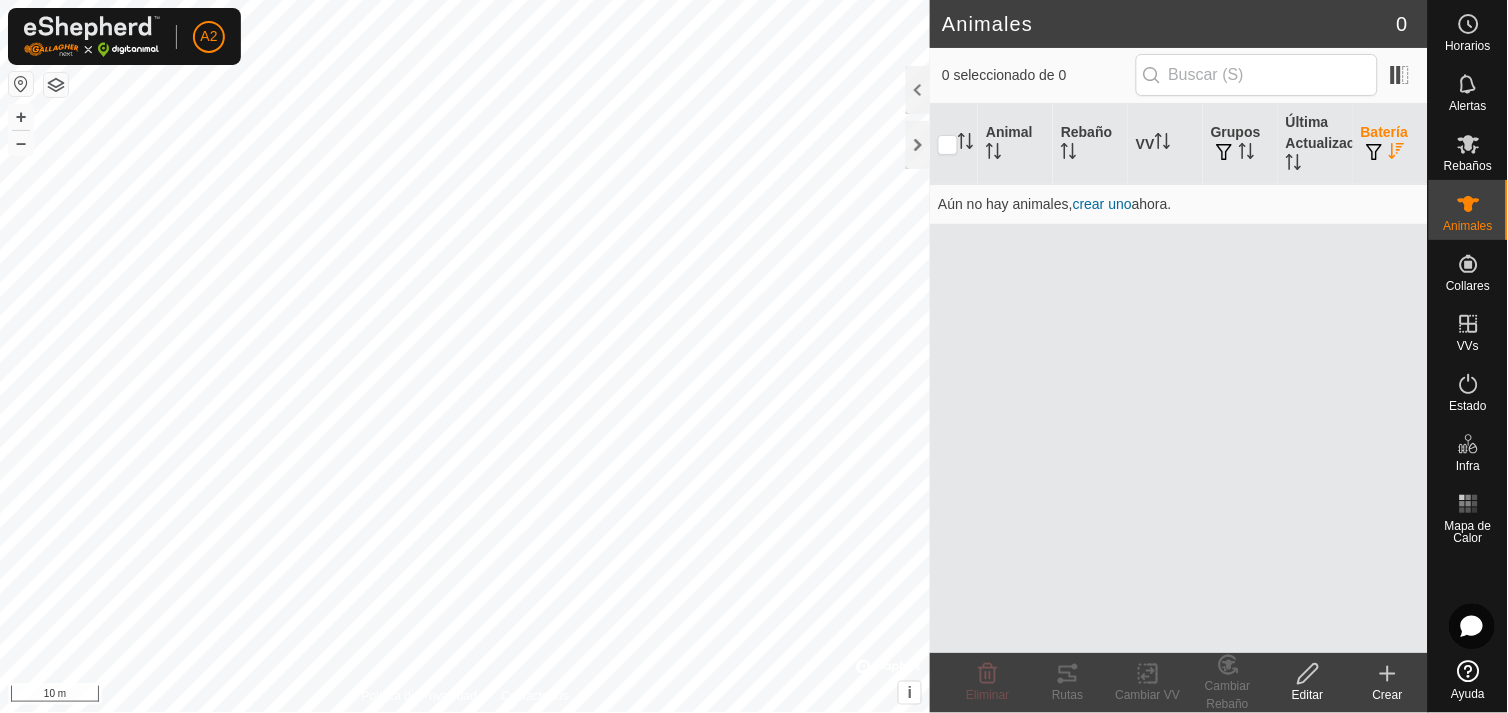 click on "Batería" at bounding box center [1390, 144] 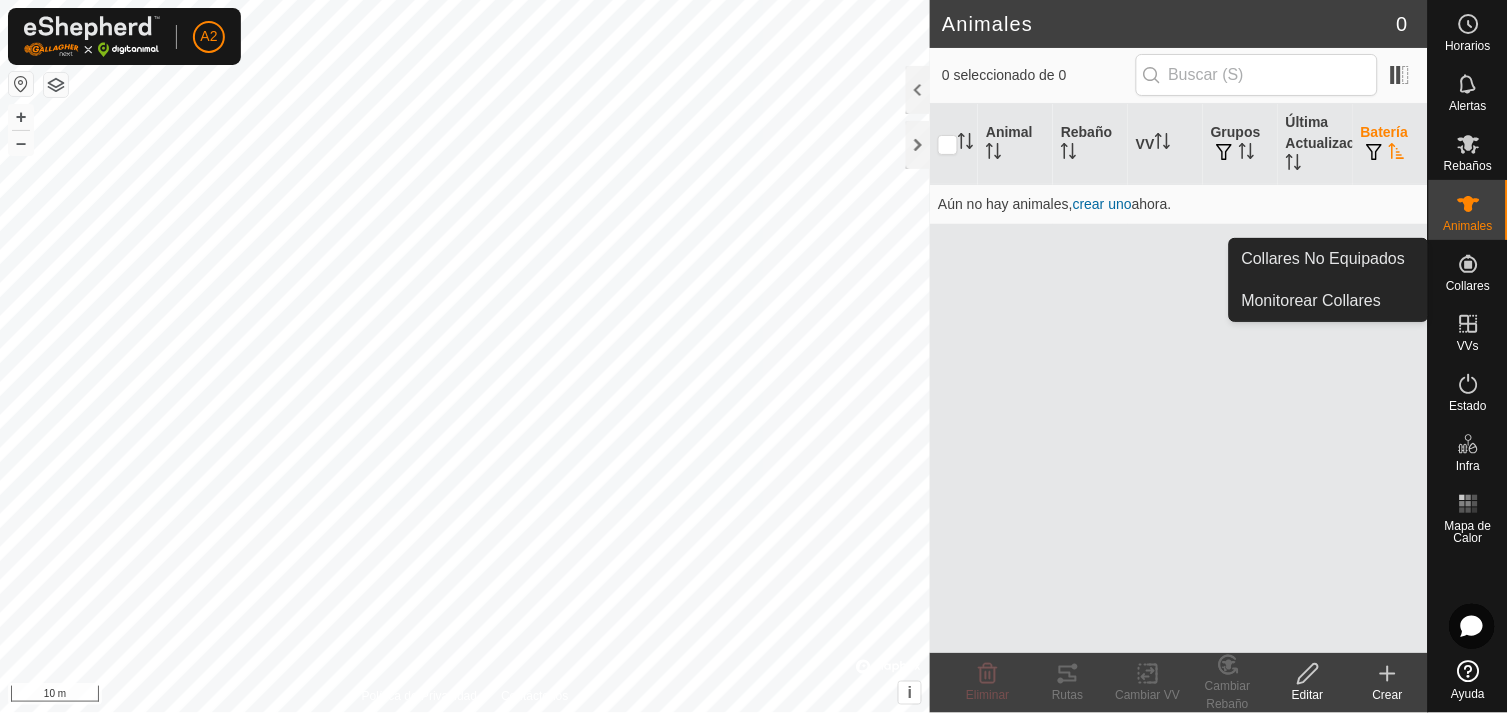 click at bounding box center [1469, 264] 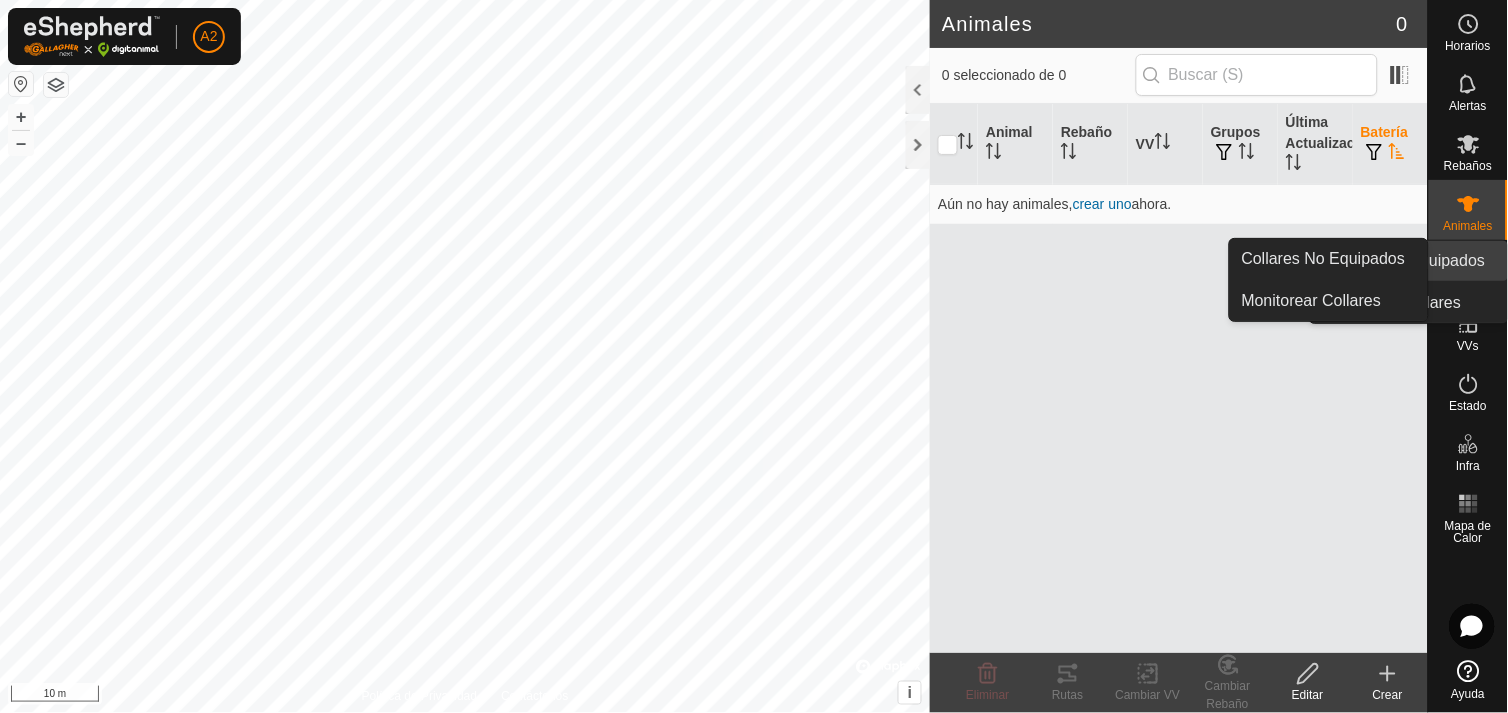 click on "Horarios Alertas Rebaños Animales Collares VVs Estado Infra Mapa de Calor Ayuda Collares No Equipados Monitorear Collares Collares No Equipados Monitorear Collares" 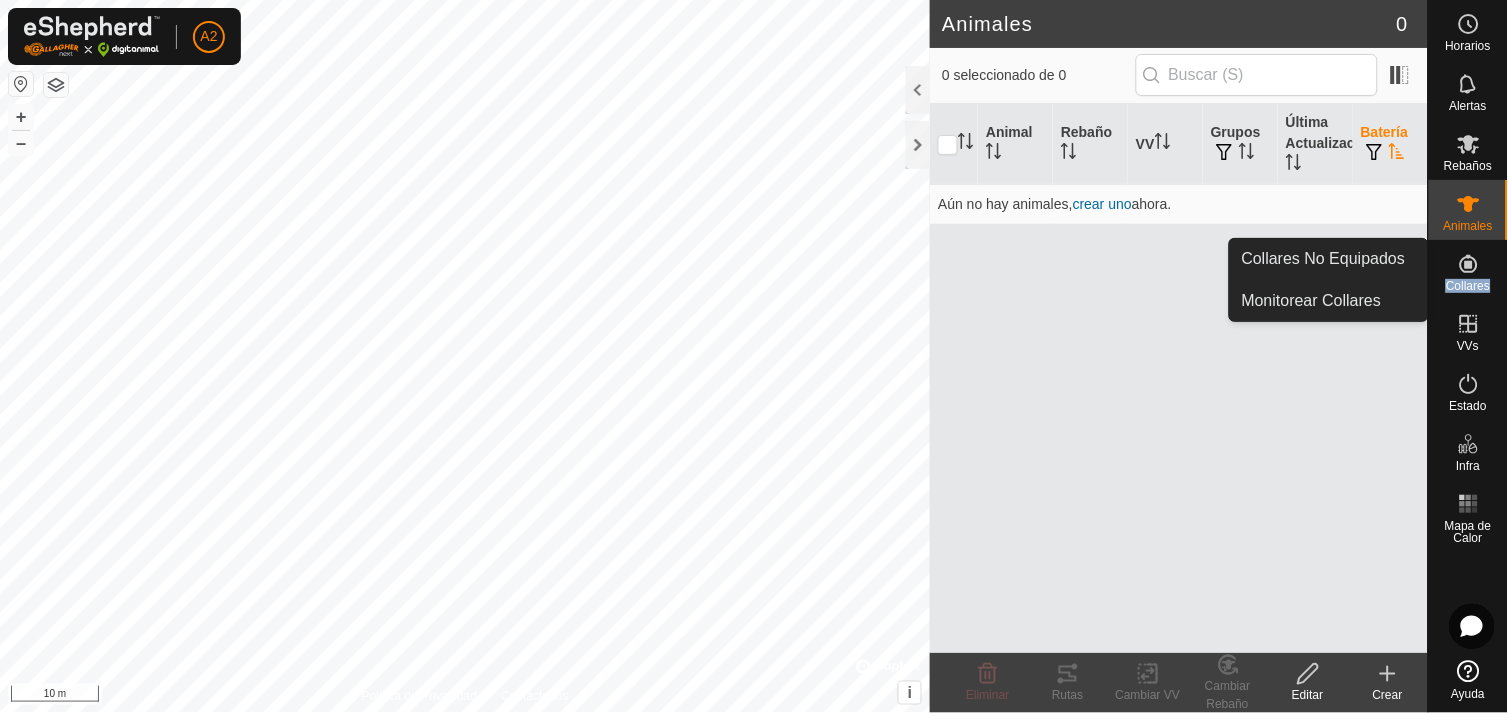 click 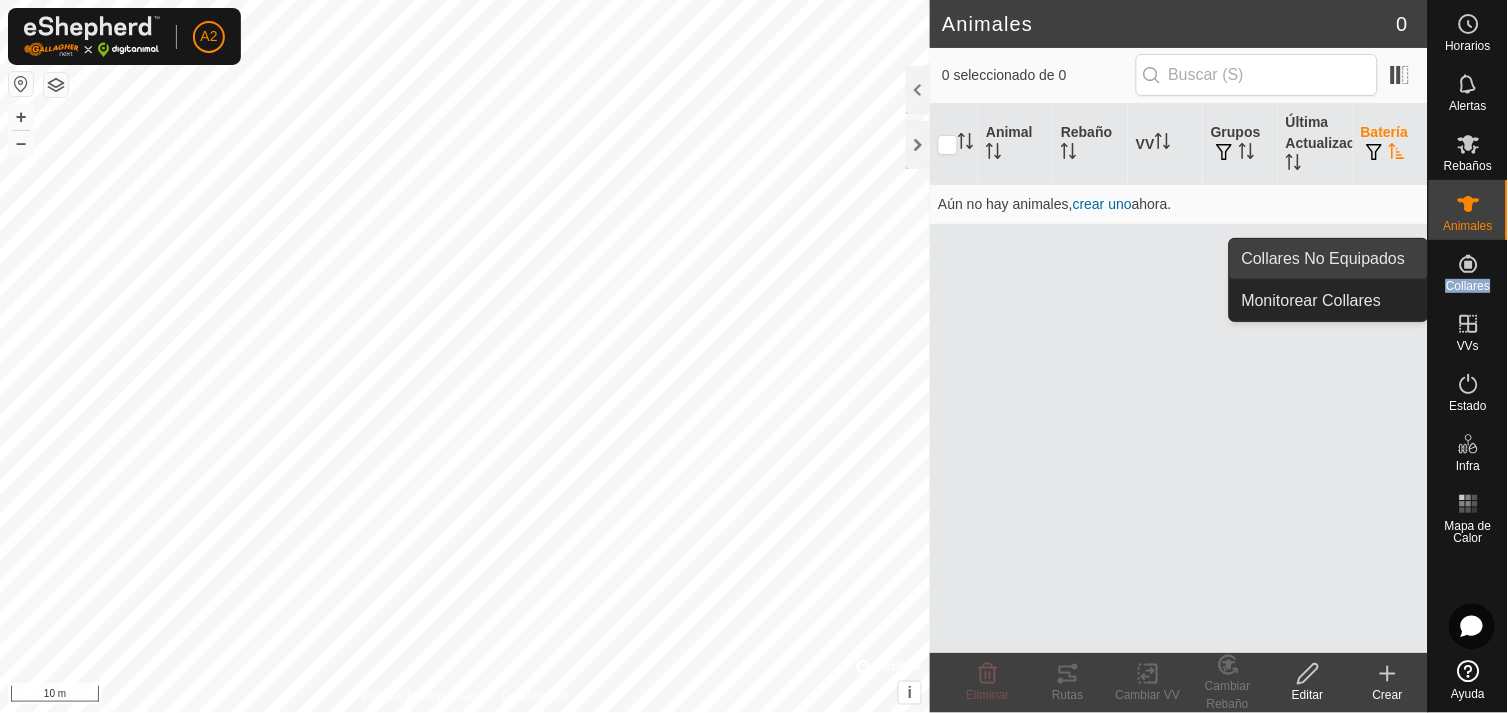 click on "Collares No Equipados" at bounding box center [1329, 259] 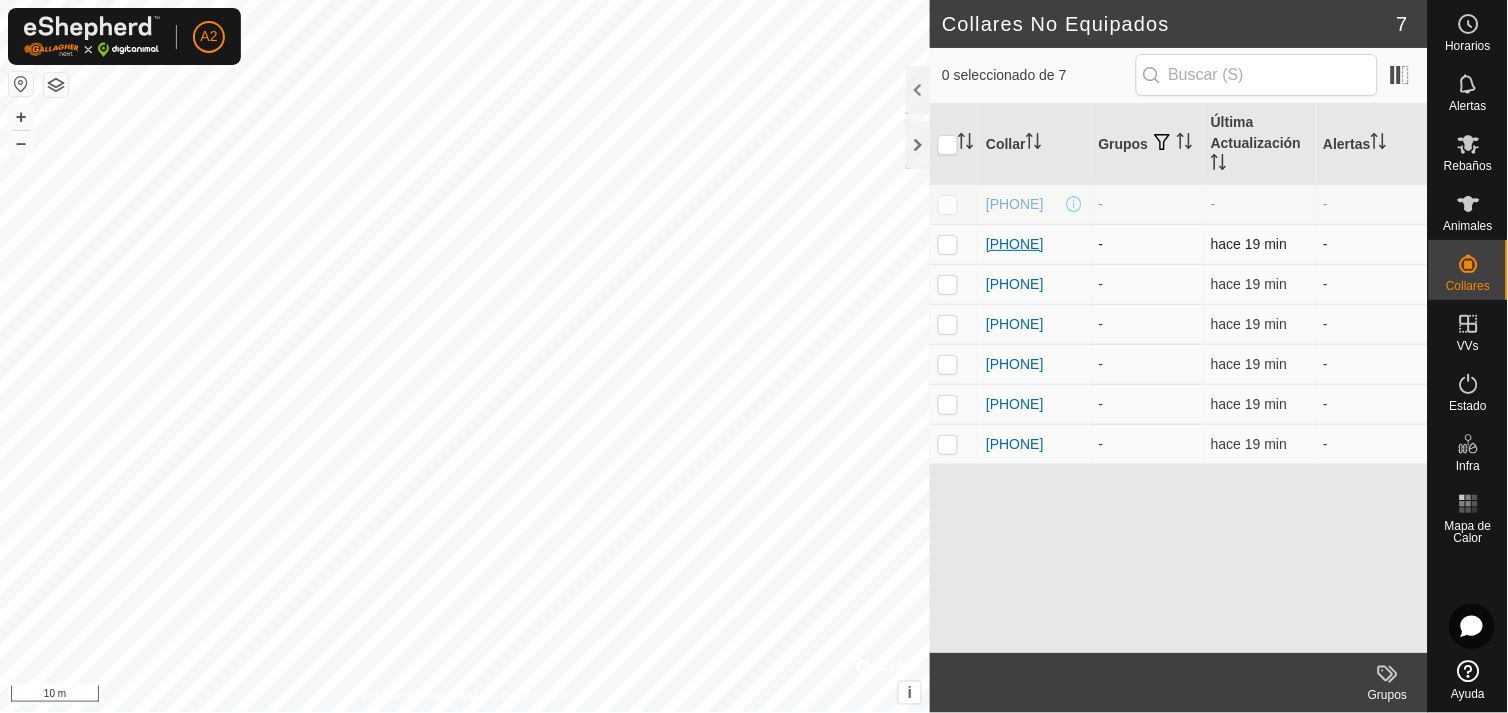click on "[PHONE]" at bounding box center (1015, 244) 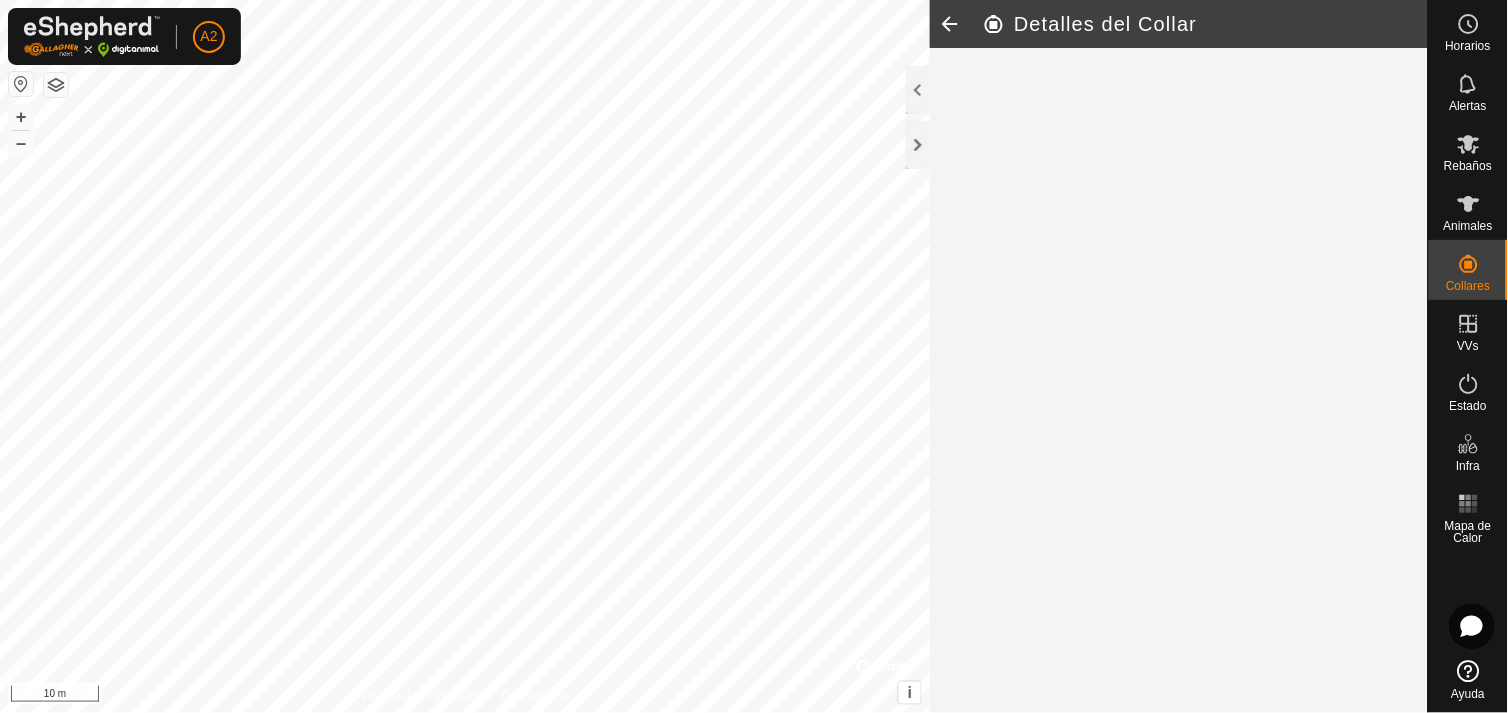 click on "Detalles del Collar" 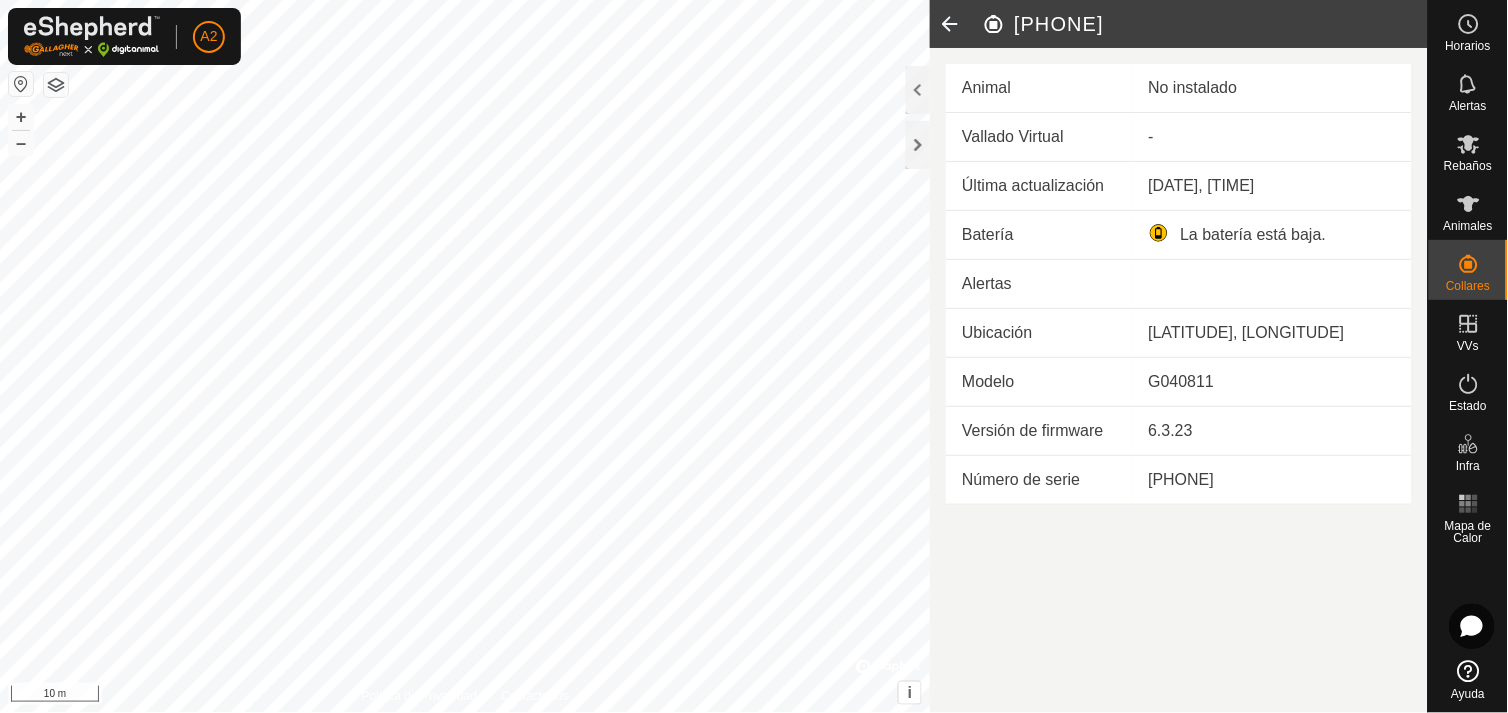 click 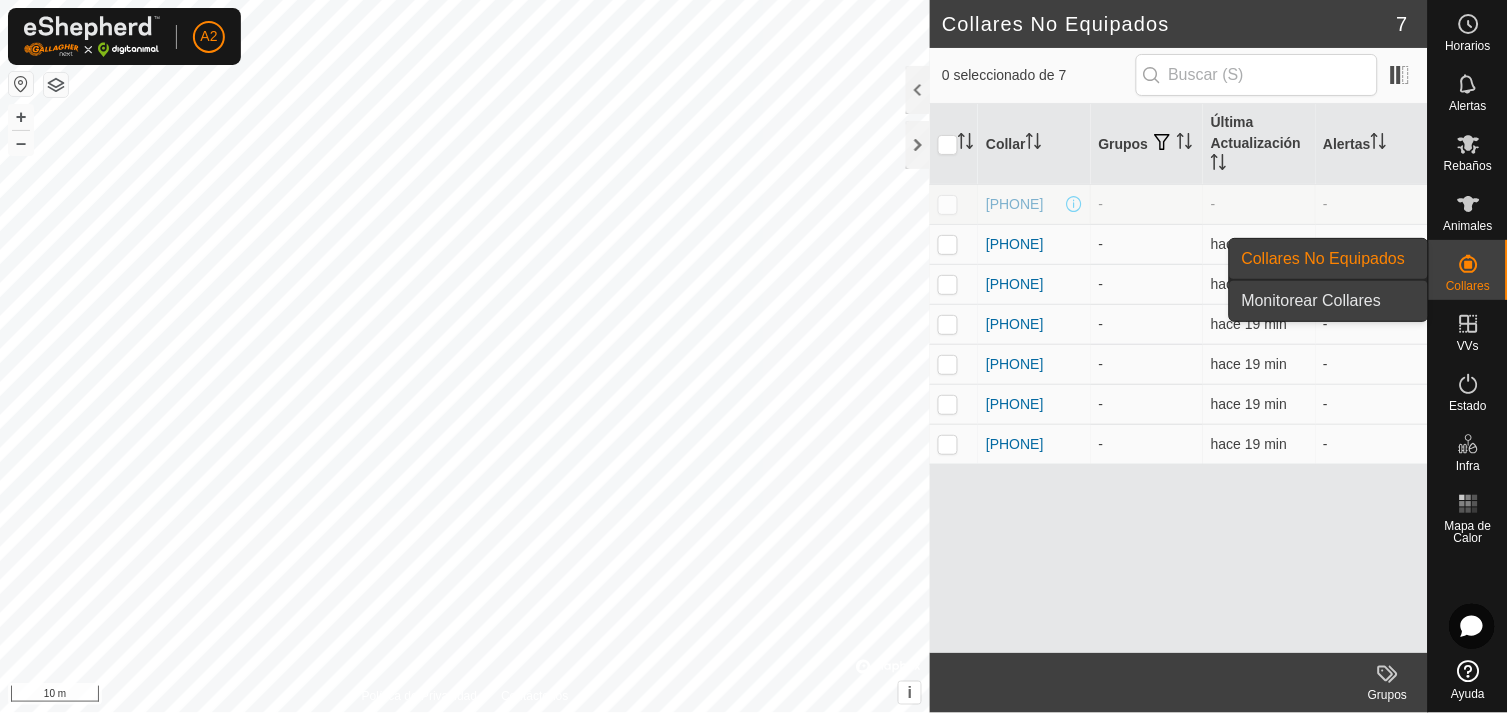 click on "Monitorear Collares" at bounding box center (1329, 301) 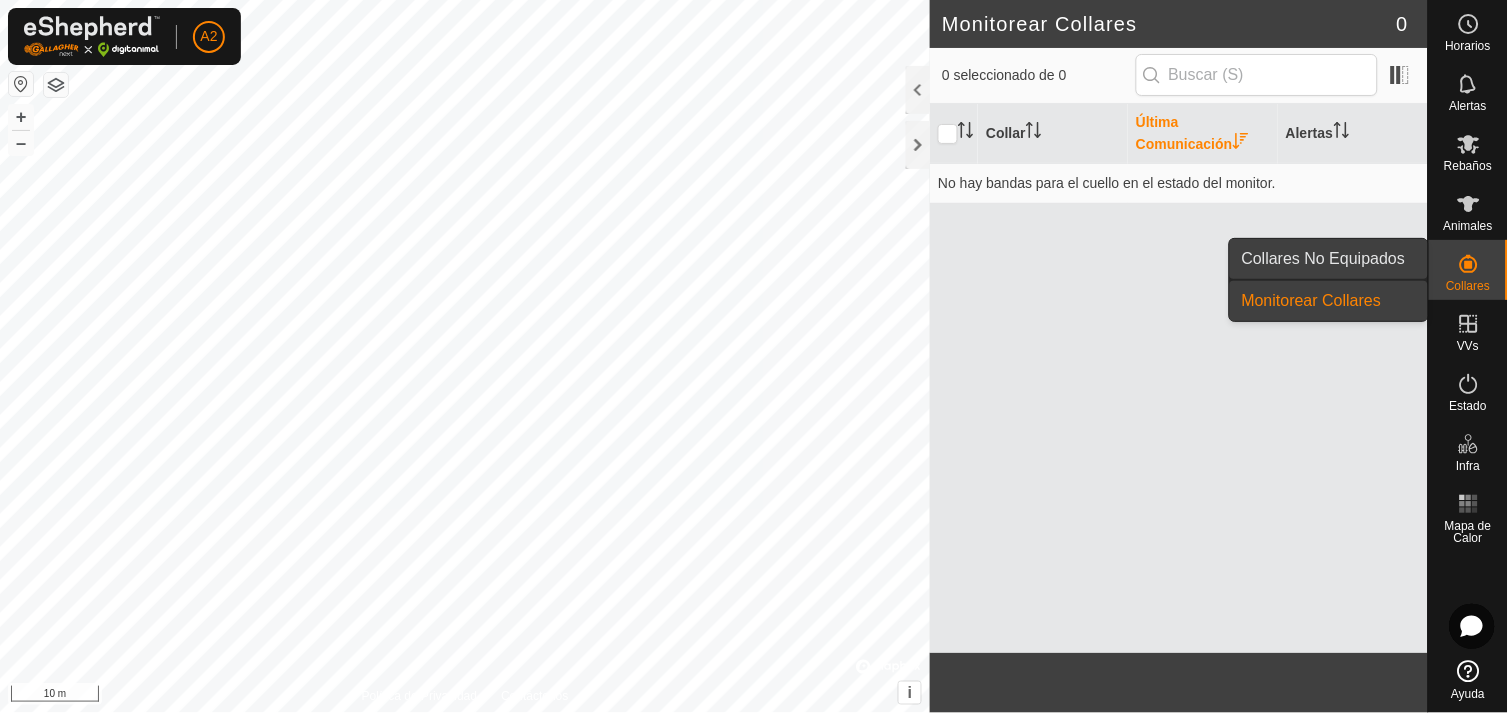 click on "Collares No Equipados" at bounding box center [1329, 259] 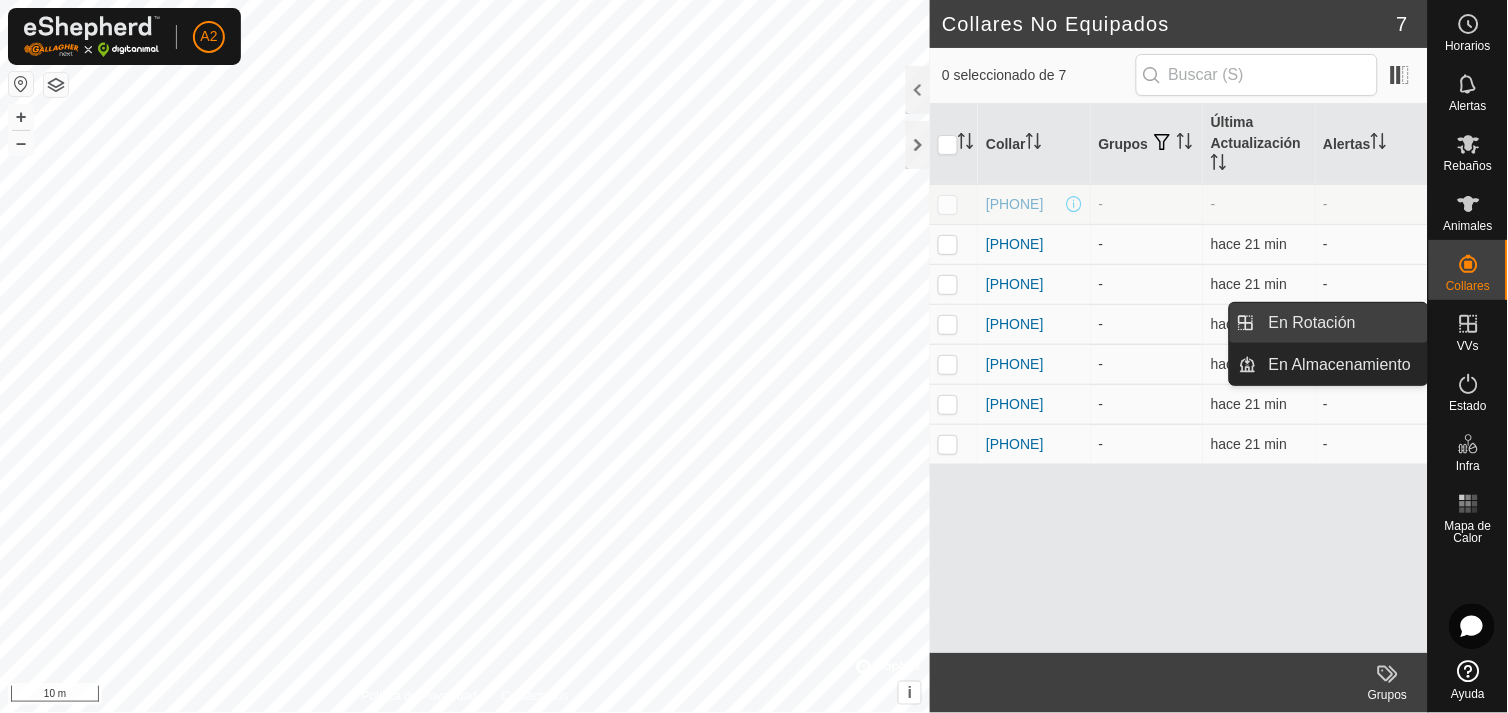 click on "En Rotación" at bounding box center [1342, 323] 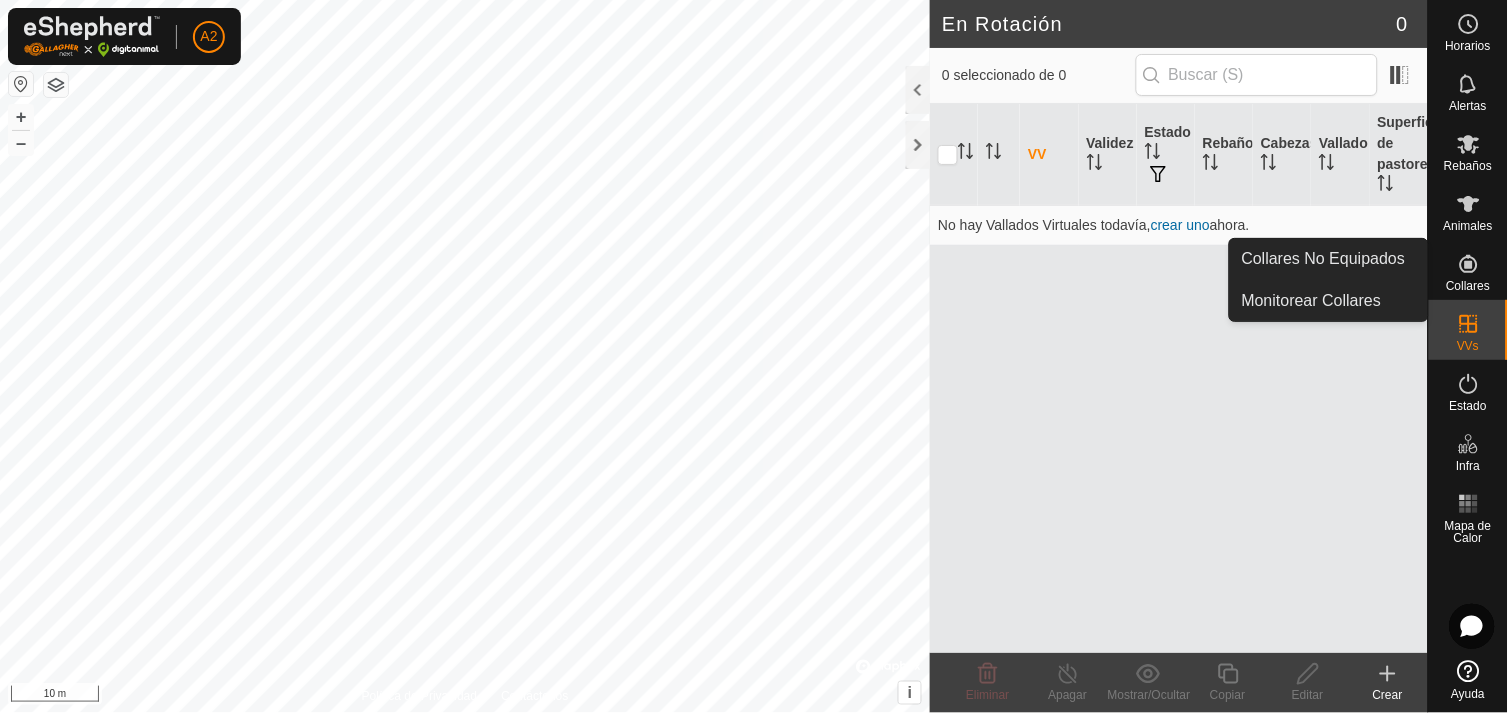 click 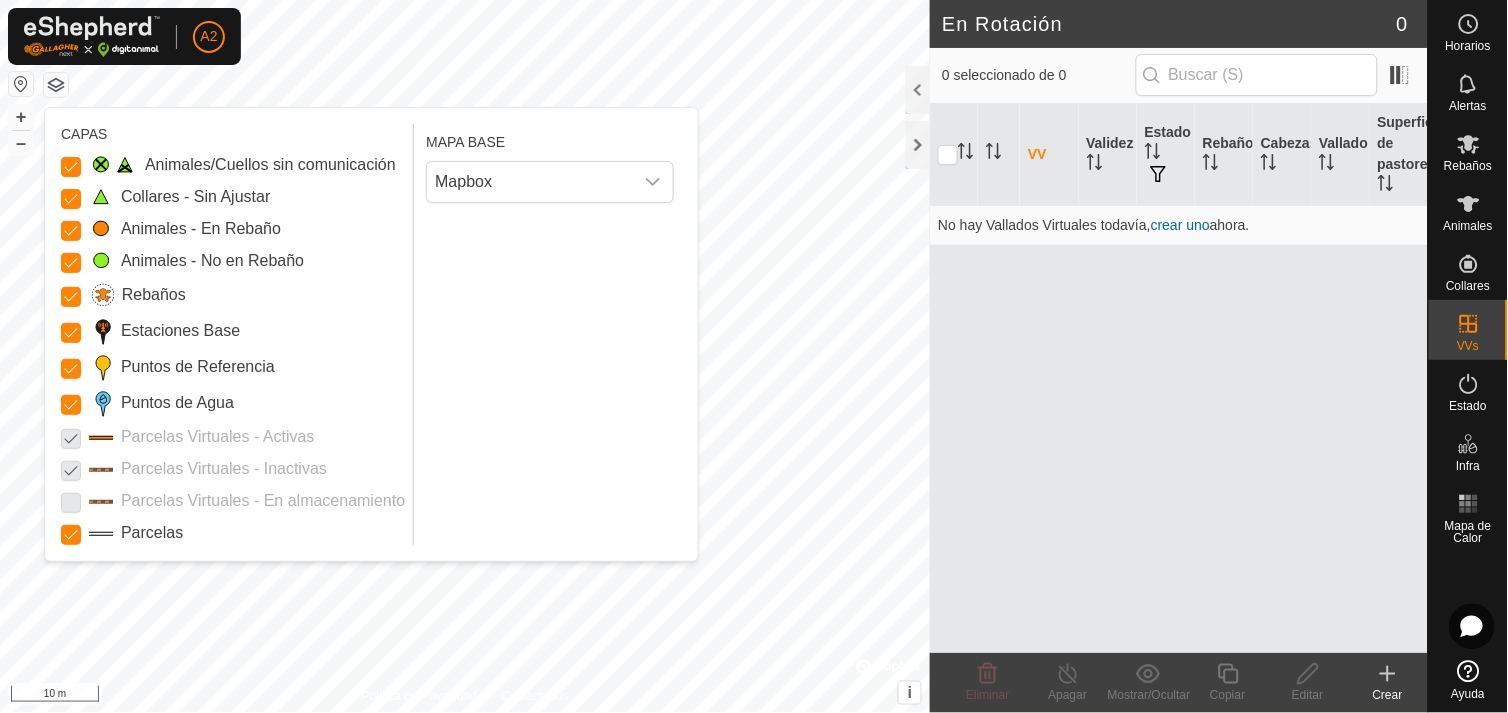 click on "MAPA BASE Mapbox" at bounding box center [554, 334] 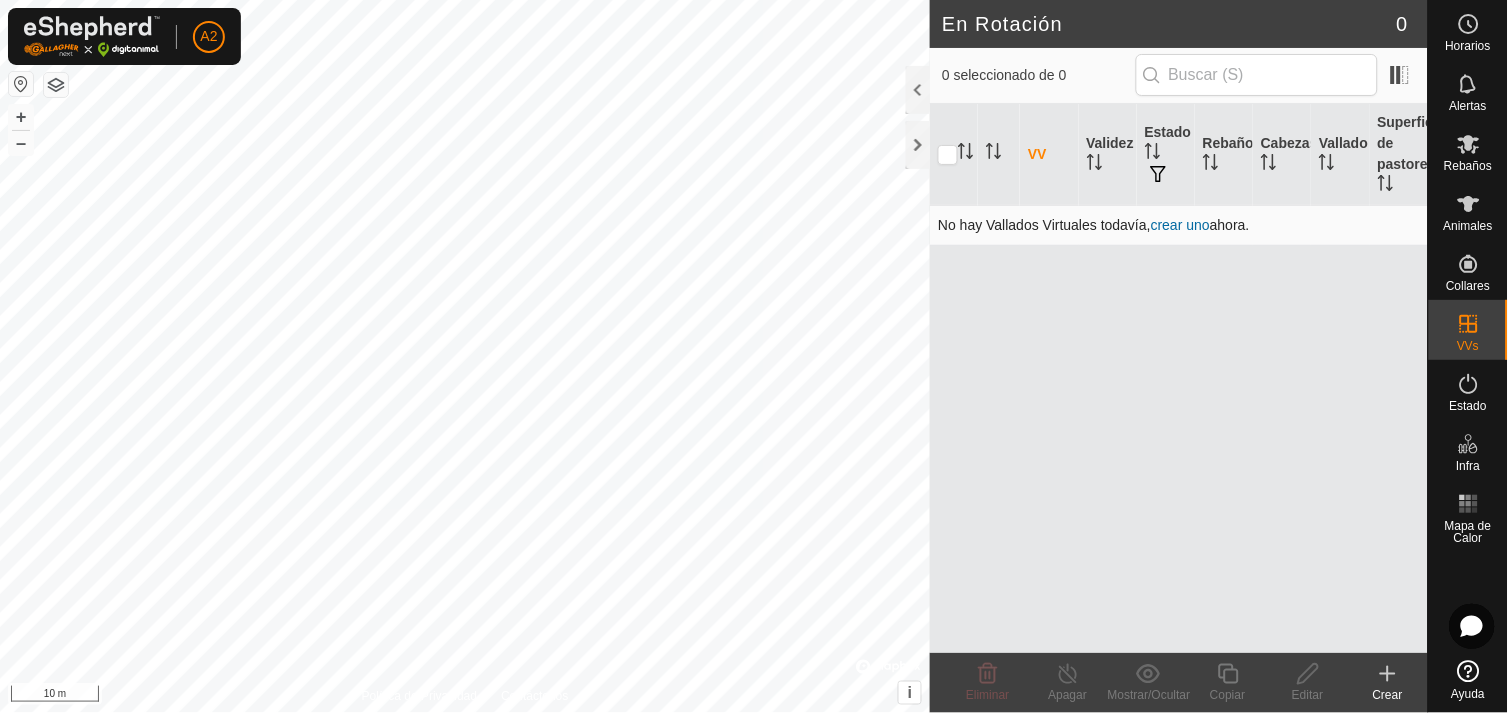 click on "crear uno" at bounding box center (1180, 225) 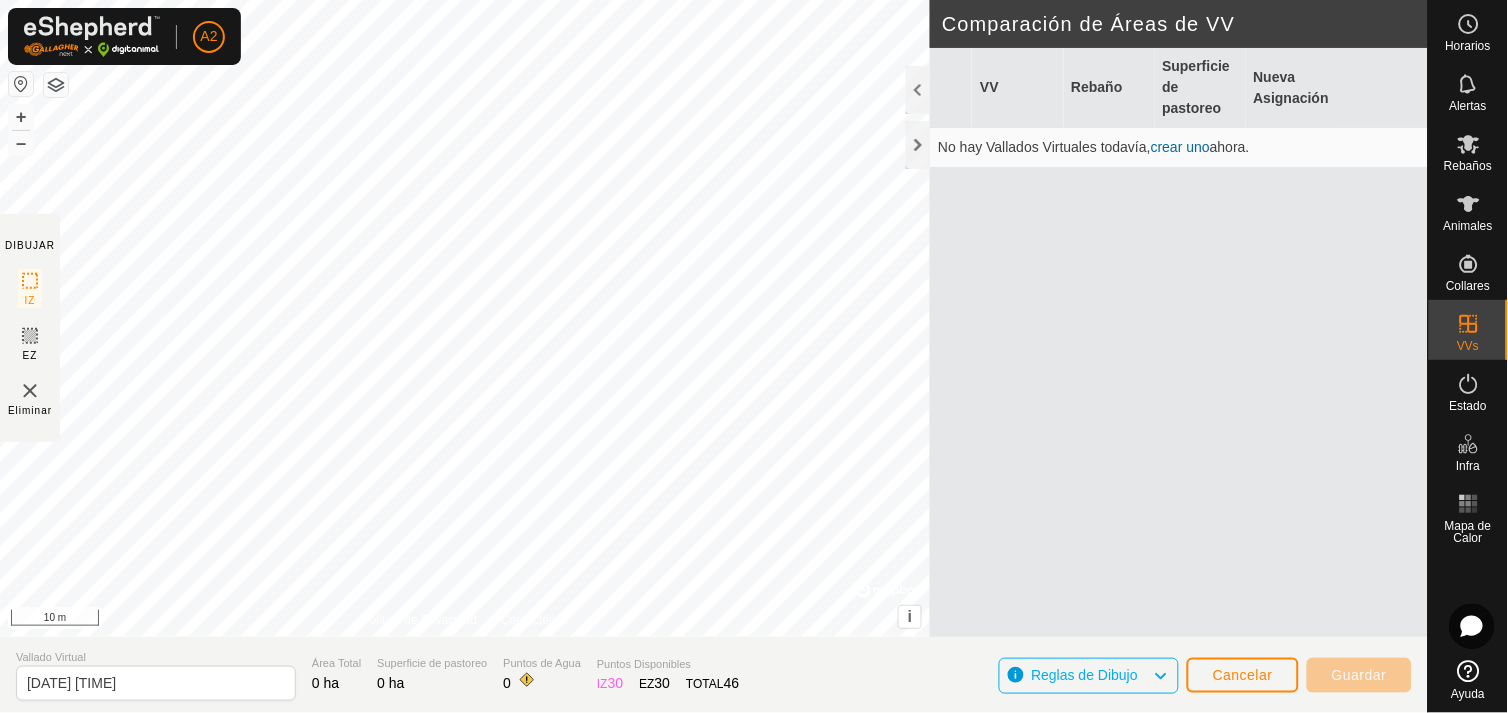 click on "crear uno" at bounding box center [1180, 147] 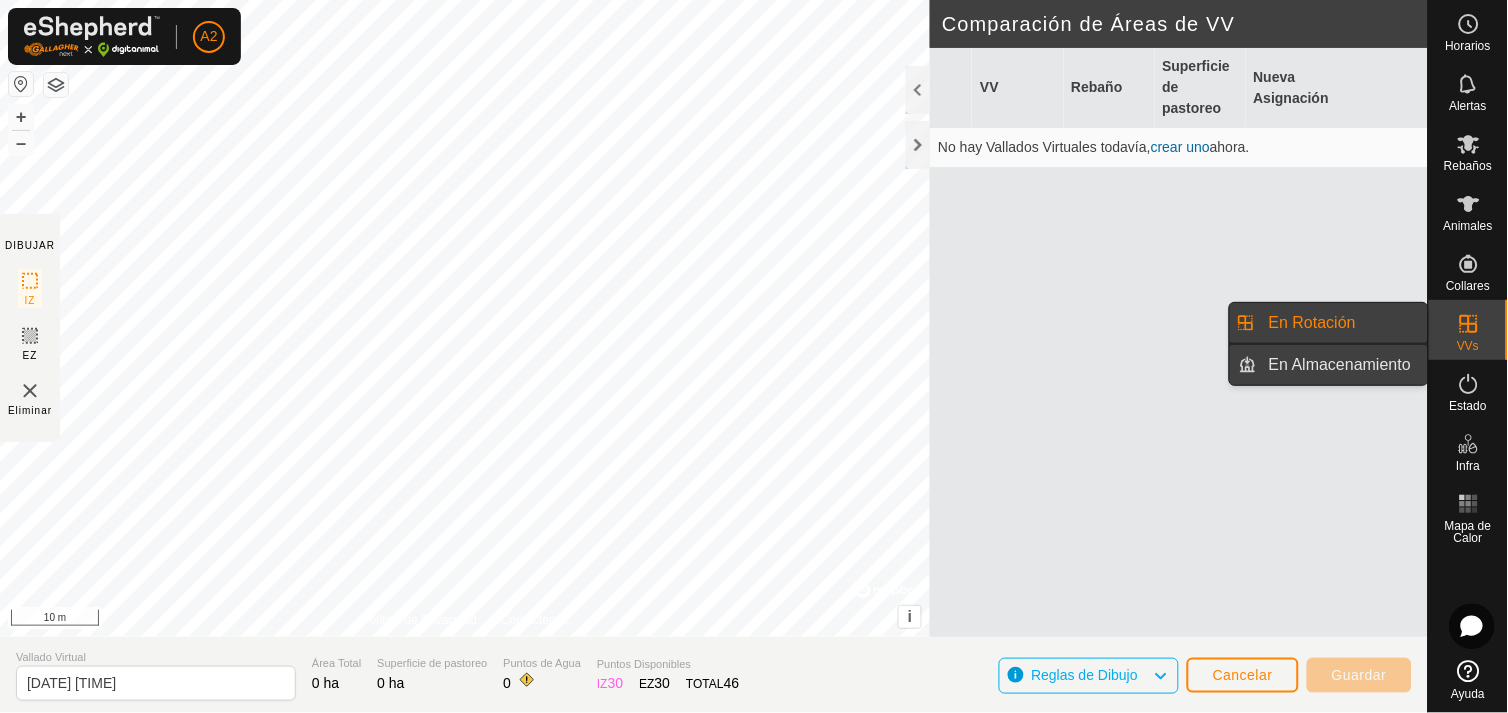 click on "En Almacenamiento" at bounding box center (1342, 365) 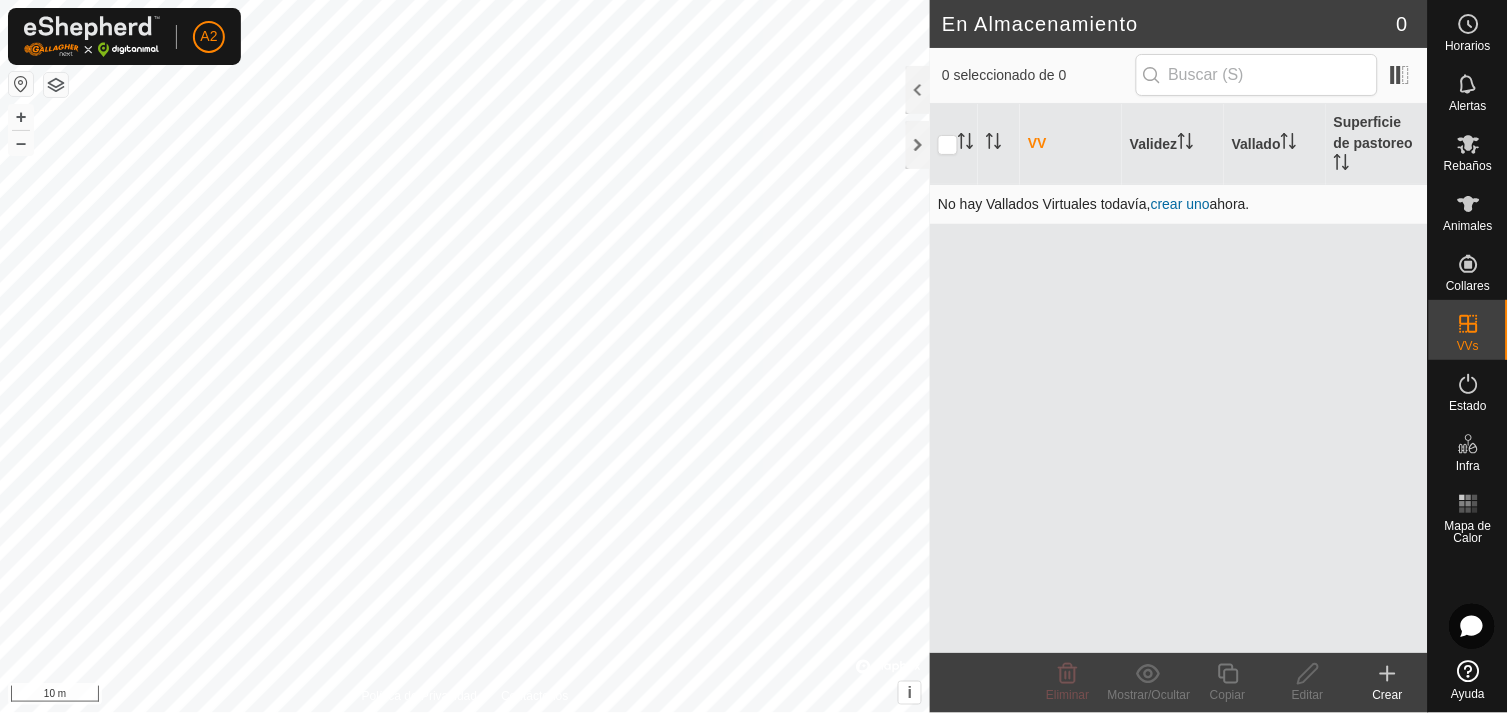 click on "crear uno" at bounding box center [1180, 204] 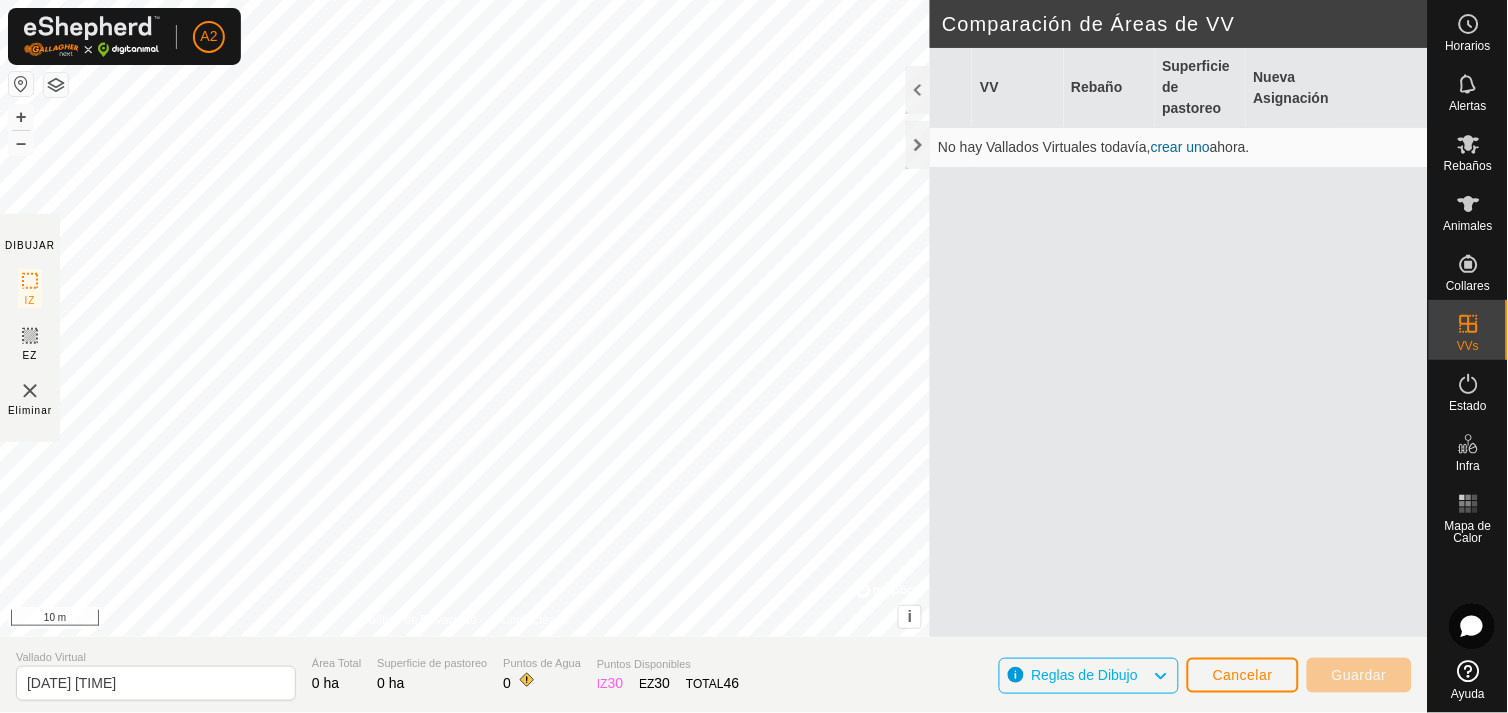 click on "crear uno" at bounding box center (1180, 147) 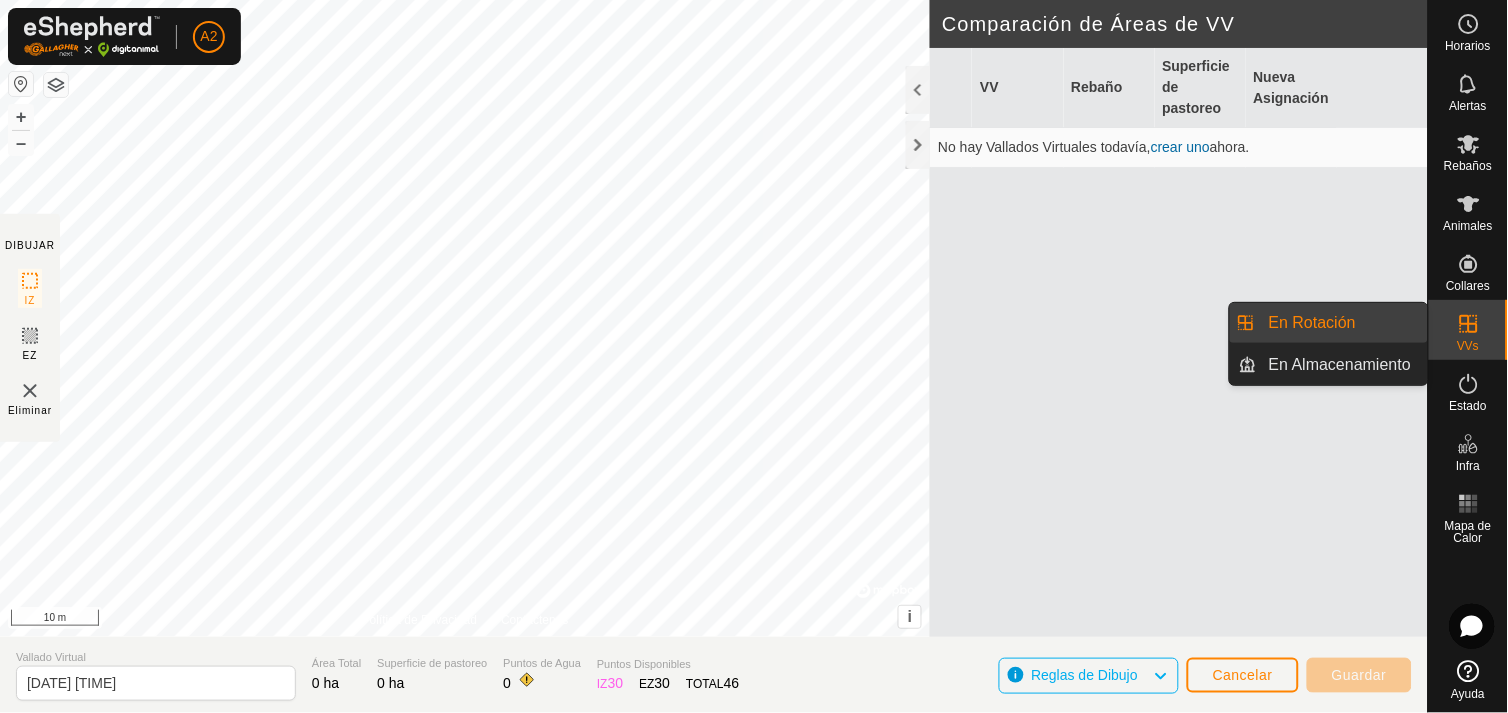 click on "En Rotación" at bounding box center (1342, 323) 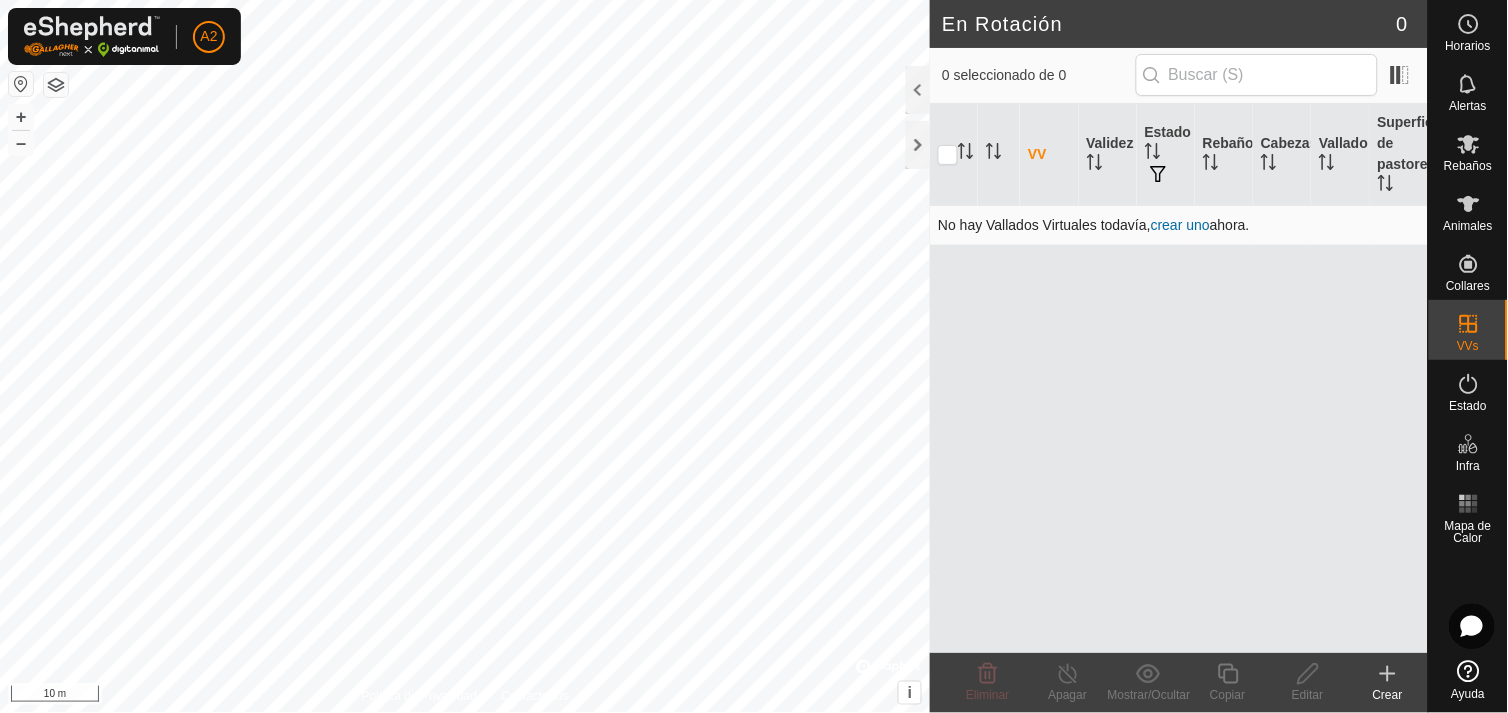 click on "crear uno" at bounding box center (1180, 225) 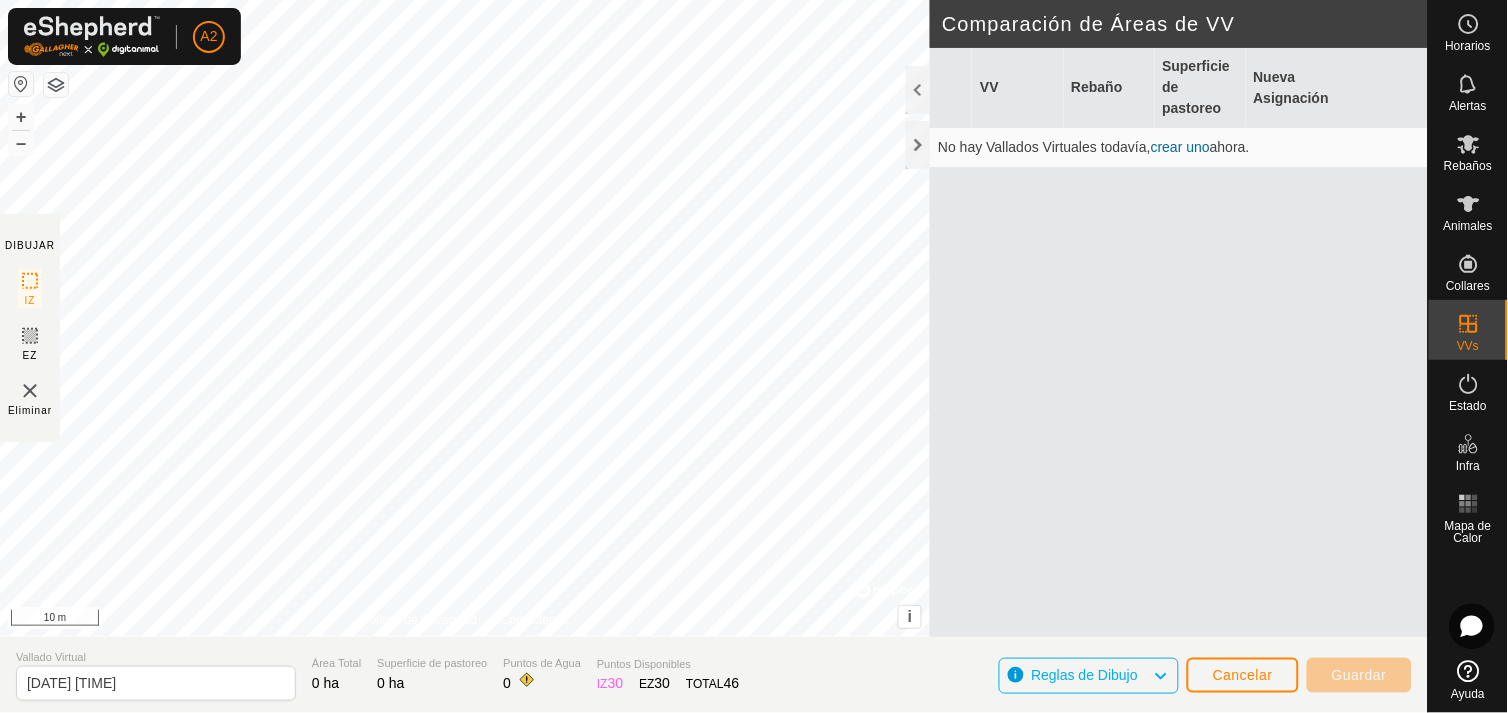click on "Reglas de Dibujo" 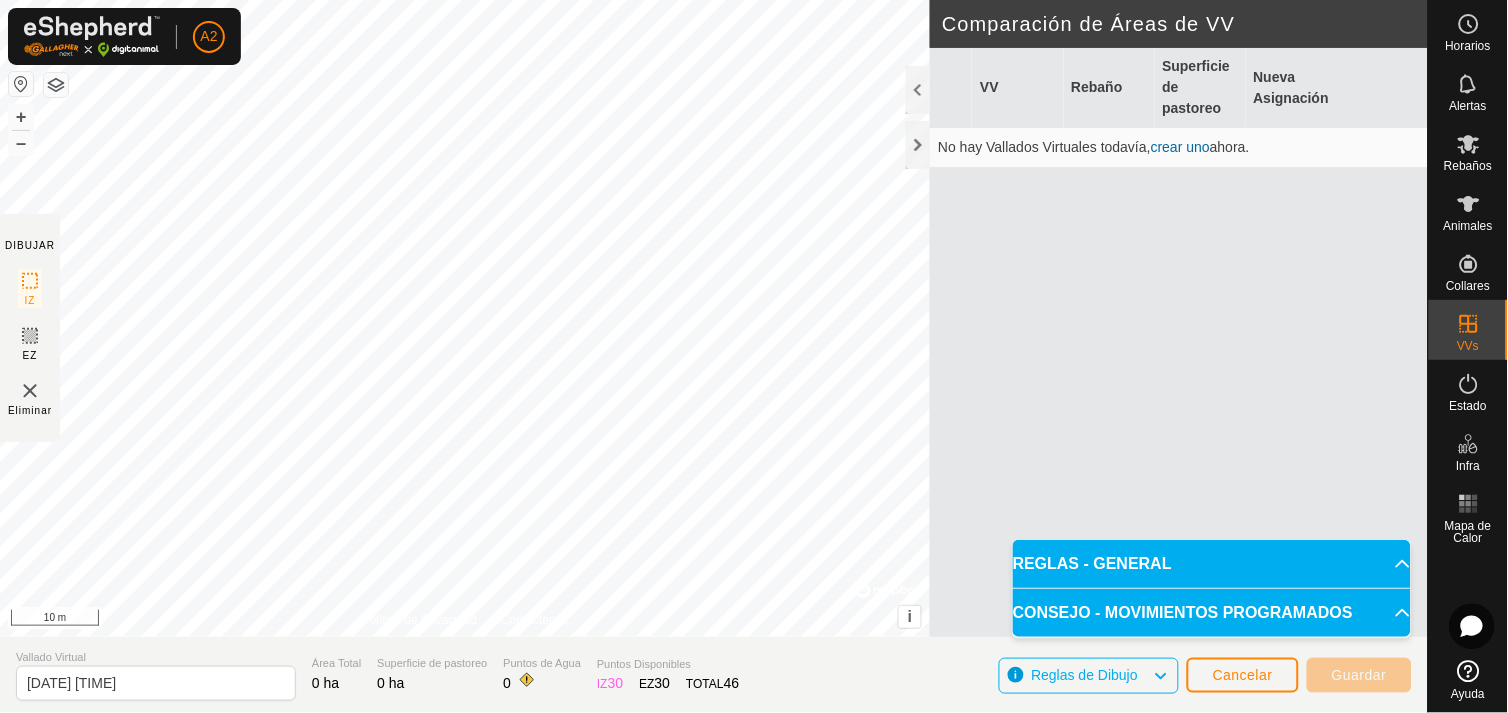 click on "REGLAS - GENERAL" at bounding box center (1212, 564) 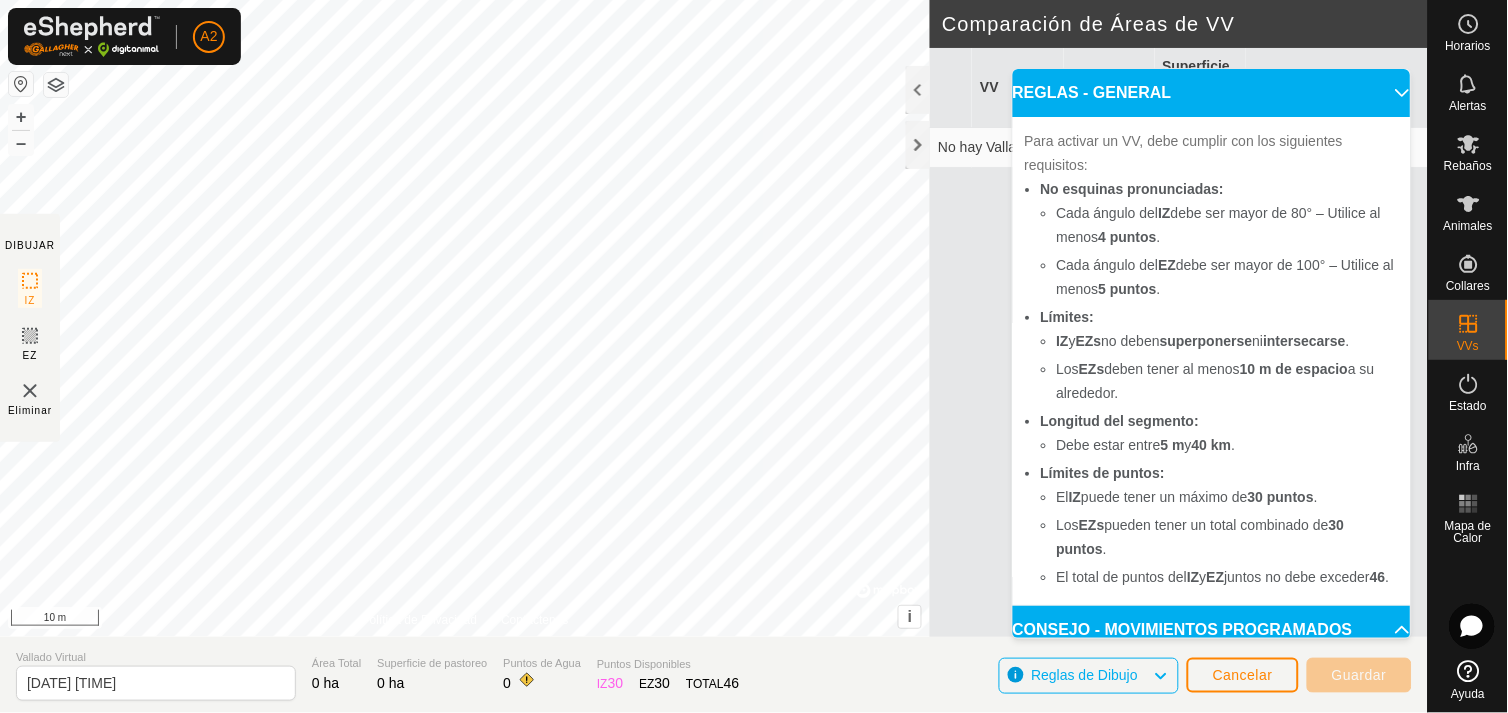 click on "REGLAS - GENERAL" at bounding box center (1212, 93) 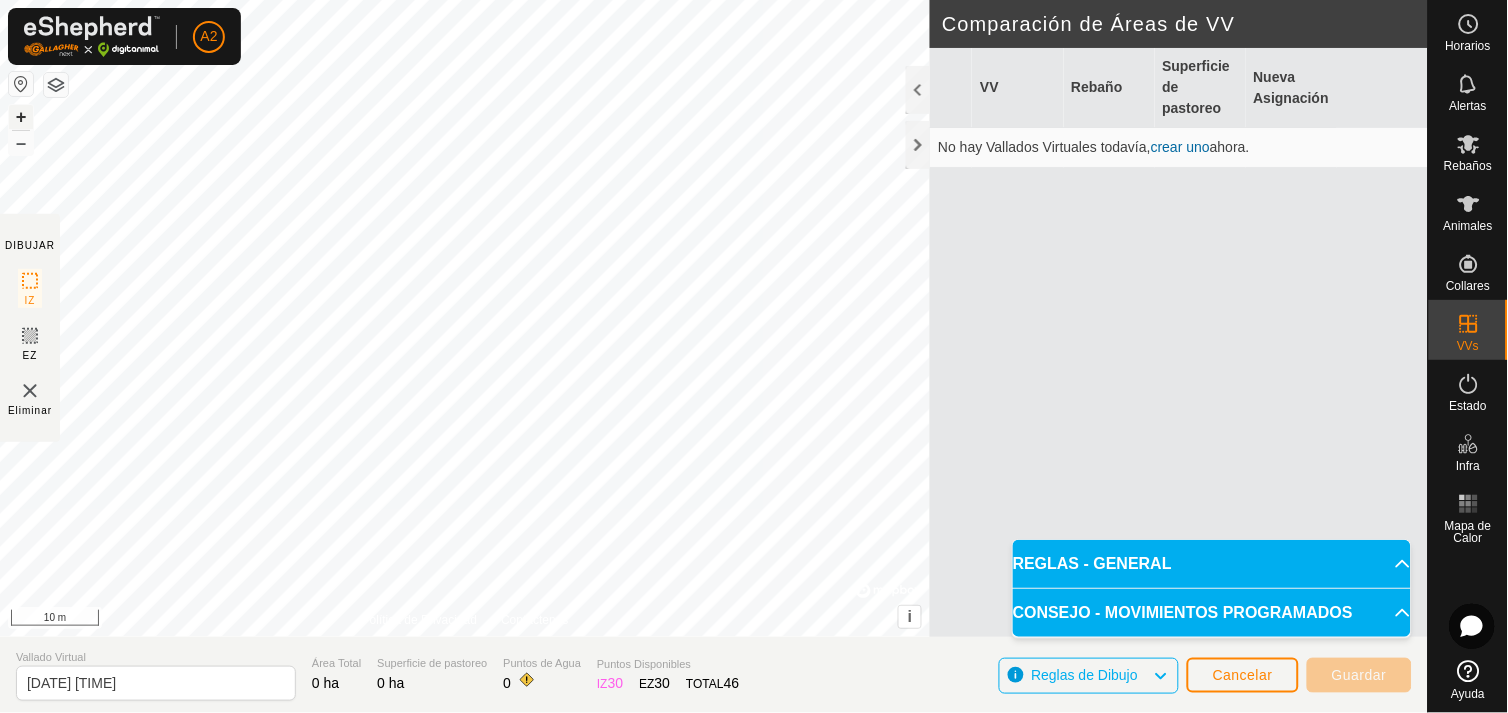 click on "+" at bounding box center [21, 117] 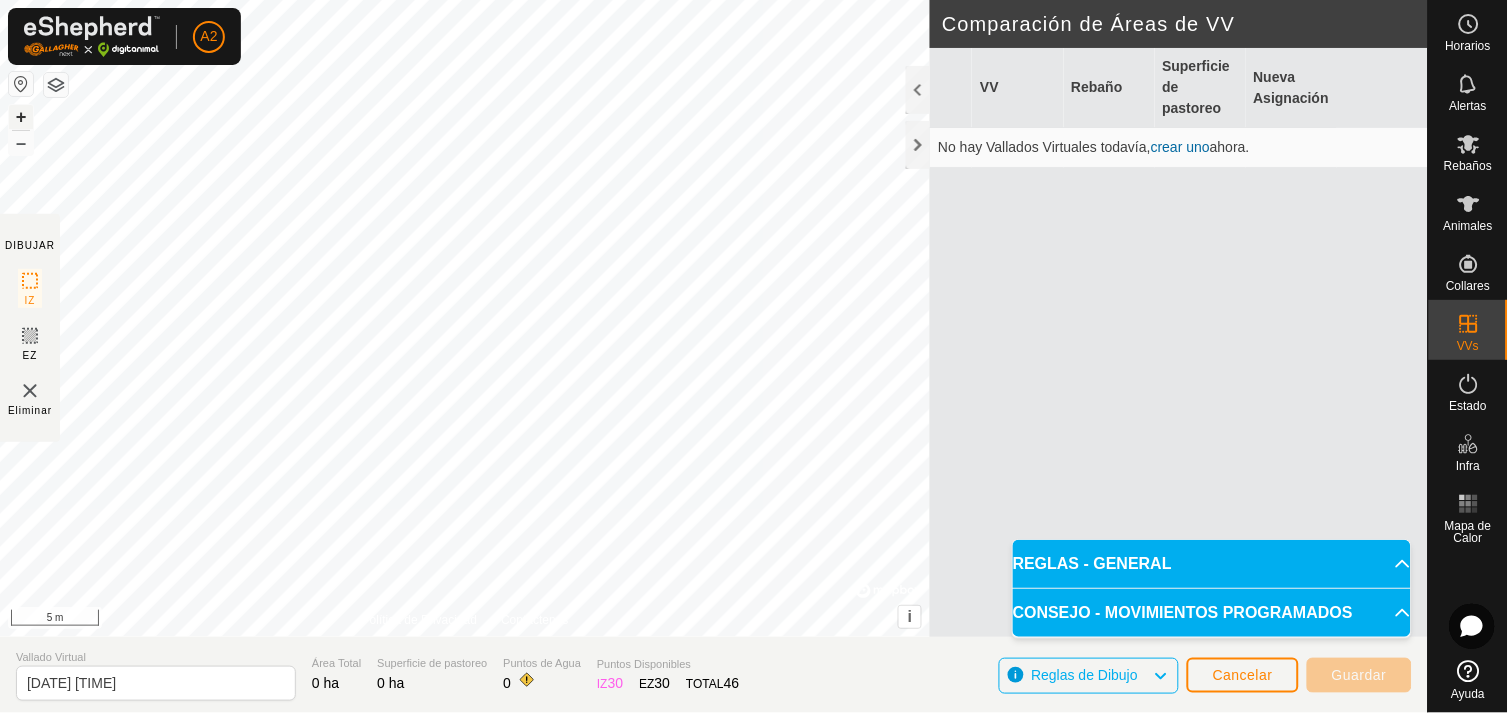 click on "+" at bounding box center [21, 117] 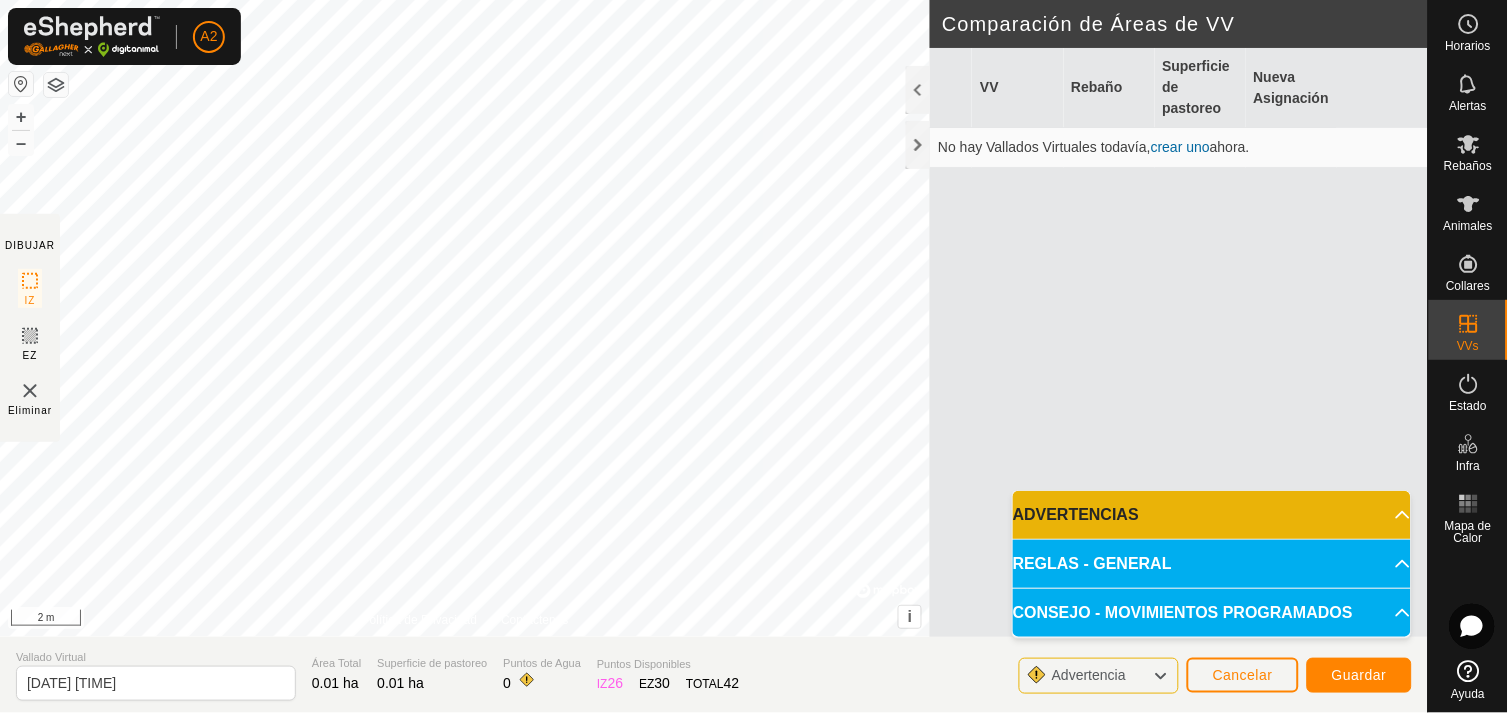 click 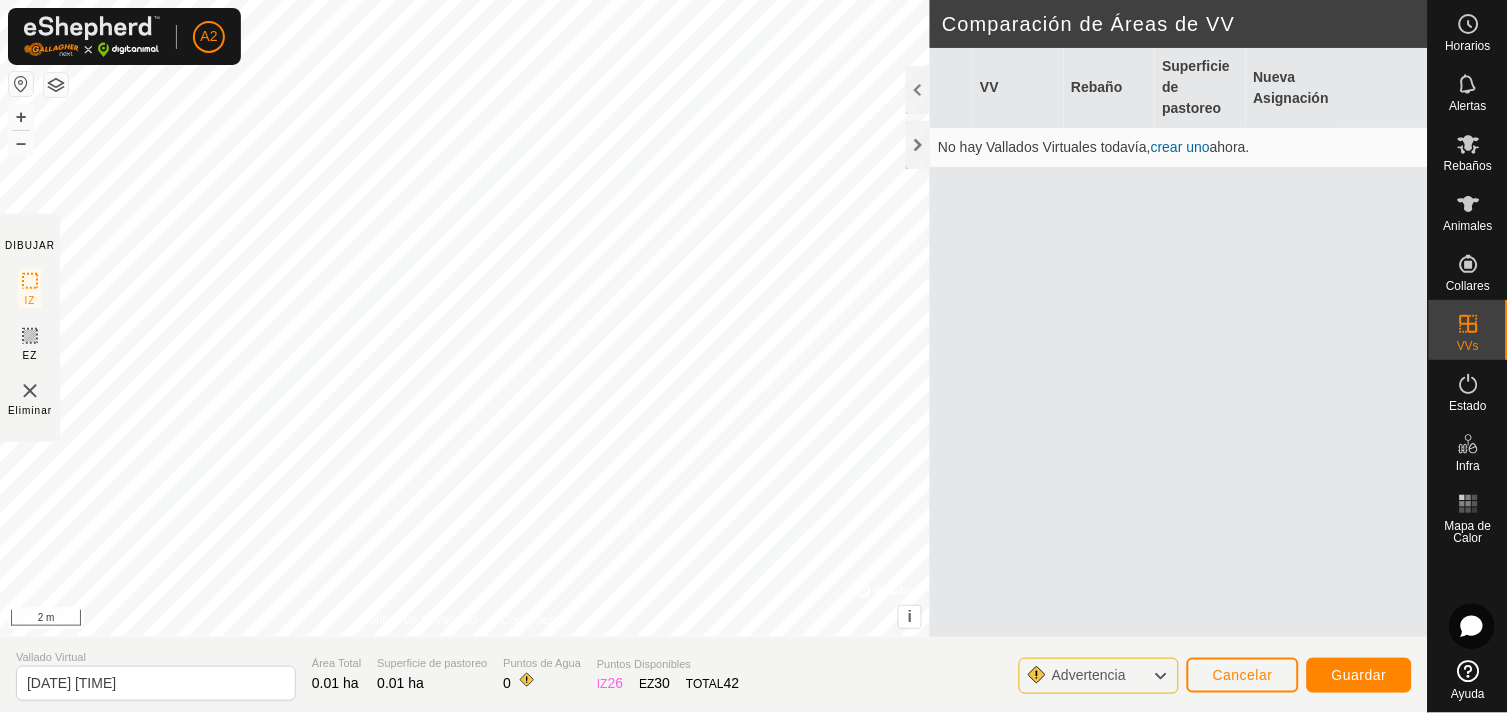 click 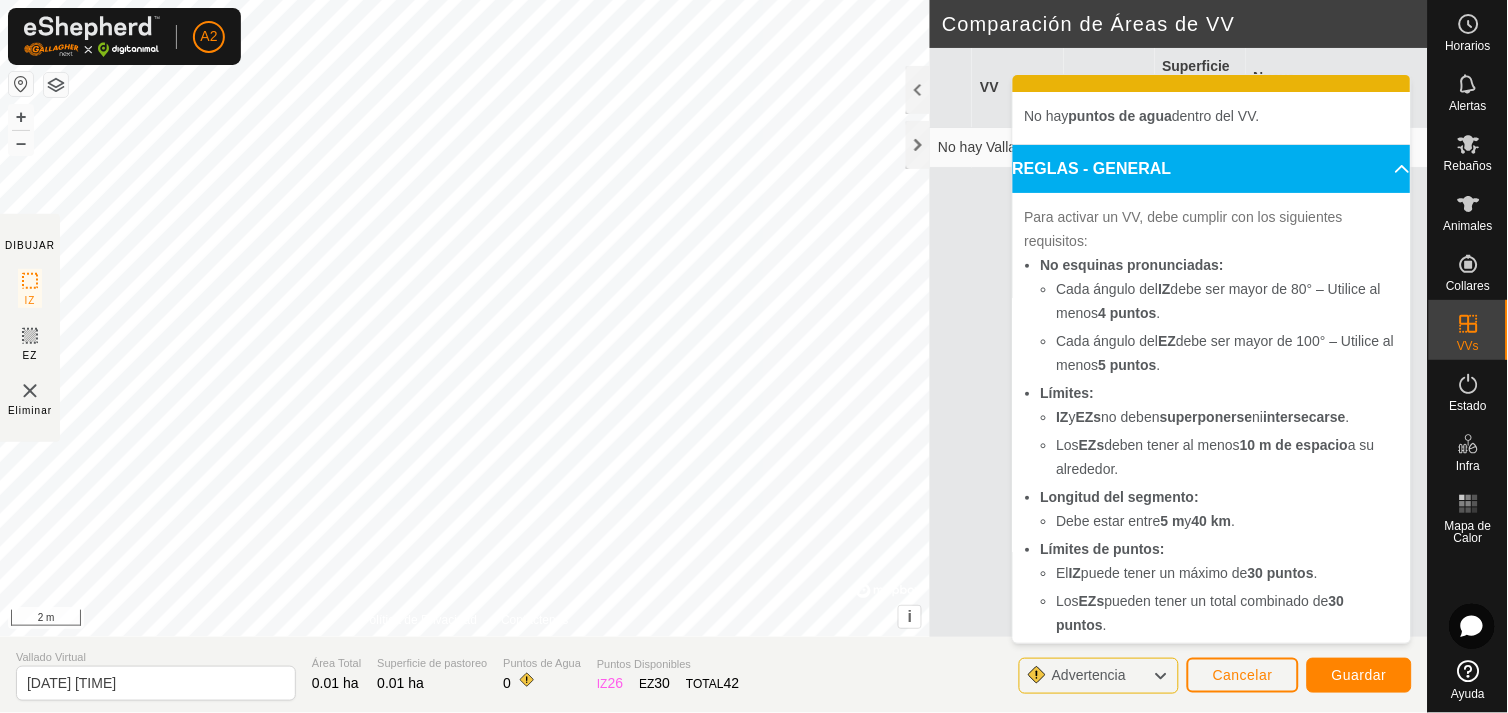 scroll, scrollTop: 0, scrollLeft: 0, axis: both 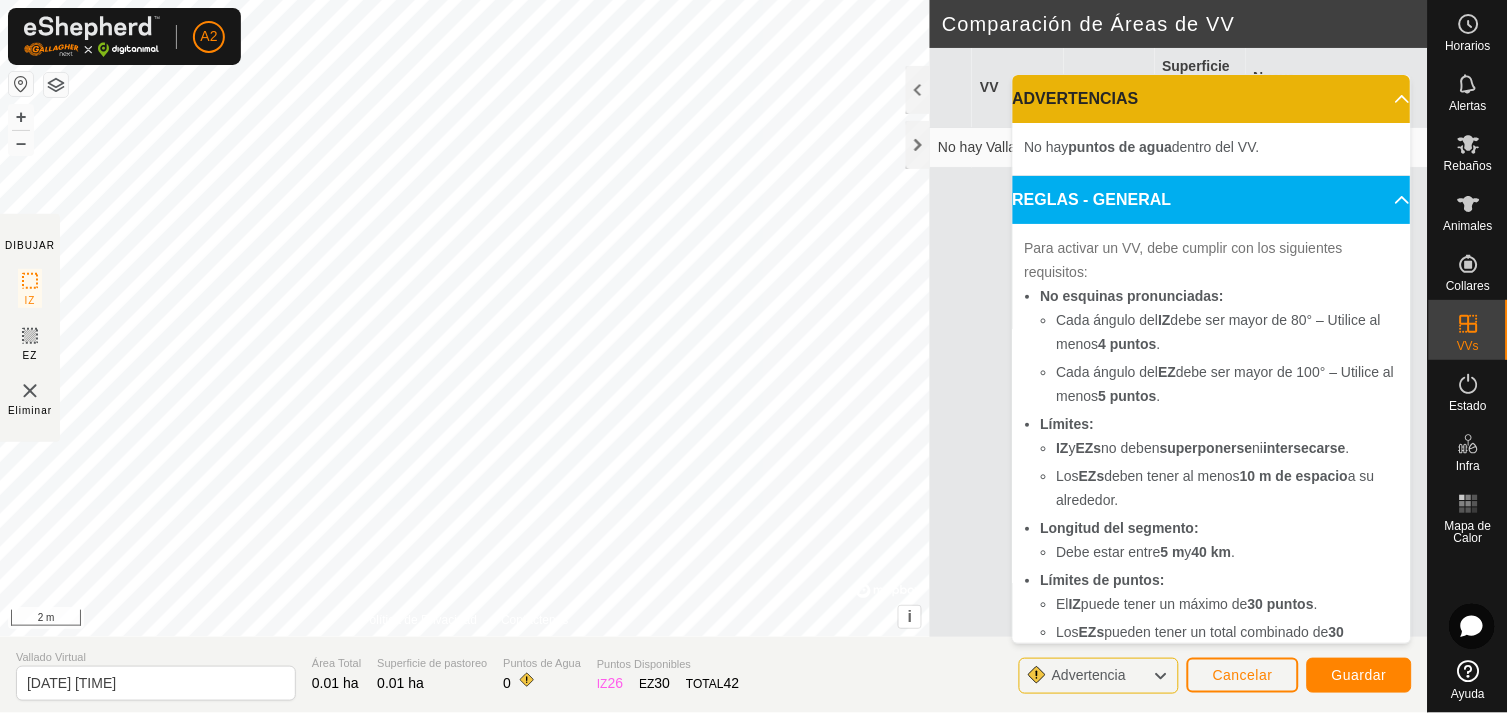 click on "VV   Rebaño   Superficie de pastoreo   Nueva Asignación   No hay Vallados Virtuales todavía,  crear uno  ahora." at bounding box center (1179, 366) 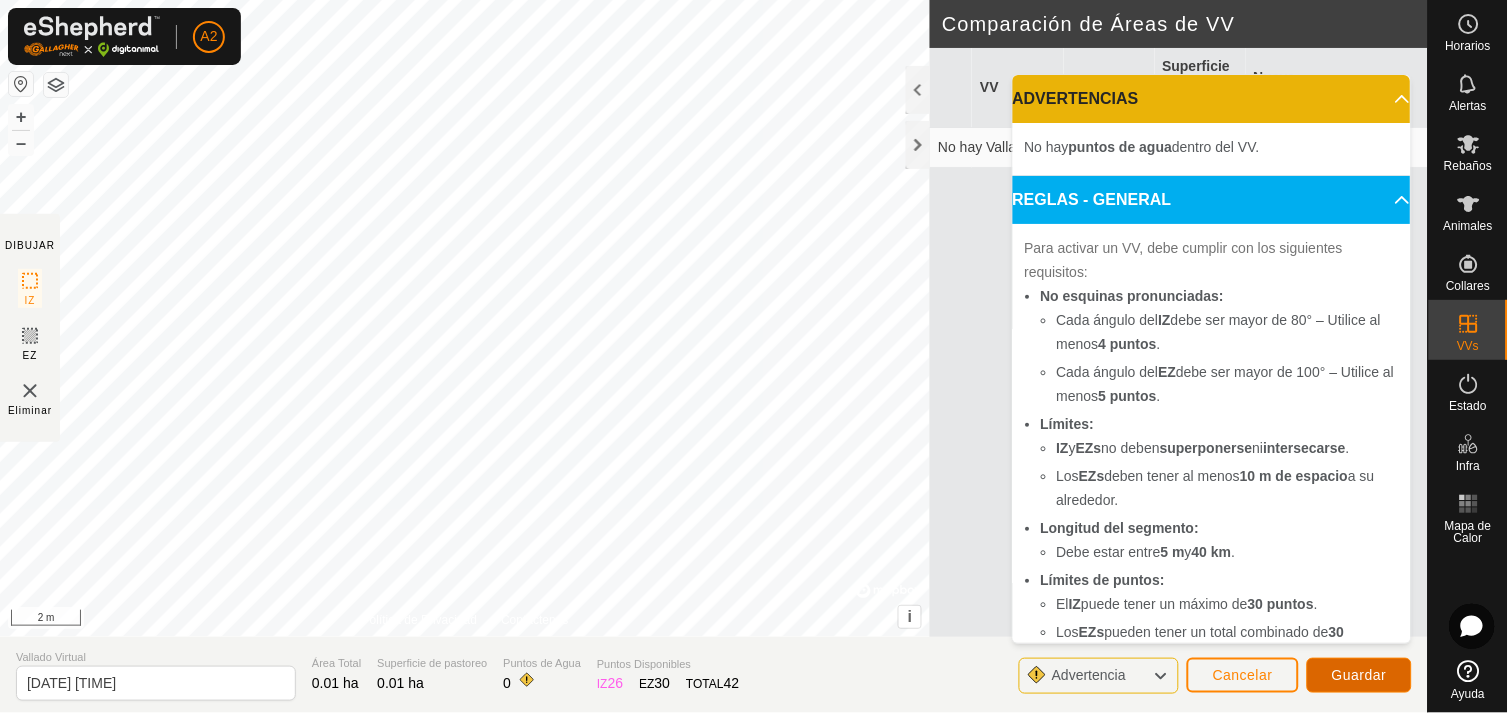 click on "Guardar" 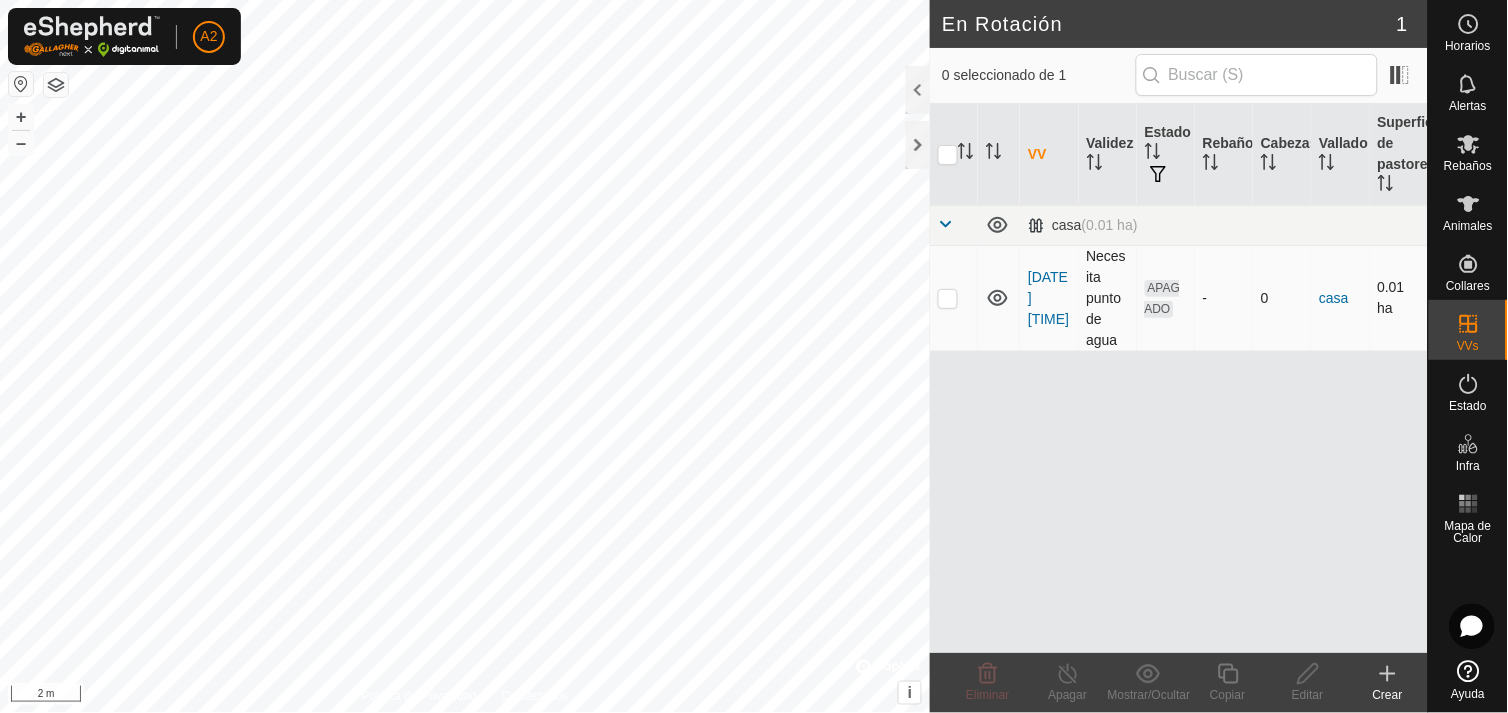 click at bounding box center (948, 298) 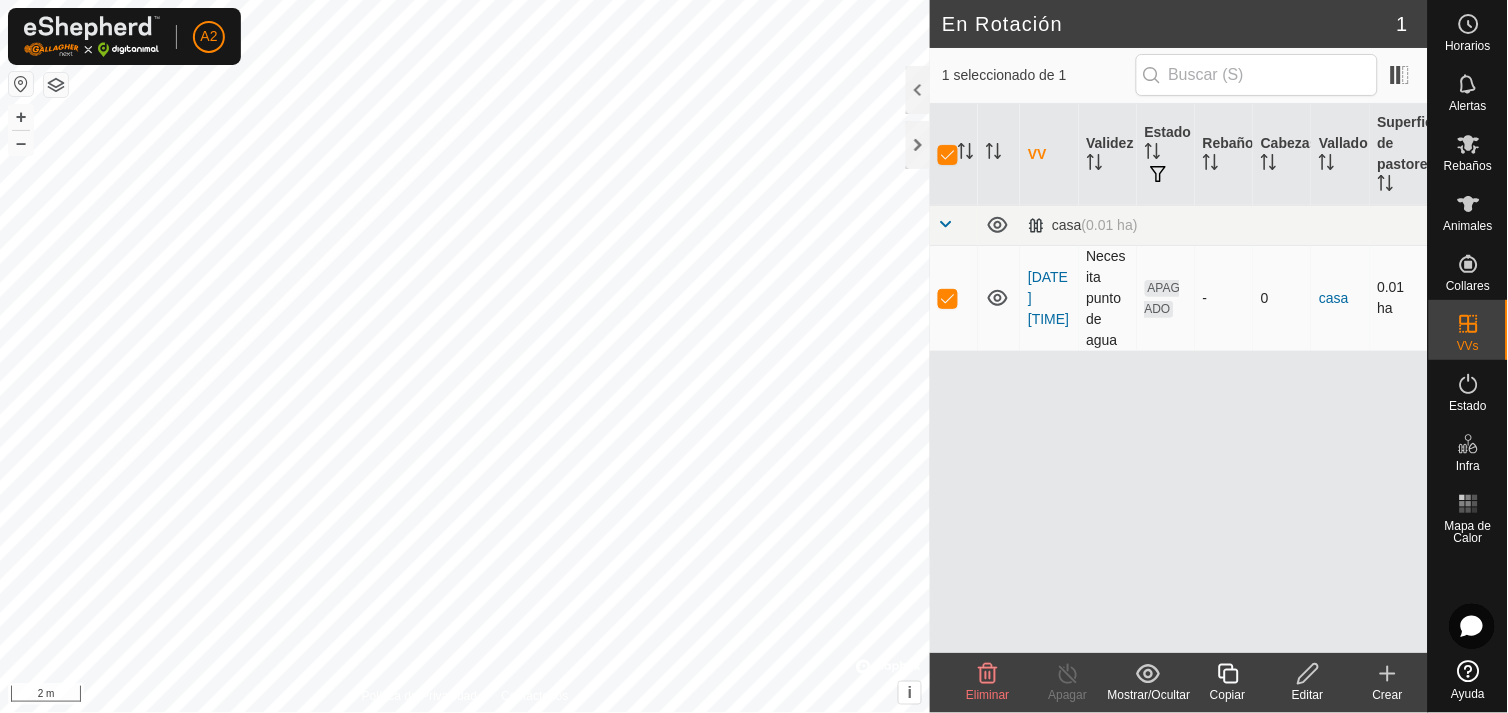 click at bounding box center (948, 298) 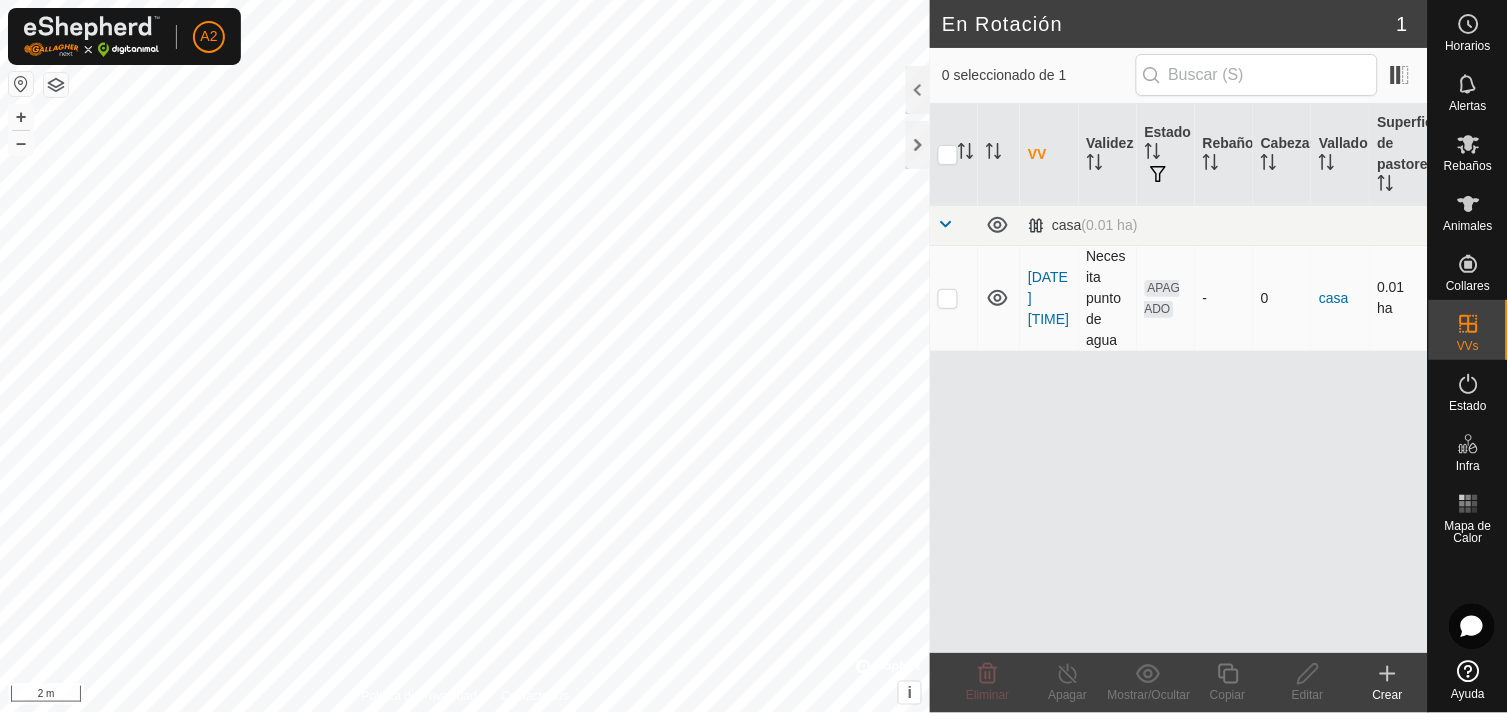 click at bounding box center [948, 298] 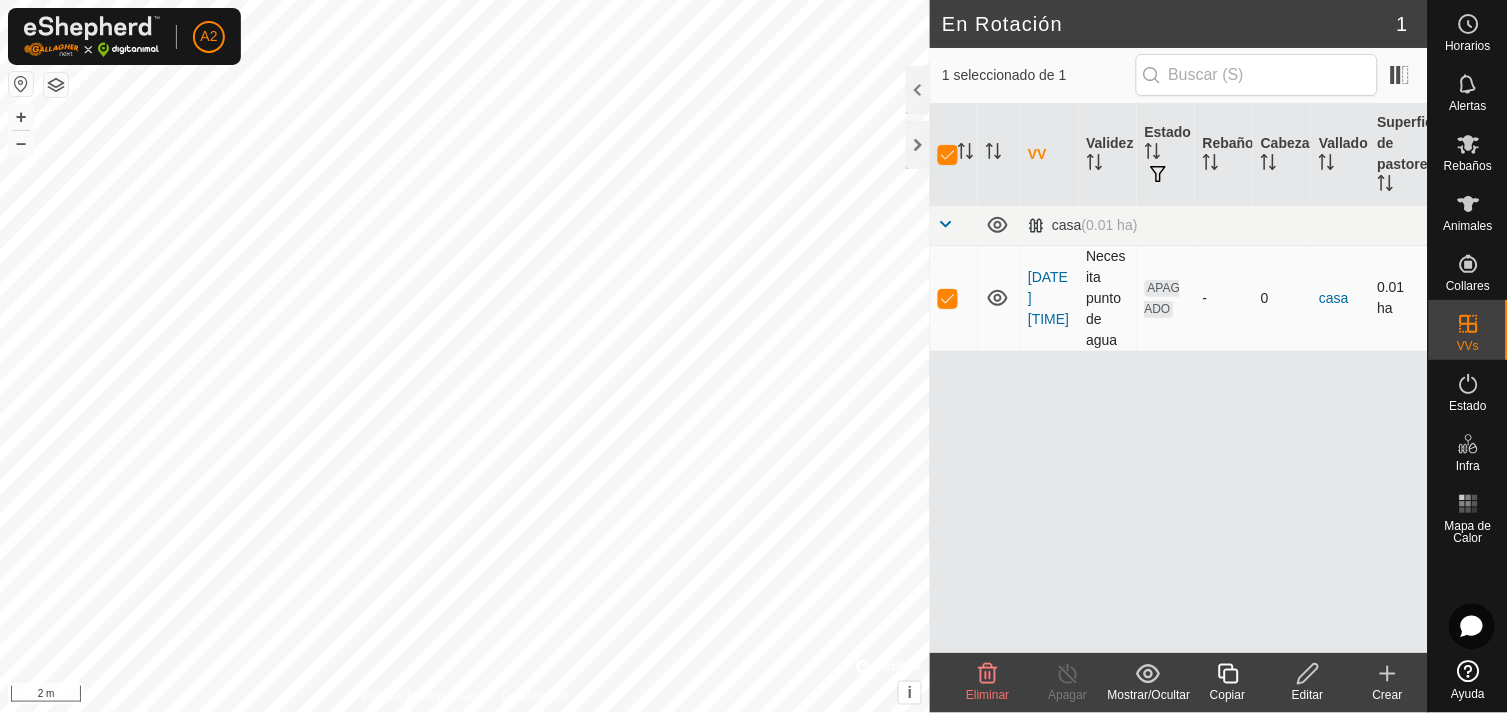 click at bounding box center [948, 298] 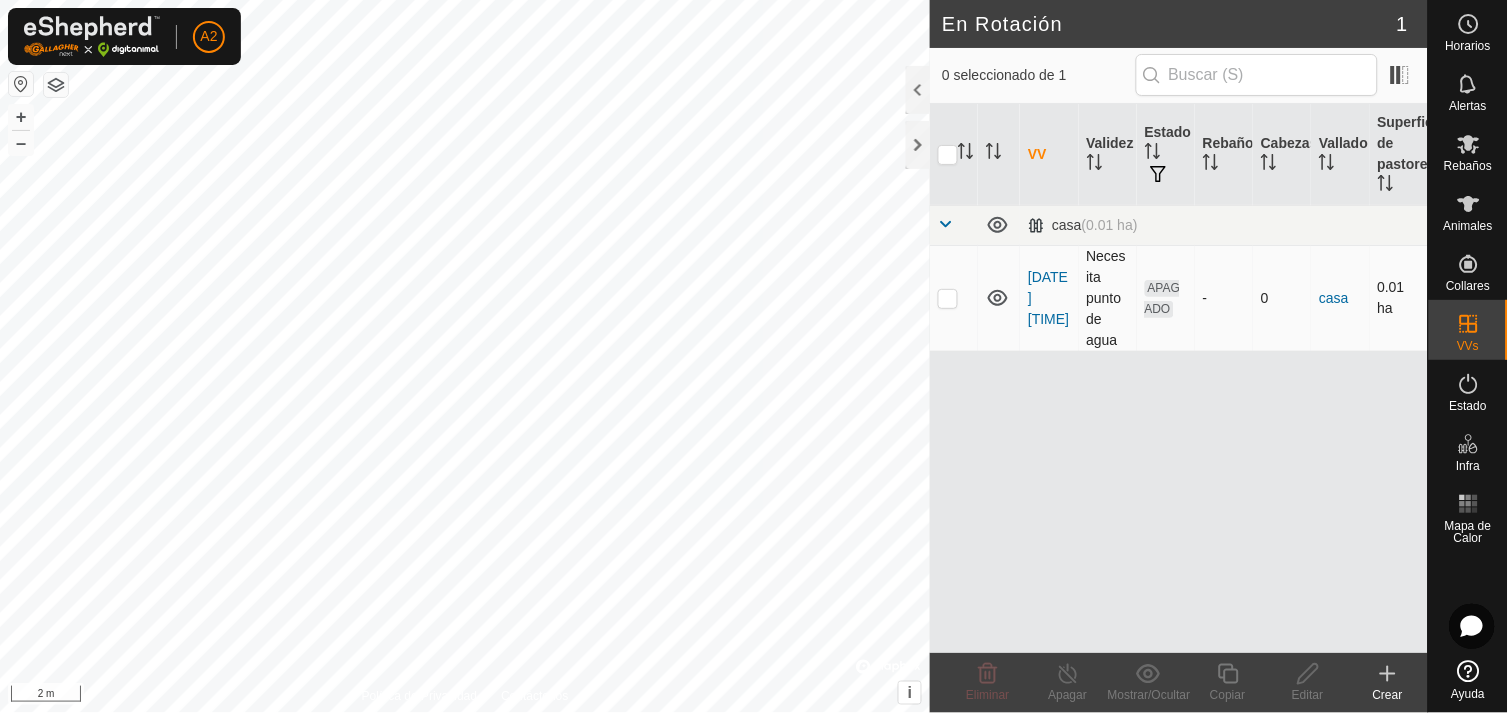 click at bounding box center (948, 298) 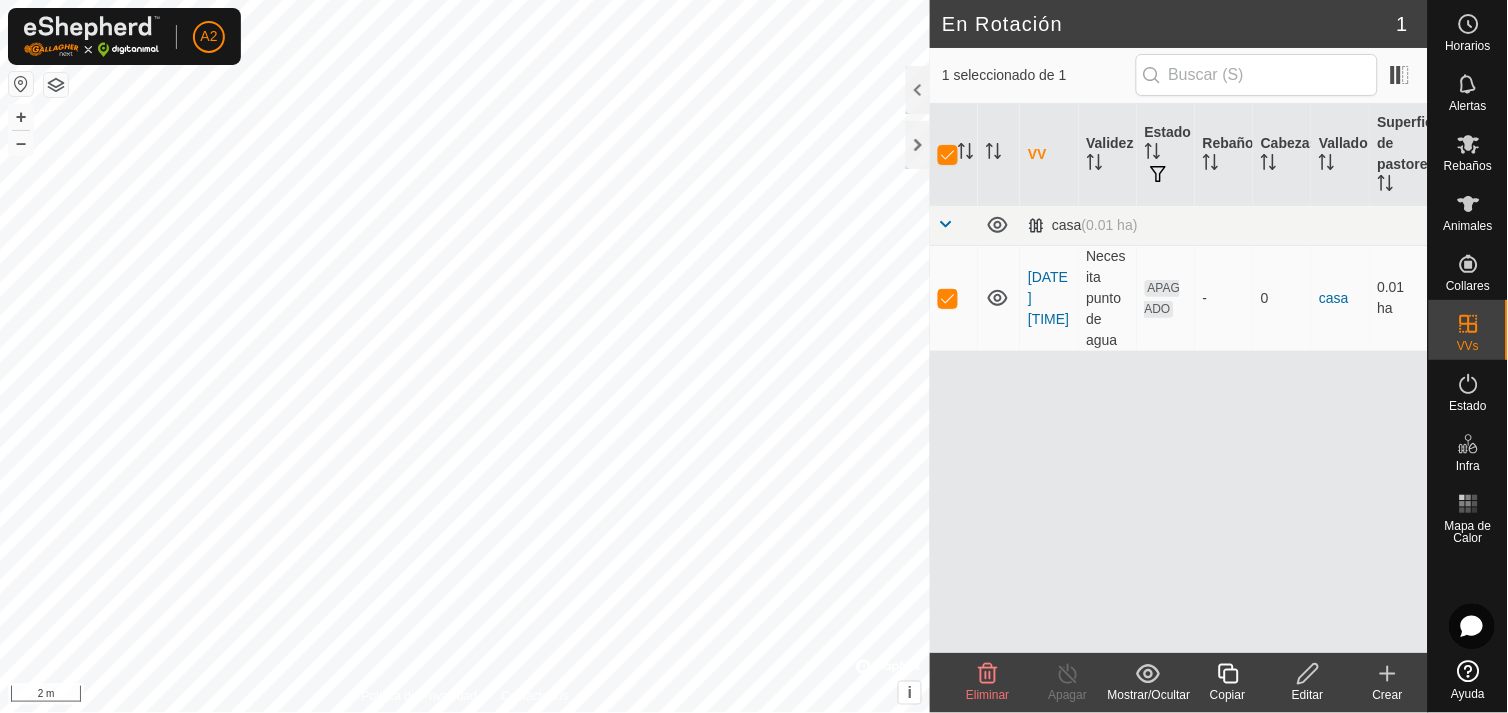 click 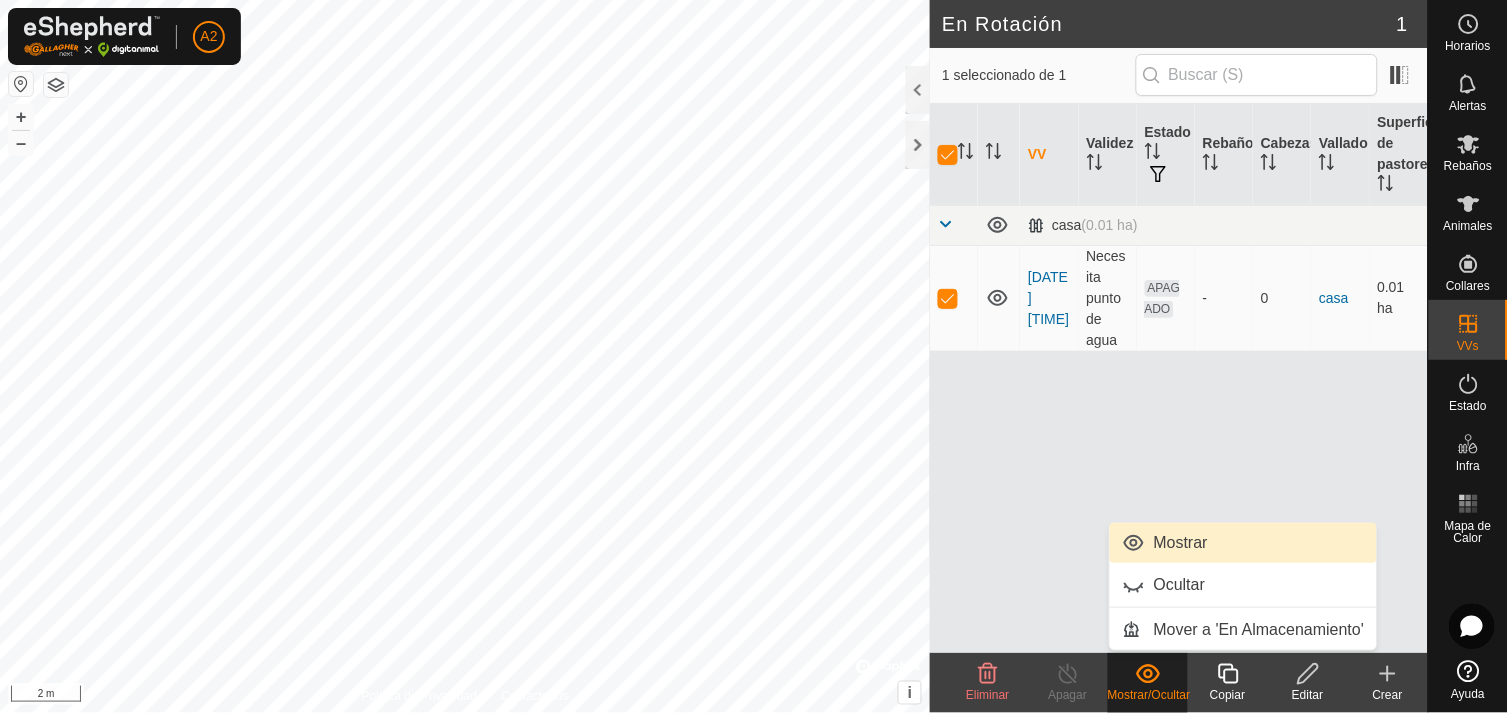 click on "Mostrar" at bounding box center (1243, 543) 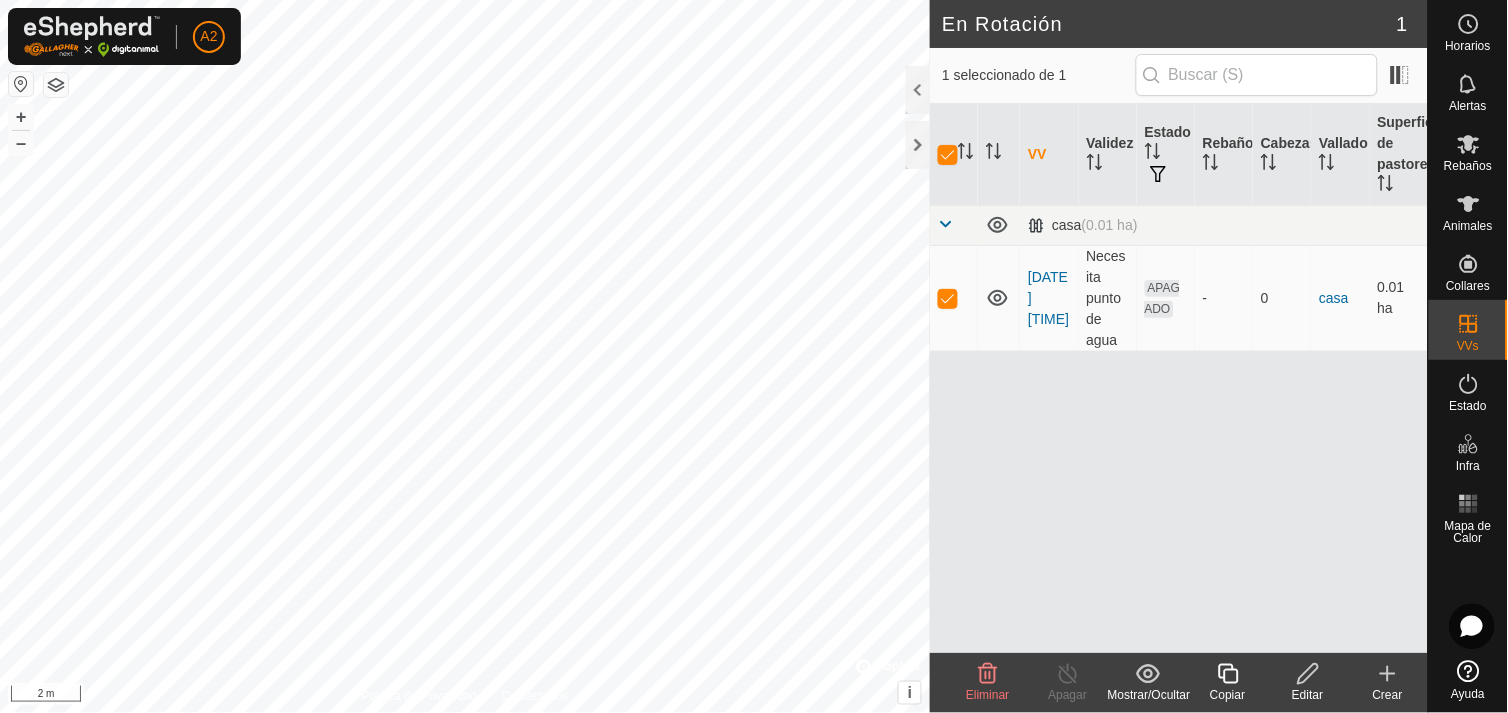 click on "Mostrar/Ocultar" 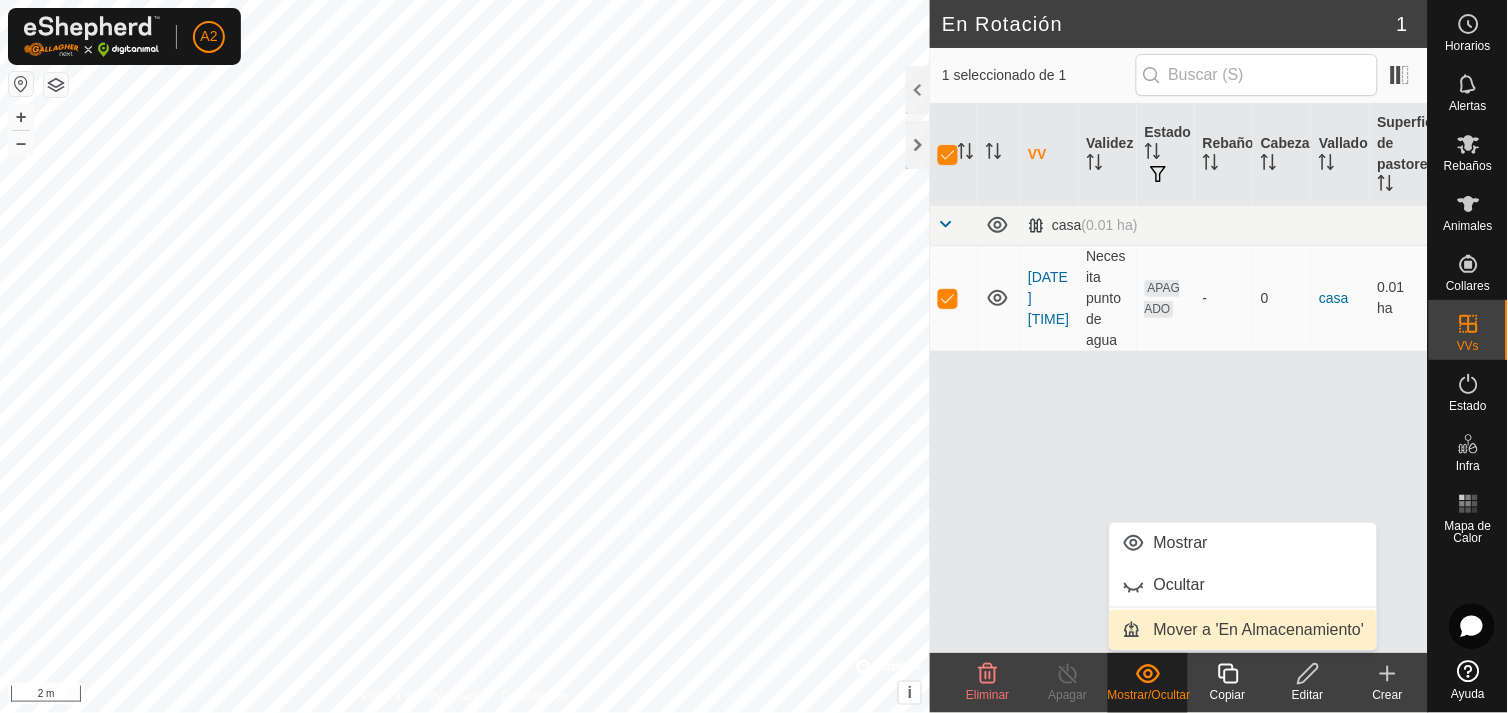 click on "Mover a 'En Almacenamiento'" at bounding box center (1243, 630) 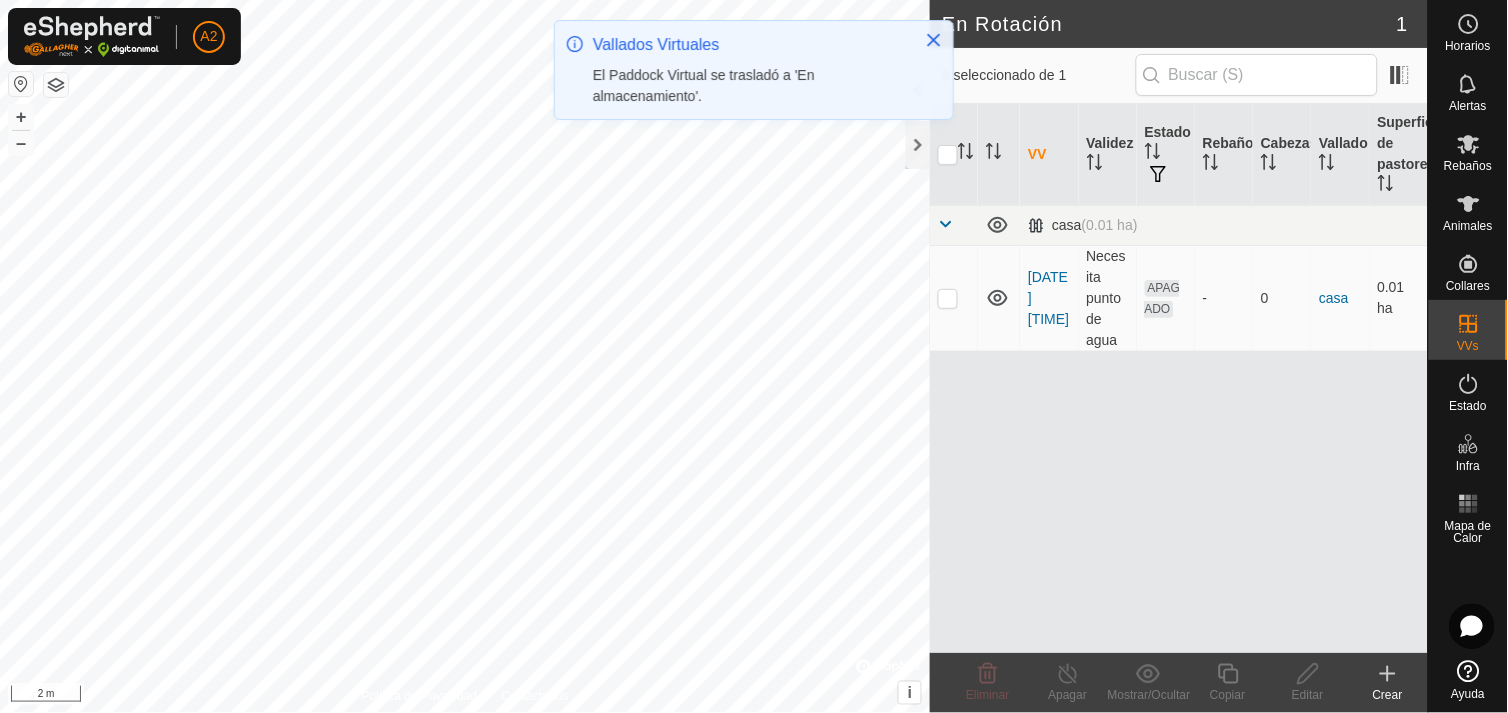checkbox on "false" 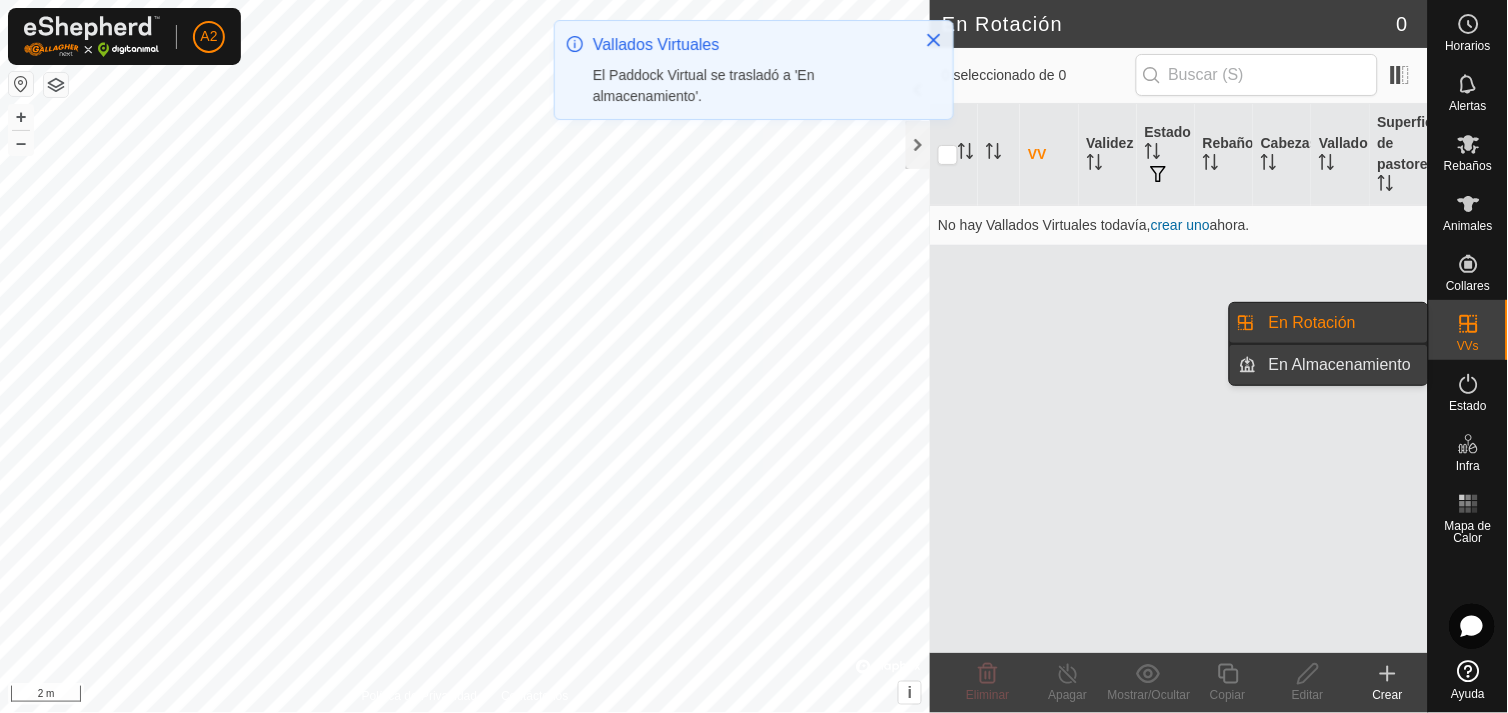 drag, startPoint x: 1461, startPoint y: 334, endPoint x: 1386, endPoint y: 382, distance: 89.04493 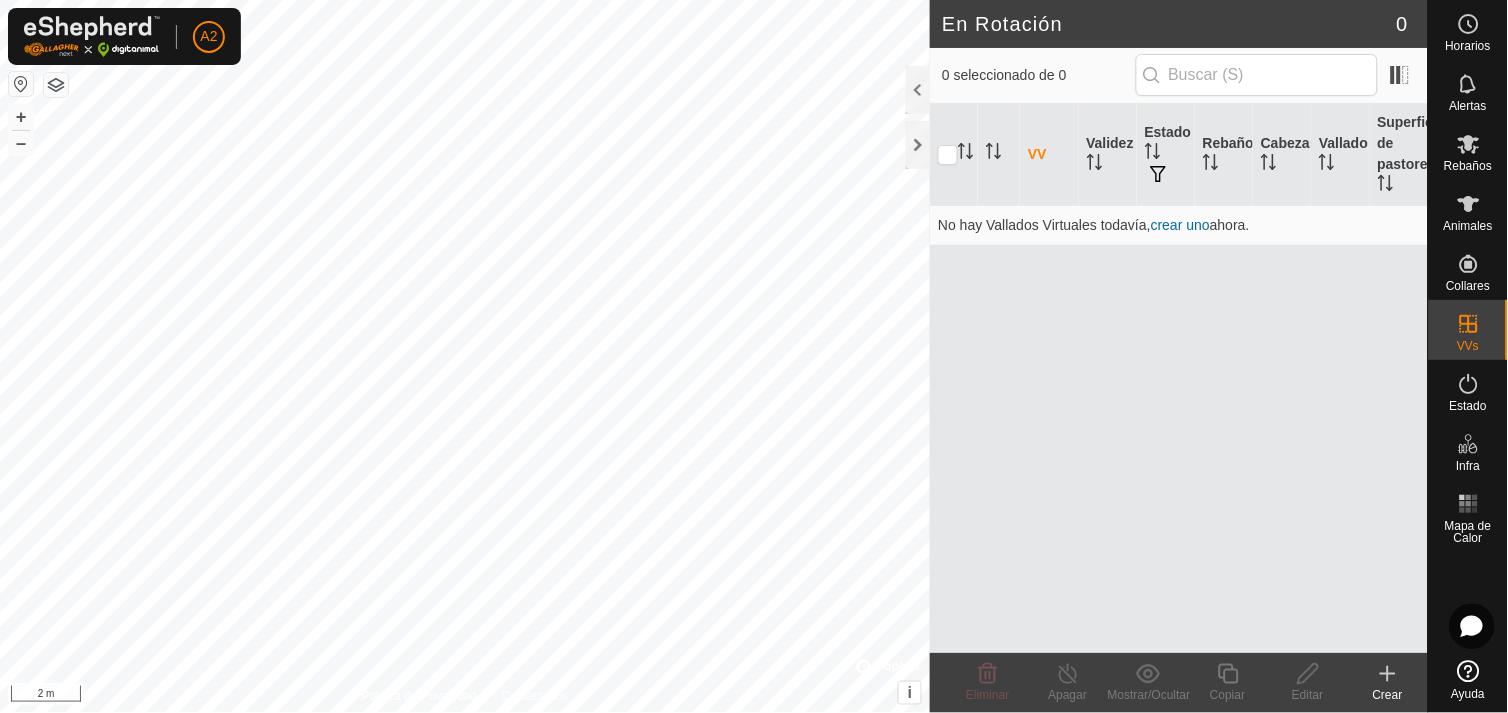 click on "VV   Validez   Estado   Rebaño   Cabezas   Vallado   Superficie de pastoreo   No hay Vallados Virtuales todavía,  crear uno  ahora." at bounding box center (1179, 378) 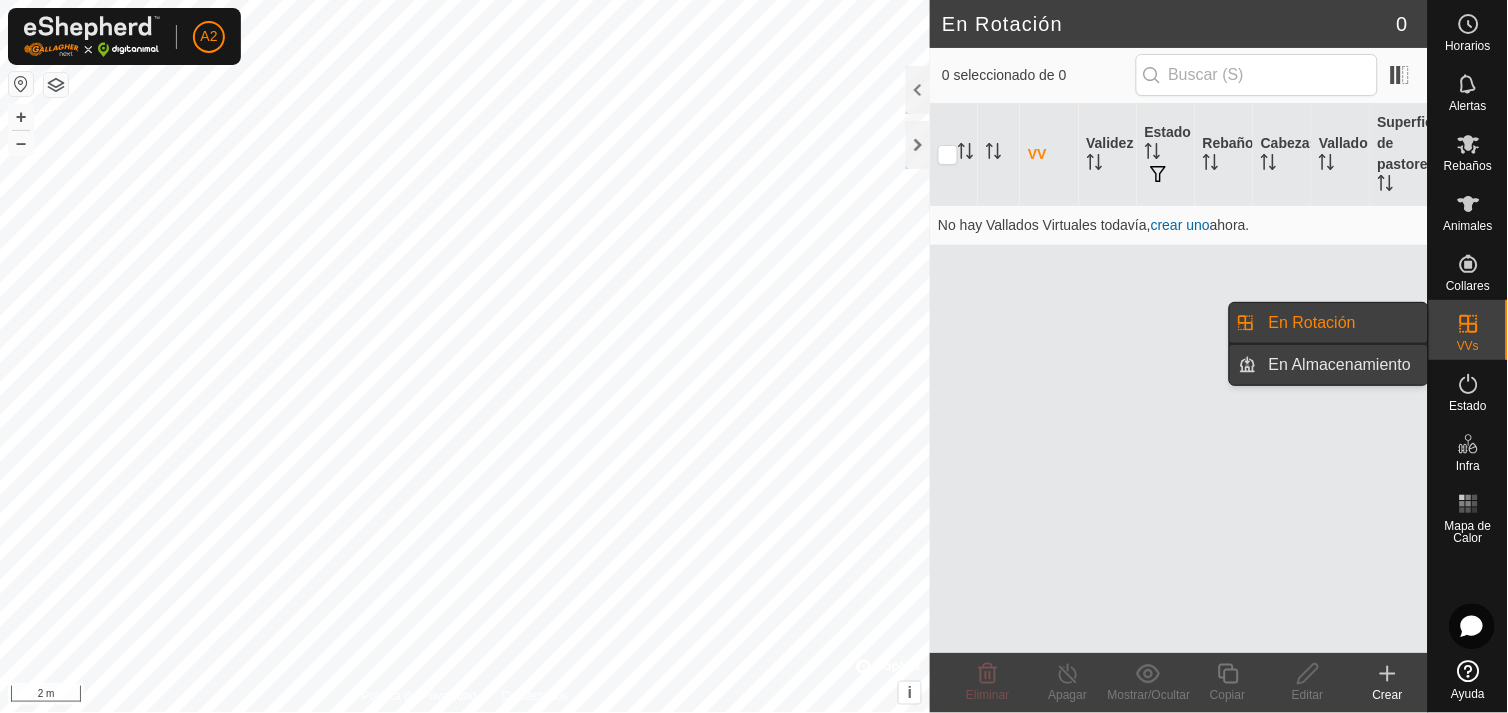 click on "En Almacenamiento" at bounding box center (1342, 365) 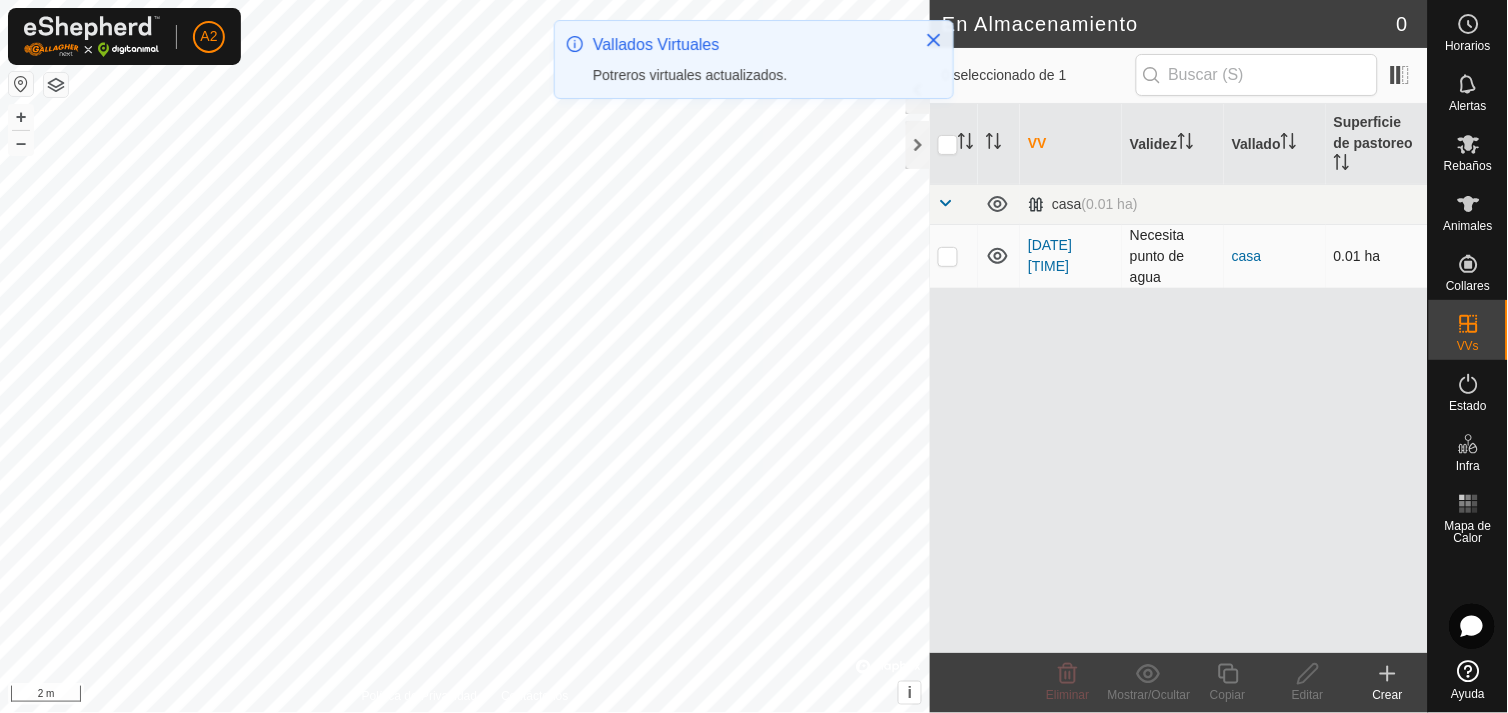 click at bounding box center [948, 256] 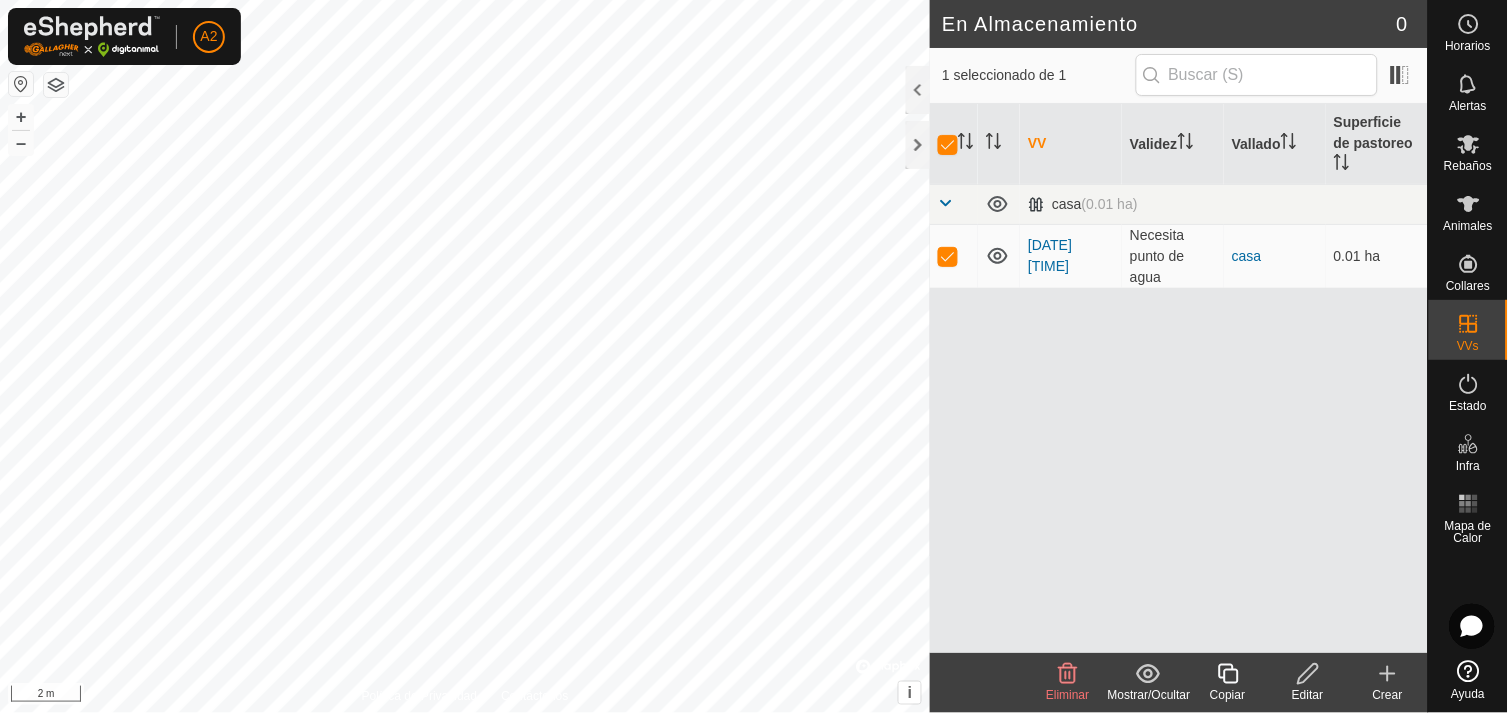 click 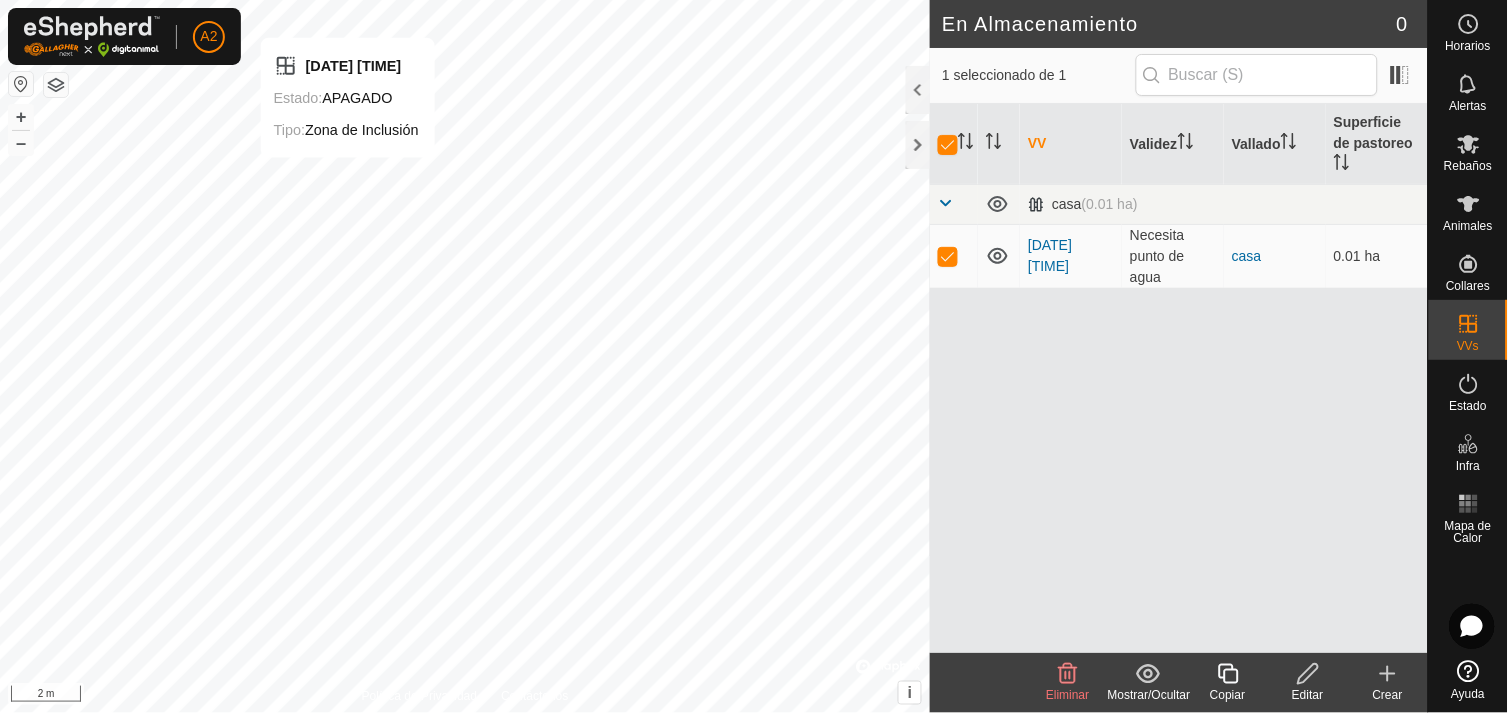 checkbox on "false" 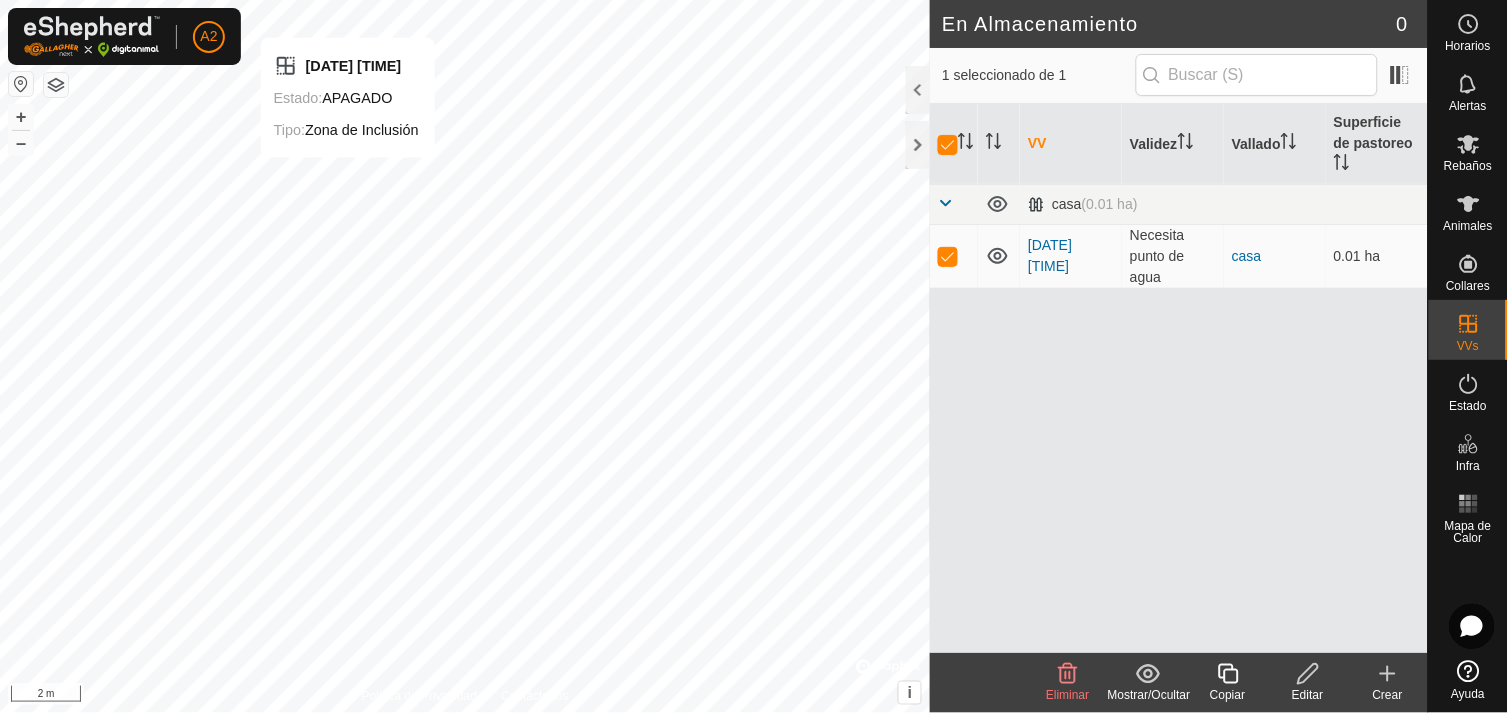 checkbox on "false" 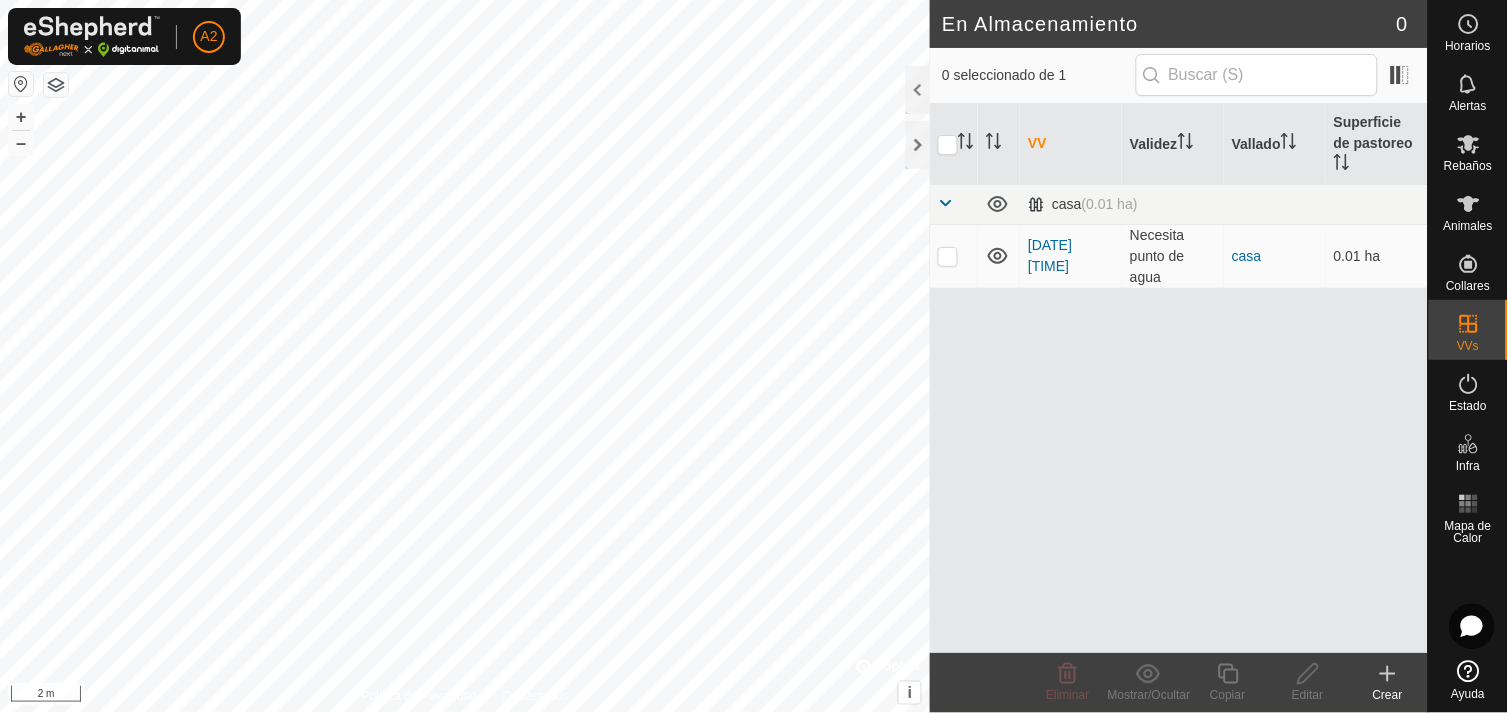 click 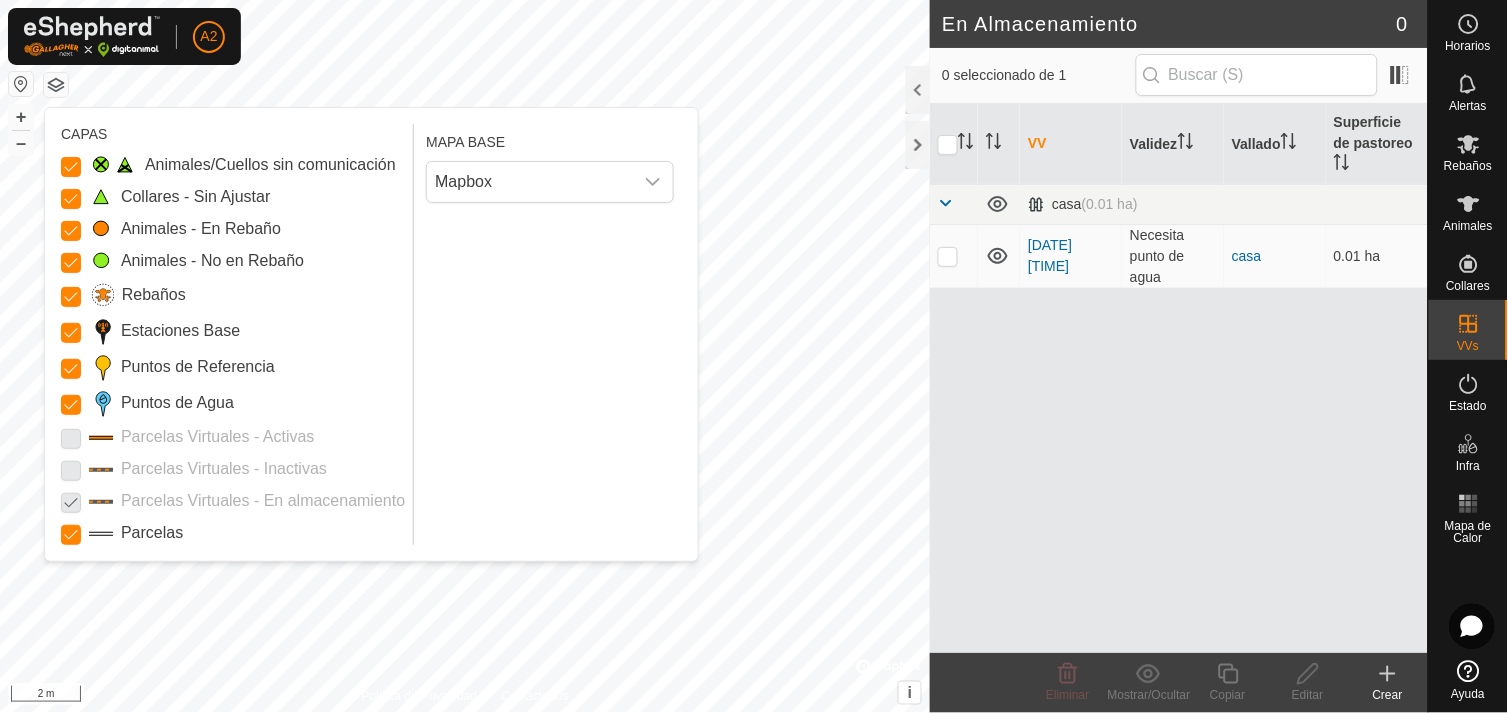 click at bounding box center [71, 437] 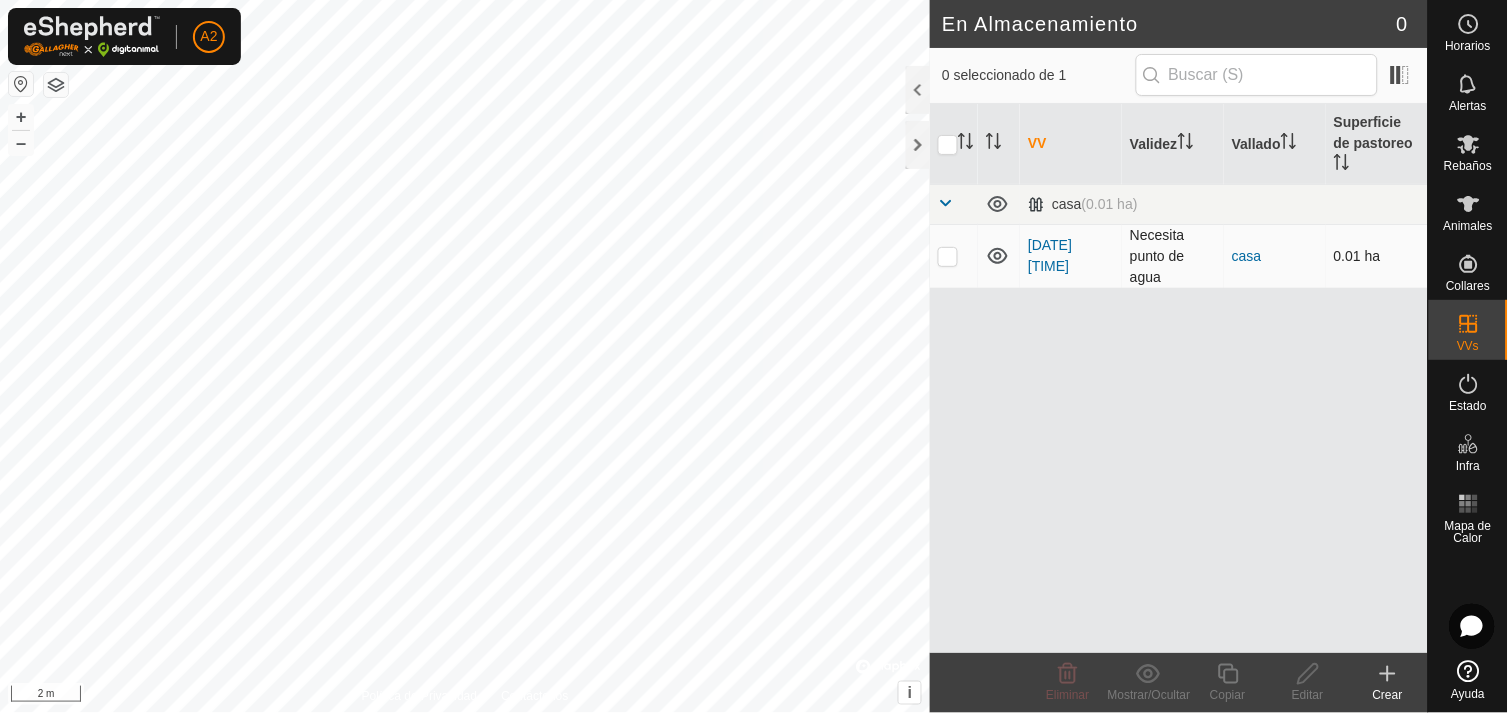 click at bounding box center [948, 256] 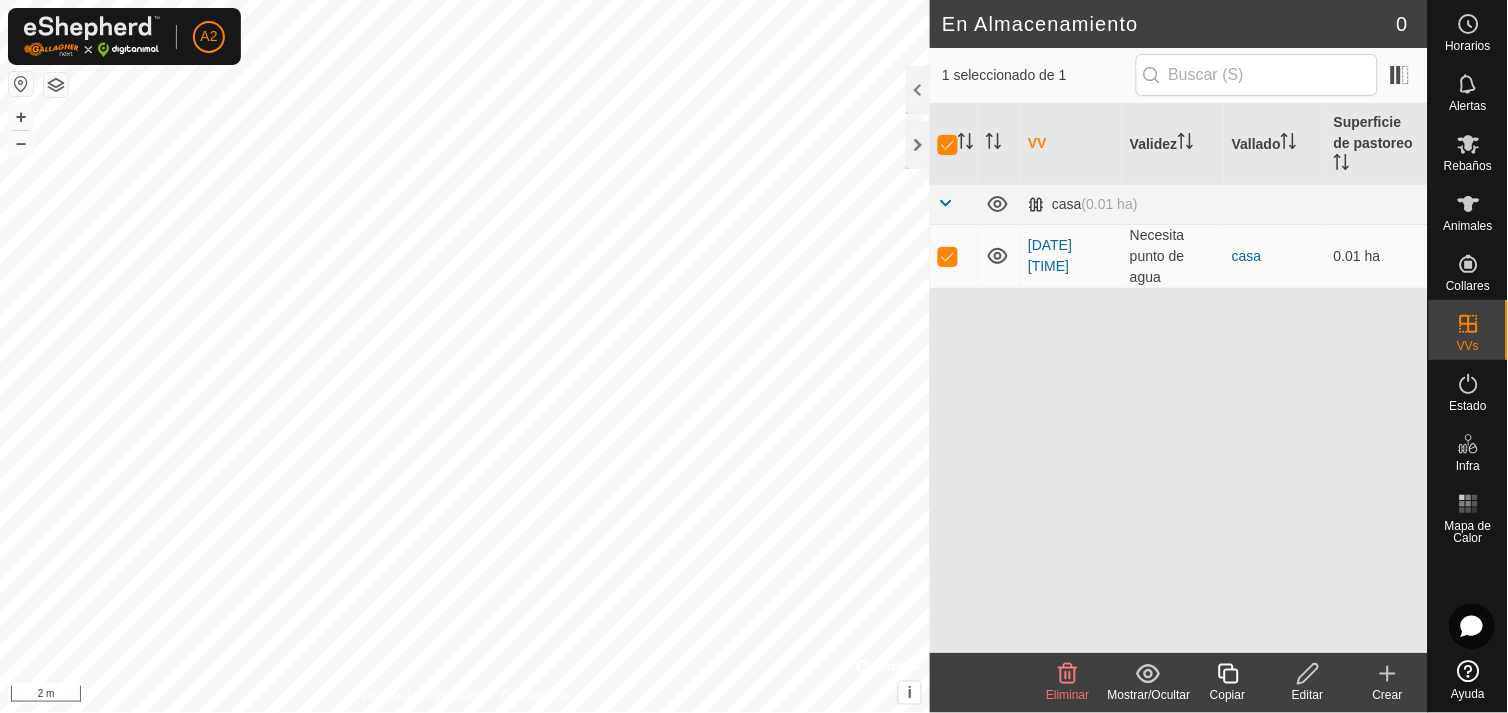 click 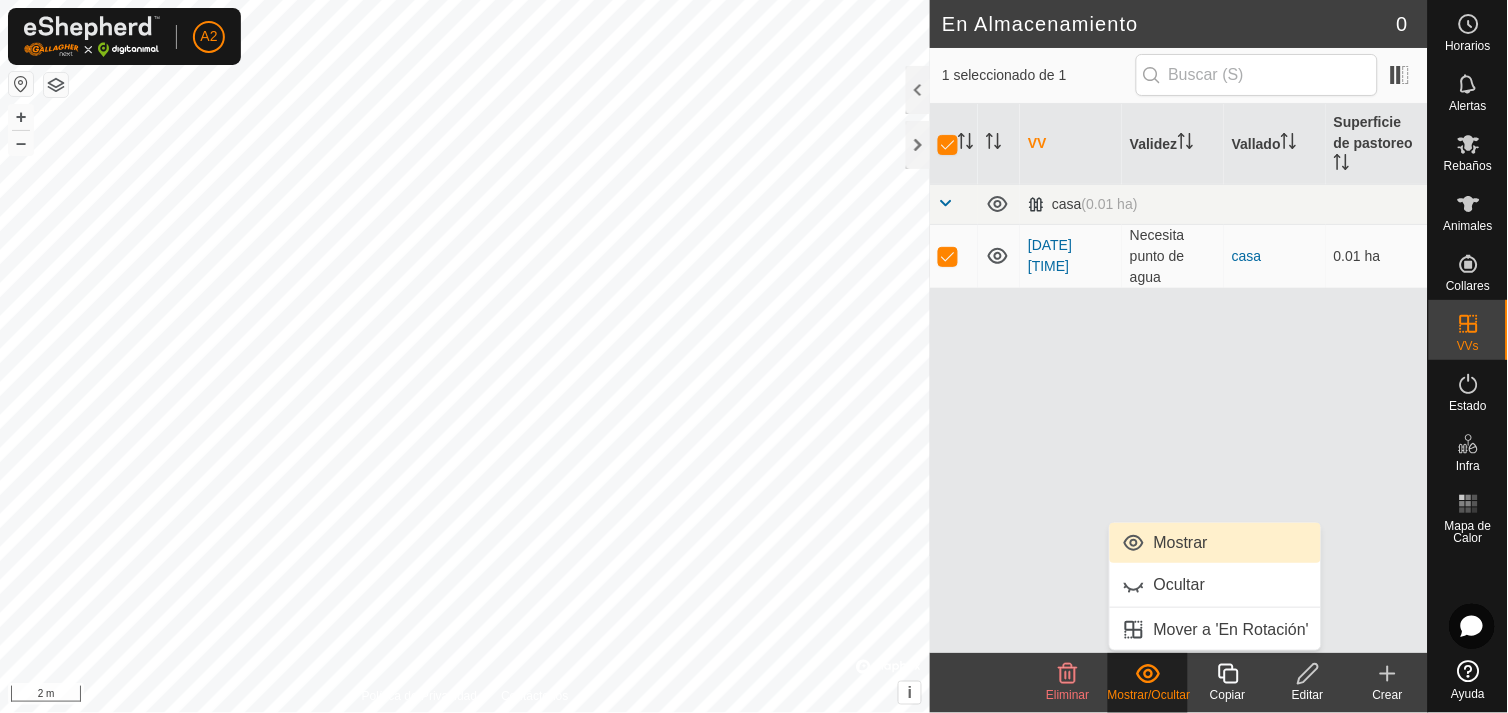 click on "Mostrar" at bounding box center (1216, 543) 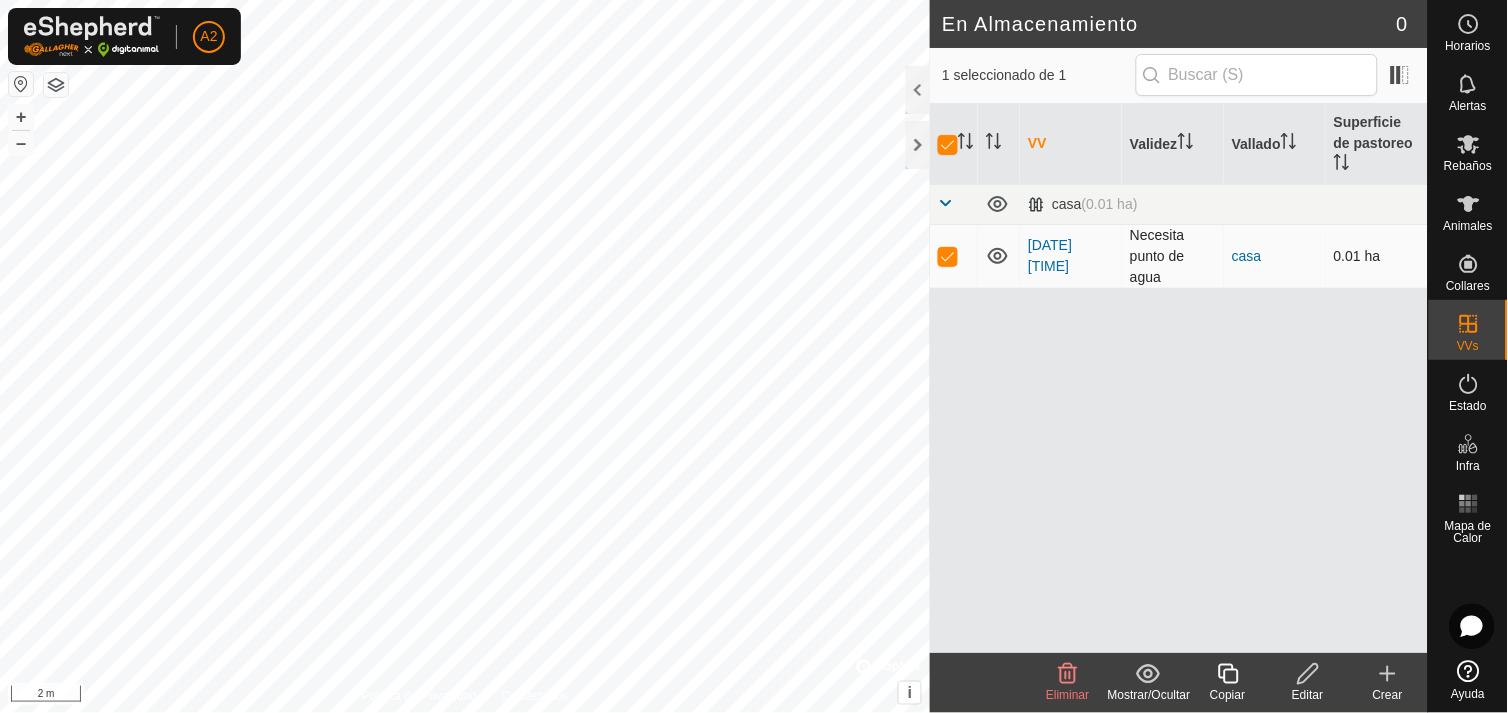click on "2025-08-07 155929" at bounding box center [1071, 256] 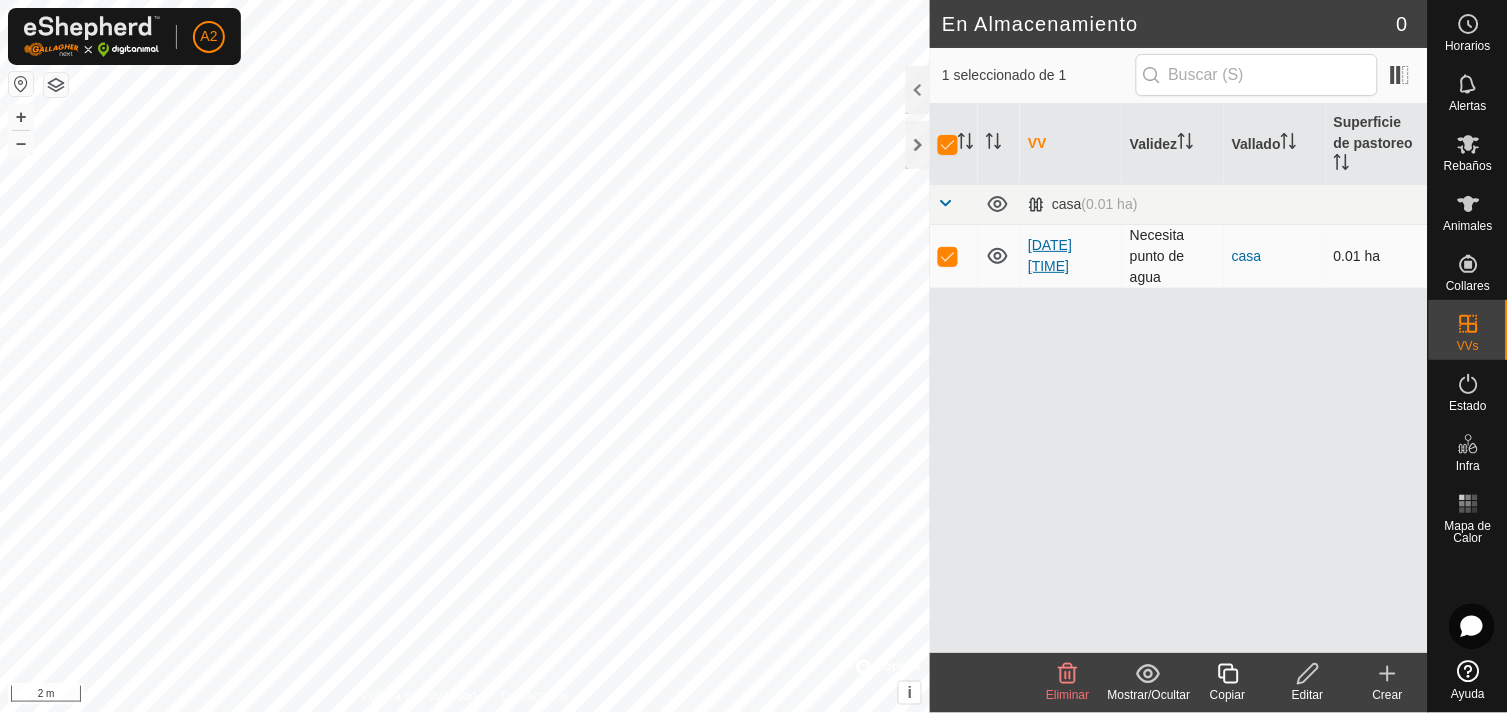 click on "2025-08-07 155929" at bounding box center [1050, 255] 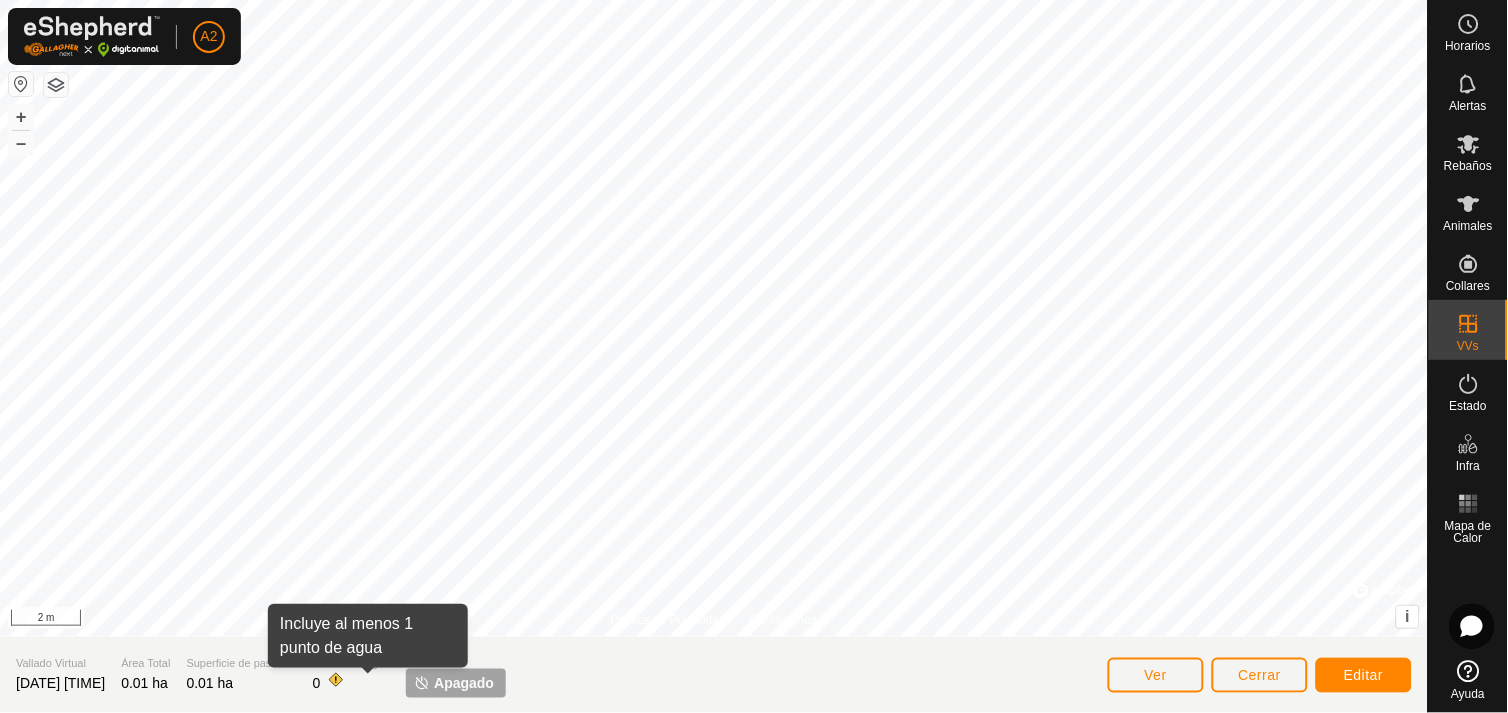 click 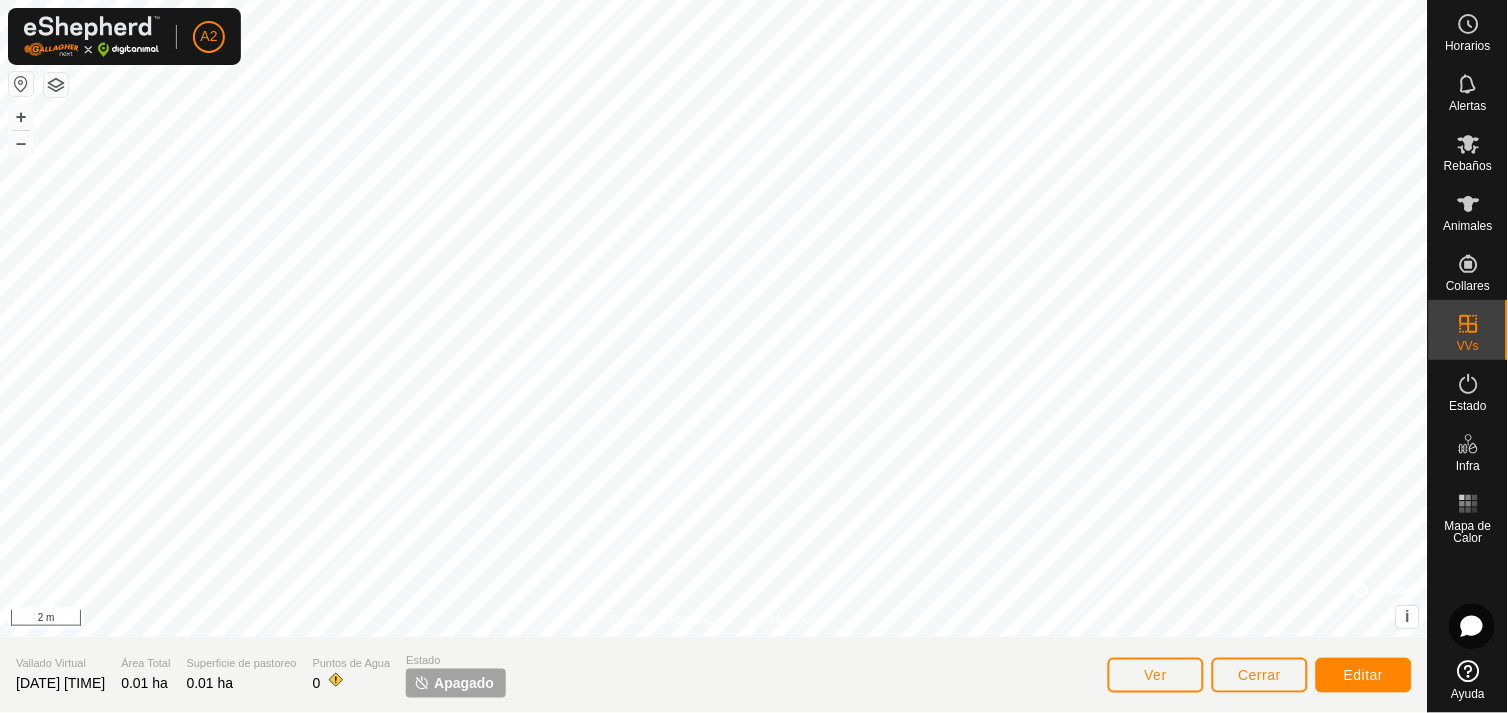 click 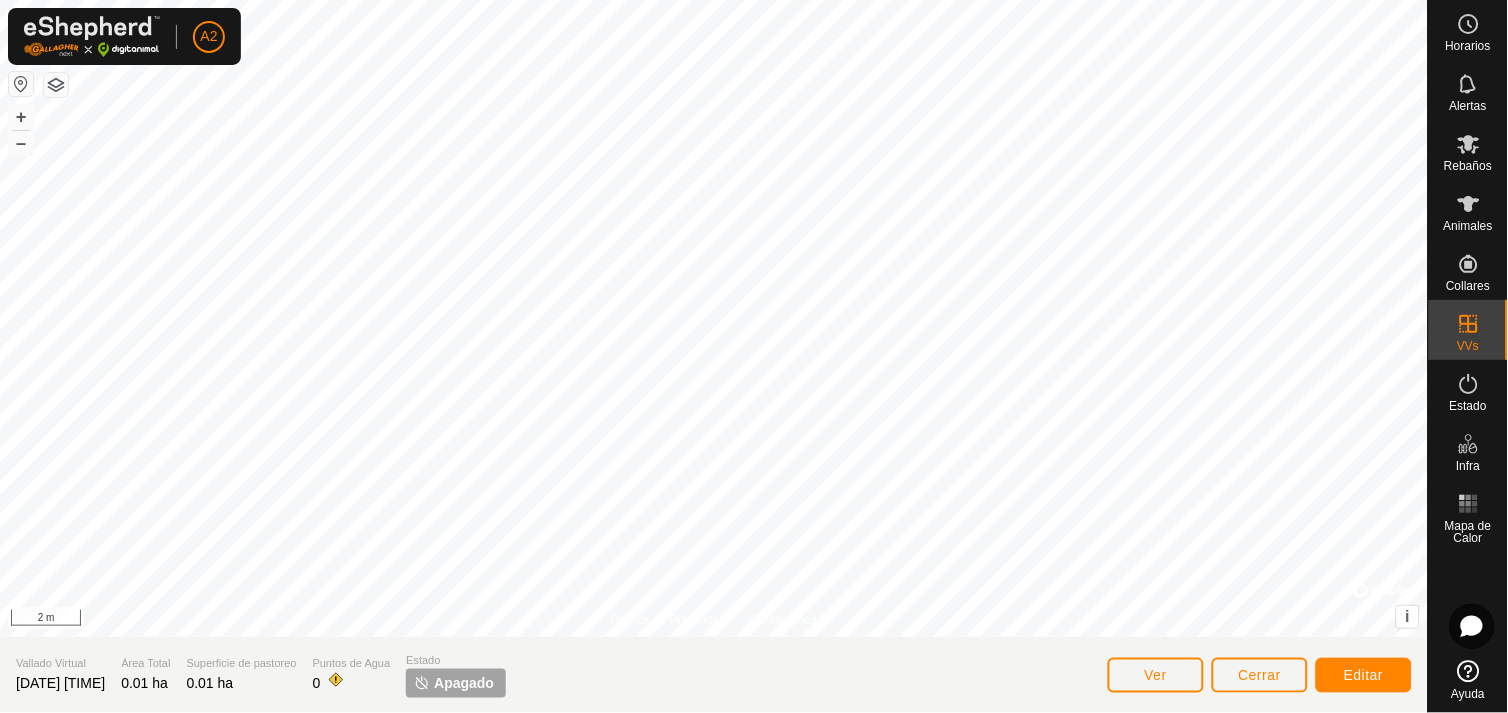 click on "Vallado Virtual 2025-08-07 155929 Área Total 0.01 ha Superficie de pastoreo 0.01 ha Puntos de Agua 0 Estado Apagado Ver Cerrar Editar" 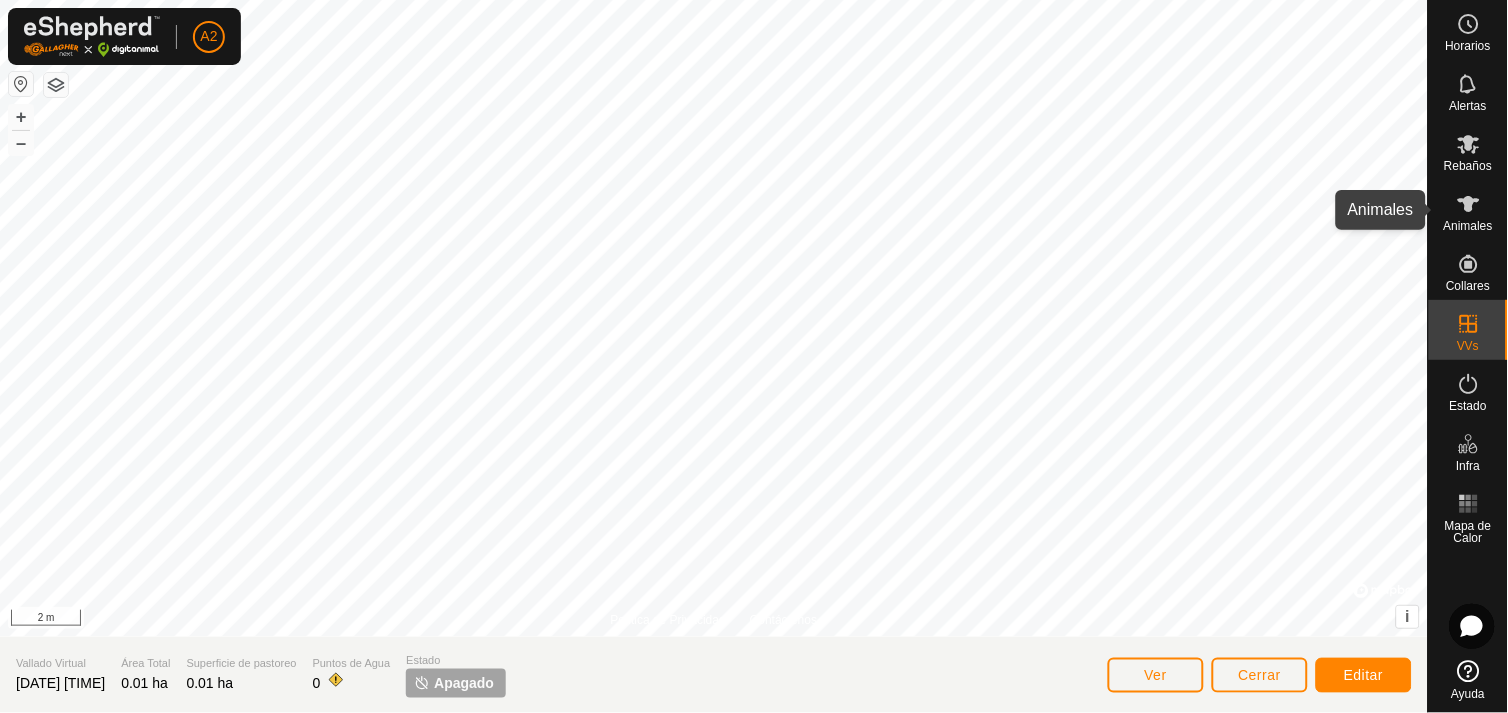 click 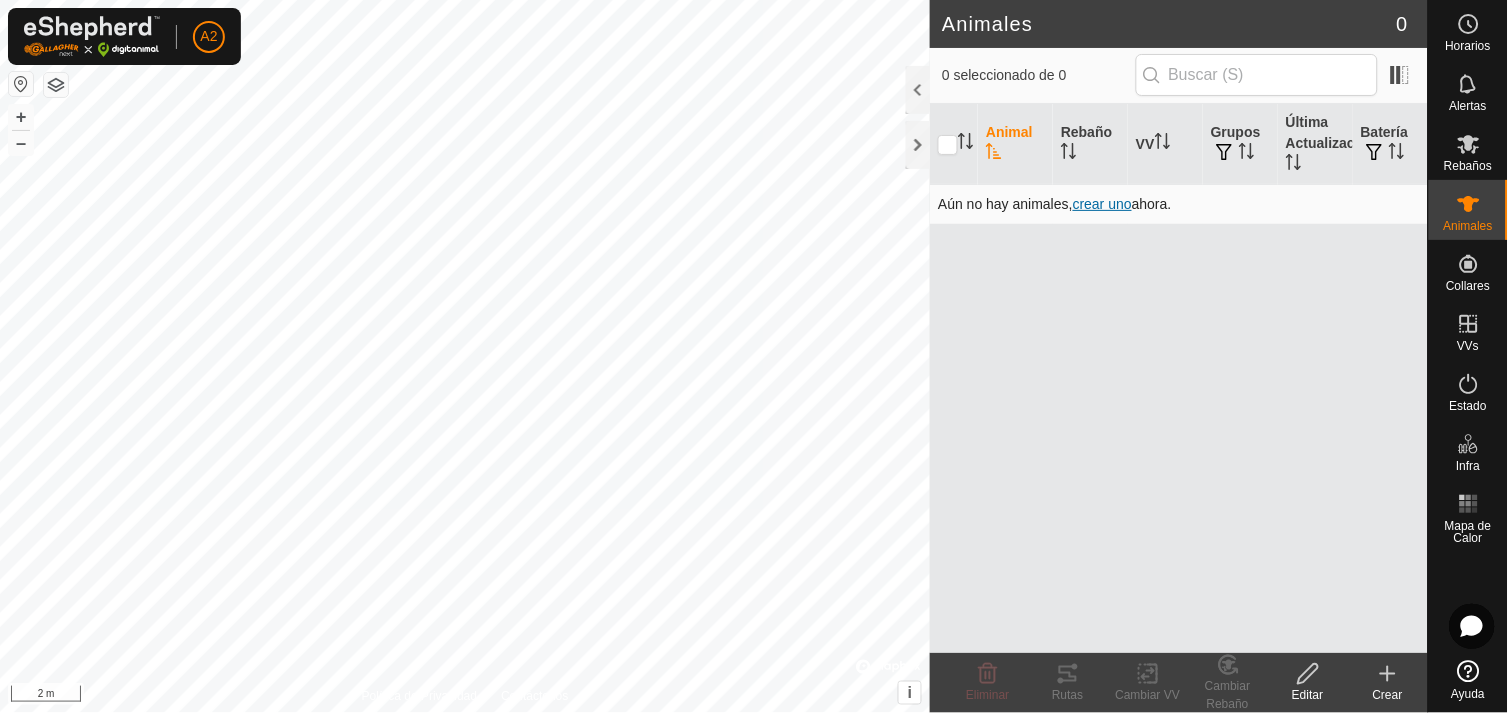 click on "crear uno" at bounding box center (1102, 204) 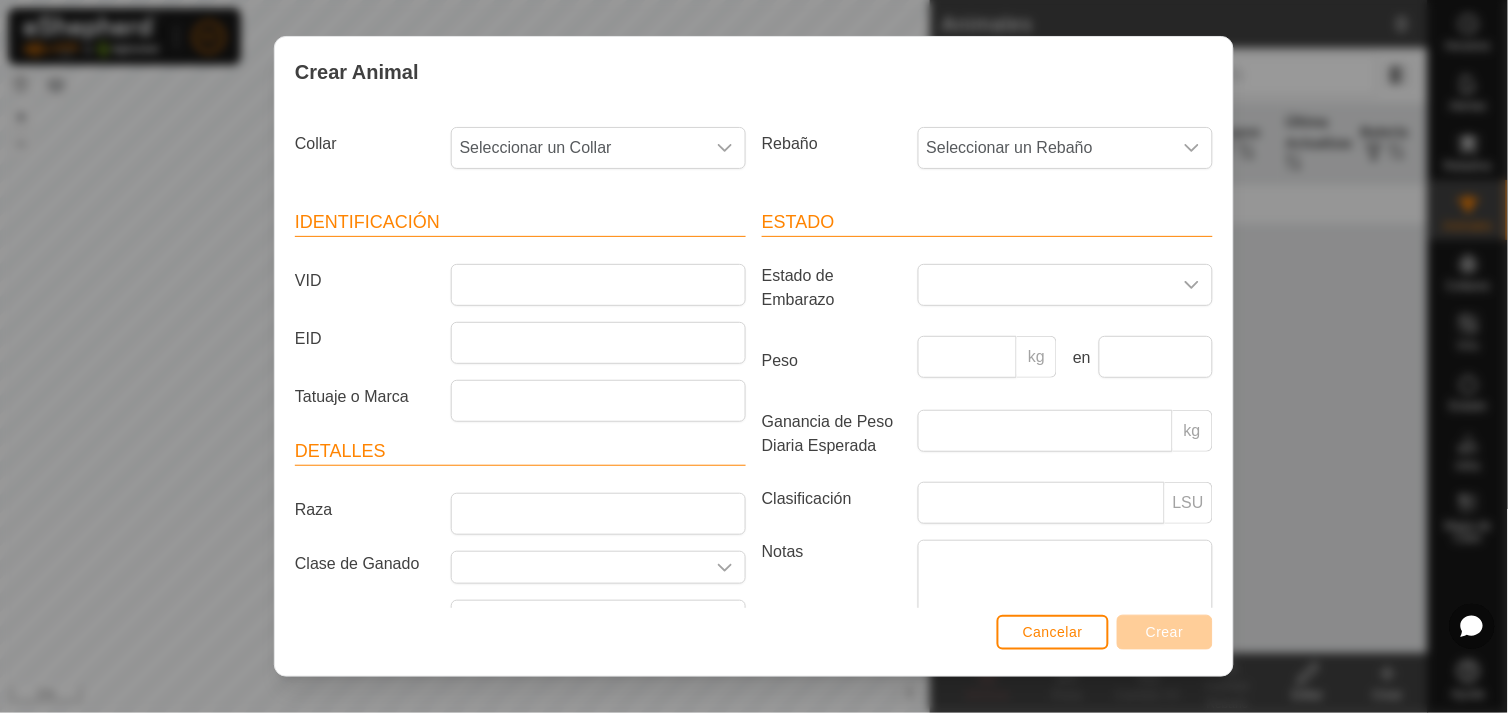 click on "Crear Animal Collar Seleccionar un Collar Rebaño Seleccionar un Rebaño Identificación VID EID Tatuaje o Marca Detalles Raza Clase de Ganado Mes de Nacimiento Edad - Estado Estado de Embarazo   Peso kg en Ganancia de Peso Diaria Esperada kg Clasificación LSU Notas Cancelar Crear" at bounding box center (754, 356) 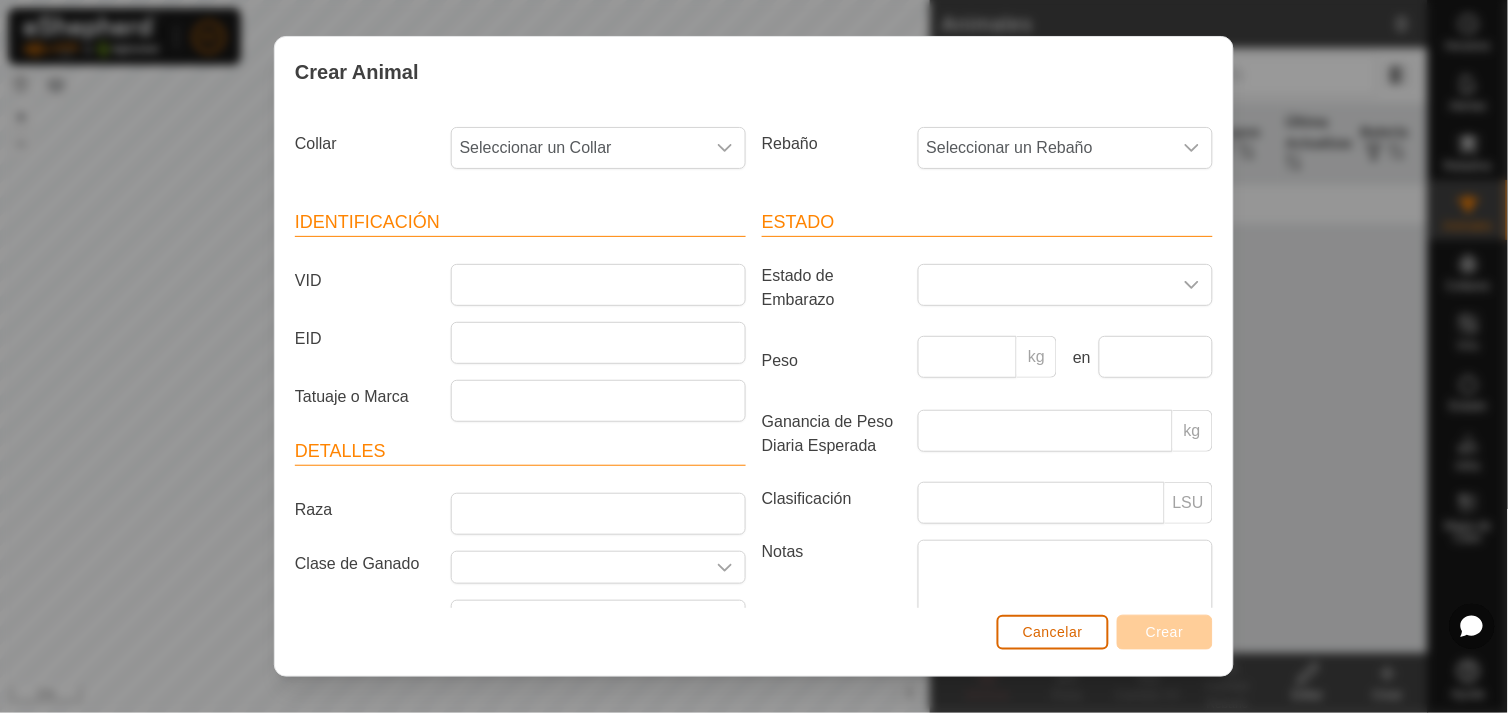 click on "Cancelar" at bounding box center (1053, 632) 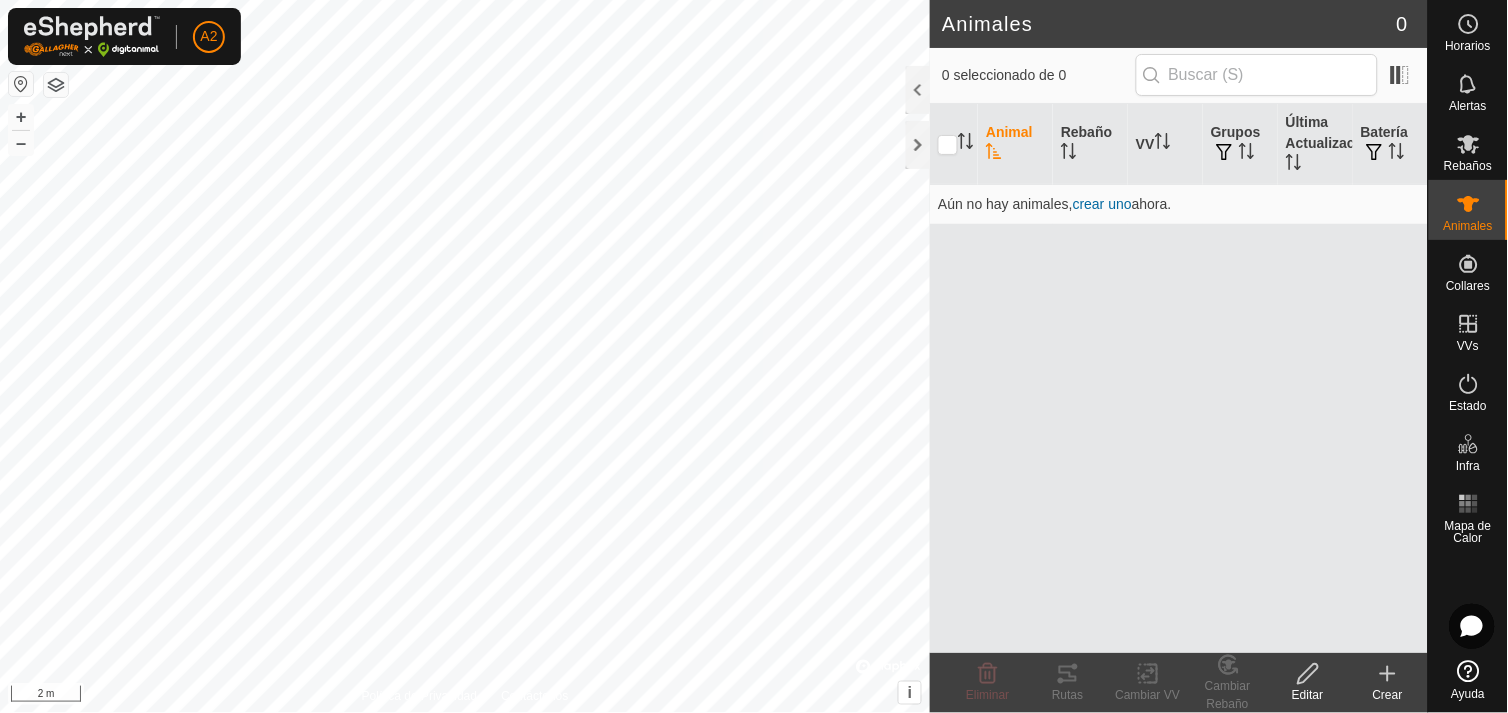 click 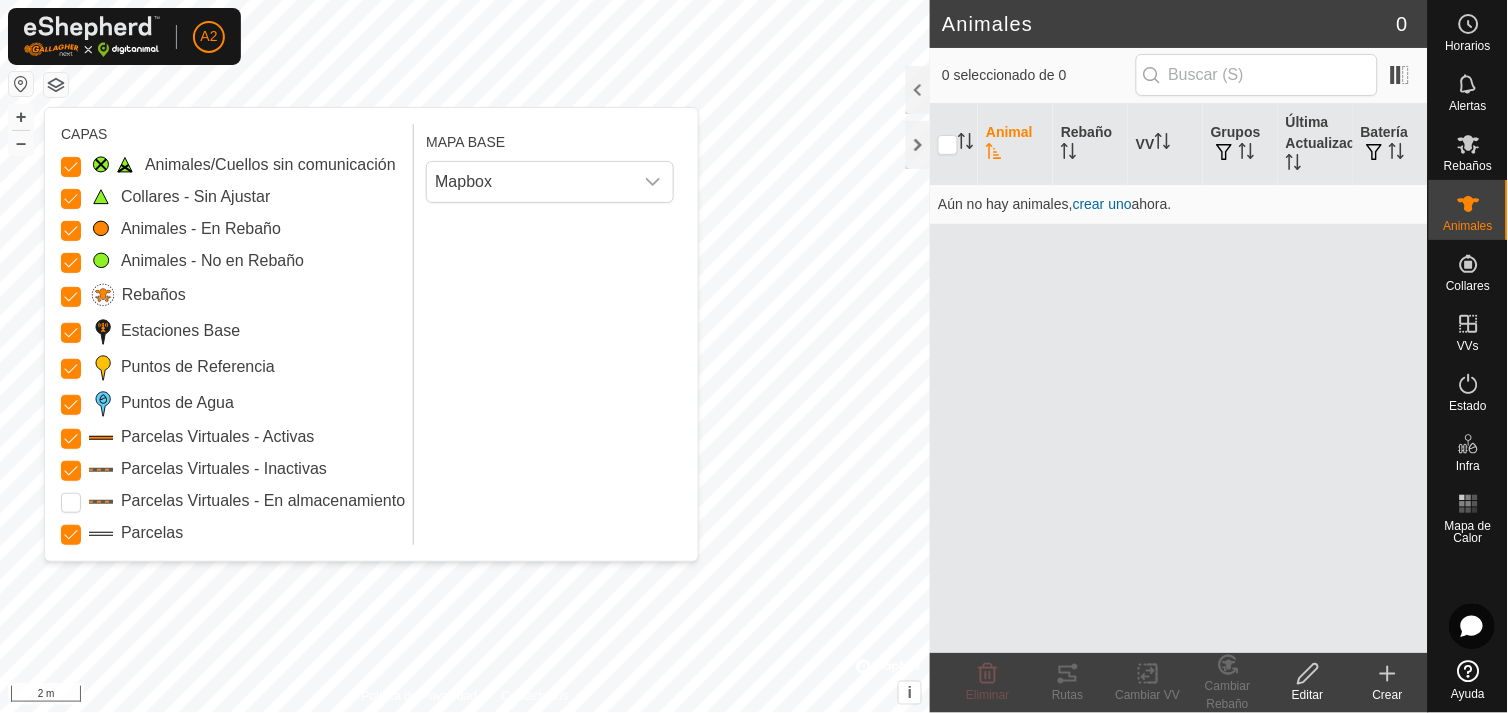 click on "CAPAS  Animales/Cuellos sin comunicación  Collares - Sin Ajustar  Animales - En Rebaño  Animales - No en Rebaño  Rebaños  Estaciones Base  Puntos de Referencia  Puntos de Agua  Parcelas Virtuales - Activas  Parcelas Virtuales - Inactivas  Parcelas Virtuales - En almacenamiento  Parcelas MAPA BASE Mapbox" at bounding box center [371, 334] 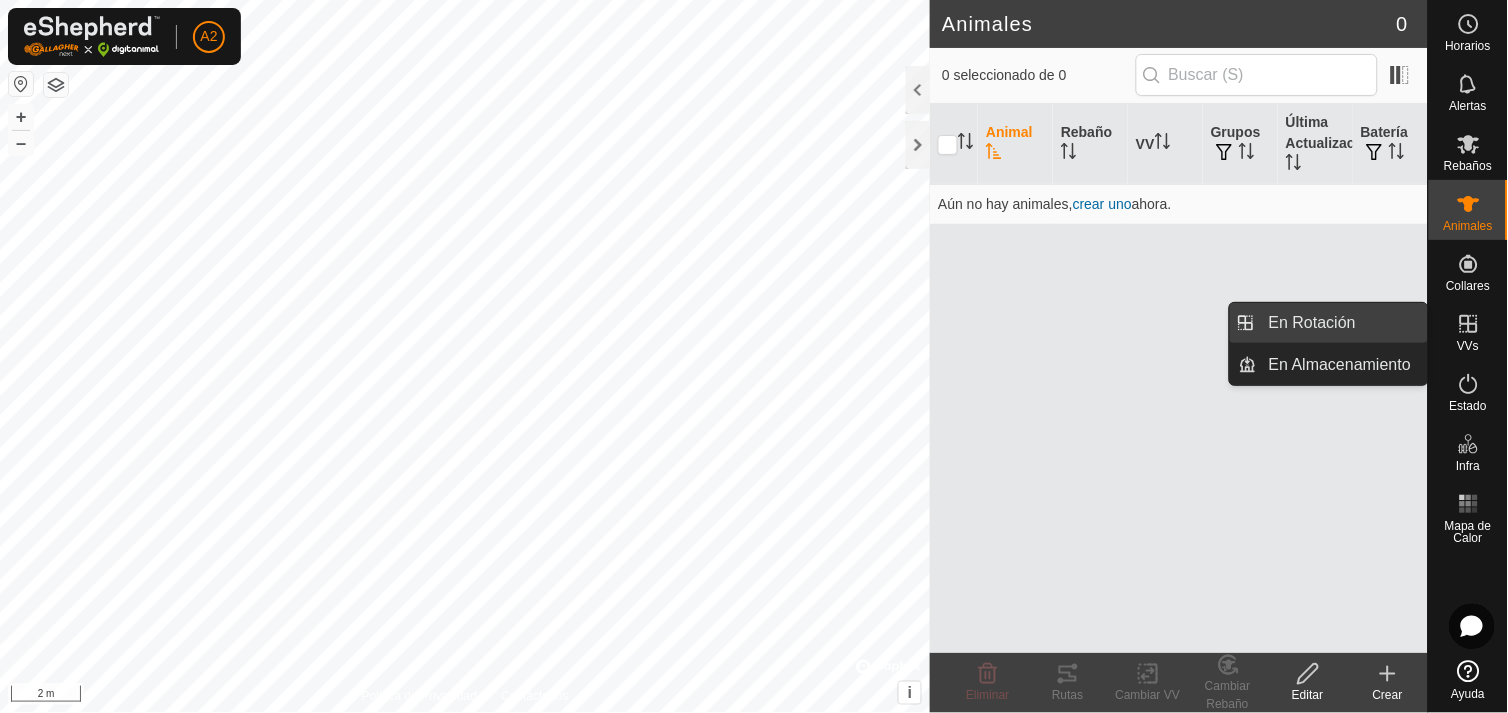 click on "En Rotación" at bounding box center (1342, 323) 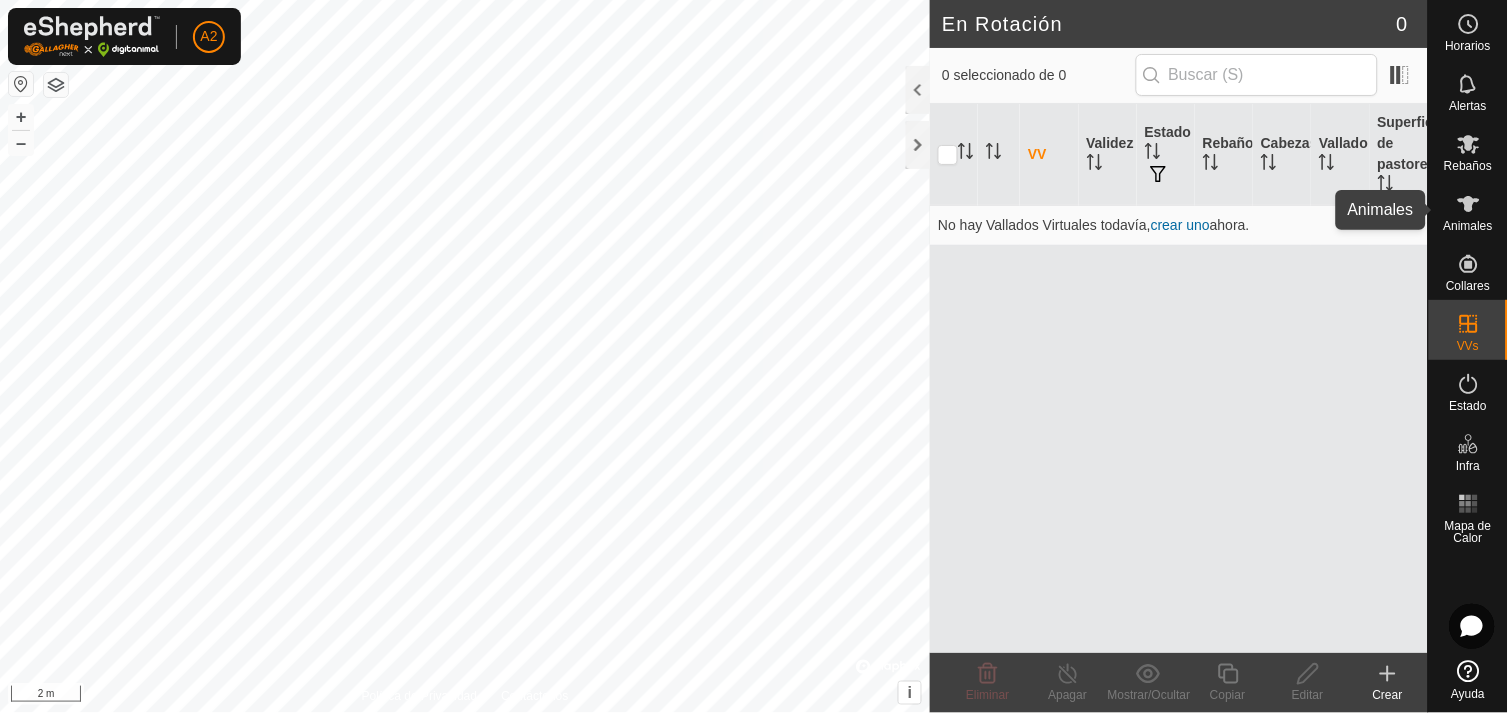 click 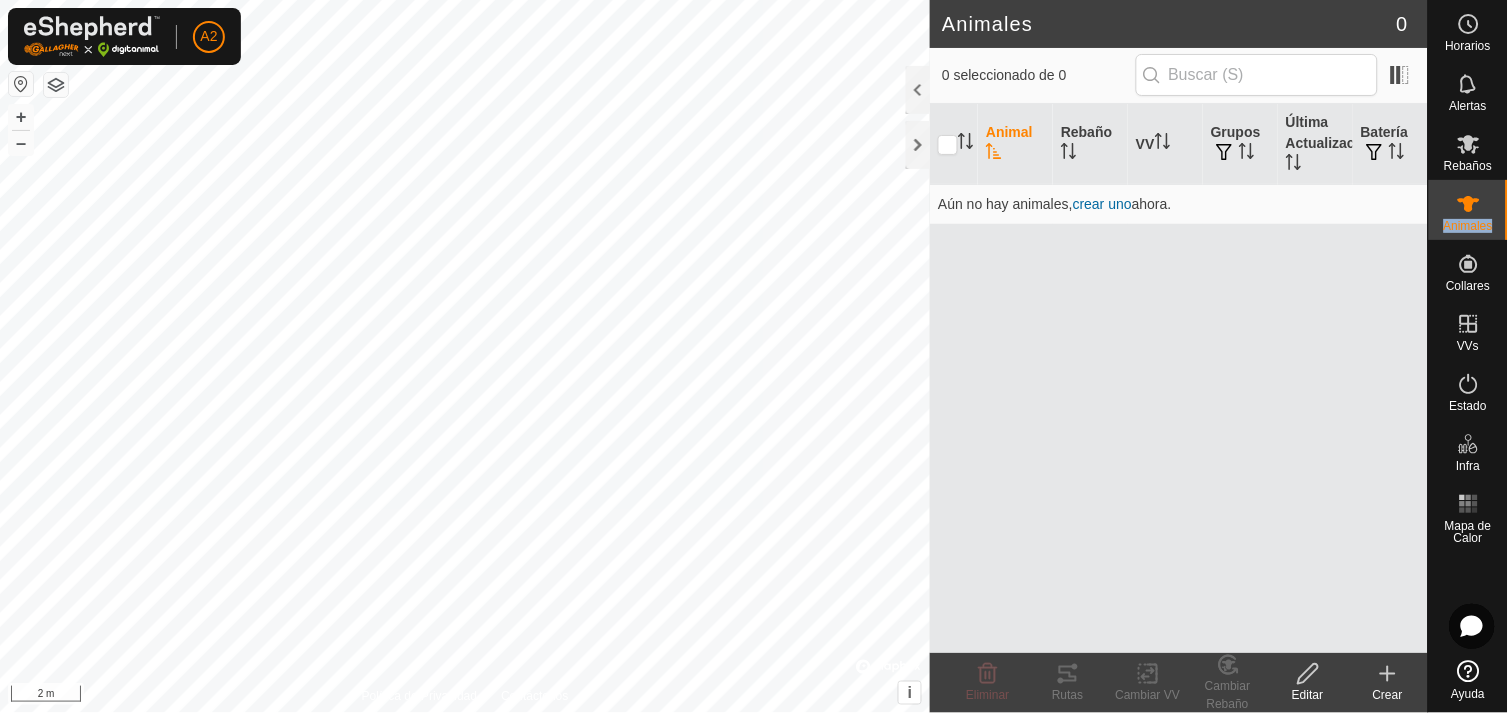 click 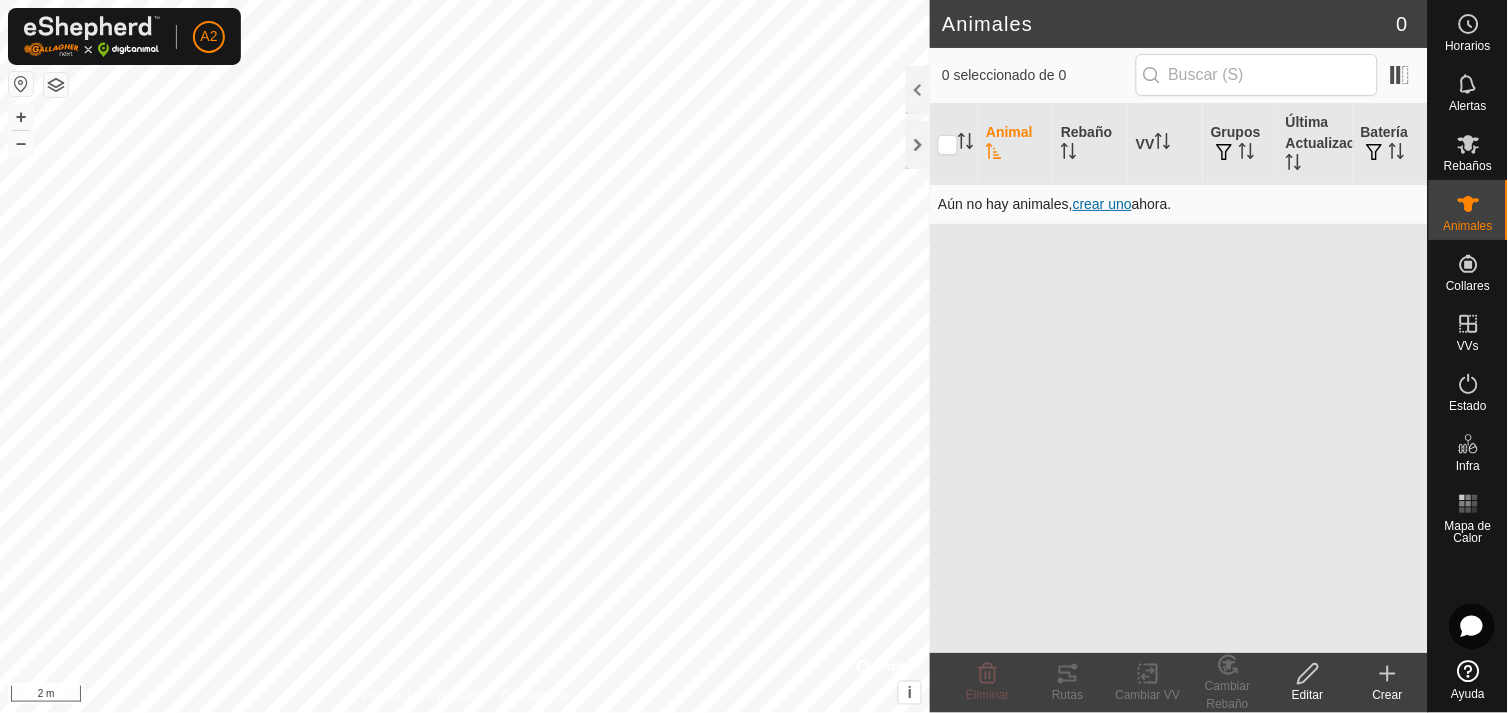 click on "crear uno" at bounding box center (1102, 204) 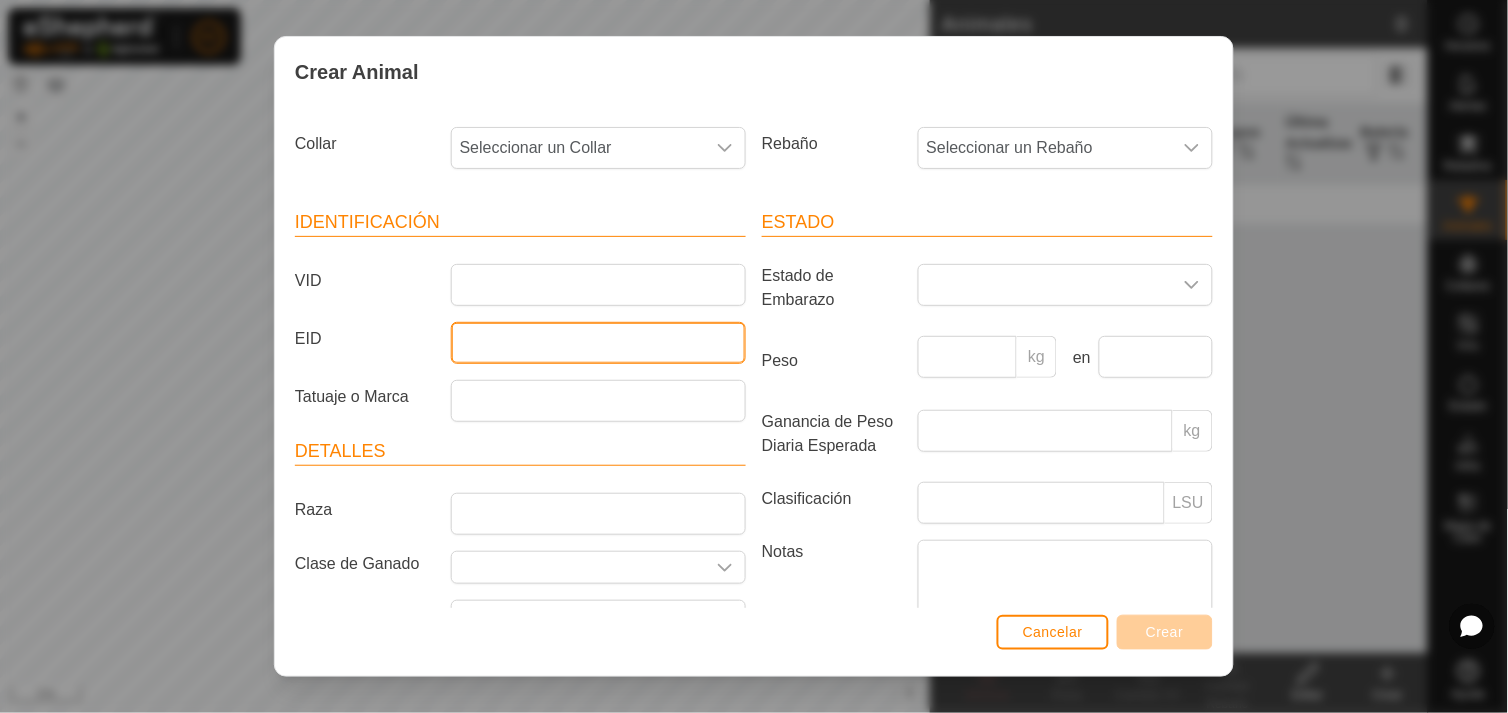 click on "EID" at bounding box center (598, 343) 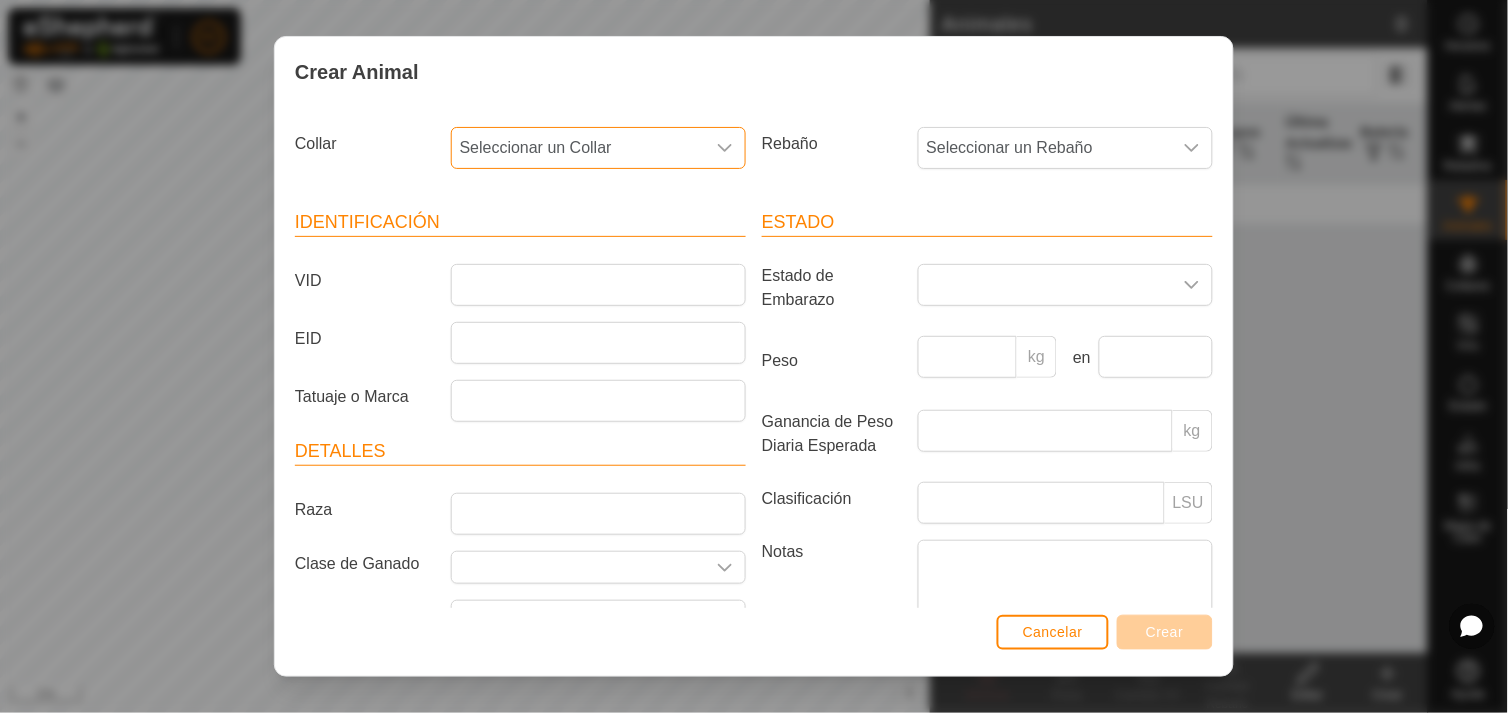 click on "Seleccionar un Collar" at bounding box center (578, 148) 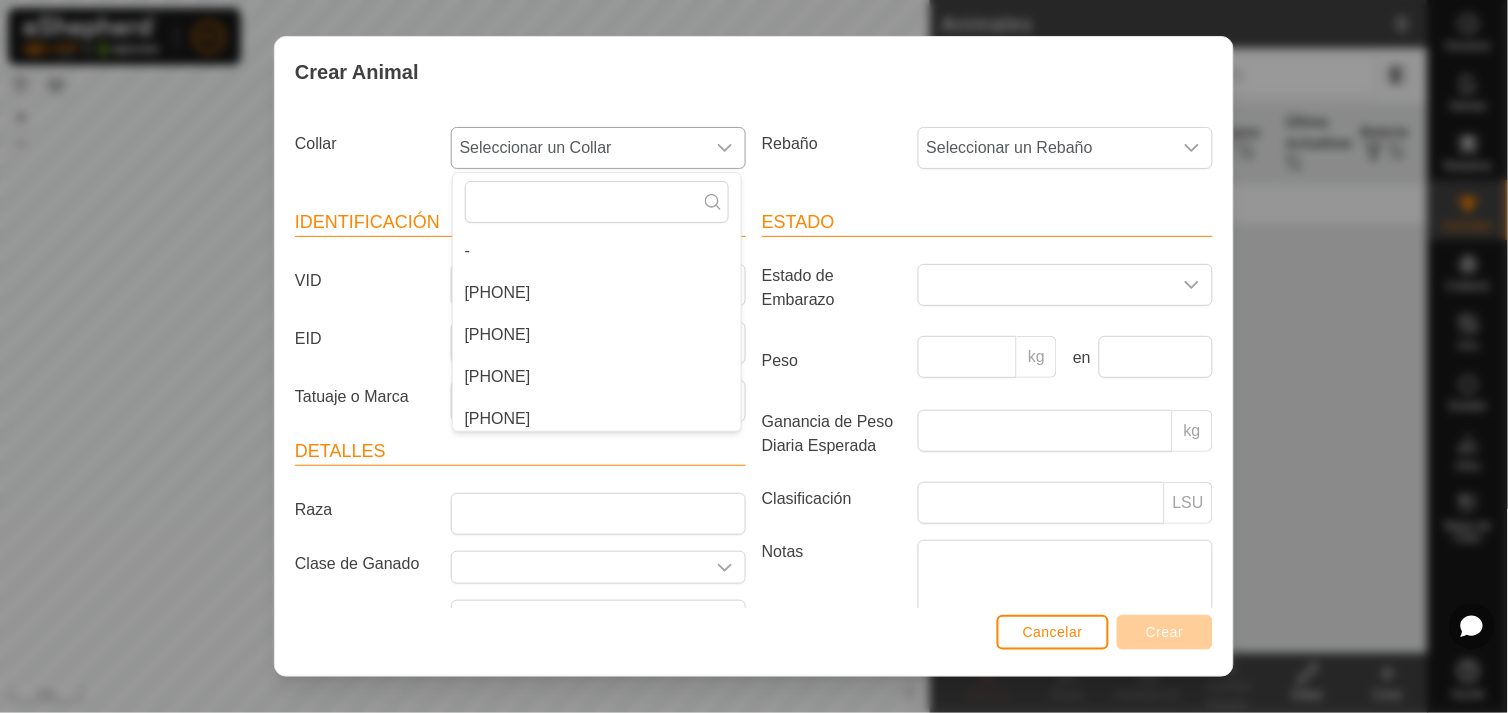 click on "[PHONE]" at bounding box center [597, 335] 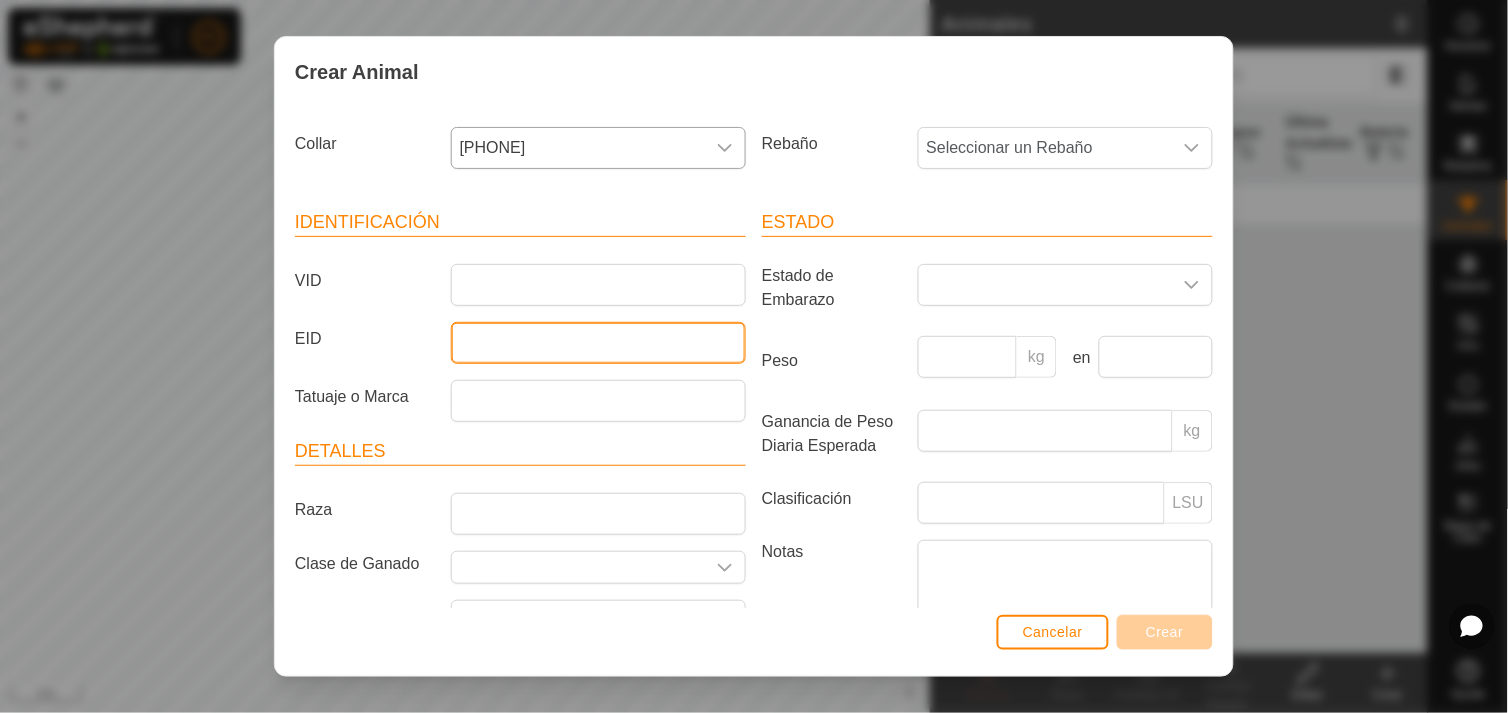 click on "EID" at bounding box center [598, 343] 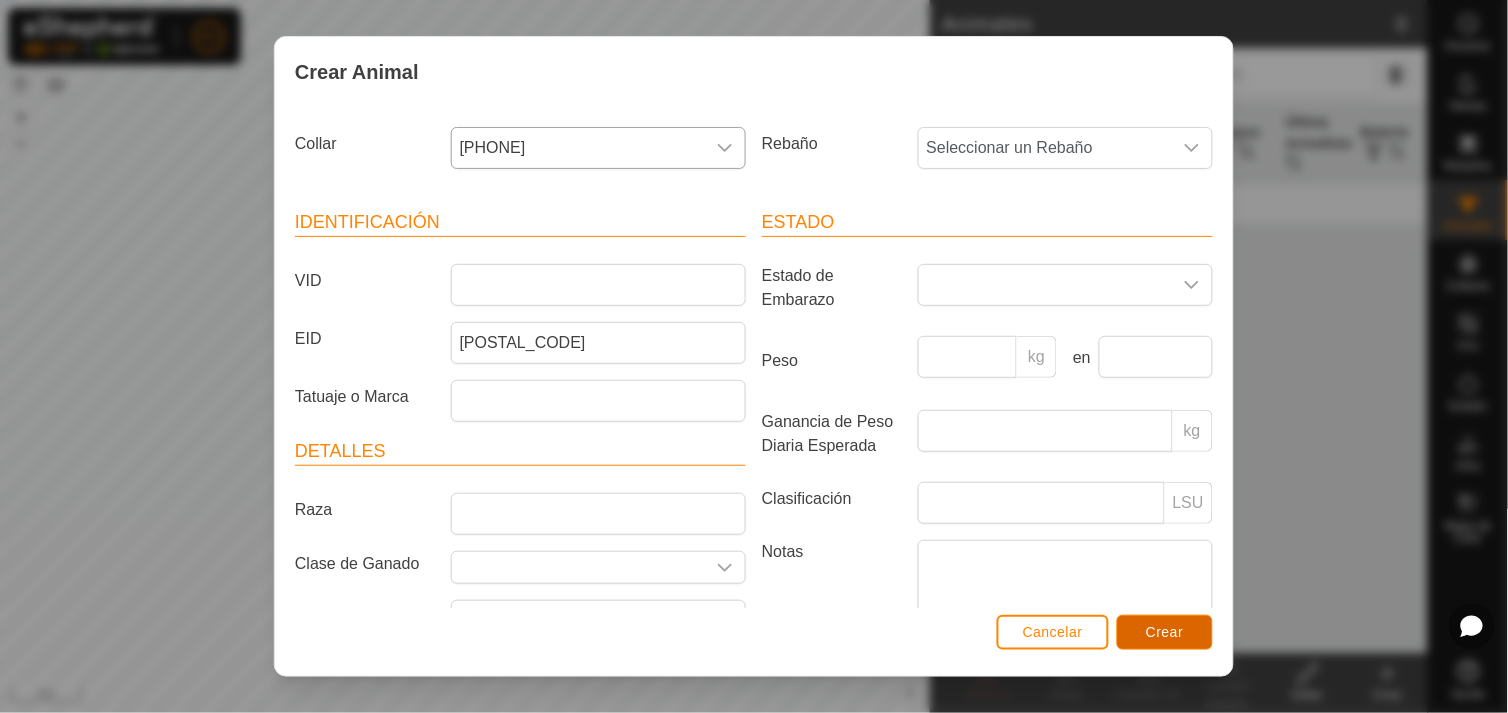 click on "Crear" at bounding box center [1165, 632] 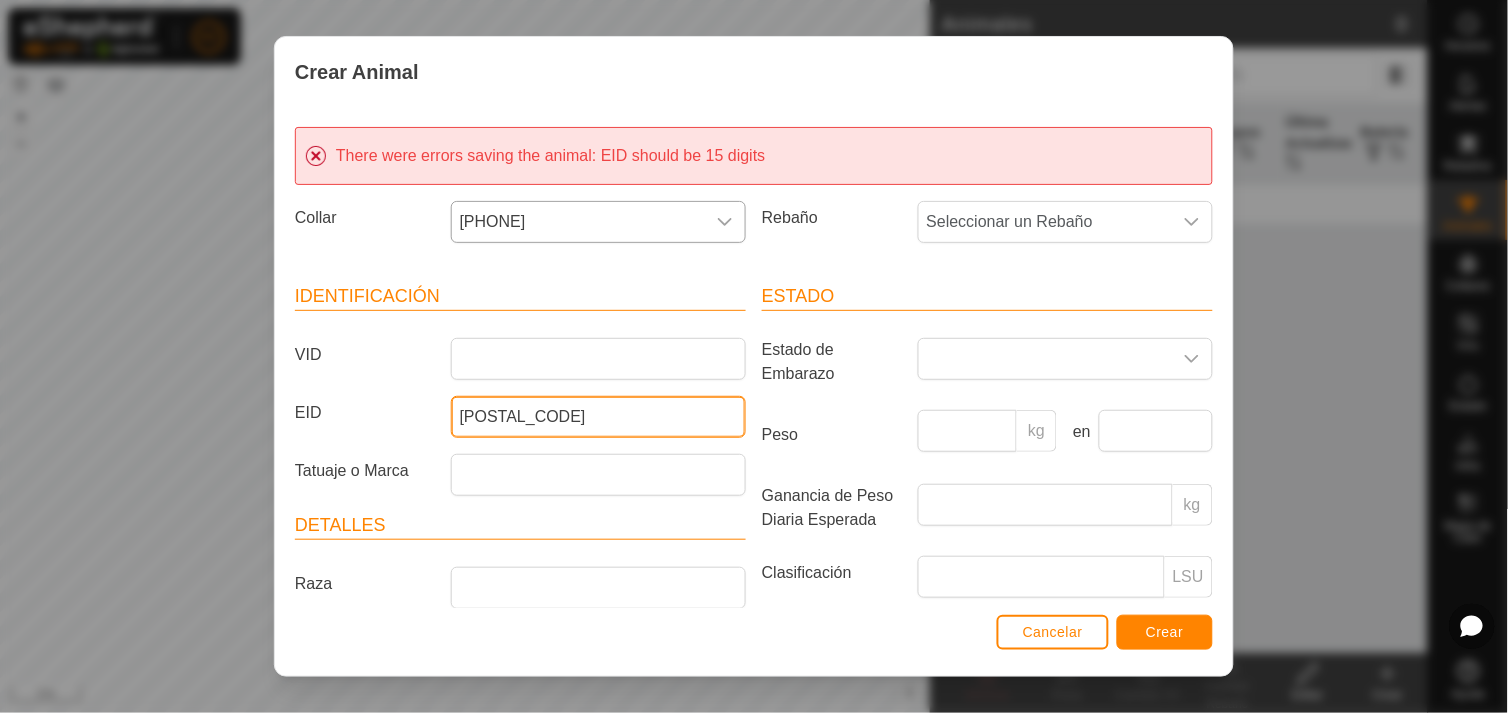 click on "0926" at bounding box center [598, 417] 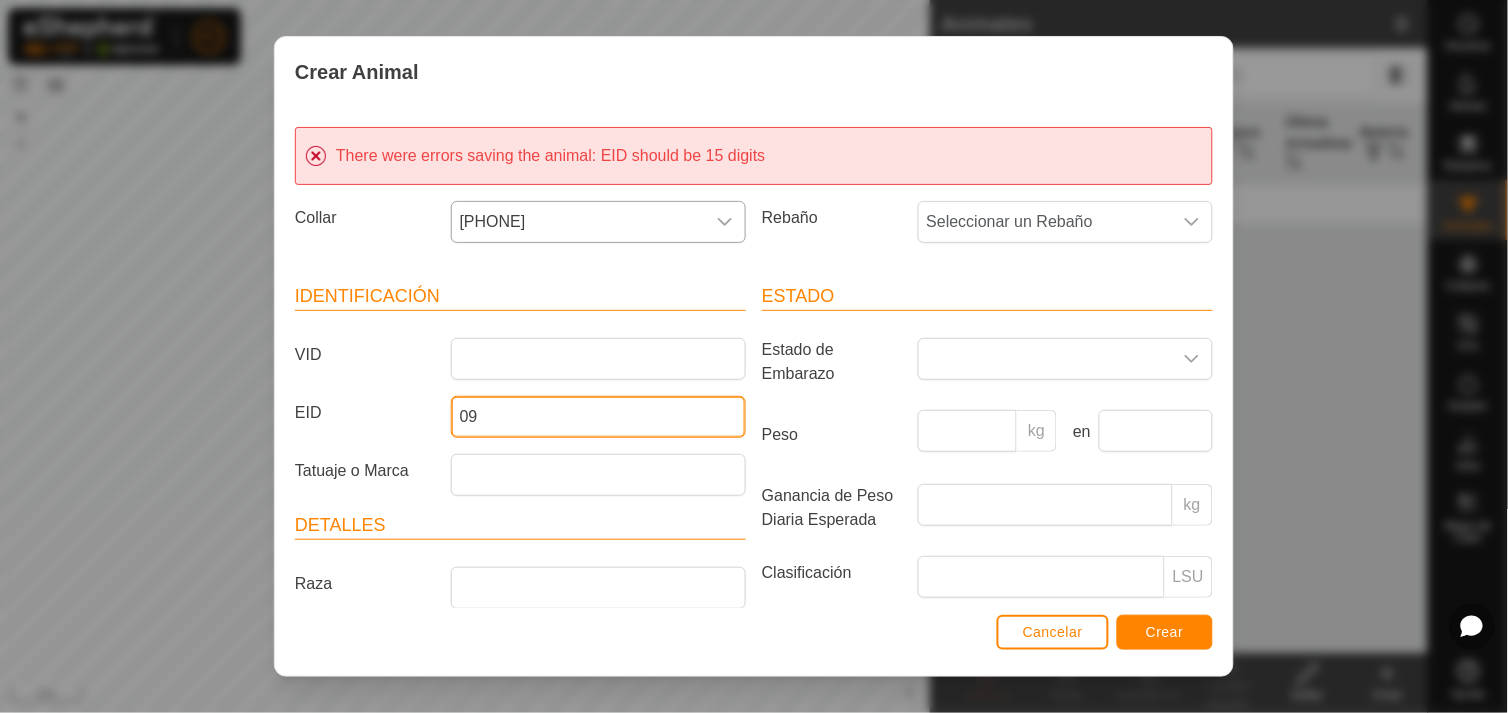 type on "0" 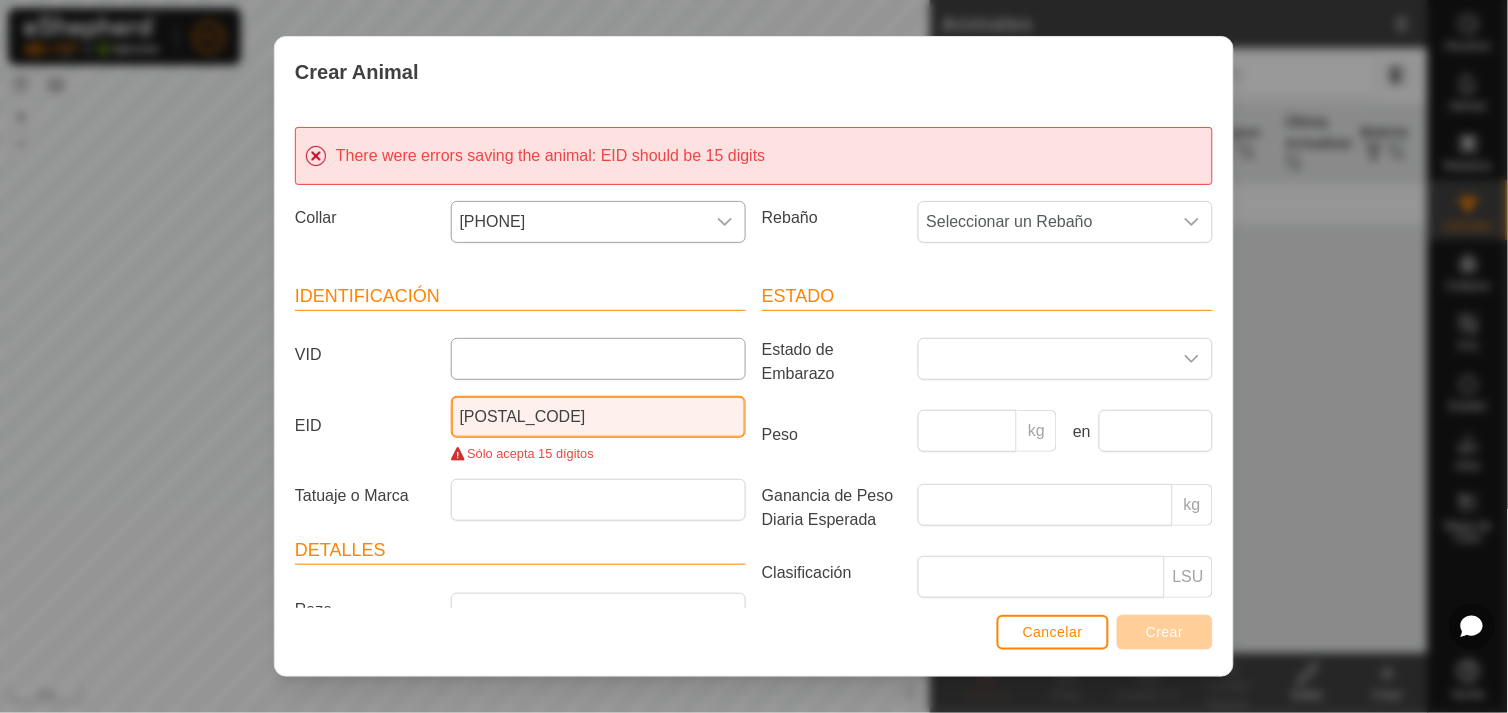 type on "[ID]" 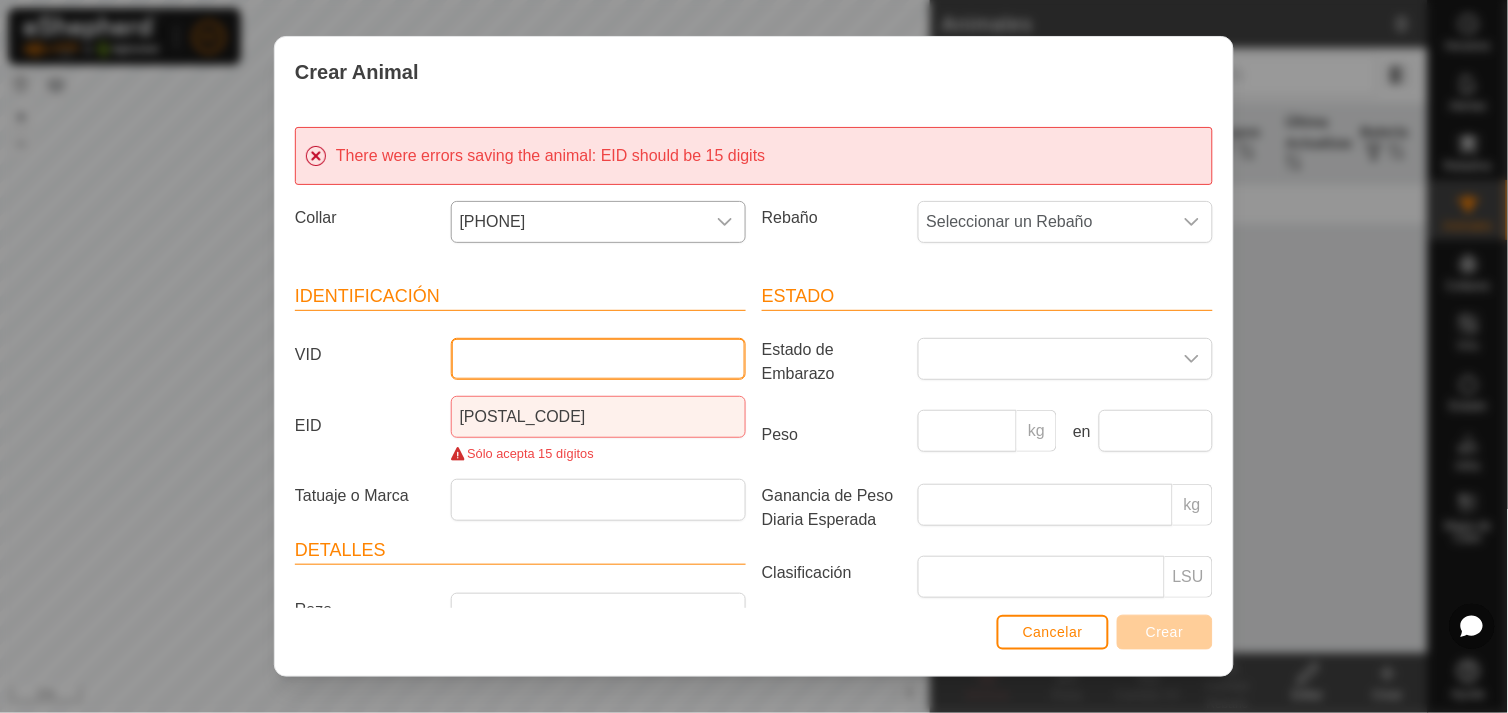 click on "VID" at bounding box center [598, 359] 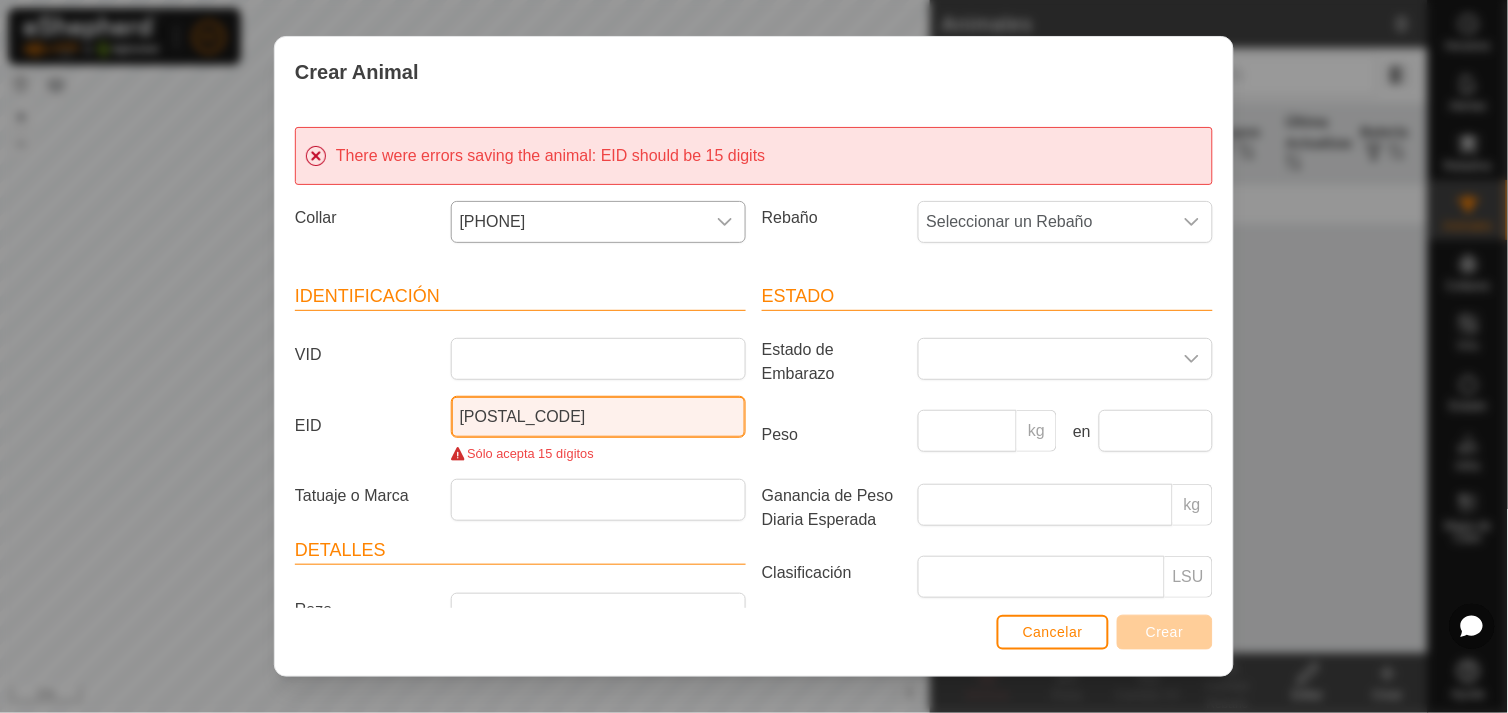 drag, startPoint x: 647, startPoint y: 416, endPoint x: 338, endPoint y: 411, distance: 309.04044 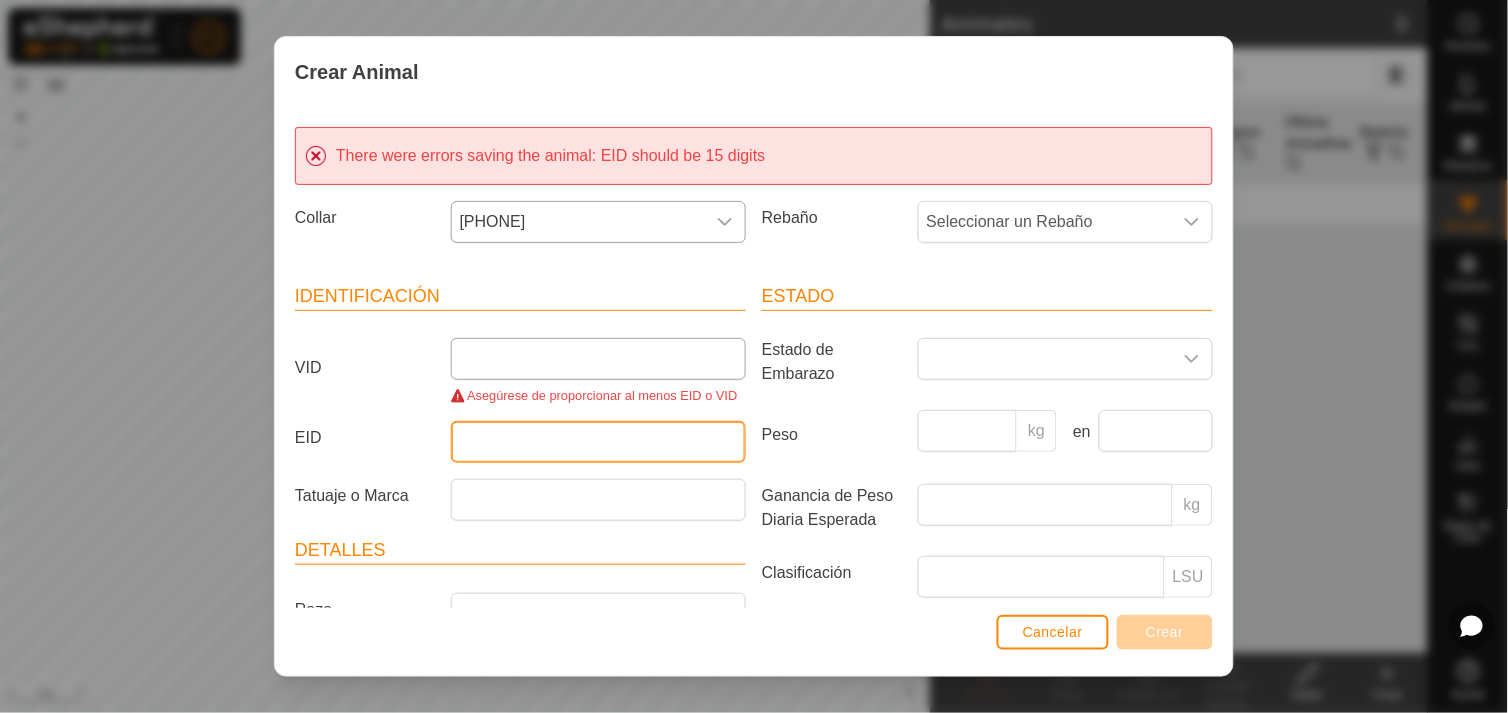type 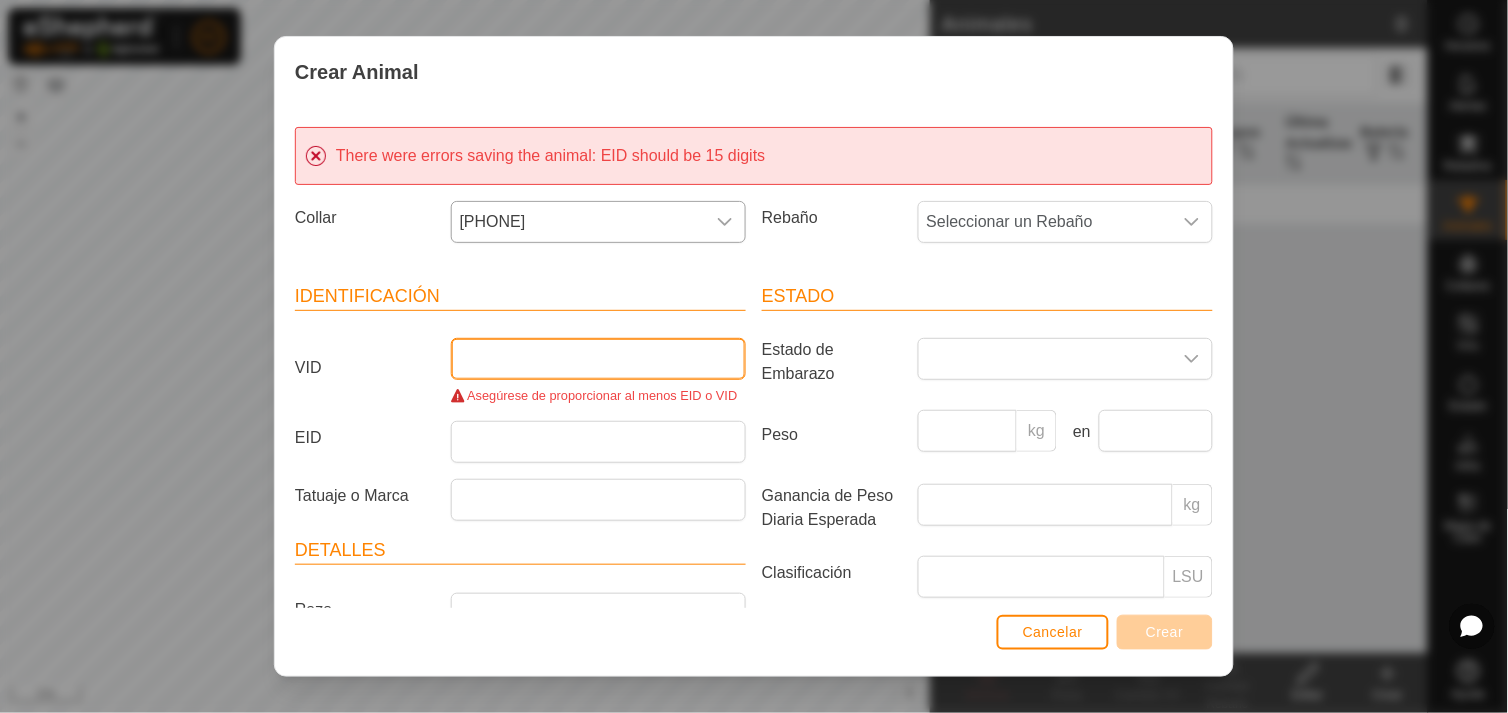 click on "VID" at bounding box center (598, 359) 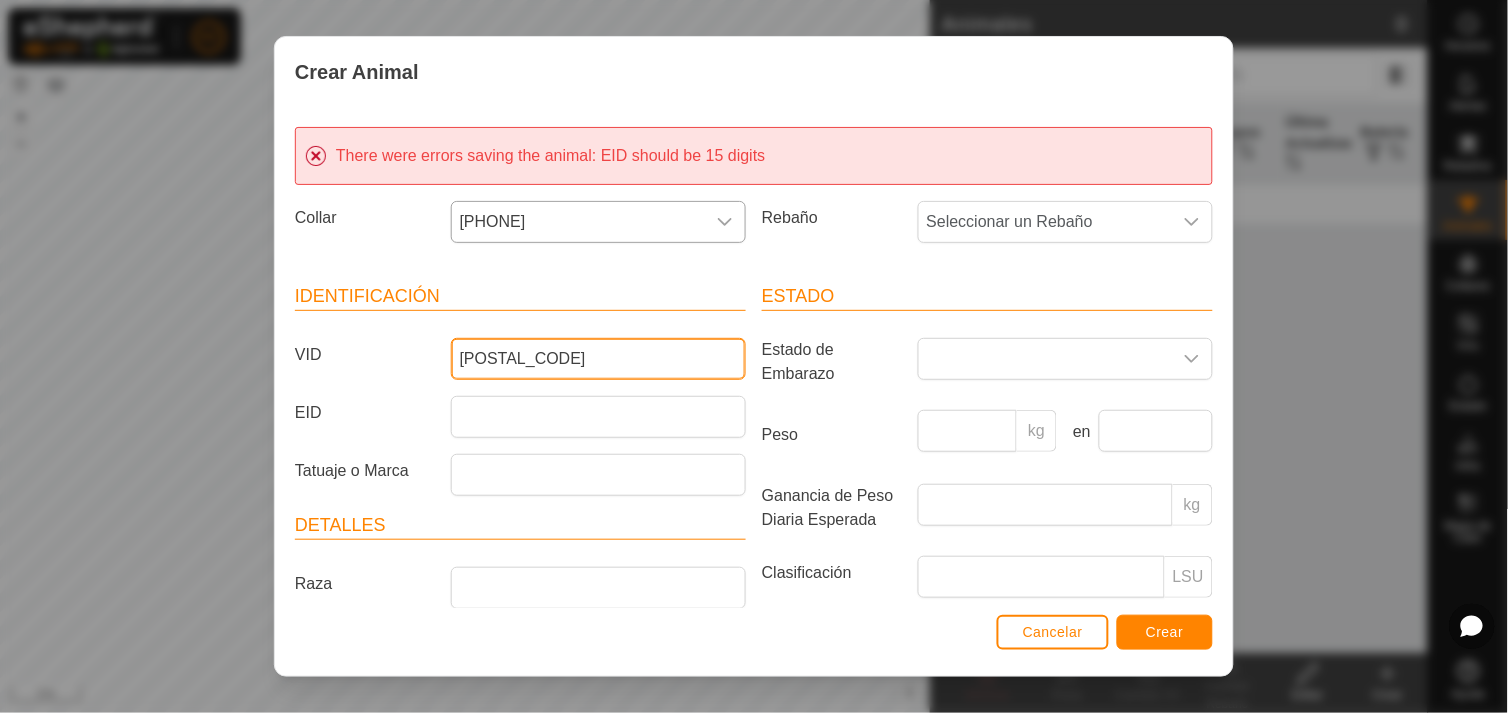 type on "[ID]" 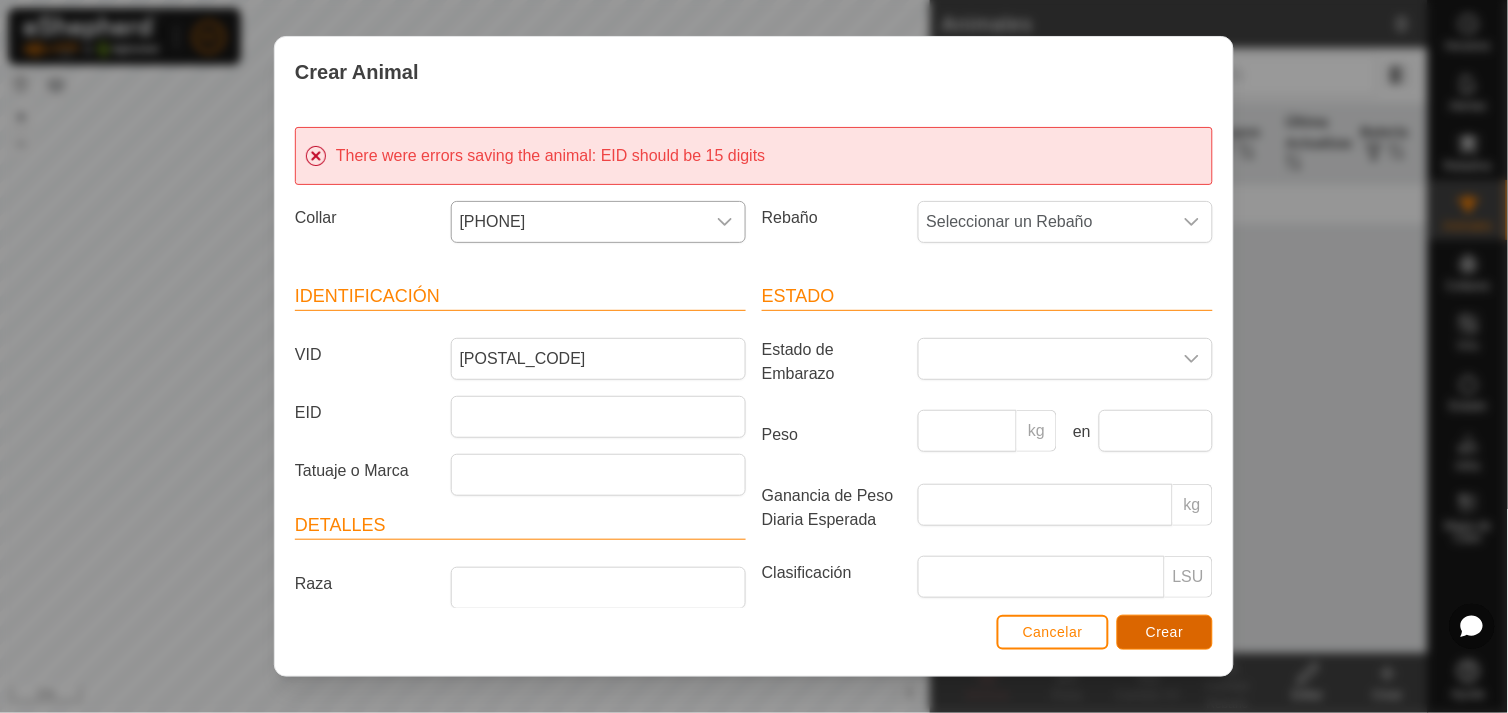 click on "Crear" at bounding box center (1165, 632) 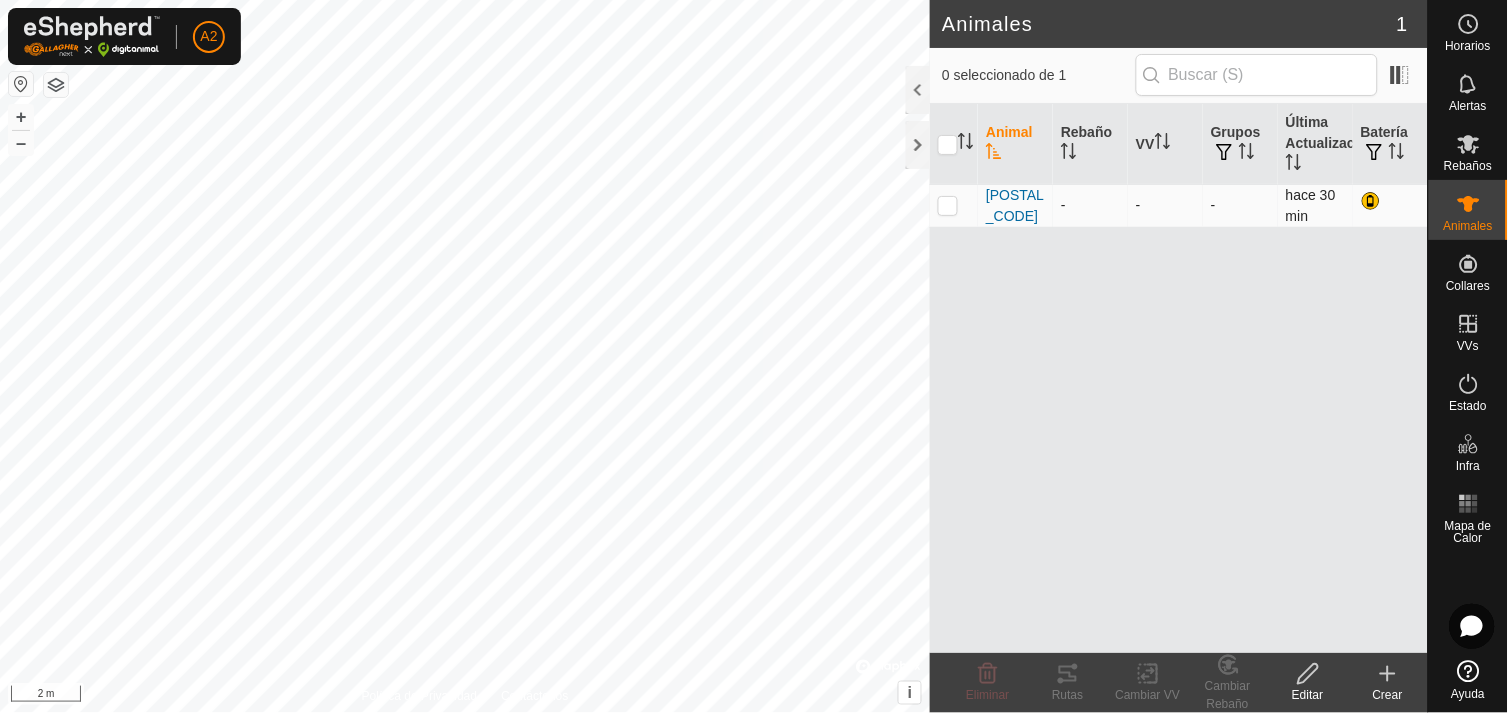click at bounding box center (948, 205) 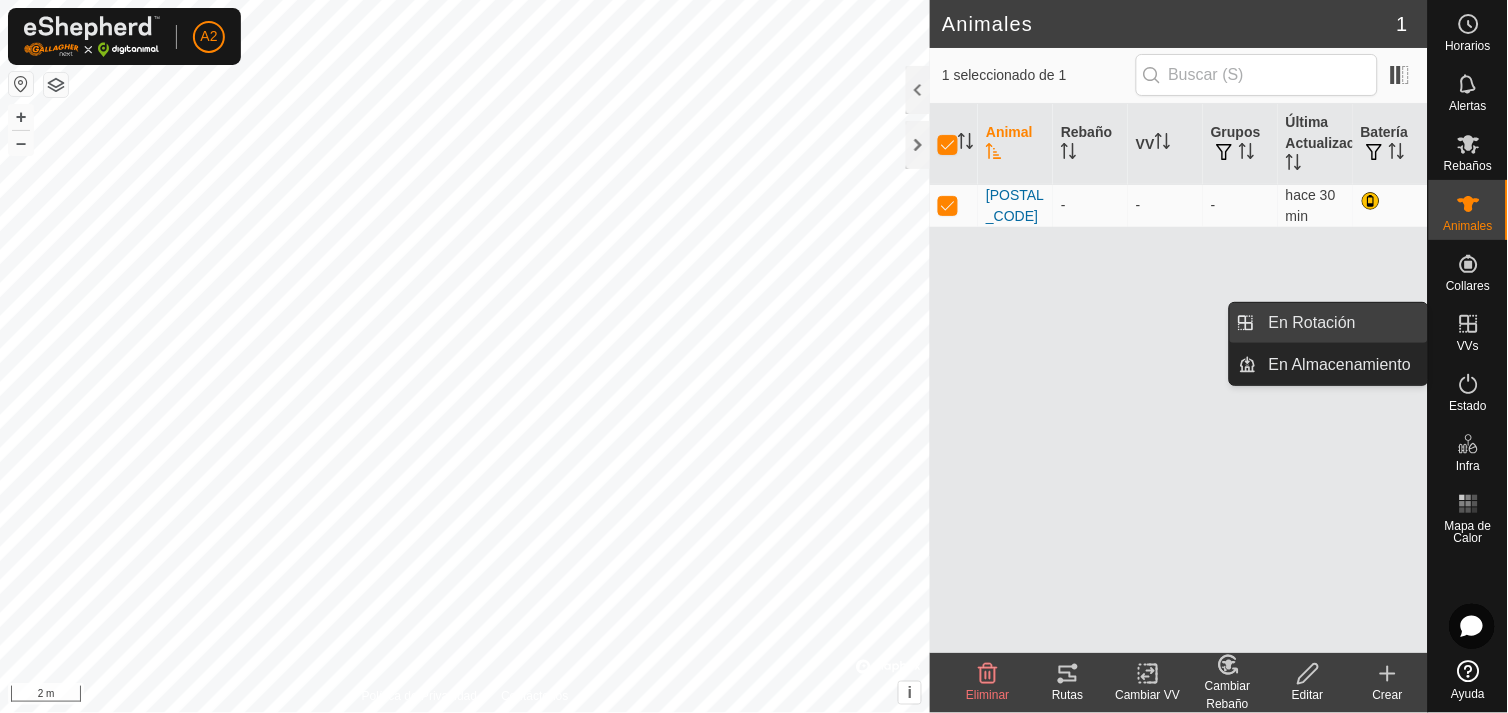 click on "En Rotación" at bounding box center [1342, 323] 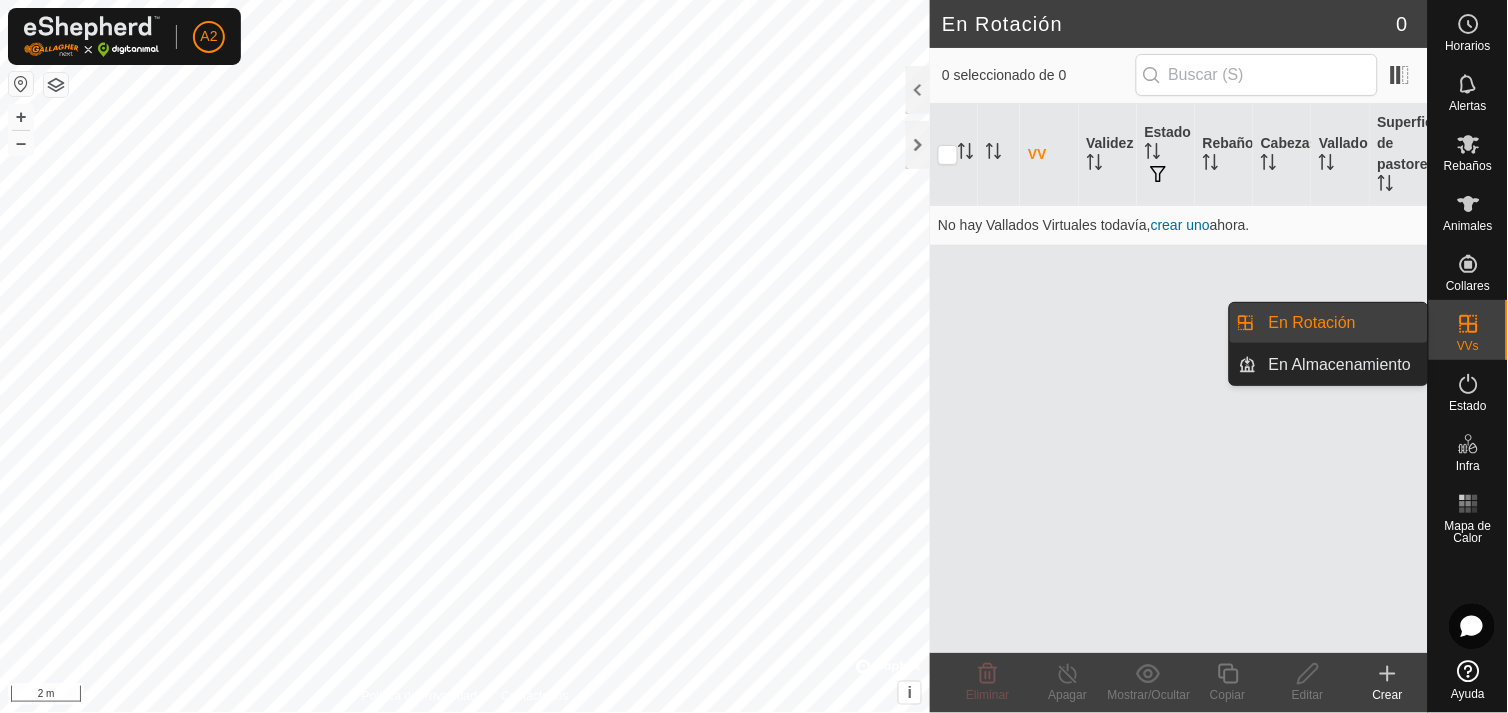 click on "En Rotación" at bounding box center (1342, 323) 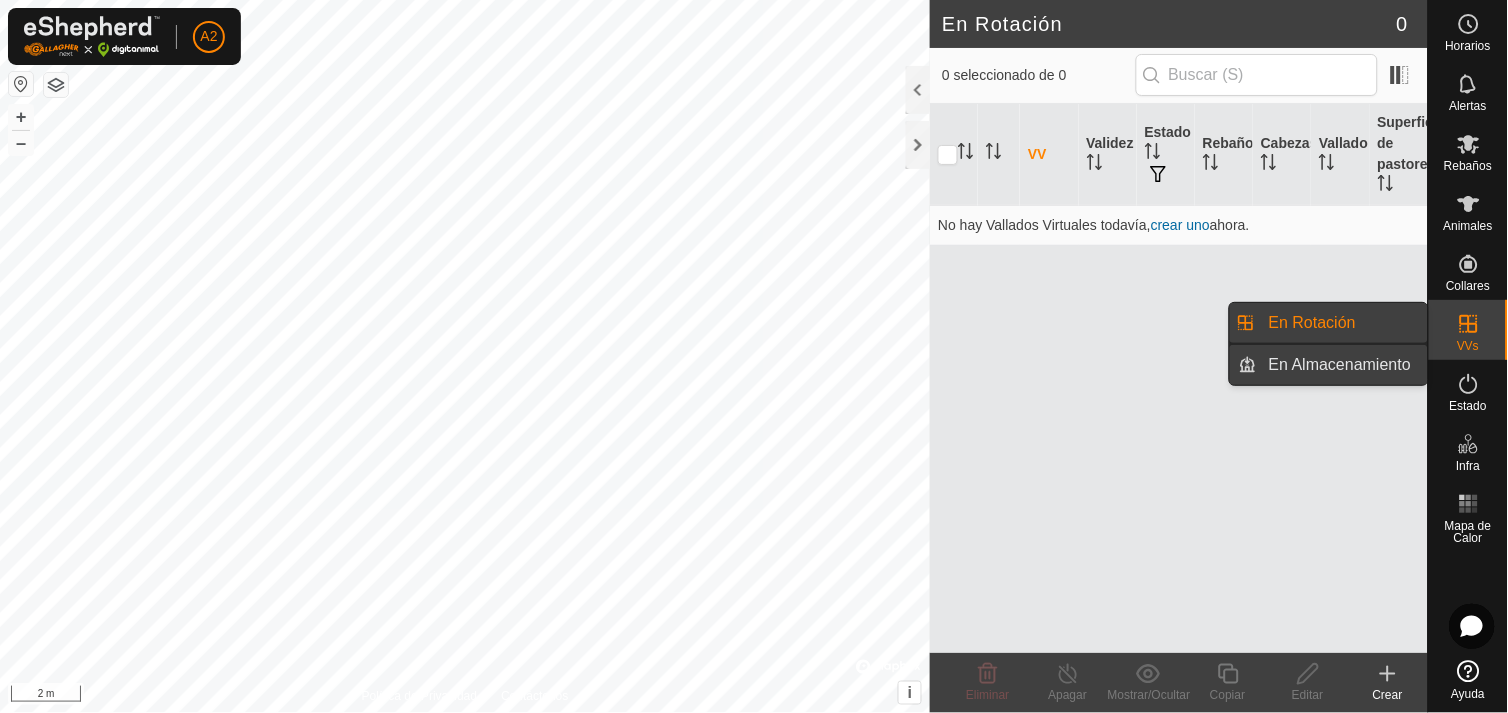 click on "En Almacenamiento" at bounding box center [1342, 365] 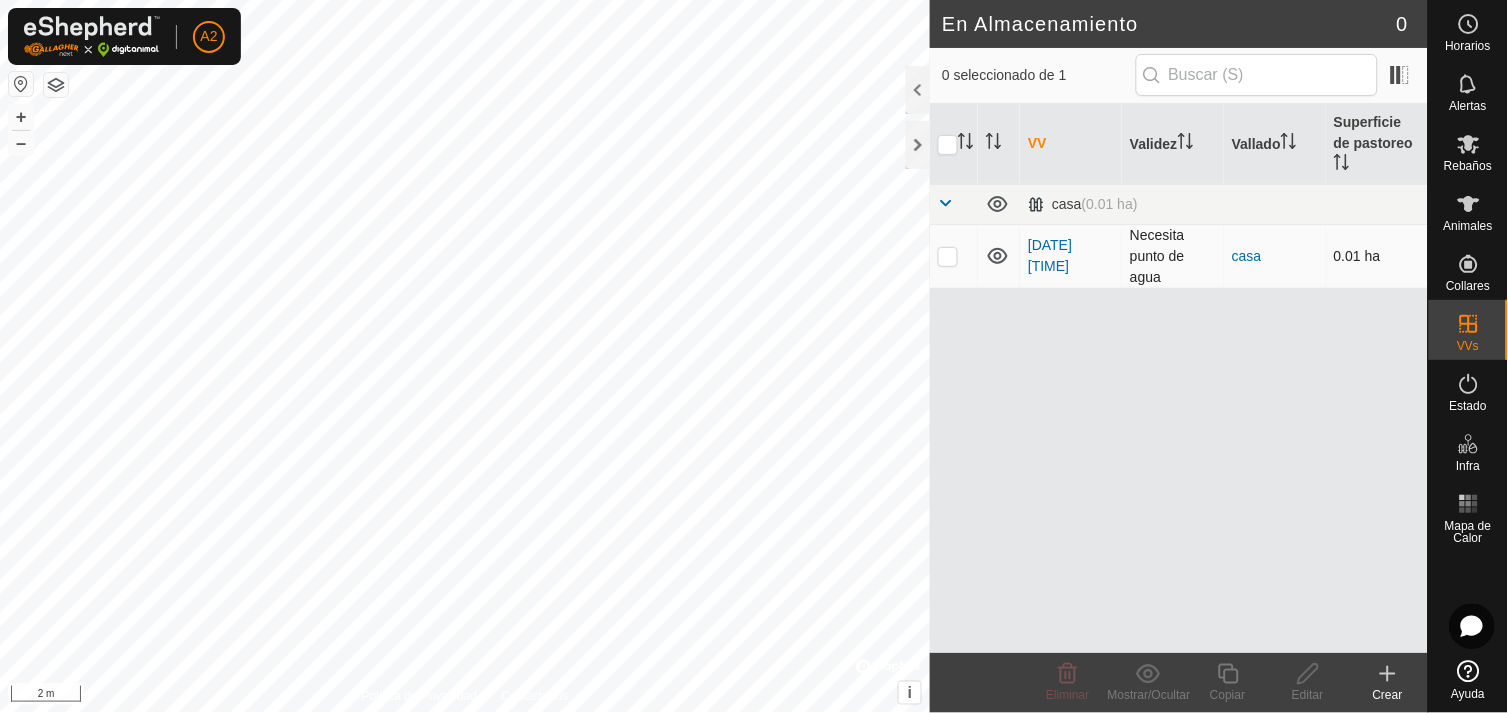 click at bounding box center [948, 256] 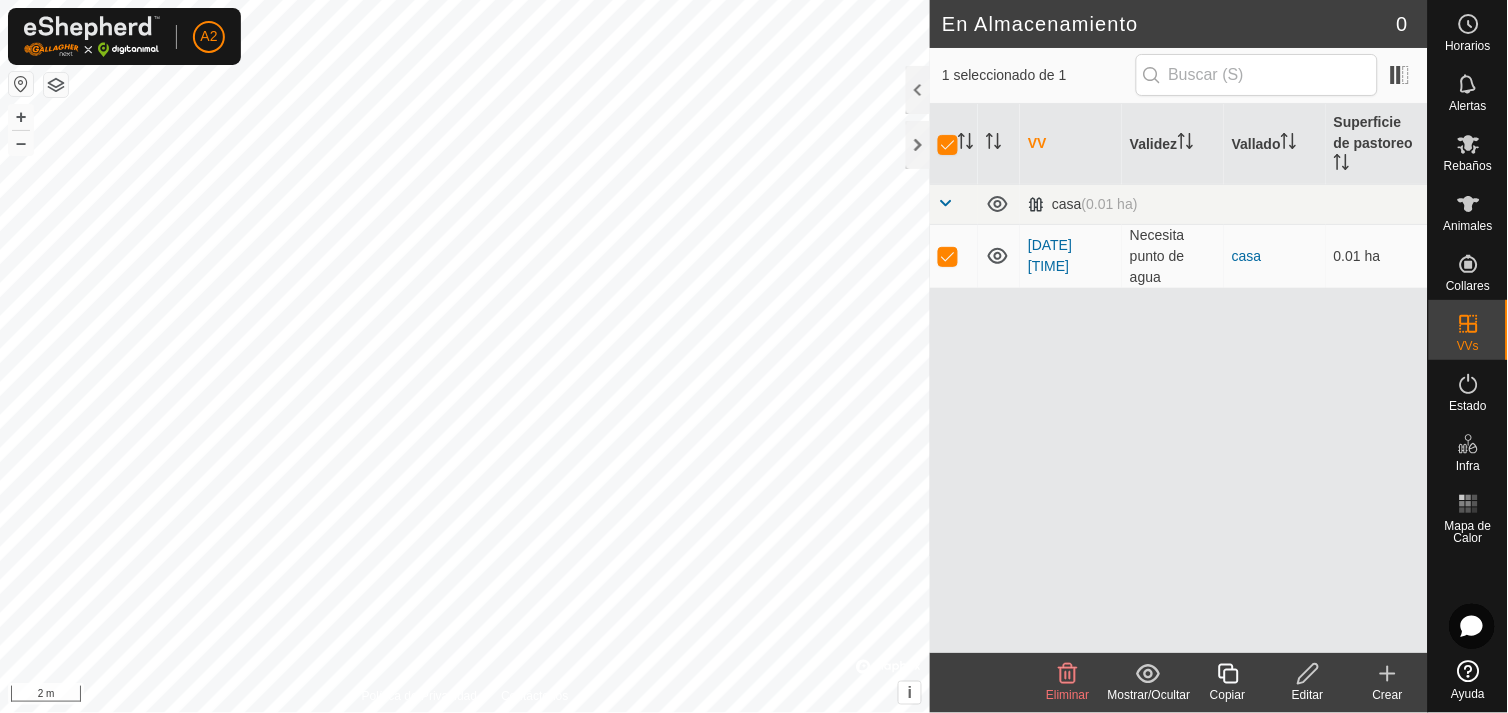 click 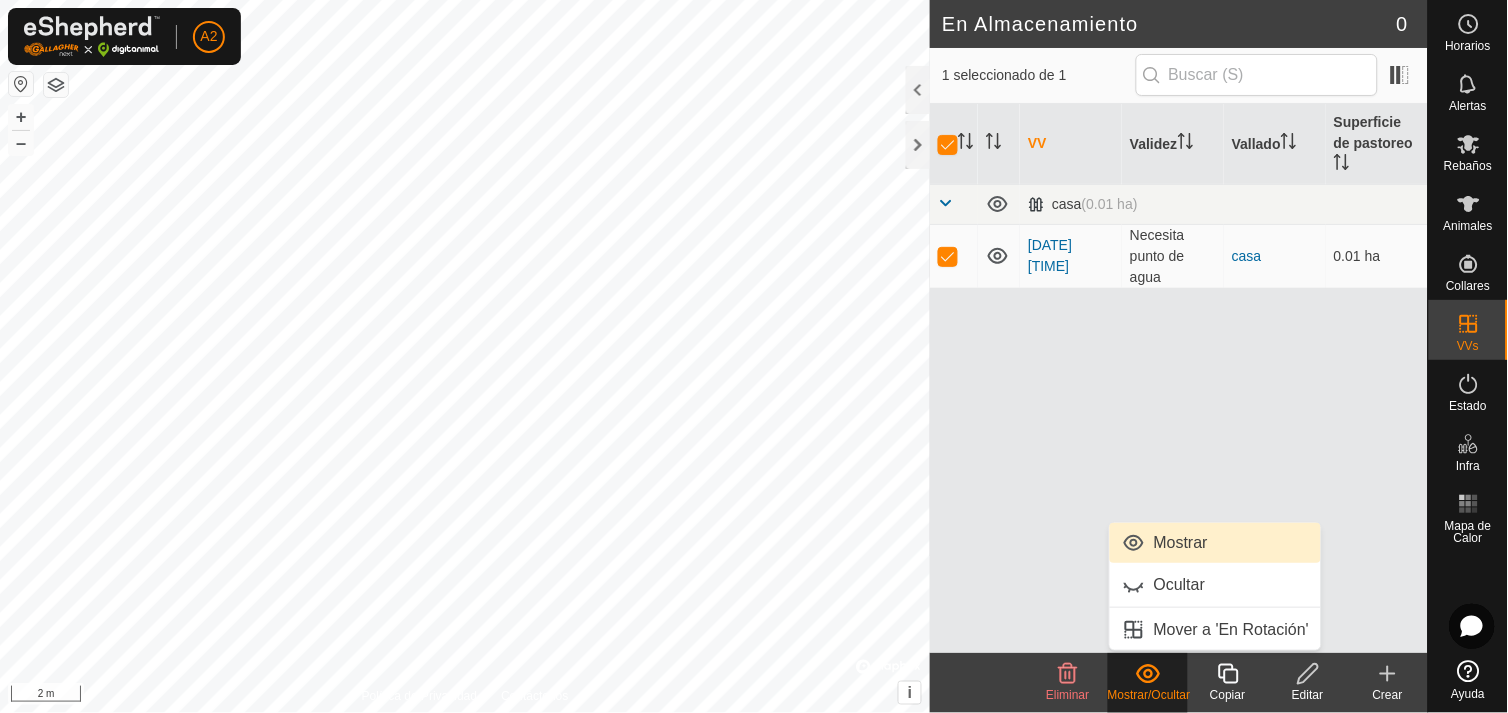 click on "Mostrar" at bounding box center [1216, 543] 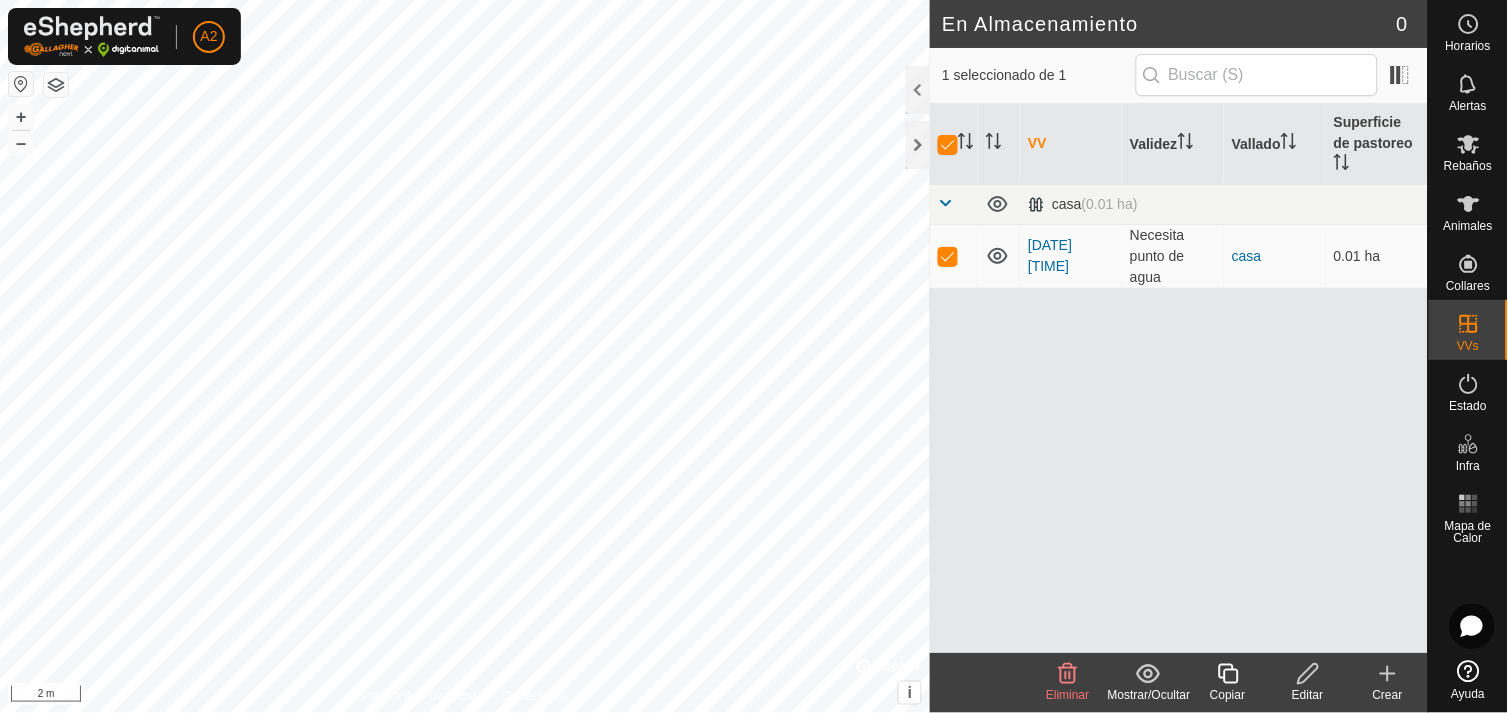 click on "Editar" 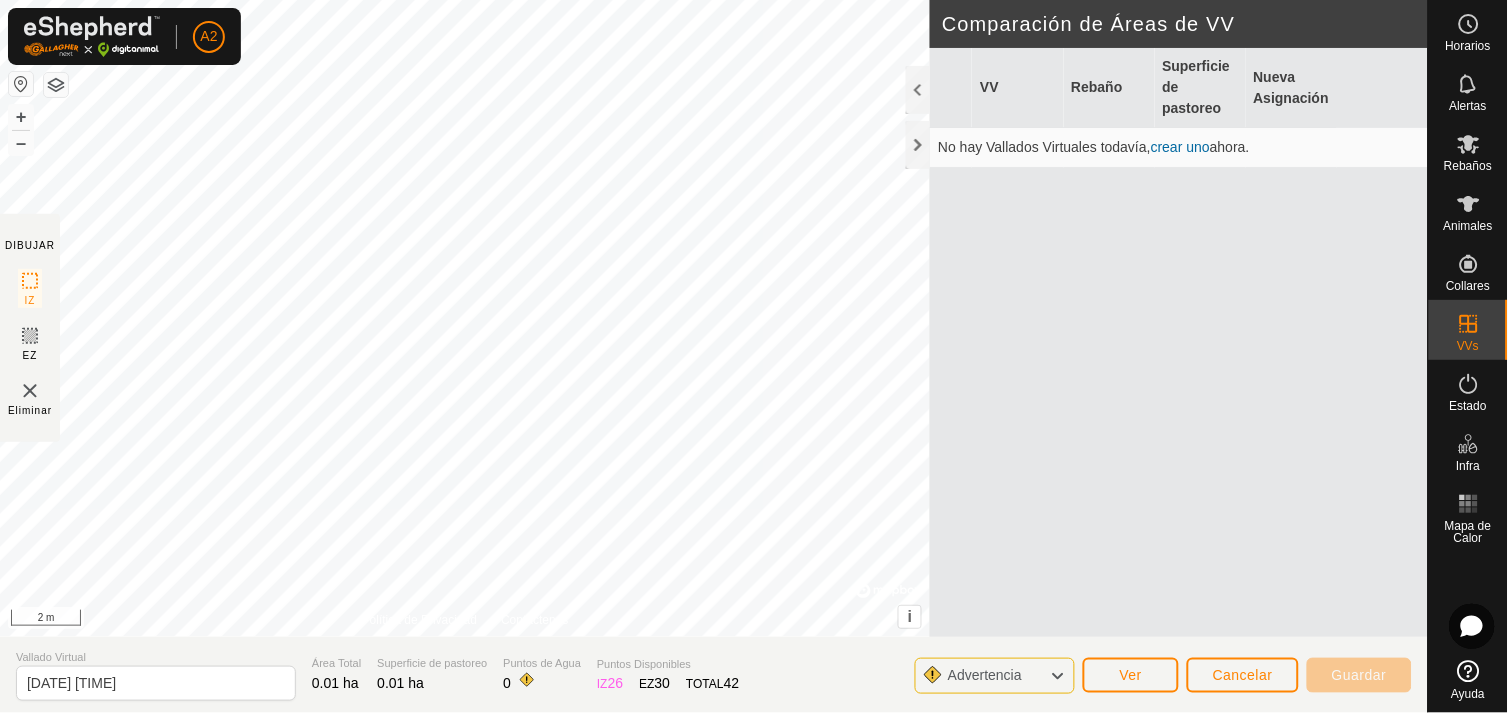 click on "Advertencia Ver Cancelar Guardar" 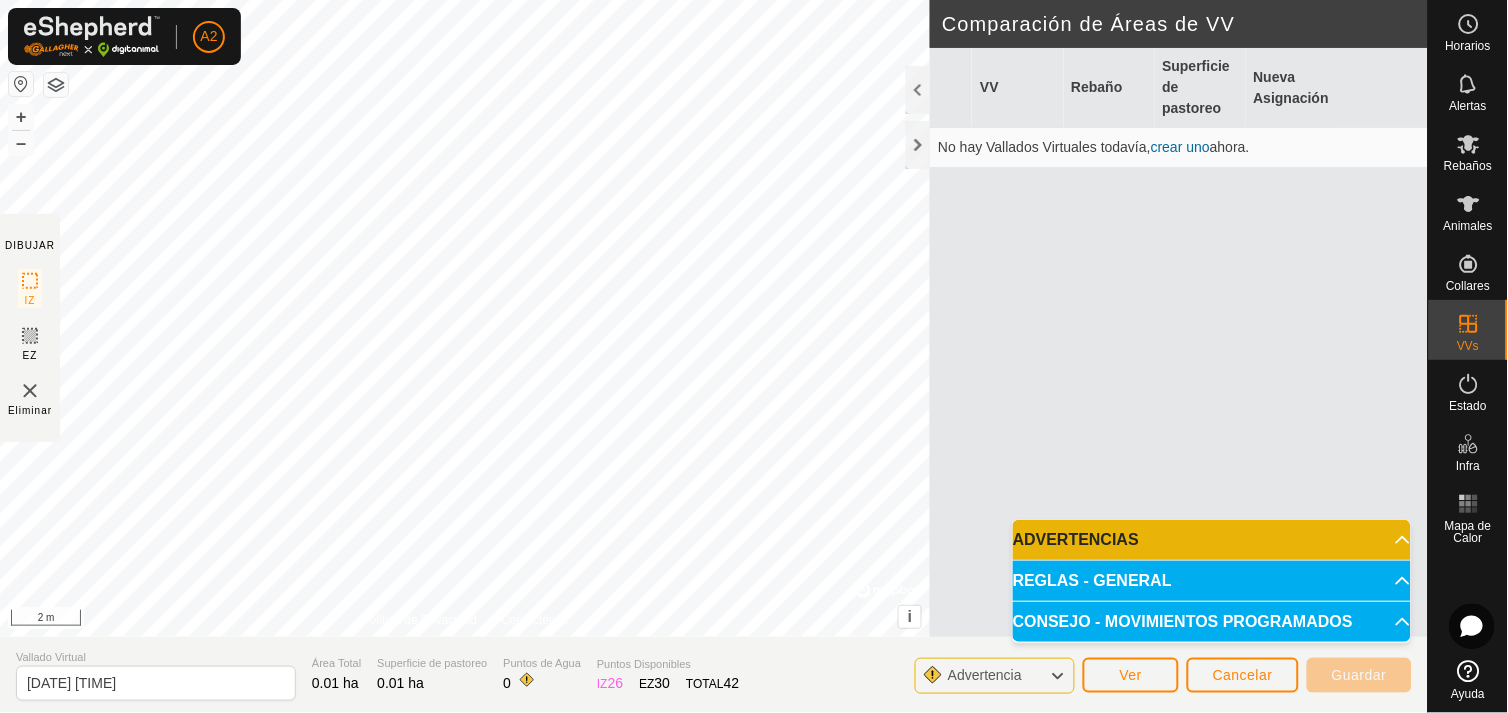 click on "ADVERTENCIAS" at bounding box center [1212, 540] 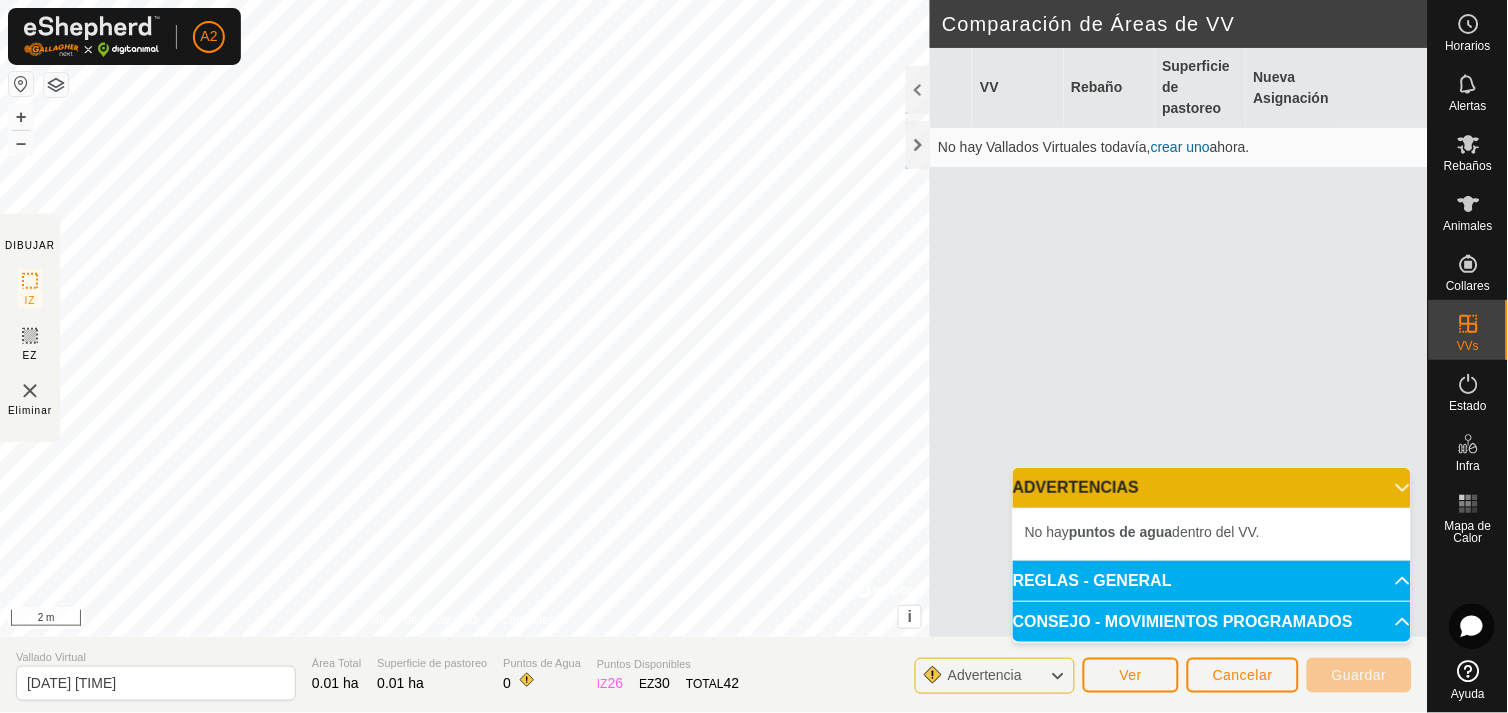 click on "puntos de agua" at bounding box center (1120, 532) 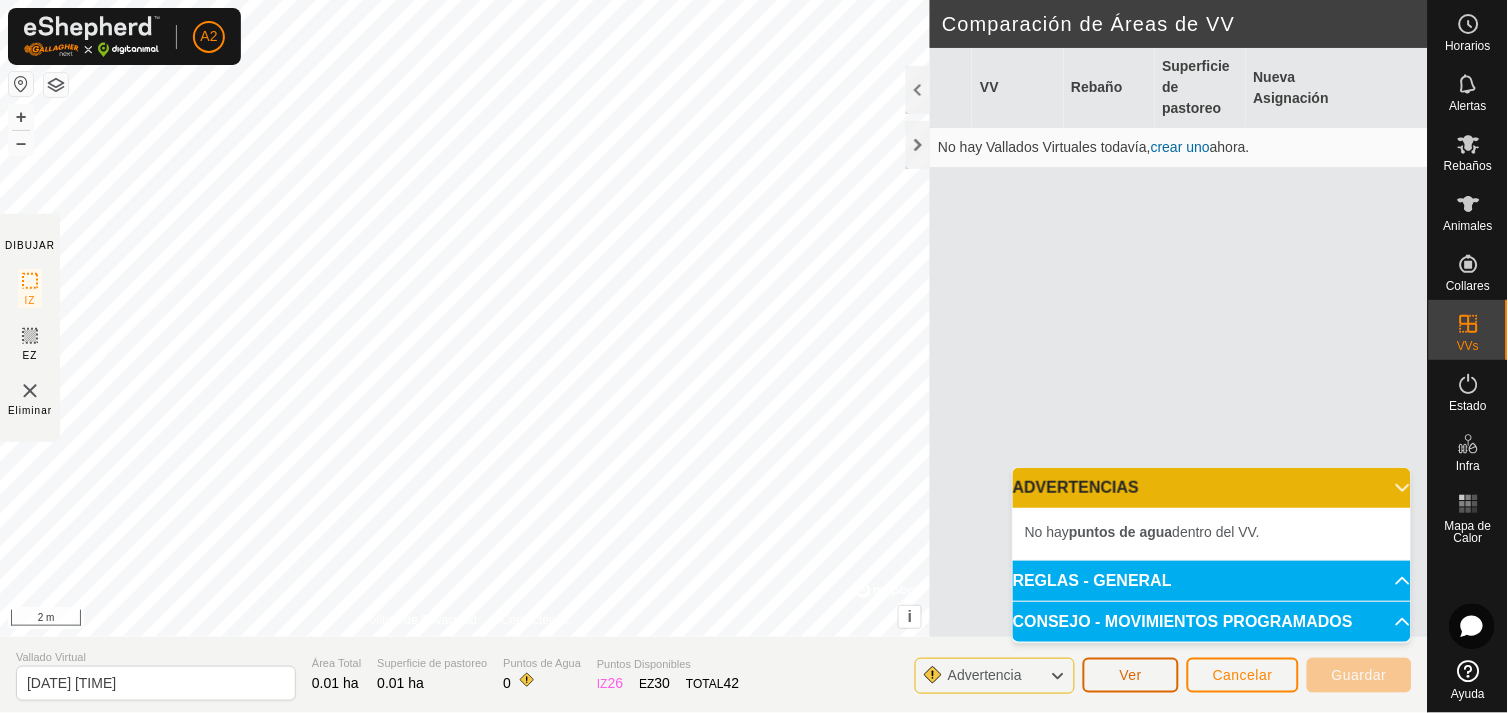 click on "Ver" 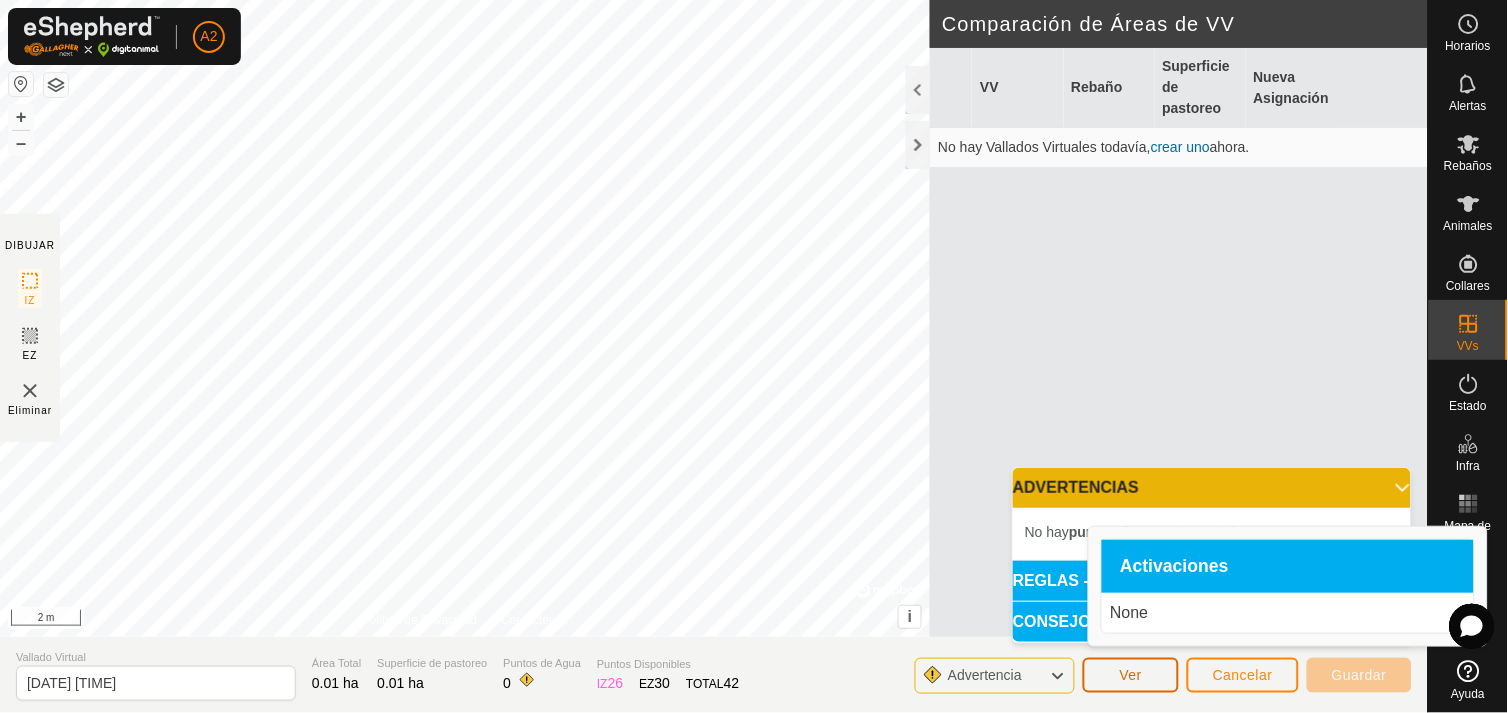 click on "Ver" 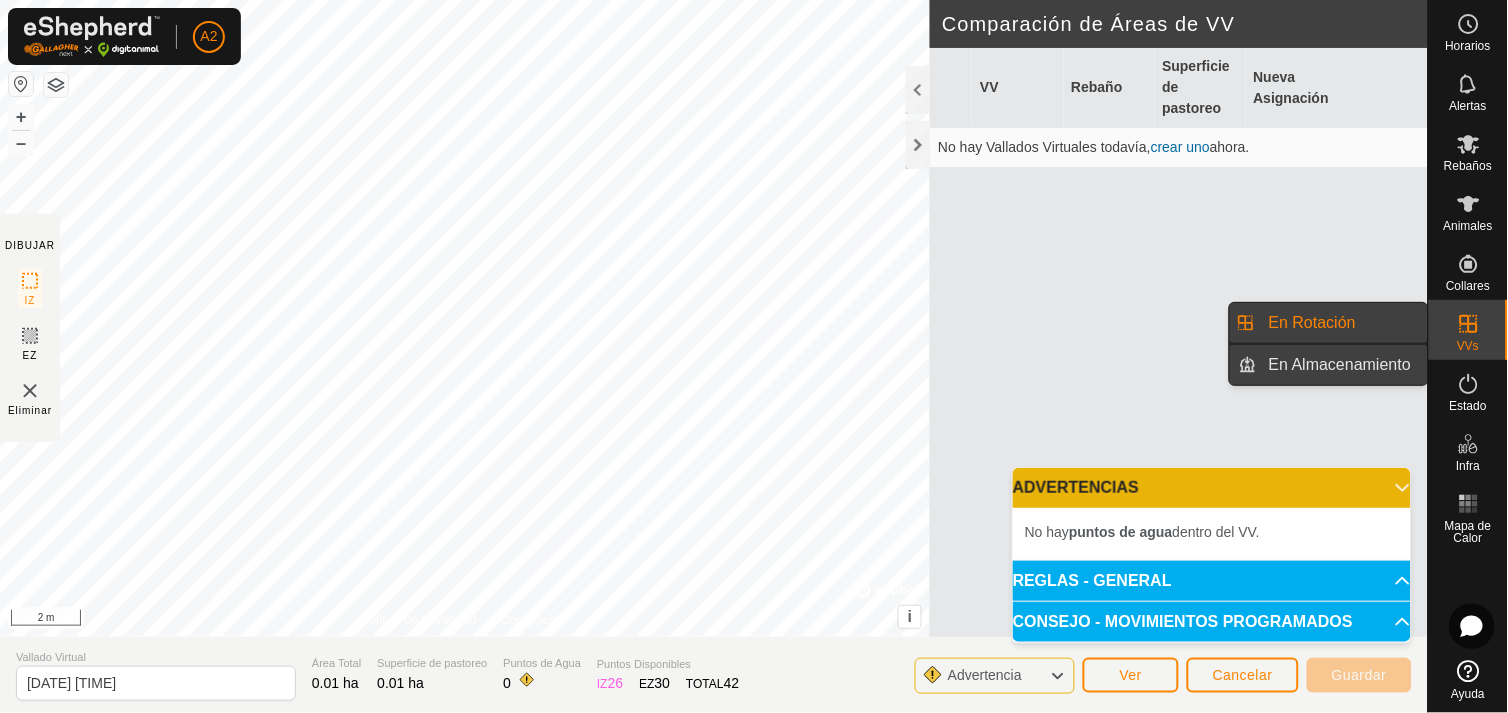 click on "En Almacenamiento" at bounding box center [1342, 365] 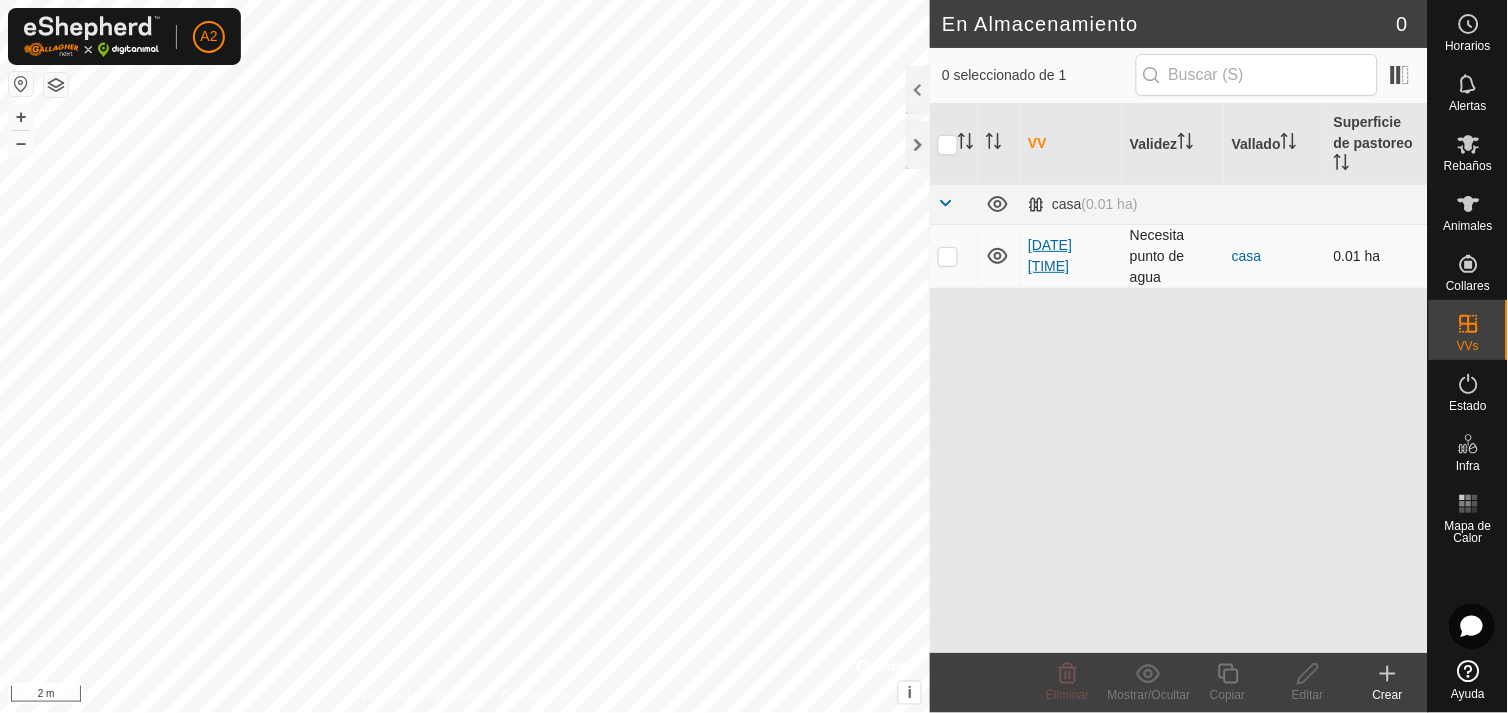 click on "2025-08-07 155929" at bounding box center (1050, 255) 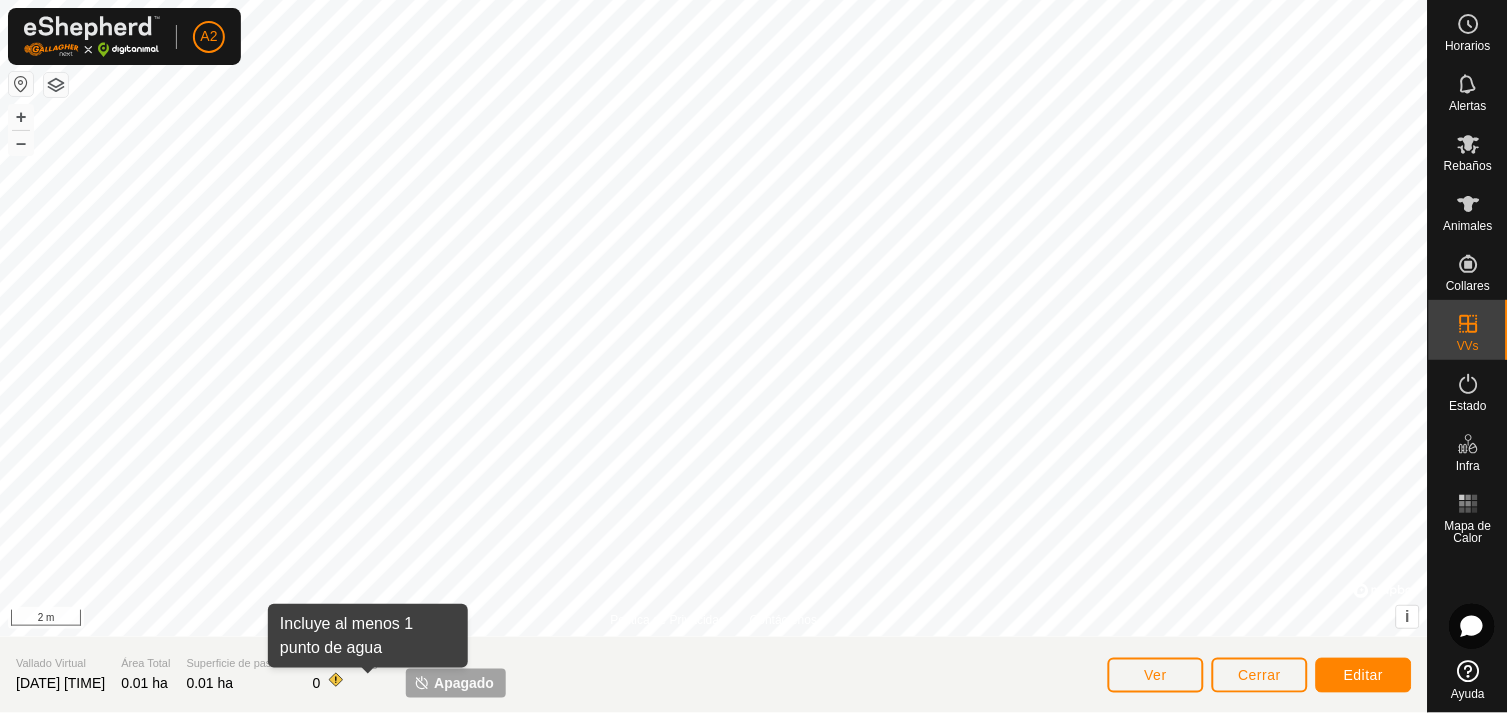 click 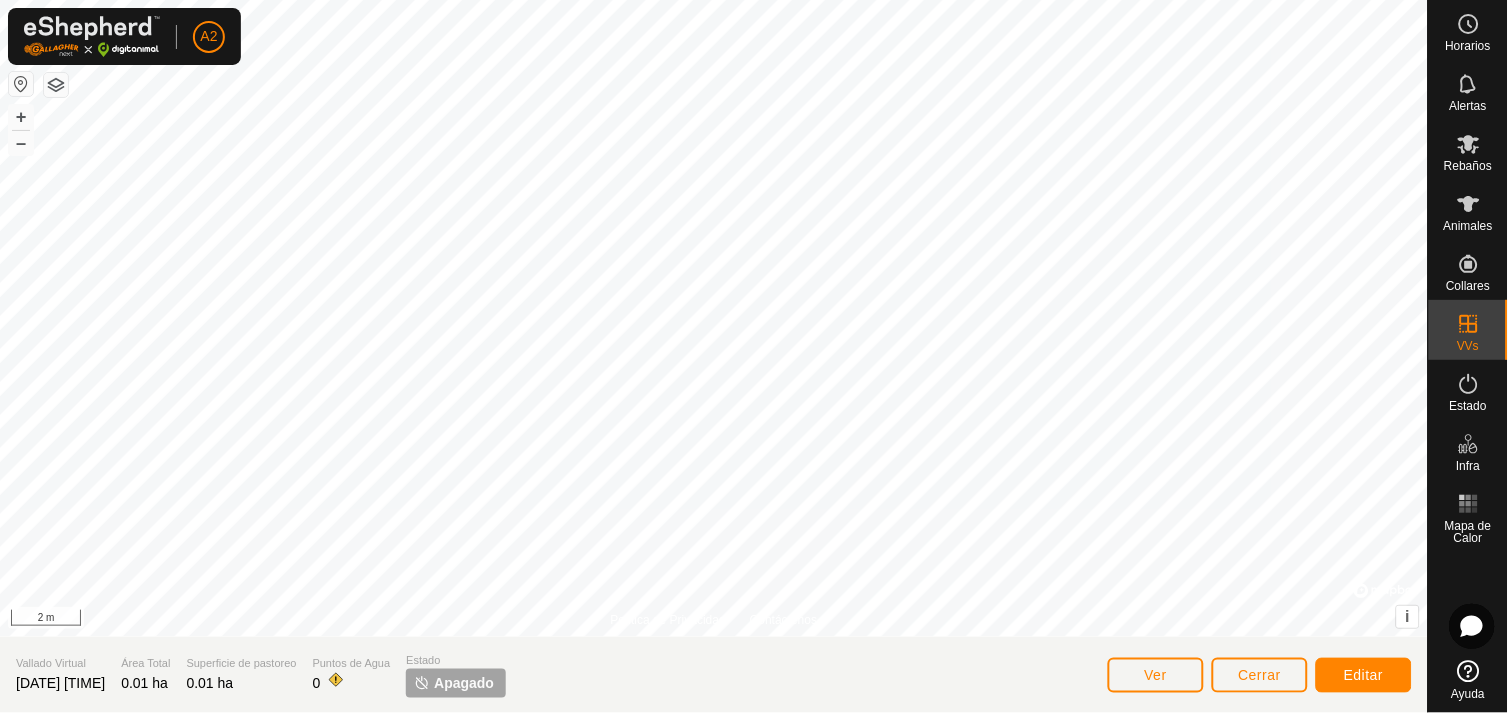 click 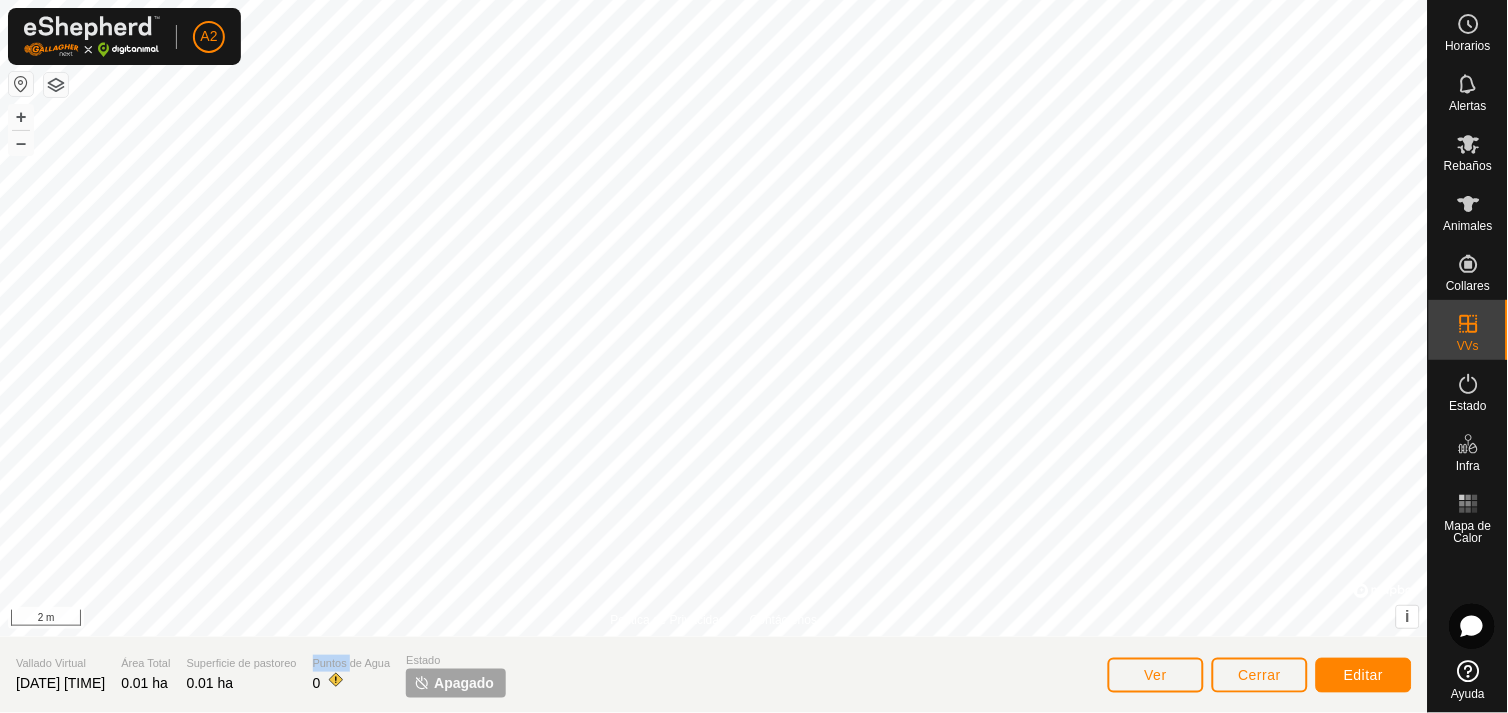 click on "Puntos de Agua" 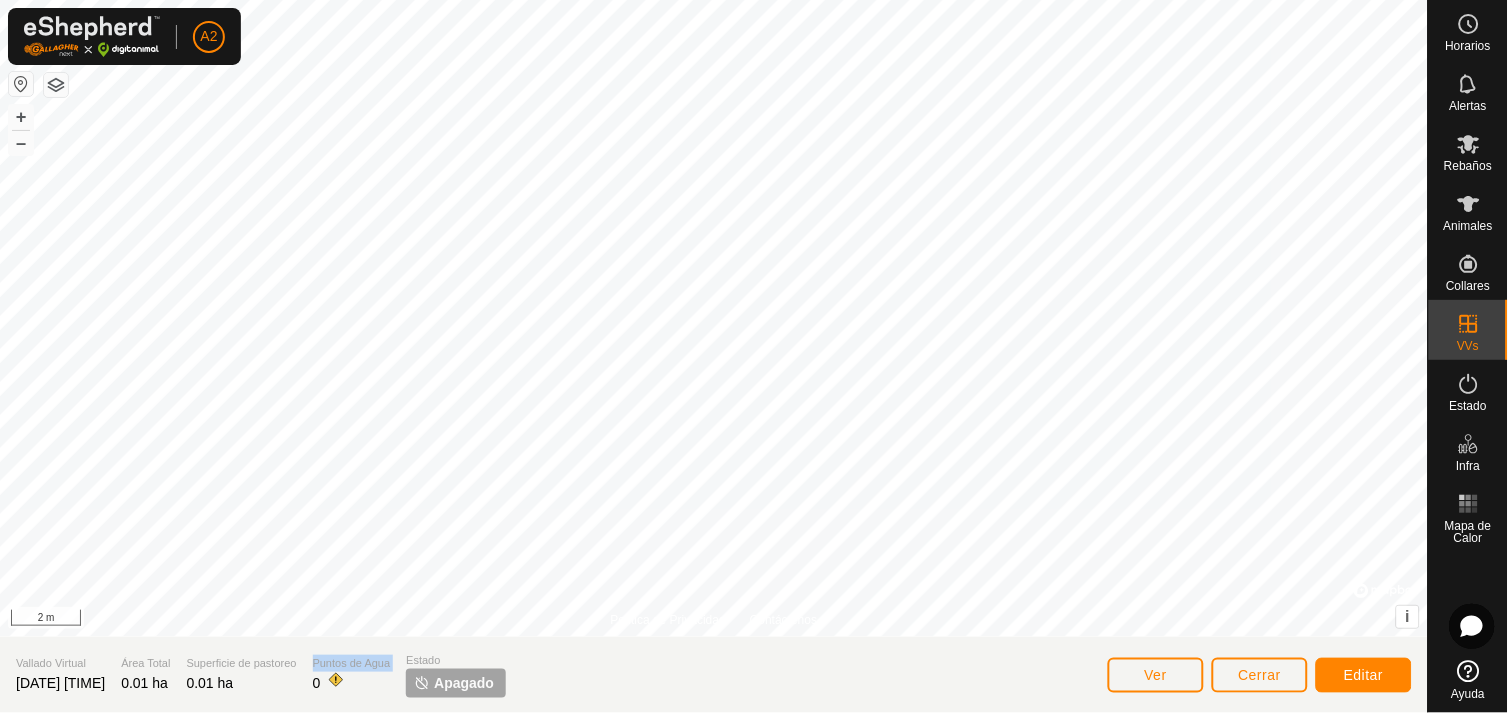 click on "Puntos de Agua" 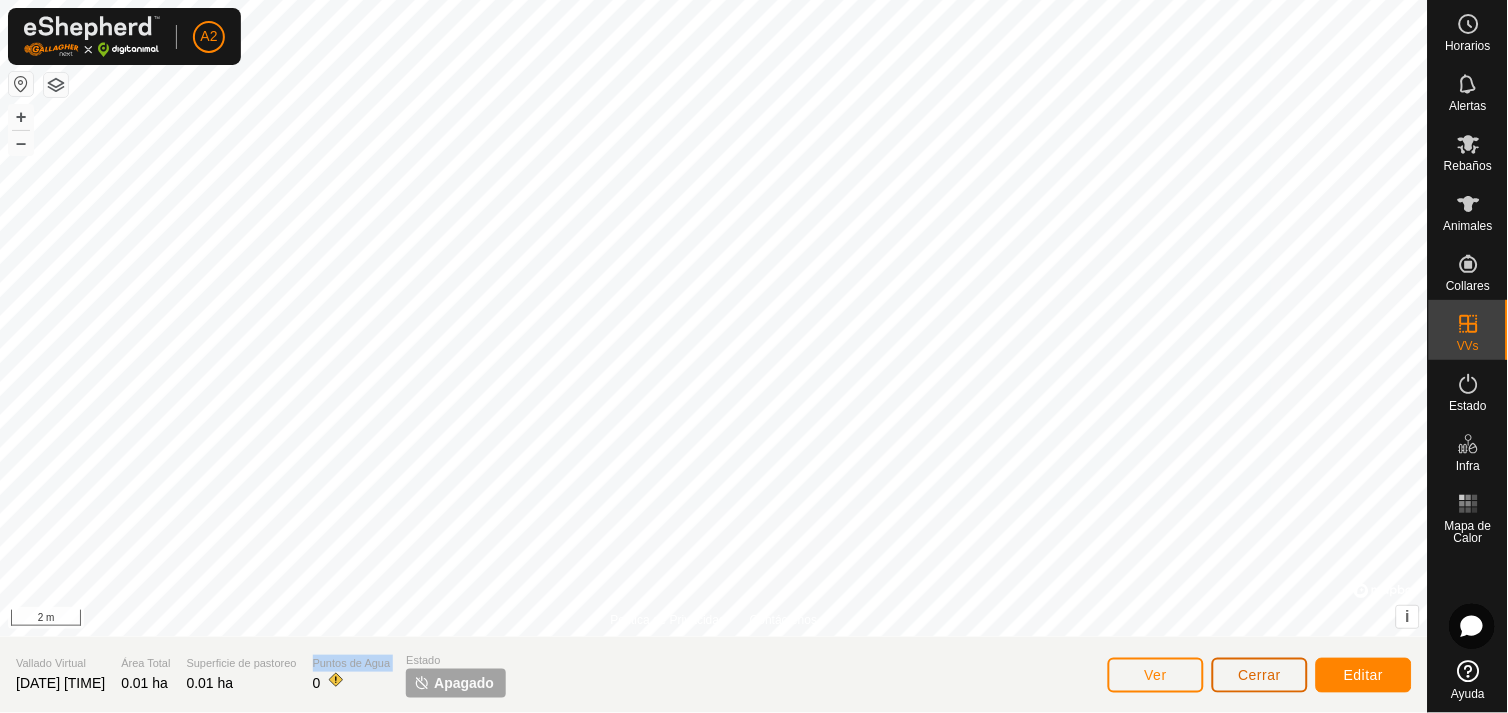 click on "Cerrar" 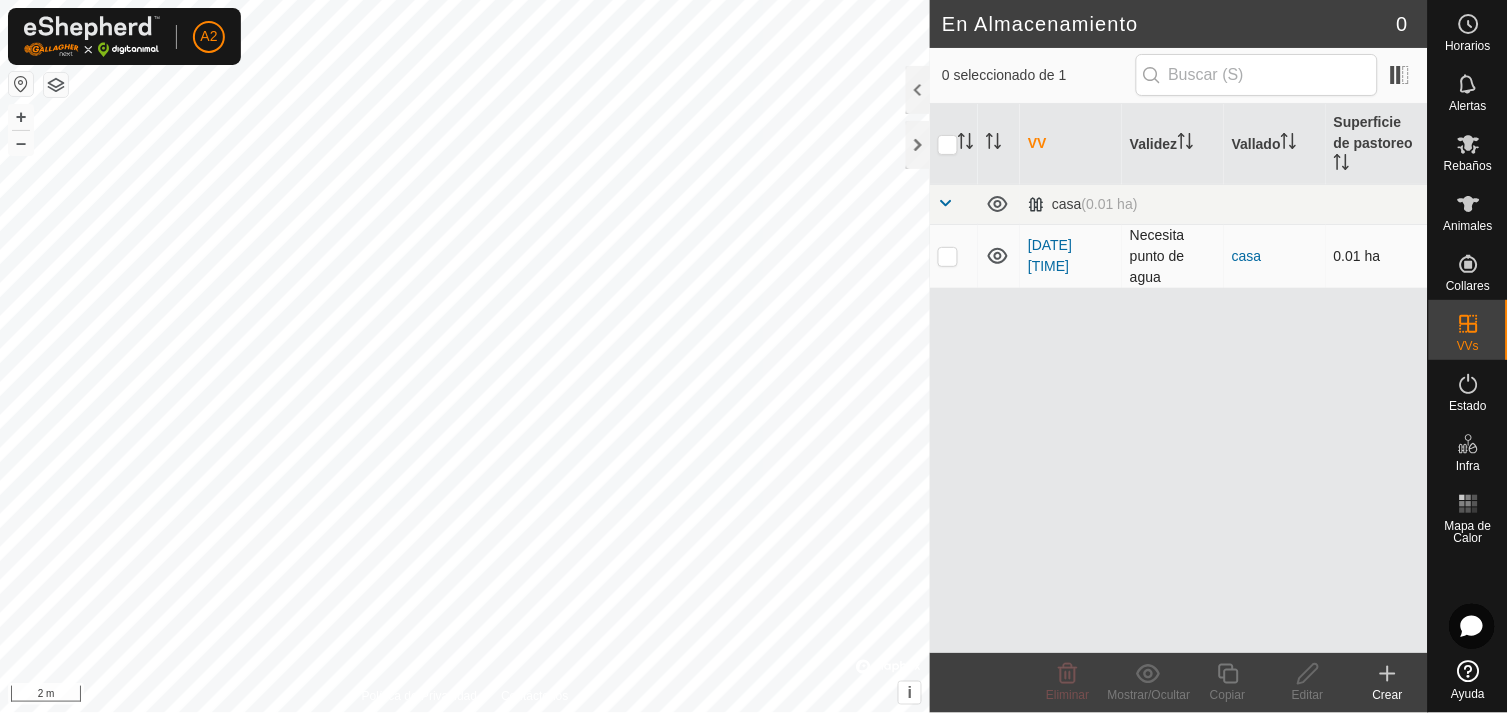 click at bounding box center (948, 256) 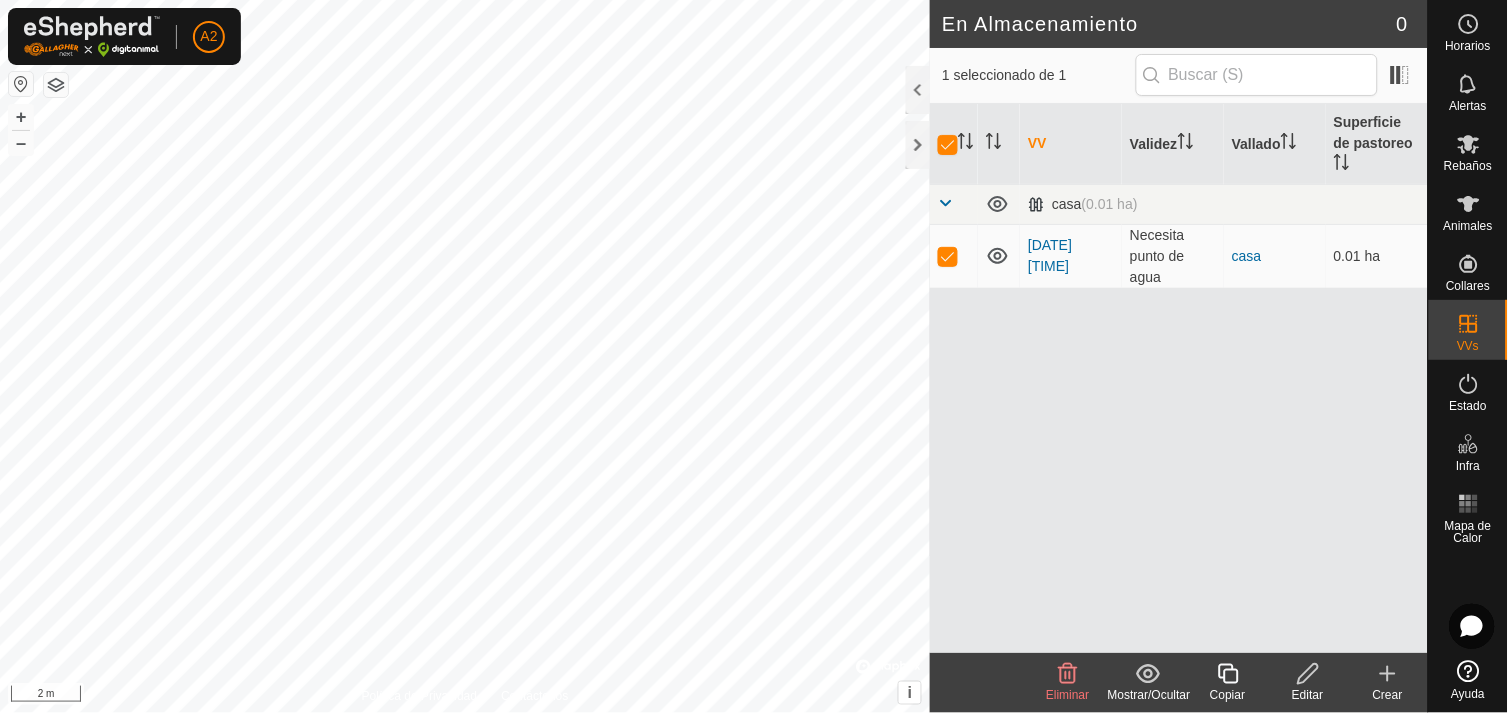 click on "Eliminar" 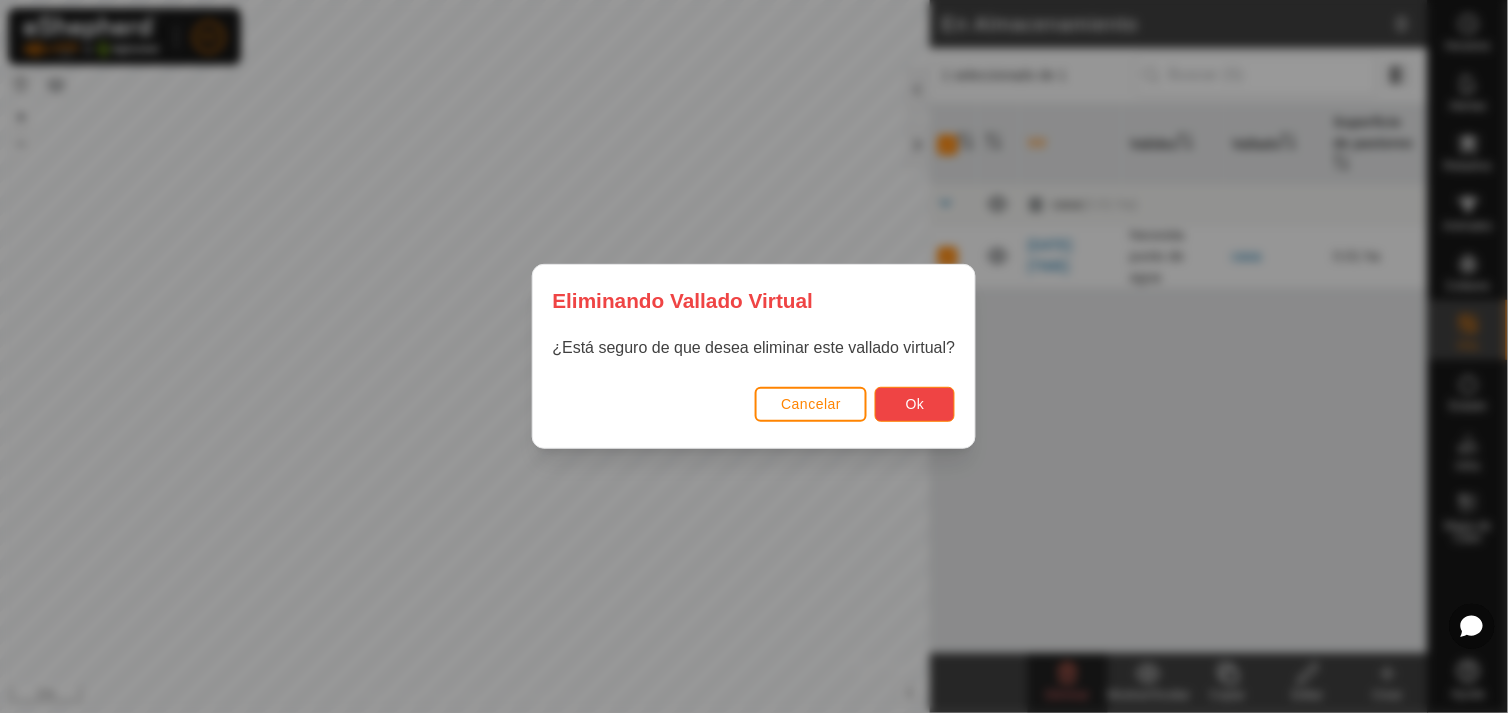 click on "Ok" at bounding box center [915, 404] 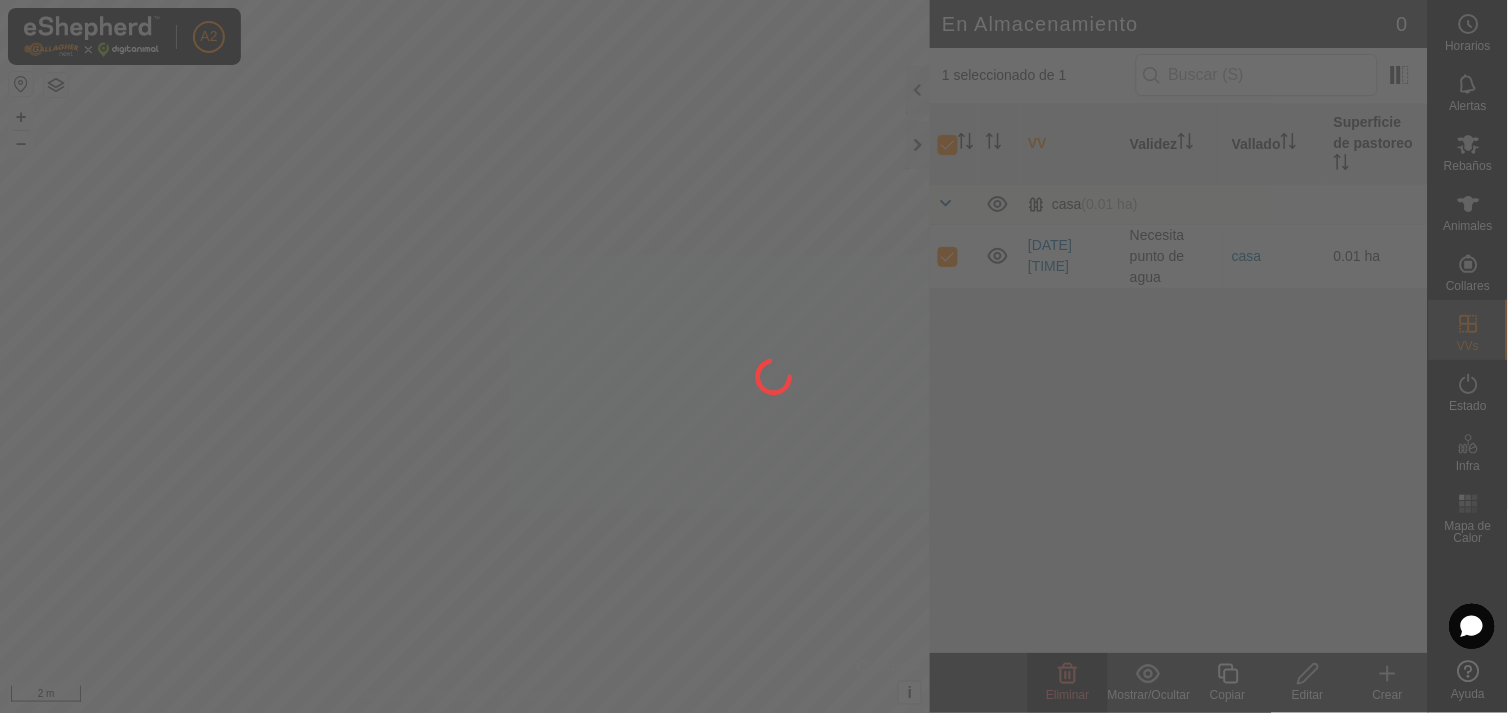 checkbox on "false" 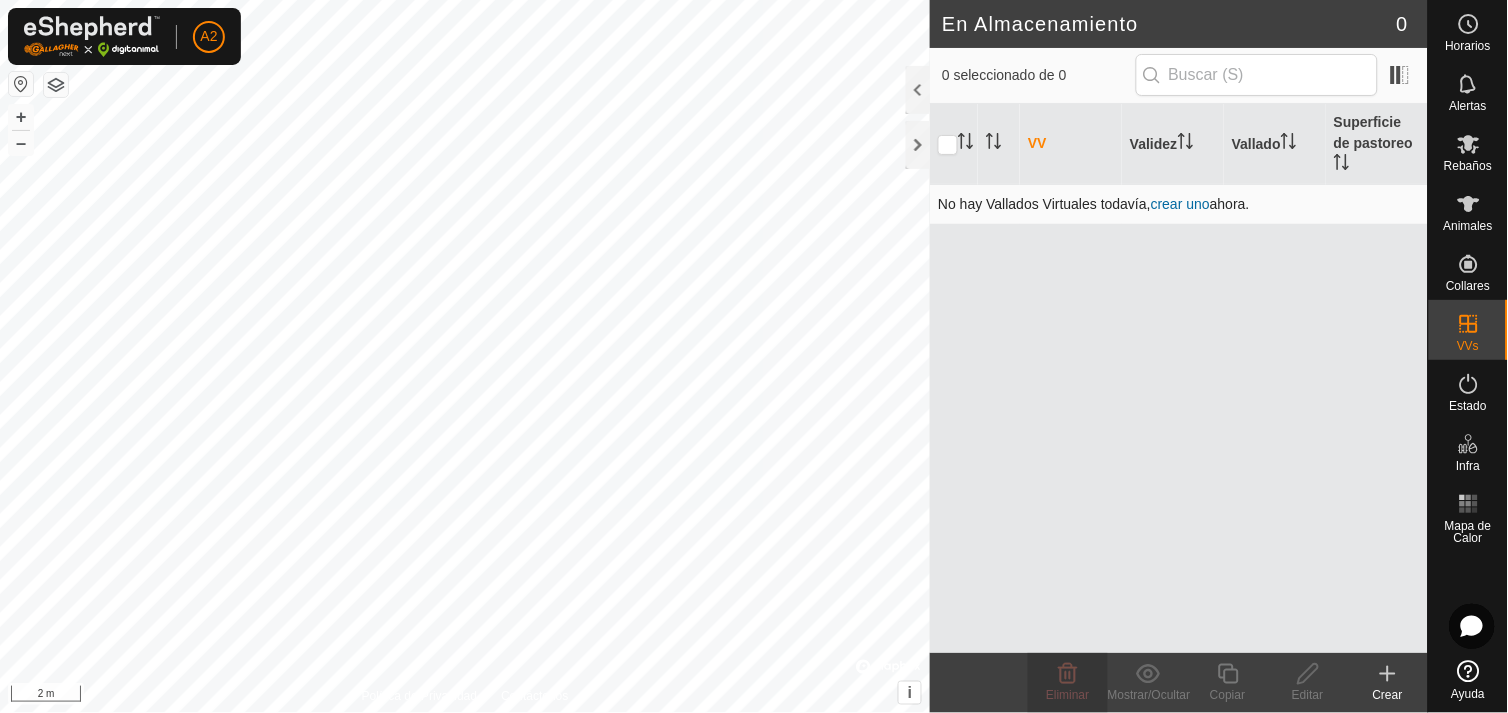 click on "crear uno" at bounding box center (1180, 204) 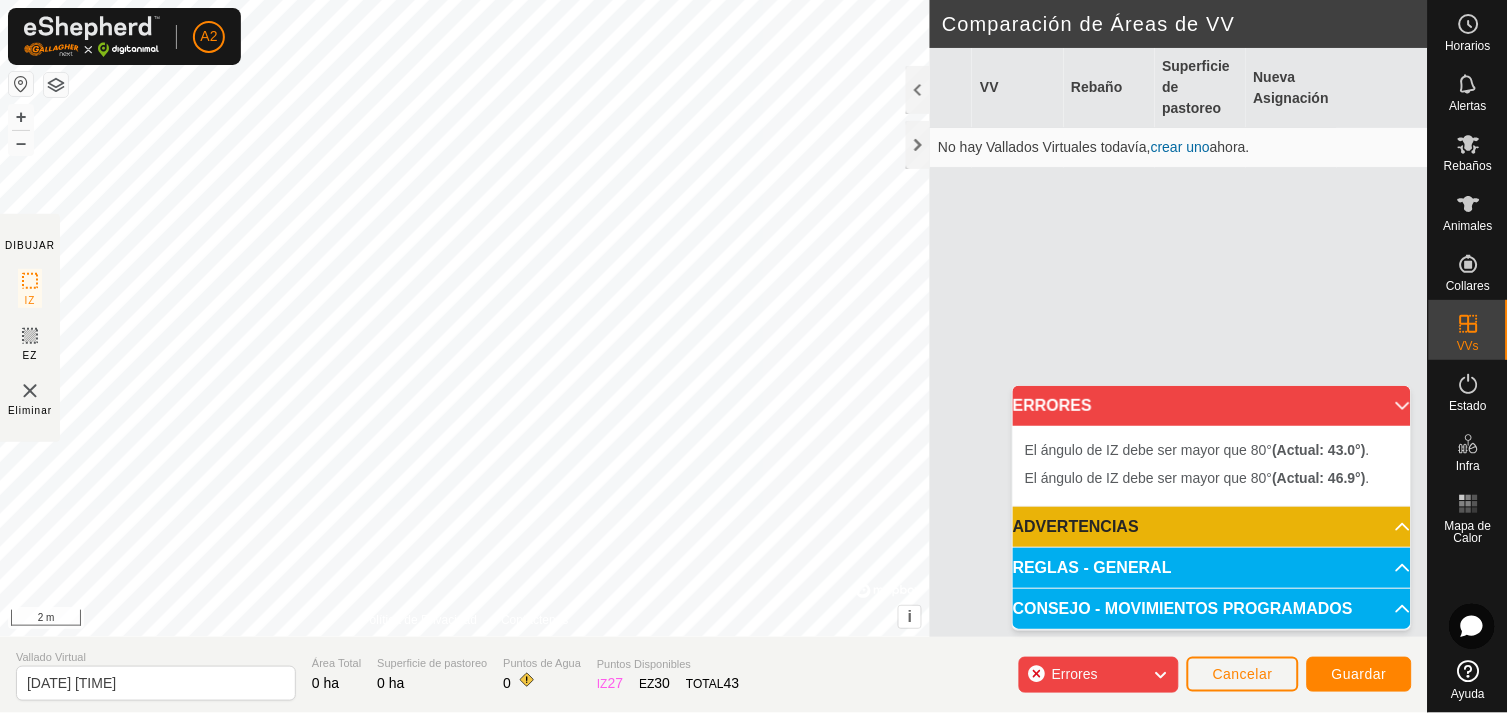 click on "El ángulo de IZ debe ser mayor que 80°  (Actual: 43.0°) . + – ⇧ i ©  Mapbox , ©  OpenStreetMap ,  Improve this map 2 m" at bounding box center (465, 318) 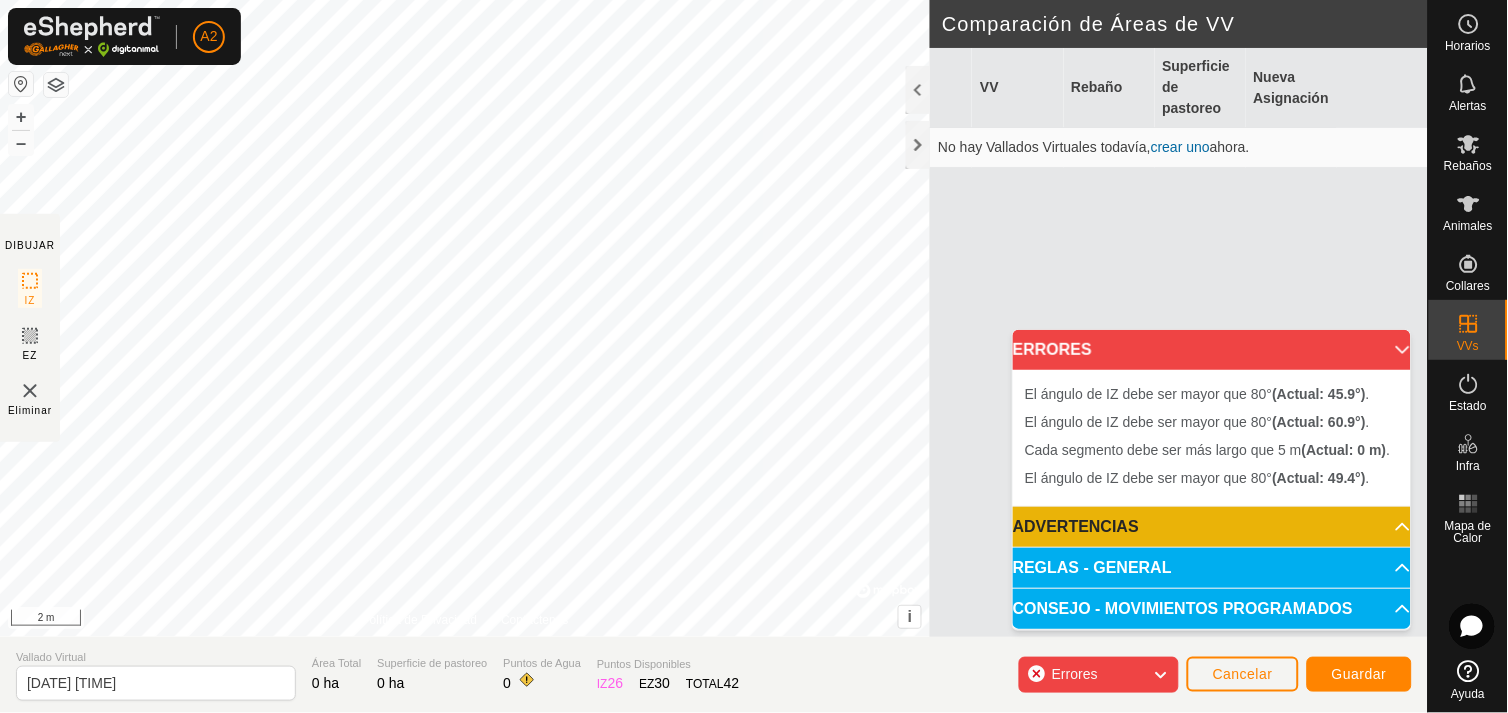click on "CONSEJO - MOVIMIENTOS PROGRAMADOS" at bounding box center [1212, 609] 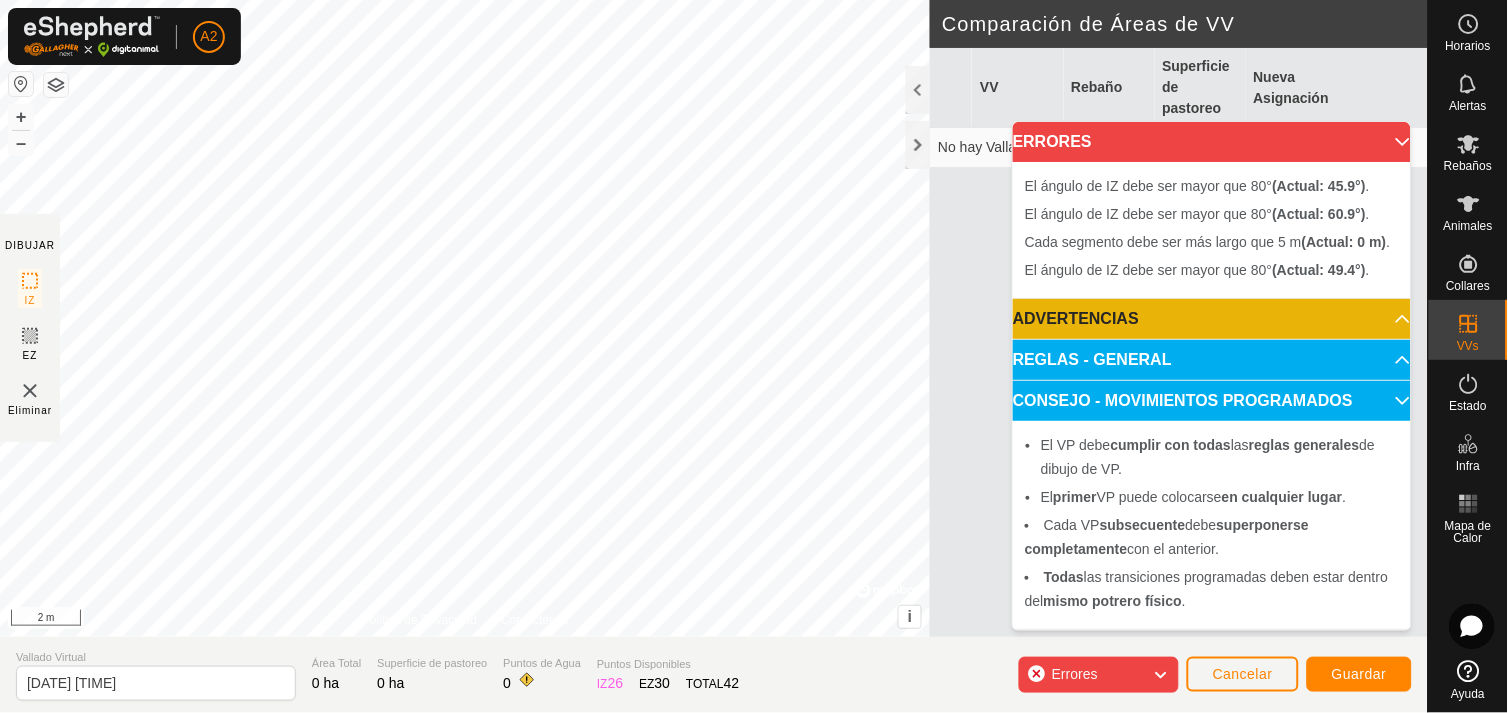 click on "El ángulo de IZ debe ser mayor que 80°  (Actual: 45.9°) . + – ⇧ i ©  Mapbox , ©  OpenStreetMap ,  Improve this map 2 m" at bounding box center (465, 318) 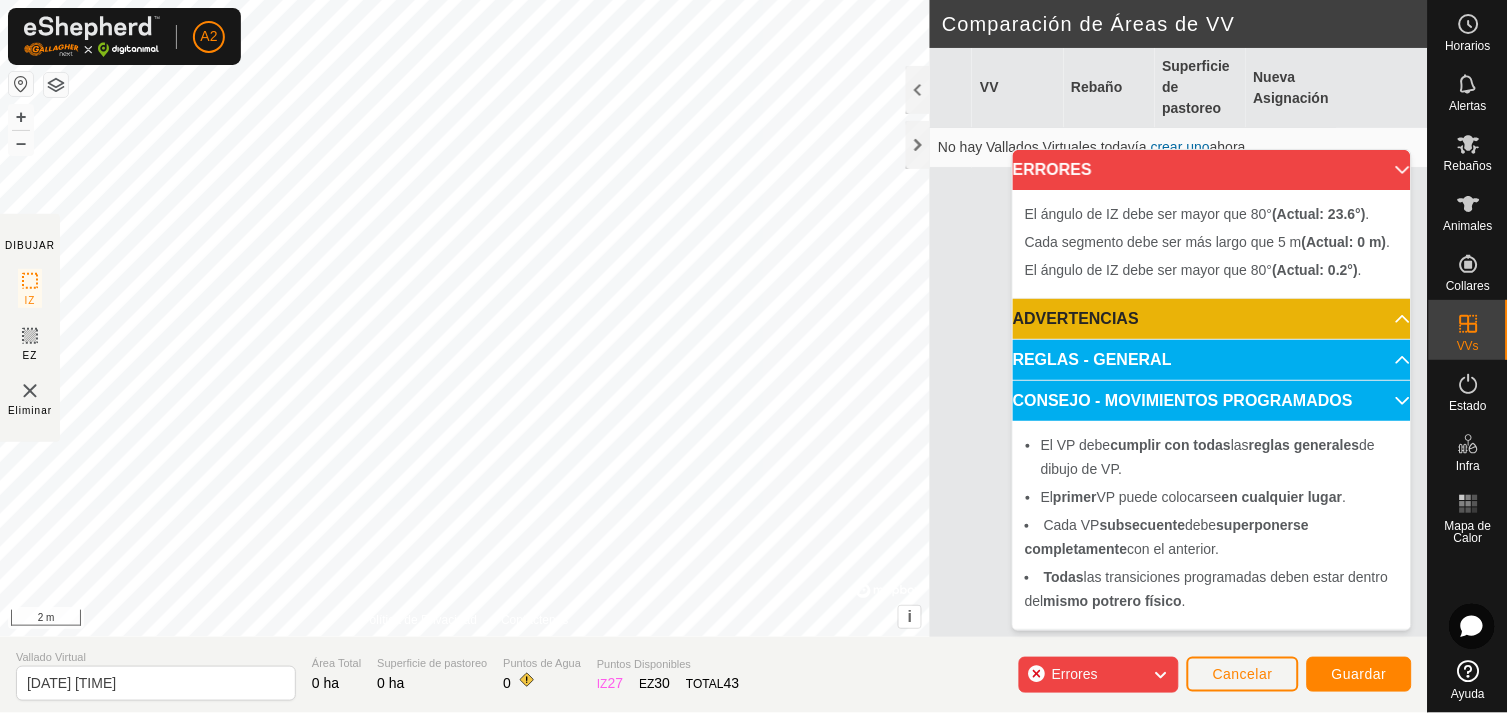 click on "Cada segmento debe ser más largo que 5 m  (Actual: 0 m) . + – ⇧ i ©  Mapbox , ©  OpenStreetMap ,  Improve this map 2 m" at bounding box center (465, 318) 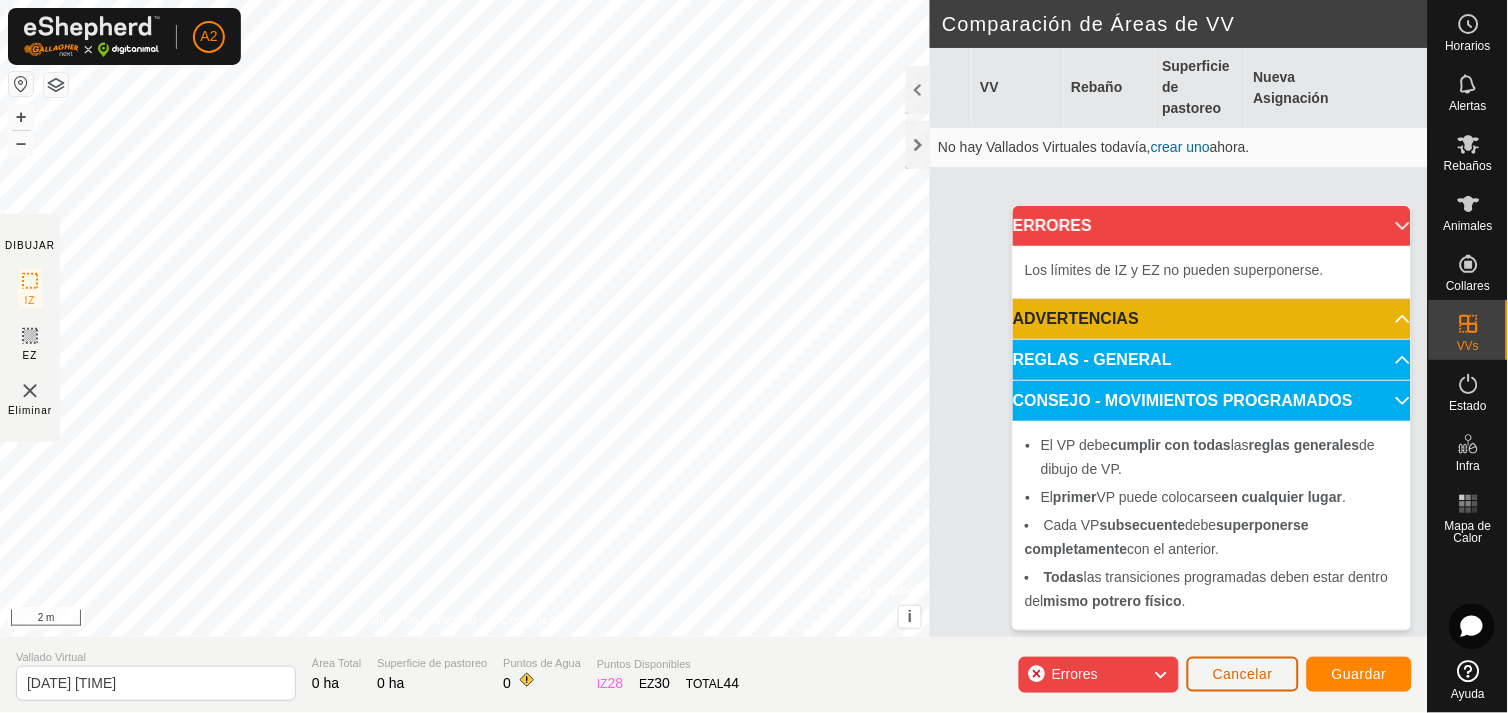 click on "Cancelar" 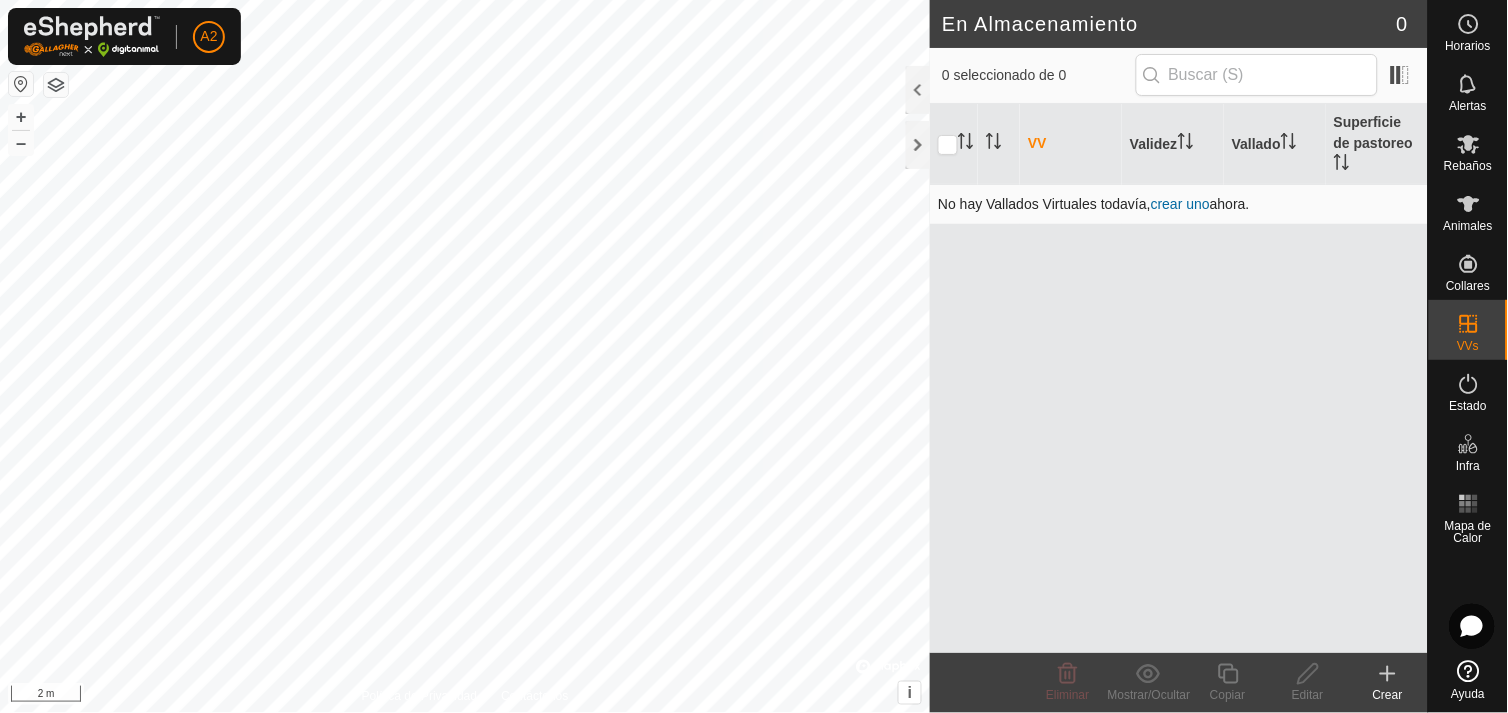 click on "crear uno" at bounding box center [1180, 204] 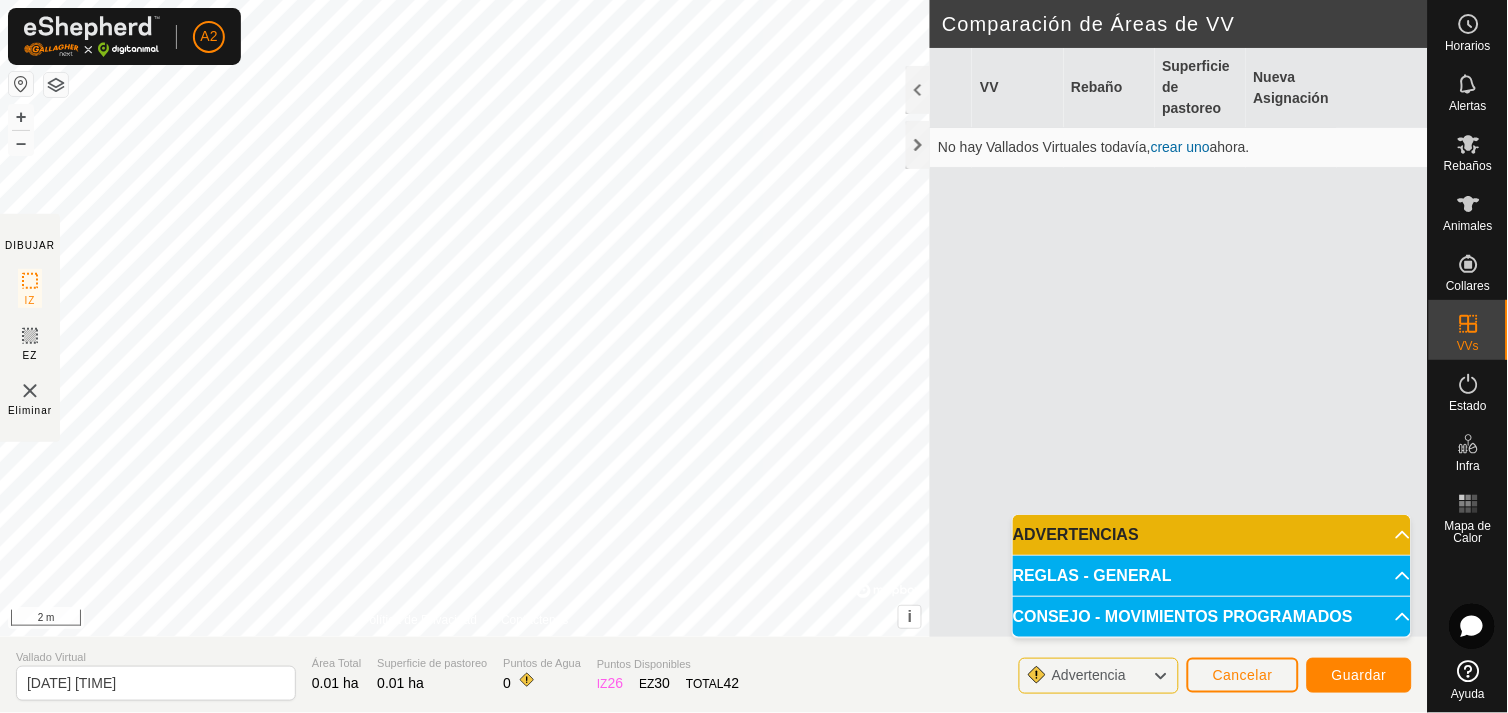 click on "Advertencia" 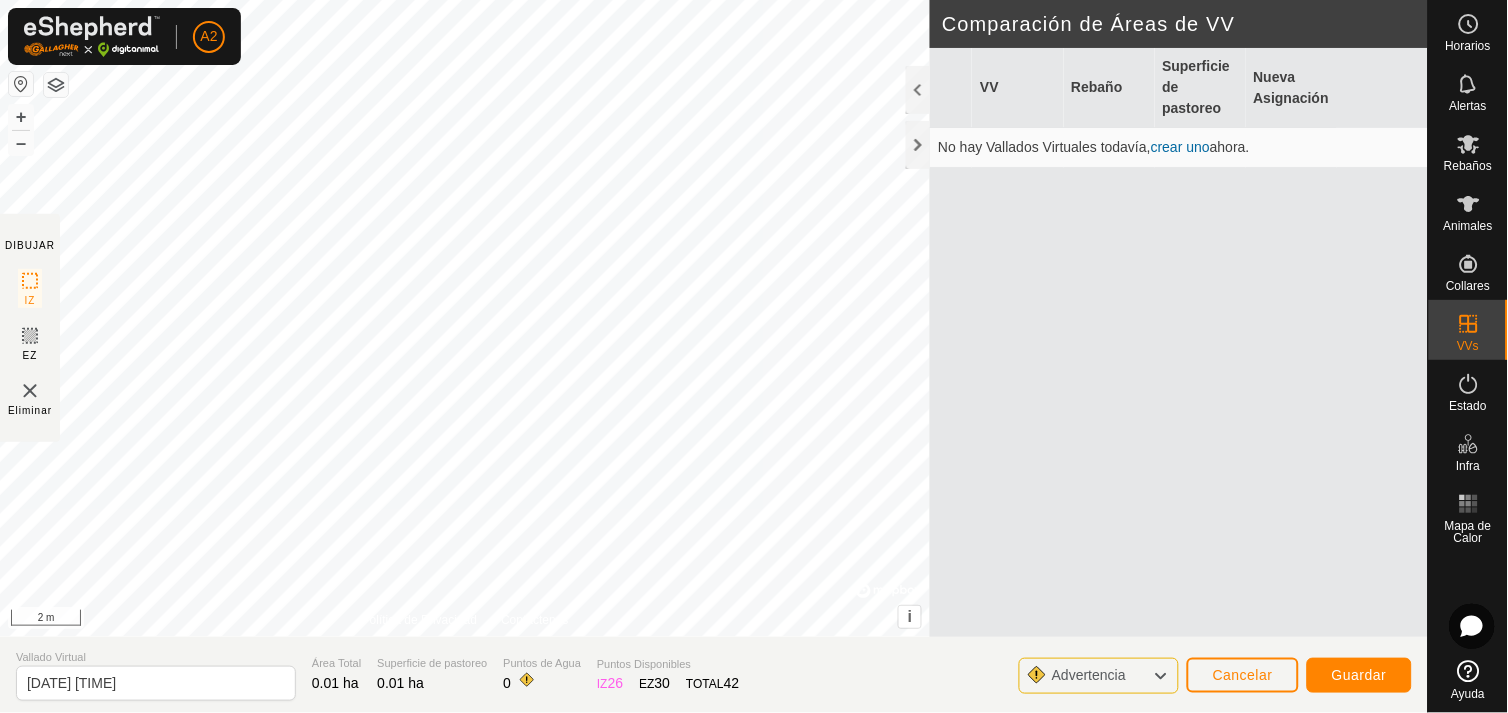 click on "Advertencia" 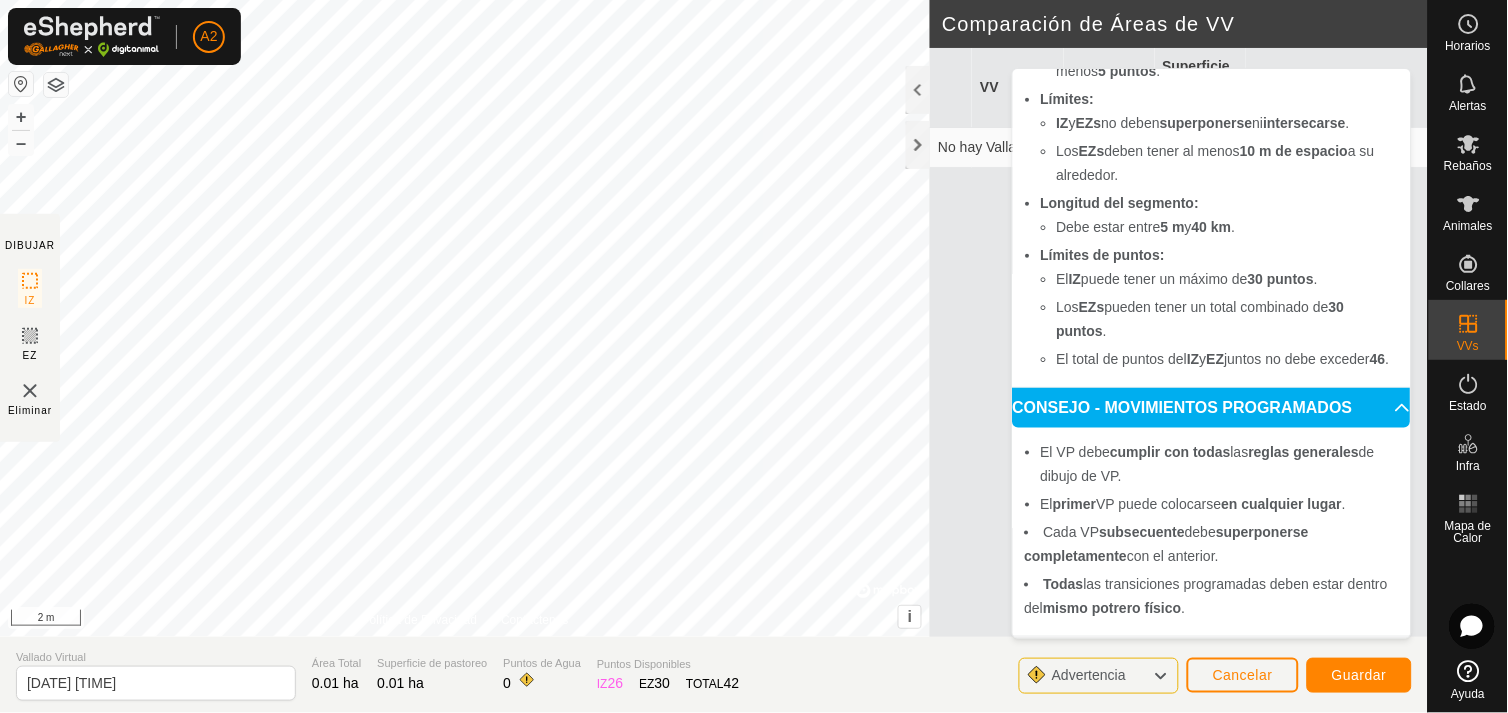 scroll, scrollTop: 326, scrollLeft: 0, axis: vertical 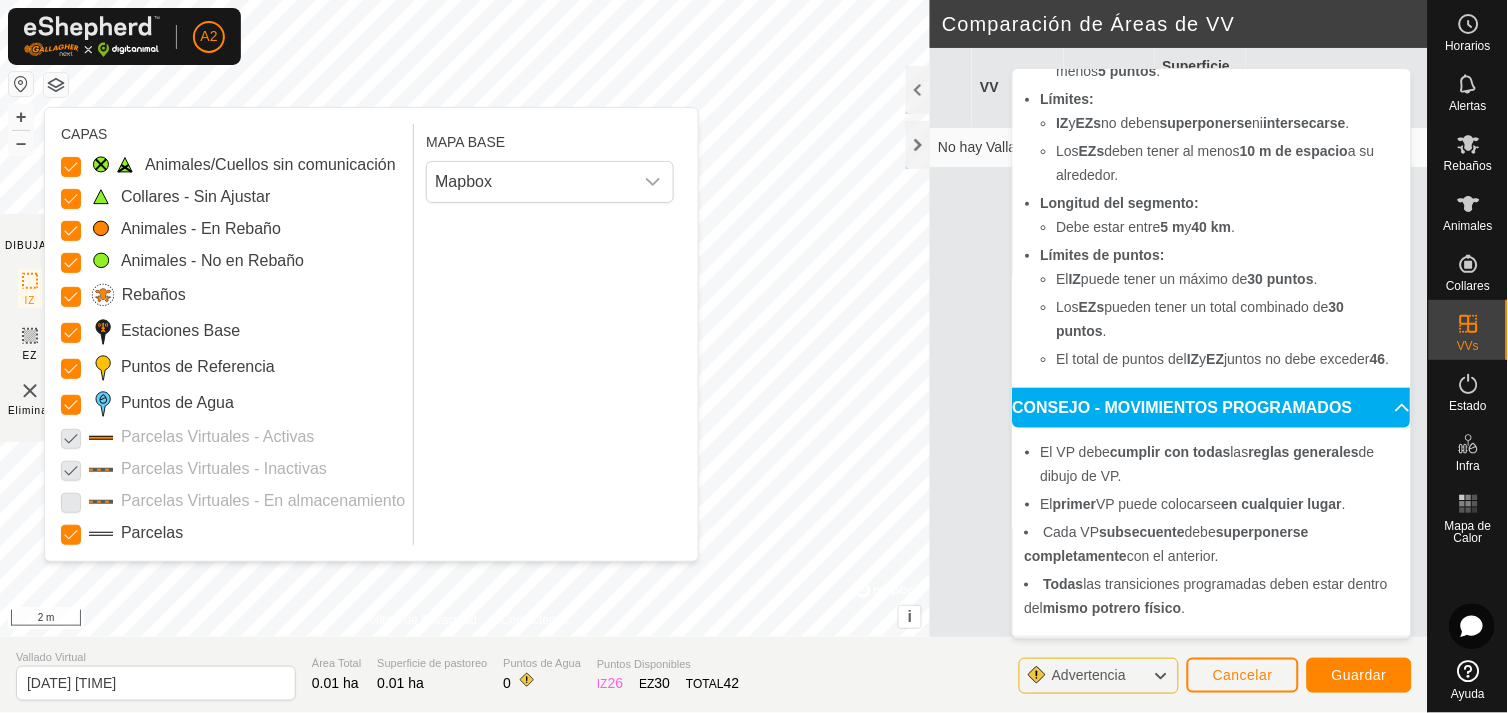 click 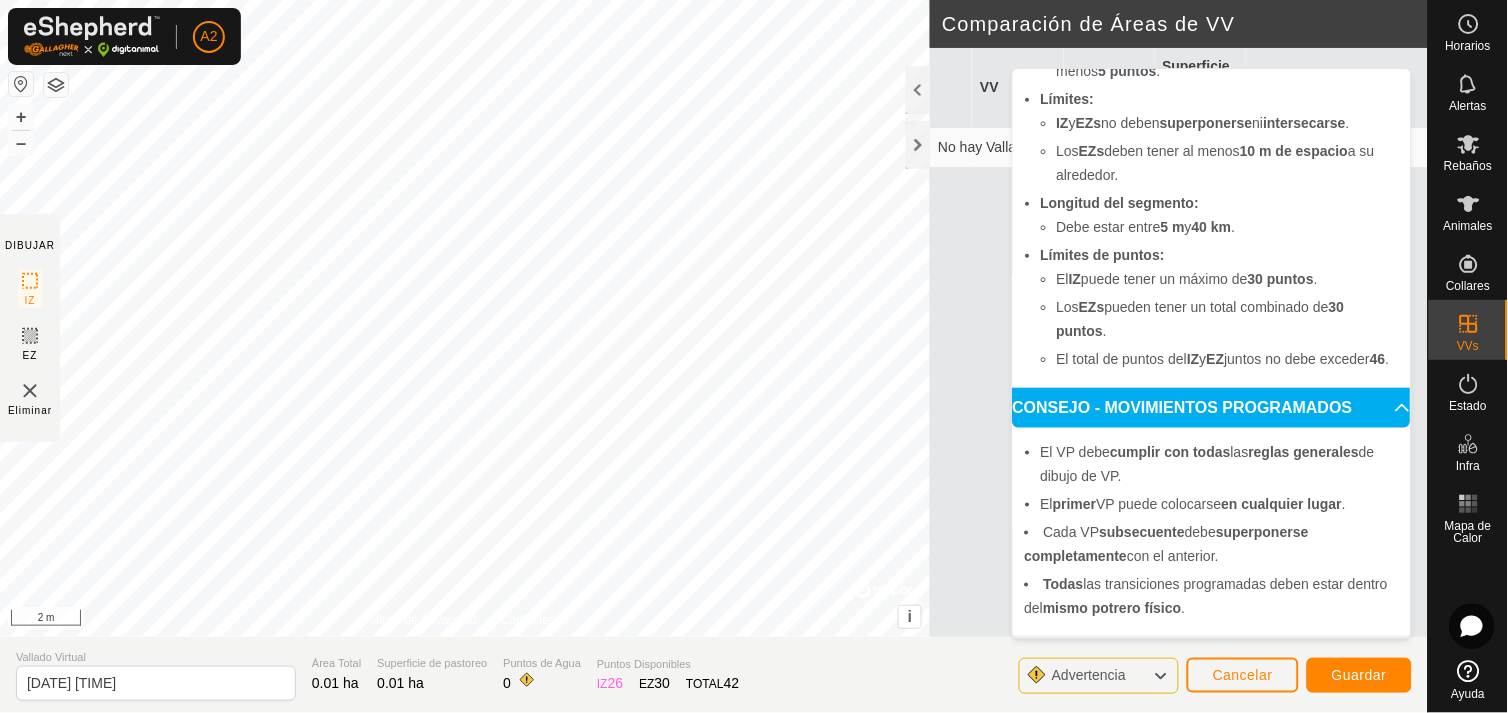 click on "Para activar un VV, debe cumplir con los siguientes requisitos: No esquinas pronunciadas: Cada ángulo del  IZ  debe ser mayor de 80° – Utilice al menos  4 puntos . Cada ángulo del  EZ  debe ser mayor de 100° – Utilice al menos  5 puntos . Límites: IZ  y  EZs  no deben  superponerse  ni  intersecarse . Los  EZs  deben tener al menos  10 m de espacio  a su alrededor. Longitud del segmento: Debe estar entre  5 m  y  40 km . Límites de puntos: El  IZ  puede tener un máximo de  30 puntos . Los  EZs  pueden tener un total combinado de  30 puntos . El total de puntos del  IZ  y  EZ  juntos no debe exceder  46 ." at bounding box center (1212, 143) 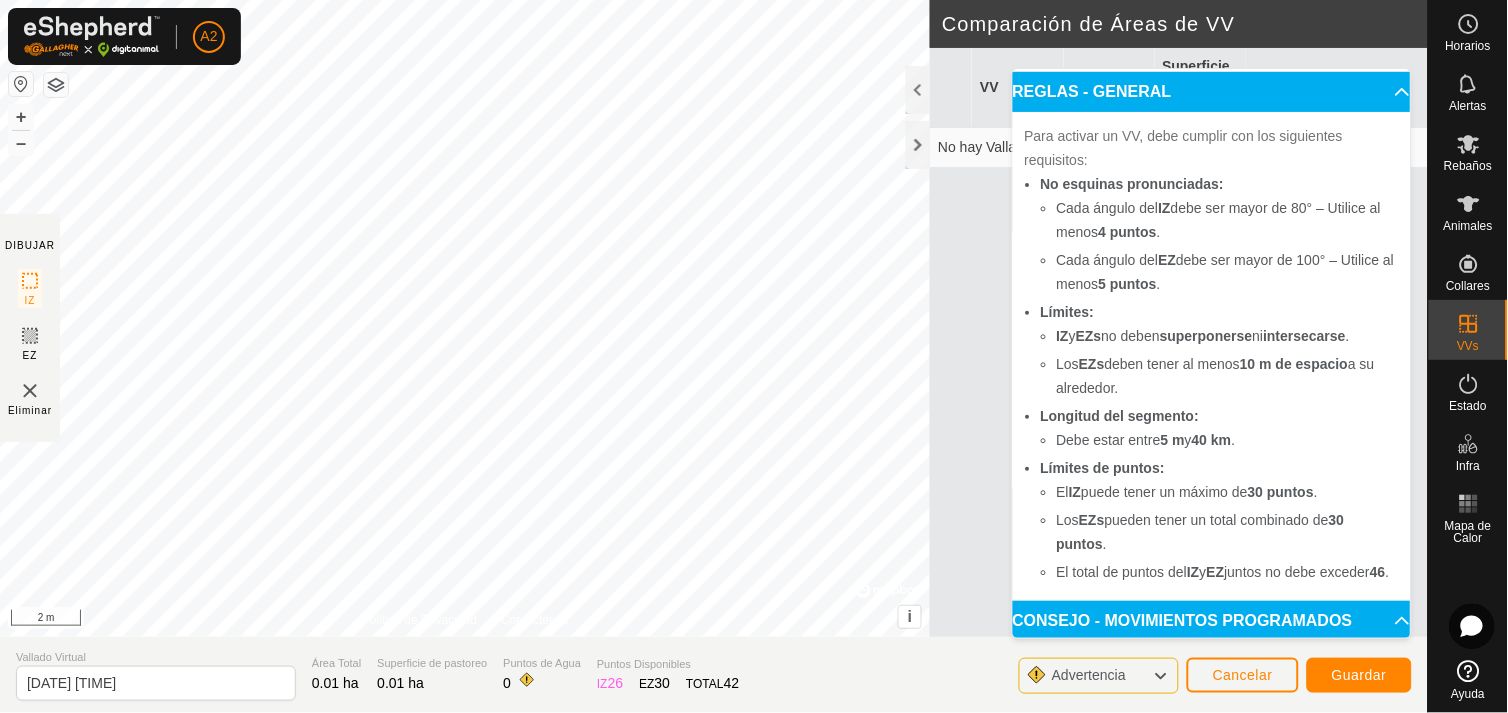scroll, scrollTop: 0, scrollLeft: 0, axis: both 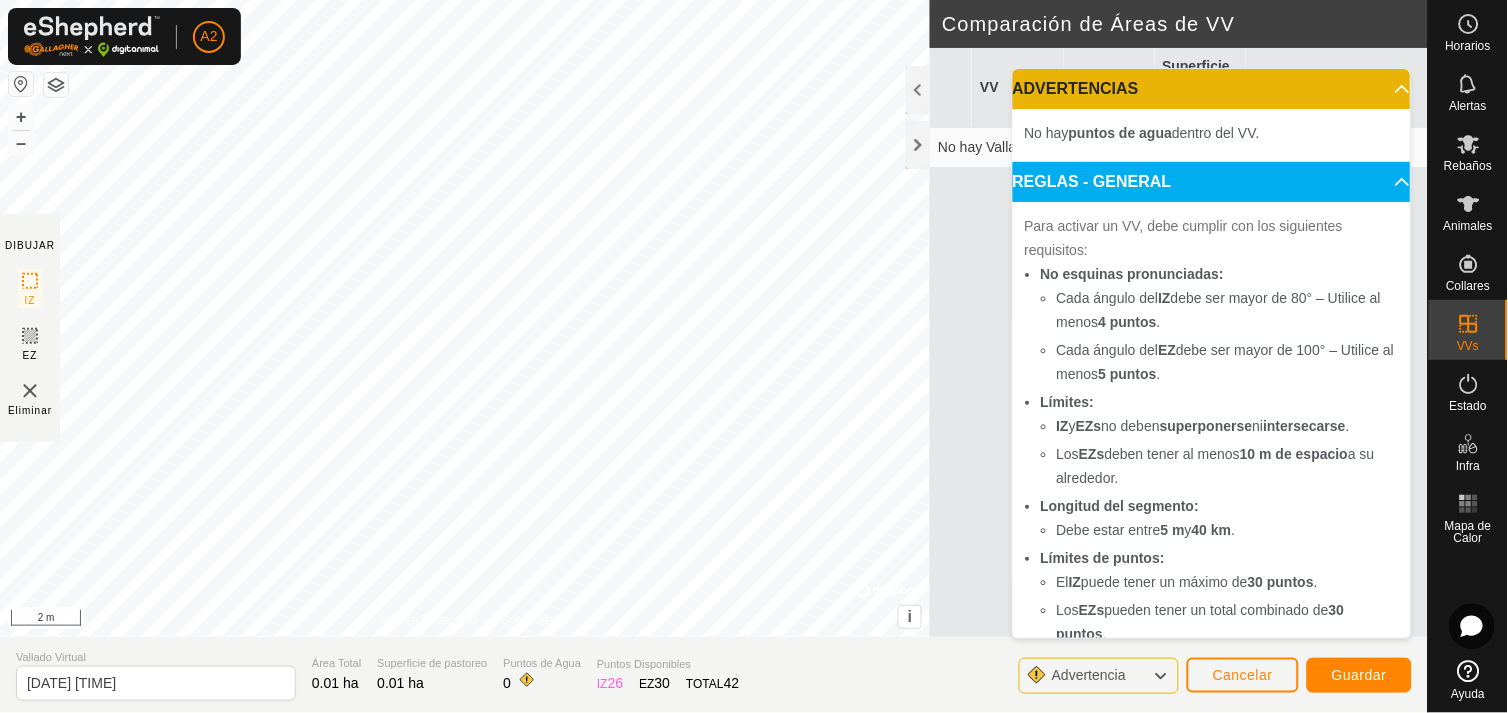 click on "ADVERTENCIAS" at bounding box center [1212, 89] 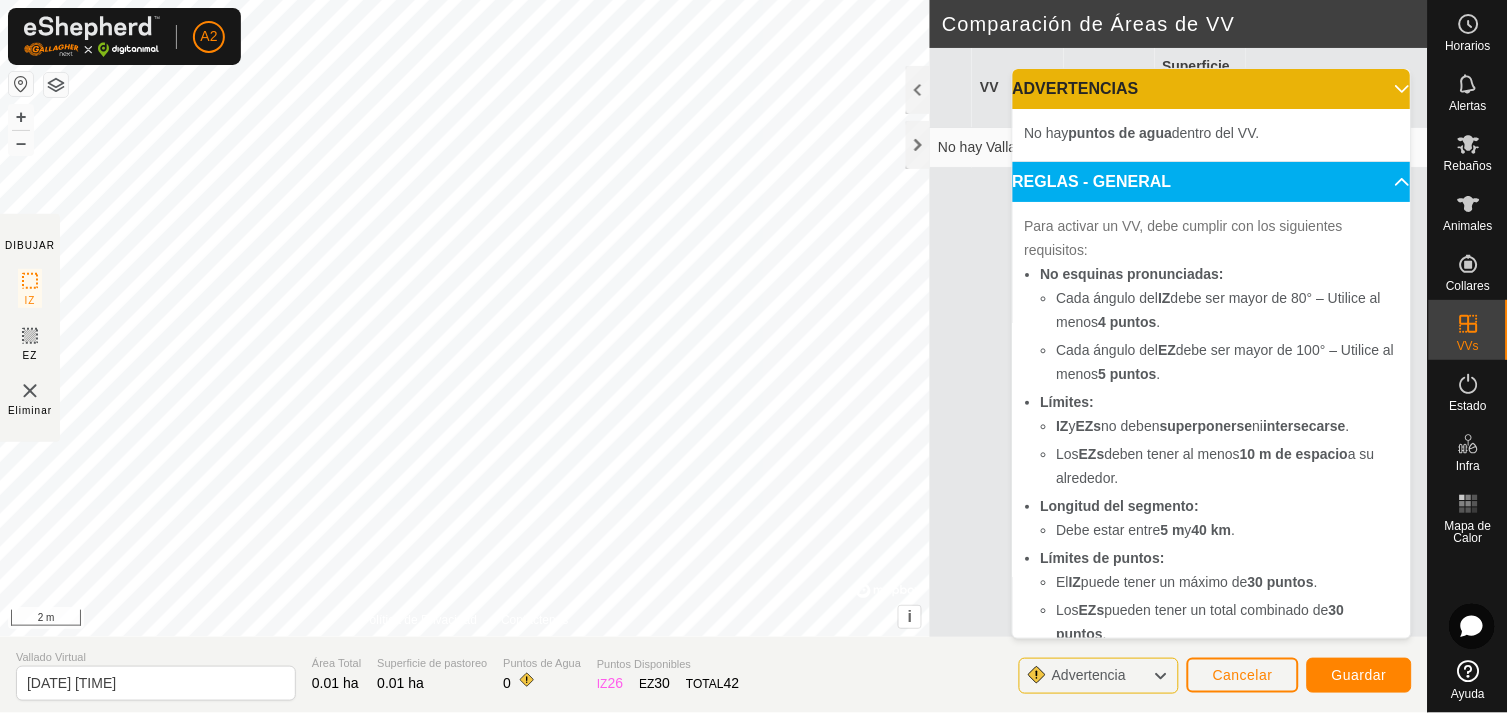 click on "ADVERTENCIAS" at bounding box center (1212, 89) 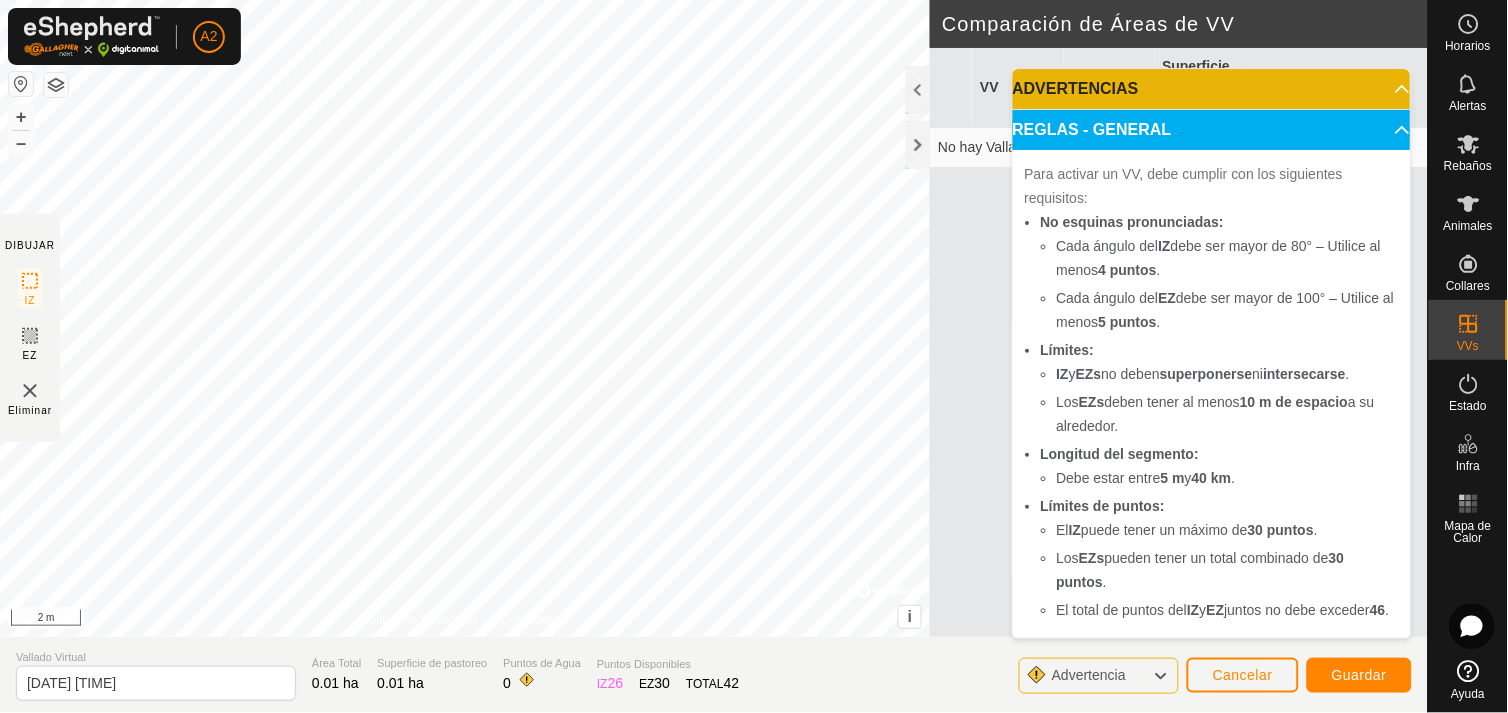 click on "ADVERTENCIAS" at bounding box center (1212, 89) 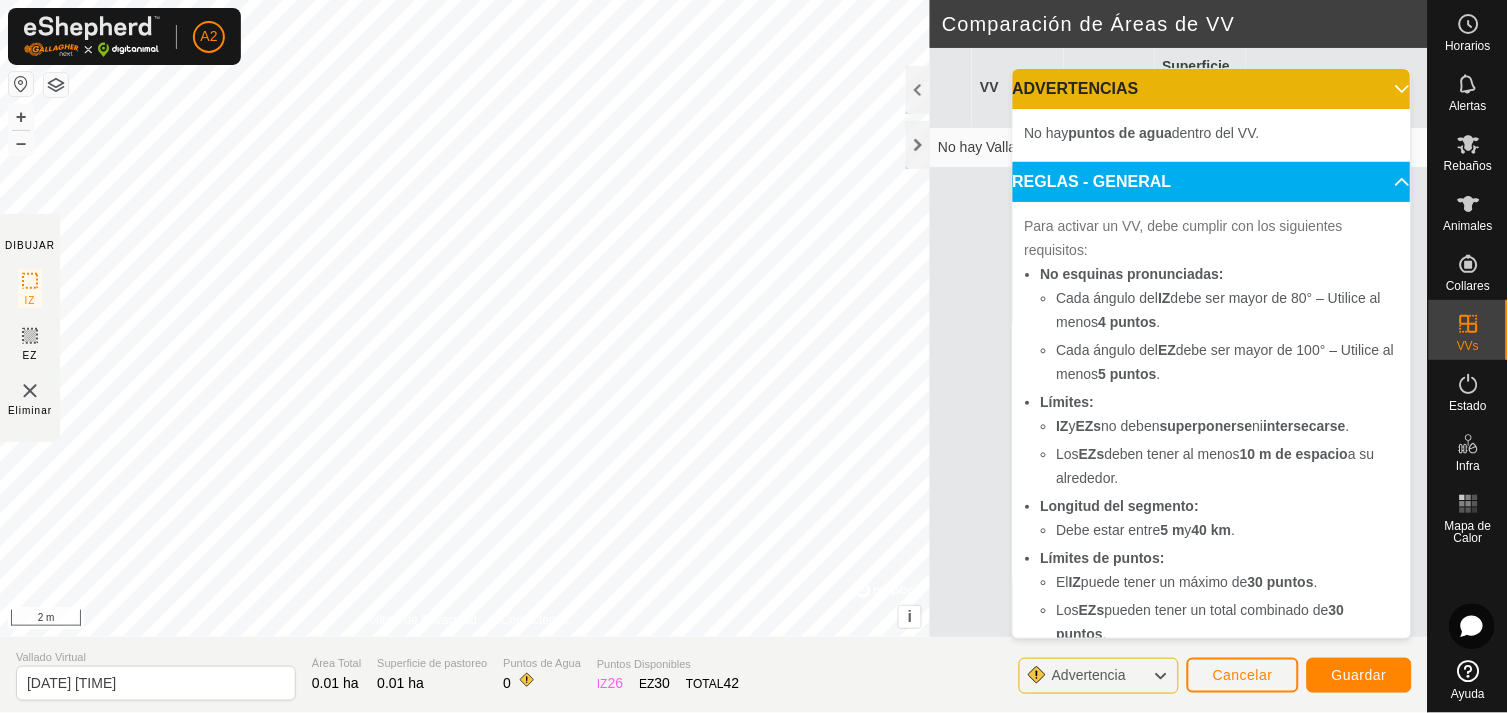 click on "VV   Rebaño   Superficie de pastoreo   Nueva Asignación   No hay Vallados Virtuales todavía,  crear uno  ahora." at bounding box center [1179, 366] 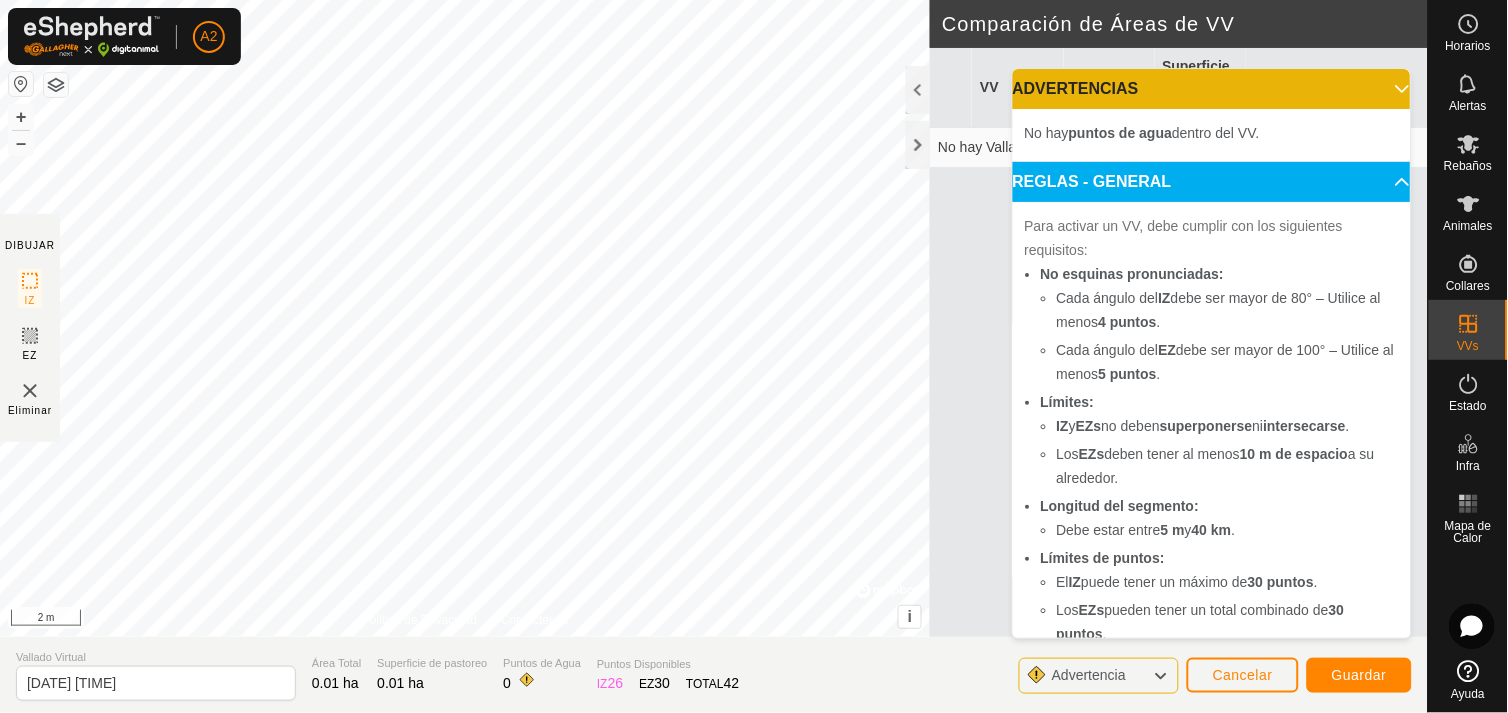 click on "Advertencia" 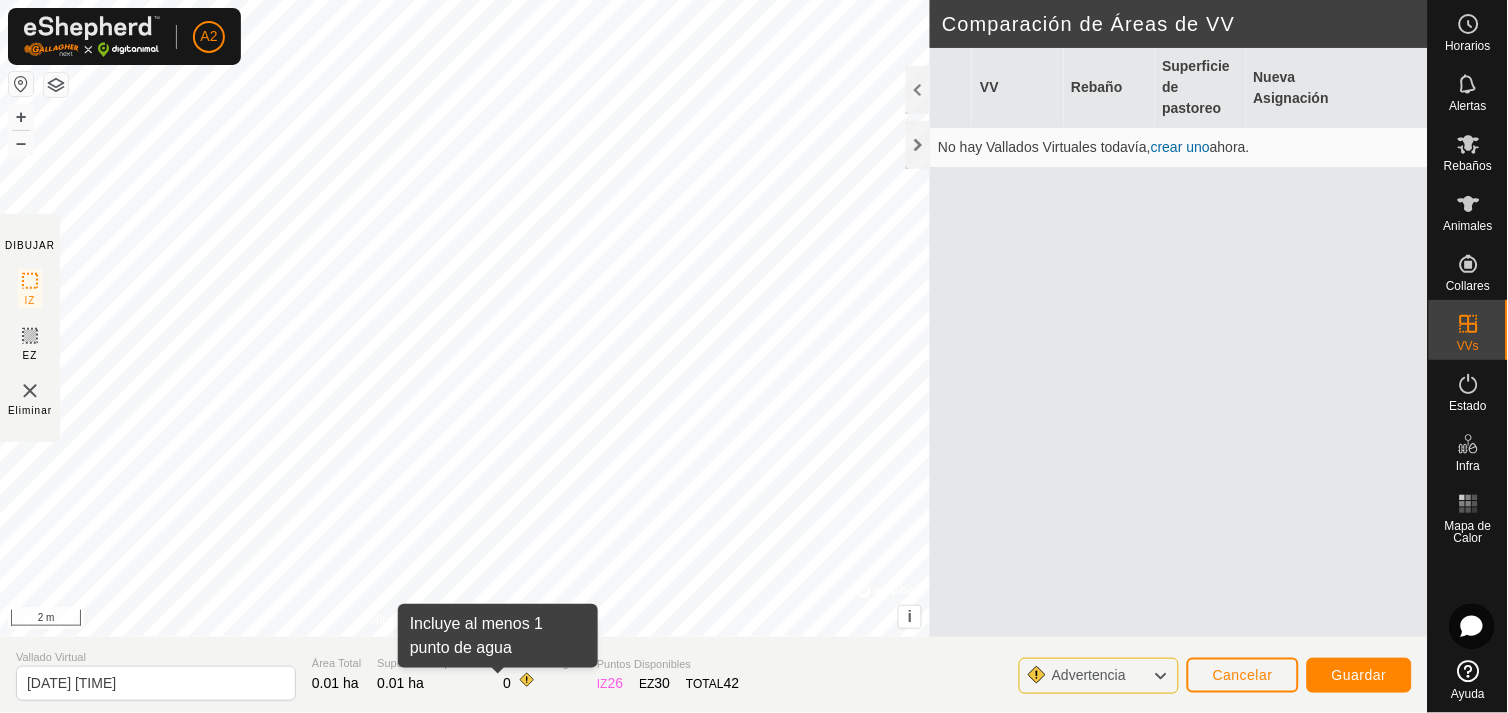 click 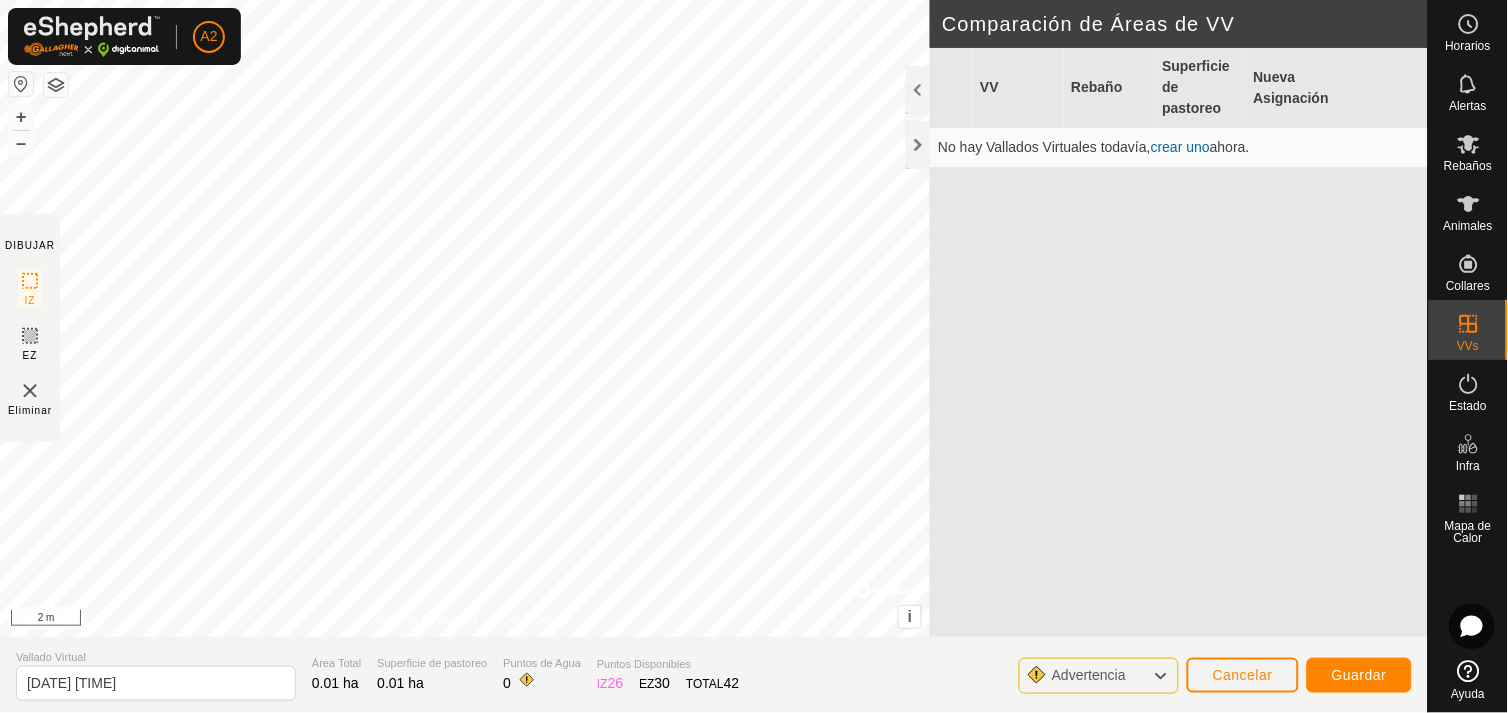 click 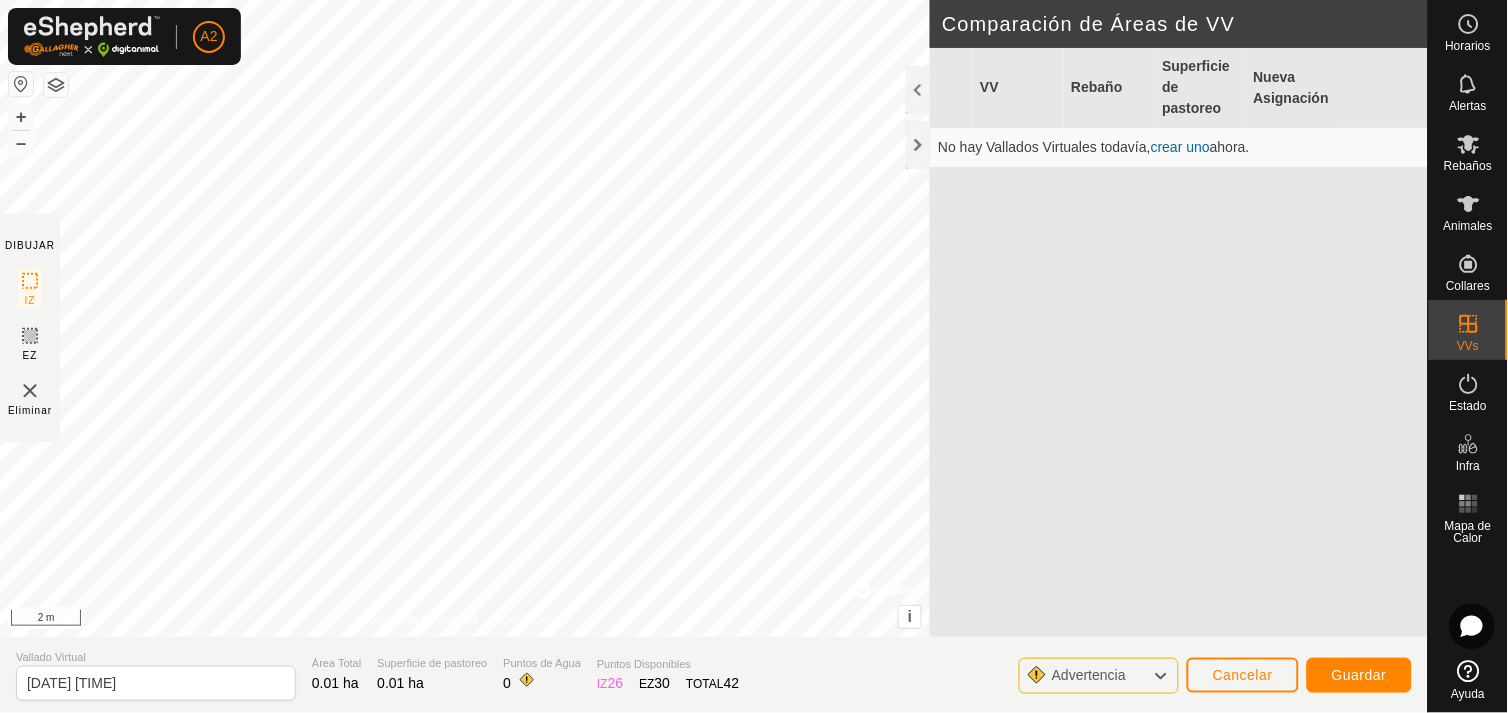 click 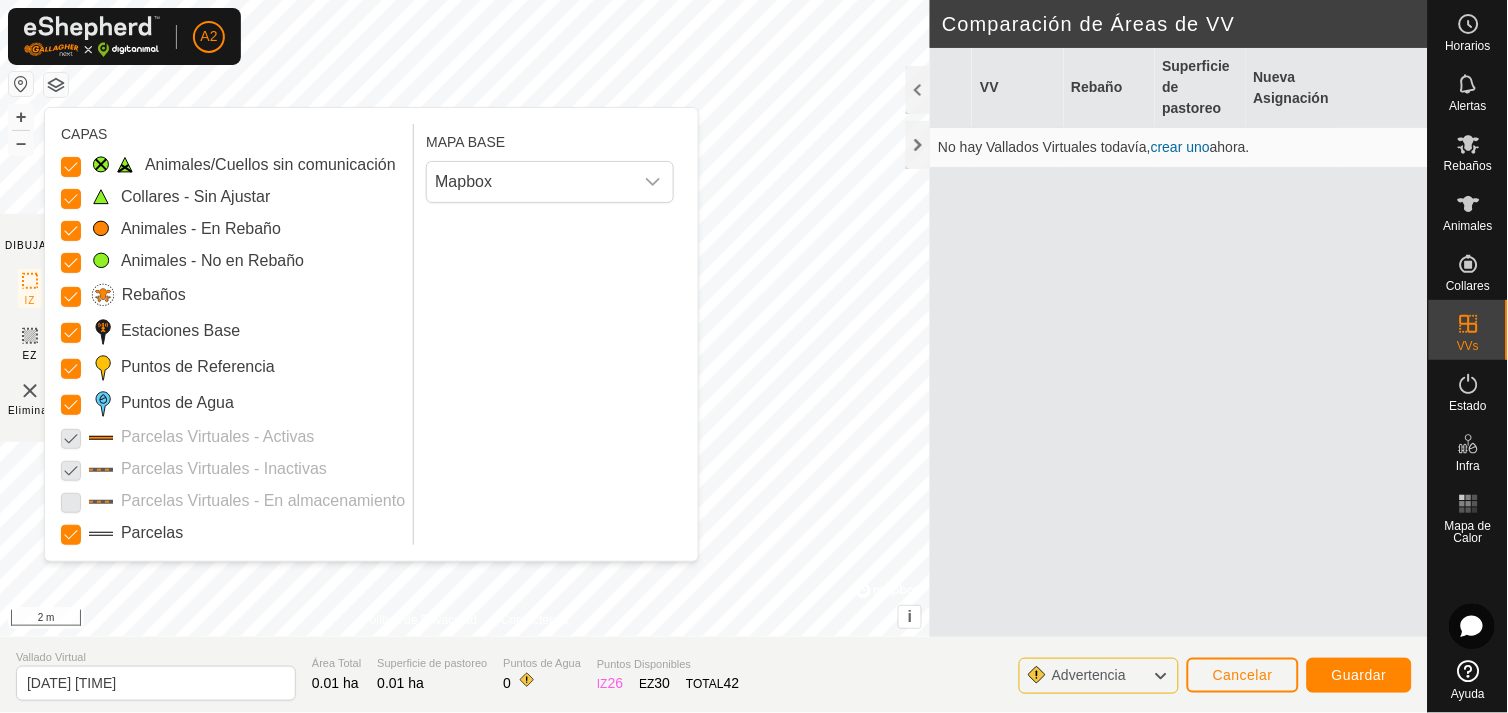 click 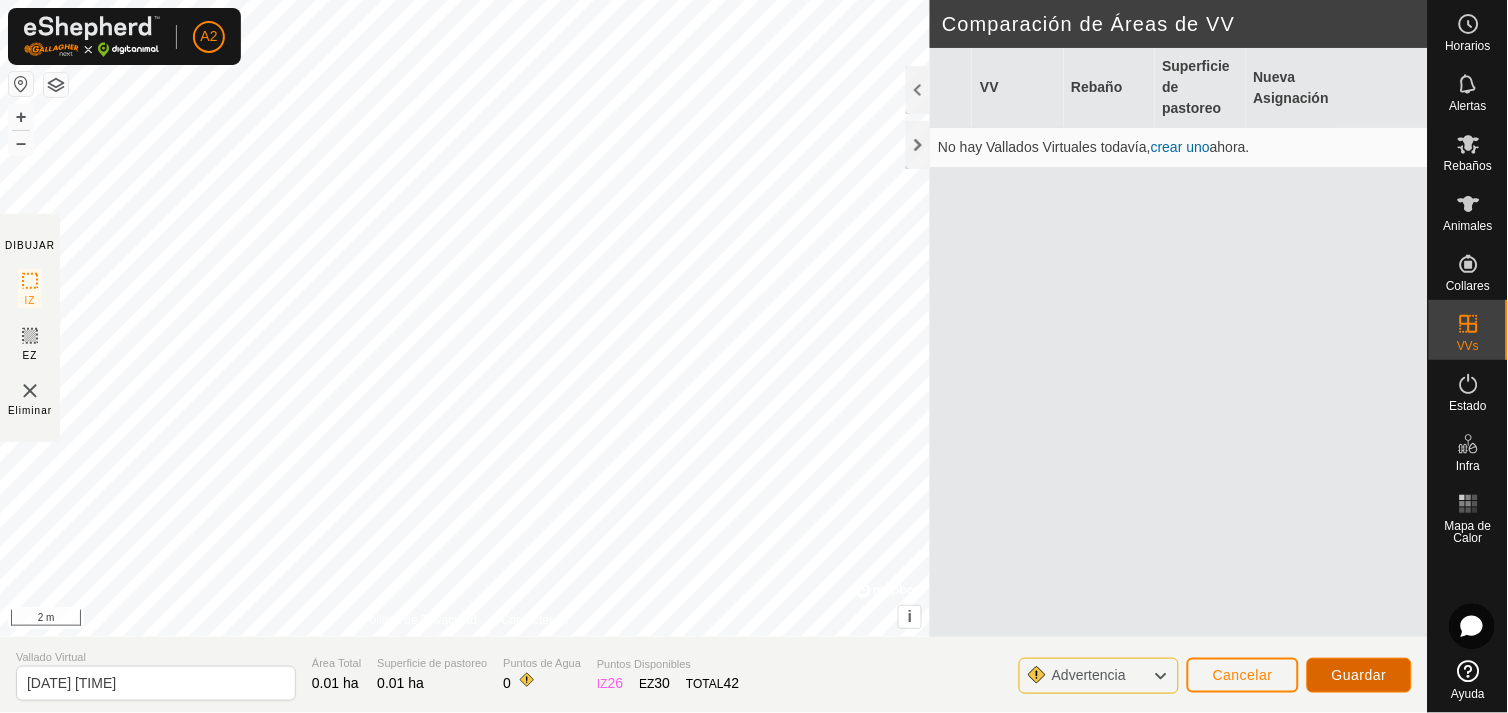 click on "Guardar" 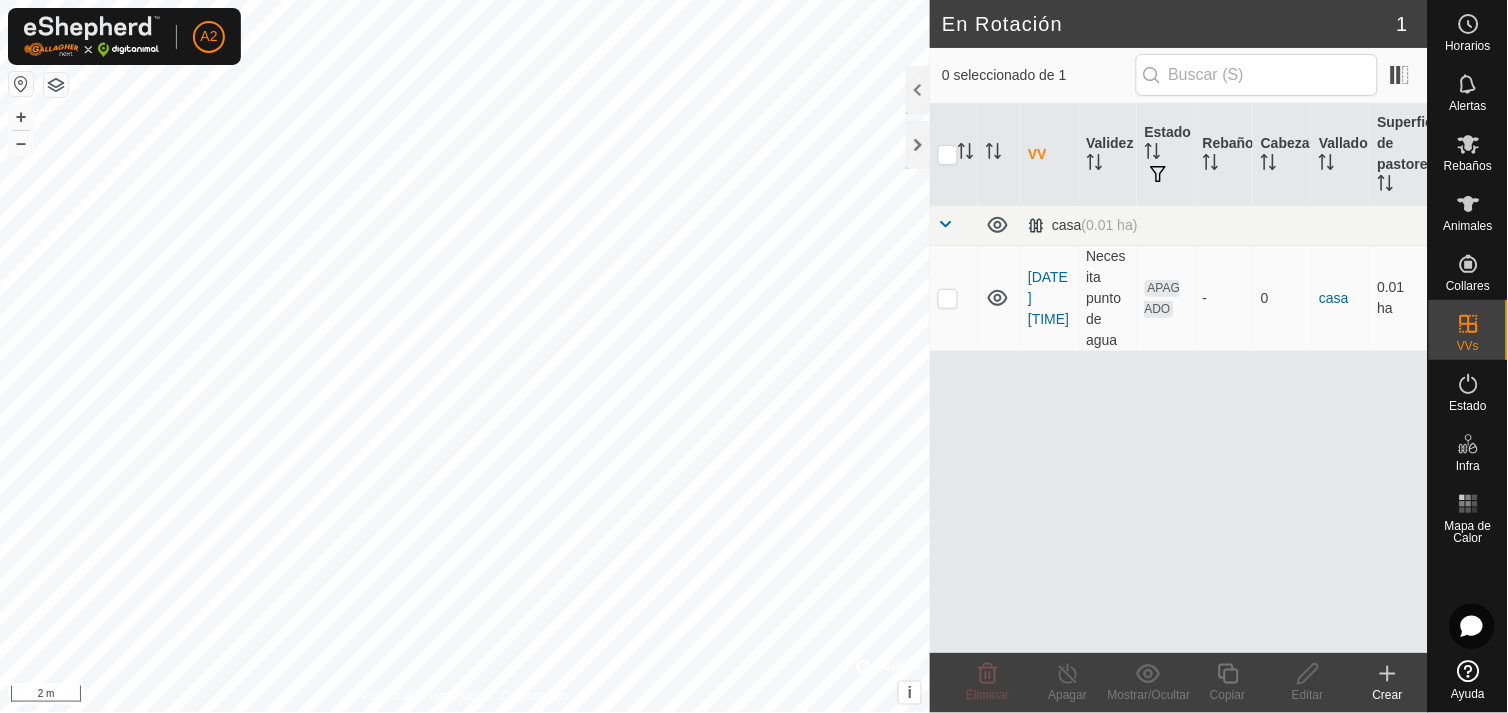 click 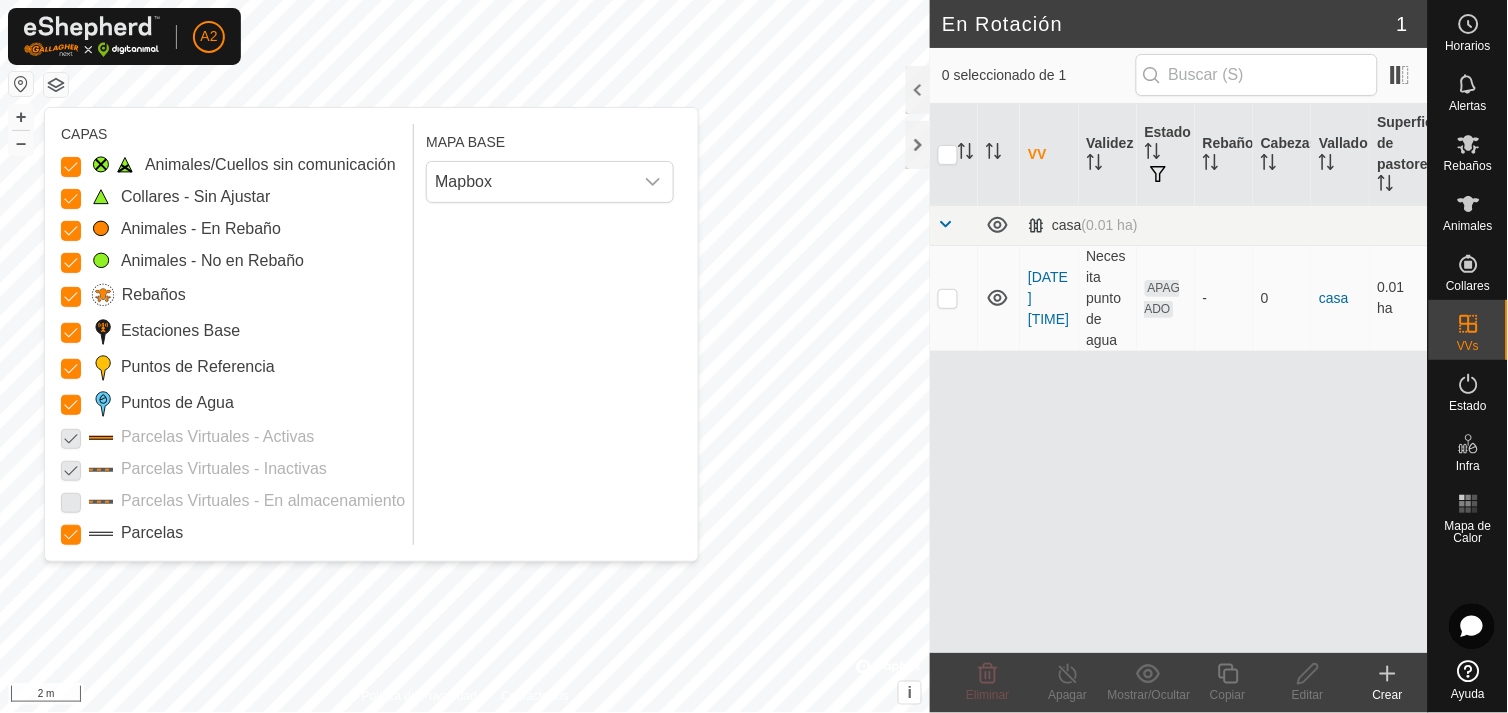 click at bounding box center (71, 469) 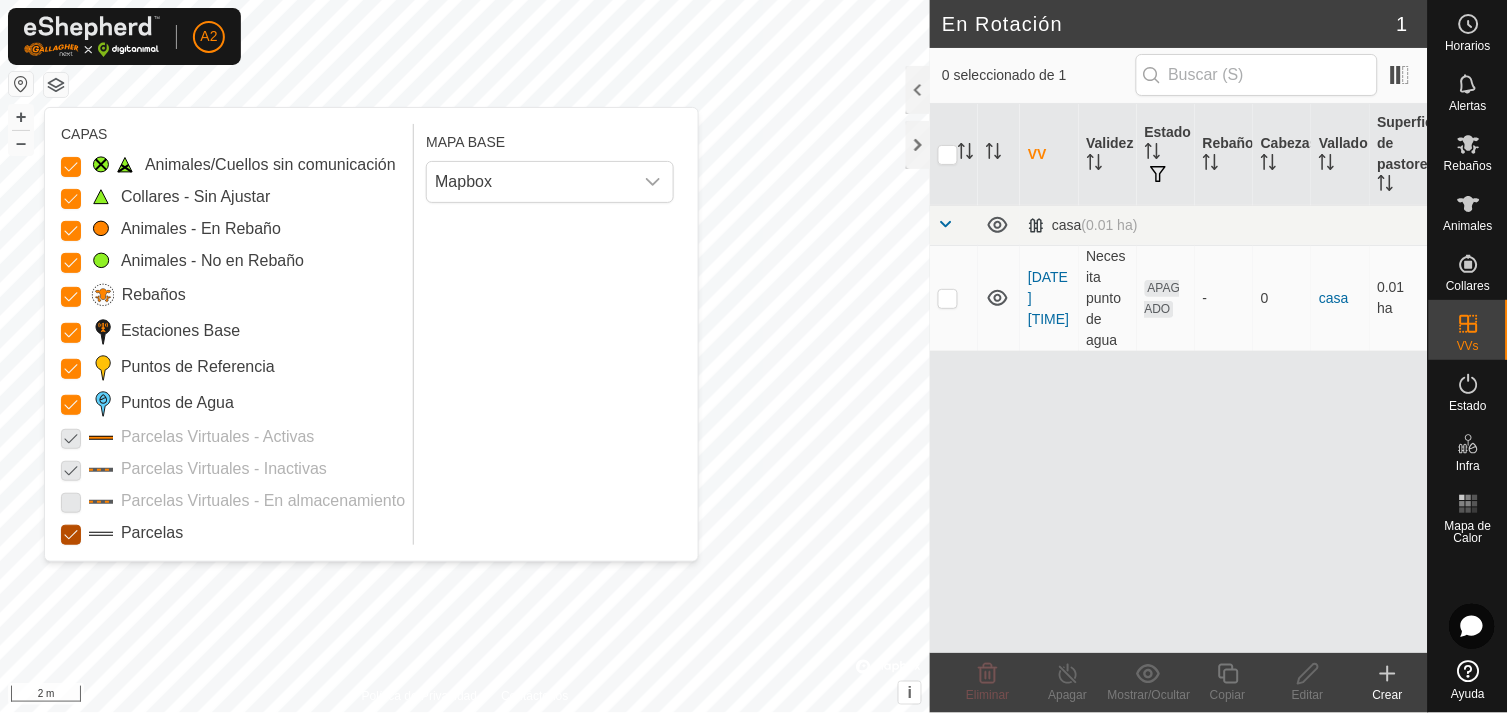 click on "Parcelas" at bounding box center (71, 535) 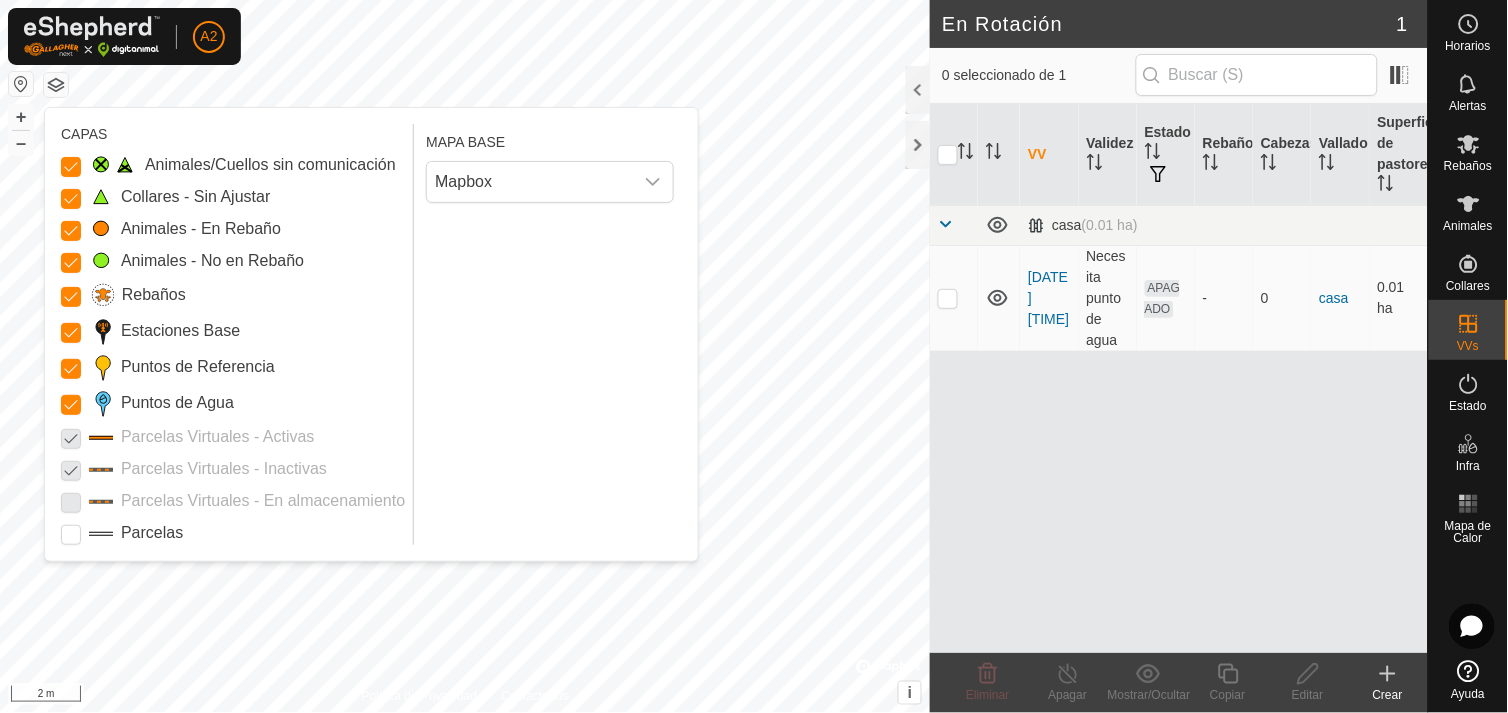 click at bounding box center [71, 501] 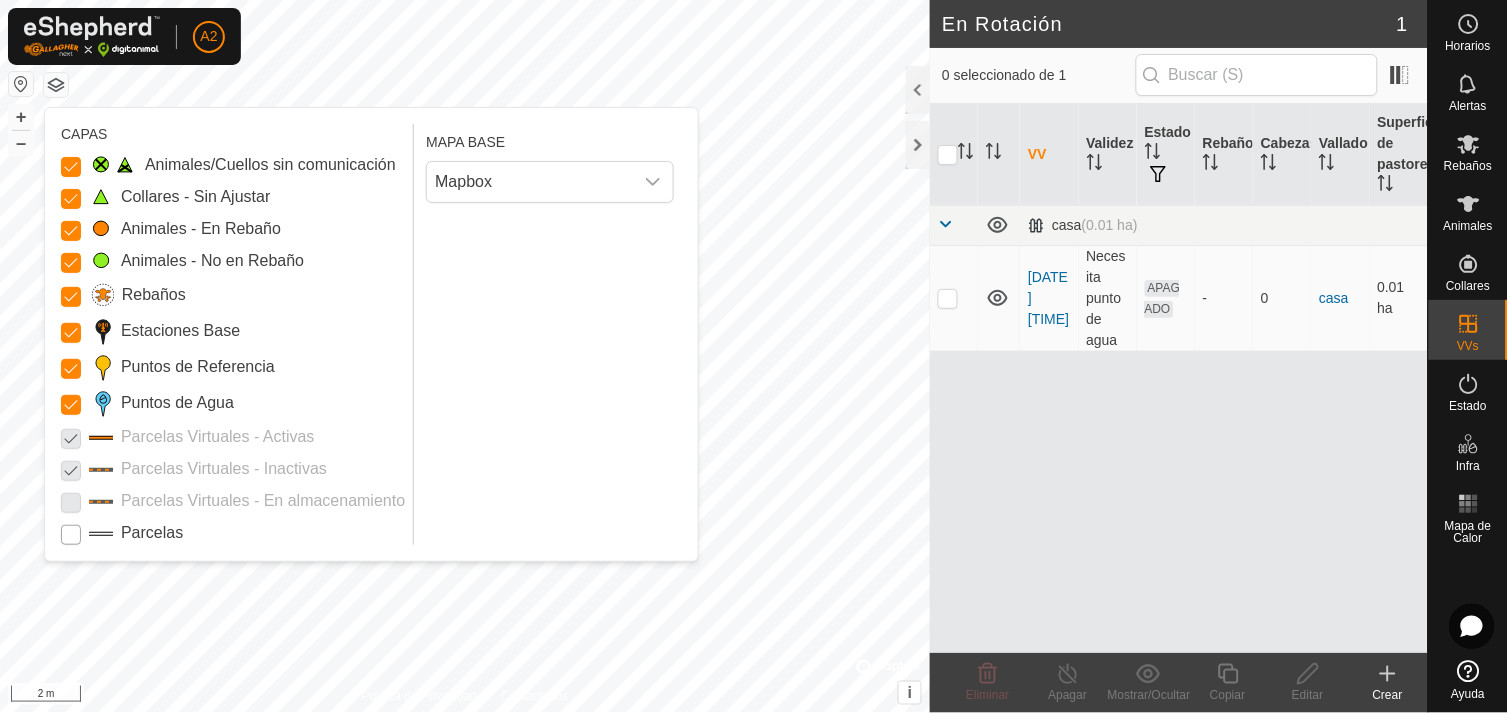 click on "Parcelas" at bounding box center [71, 535] 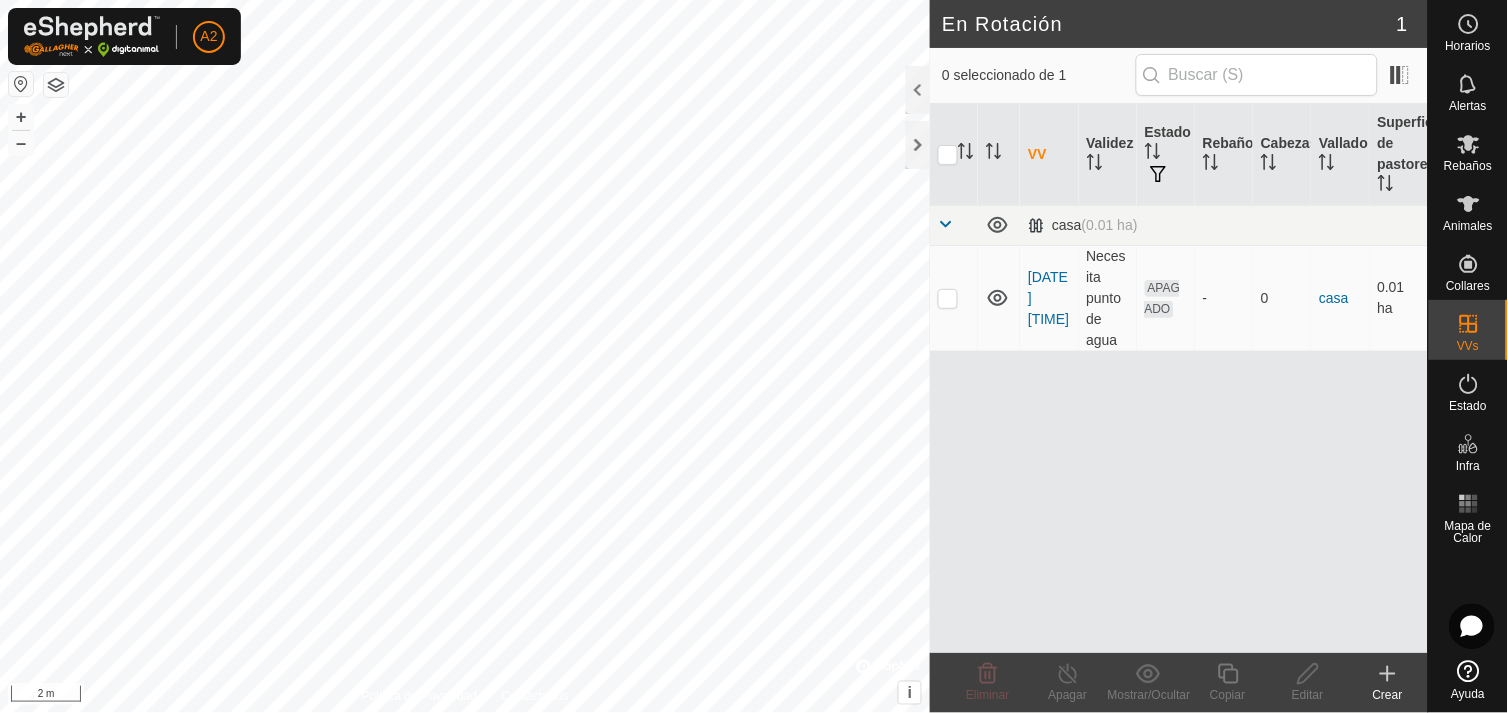 click on "Crear" 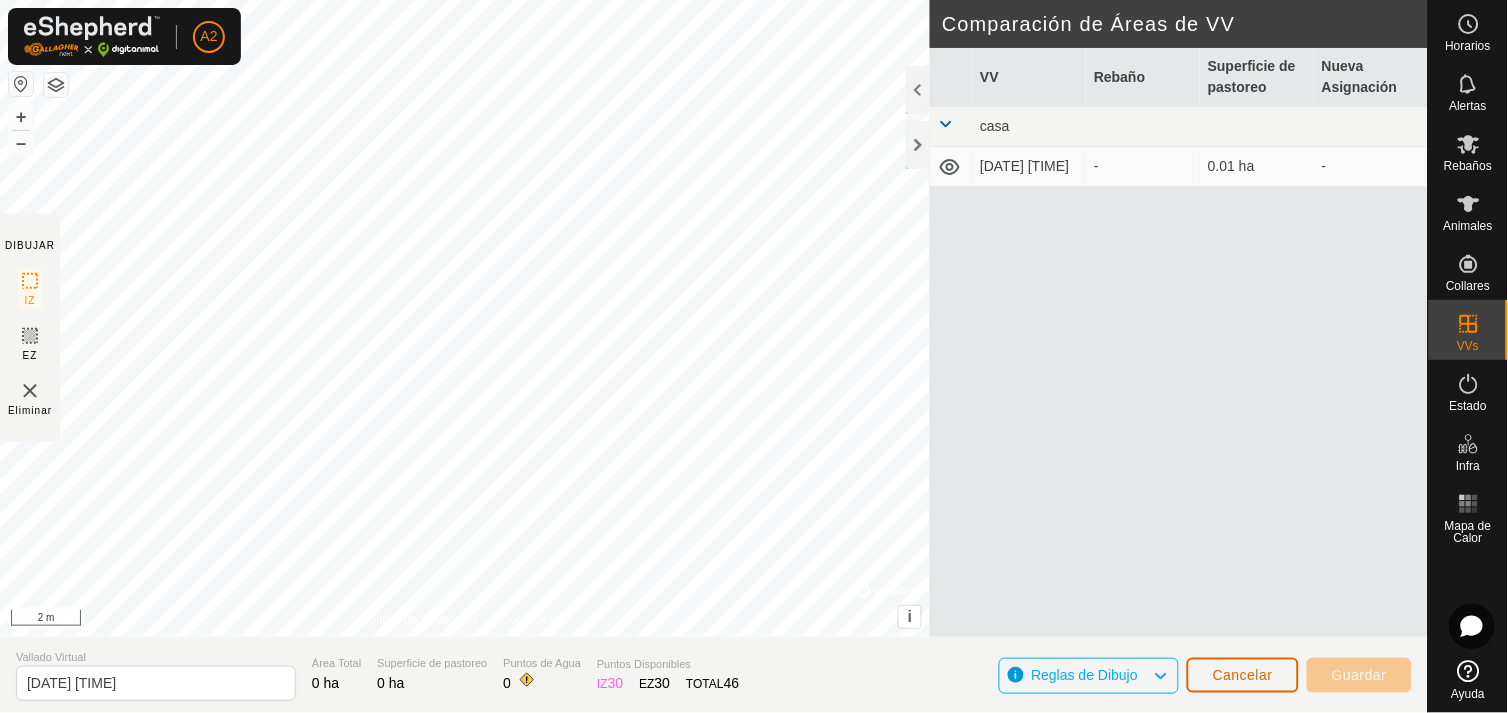 click on "Cancelar" 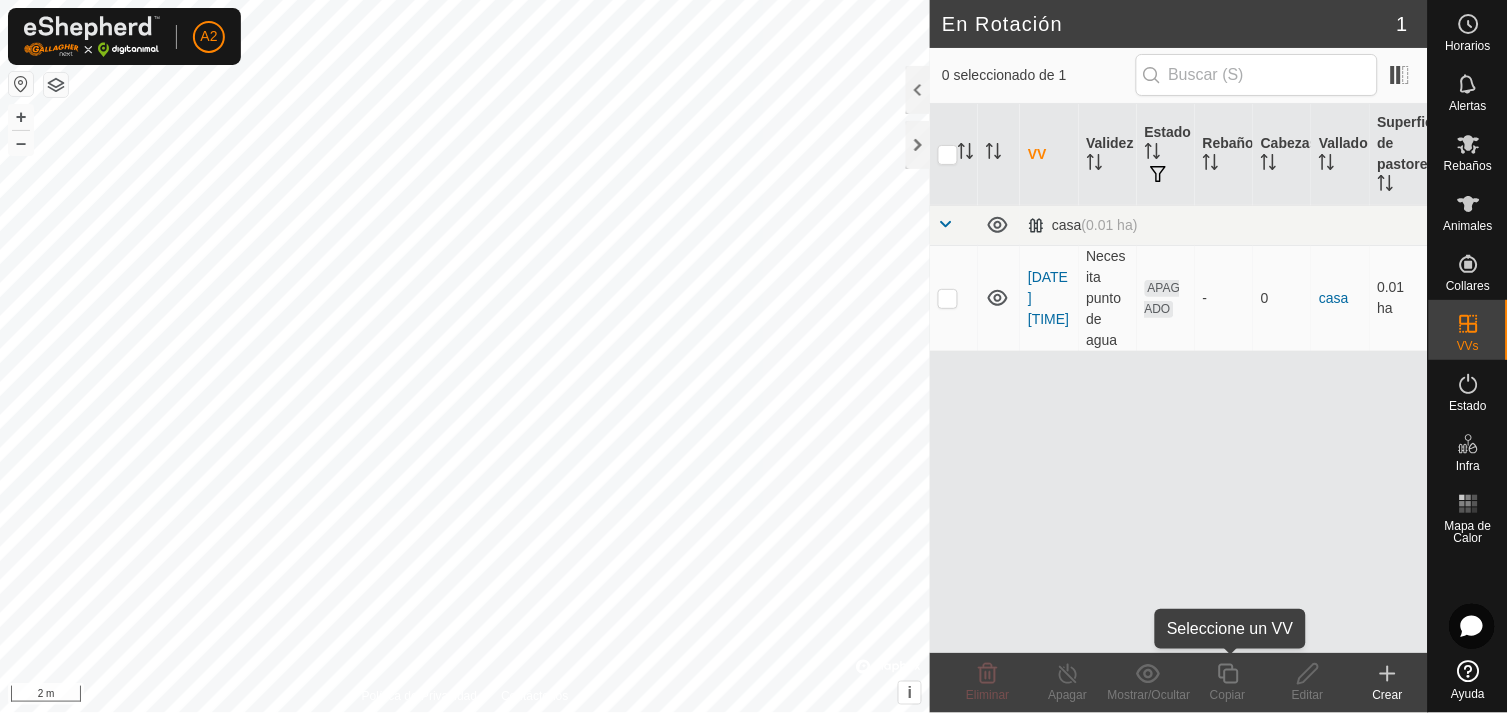 click on "Copiar" 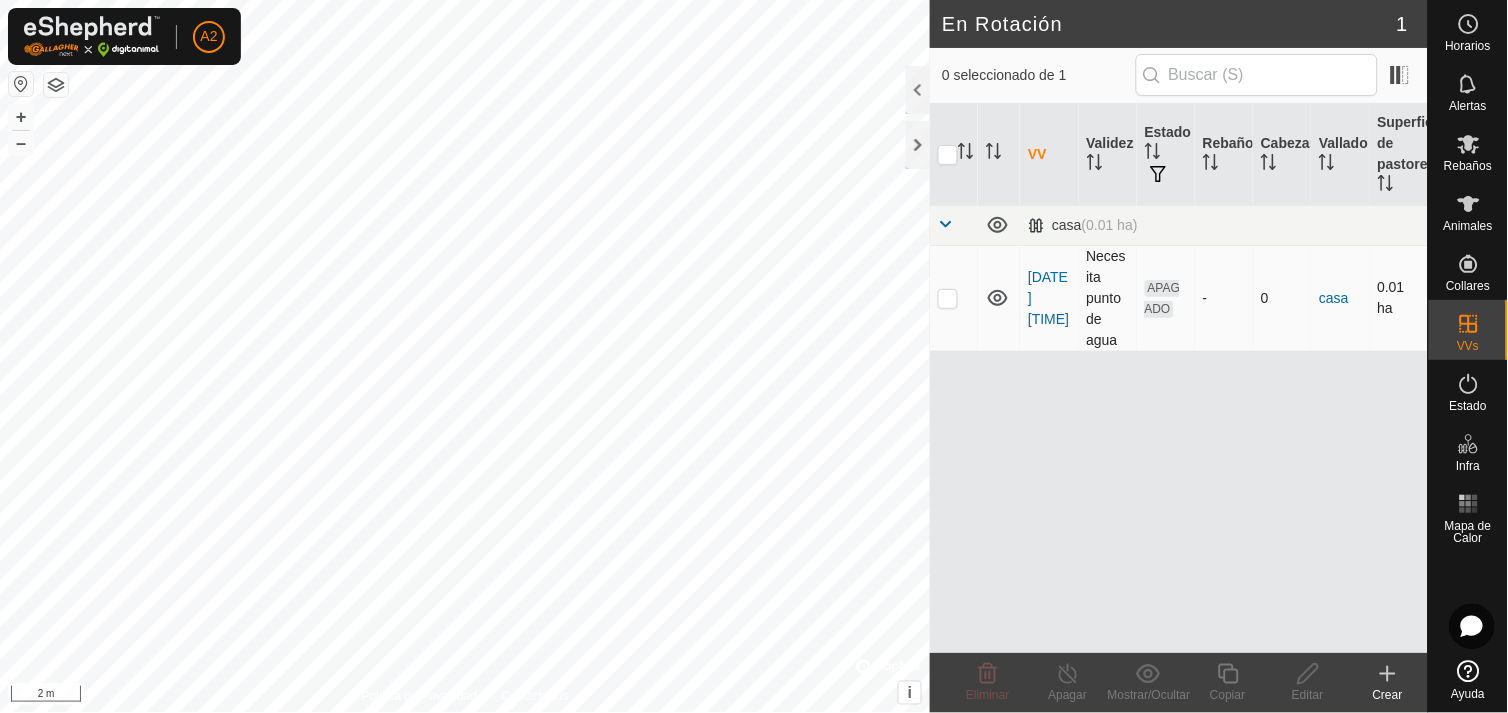 click at bounding box center (948, 298) 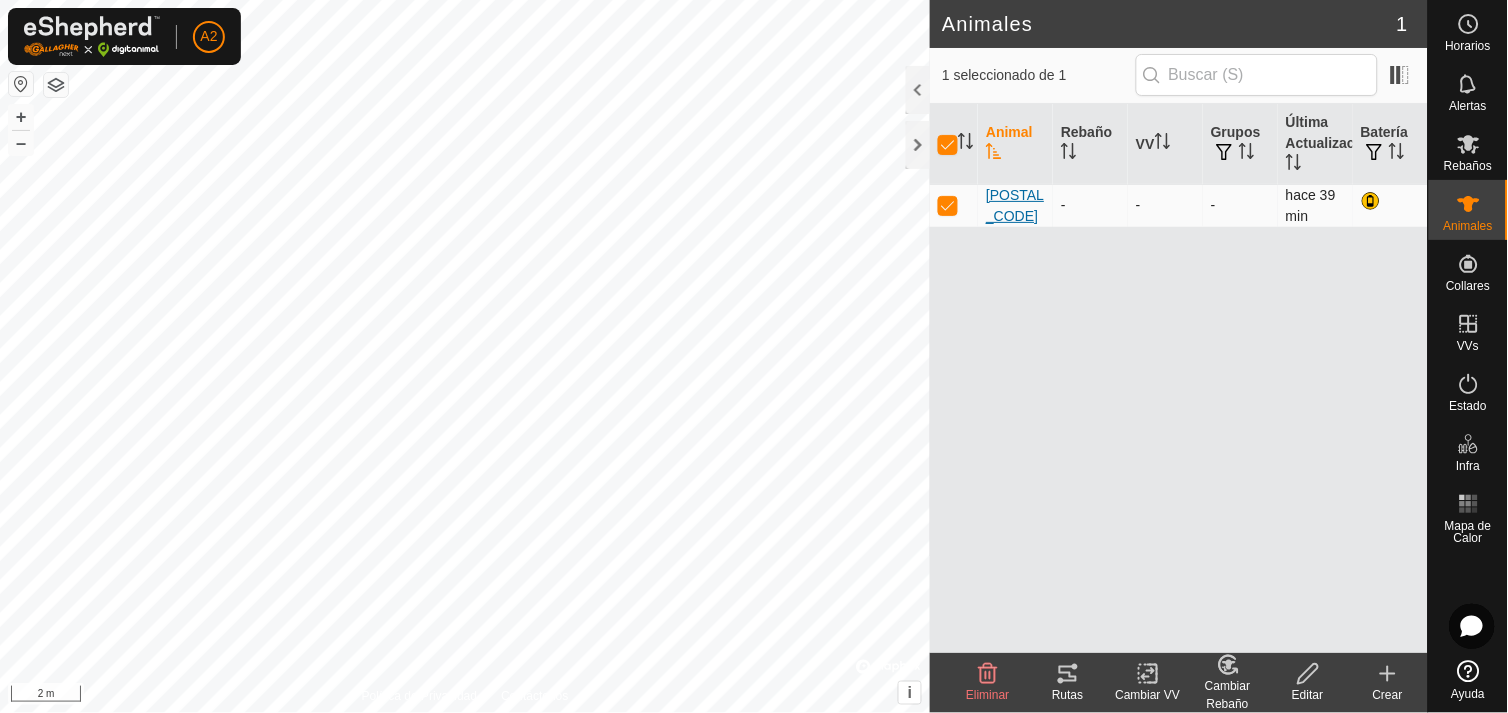 click on "[ID]" at bounding box center (1015, 206) 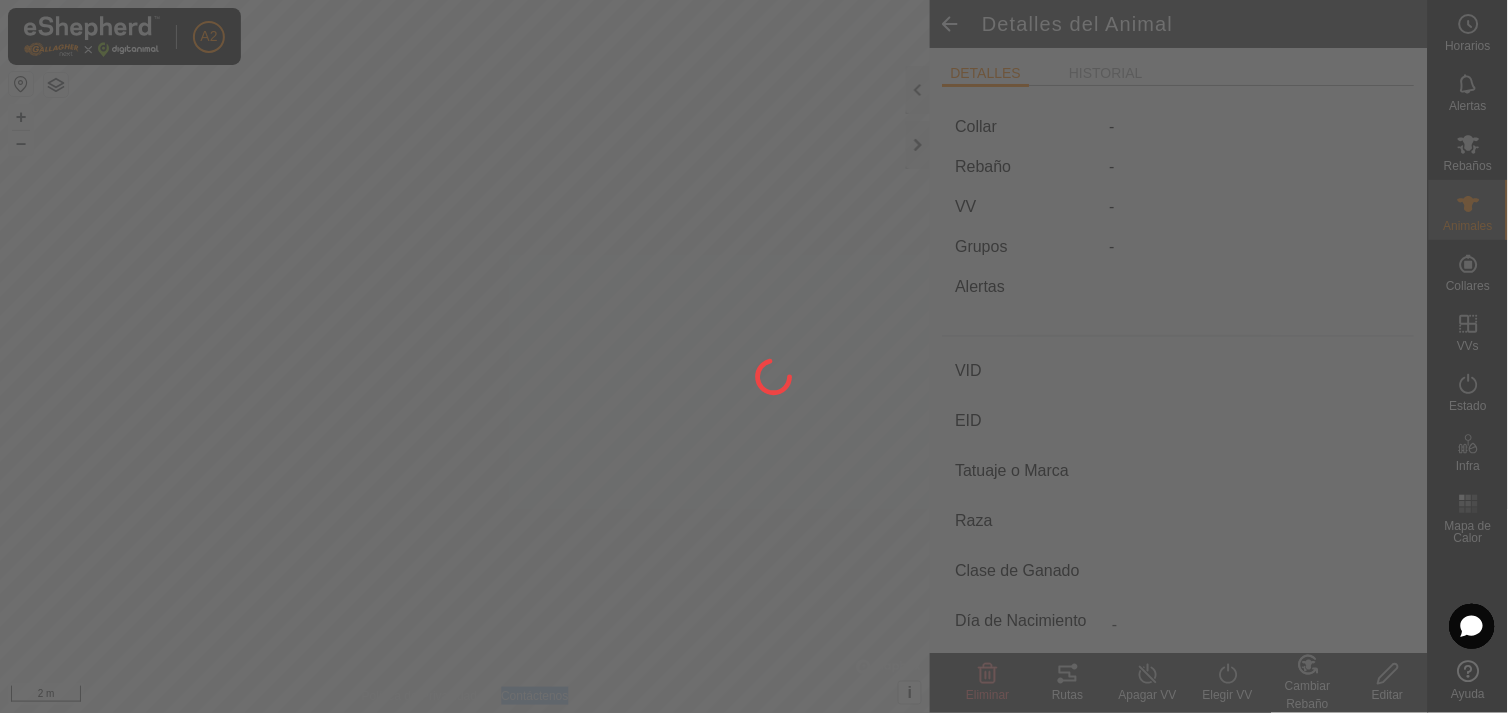 click 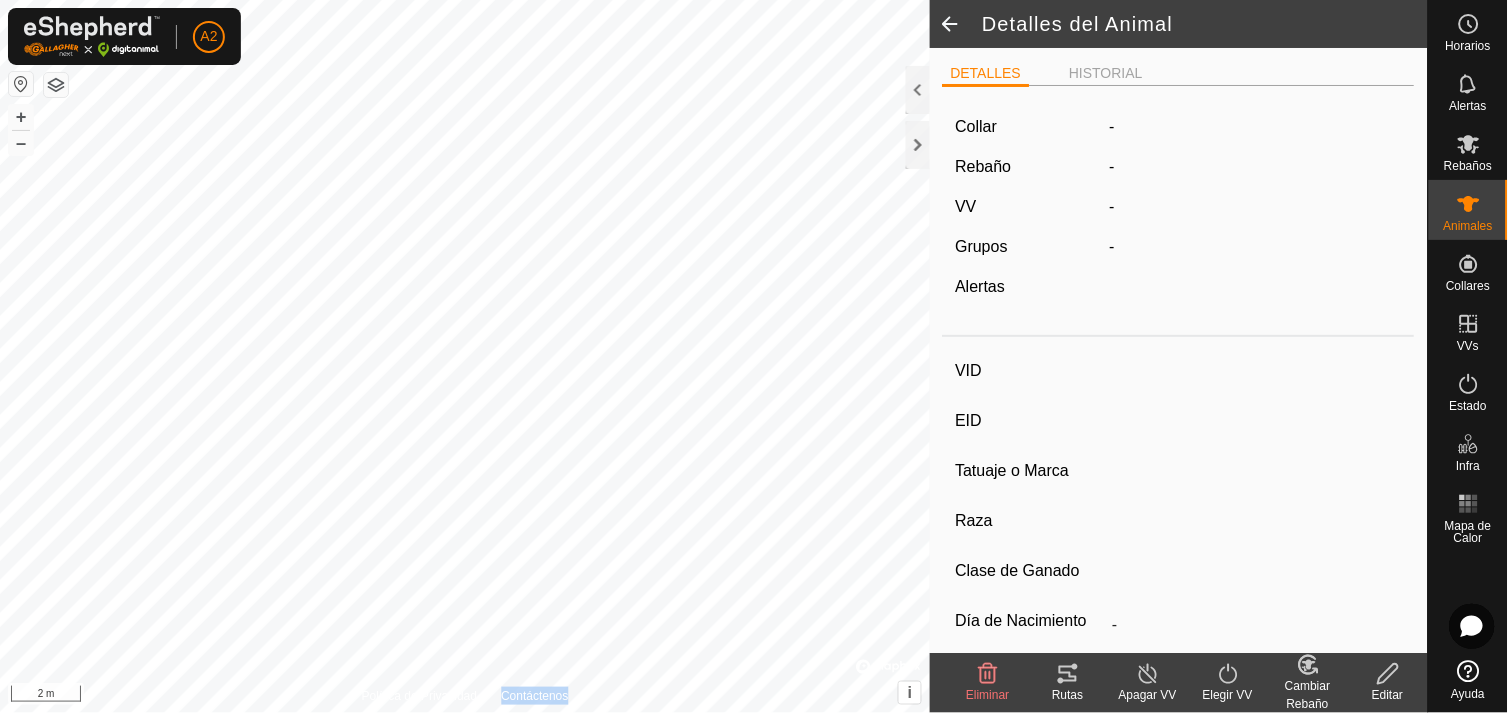 type on "[ID]" 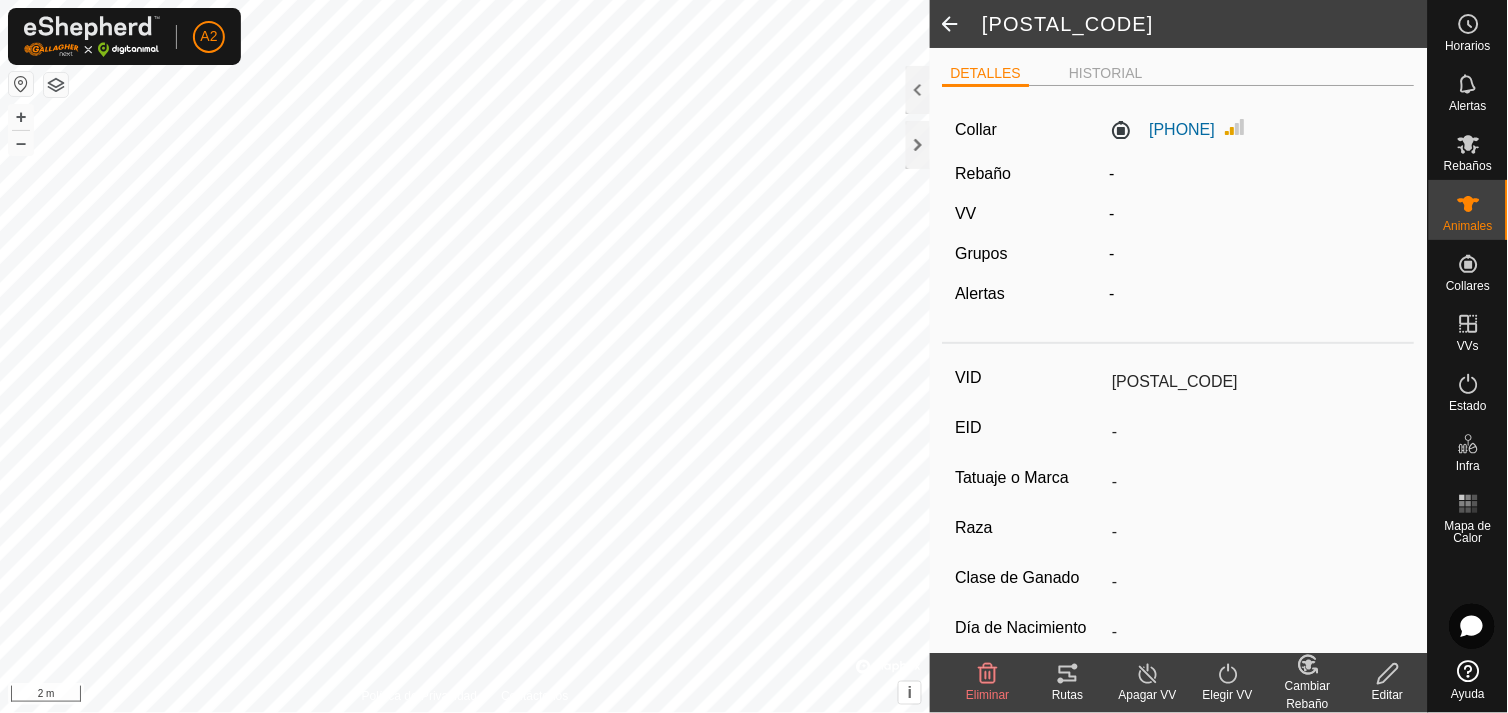 click 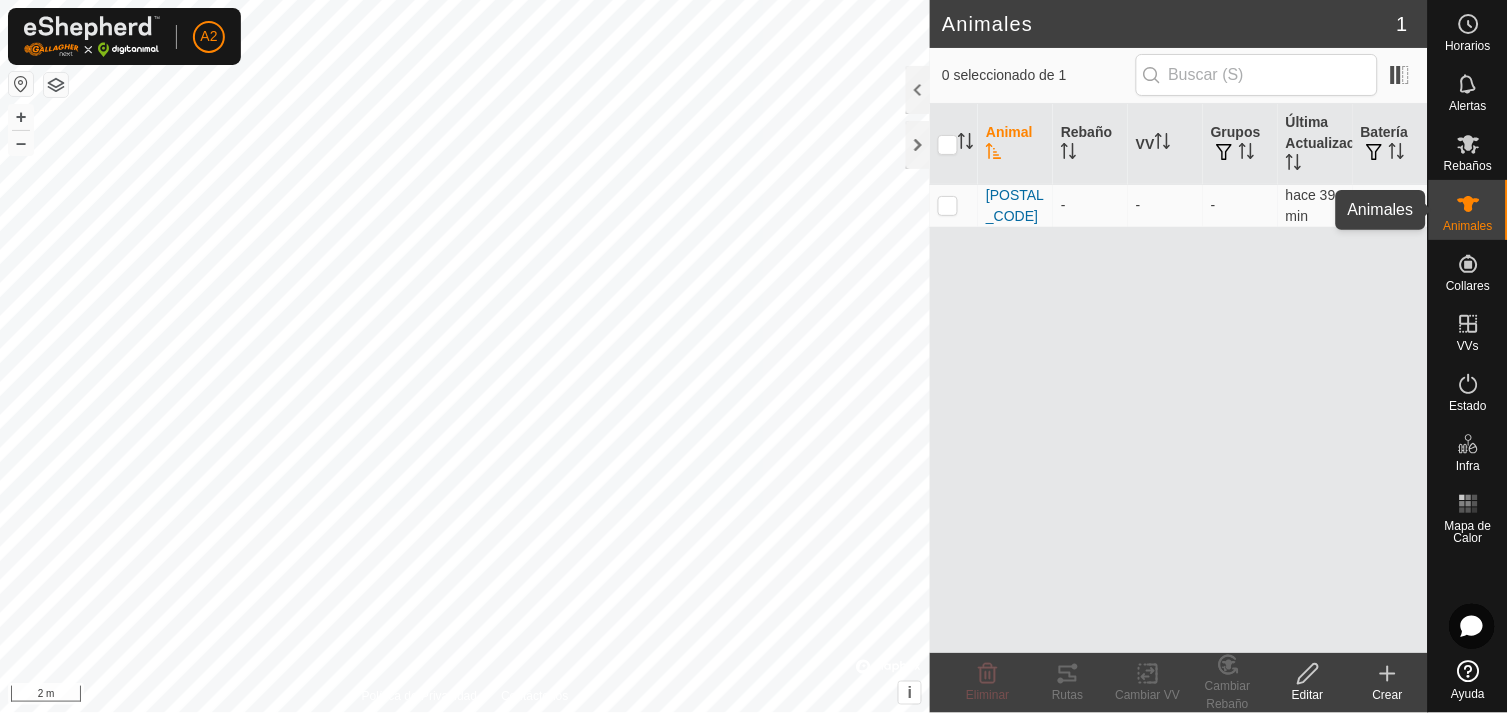 click 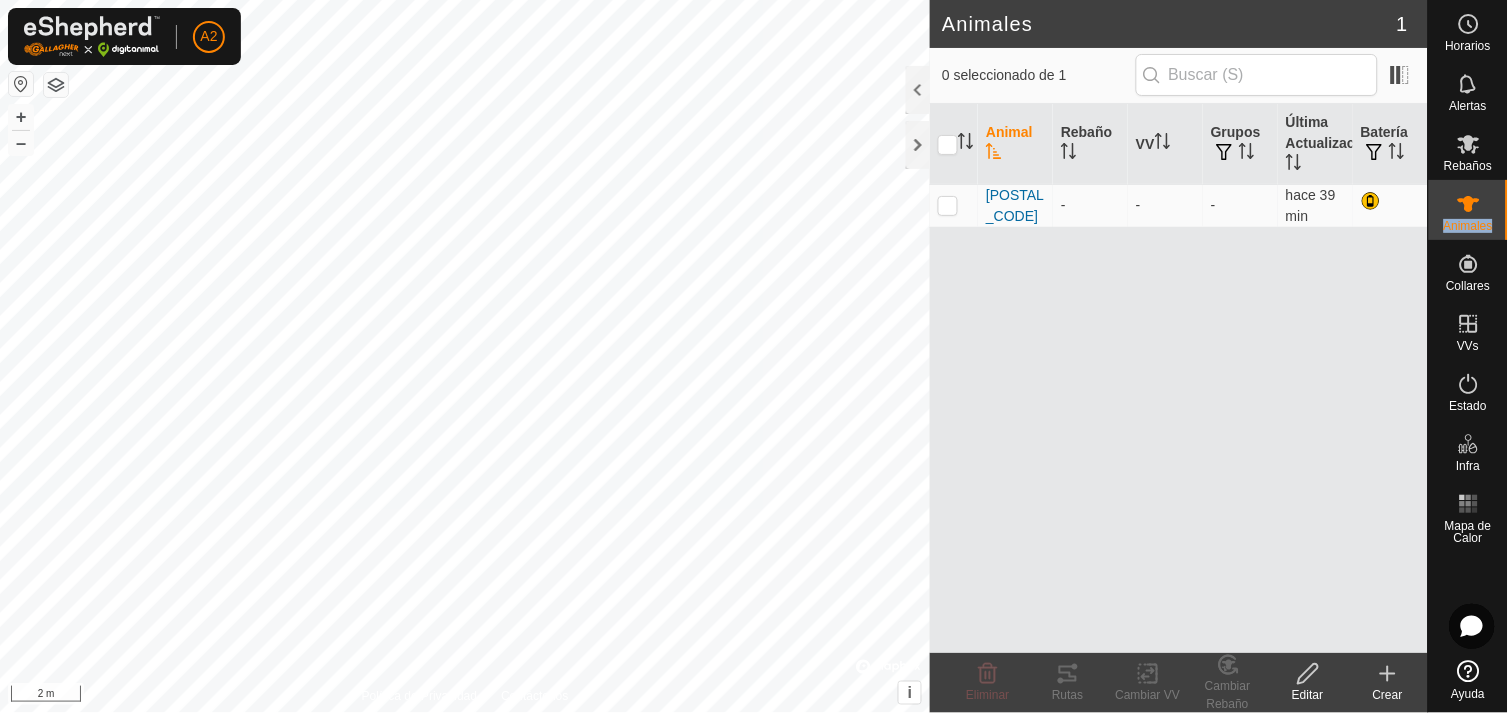 click 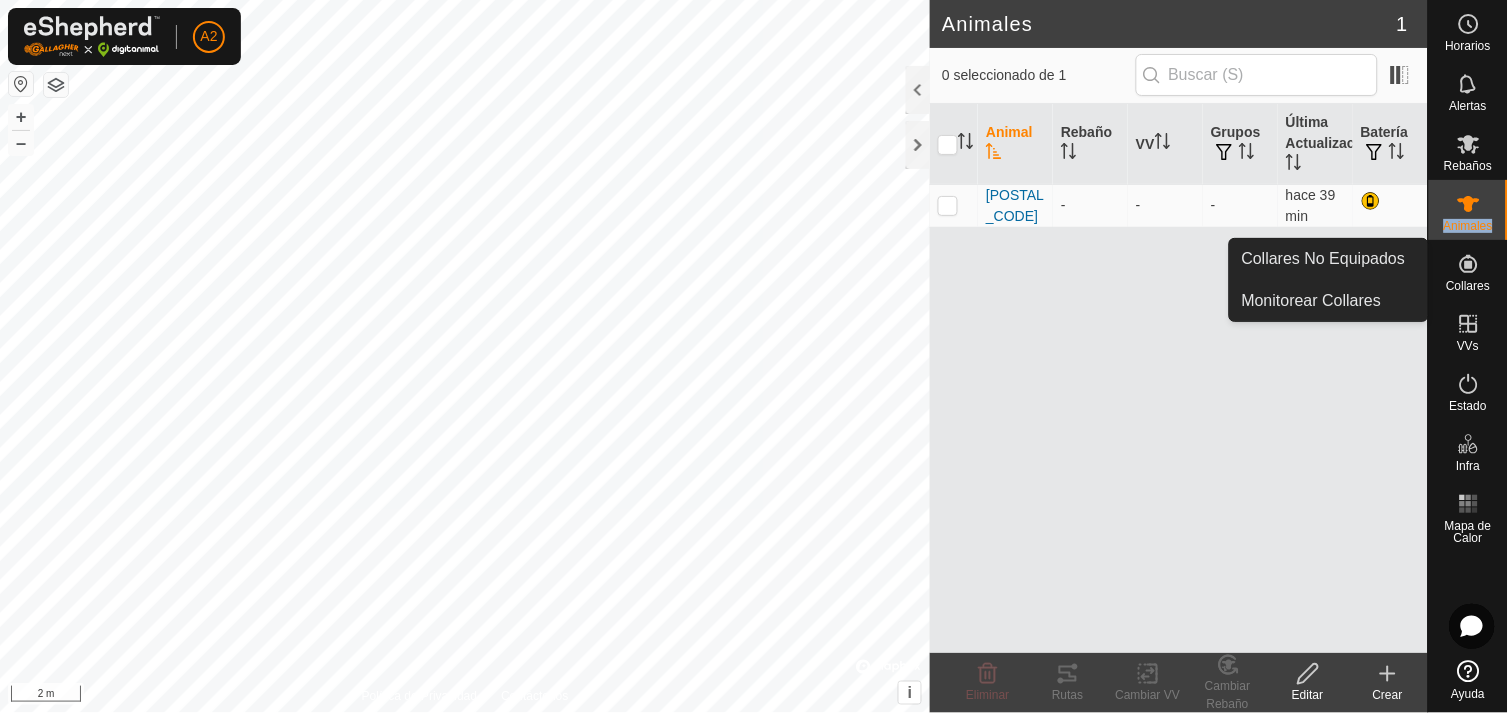 click on "Collares" at bounding box center [1468, 286] 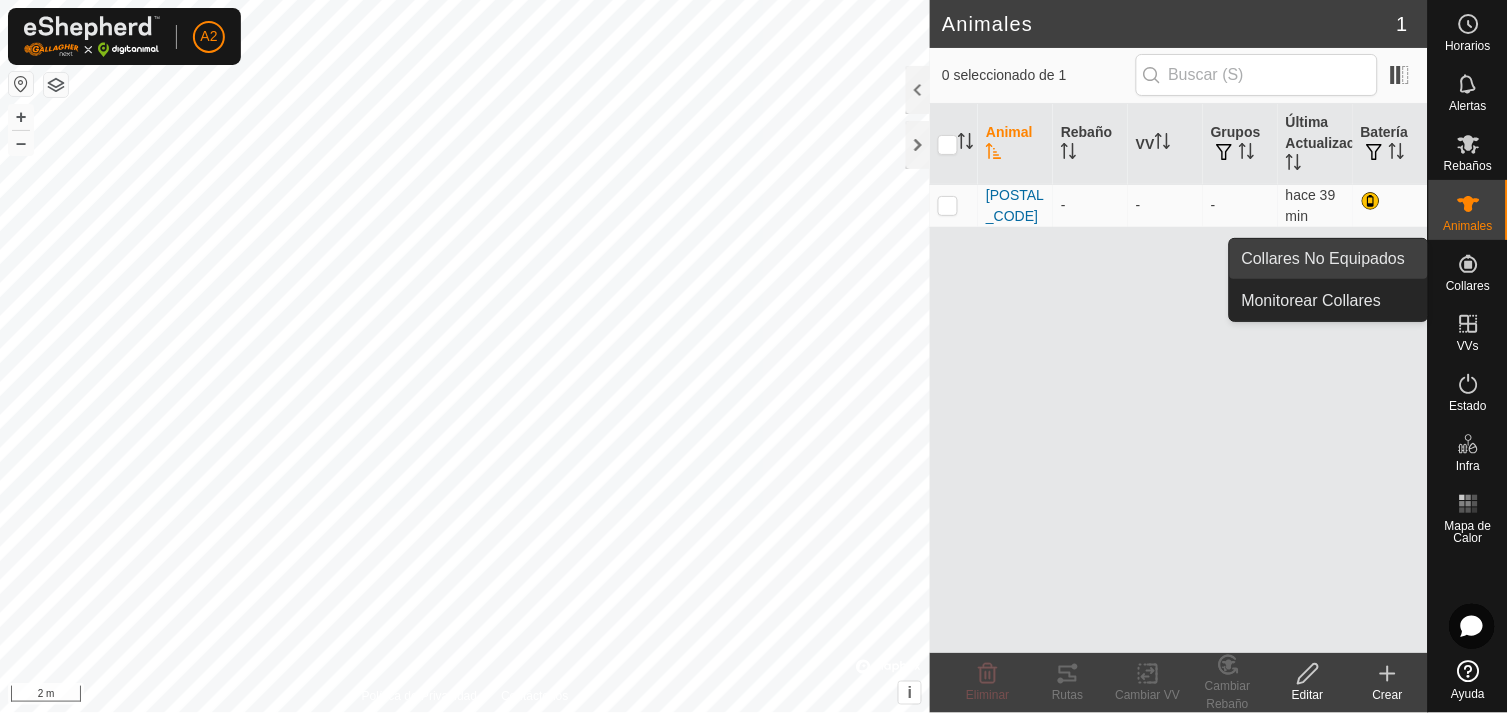 click on "Collares No Equipados" at bounding box center (1329, 259) 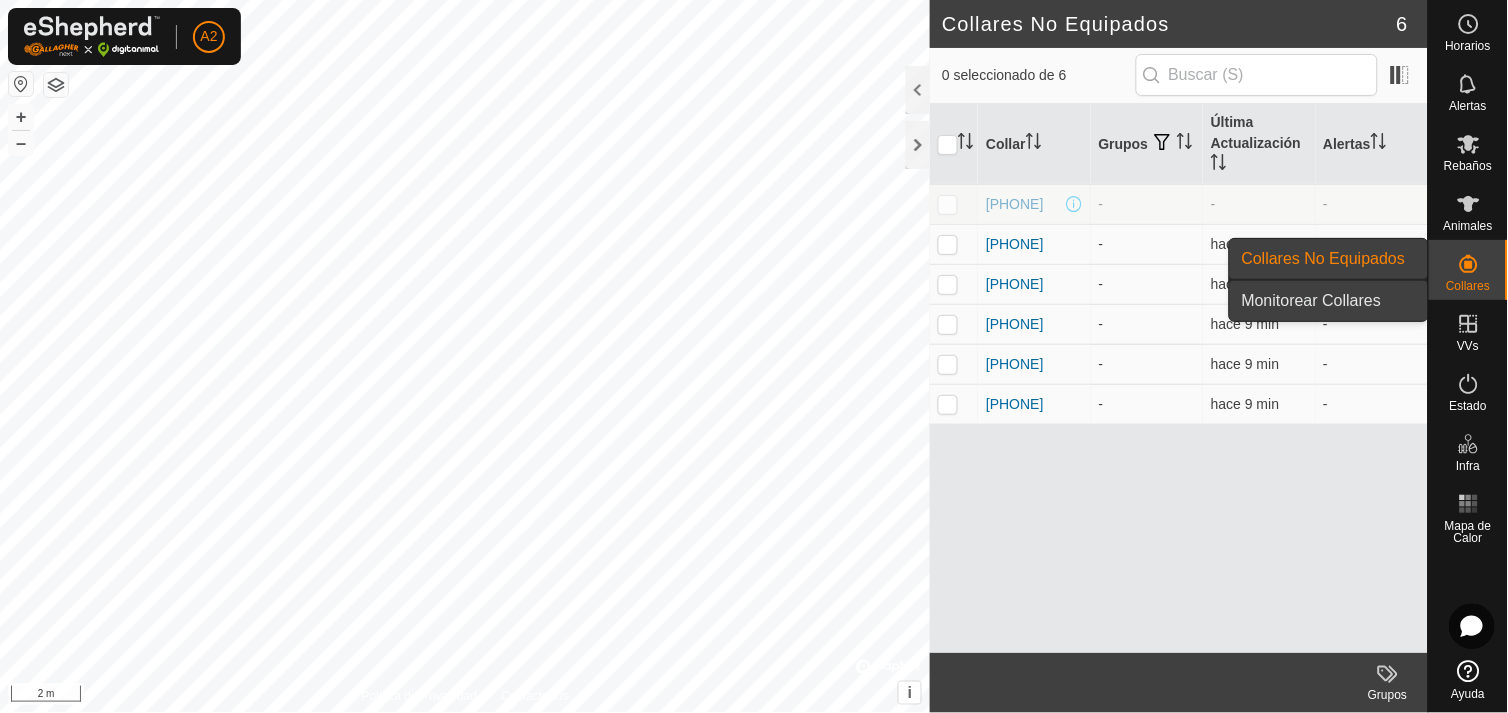 click on "Monitorear Collares" at bounding box center [1329, 301] 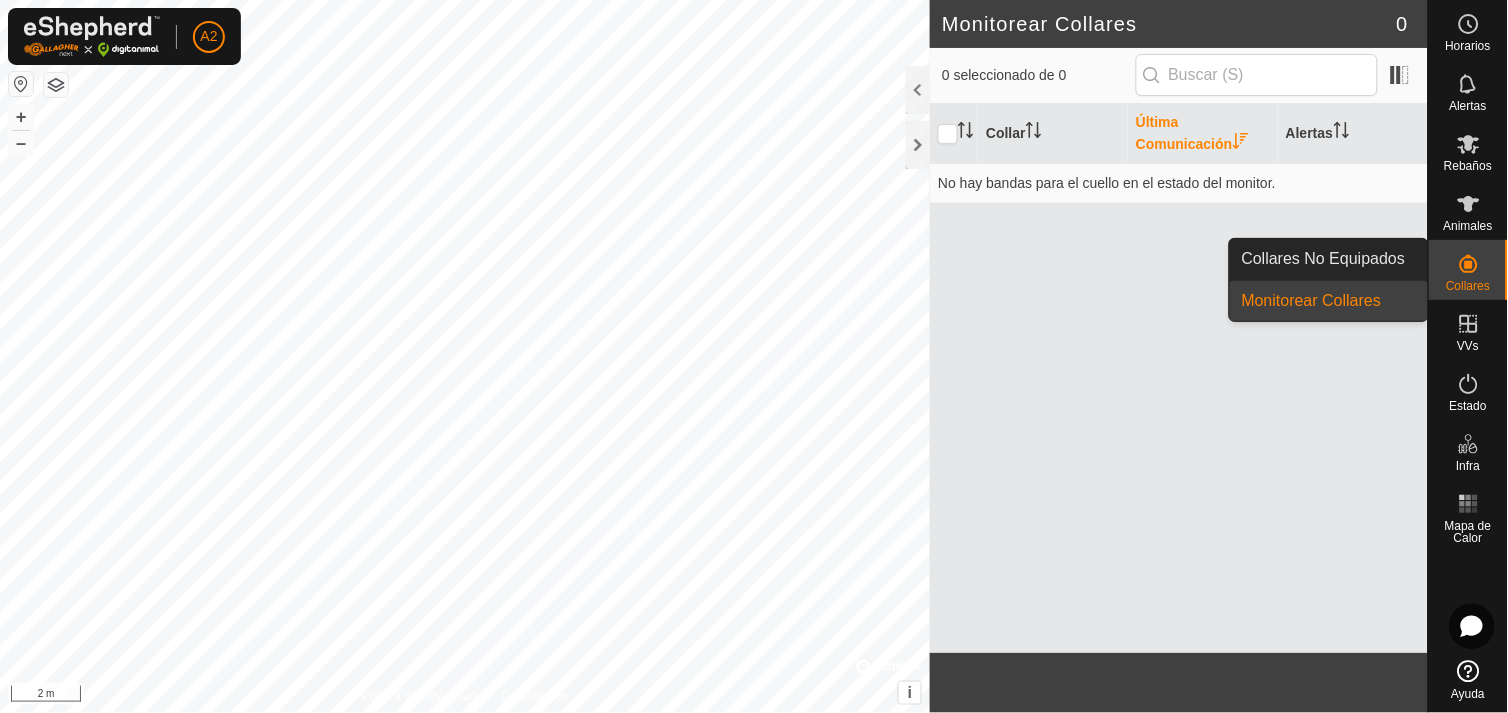 drag, startPoint x: 1434, startPoint y: 273, endPoint x: 1466, endPoint y: 271, distance: 32.06244 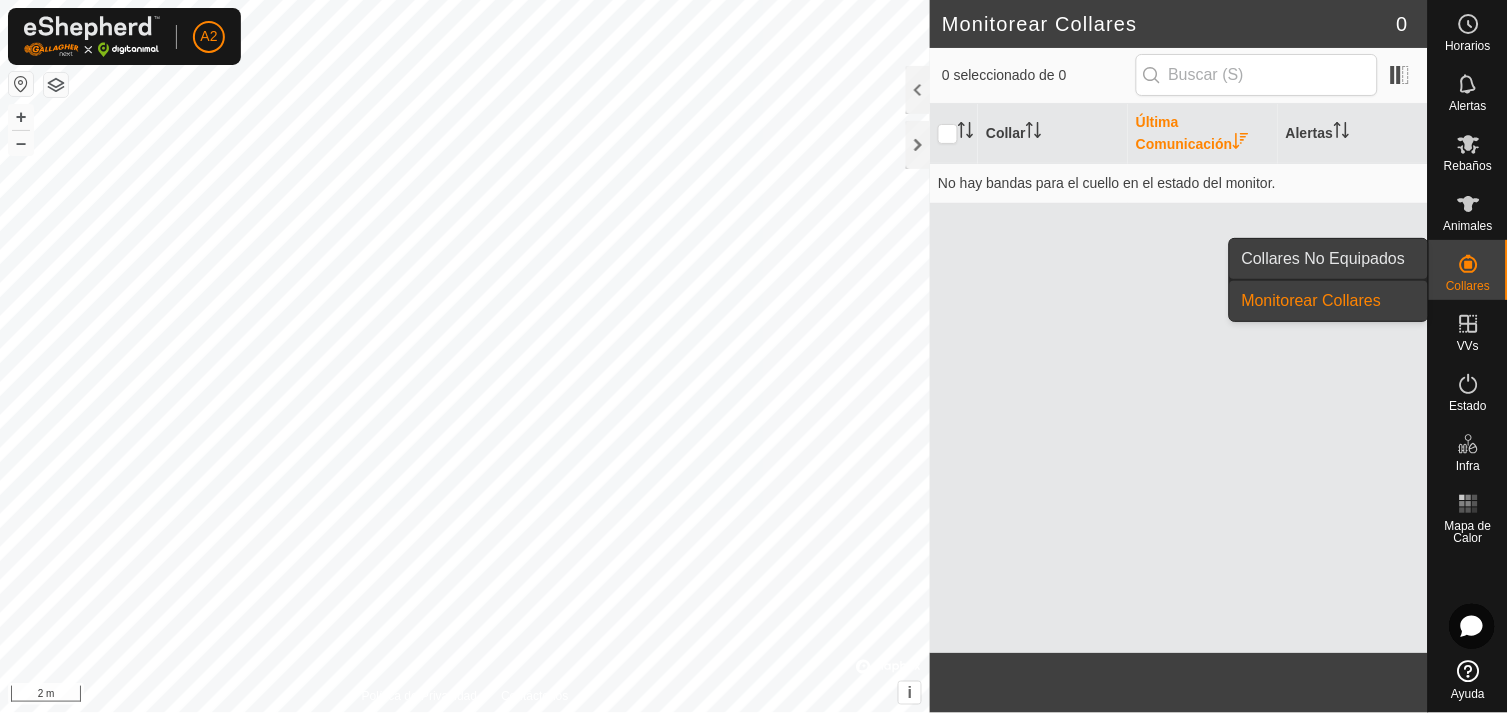 click on "Collares No Equipados" at bounding box center [1329, 259] 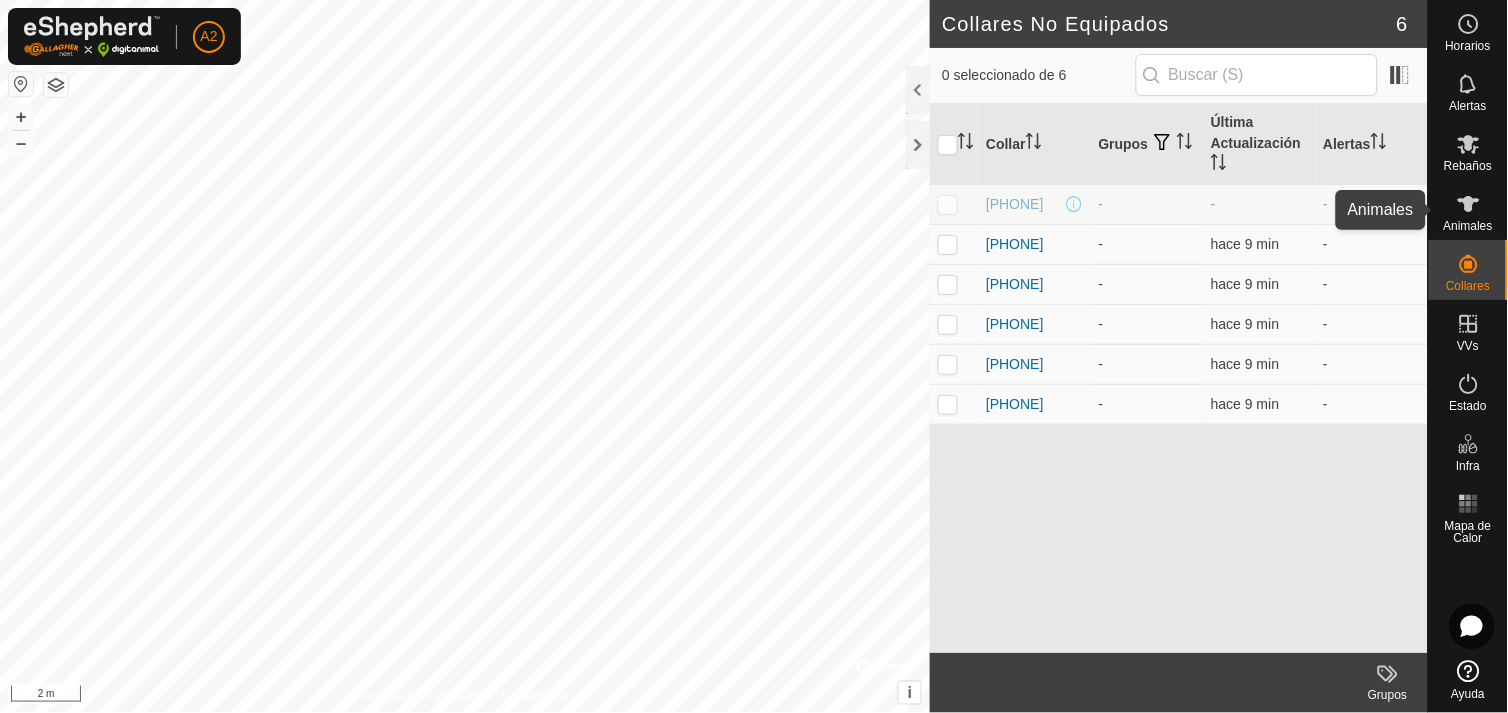 click 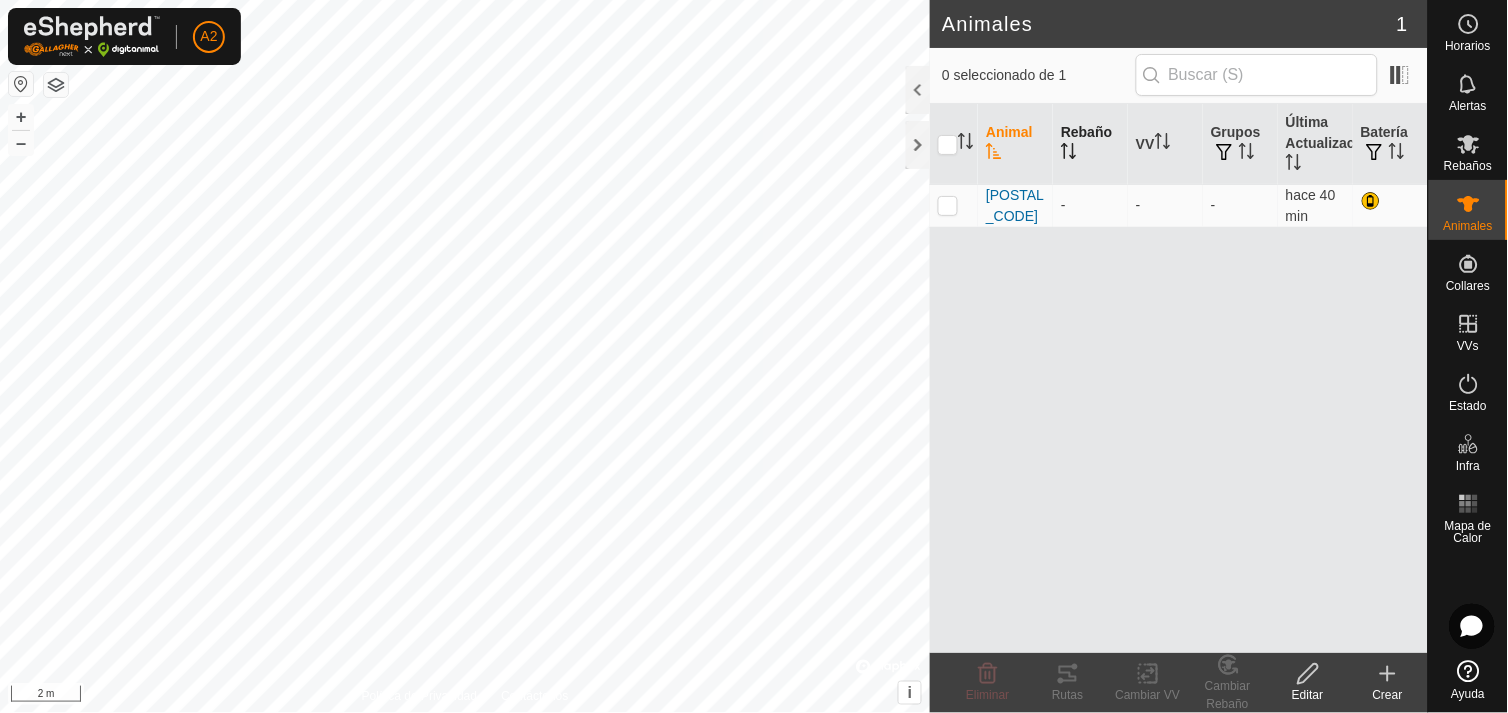 click on "Rebaño" at bounding box center [1090, 144] 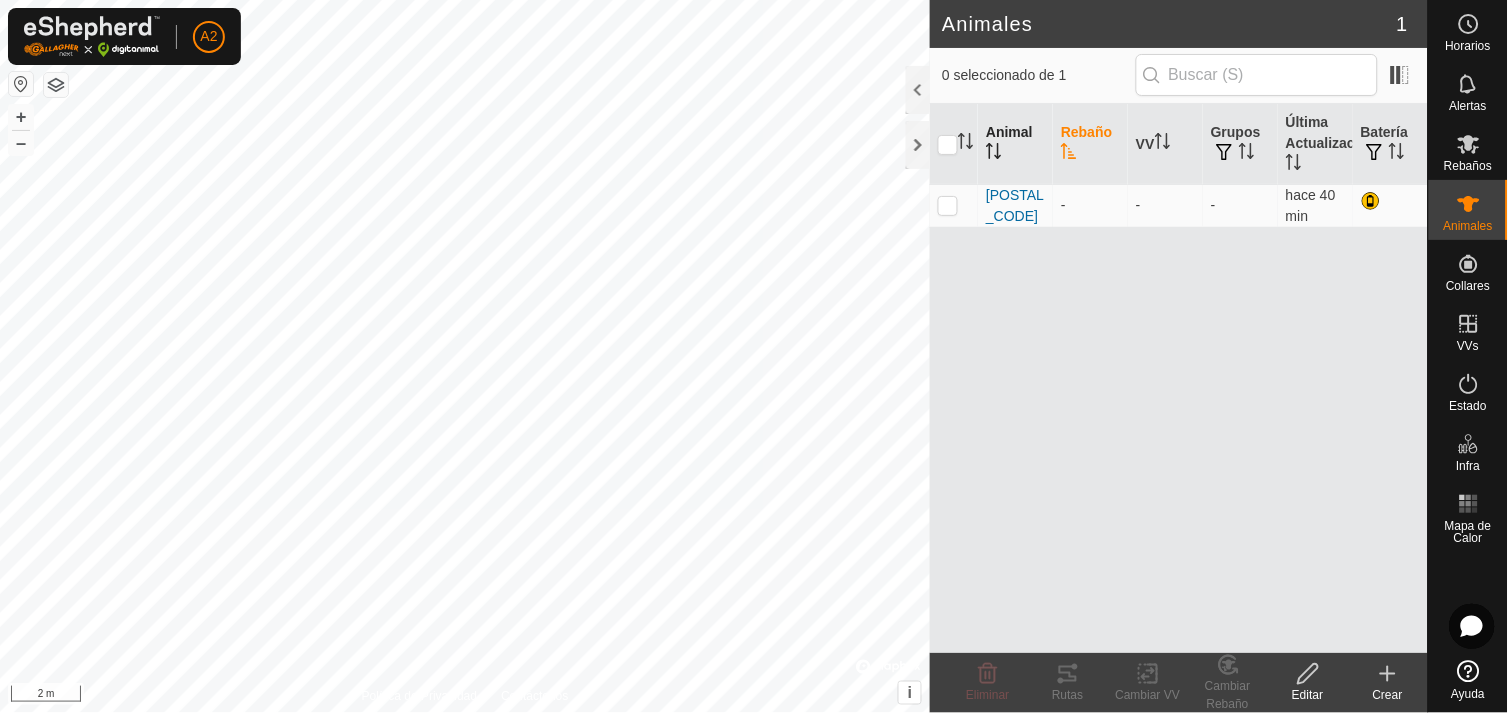 click on "Animal" at bounding box center (1015, 144) 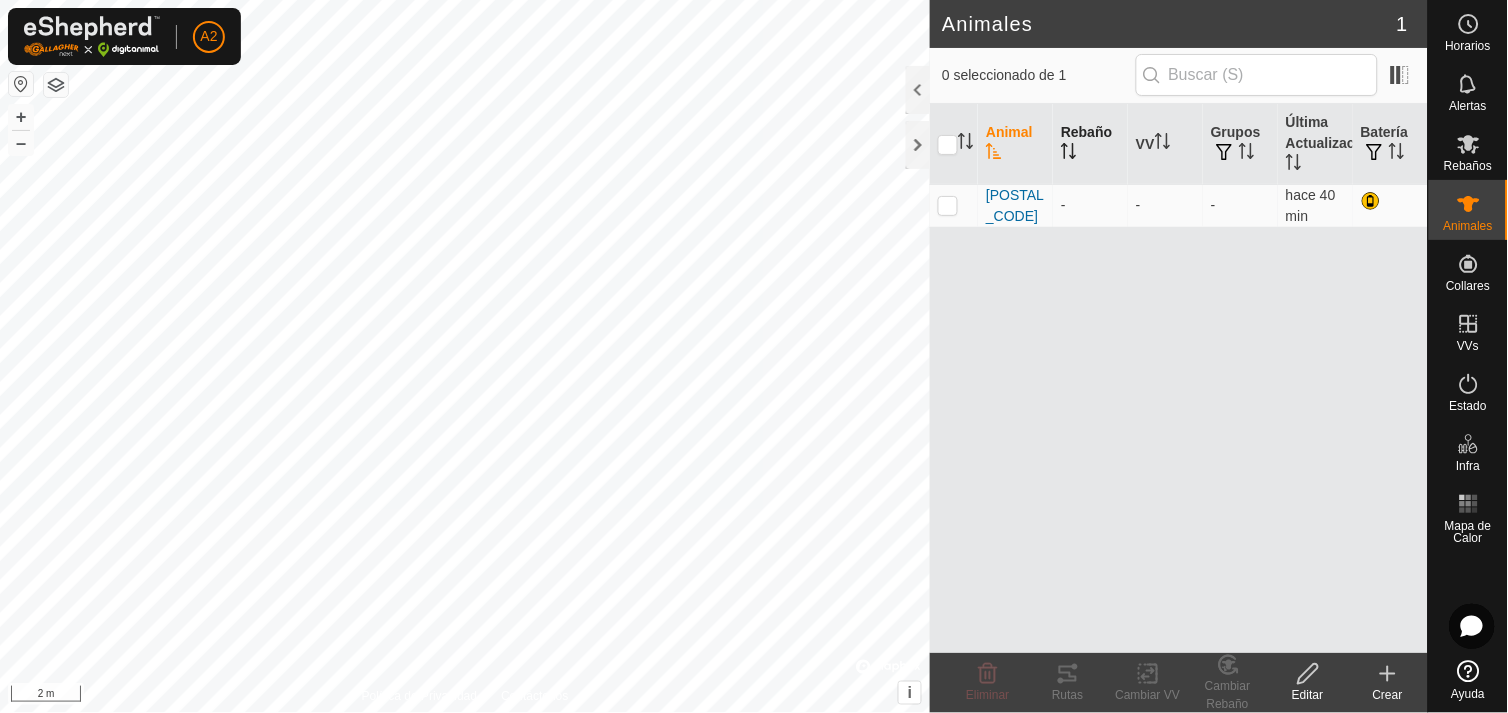 click on "Rebaño" at bounding box center (1090, 144) 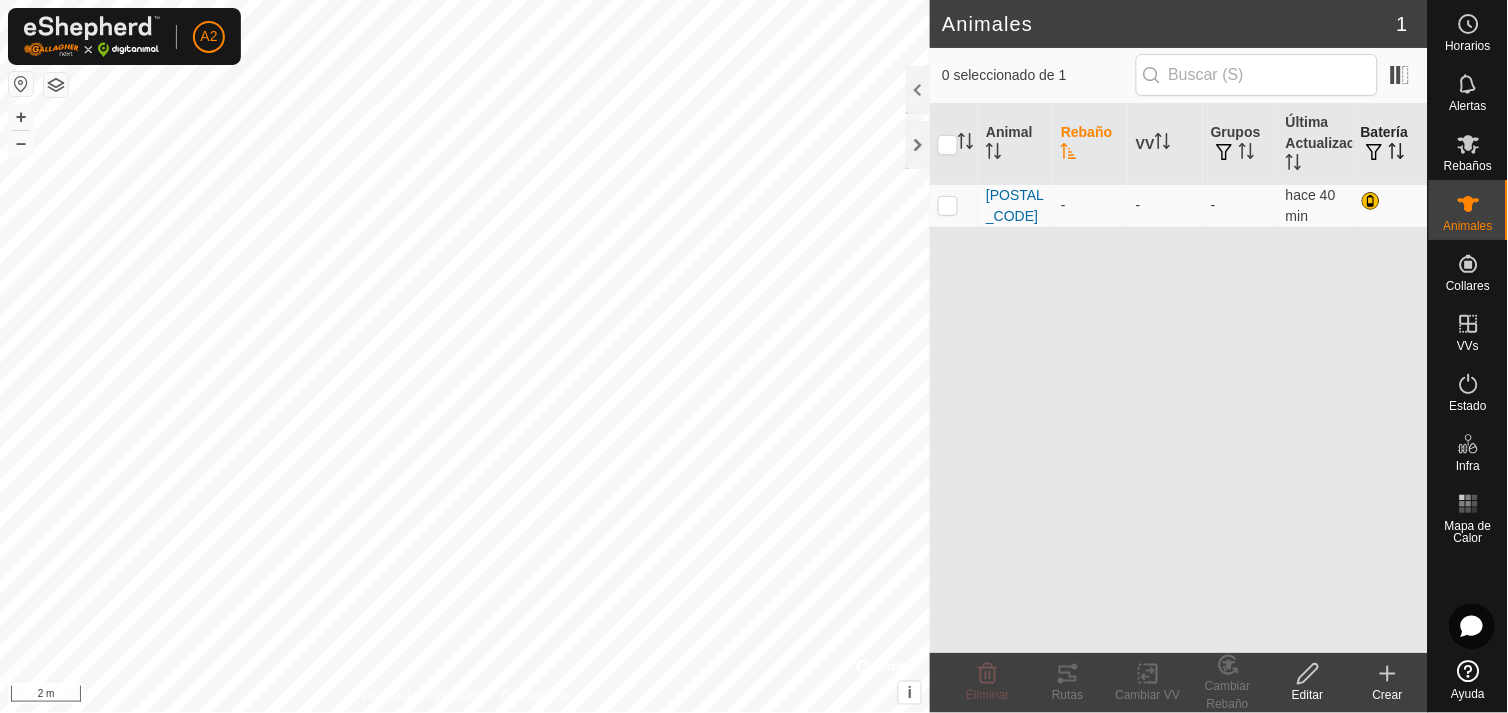 click at bounding box center [1375, 152] 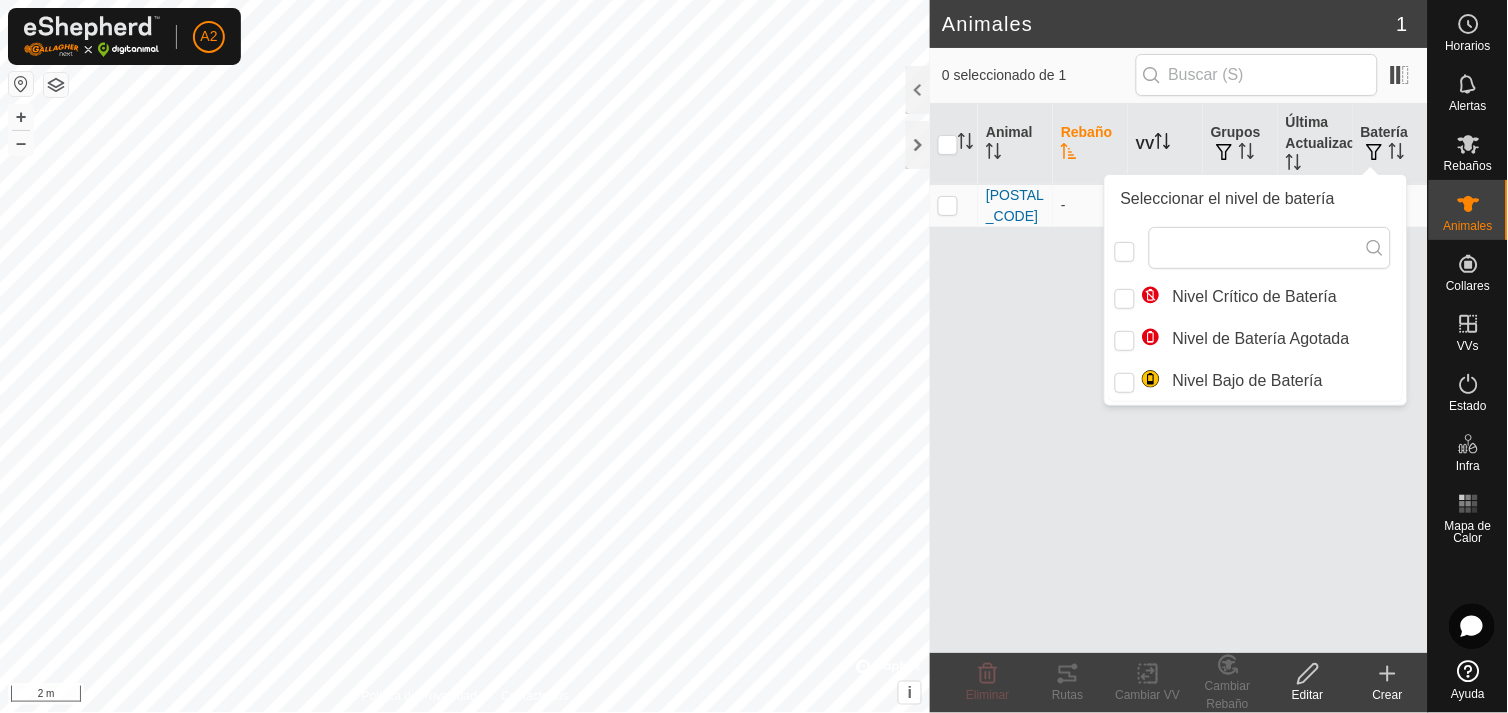 click on "VV" at bounding box center (1165, 144) 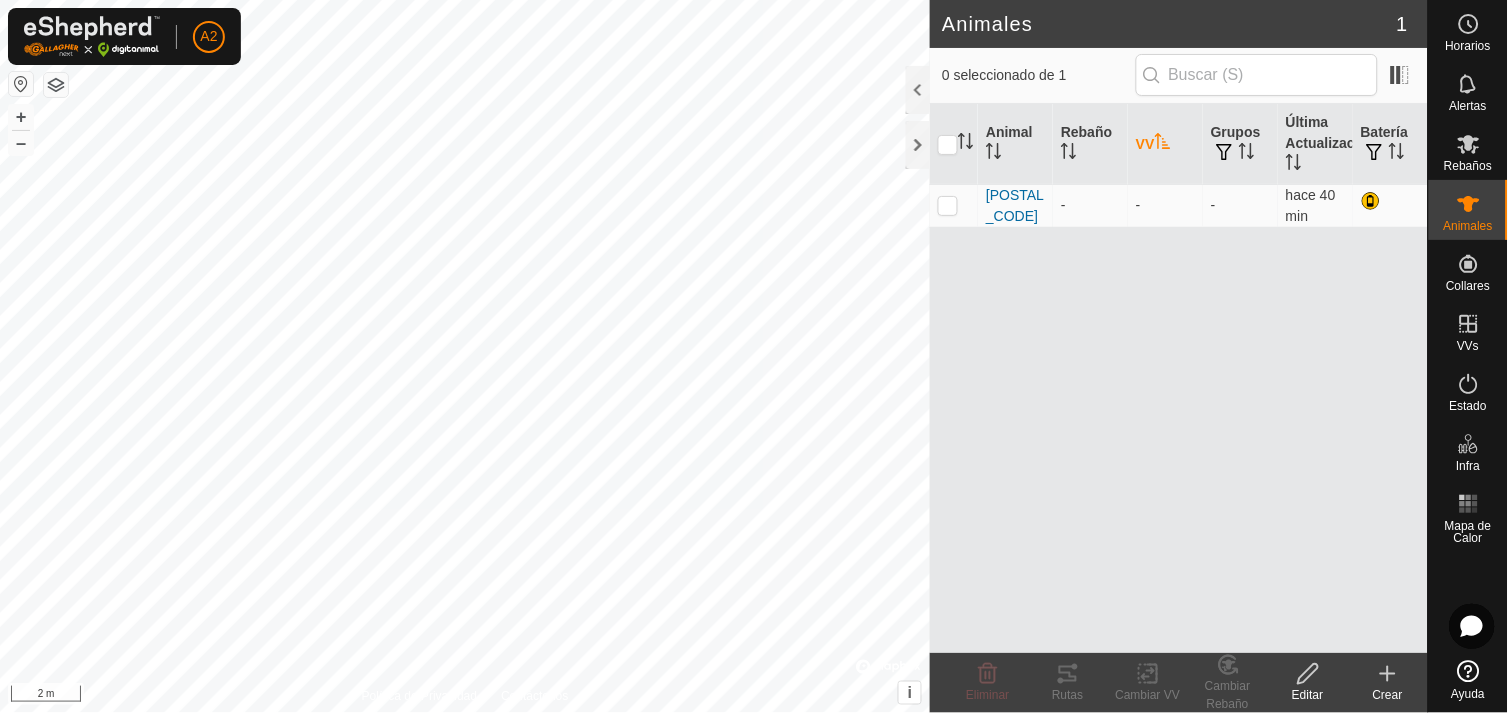 click on "VV" at bounding box center (1165, 144) 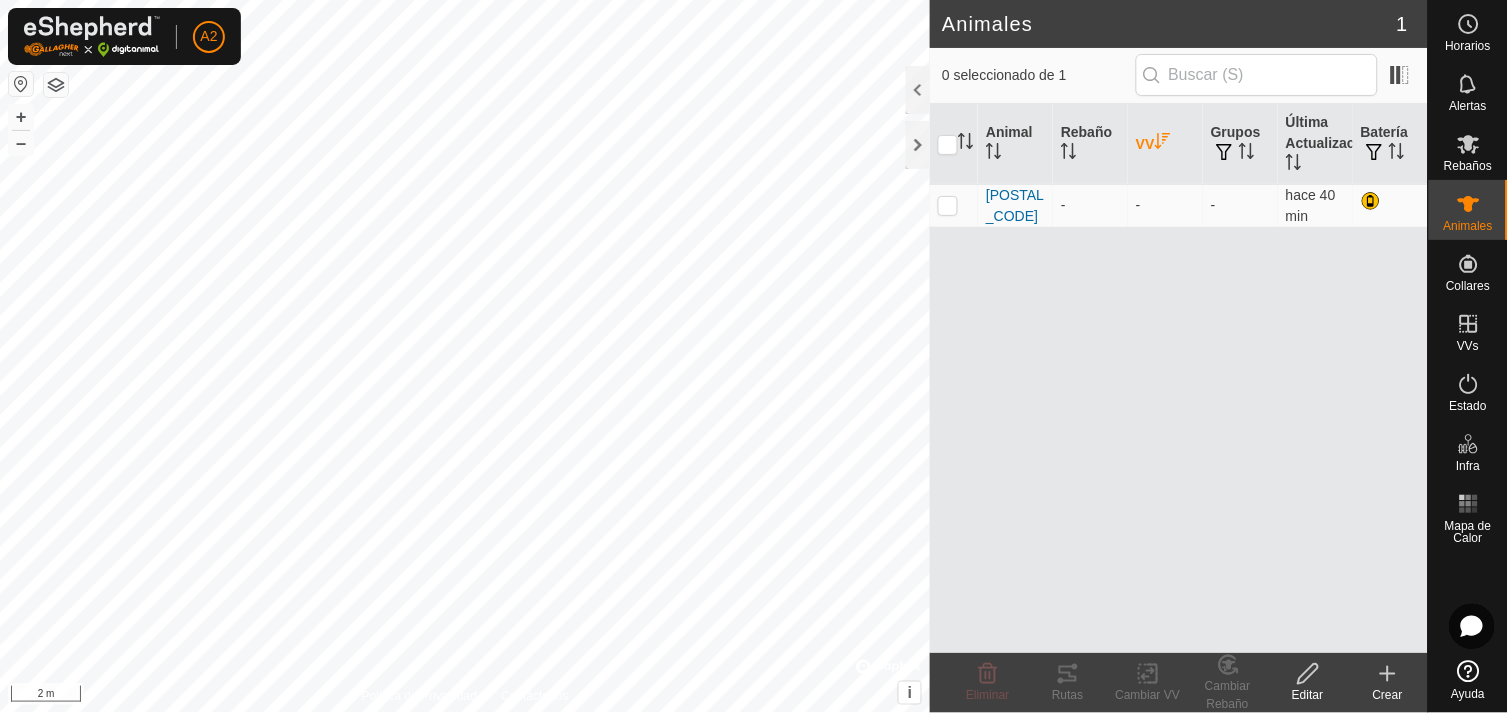 click on "VV" at bounding box center (1165, 144) 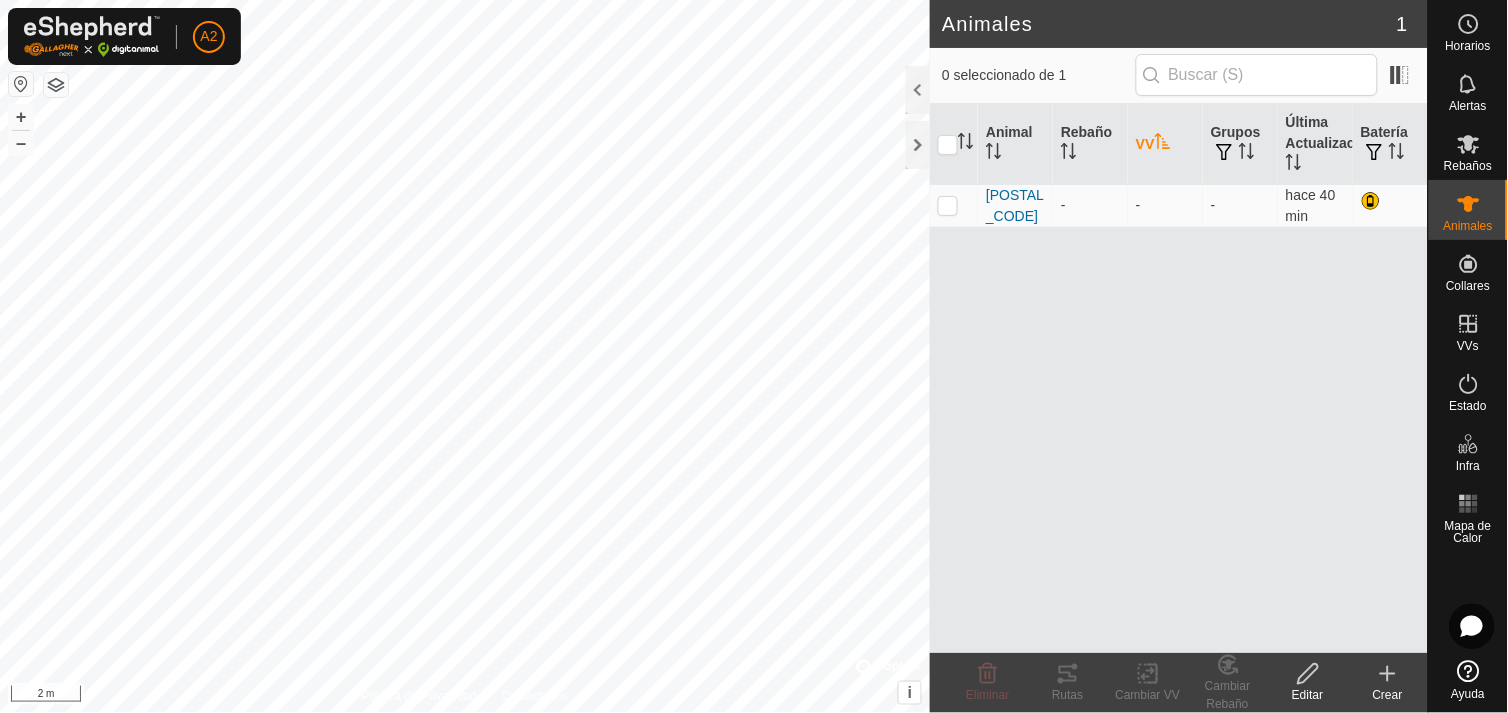 click 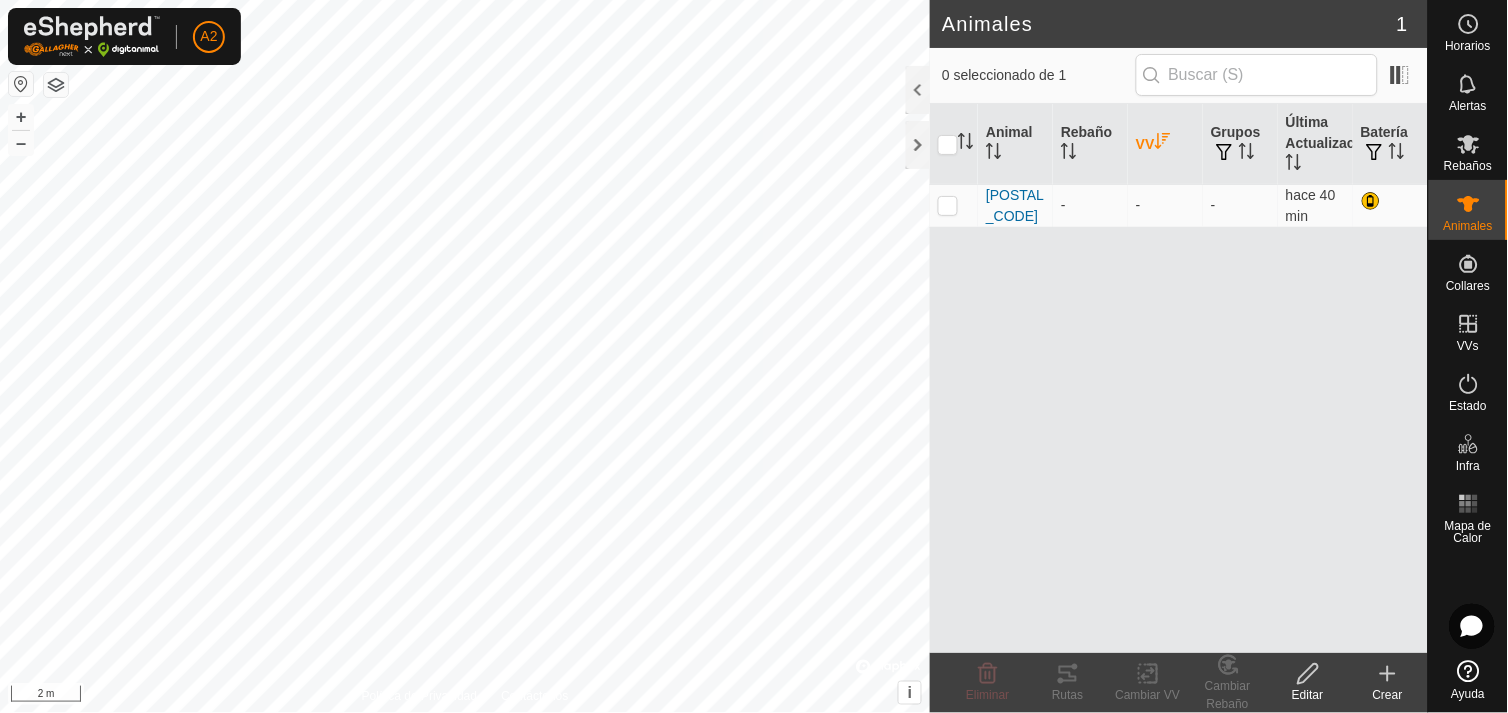 click on "VV" at bounding box center [1165, 144] 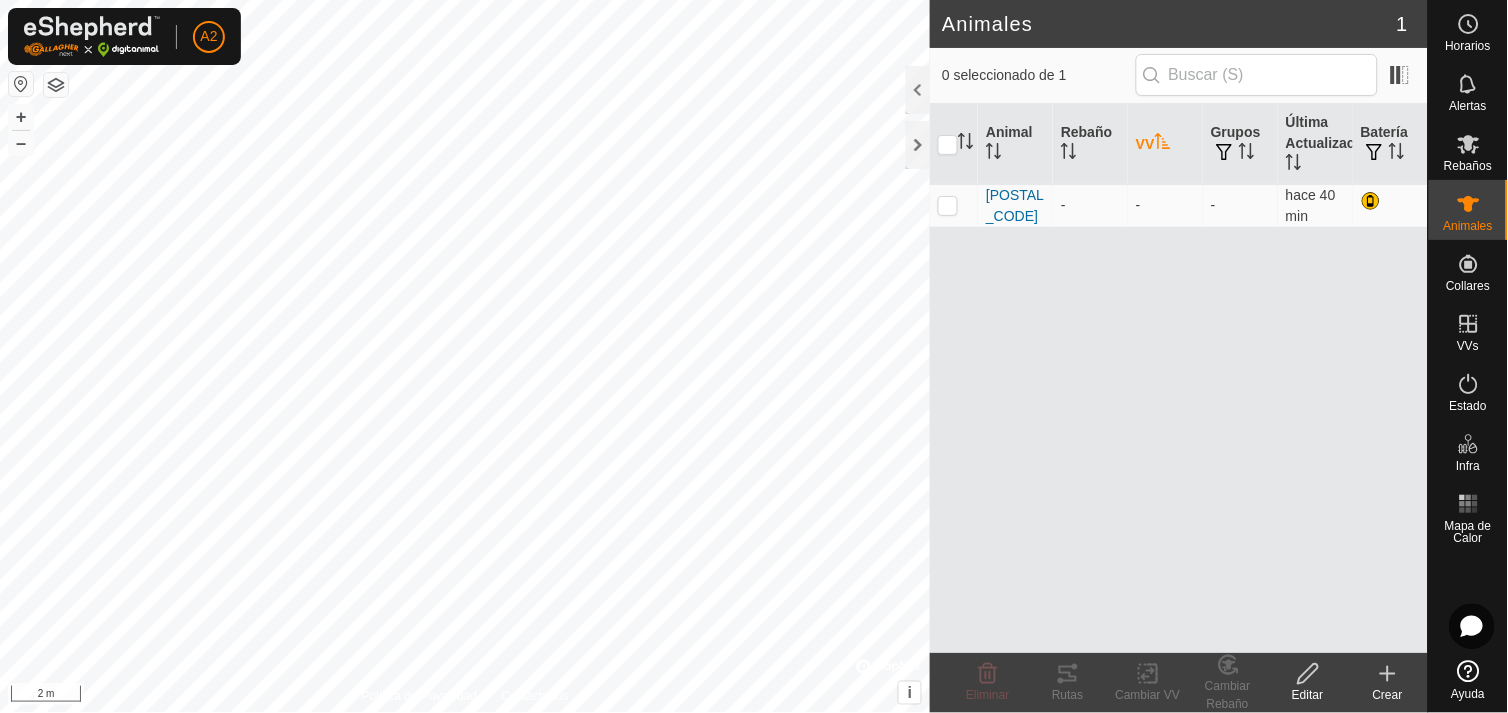click on "VV" at bounding box center [1165, 144] 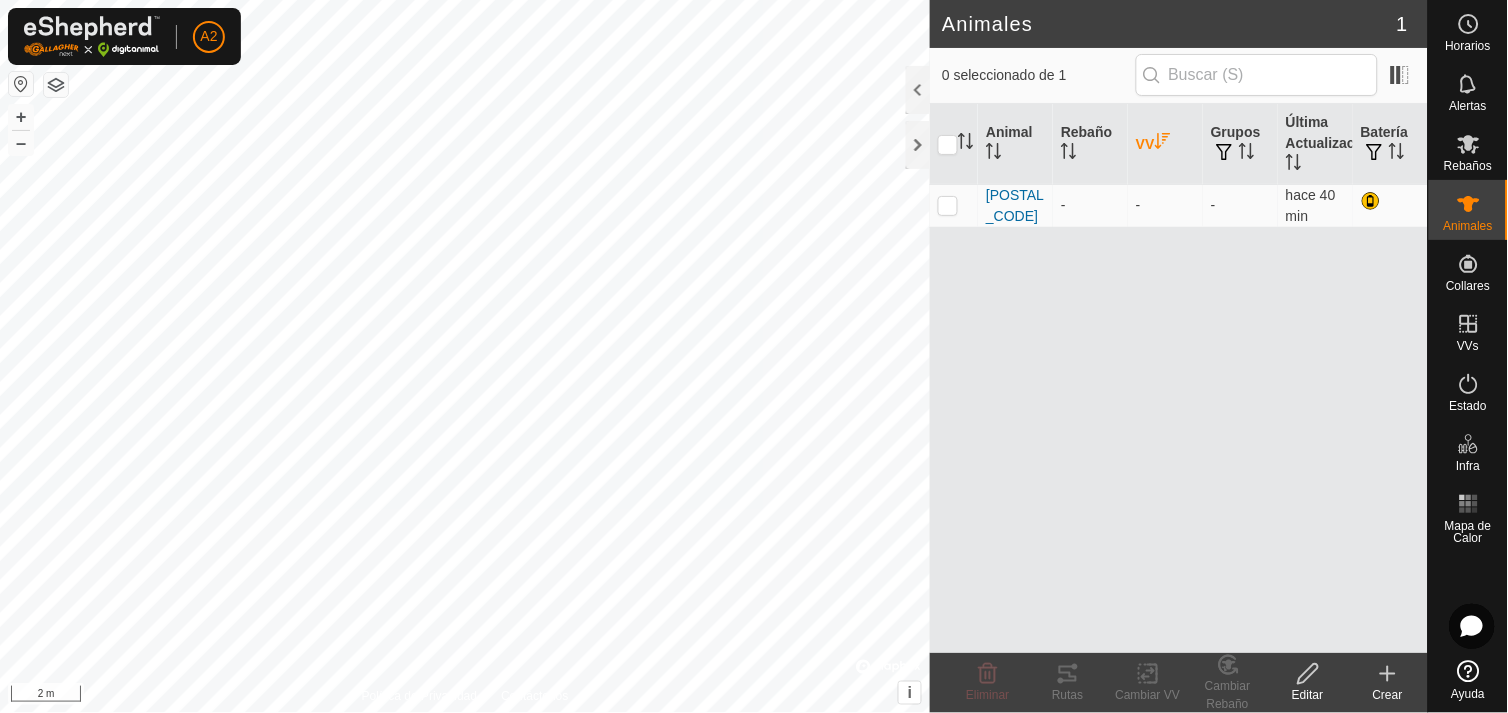 click on "VV" at bounding box center (1165, 144) 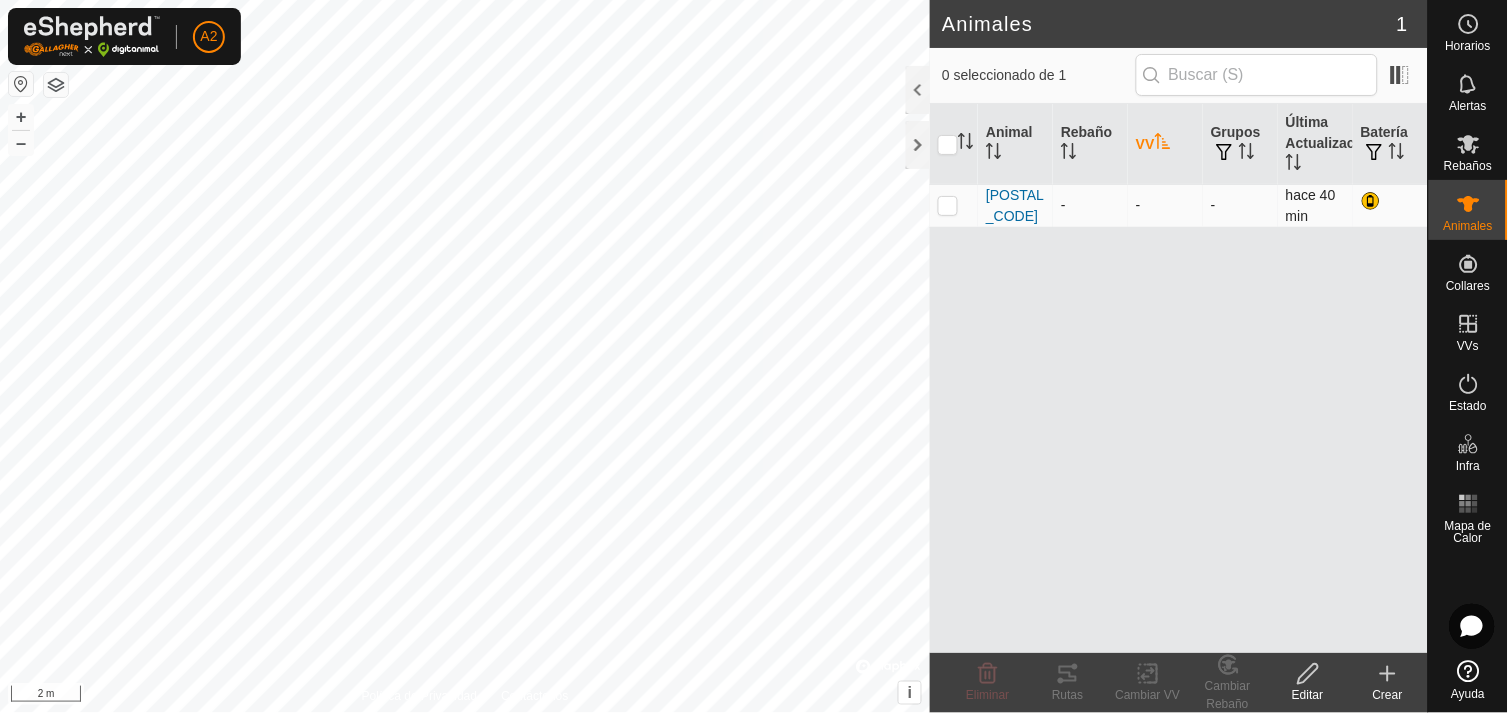click at bounding box center (948, 205) 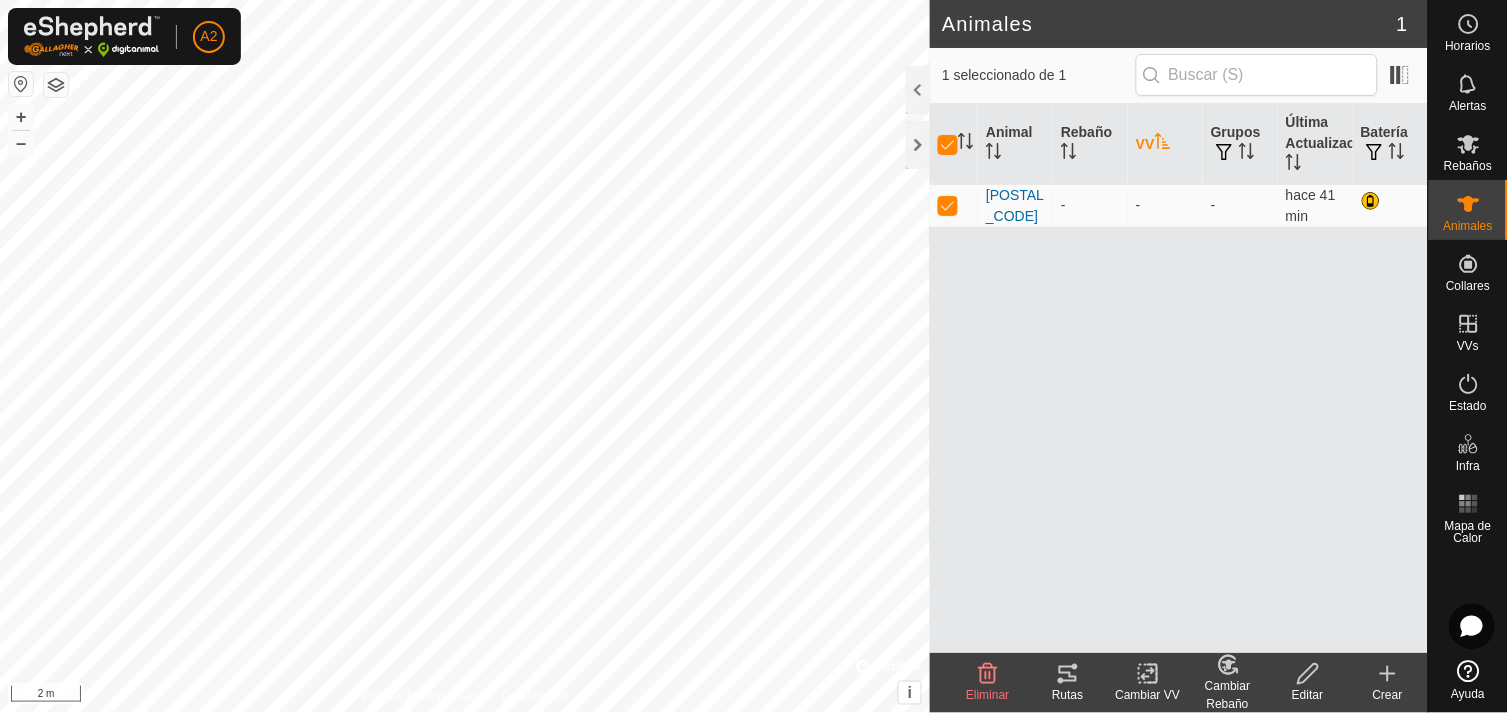 click 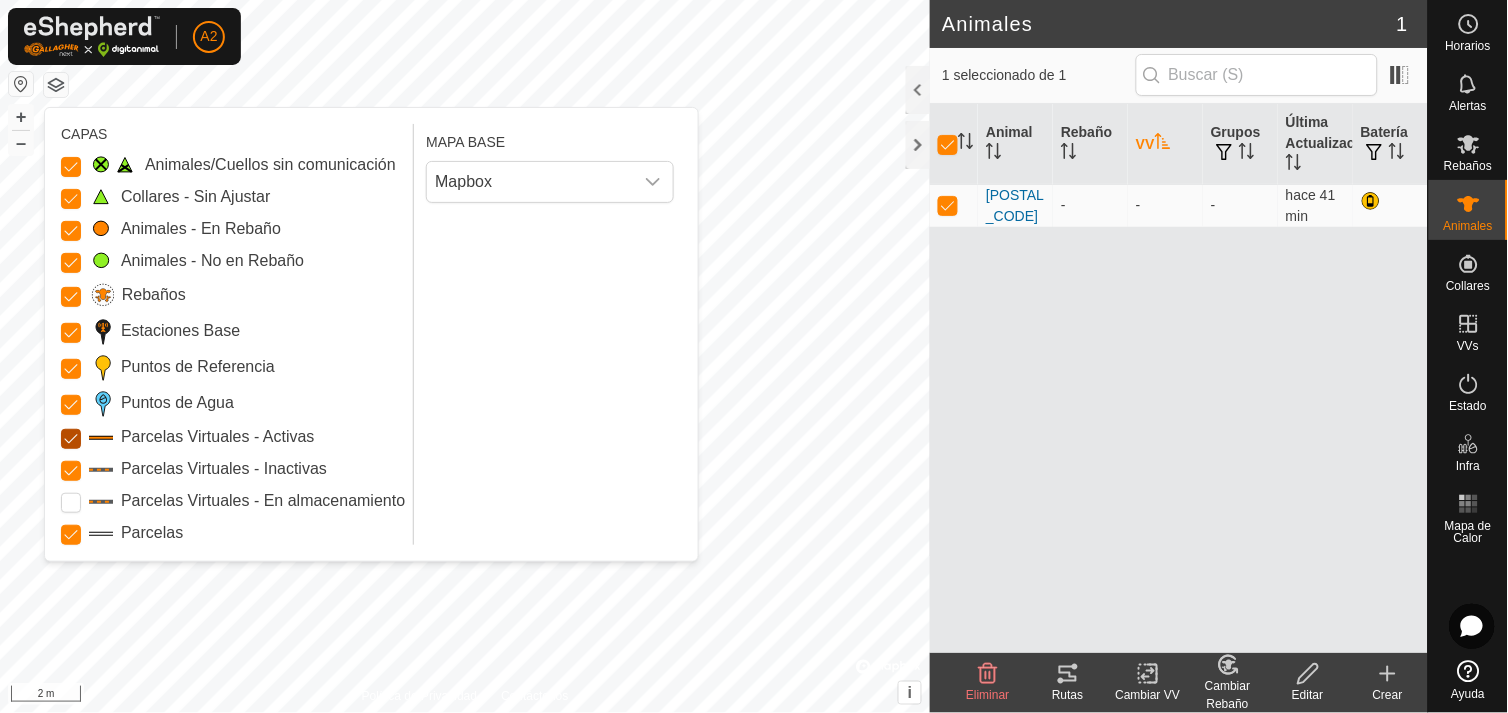 click on "Parcelas Virtuales - Activas" at bounding box center (71, 439) 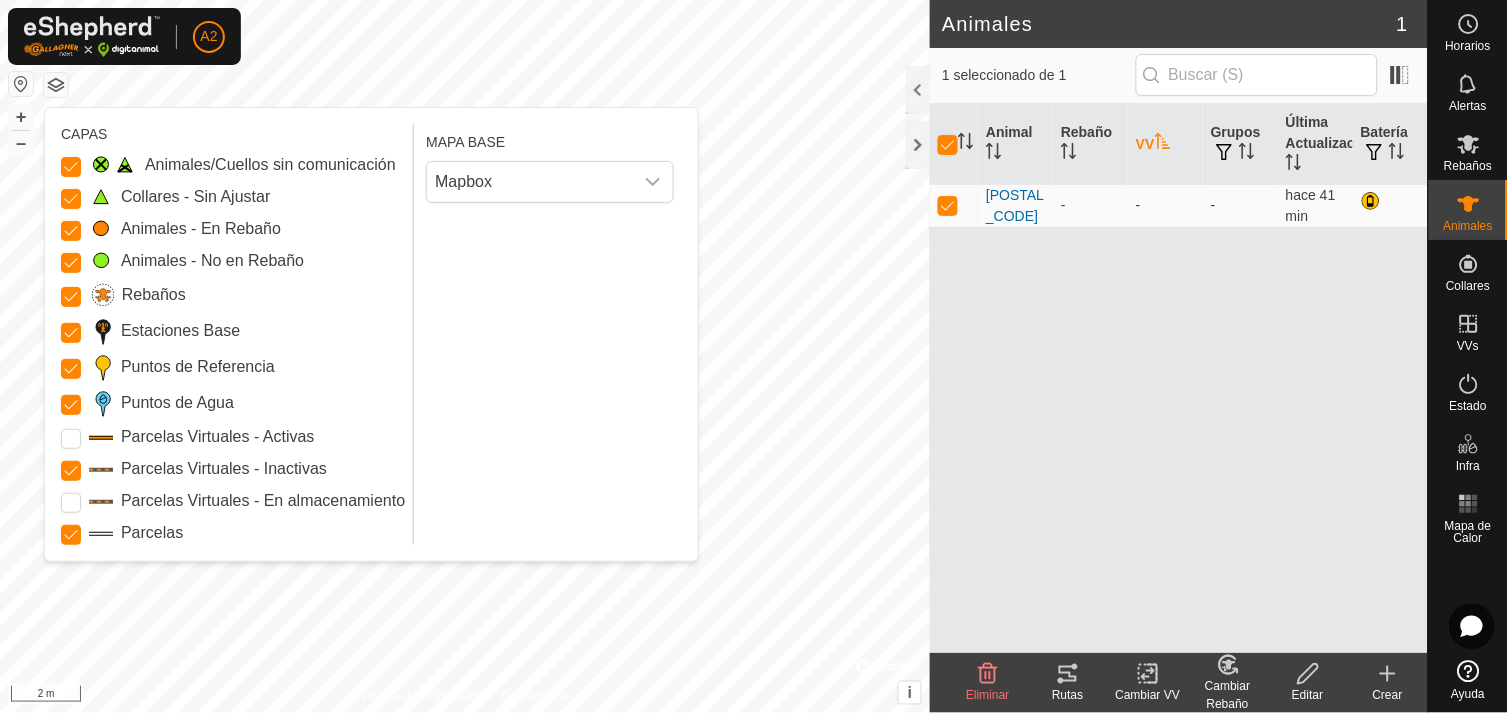 click on "Parcelas Virtuales - Activas" at bounding box center [71, 439] 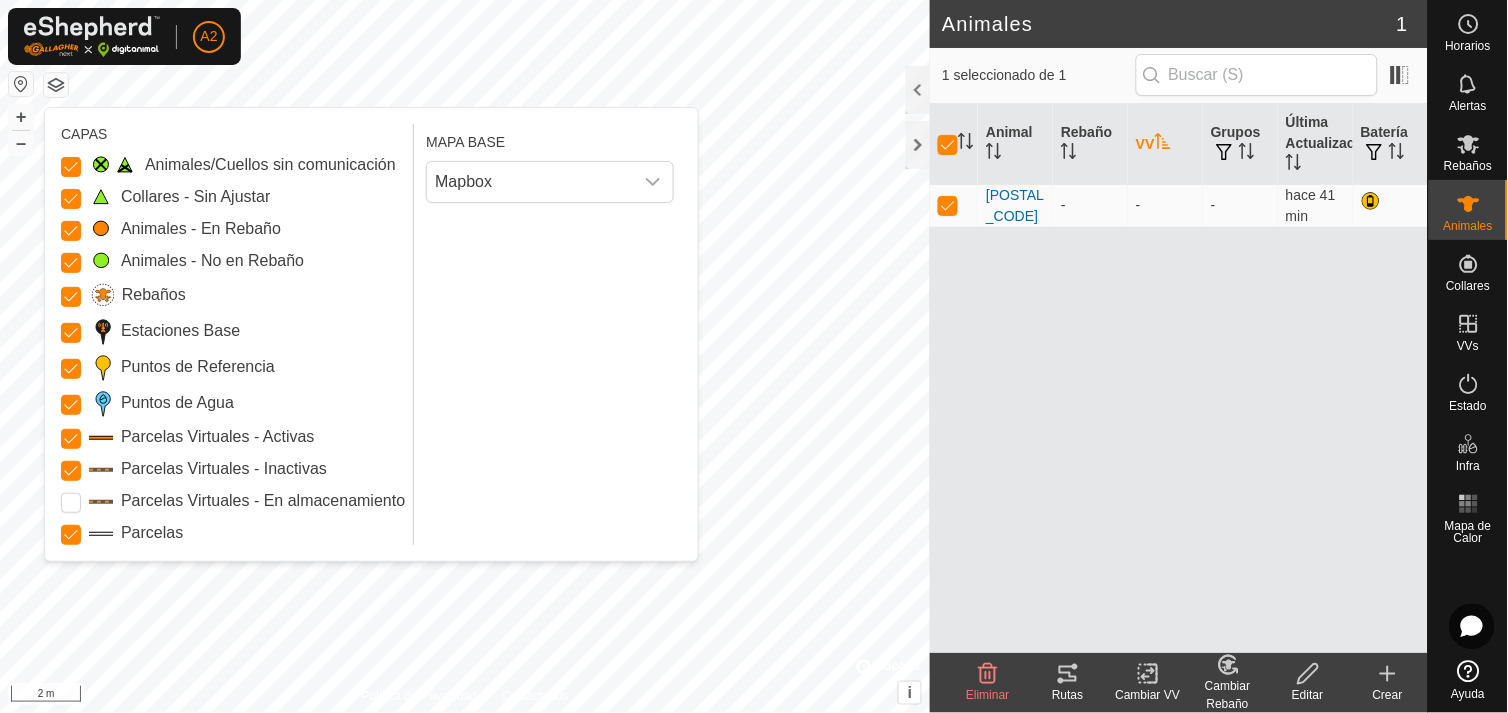 click at bounding box center (21, 84) 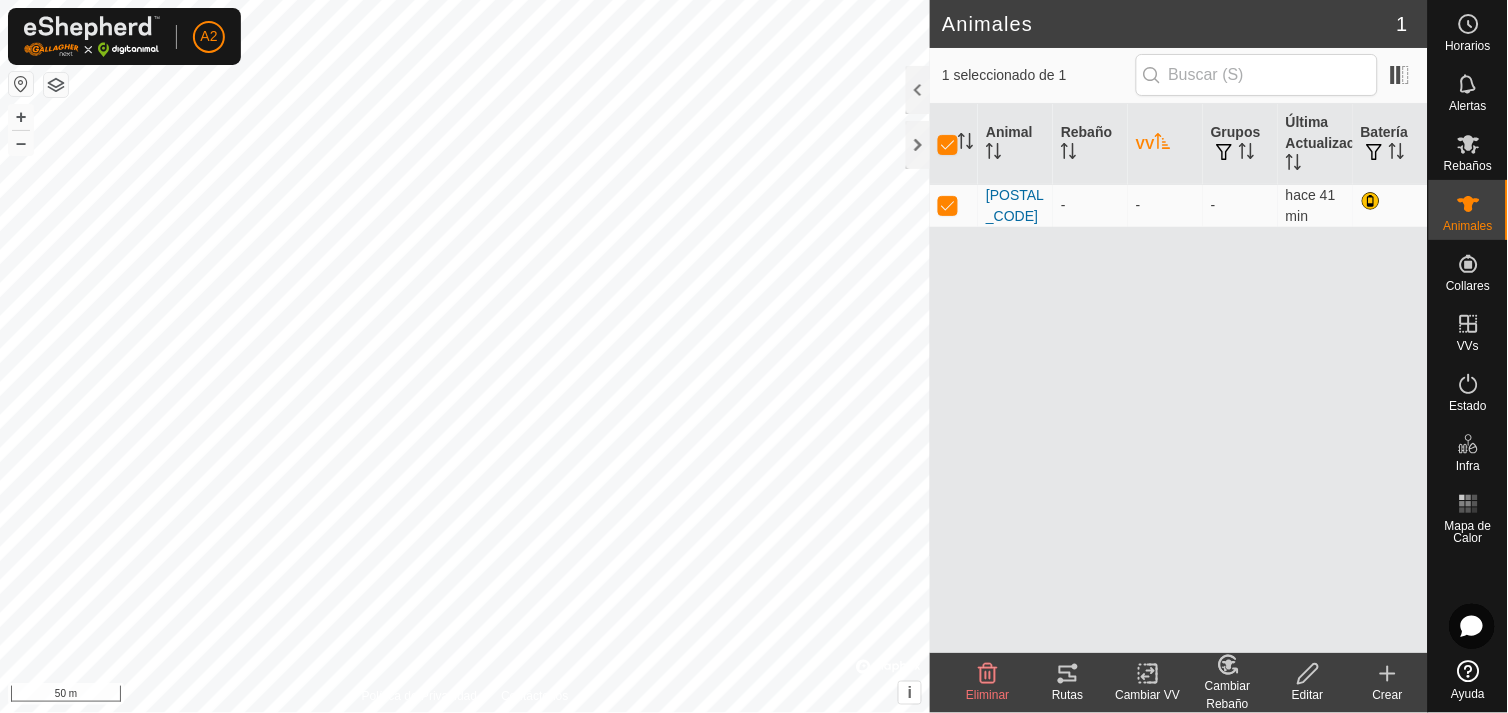 click at bounding box center (21, 84) 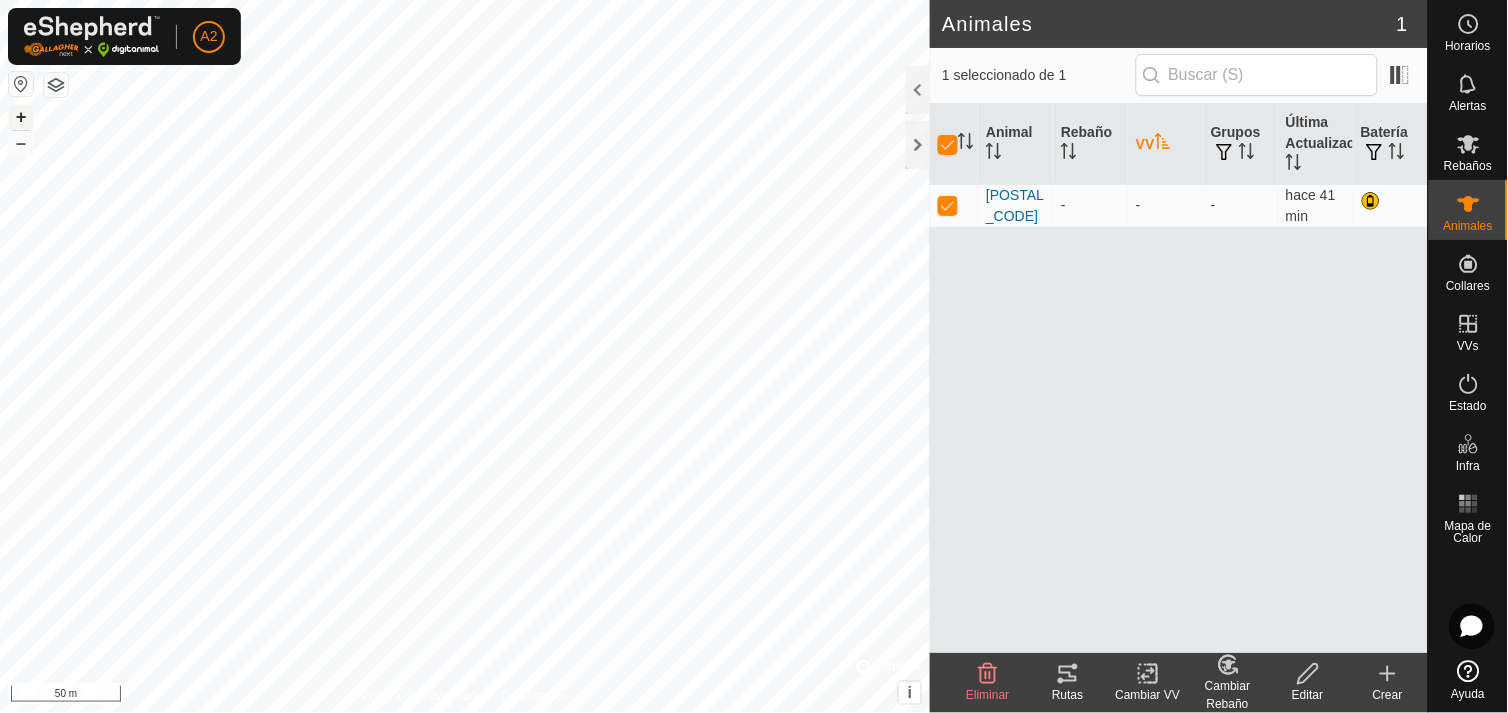 click on "+" at bounding box center (21, 117) 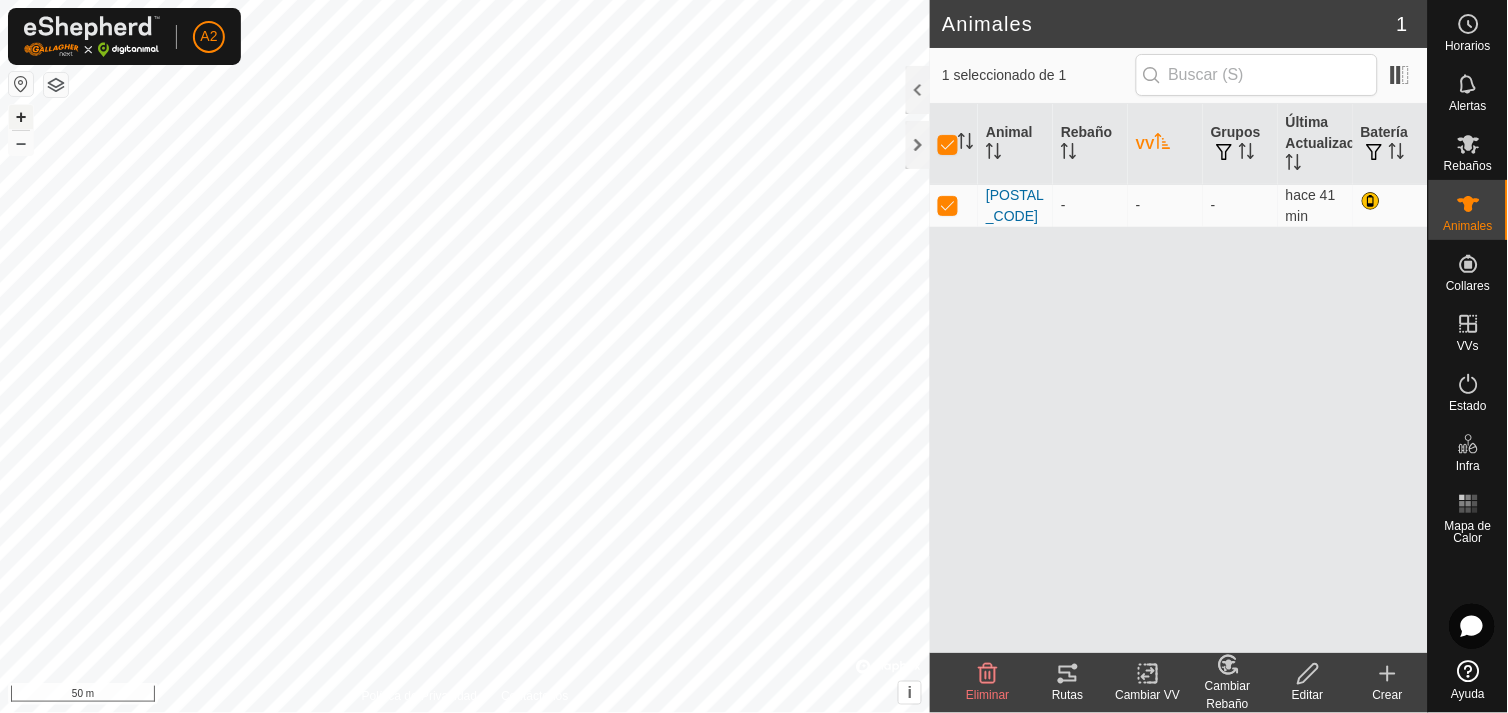 click on "+" at bounding box center [21, 117] 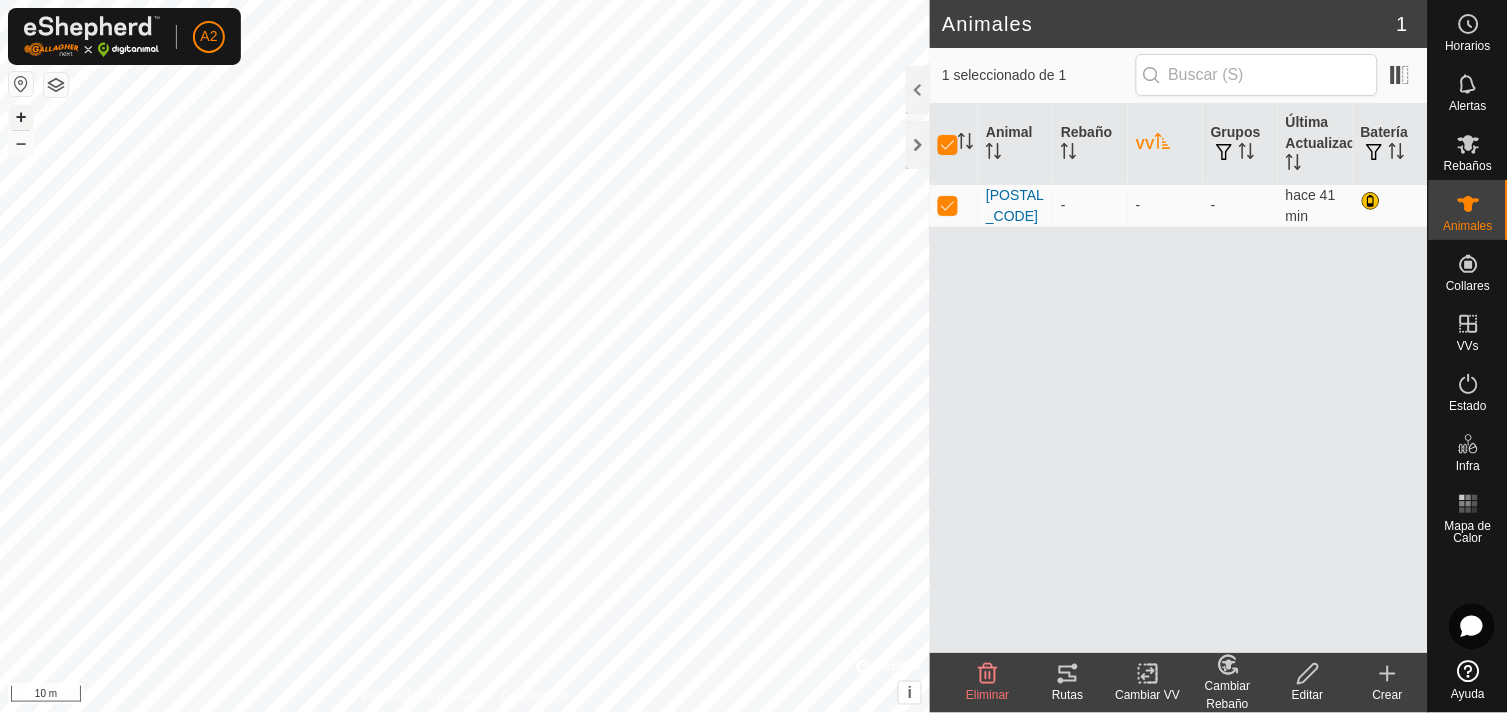 click on "+" at bounding box center (21, 117) 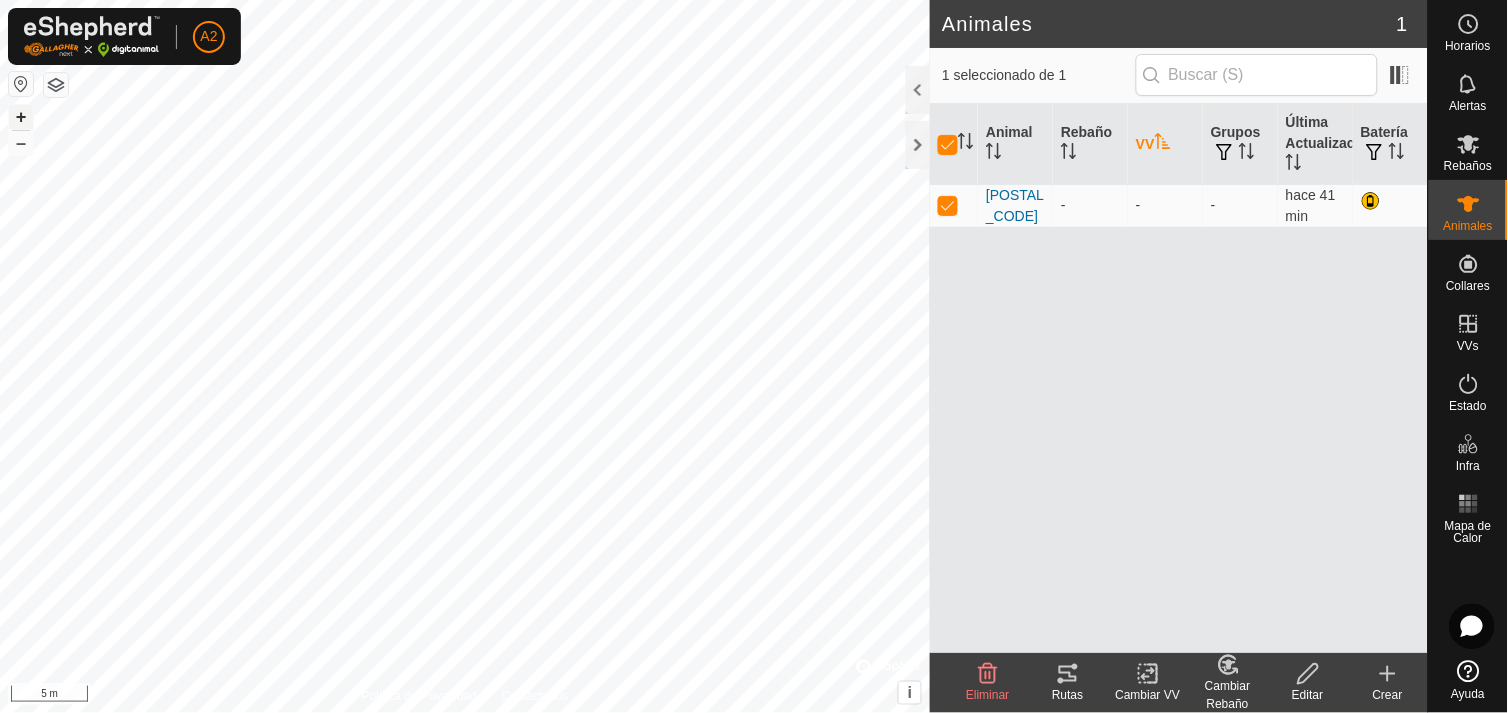 click on "+" at bounding box center [21, 117] 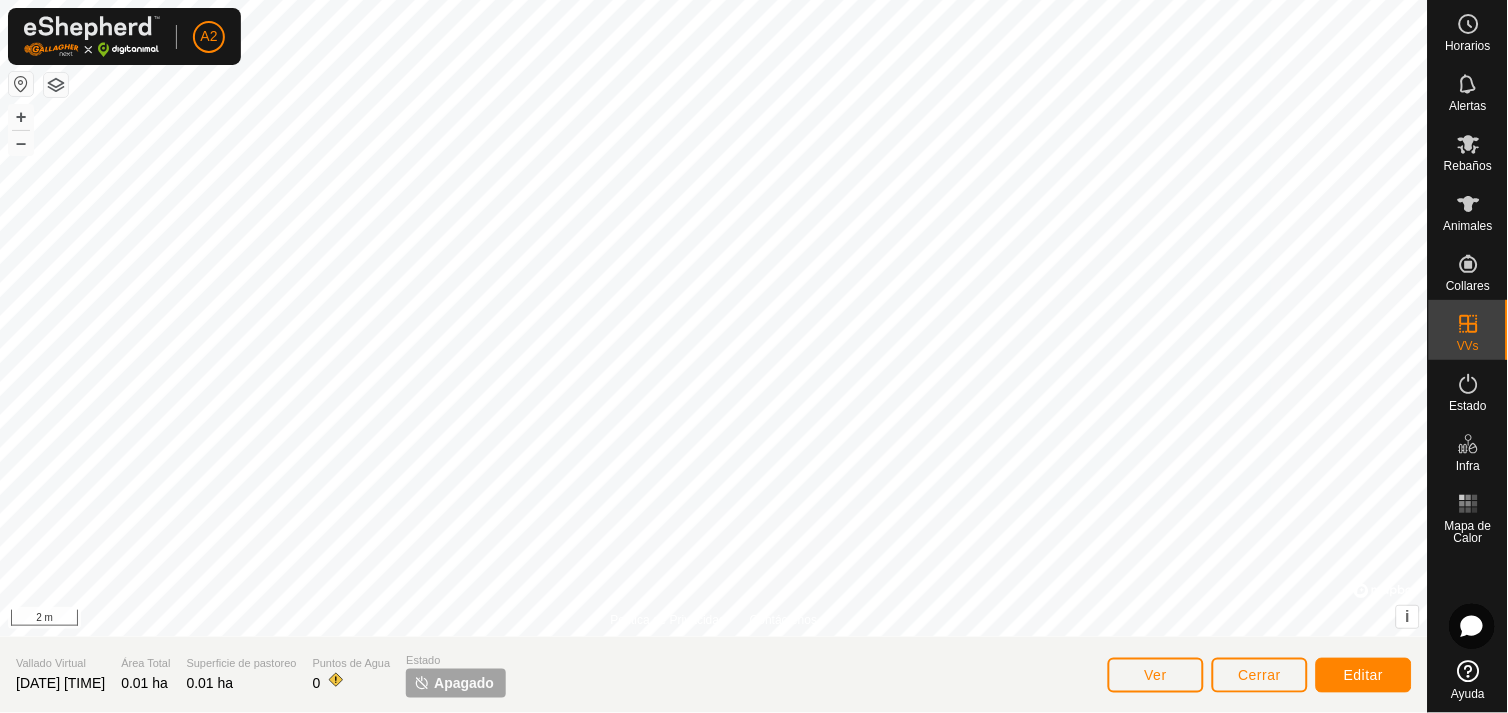 click on "Apagado" 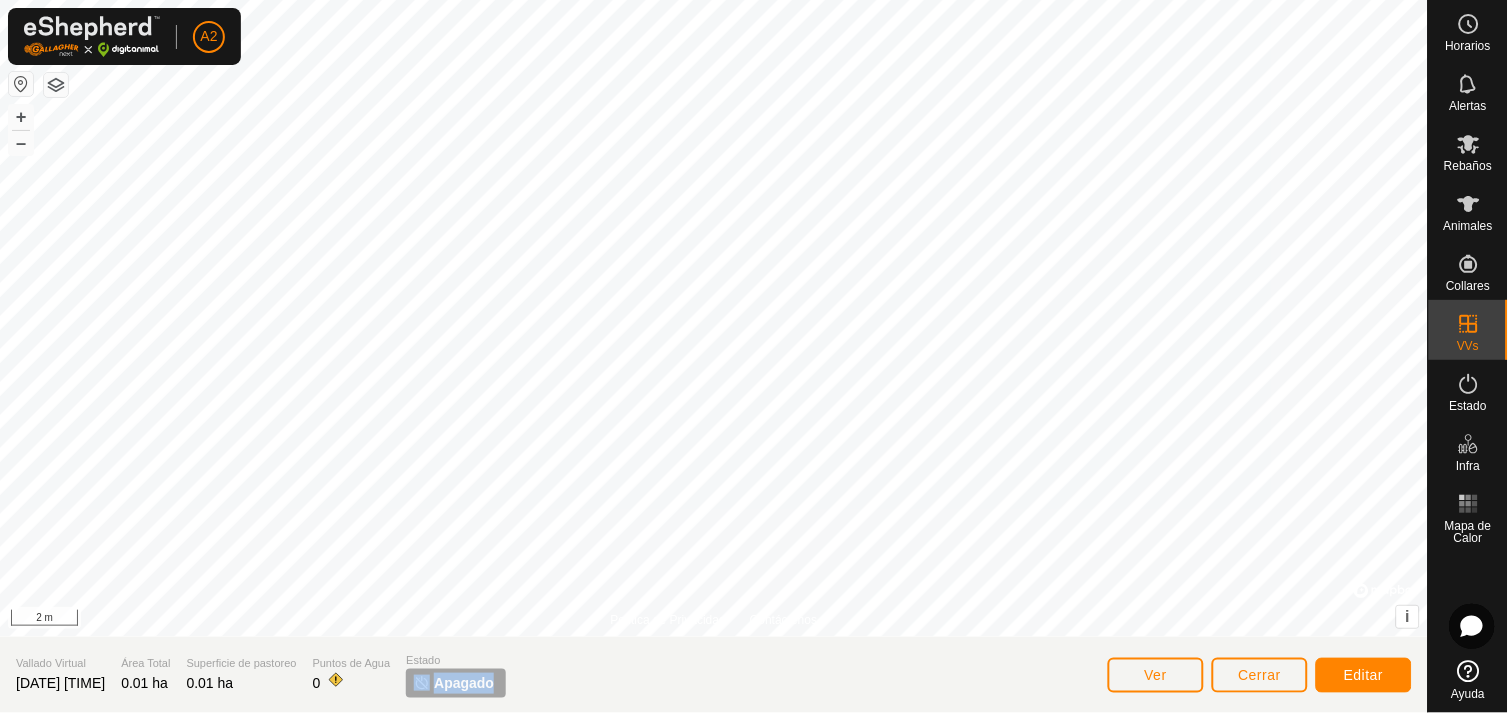 click on "Apagado" 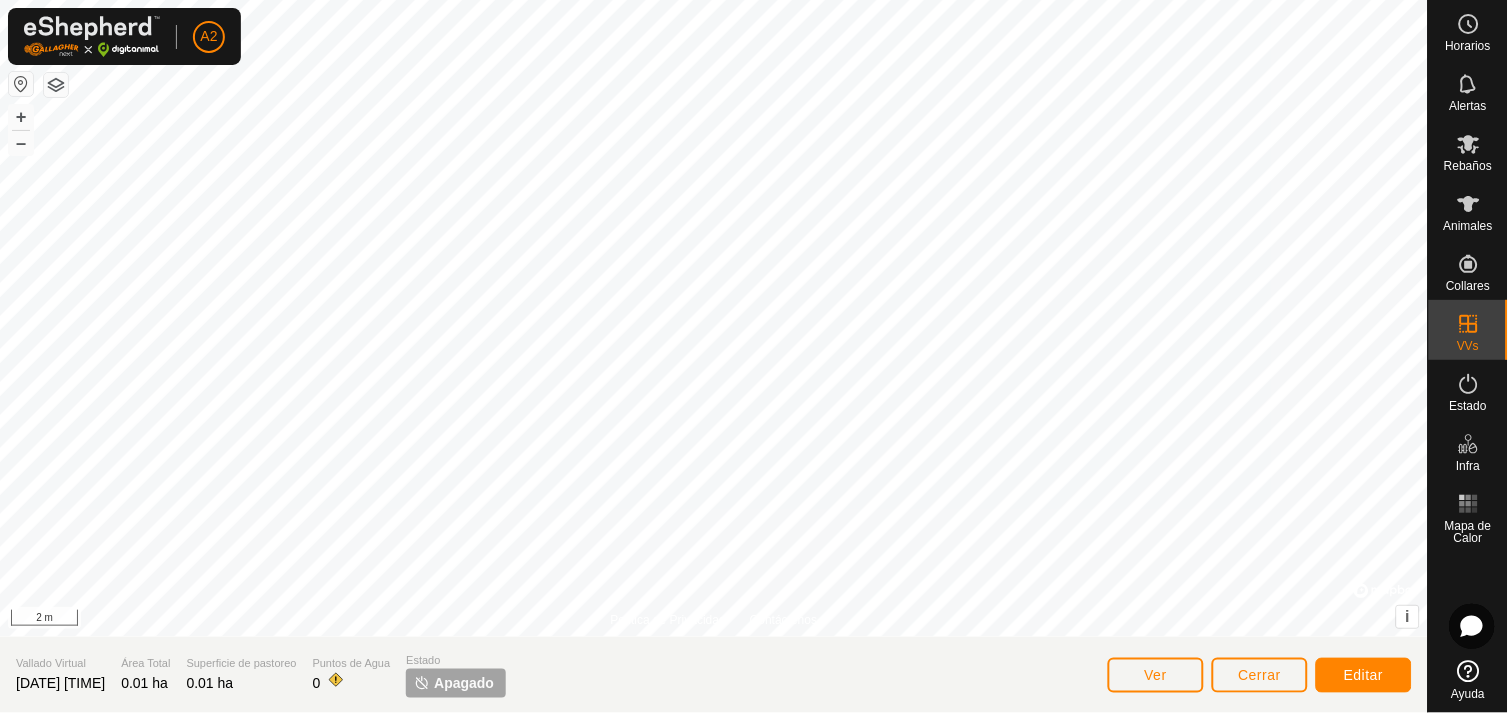 click 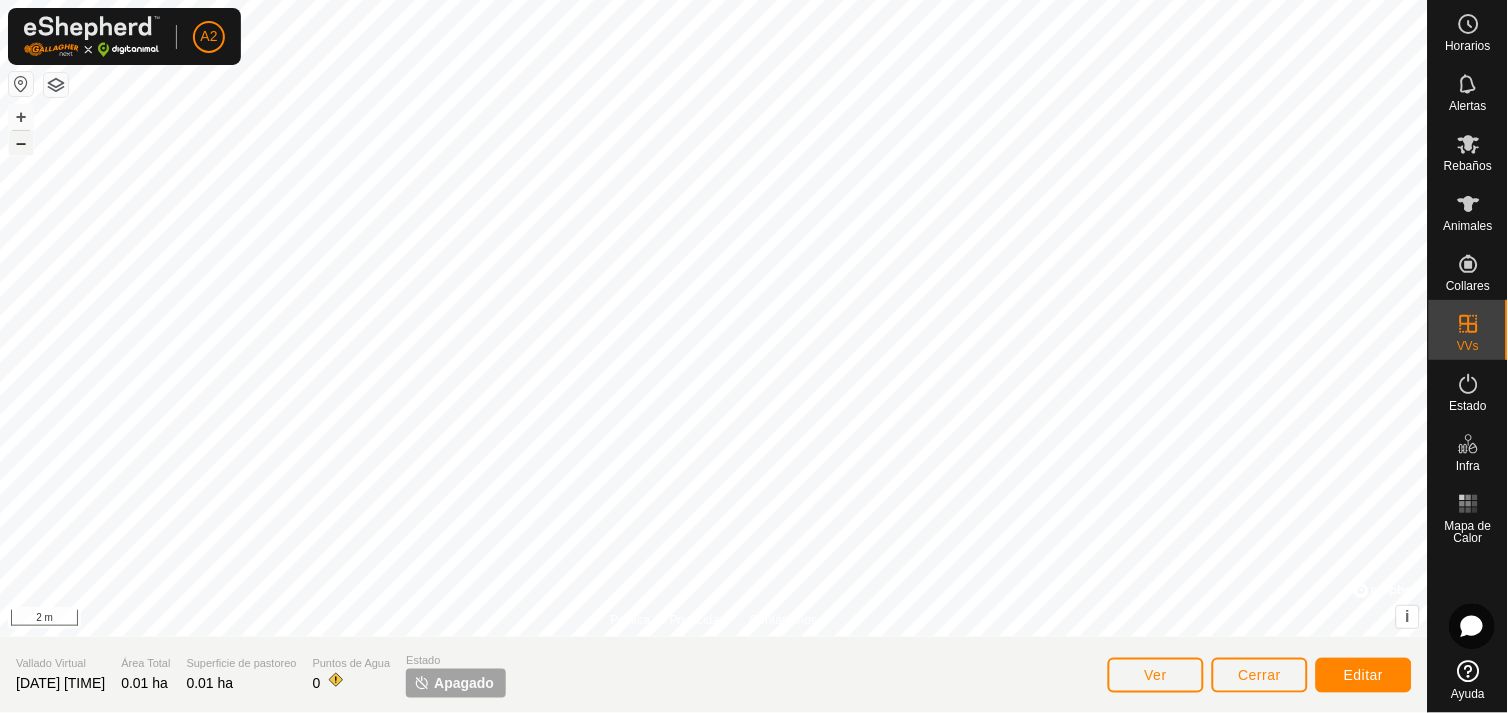 click on "–" at bounding box center [21, 143] 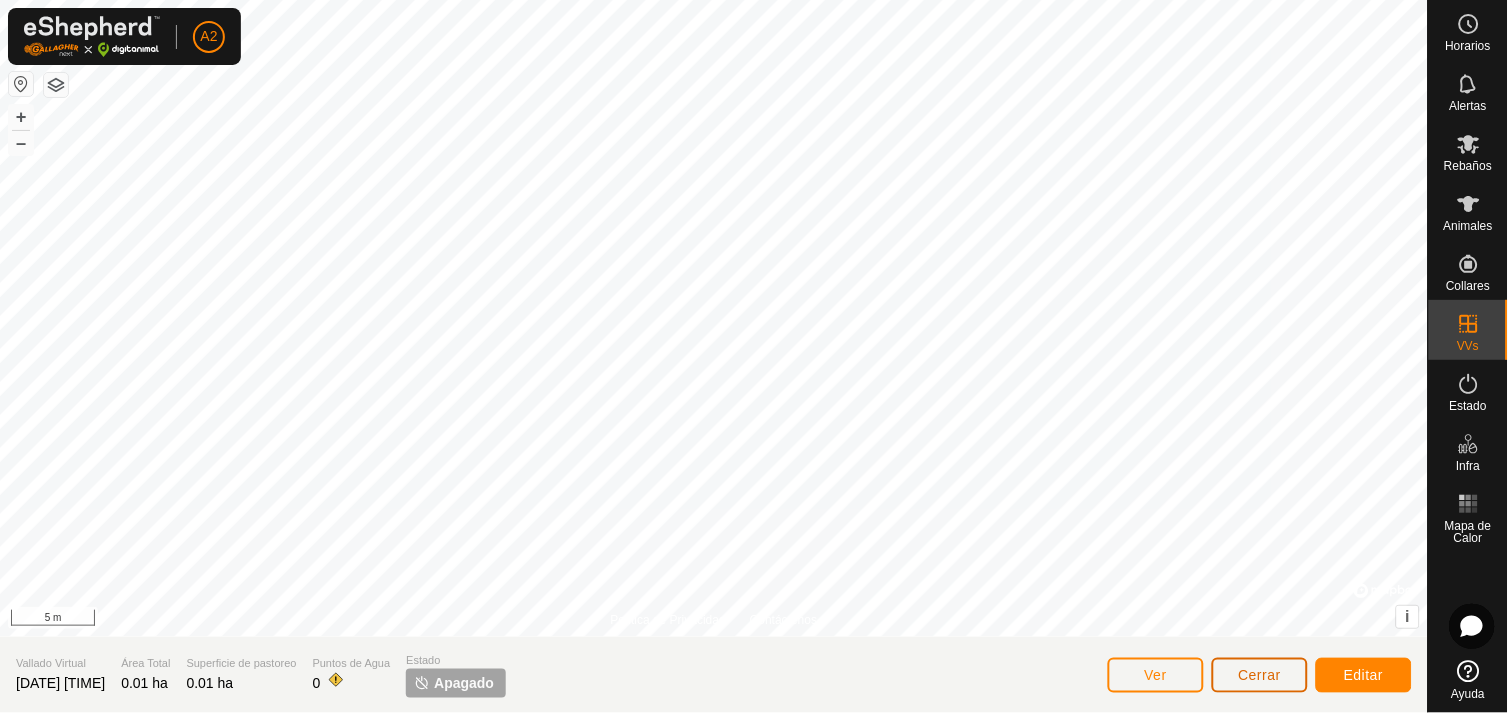 click on "Cerrar" 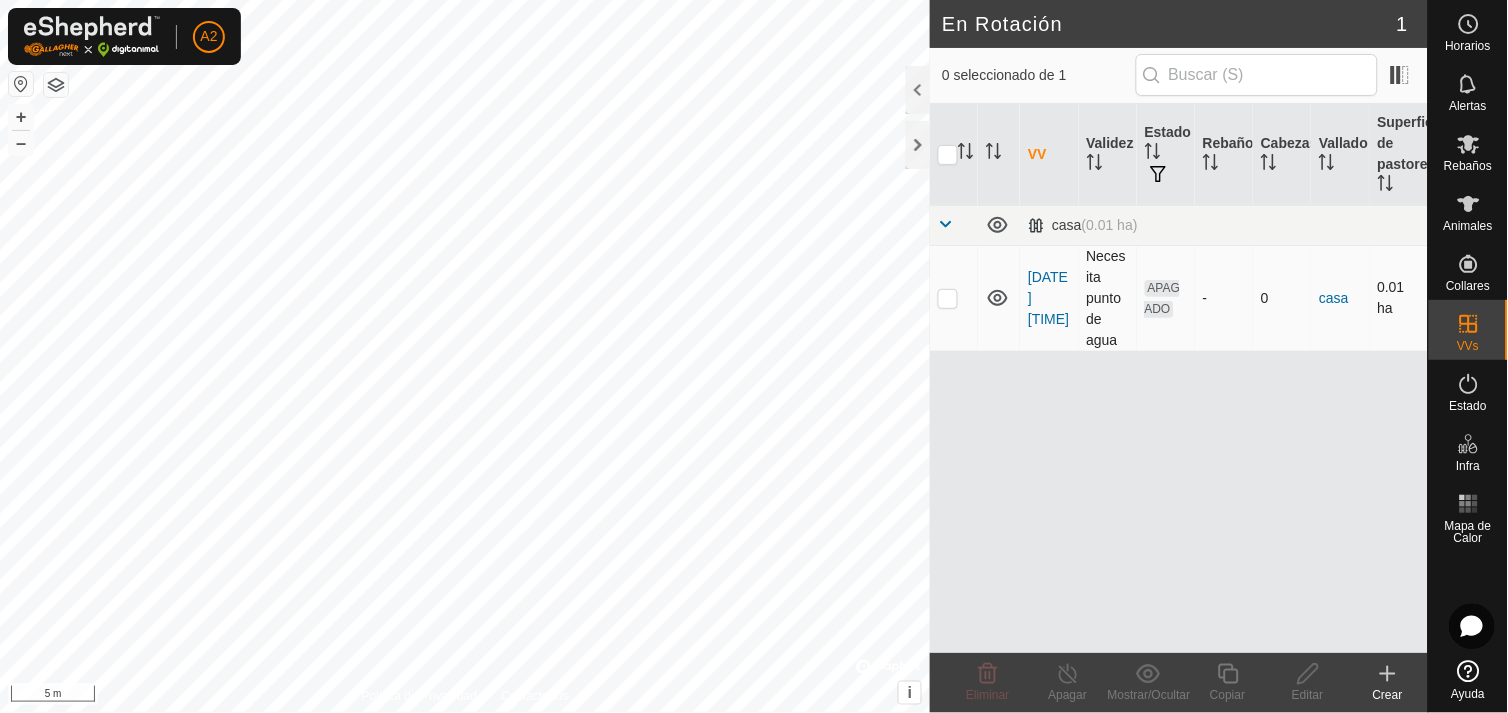 click on "Necesita punto de agua" at bounding box center (1108, 298) 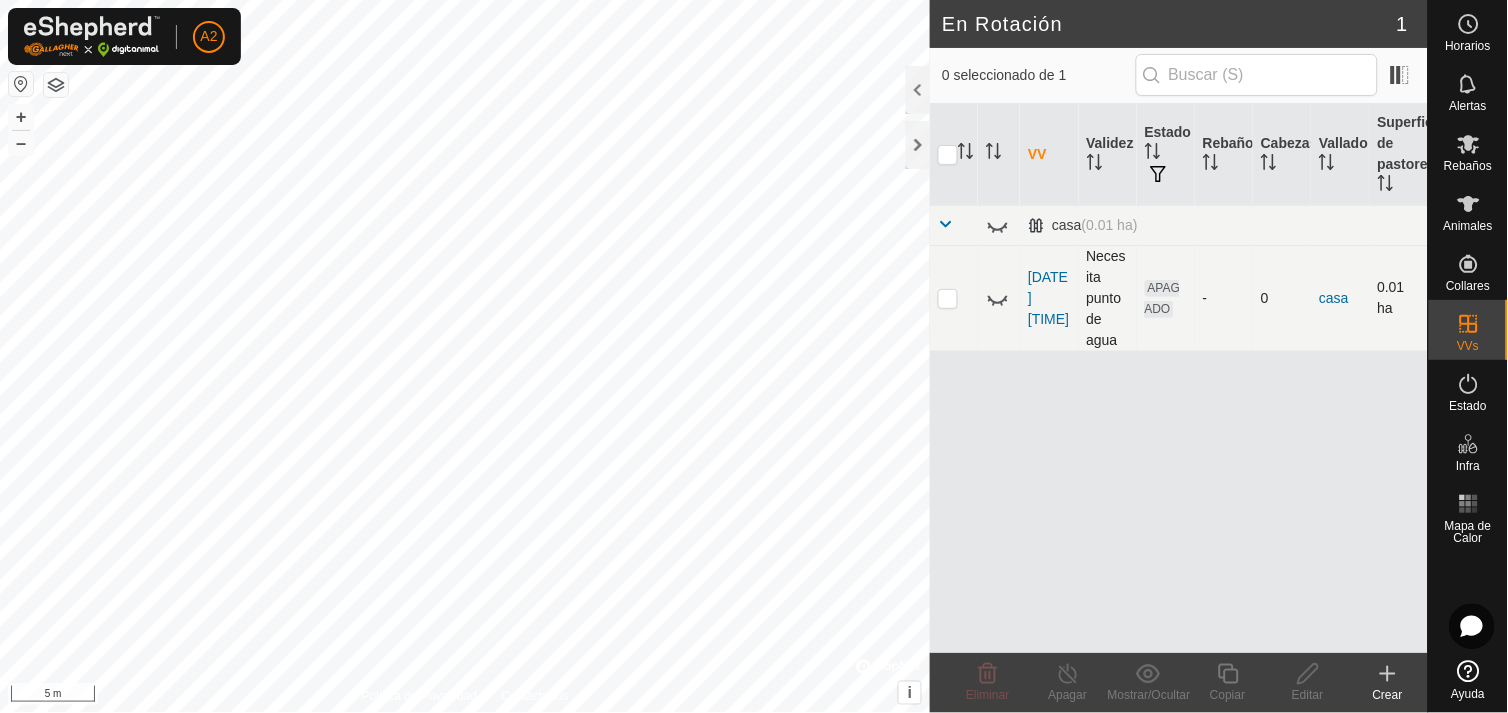 click 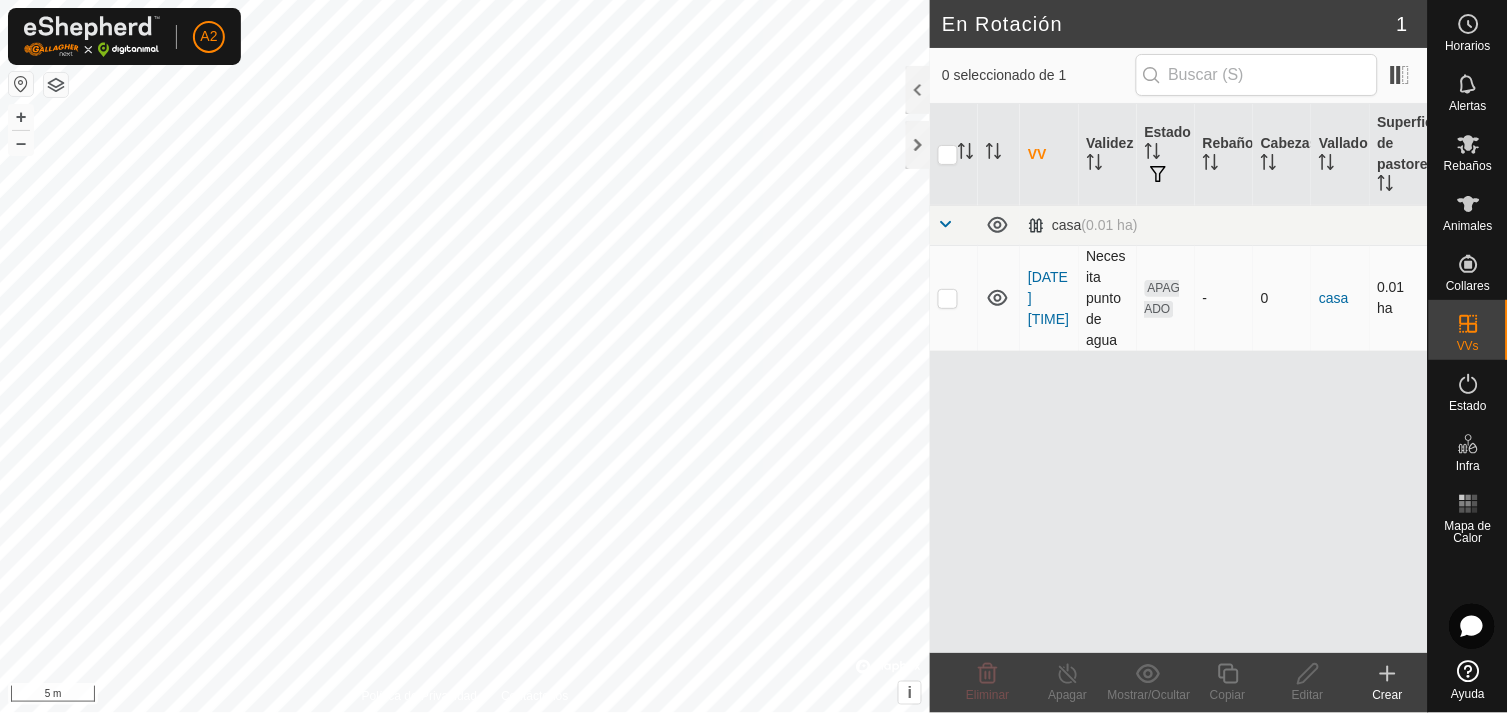 click 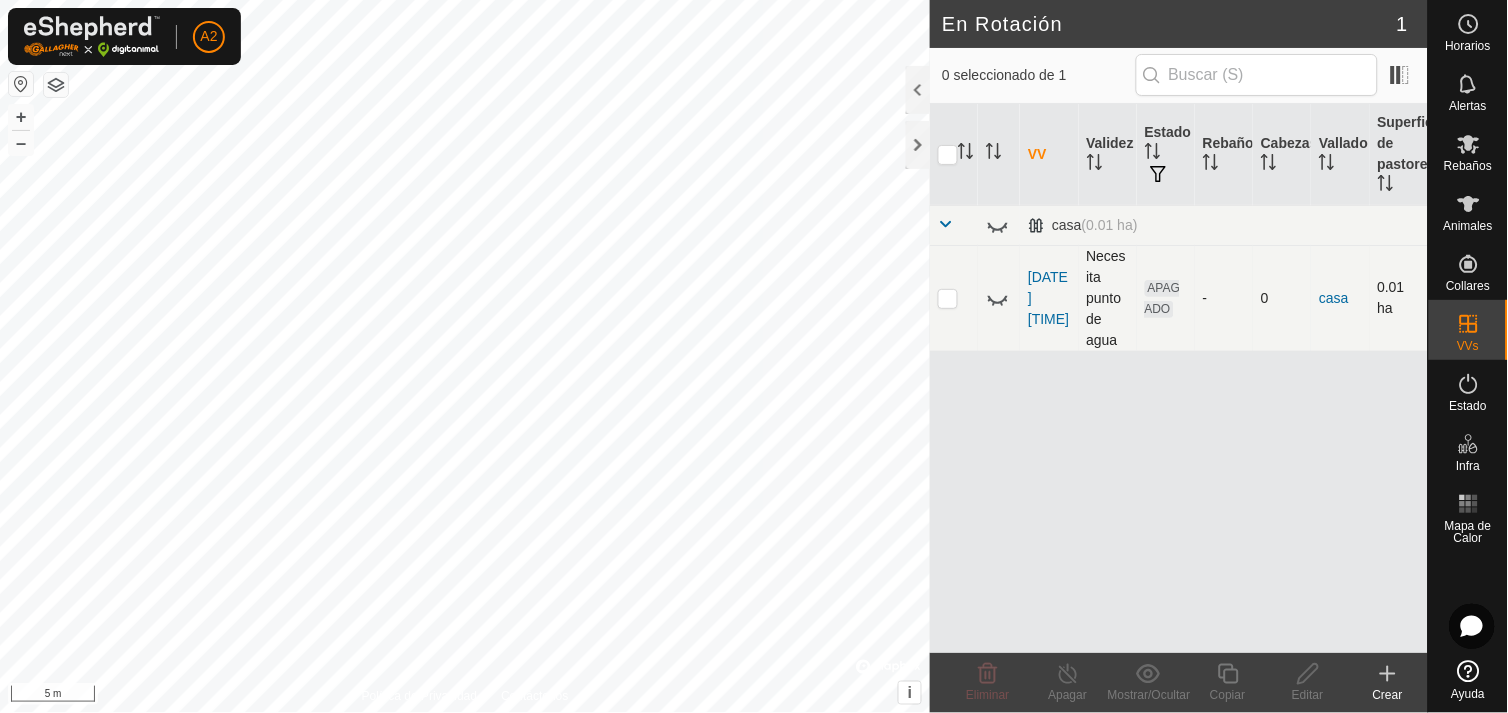 click 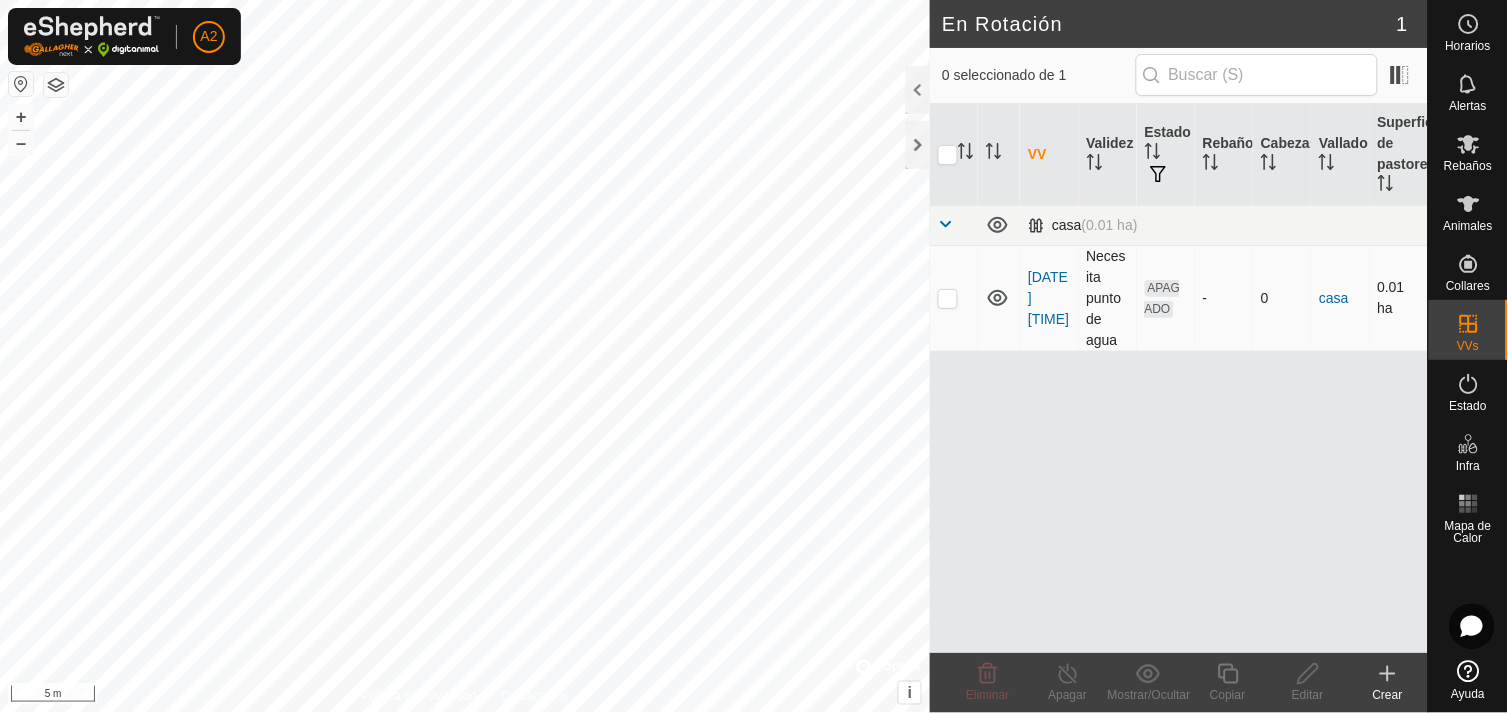 click on "casa   (0.01 ha)" at bounding box center (1083, 225) 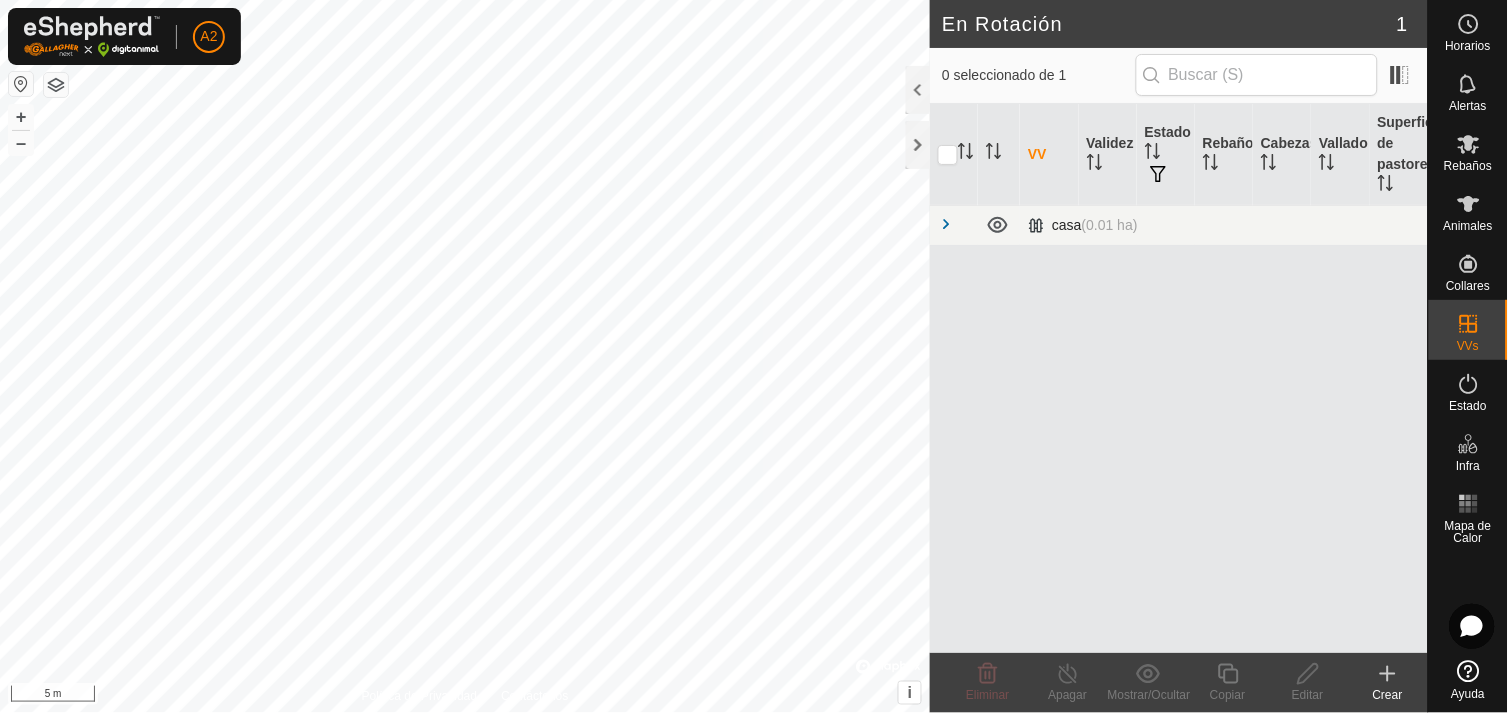 click on "casa   (0.01 ha)" at bounding box center [1083, 225] 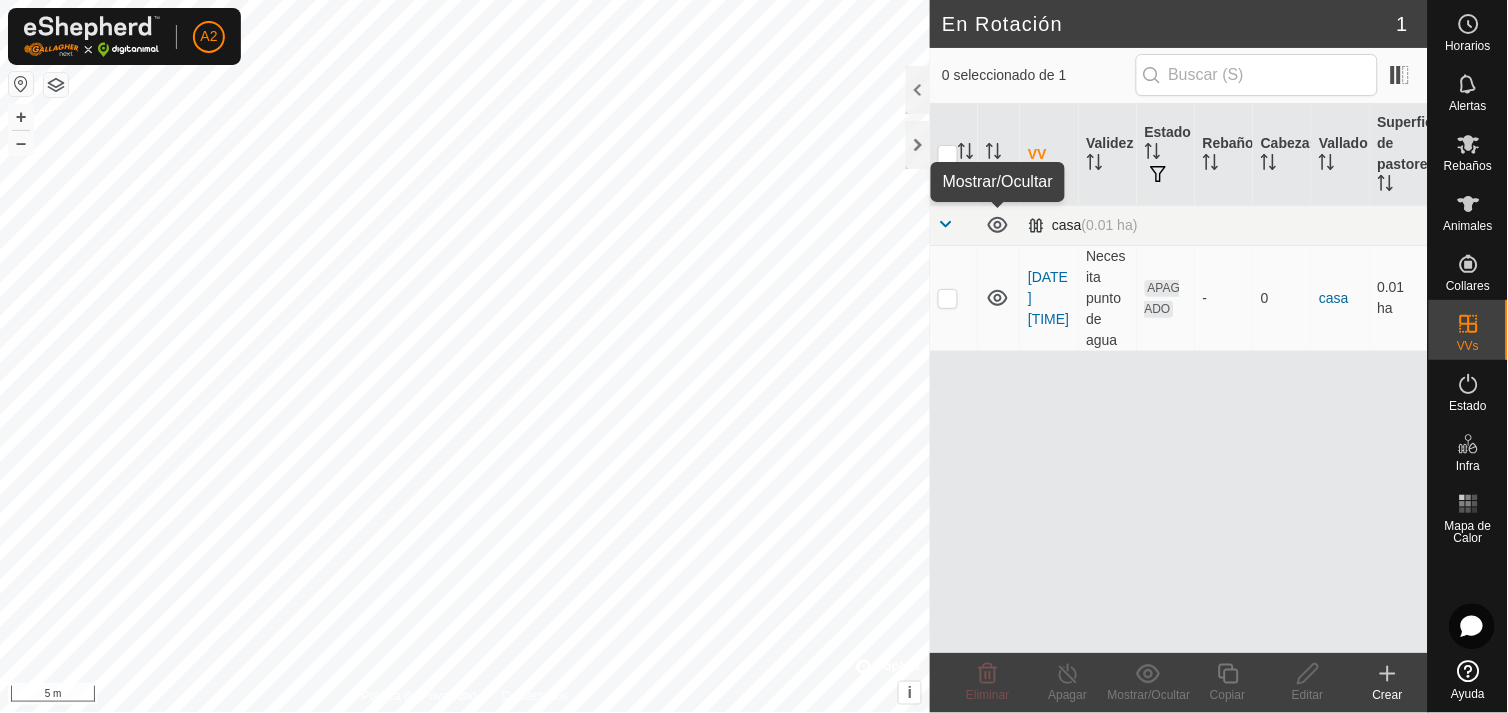 click 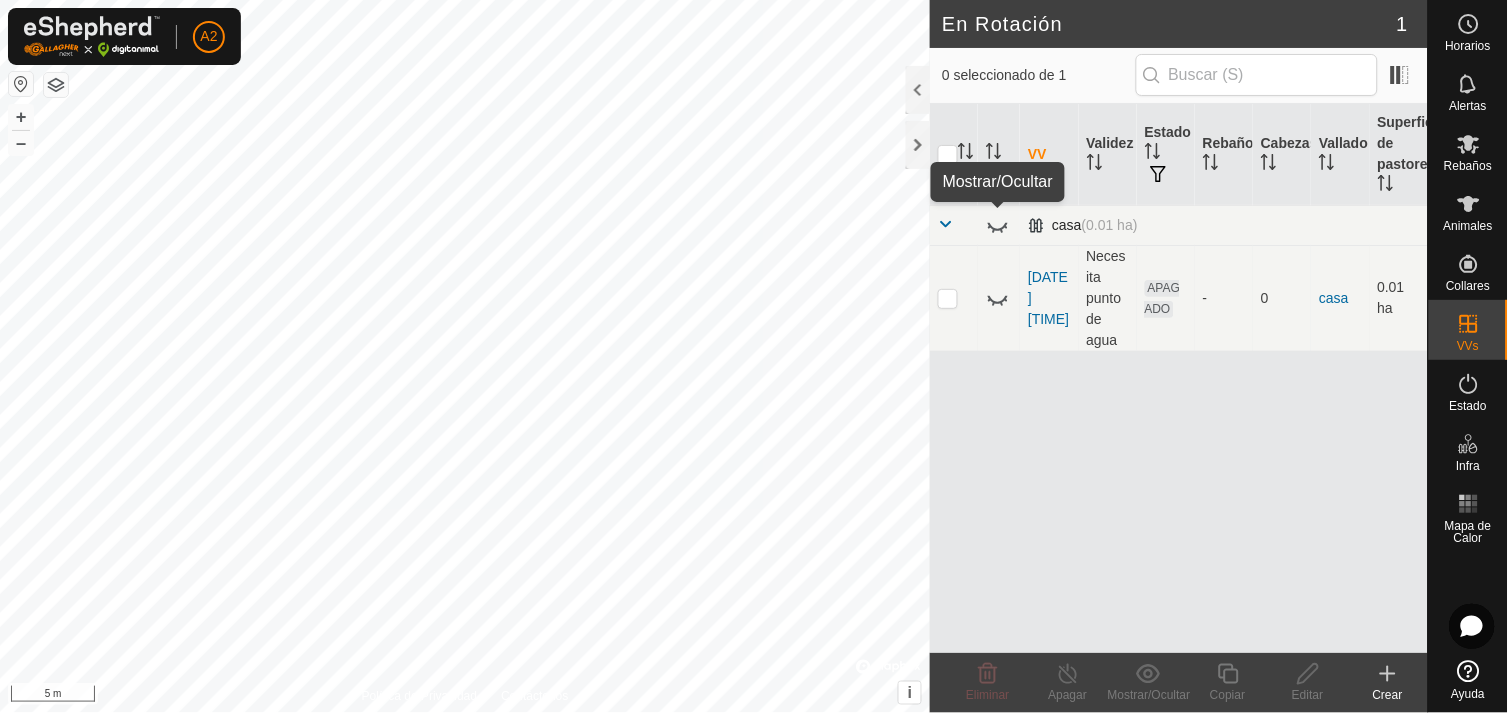 click 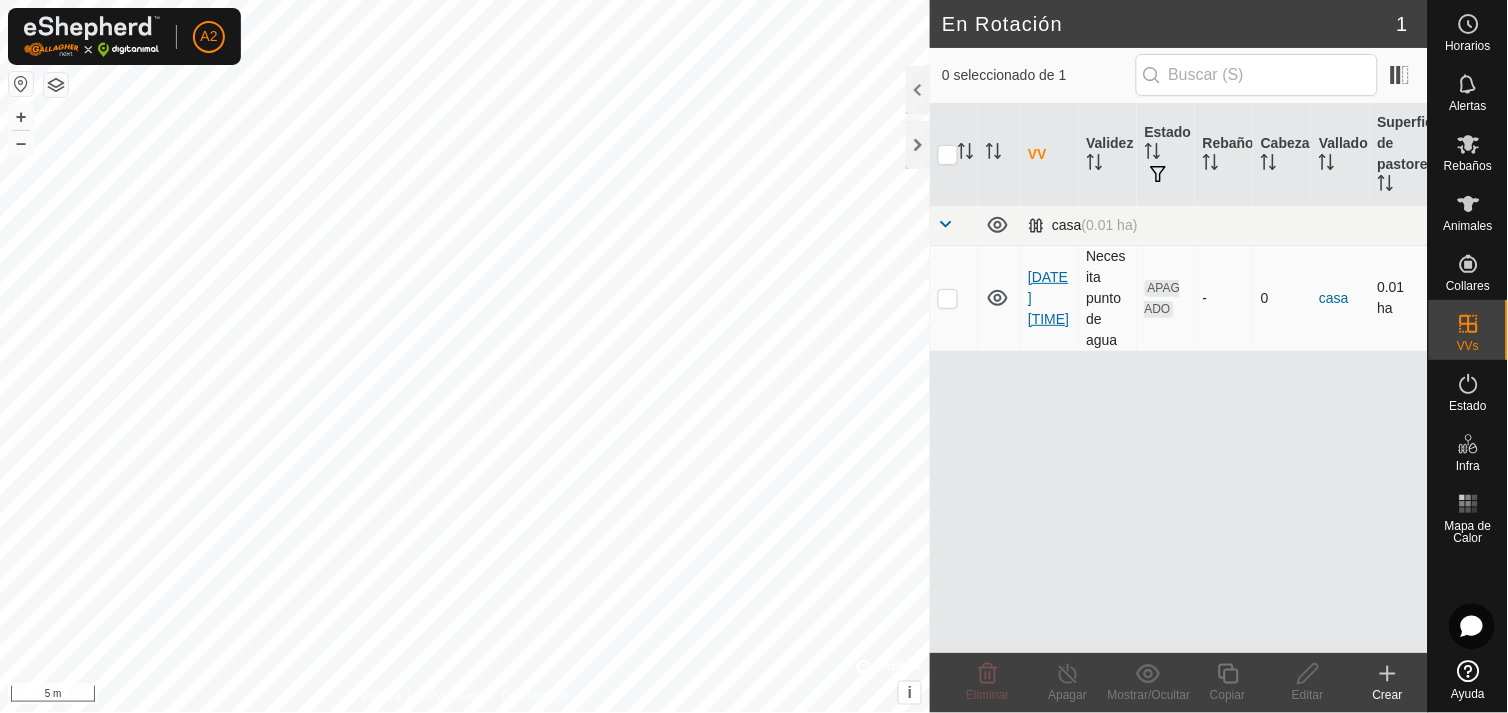click on "[DATE] [TIME]" at bounding box center (1048, 298) 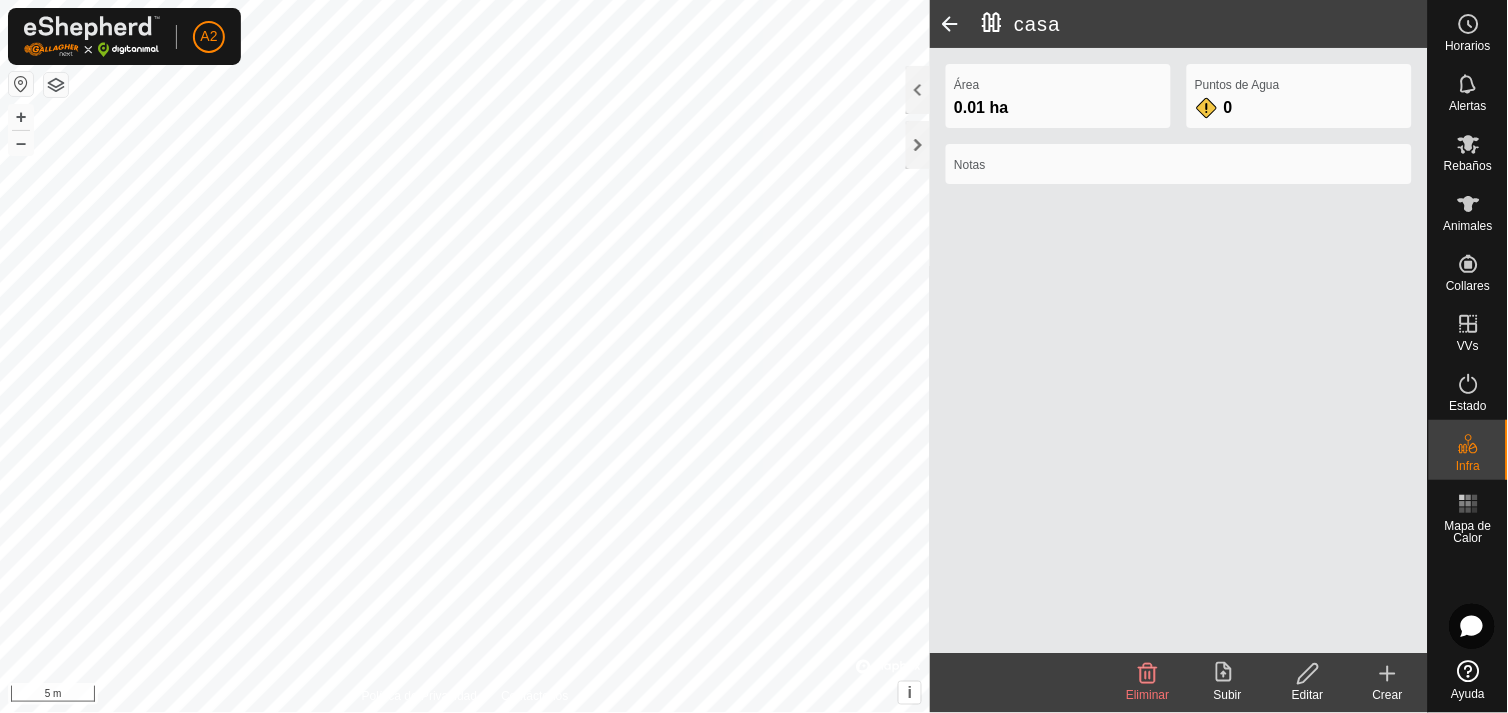 click on "Puntos de Agua 0" 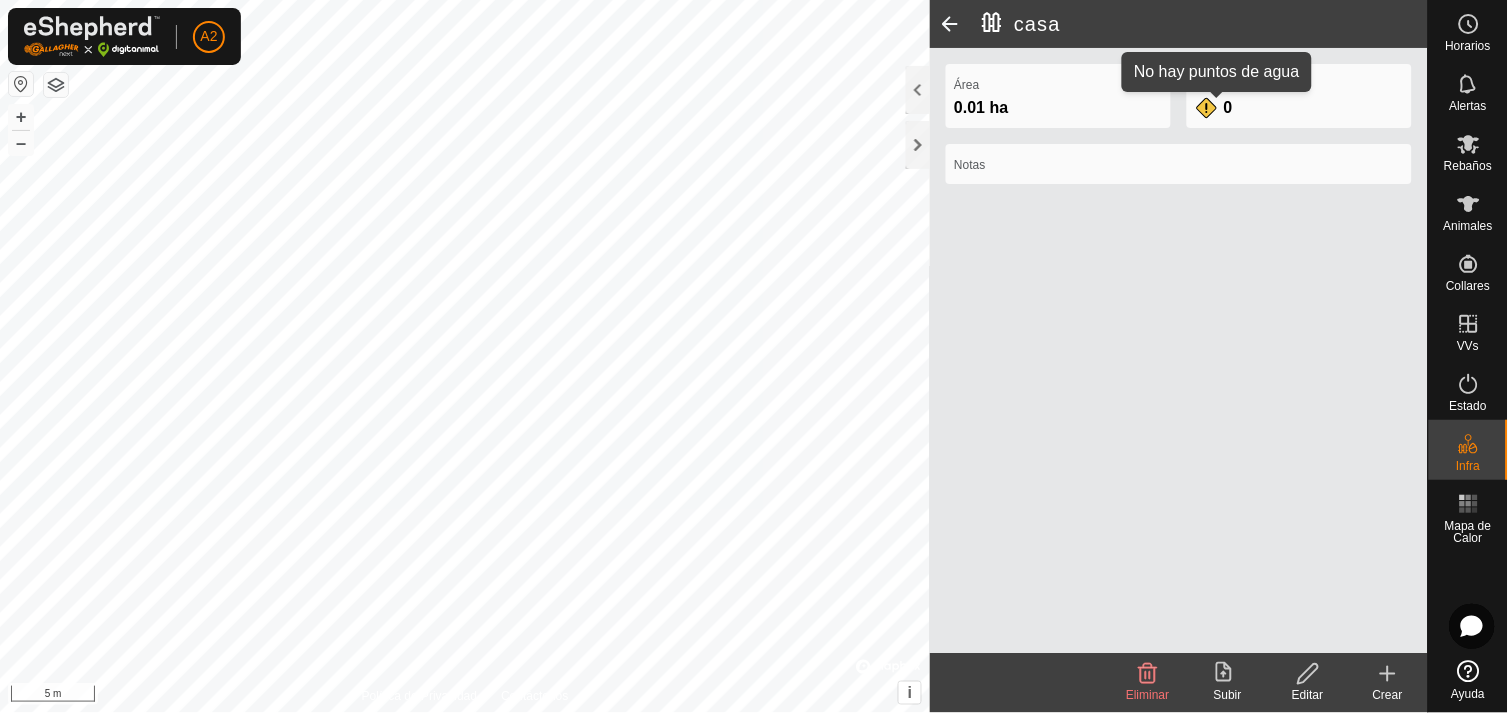 click on "0" 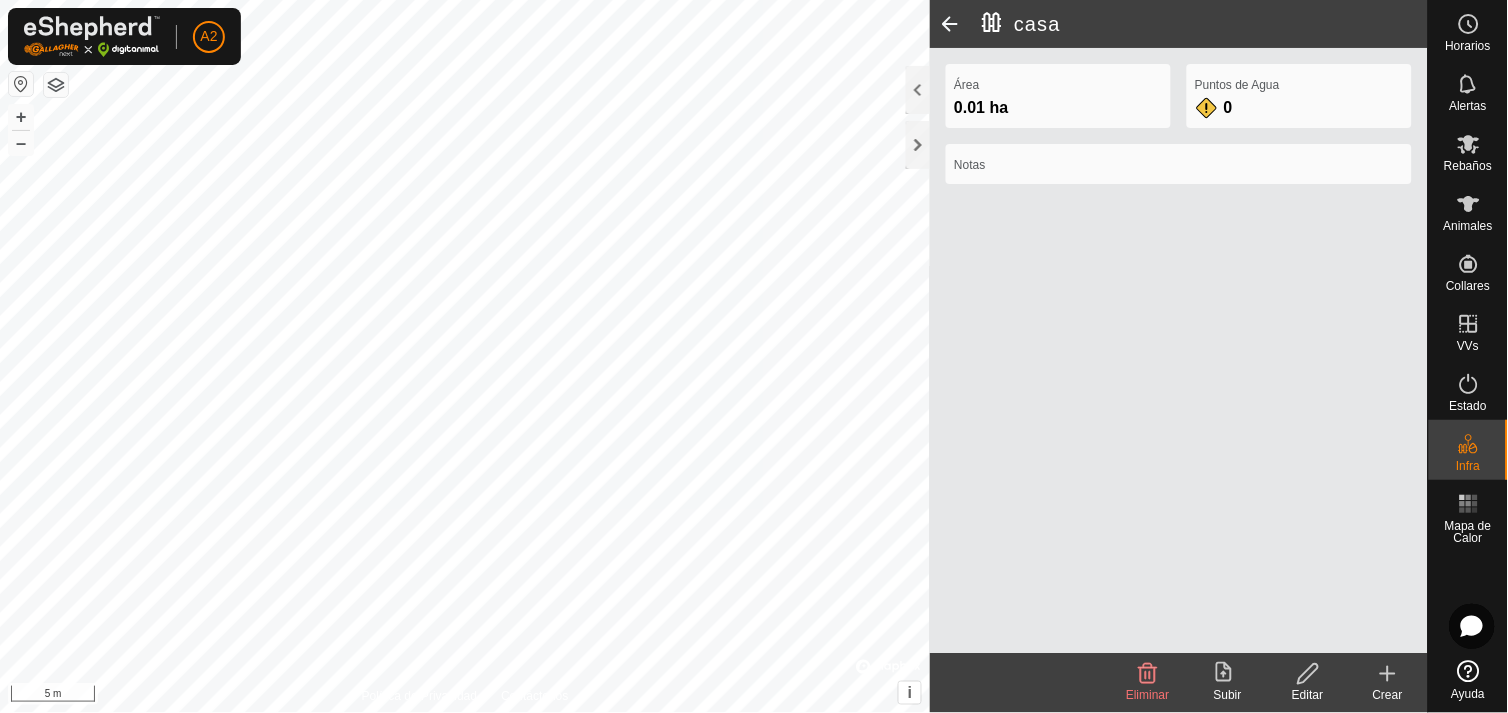 click on "Puntos de Agua 0" 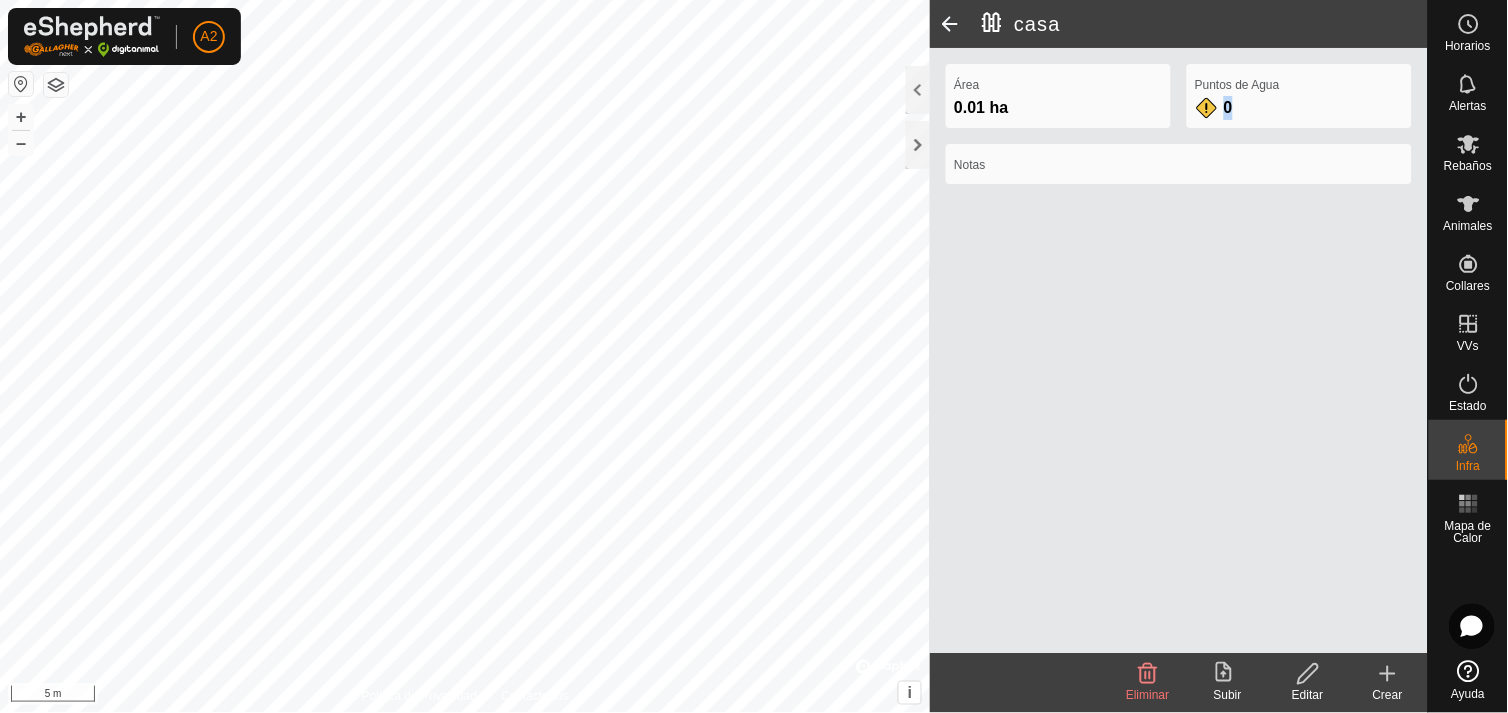 click on "Puntos de Agua 0" 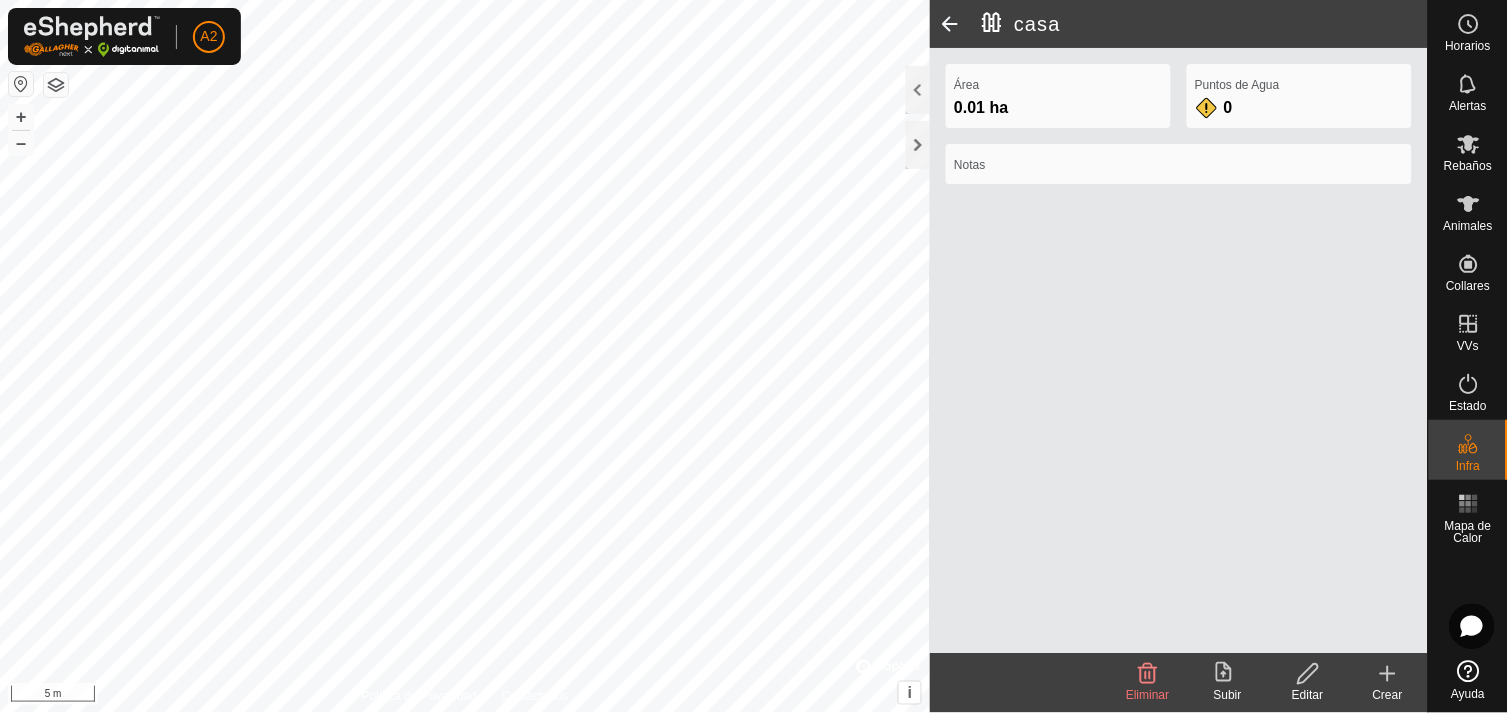 click on "Puntos de Agua 0" 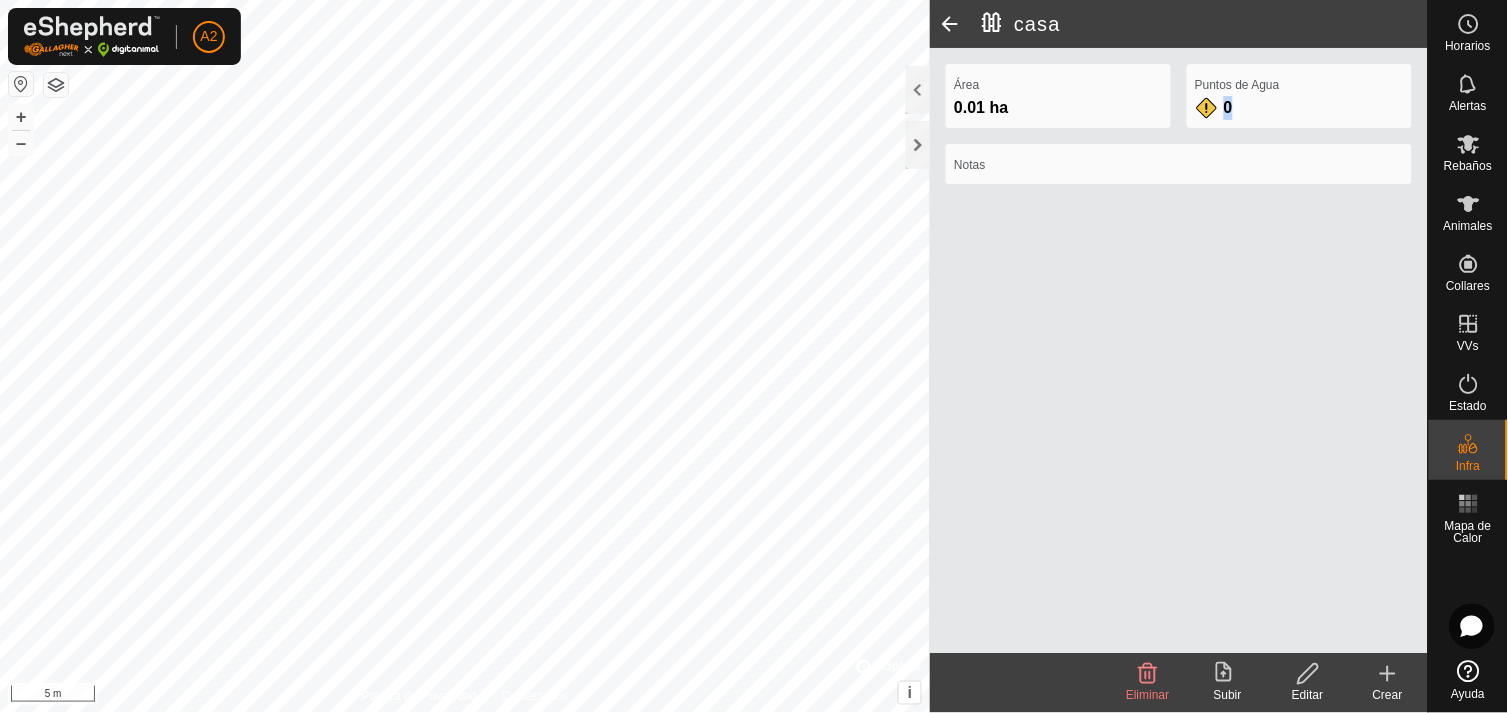click on "Puntos de Agua 0" 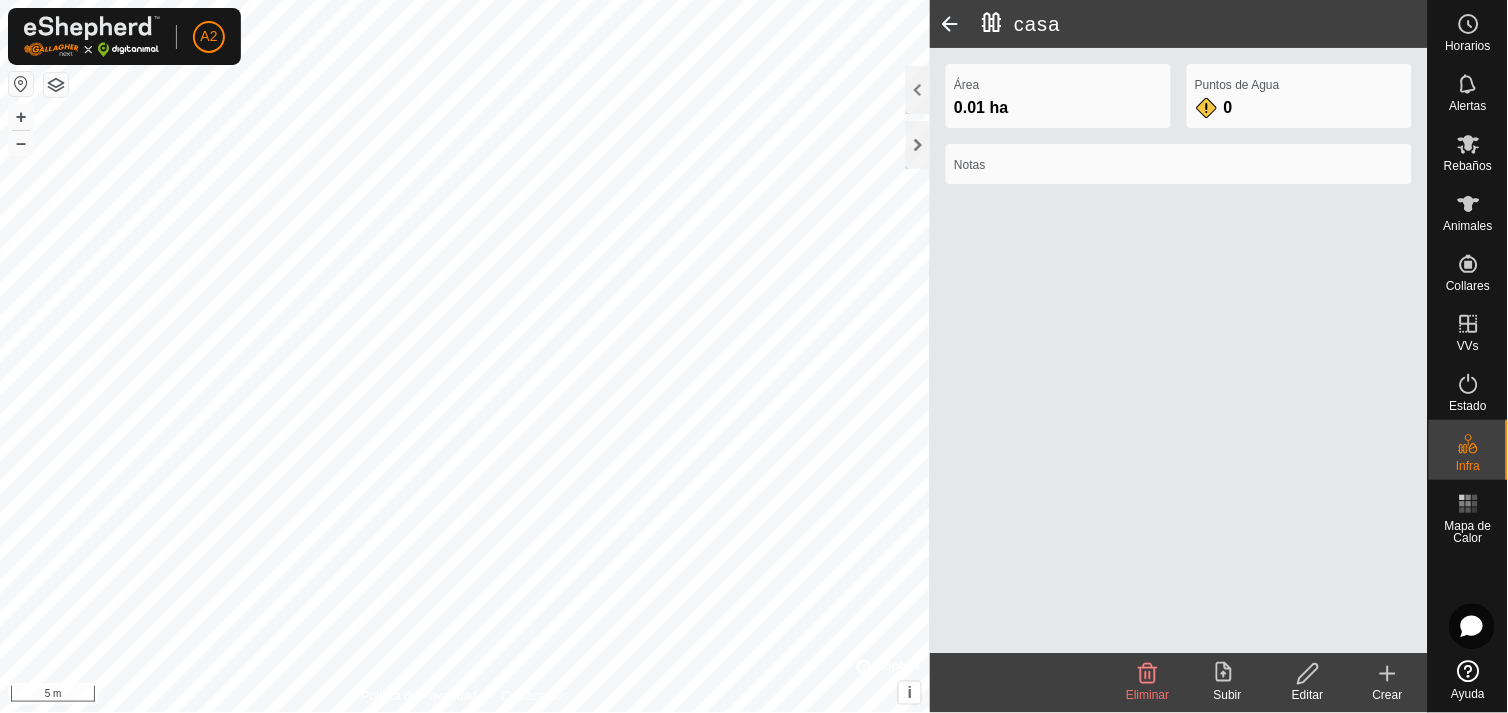 click 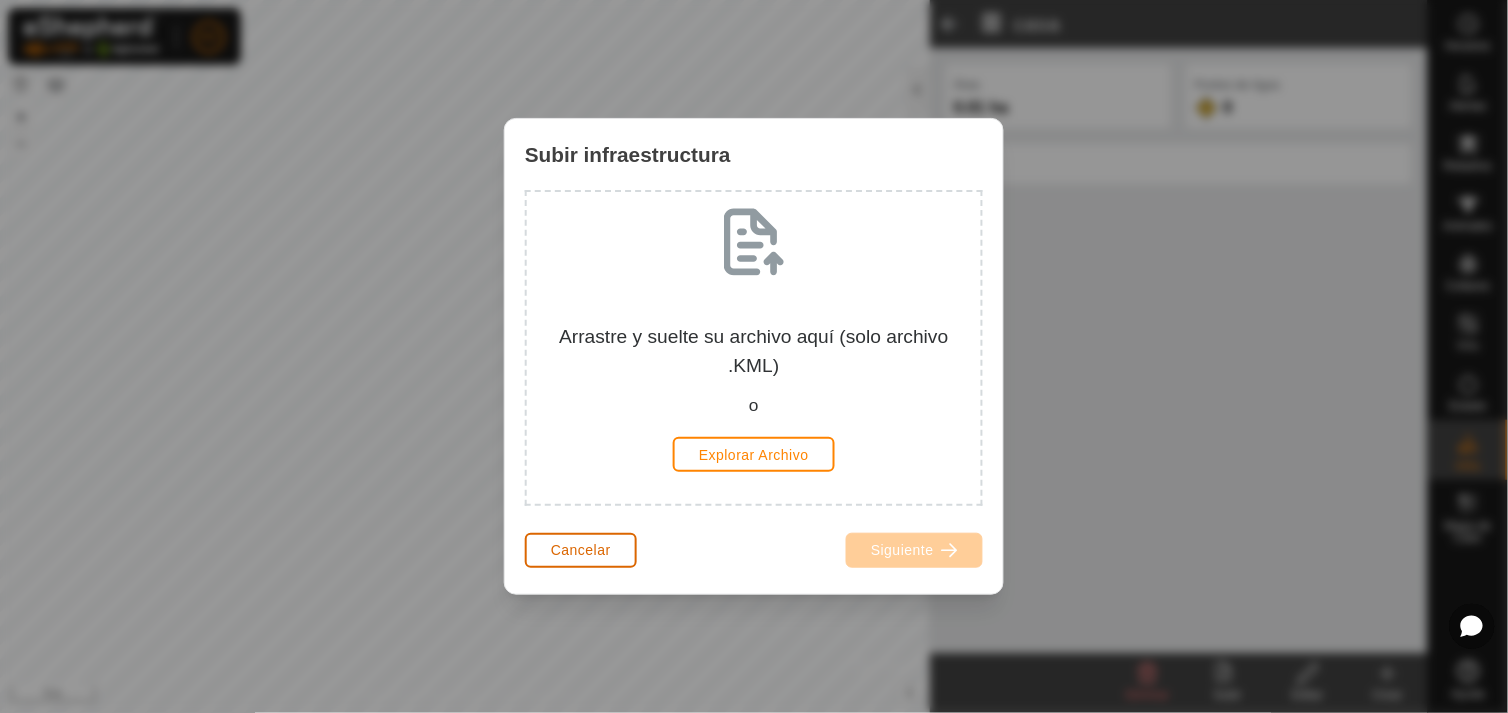 click on "Cancelar" at bounding box center (581, 550) 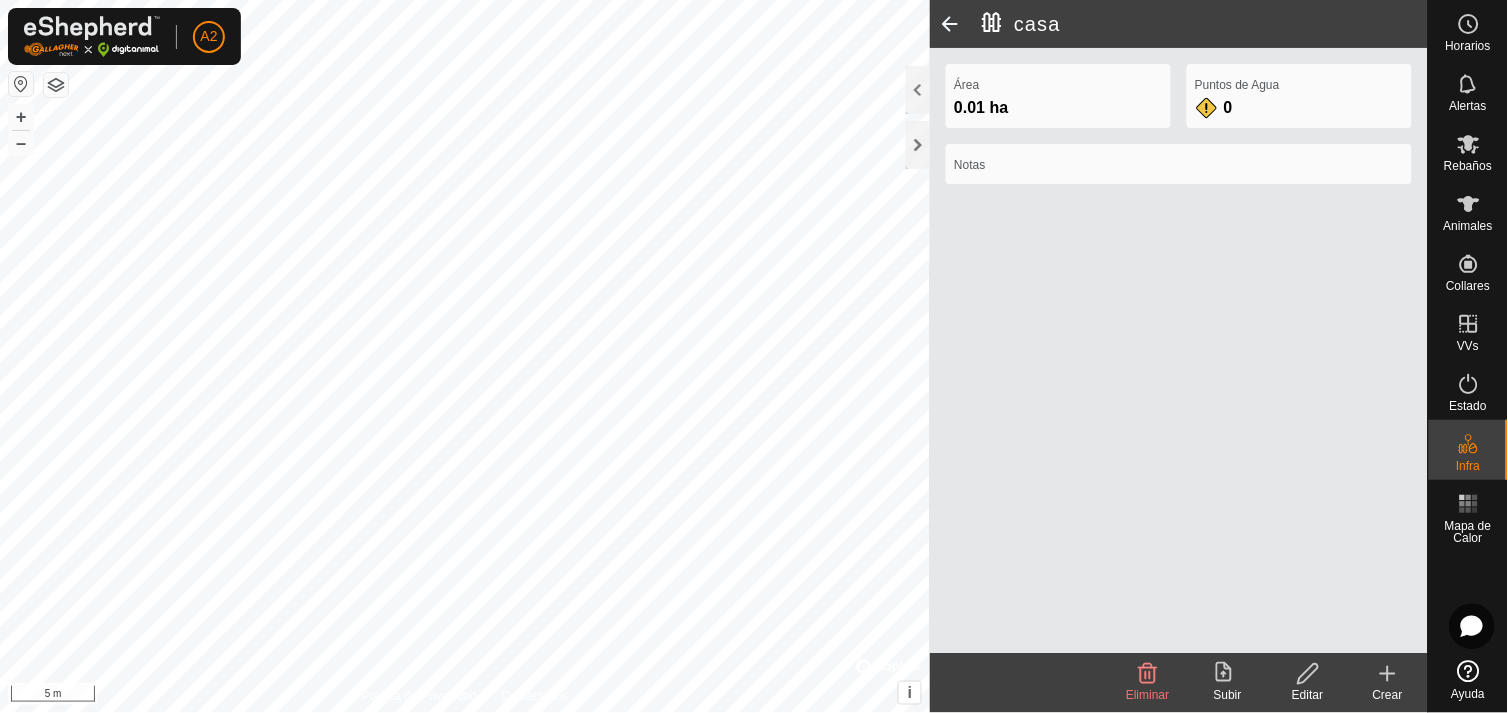 click 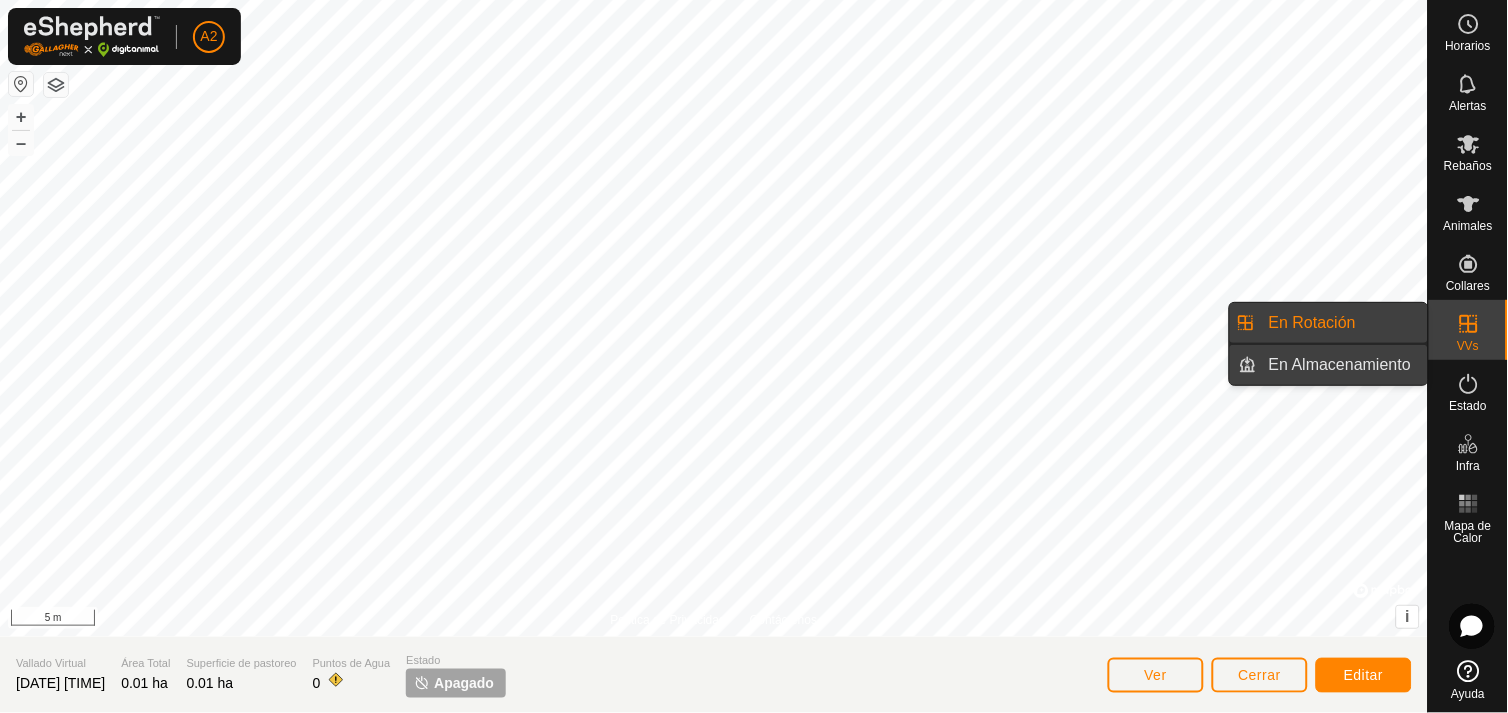 click on "En Almacenamiento" at bounding box center [1342, 365] 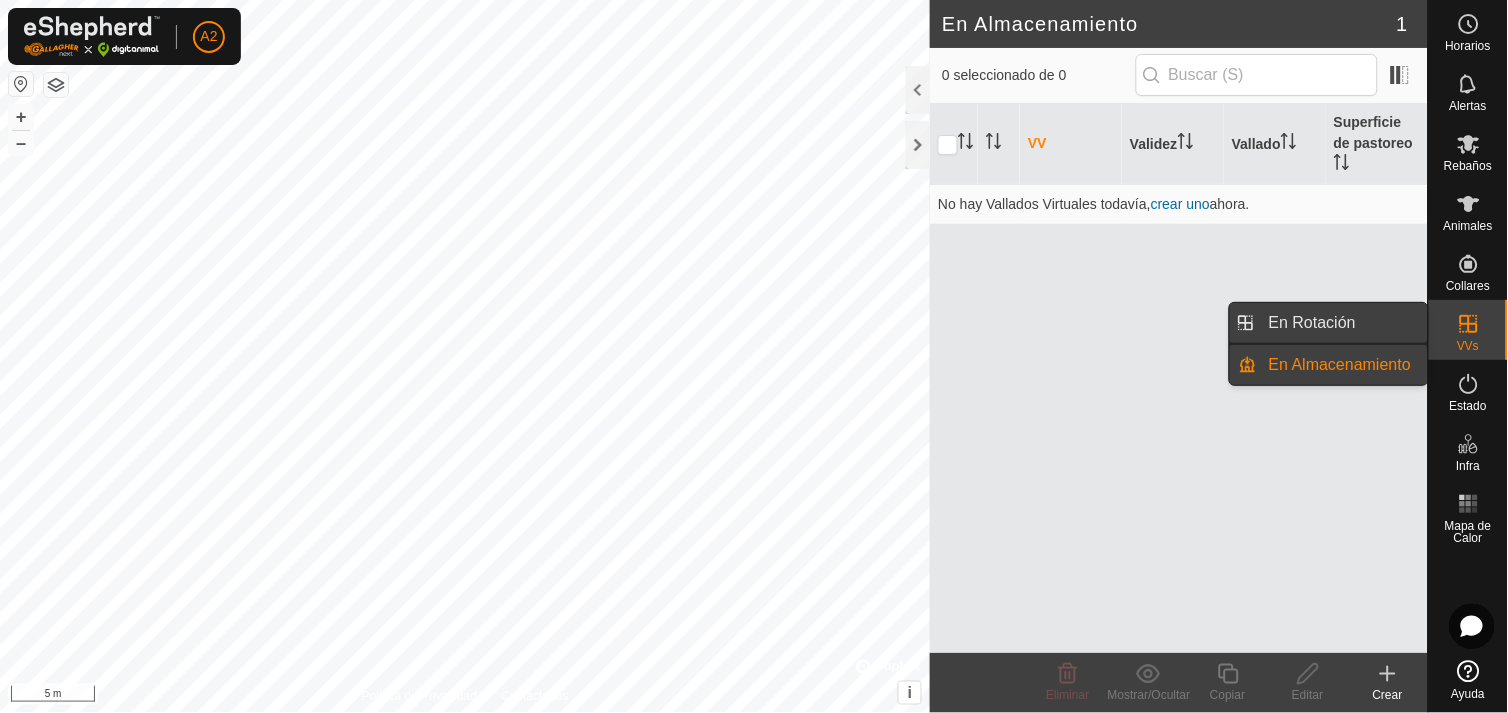 click on "En Rotación" at bounding box center (1342, 323) 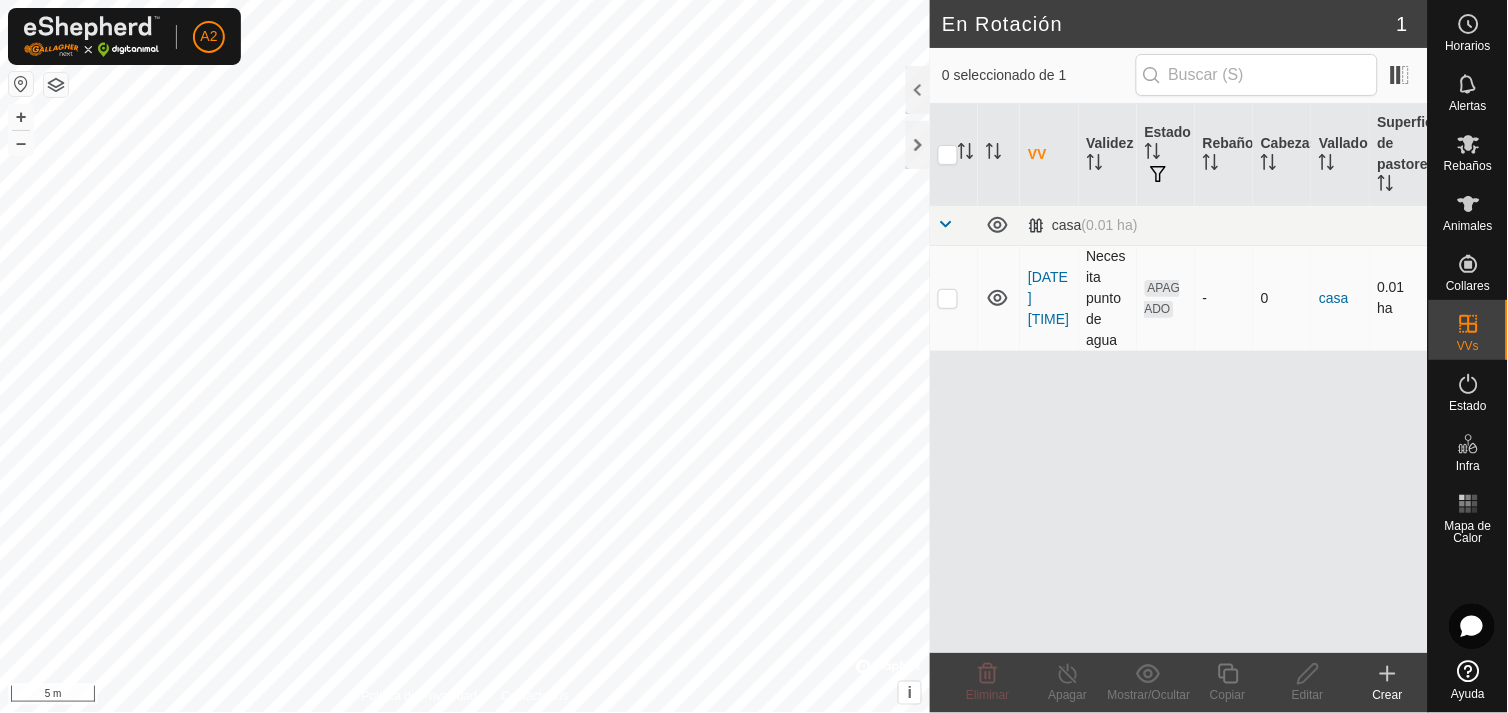 click at bounding box center (948, 298) 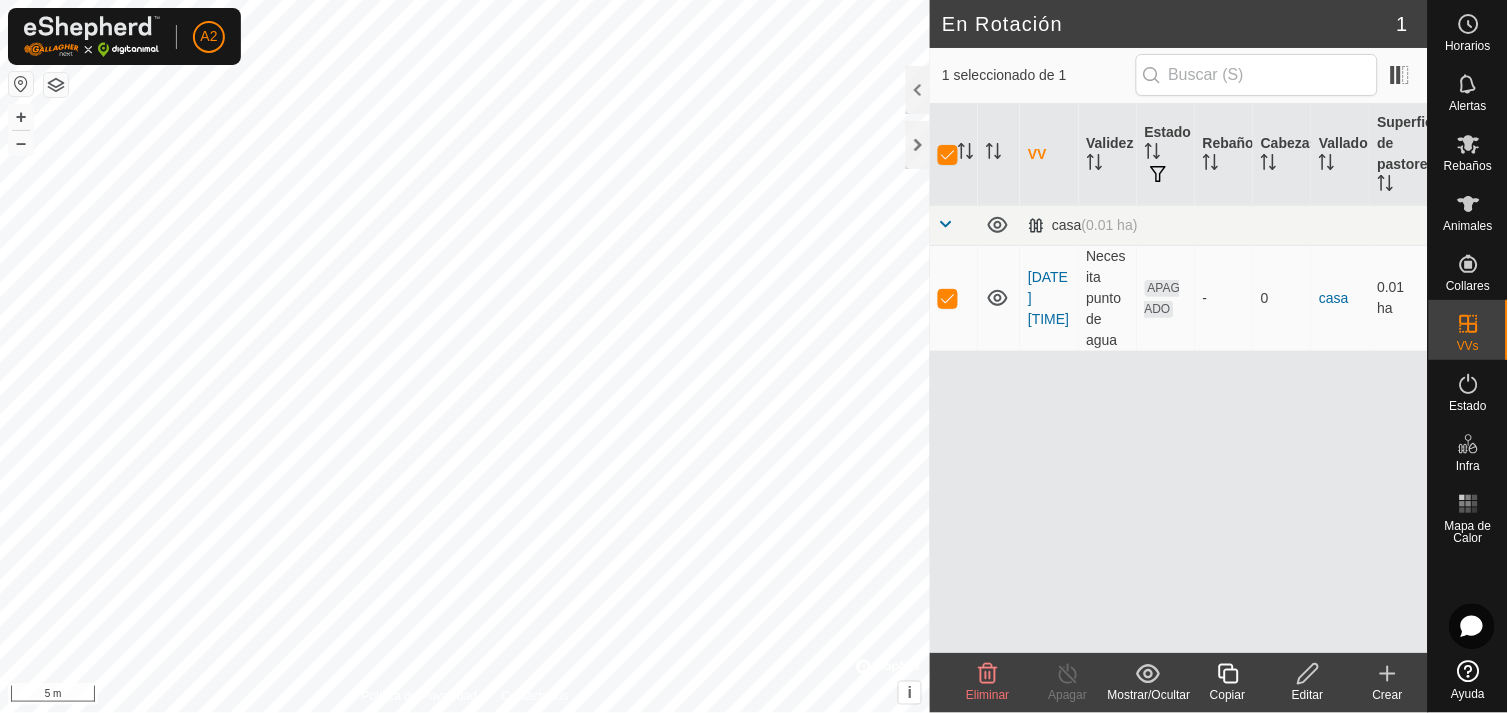 click on "Mostrar/Ocultar" 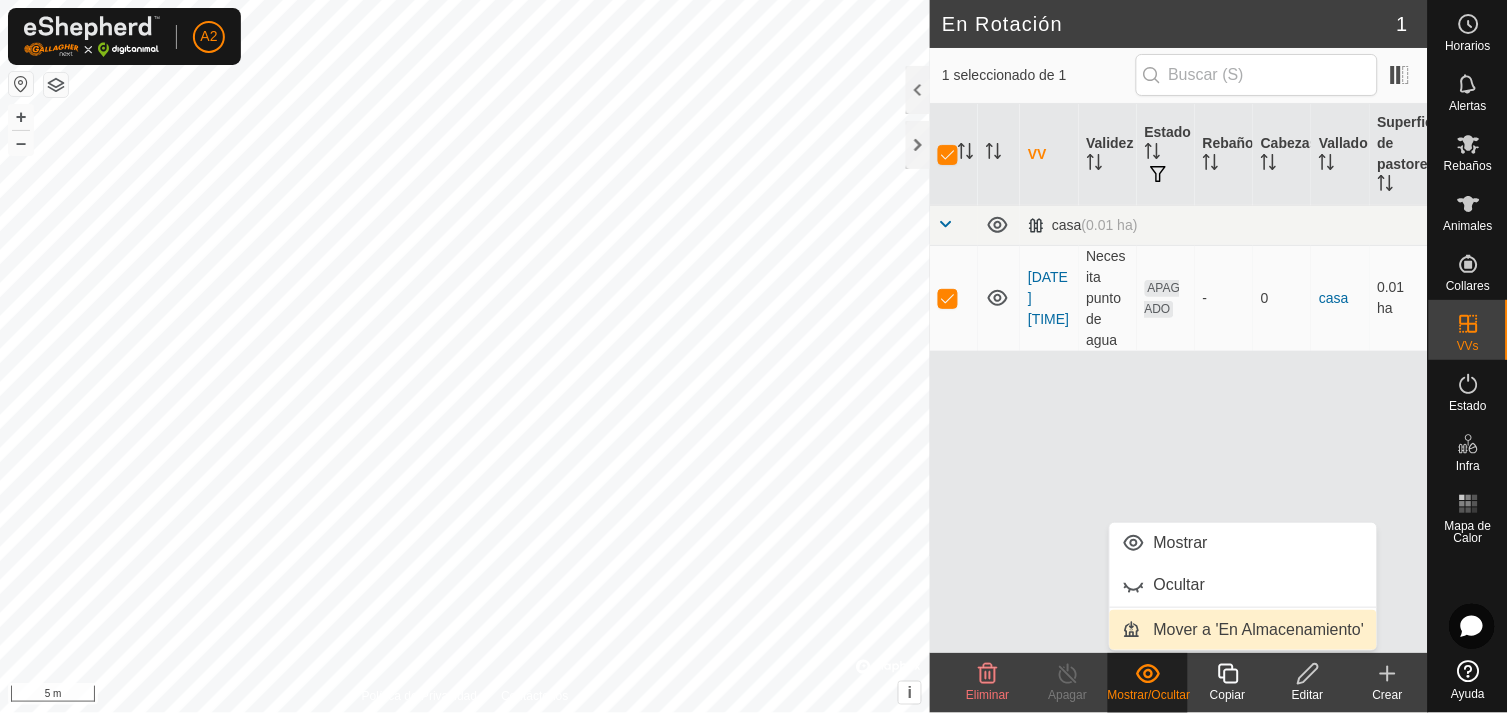 click on "Mover a 'En Almacenamiento'" at bounding box center (1243, 630) 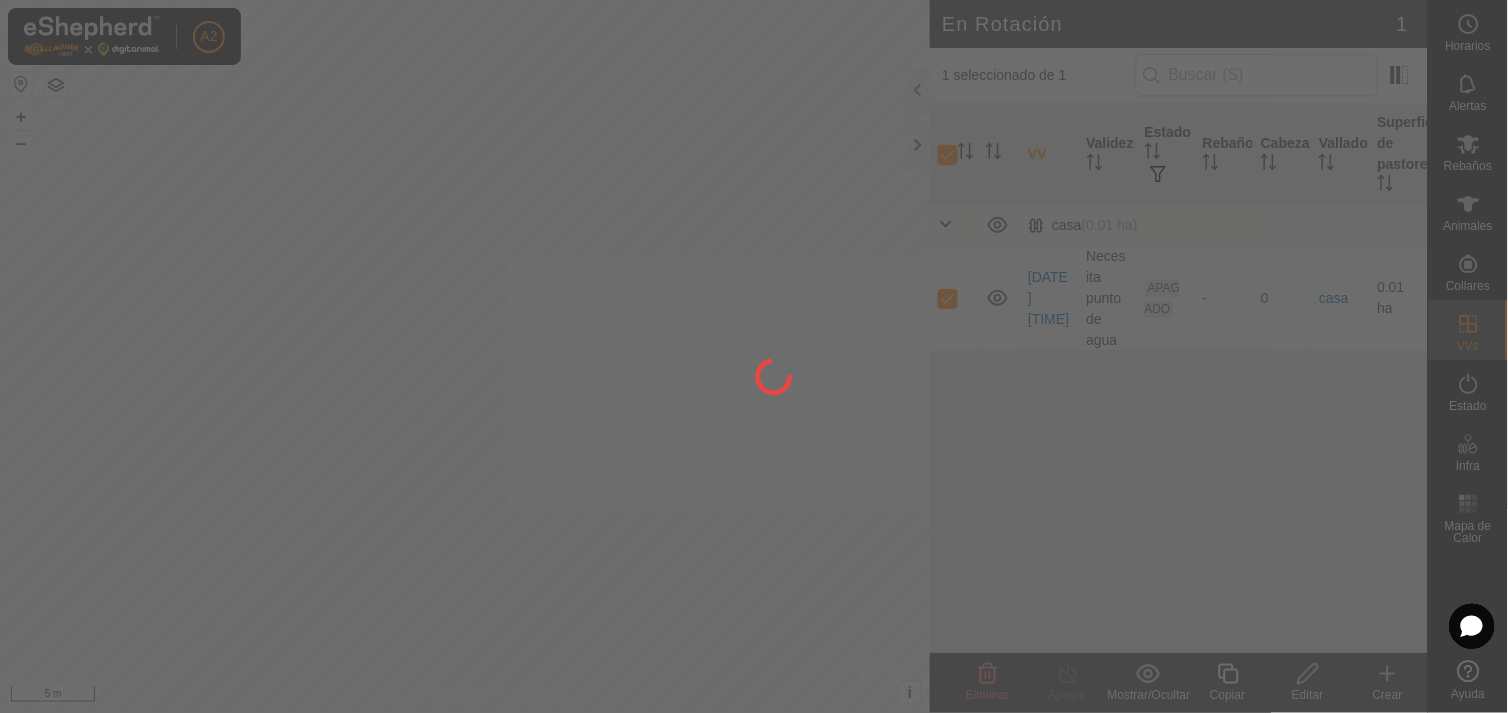 checkbox on "false" 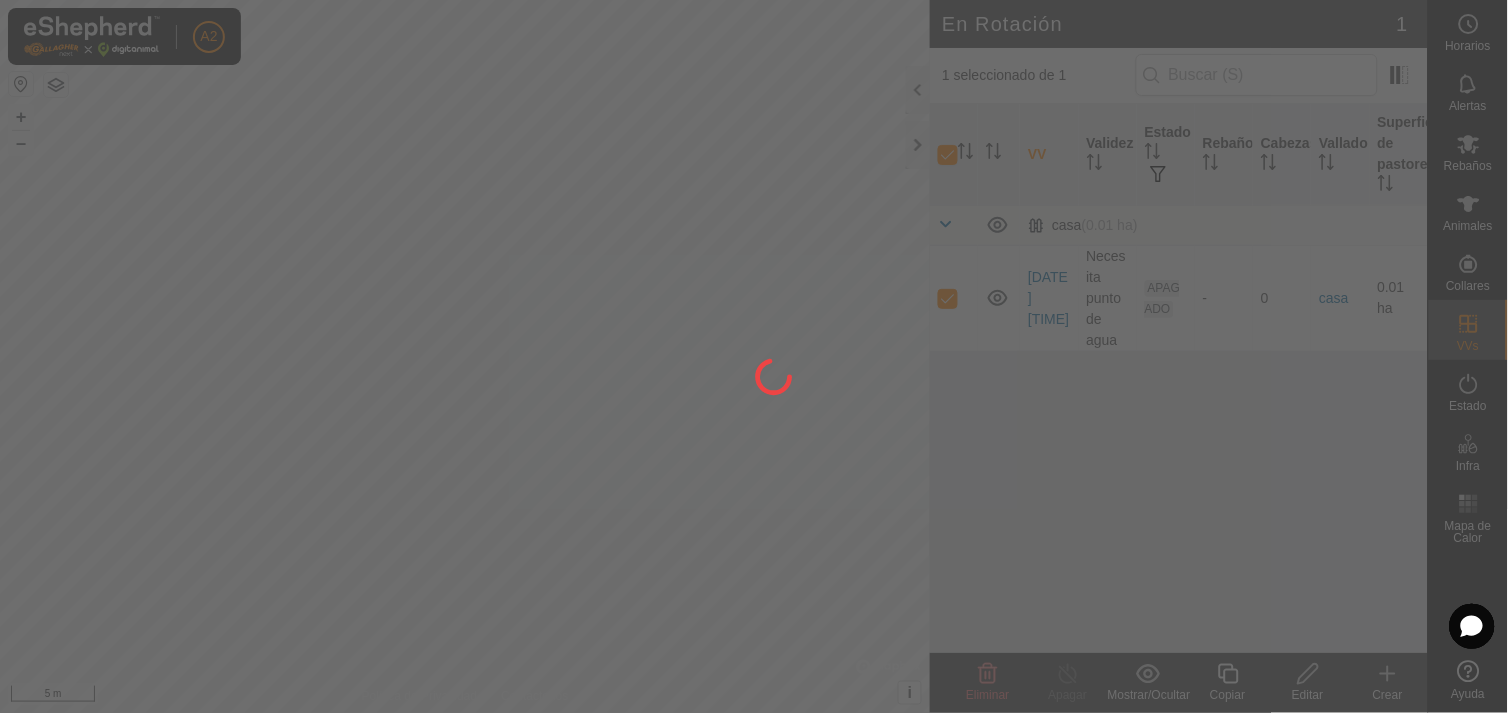 checkbox on "false" 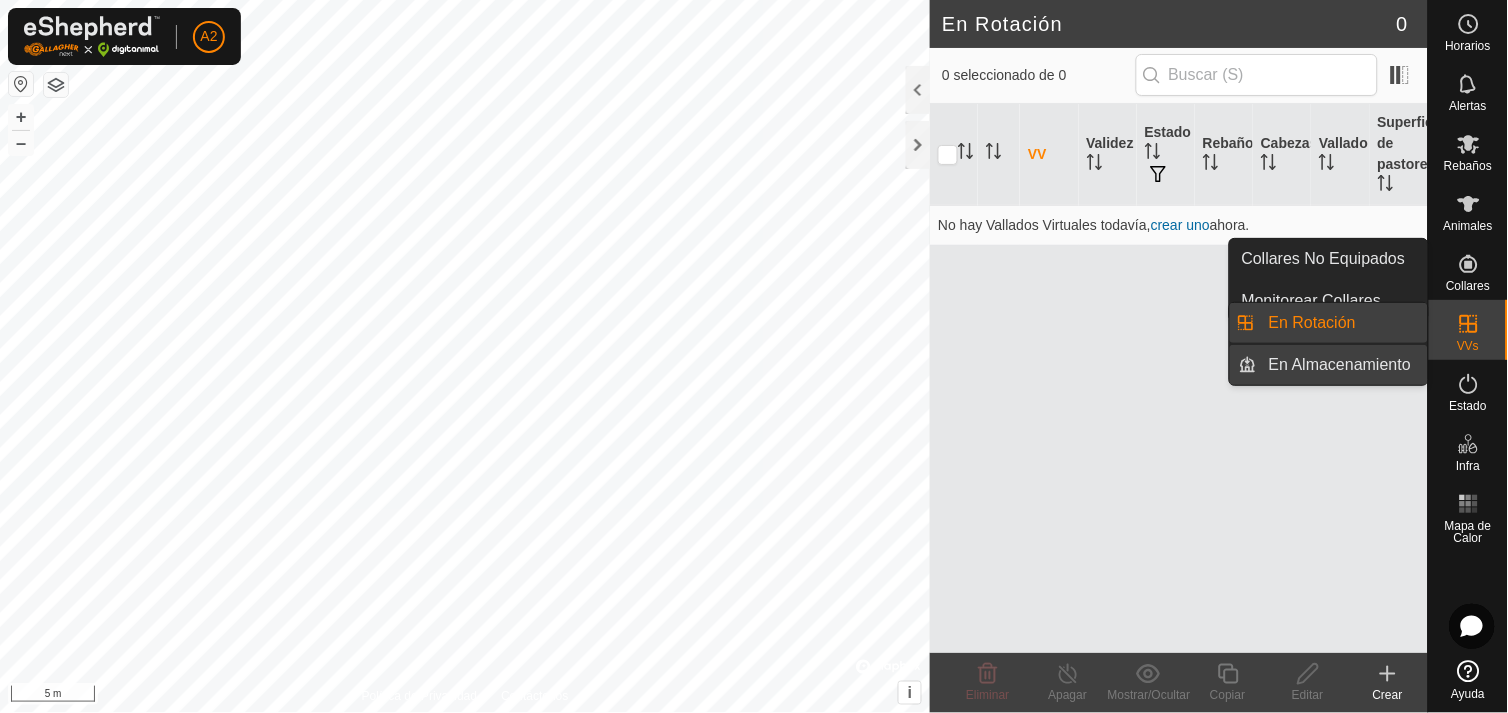 click on "En Almacenamiento" at bounding box center [1342, 365] 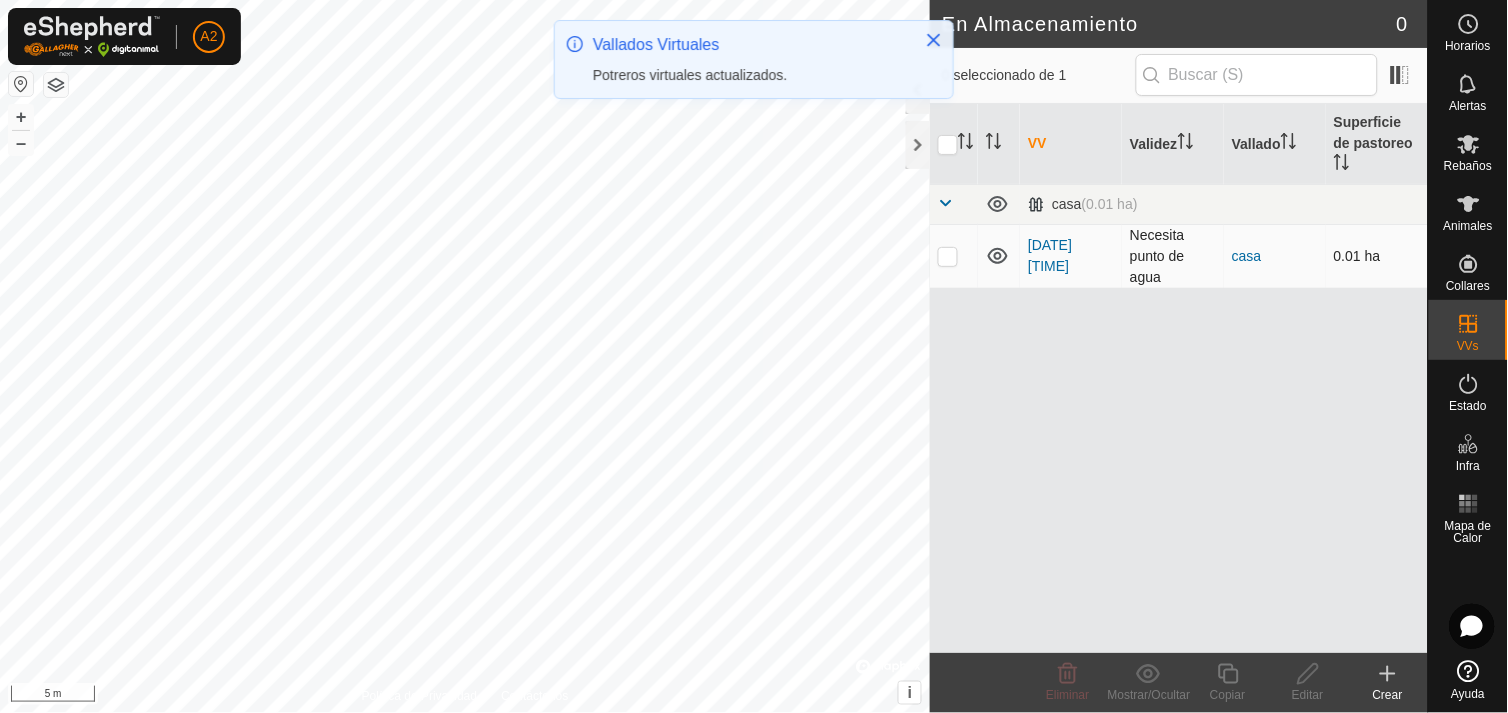 click at bounding box center [948, 256] 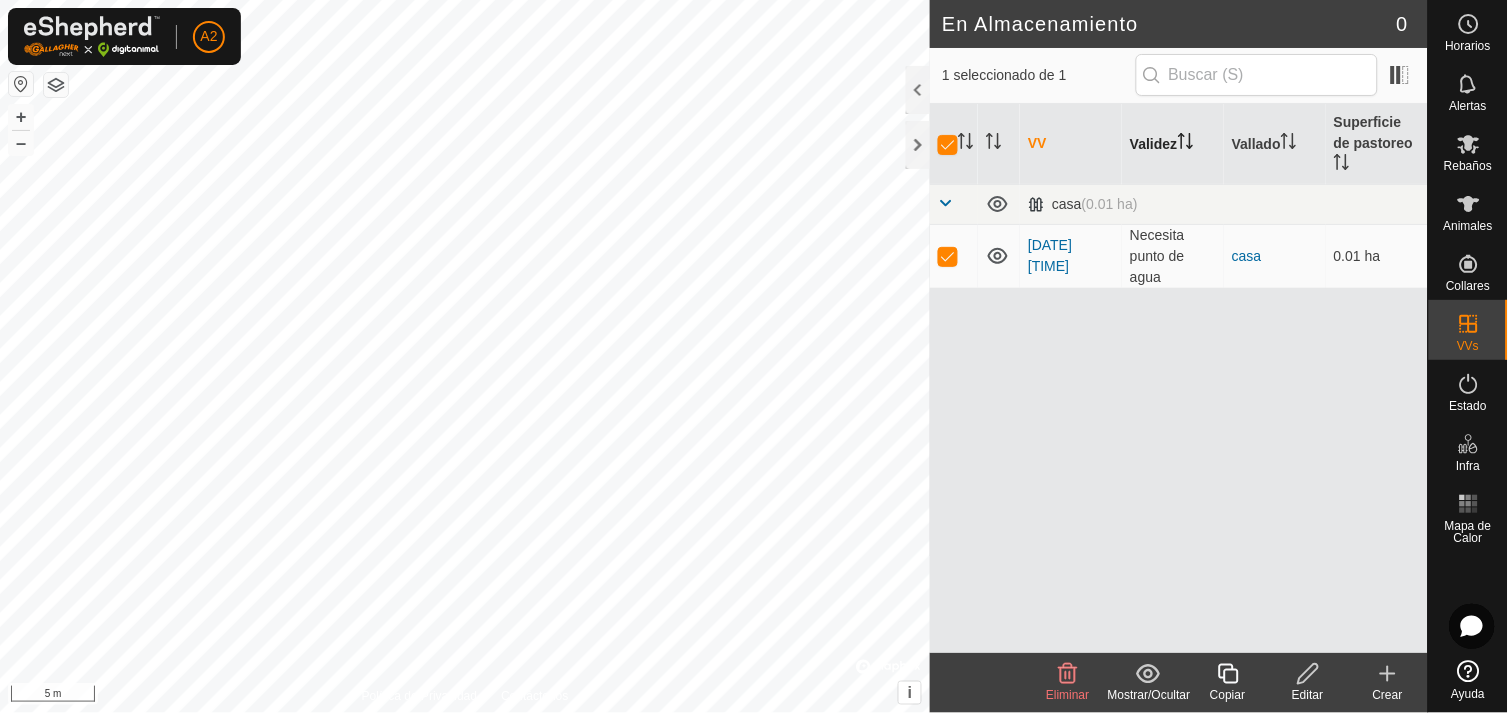 click on "Validez" at bounding box center [1173, 144] 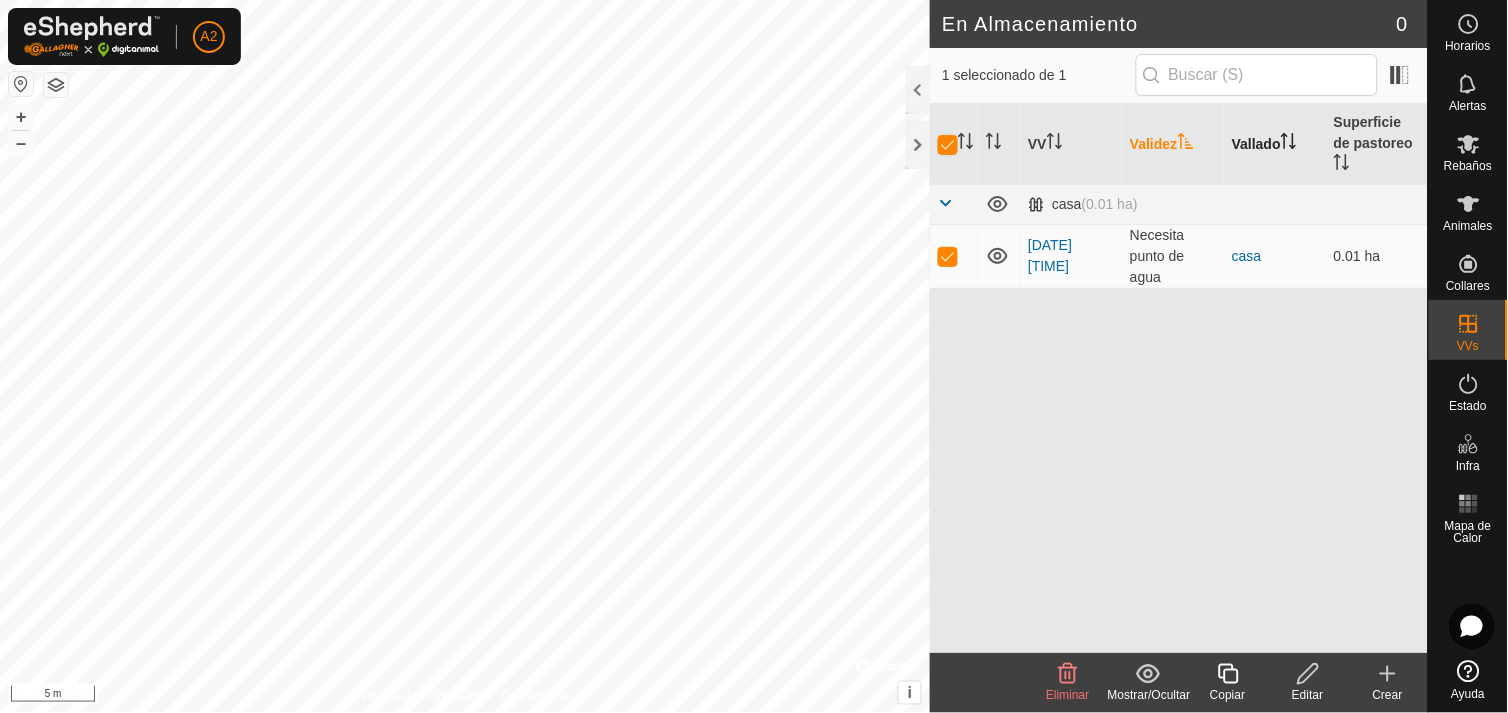 click on "Vallado" at bounding box center (1275, 144) 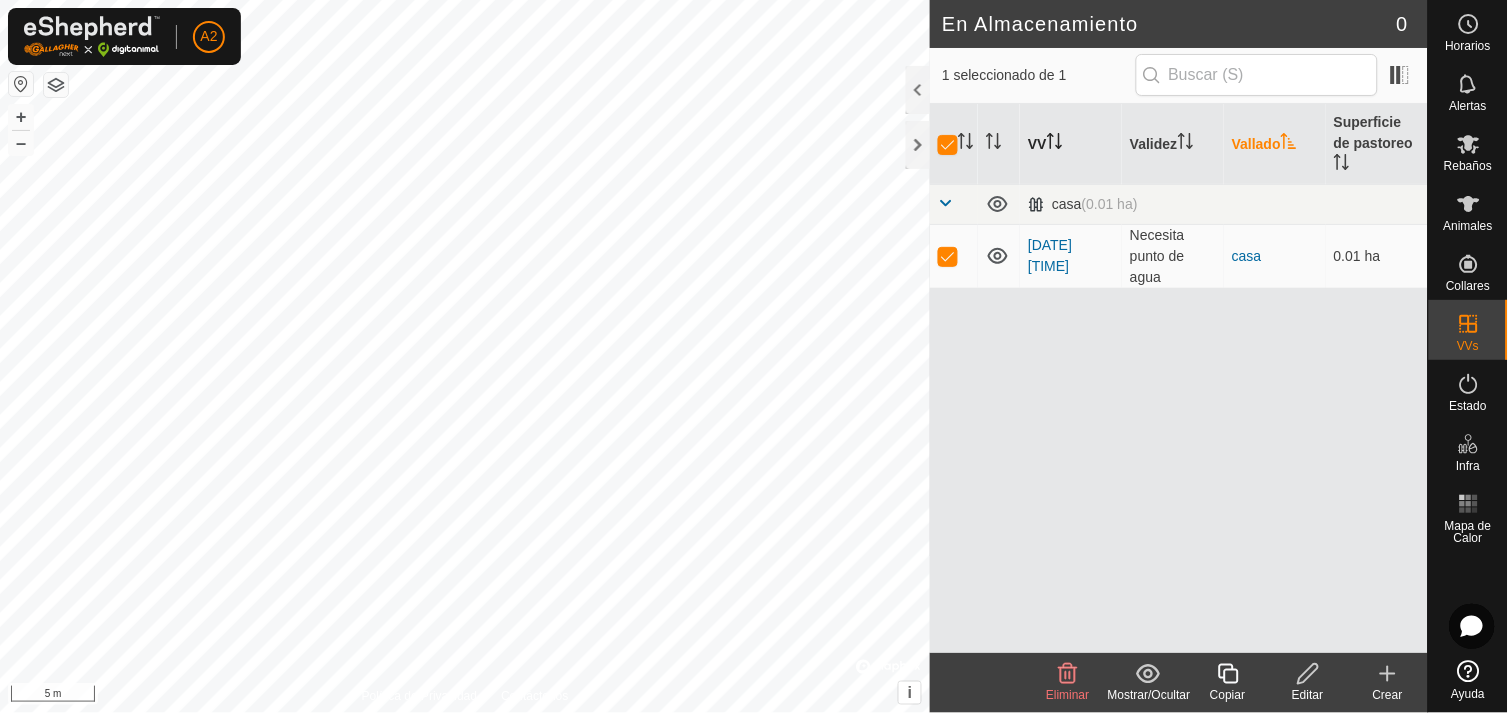 click on "VV" at bounding box center [1071, 144] 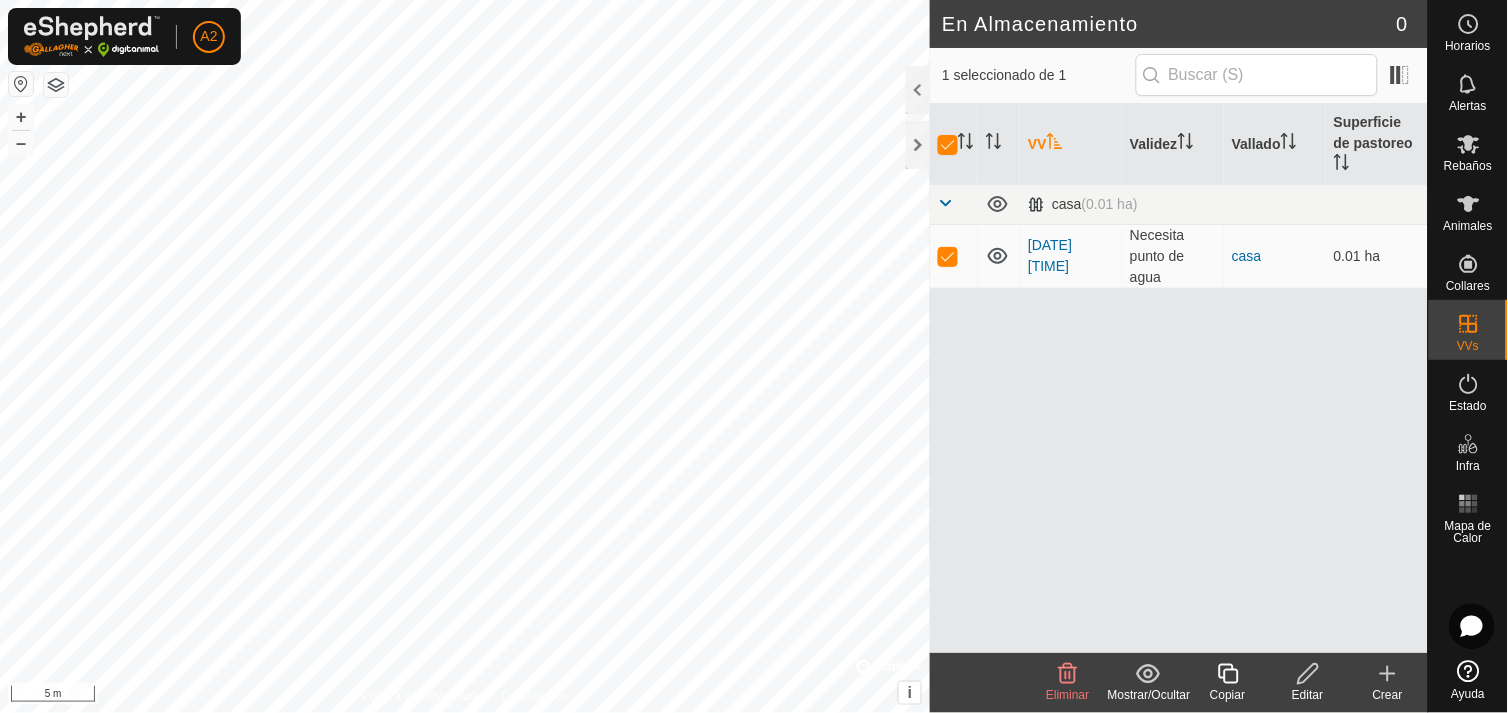 click on "VV" at bounding box center (1071, 144) 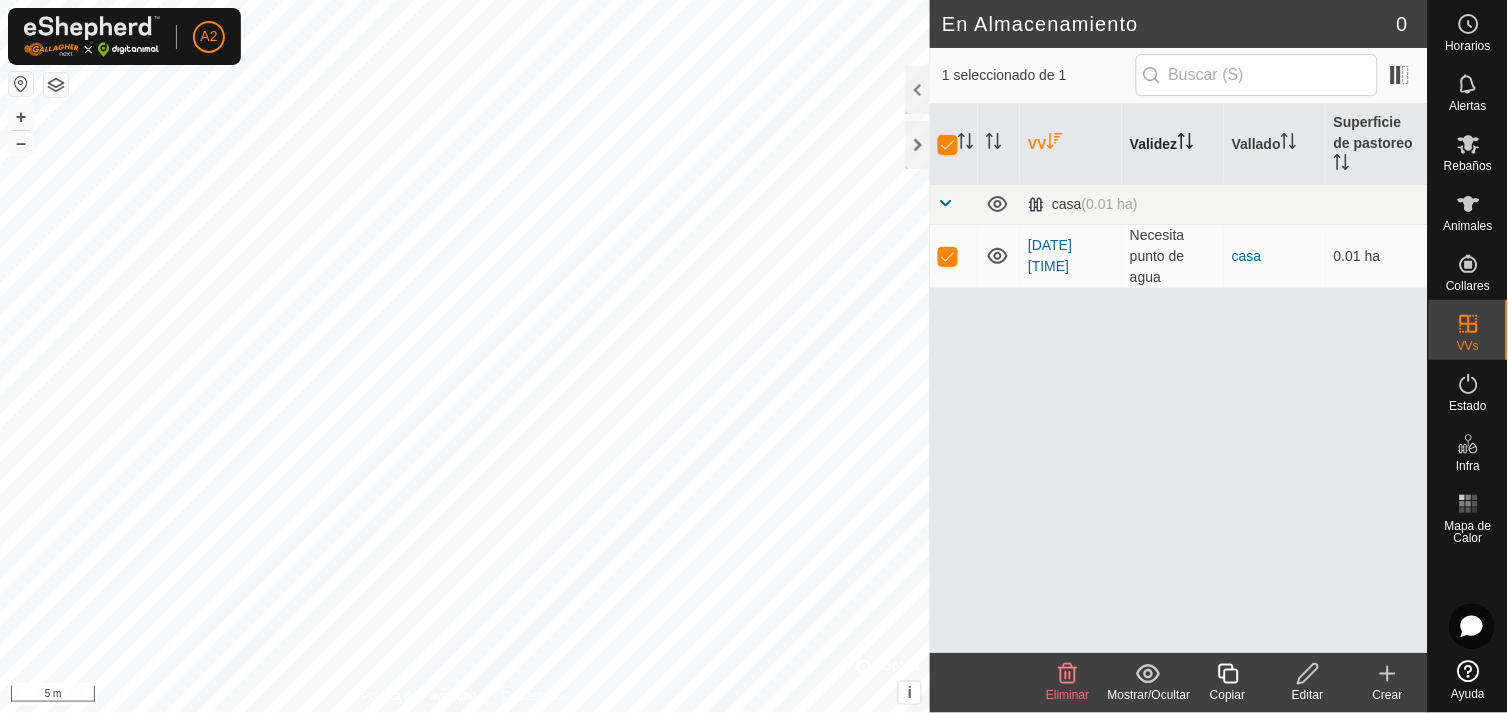 click on "Validez" at bounding box center (1173, 144) 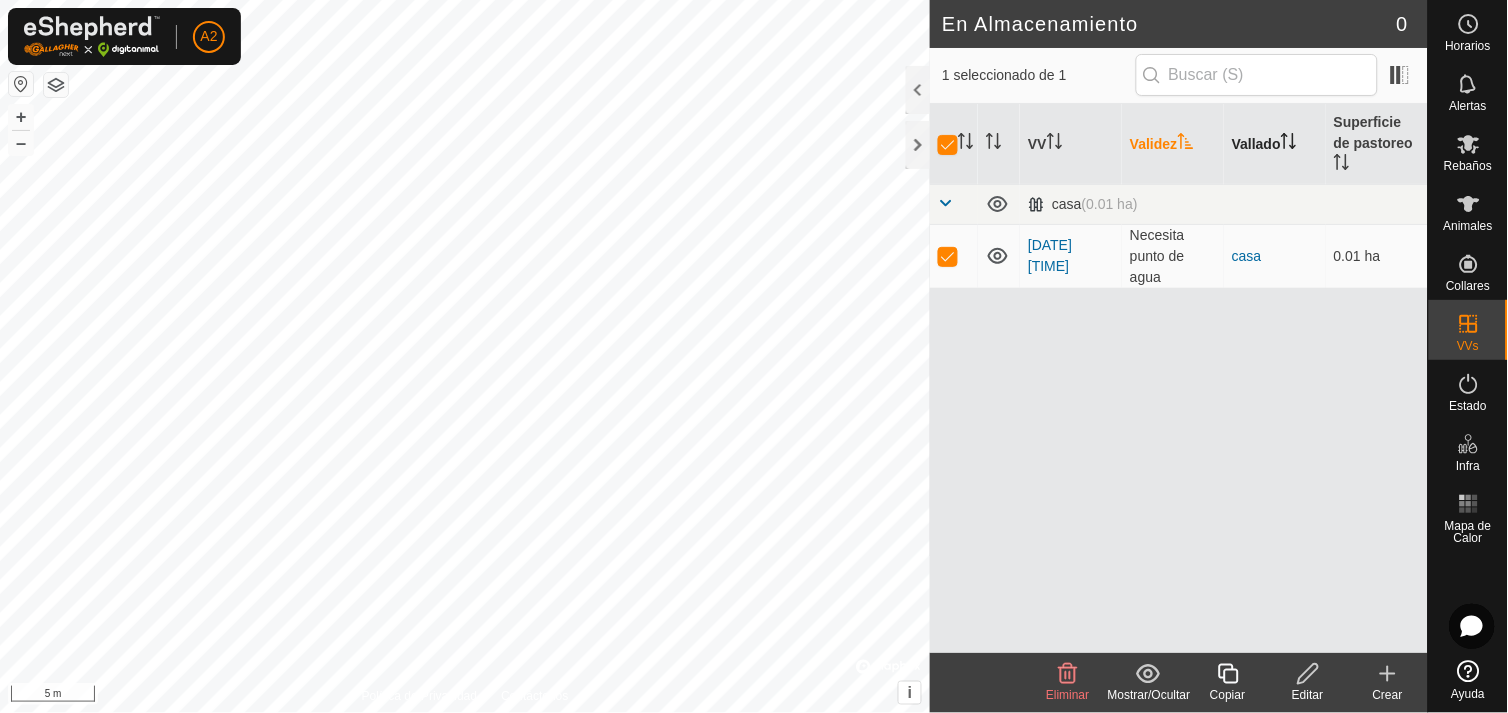 click on "Vallado" at bounding box center [1275, 144] 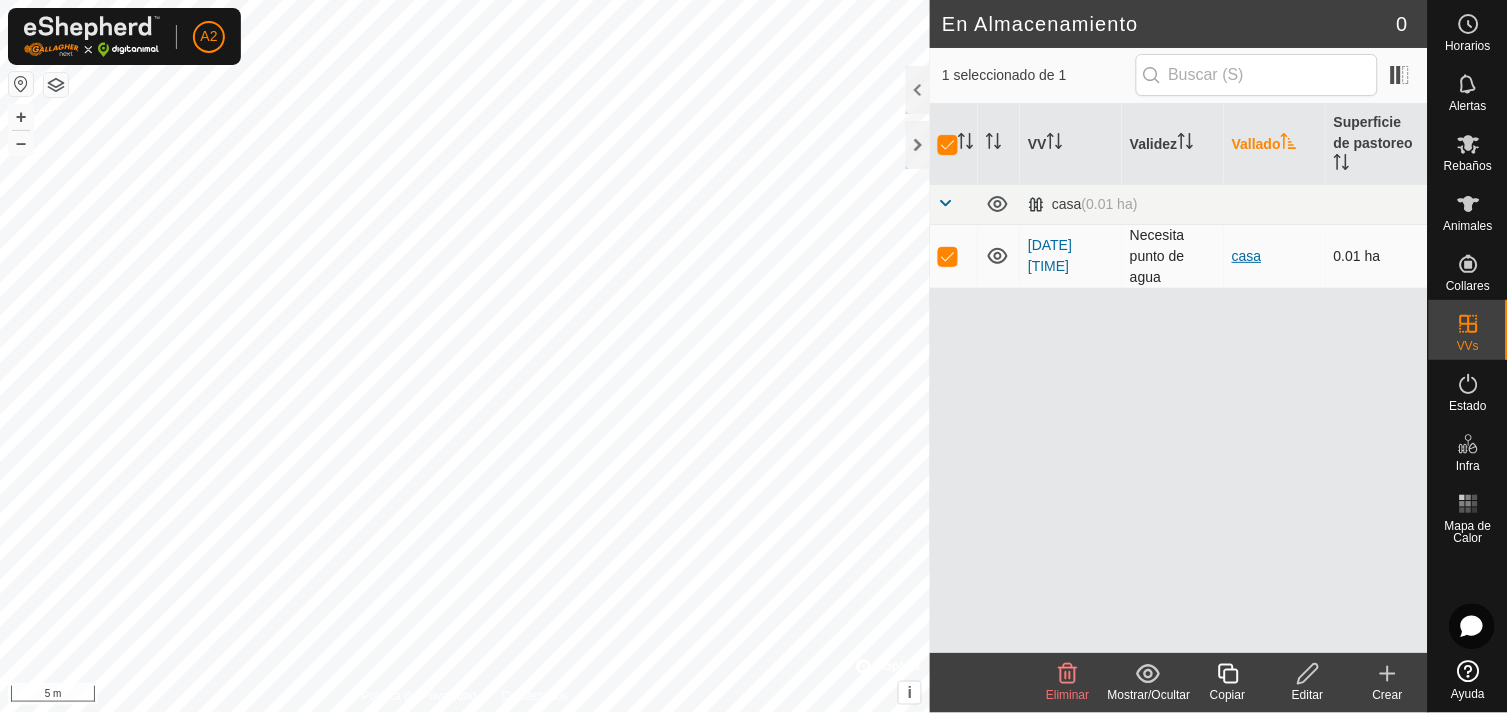 click on "casa" at bounding box center [1247, 256] 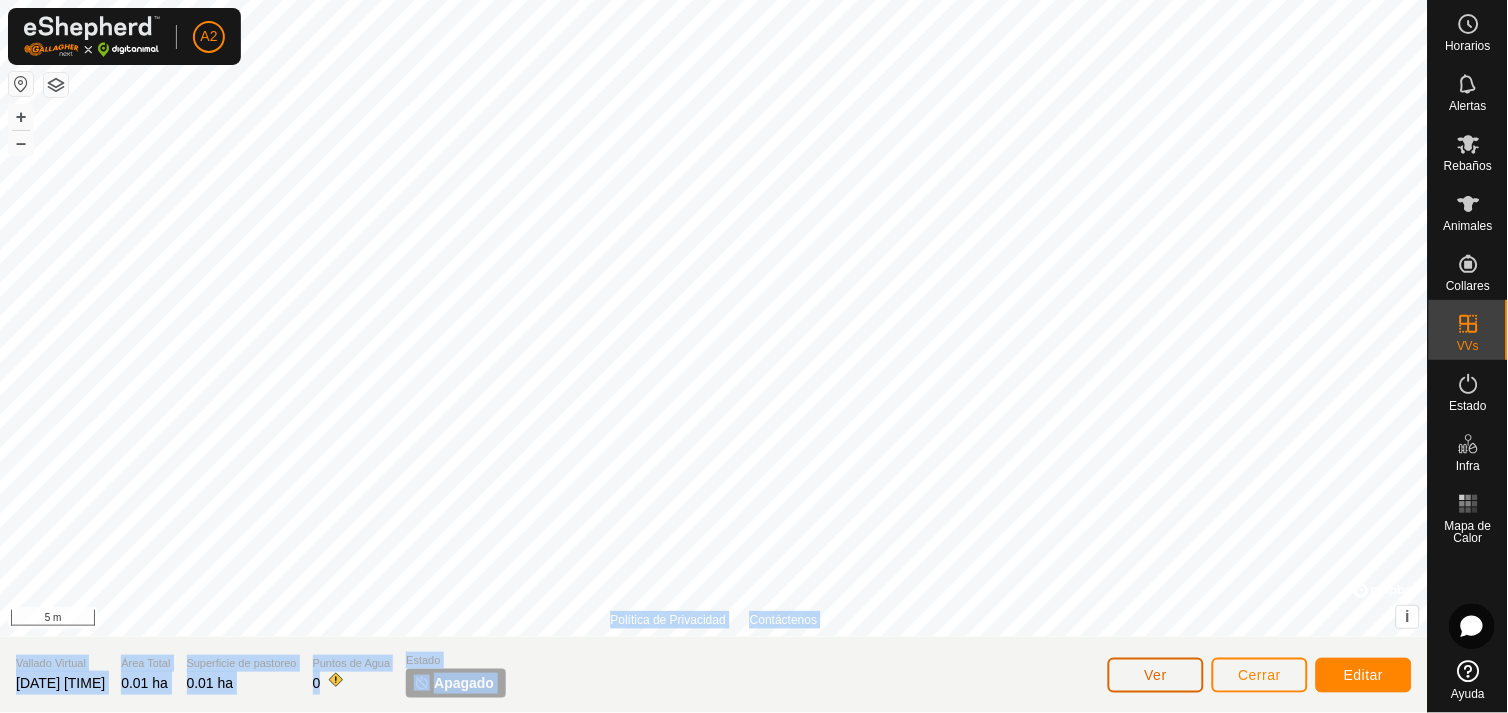 click on "Ver" 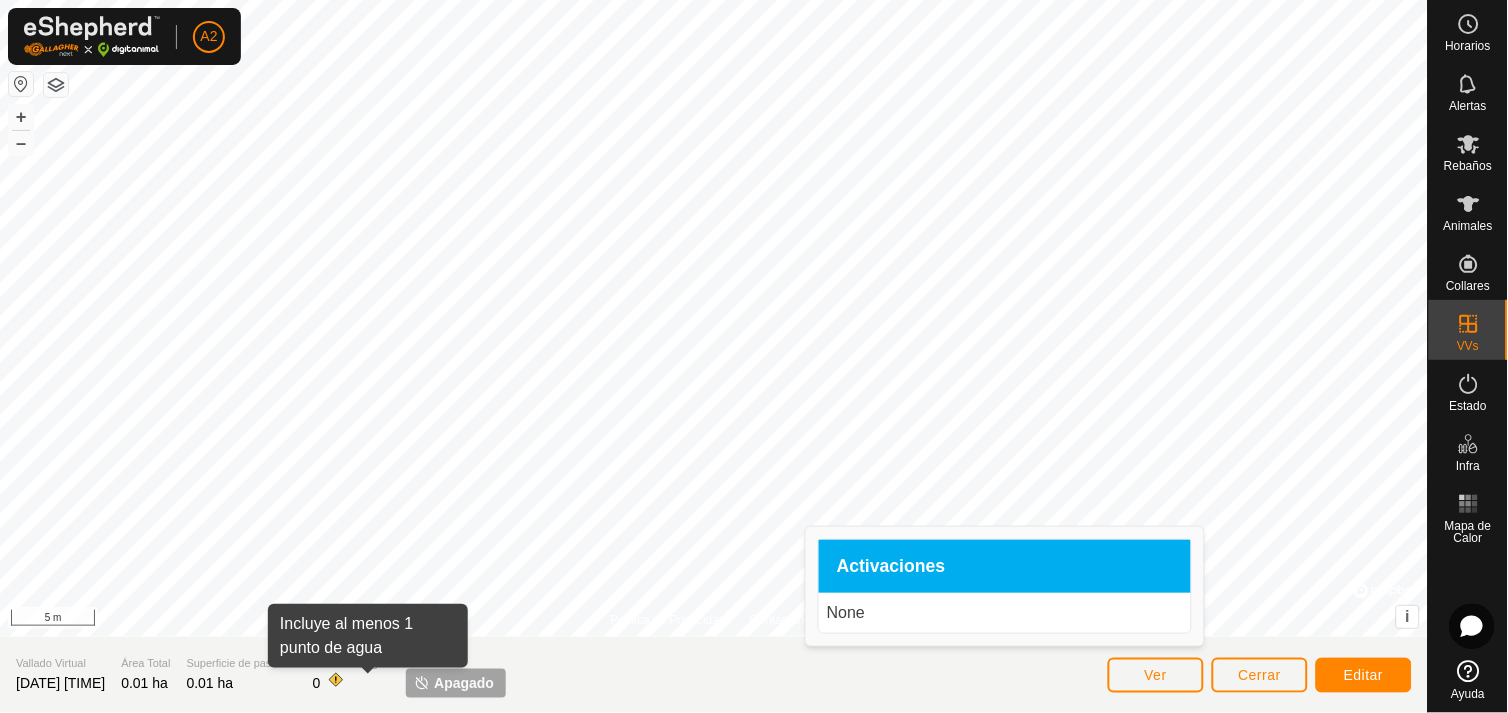 click 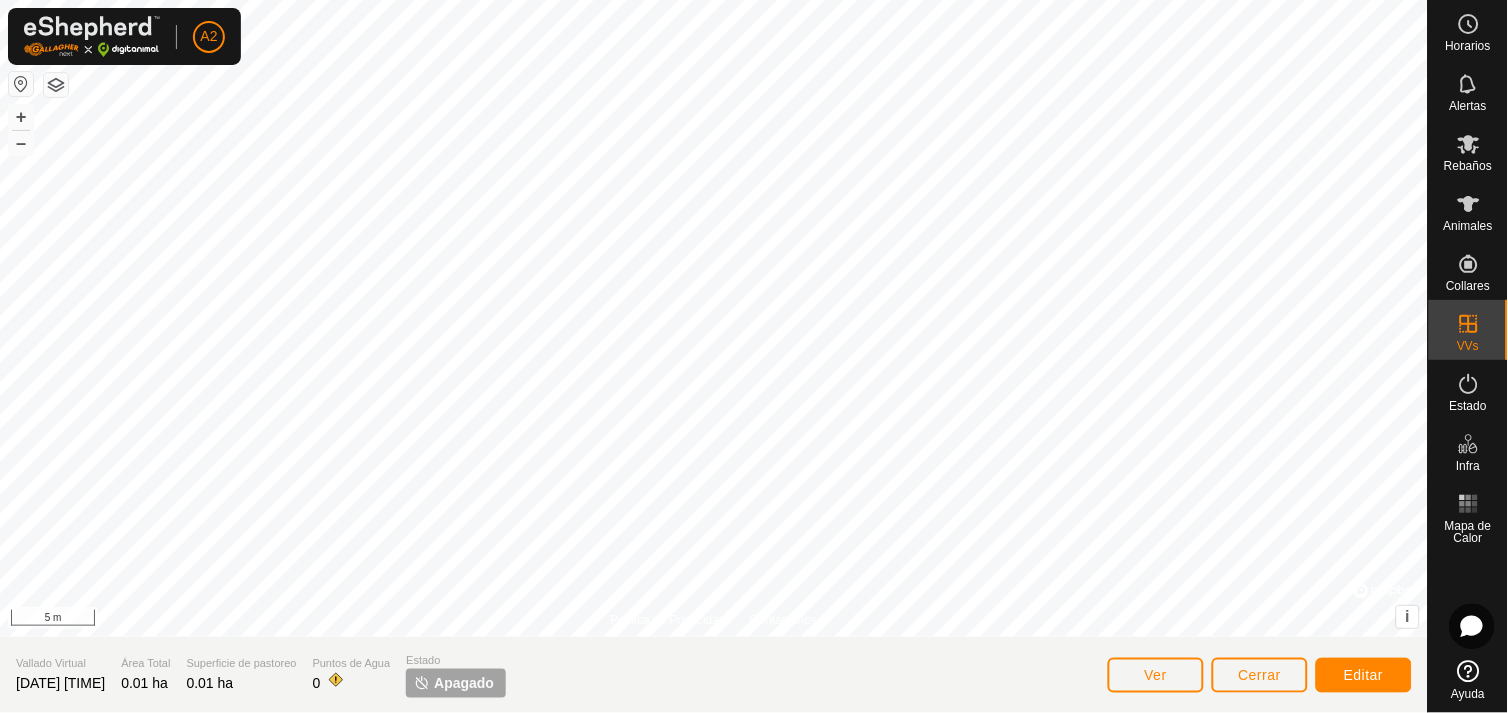 click 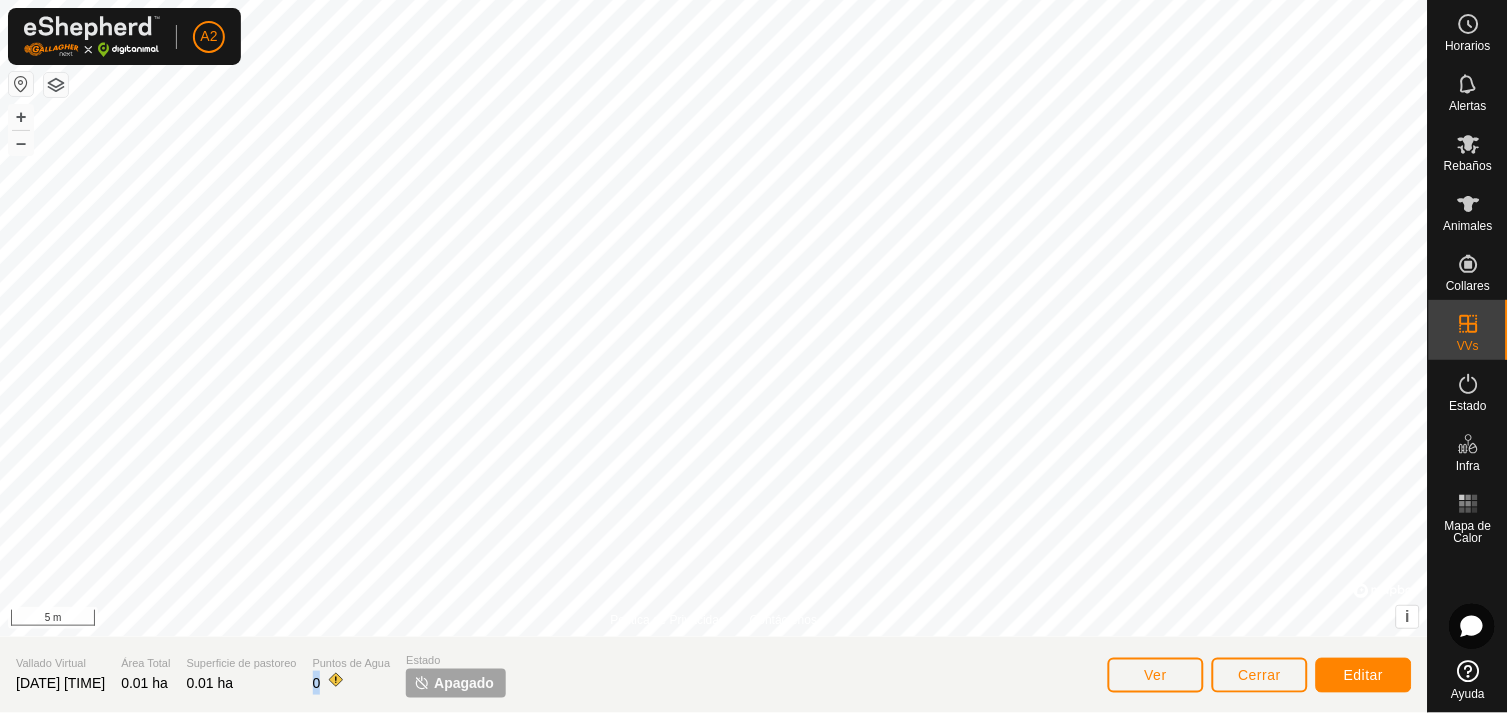 click 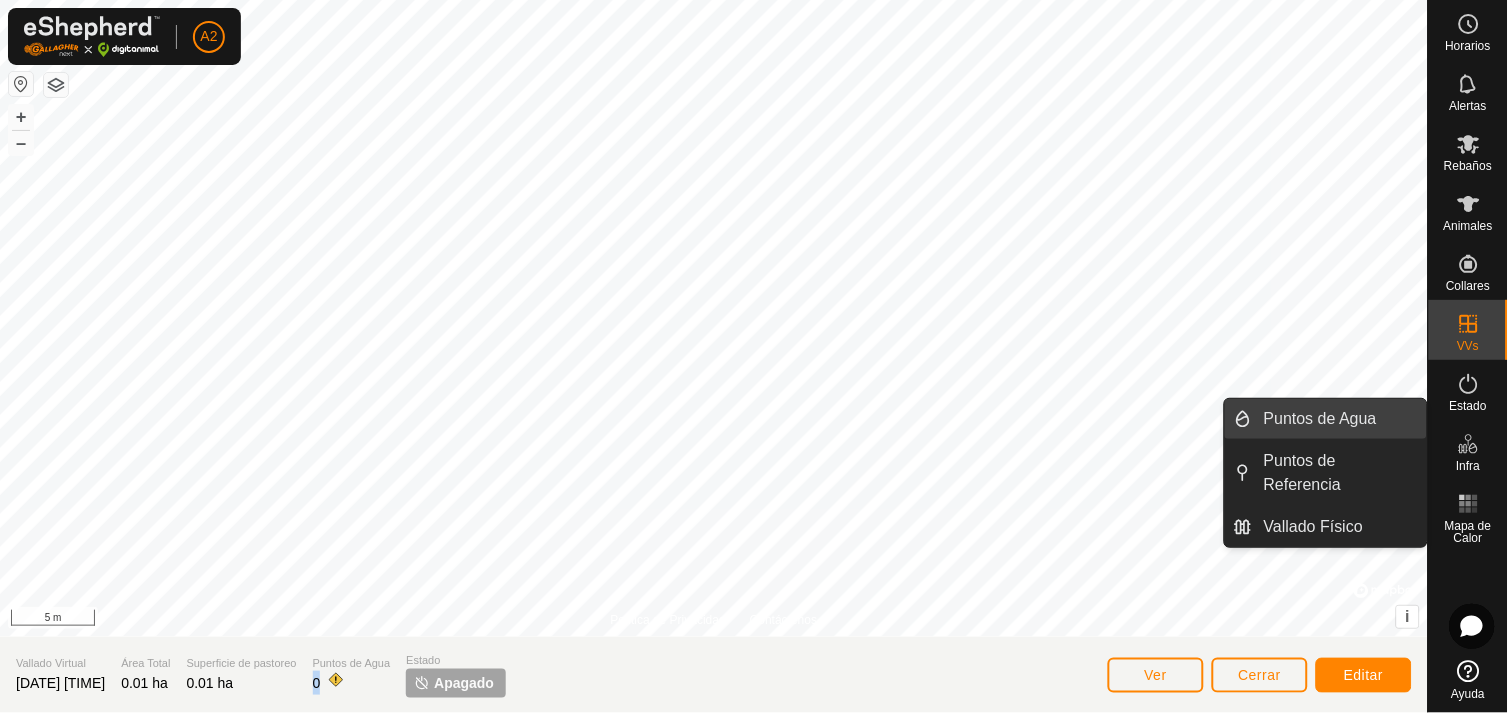 click on "Puntos de Agua" at bounding box center [1339, 419] 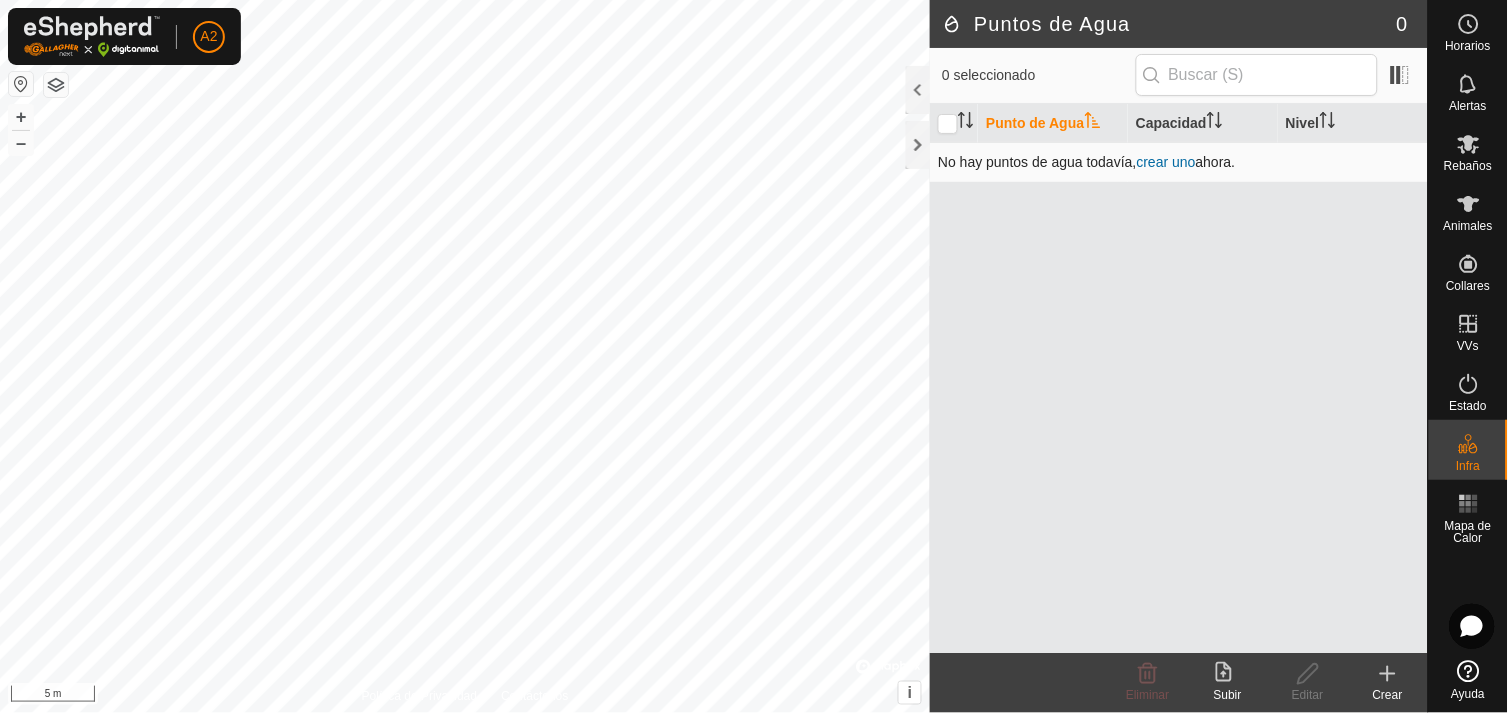 click on "crear uno" at bounding box center (1166, 162) 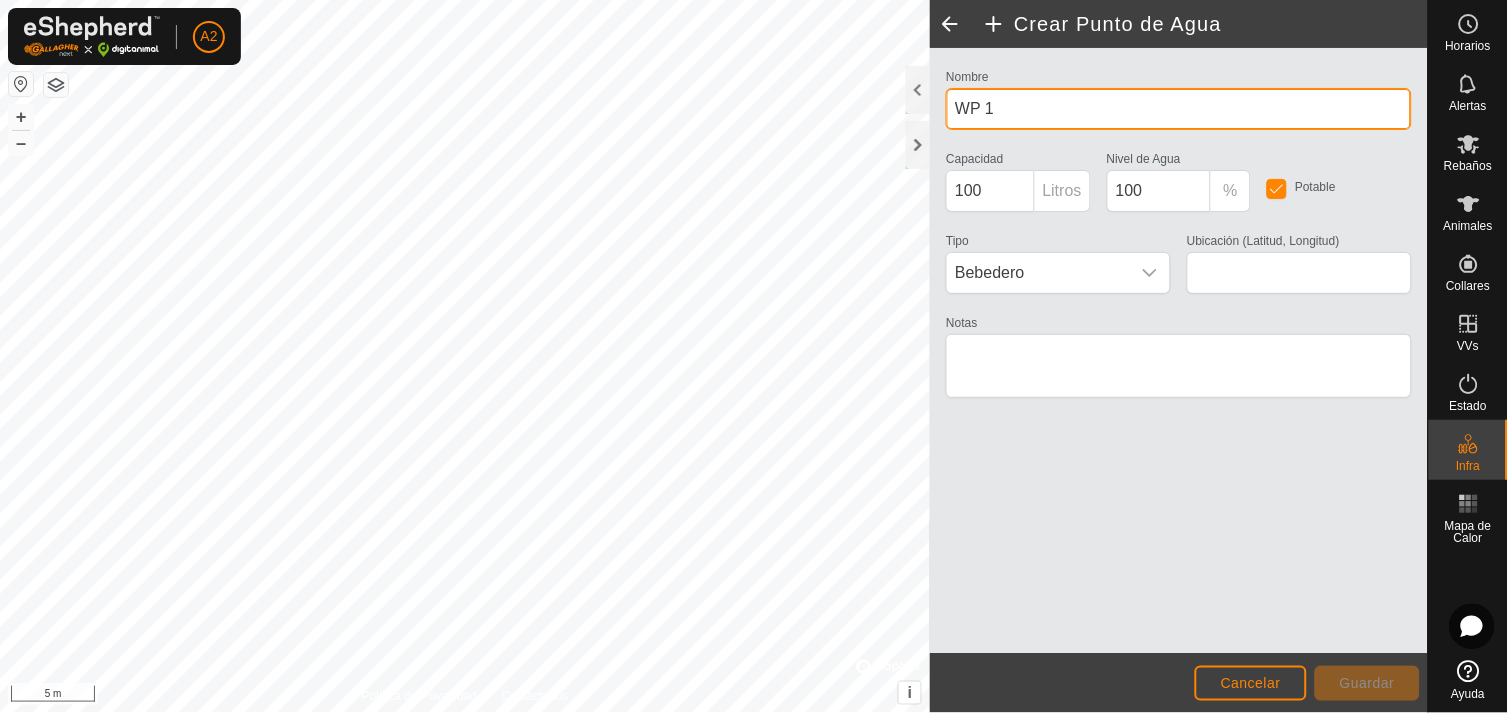 click on "WP 1" at bounding box center (1179, 109) 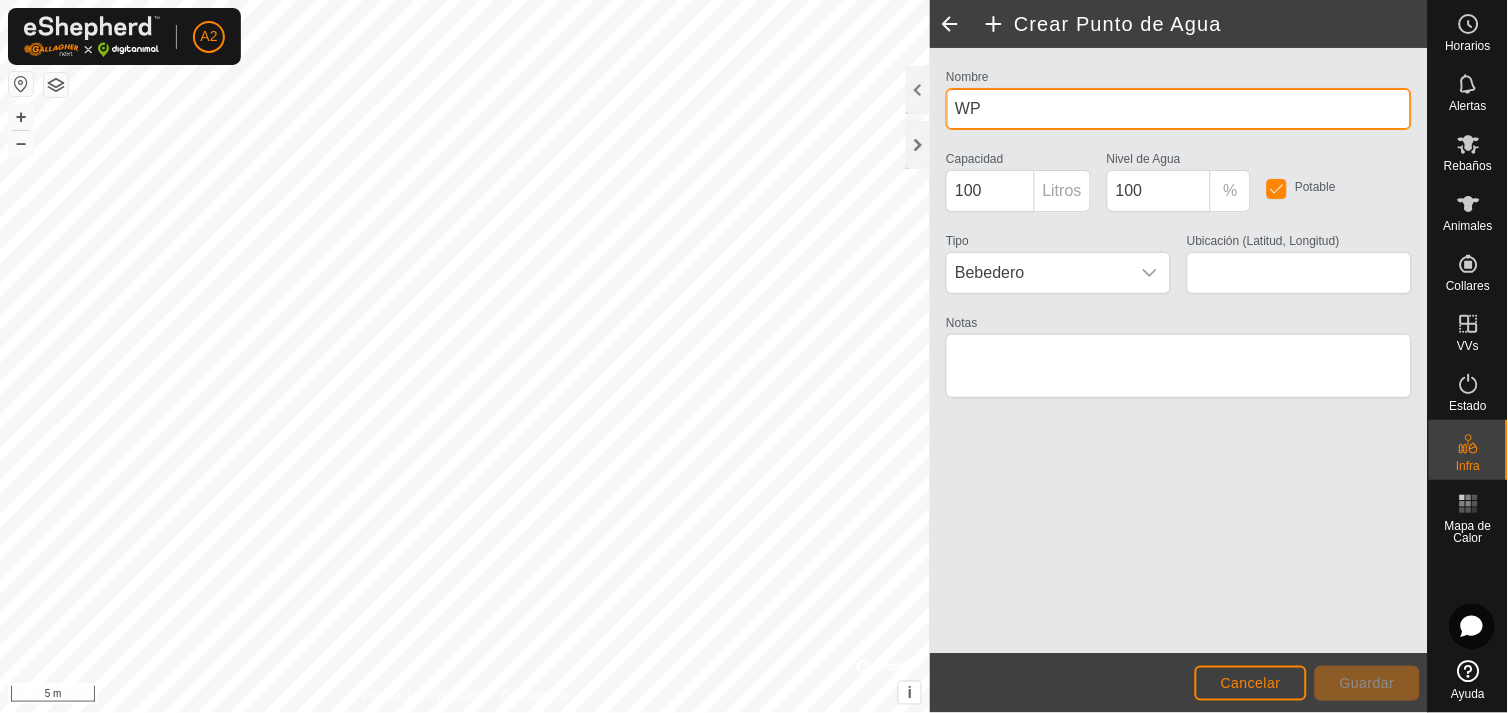 type on "W" 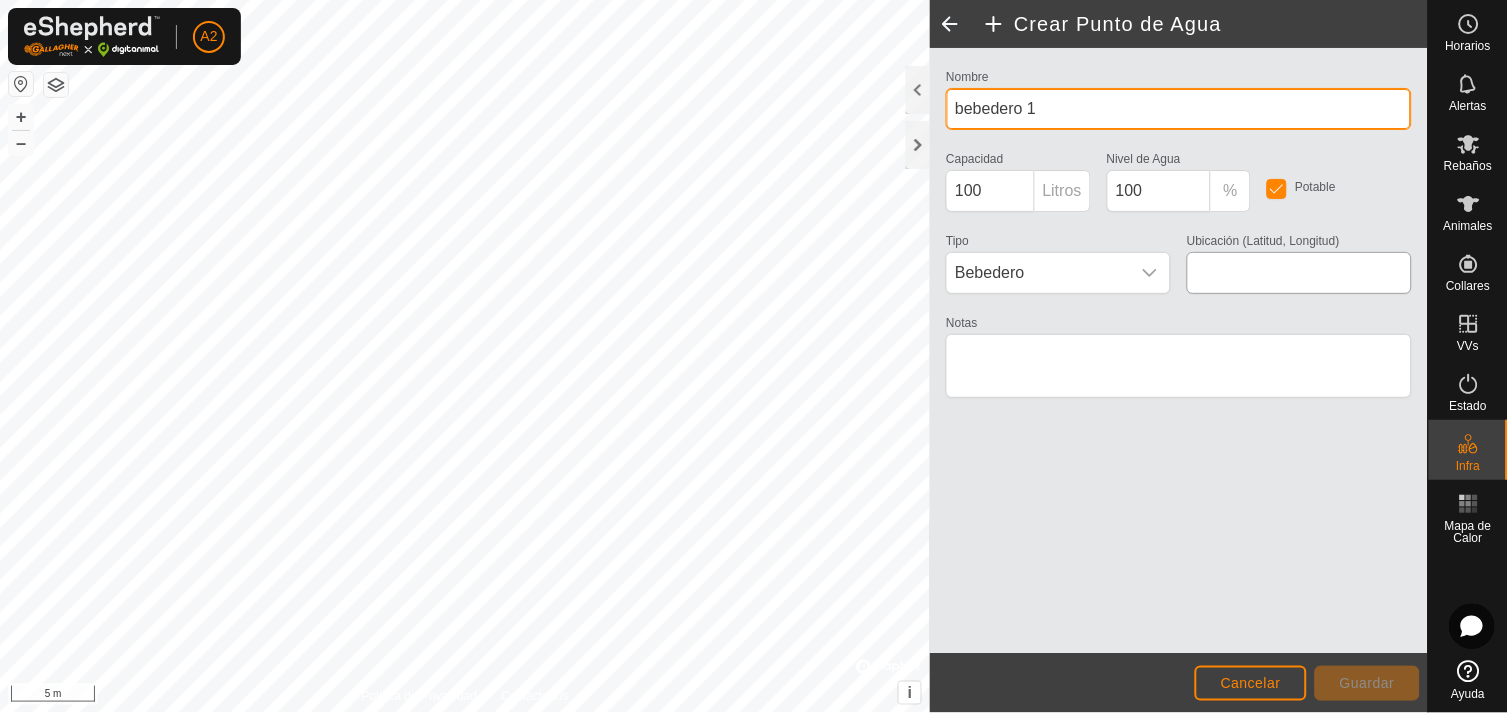 type on "bebedero 1" 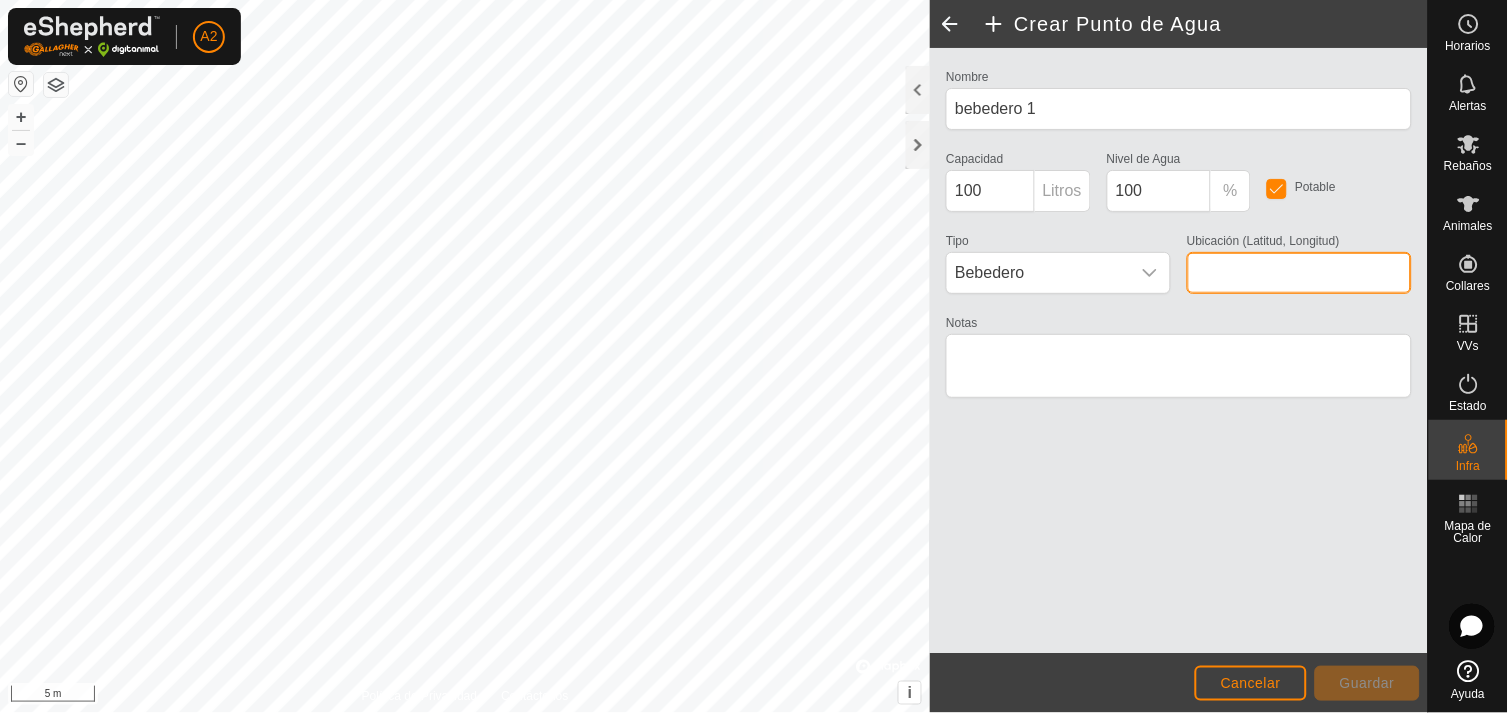 click on "Ubicación (Latitud, Longitud)" at bounding box center (1299, 273) 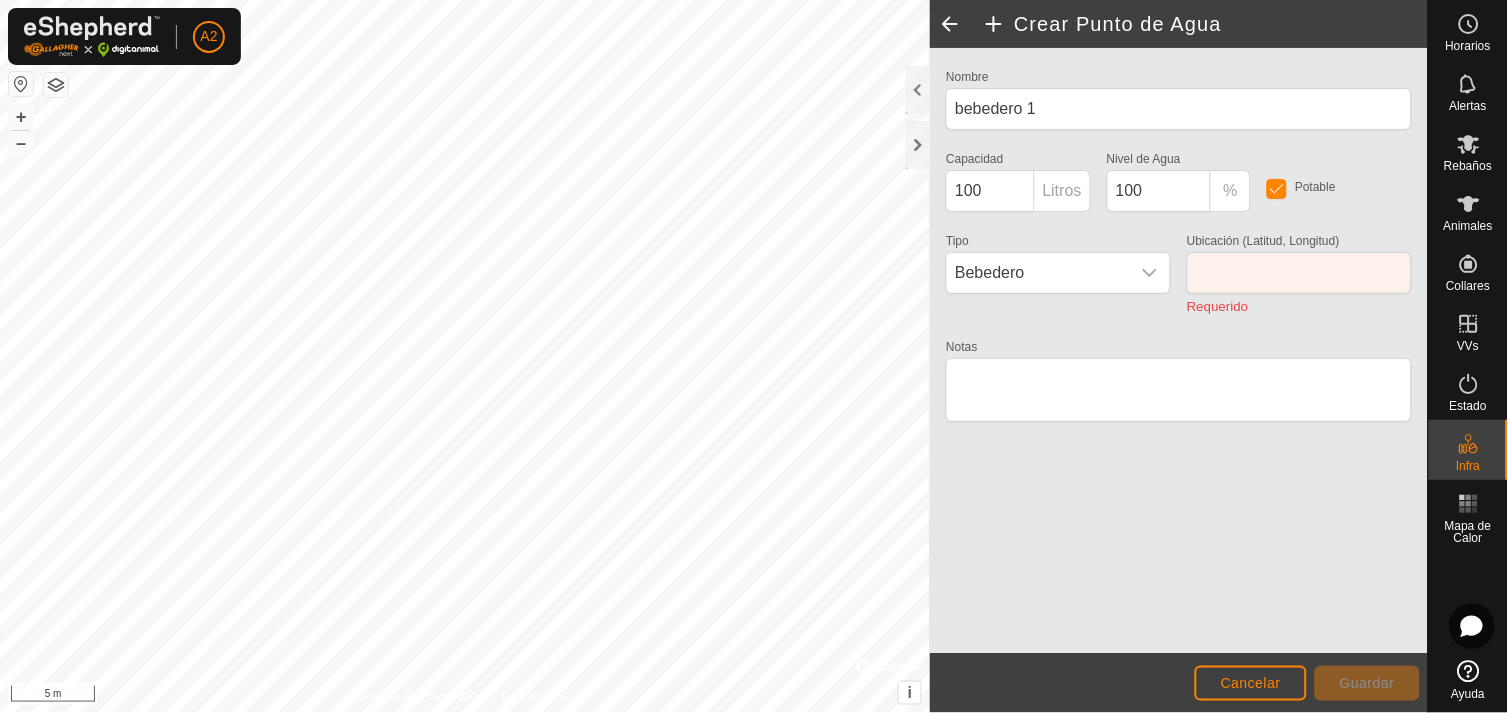 type on "[LATITUDE], [LONGITUDE]" 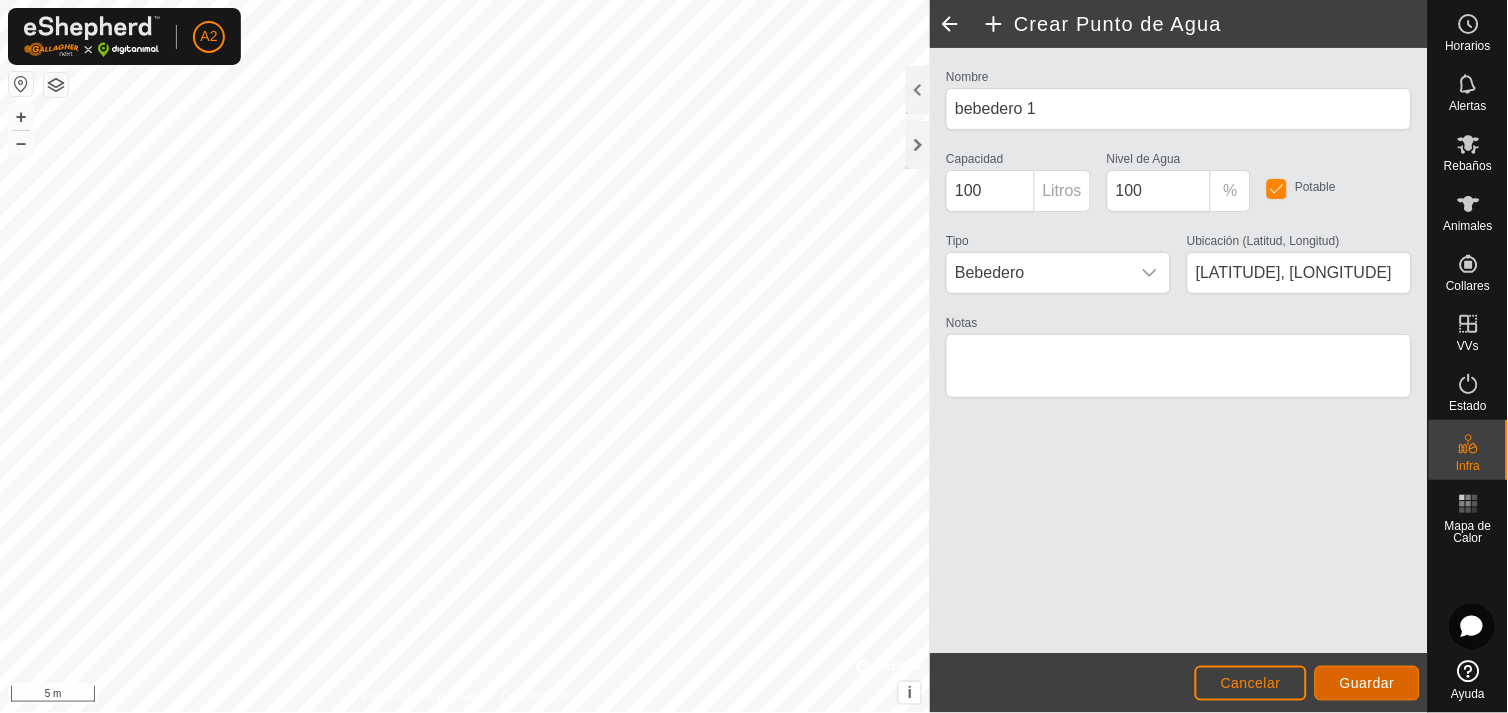 click on "Guardar" 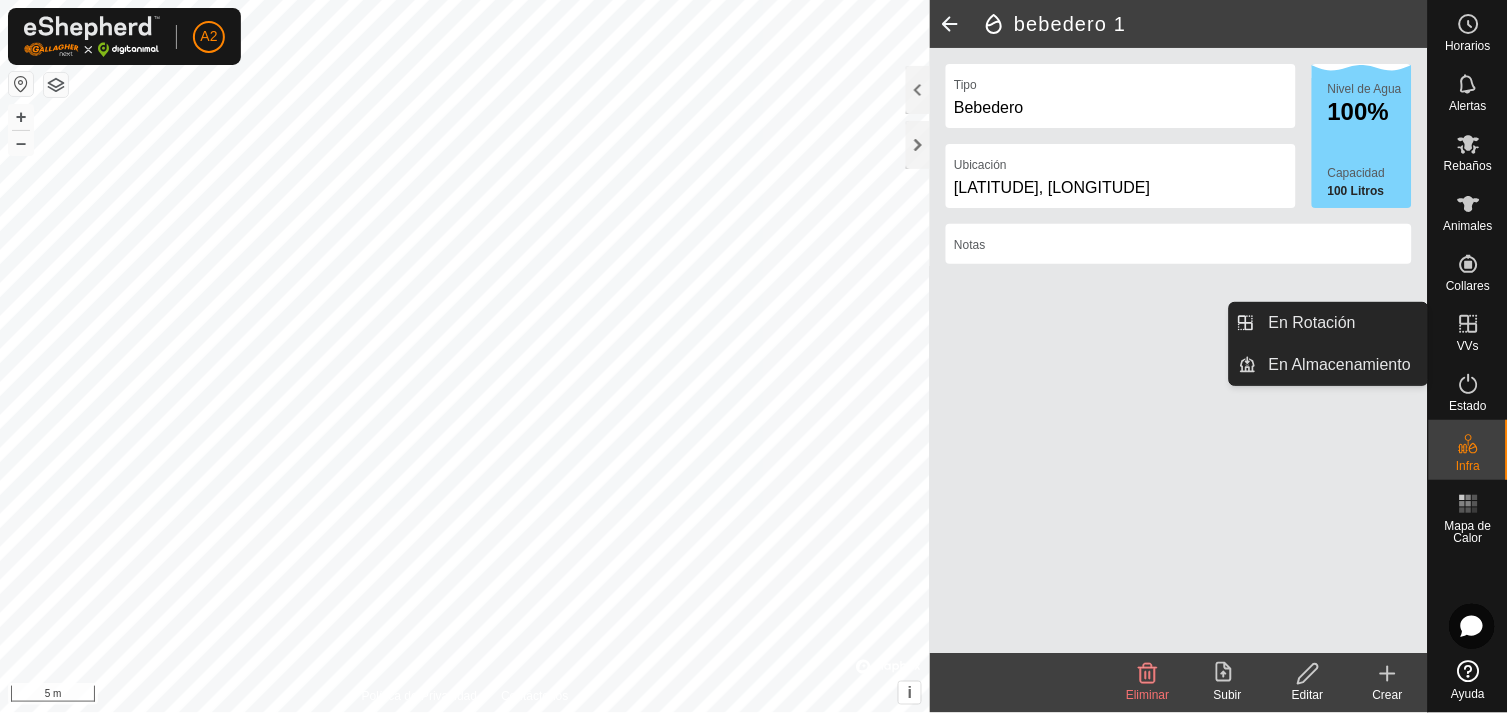 click 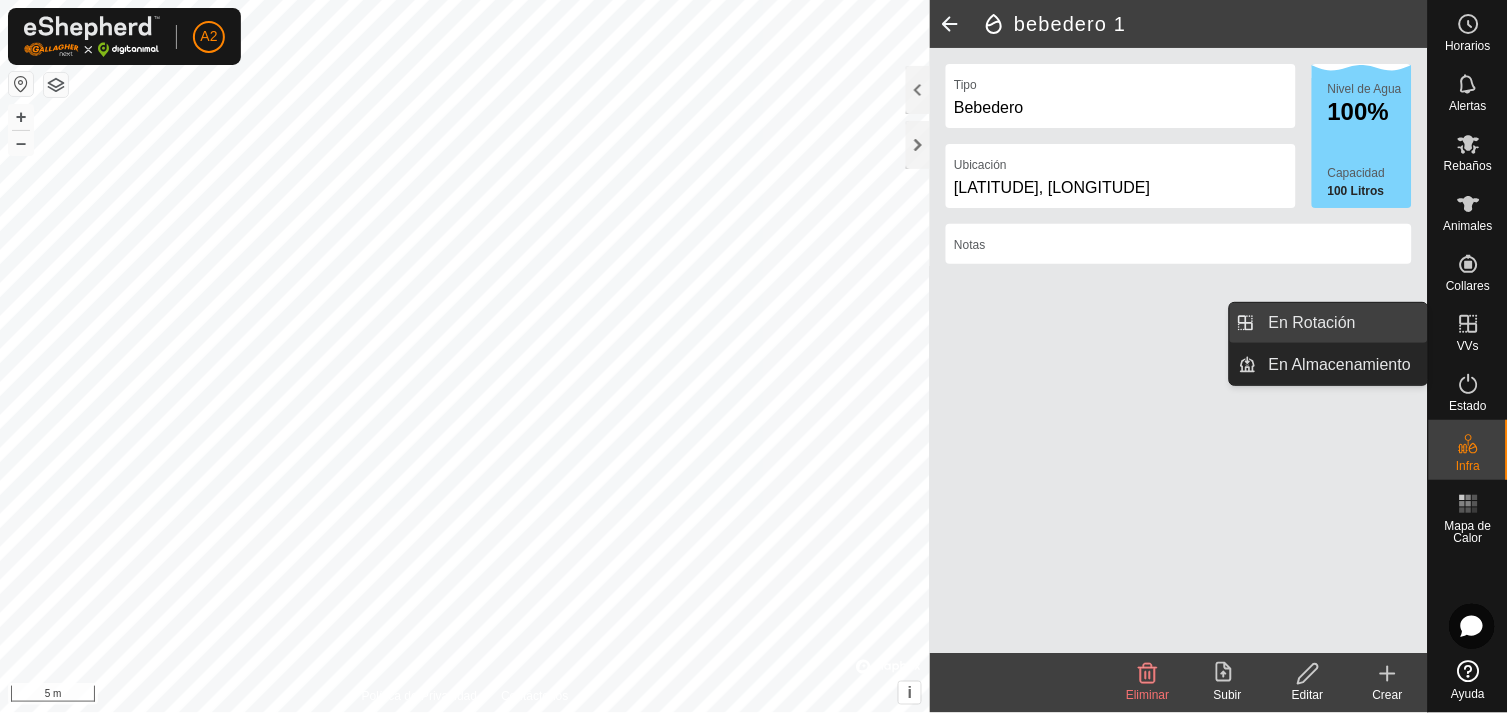 click on "En Rotación" at bounding box center [1342, 323] 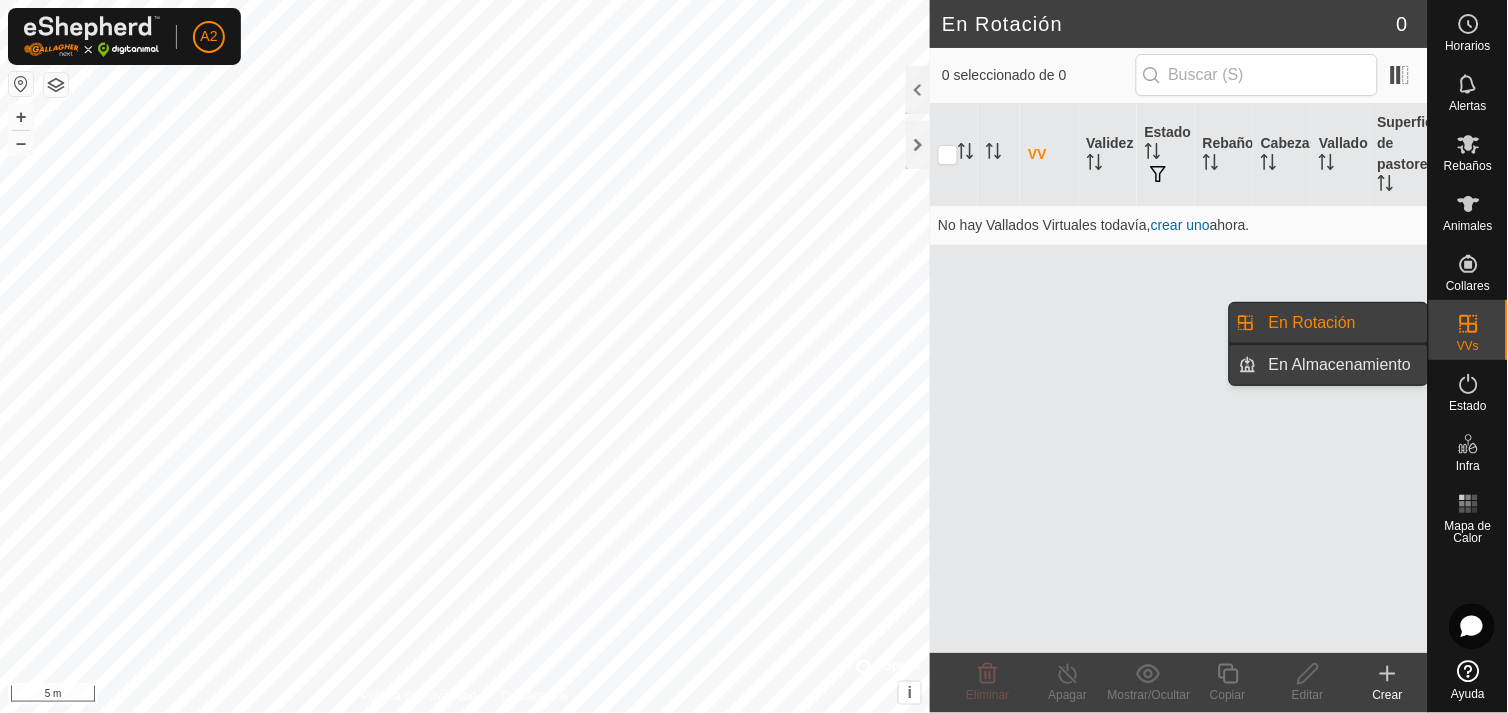 click on "En Almacenamiento" at bounding box center [1342, 365] 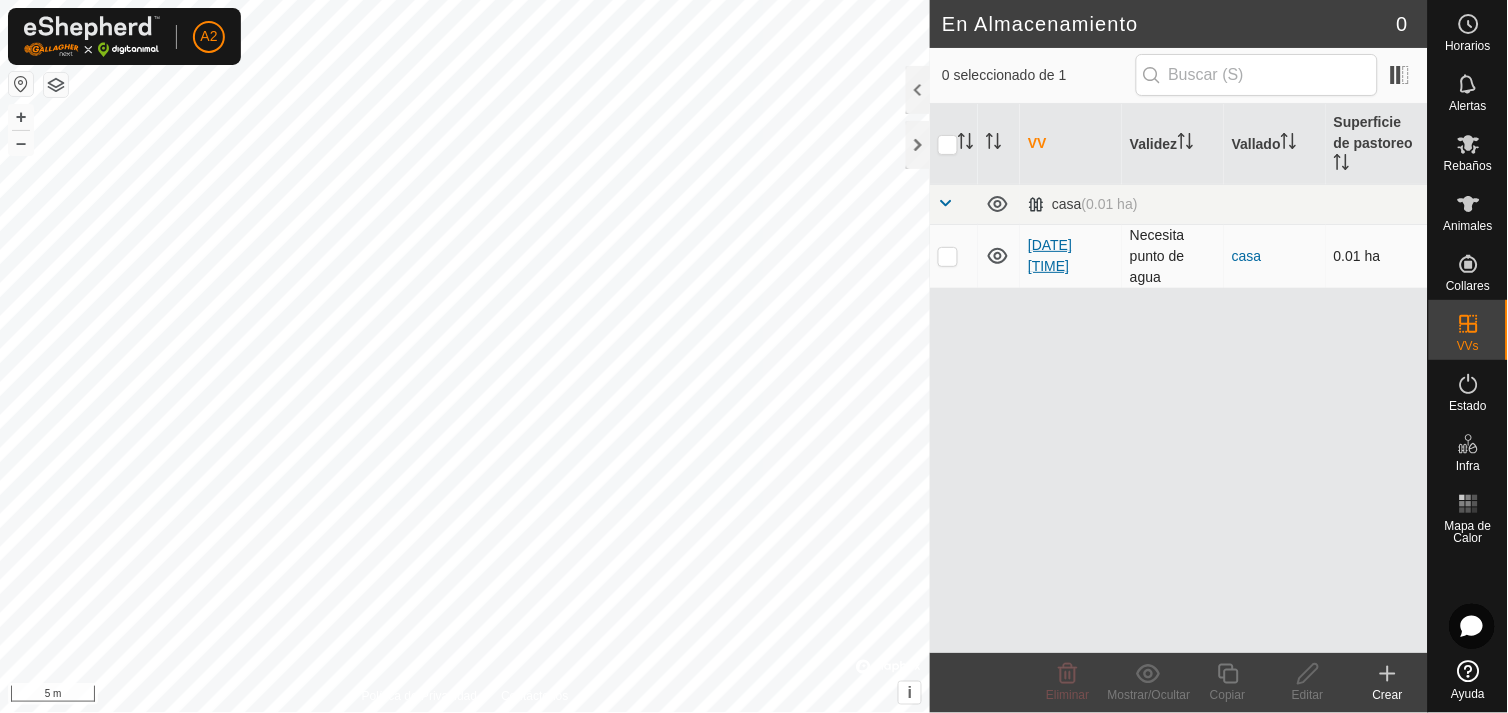 click on "[DATE] [TIME]" at bounding box center (1050, 255) 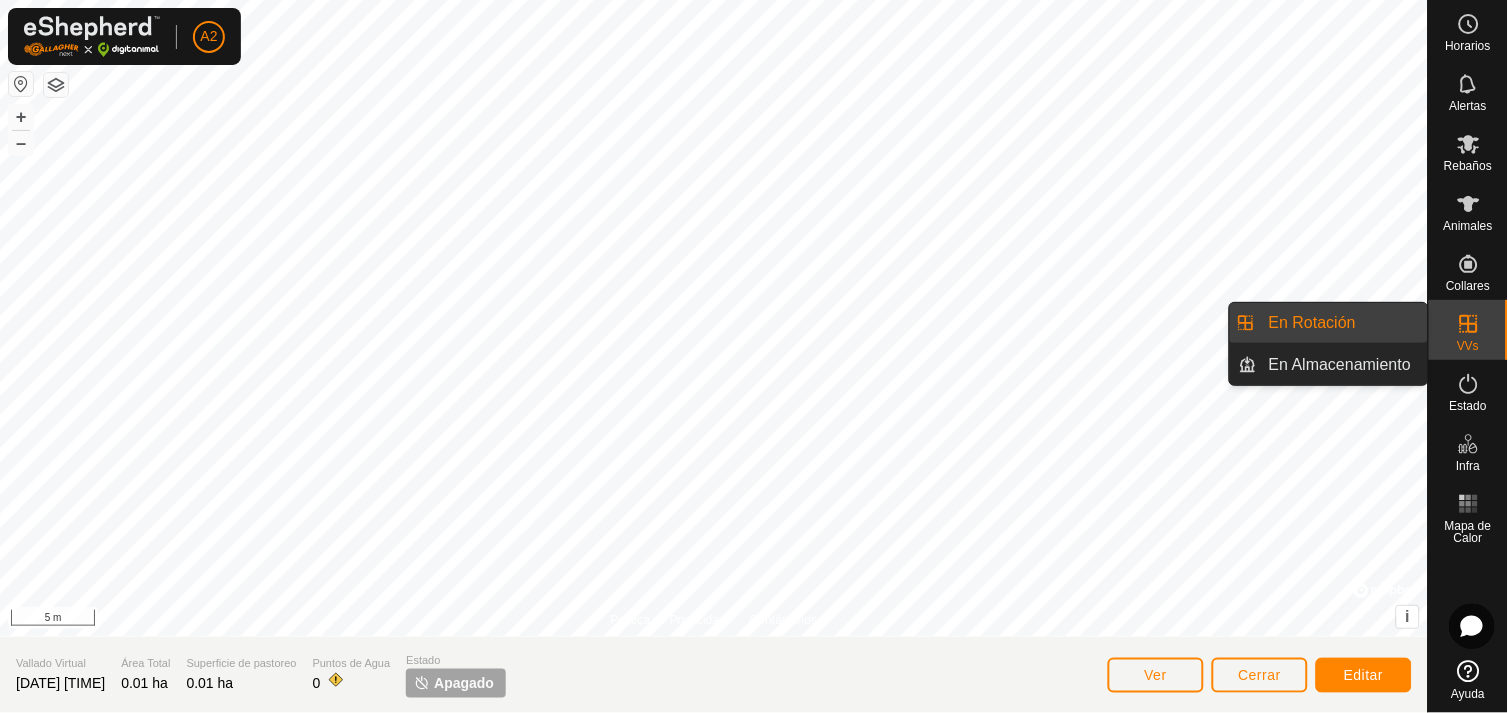 click 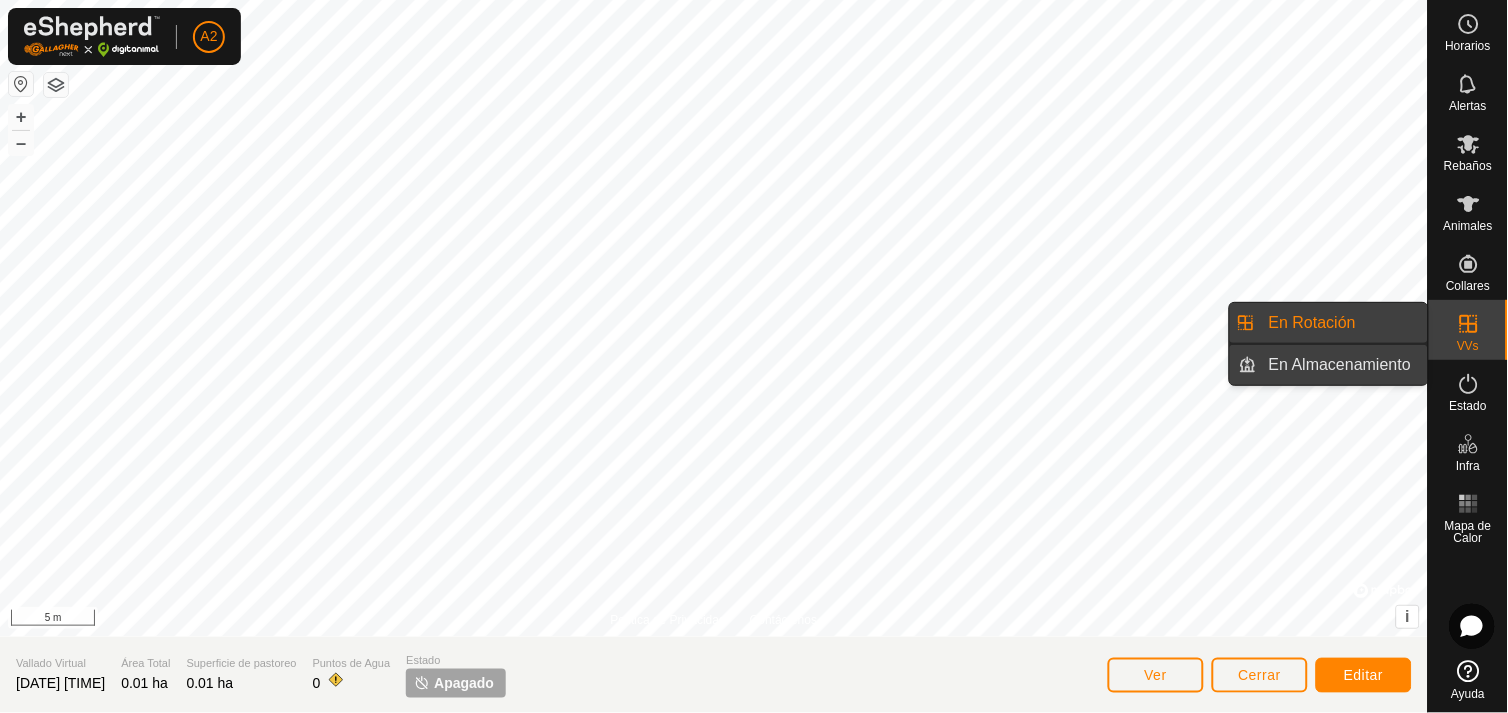 click on "En Almacenamiento" at bounding box center (1342, 365) 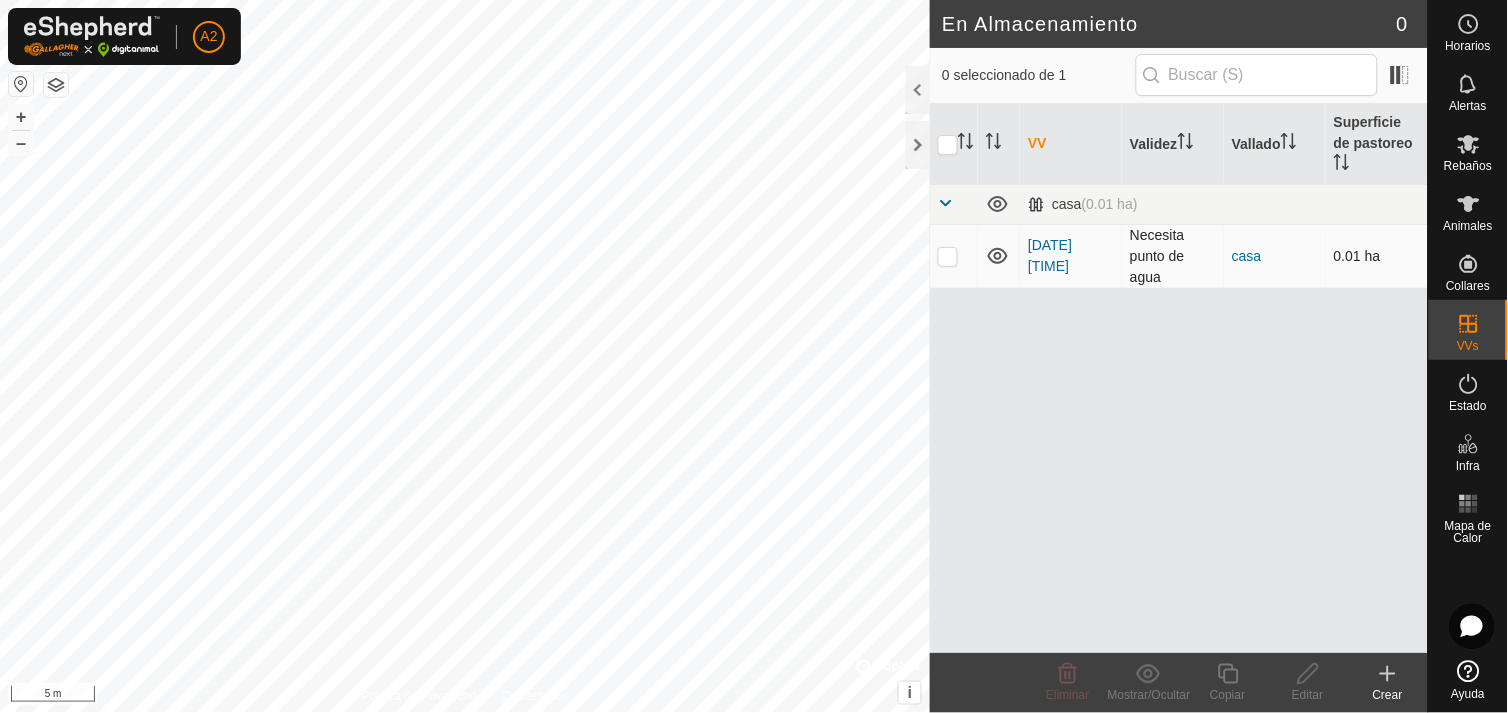click at bounding box center [948, 256] 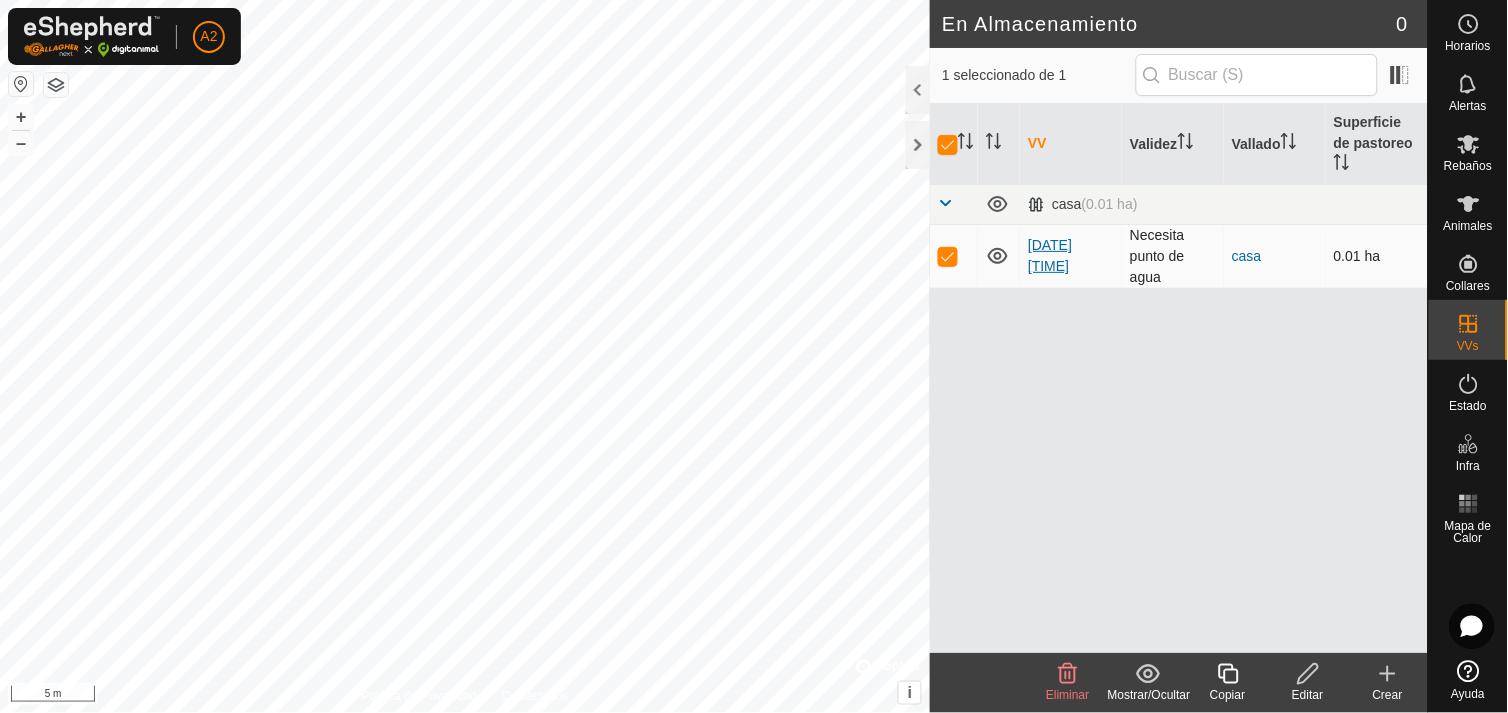 click on "[DATE] [TIME]" at bounding box center [1050, 255] 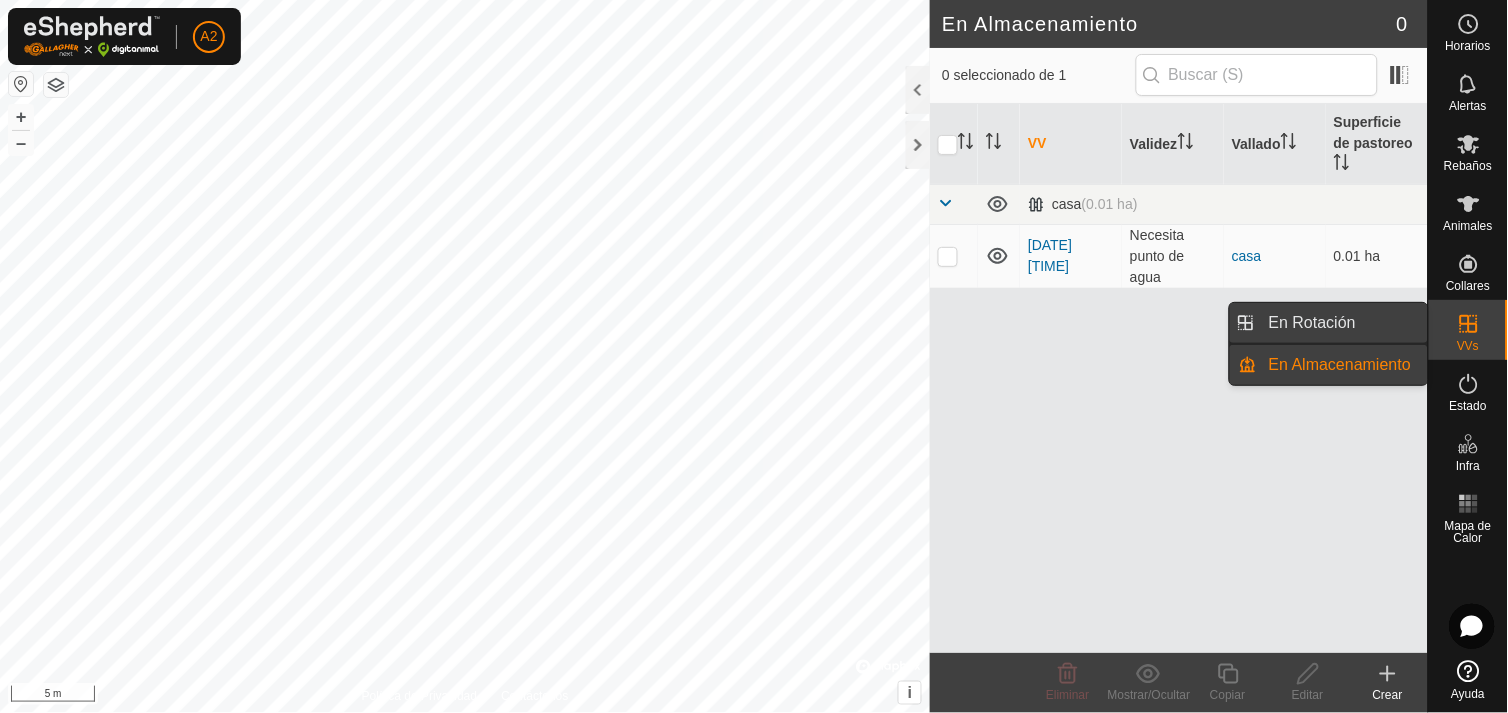 click on "En Rotación" at bounding box center [1342, 323] 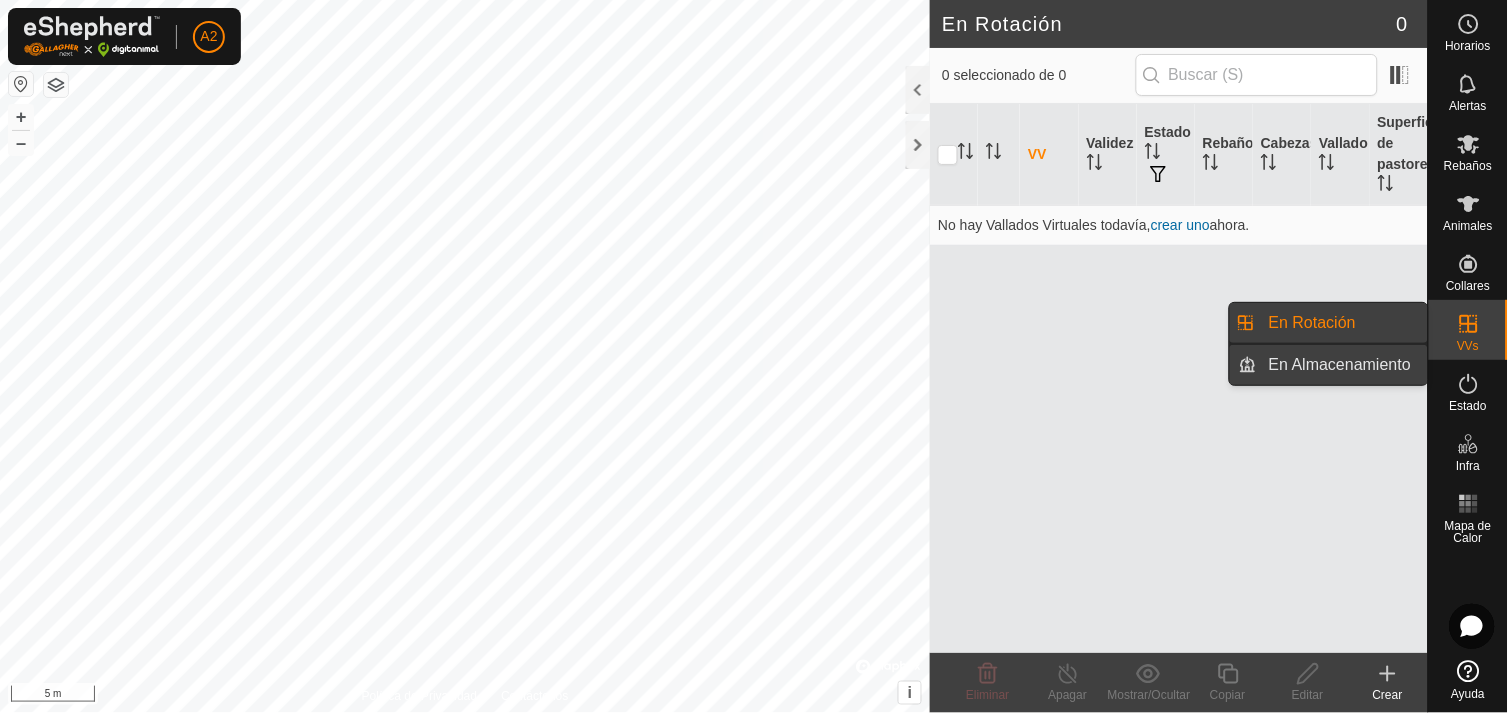 click on "En Almacenamiento" at bounding box center [1342, 365] 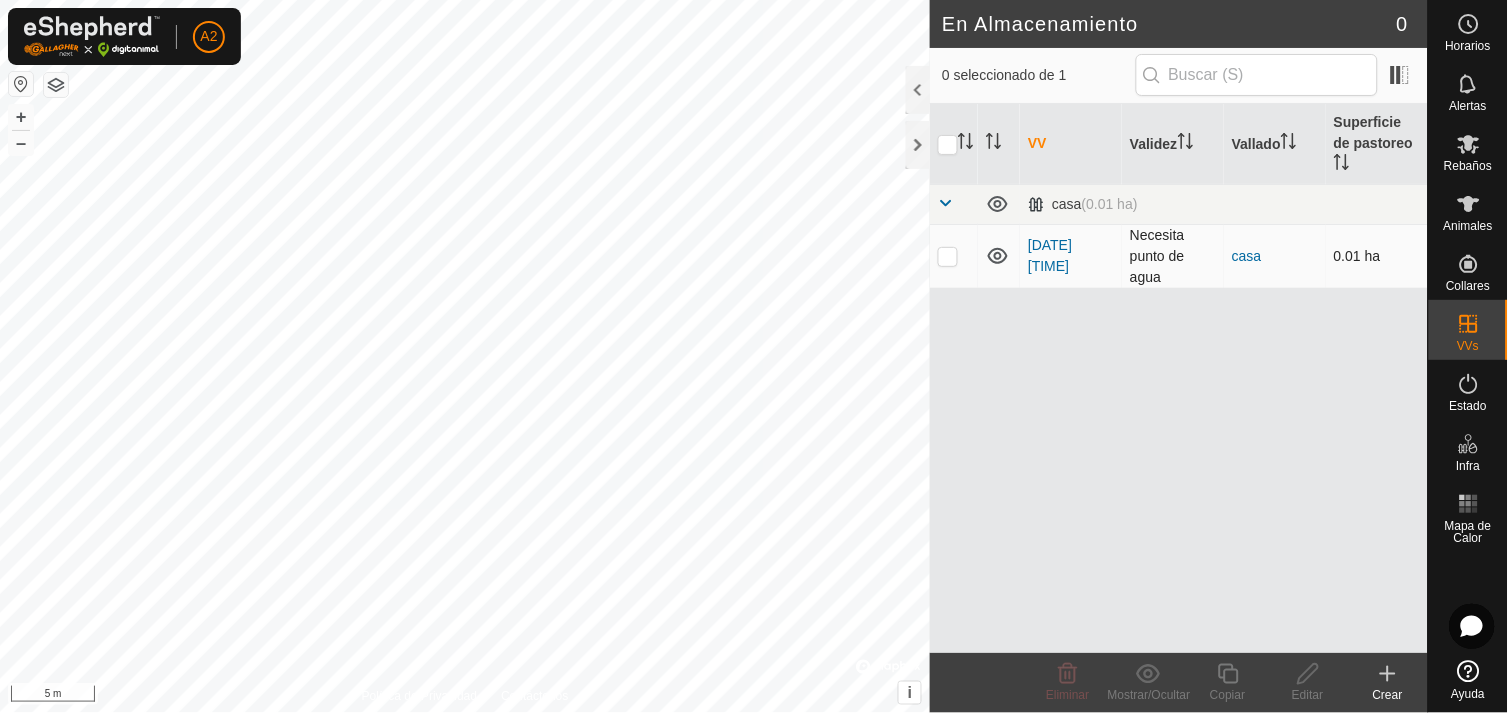 click at bounding box center (948, 256) 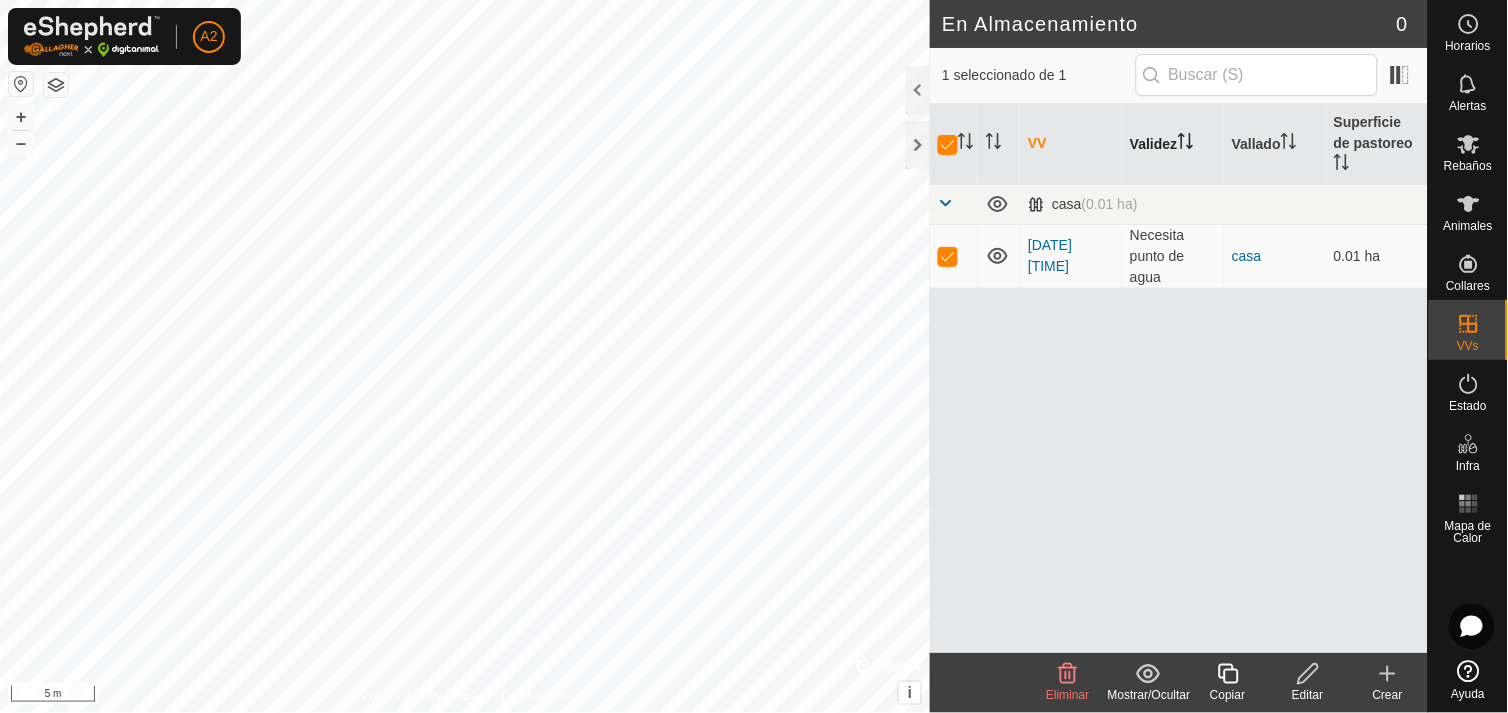 click on "Validez" at bounding box center (1173, 144) 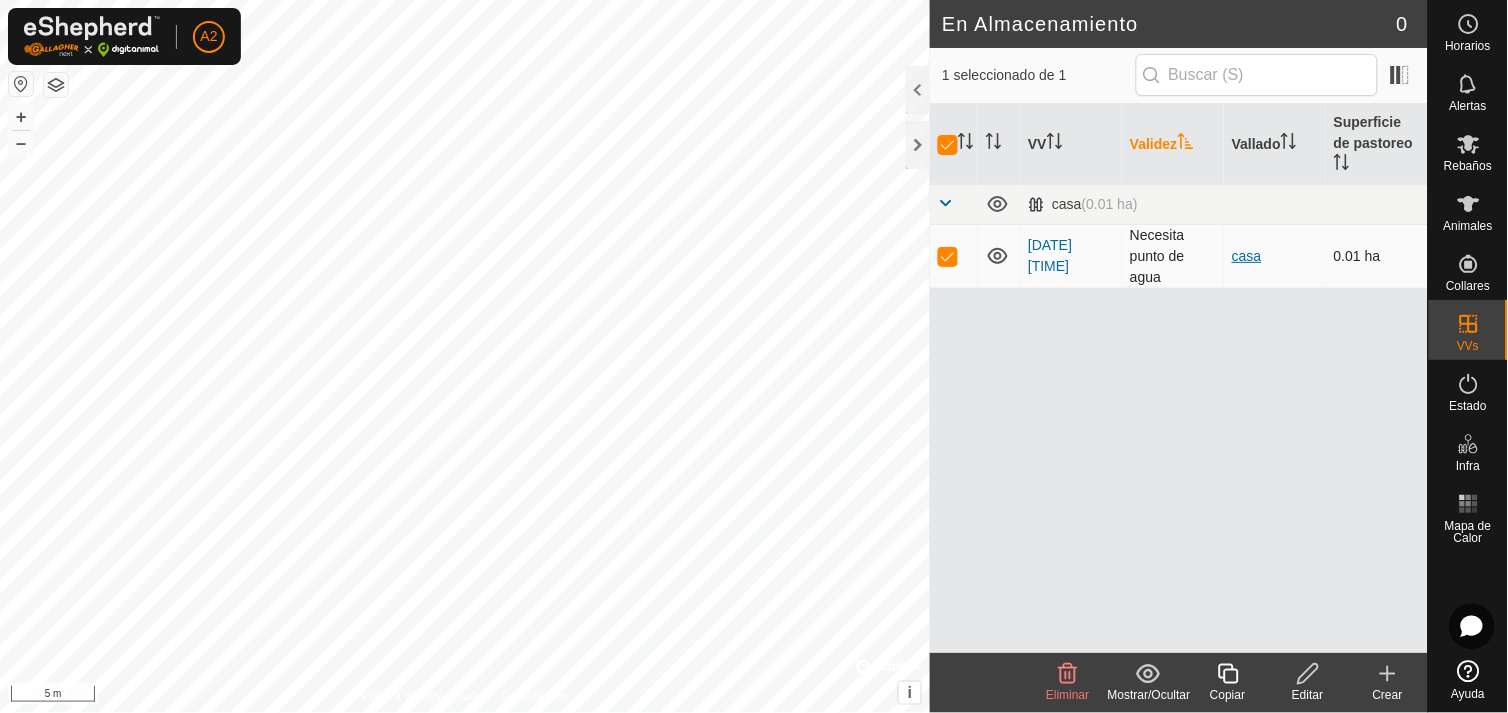 click on "casa" at bounding box center [1247, 256] 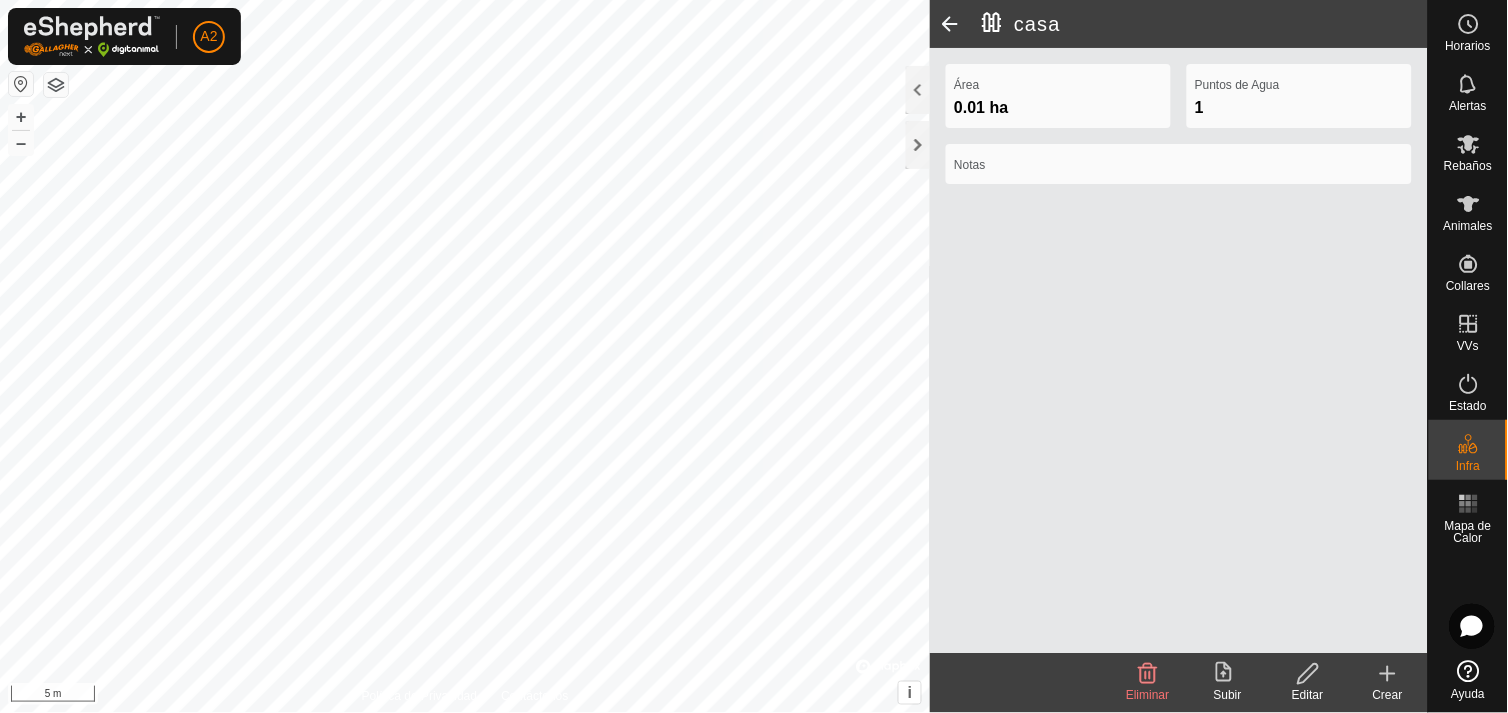 click 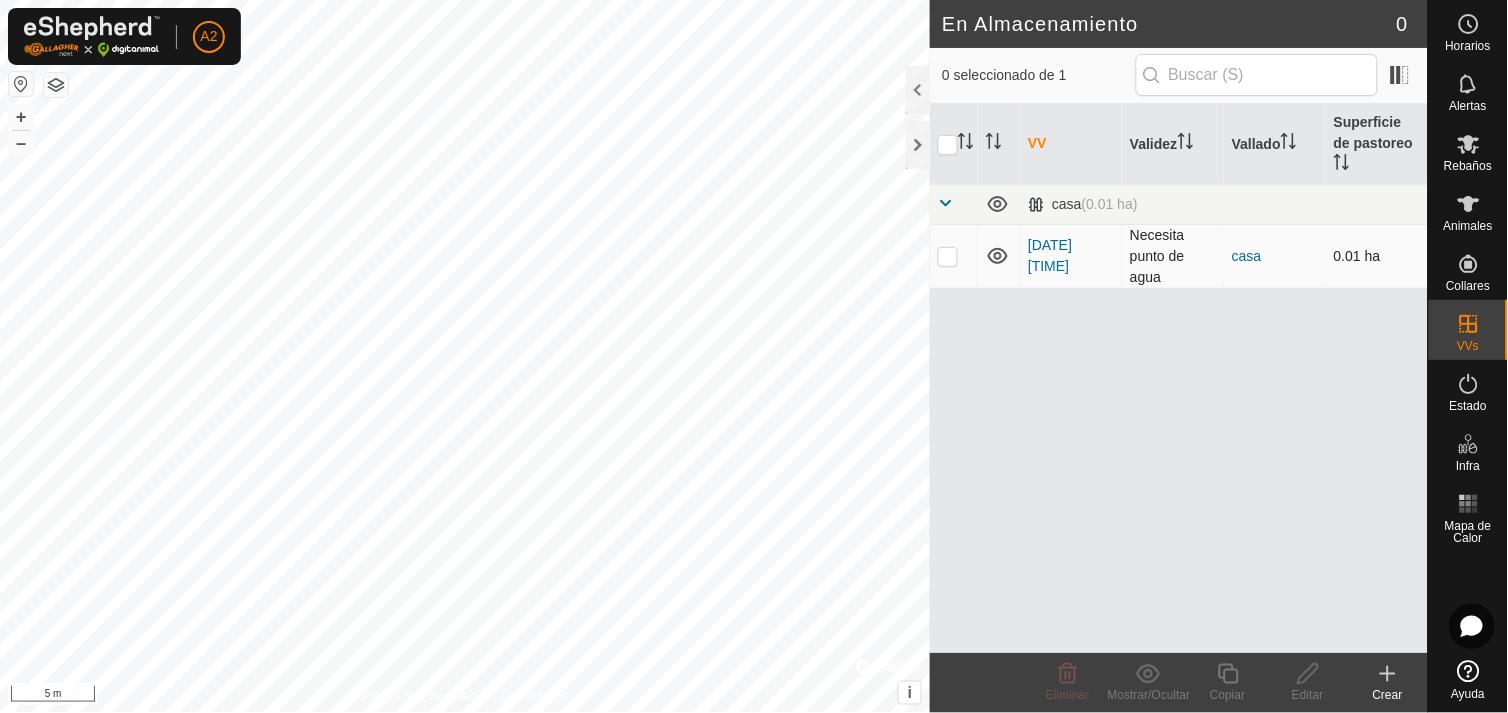 click at bounding box center (948, 256) 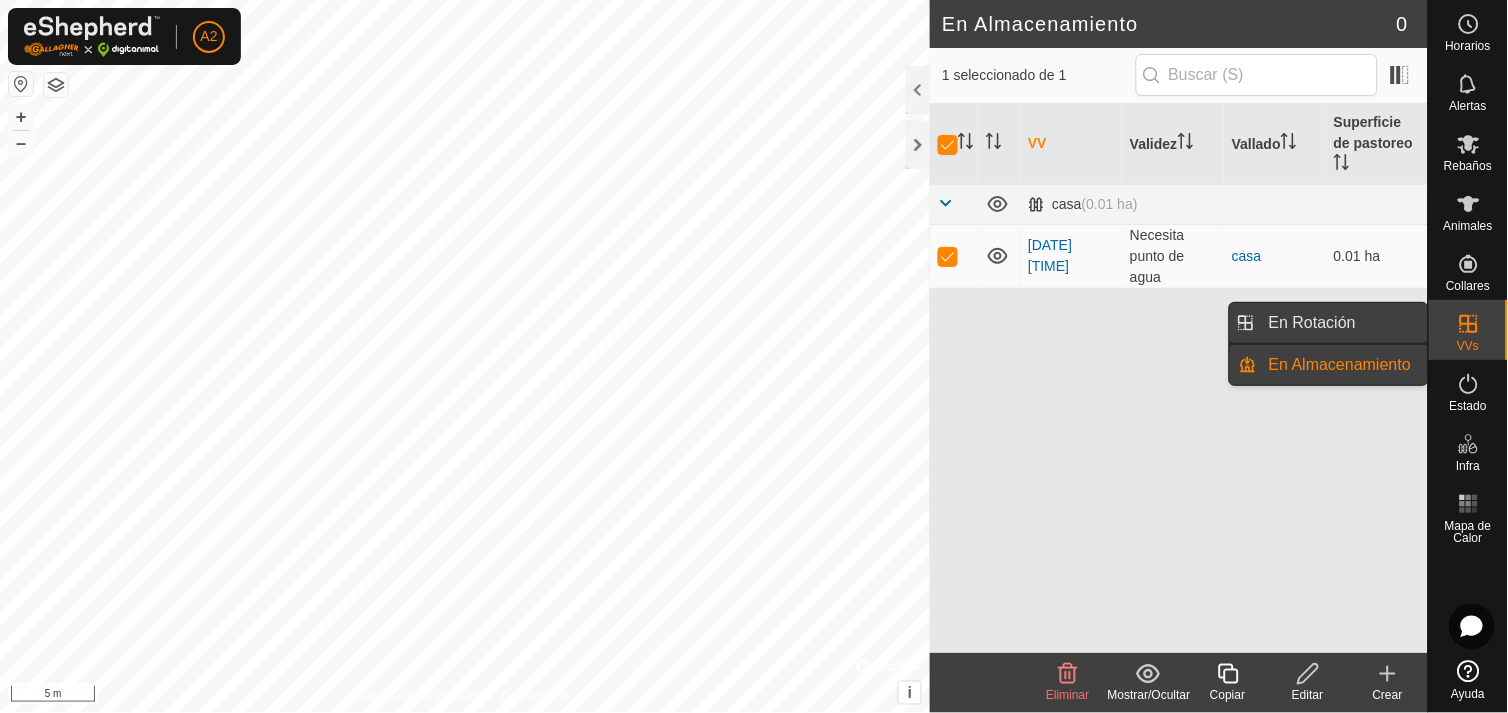 click on "En Rotación" at bounding box center (1342, 323) 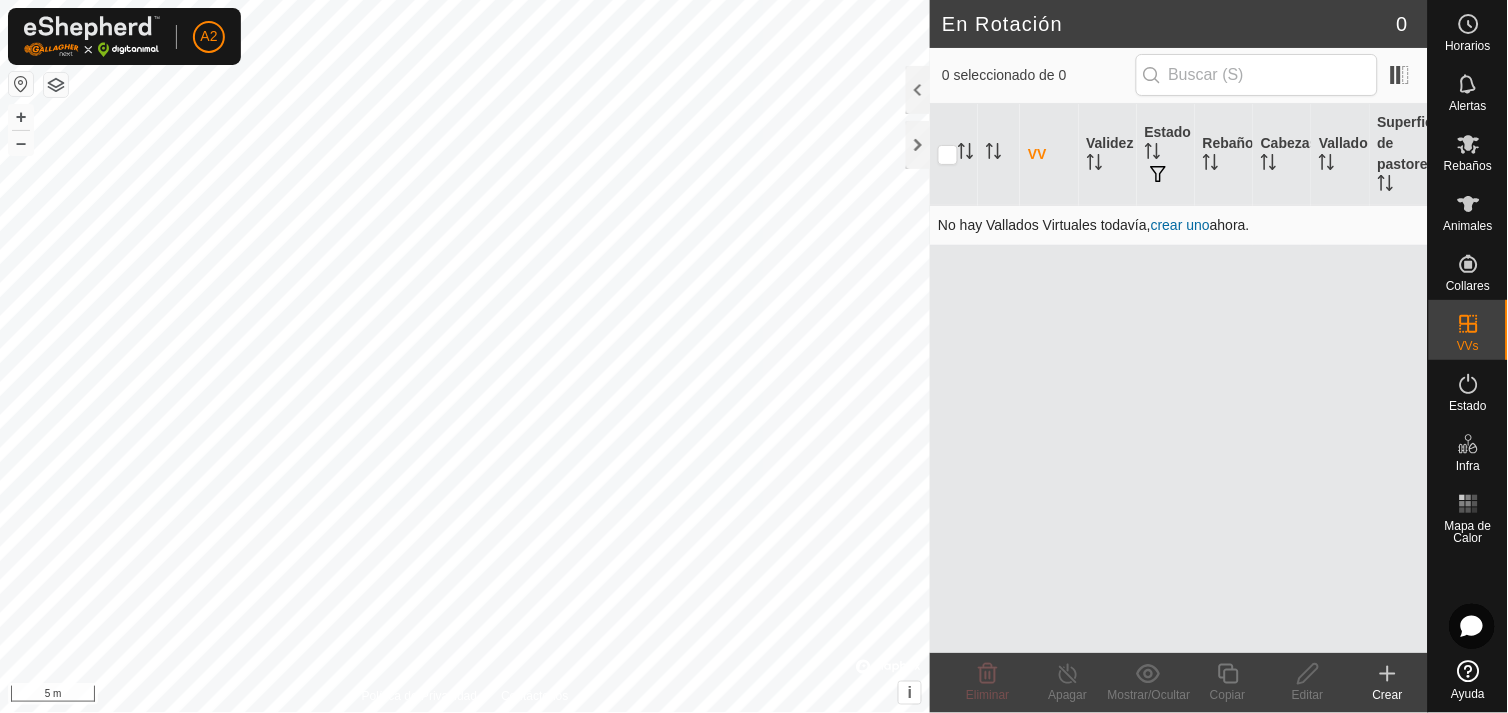 click on "crear uno" at bounding box center (1180, 225) 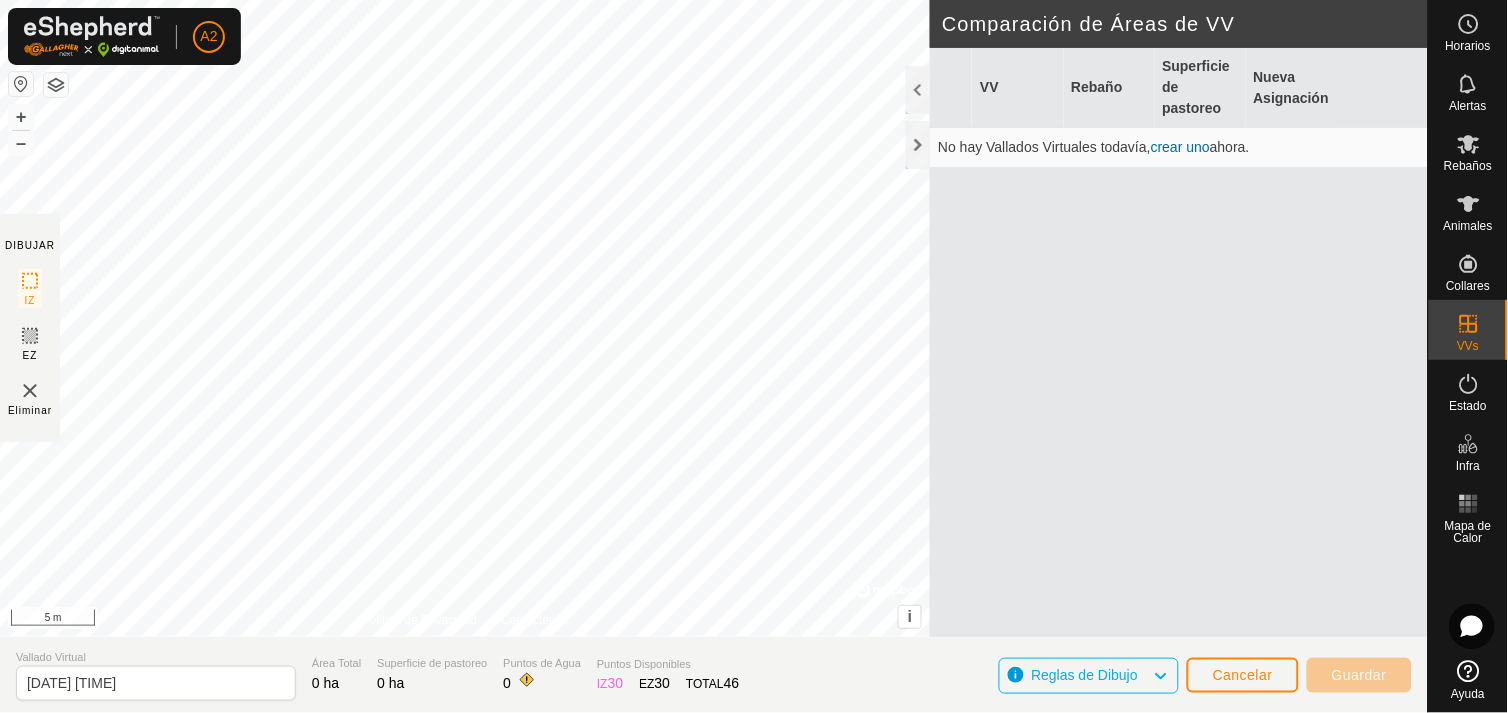 click on "crear uno" at bounding box center (1180, 147) 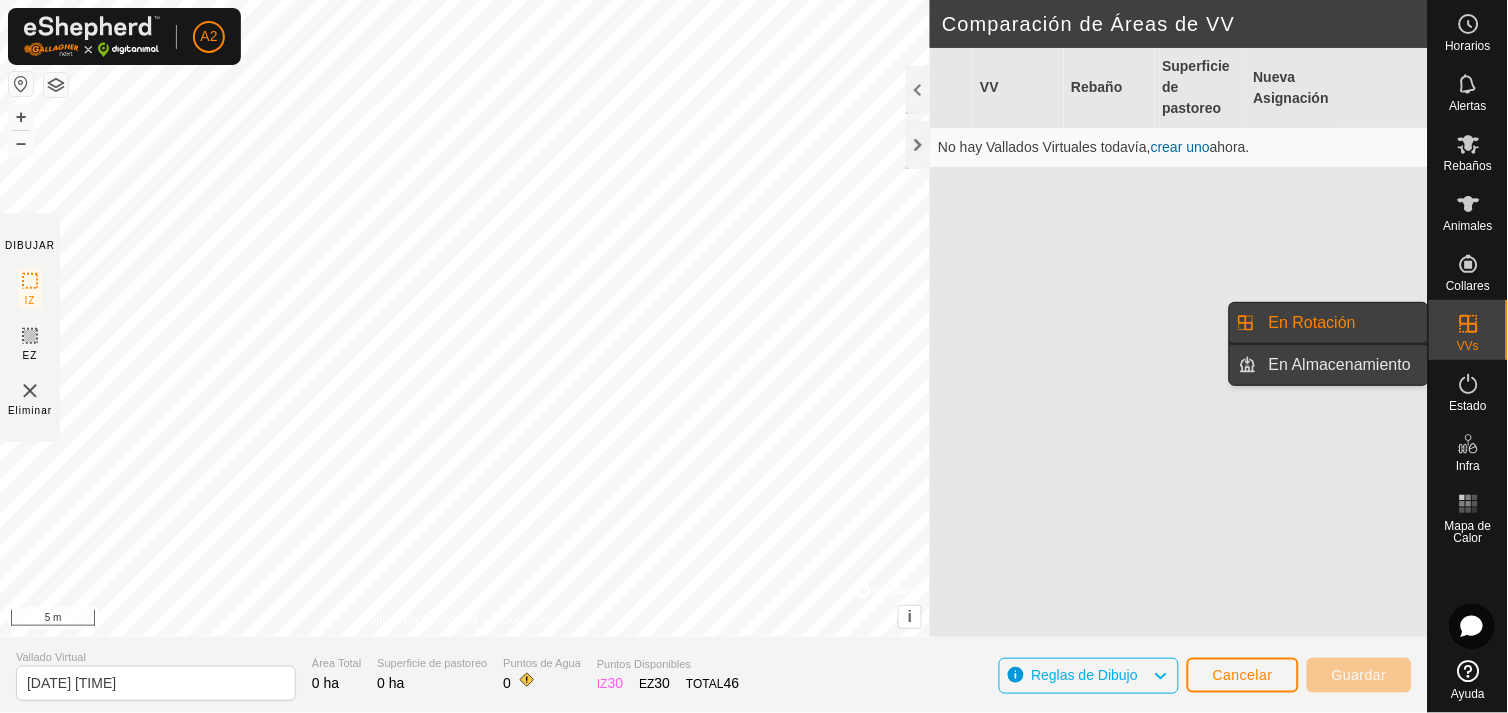 click on "En Almacenamiento" at bounding box center [1342, 365] 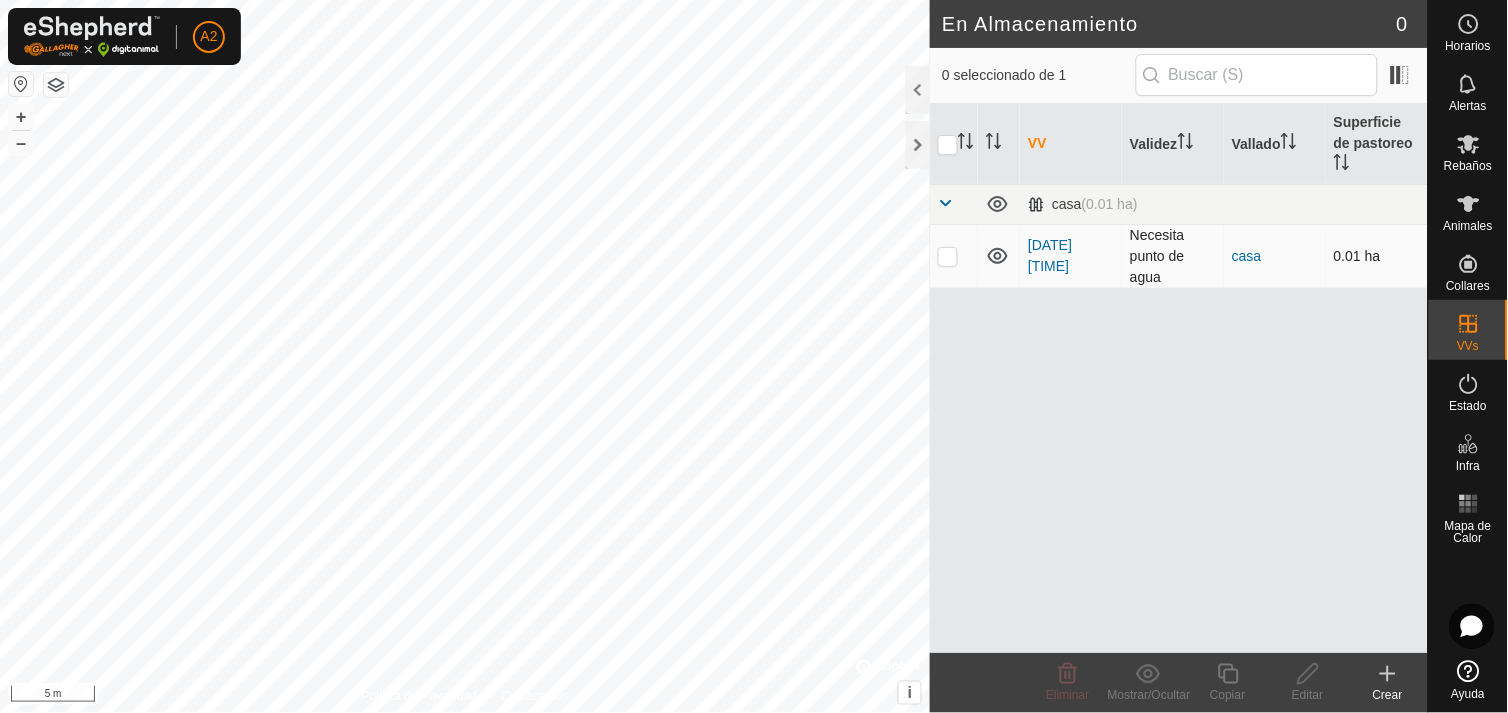 click at bounding box center [948, 256] 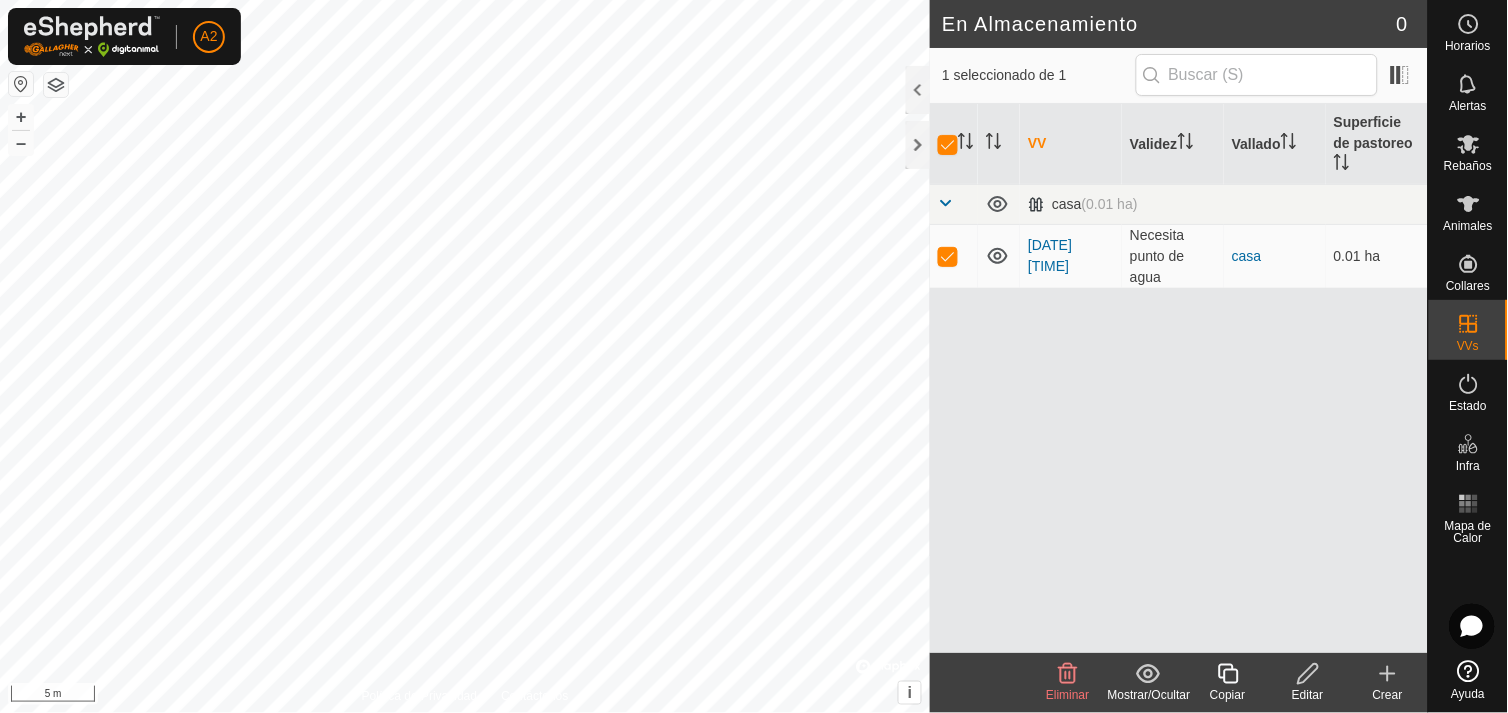 click 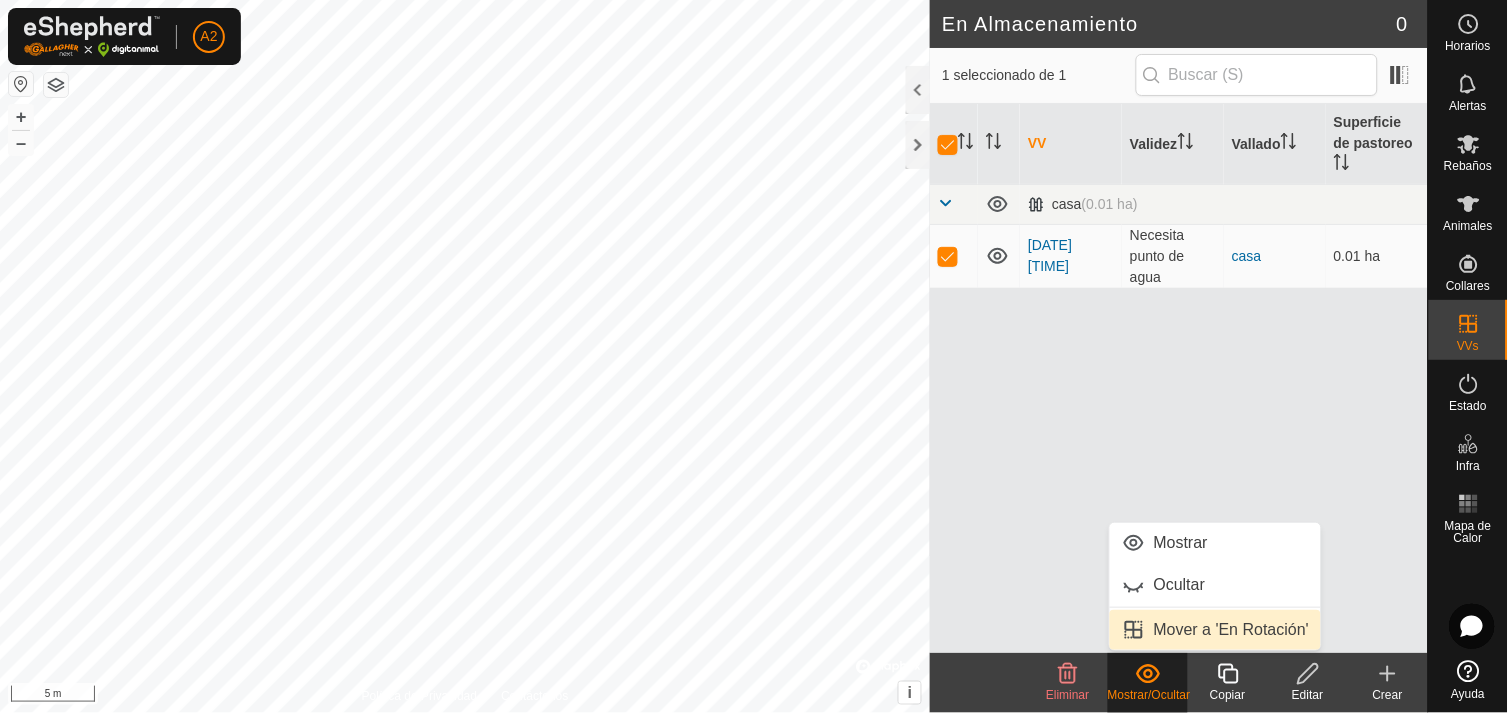 click on "Mover a 'En Rotación'" at bounding box center [1216, 630] 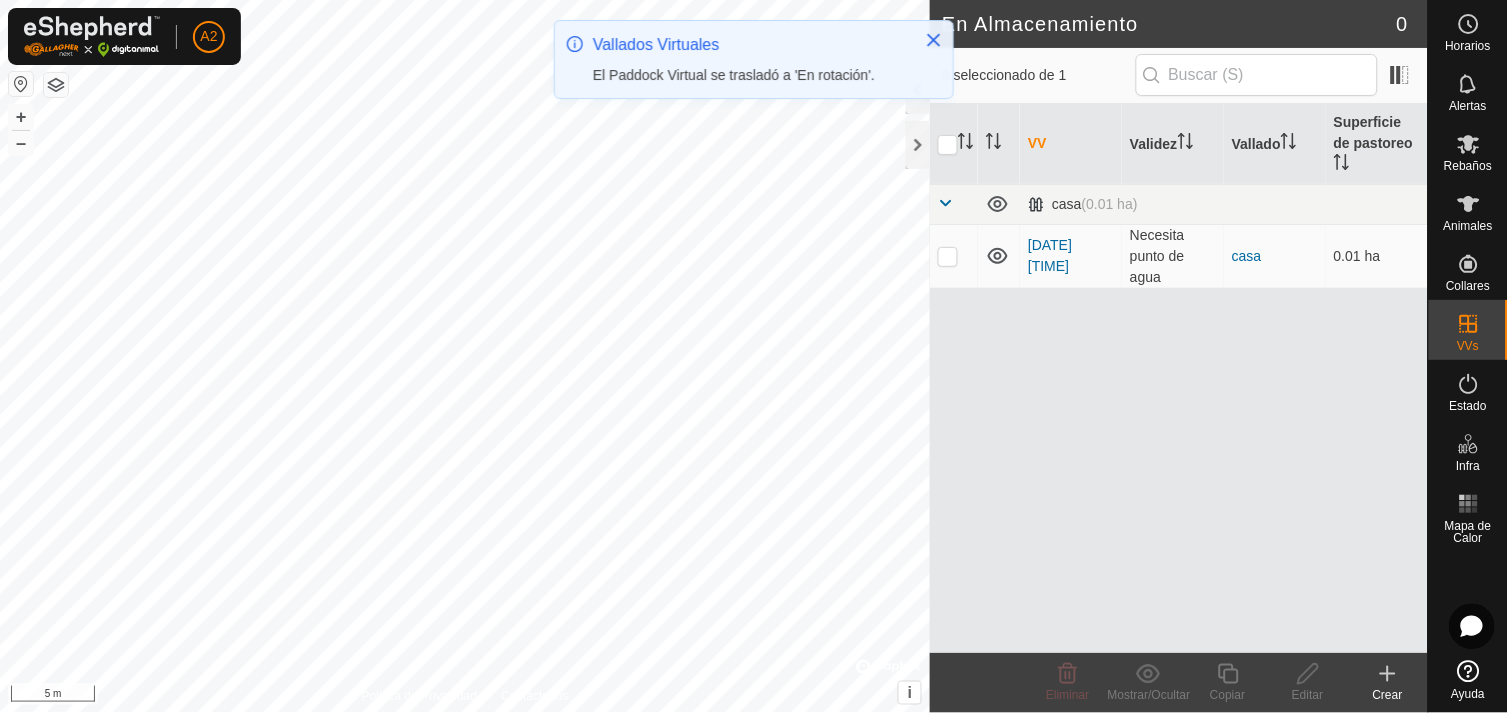 checkbox on "false" 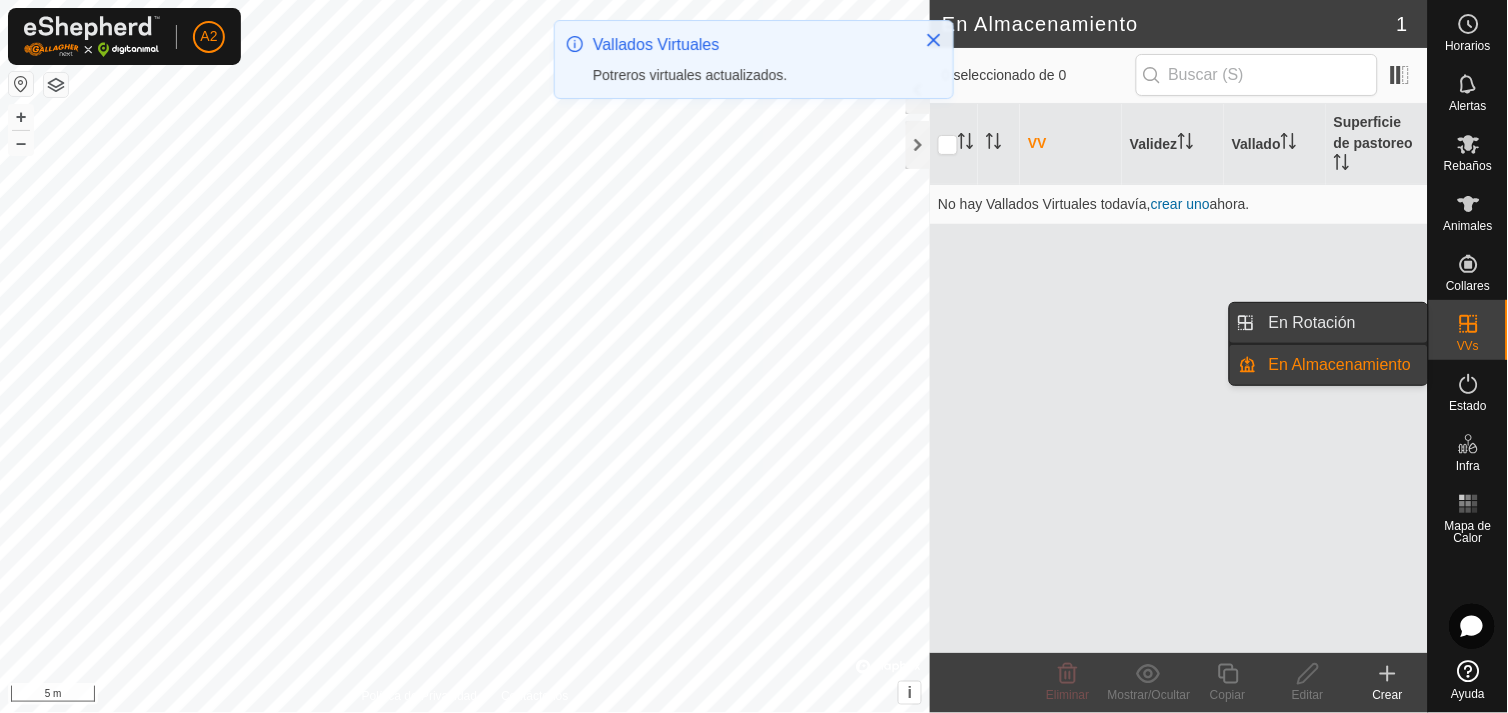 click on "En Rotación" at bounding box center (1342, 323) 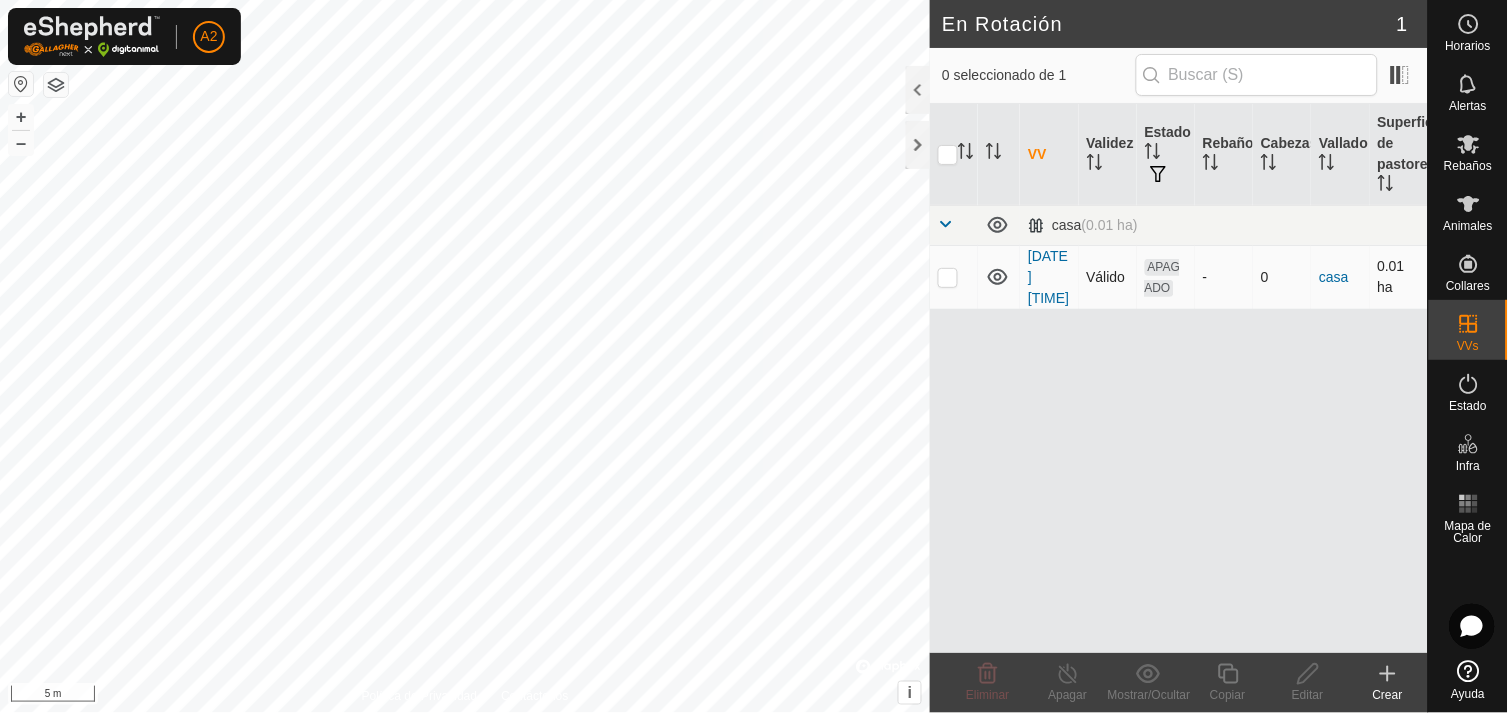 click at bounding box center (948, 277) 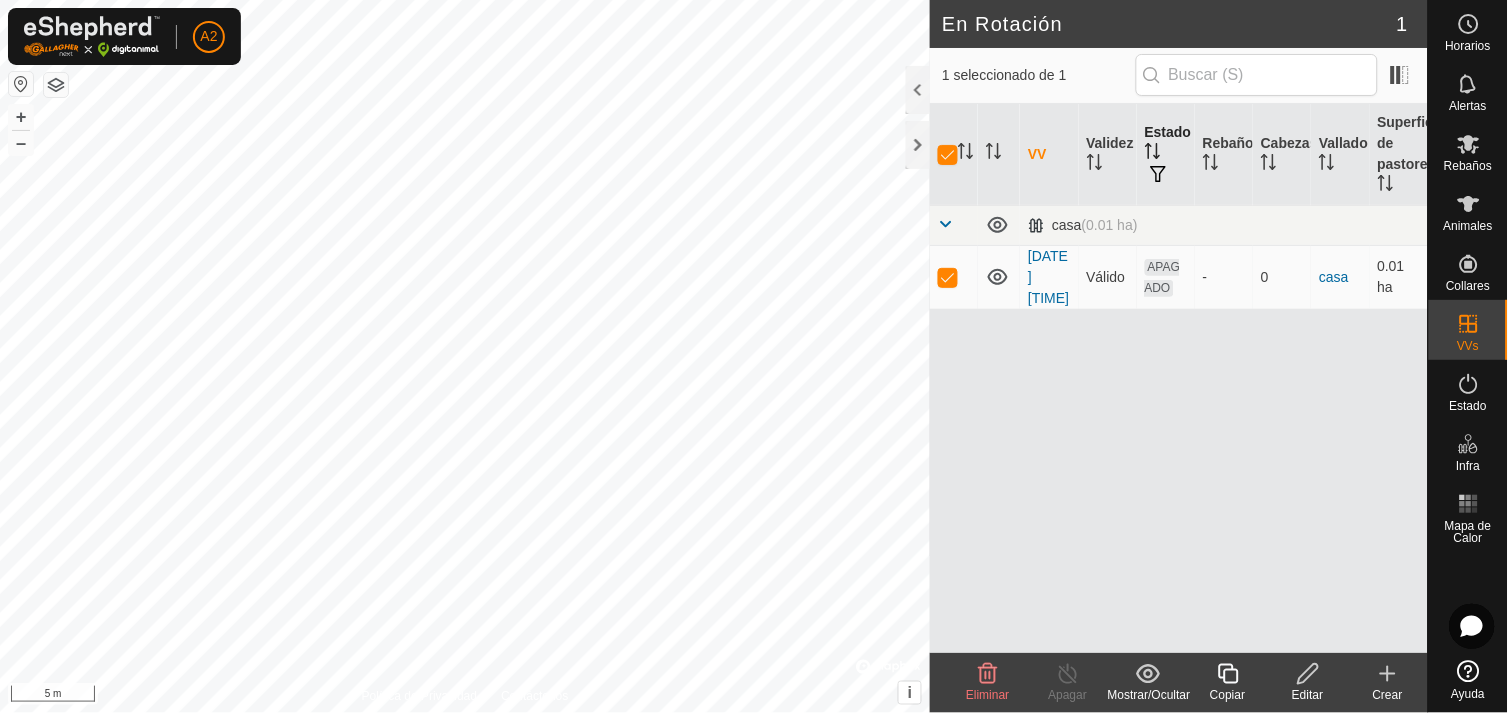 click on "Estado" at bounding box center (1166, 155) 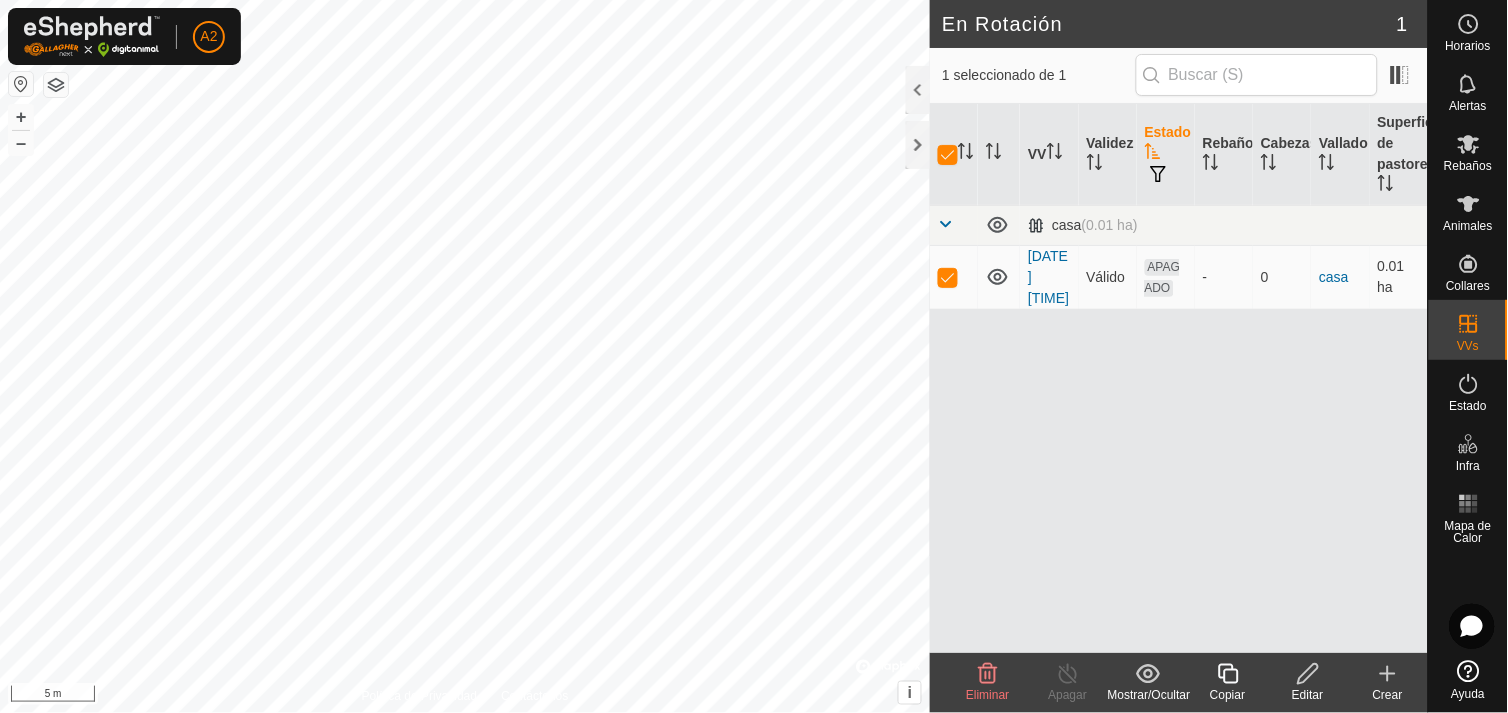 click on "Estado" at bounding box center [1166, 155] 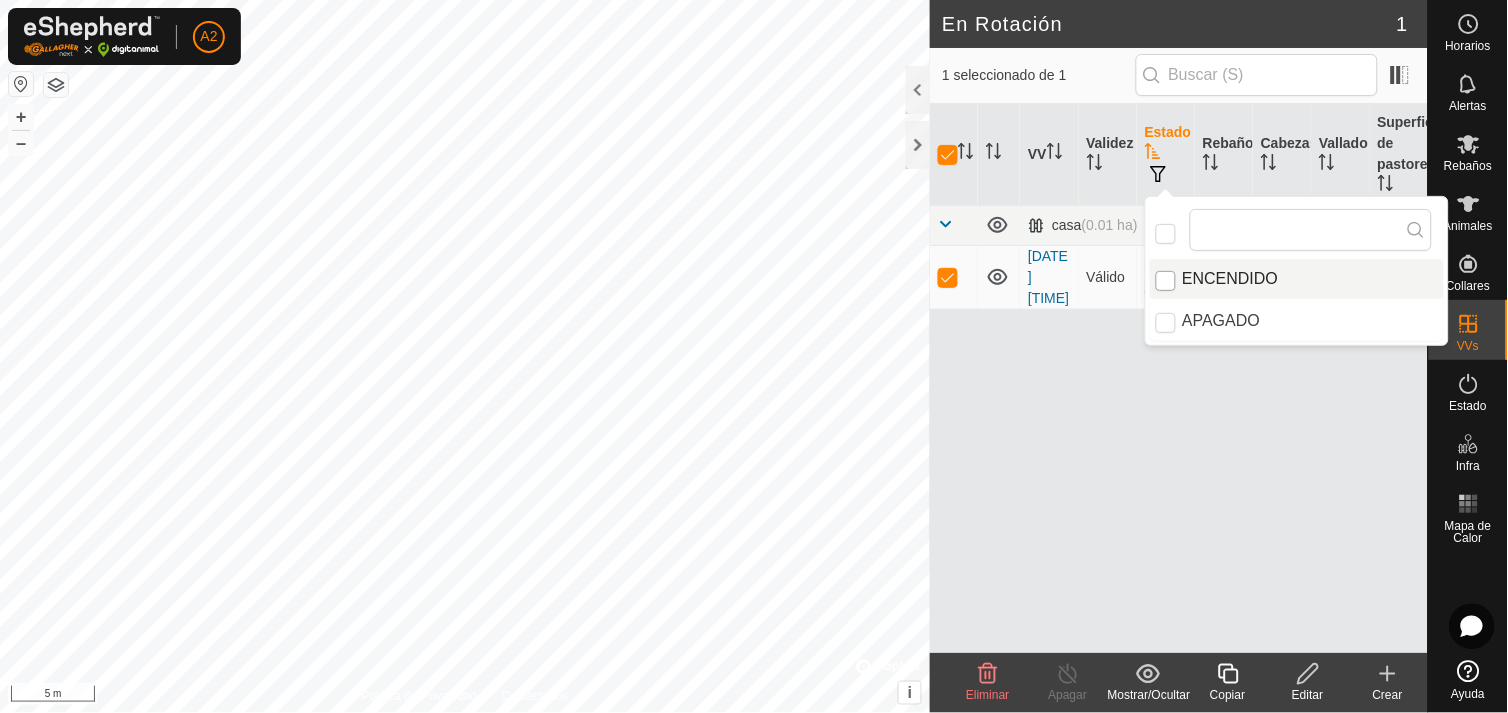 click at bounding box center [1166, 281] 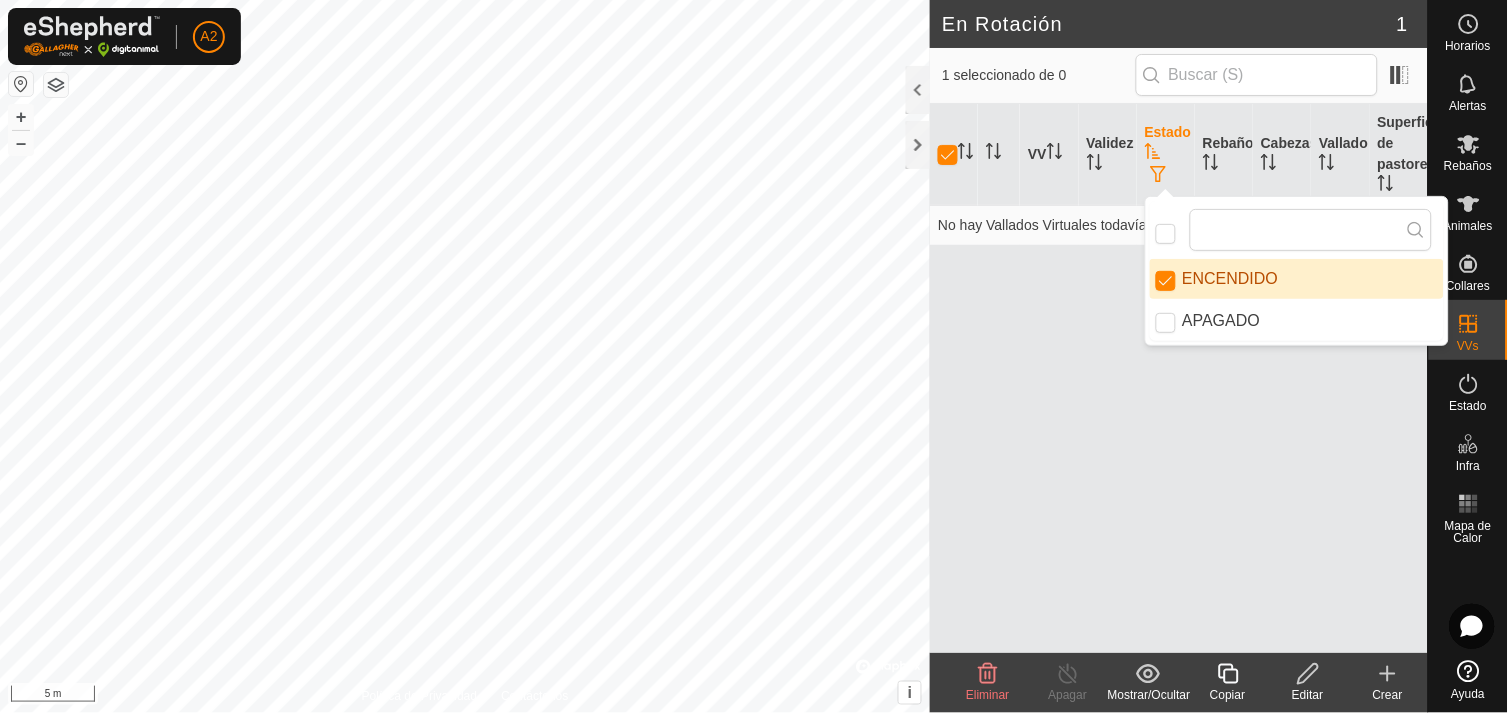 click on "VV   Validez   Estado   Rebaño   Cabezas   Vallado   Superficie de pastoreo   No hay Vallados Virtuales todavía,  crear uno  ahora." at bounding box center [1179, 378] 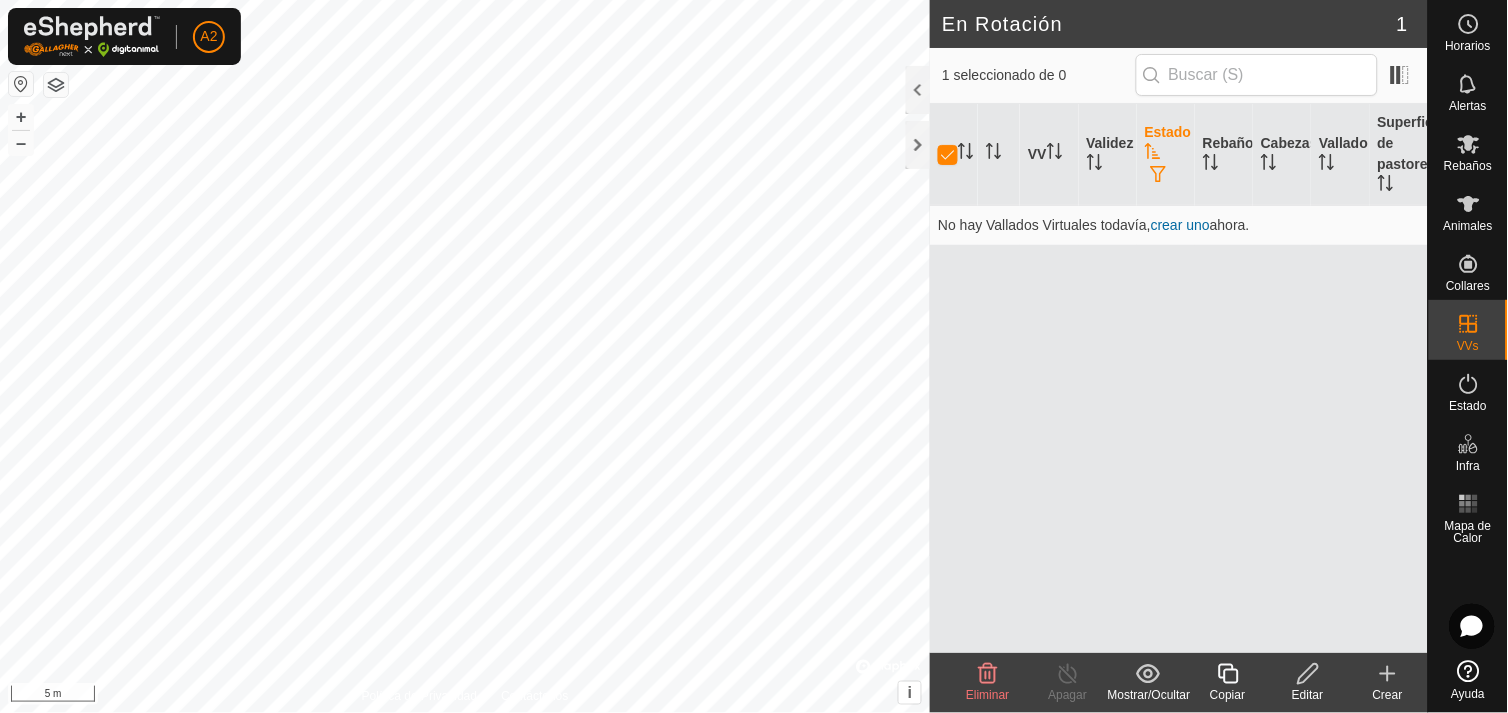 click 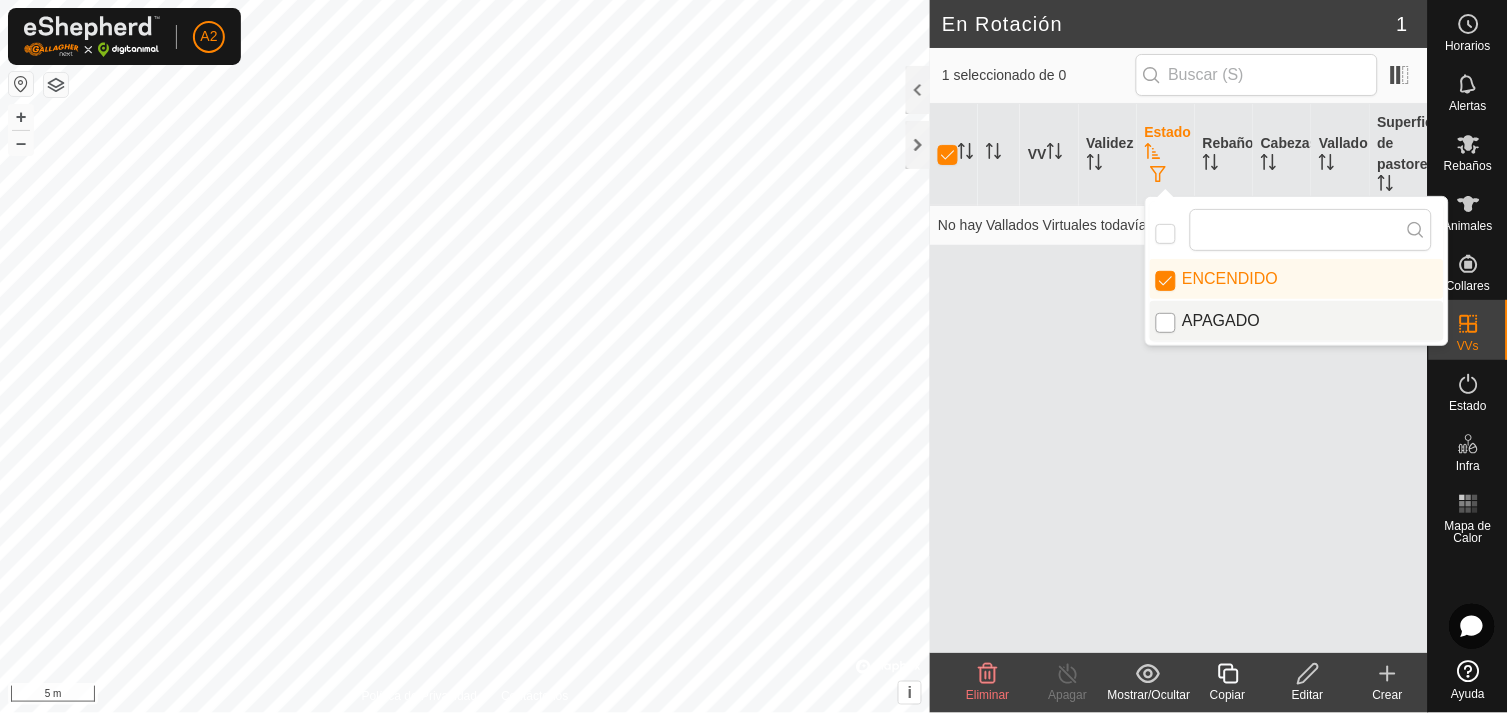 click at bounding box center (1166, 323) 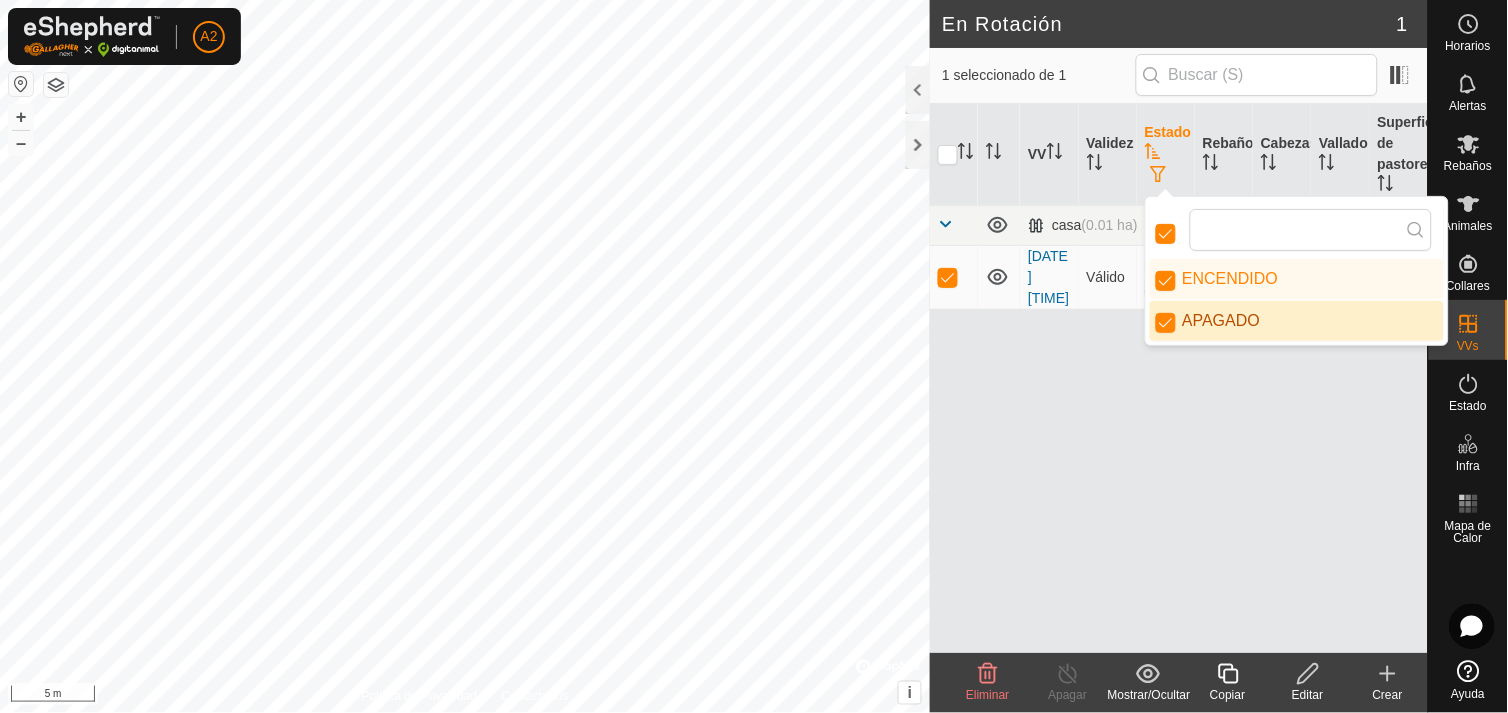 click on "VV   Validez   Estado   Rebaño   Cabezas   Vallado   Superficie de pastoreo   casa   (0.01 ha) 2025-08-07 161159  Válido  APAGADO  -   0   casa   0.01 ha" at bounding box center (1179, 378) 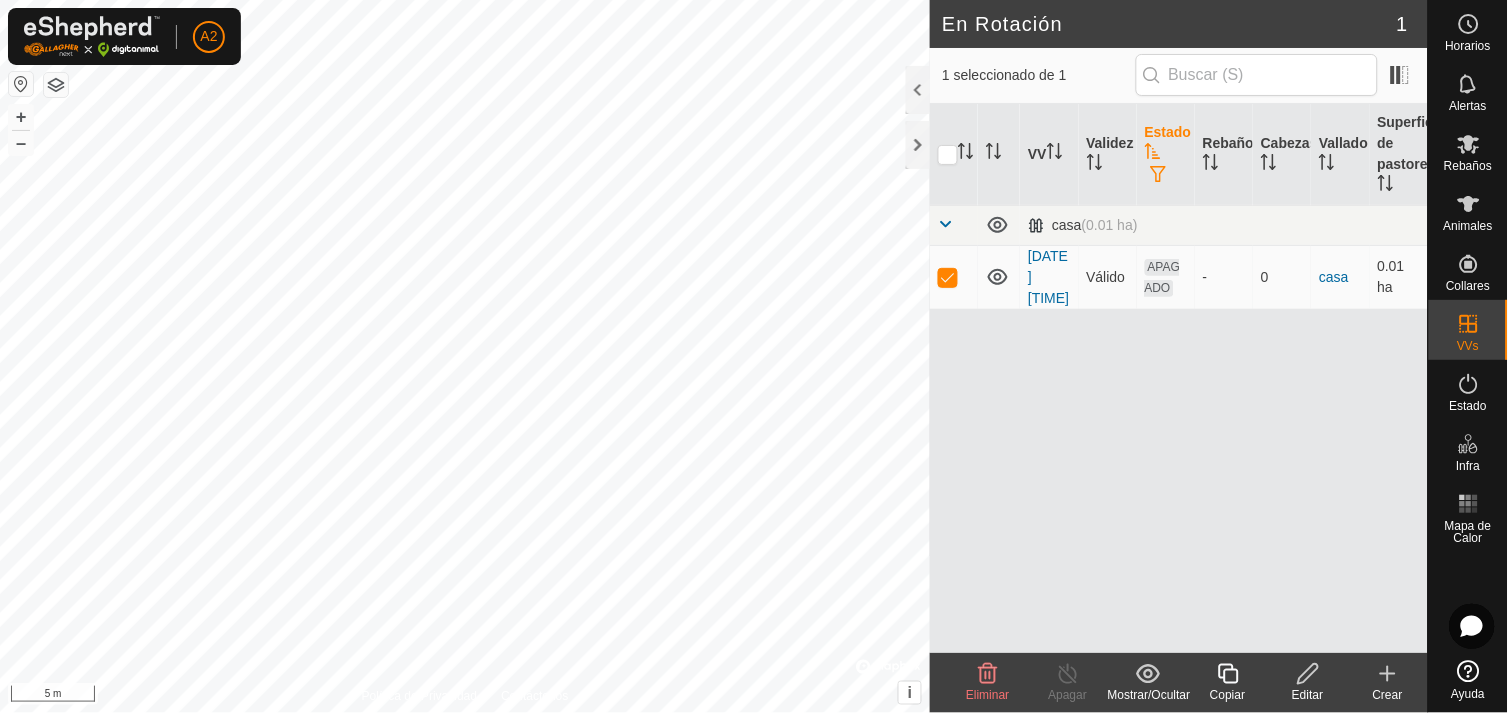 click on "Estado" at bounding box center (1166, 155) 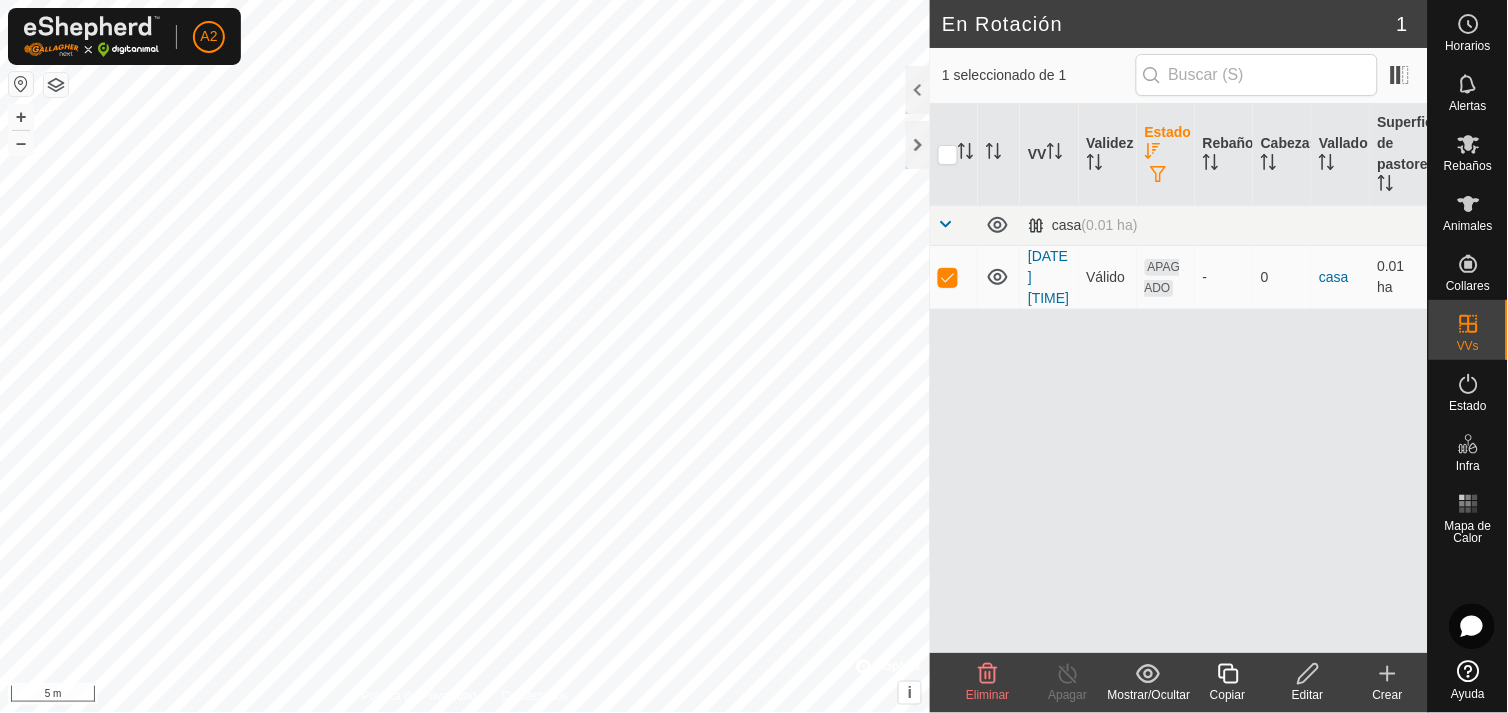 click on "Estado" at bounding box center (1166, 155) 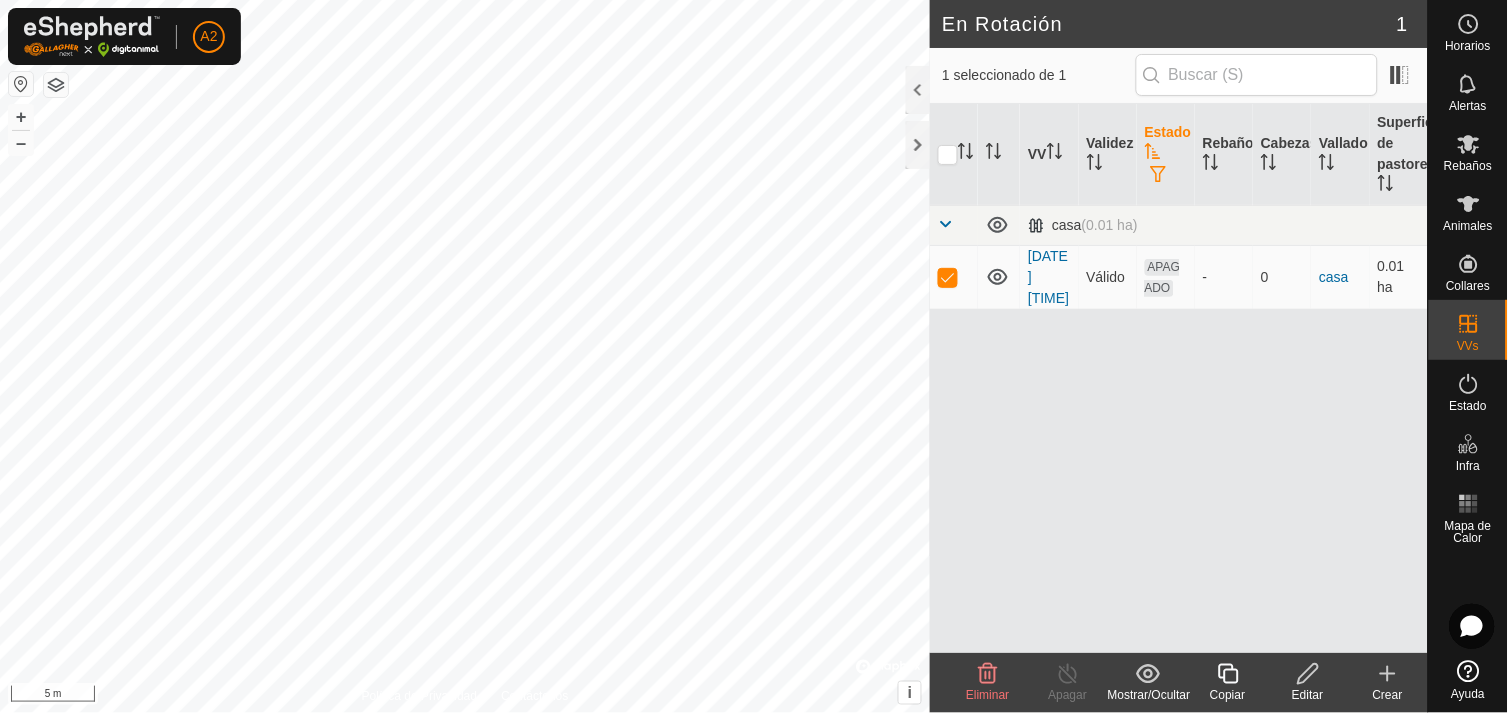 click on "Estado" at bounding box center [1166, 155] 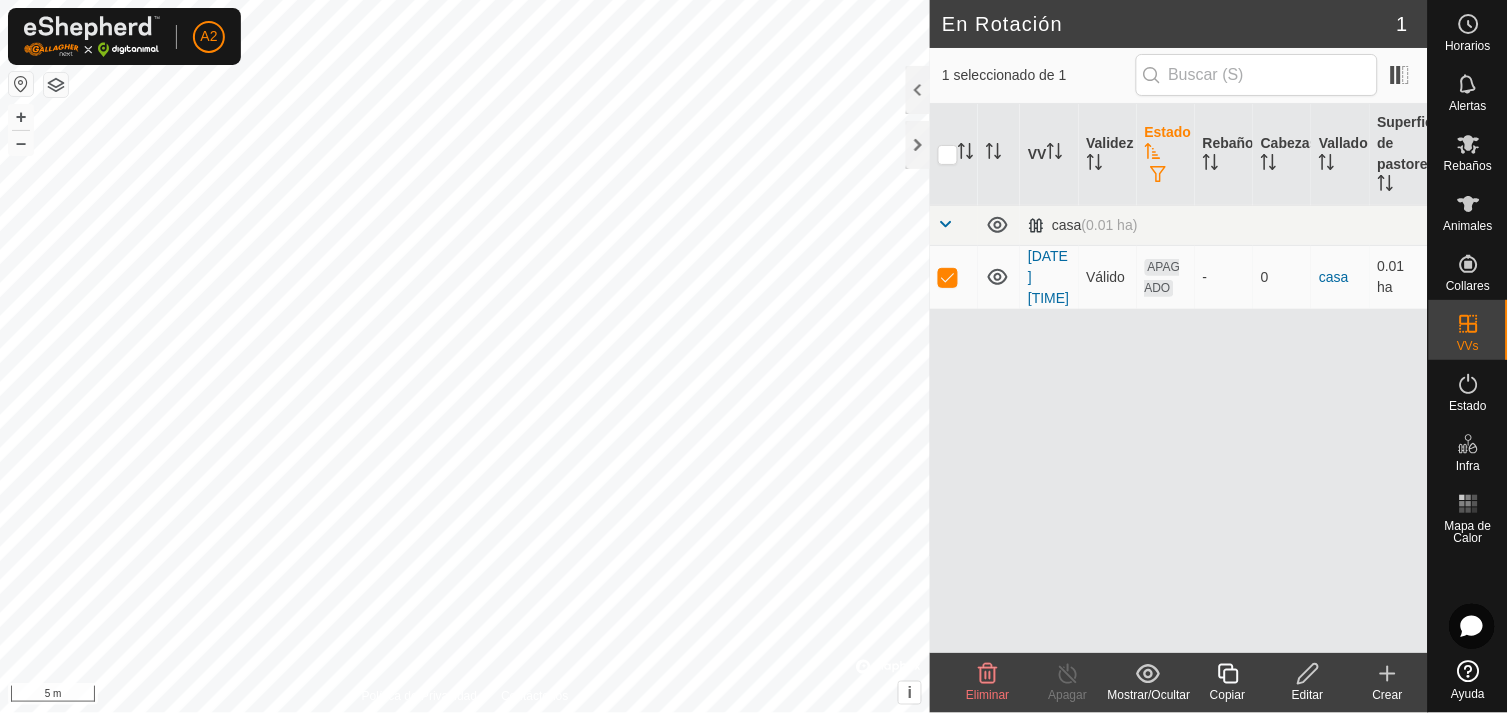 click on "Estado" at bounding box center (1166, 155) 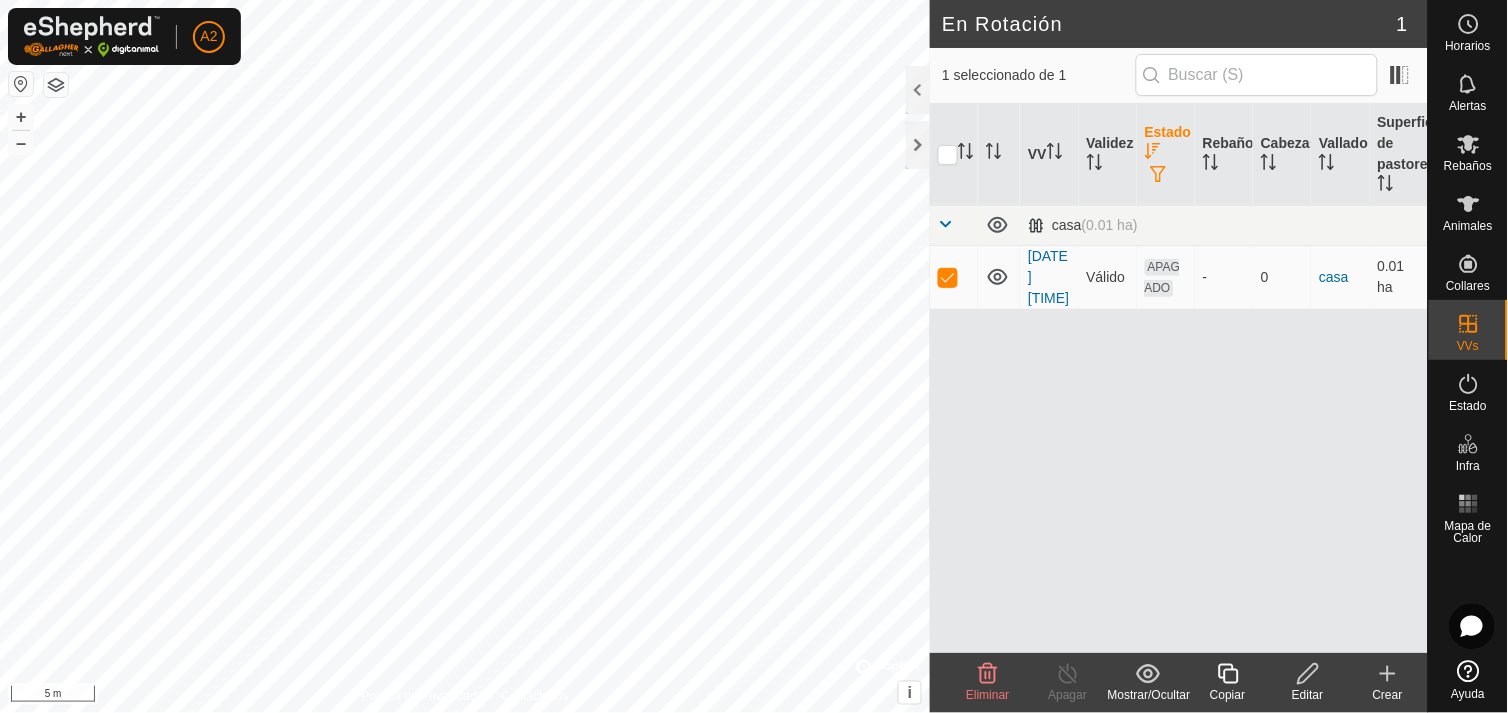 click 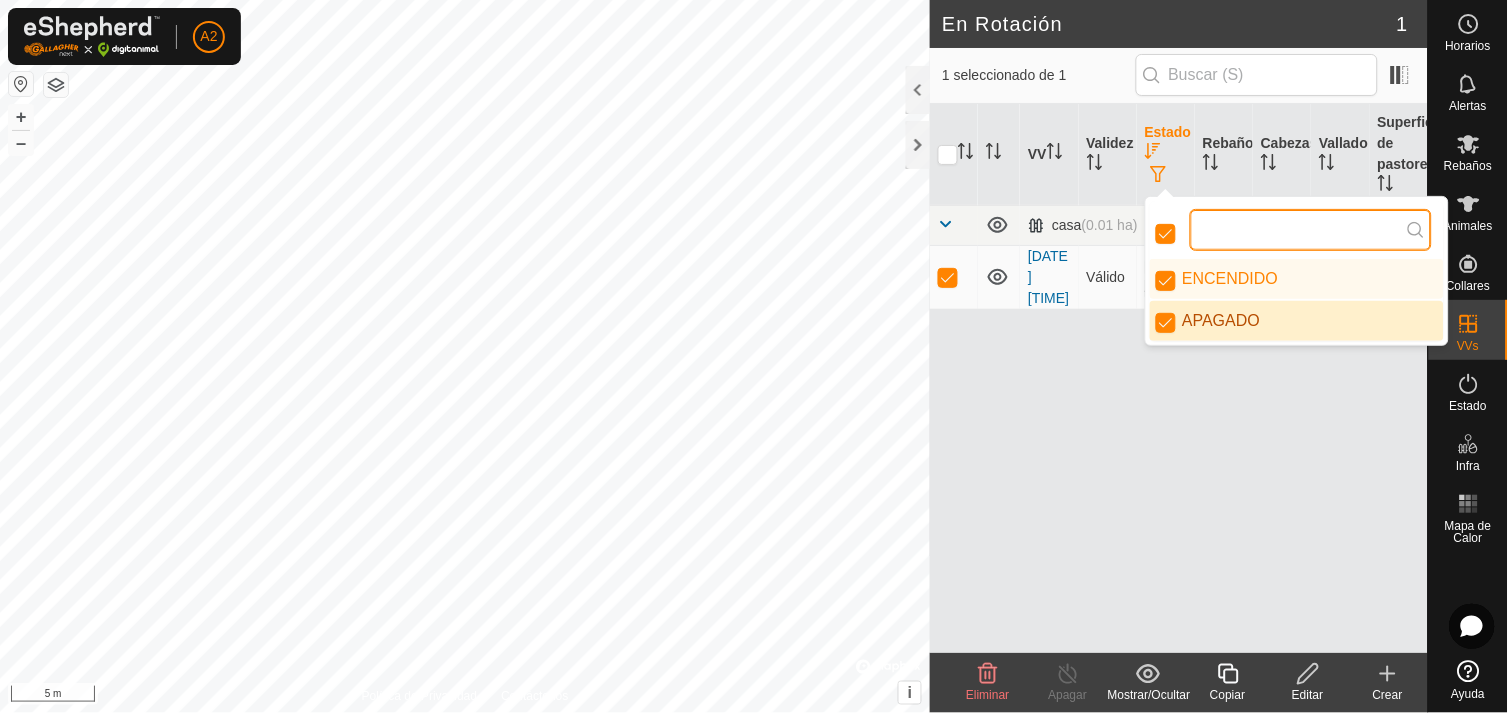 click at bounding box center [1311, 230] 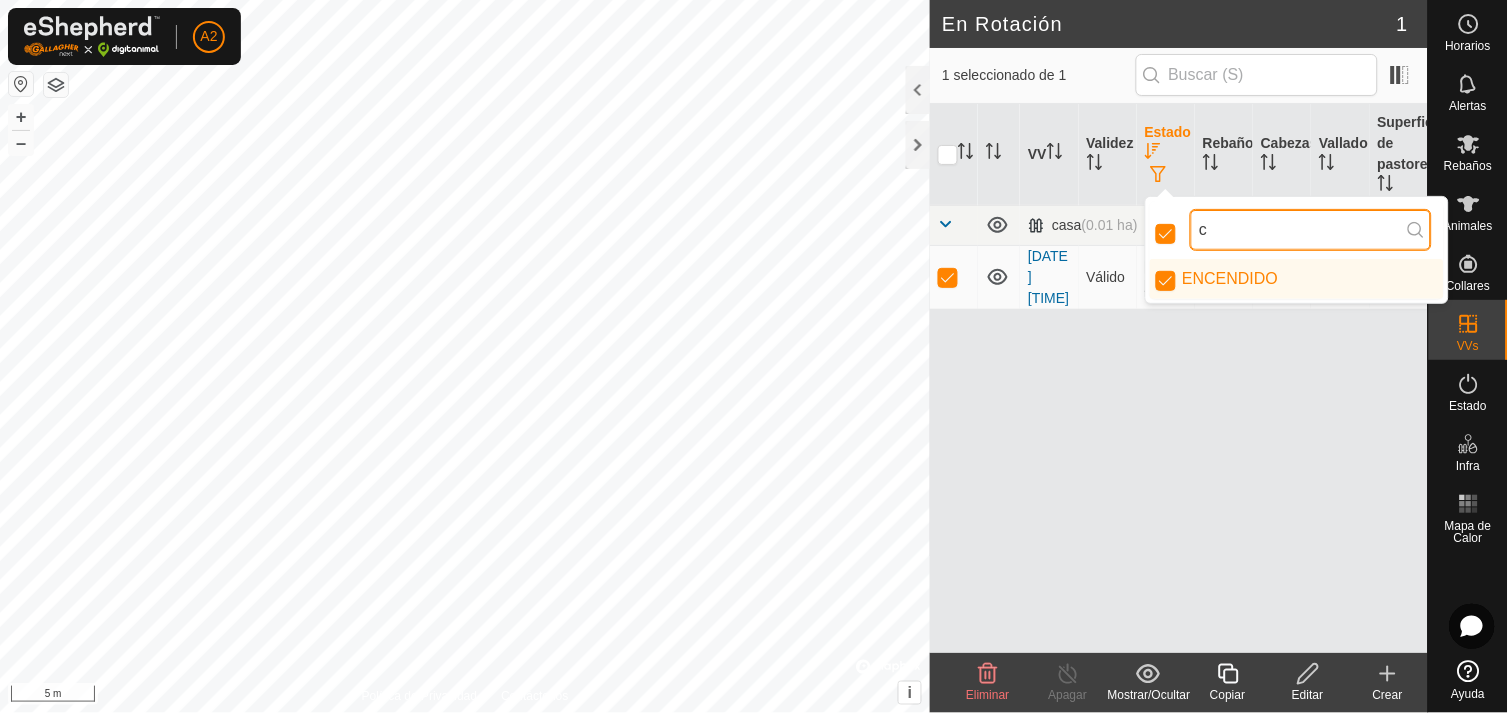 checkbox on "false" 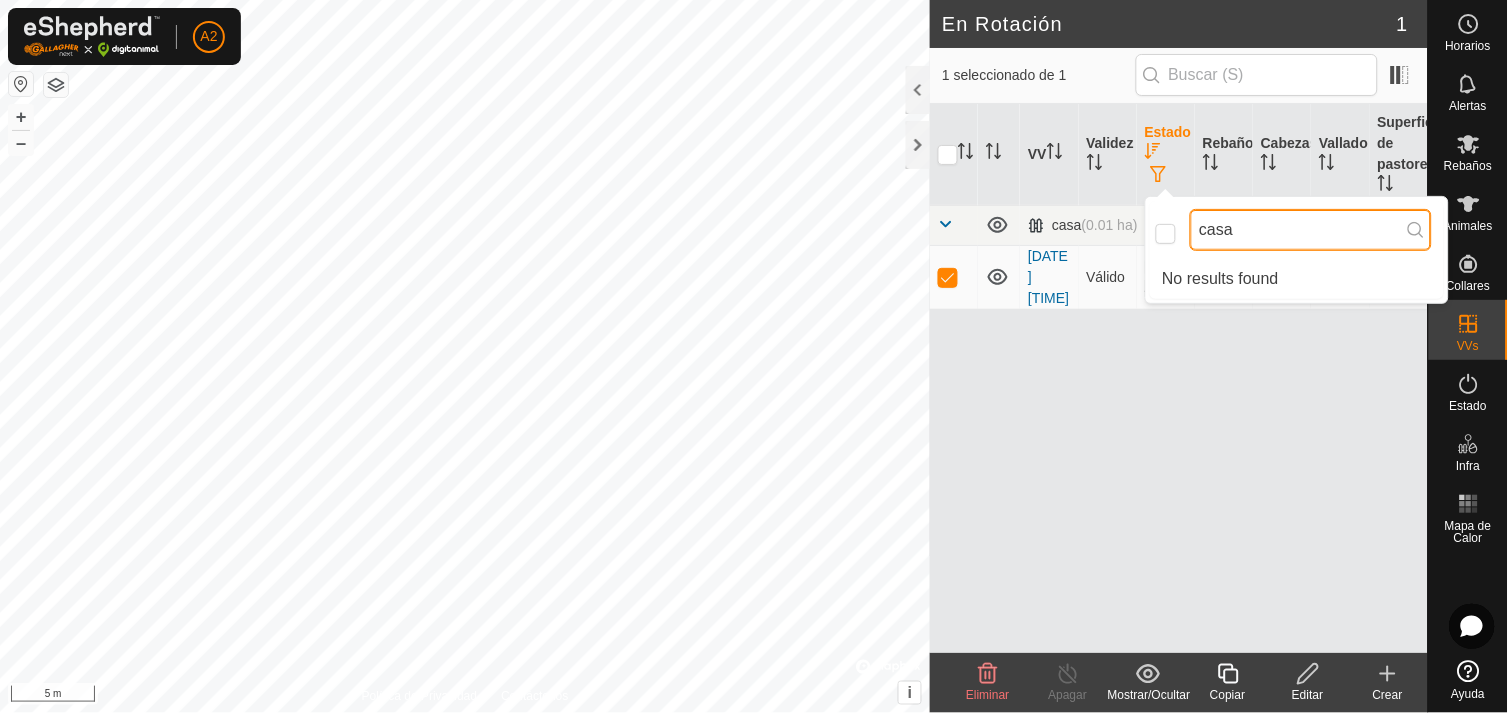 type on "casa" 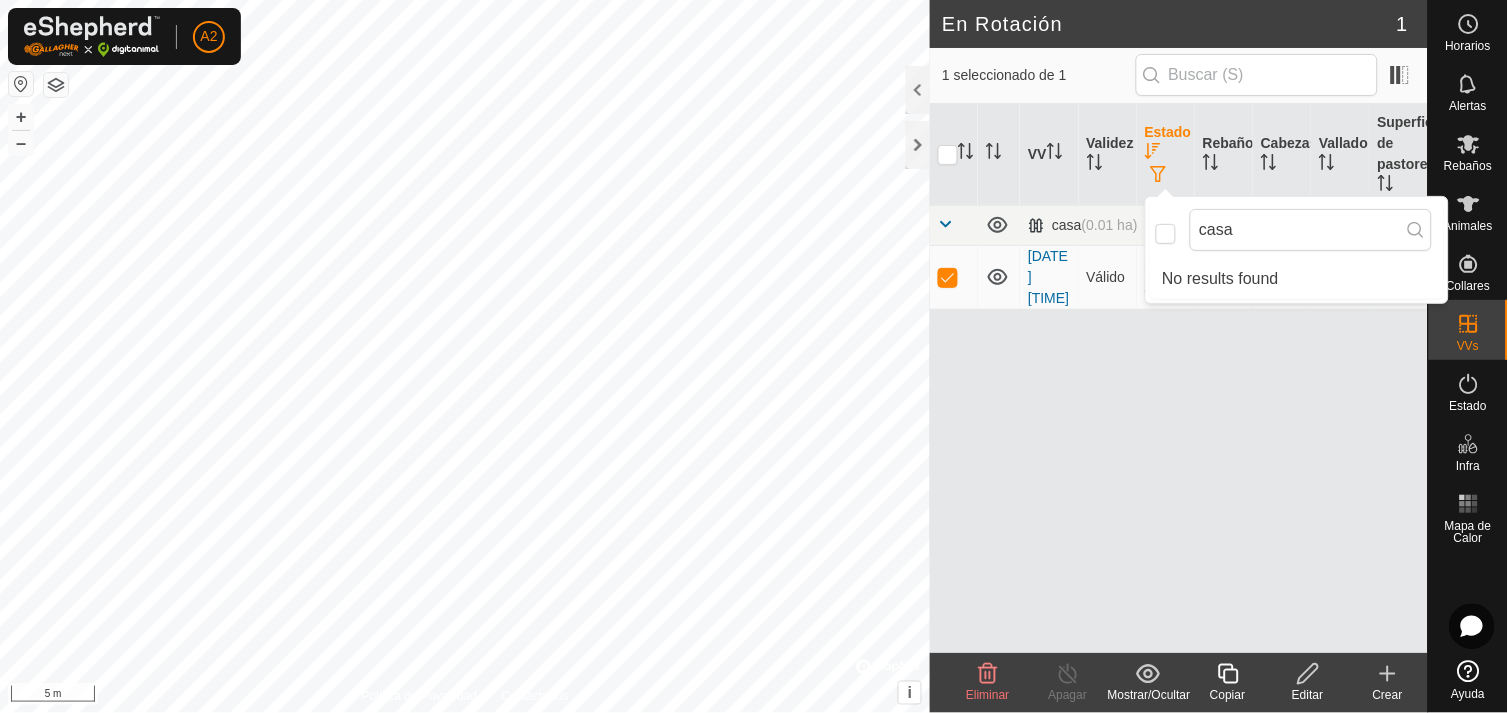 click at bounding box center (1416, 231) 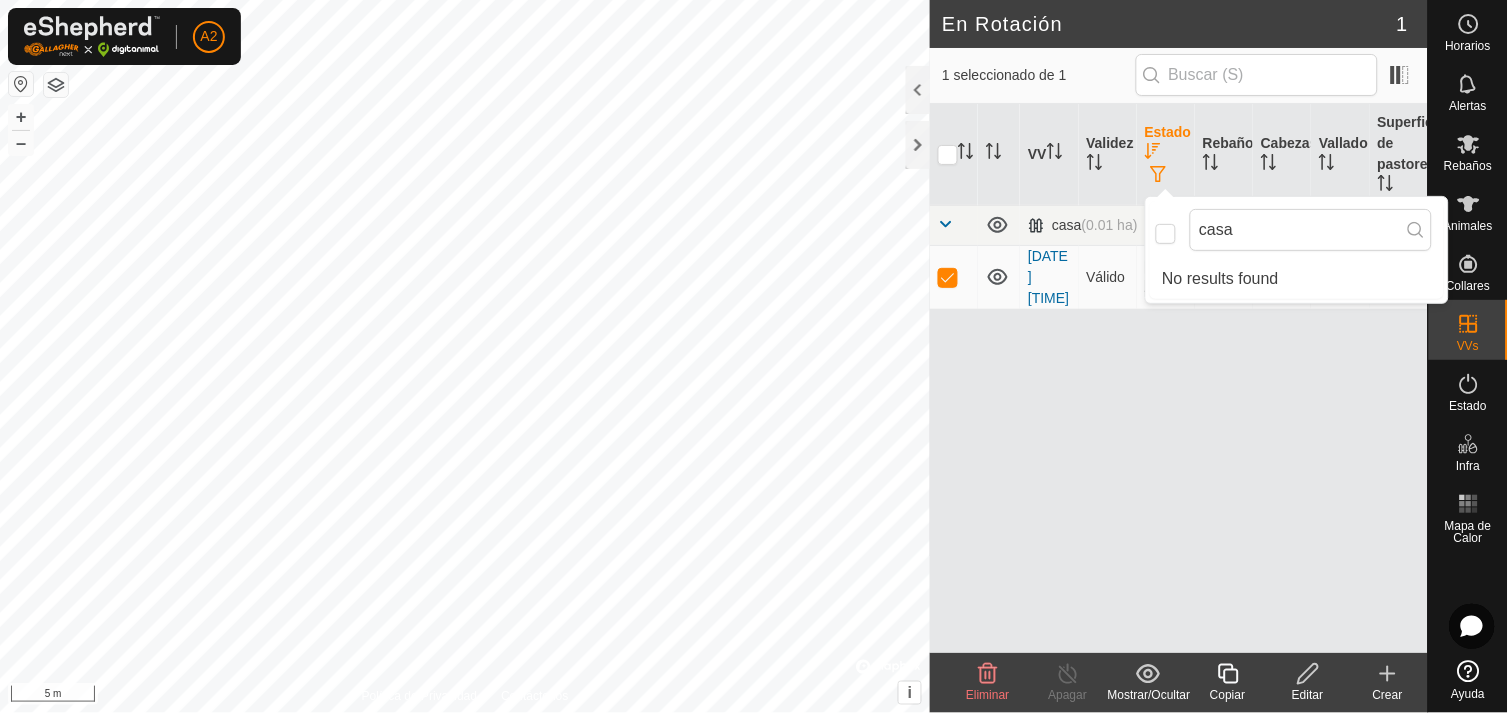 click on "VV   Validez   Estado   Rebaño   Cabezas   Vallado   Superficie de pastoreo   casa   (0.01 ha) 2025-08-07 161159  Válido  APAGADO  -   0   casa   0.01 ha" at bounding box center (1179, 378) 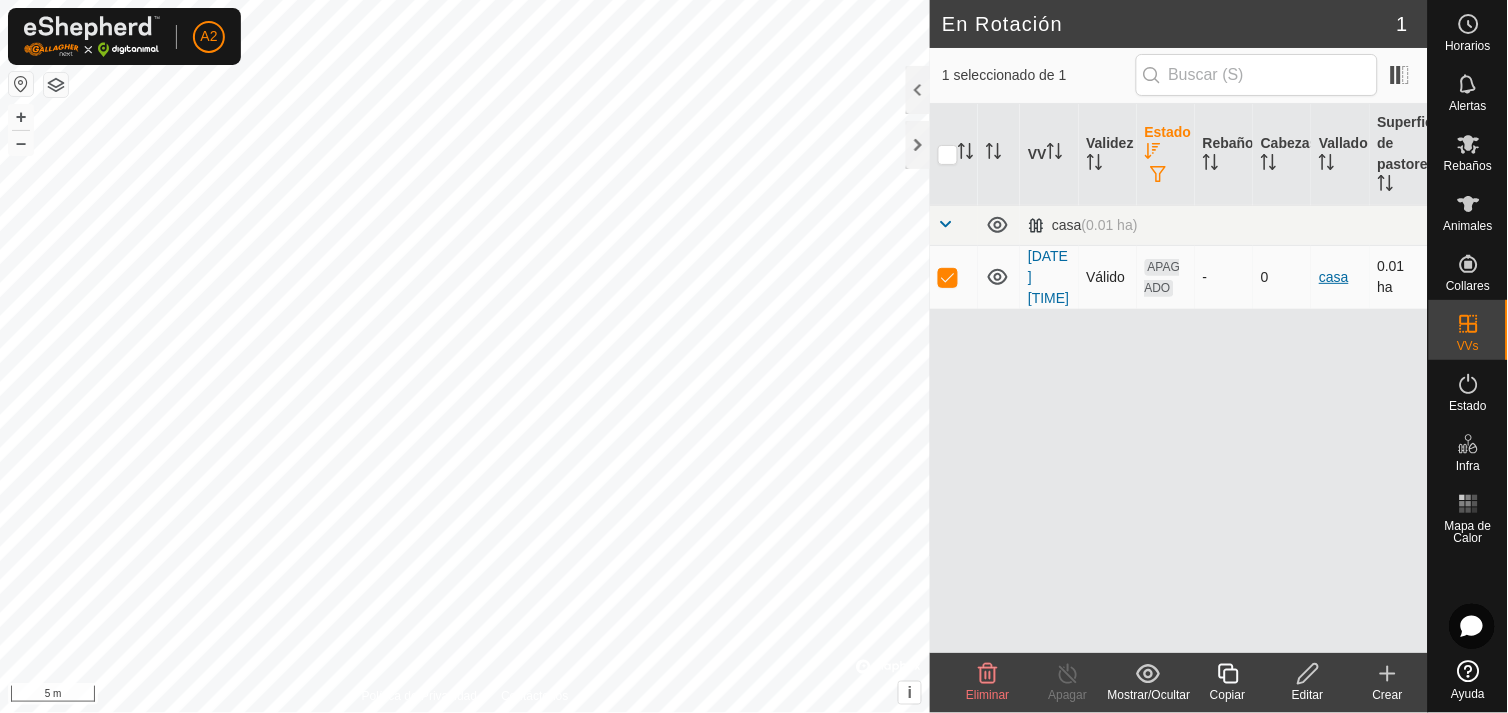 click on "casa" at bounding box center [1334, 277] 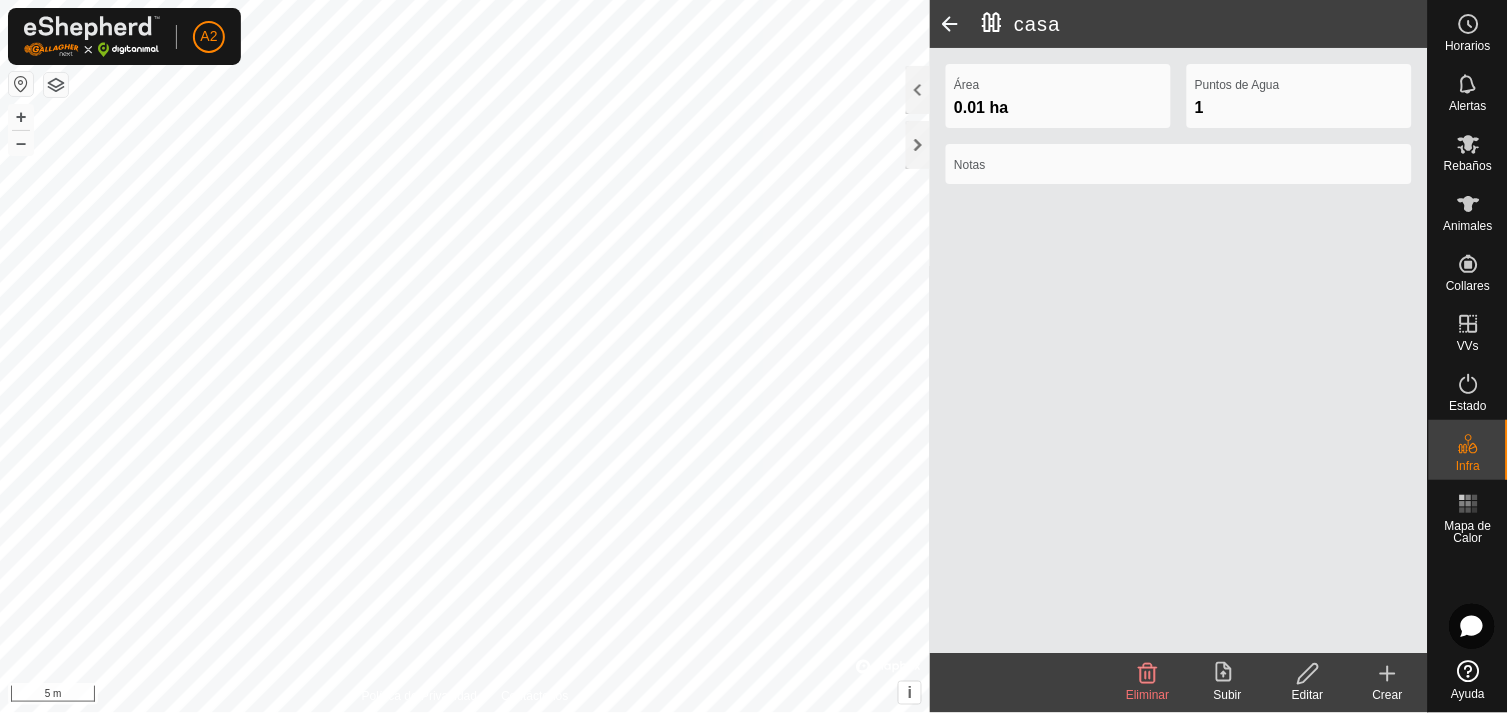 click 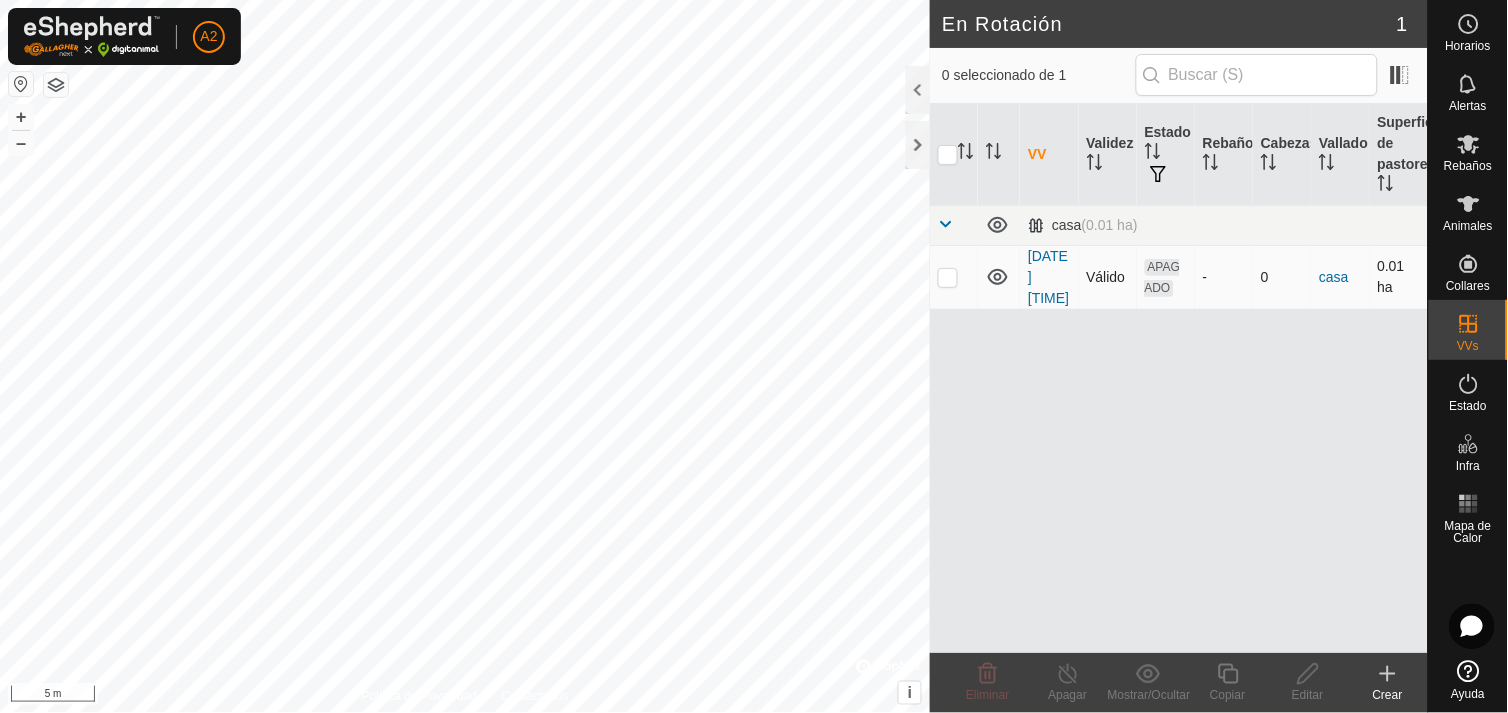 click at bounding box center (954, 277) 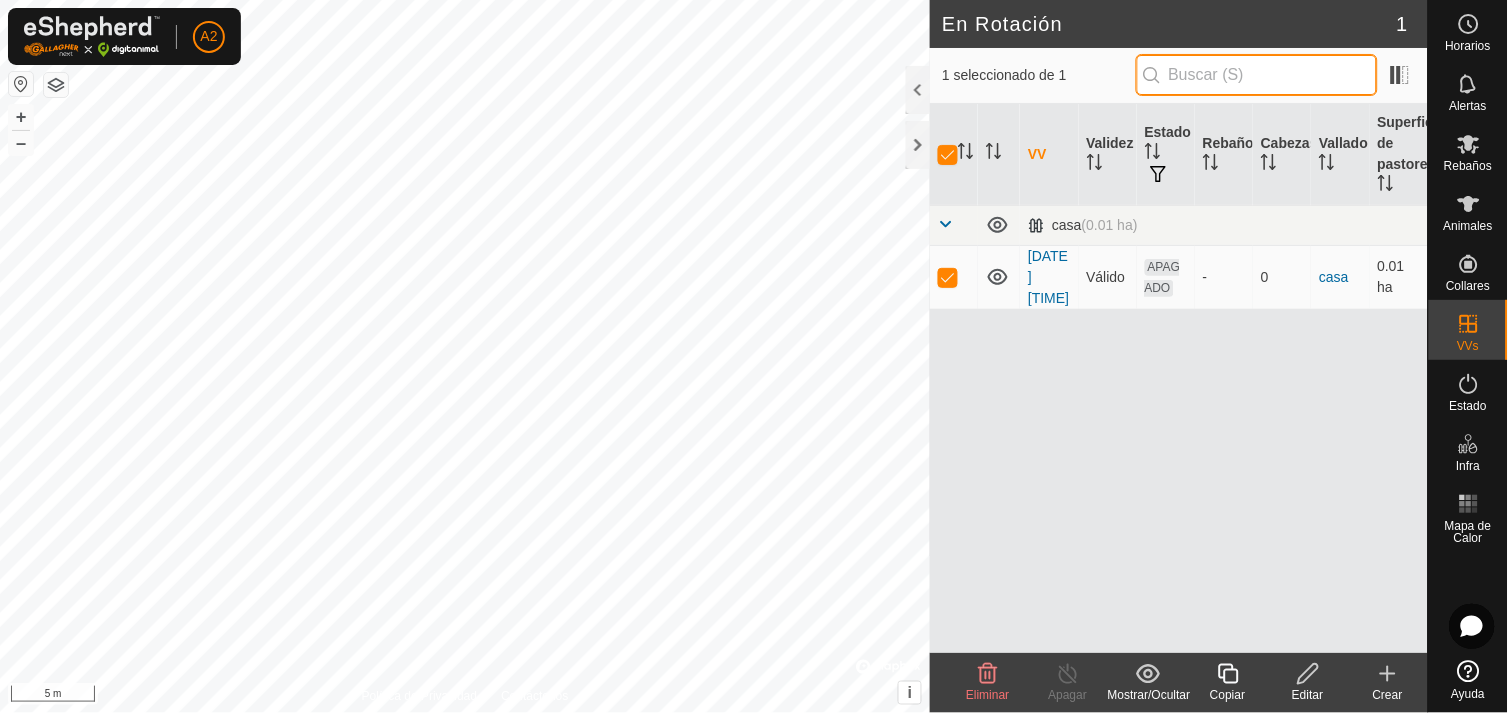 click at bounding box center (1257, 75) 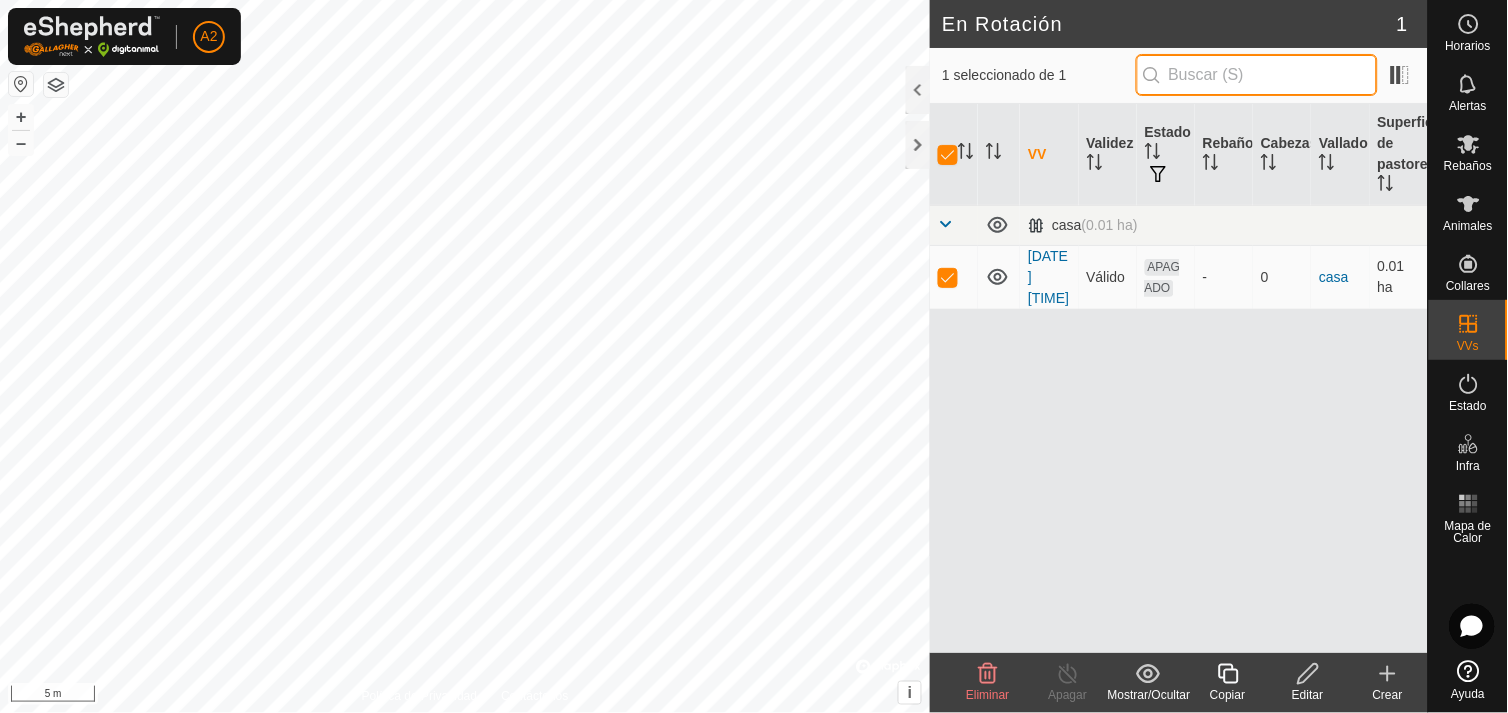 type on "c" 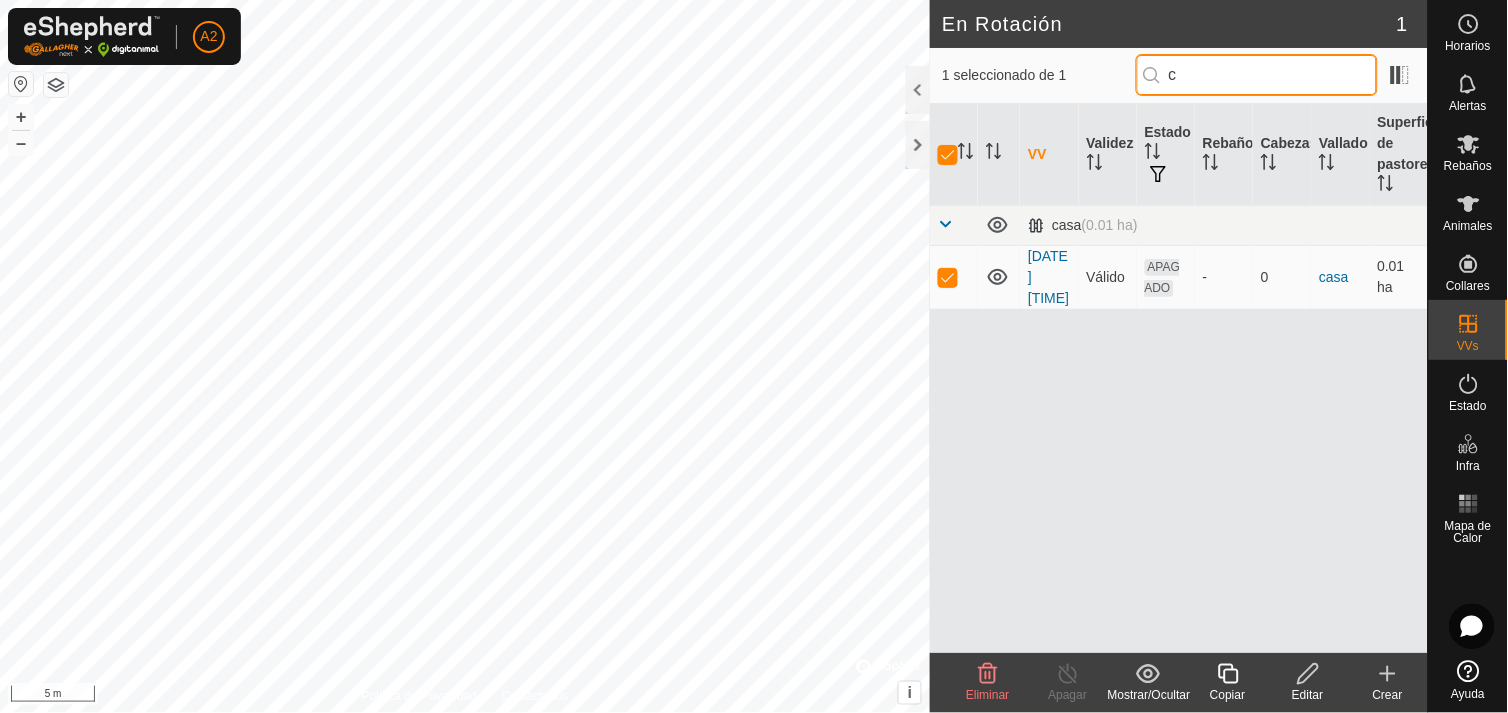 checkbox on "false" 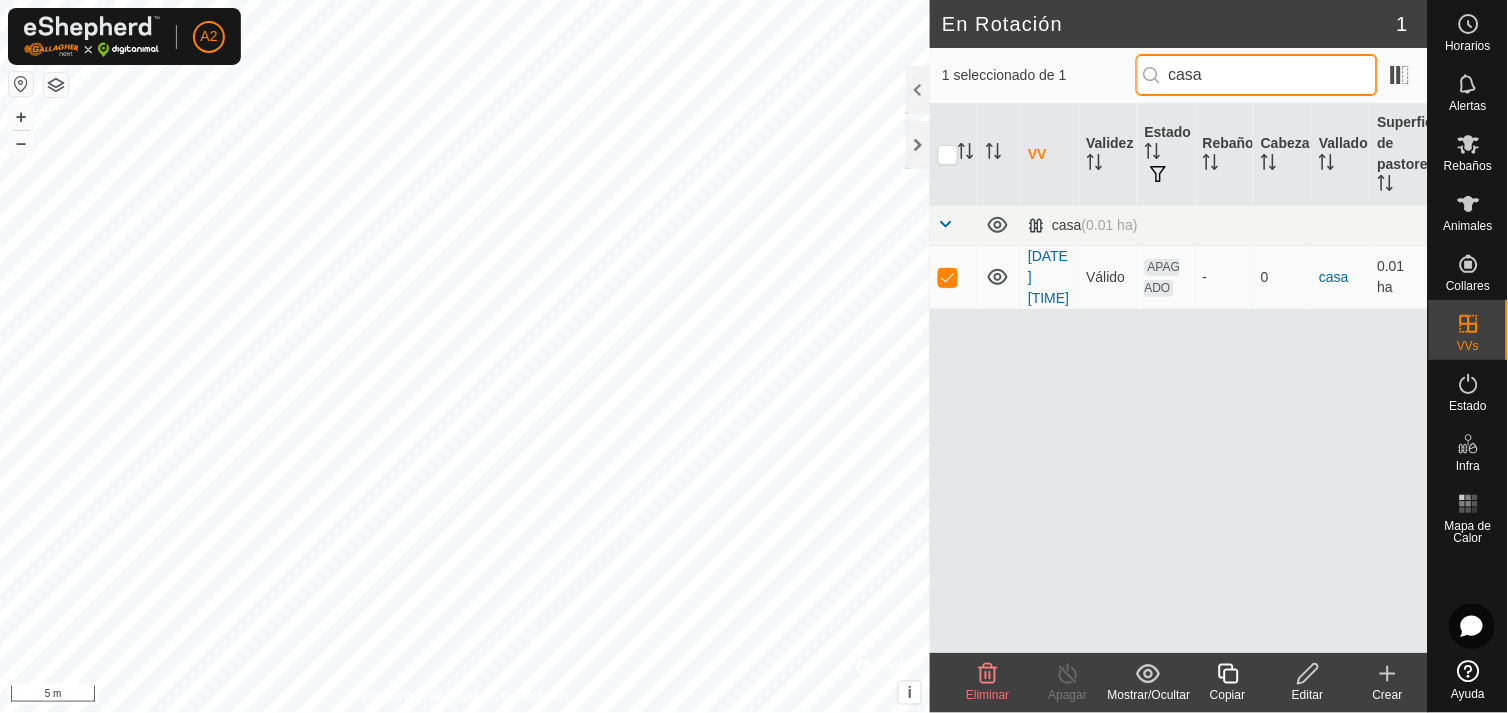 type on "casa" 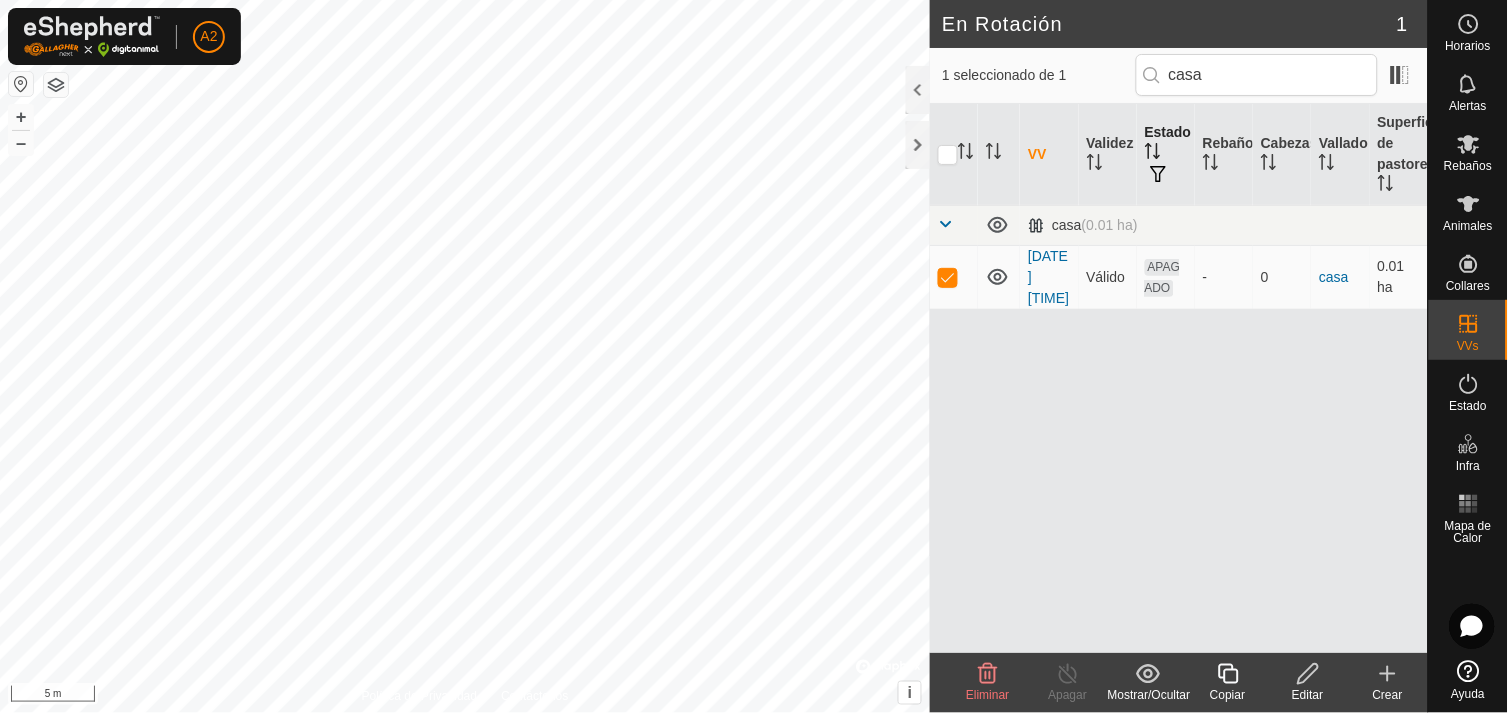 click 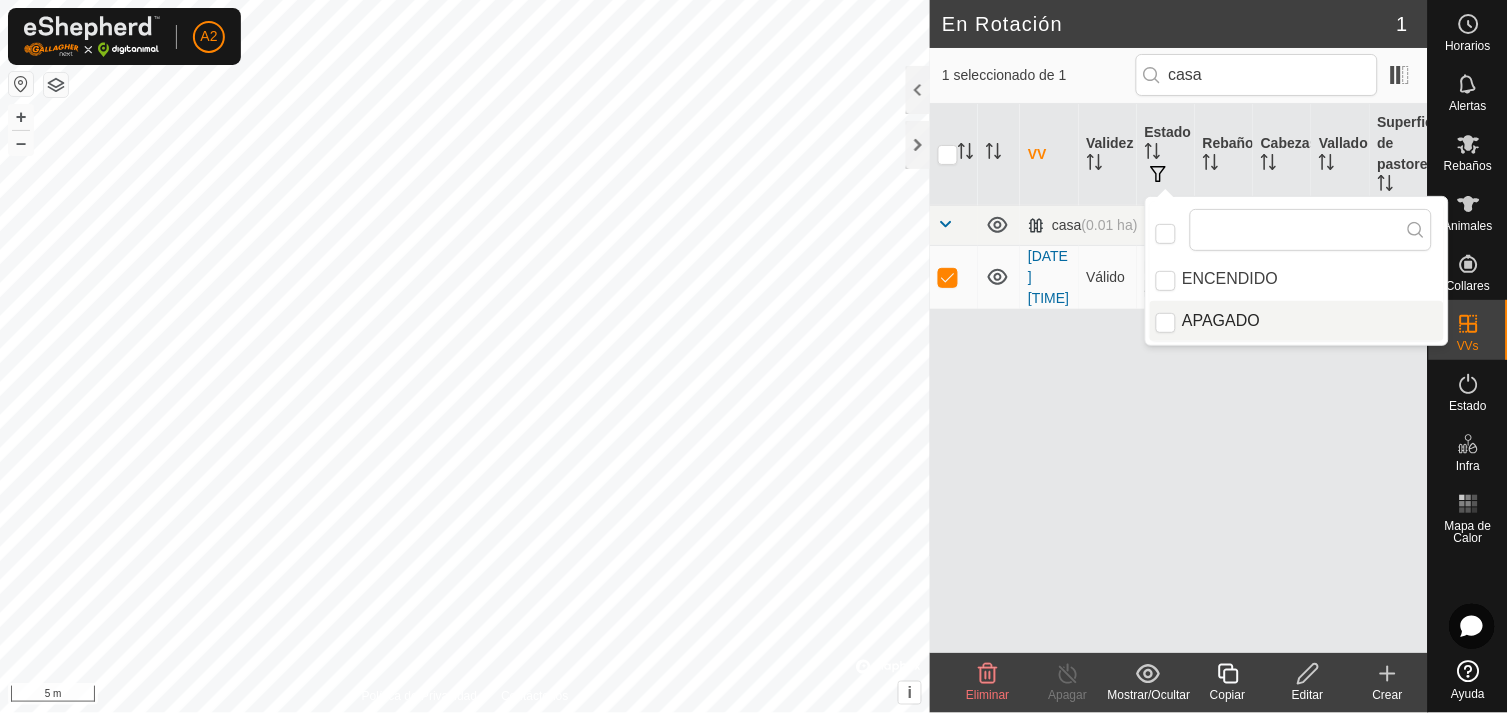 click on "VV   Validez   Estado   Rebaño   Cabezas   Vallado   Superficie de pastoreo   casa   (0.01 ha) 2025-08-07 161159  Válido  APAGADO  -   0   casa   0.01 ha" at bounding box center (1179, 378) 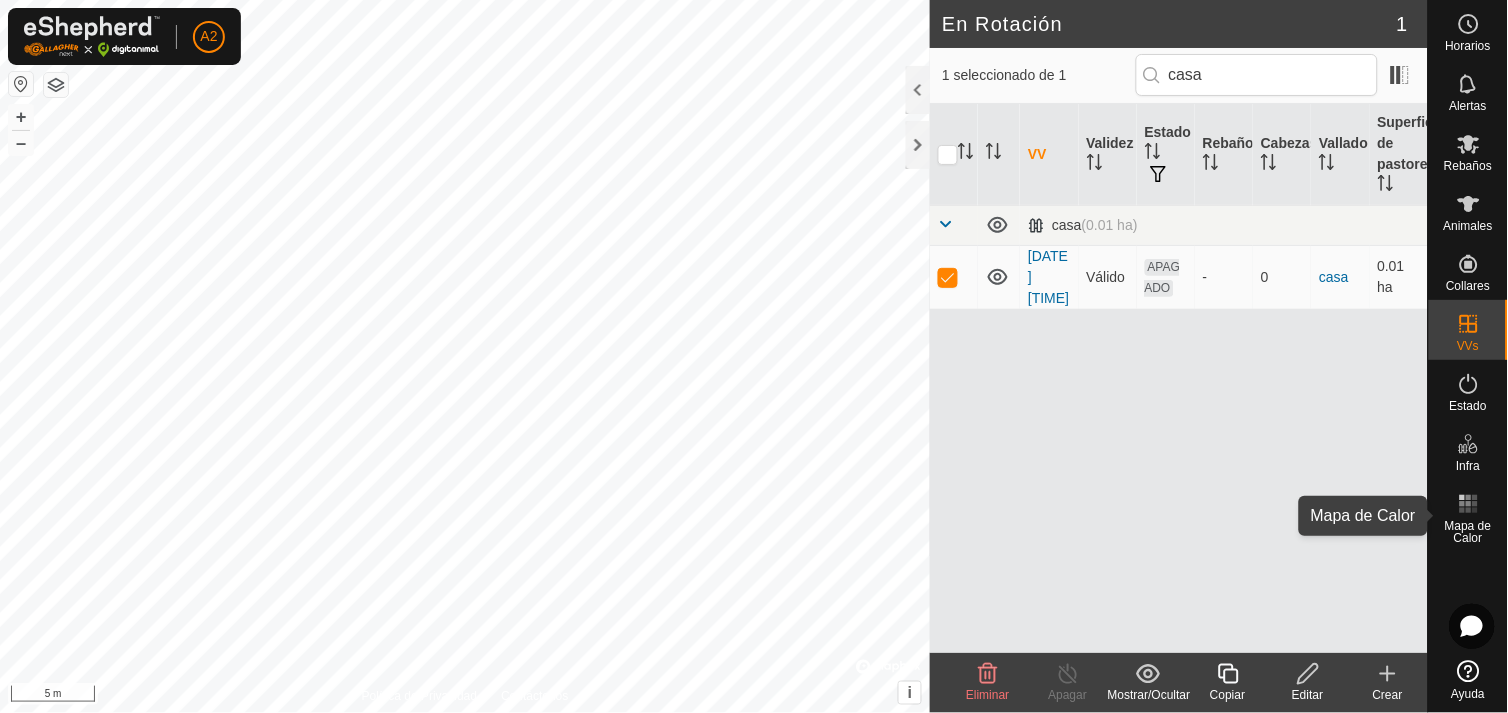 click 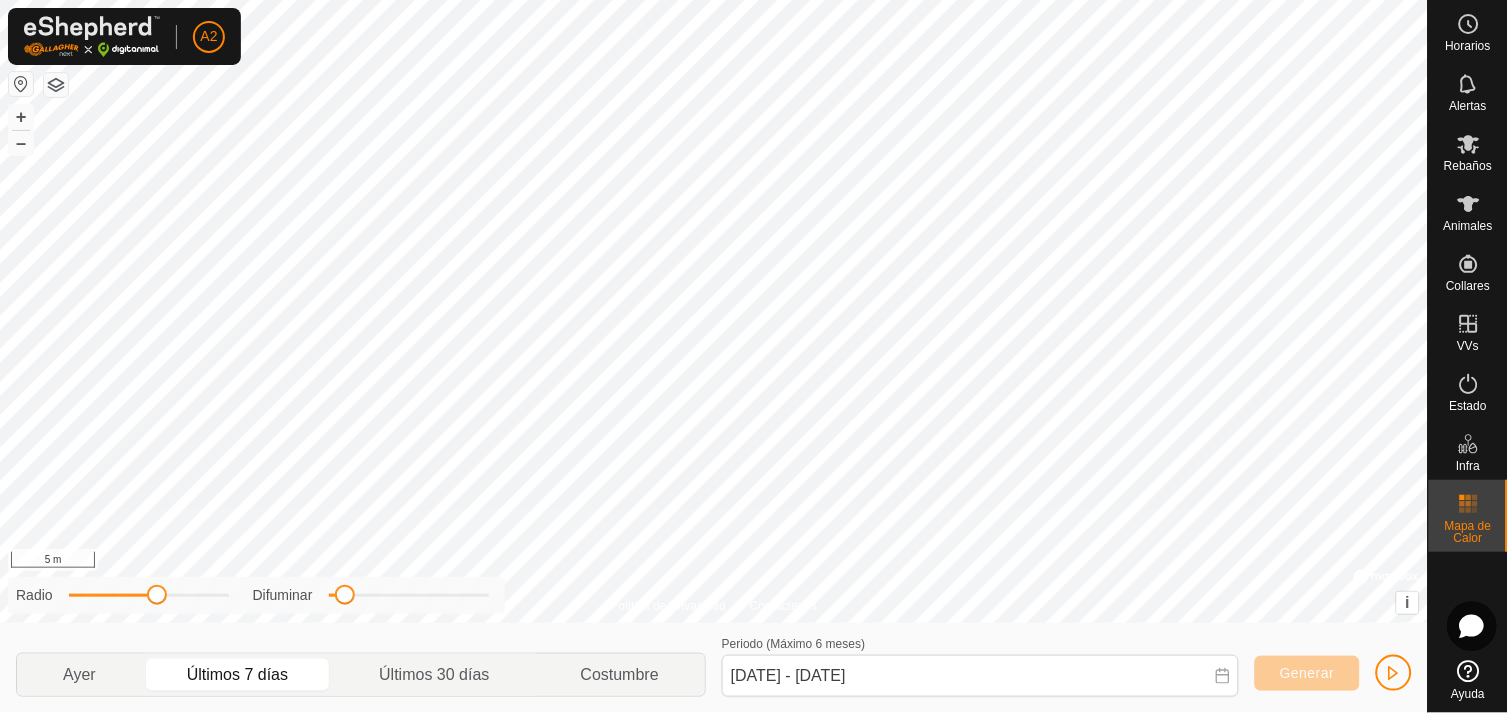 click 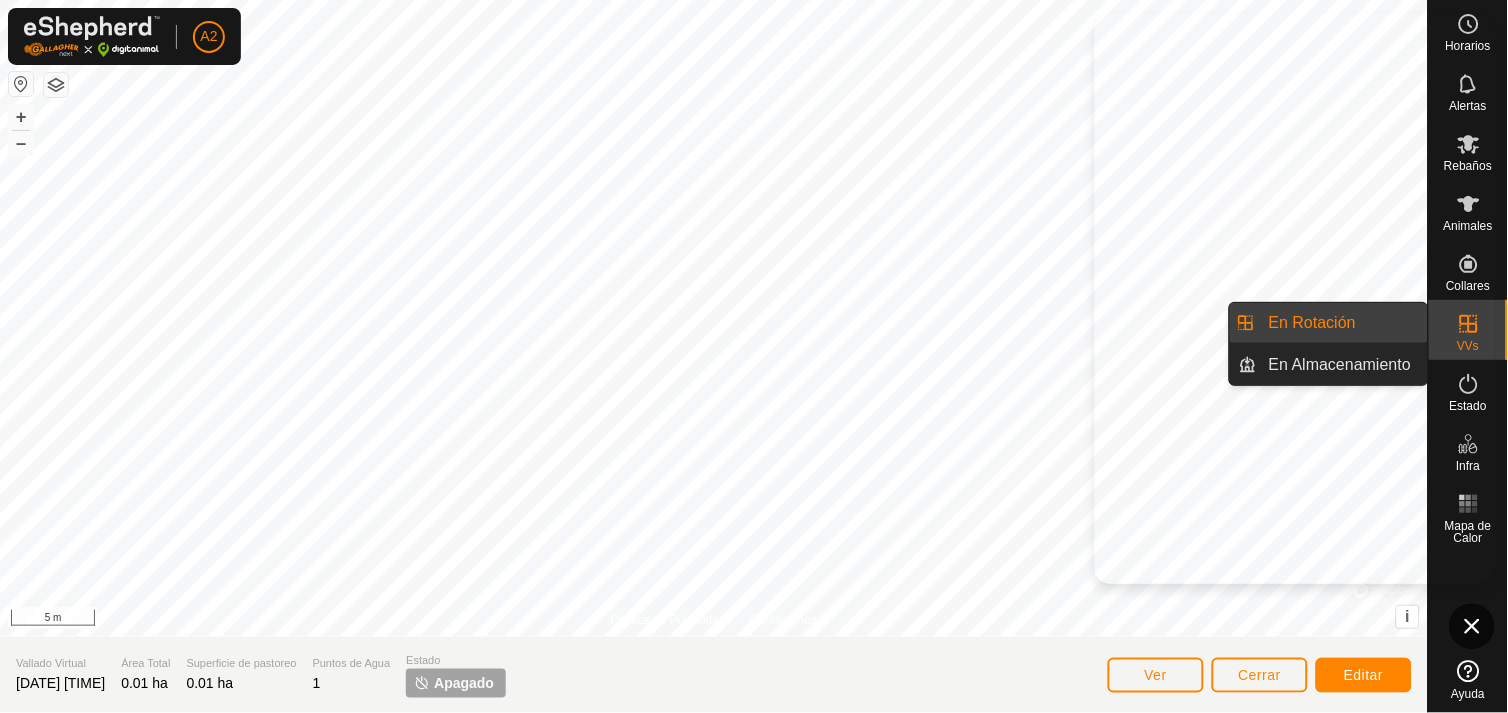 click on "A2 Horarios Alertas Rebaños Animales Collares VVs Estado Infra Mapa de Calor Ayuda En Rotación En Almacenamiento Política de Privacidad Contáctenos + – ⇧ i ©  Mapbox , ©  OpenStreetMap ,  Improve this map 5 m Vallado Virtual 2025-08-07 161159 Área Total 0.01 ha Superficie de pastoreo 0.01 ha Puntos de Agua 1 Estado Apagado Ver Cerrar Editar" at bounding box center [754, 356] 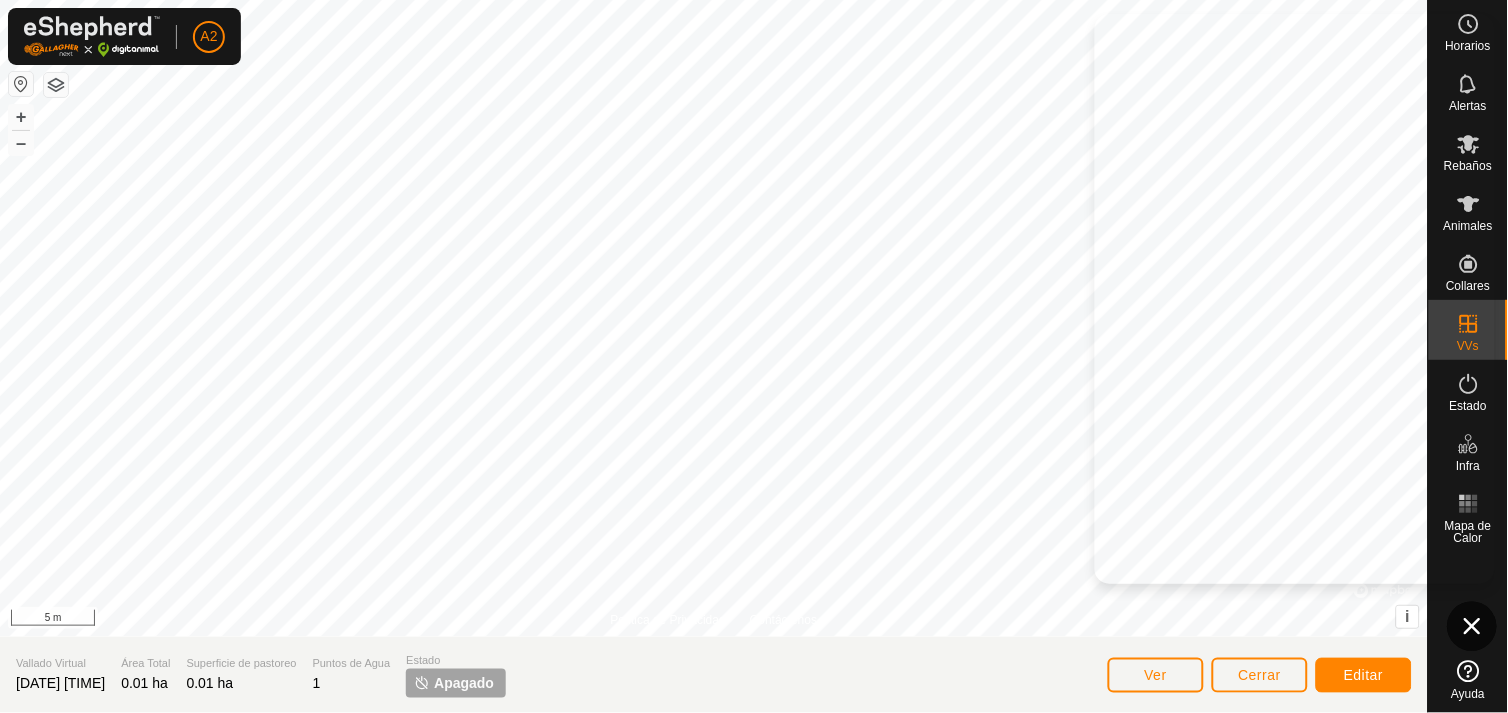 click 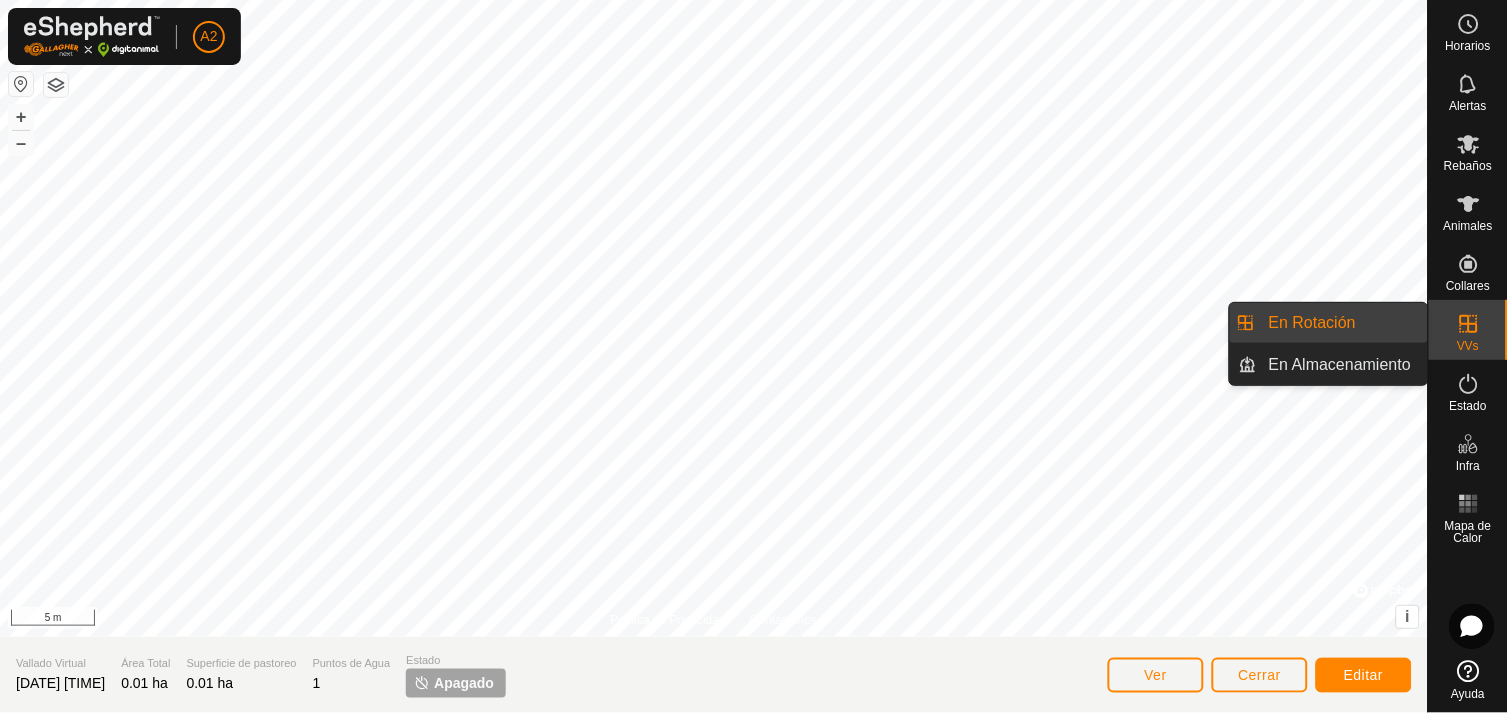 click on "VVs" at bounding box center [1468, 346] 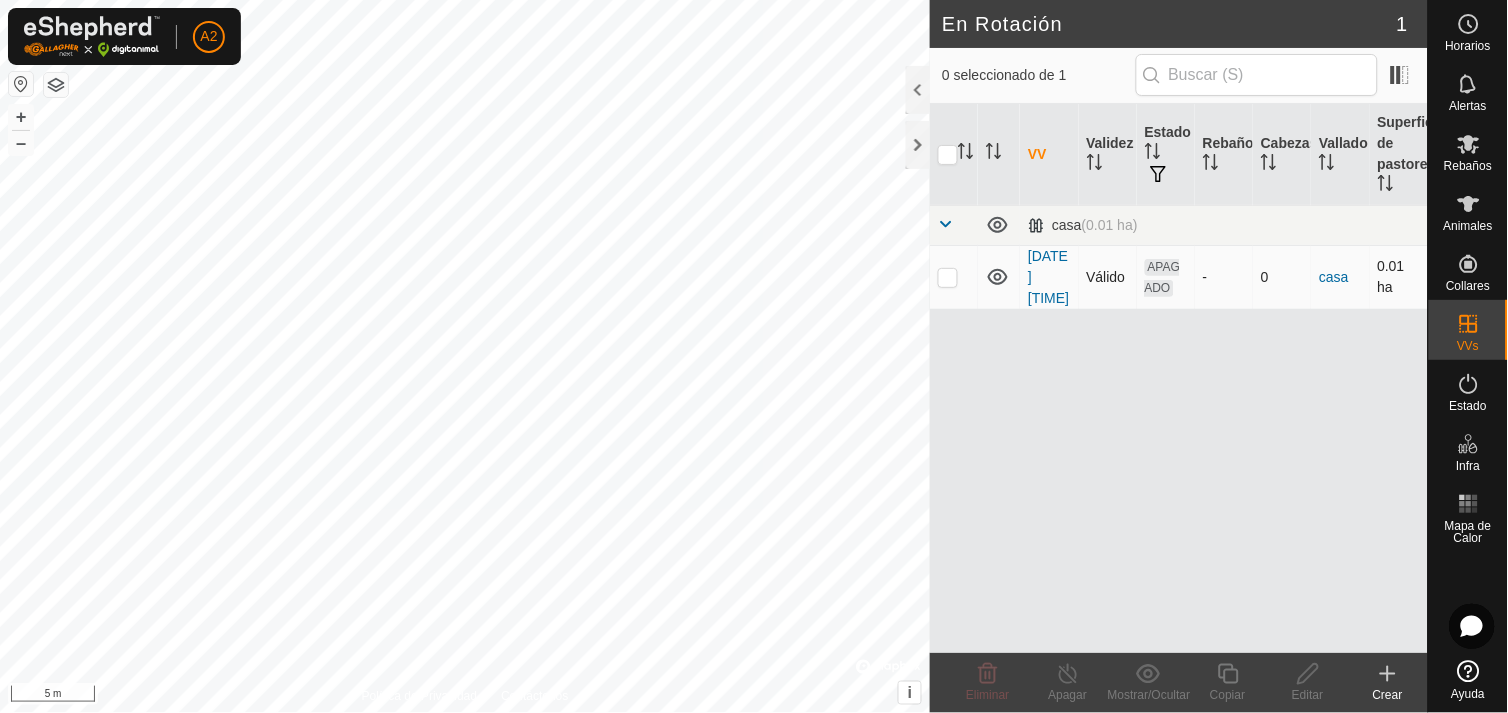 click on "[DATE] [TIME]" at bounding box center (1049, 277) 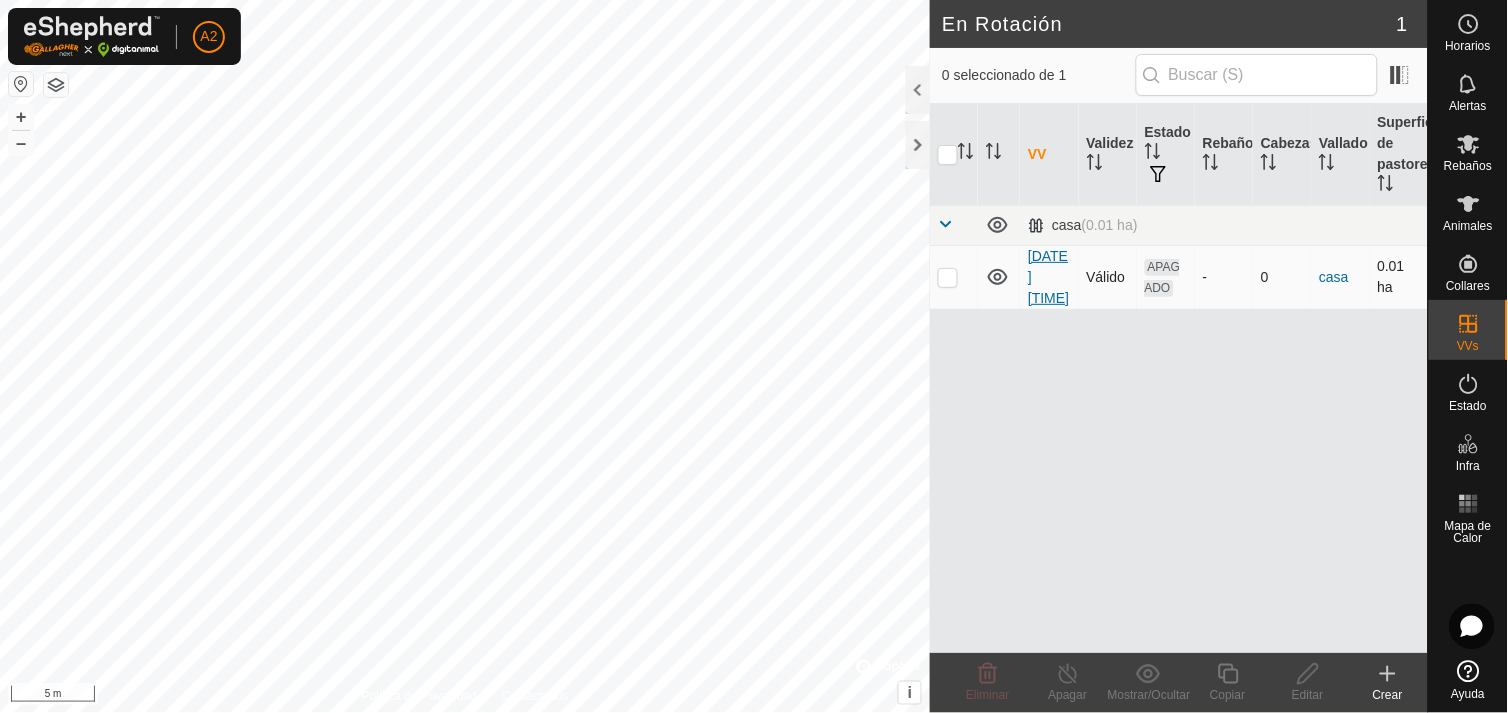 click on "[DATE] [TIME]" at bounding box center (1048, 277) 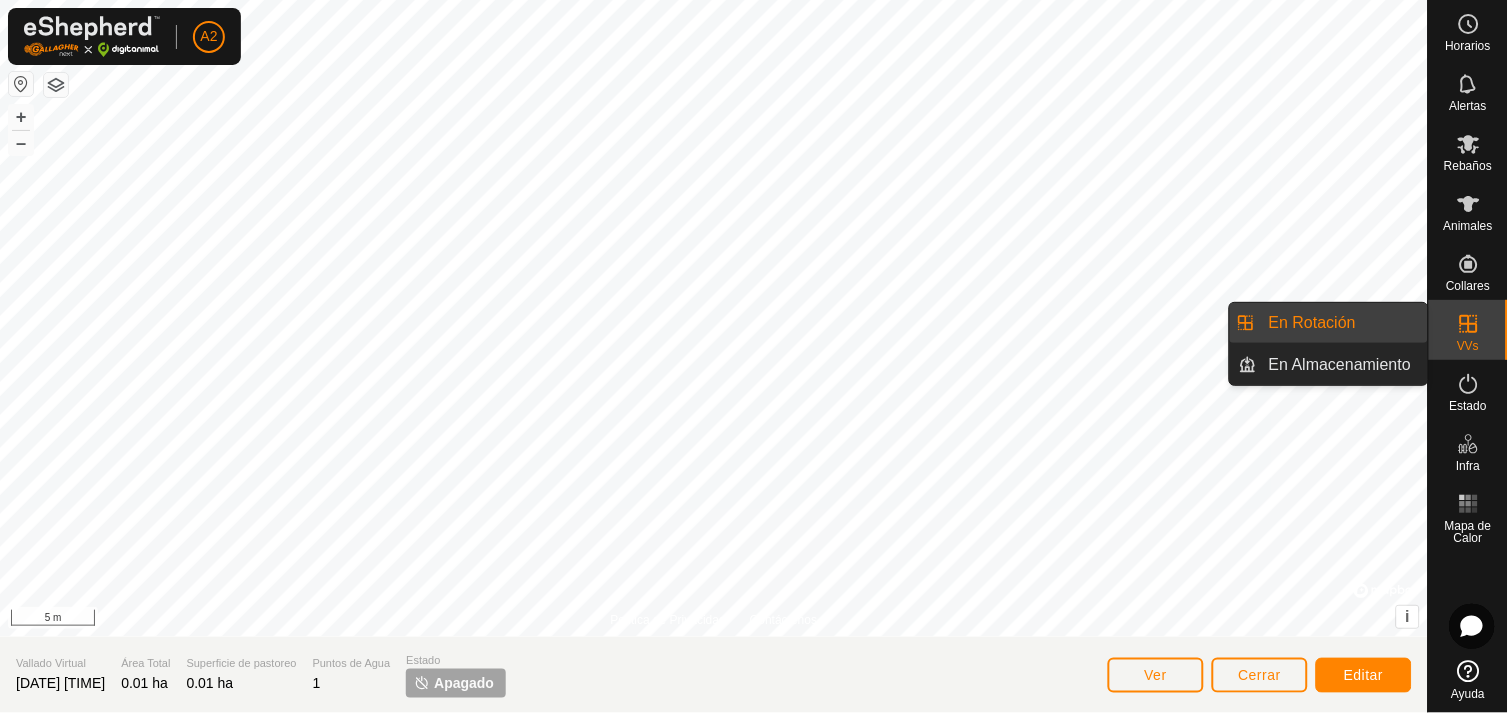 click on "En Rotación" at bounding box center [1342, 323] 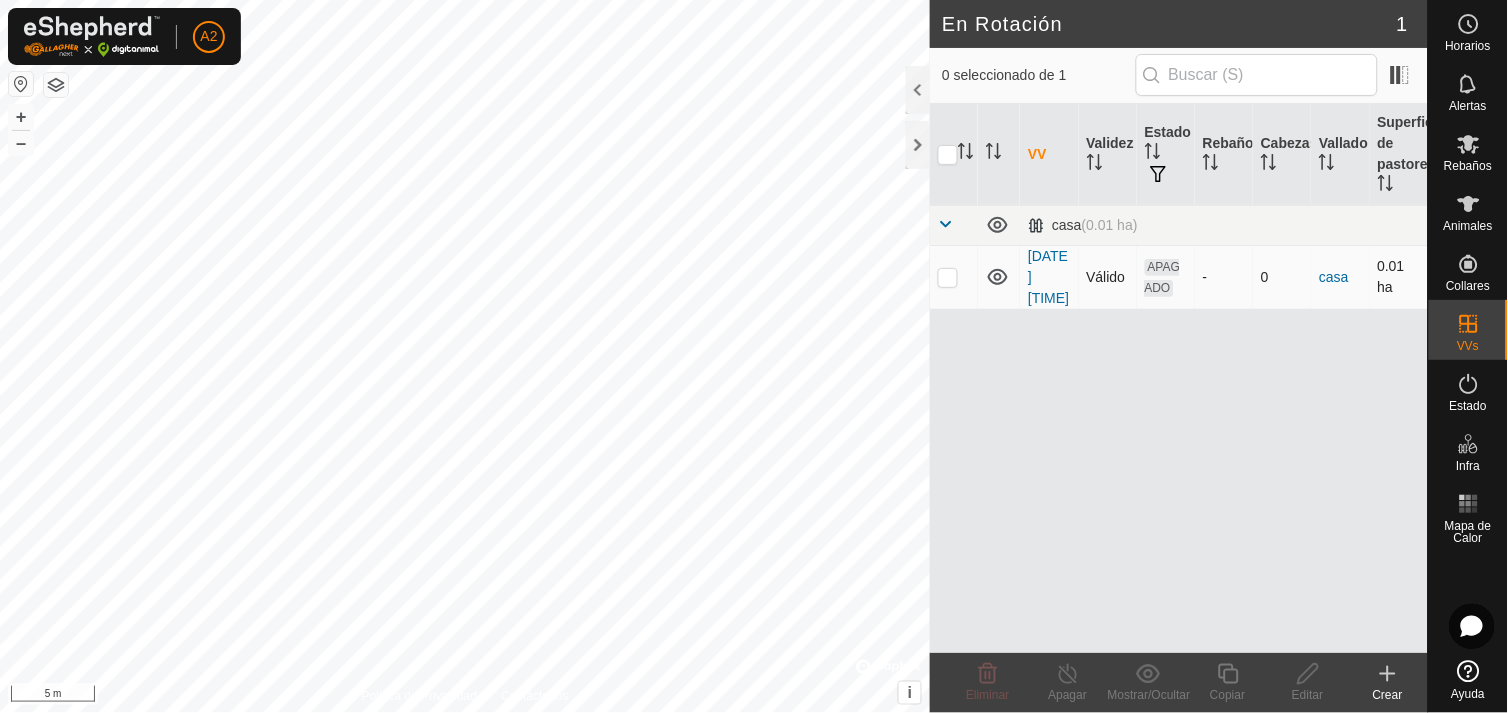 click at bounding box center [948, 277] 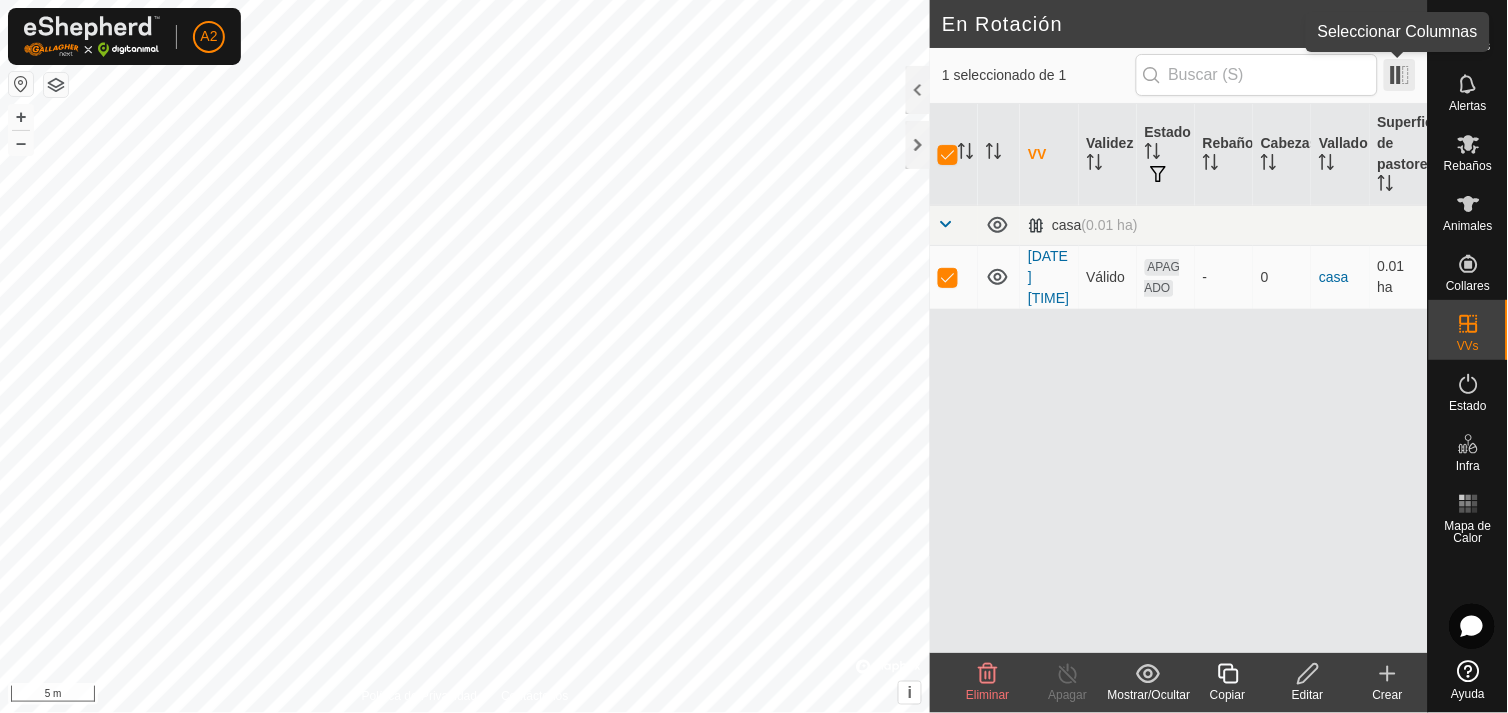 click at bounding box center (1400, 75) 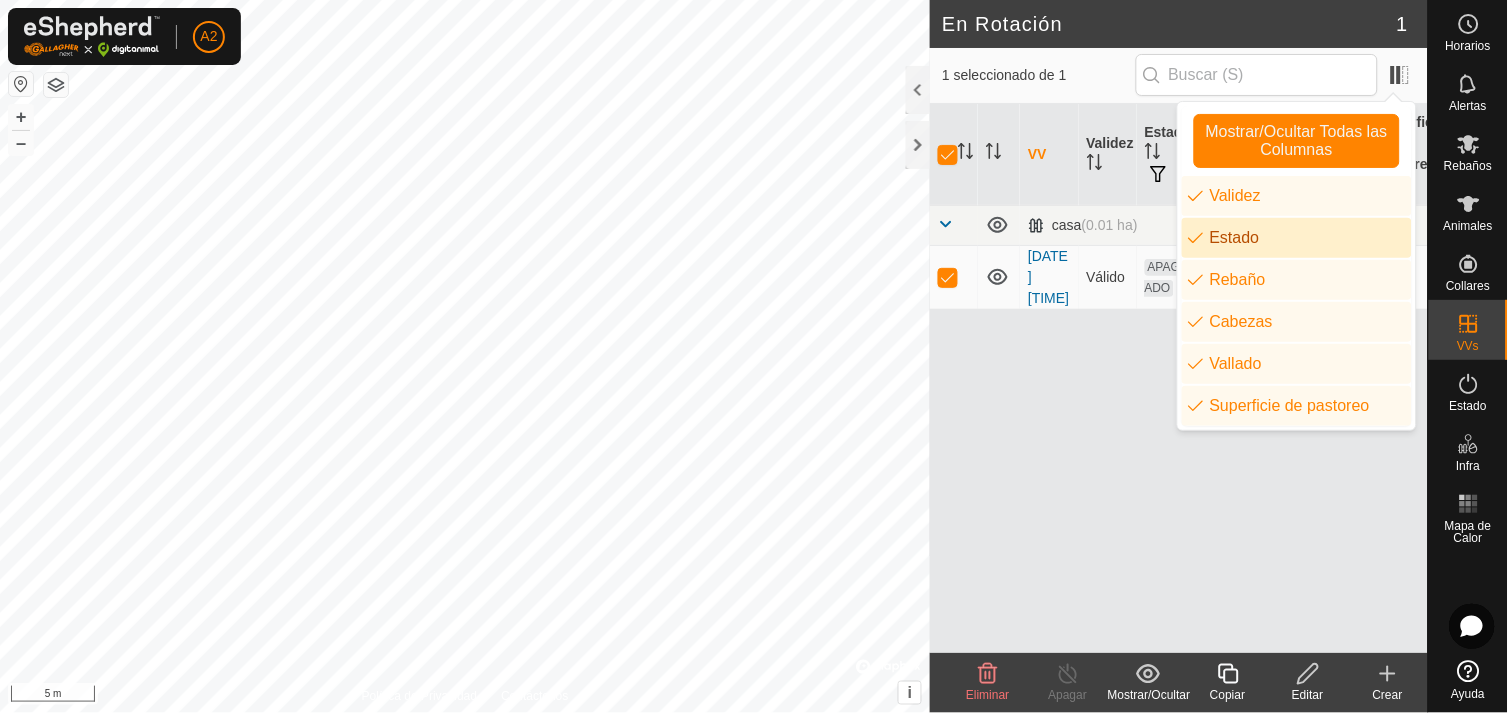 click on "Estado" at bounding box center (1297, 238) 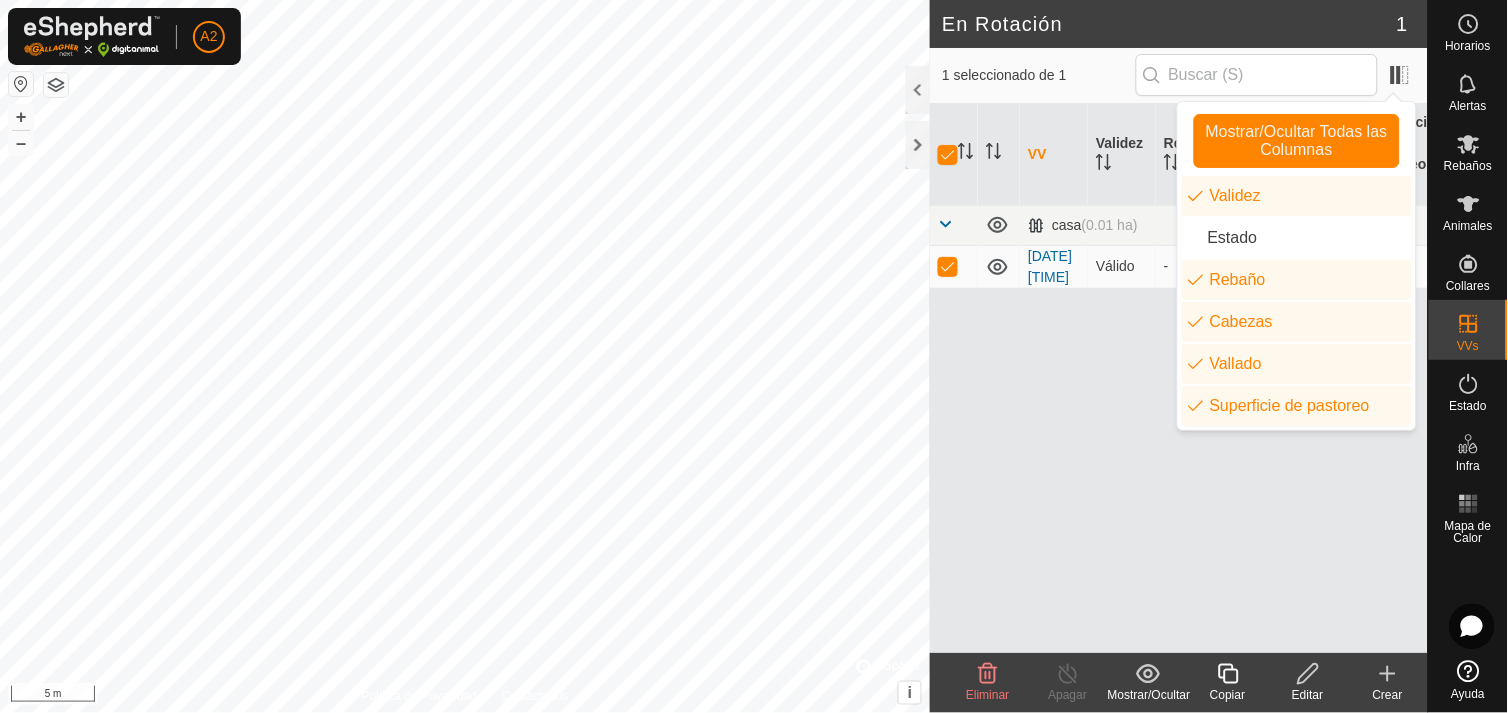 click on "VV   Validez   Rebaño   Cabezas   Vallado   Superficie de pastoreo   casa   (0.01 ha) 2025-08-07 161159  Válido   -   0   casa   0.01 ha" at bounding box center (1179, 378) 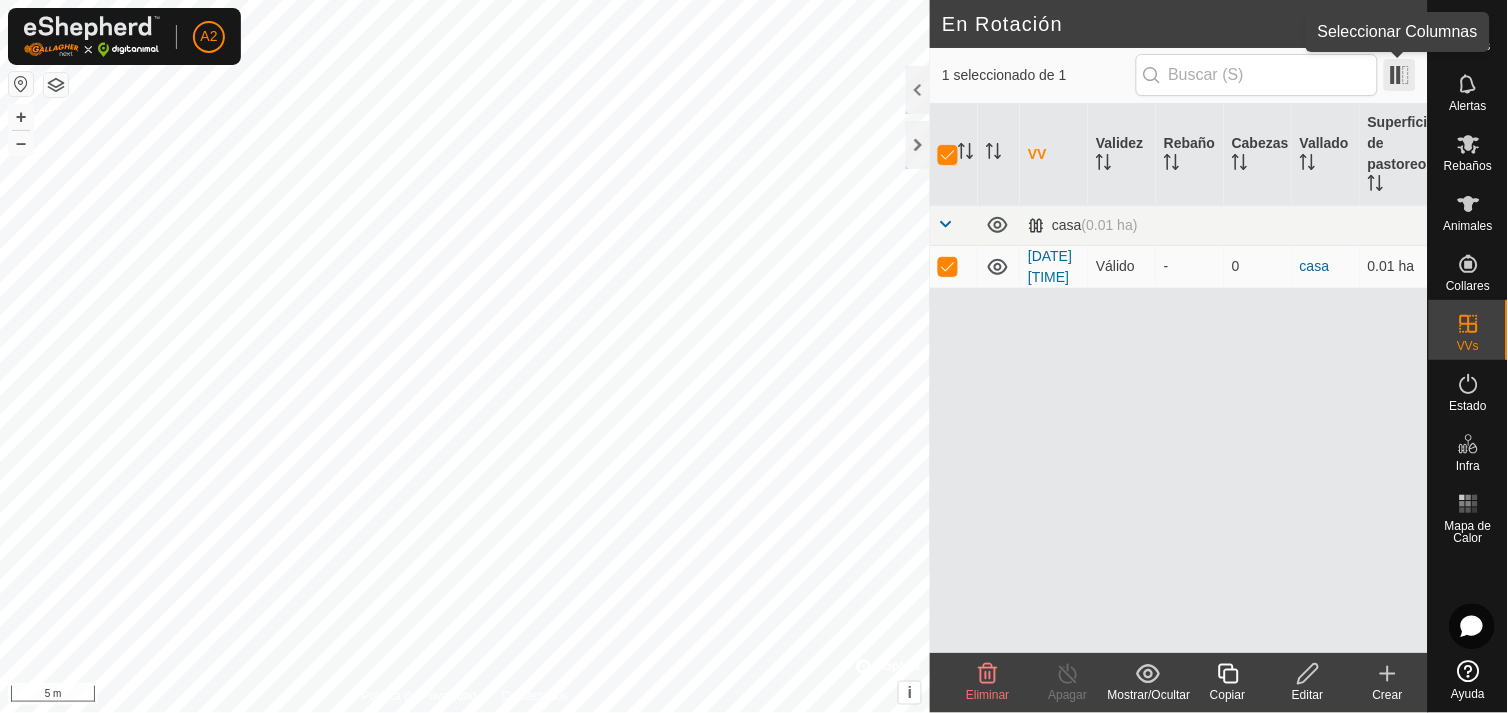 click at bounding box center [1400, 75] 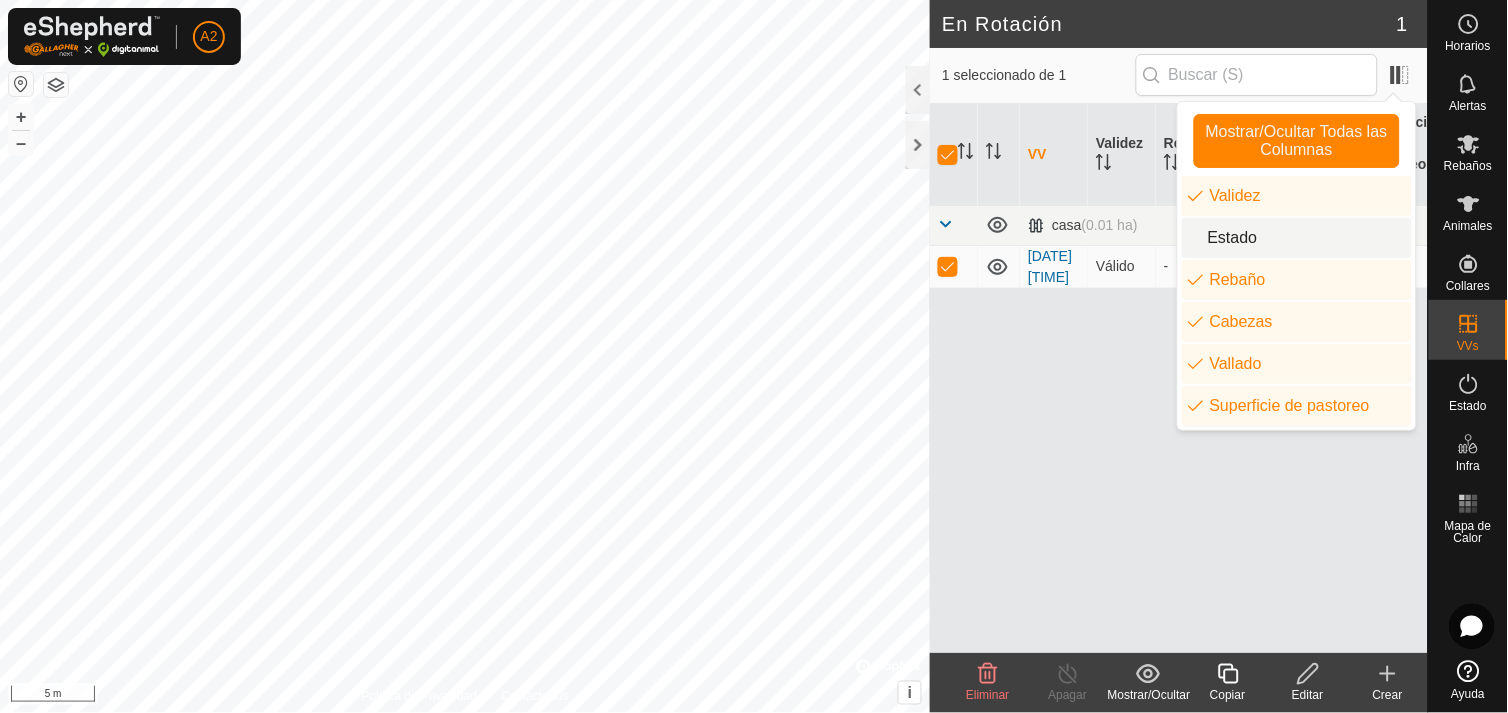 click on "Estado" at bounding box center [1297, 238] 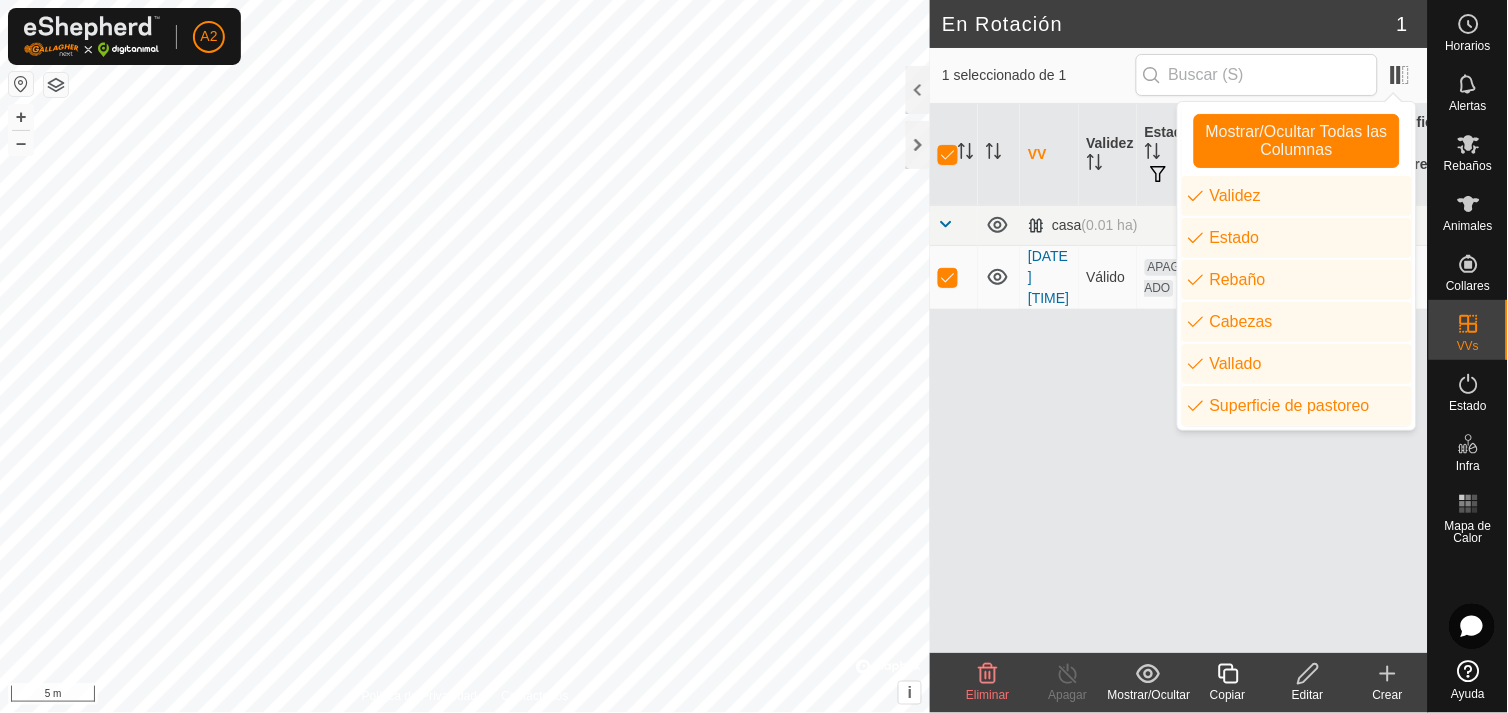 click on "VV   Validez   Estado   Rebaño   Cabezas   Vallado   Superficie de pastoreo   casa   (0.01 ha) 2025-08-07 161159  Válido  APAGADO  -   0   casa   0.01 ha" at bounding box center [1179, 378] 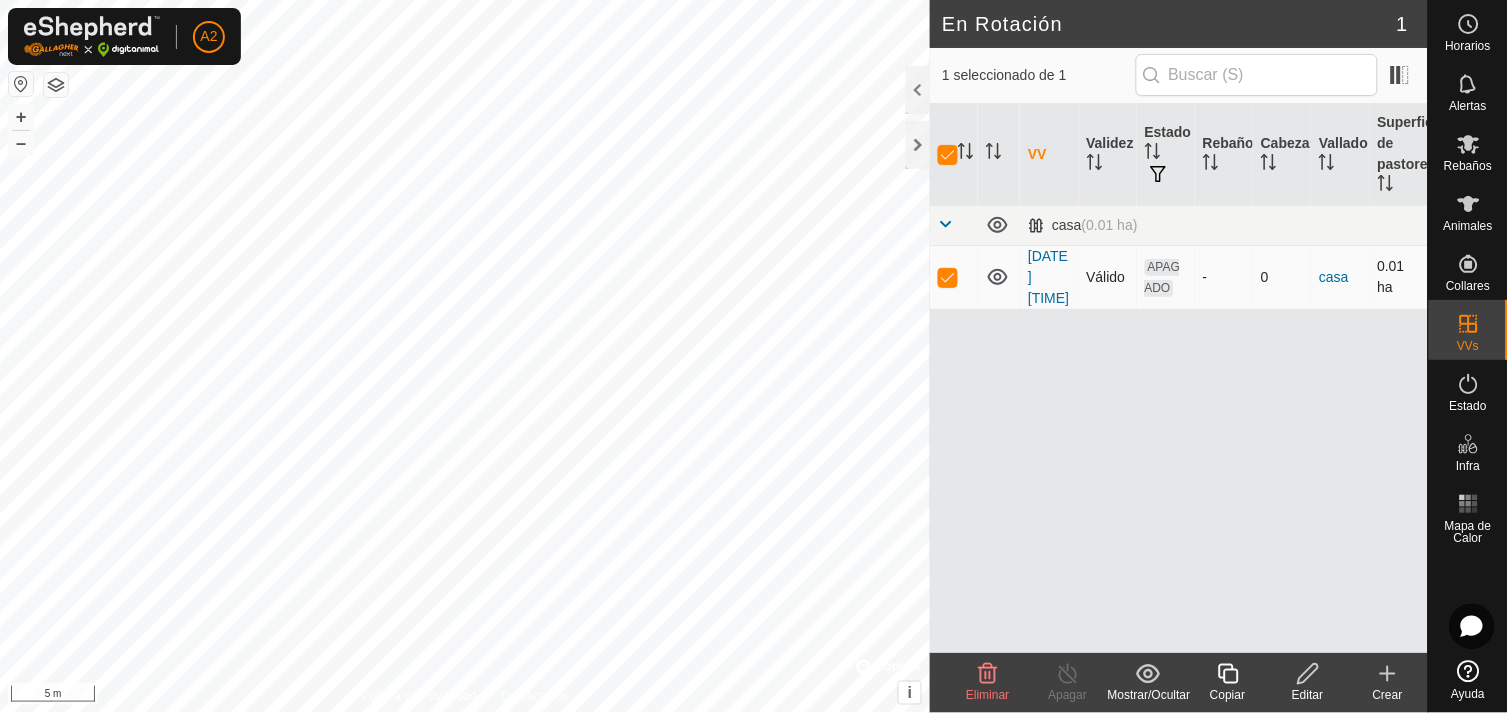 click on "APAGADO" at bounding box center [1163, 278] 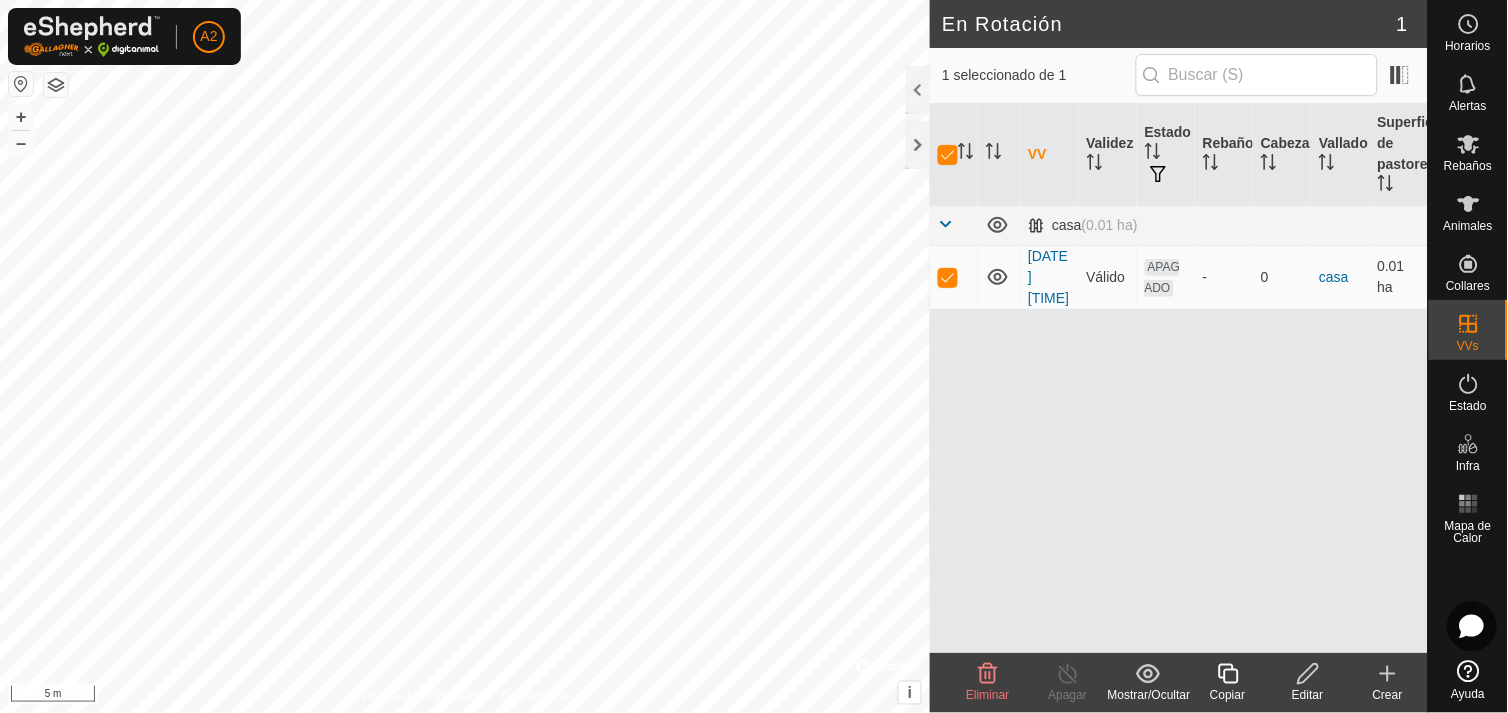 click 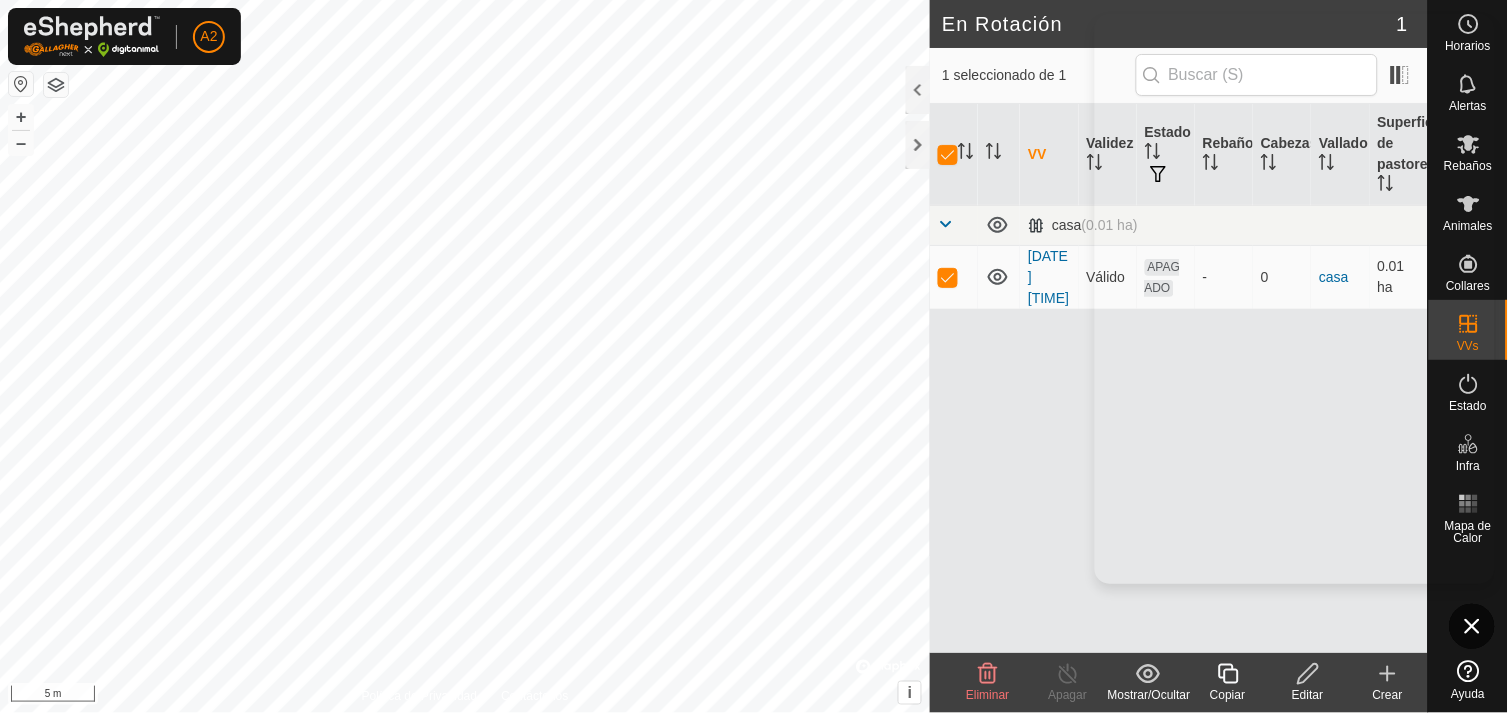 click on "VV   Validez   Estado   Rebaño   Cabezas   Vallado   Superficie de pastoreo   casa   (0.01 ha) 2025-08-07 161159  Válido  APAGADO  -   0   casa   0.01 ha" at bounding box center [1179, 378] 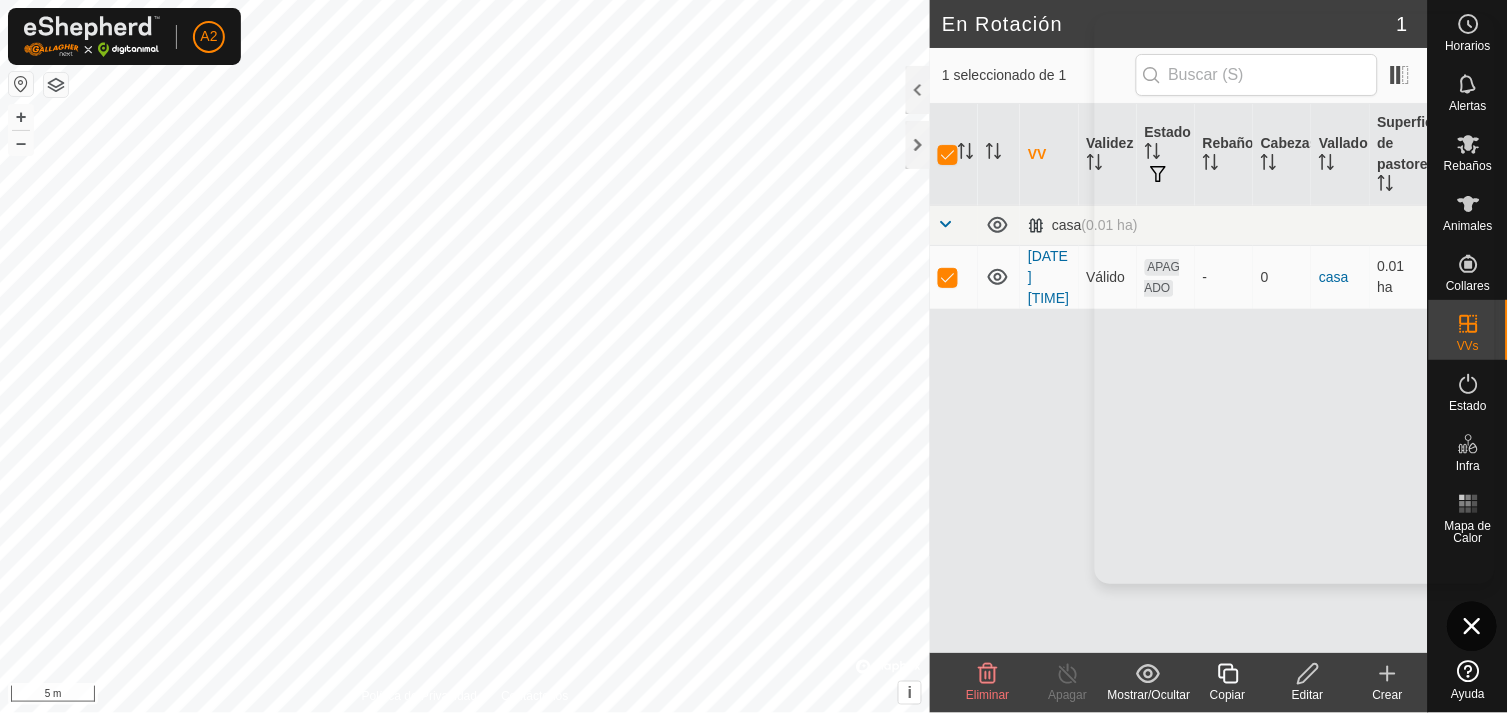 click 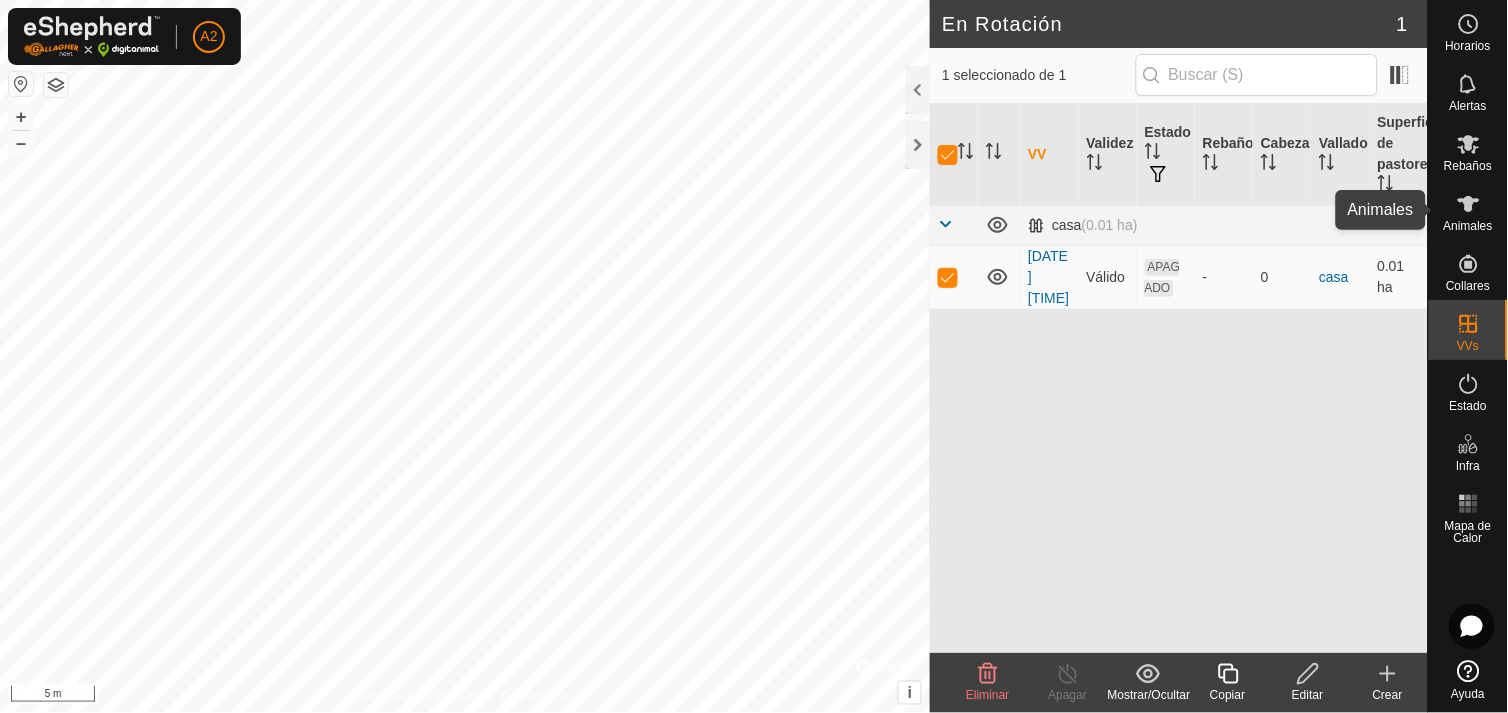 click 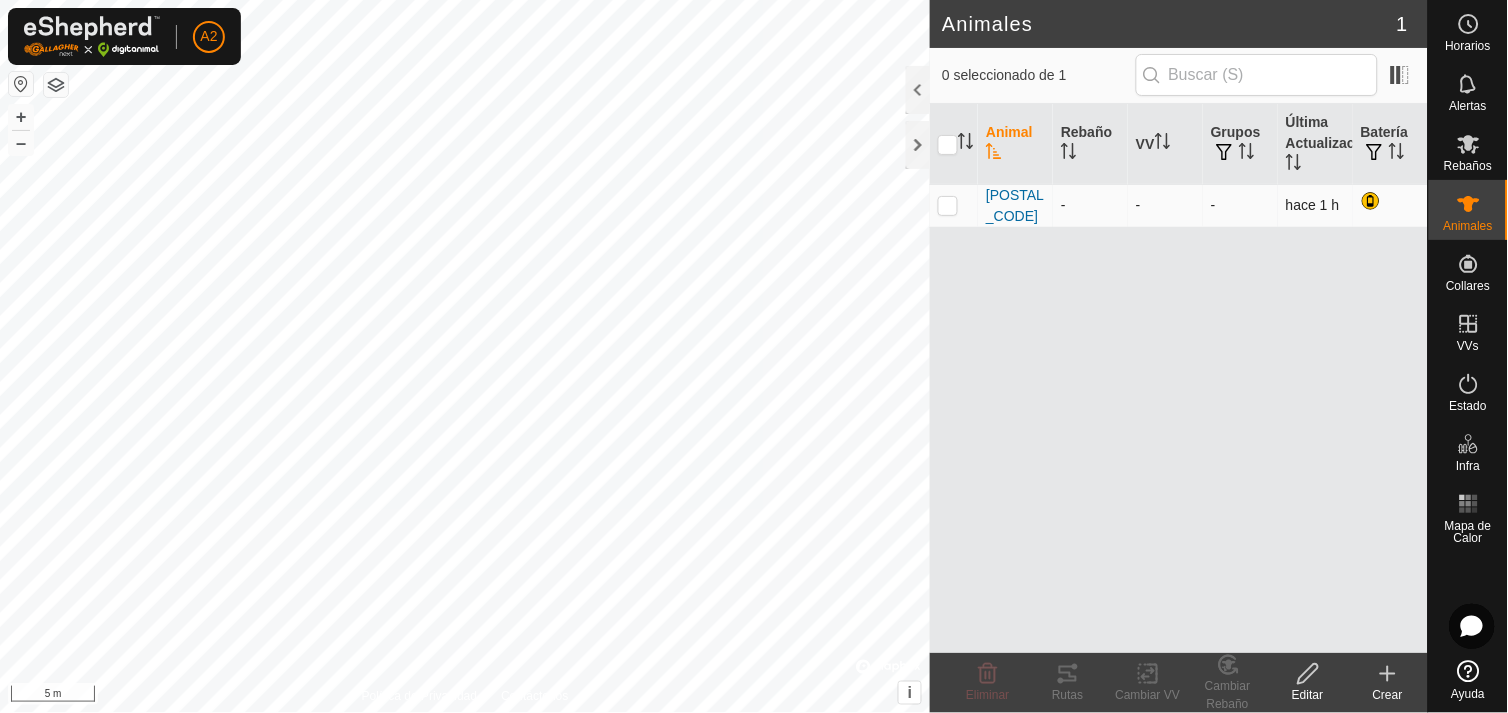 click at bounding box center (948, 205) 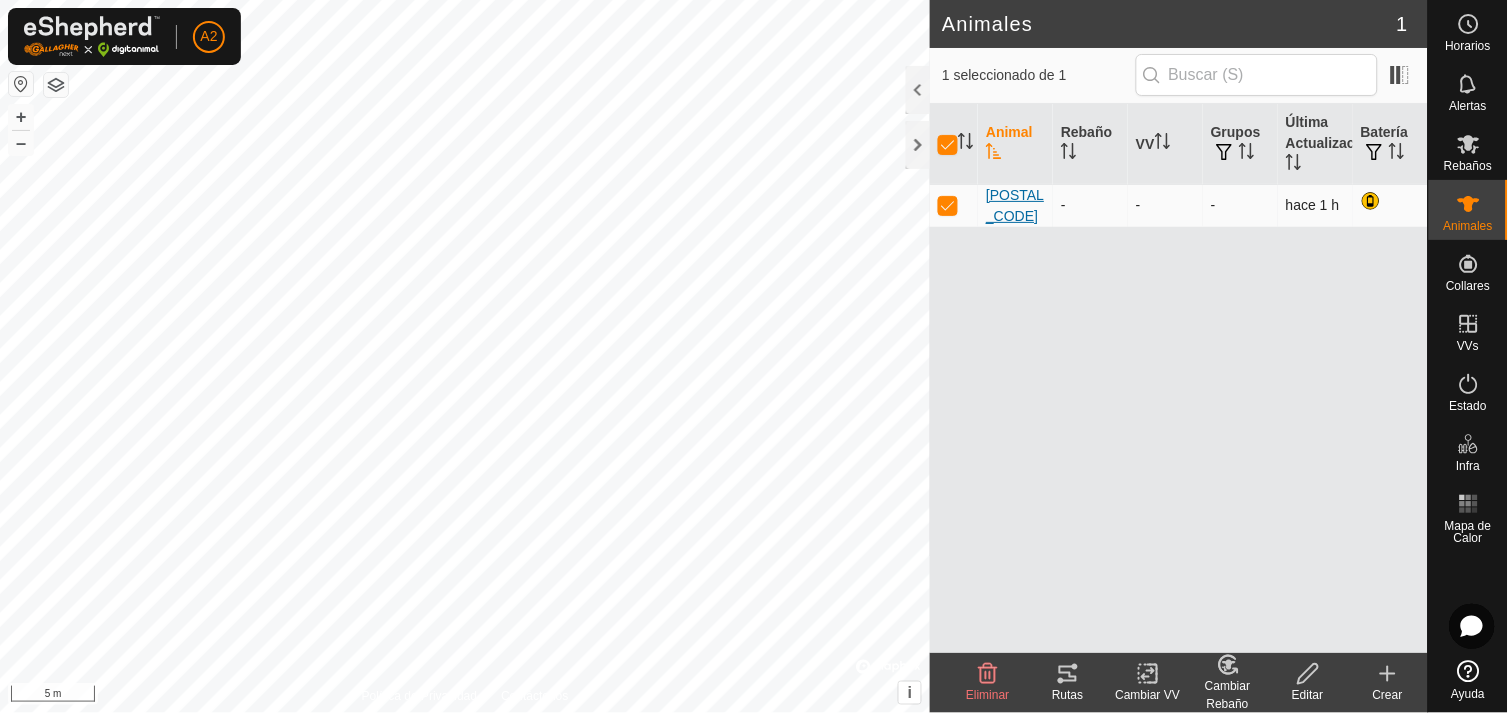 click on "[ID]" at bounding box center [1015, 206] 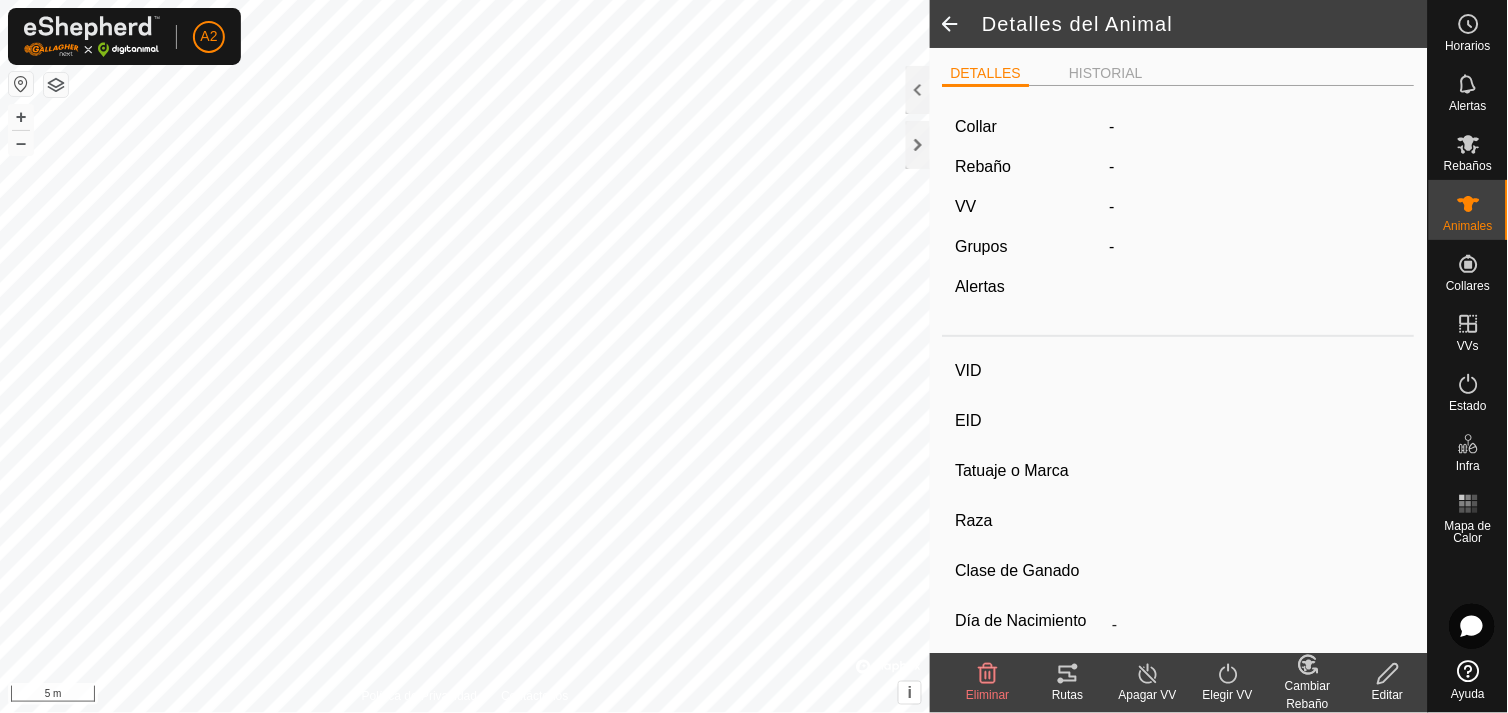 click on "VV" 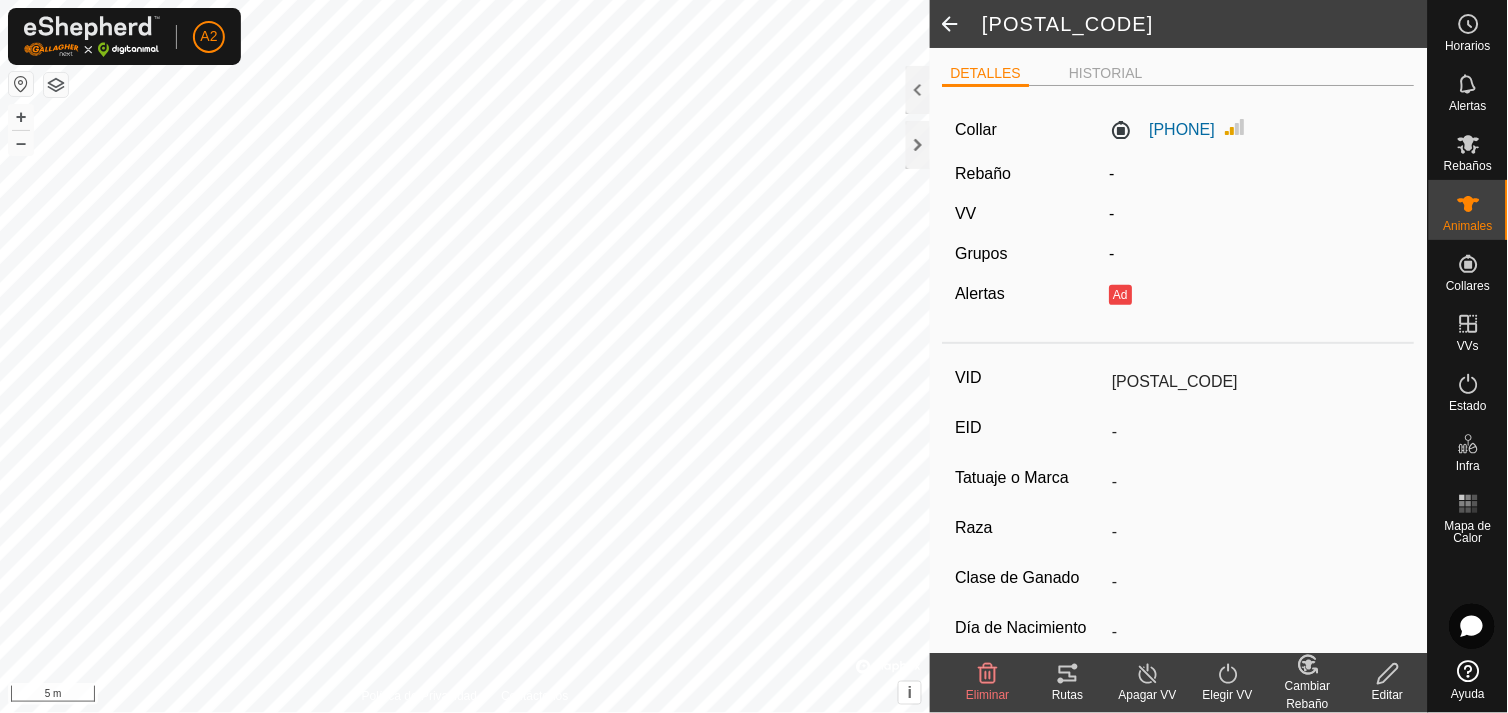 click on "Elegir VV" 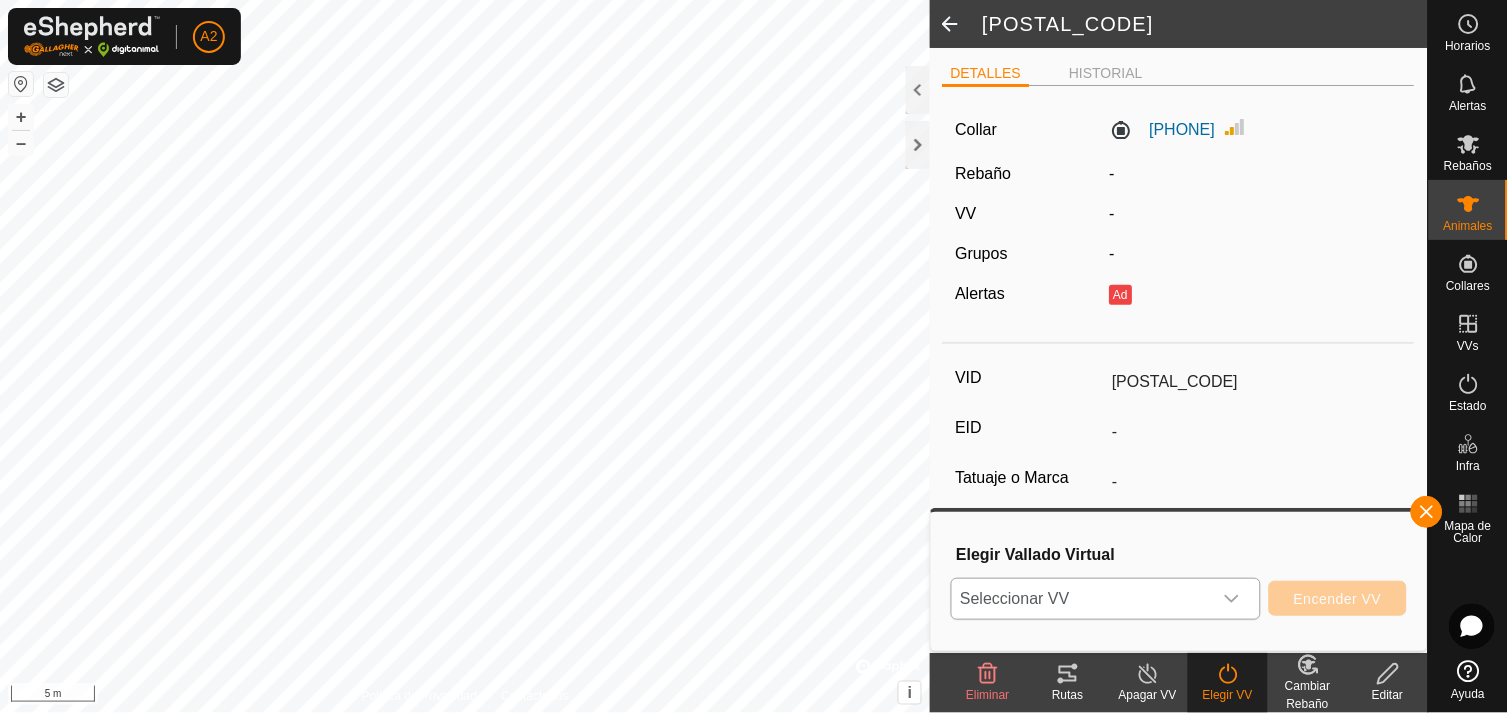 click 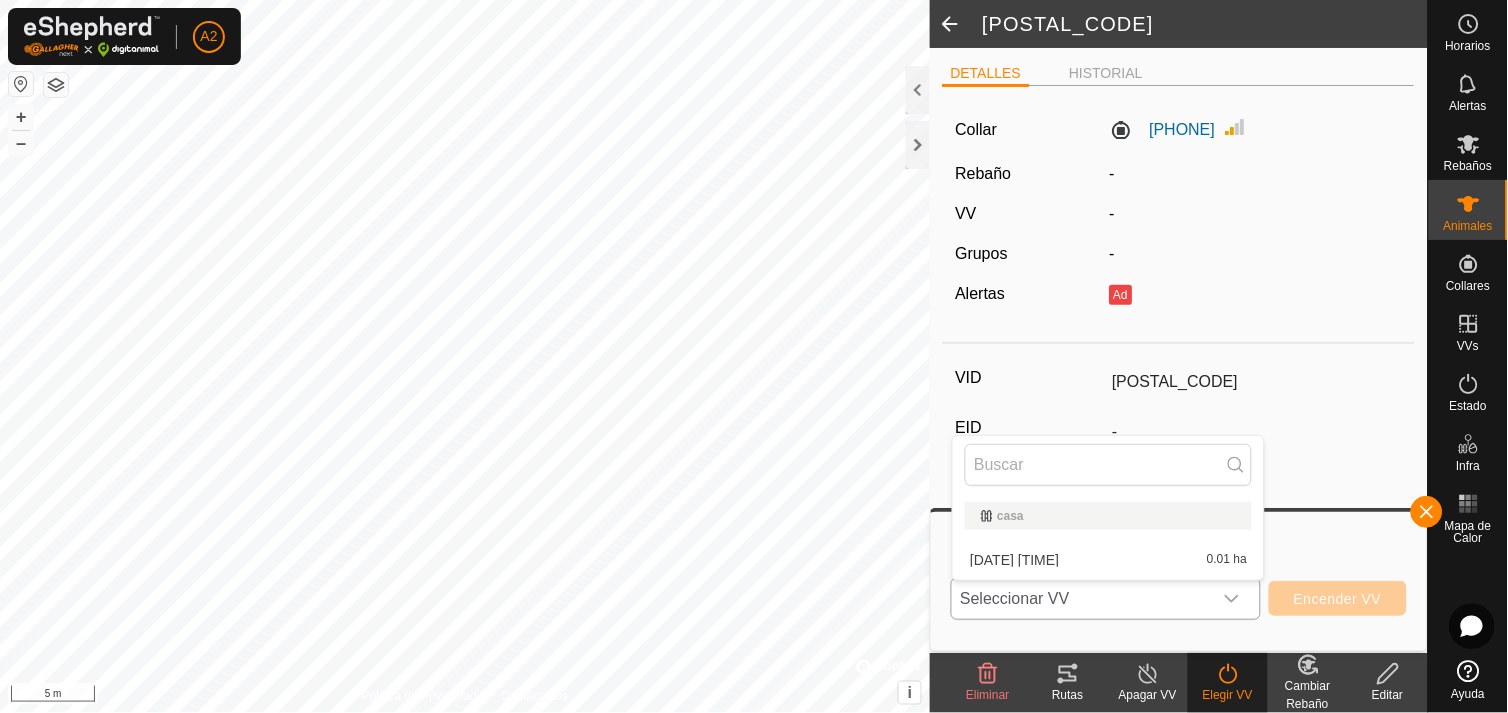 click on "casa" at bounding box center (1108, 516) 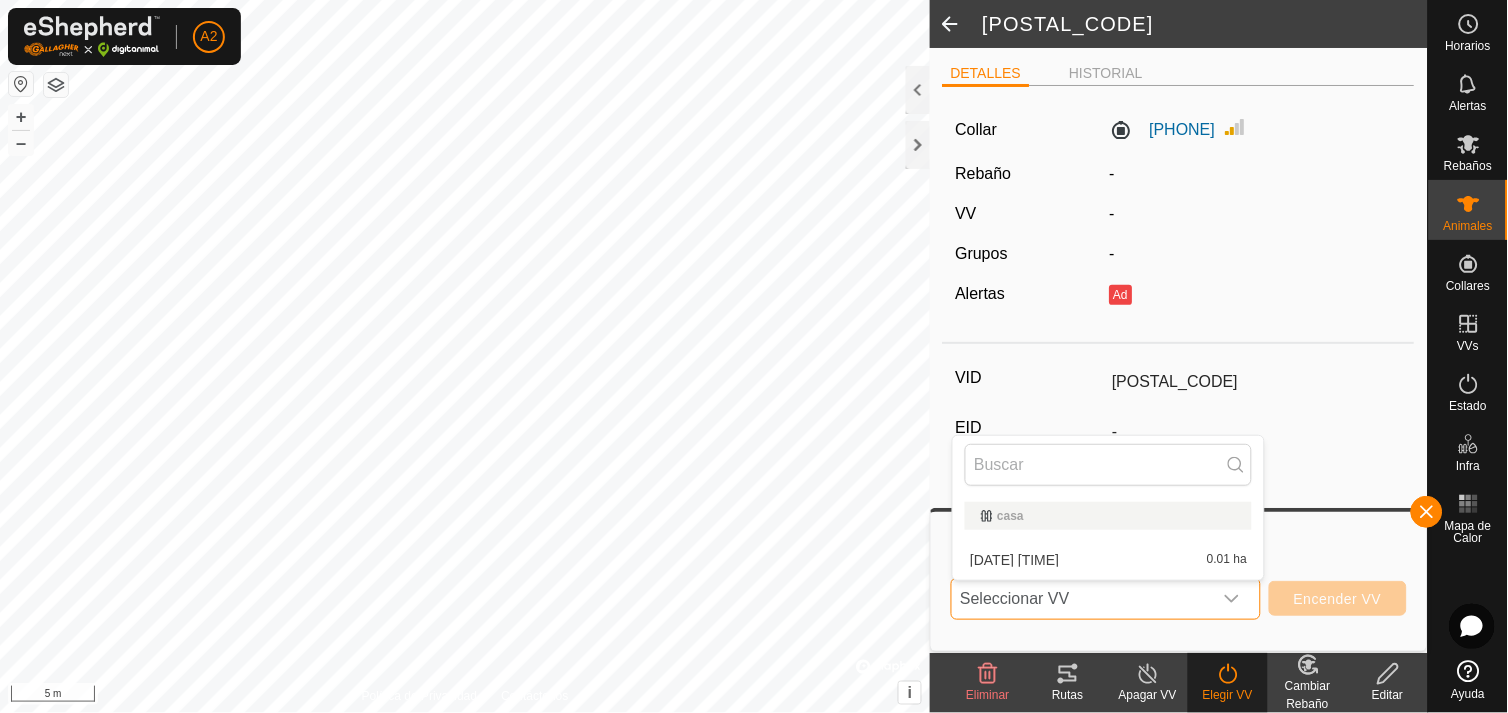 click on "casa" at bounding box center [1108, 516] 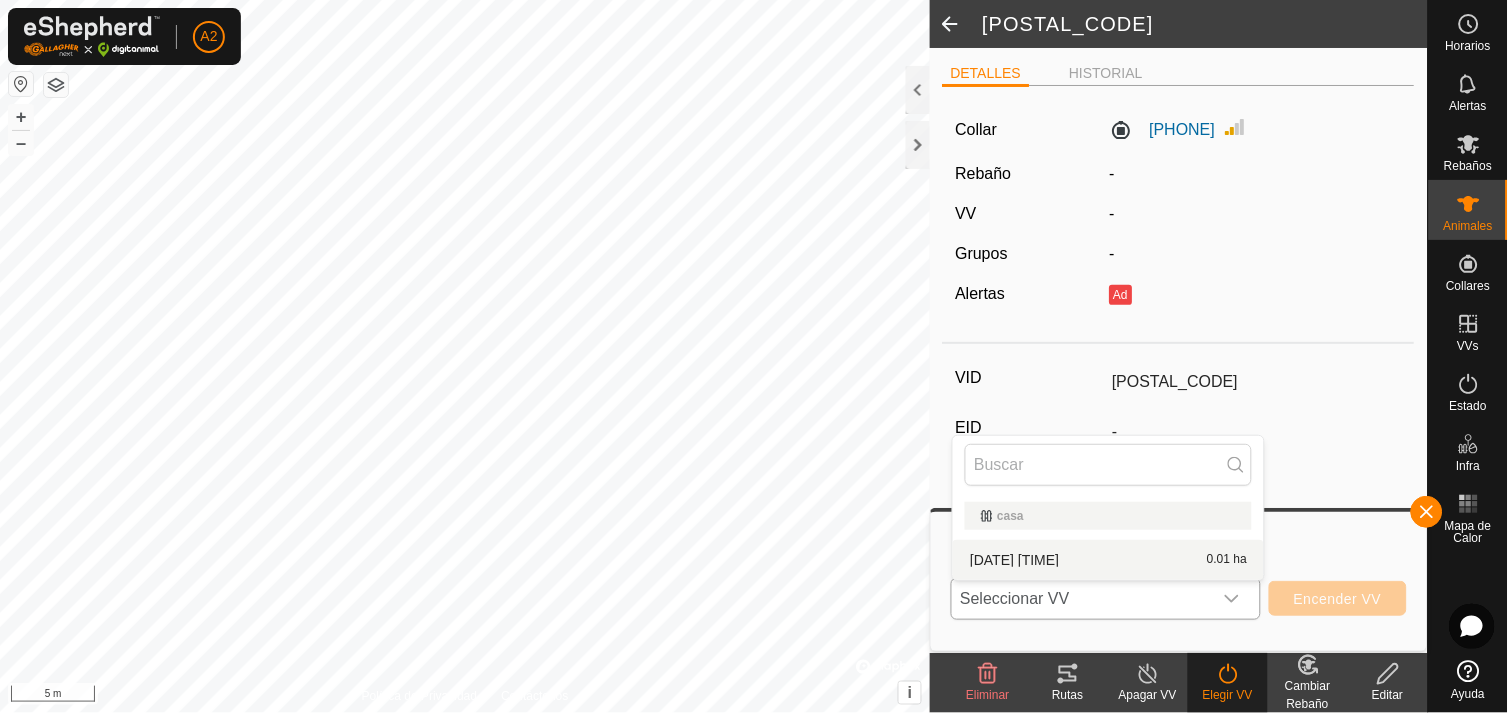 click on "[DATE] [TIME] 0.01 ha" at bounding box center (1108, 560) 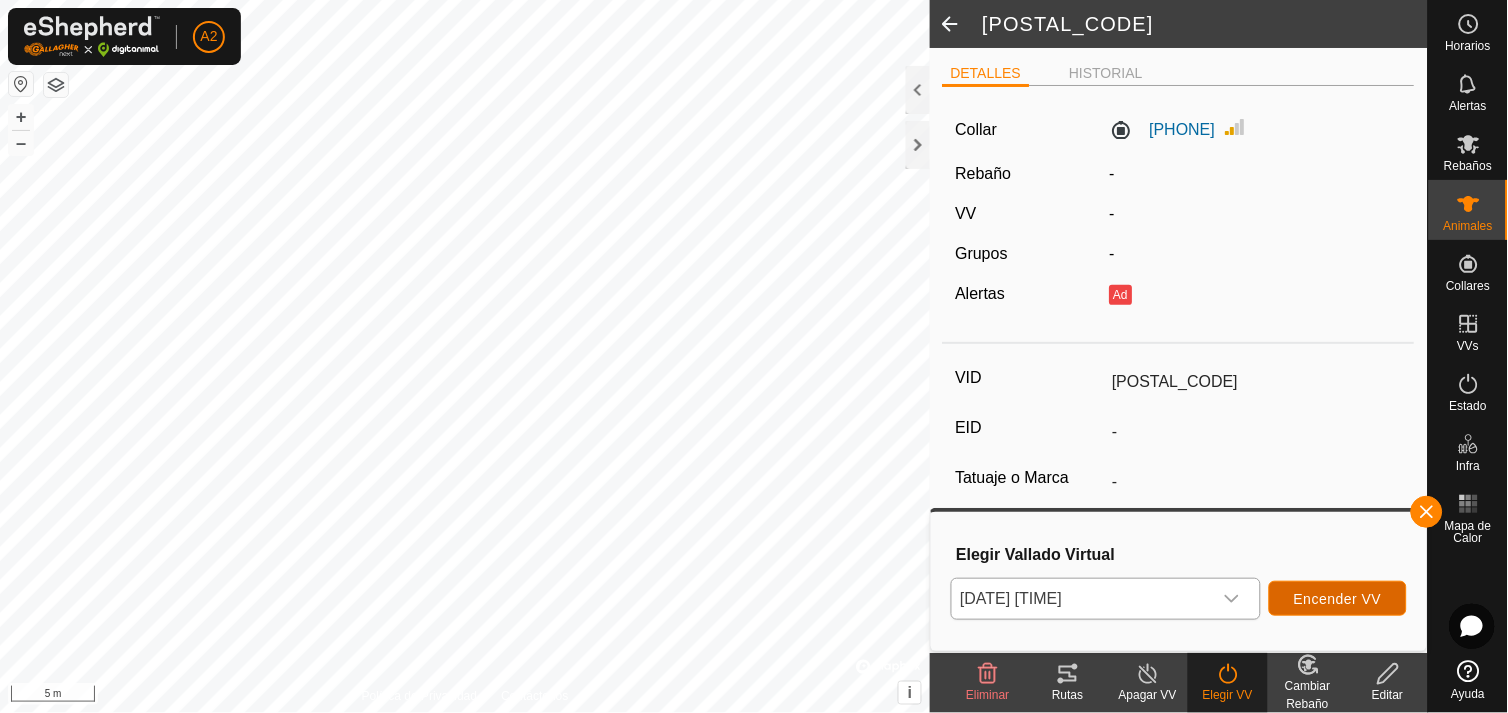 click on "Encender VV" at bounding box center [1338, 599] 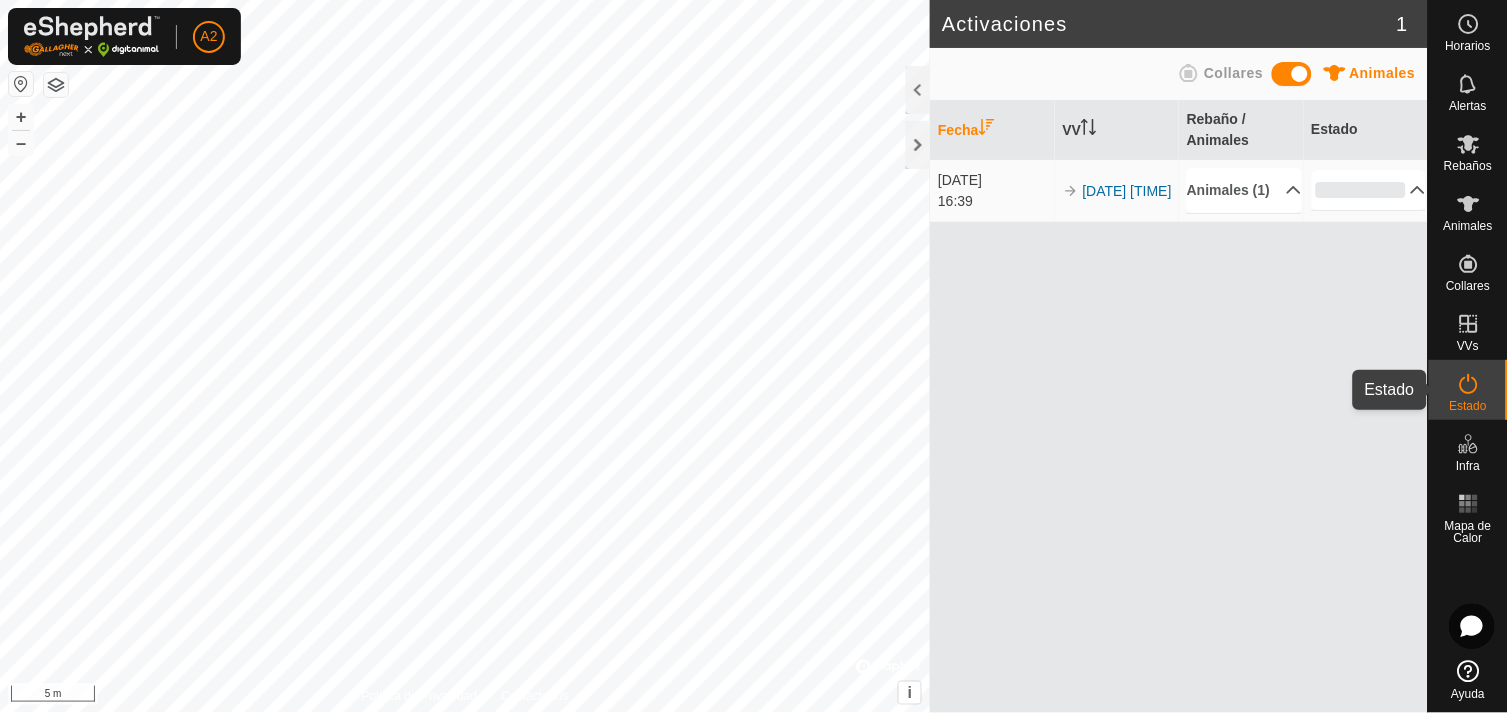click 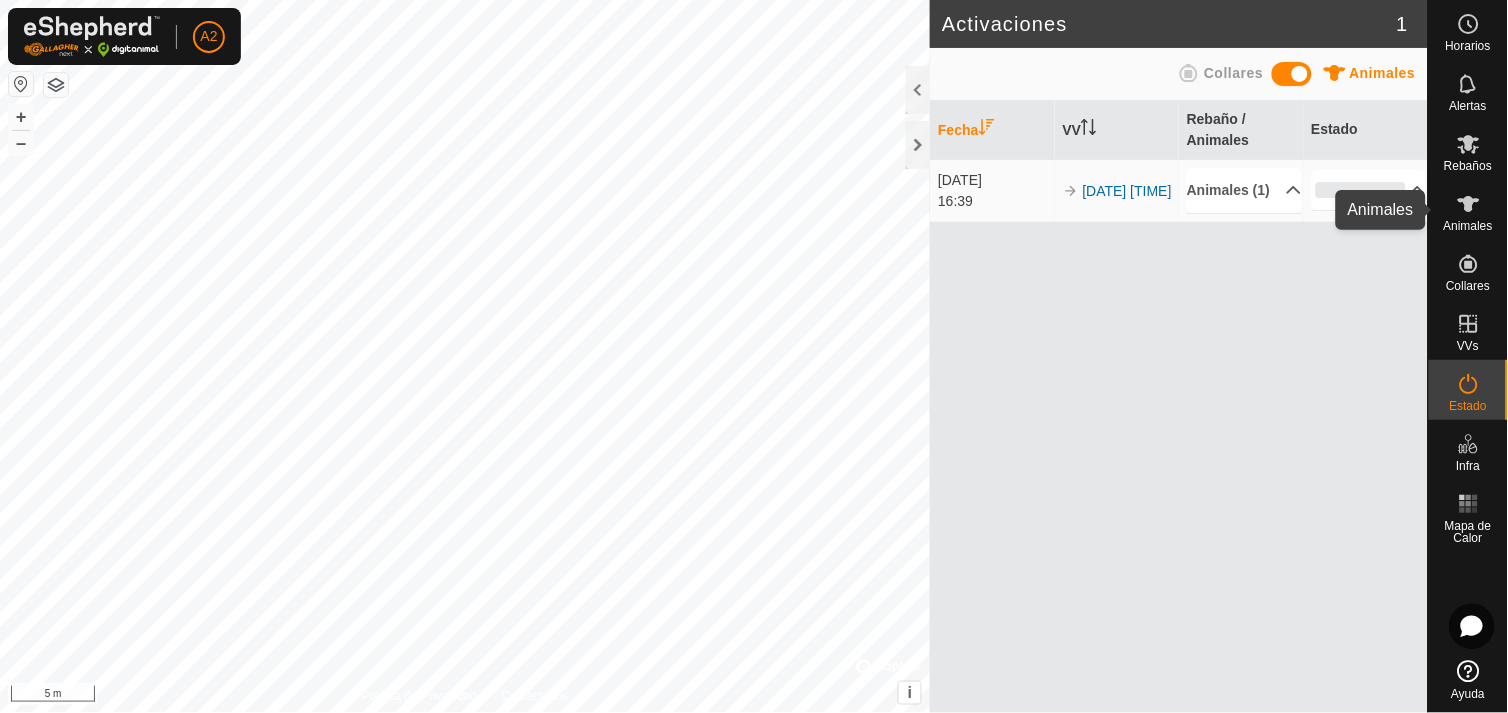 click 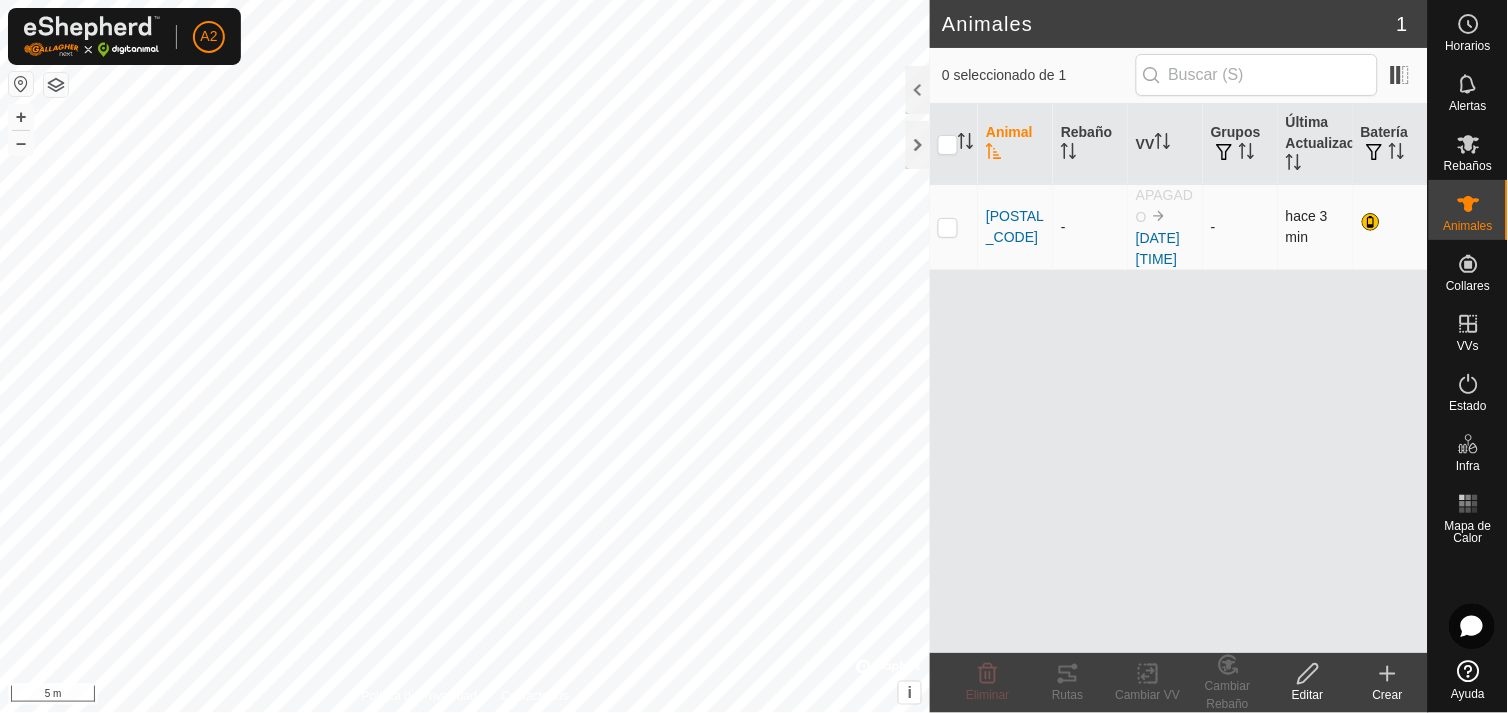 click at bounding box center [954, 227] 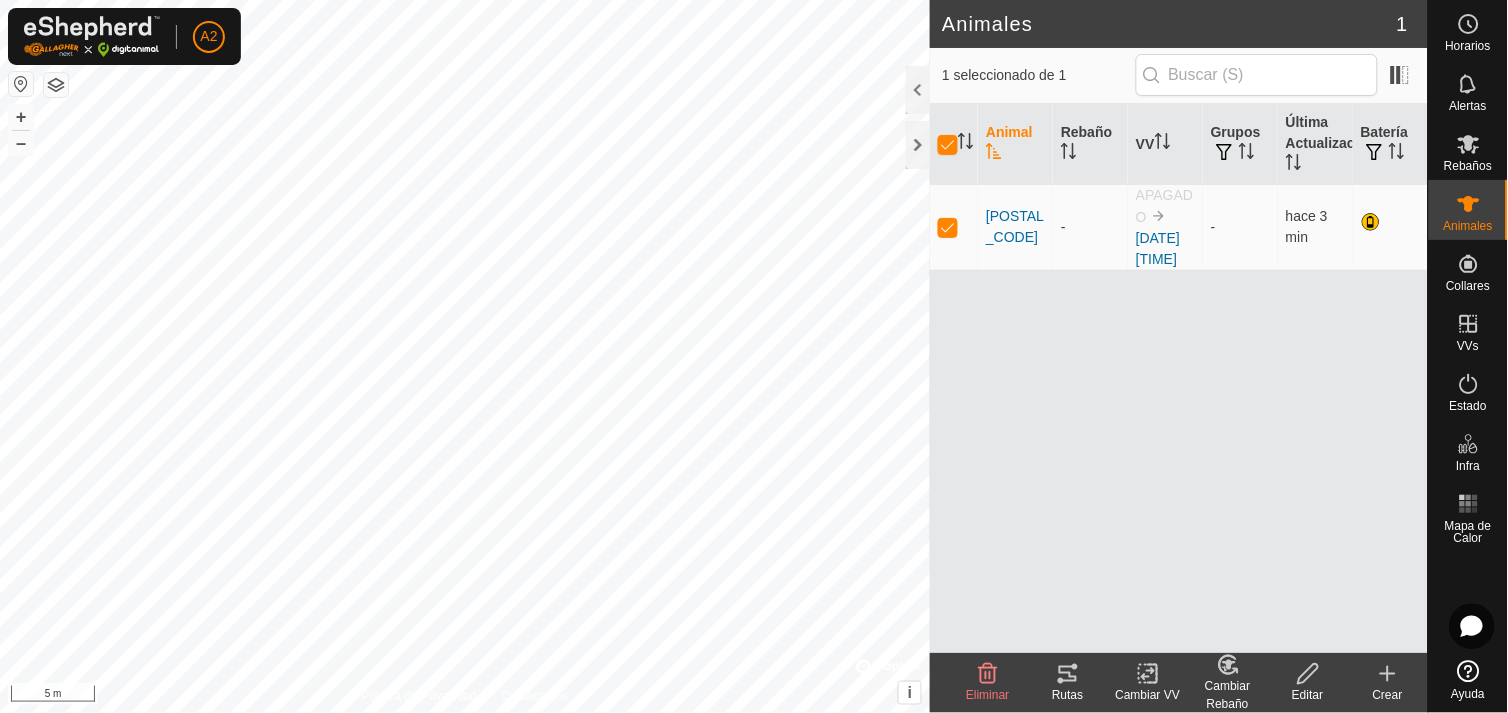 click 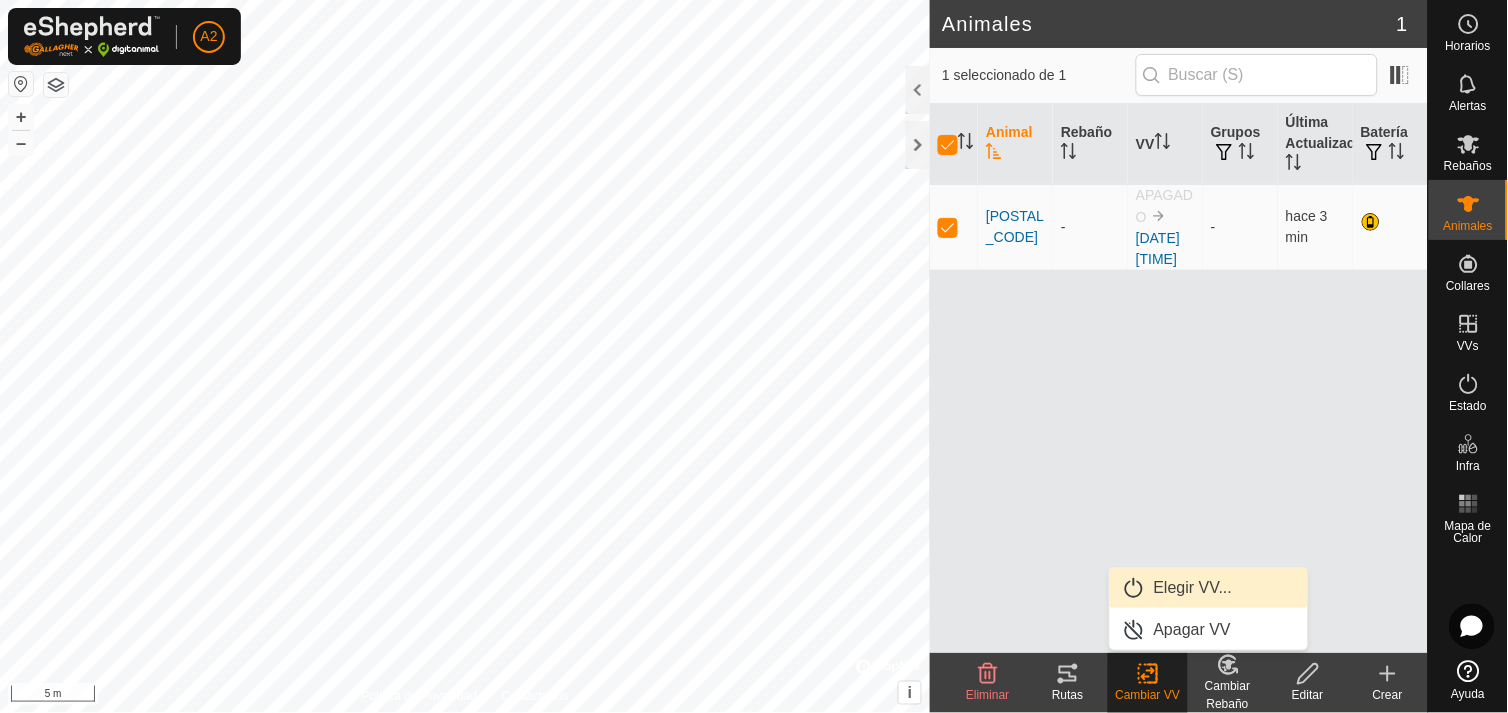 click on "Elegir VV..." at bounding box center [1209, 588] 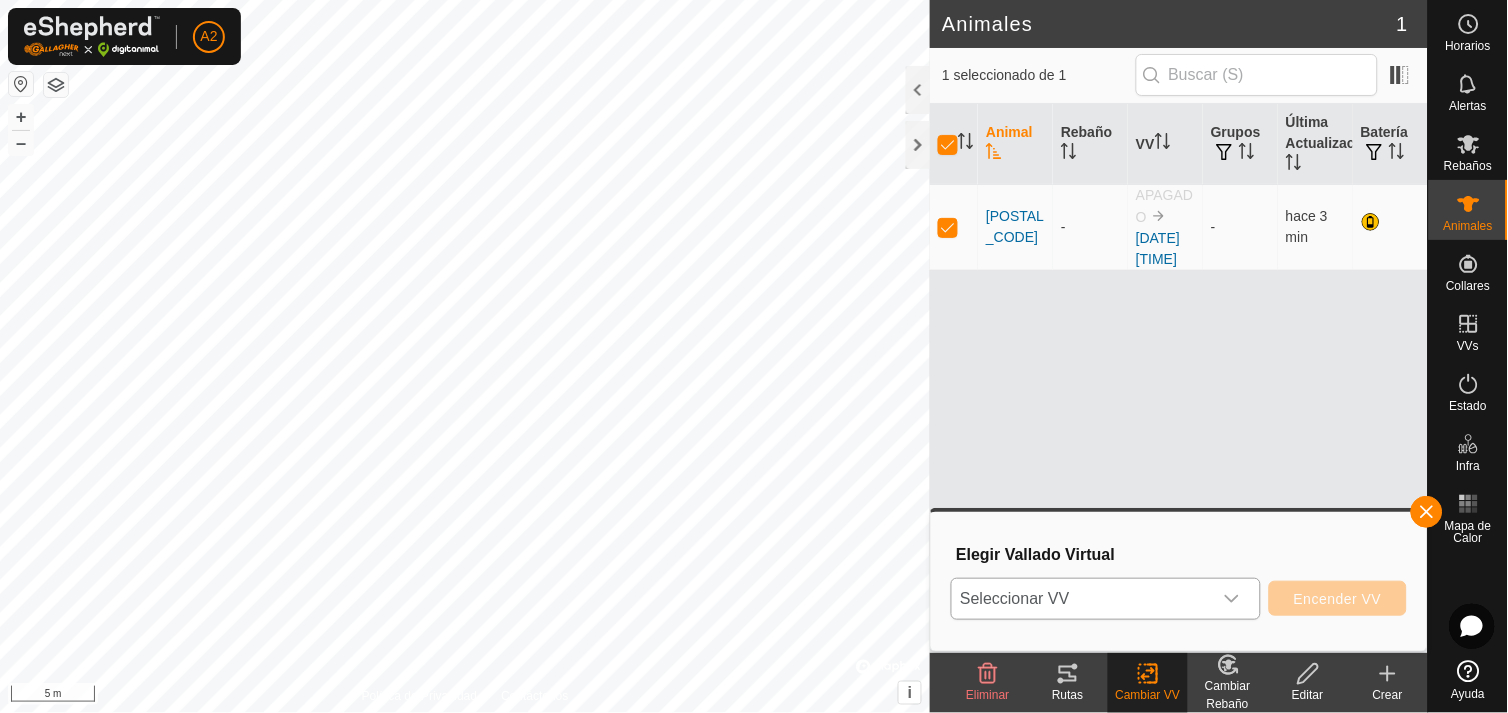 click 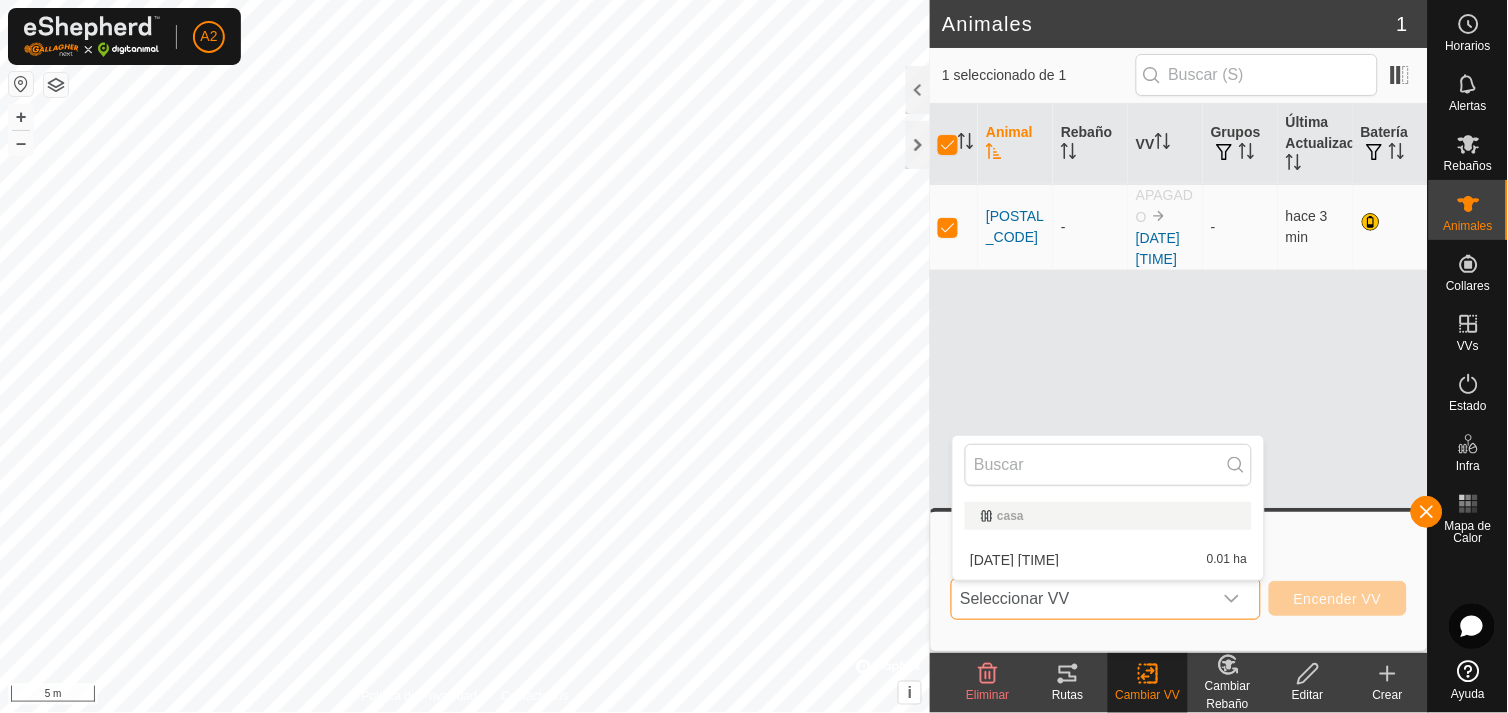 click on "Seleccionar VV" at bounding box center (1082, 599) 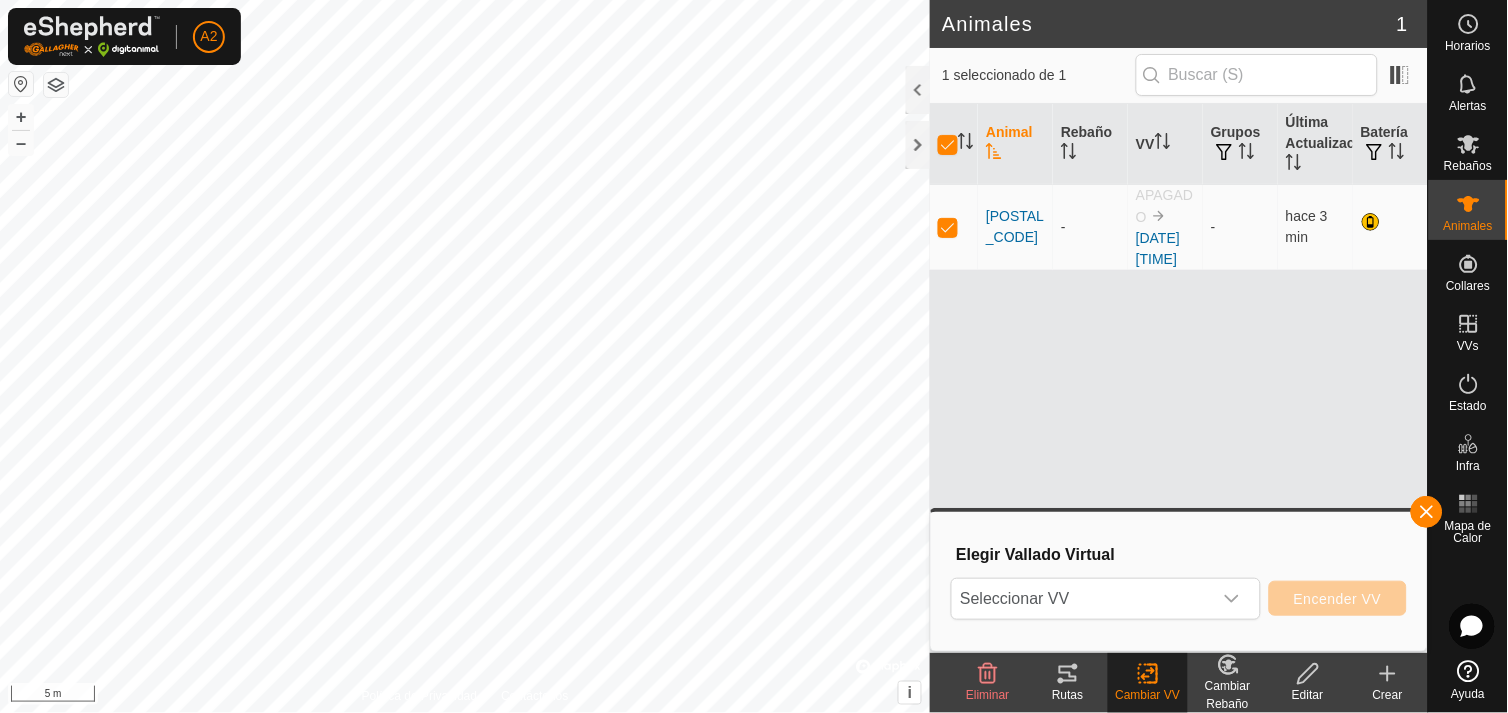 click on "Animal   Rebaño   VV   Grupos   Última Actualización   Batería   ES090107333787   -  APAGADO 2025-08-07 161159  -  hace 3 min" at bounding box center [1179, 378] 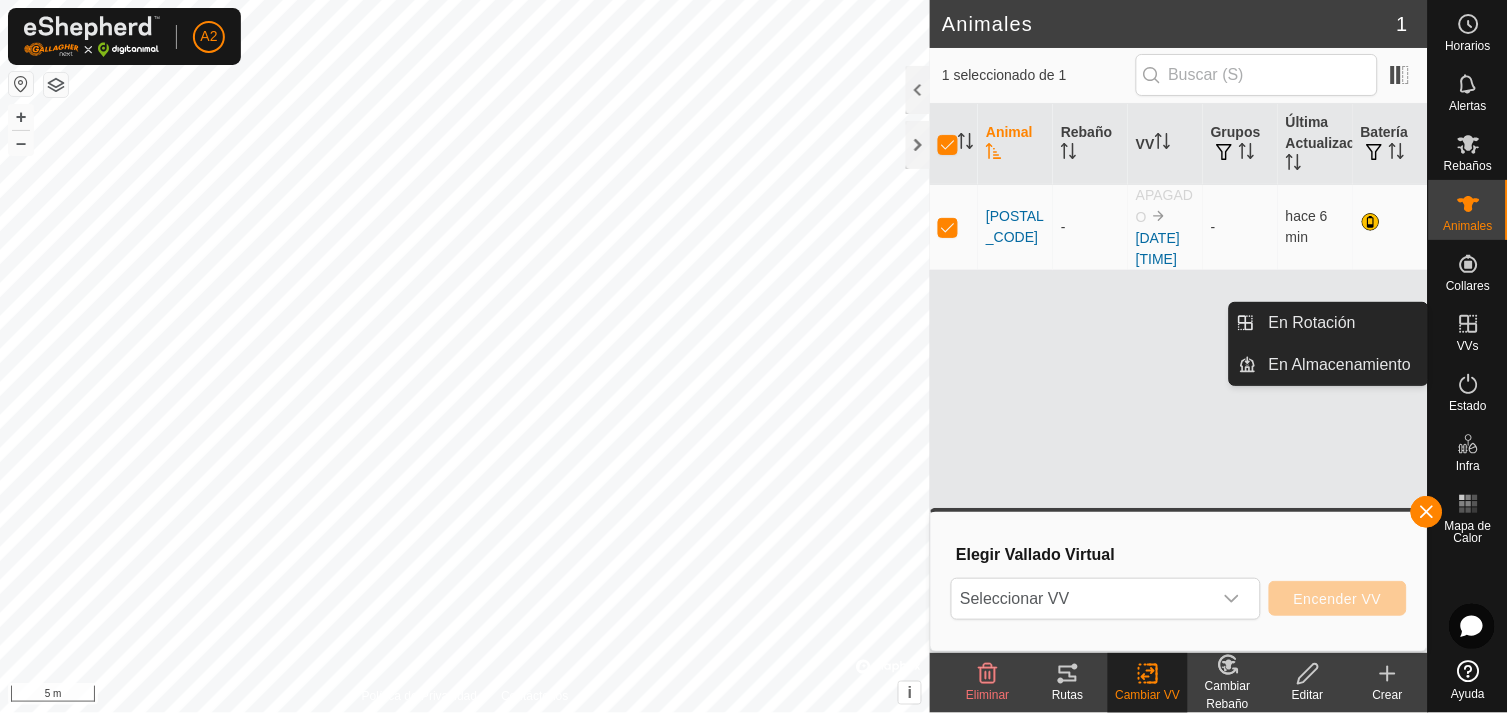 click 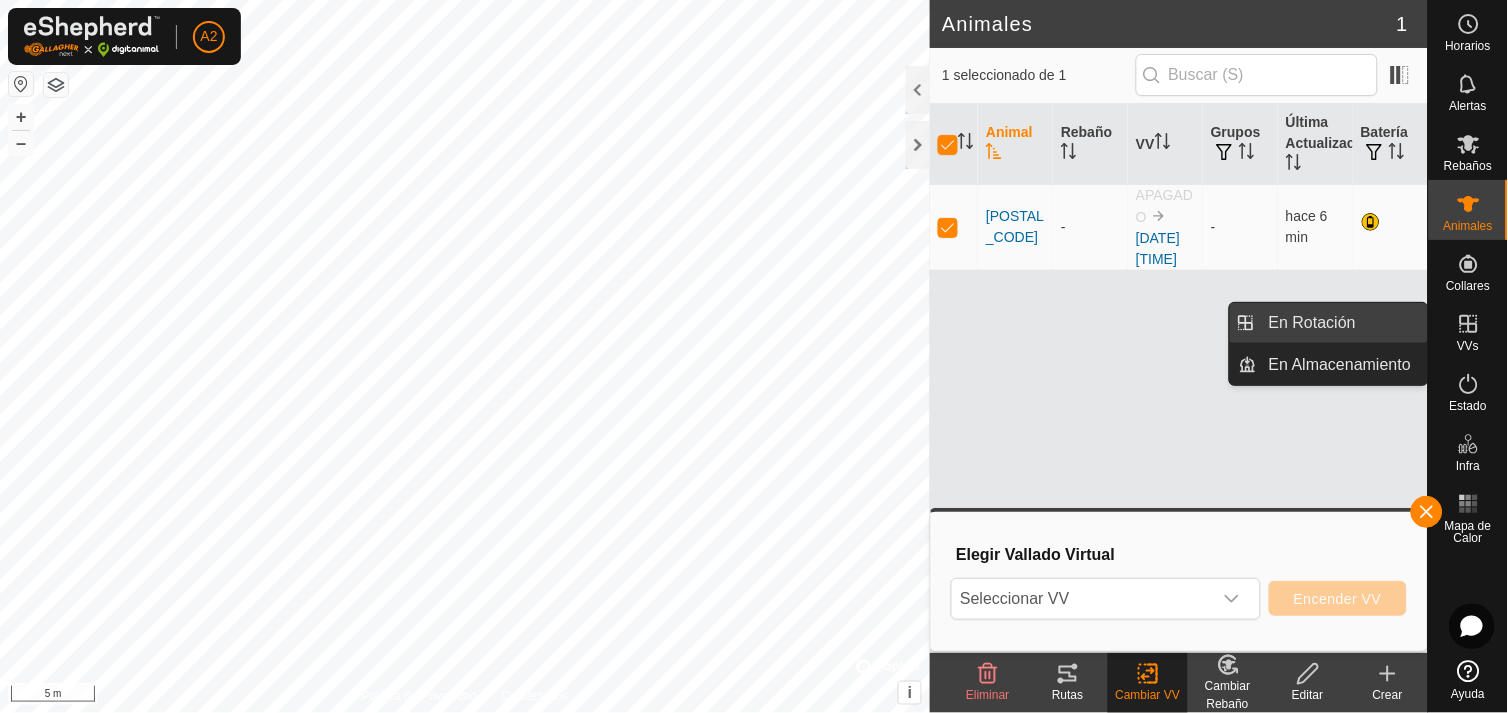 click on "En Rotación" at bounding box center [1342, 323] 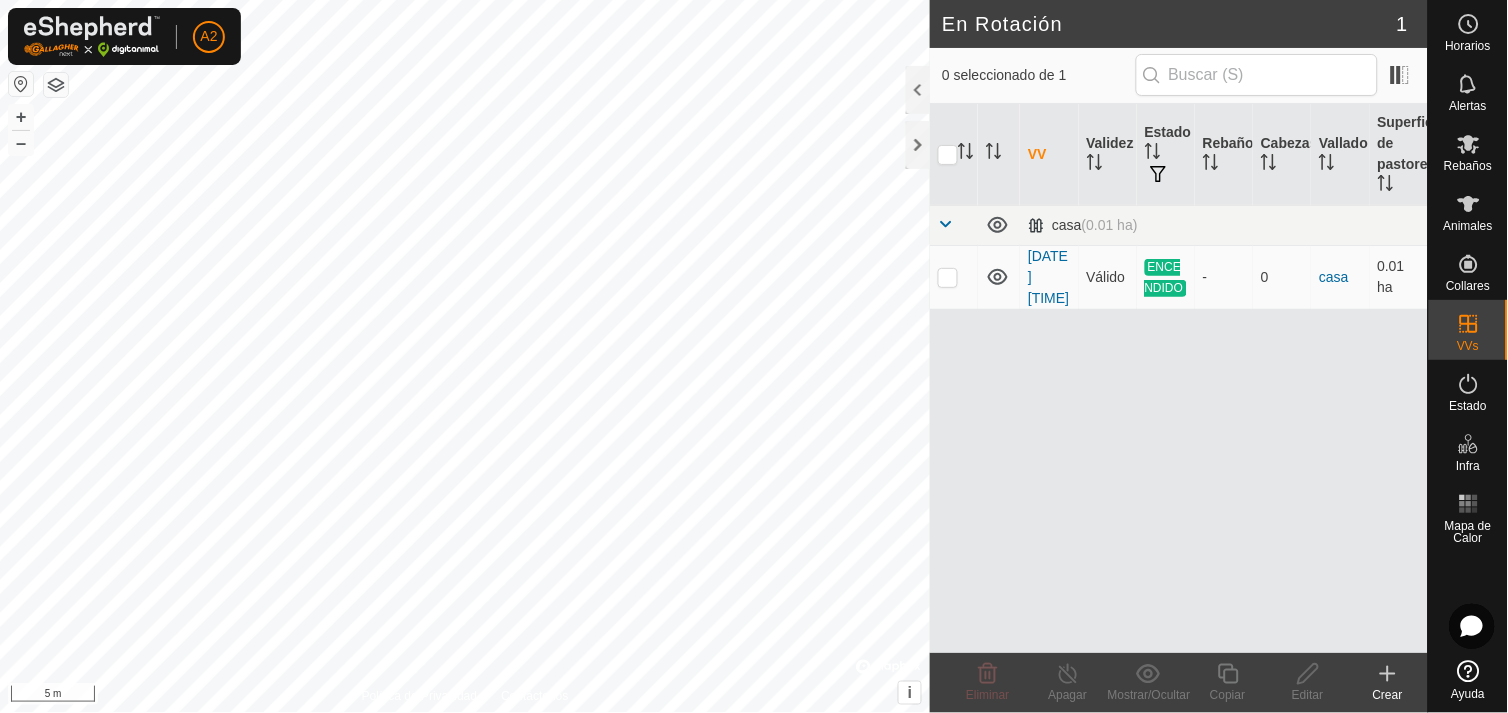 click on "VV Validez Estado Rebaño Cabezas Vallado Superficie de pastoreo casa (0.01 ha) [DATE] [TIME] Válido ENCENDIDO - 0 casa 0.01 ha" at bounding box center [1179, 378] 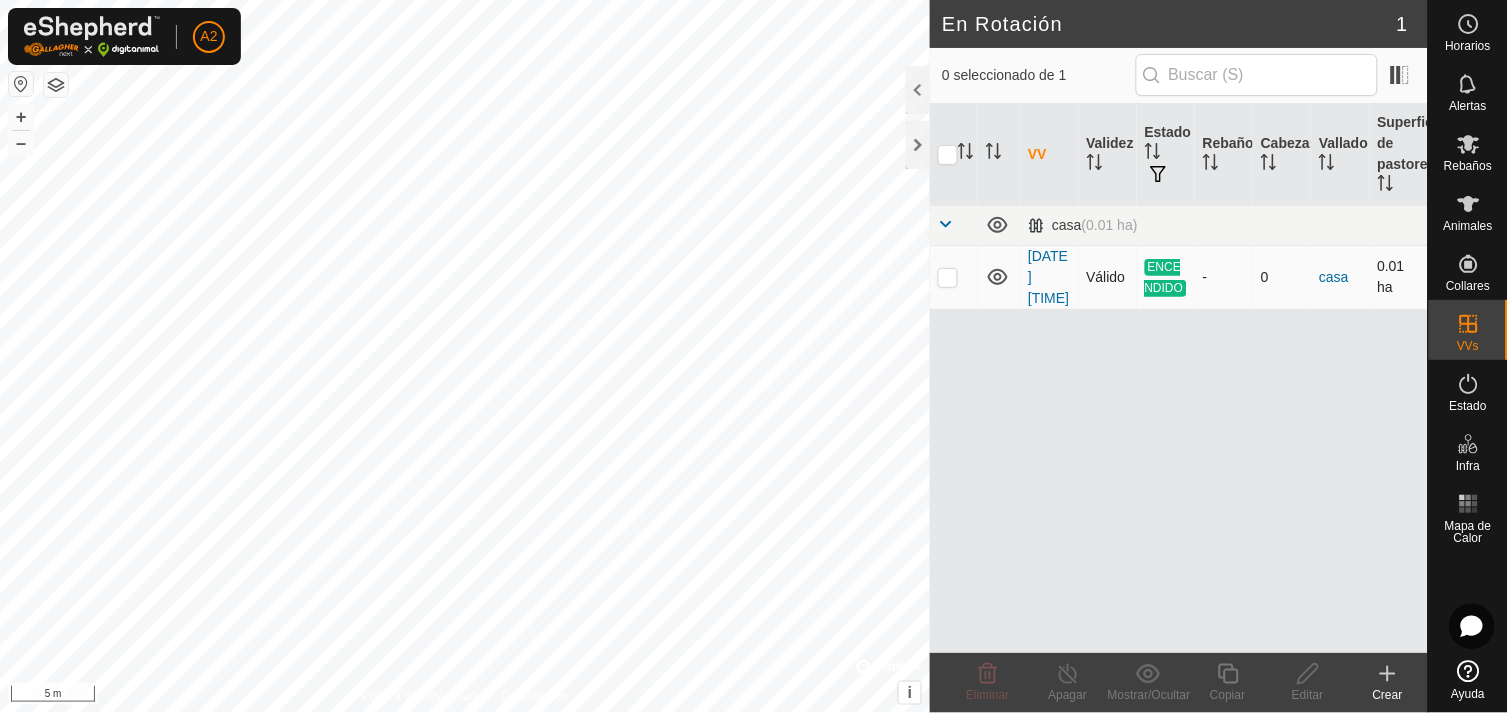 click at bounding box center (948, 277) 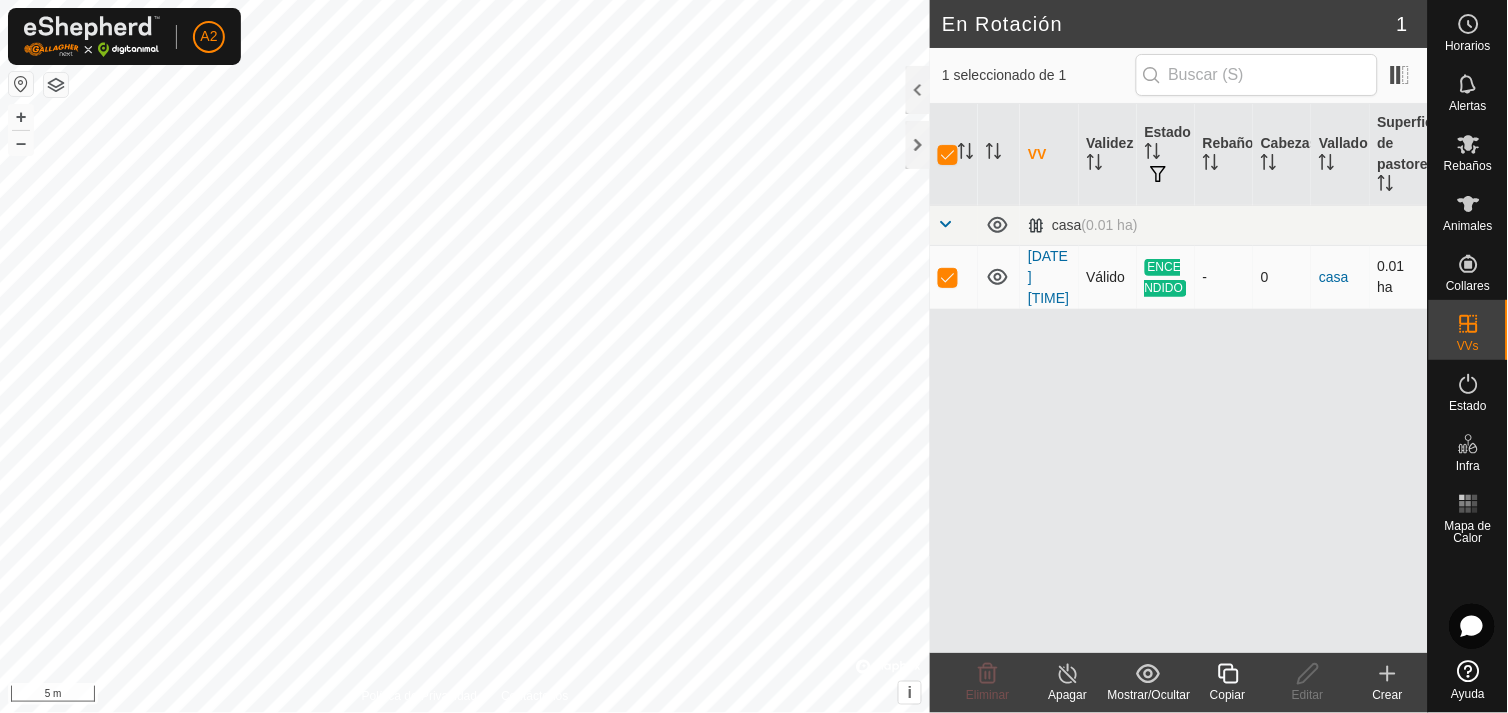 click at bounding box center (948, 277) 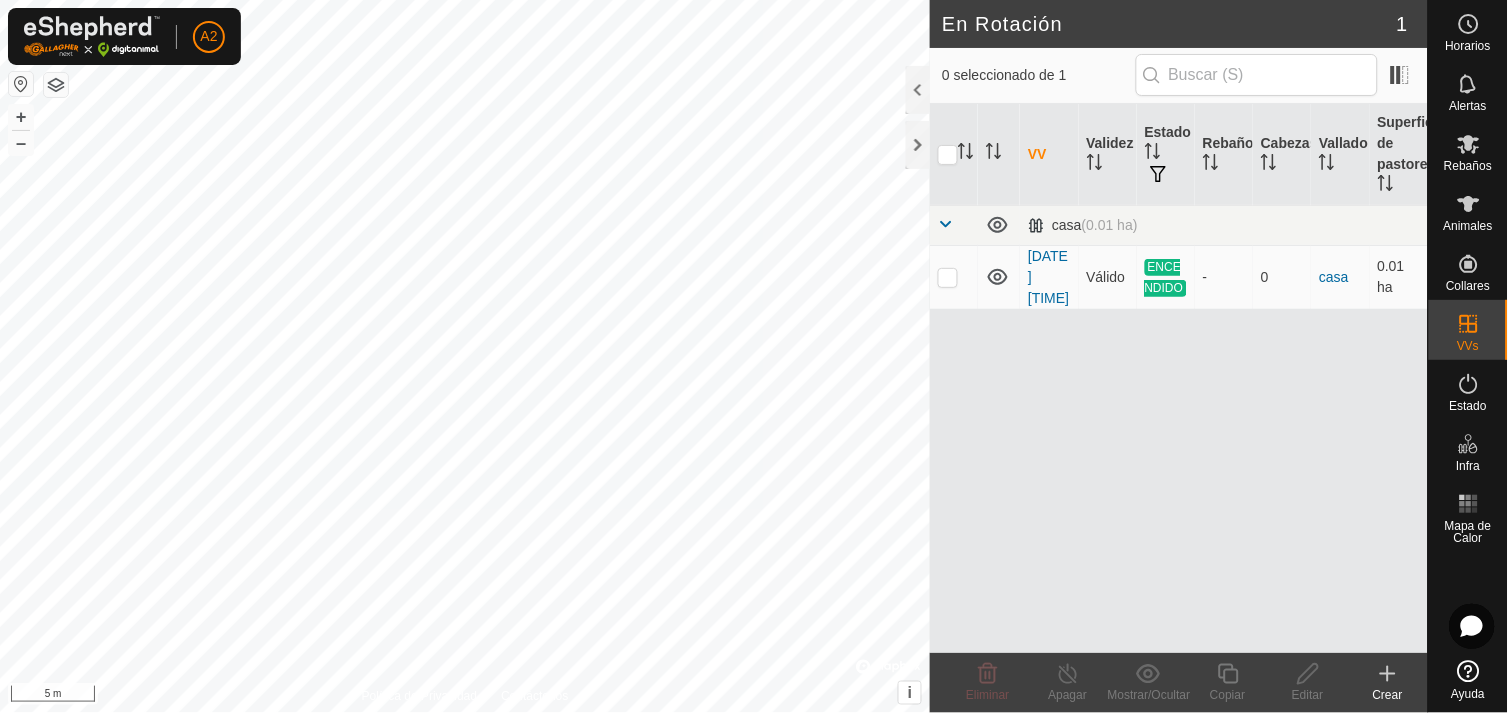 click 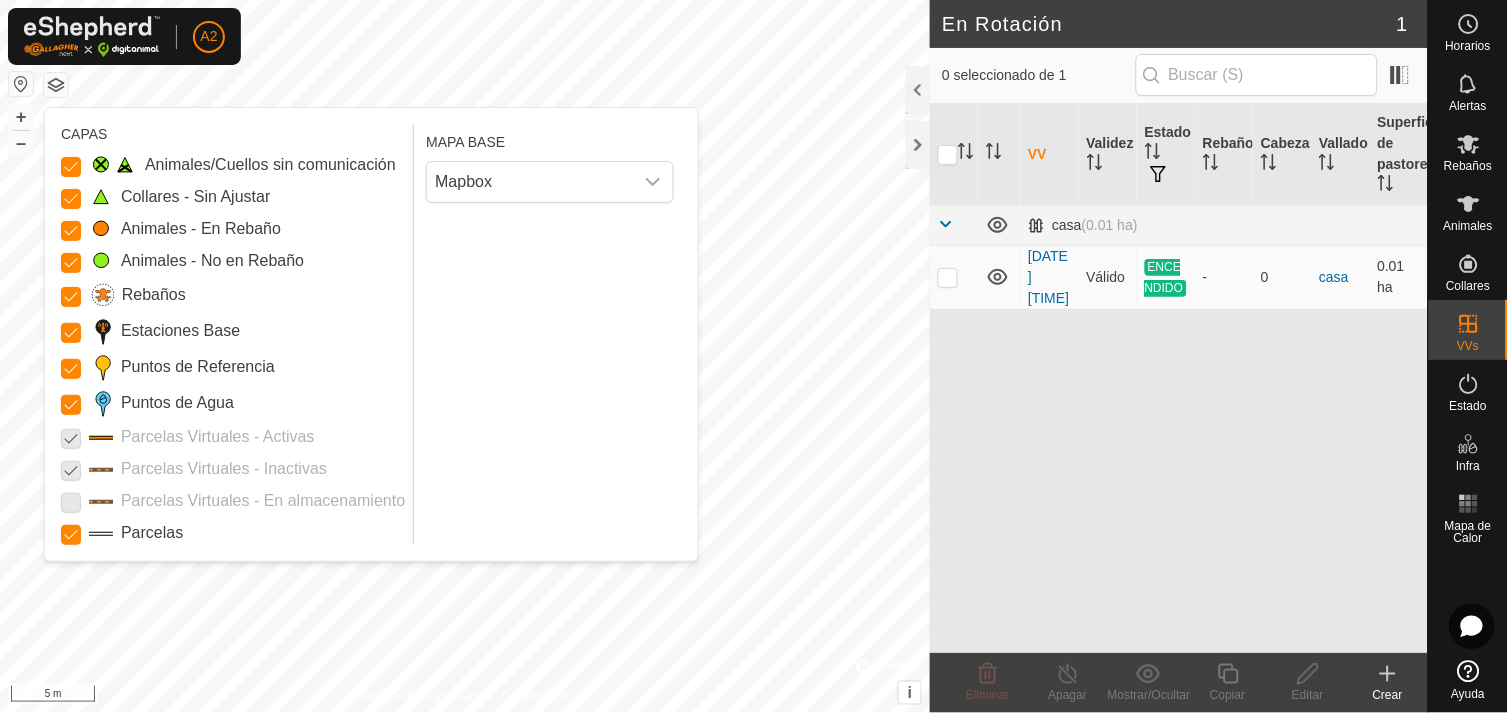 click on "VV Validez Estado Rebaño Cabezas Vallado Superficie de pastoreo casa (0.01 ha) [DATE] [TIME] Válido ENCENDIDO - 0 casa 0.01 ha" at bounding box center [1179, 378] 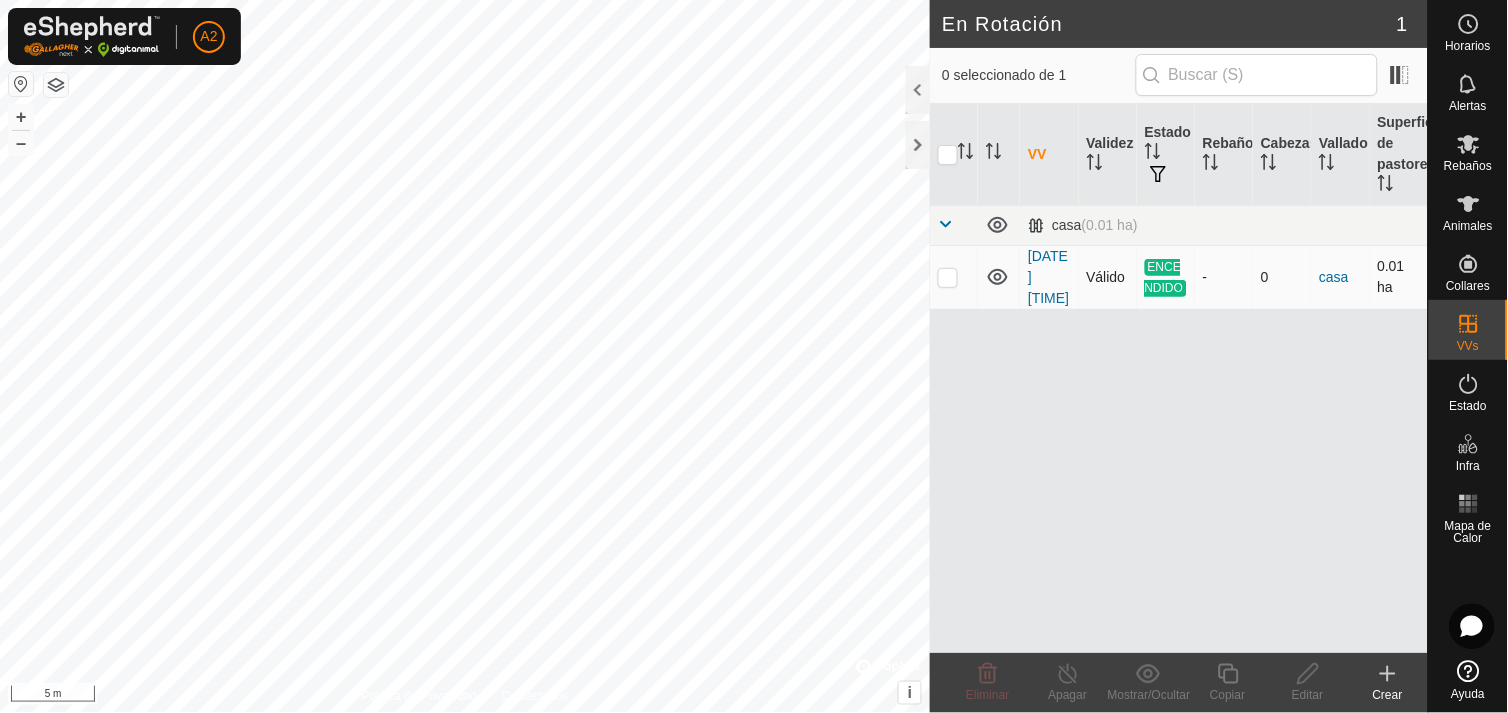 click at bounding box center [948, 277] 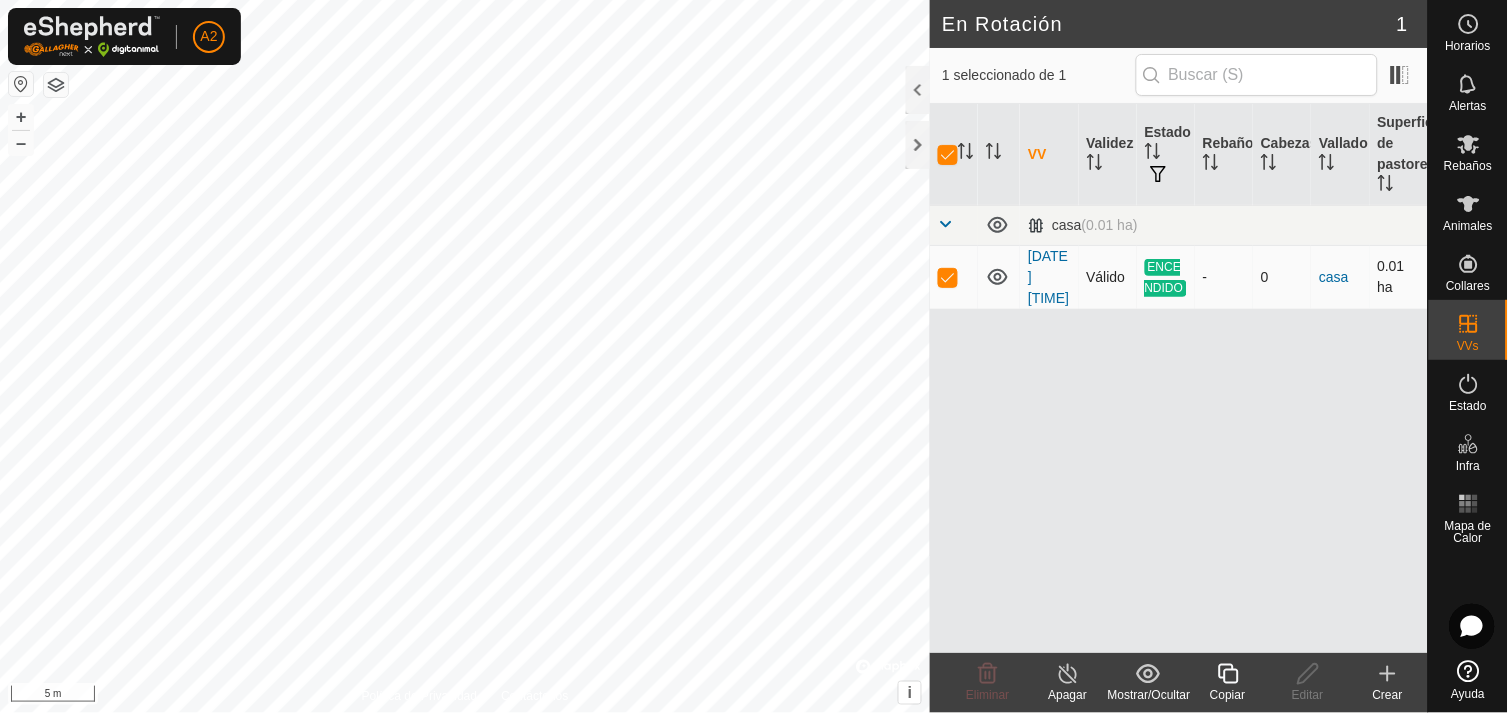 click at bounding box center (948, 277) 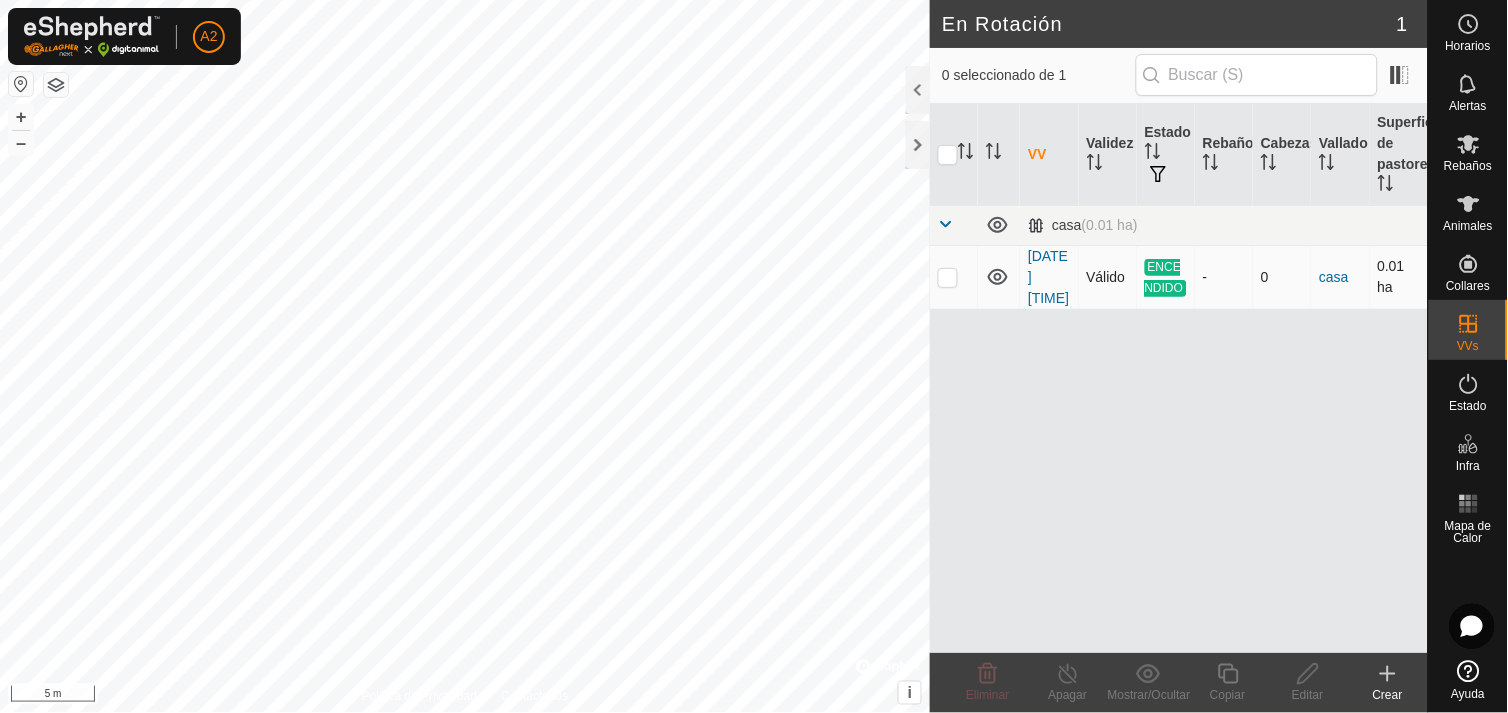 click at bounding box center (948, 277) 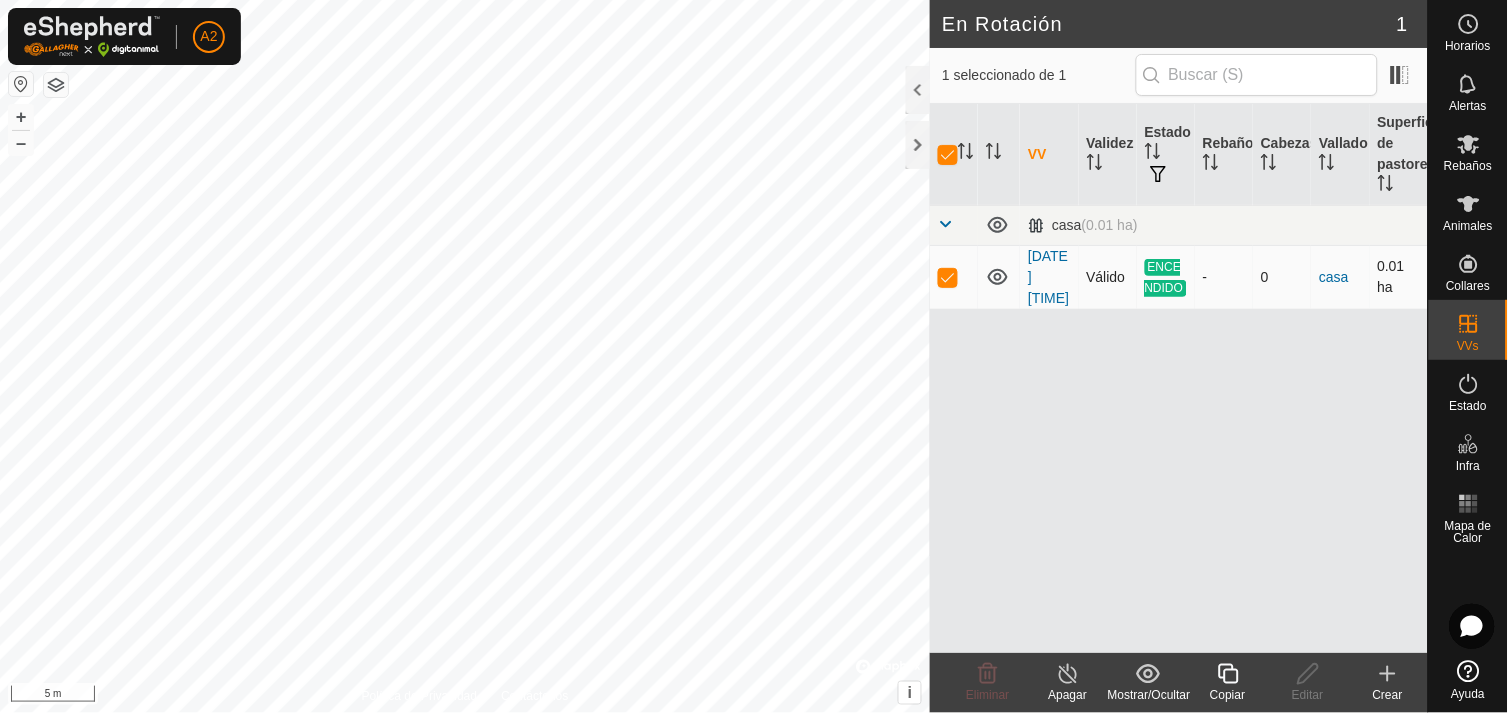 click at bounding box center [948, 277] 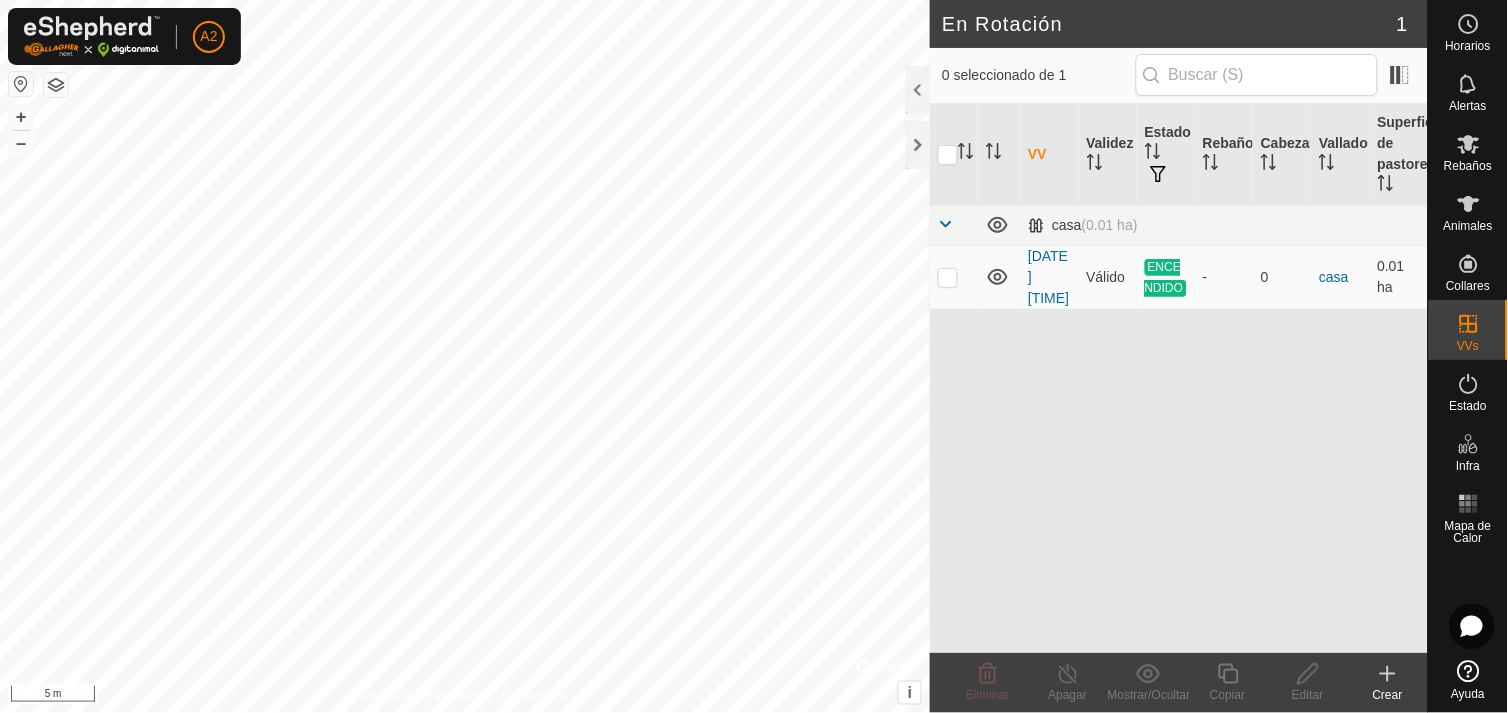 click 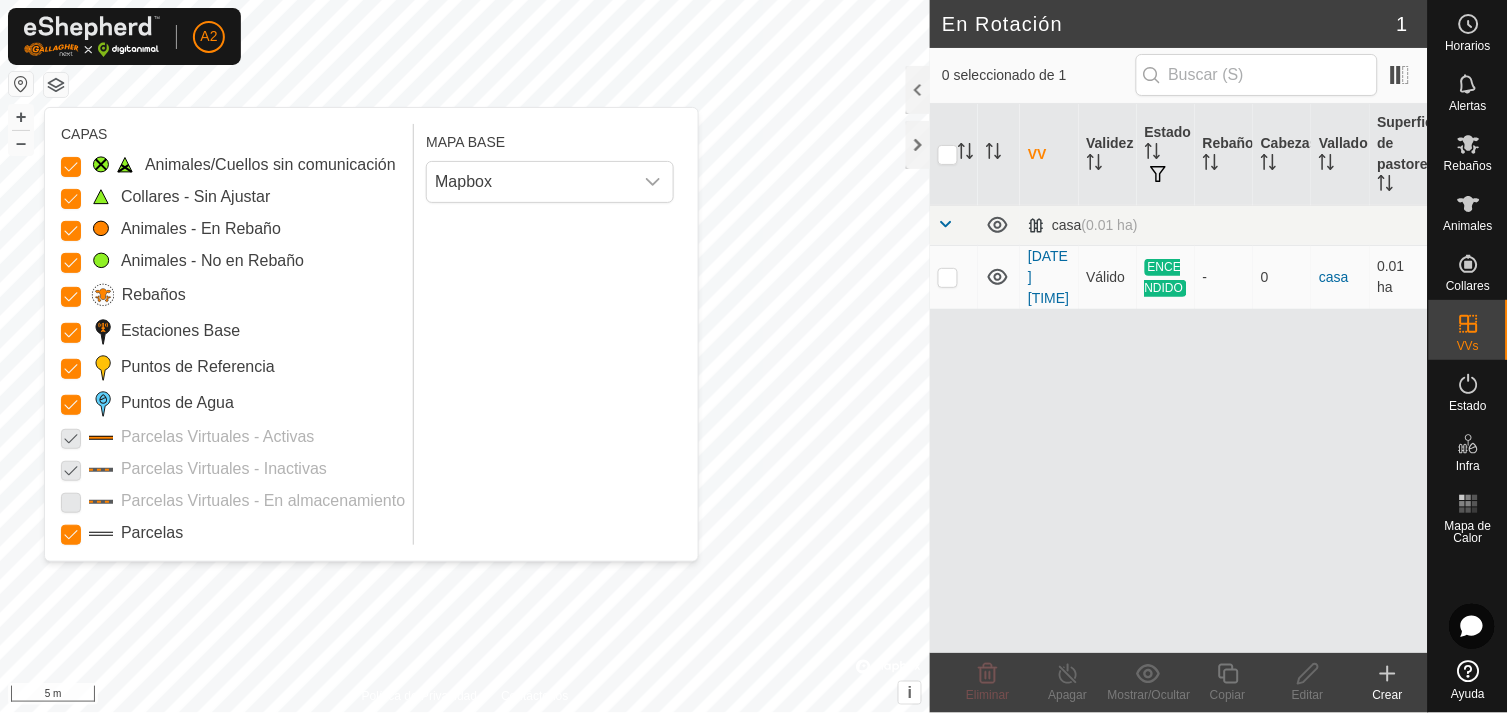 click at bounding box center (71, 437) 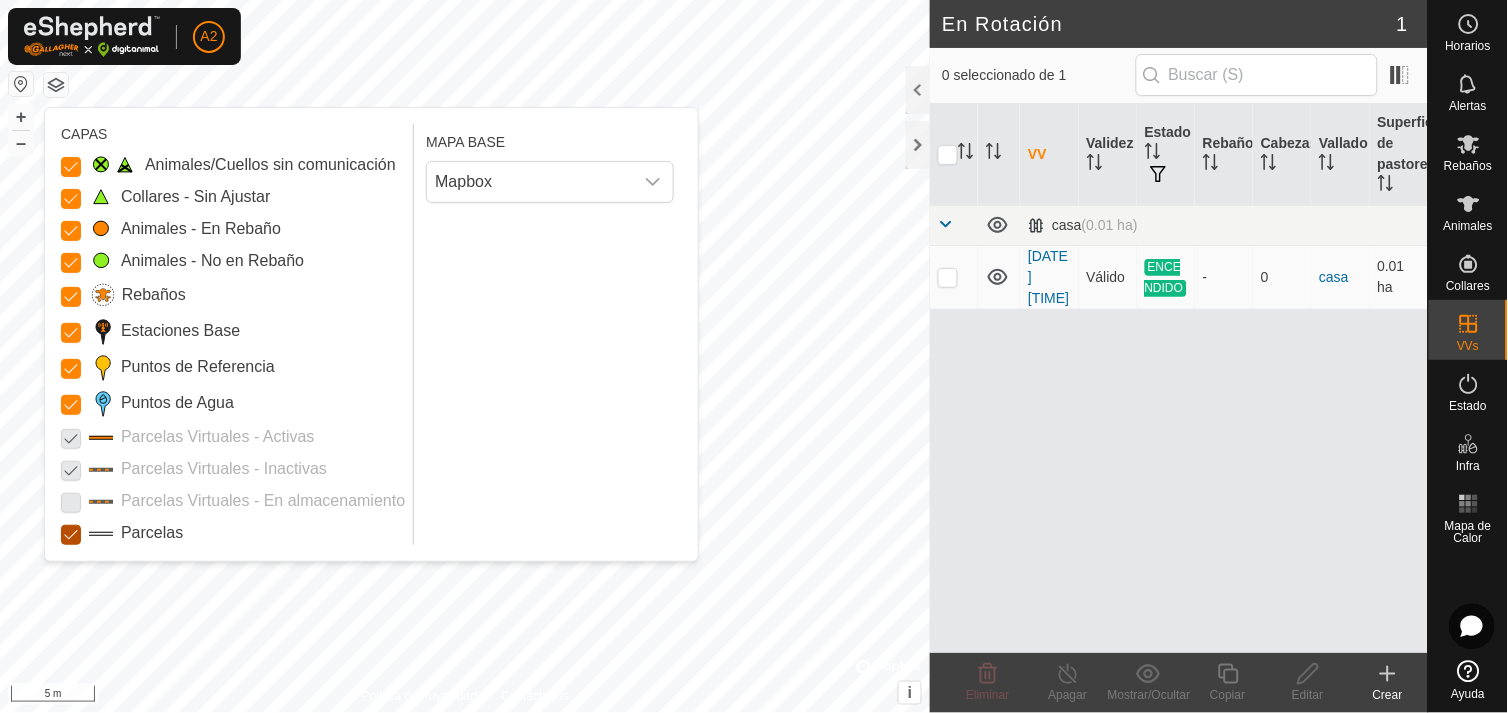 click on "Parcelas" at bounding box center (71, 535) 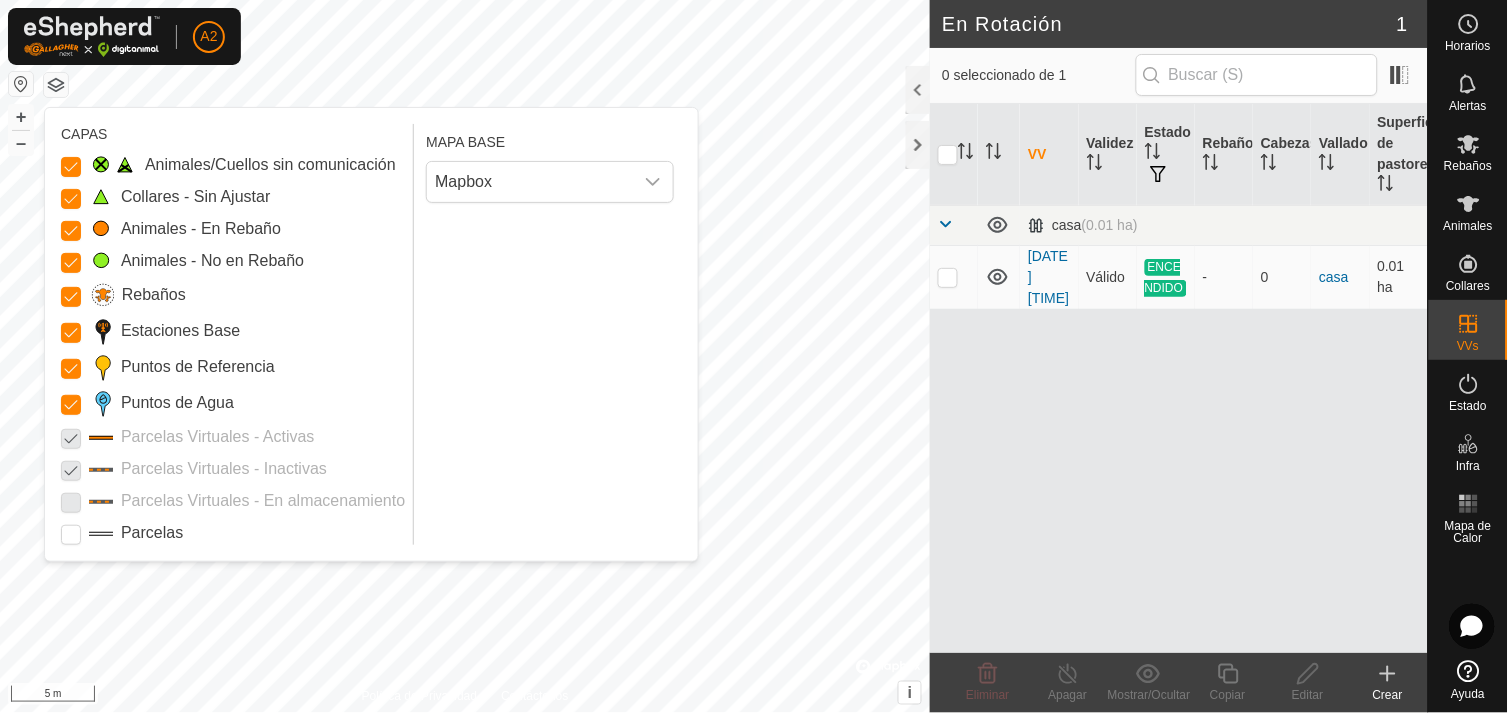 click at bounding box center (71, 437) 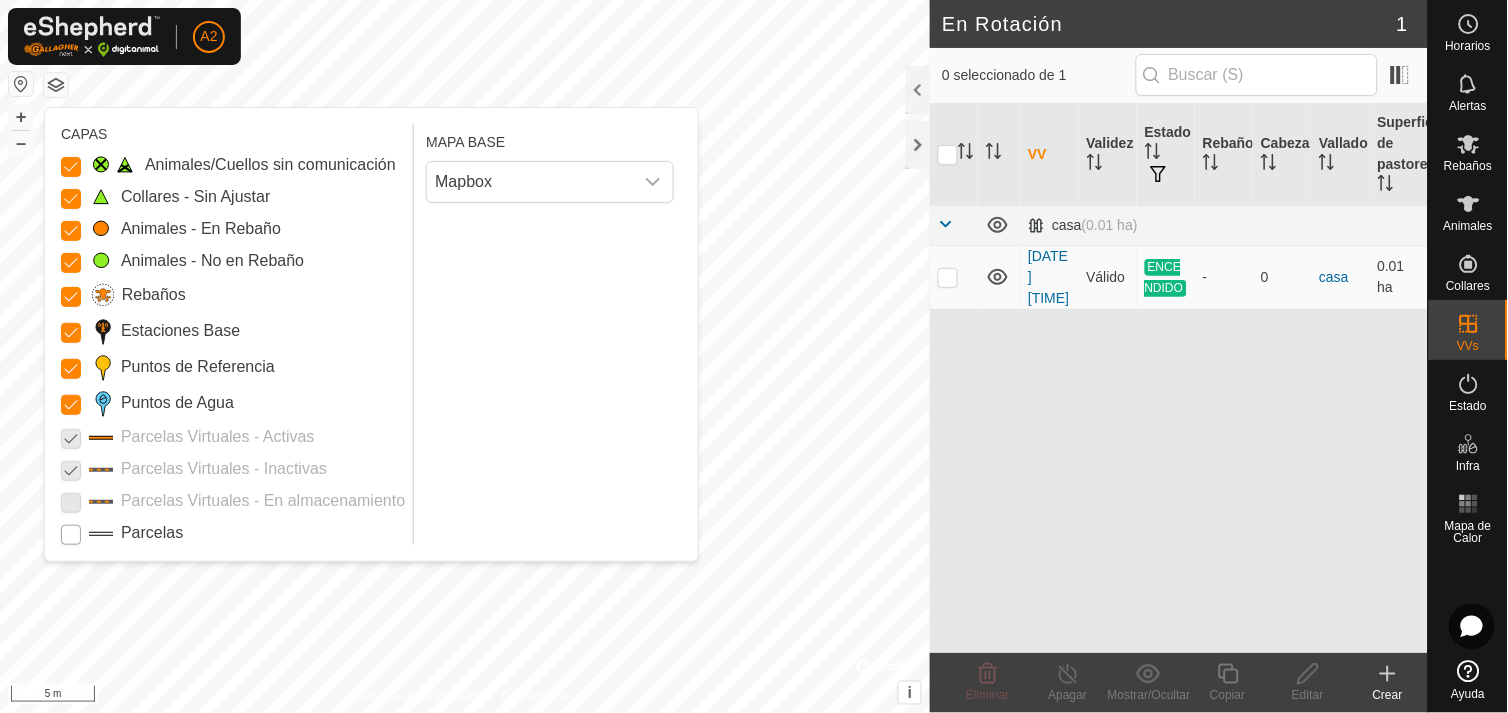 click on "Parcelas" at bounding box center (71, 535) 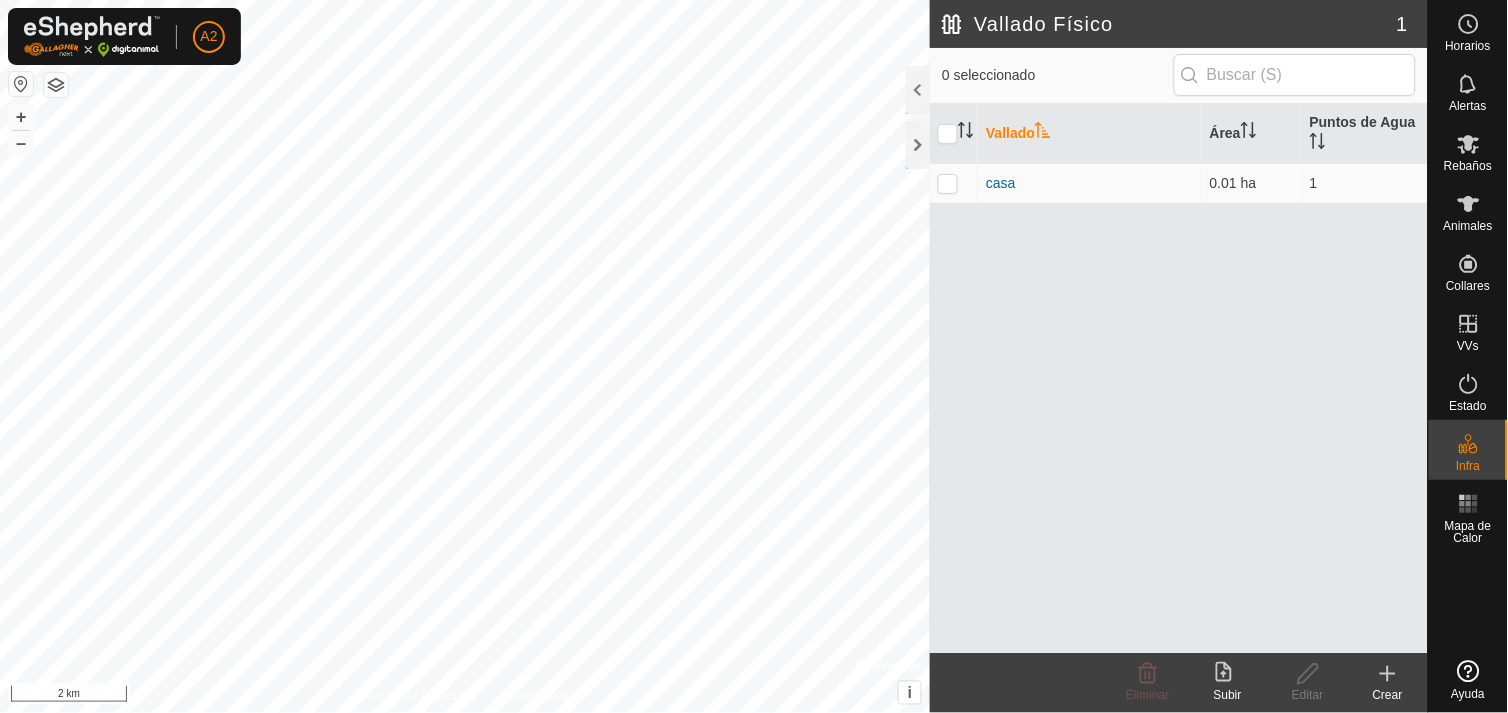 scroll, scrollTop: 0, scrollLeft: 0, axis: both 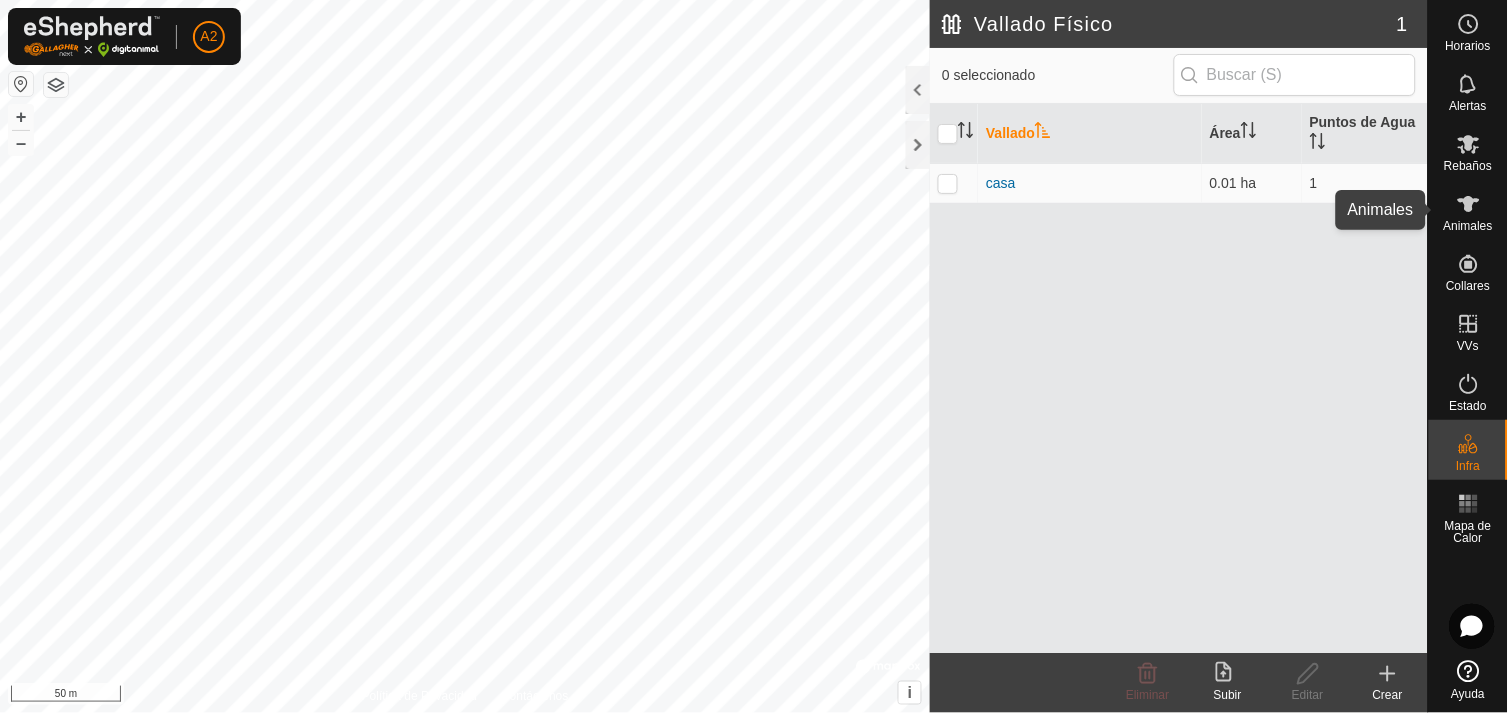 click on "Animales" at bounding box center [1468, 226] 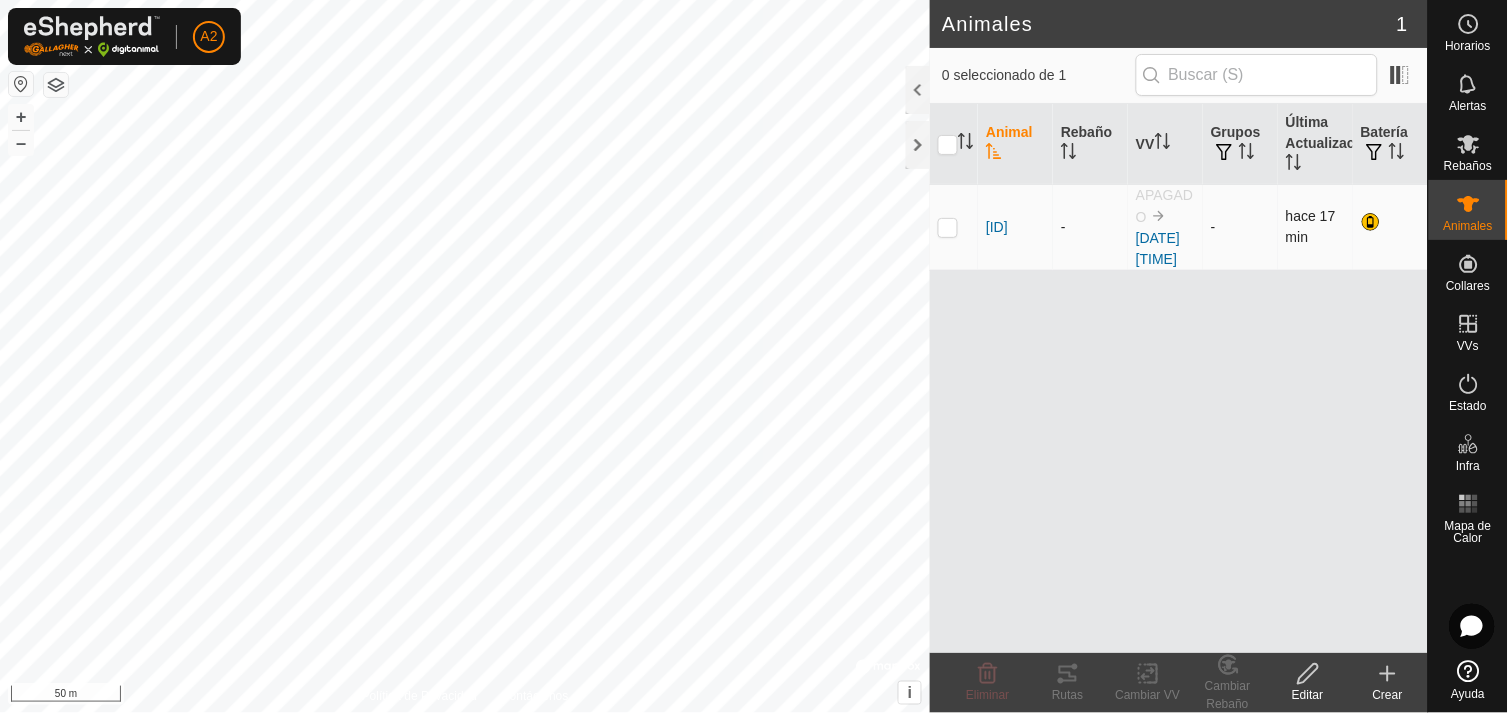 click at bounding box center [948, 227] 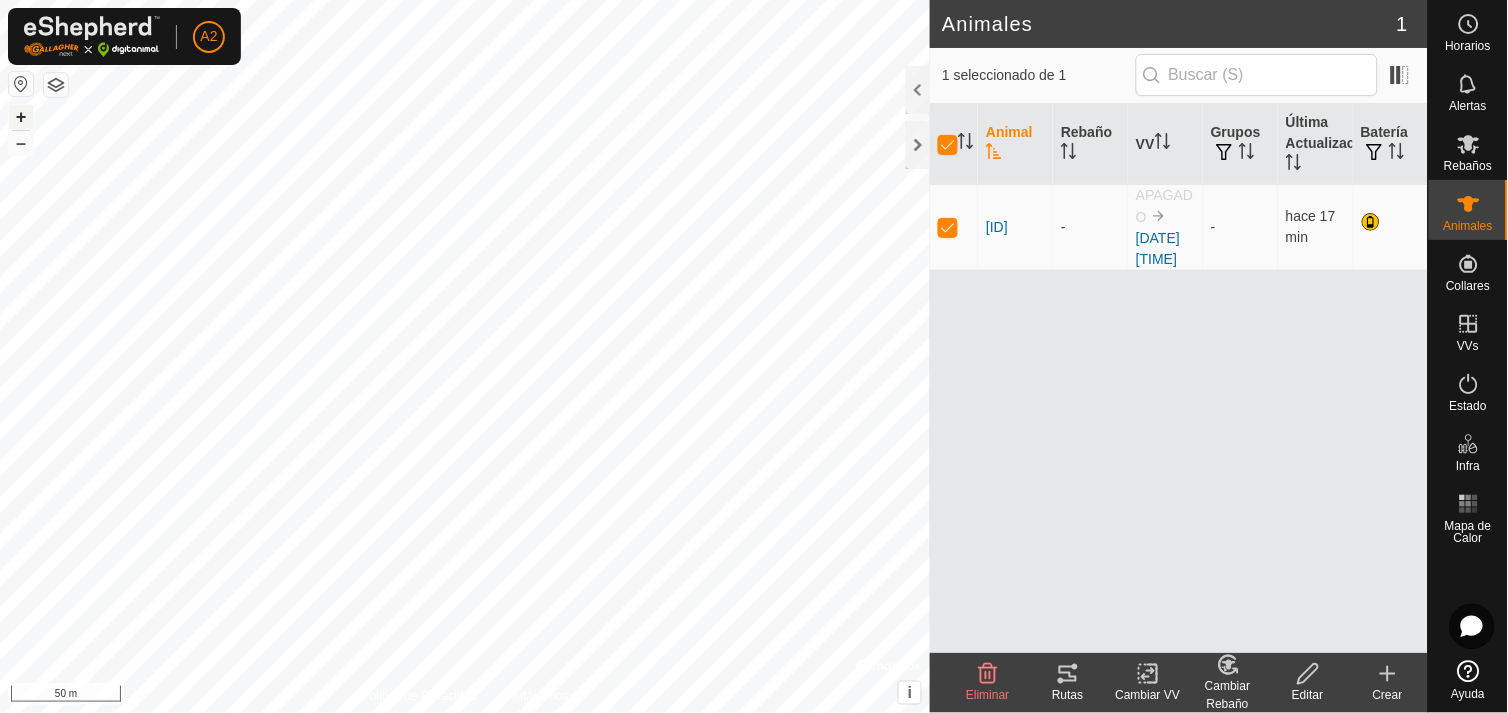 click on "+" at bounding box center (21, 117) 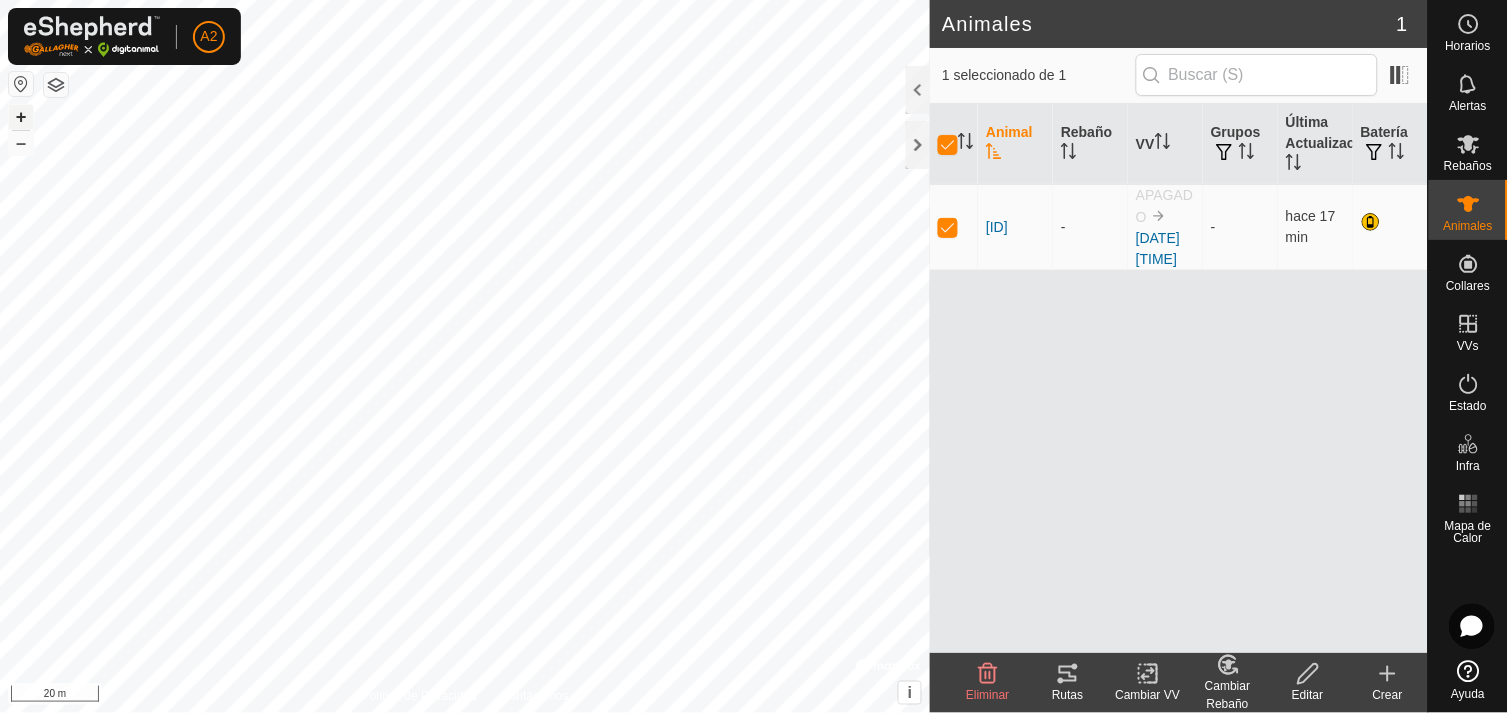 click on "+" at bounding box center (21, 117) 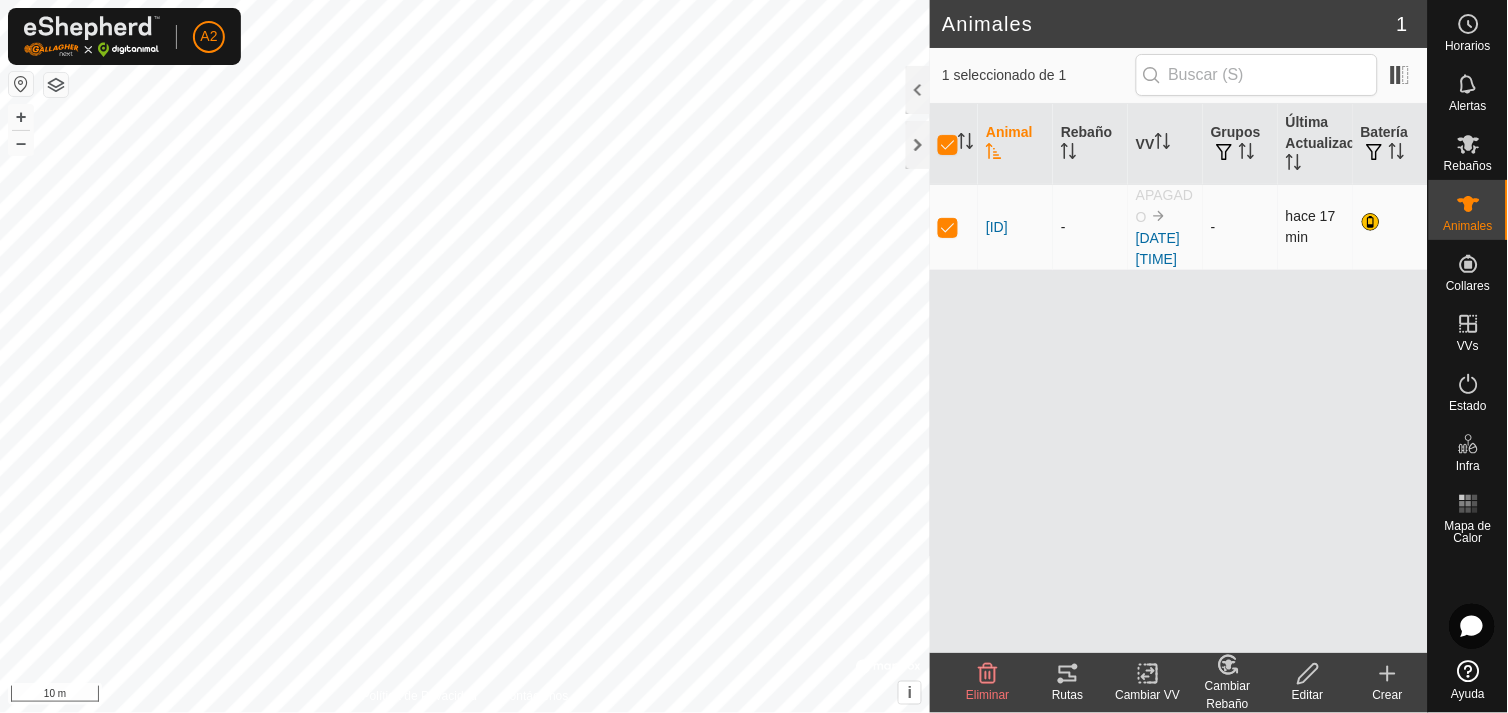click at bounding box center (948, 227) 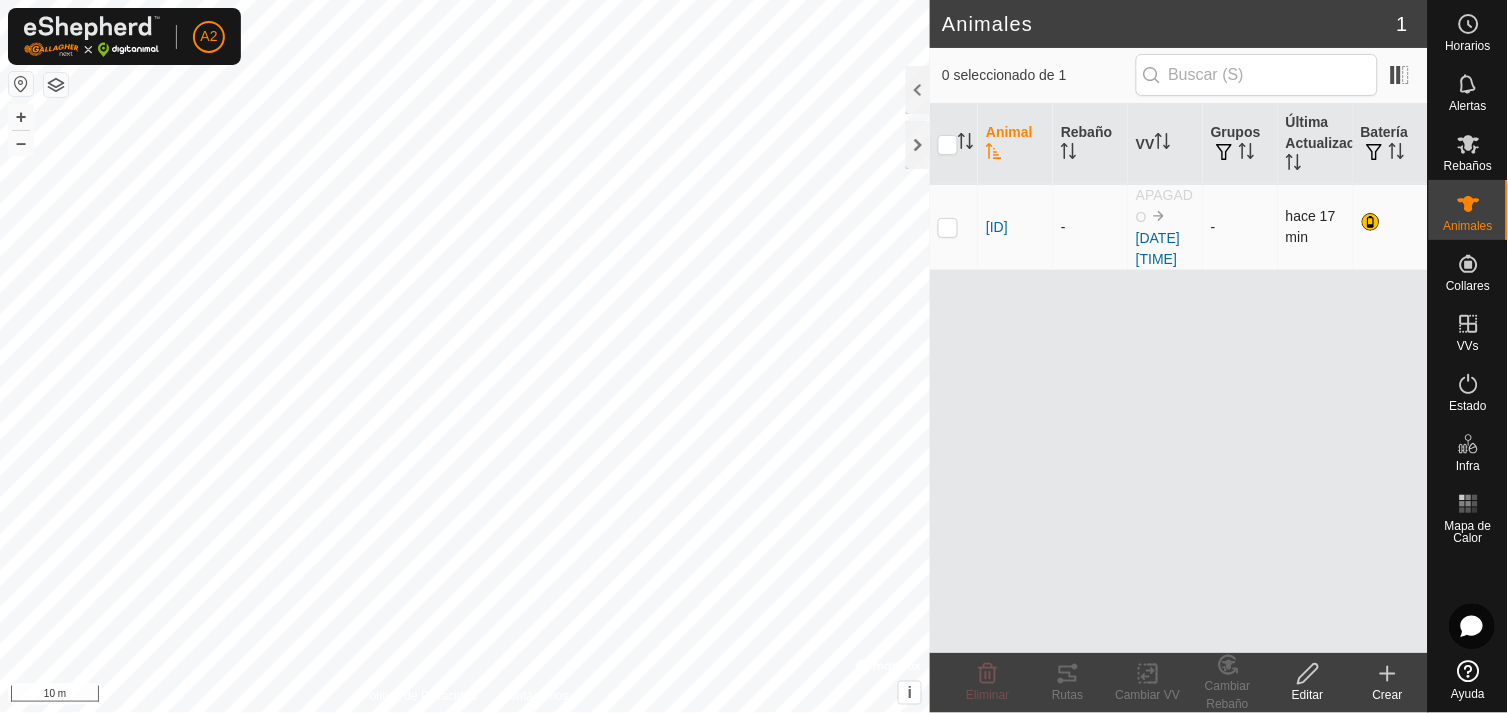 click at bounding box center (948, 227) 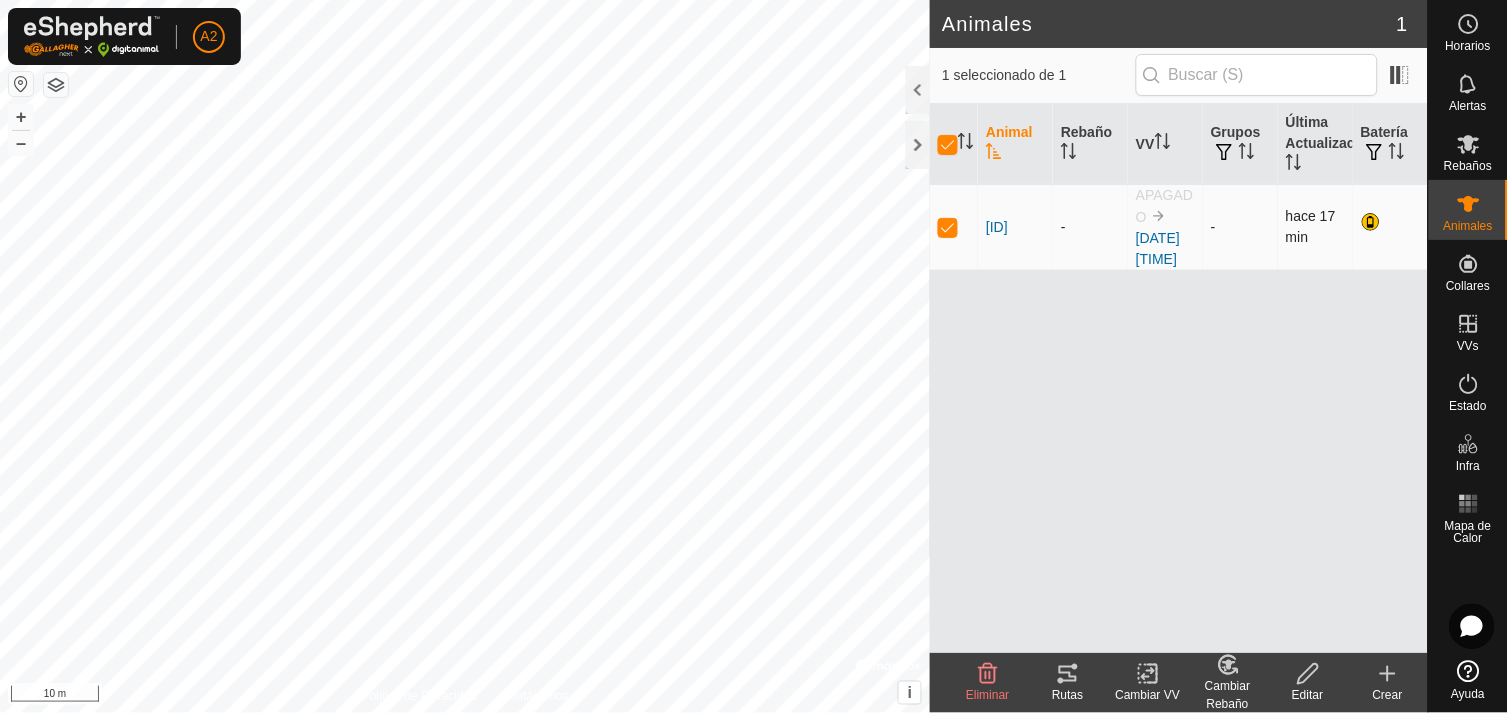click at bounding box center [948, 227] 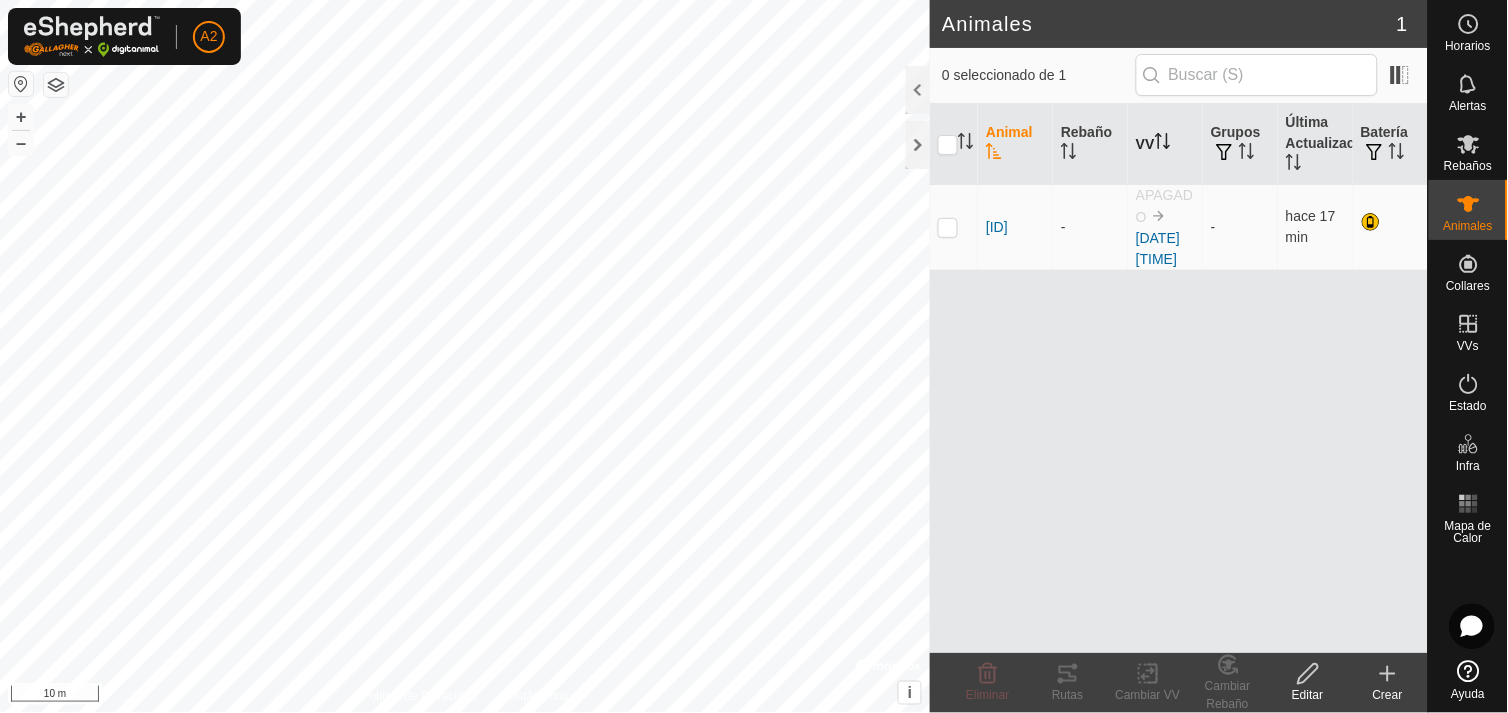click on "VV" at bounding box center [1165, 144] 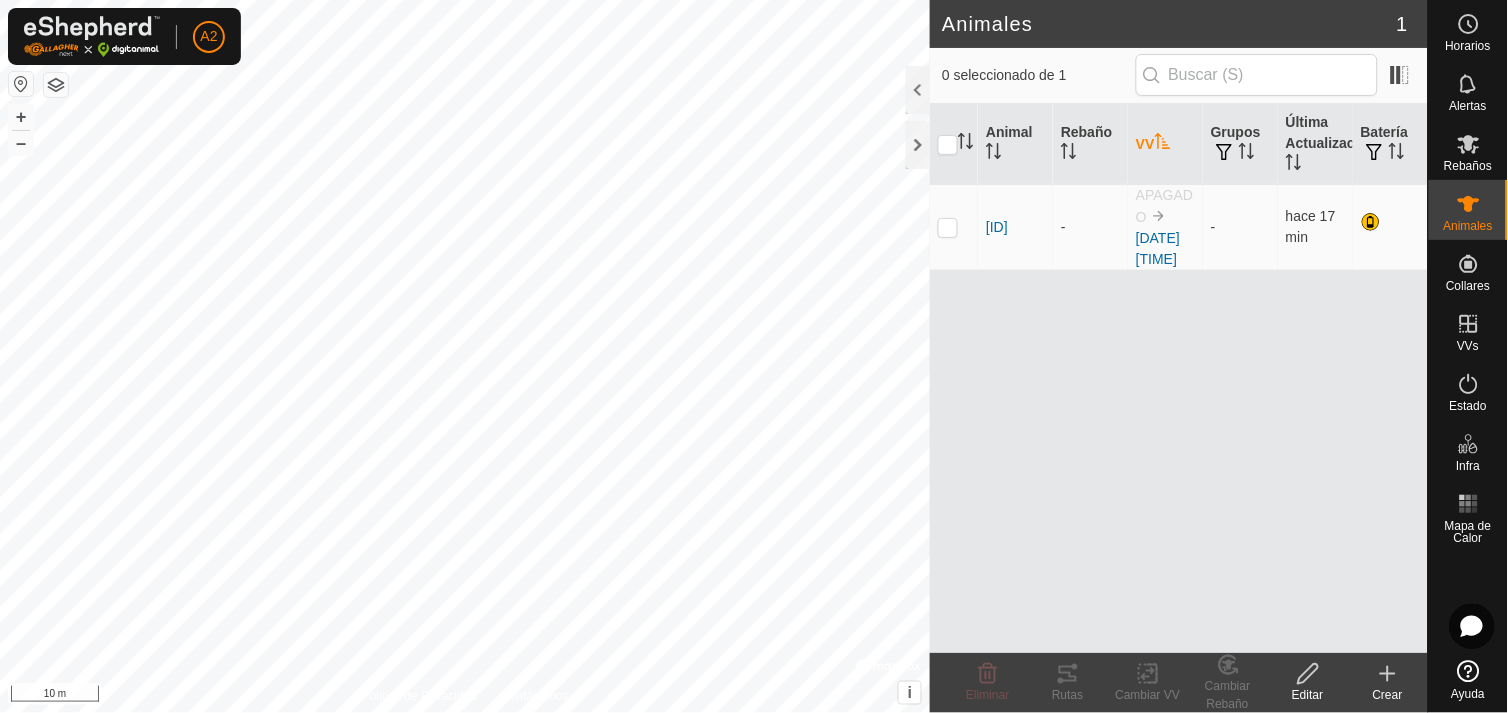 click on "VV" at bounding box center (1165, 144) 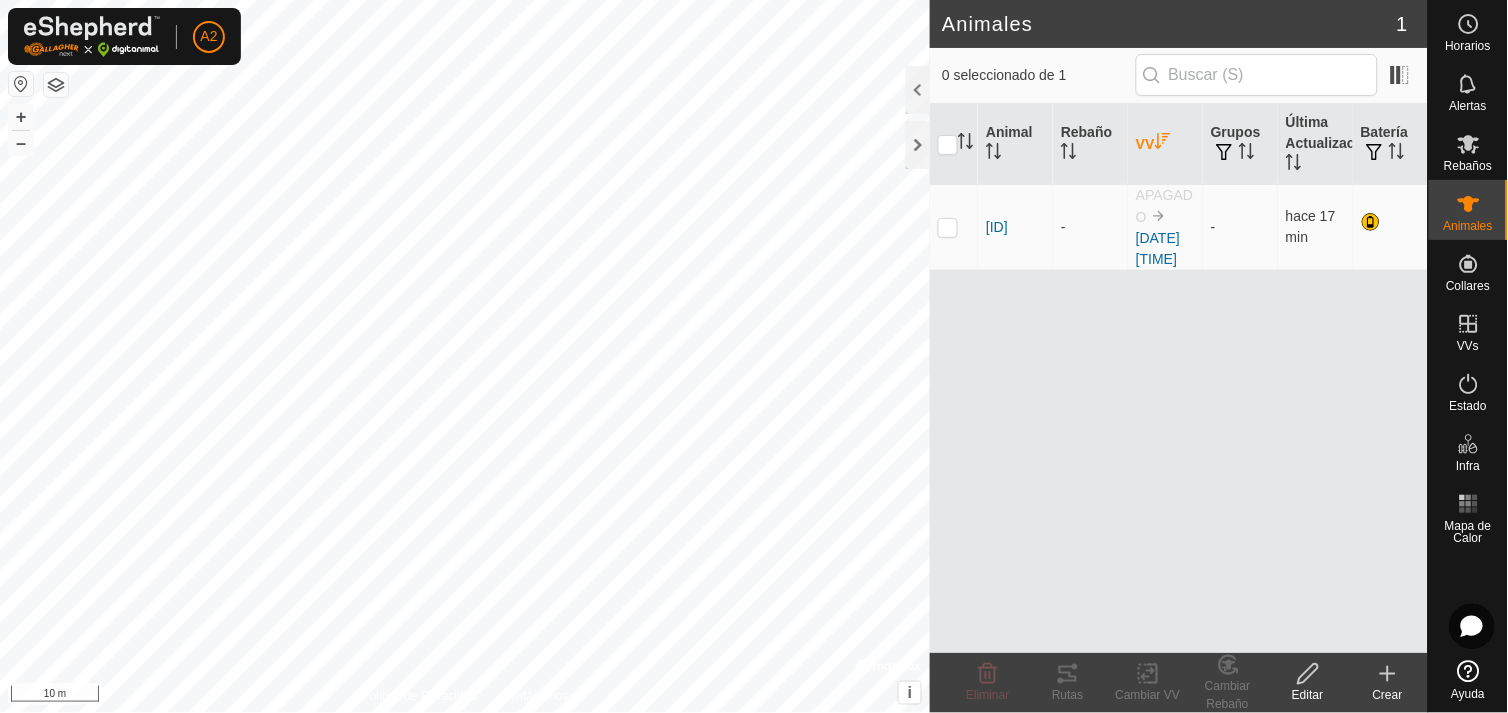 click on "VV" at bounding box center (1165, 144) 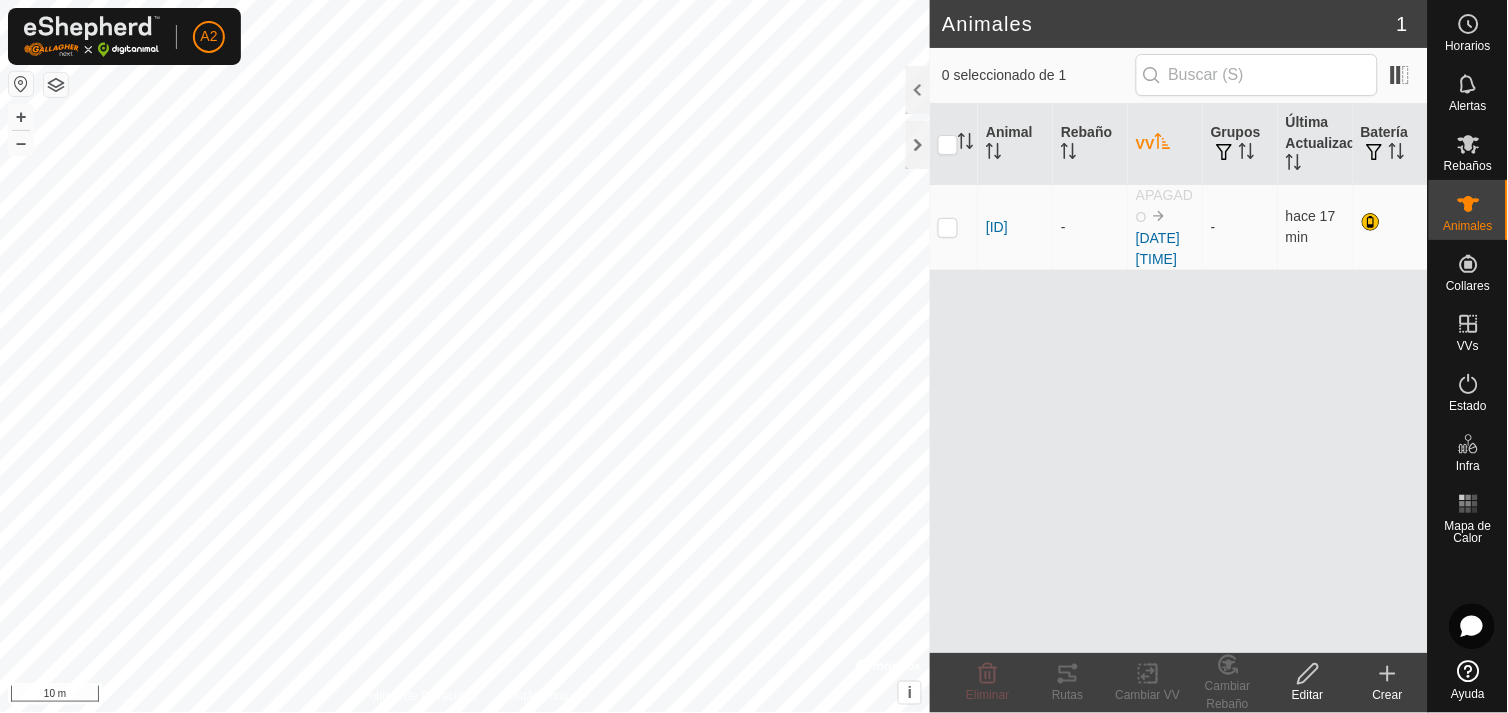 click on "VV" at bounding box center (1165, 144) 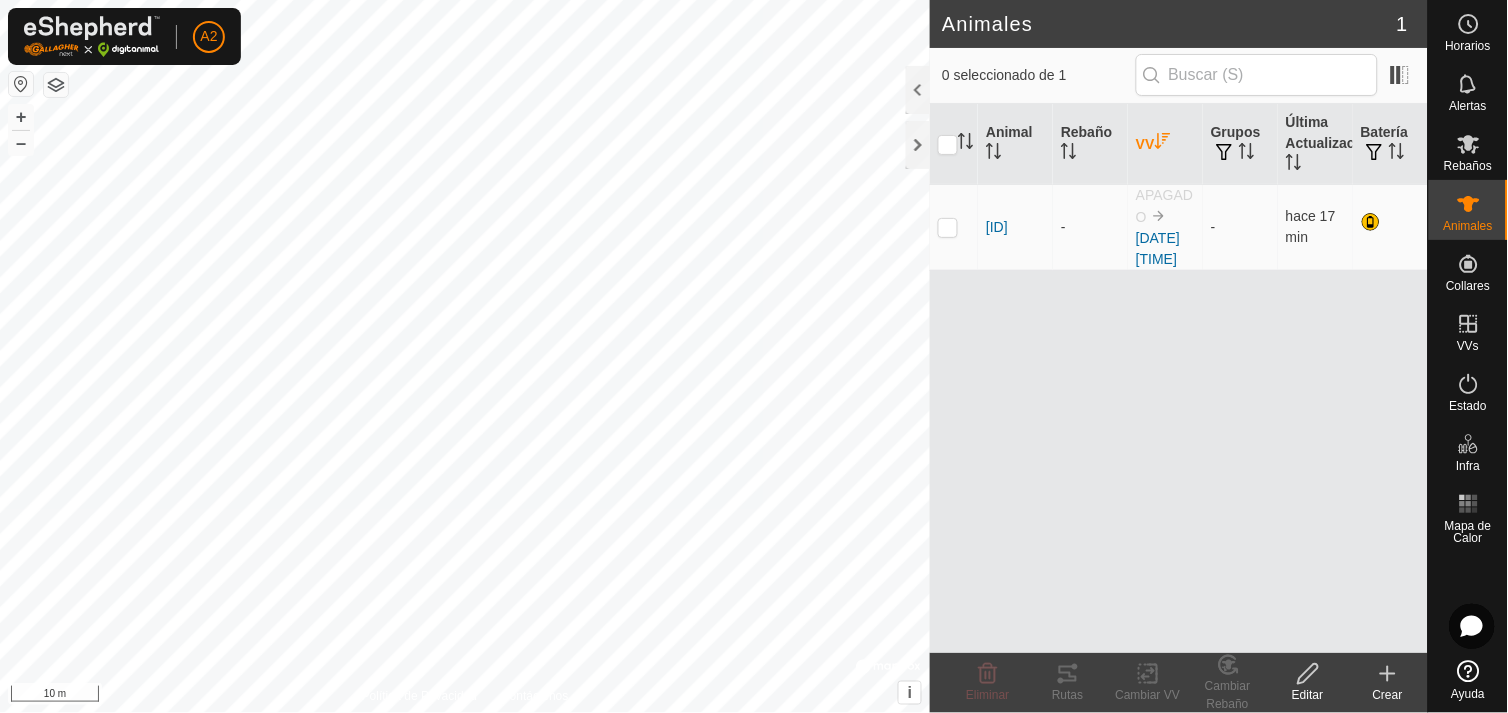 click on "VV" at bounding box center [1165, 144] 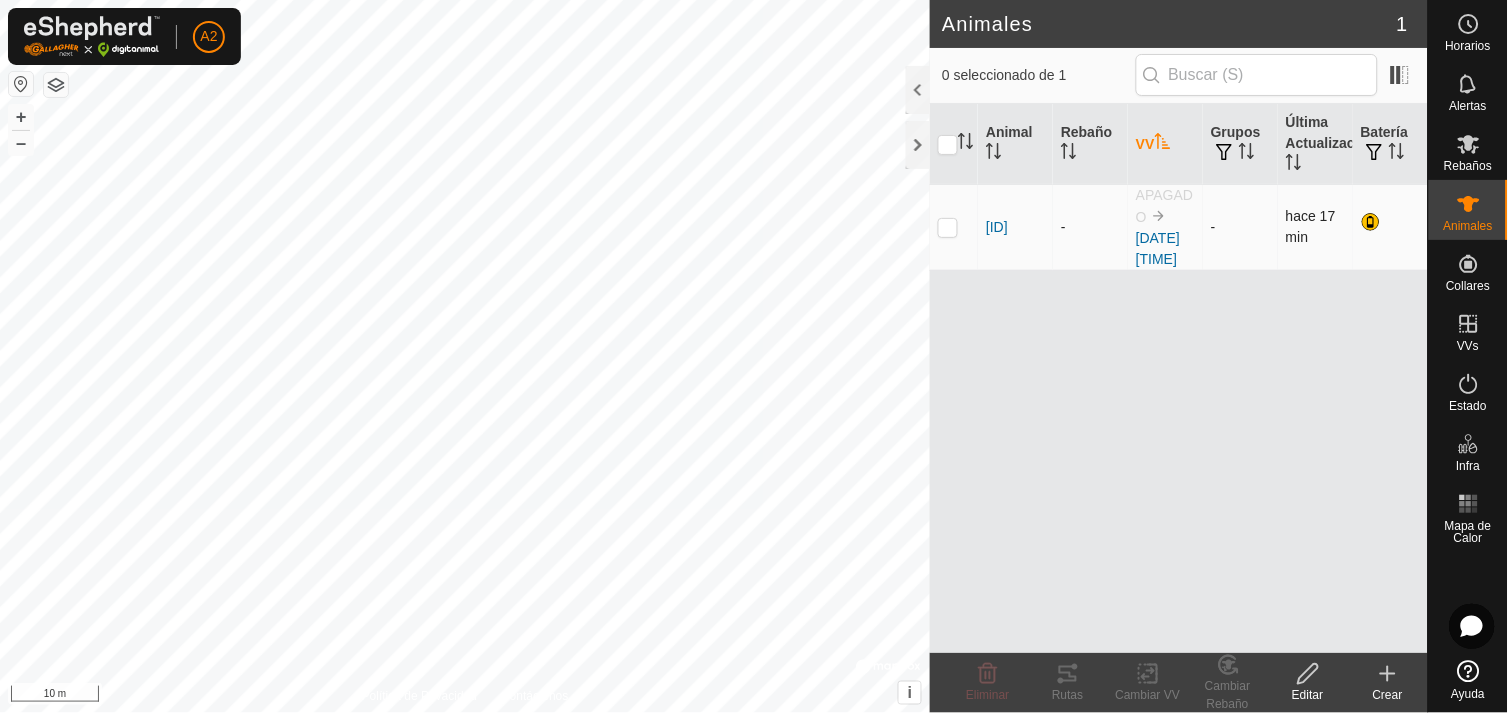 click at bounding box center (1159, 216) 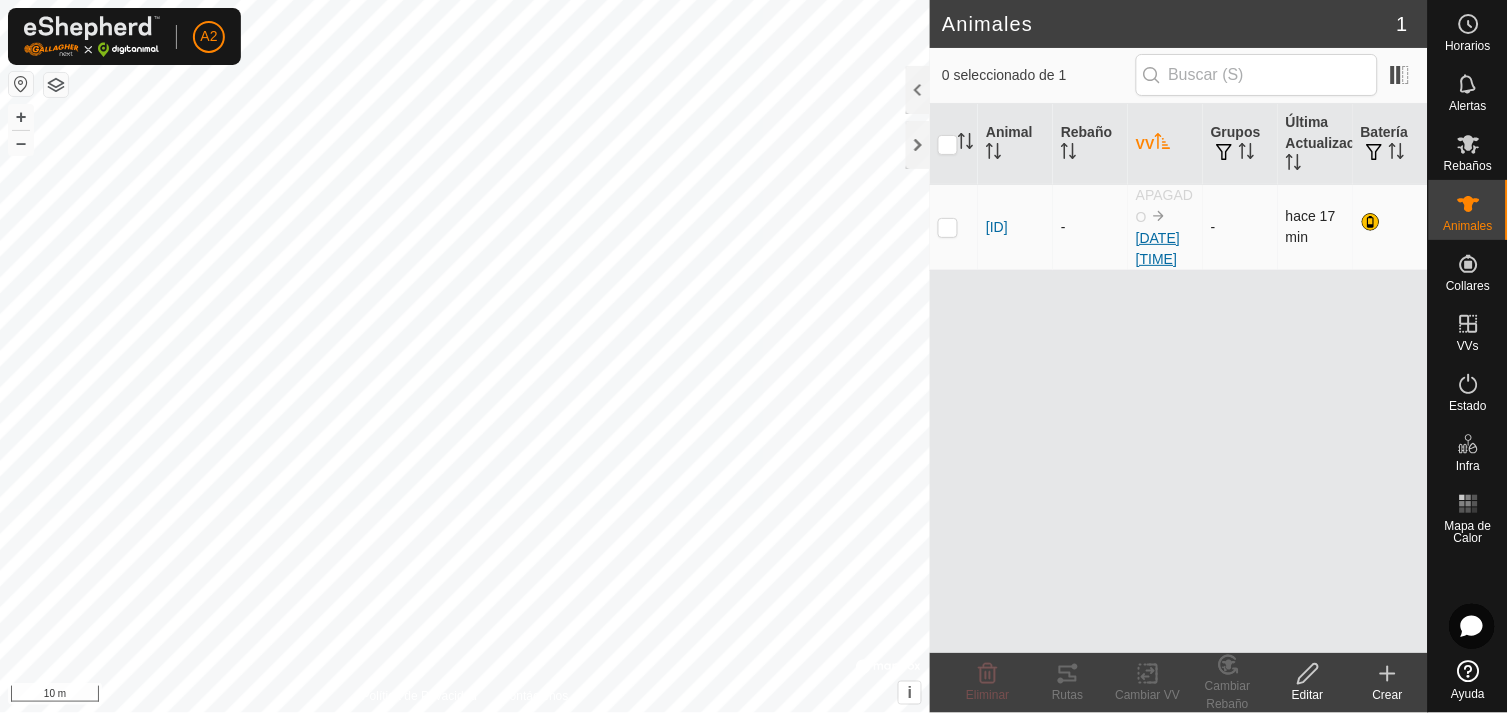 click on "[DATE] [TIME]" at bounding box center (1158, 248) 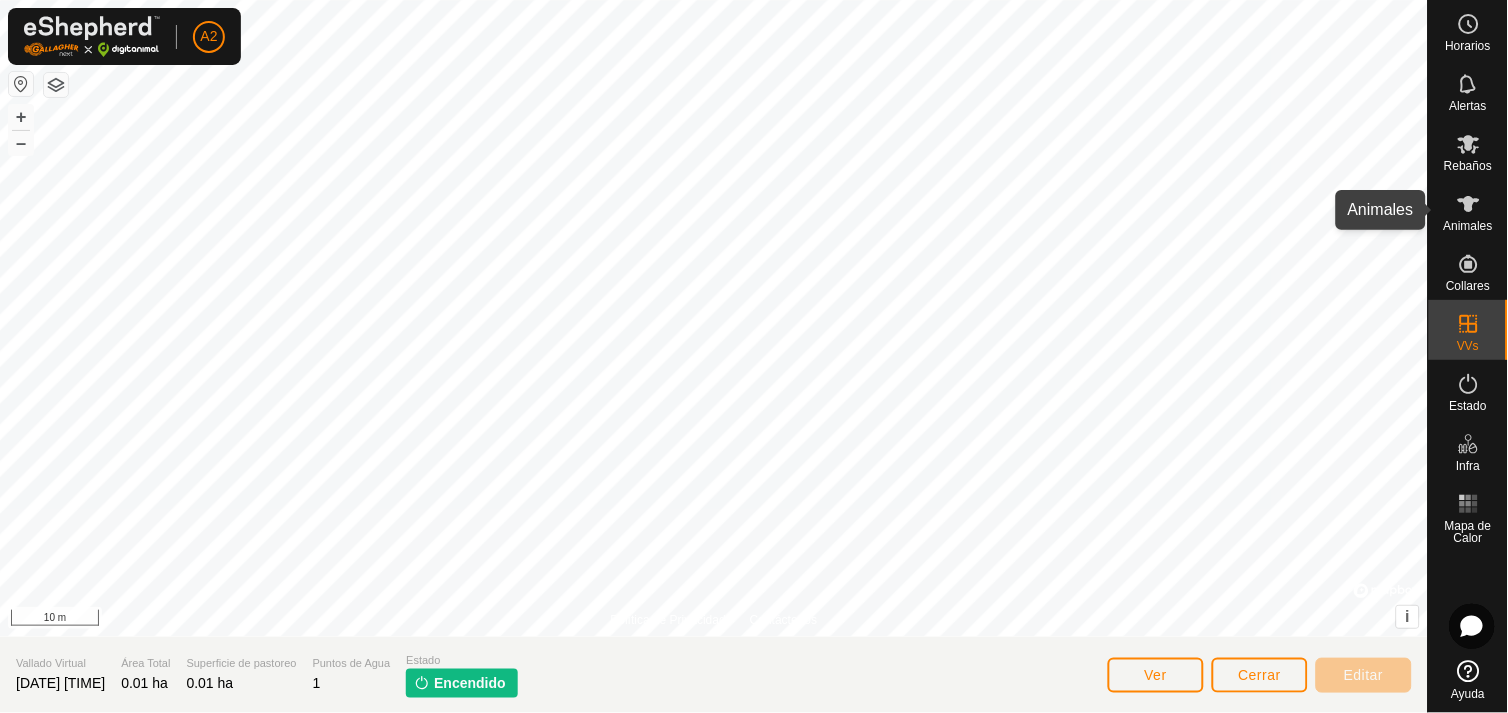 click 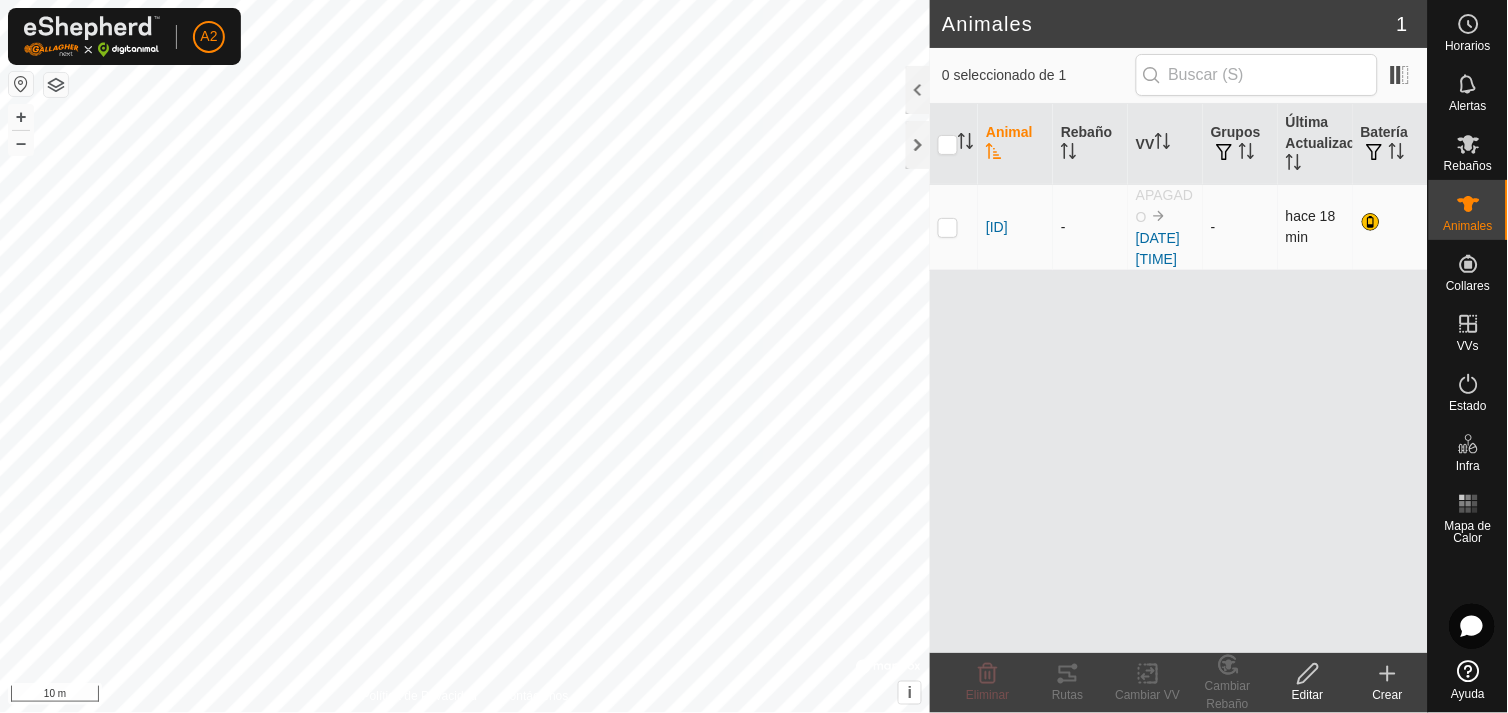 click at bounding box center (948, 227) 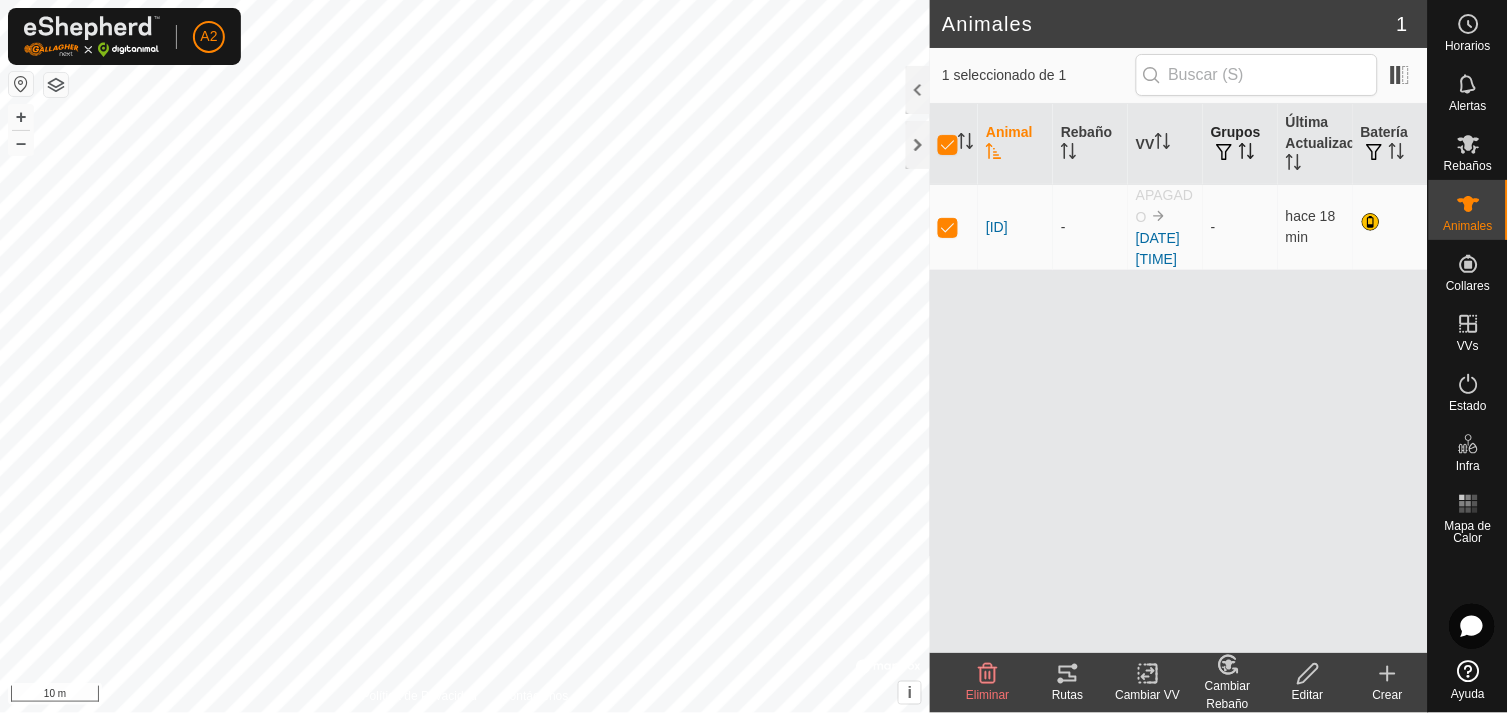 click at bounding box center [1225, 152] 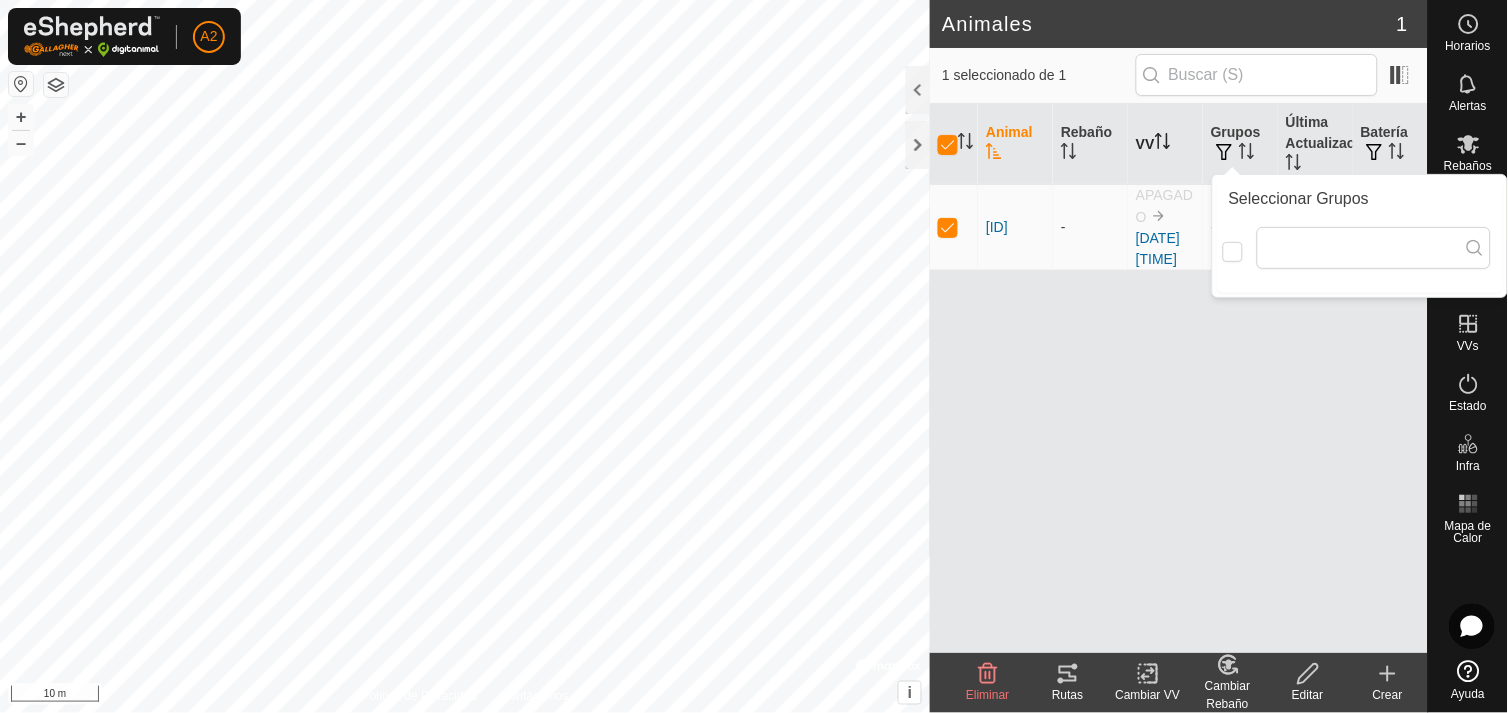 click on "VV" at bounding box center [1165, 144] 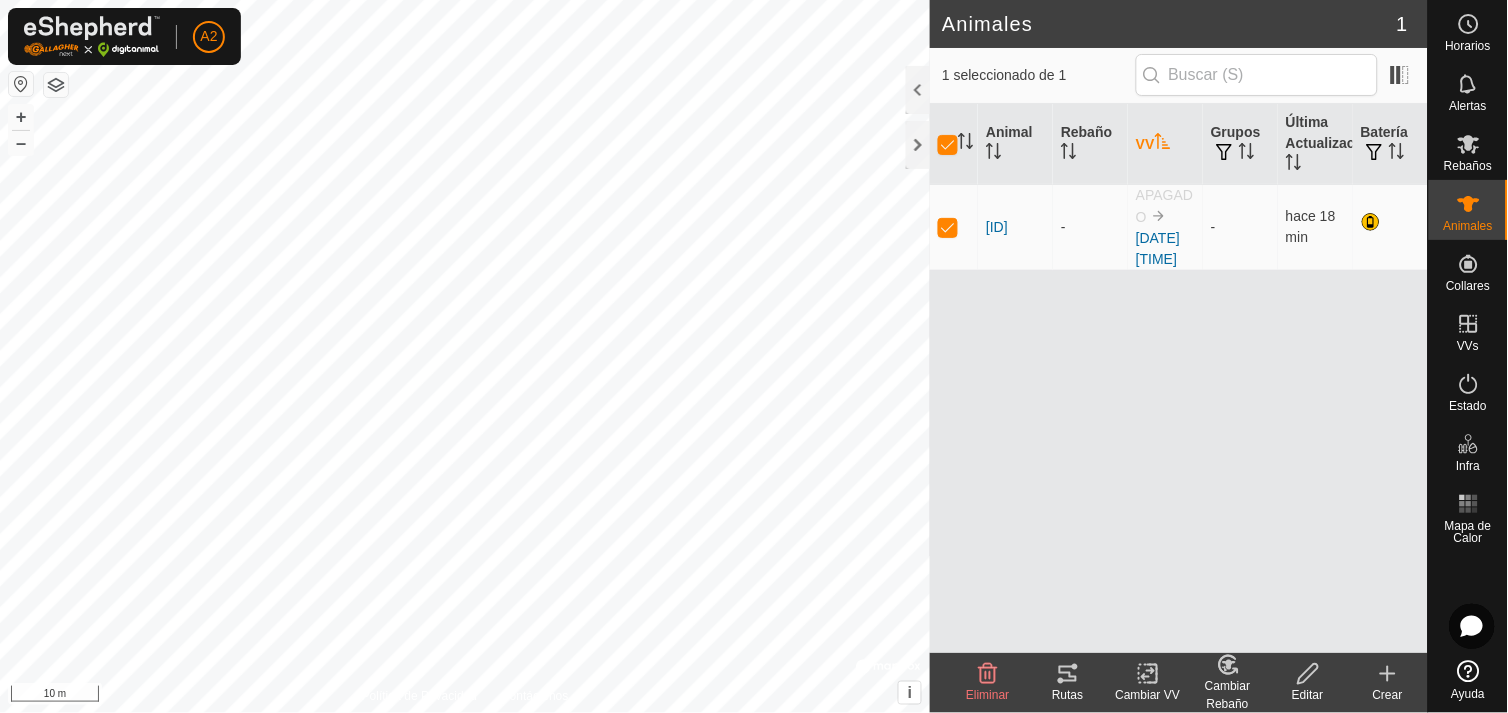 click on "Animal Rebaño VV Grupos Última Actualización Batería [ID] - APAGADO [DATE] [TIME] - hace 18 min" at bounding box center [1179, 378] 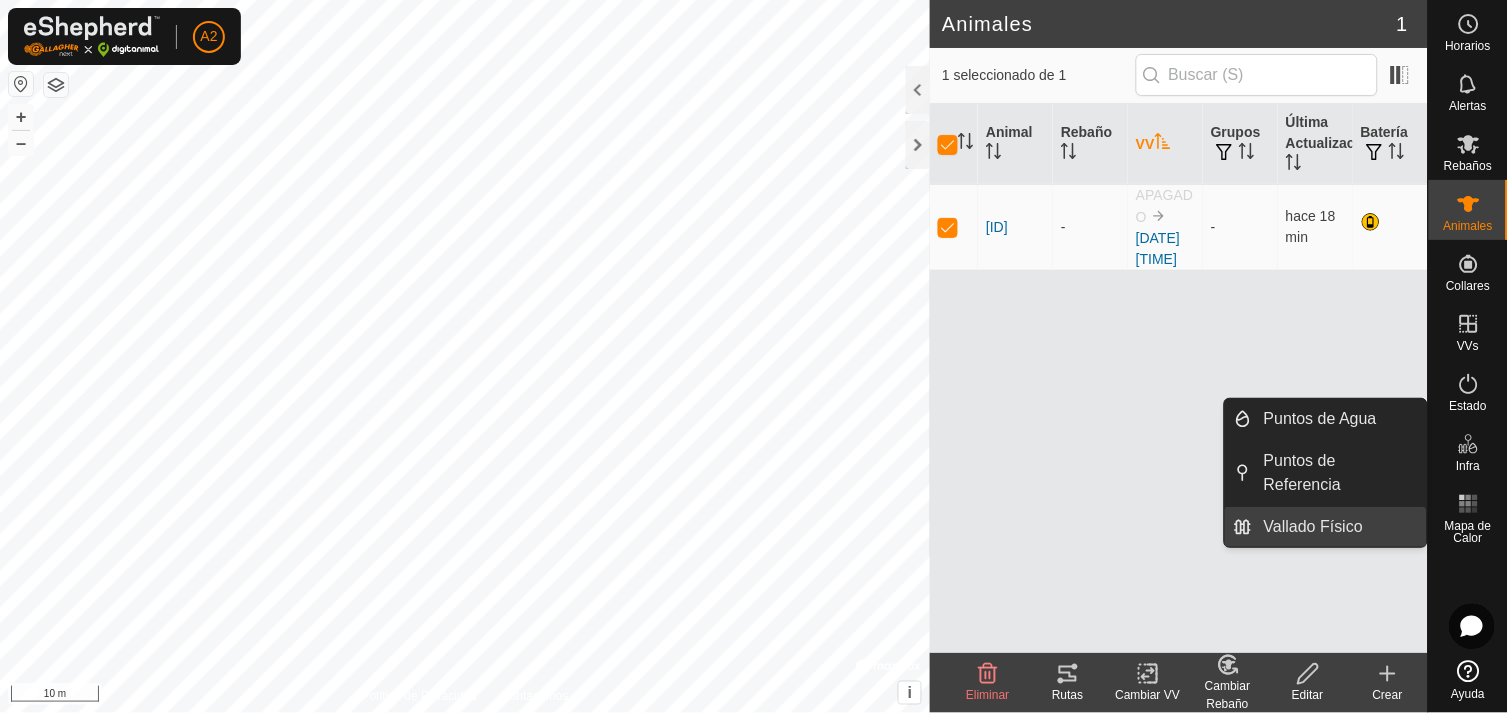 click on "Vallado Físico" at bounding box center (1339, 527) 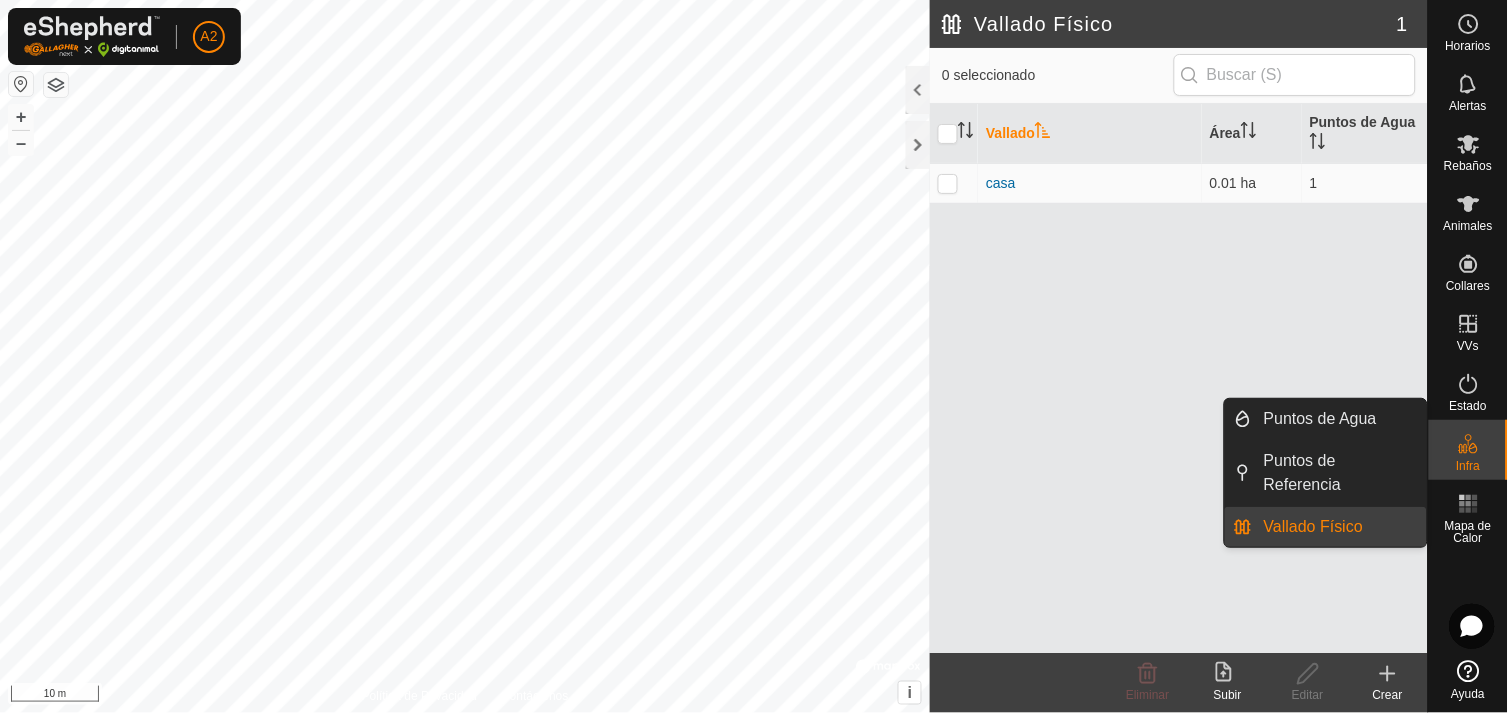 click on "Infra" at bounding box center [1468, 450] 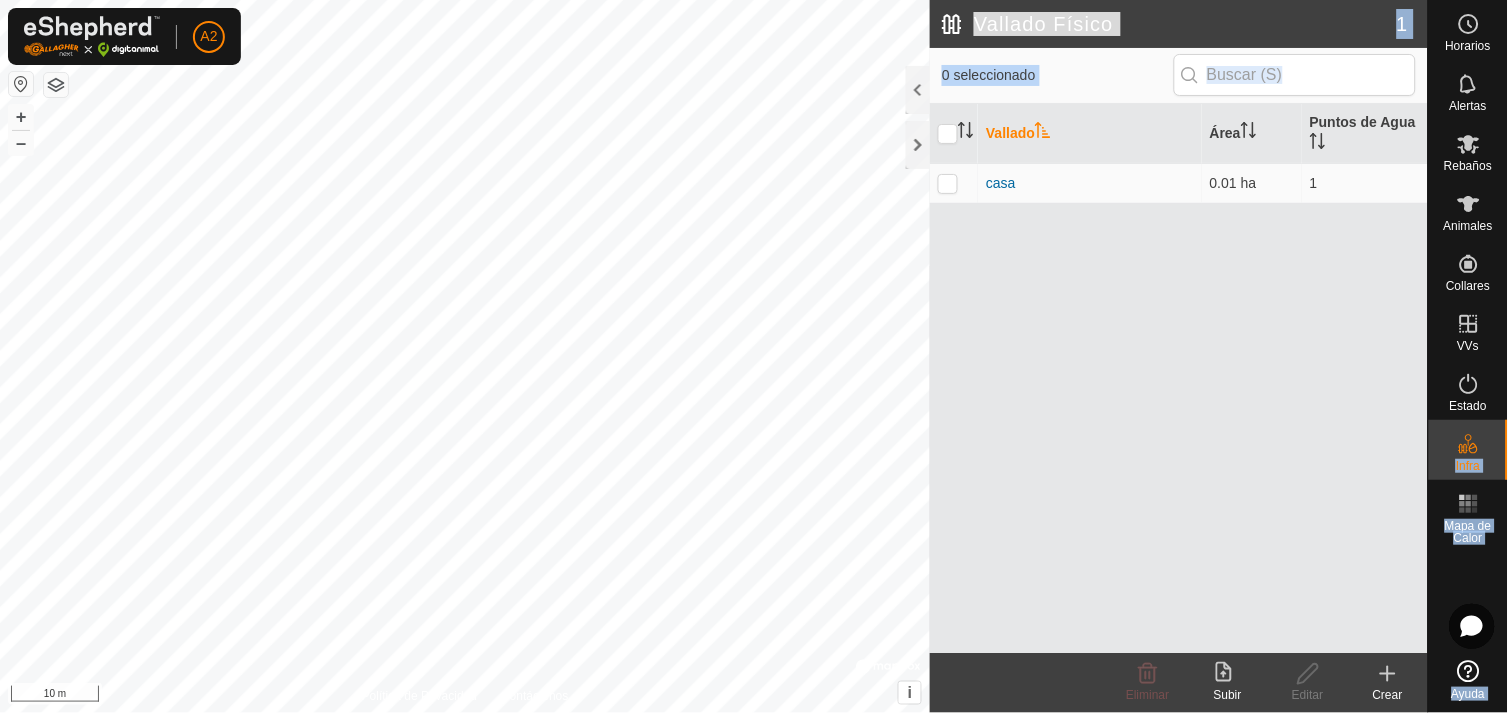 drag, startPoint x: 1446, startPoint y: 436, endPoint x: 1166, endPoint y: 443, distance: 280.0875 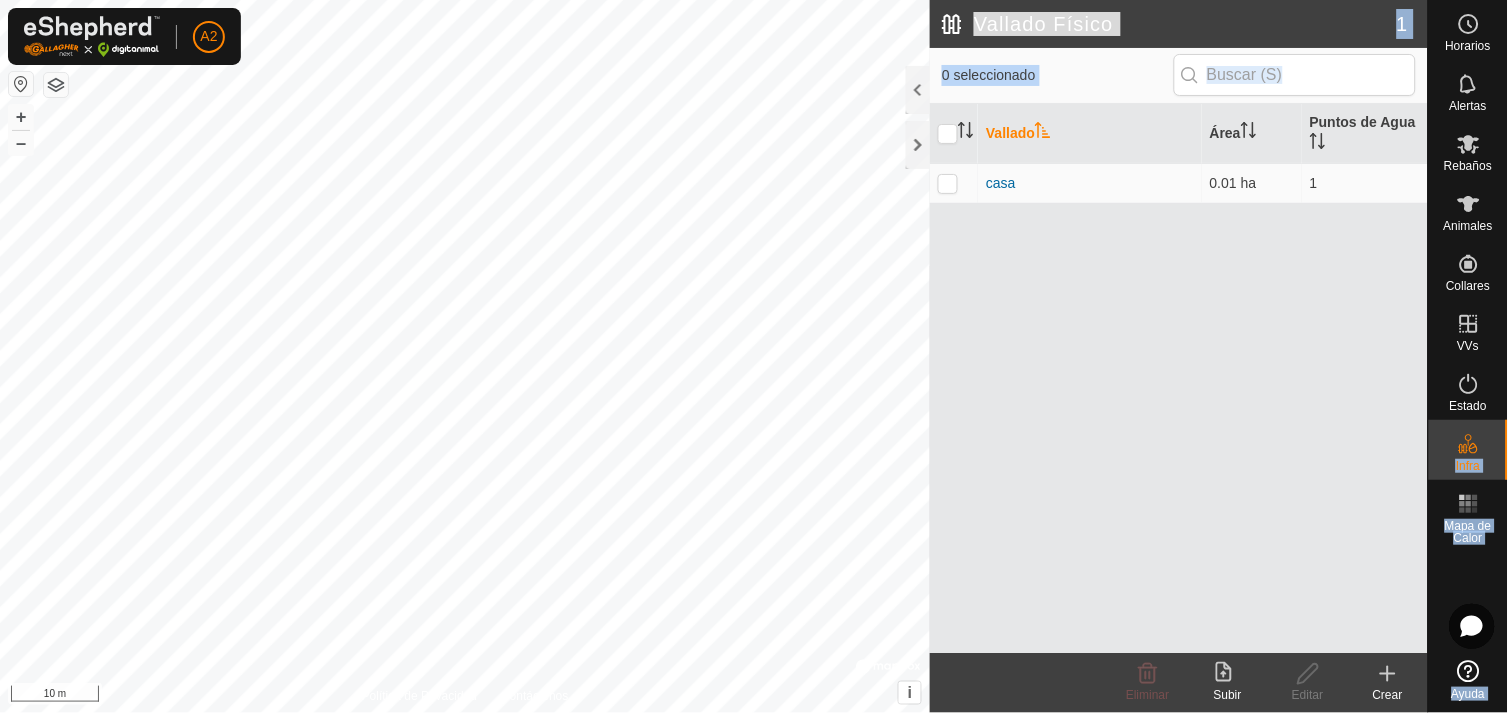 click on "Horarios Alertas Rebaños Animales Collares VVs Estado Infra Mapa de Calor Ayuda Vallado Físico 1 0 seleccionado Vallado Área Puntos de Agua casa 0.01 ha 1 Eliminar Subir Editar Crear Política de Privacidad Contáctenos + – ⇧ i © Mapbox , © OpenStreetMap , Improve this map 10 m" 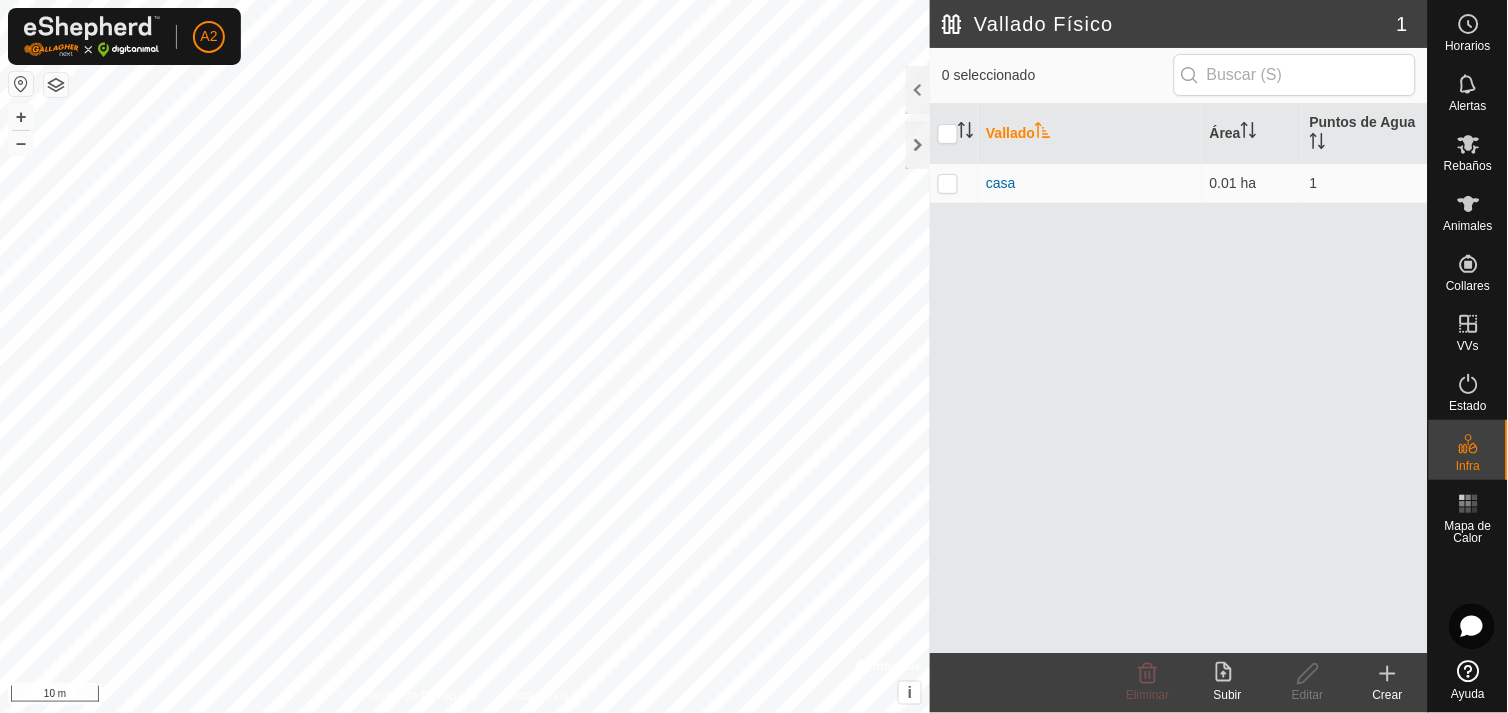 drag, startPoint x: 1406, startPoint y: 601, endPoint x: 1261, endPoint y: 443, distance: 214.45045 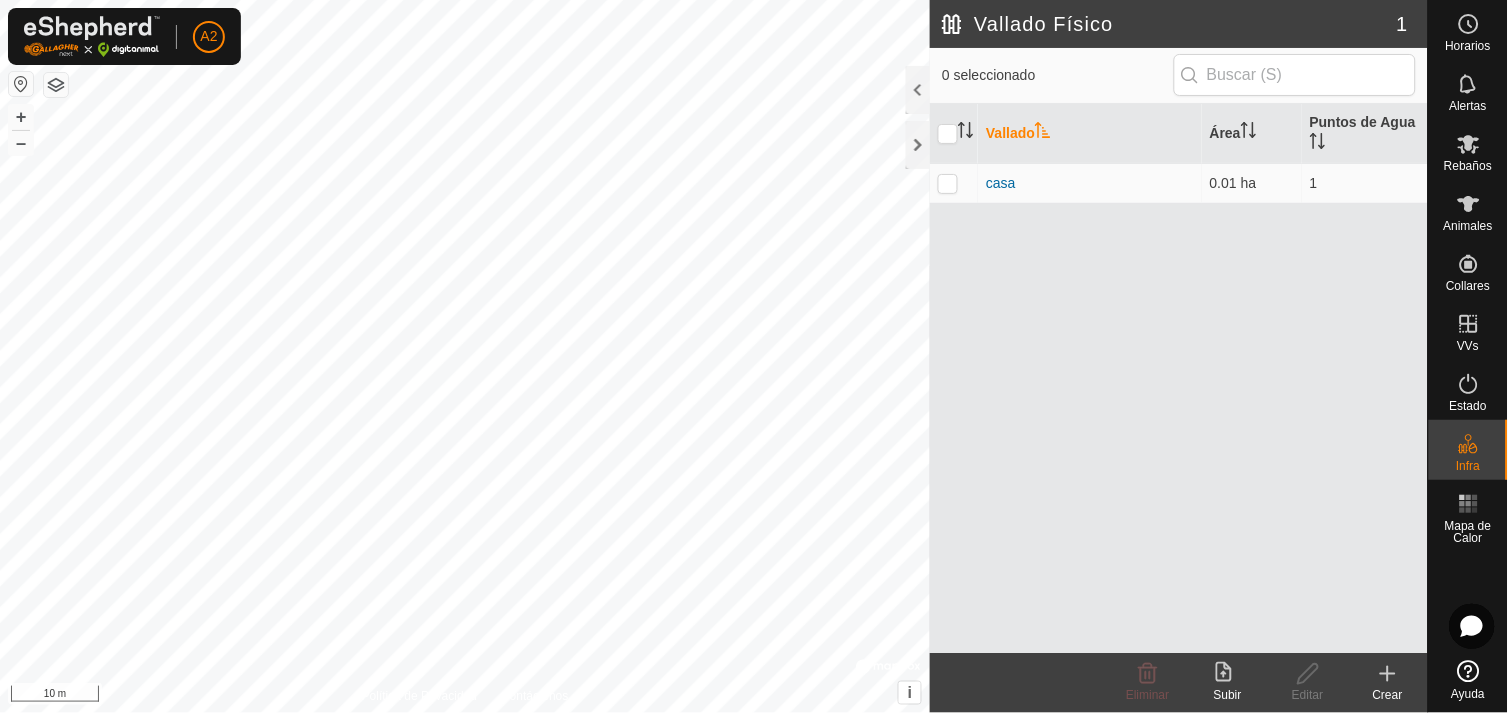 click on "Vallado Área Puntos de Agua casa 0.01 ha 1" at bounding box center (1179, 378) 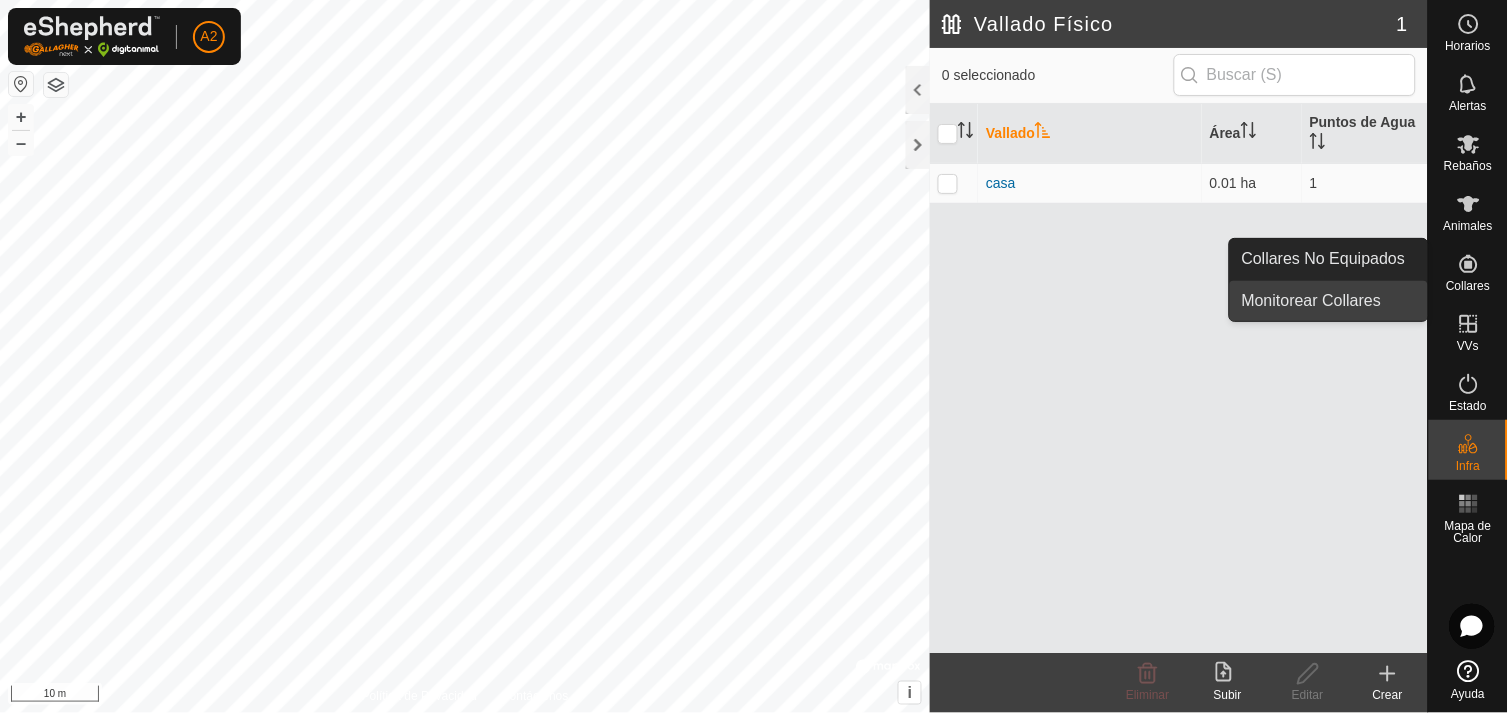 click on "Monitorear Collares" at bounding box center [1329, 301] 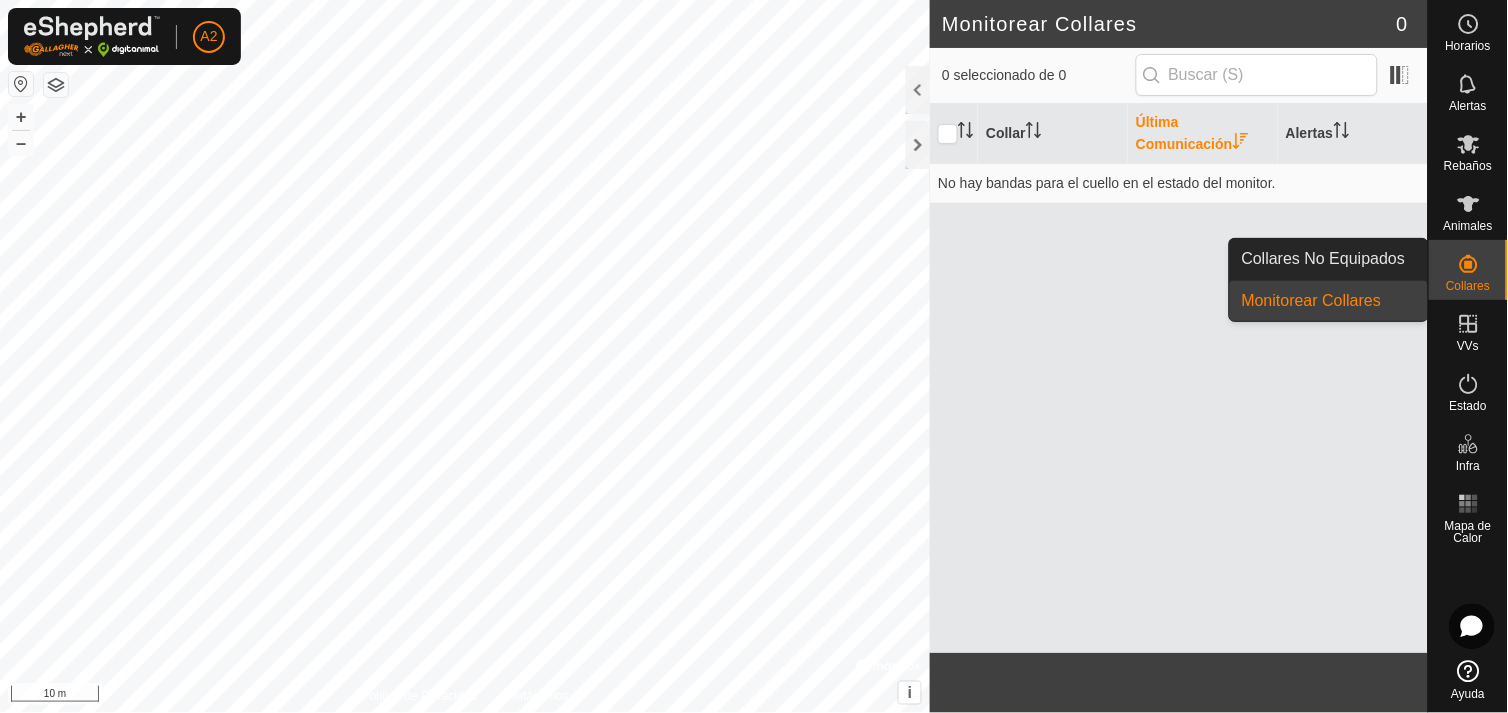 click on "Monitorear Collares" at bounding box center [1329, 301] 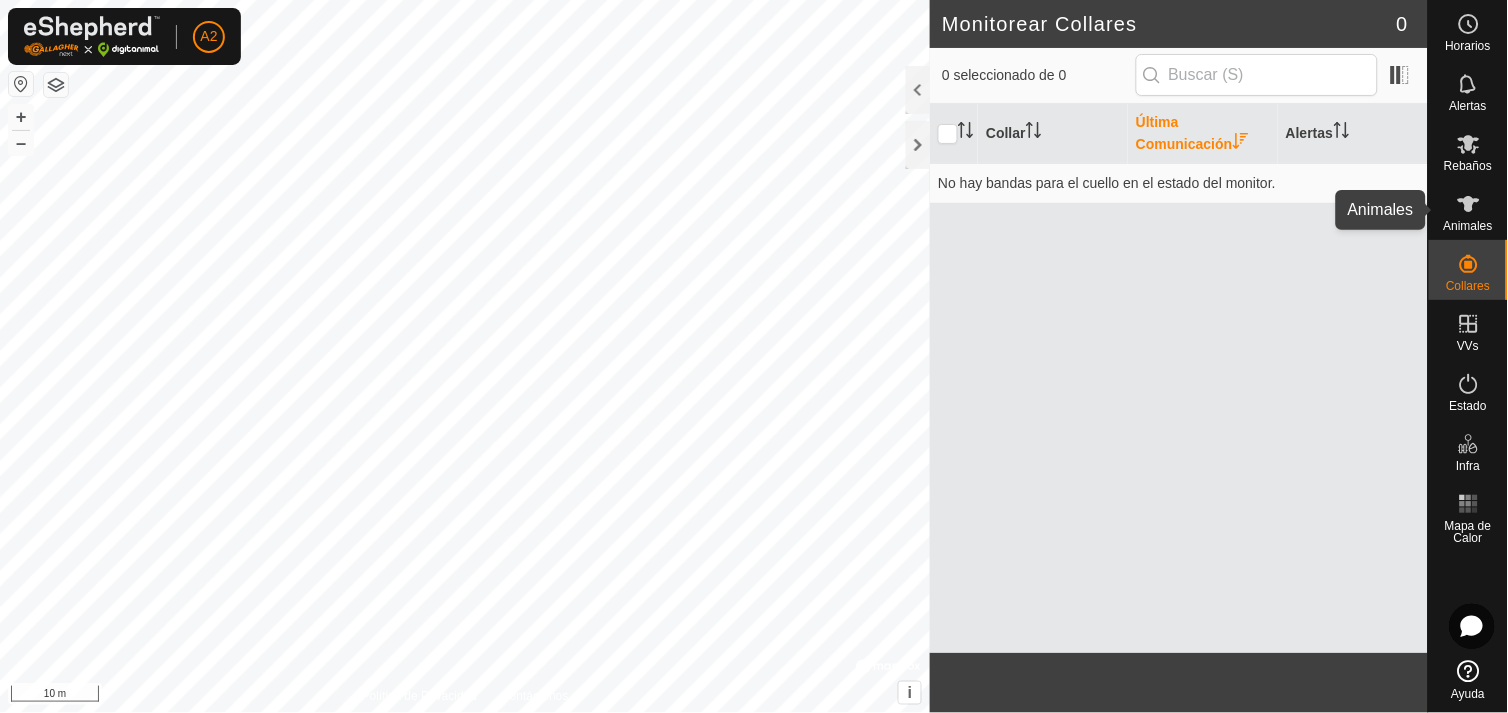 click on "Animales" at bounding box center (1468, 226) 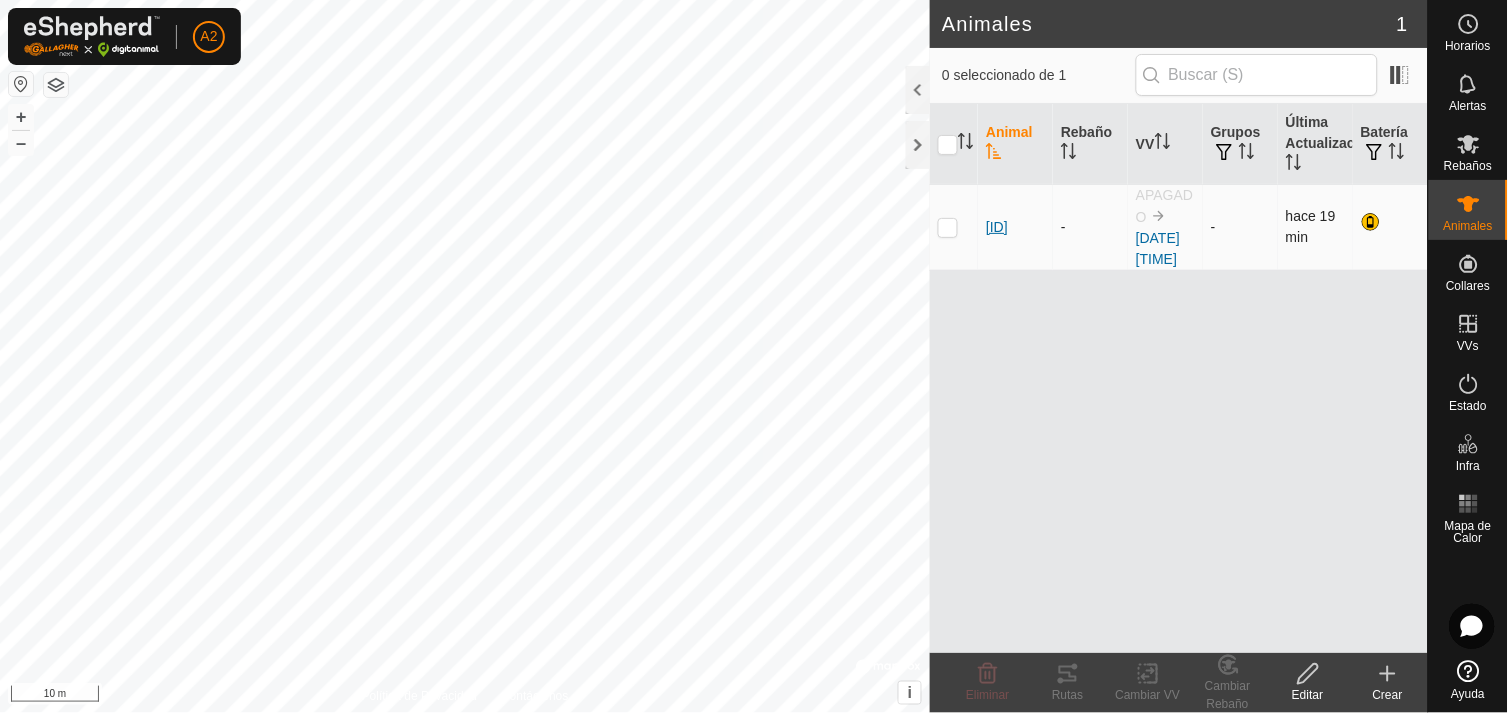 click on "[ID]" at bounding box center (997, 227) 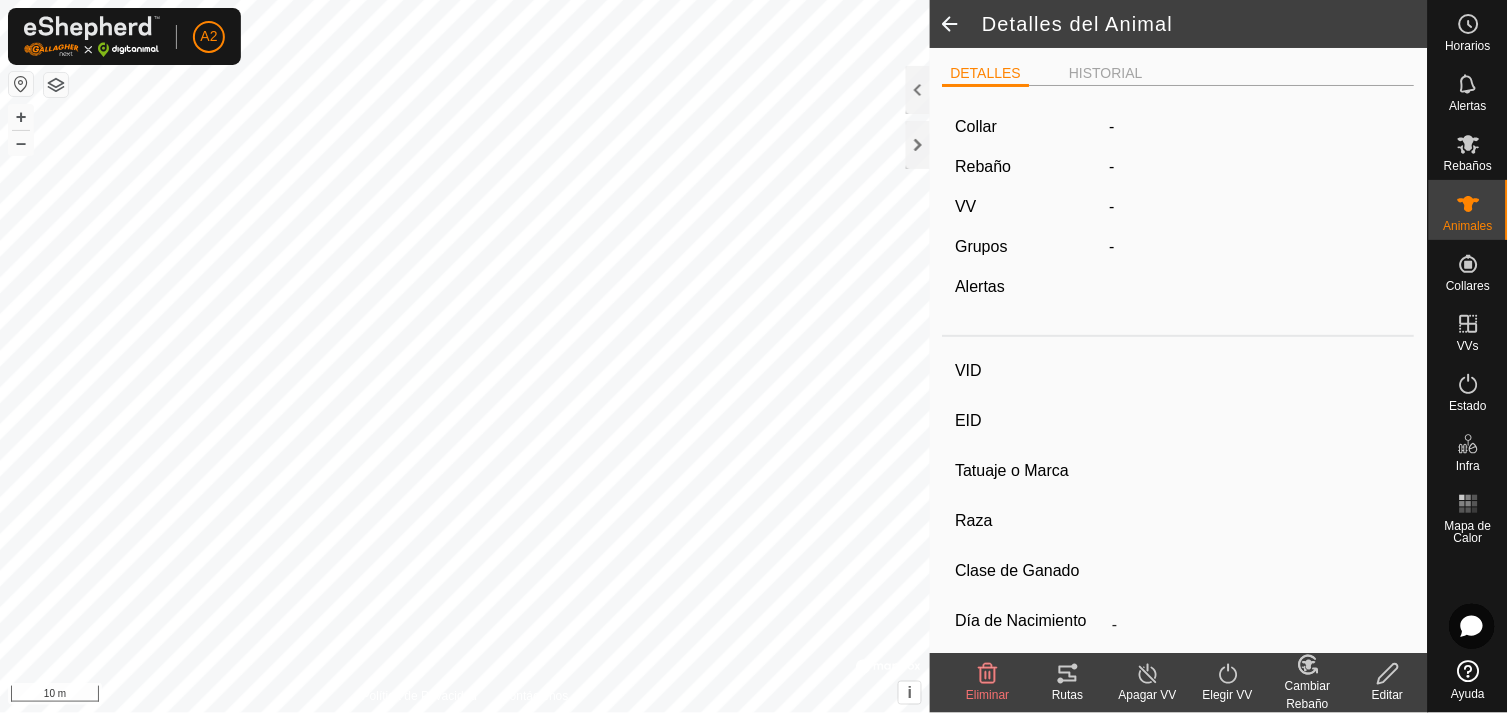 type on "[ID]" 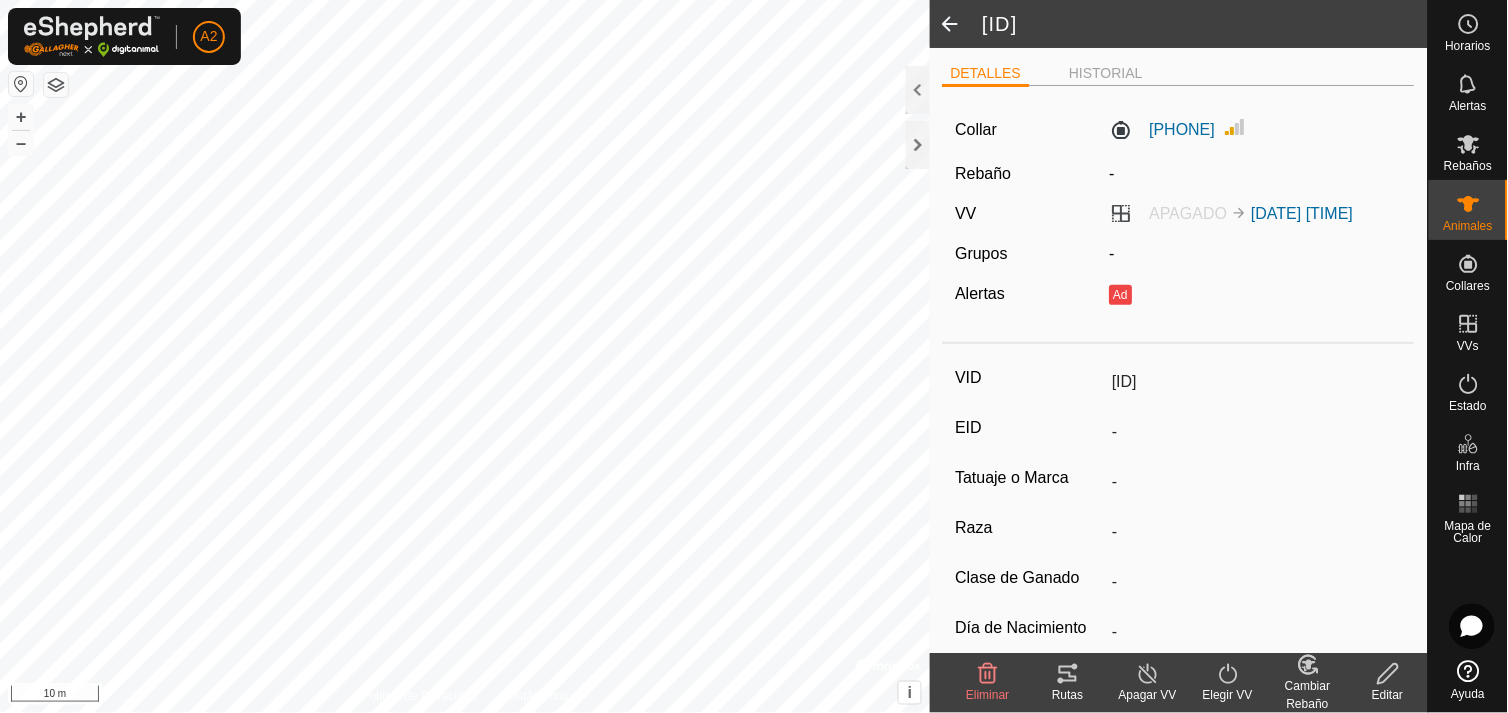click on "APAGADO [DATE] [TIME]" 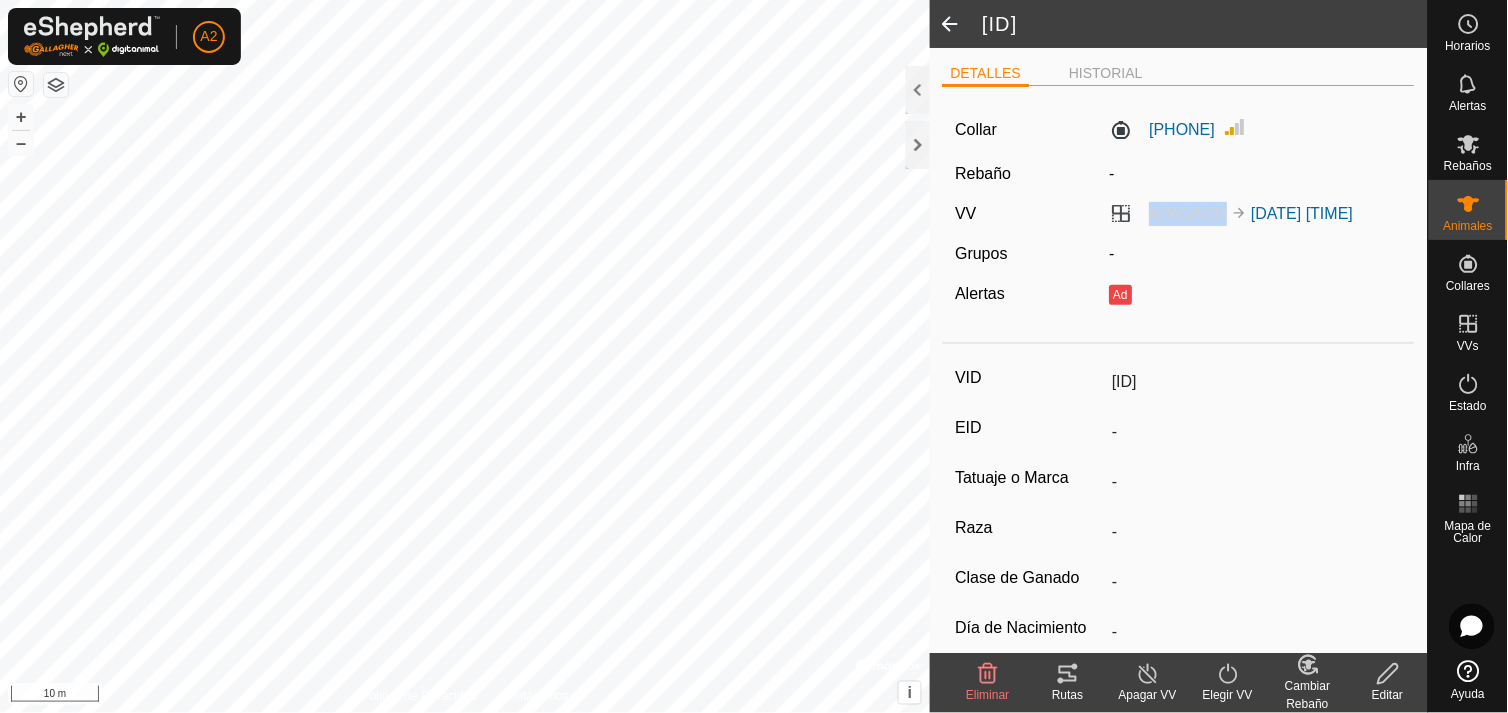 click on "APAGADO" 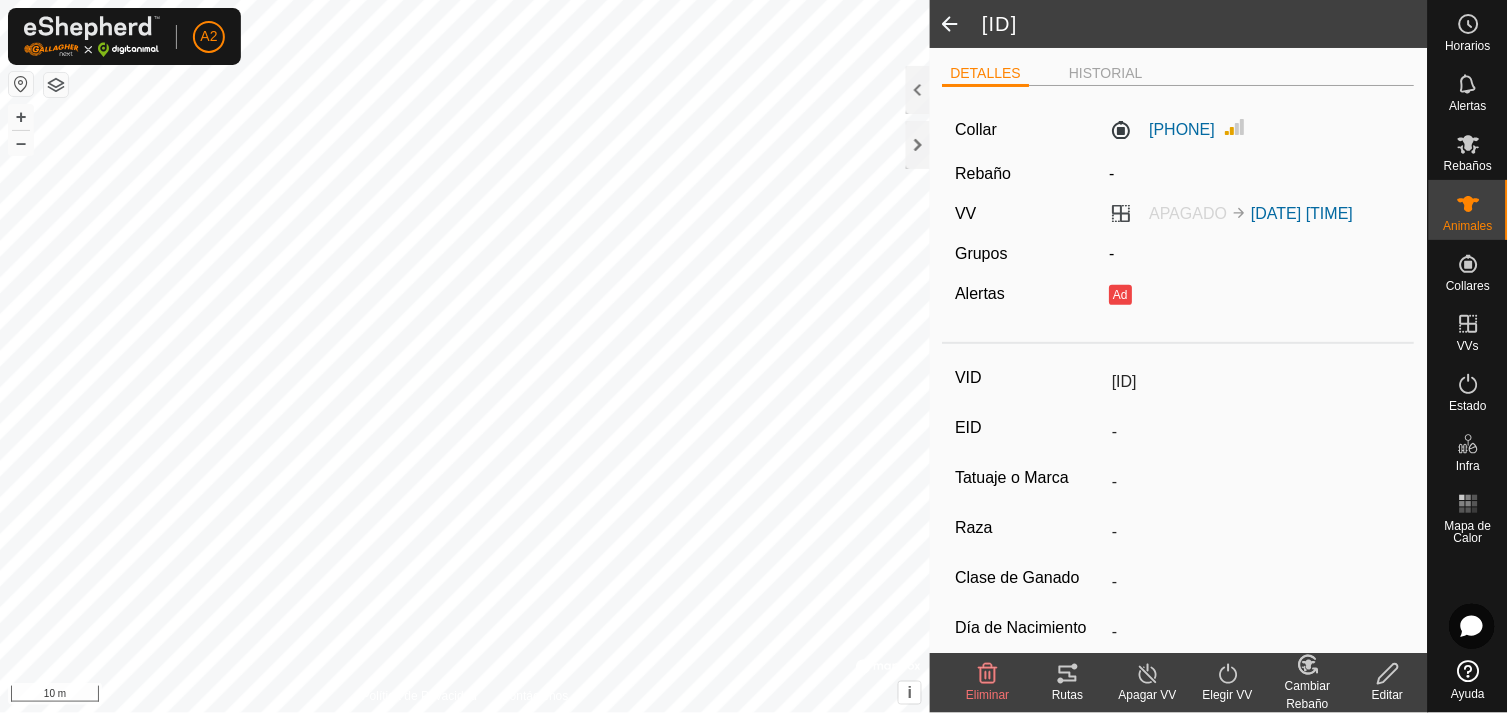 click on "VV" 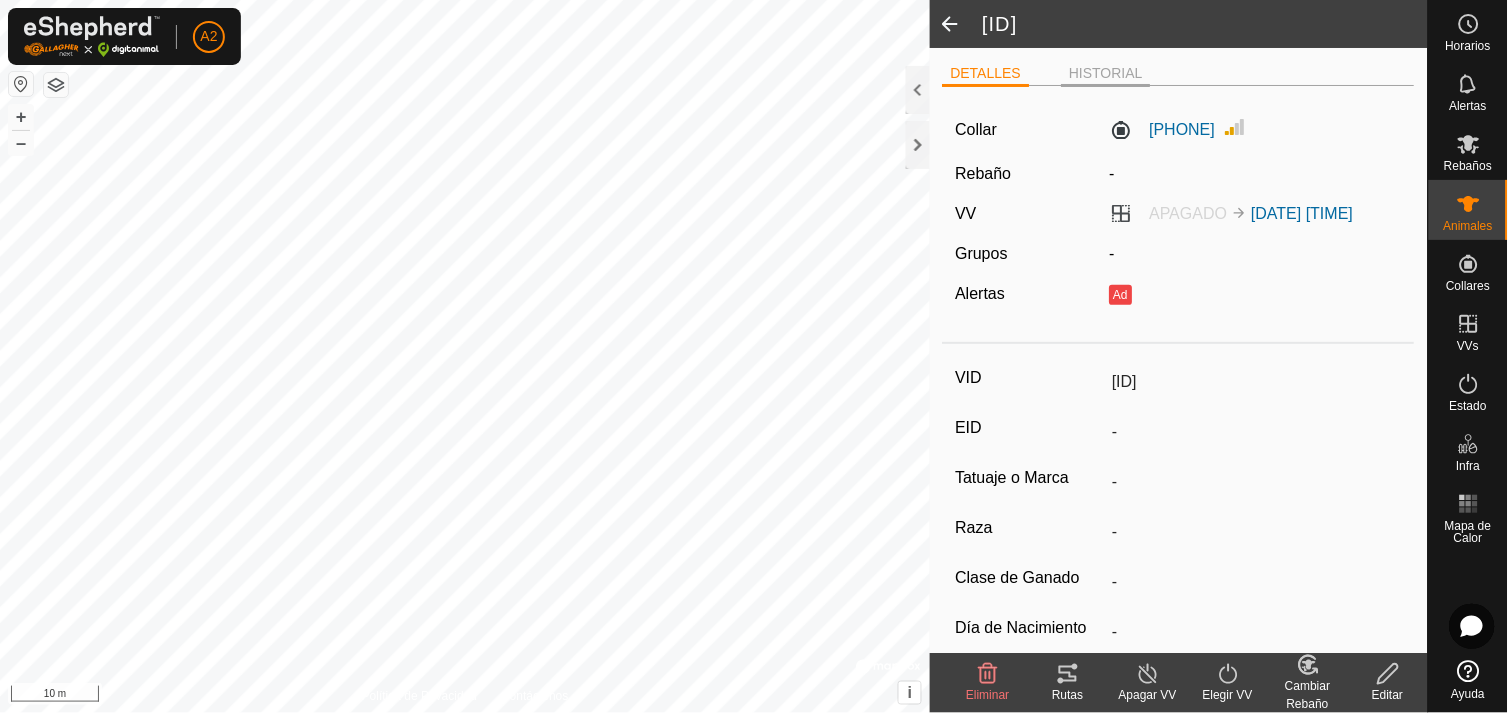 click on "HISTORIAL" 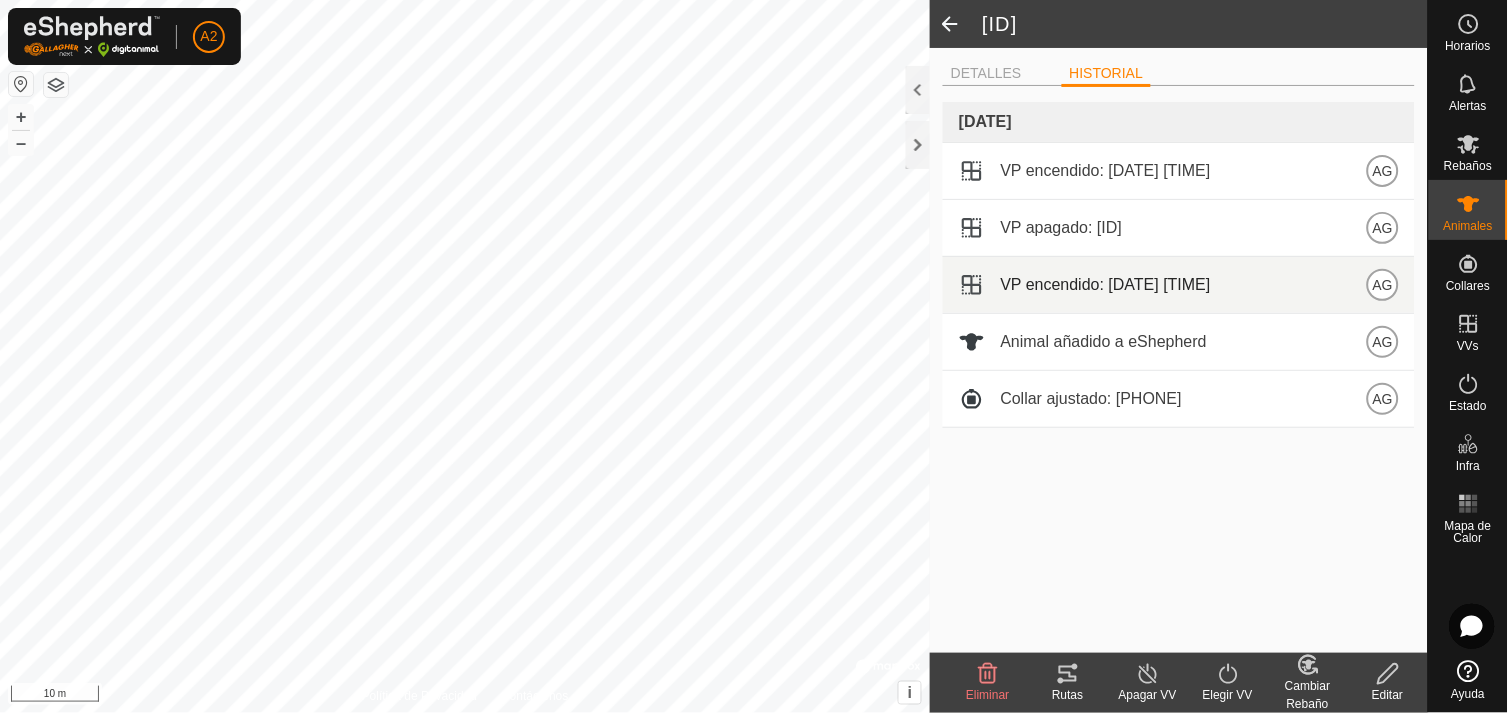 click on "VP encendido: [DATE] [TIME] AG" at bounding box center (1179, 285) 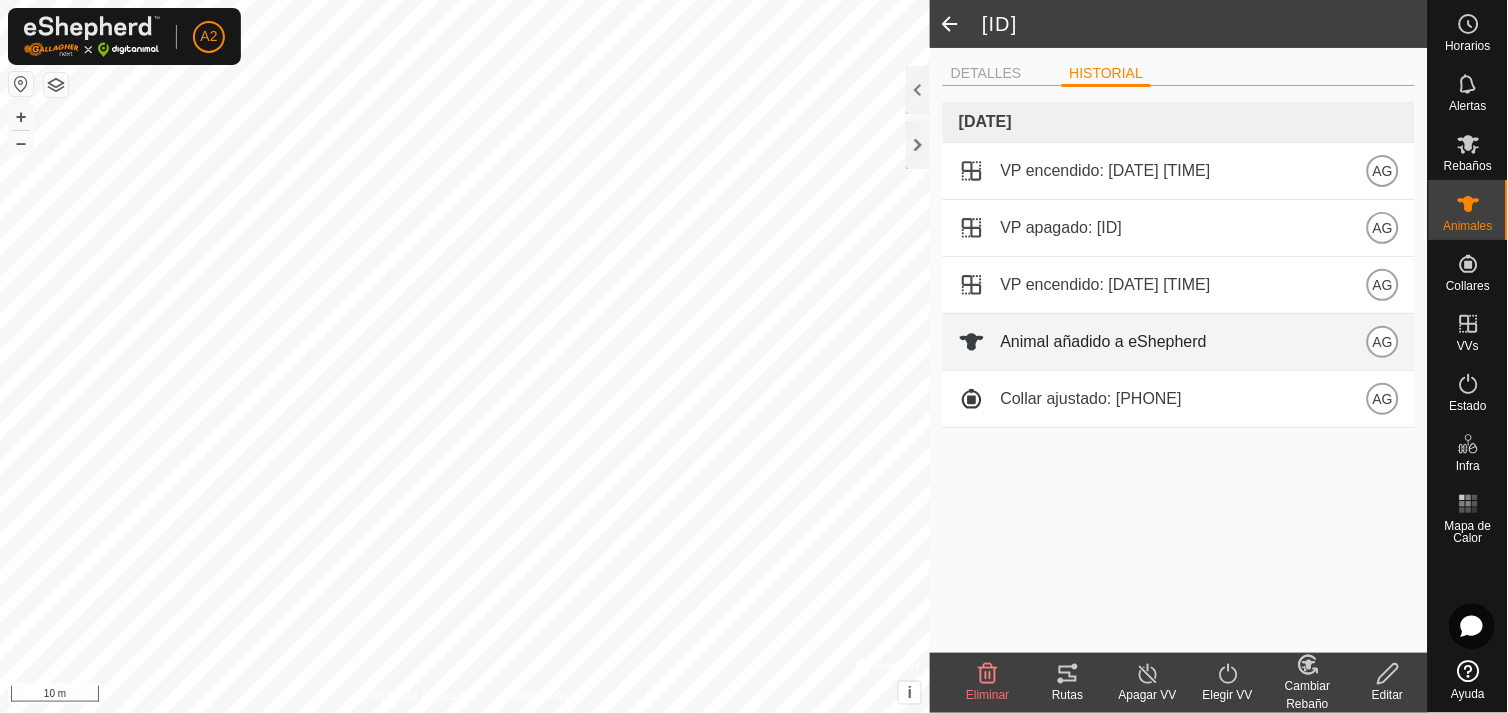 click on "Animal añadido a eShepherd" at bounding box center (1104, 342) 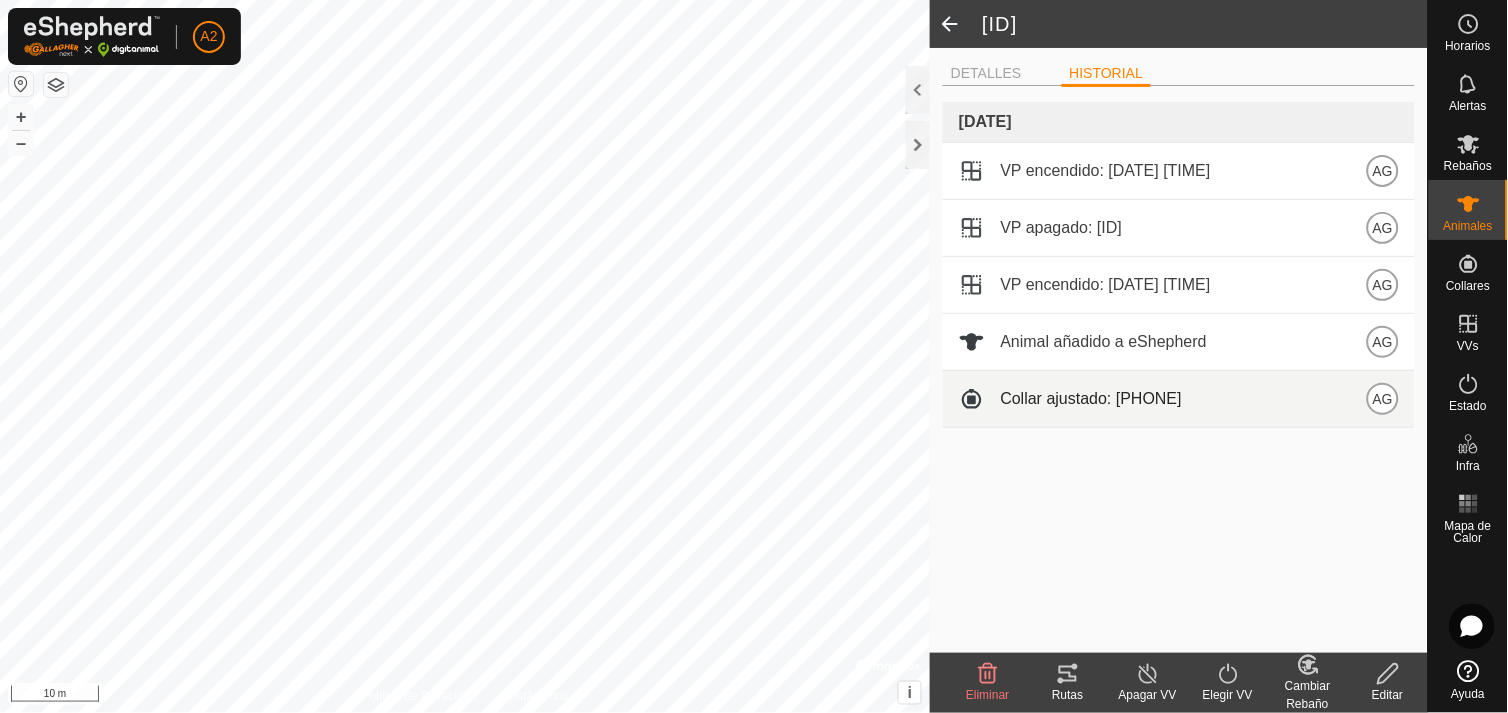 click on "Collar ajustado: [PHONE]" at bounding box center (1091, 399) 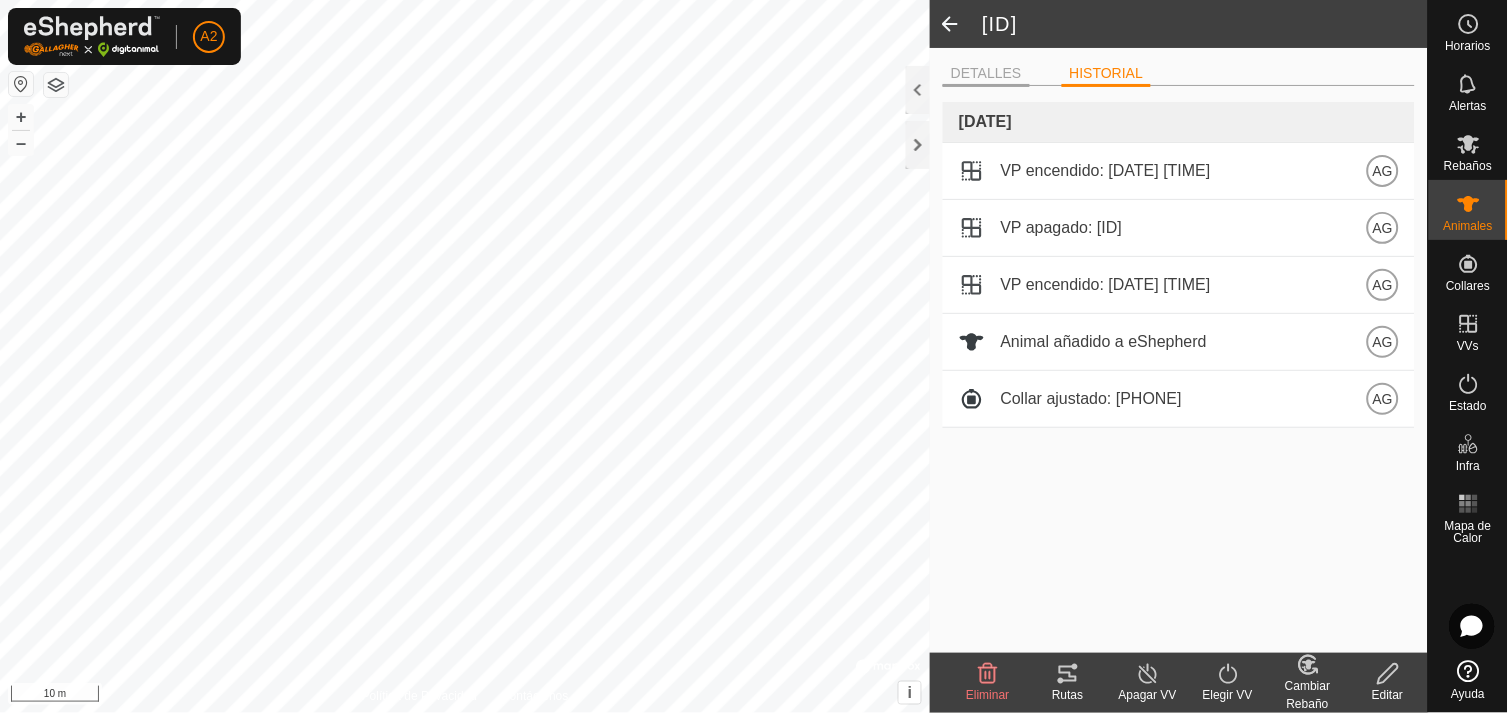 click on "DETALLES" 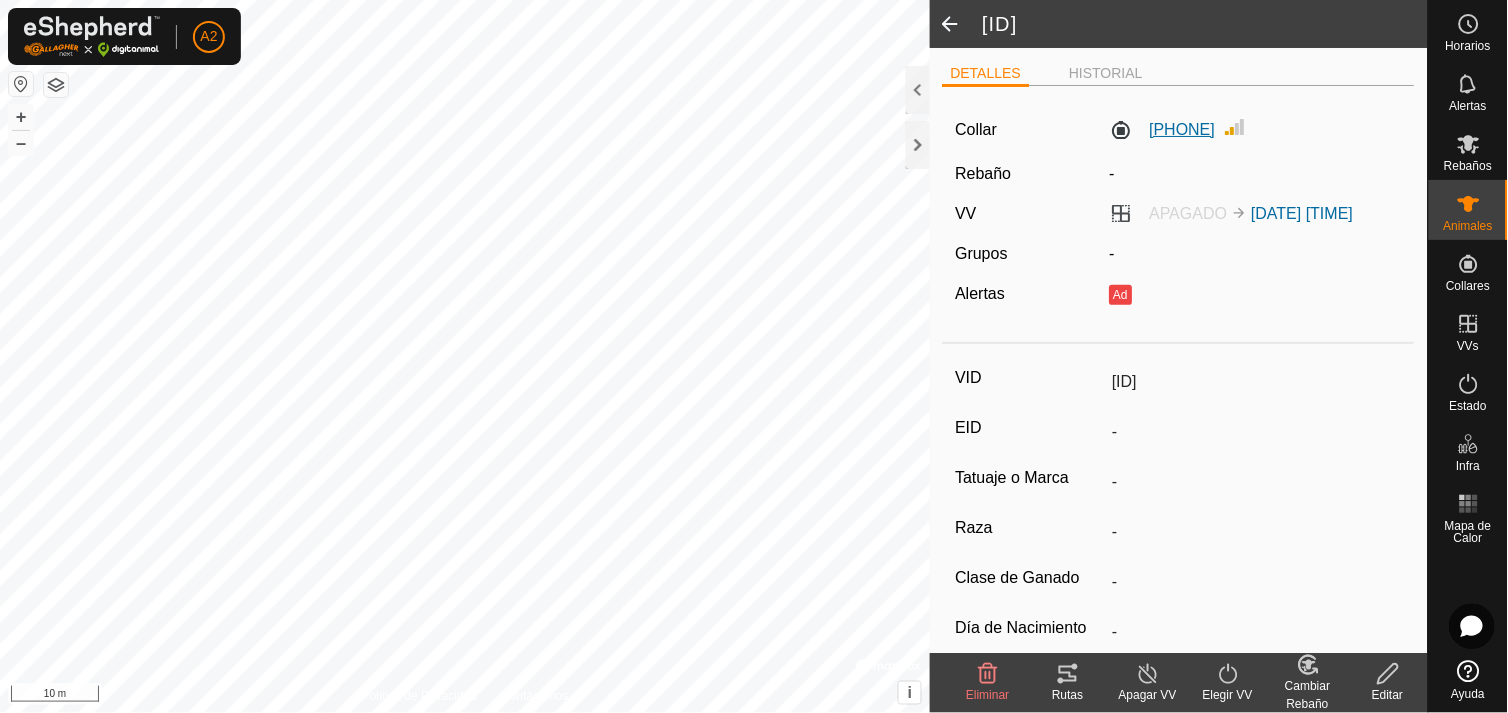click on "[PHONE]" 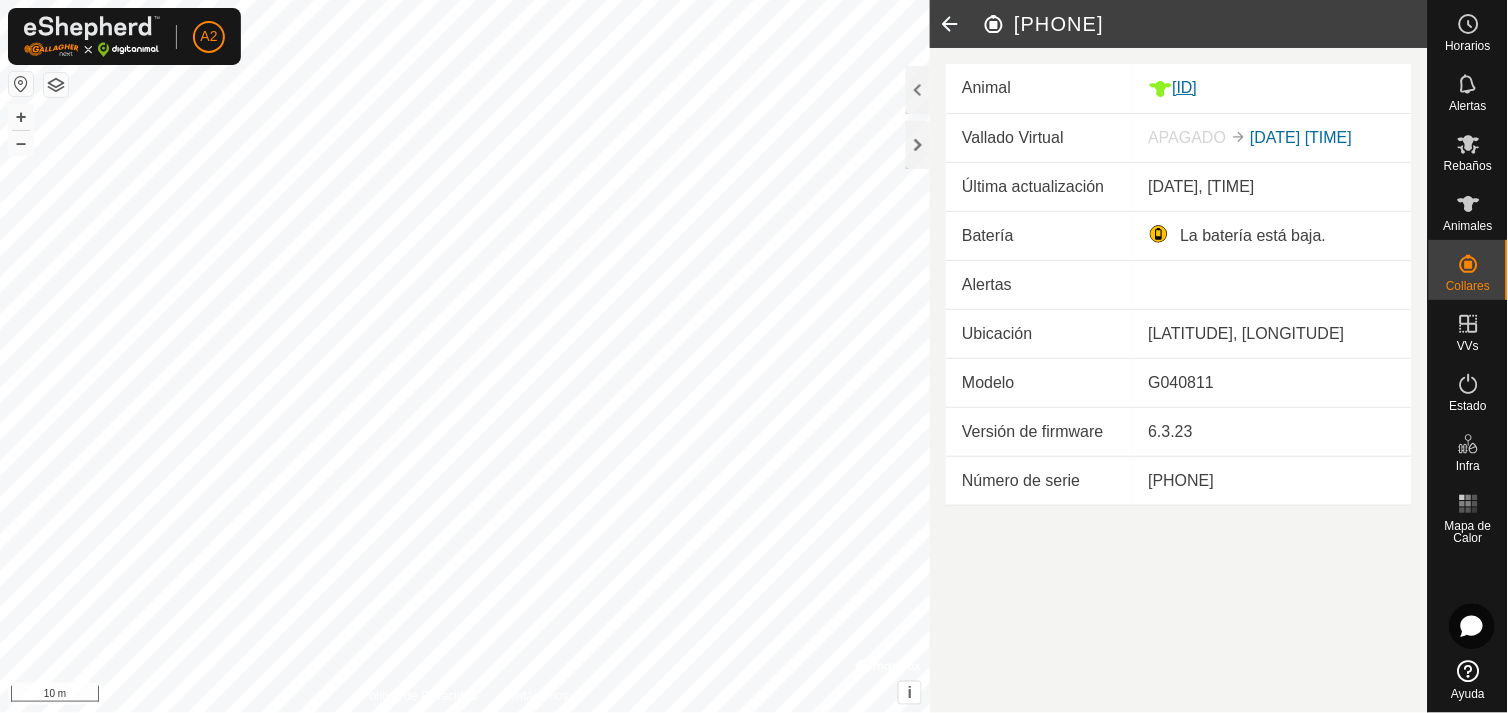 click on "[ID]" at bounding box center [1272, 88] 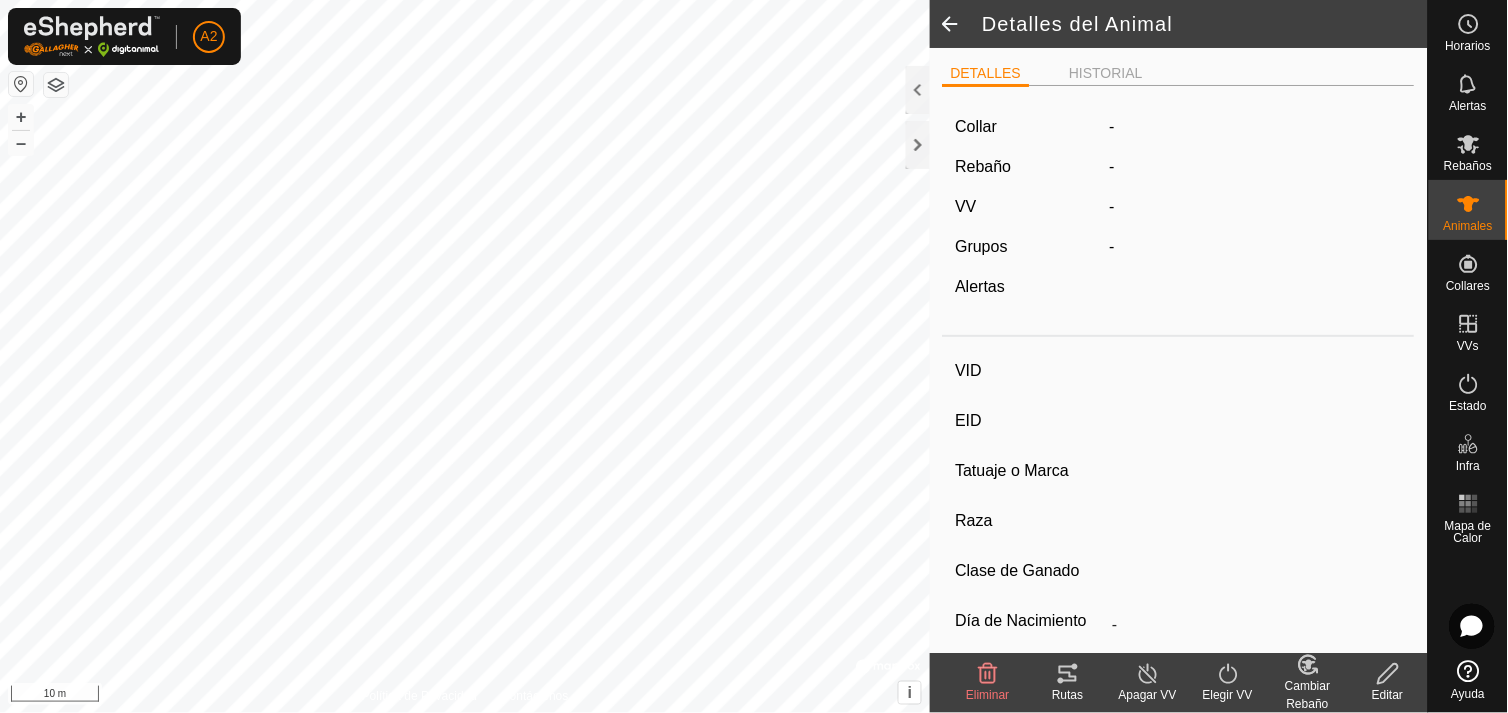 type on "[ID]" 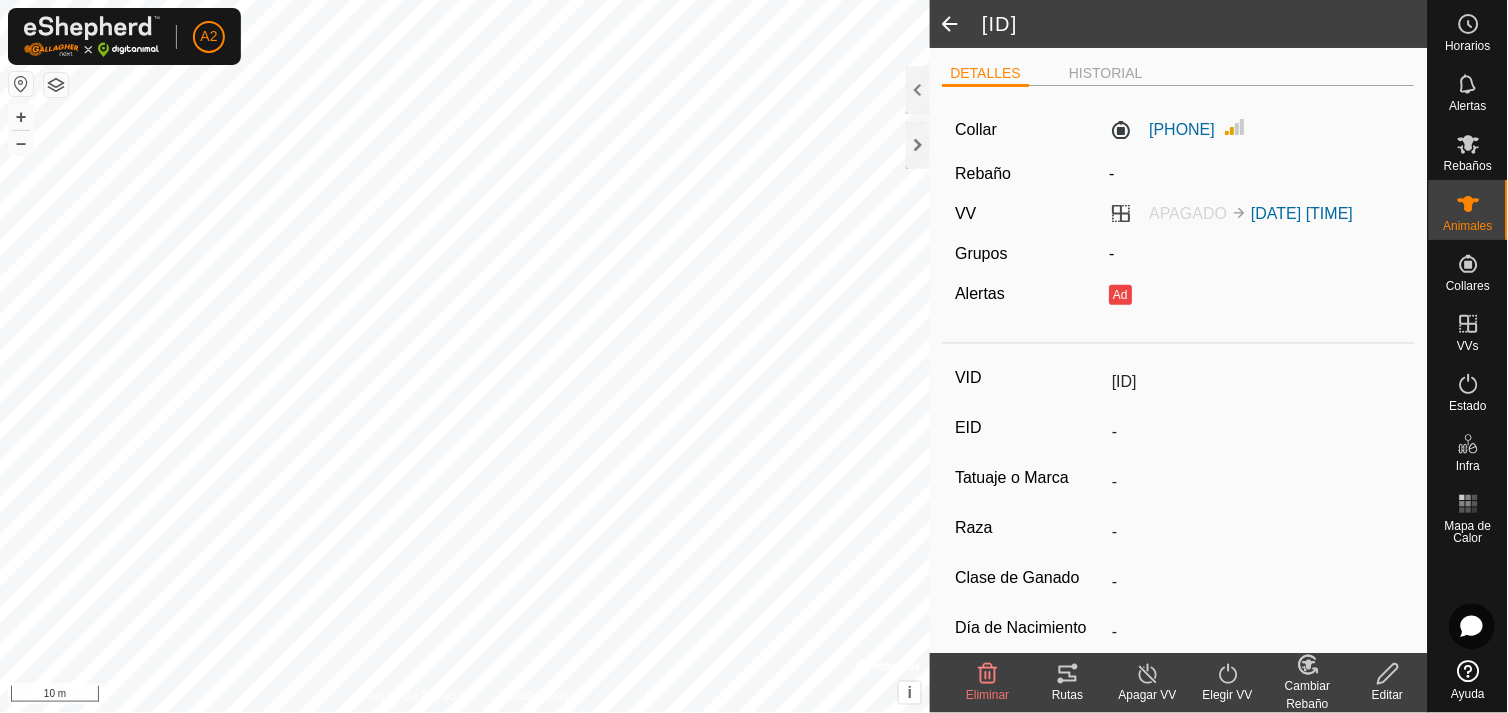 click 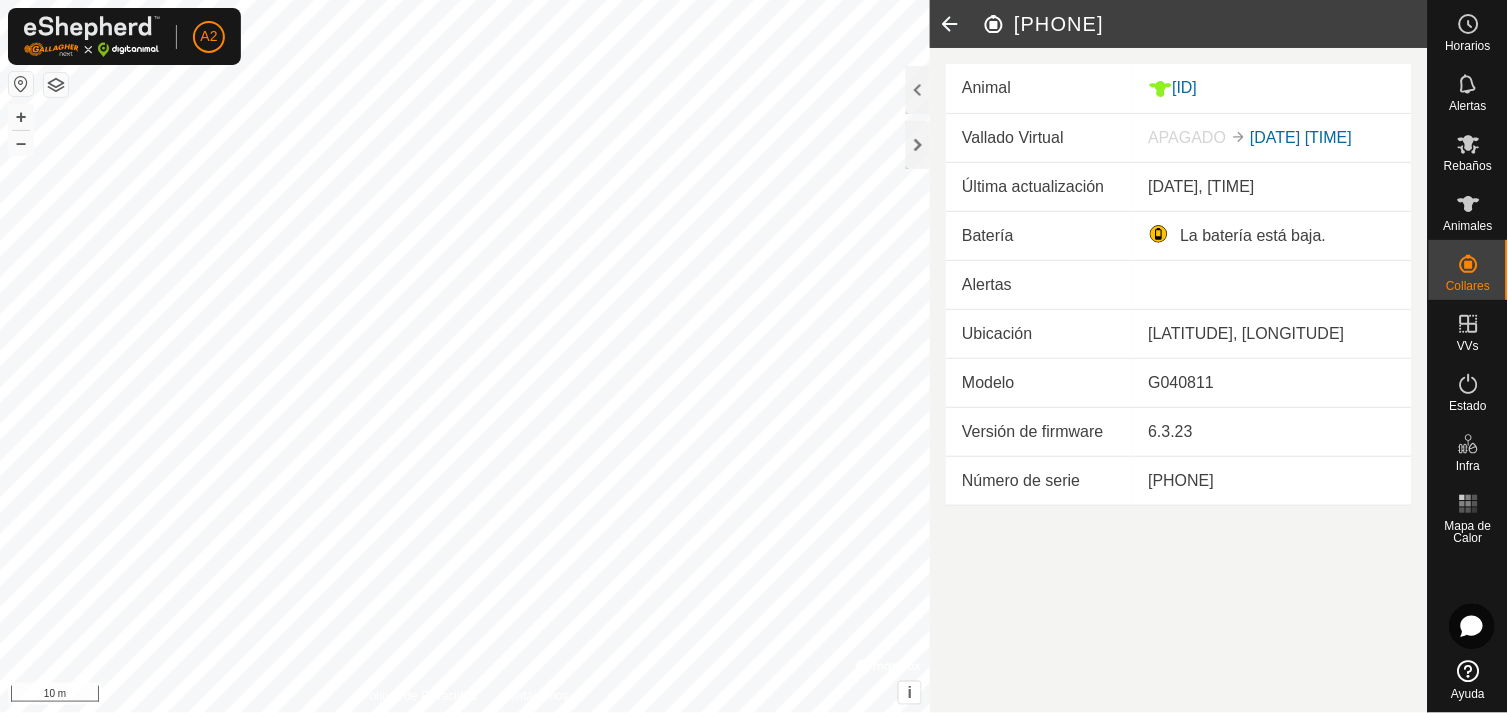 click 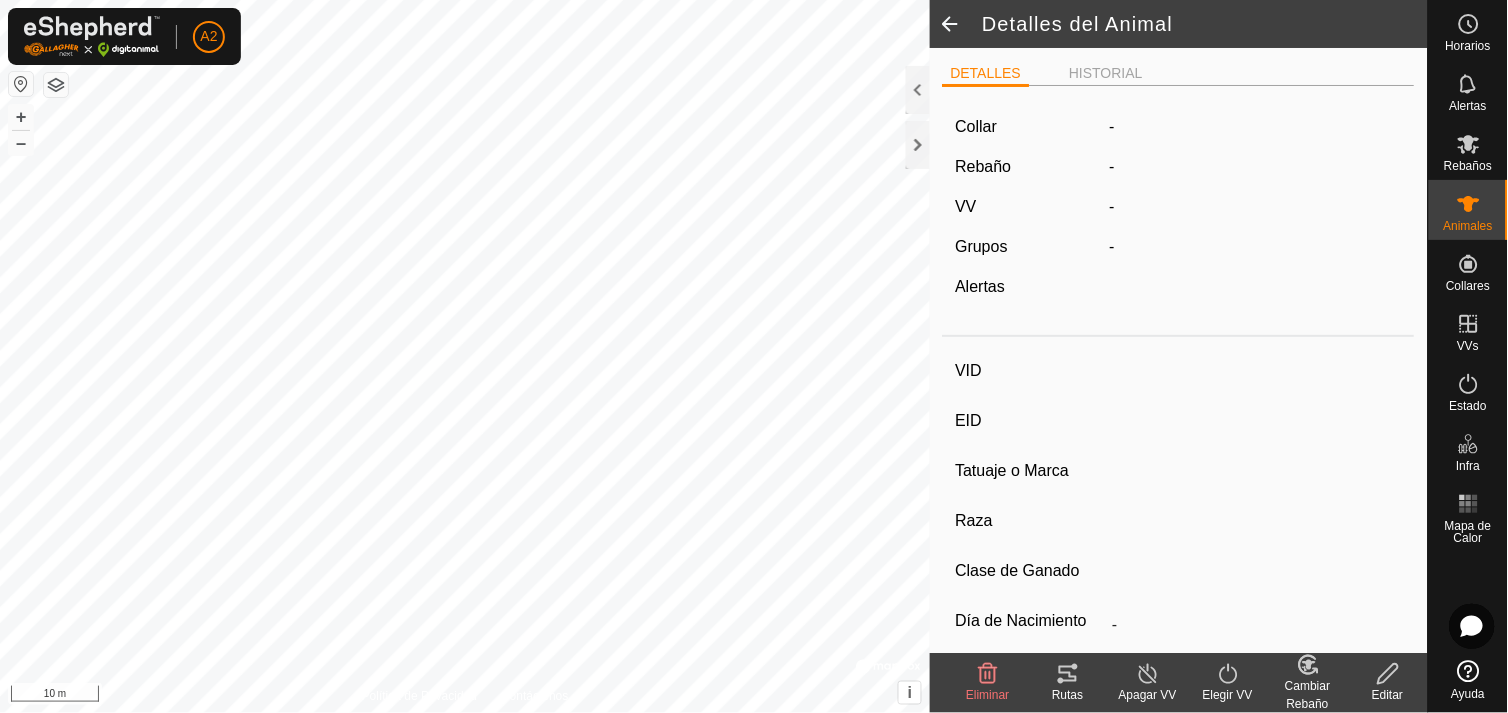 type on "[ID]" 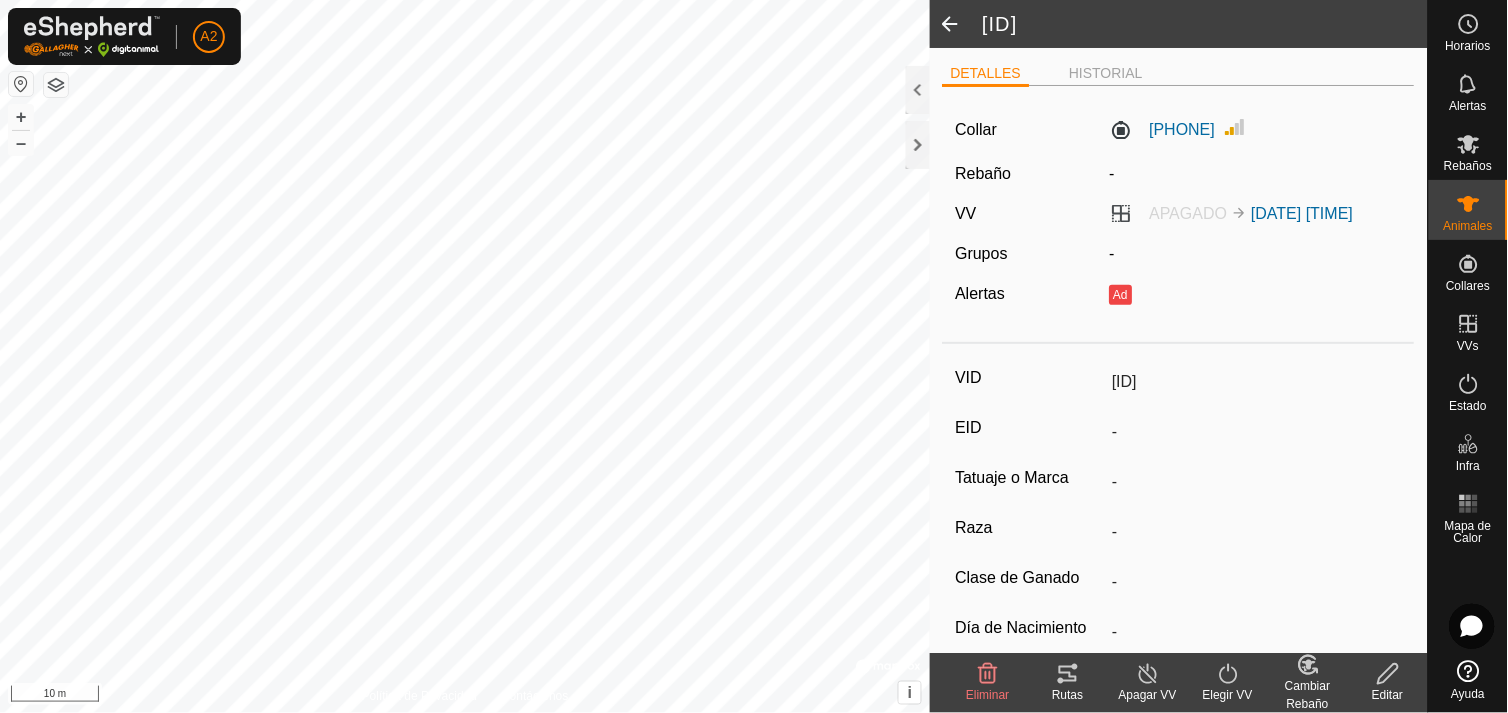 click 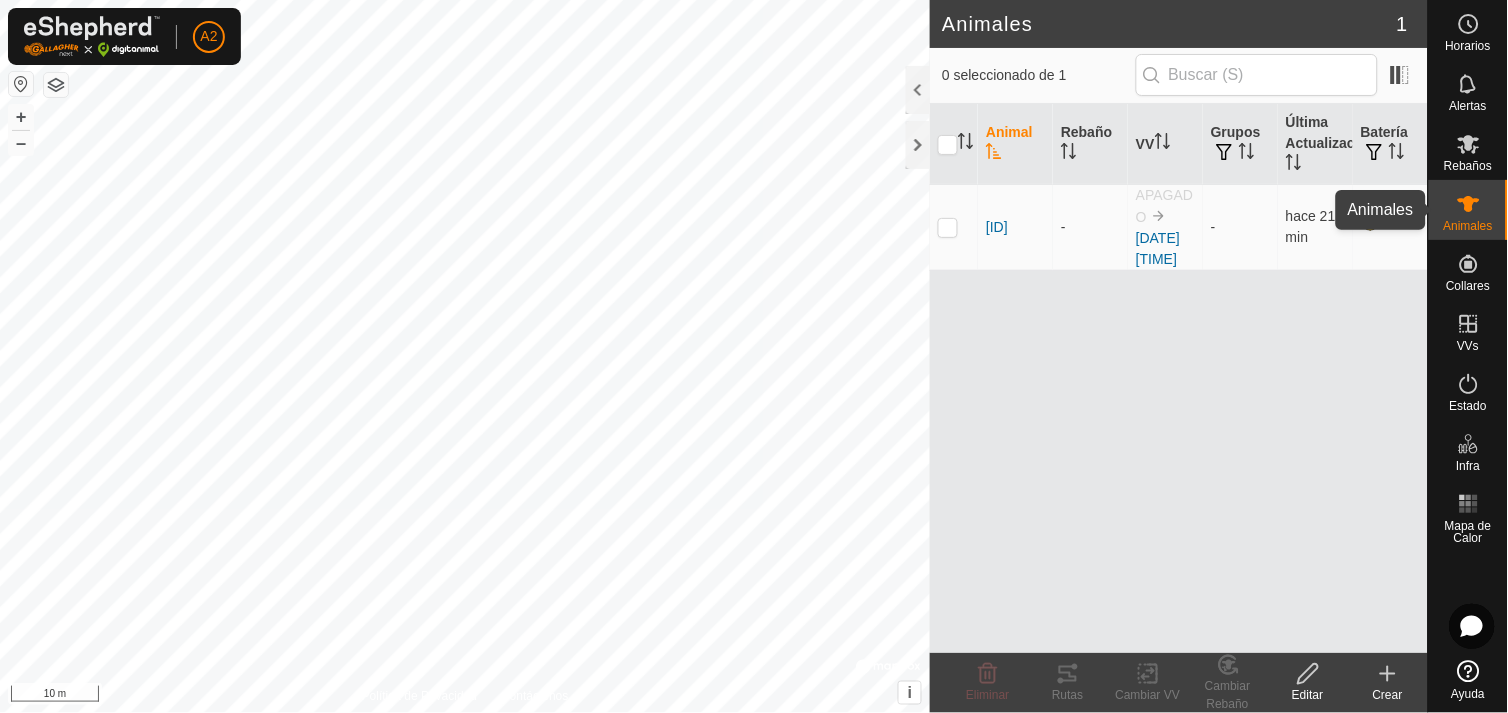 click 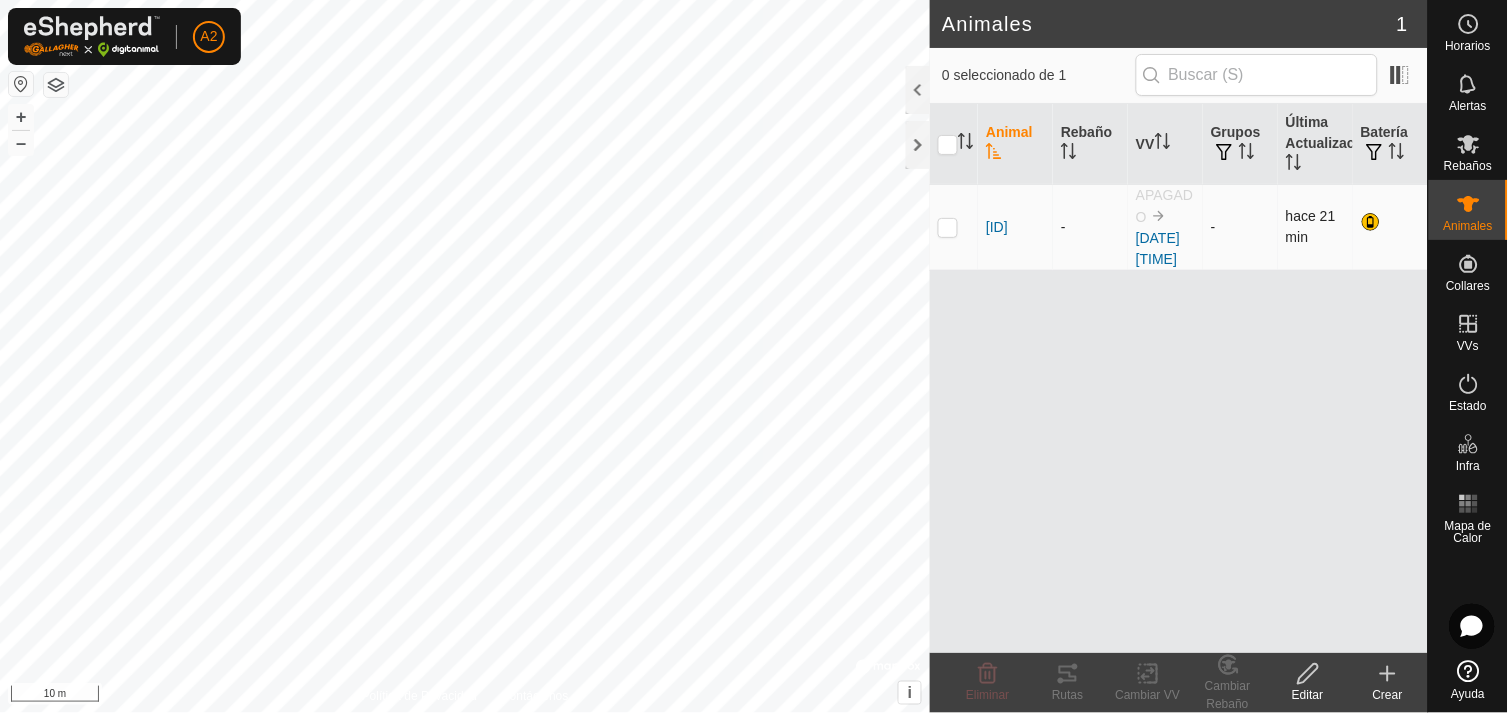 click at bounding box center (948, 227) 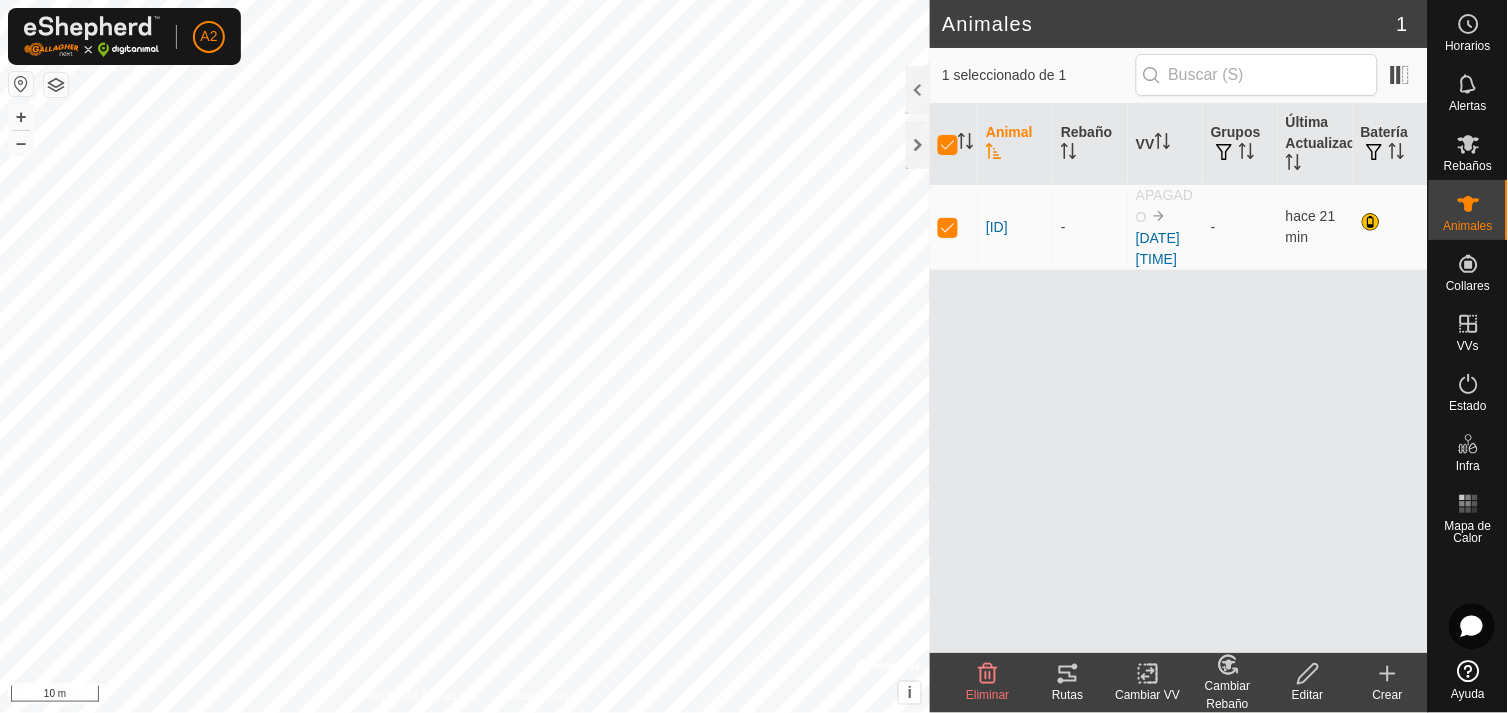 click on "Cambiar VV" 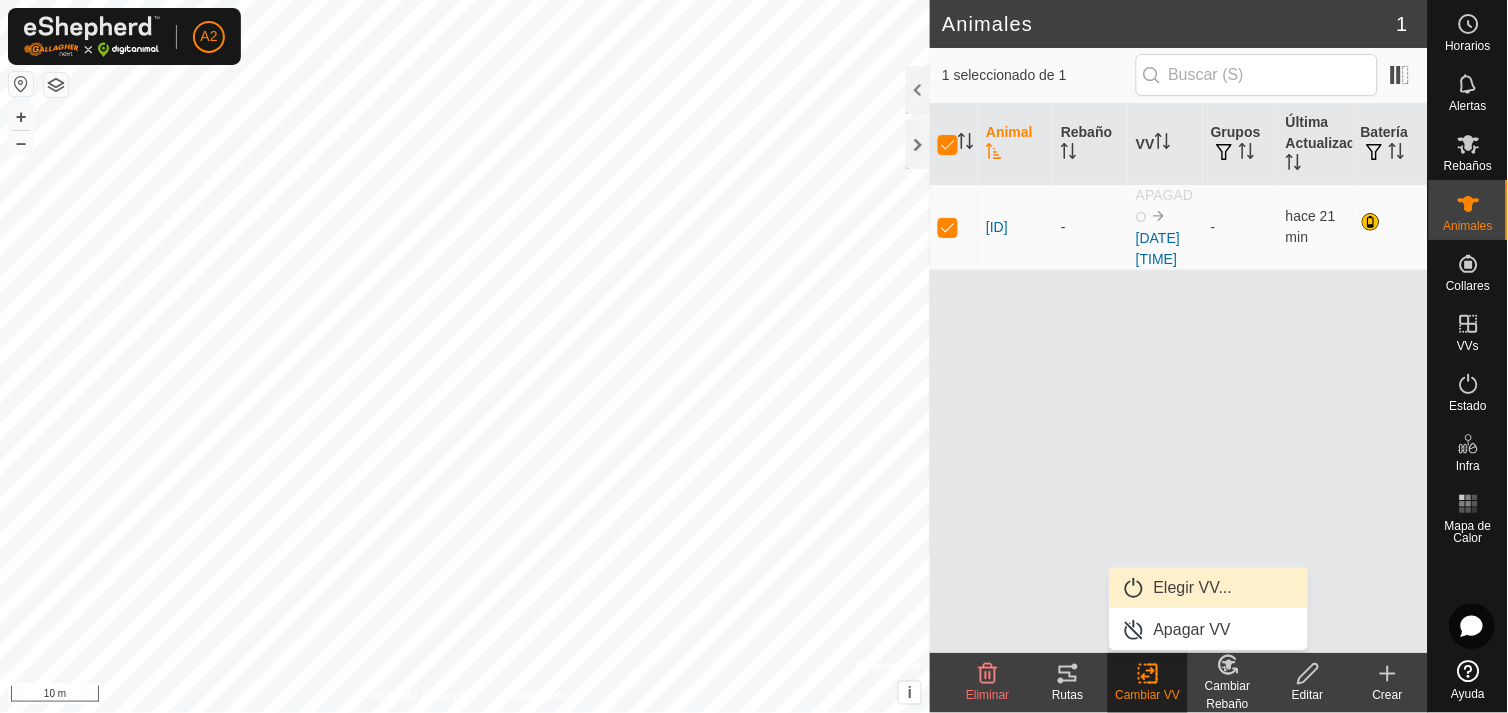 click on "Elegir VV..." at bounding box center [1209, 588] 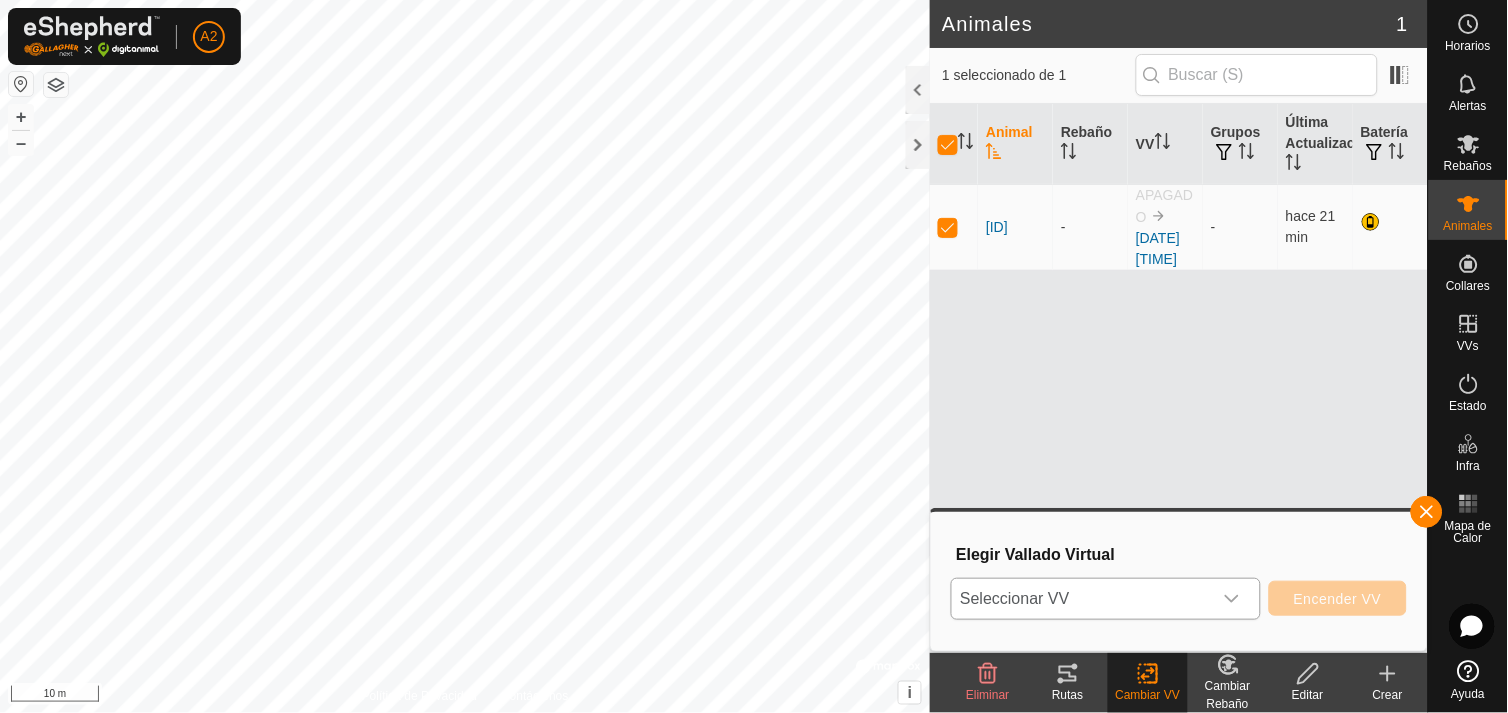 click 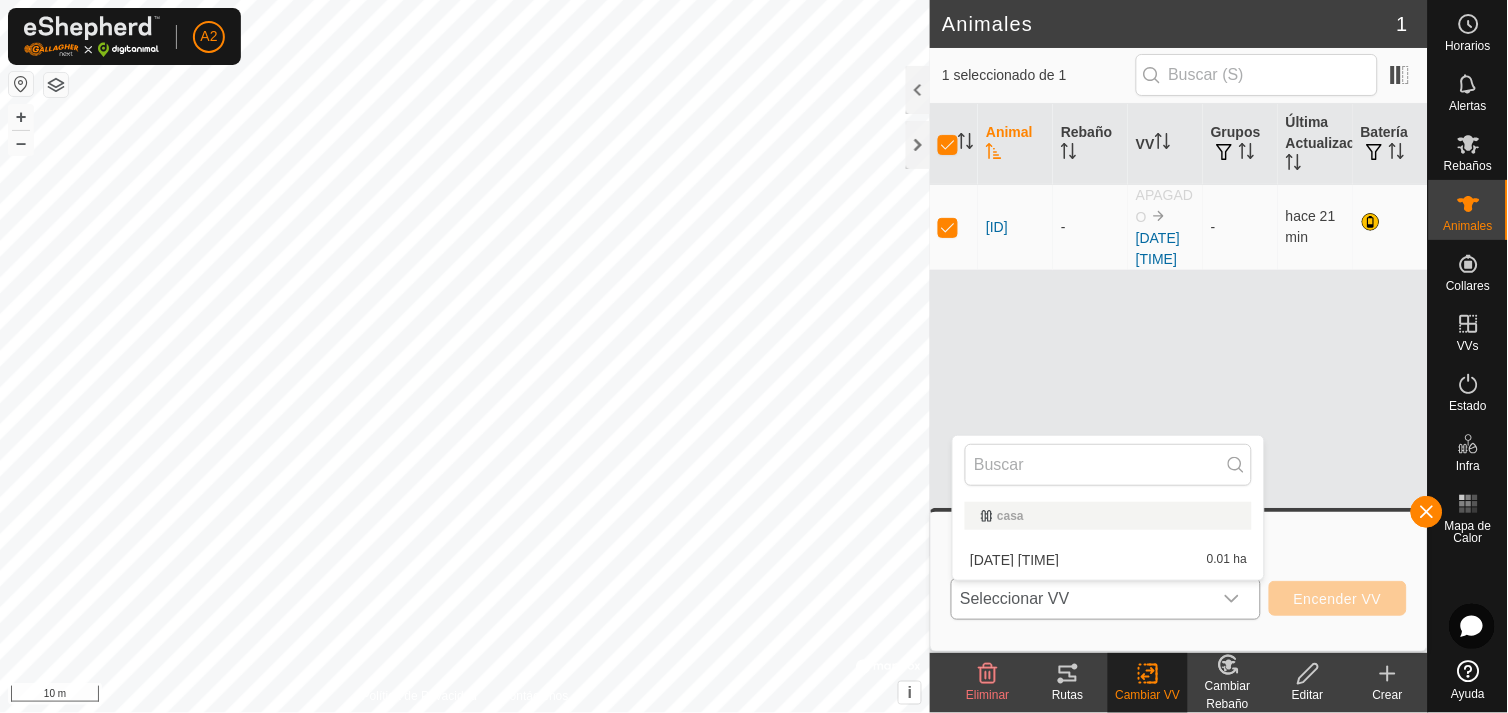 click on "casa" at bounding box center [1108, 516] 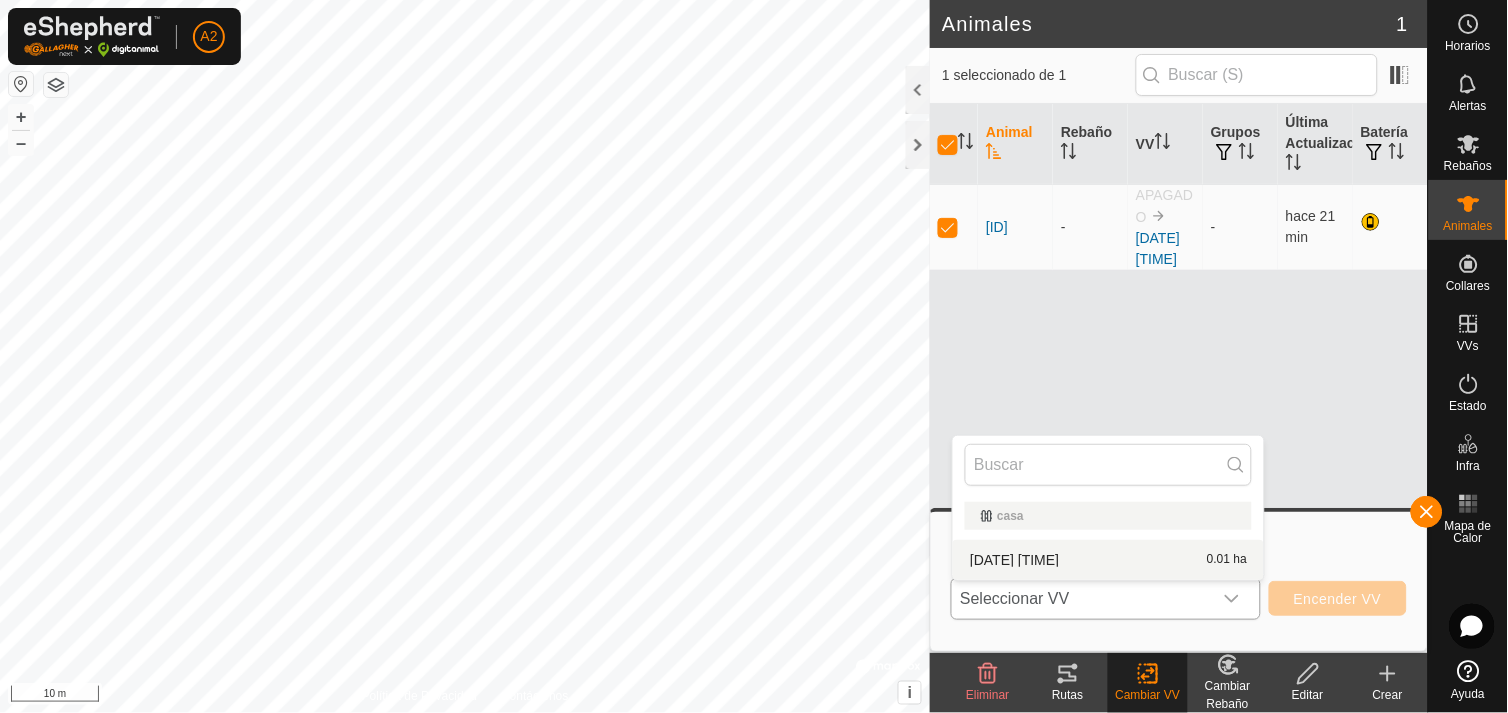 click on "[DATE] [TIME] 0.01 ha" at bounding box center [1108, 560] 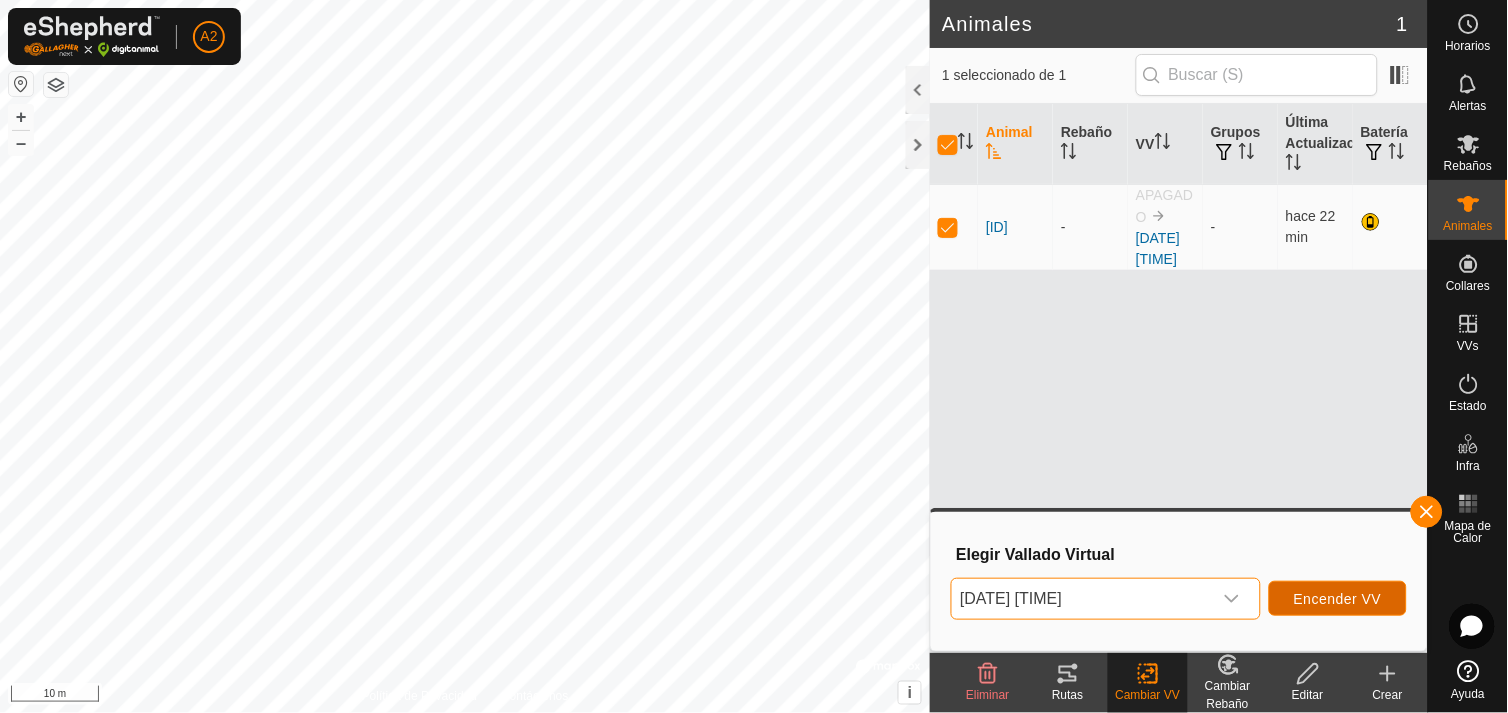 click on "Encender VV" at bounding box center [1338, 599] 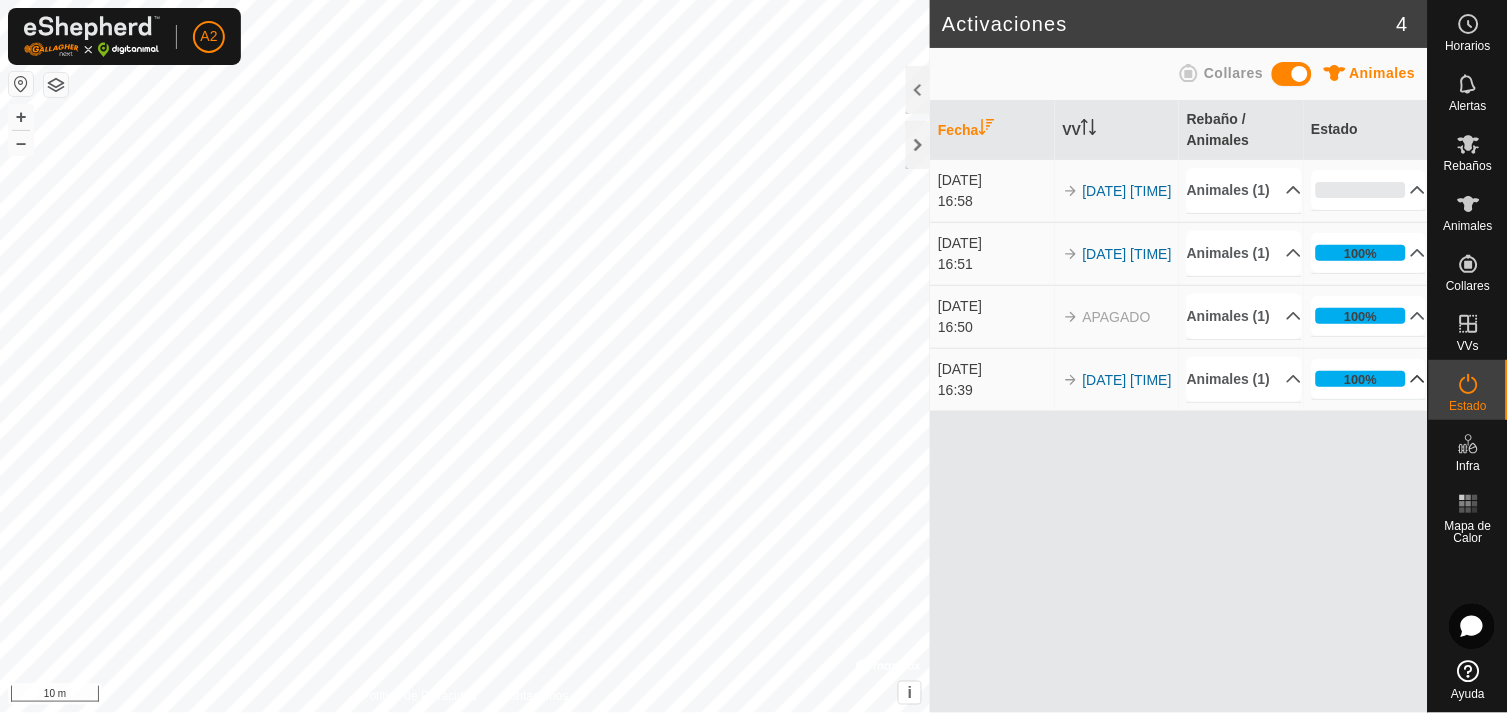 click on "100%" at bounding box center (1369, 379) 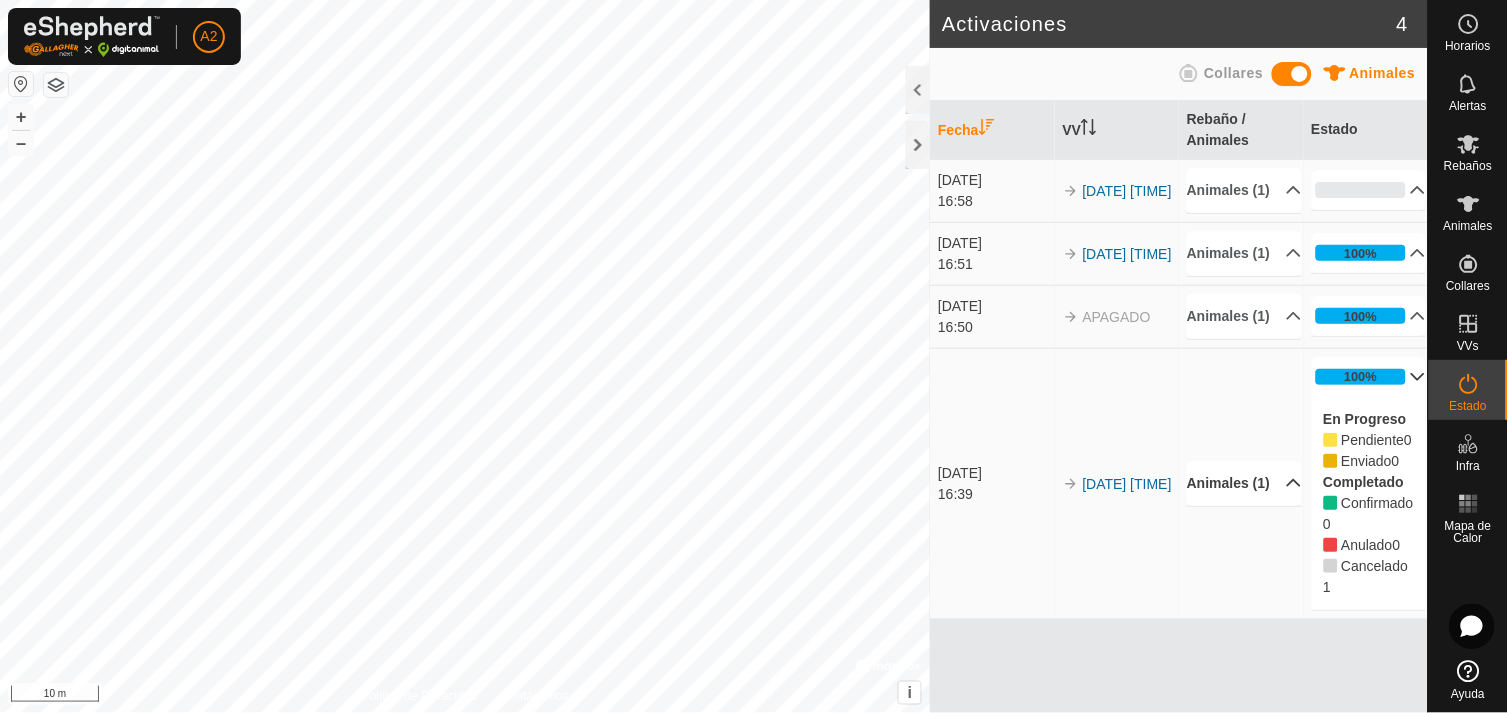 click on "Animales (1)" at bounding box center [1244, 483] 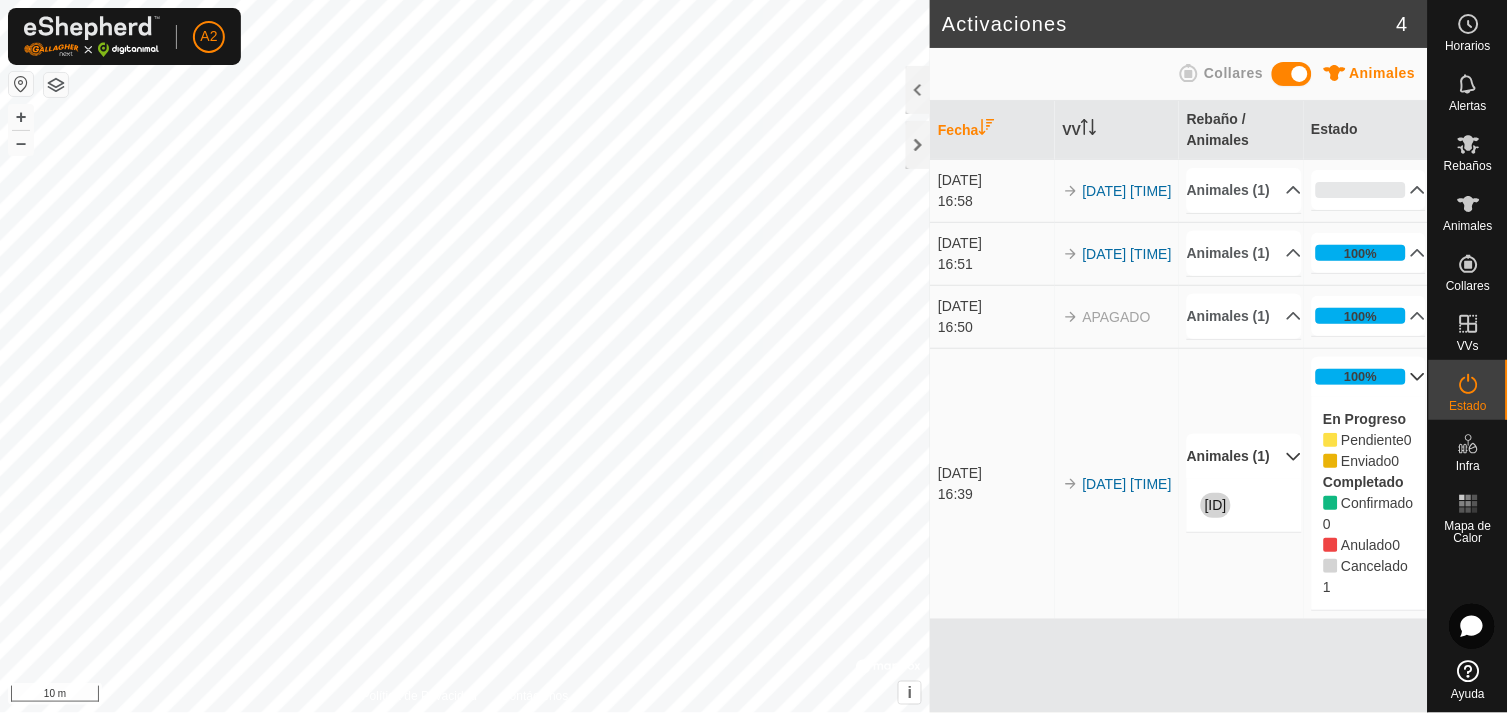 click on "[DATE] [TIME]" at bounding box center (1117, 483) 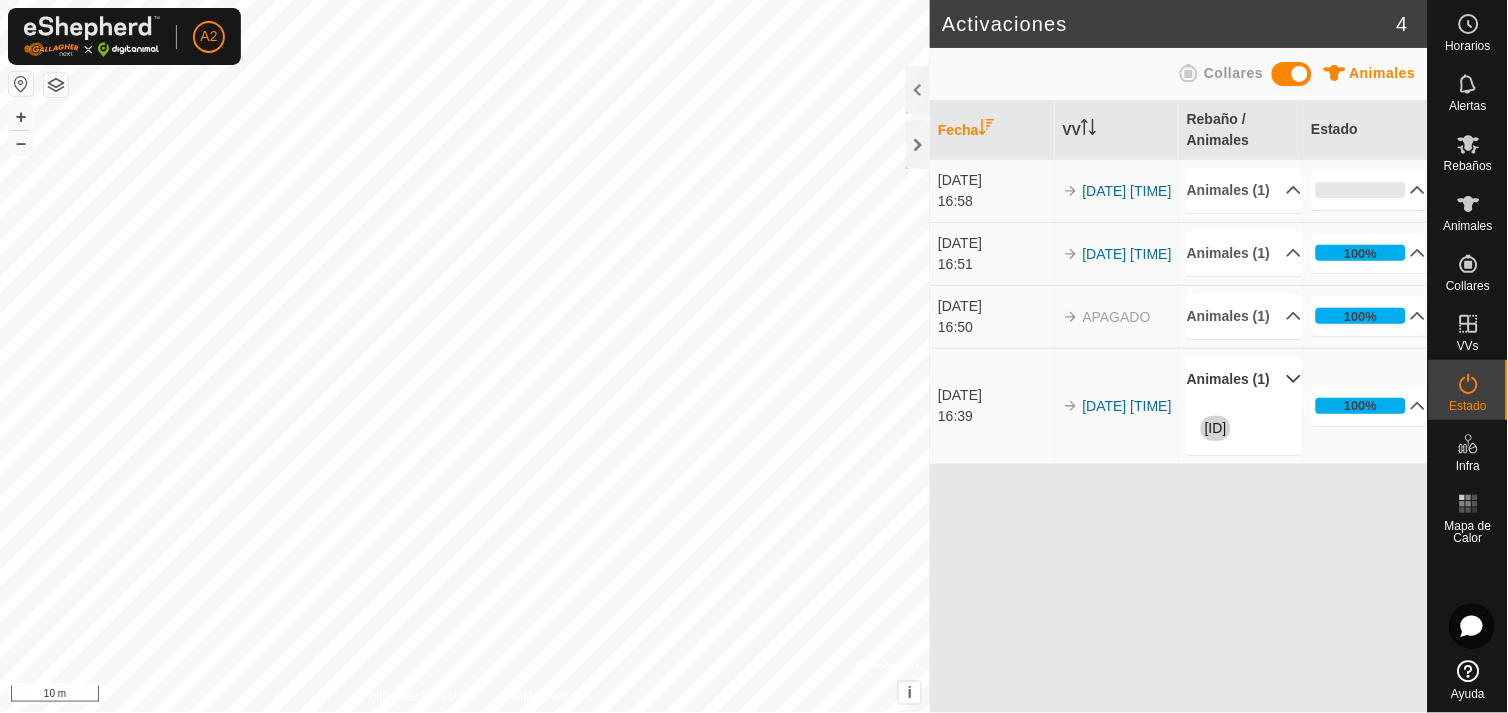 click on "Fecha VV Rebaño / Animales Estado [DATE] [TIME] [DATE] [TIME] Animales (1) [ID] 0% En Progreso Pendiente 1 Enviado 0 Completado Confirmado 0 Anulado 0 Cancelado 0 [DATE] [TIME] [DATE] [TIME] Animales (1) [ID] 100% En Progreso Pendiente 0 Enviado 0 Completado Confirmado 0 Anulado 0 Cancelado 1 [DATE] [TIME] APAGADO Animales (1) [ID] 100% En Progreso Pendiente 0 Enviado 0 Completado Confirmado 0 Anulado 0 Cancelado 1 [DATE] [TIME] [DATE] [TIME] Animales (1) [ID] 100% En Progreso Pendiente 0 Enviado 0 Completado Confirmado 0 Anulado 0 Cancelado 1" at bounding box center [1179, 407] 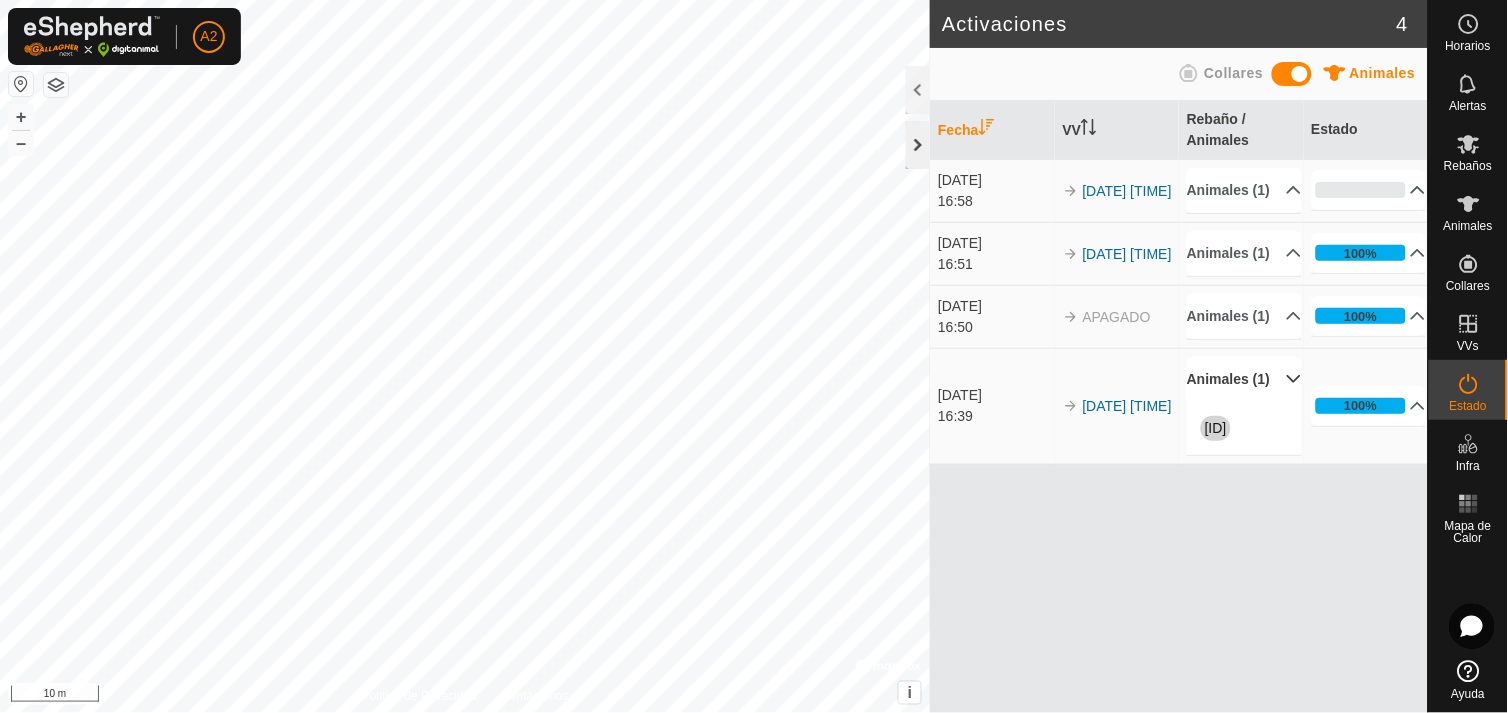 click 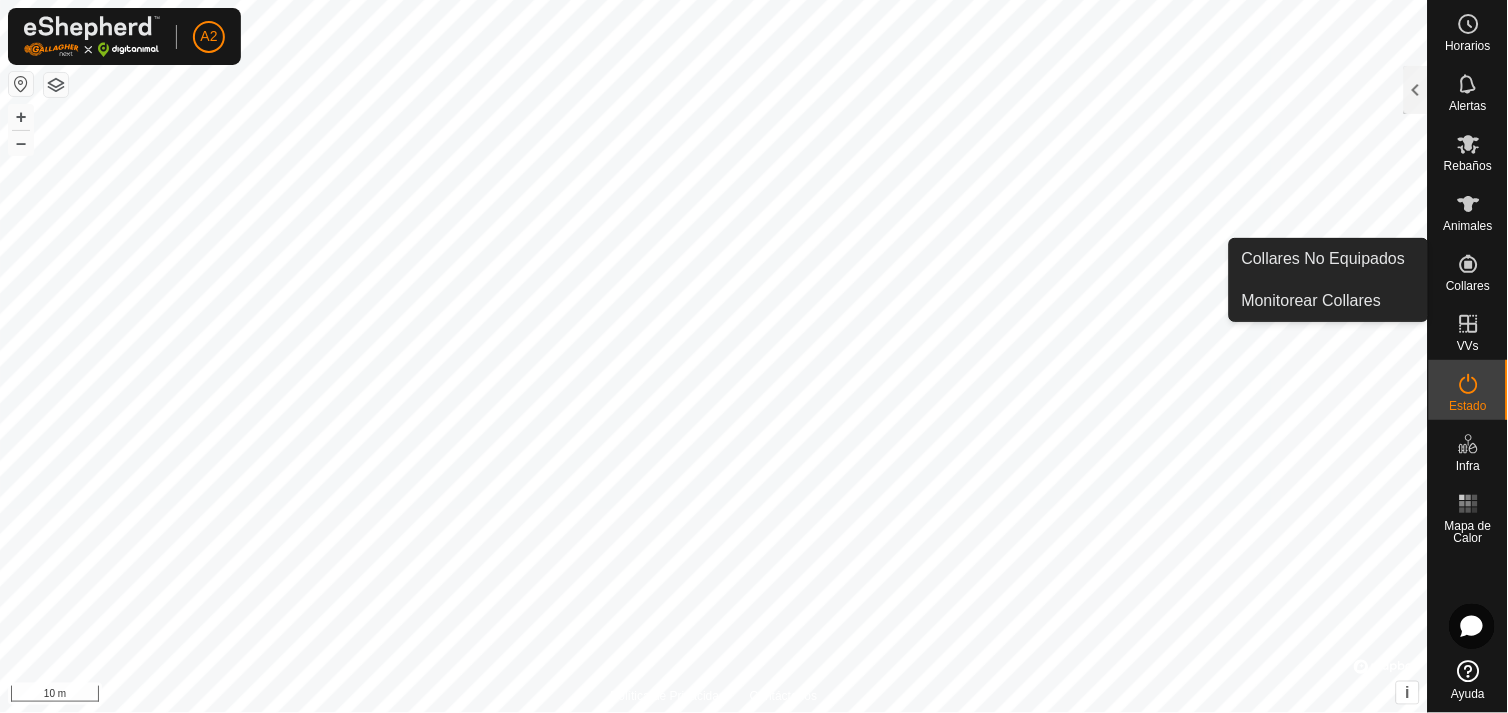 click at bounding box center [1469, 264] 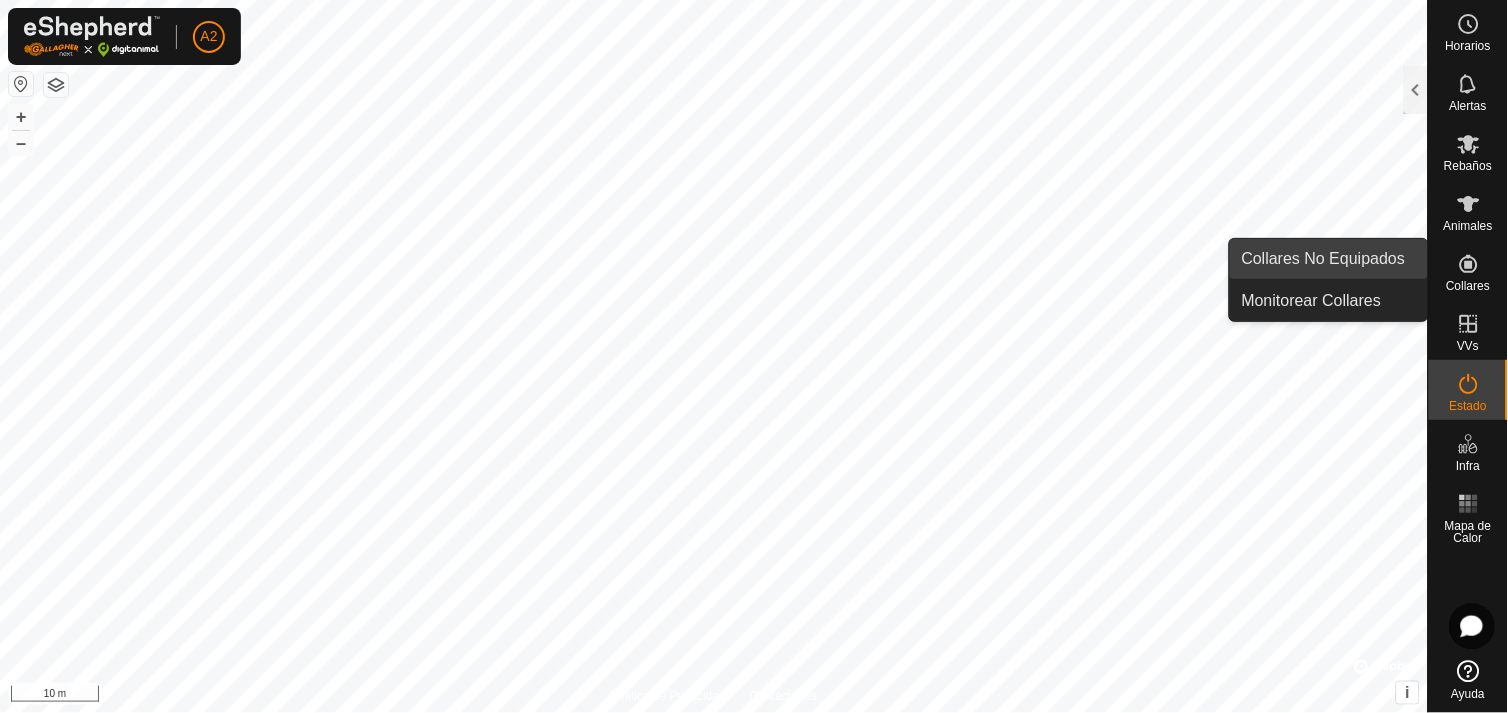click on "Collares No Equipados" at bounding box center [1329, 259] 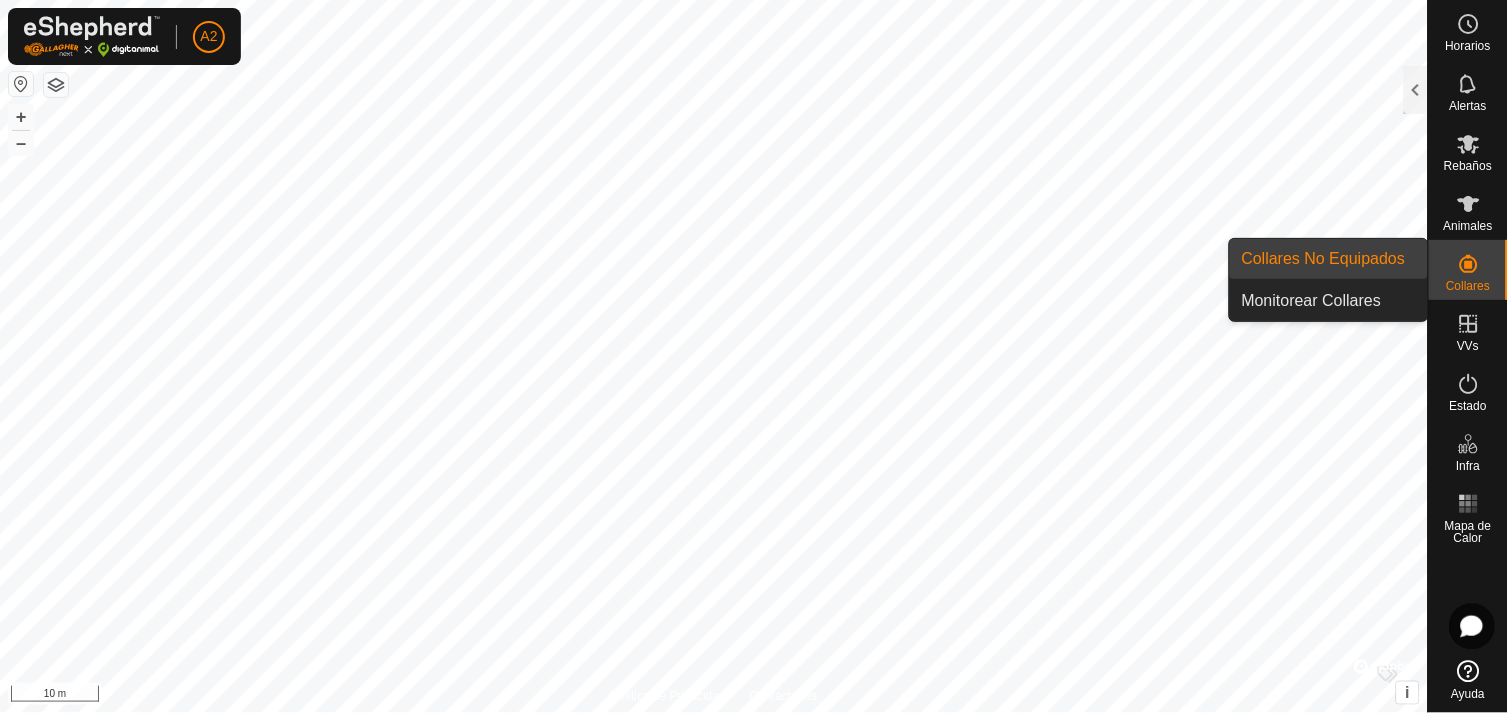 click on "Collares No Equipados" at bounding box center (1329, 259) 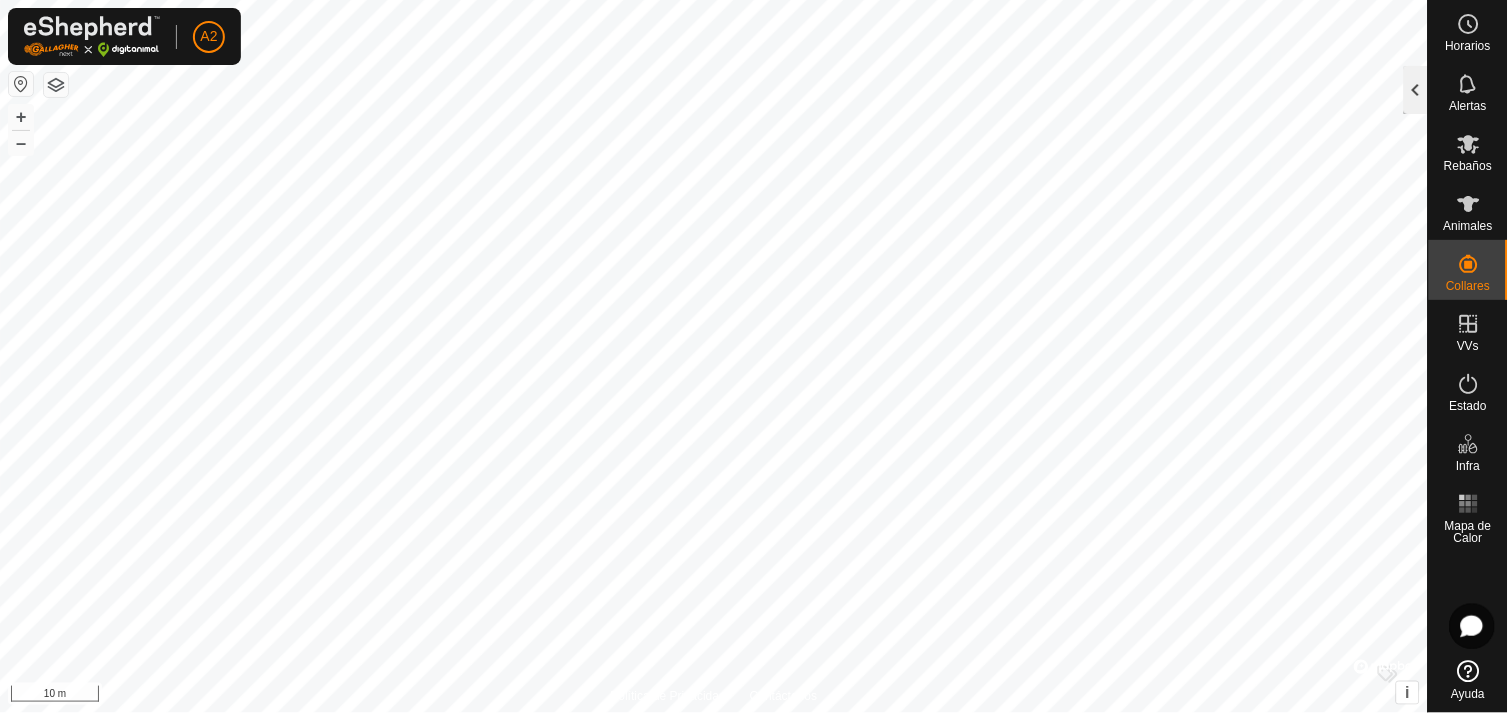 click 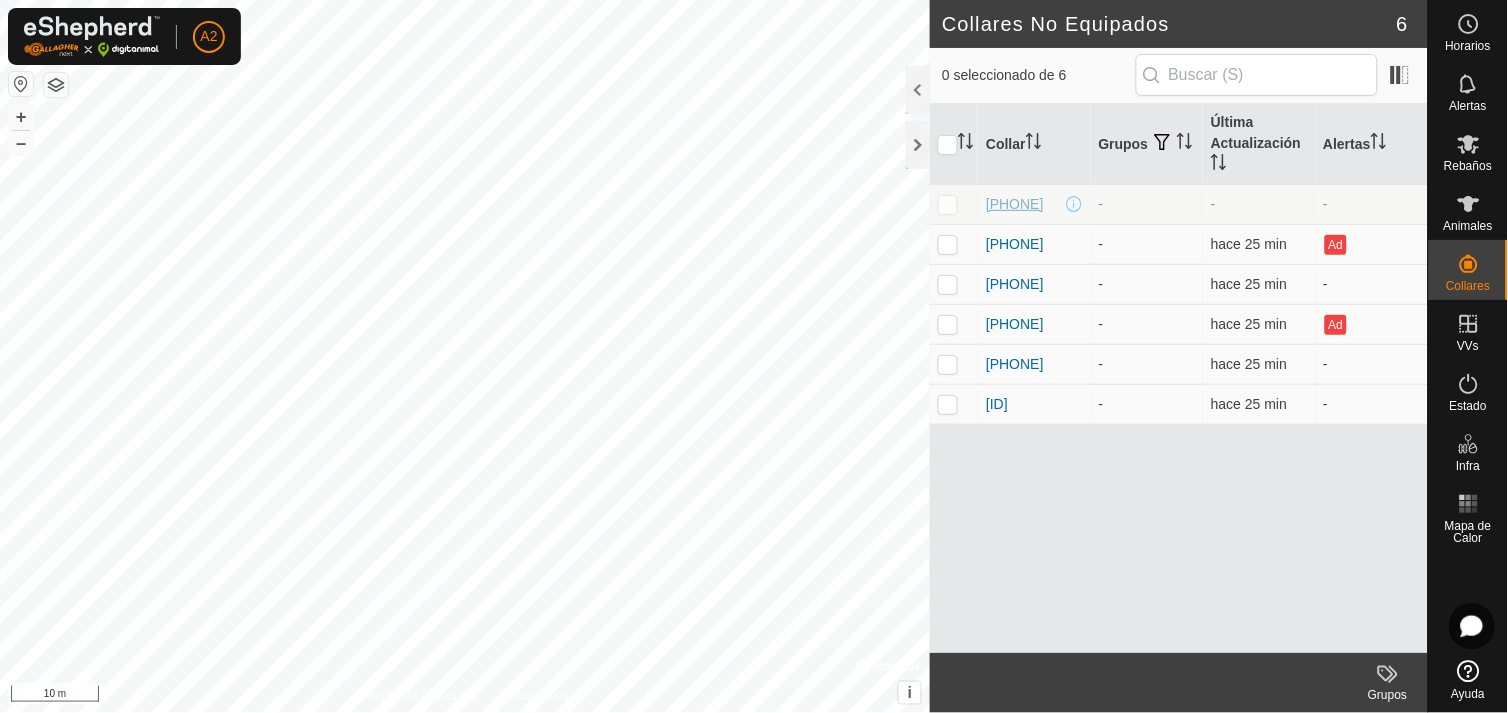 click on "[PHONE]" at bounding box center [1015, 204] 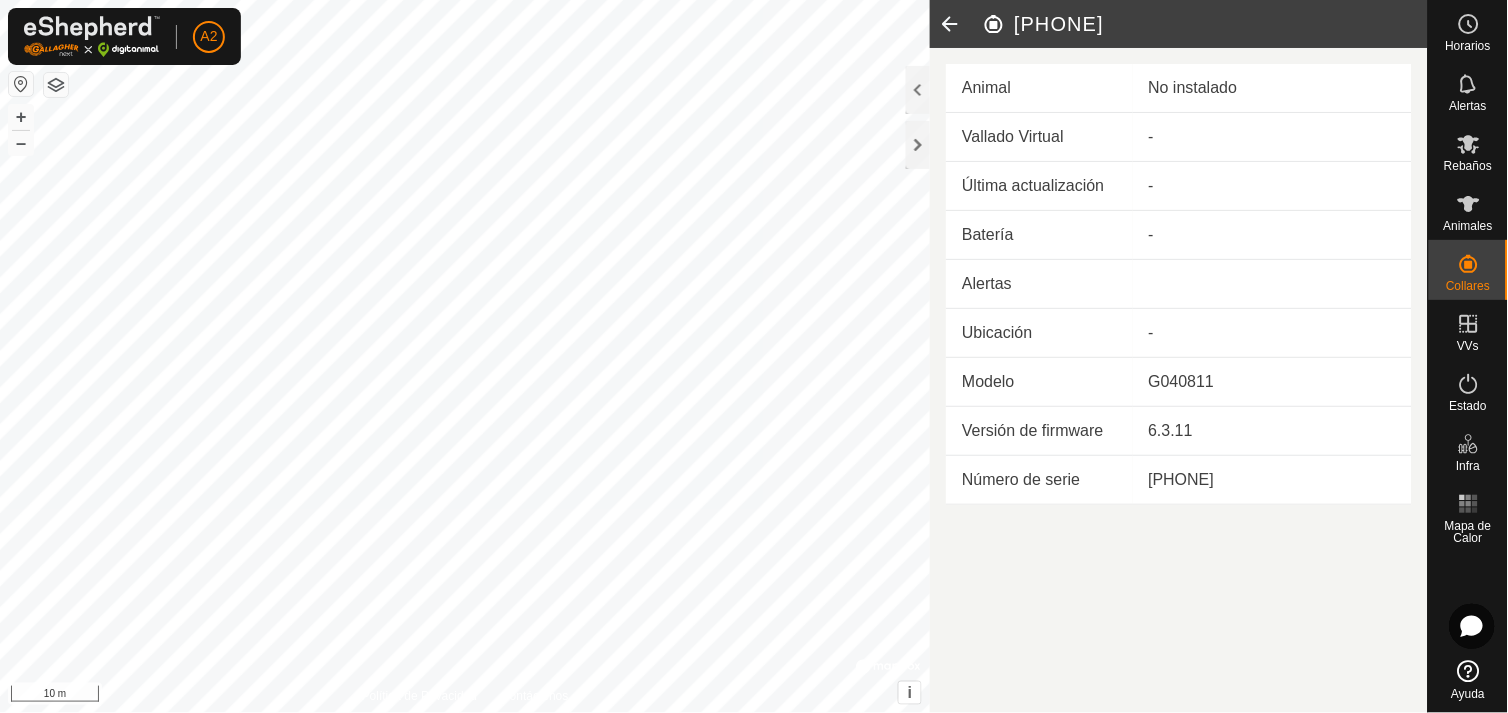 click 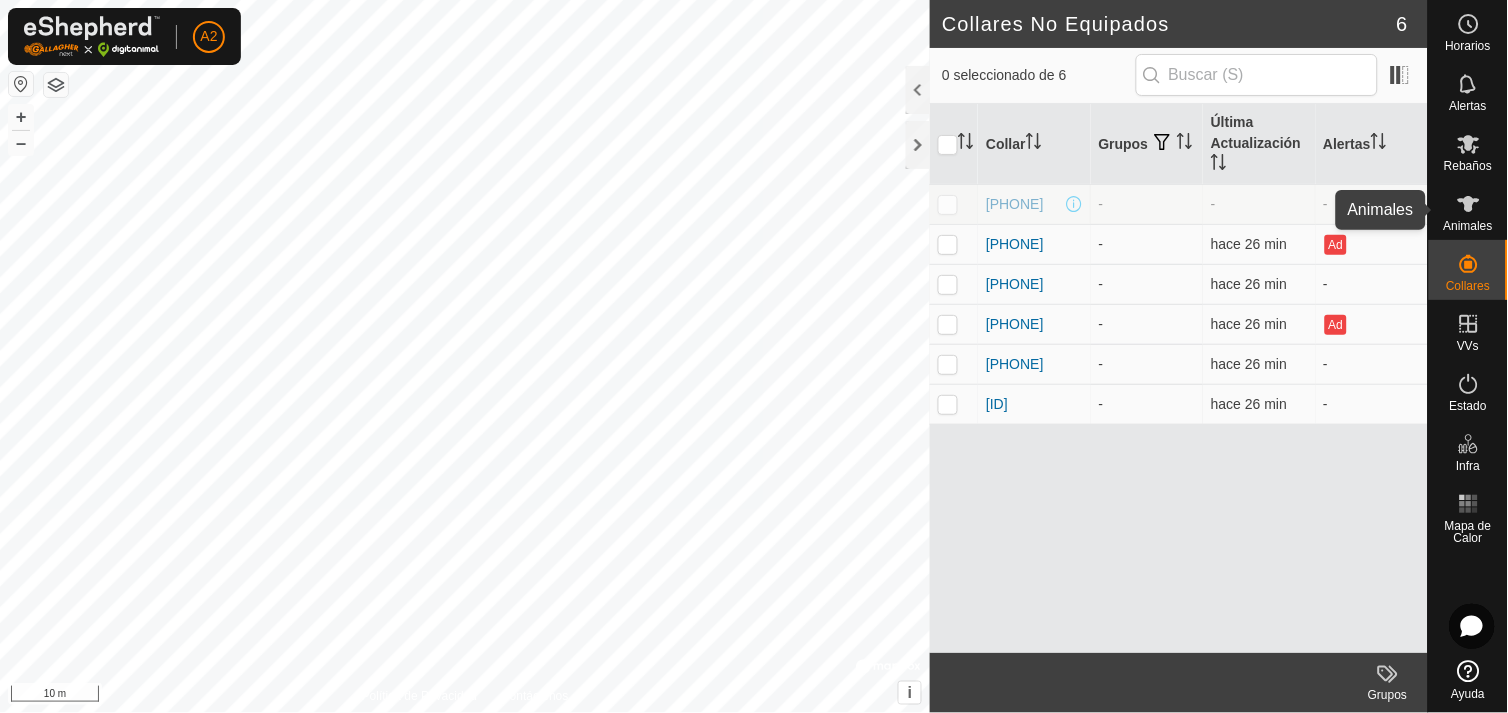 click 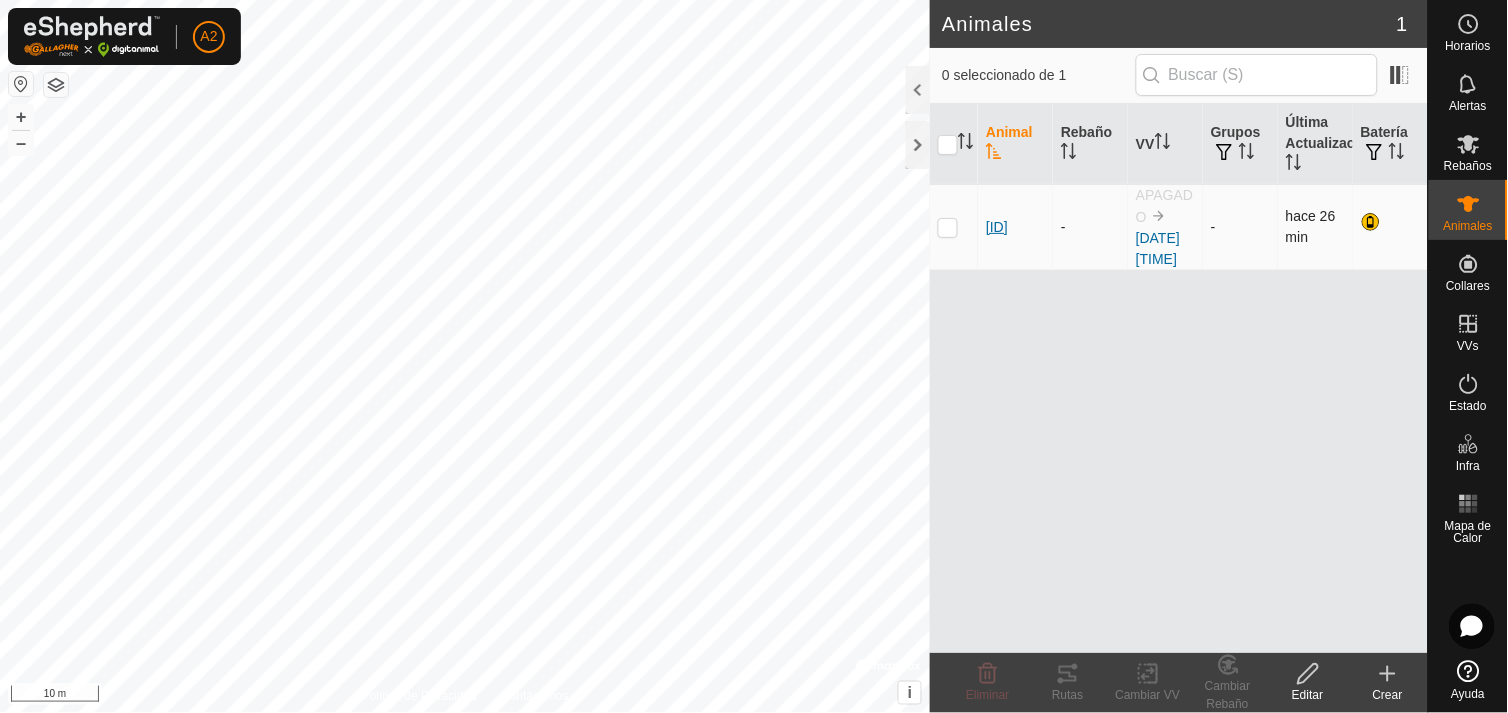 click on "[ID]" at bounding box center [997, 227] 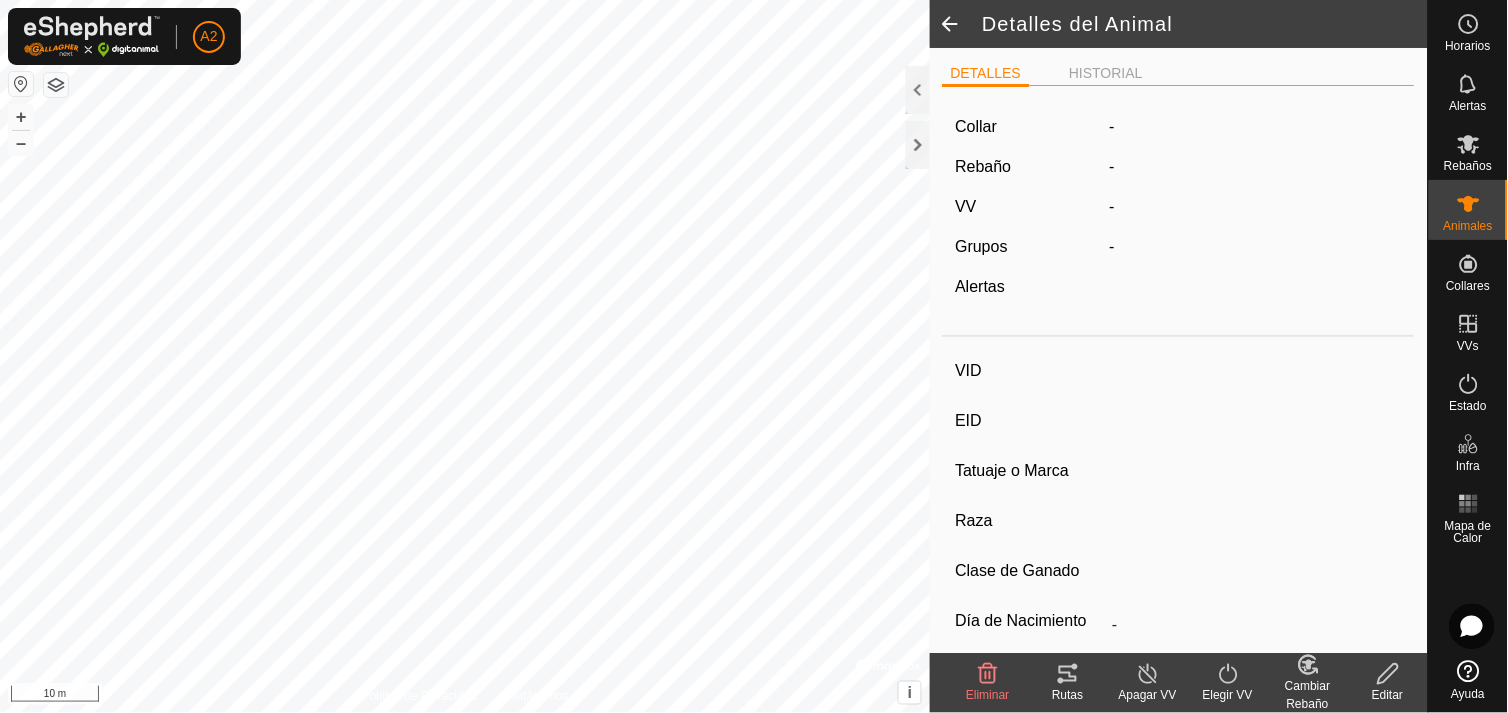 type on "[ID]" 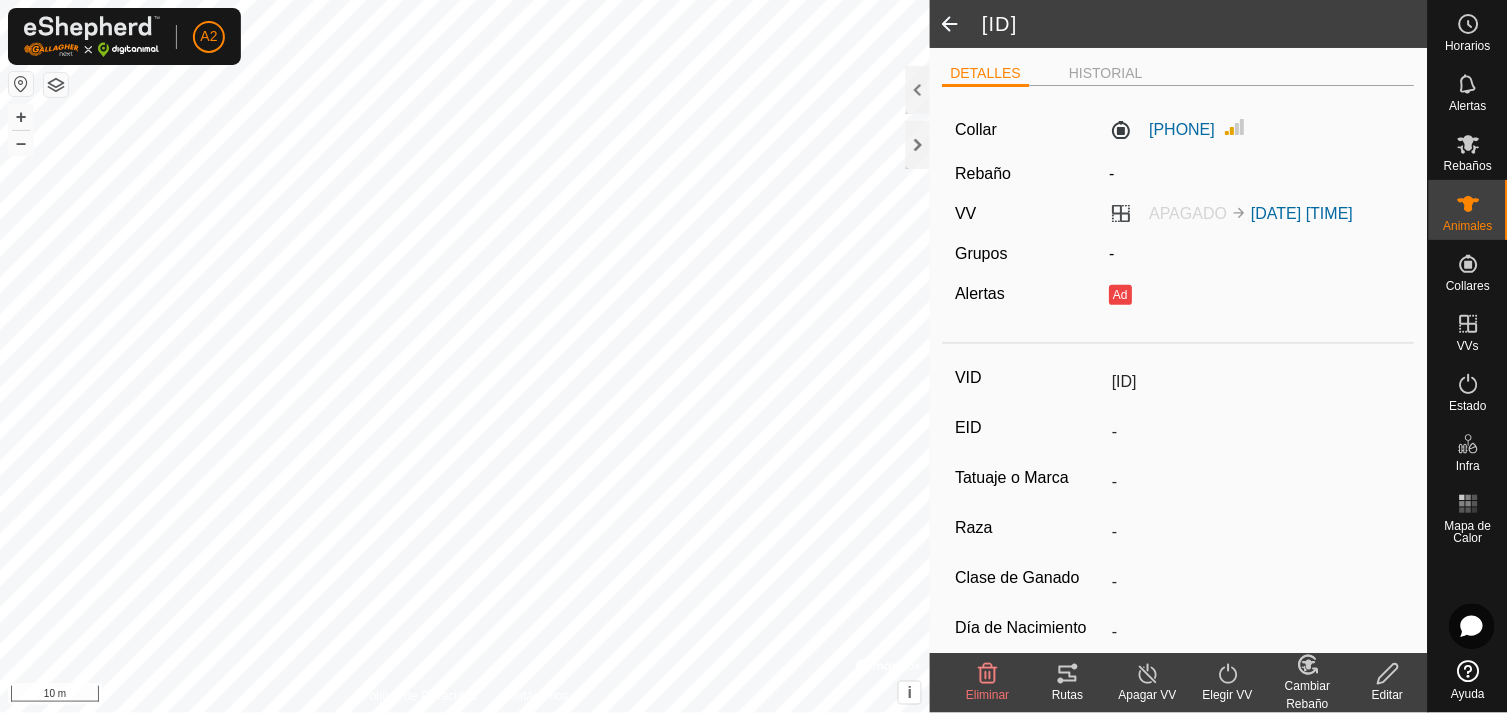 click 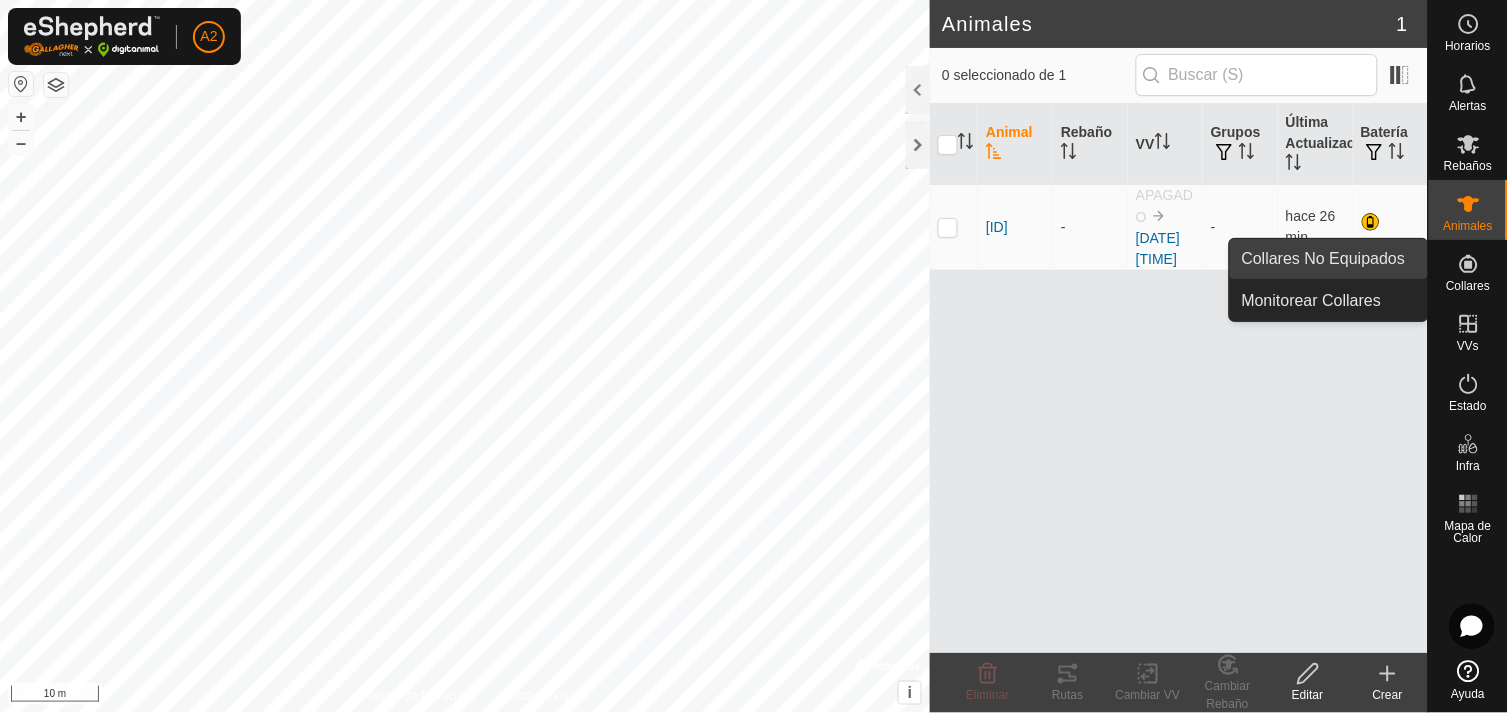 click on "Collares No Equipados" at bounding box center (1329, 259) 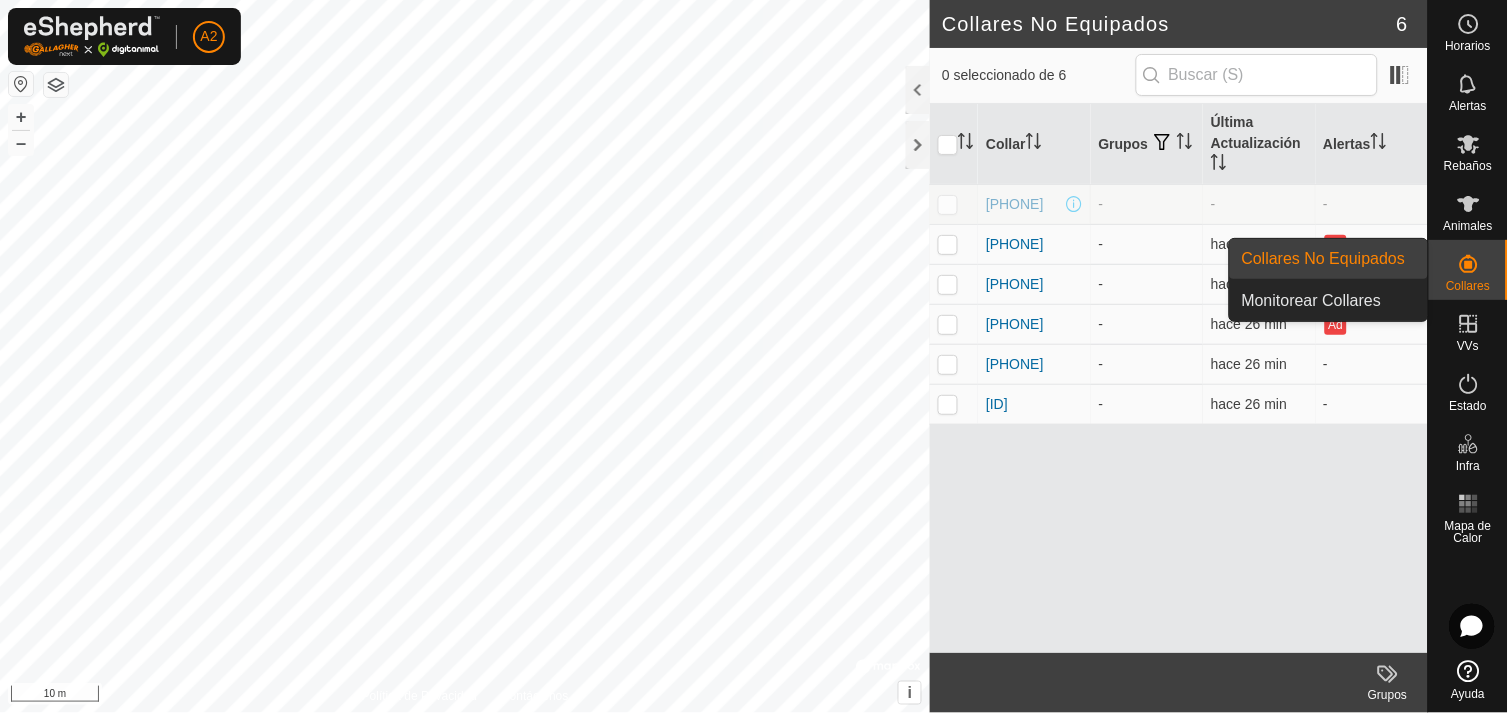 click 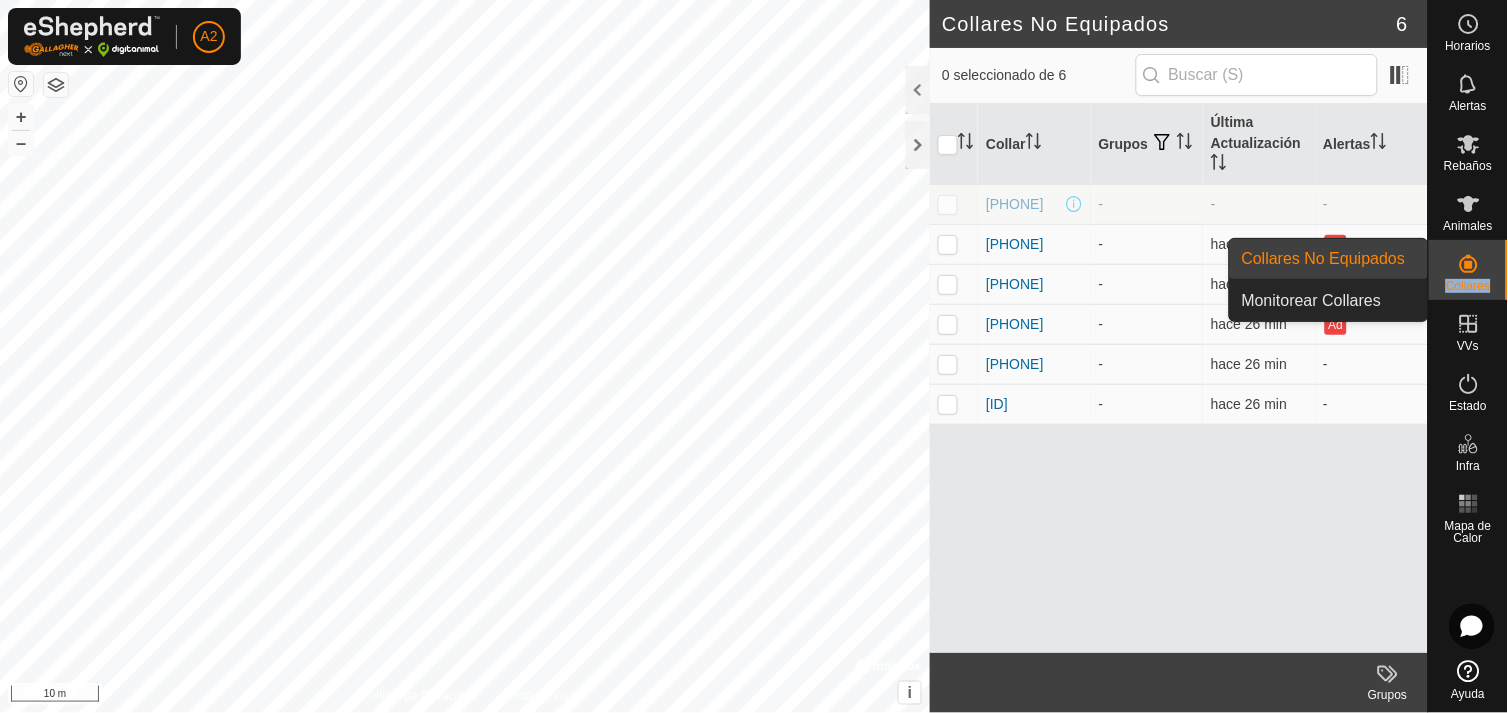 click 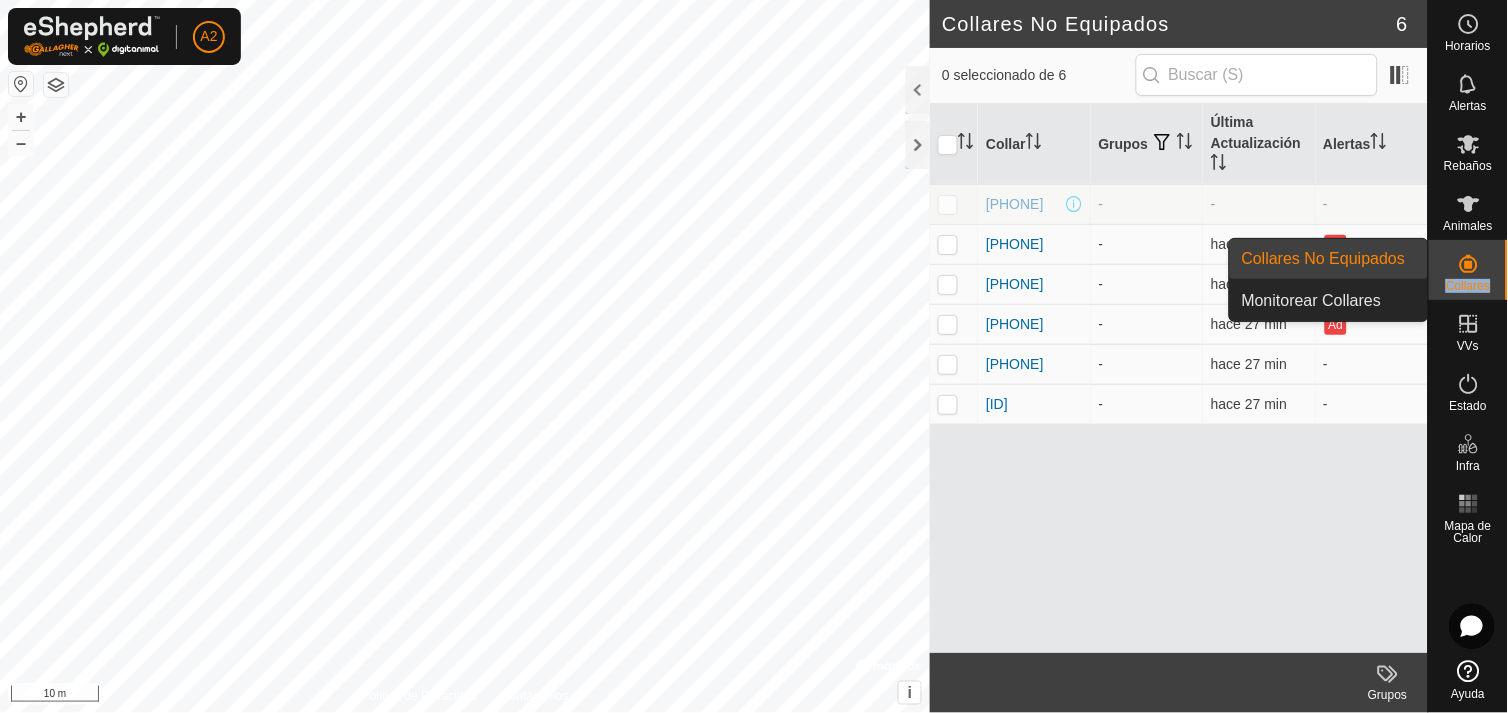 drag, startPoint x: 1365, startPoint y: 262, endPoint x: 1335, endPoint y: 254, distance: 31.04835 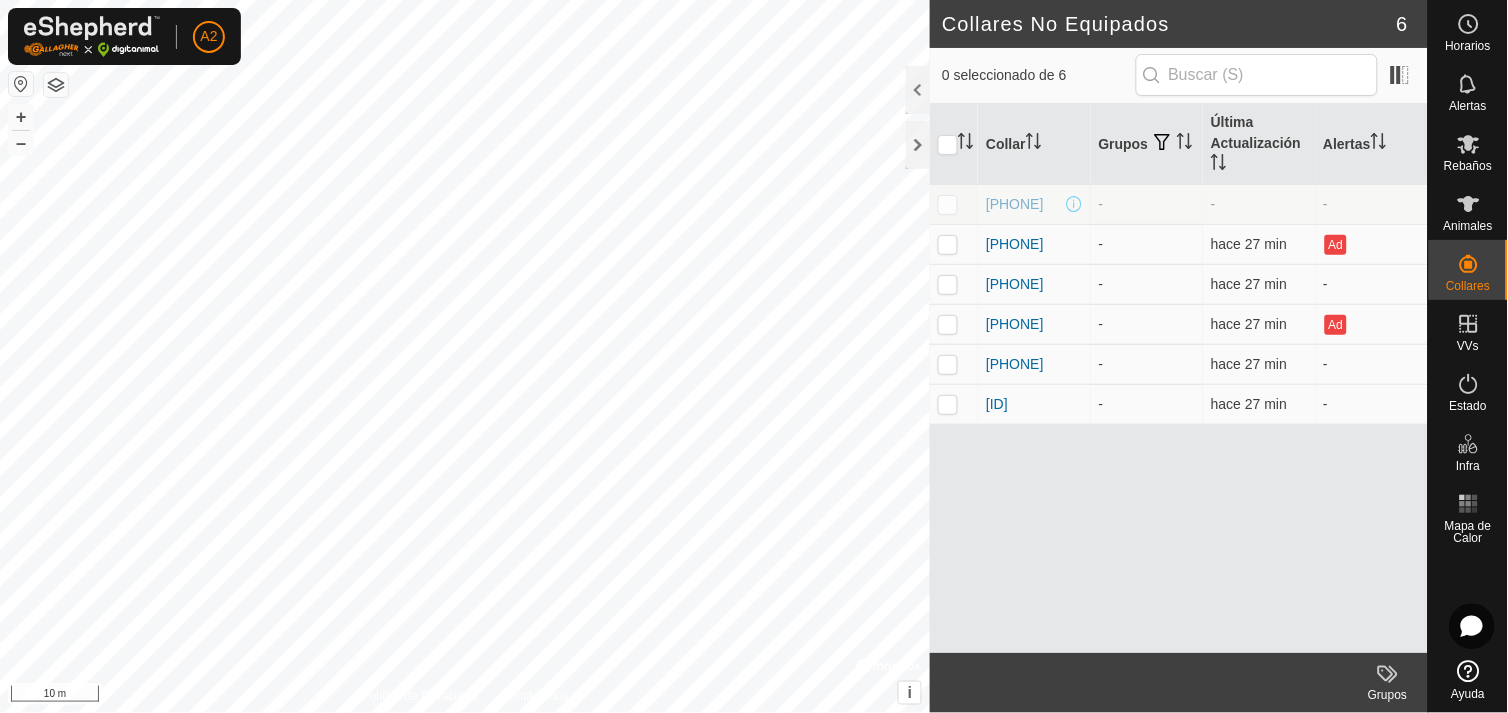 click on "Collar Grupos Última Actualización Alertas [PHONE] - - - [PHONE] - hace 27 min Ad [PHONE] - hace 27 min - [PHONE] - hace 27 min - [PHONE] - hace 27 min - [PHONE] - hace 27 min -" at bounding box center (1179, 378) 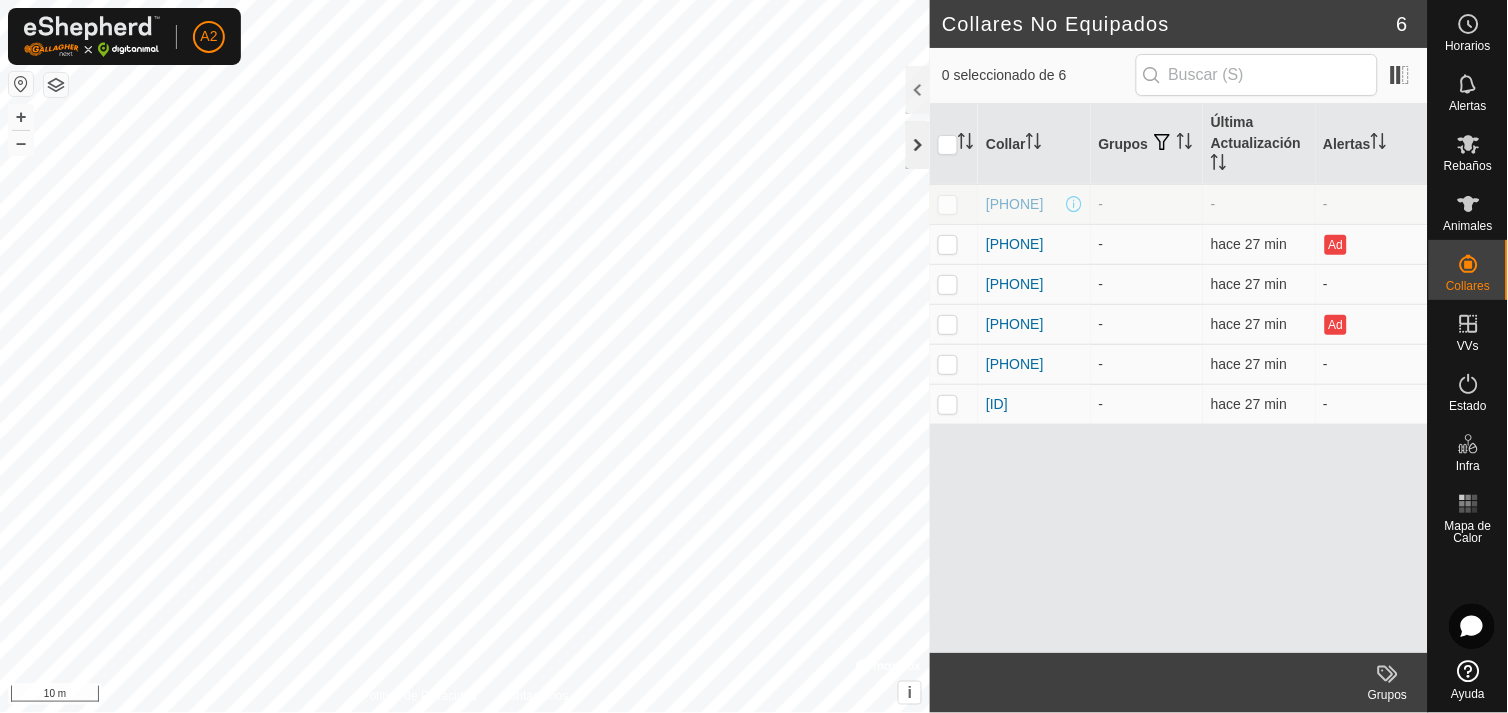 click 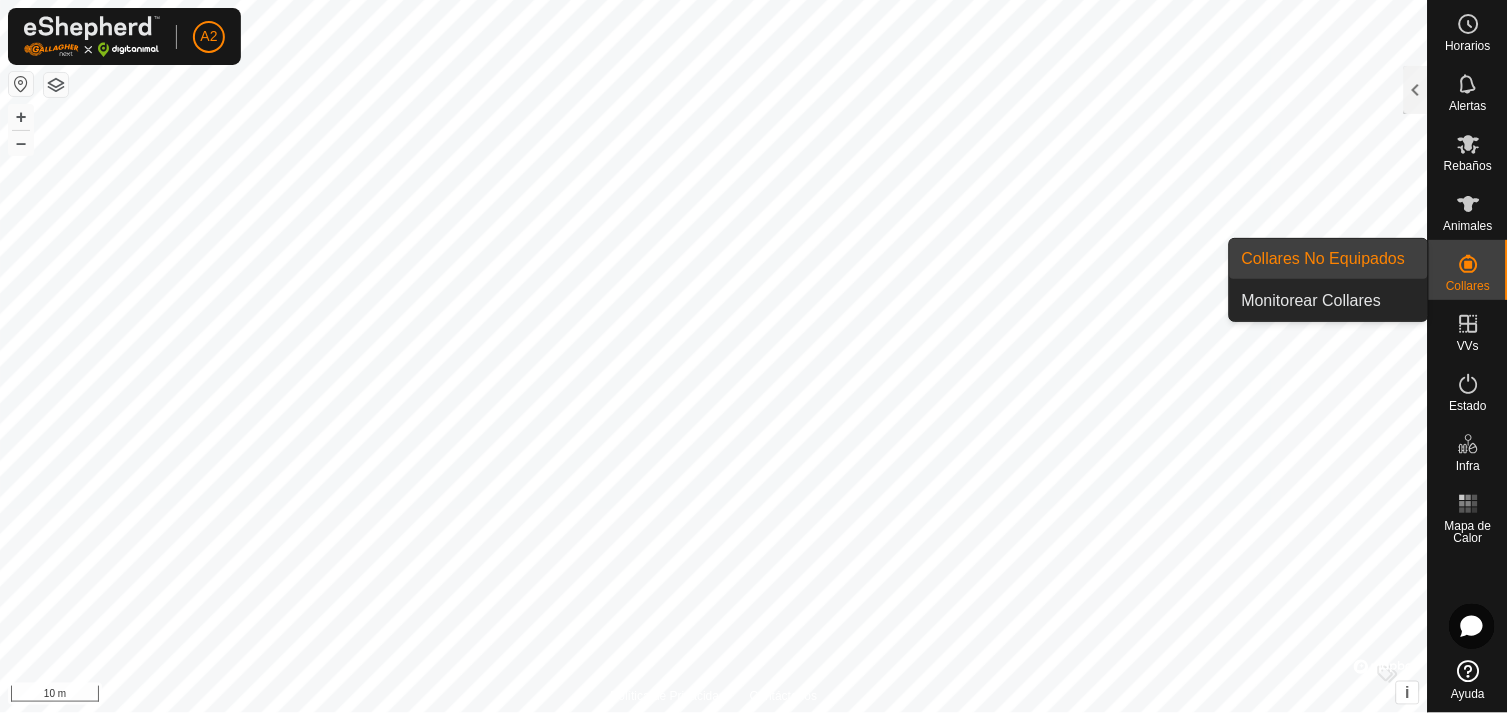 click on "Collares" at bounding box center (1468, 286) 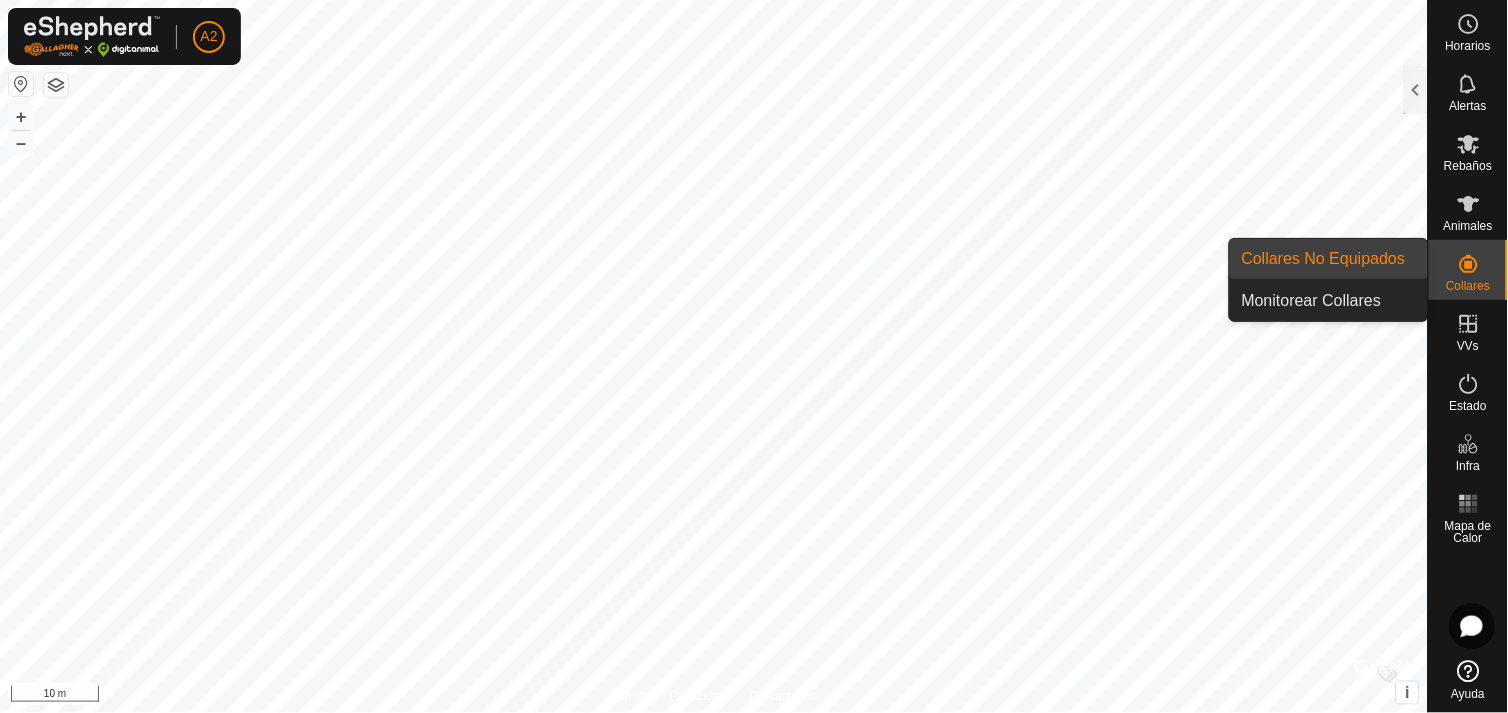 click on "Collares No Equipados" at bounding box center (1329, 259) 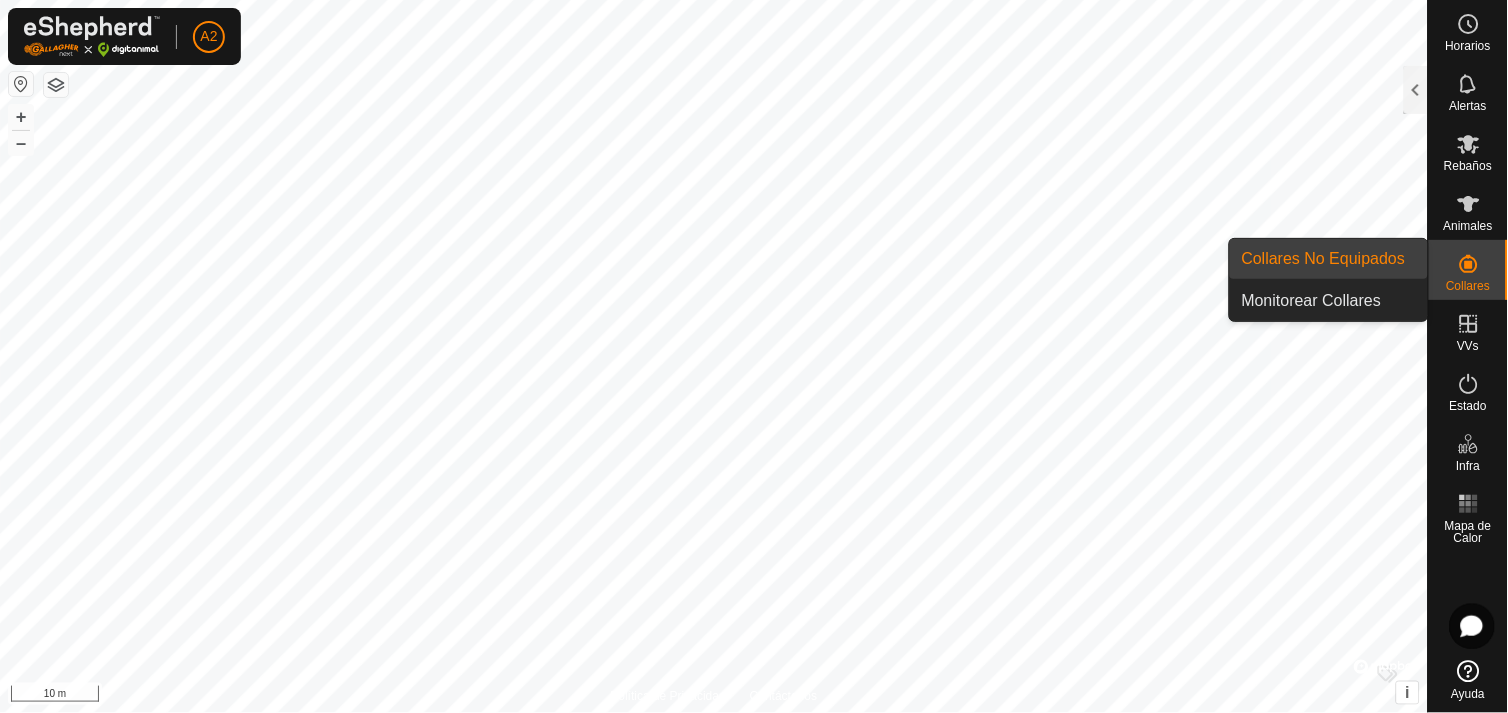 click on "Collares No Equipados" at bounding box center (1329, 259) 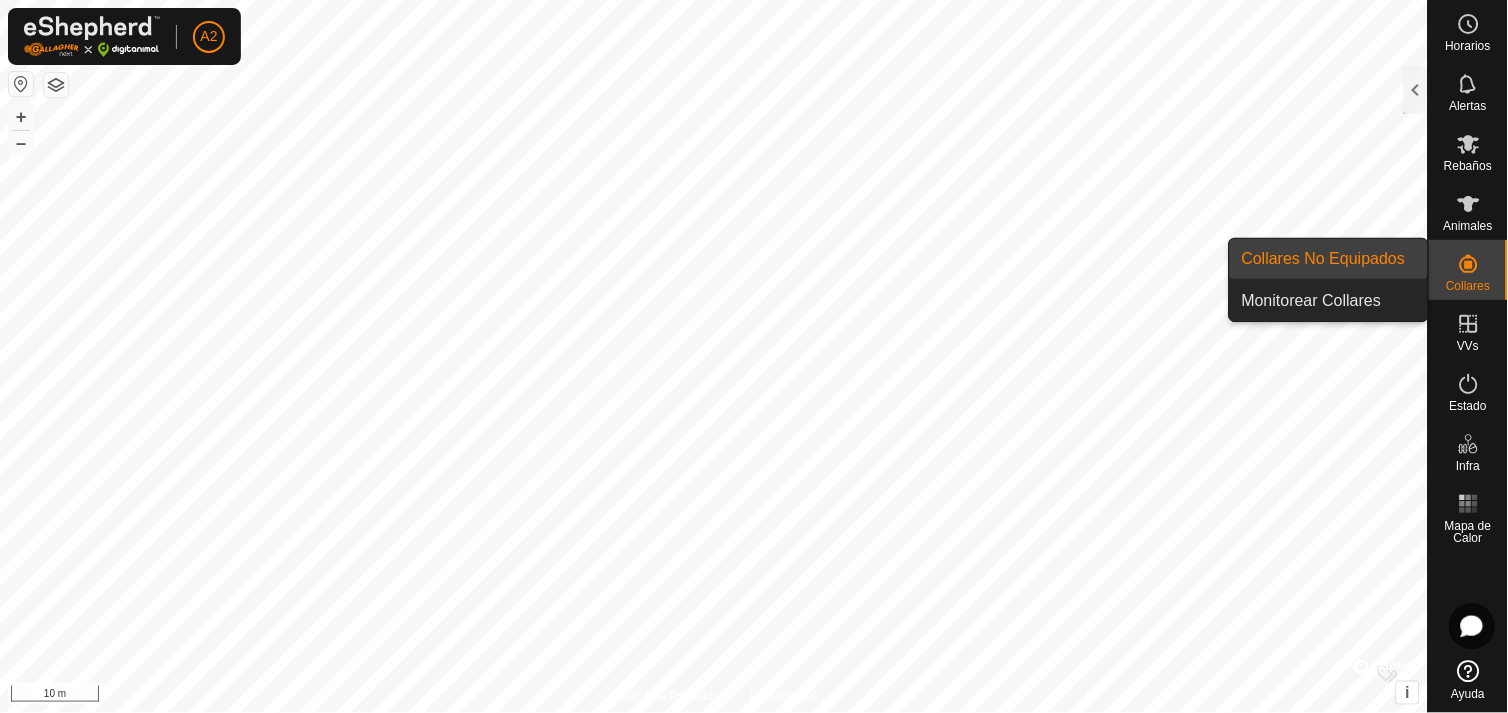 click on "Collares No Equipados" at bounding box center [1329, 259] 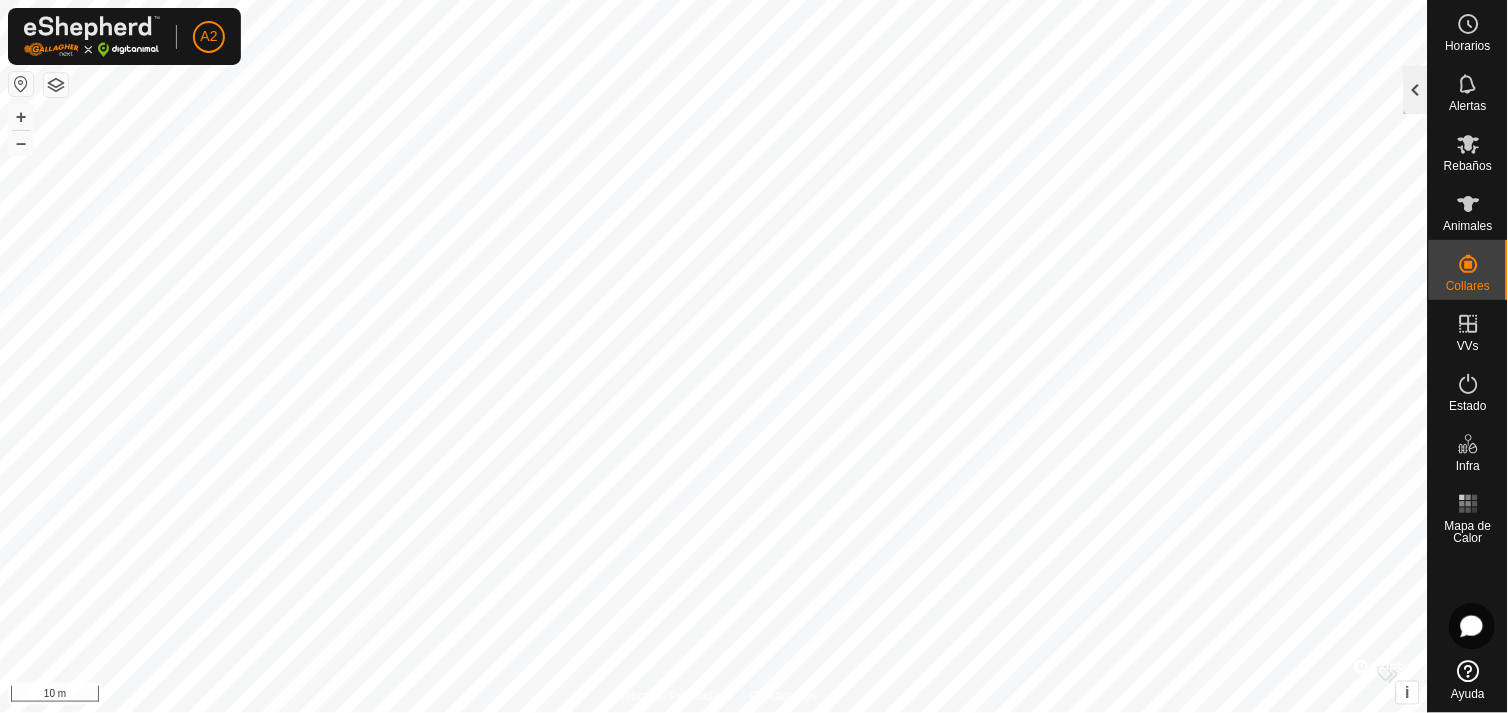 click 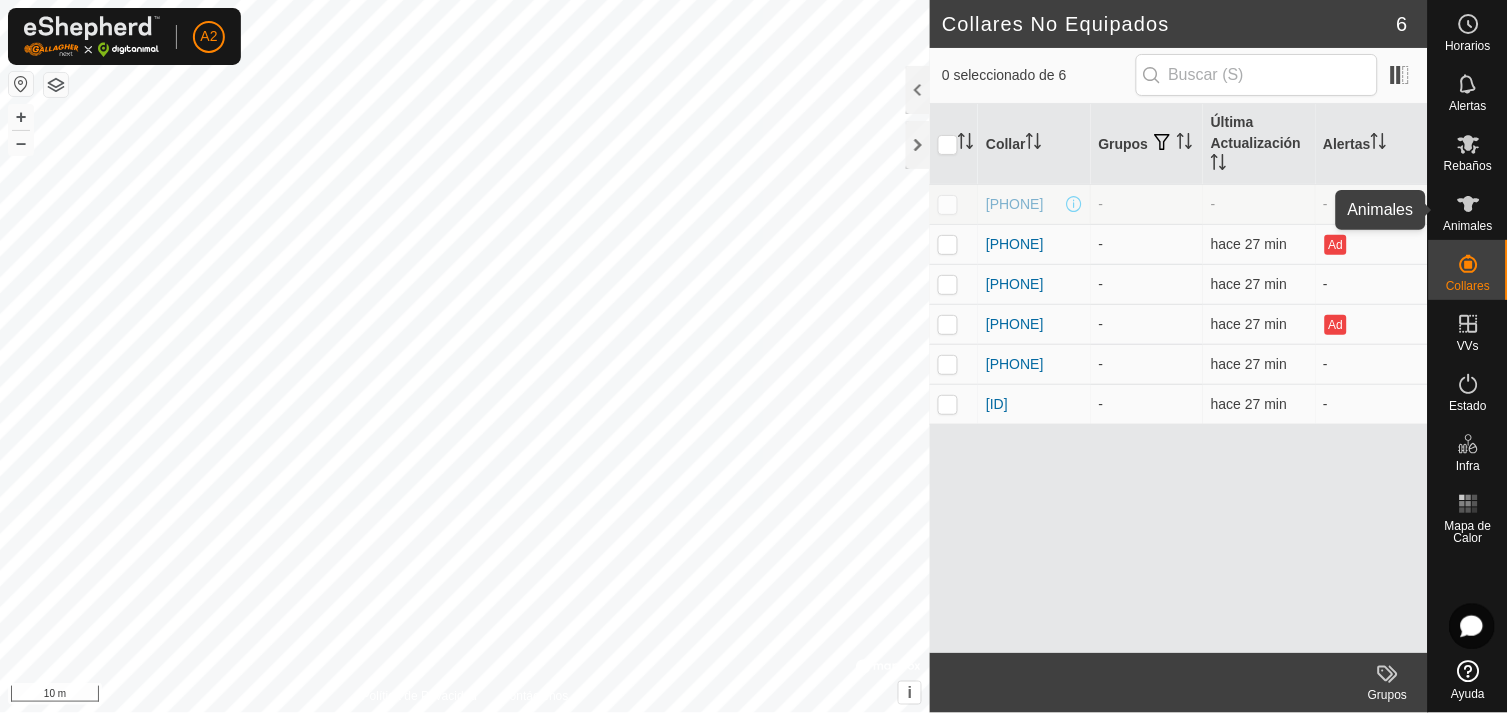 click at bounding box center (1469, 204) 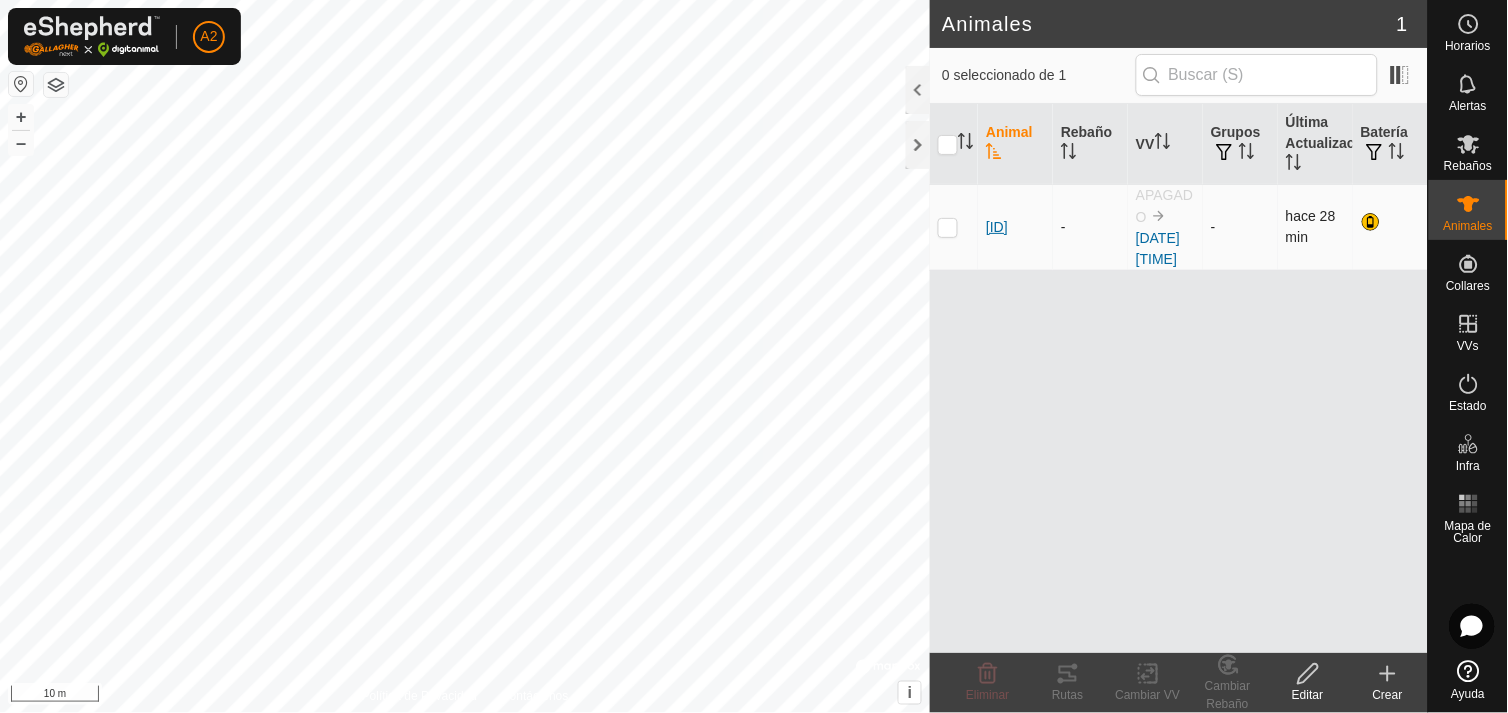 click on "[ID]" at bounding box center [997, 227] 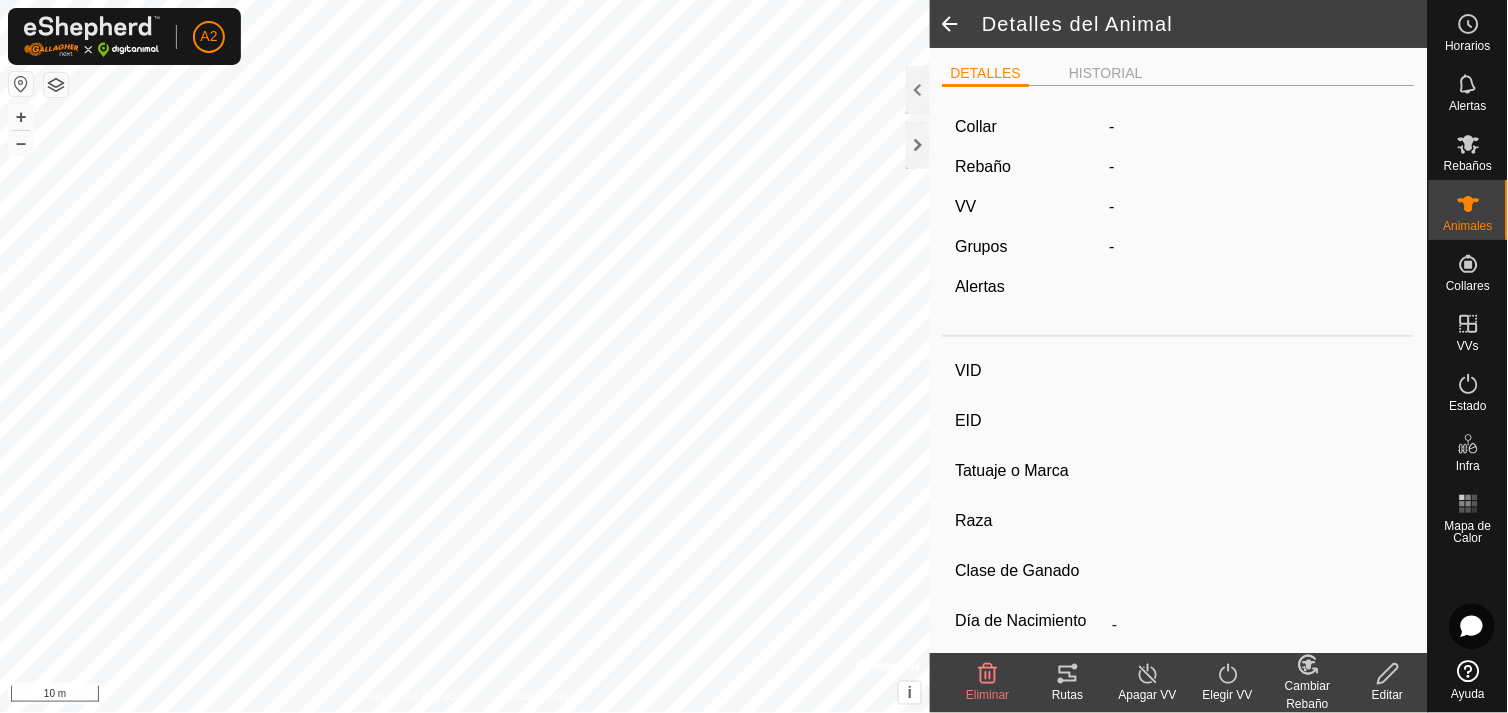 type on "[ID]" 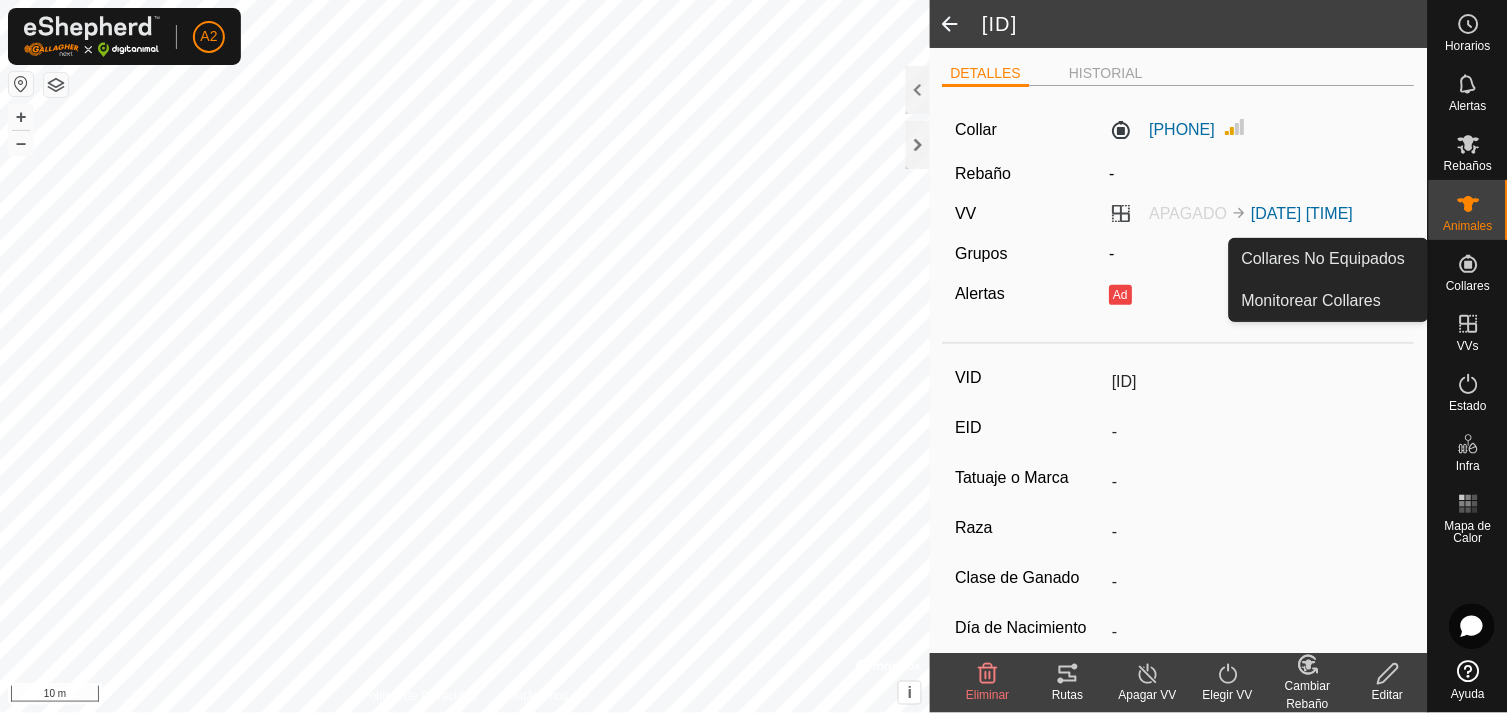 click 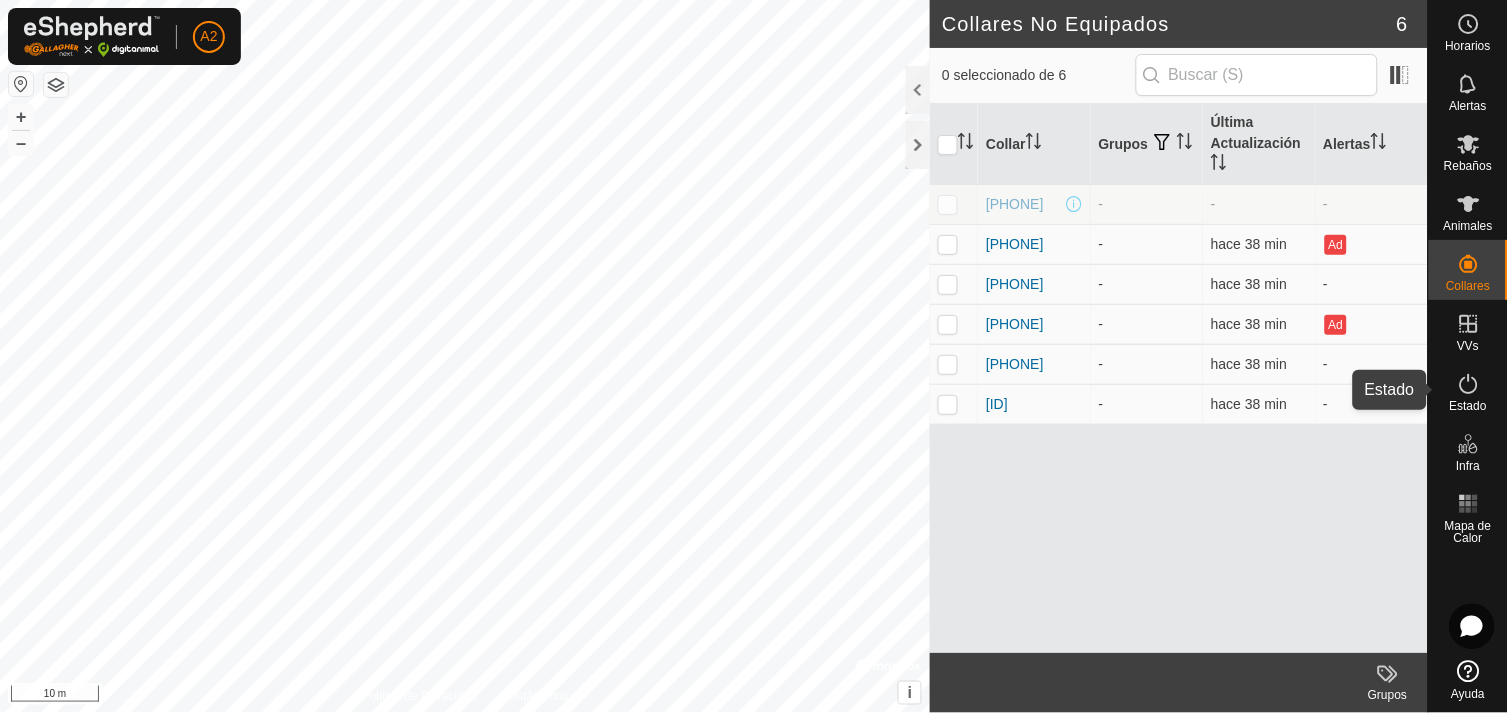 click on "Estado" at bounding box center [1468, 406] 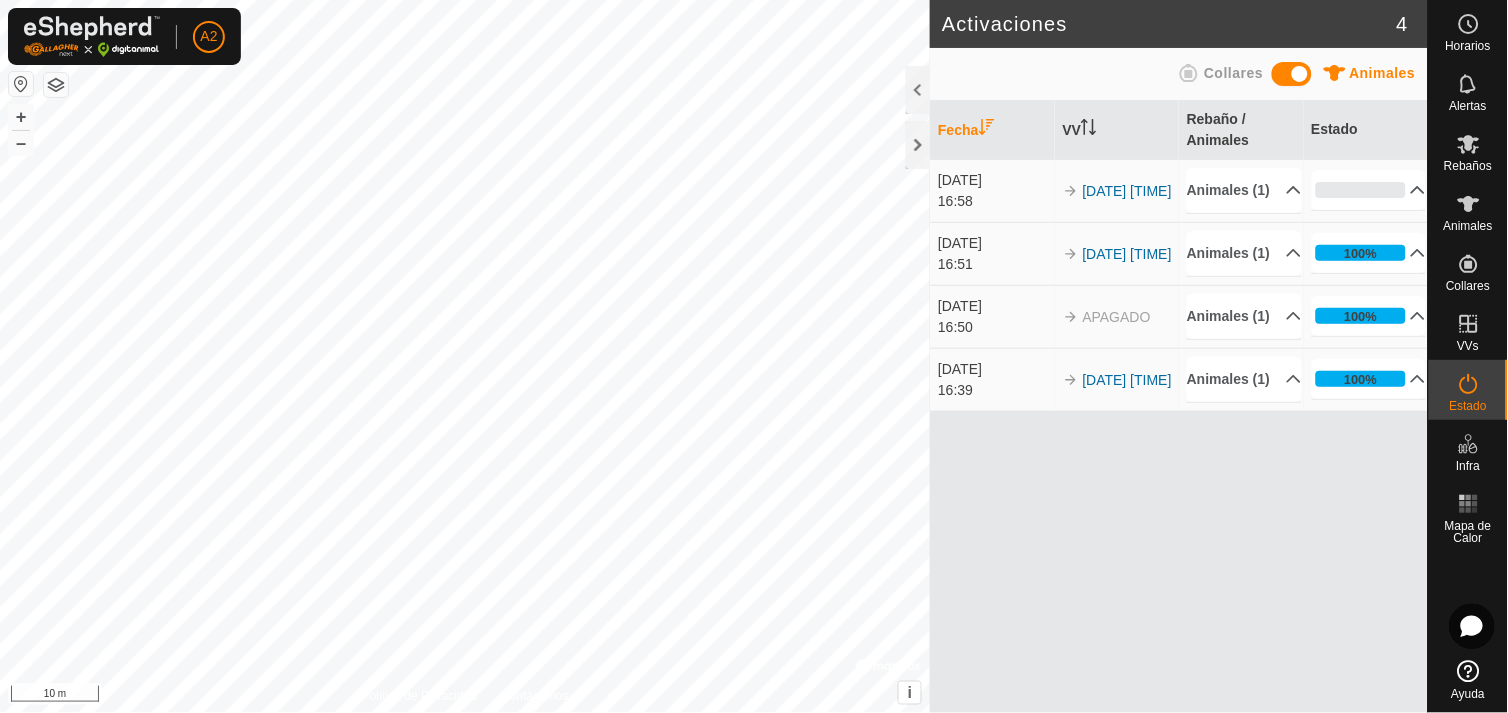 click on "Fecha VV Rebaño / Animales Estado [DATE] [TIME] [DATE] [TIME] Animales (1) [ID] 0% En Progreso Pendiente 1 Enviado 0 Completado Confirmado 0 Anulado 0 Cancelado 0 [DATE] [TIME] [DATE] [TIME] Animales (1) [ID] 100% En Progreso Pendiente 0 Enviado 0 Completado Confirmado 0 Anulado 0 Cancelado 1 [DATE] [TIME] APAGADO Animales (1) [ID] 100% En Progreso Pendiente 0 Enviado 0 Completado Confirmado 0 Anulado 0 Cancelado 1 [DATE] [TIME] [DATE] [TIME] Animales (1) [ID] 100% En Progreso Pendiente 0 Enviado 0 Completado Confirmado 0 Anulado 0 Cancelado 1" at bounding box center [1179, 407] 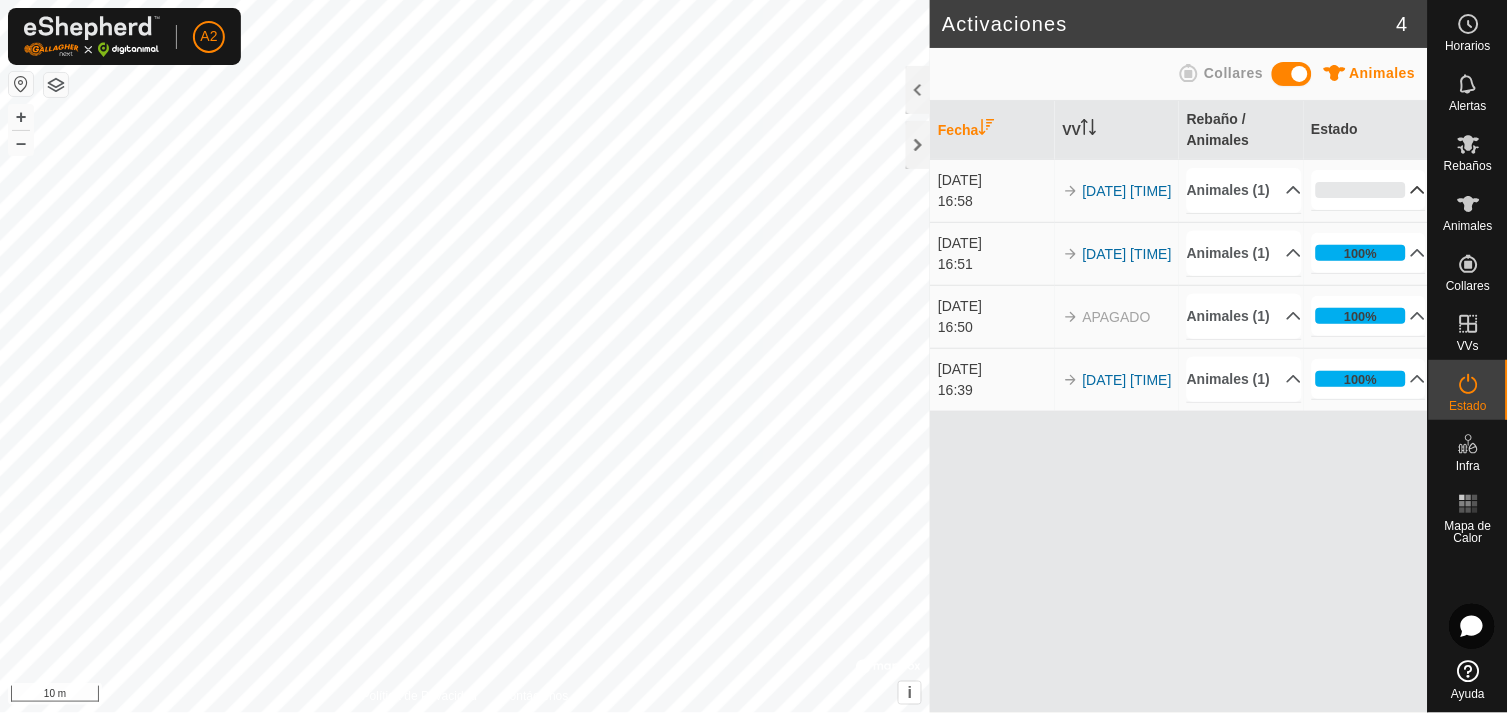 click on "0%" at bounding box center (1369, 190) 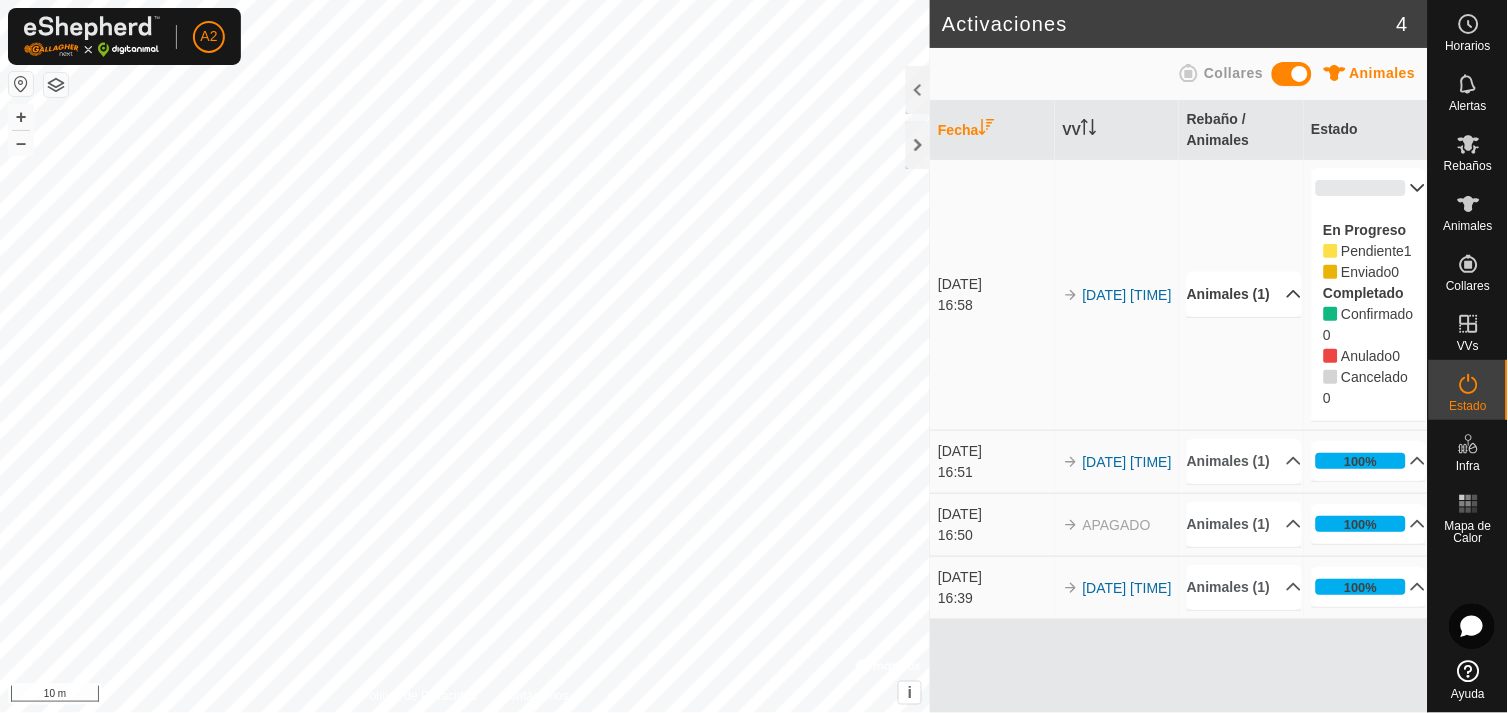 click on "Animales (1)" at bounding box center [1244, 294] 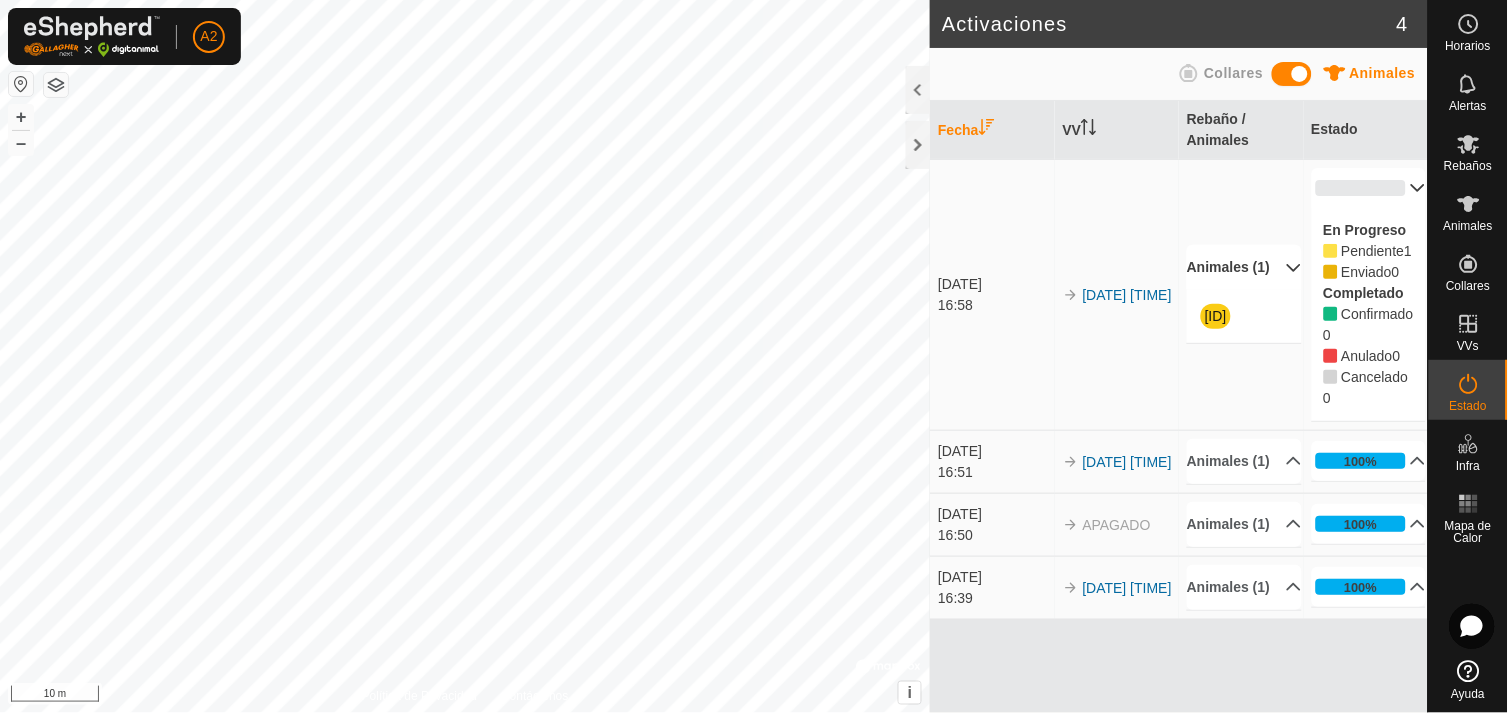 click on "[DATE] [TIME]" at bounding box center (1117, 294) 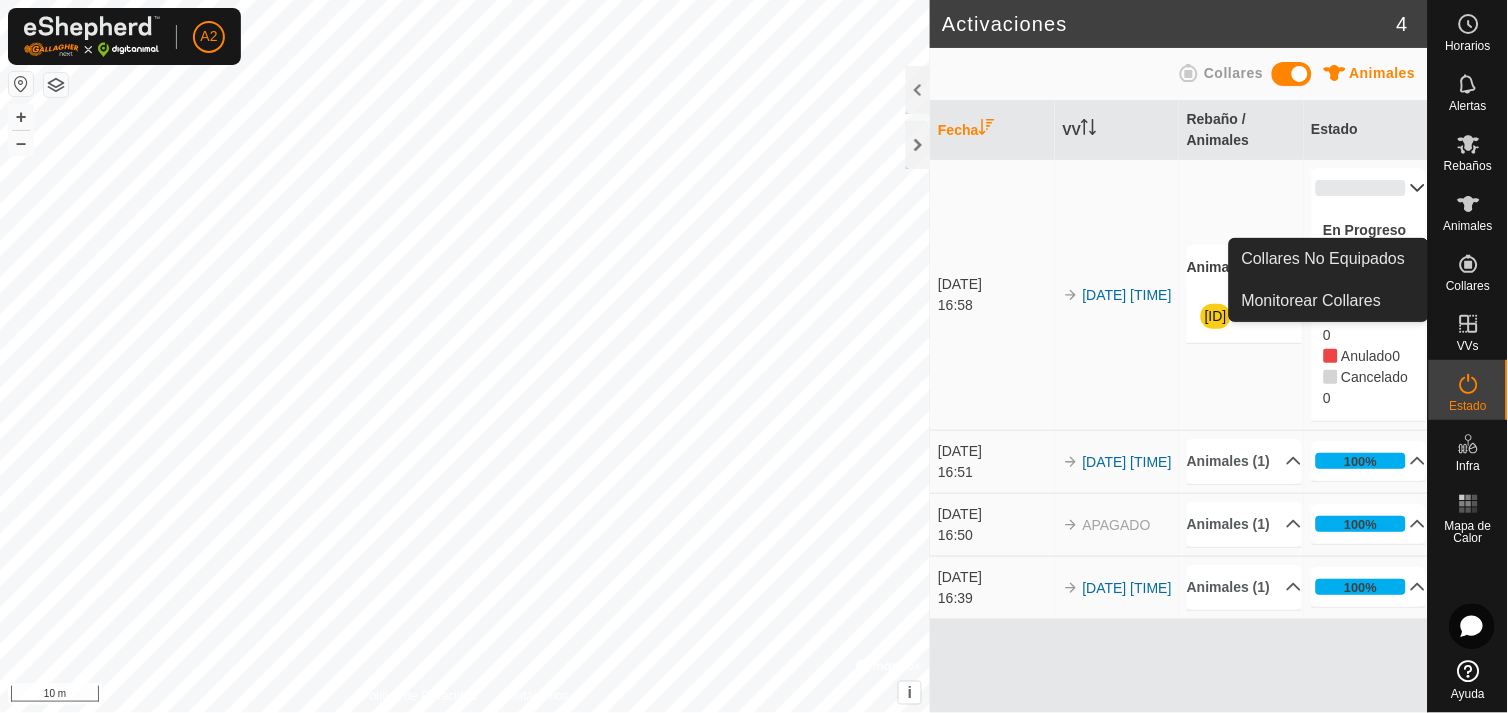 click on "Collares" at bounding box center (1468, 270) 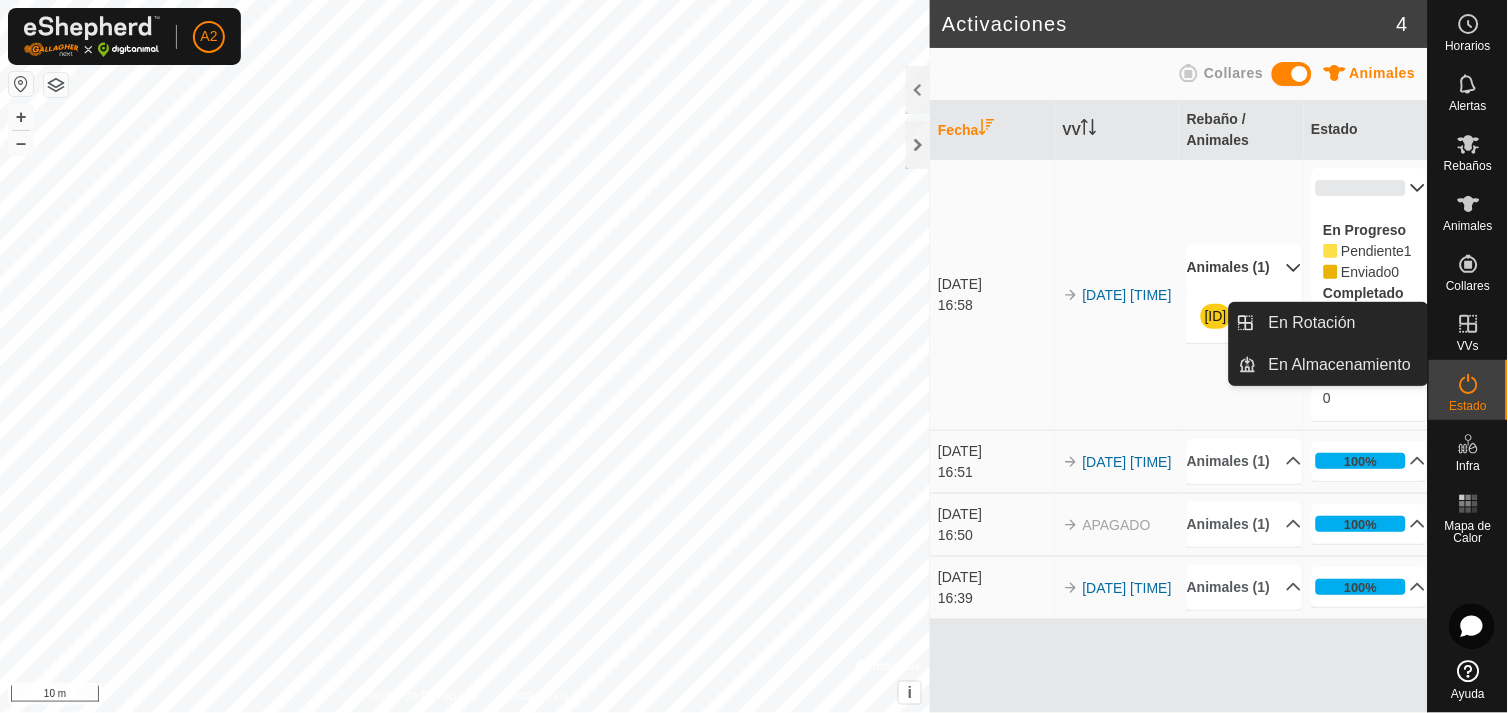 click 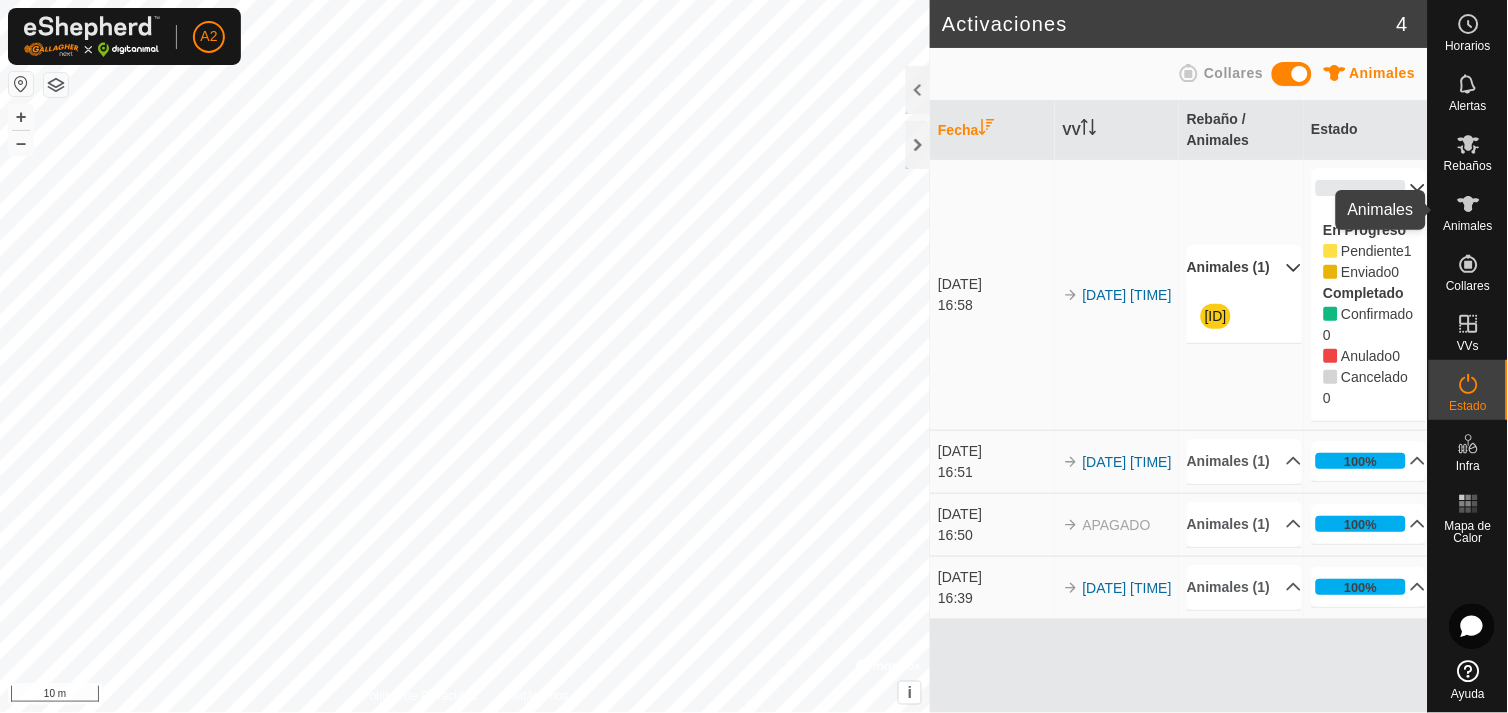 click 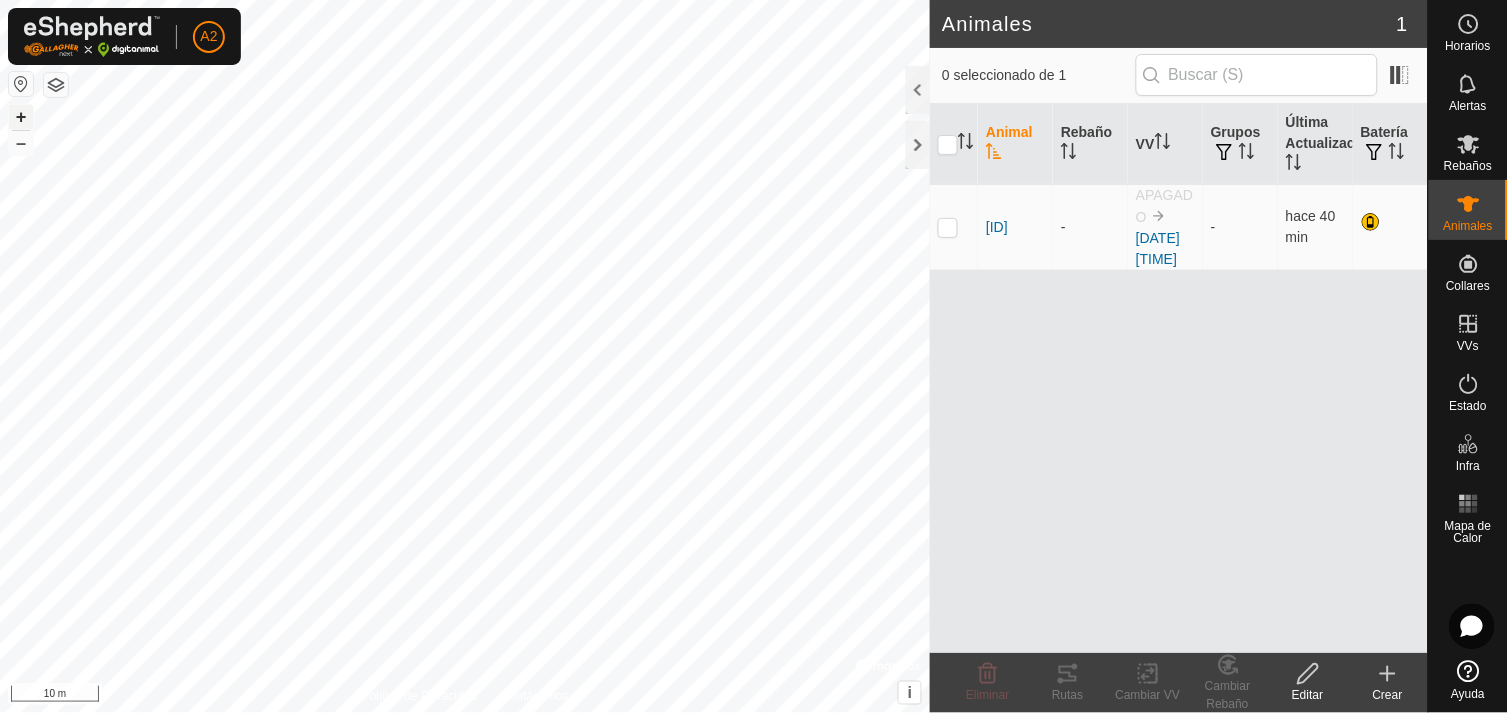 click on "+" at bounding box center (21, 117) 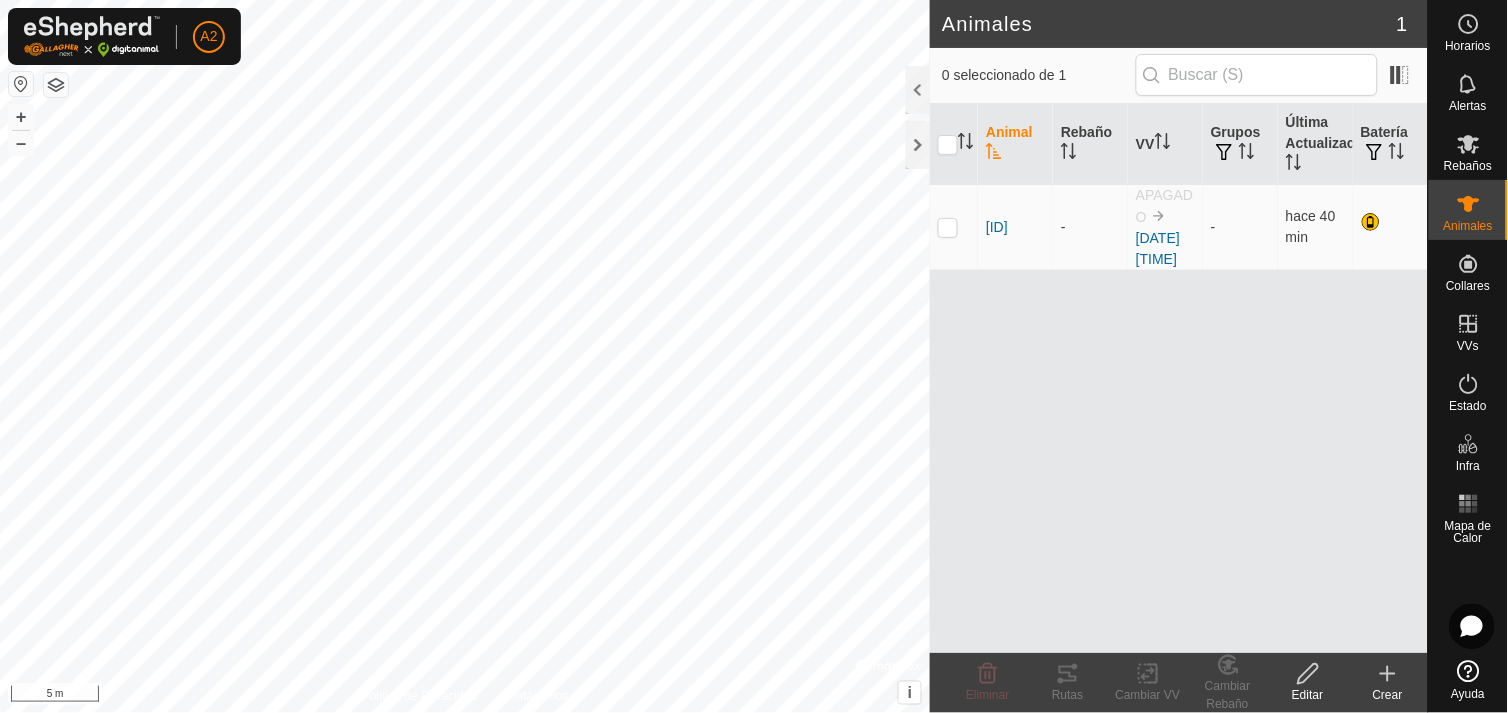 click 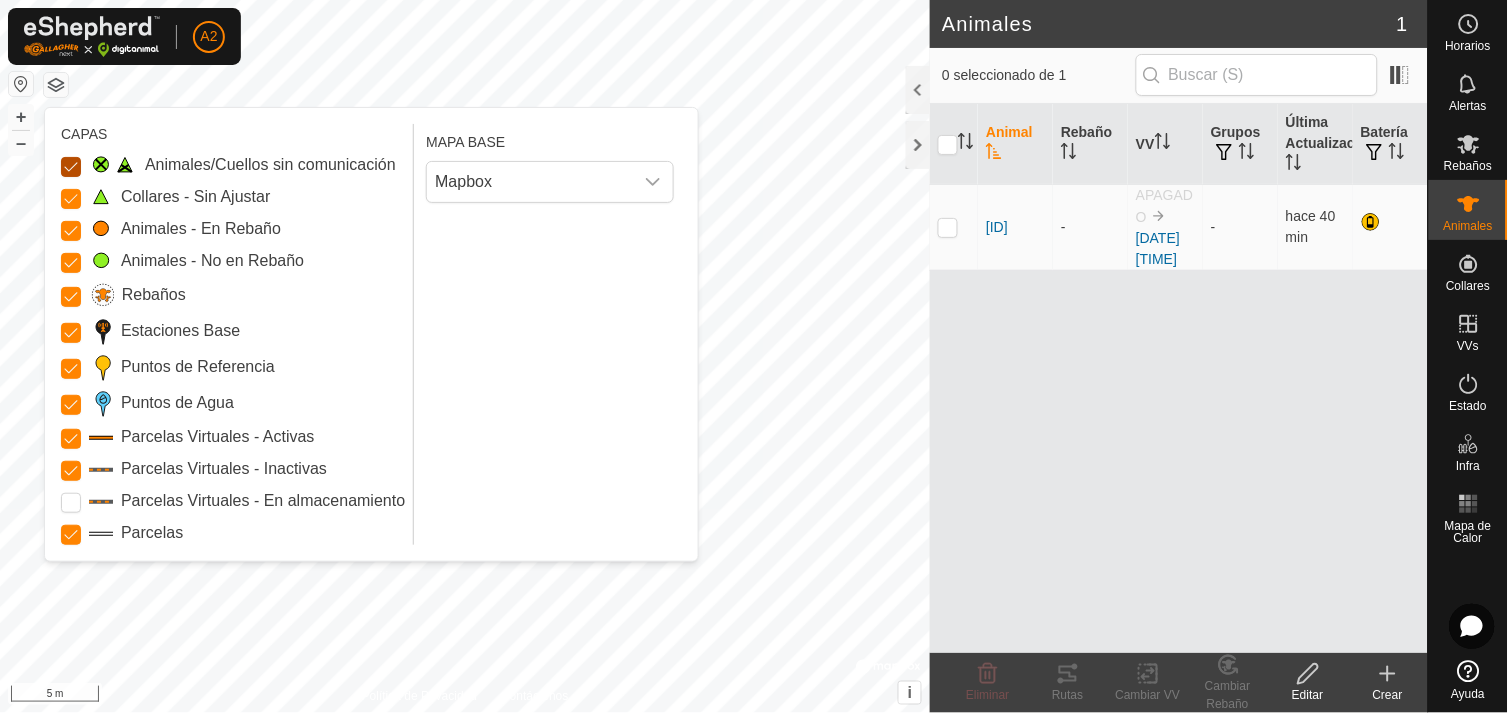 click on "Animales/Cuellos sin comunicación" at bounding box center (71, 167) 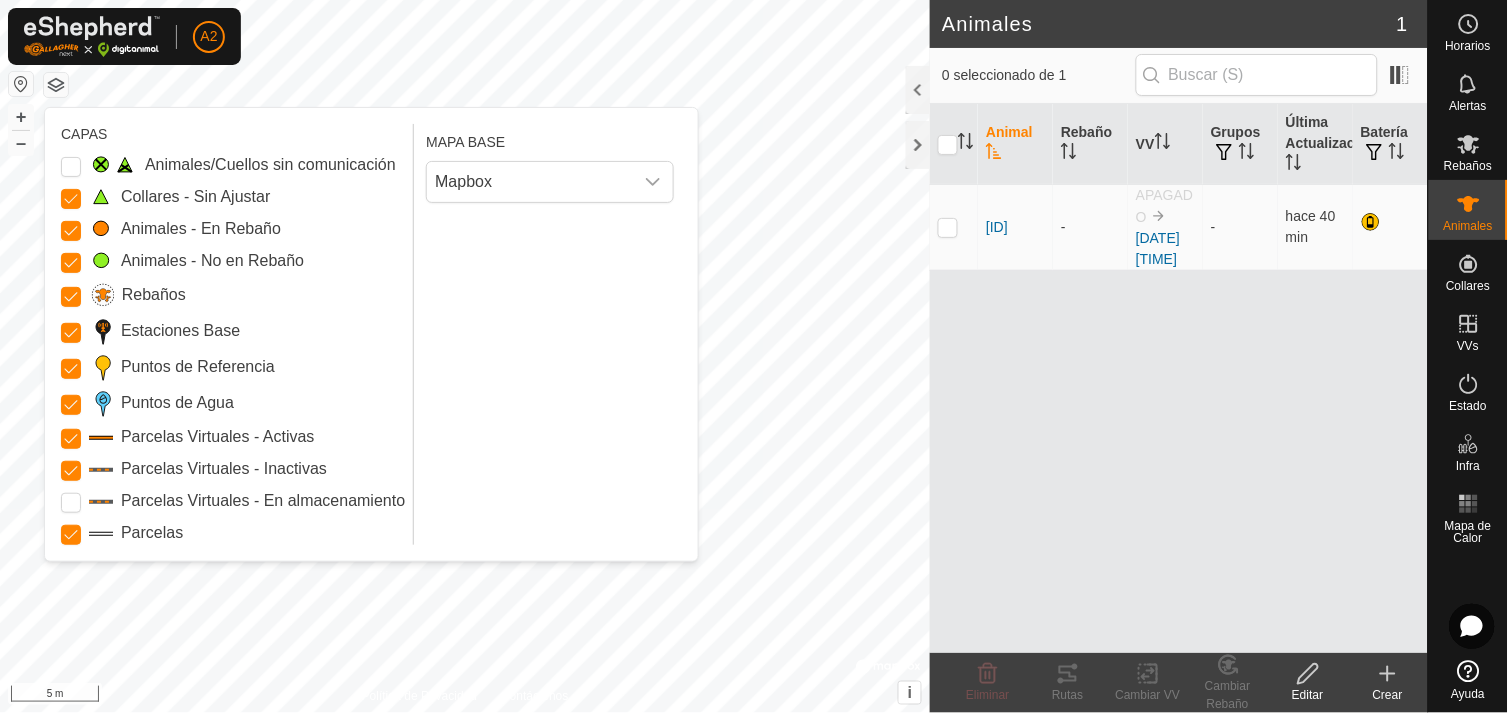 click on "Animales/Cuellos sin comunicación" at bounding box center (71, 167) 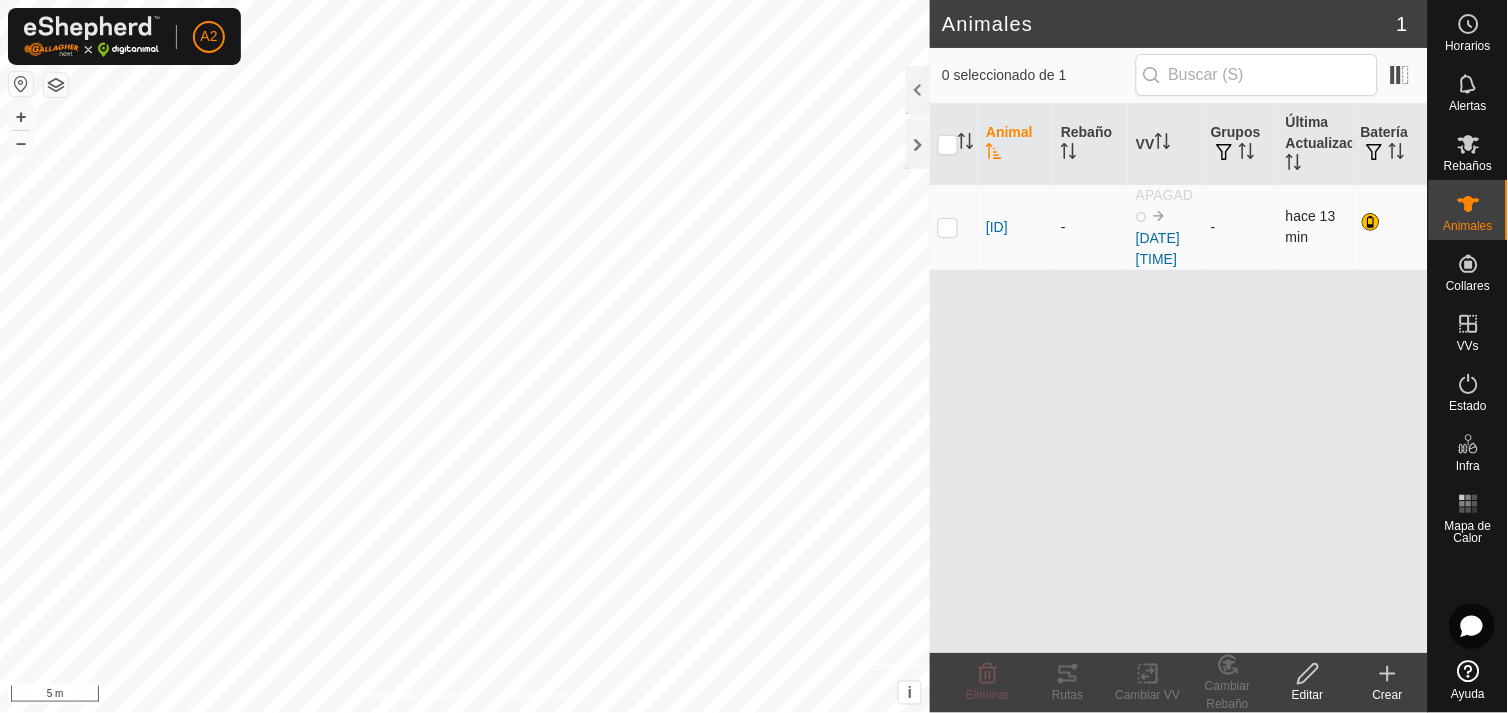 click at bounding box center (948, 227) 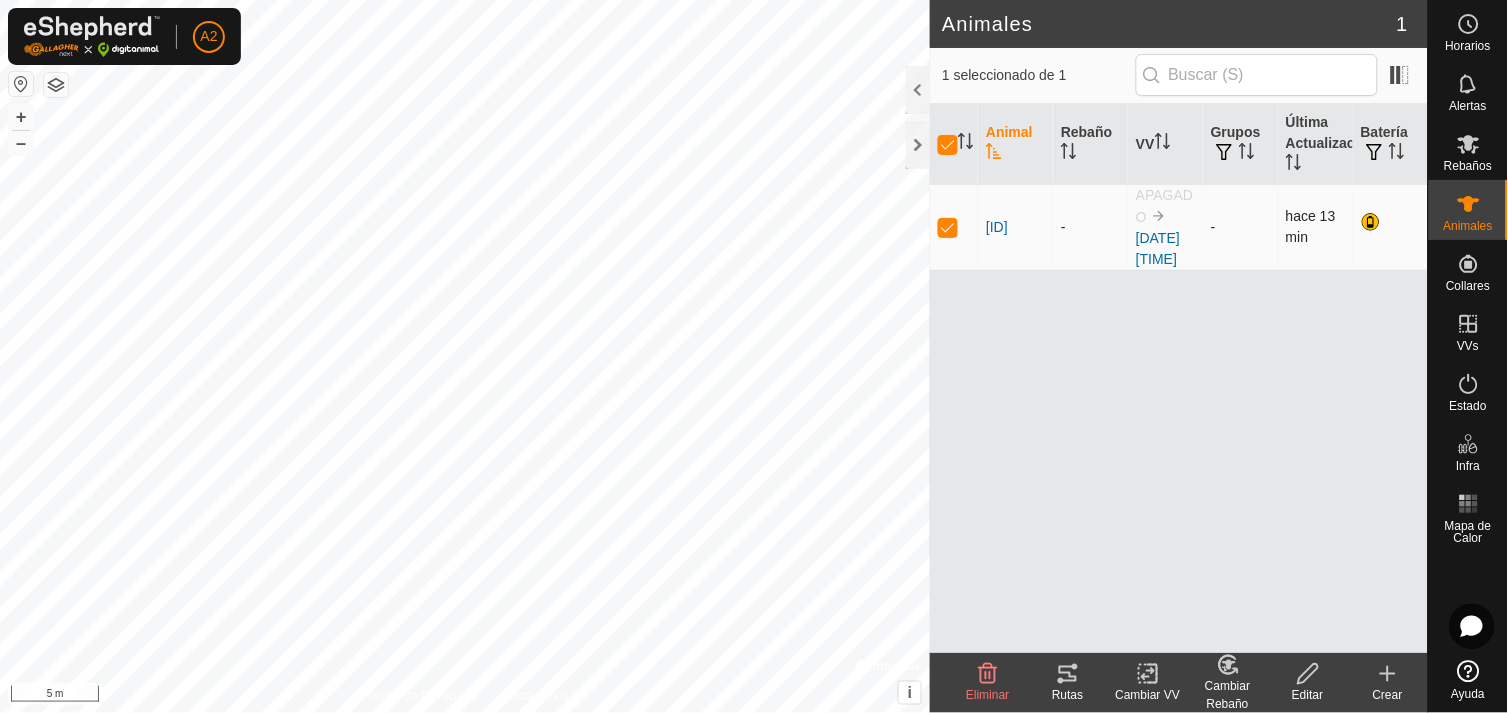 click at bounding box center (948, 227) 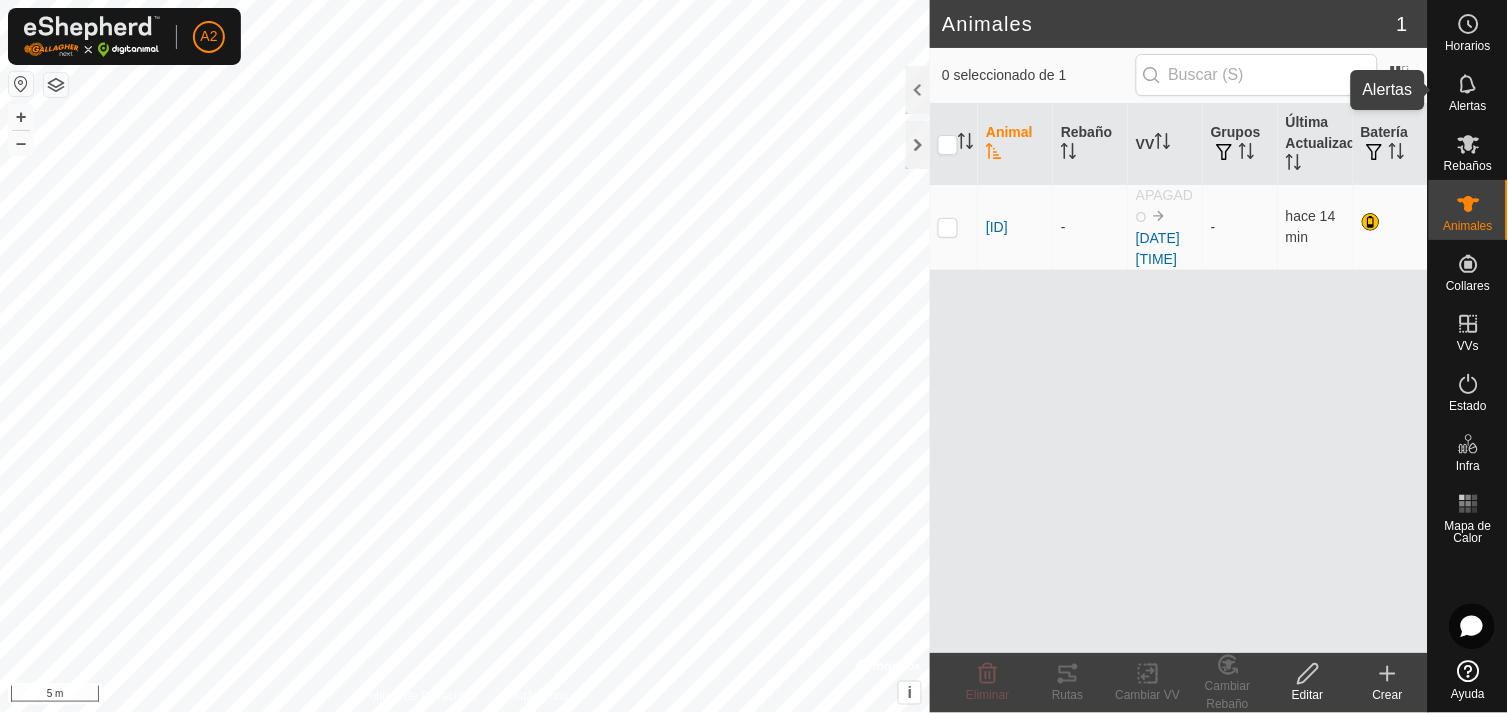 click 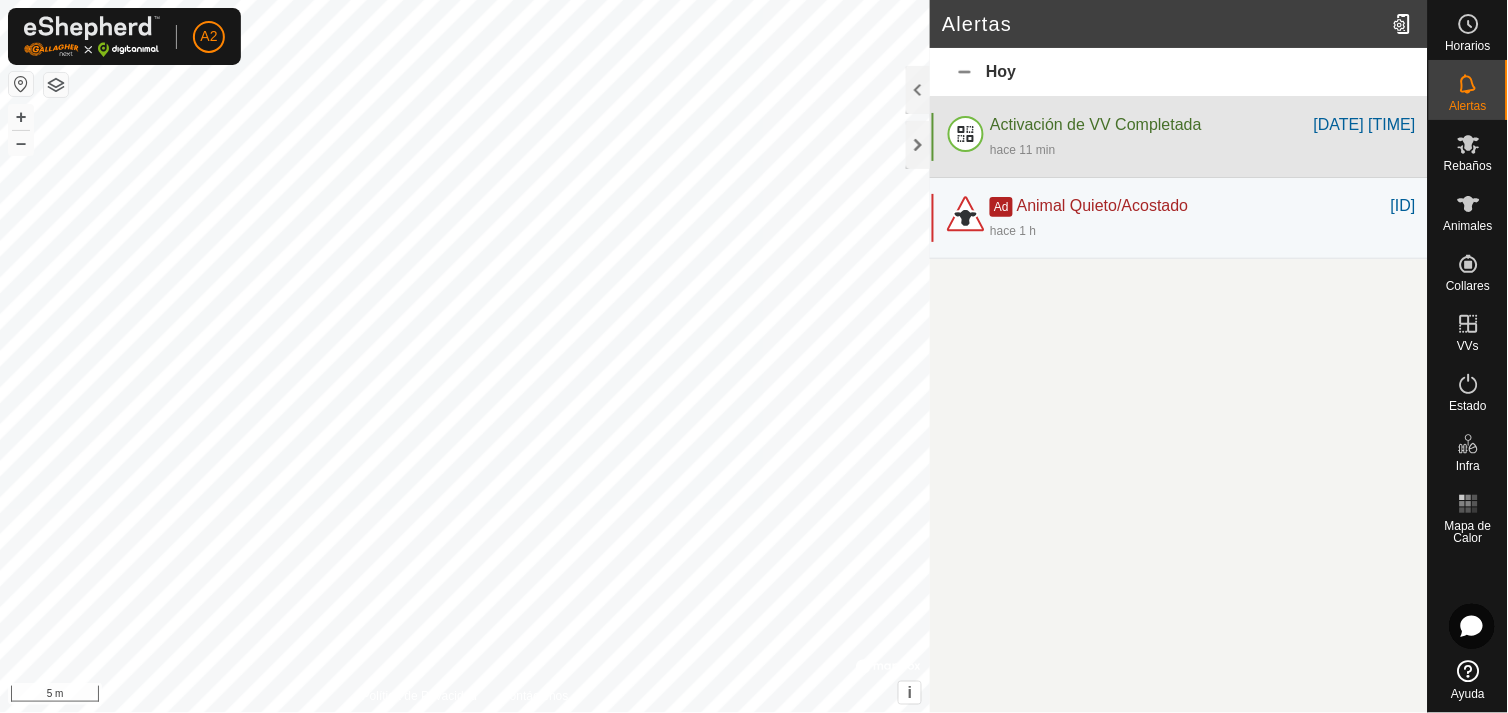 click on "Activación de VV Completada" 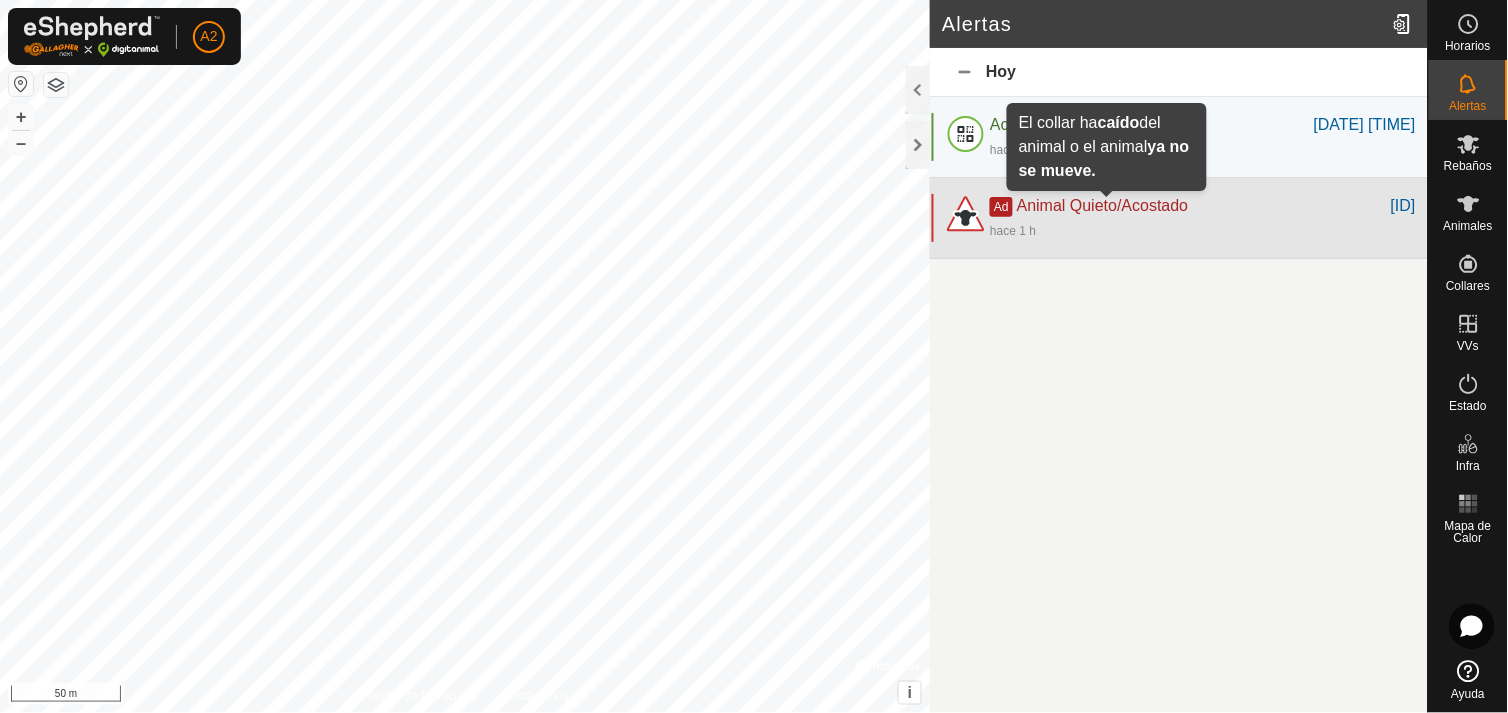 click on "Animal Quieto/Acostado" 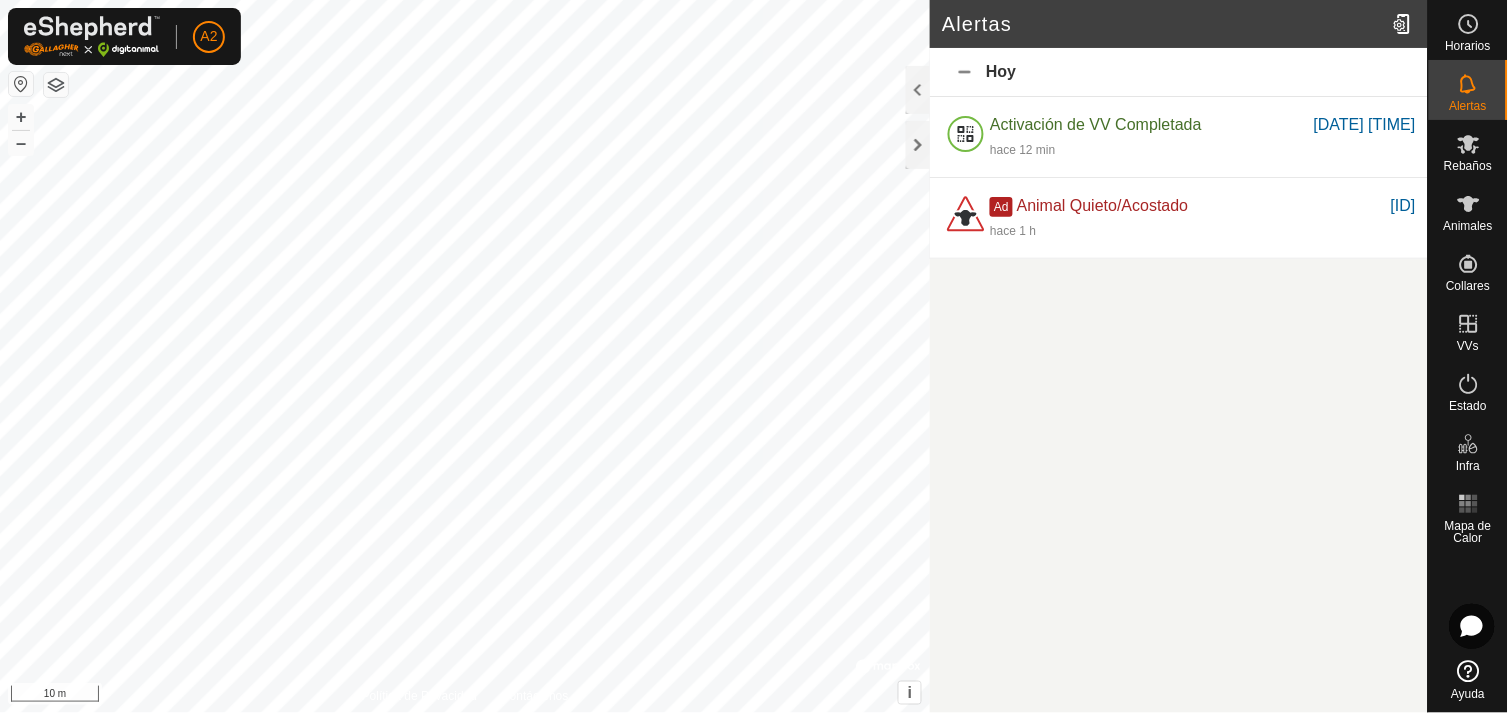 click on "Alertas Hoy Activación de VV Completada [DATE] [TIME] hace 12 min [DATE] [TIME] Ad Animal Quieto/Acostado [ID] hace 1 h [ID]" 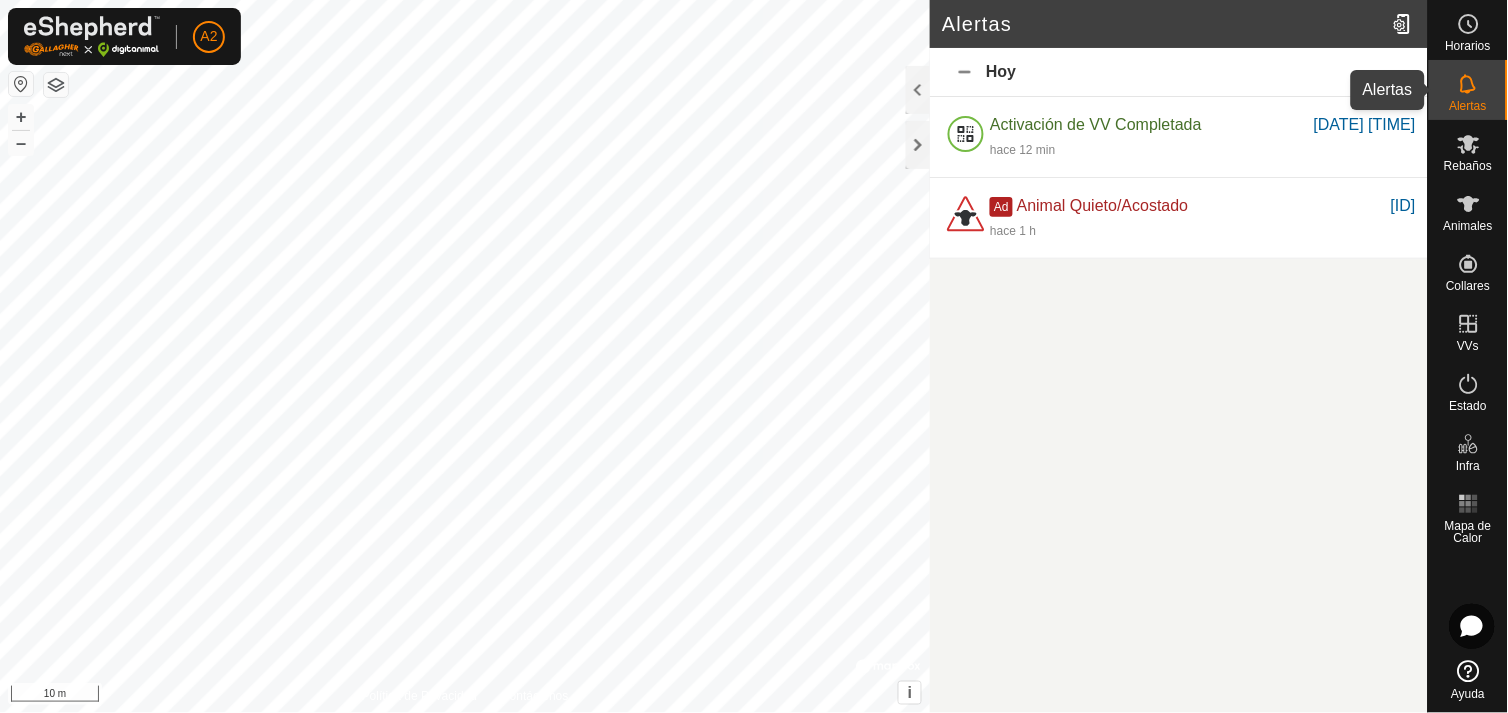 click on "Alertas" at bounding box center [1468, 90] 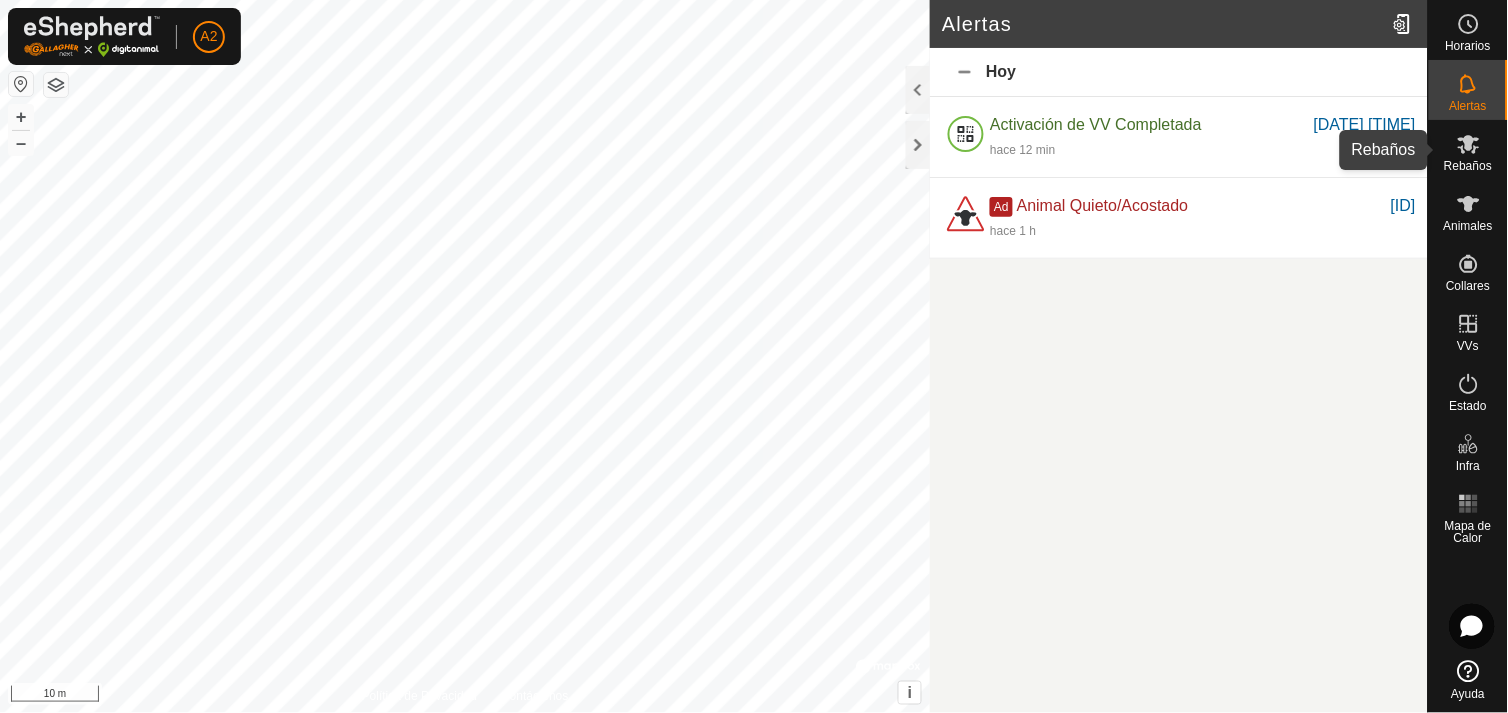 click on "Rebaños" at bounding box center [1468, 166] 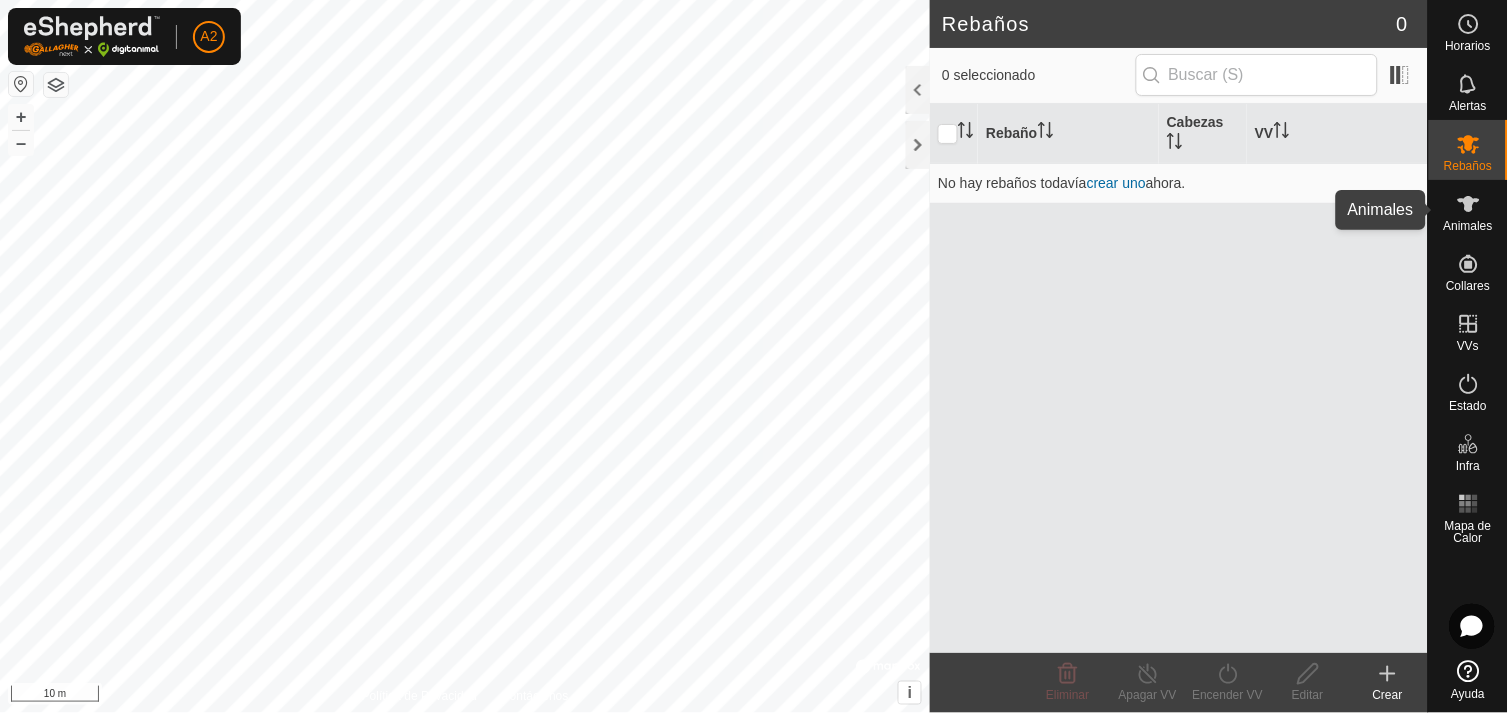 click 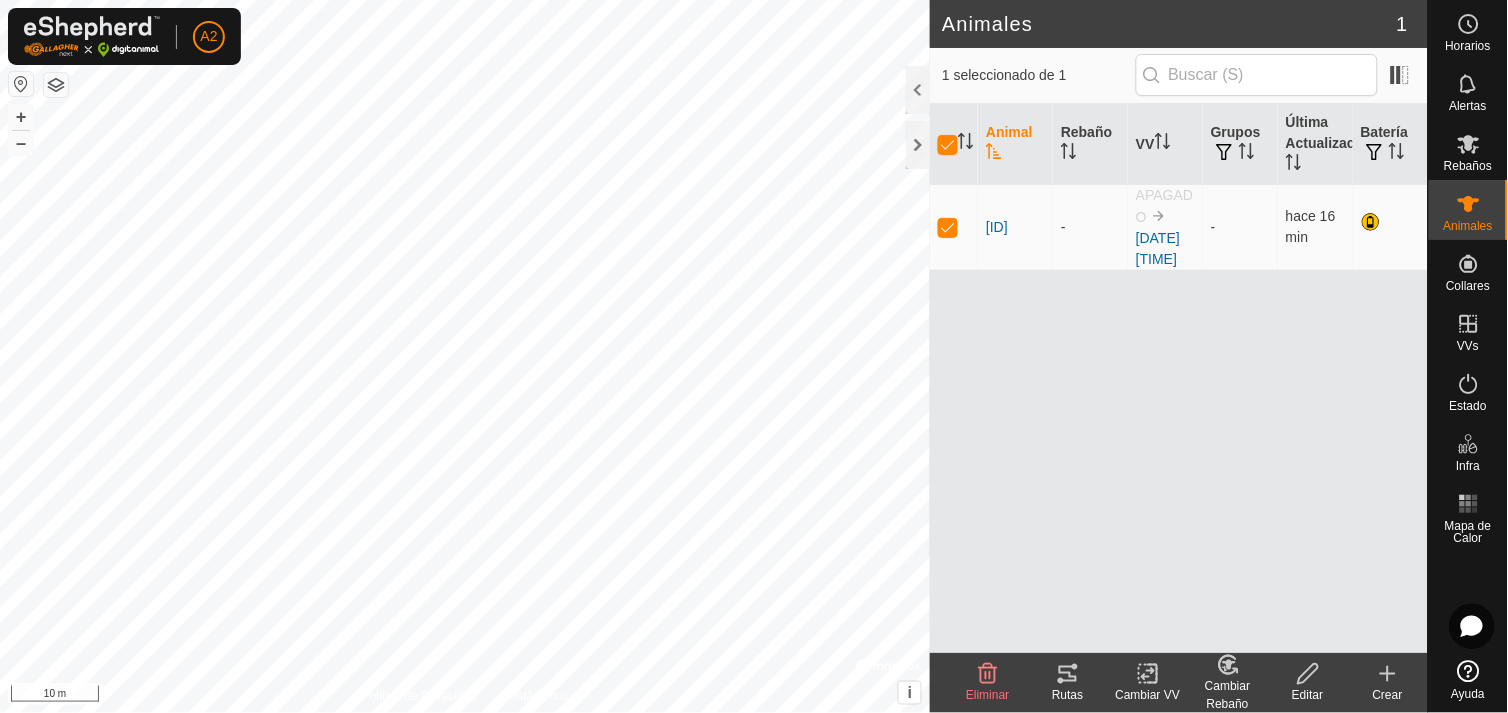 click 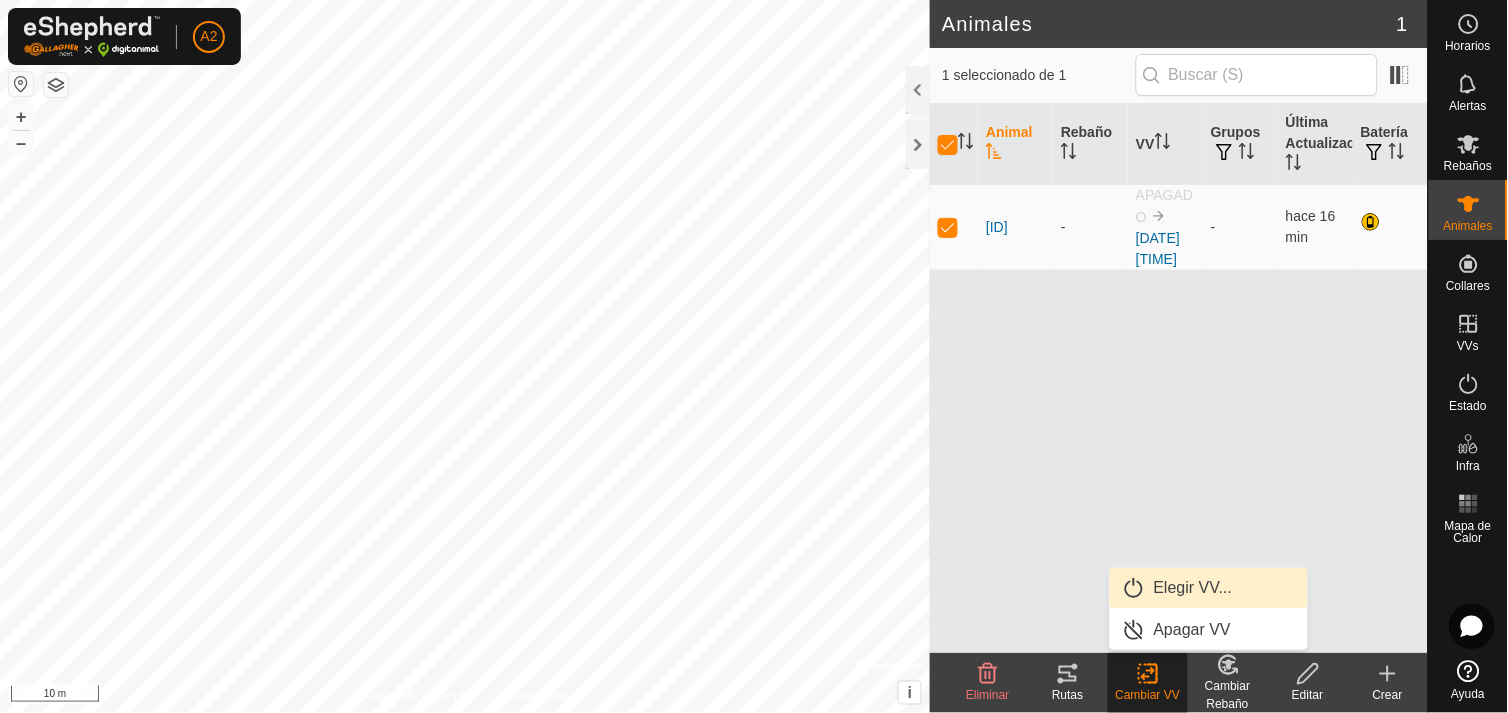 click on "Elegir VV..." at bounding box center (1209, 588) 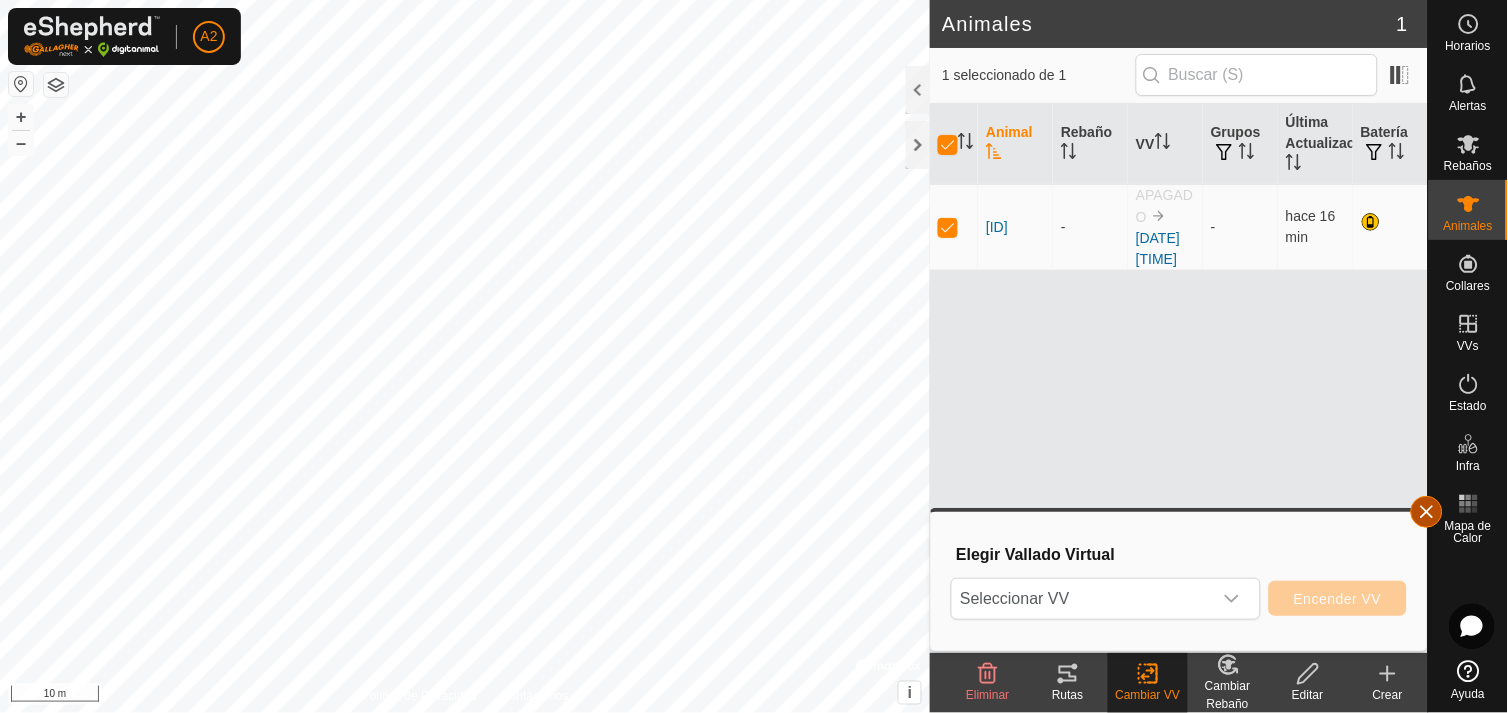 click at bounding box center [1427, 512] 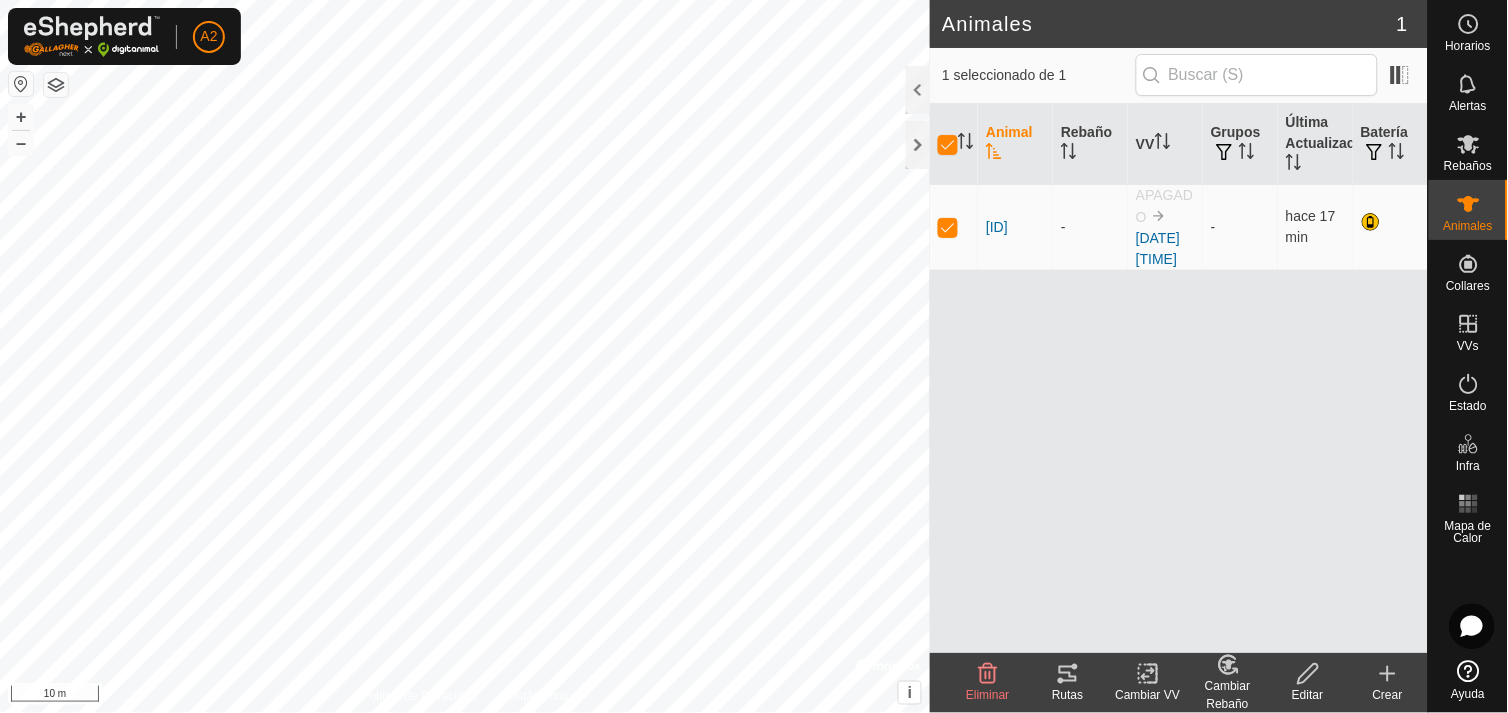 click 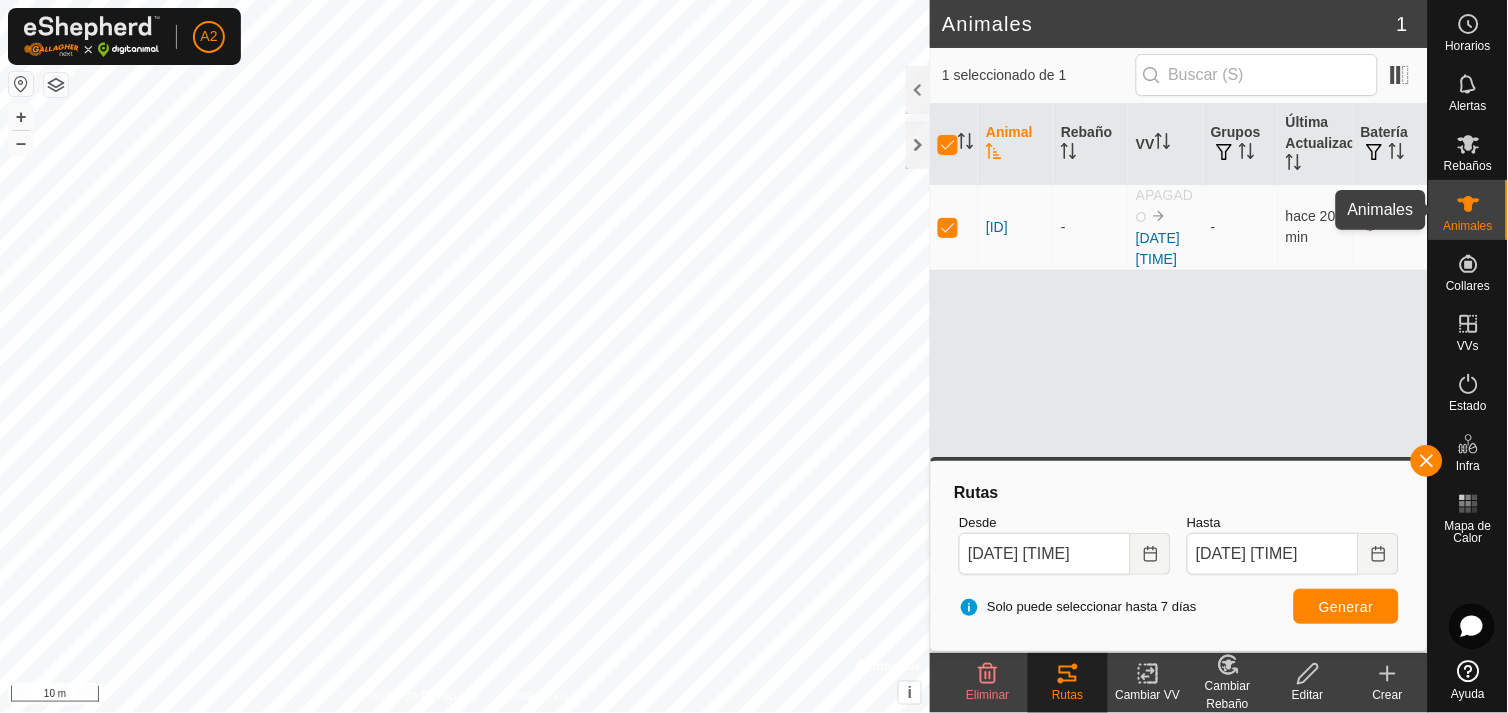 click on "Animales" at bounding box center (1468, 210) 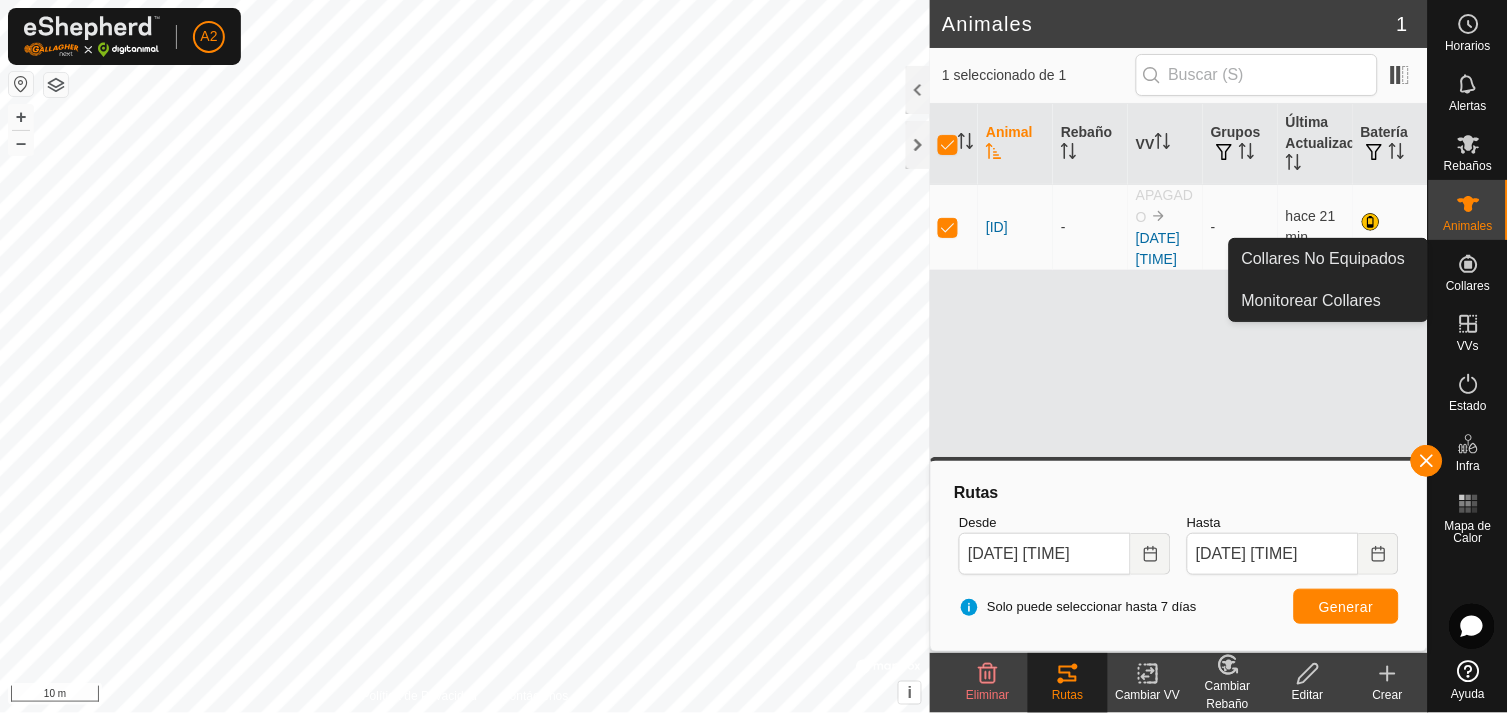 click at bounding box center (1469, 264) 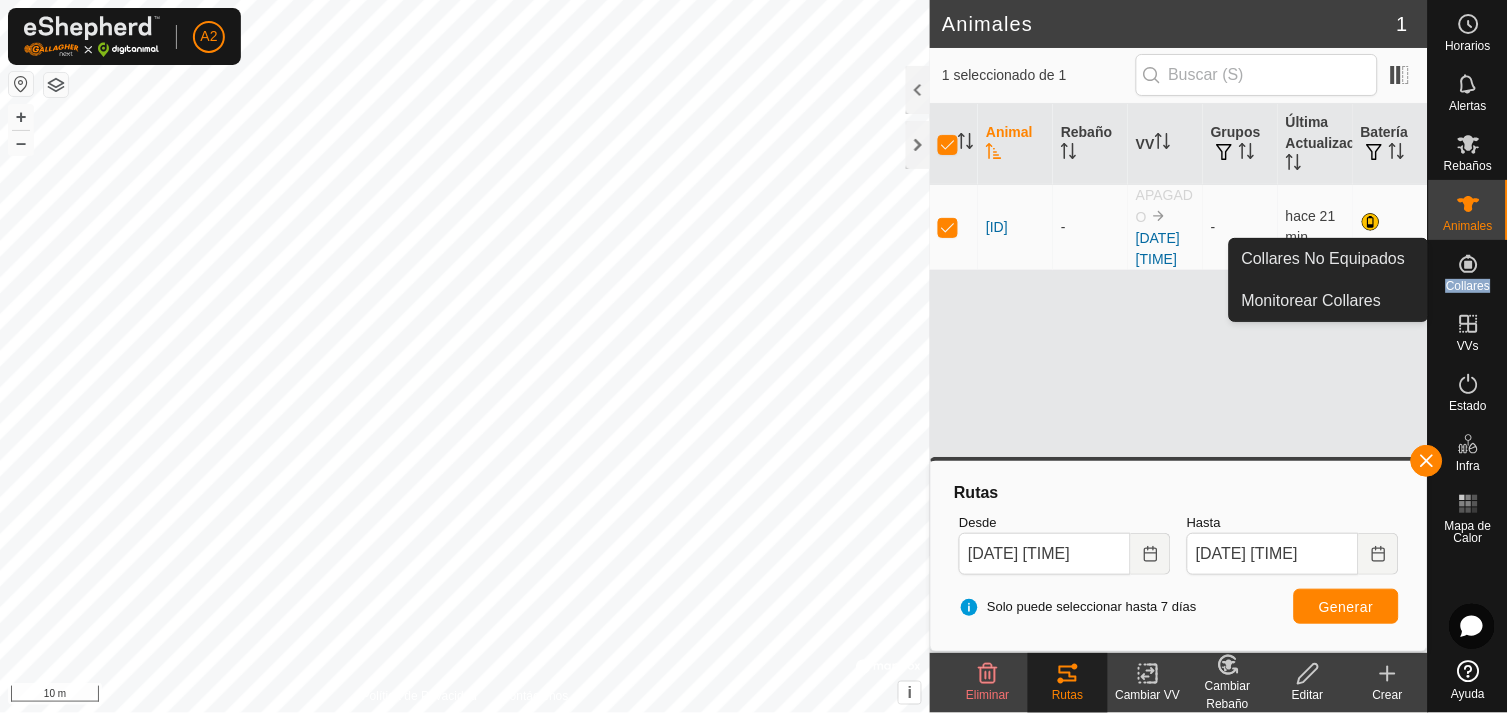 click 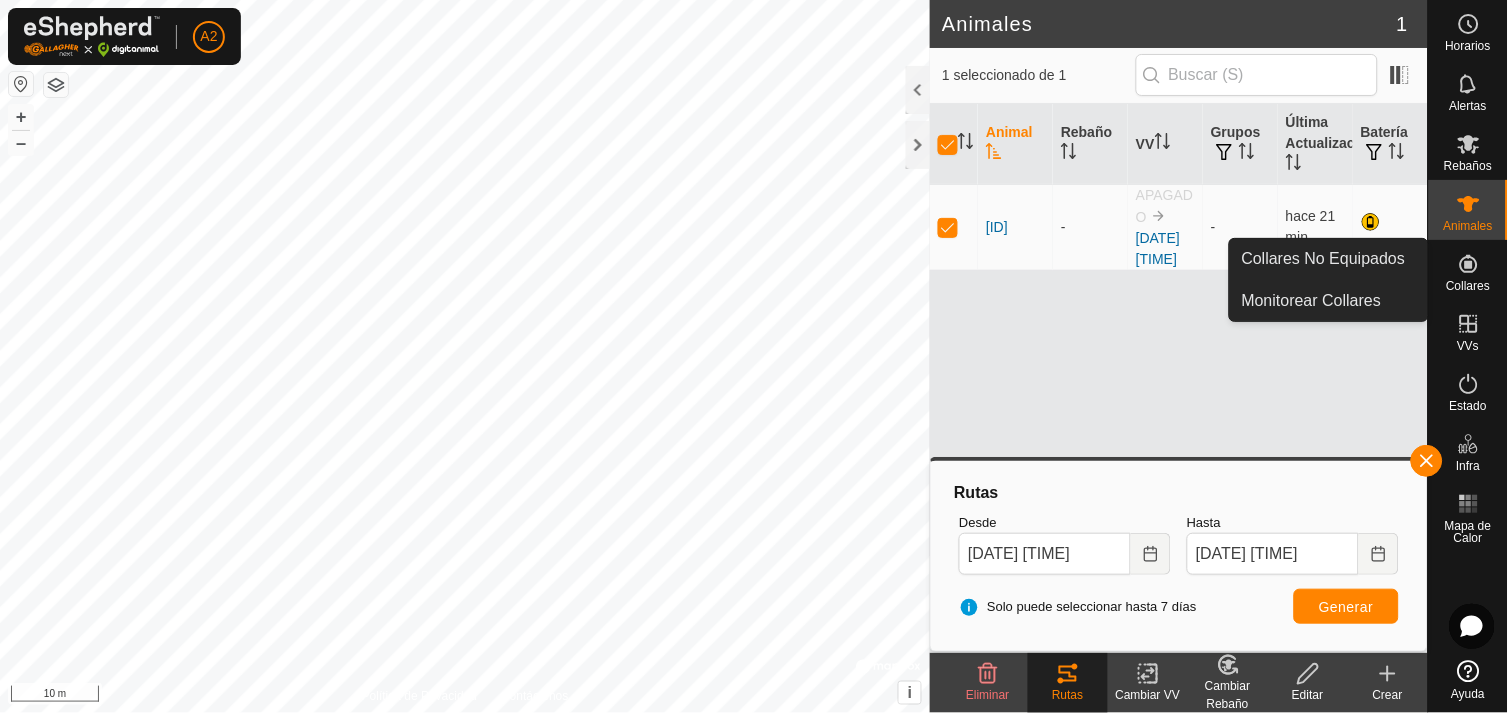 click 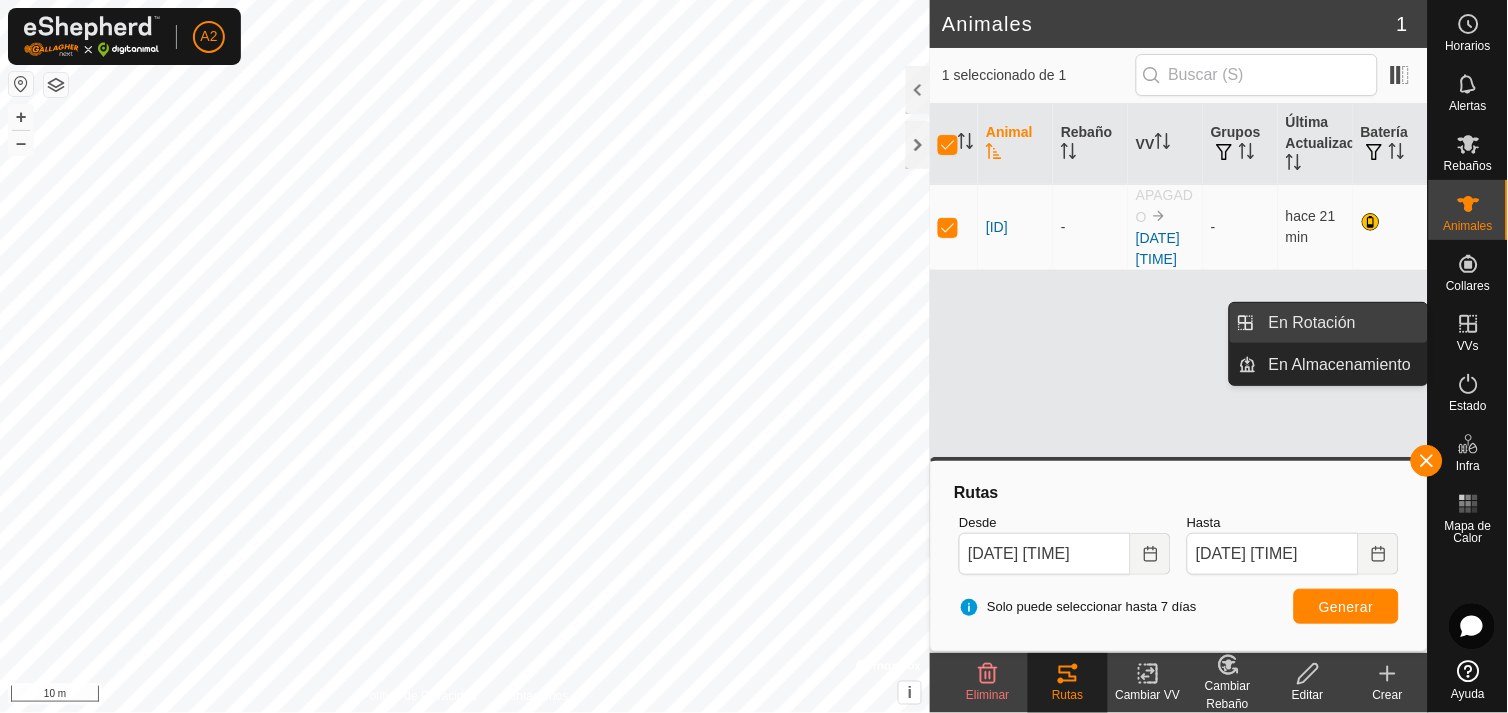 click on "En Rotación" at bounding box center [1342, 323] 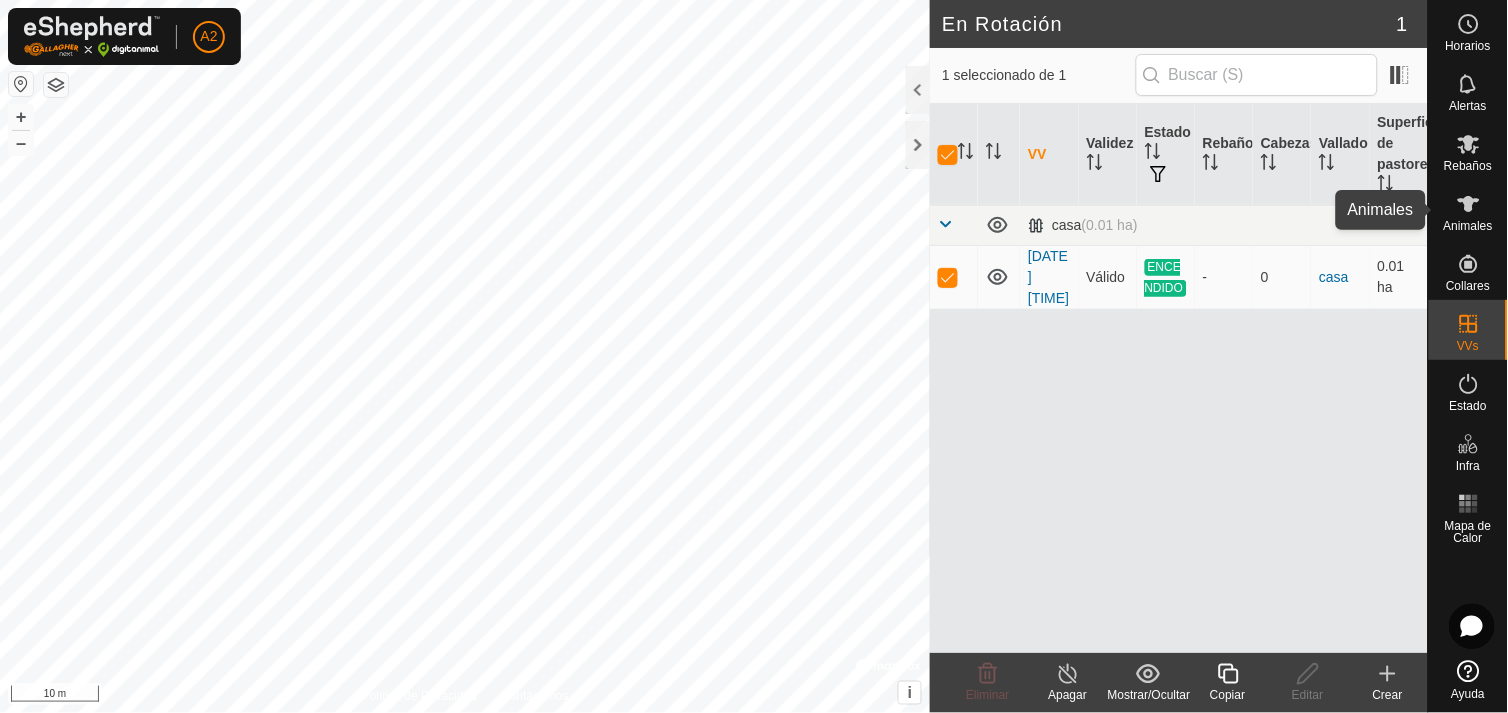 click 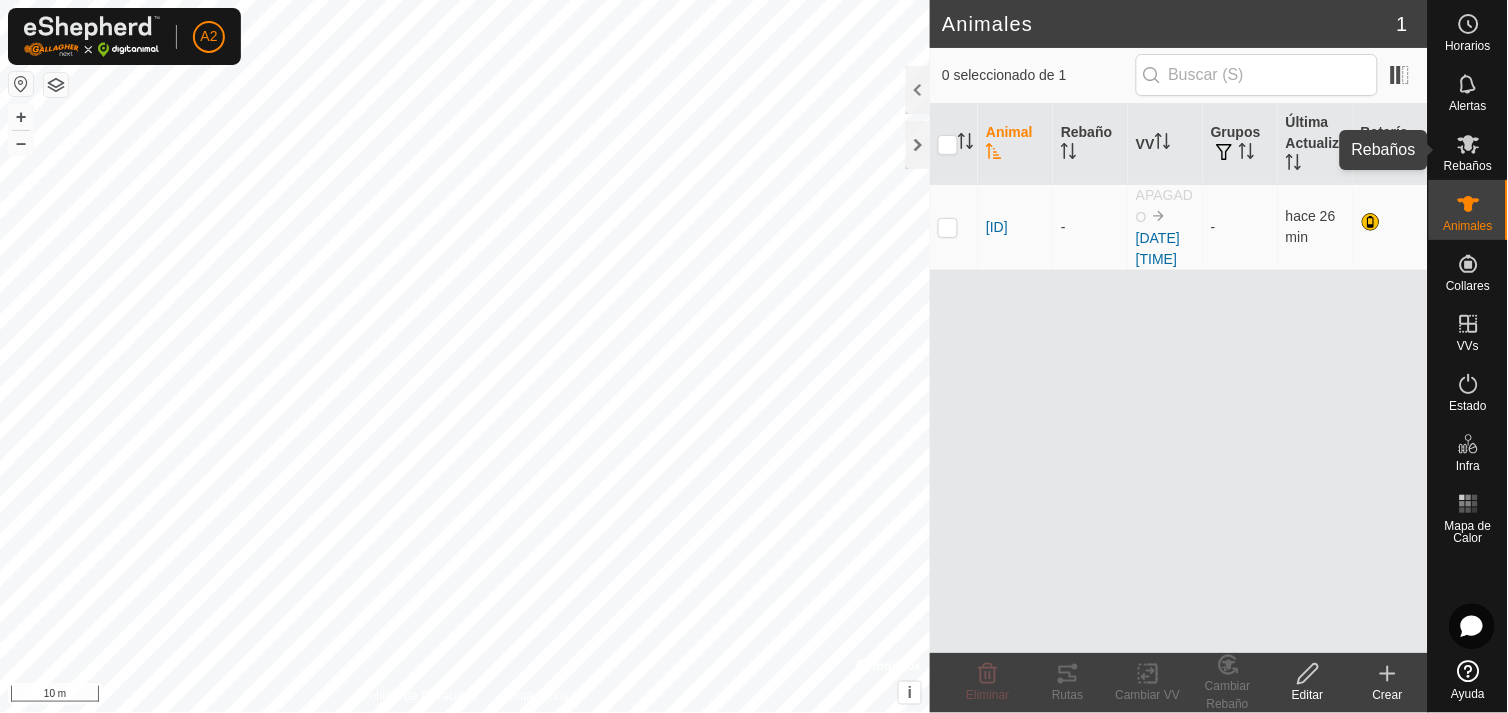 click on "Rebaños" at bounding box center [1468, 166] 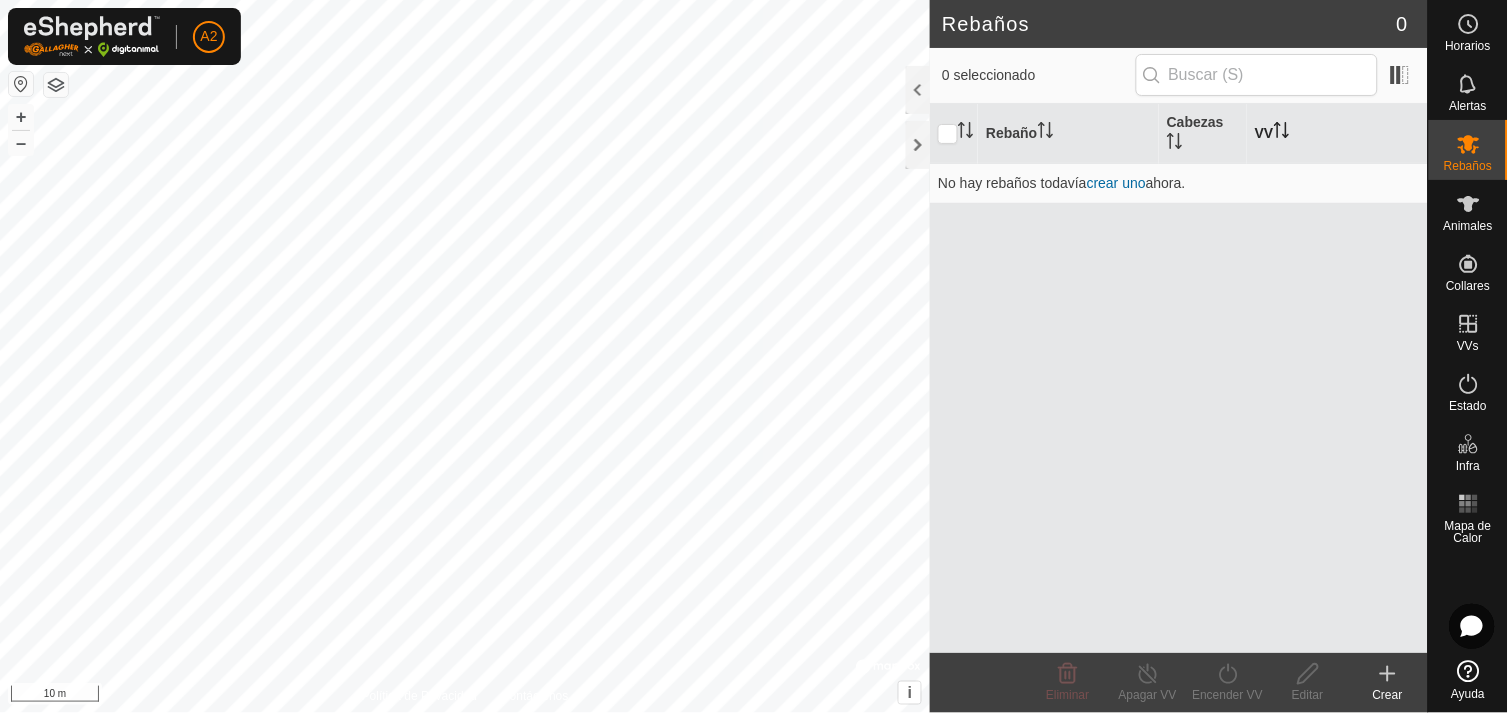 click on "VV" at bounding box center (1337, 134) 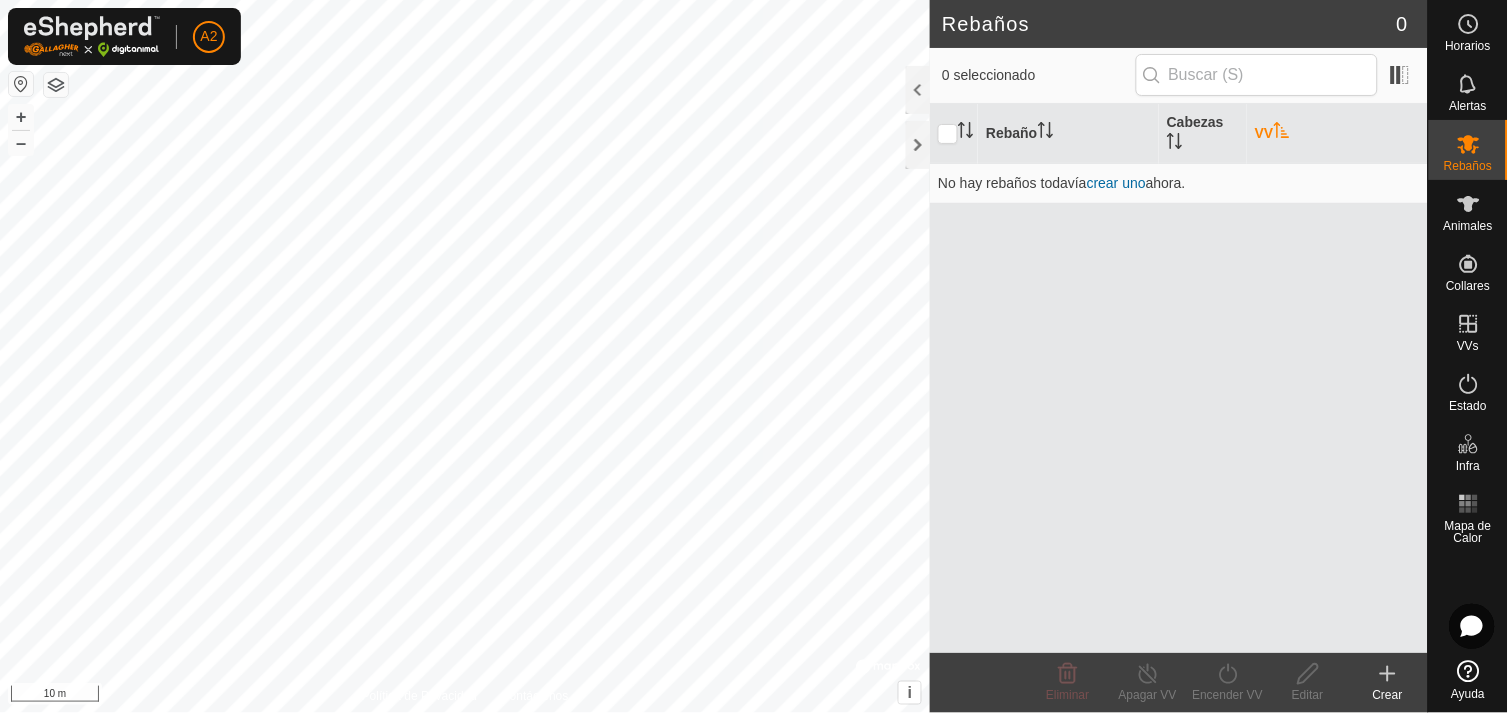 click on "VV" at bounding box center (1337, 134) 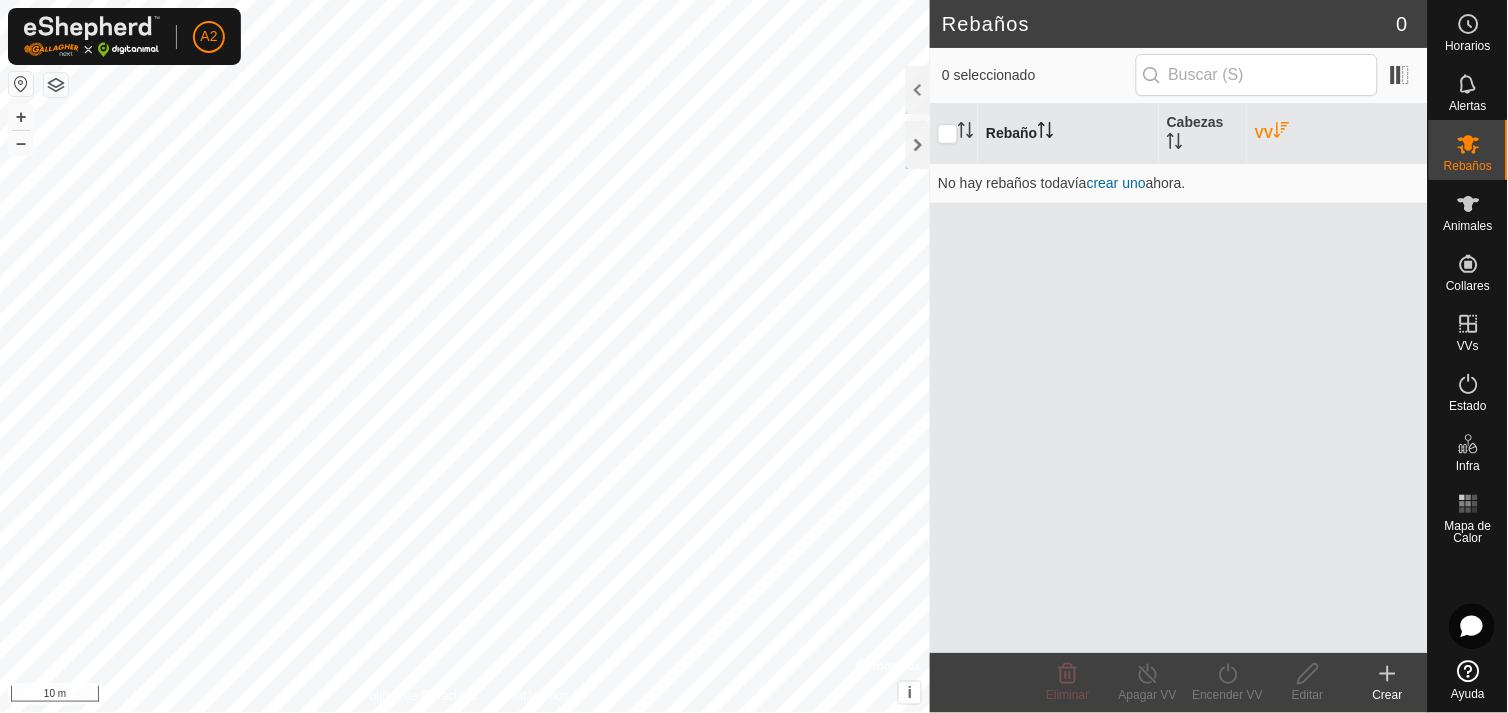click on "Rebaño" at bounding box center [1068, 134] 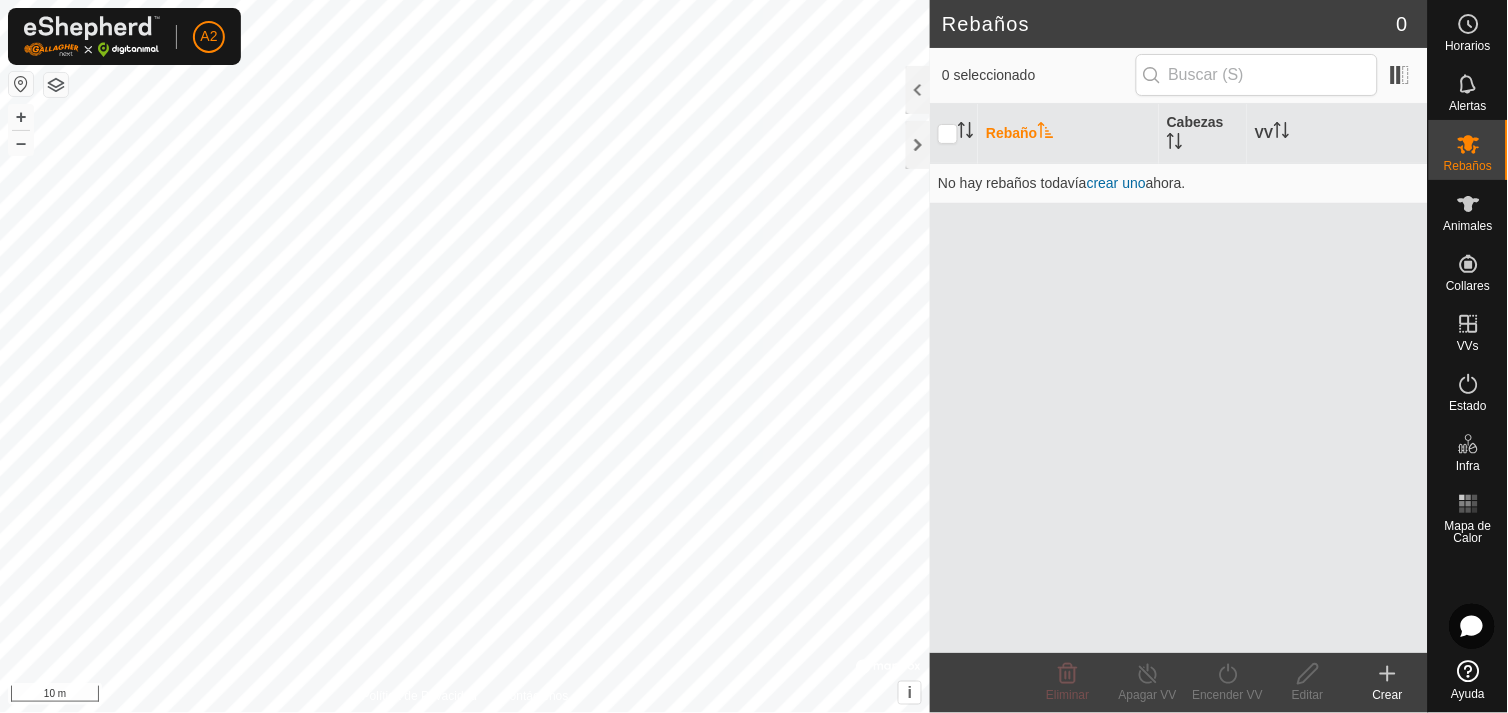 click on "Rebaño" at bounding box center [1068, 134] 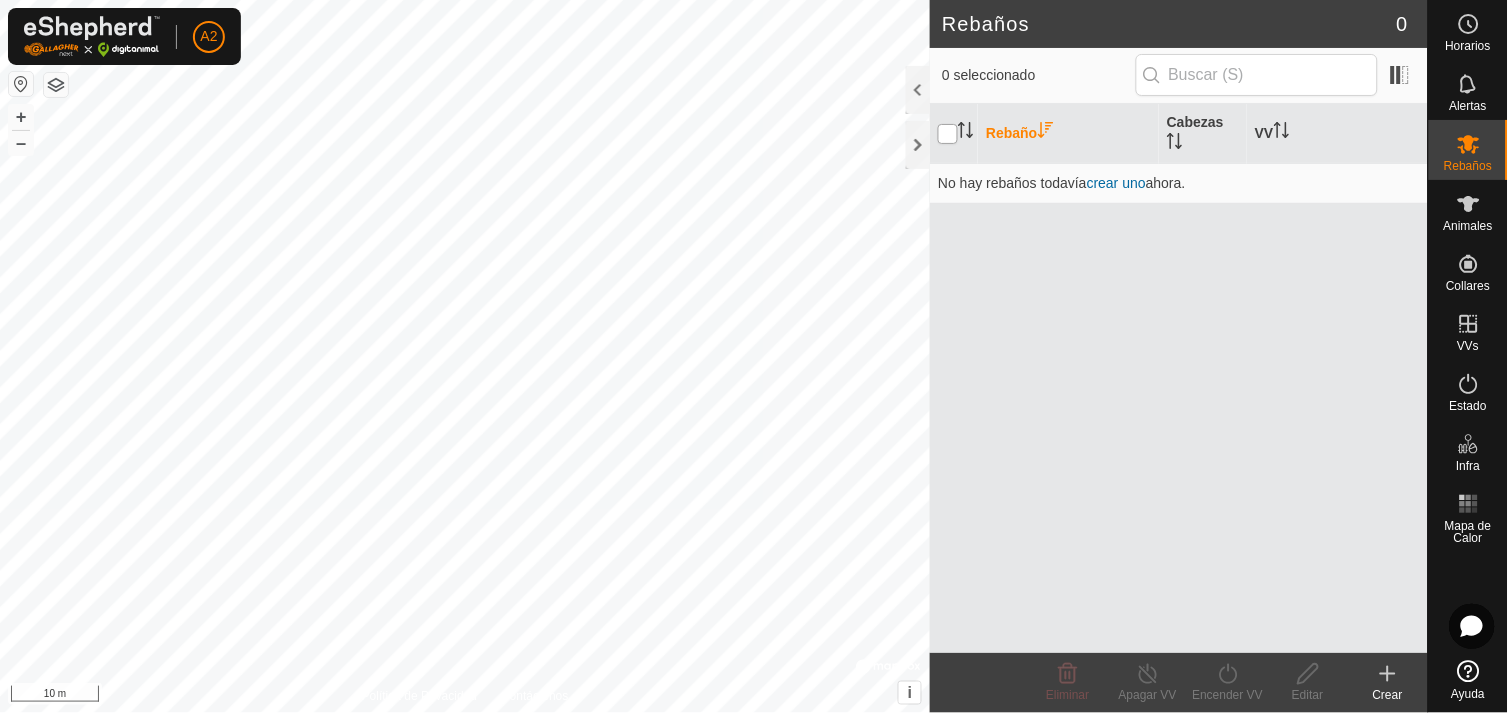 click at bounding box center [948, 134] 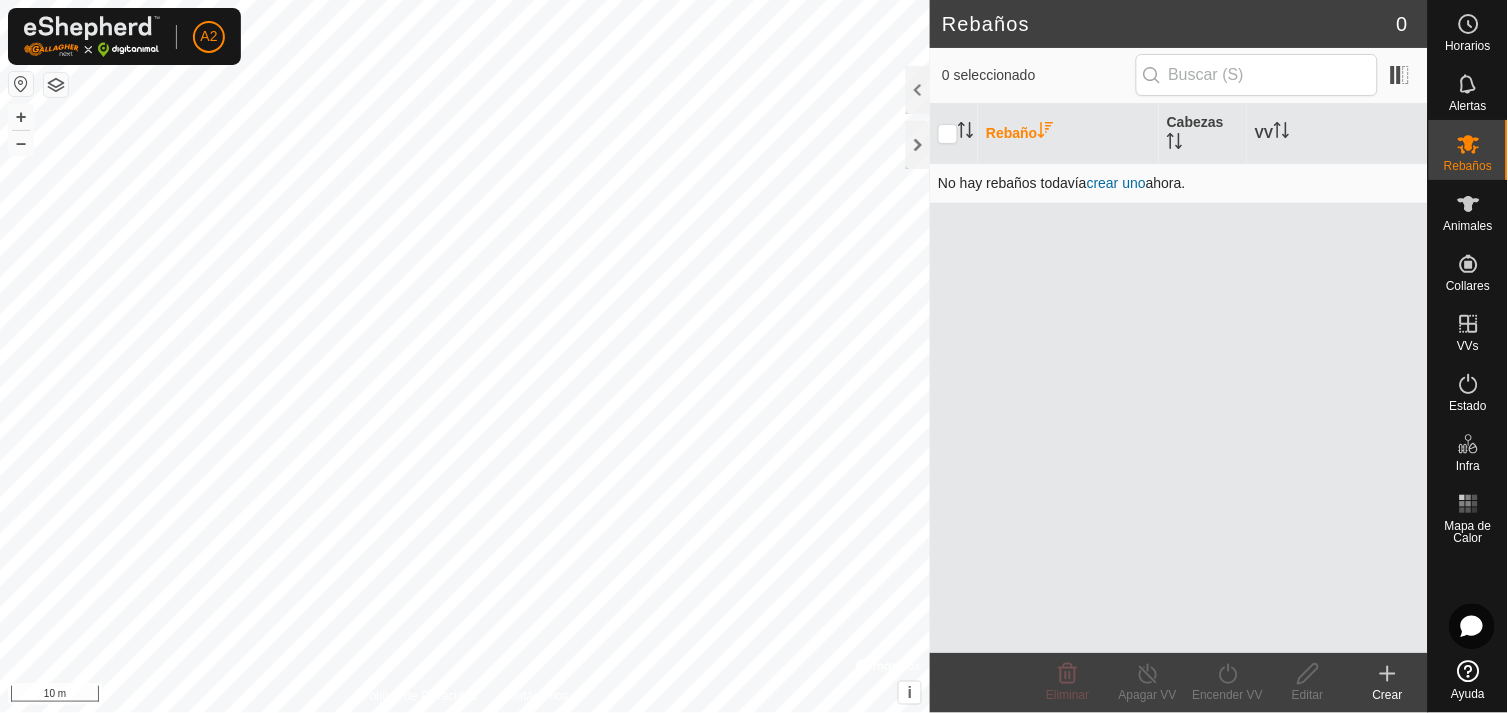 click on "crear uno" at bounding box center [1116, 183] 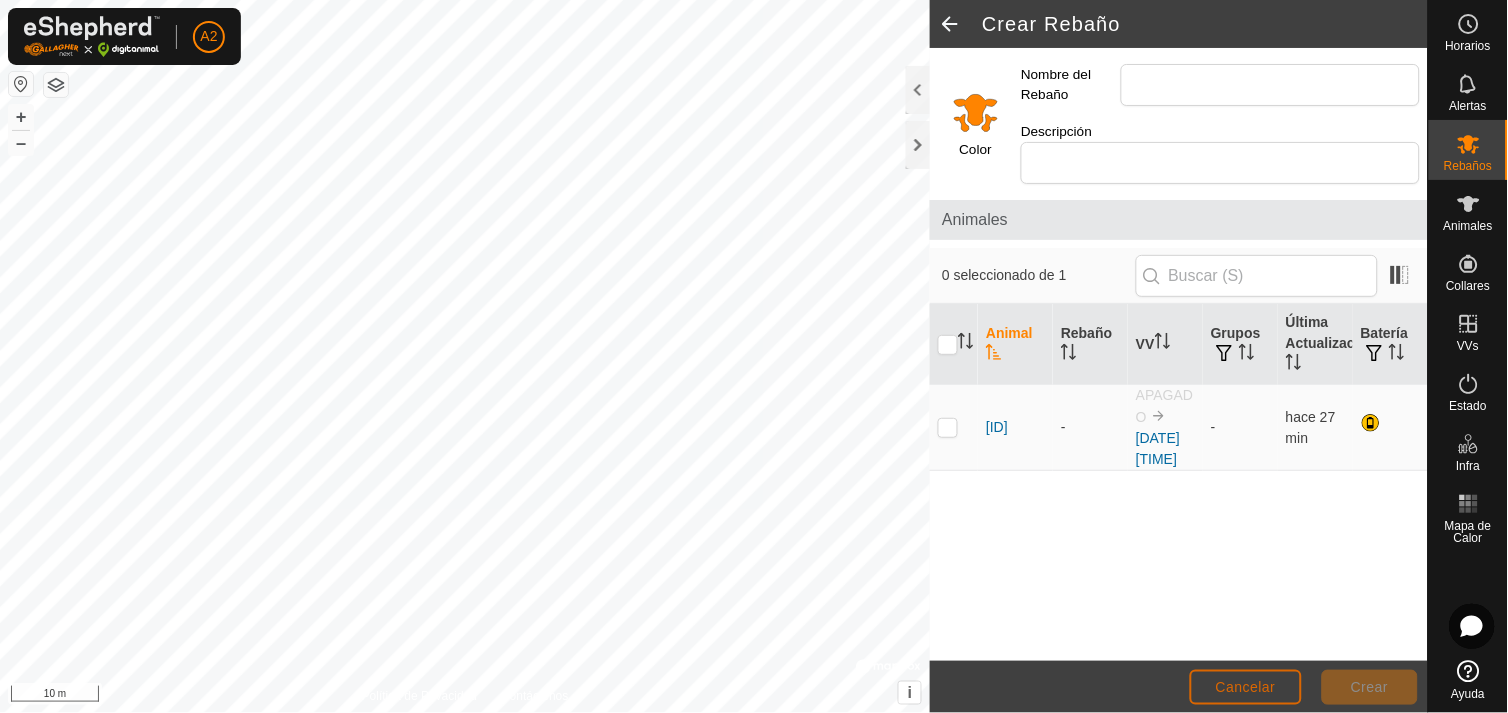 click on "Cancelar" 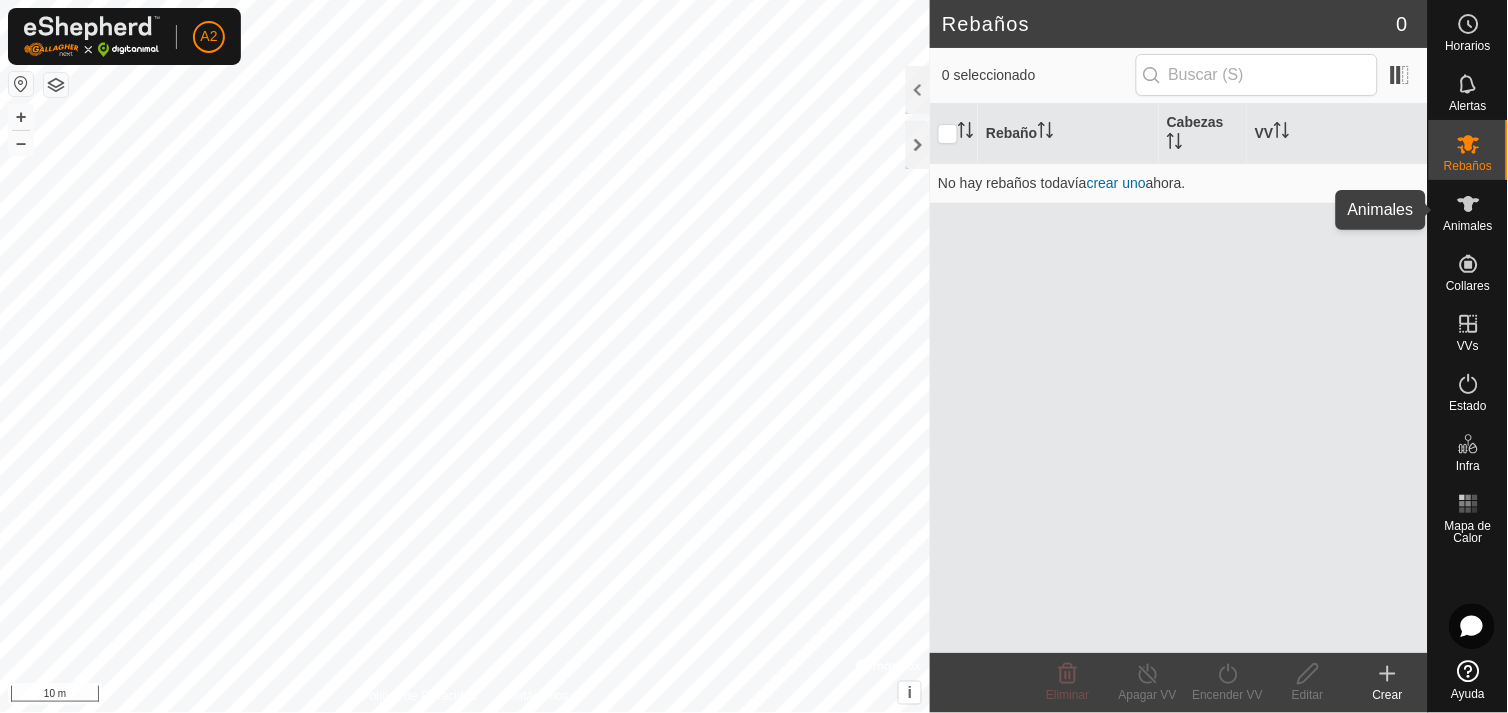 click 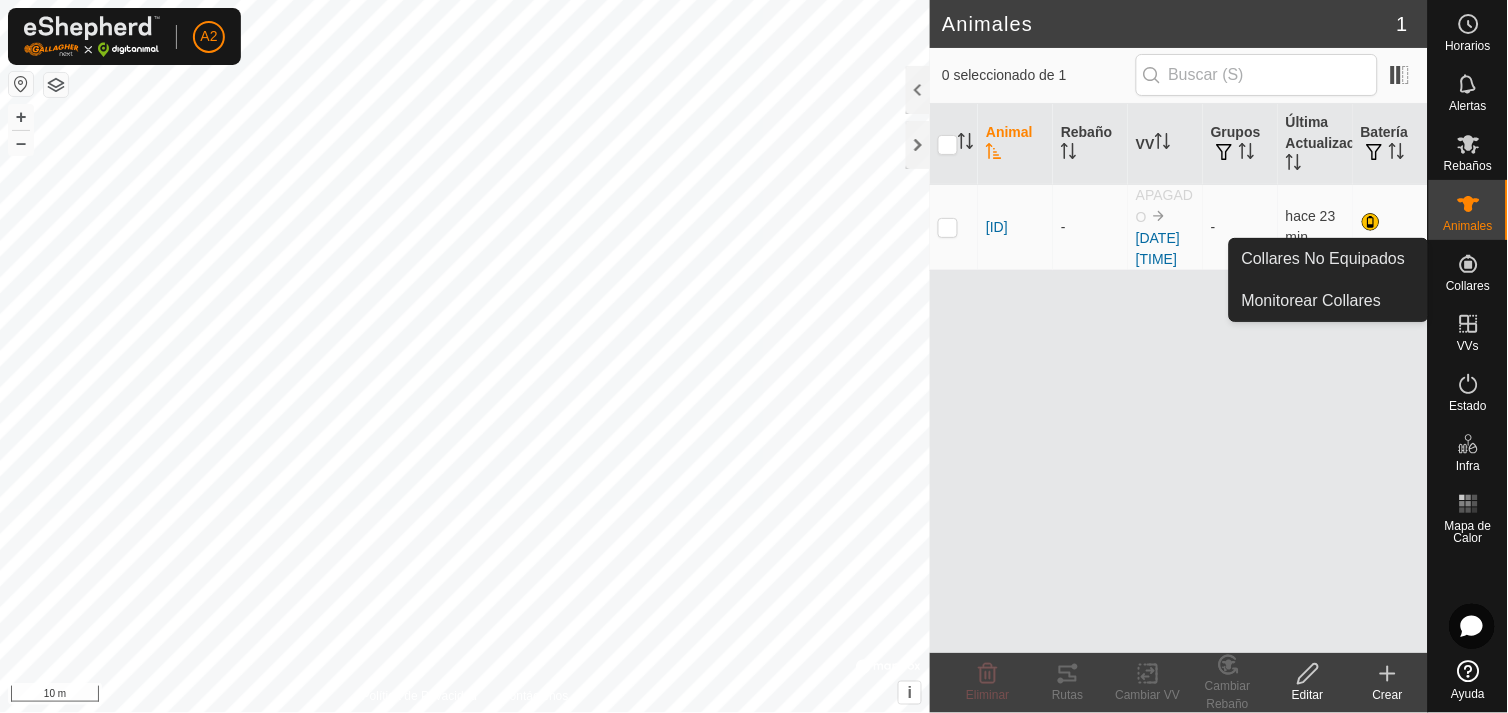 click at bounding box center [1469, 264] 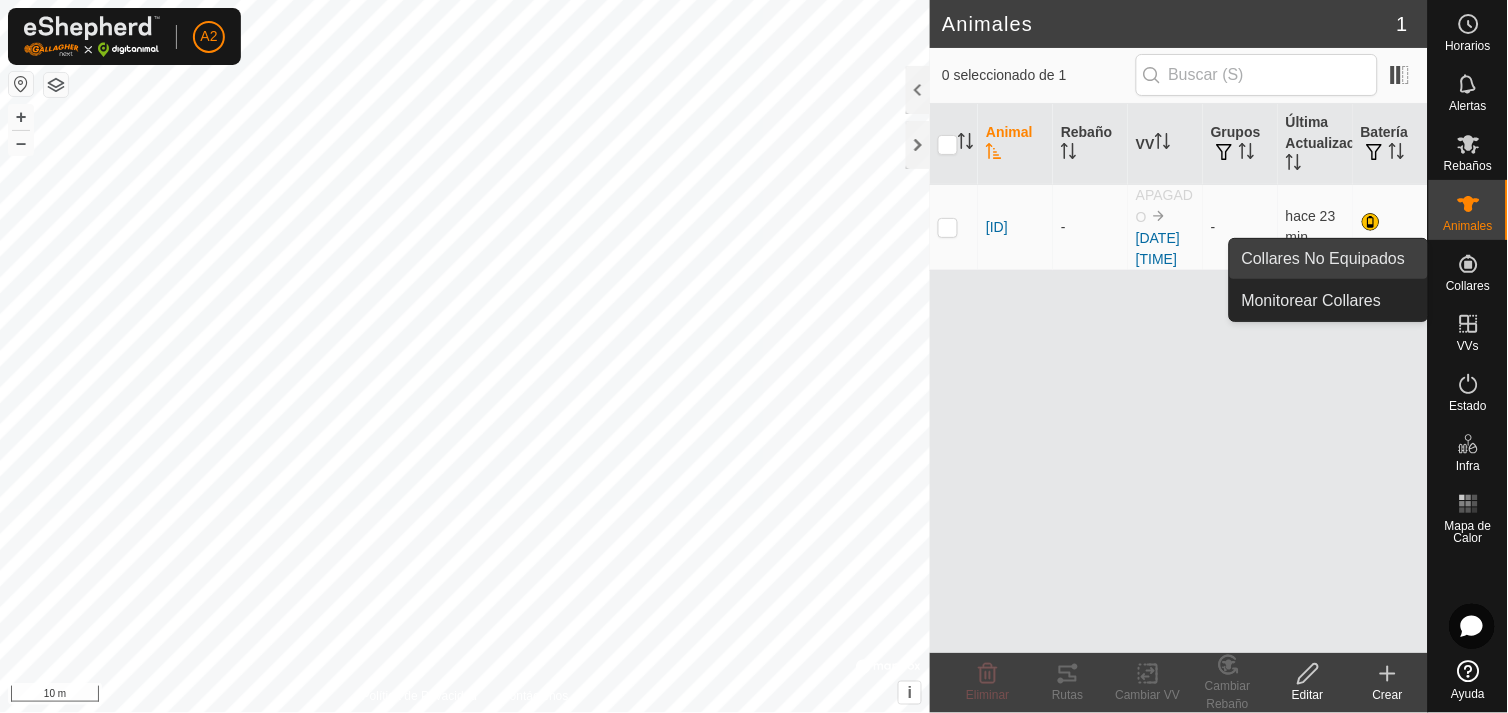 click on "Collares No Equipados" at bounding box center (1329, 259) 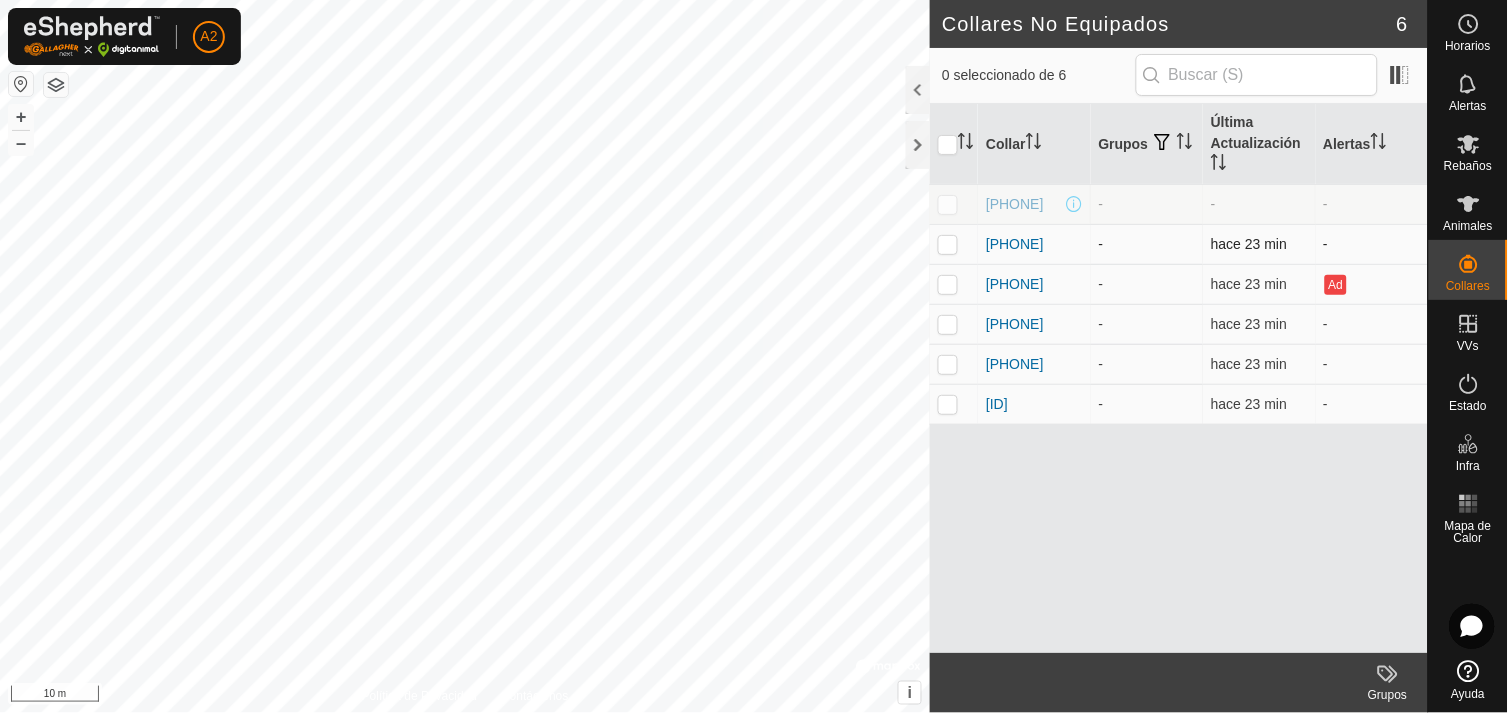 click on "[PHONE]" at bounding box center (1034, 244) 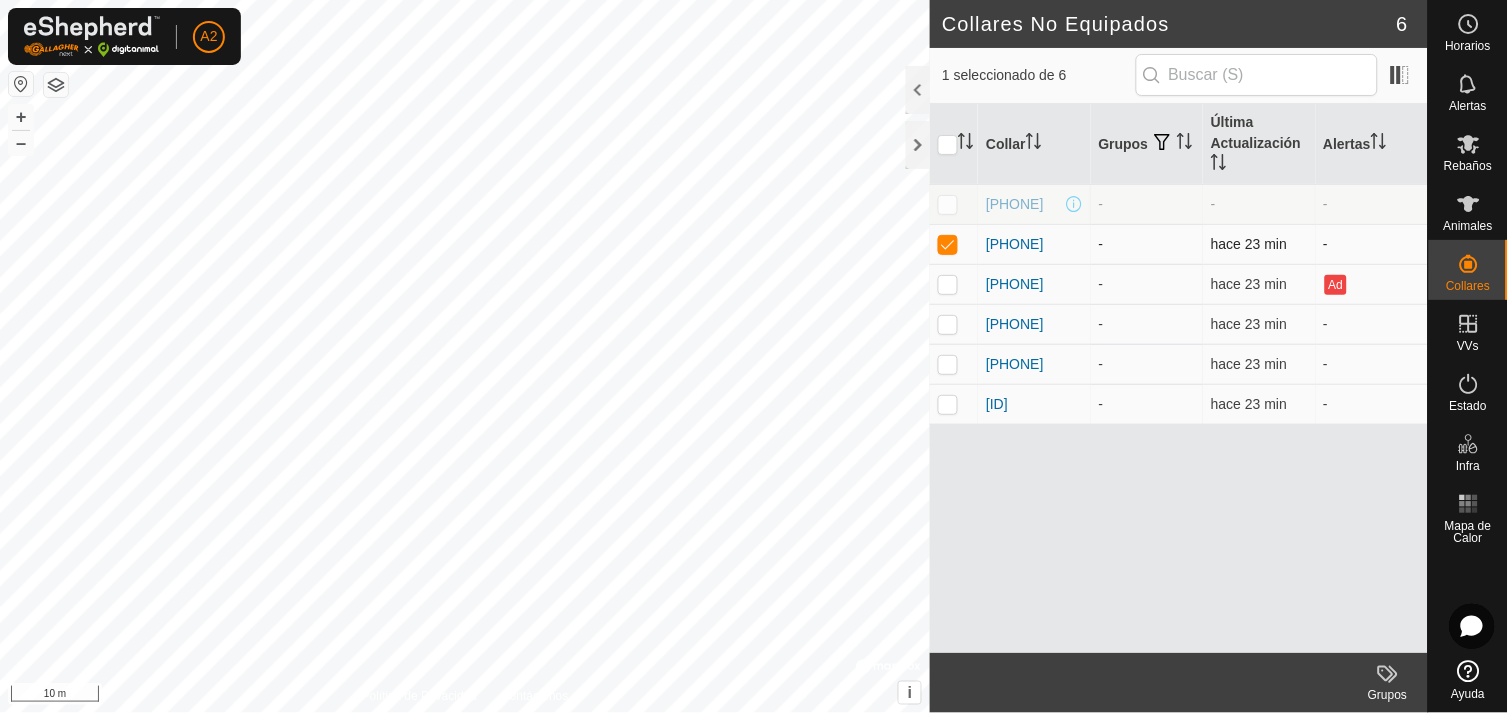 click at bounding box center [948, 244] 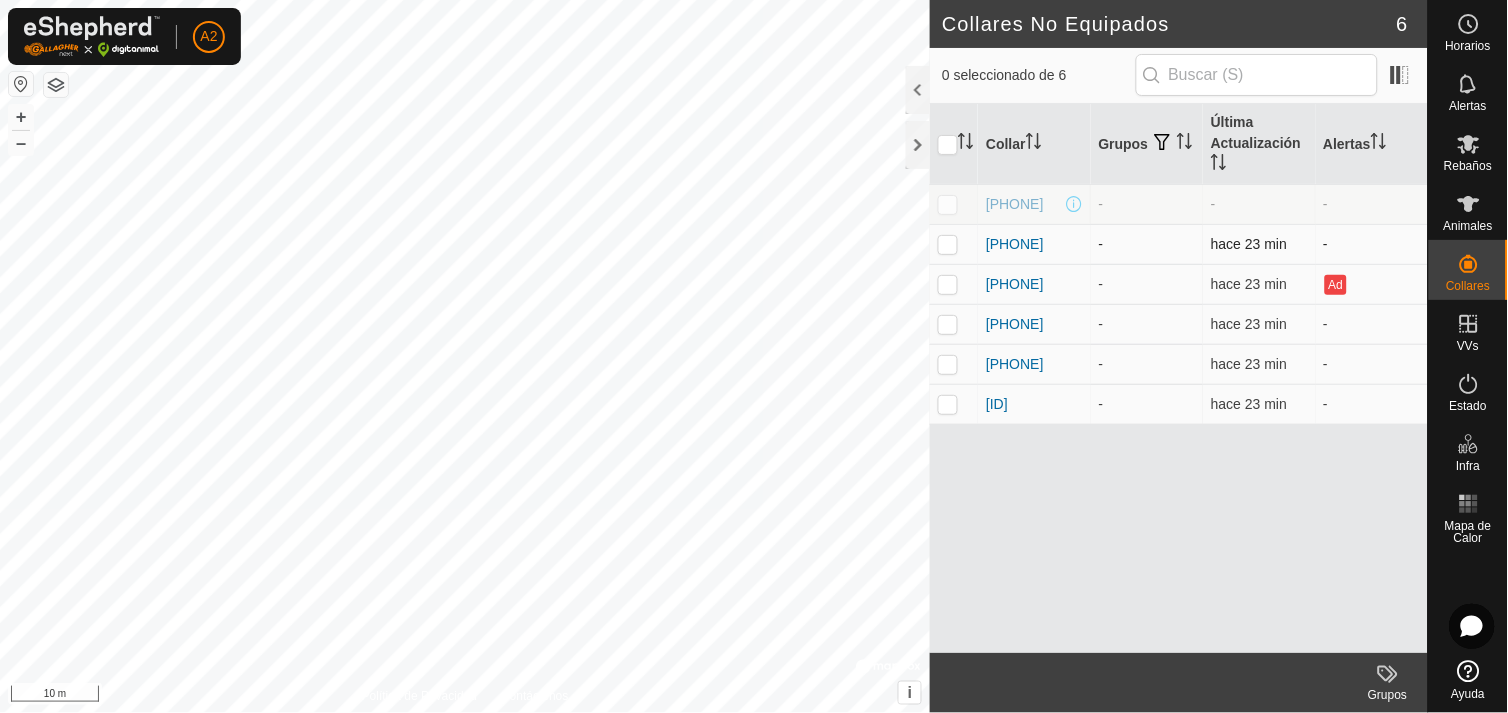 click at bounding box center [948, 244] 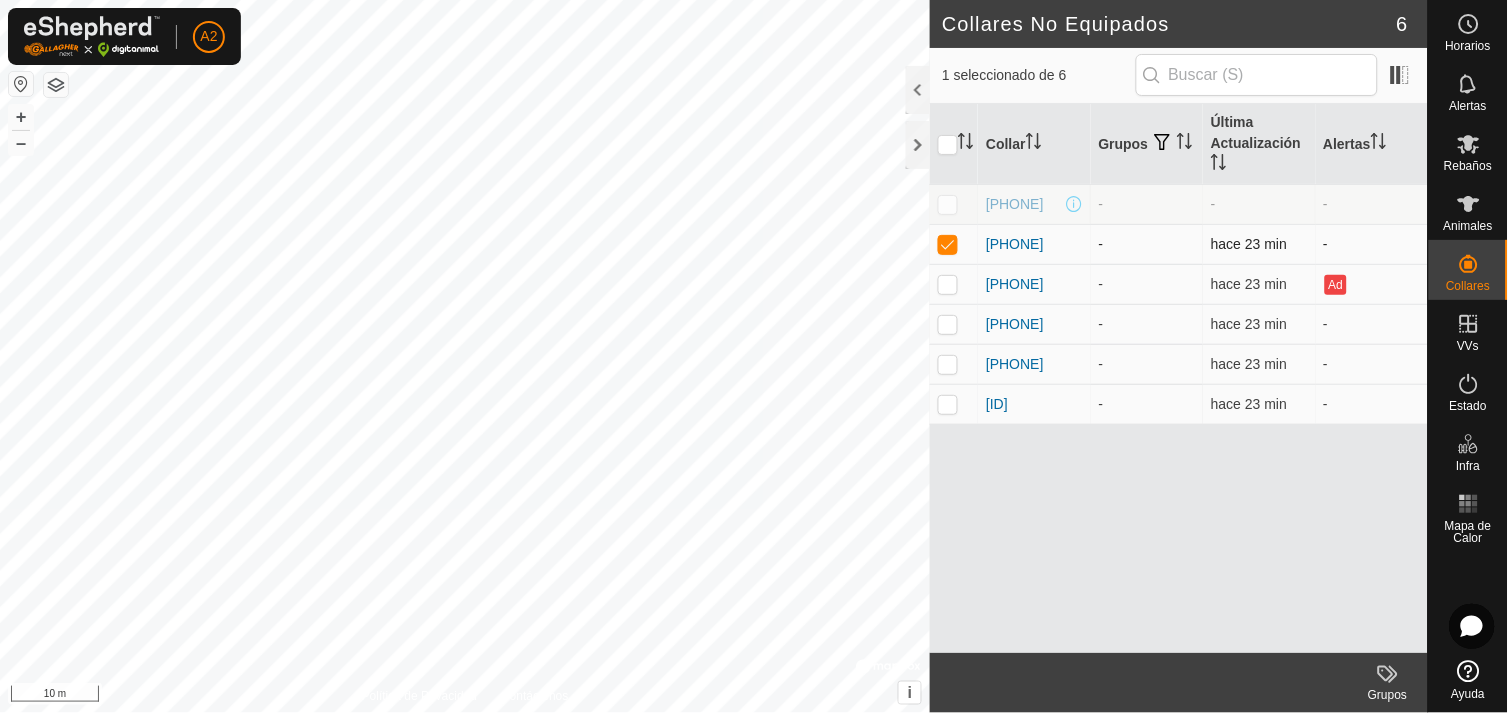 click on "-" at bounding box center (1147, 244) 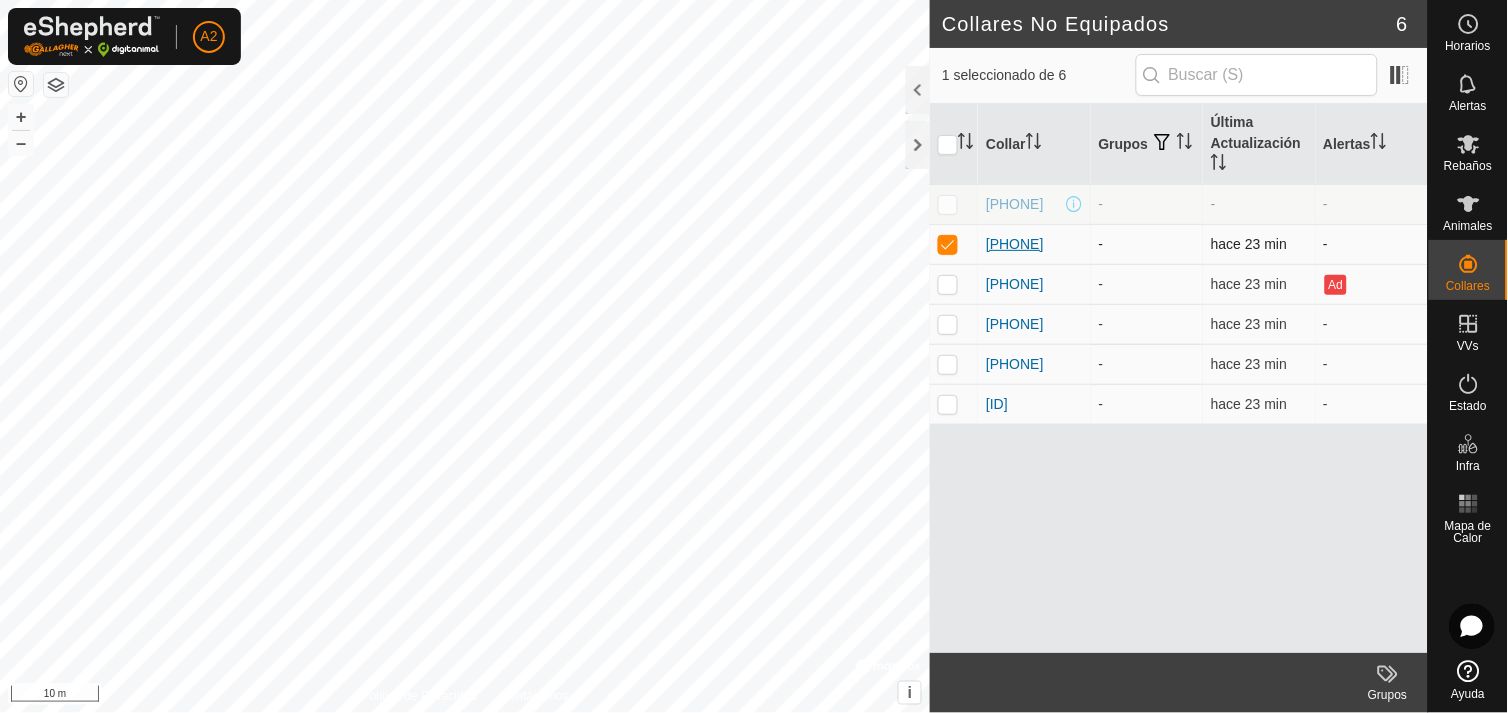 click on "[PHONE]" at bounding box center (1015, 244) 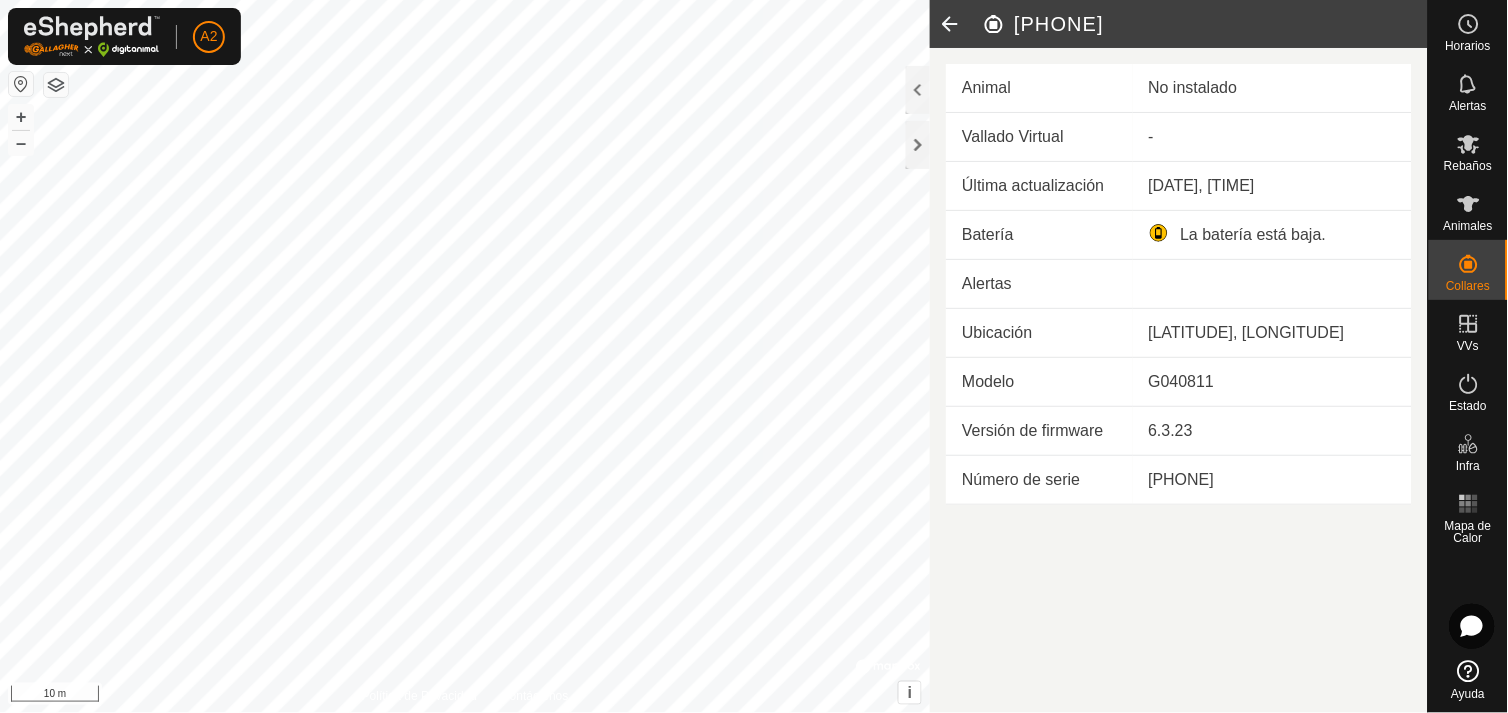 click on "Vallado Virtual" at bounding box center [1039, 137] 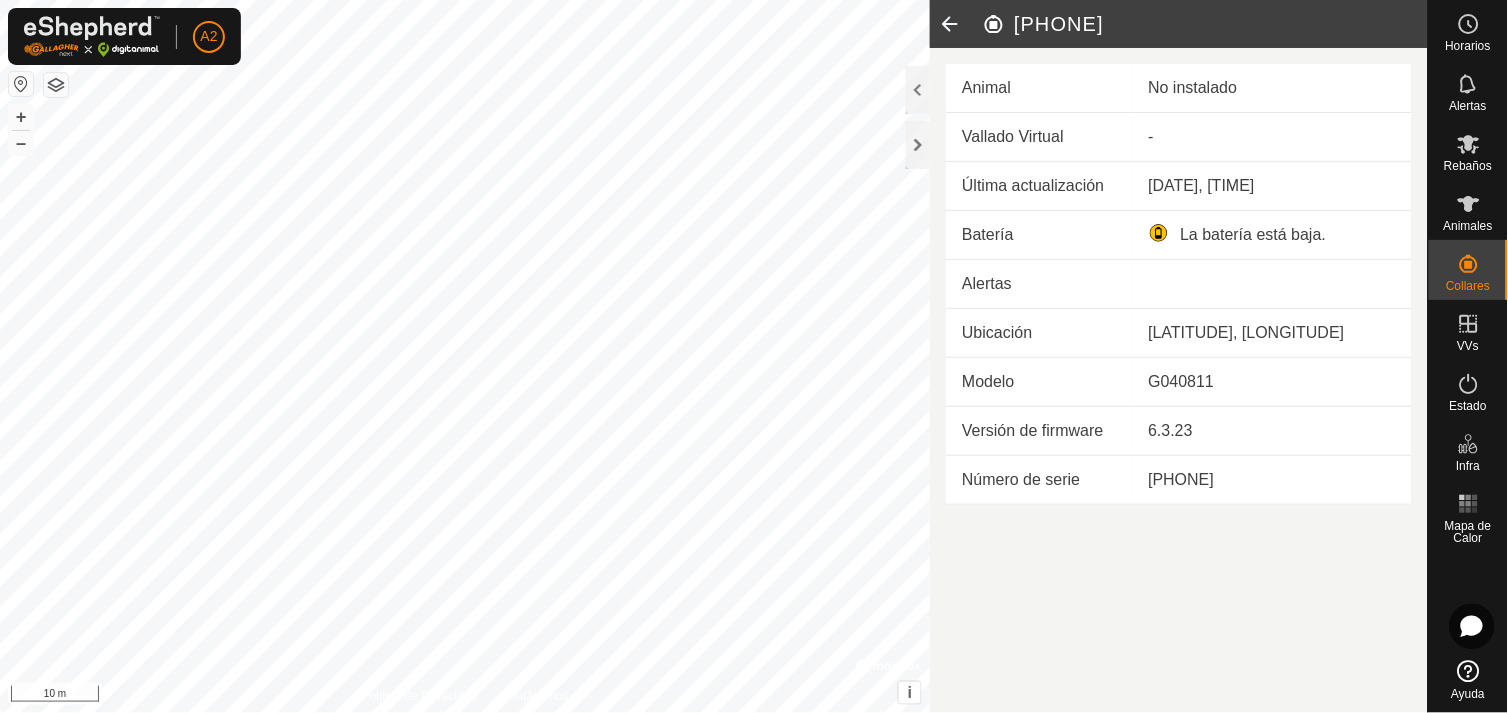 click on "Animal" at bounding box center (1039, 88) 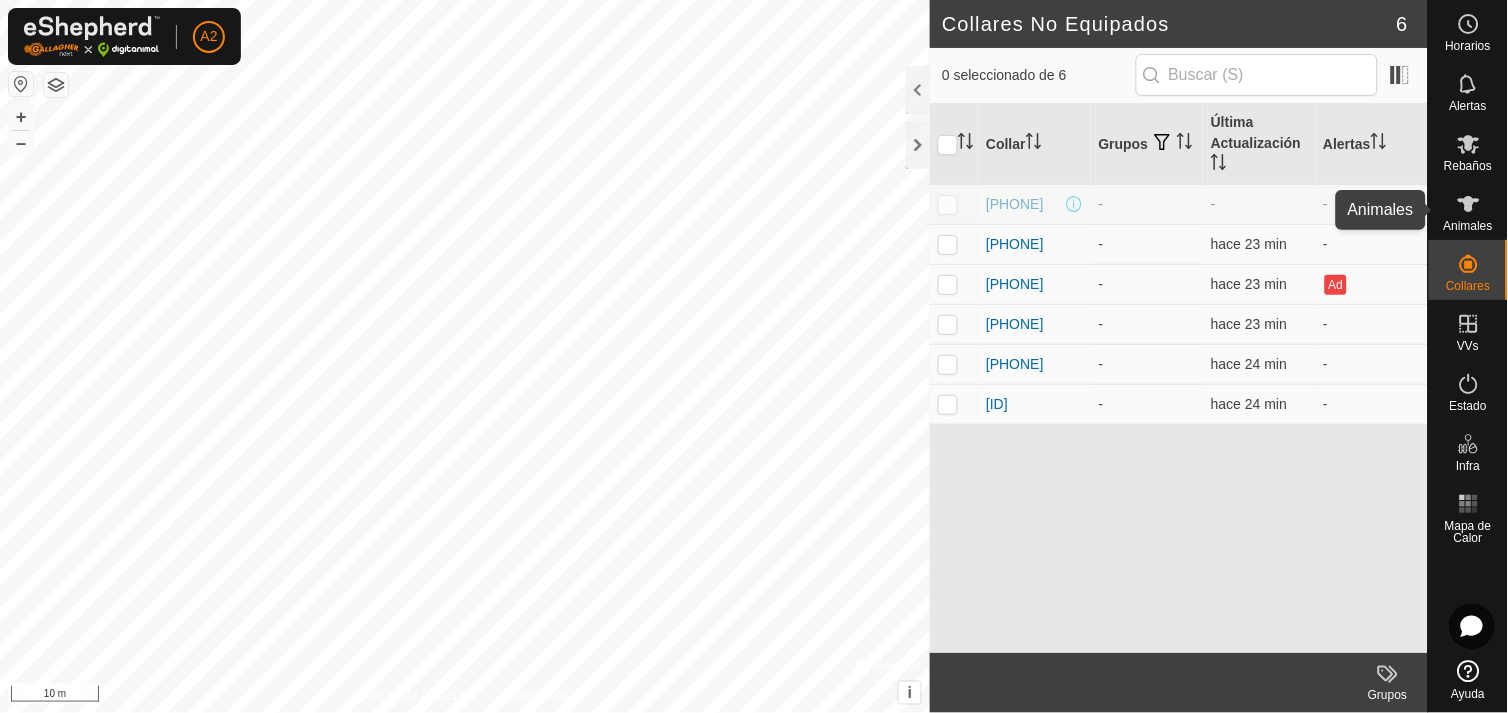 click on "Animales" at bounding box center [1468, 226] 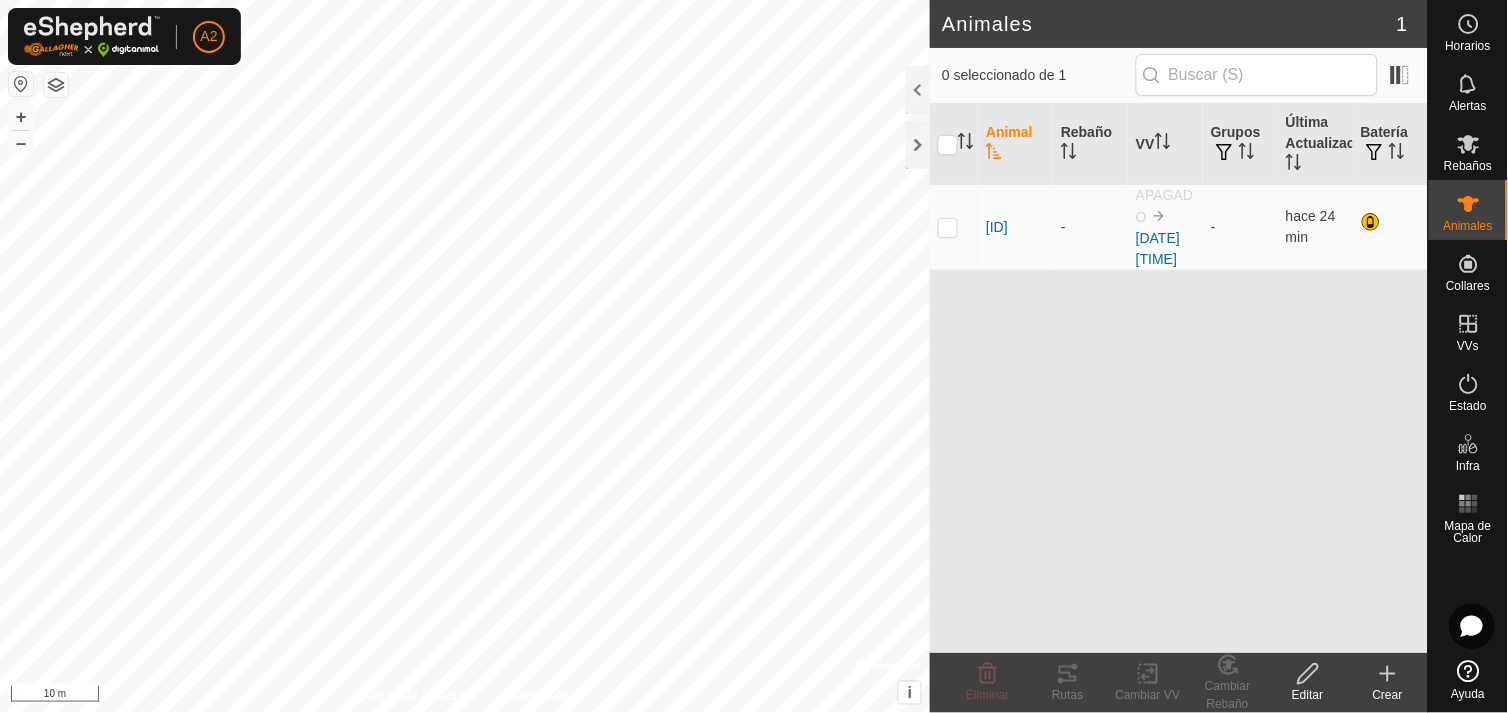 click on "Animal Rebaño VV Grupos Última Actualización Batería [ID] - APAGADO [DATE] [TIME] - hace 24 min" at bounding box center (1179, 378) 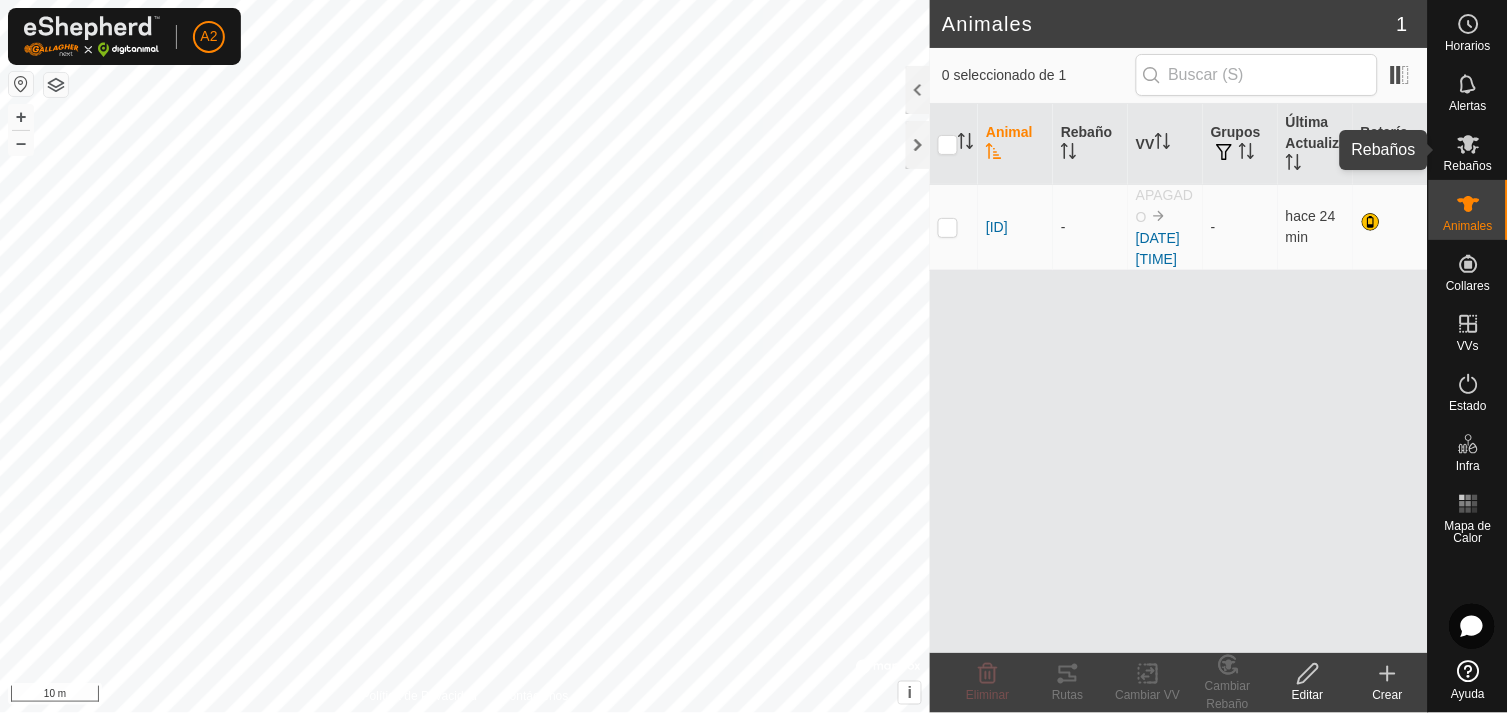 click 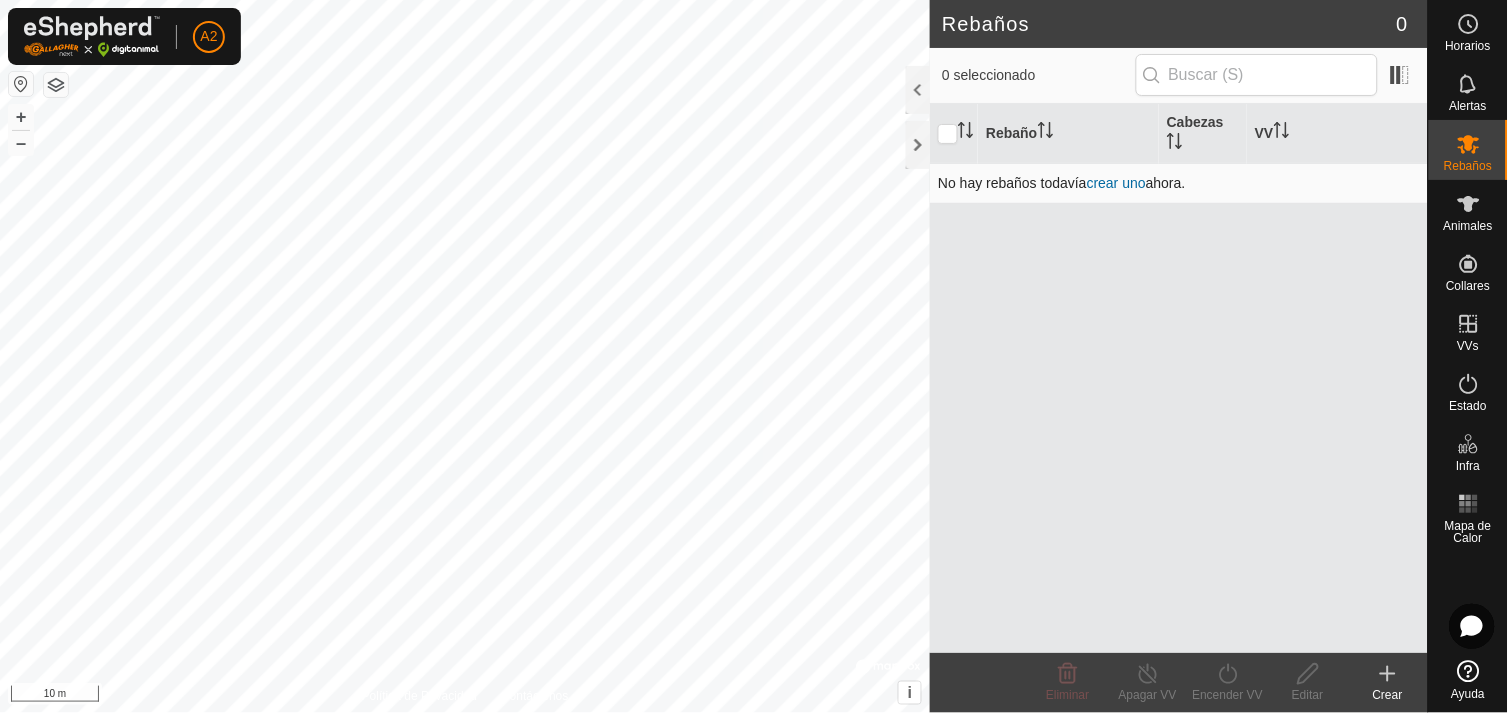 click on "crear uno" at bounding box center [1116, 183] 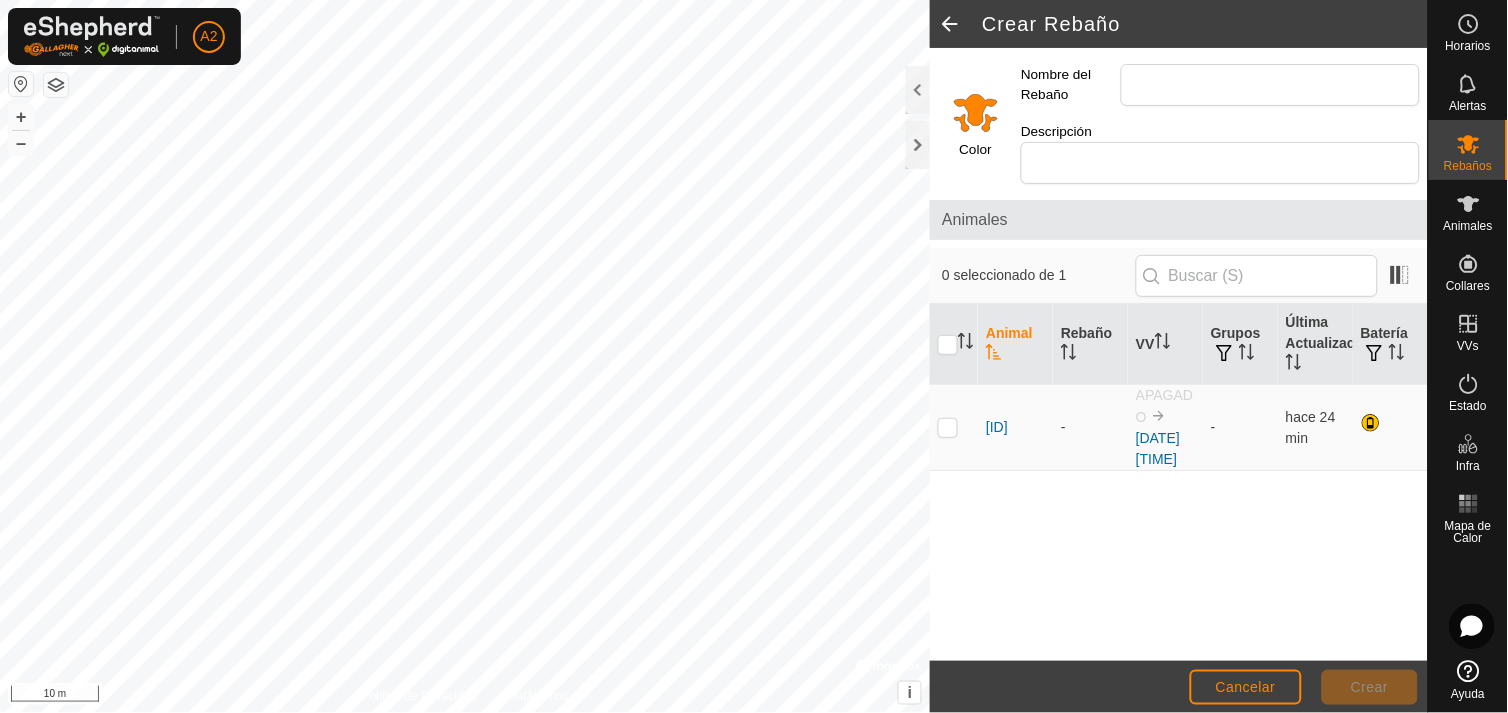 click 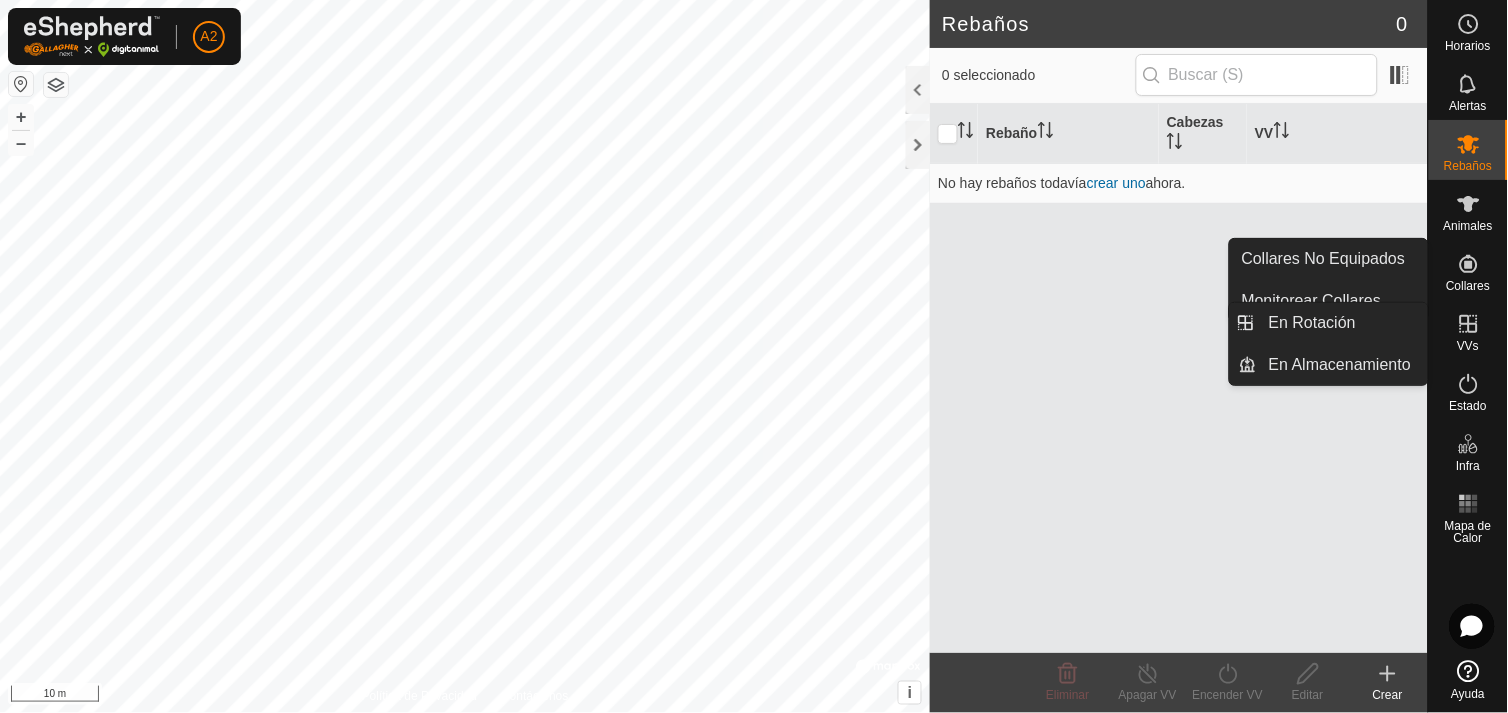 click 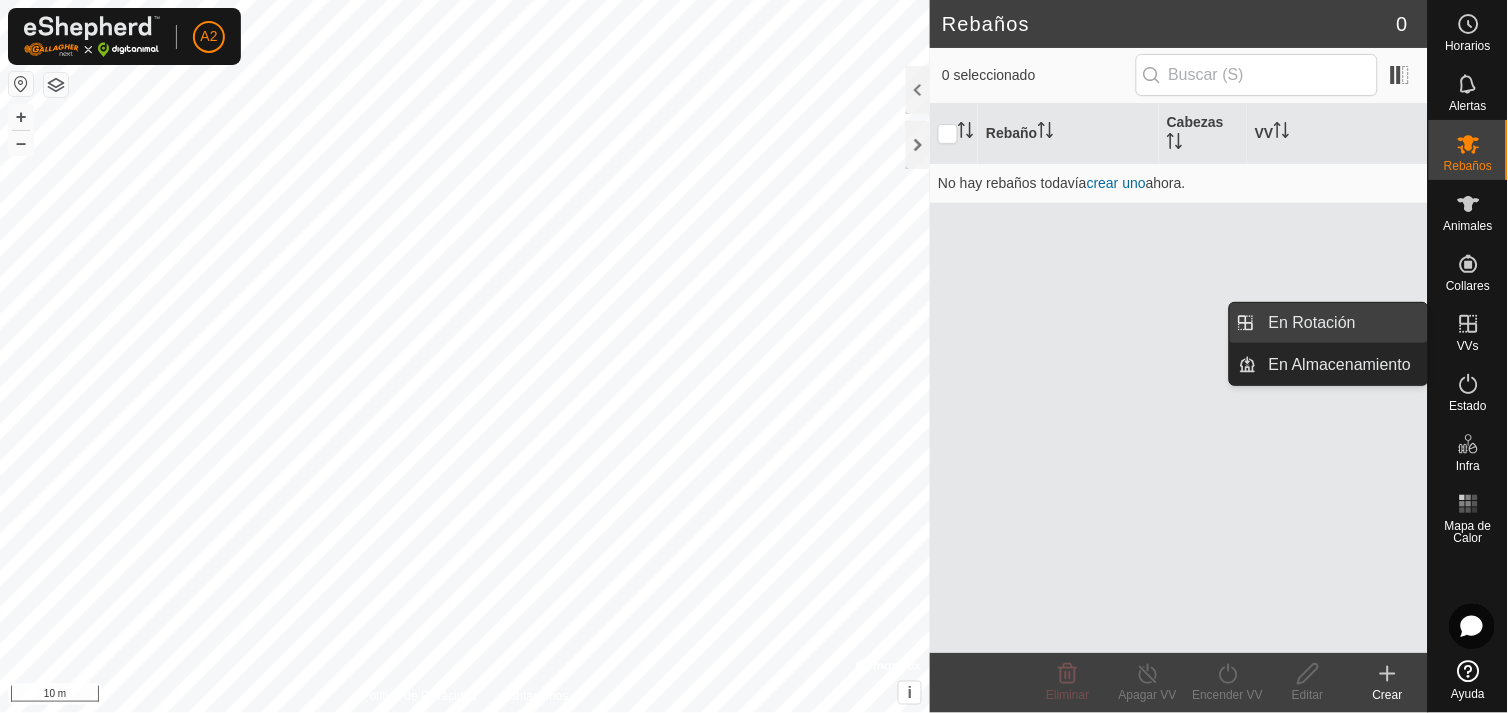 click on "En Rotación" at bounding box center [1342, 323] 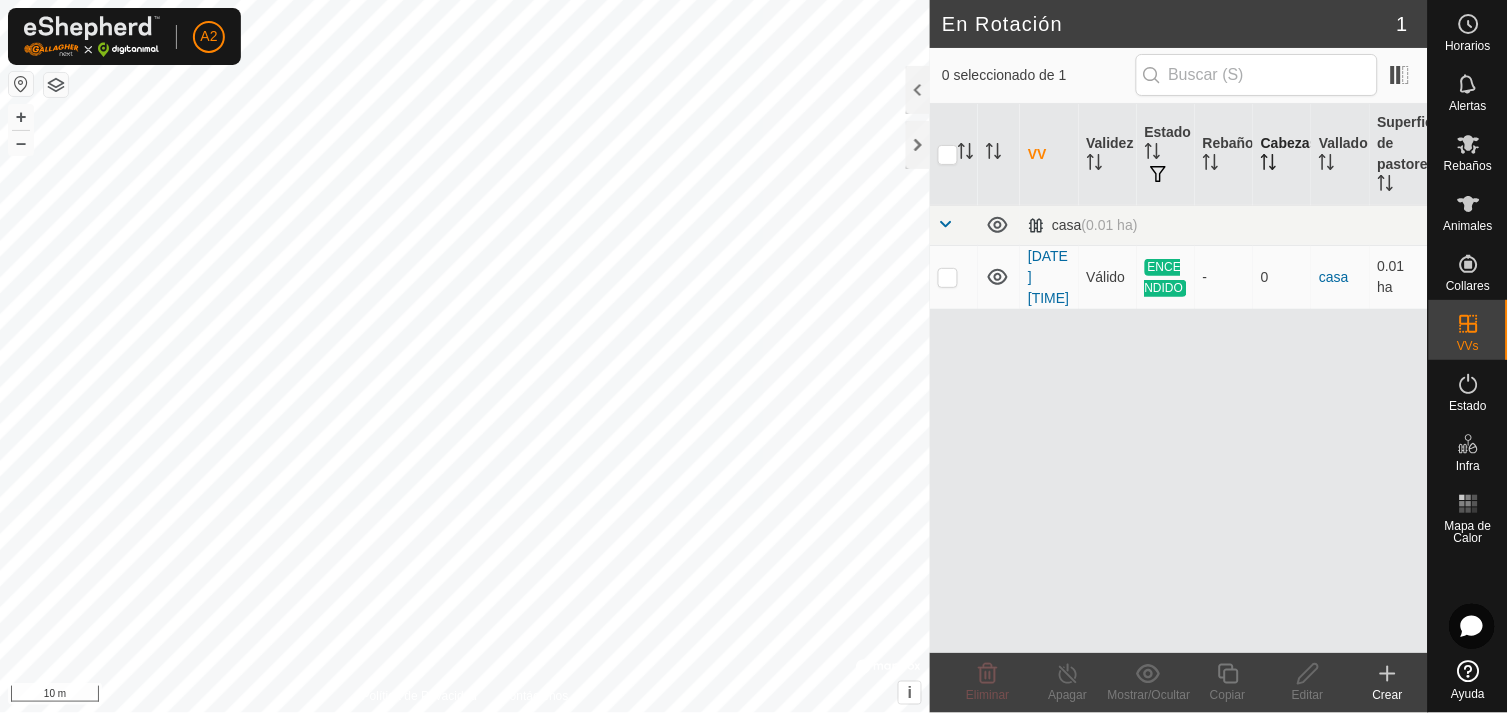 click on "Cabezas" at bounding box center [1282, 155] 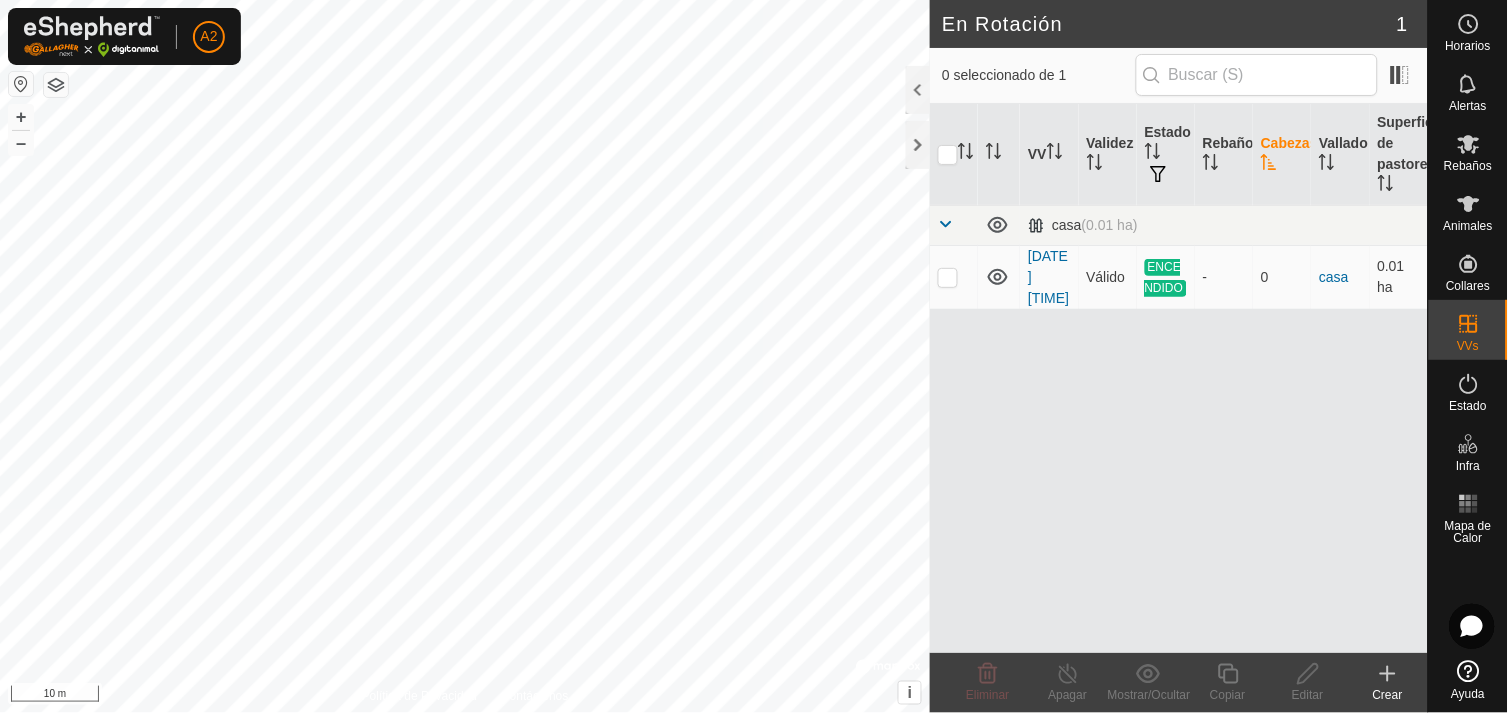 click on "Cabezas" at bounding box center (1282, 155) 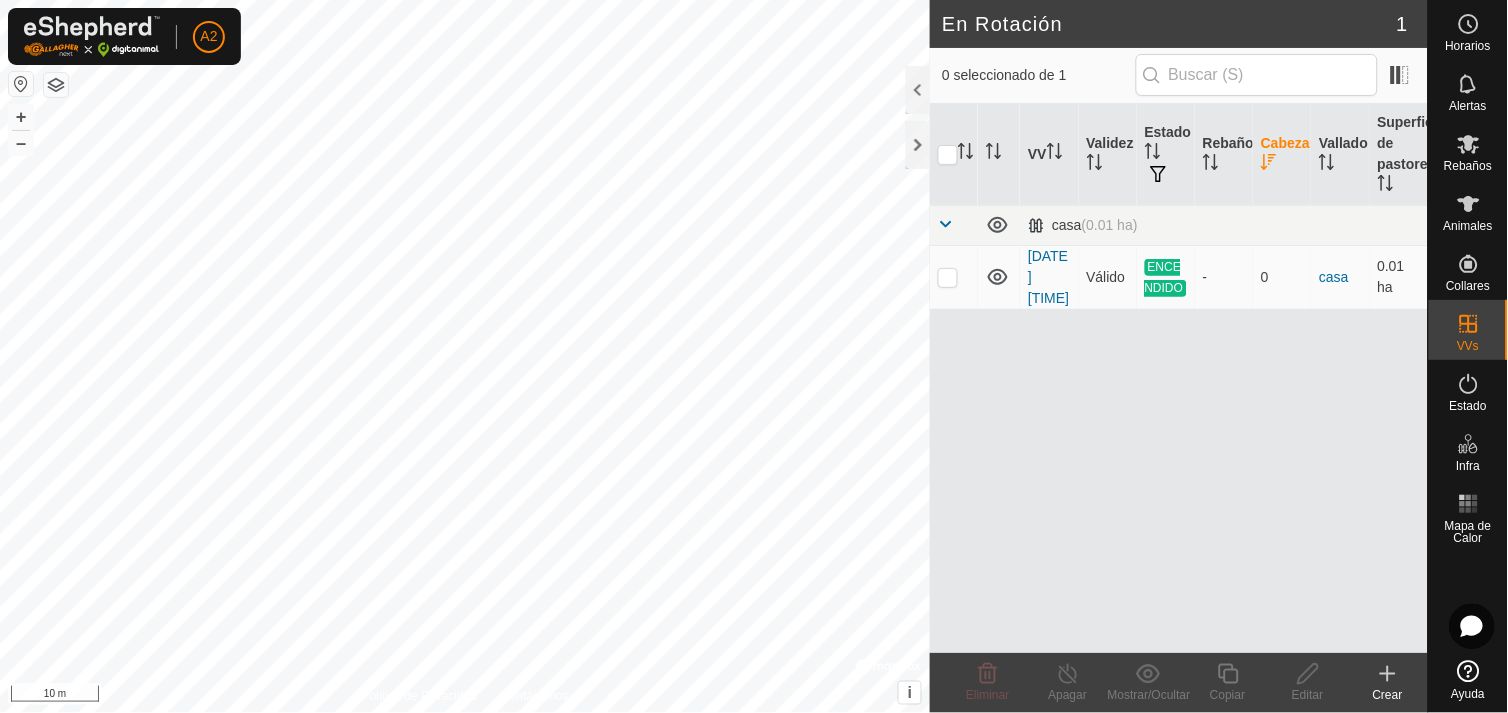 click on "Cabezas" at bounding box center [1282, 155] 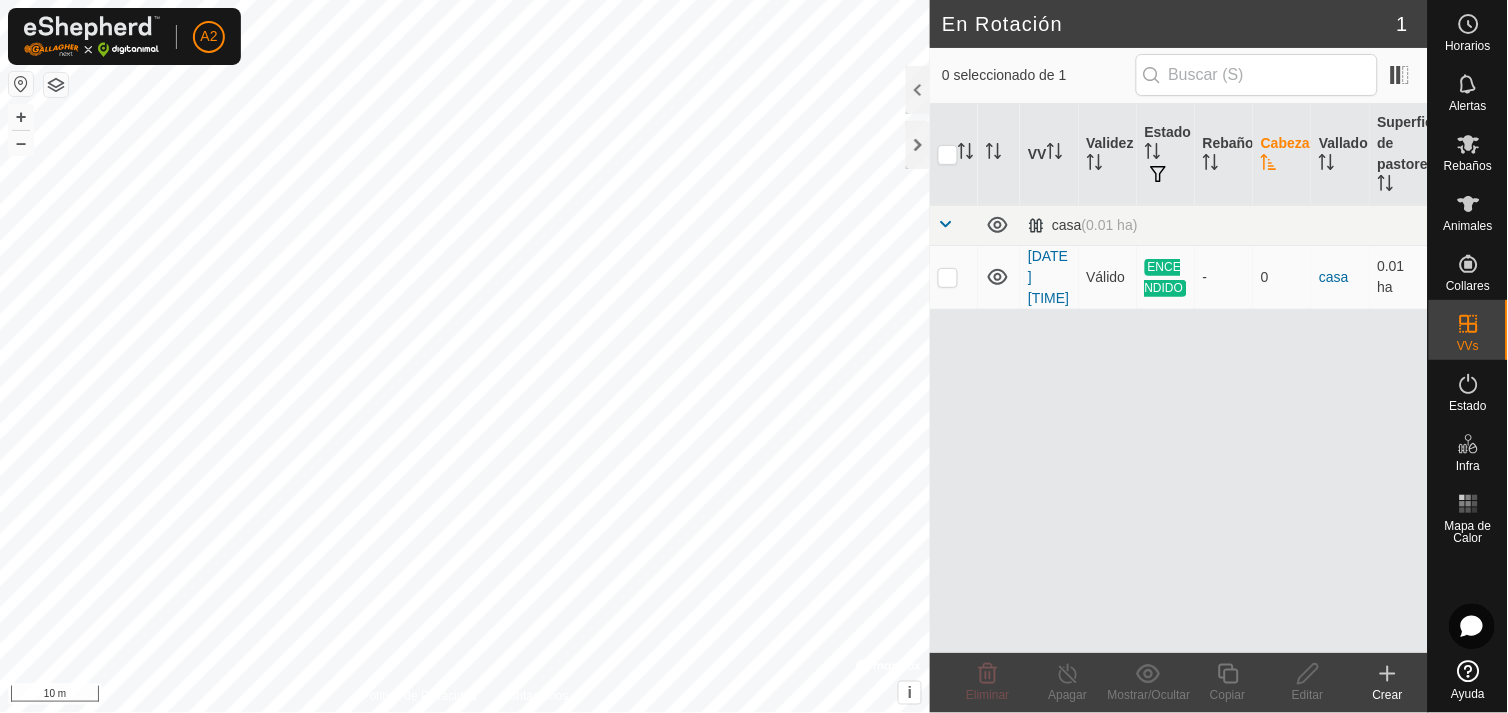 click on "VV Validez Estado Rebaño Cabezas Vallado Superficie de pastoreo casa (0.01 ha) [DATE] [TIME] Válido ENCENDIDO - 0 casa 0.01 ha" at bounding box center [1179, 378] 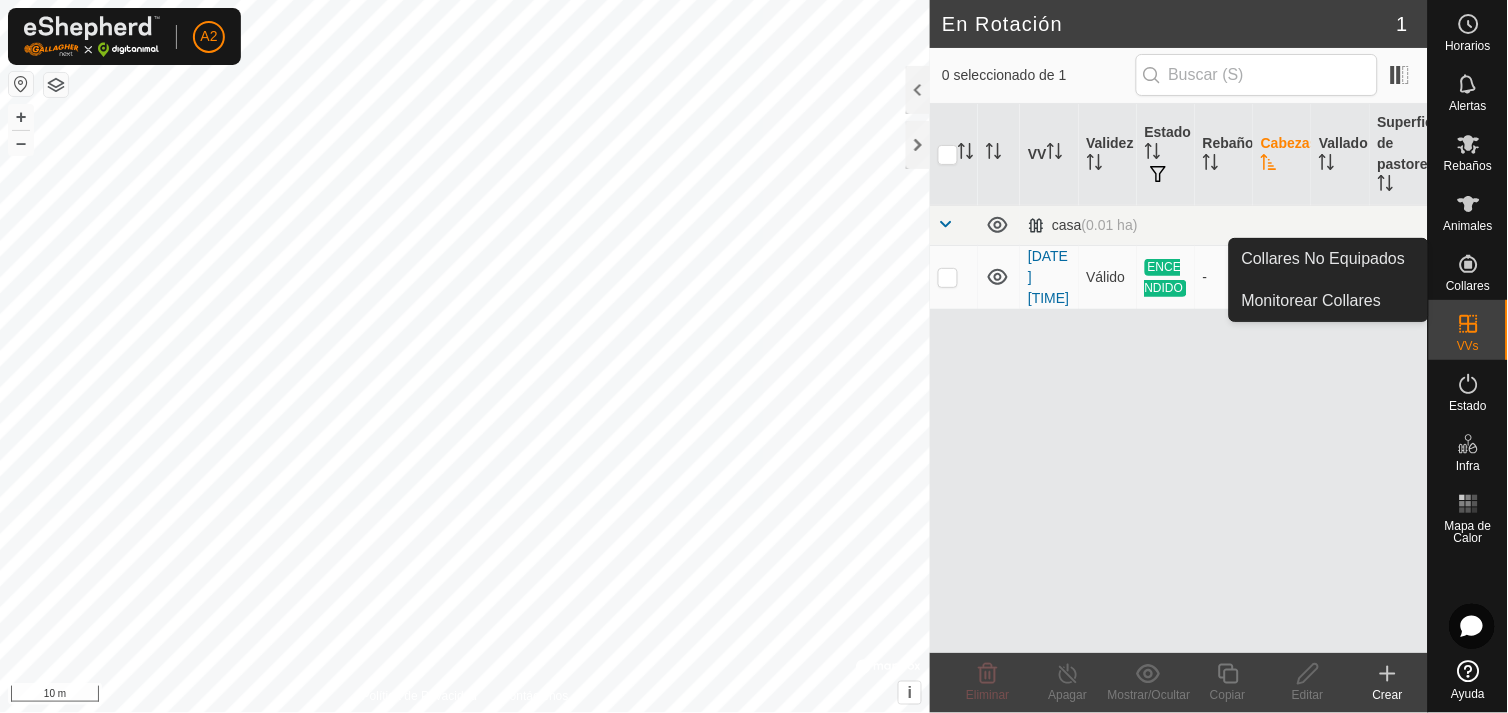 click 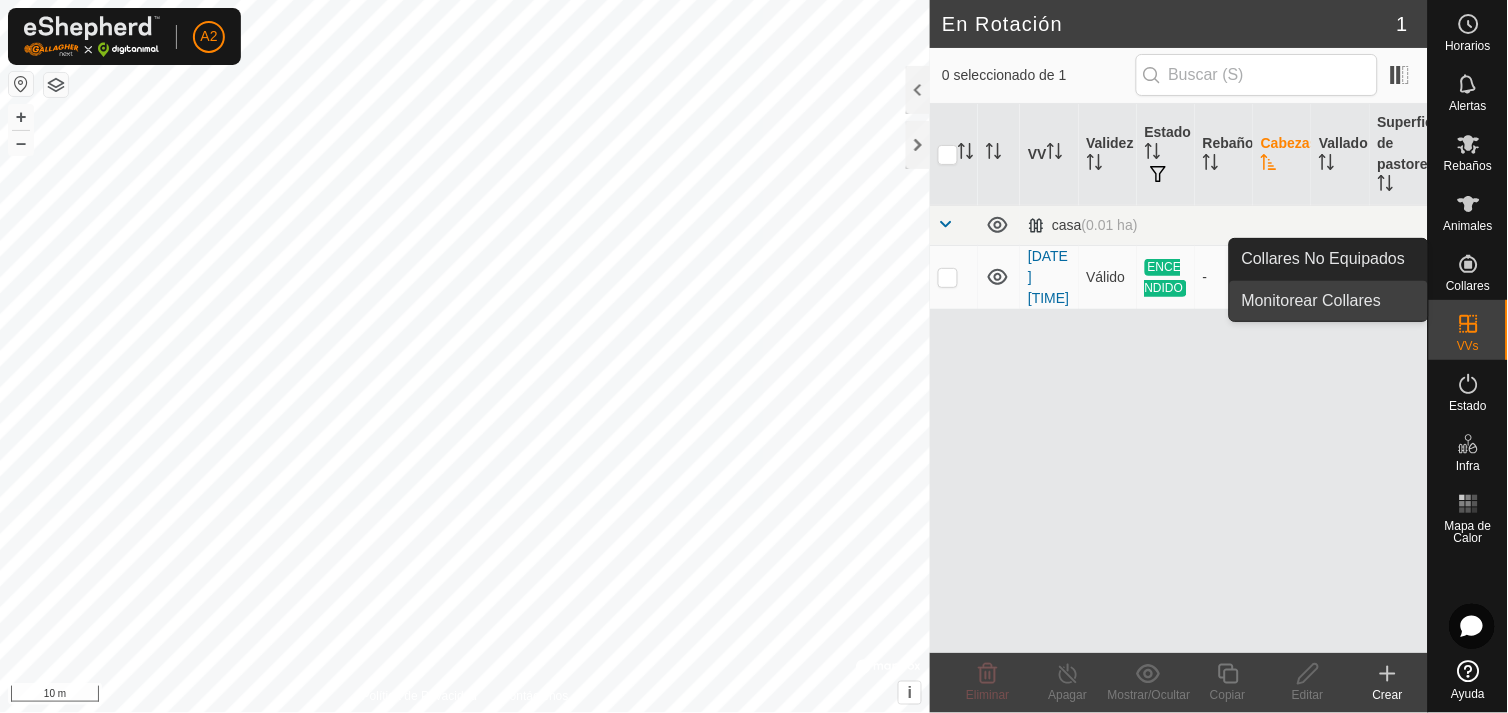 click on "Monitorear Collares" at bounding box center (1329, 301) 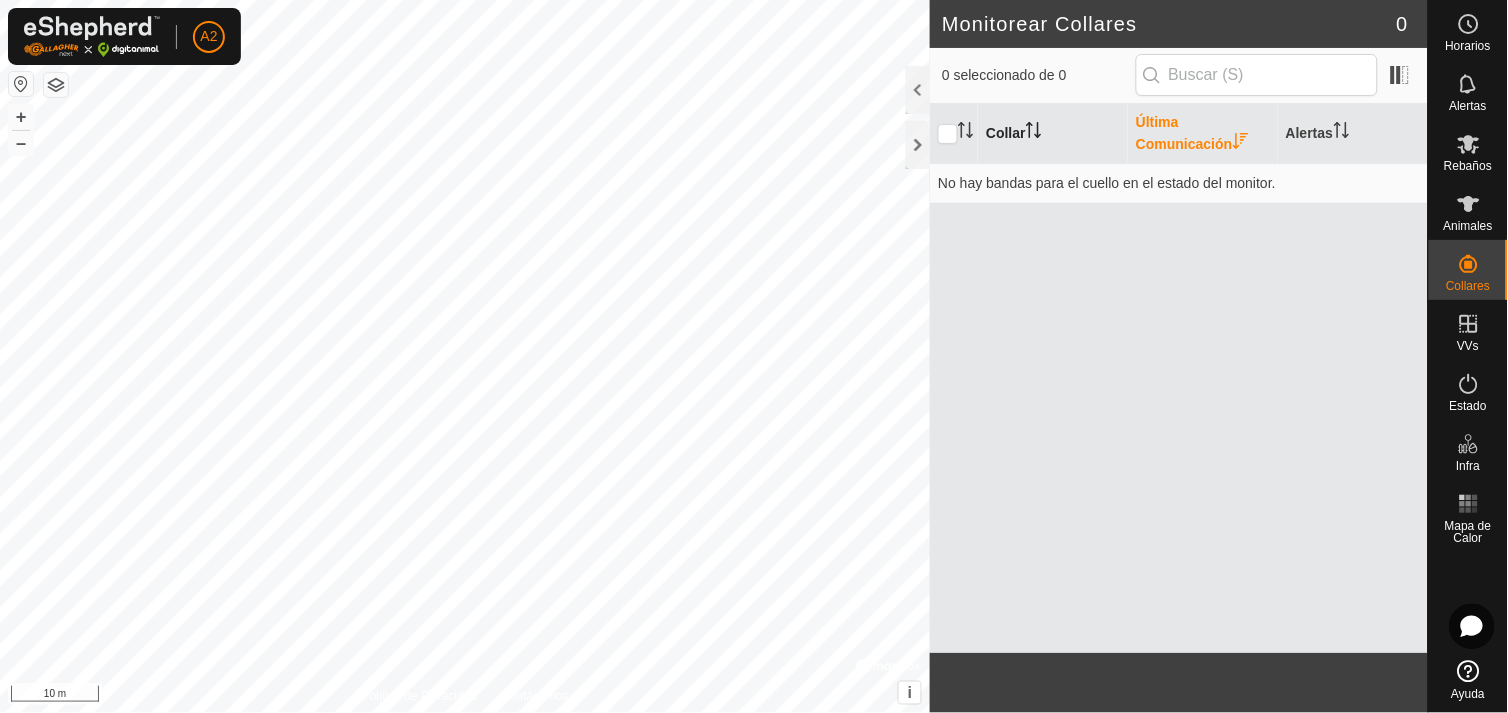 click on "Collar" at bounding box center (1053, 134) 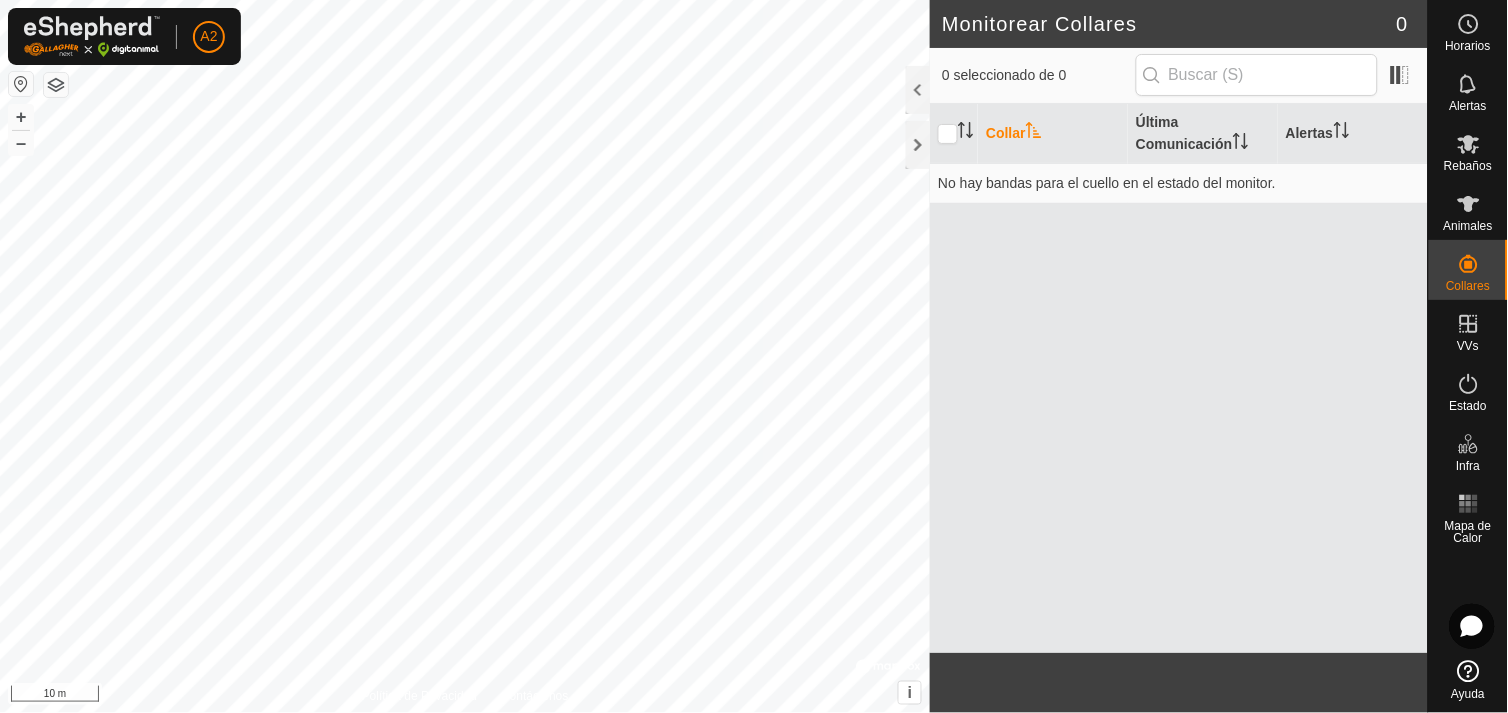 click on "Collar" at bounding box center (1053, 134) 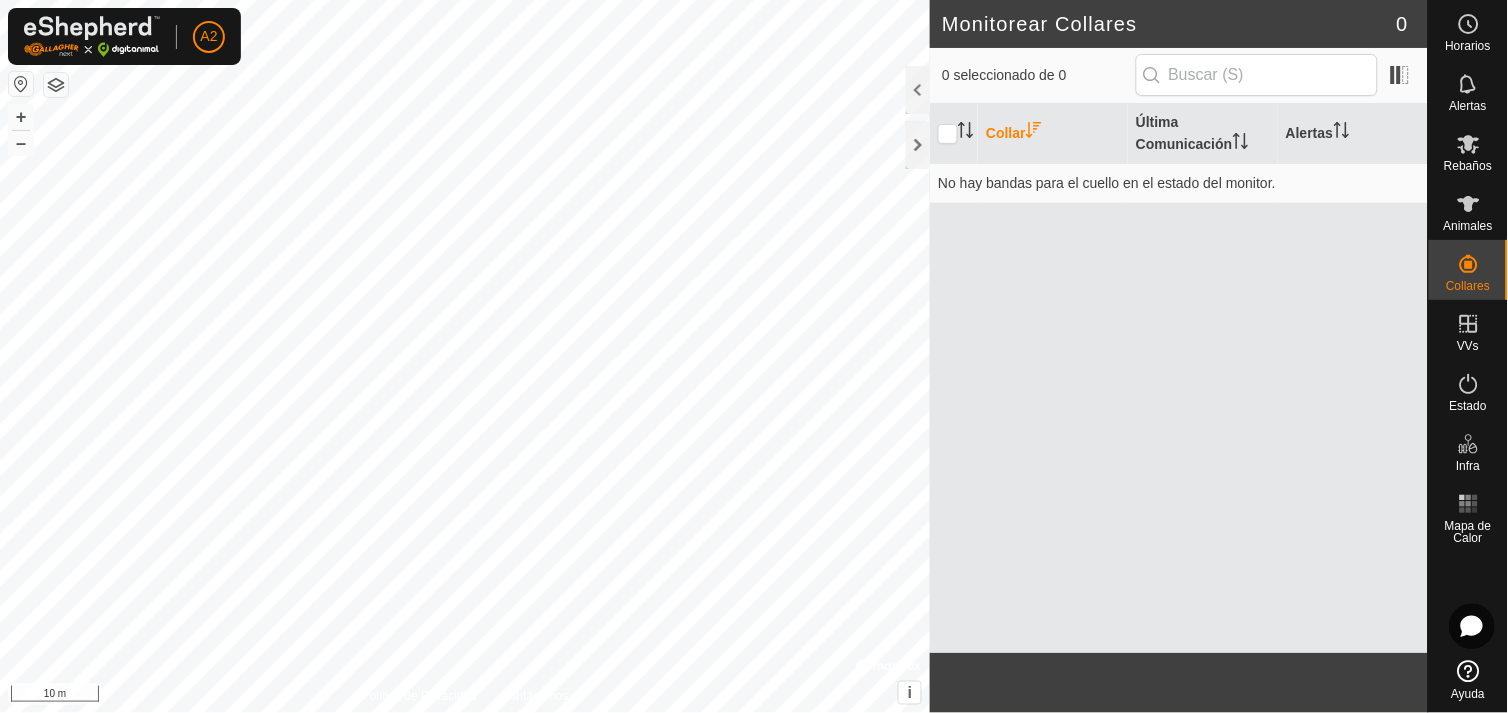 click on "Collar" at bounding box center [1053, 134] 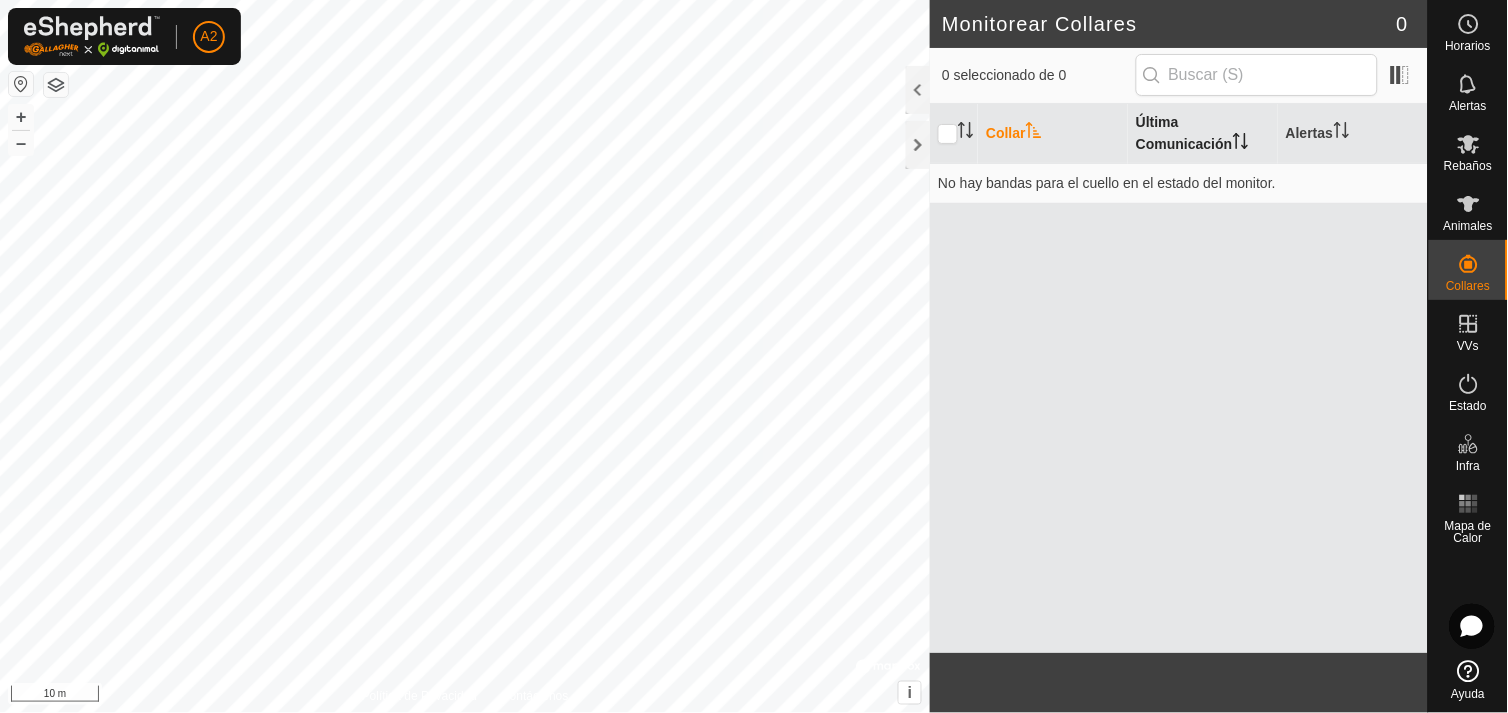click on "Última Comunicación" at bounding box center [1203, 134] 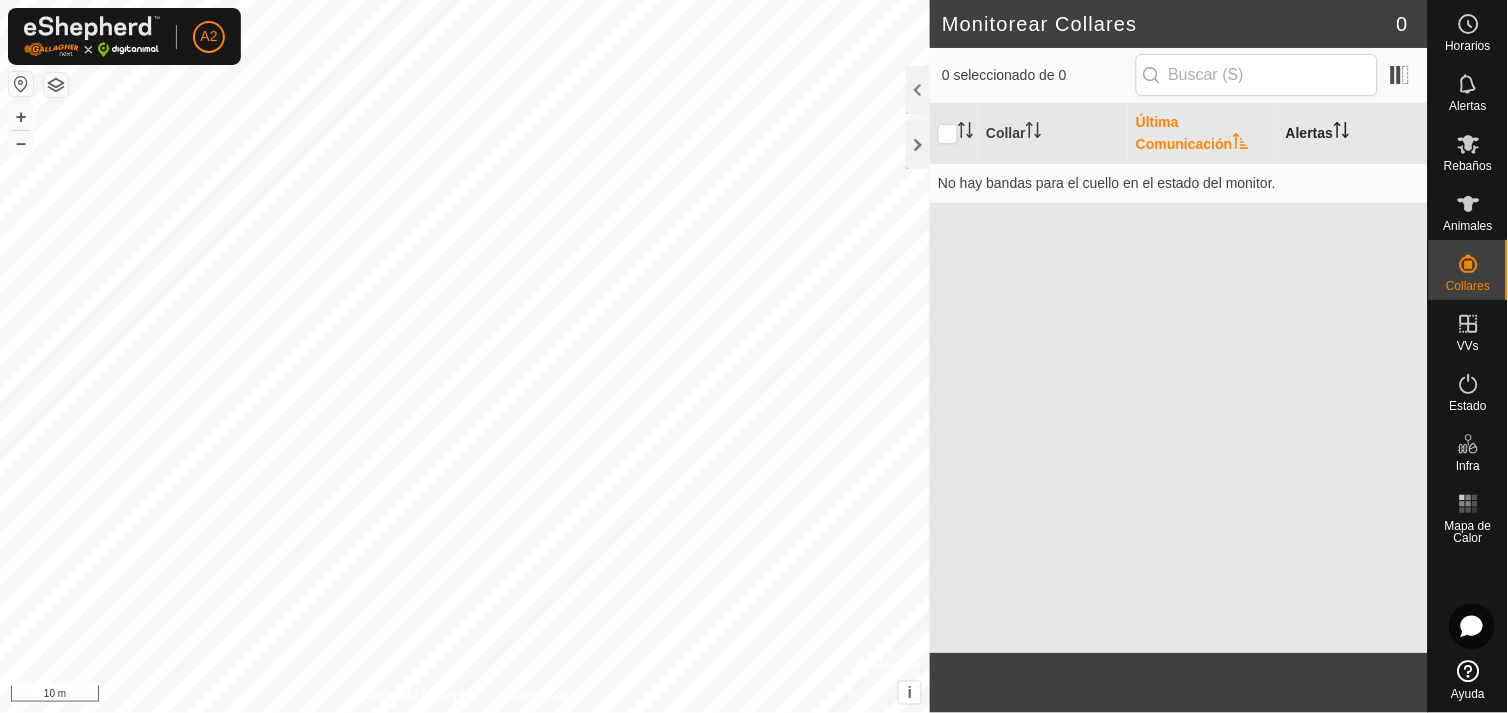 click on "Alertas" at bounding box center (1353, 134) 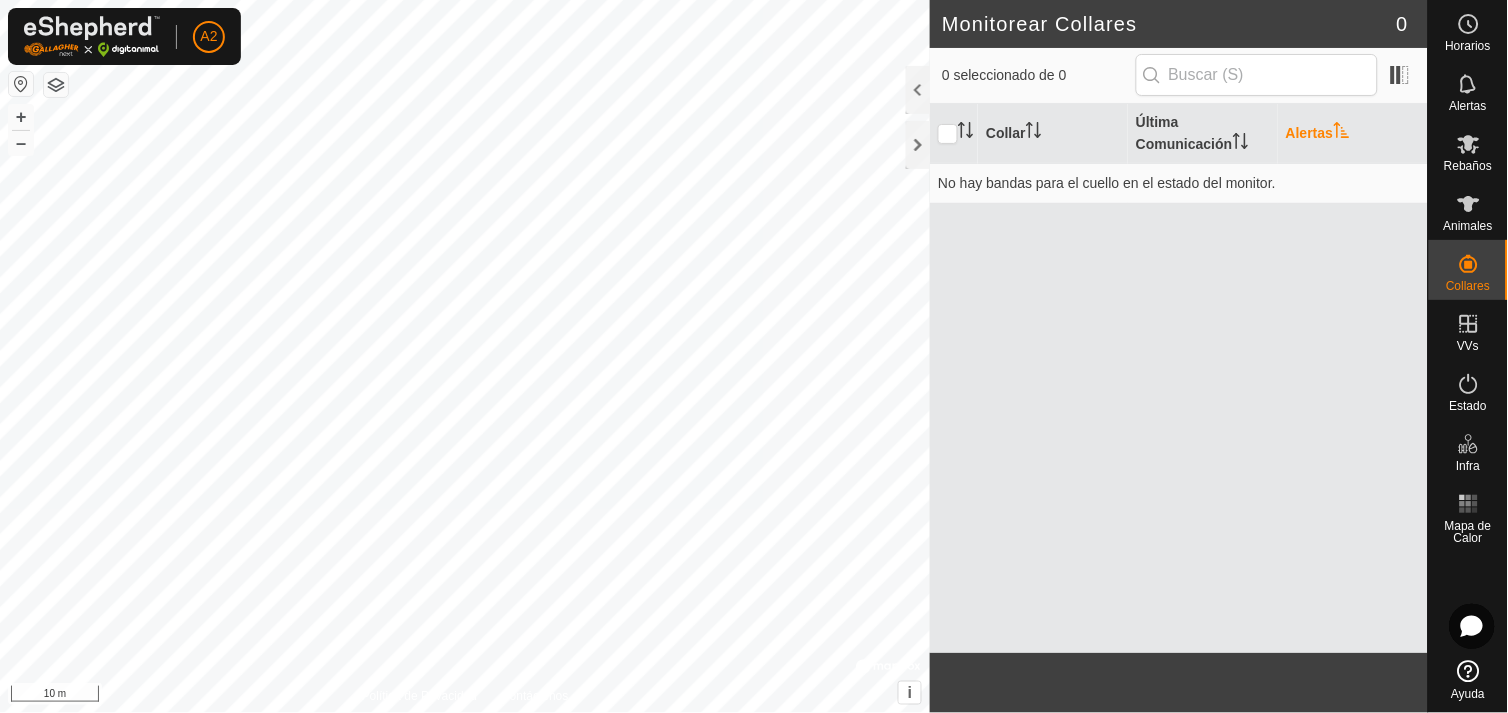 click on "Alertas" at bounding box center (1353, 134) 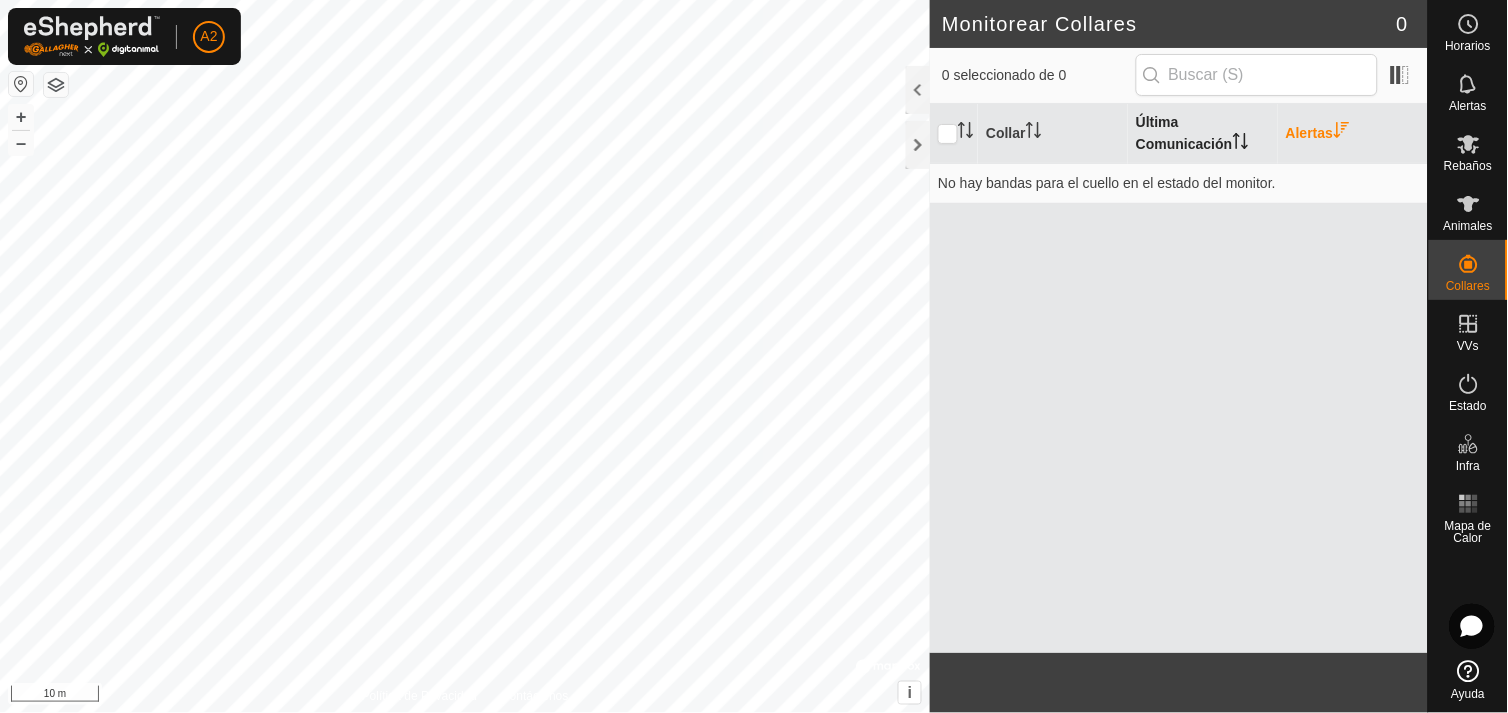 click on "Última Comunicación" at bounding box center (1203, 134) 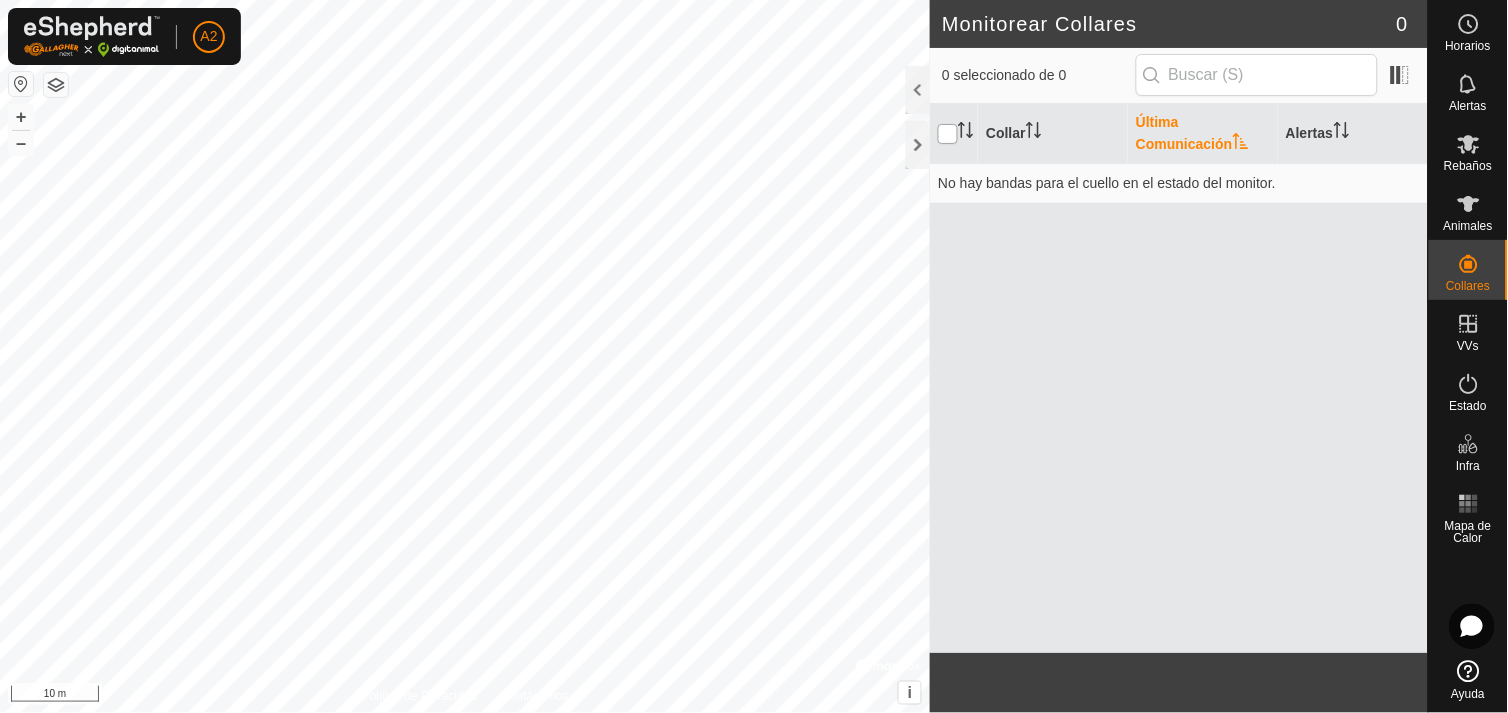 click at bounding box center [948, 134] 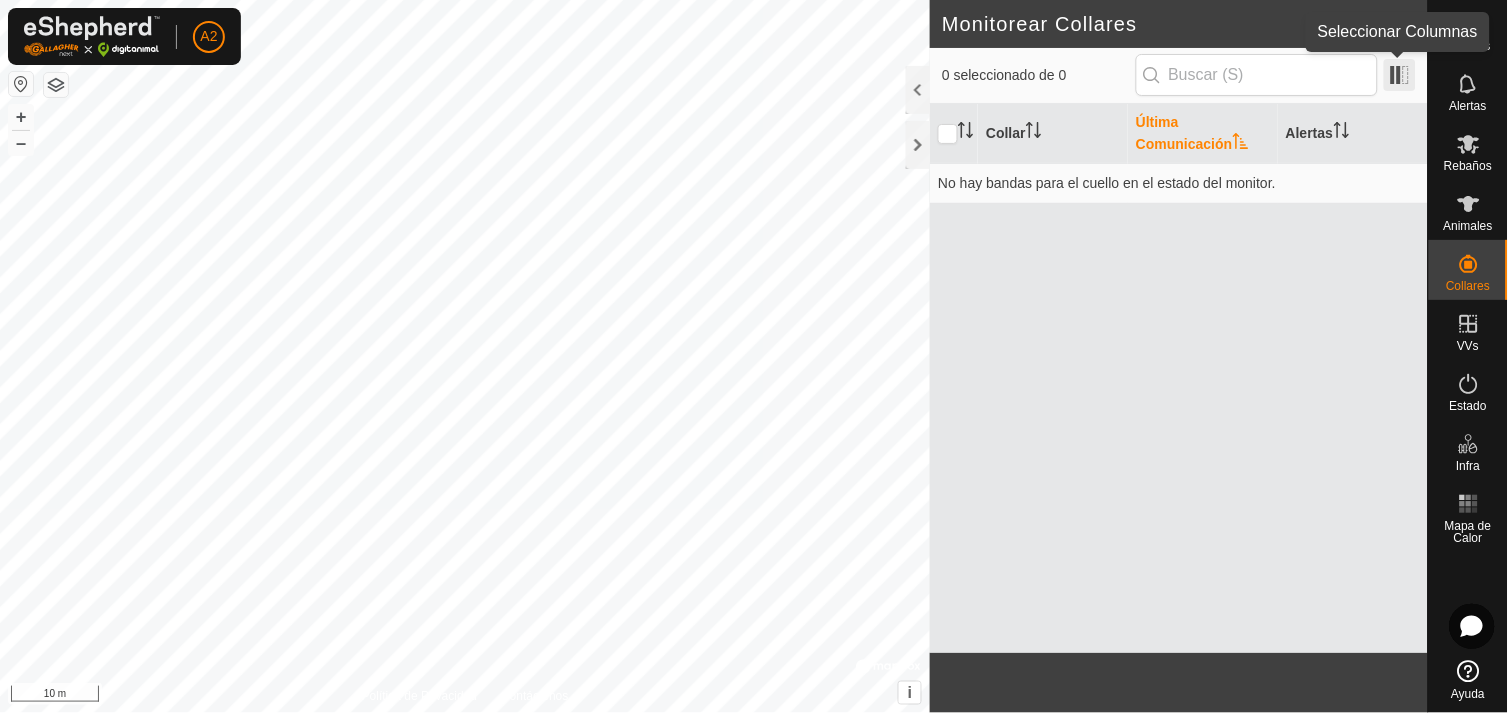 click at bounding box center (1400, 75) 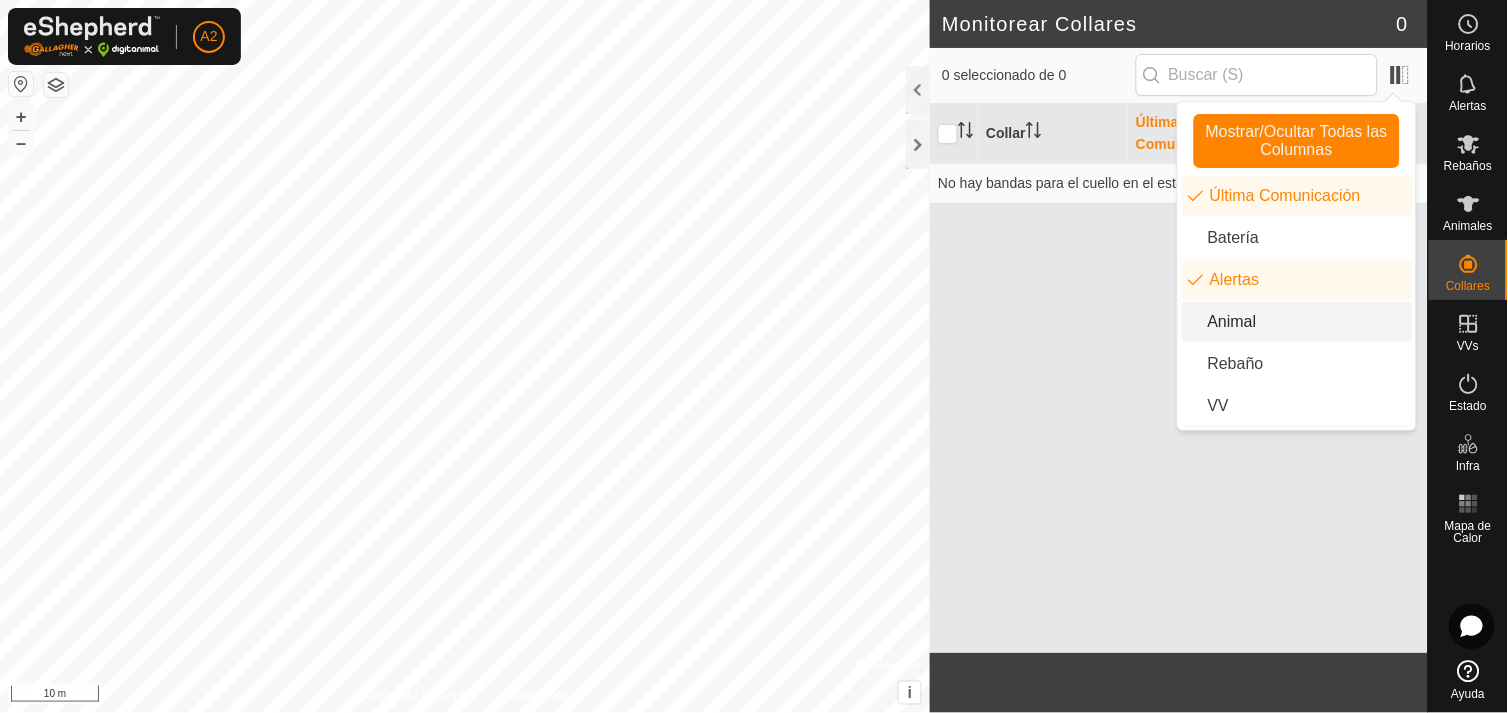 click on "Animal" at bounding box center (1297, 322) 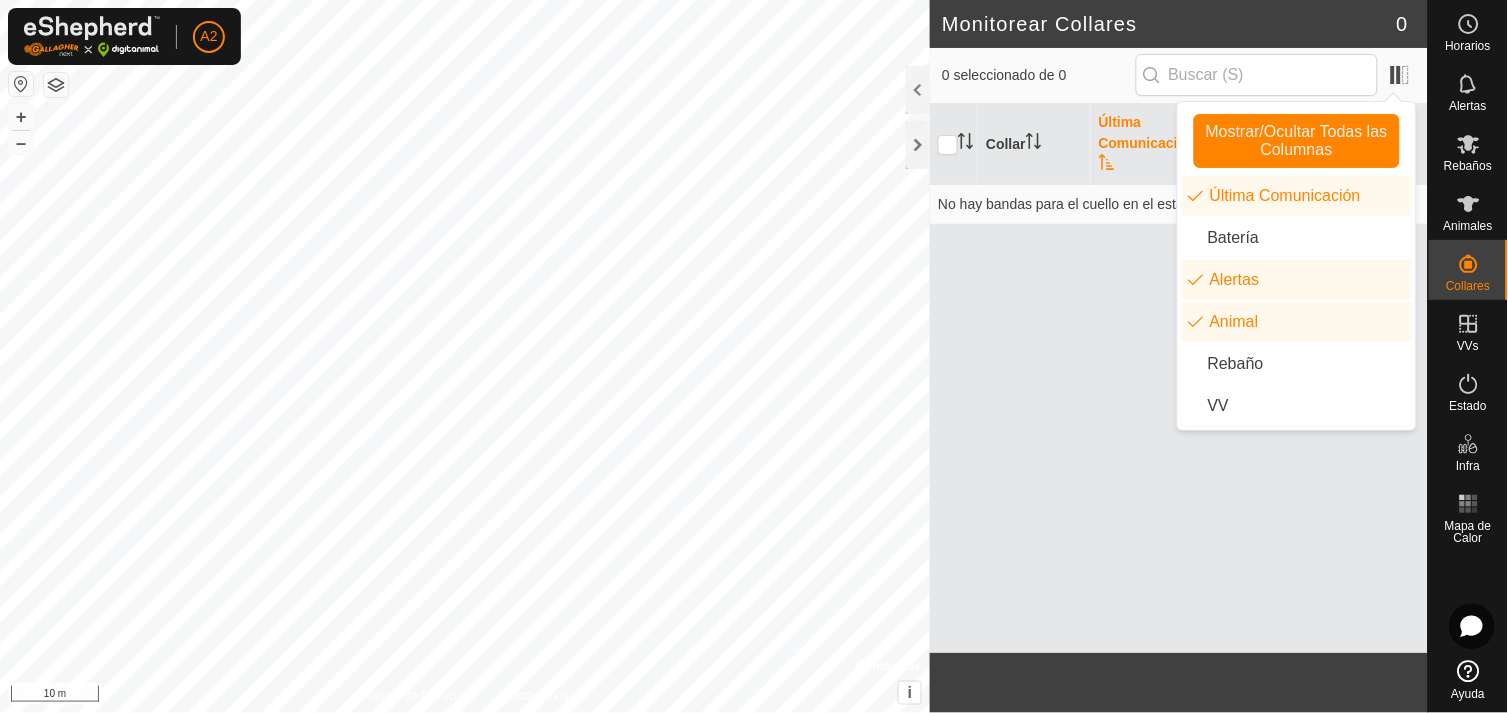 click on "Collar Última Comunicación Alertas Animal No hay bandas para el cuello en el estado del monitor." at bounding box center (1179, 378) 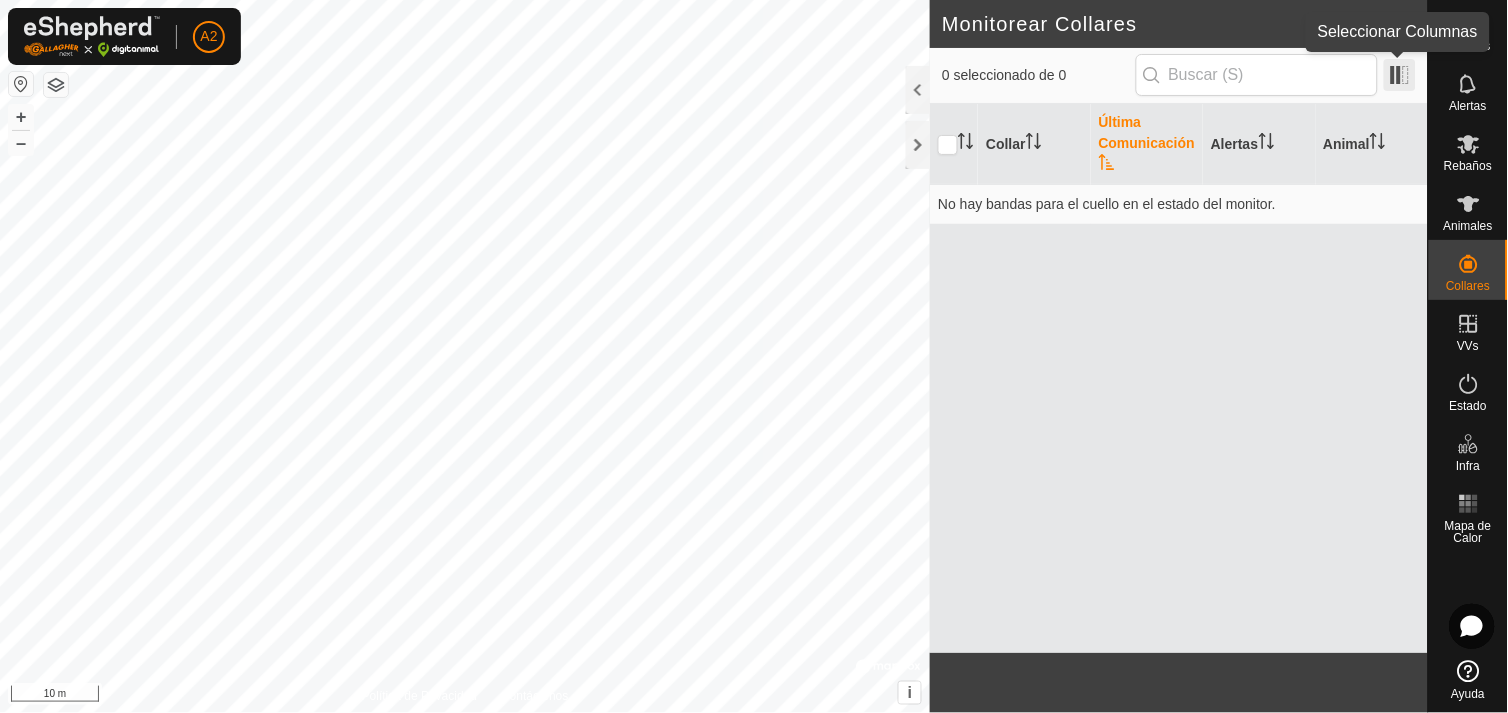 click at bounding box center (1400, 75) 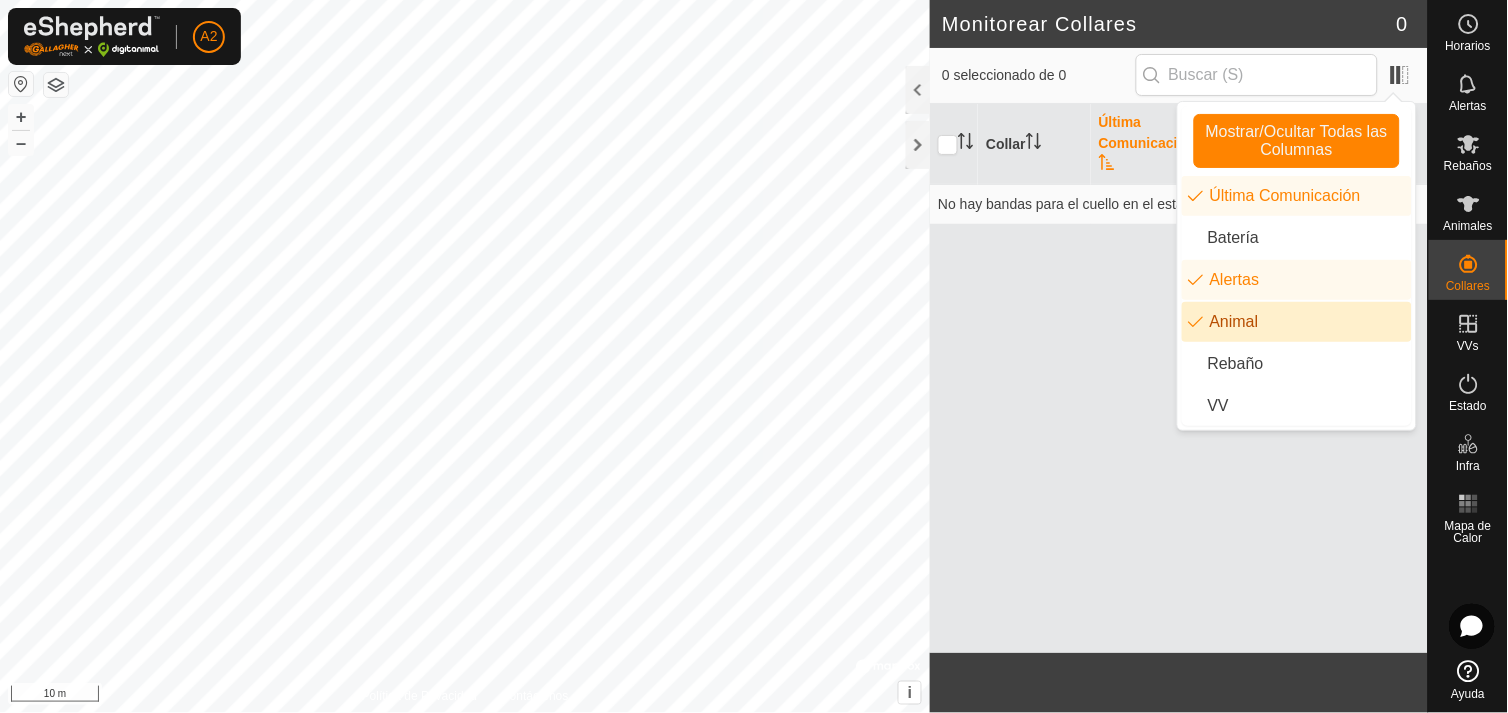 click on "Animal" at bounding box center [1297, 322] 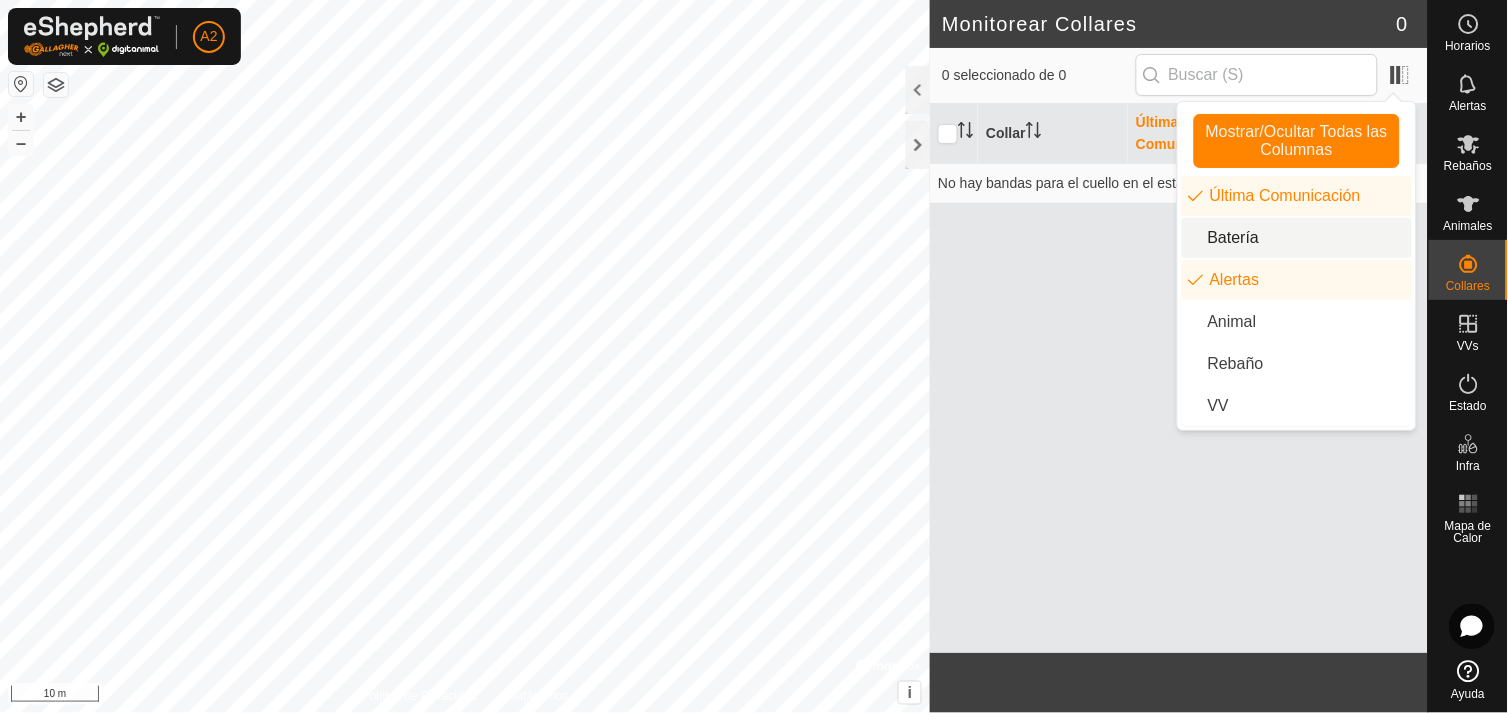 click on "Batería" at bounding box center (1297, 238) 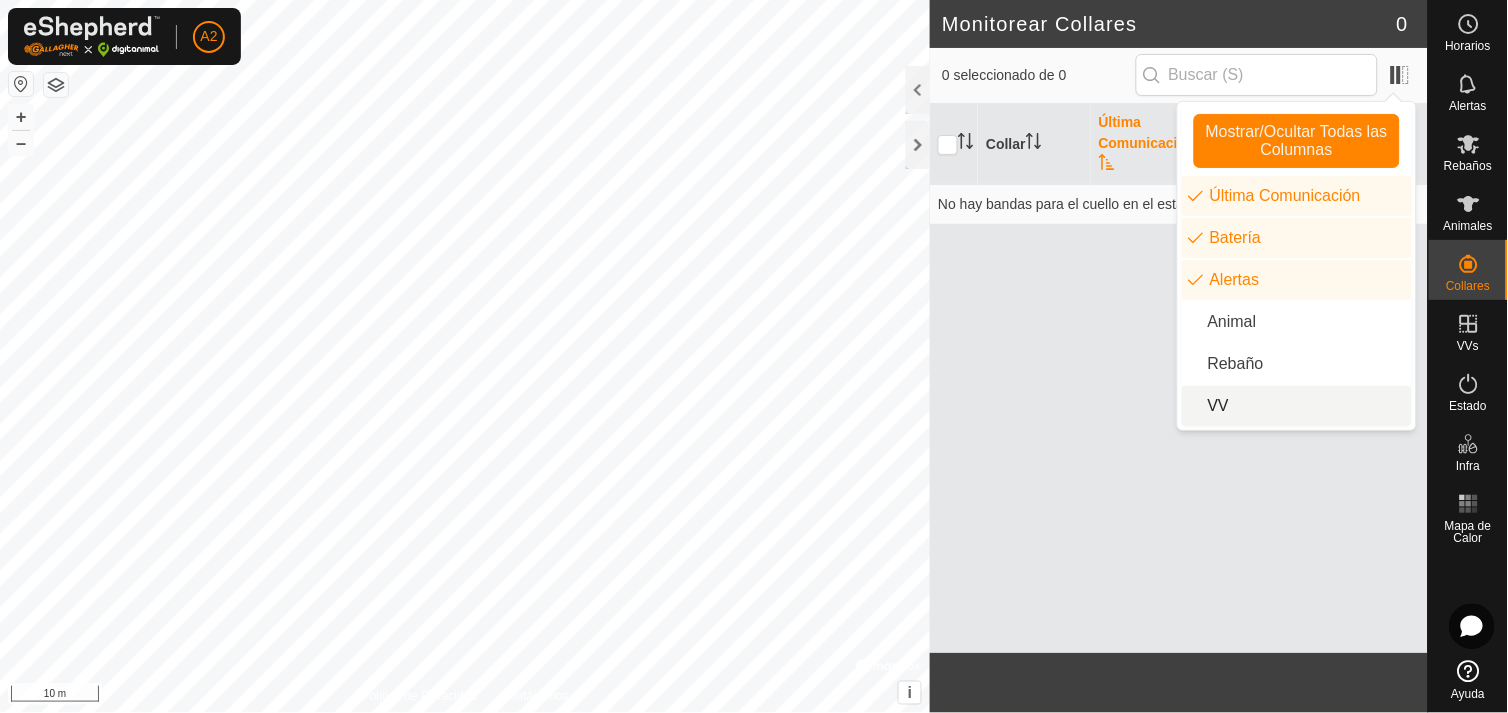 click on "VV" at bounding box center (1297, 406) 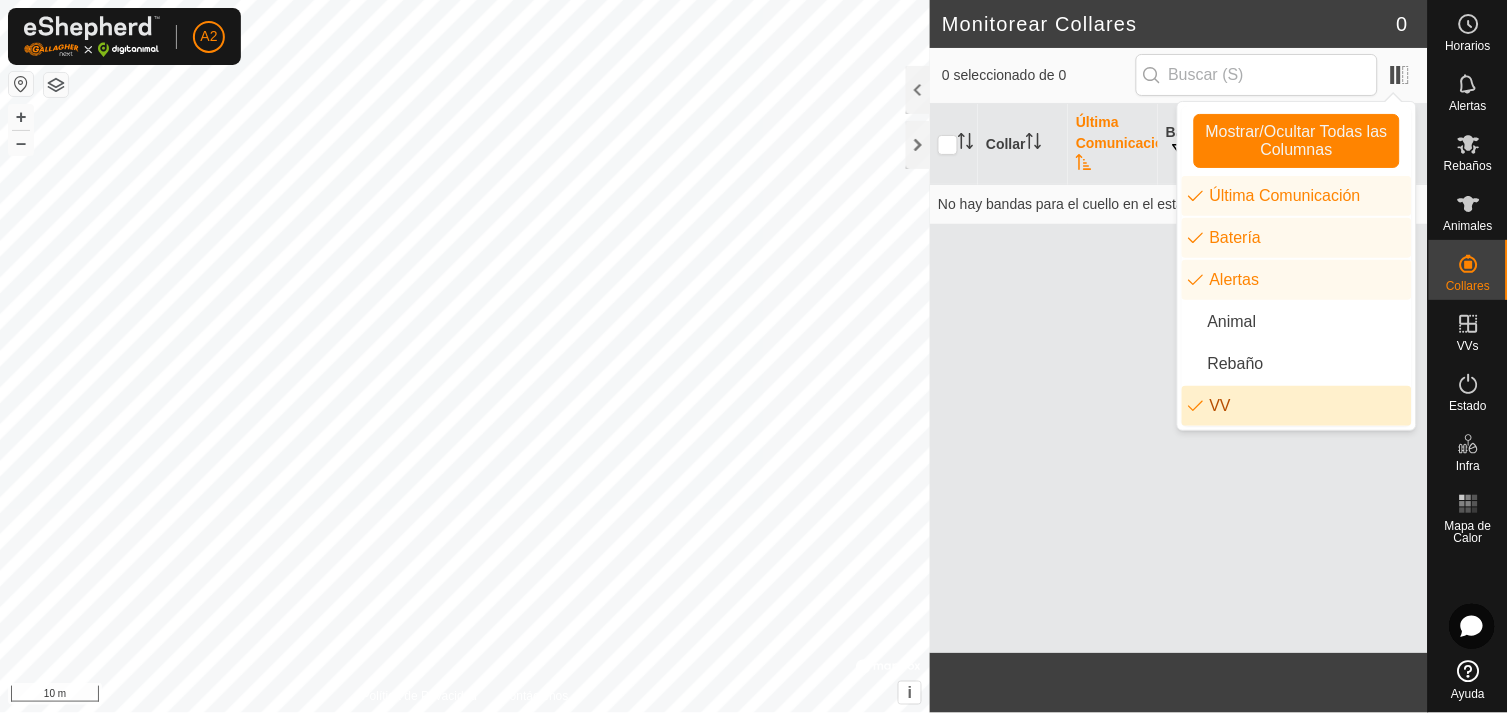 click on "VV" at bounding box center [1297, 406] 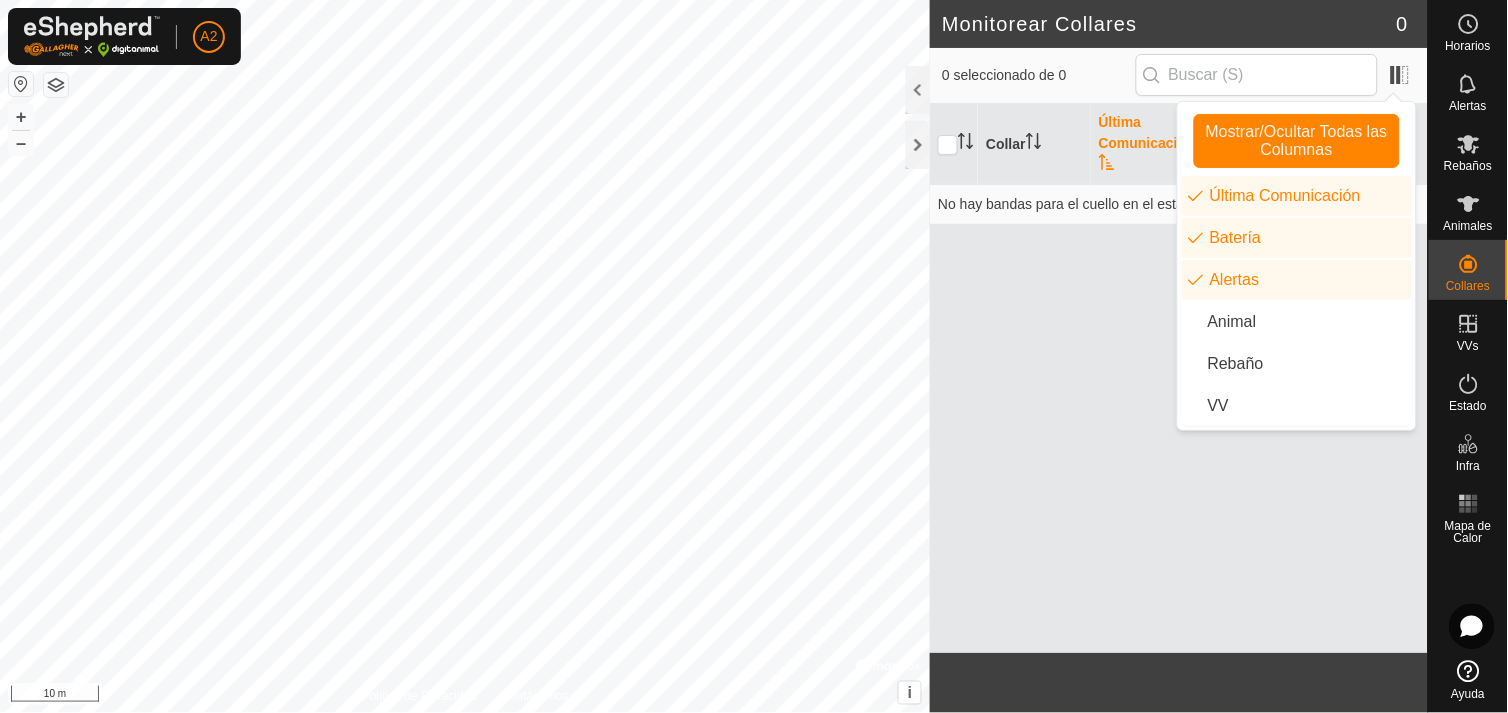 click on "Collar Última Comunicación Batería Alertas No hay bandas para el cuello en el estado del monitor." at bounding box center [1179, 378] 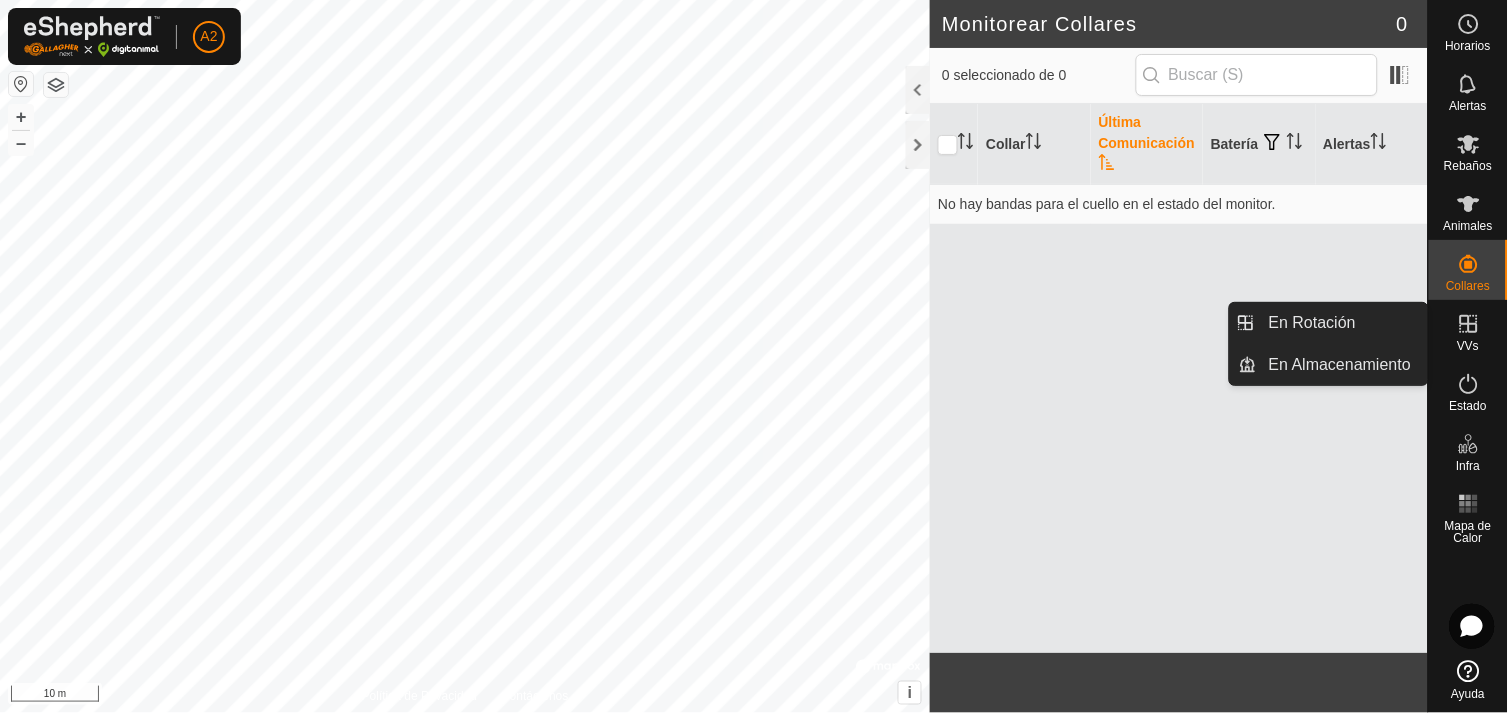 click 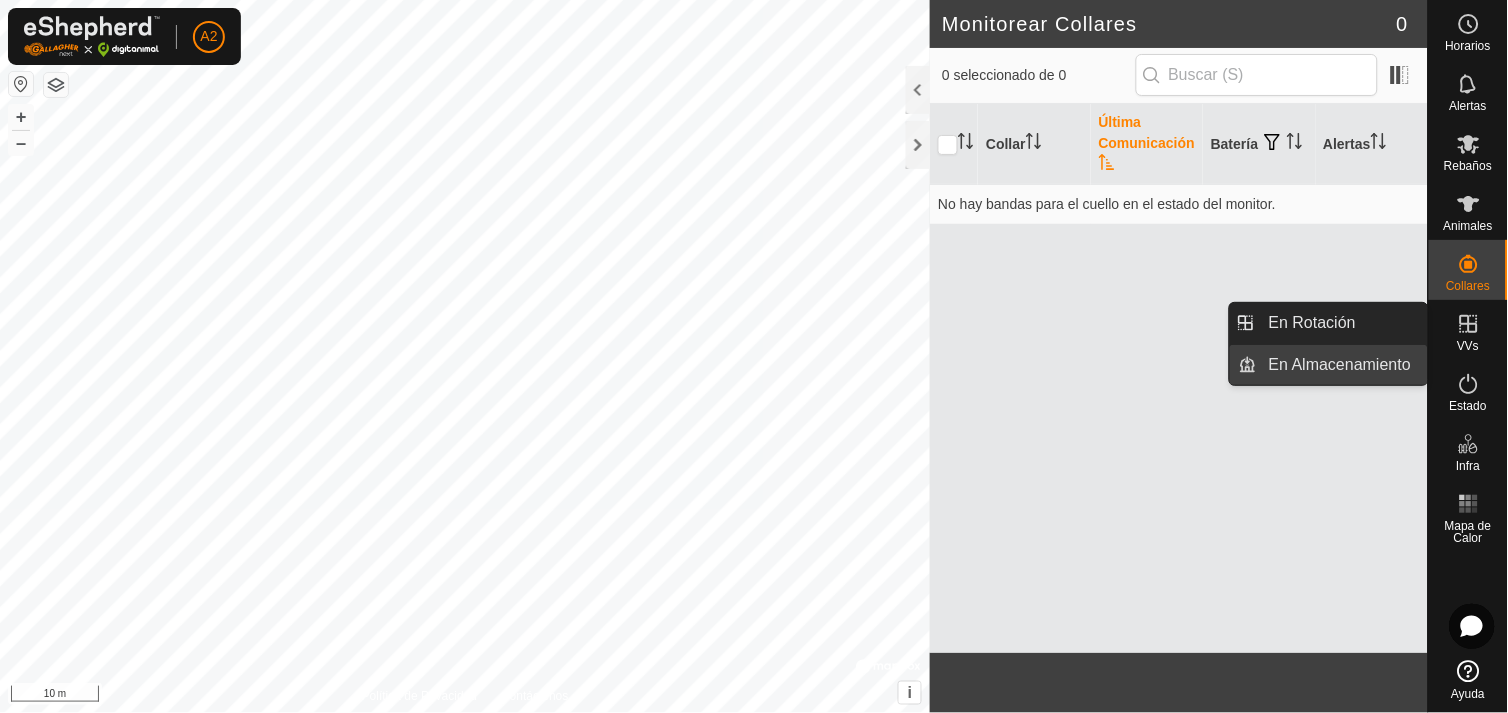 click on "En Almacenamiento" at bounding box center (1342, 365) 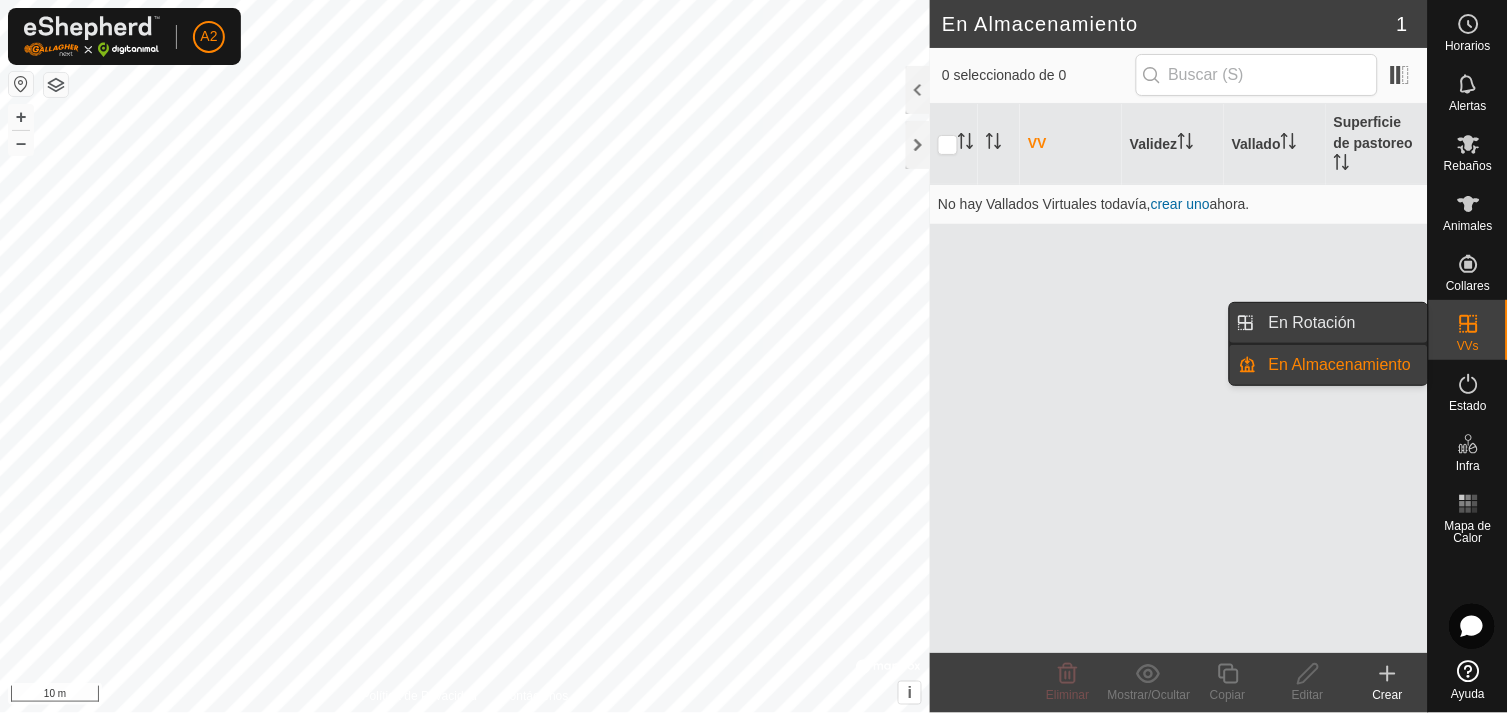 click on "En Rotación" at bounding box center (1342, 323) 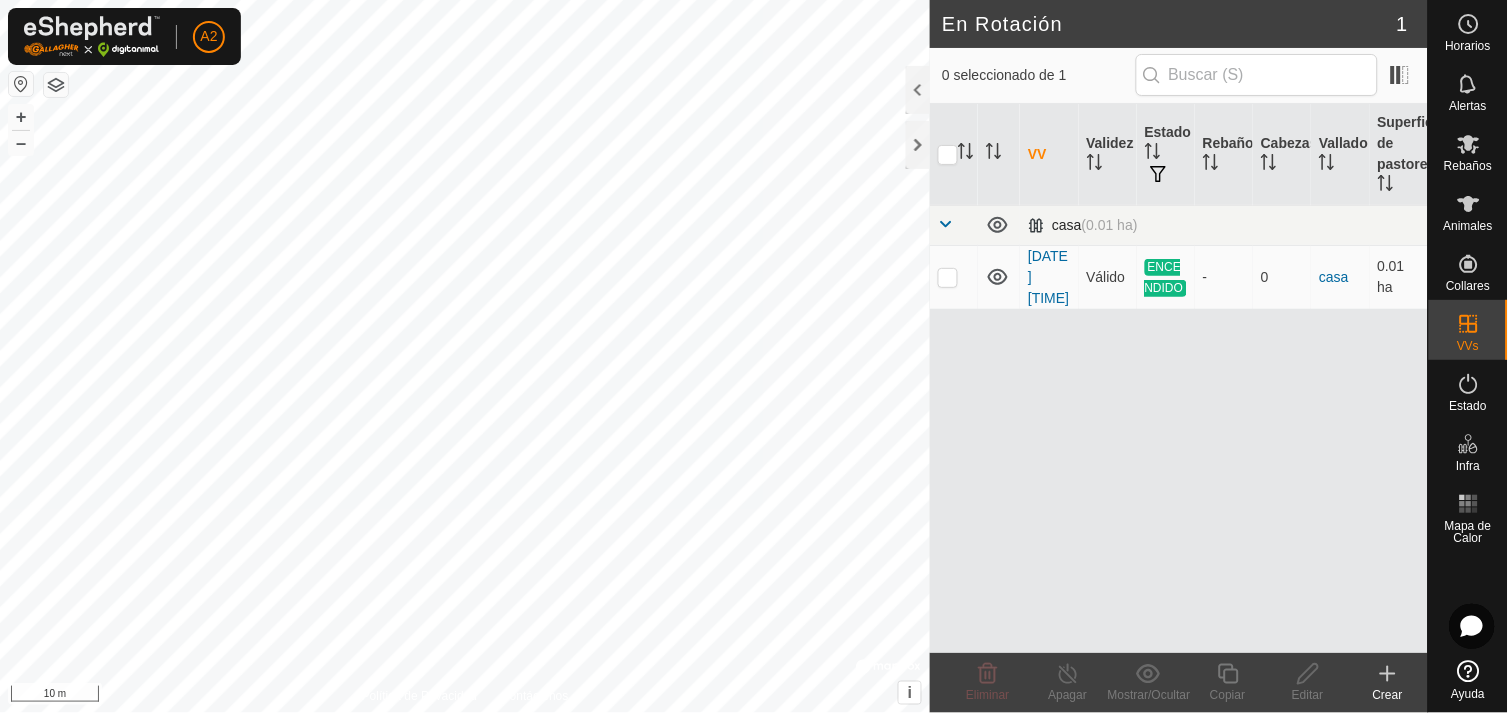 click at bounding box center (946, 224) 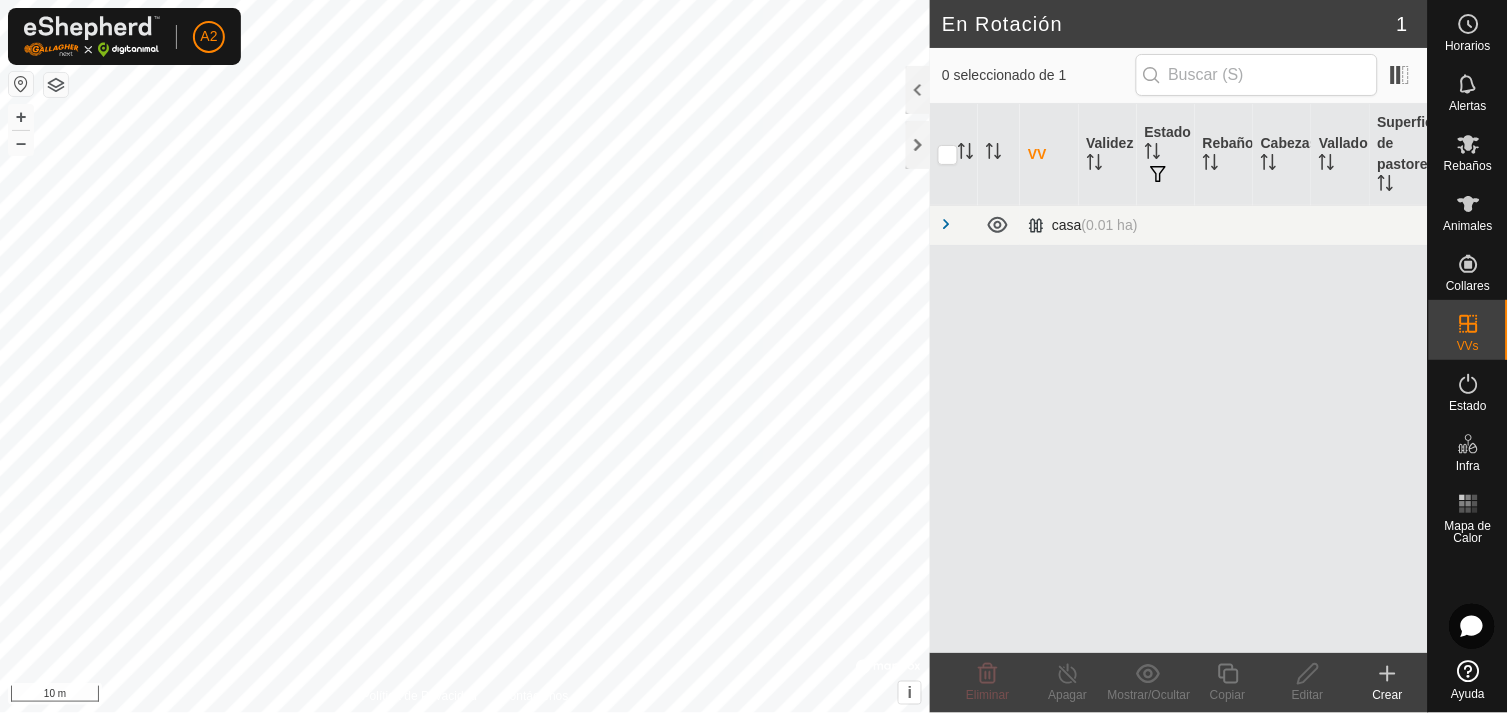 click at bounding box center [946, 224] 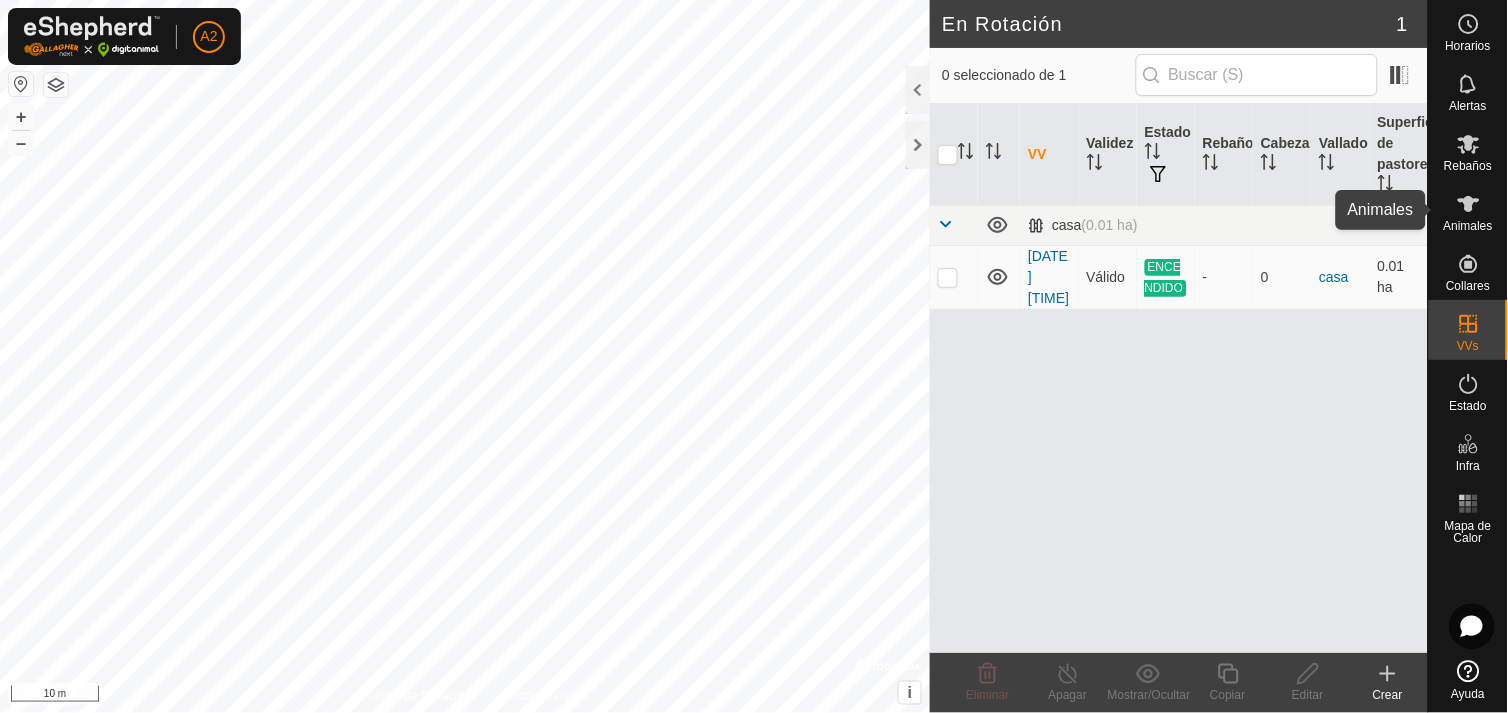click on "Animales" at bounding box center (1468, 226) 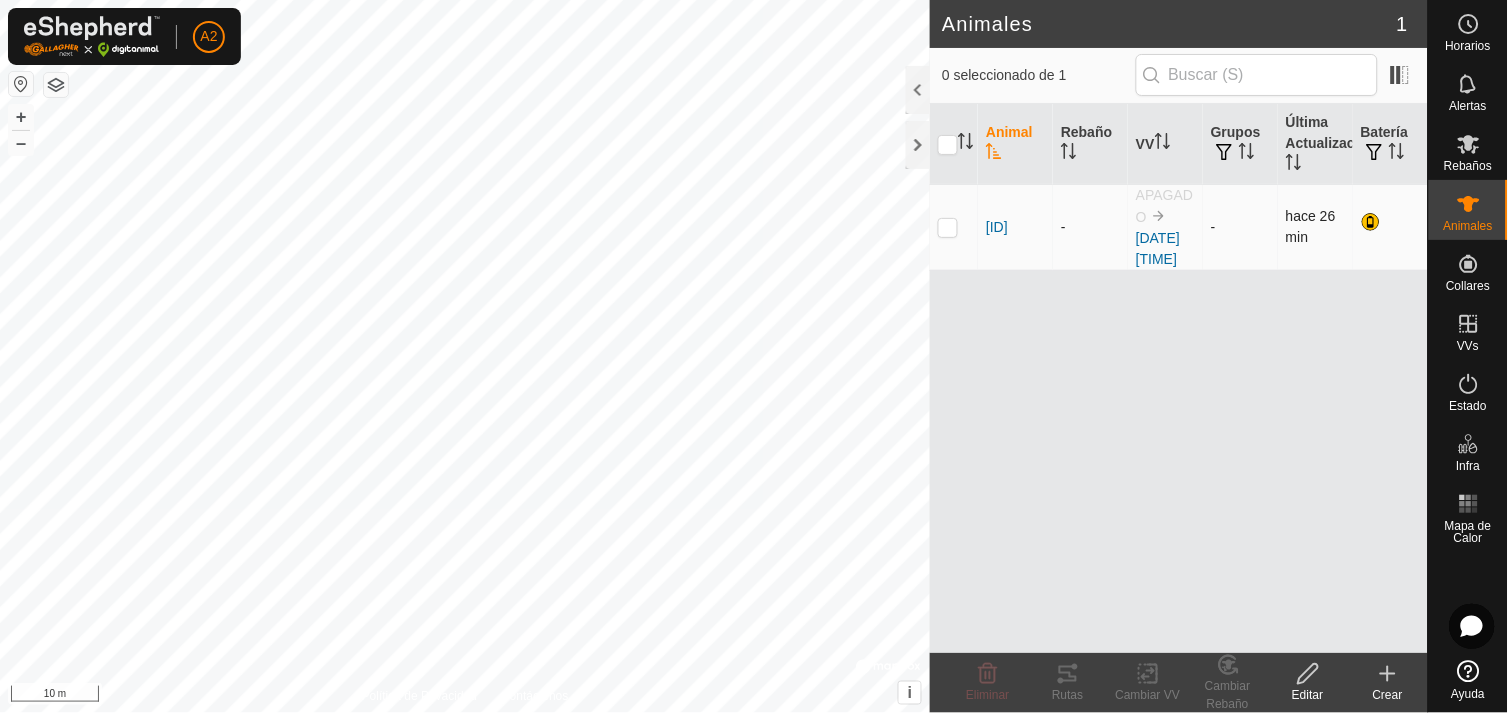 click at bounding box center (948, 227) 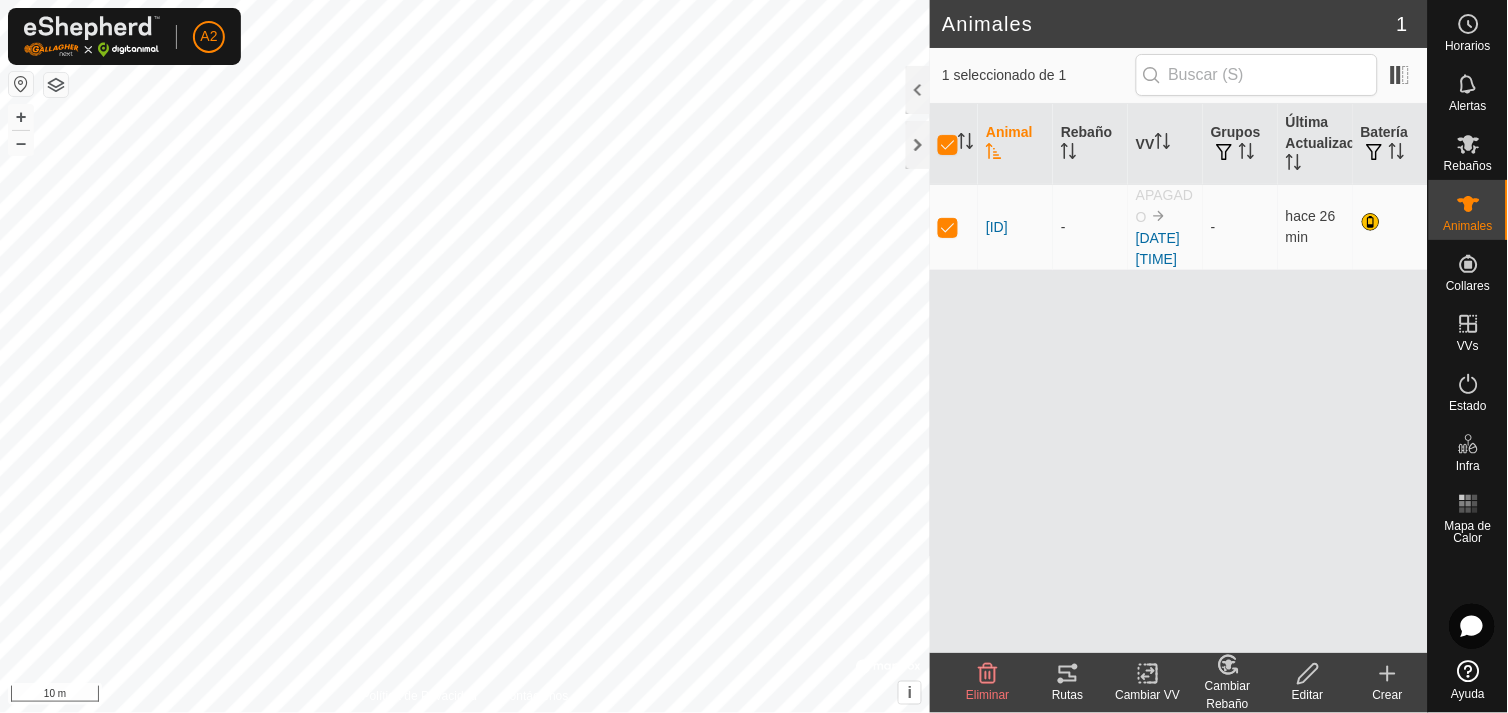 click on "Animal Rebaño VV Grupos Última Actualización Batería [ID] - APAGADO [DATE] [TIME] - hace 26 min" at bounding box center (1179, 378) 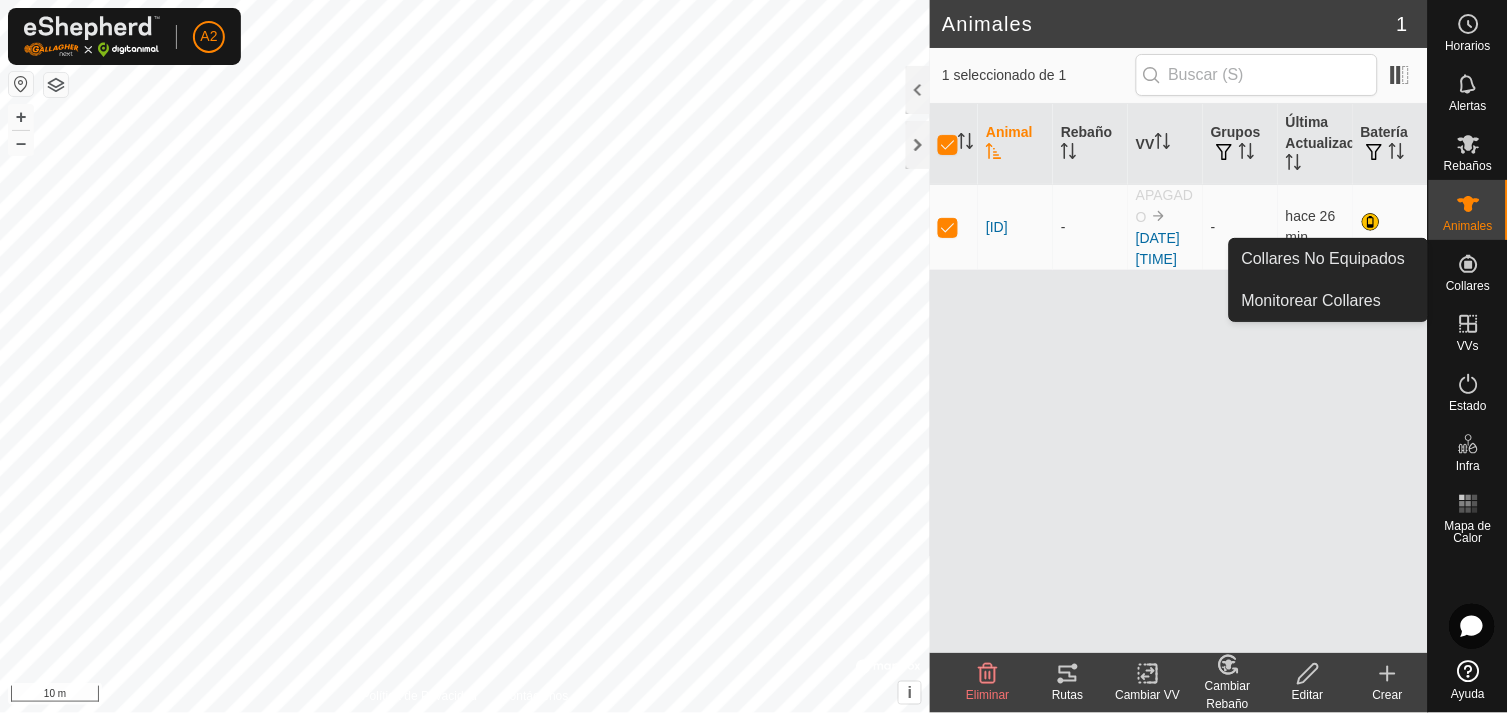 click on "Collares" at bounding box center (1468, 286) 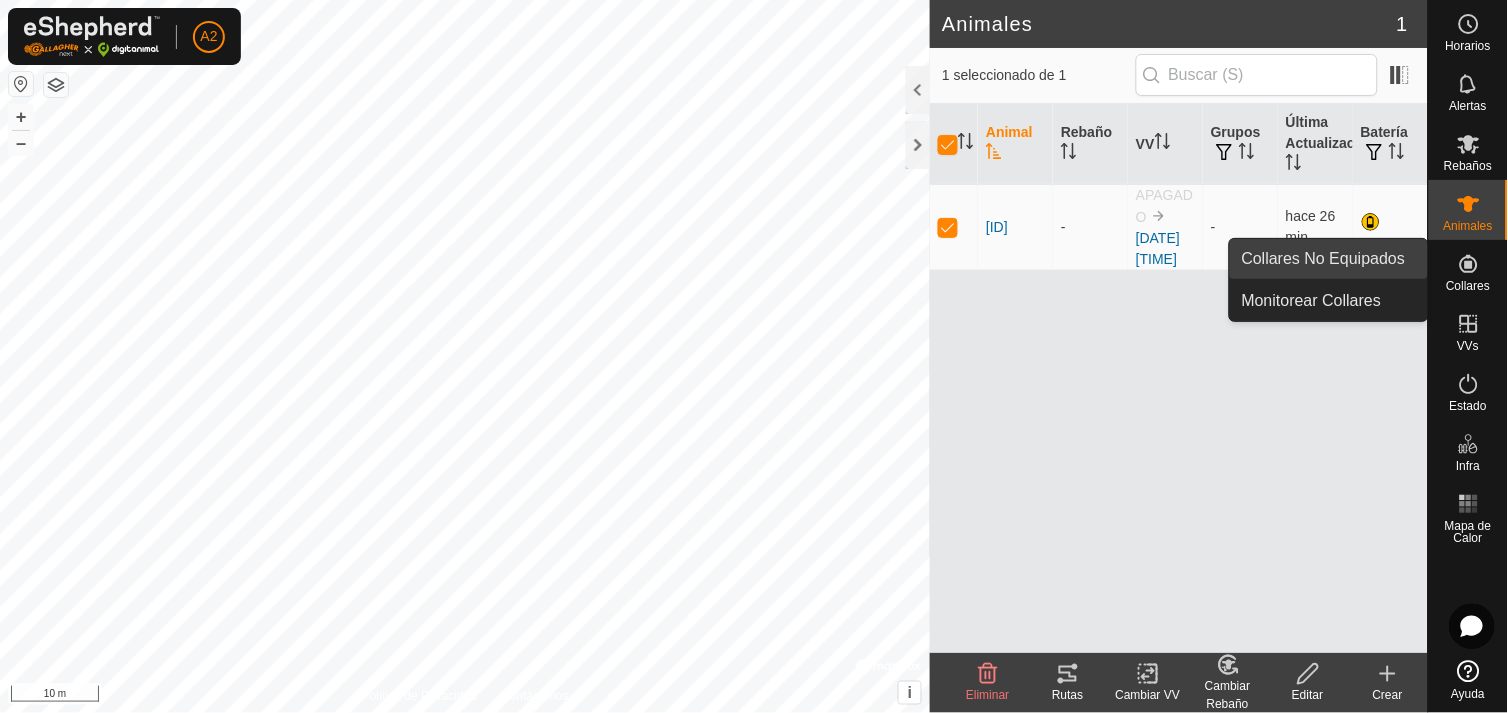 click on "Collares No Equipados" at bounding box center [1329, 259] 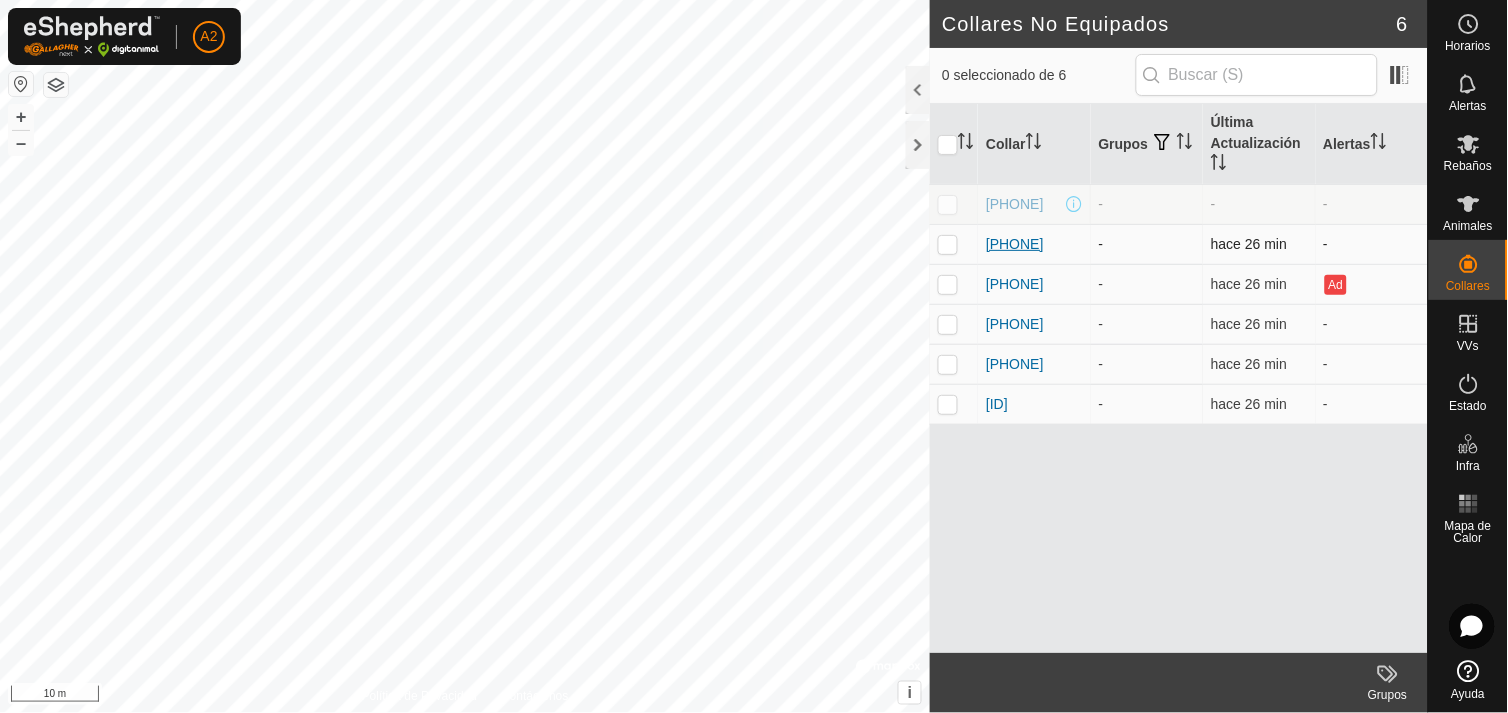 click on "[PHONE]" at bounding box center [1015, 244] 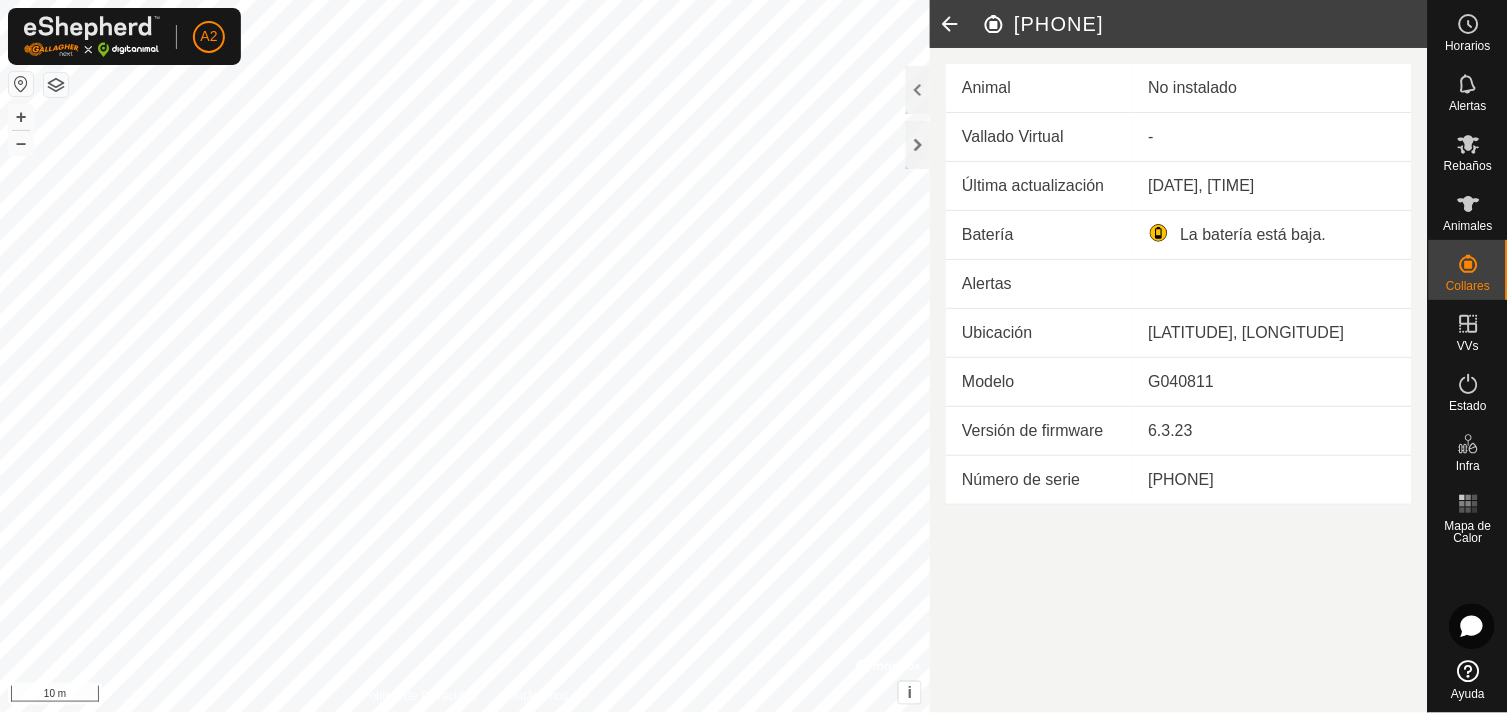 click on "[PHONE]" 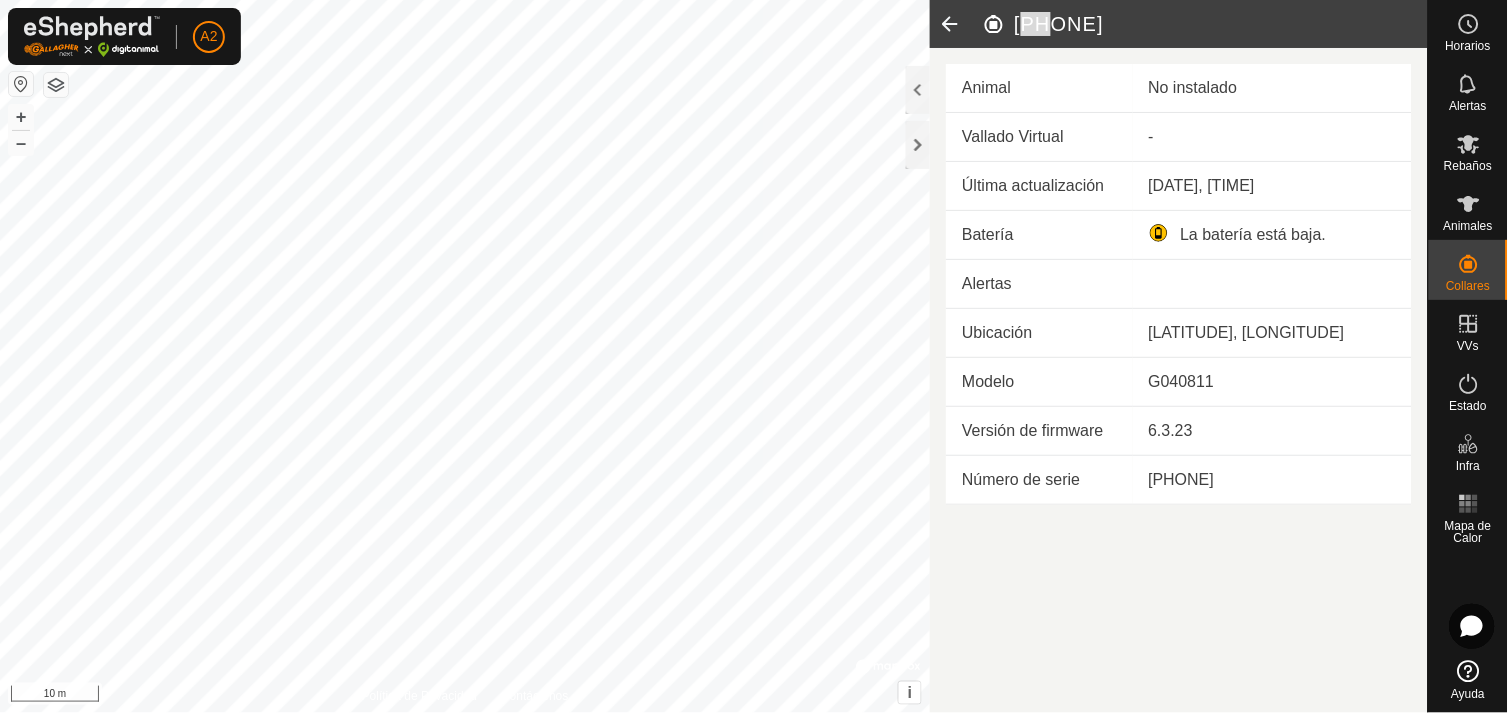 drag, startPoint x: 991, startPoint y: 17, endPoint x: 1041, endPoint y: 13, distance: 50.159744 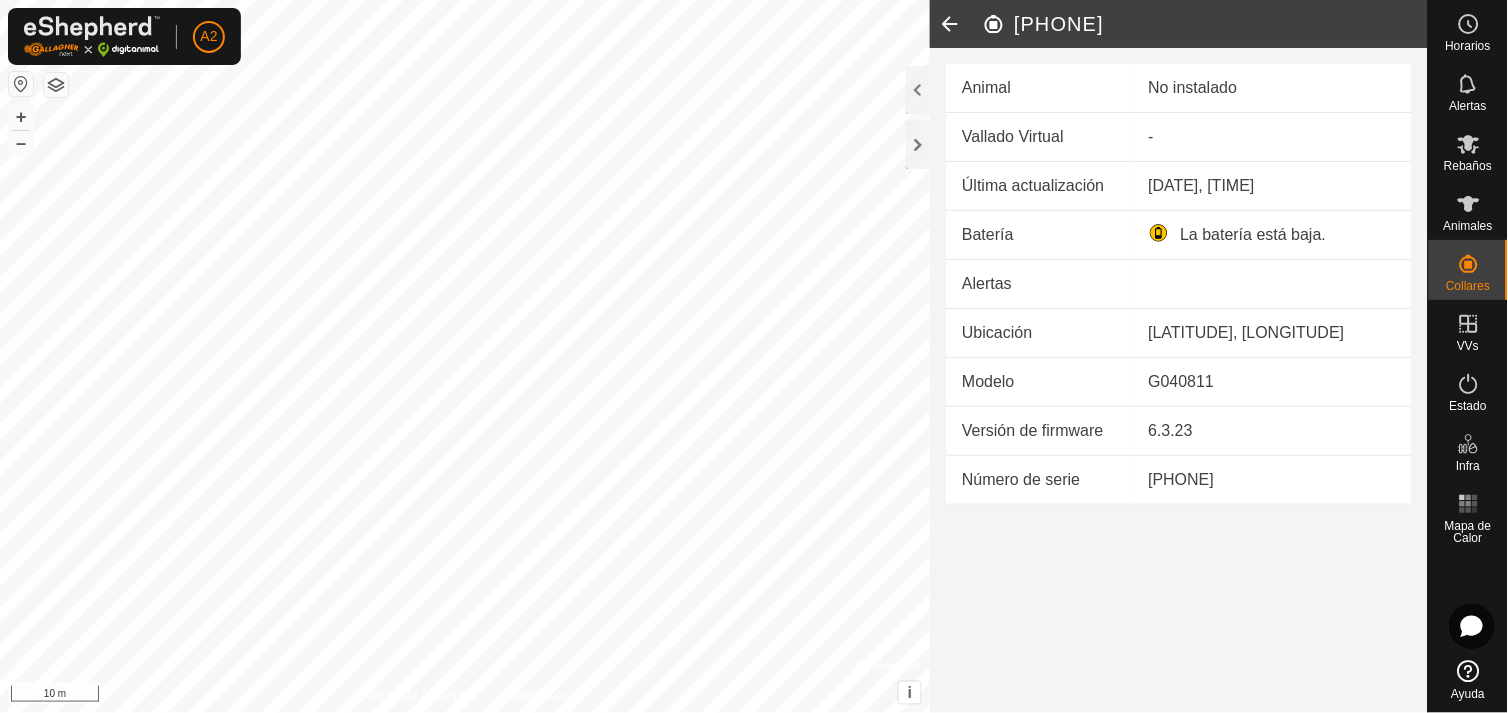 drag, startPoint x: 1041, startPoint y: 13, endPoint x: 1313, endPoint y: 93, distance: 283.52072 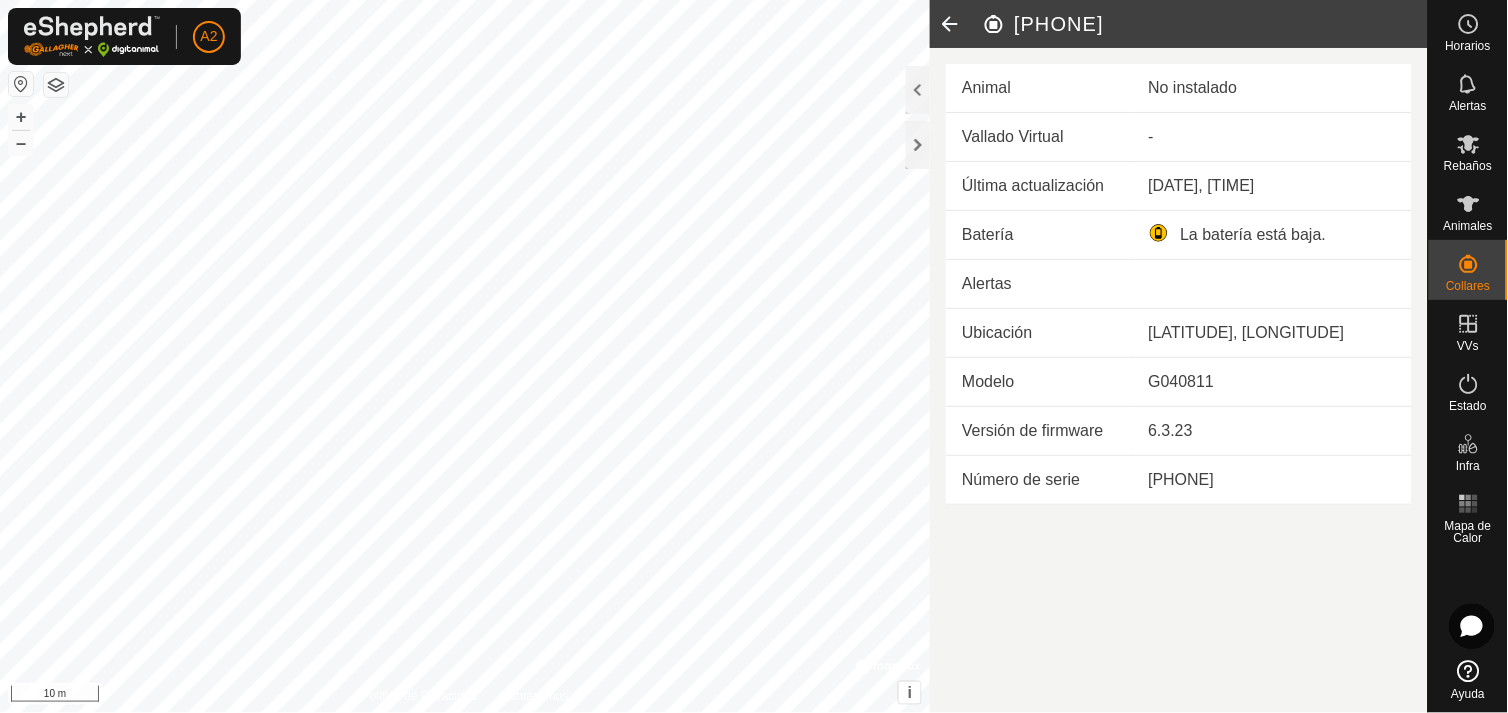 click on "[PHONE]" 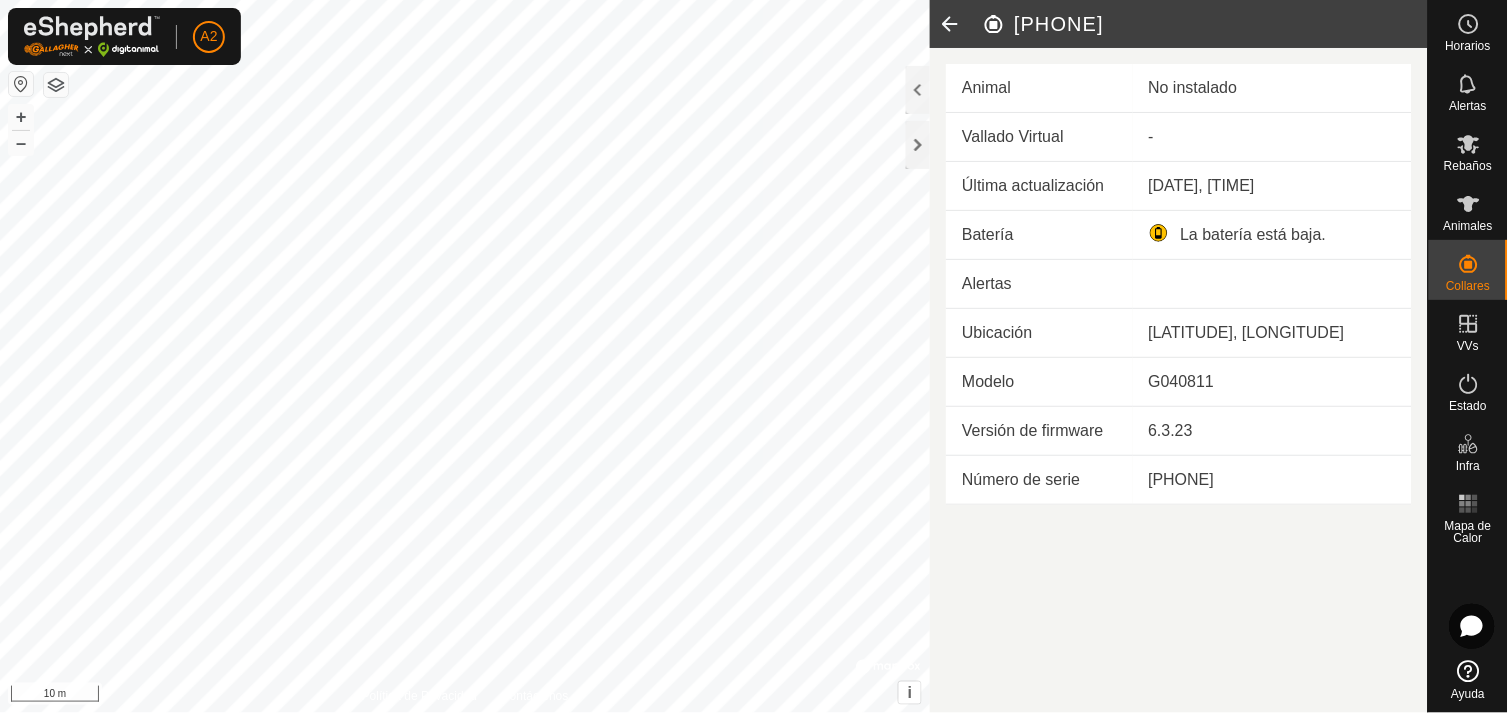 click 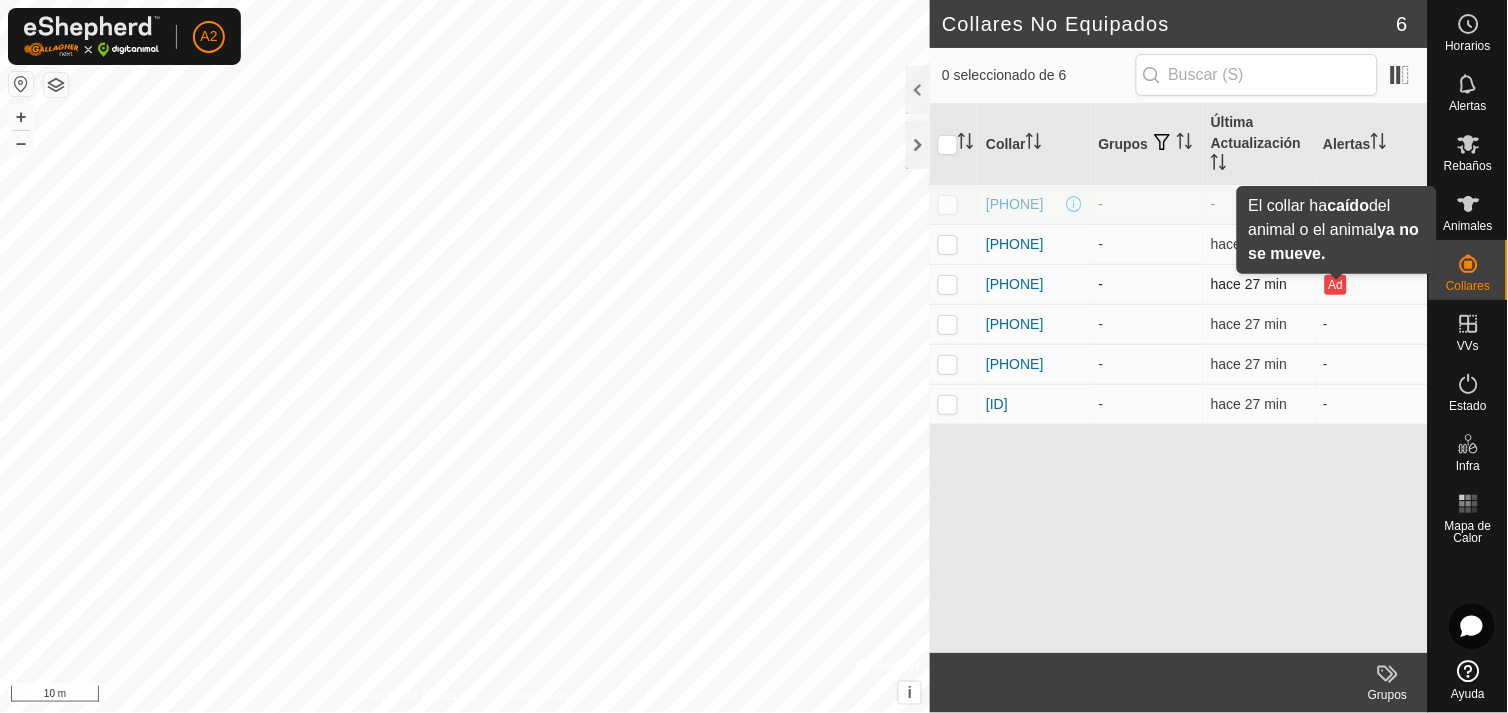 click on "Ad" at bounding box center [1336, 285] 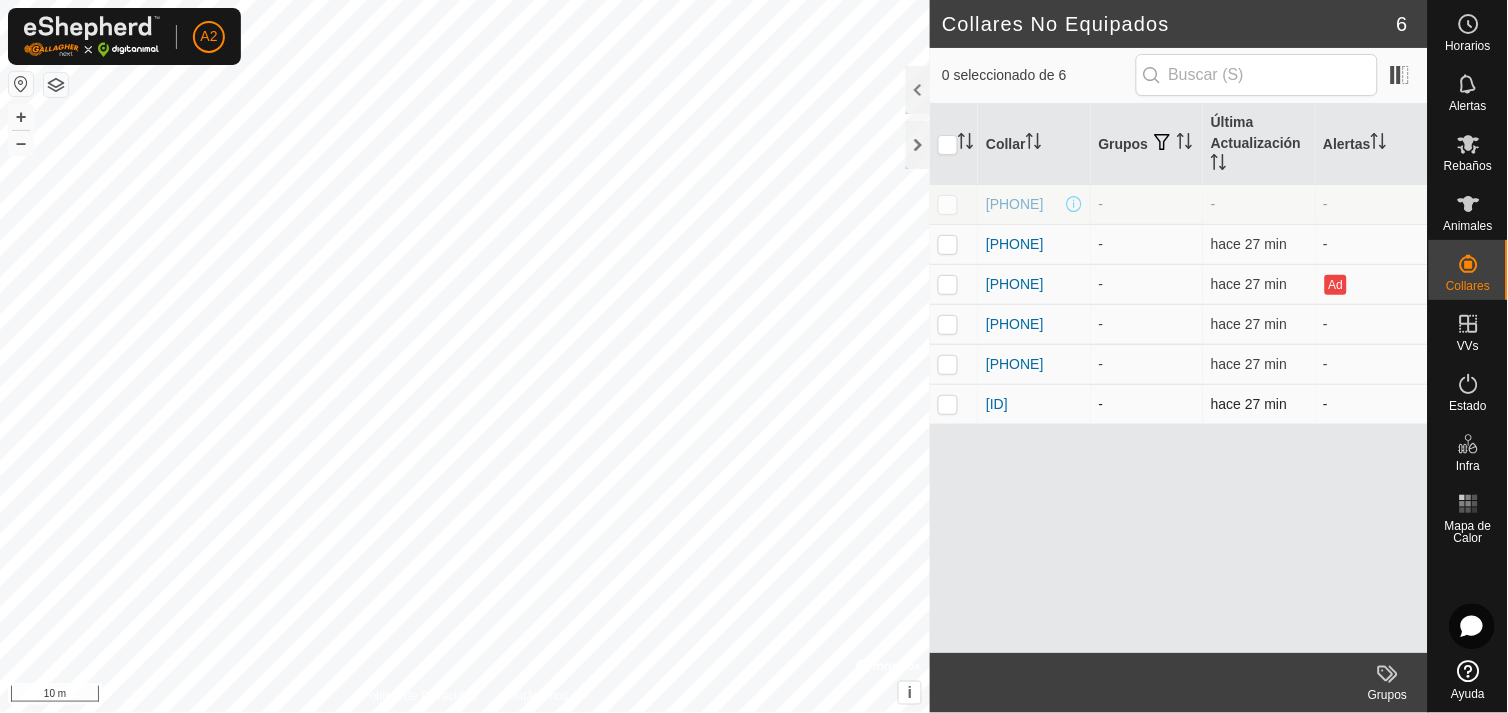 click at bounding box center (948, 404) 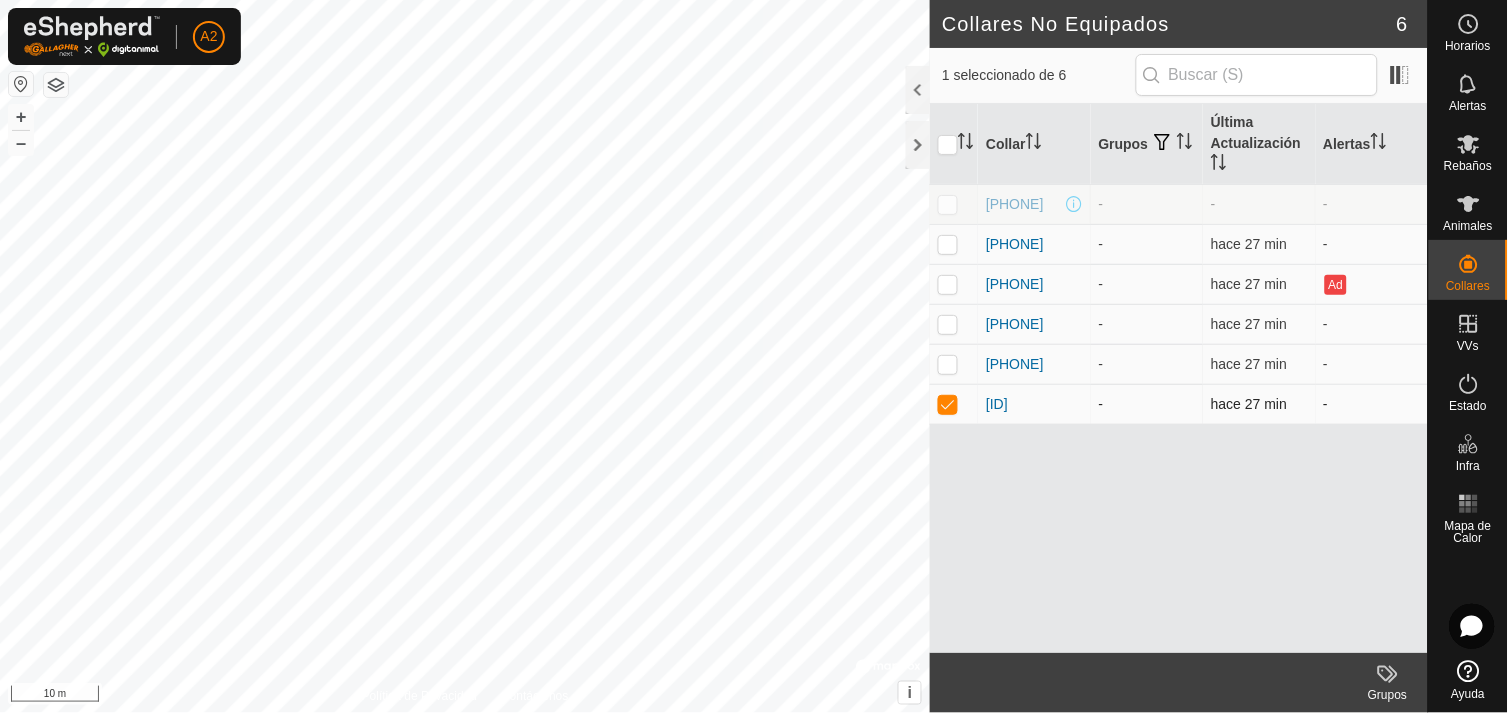 click at bounding box center [948, 404] 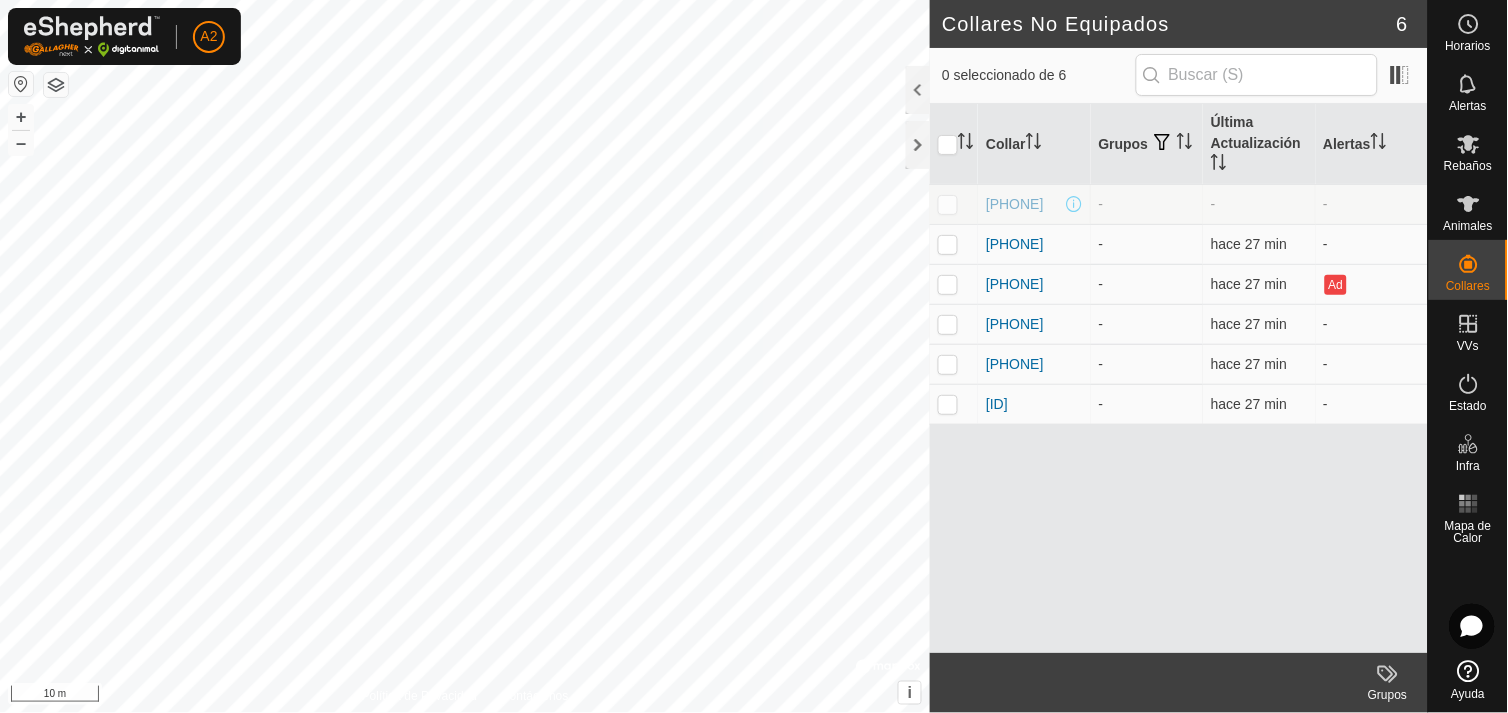 click on "Grupos" 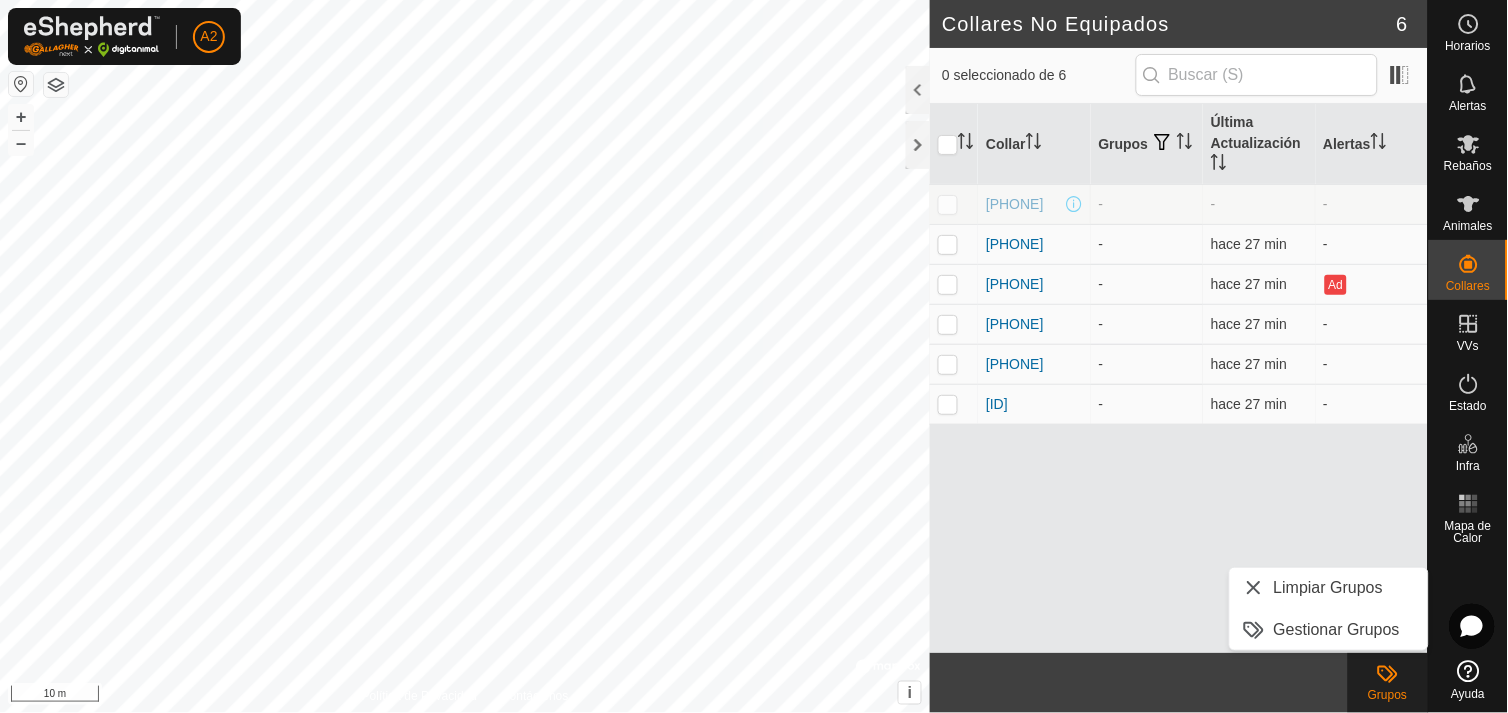 click on "Collar Grupos Última Actualización Alertas [PHONE] - - - [PHONE] - hace 27 min - [PHONE] - hace 27 min Ad [PHONE] - hace 27 min - [PHONE] - hace 27 min - [PHONE] - hace 27 min -" at bounding box center [1179, 378] 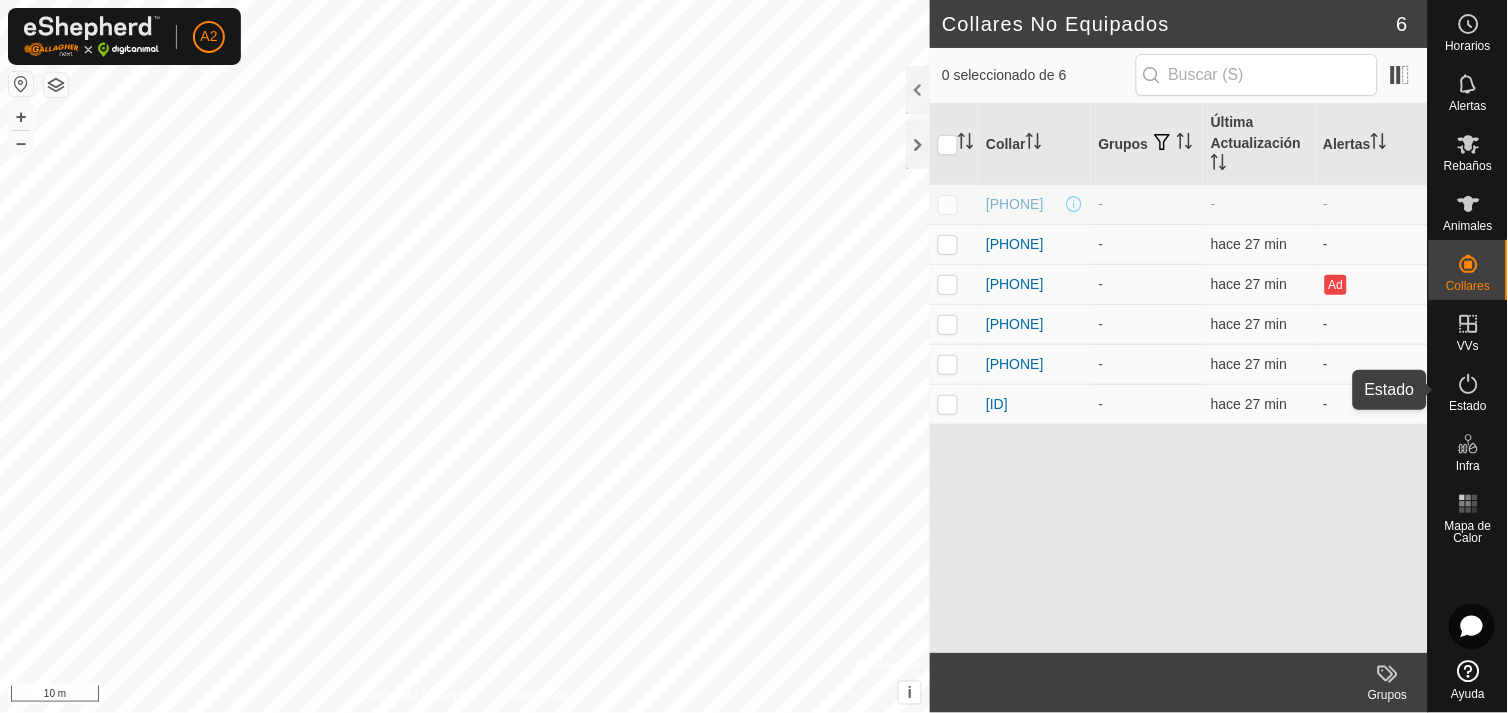 click 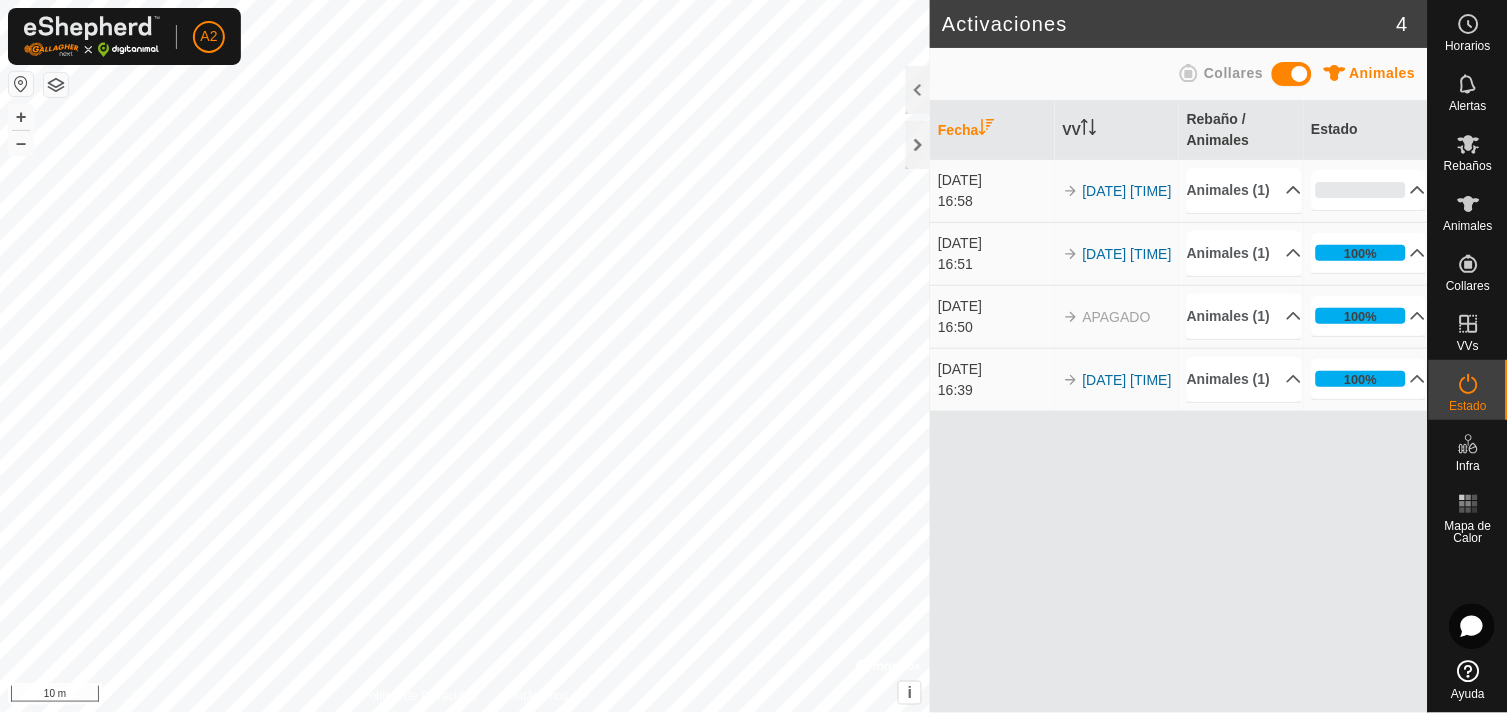click 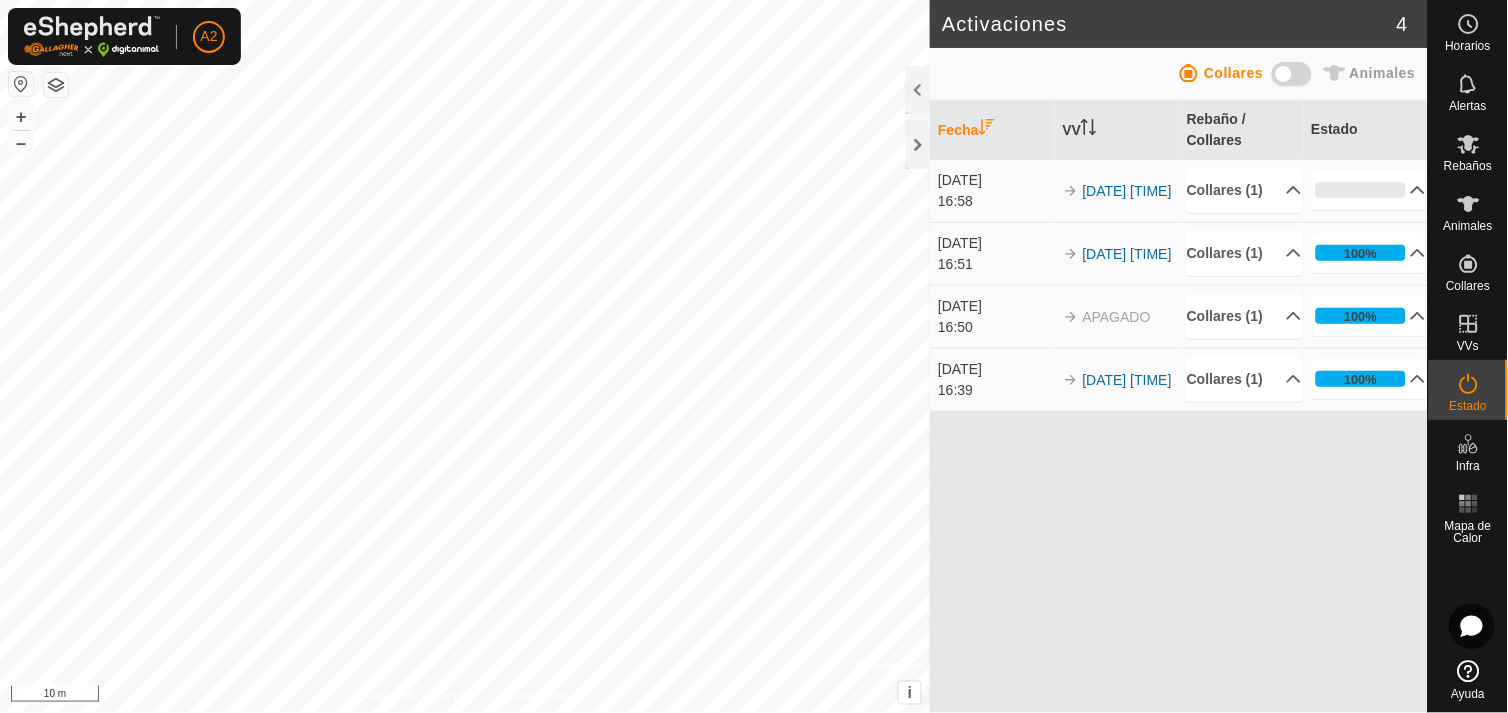 click at bounding box center [1292, 74] 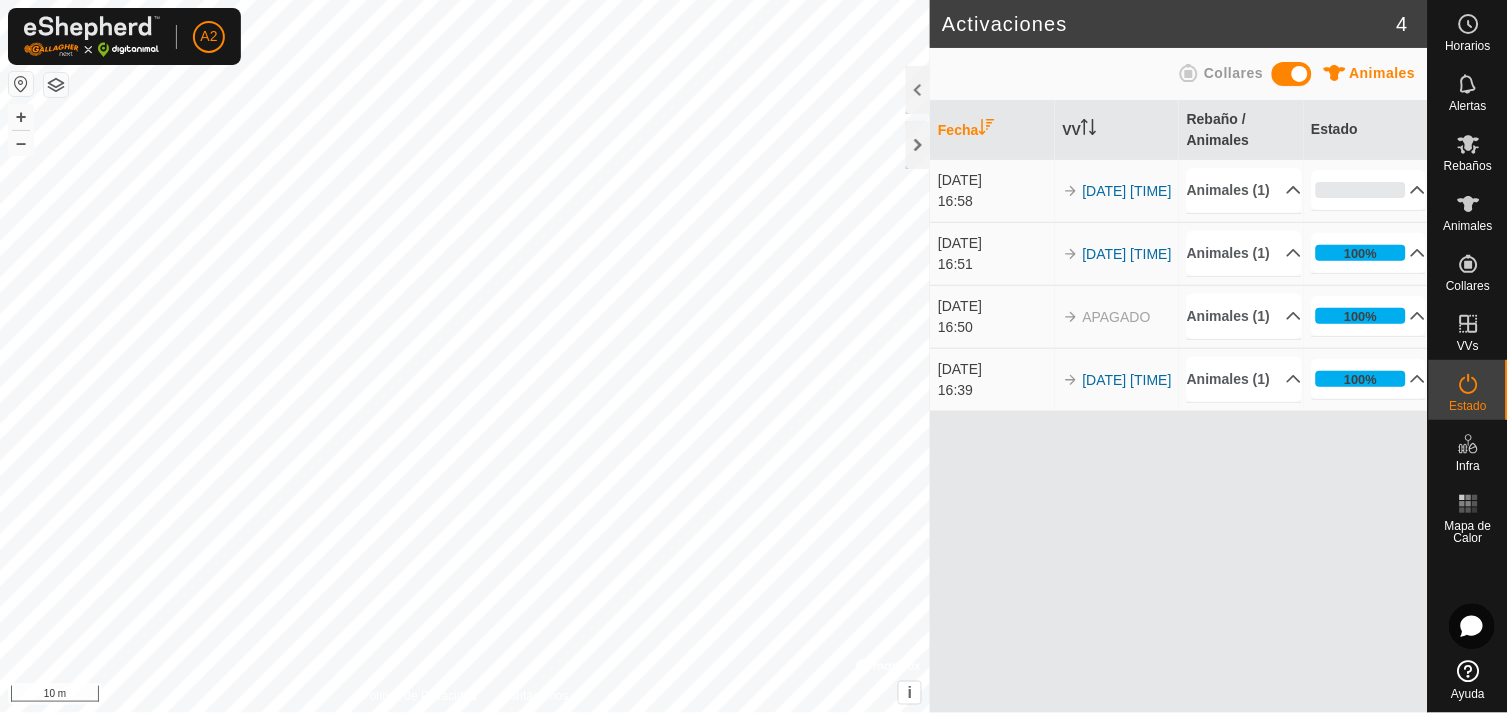 click 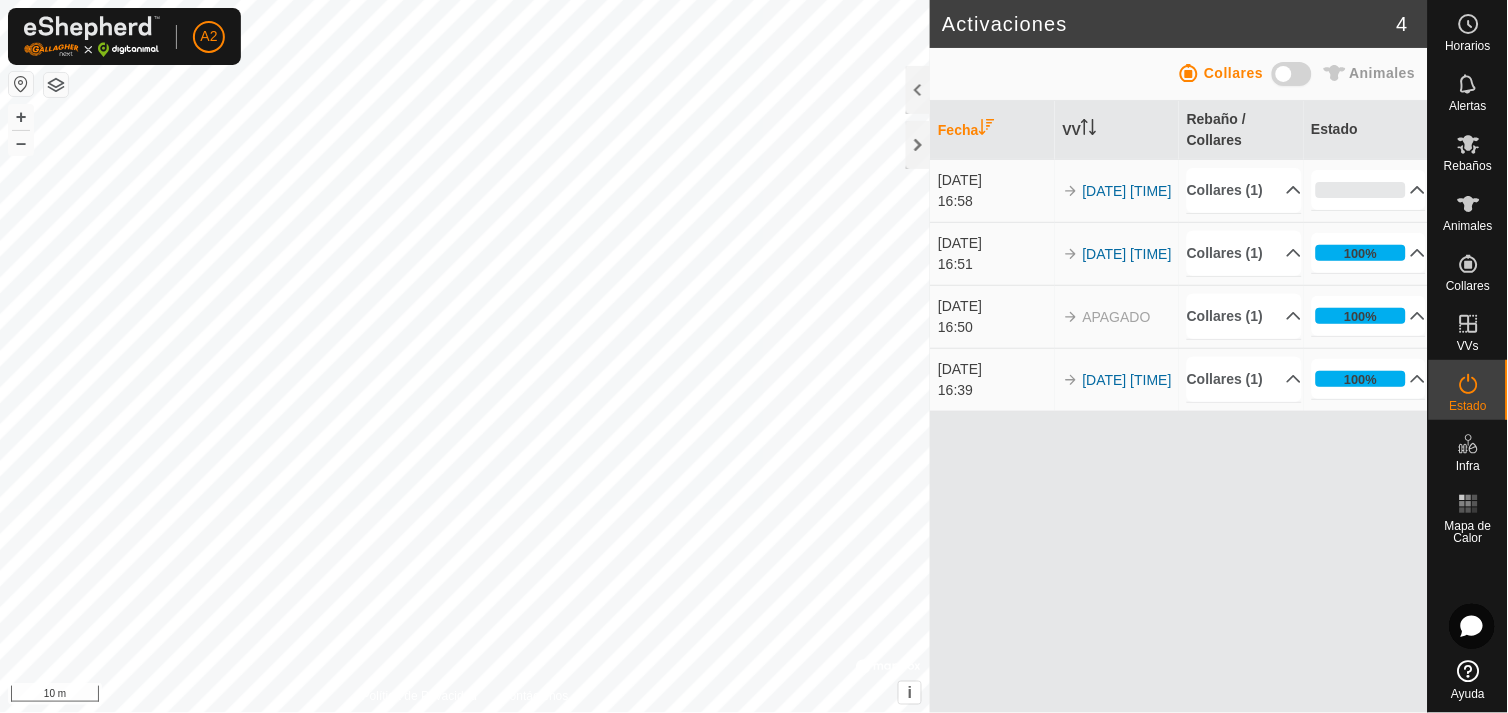 click 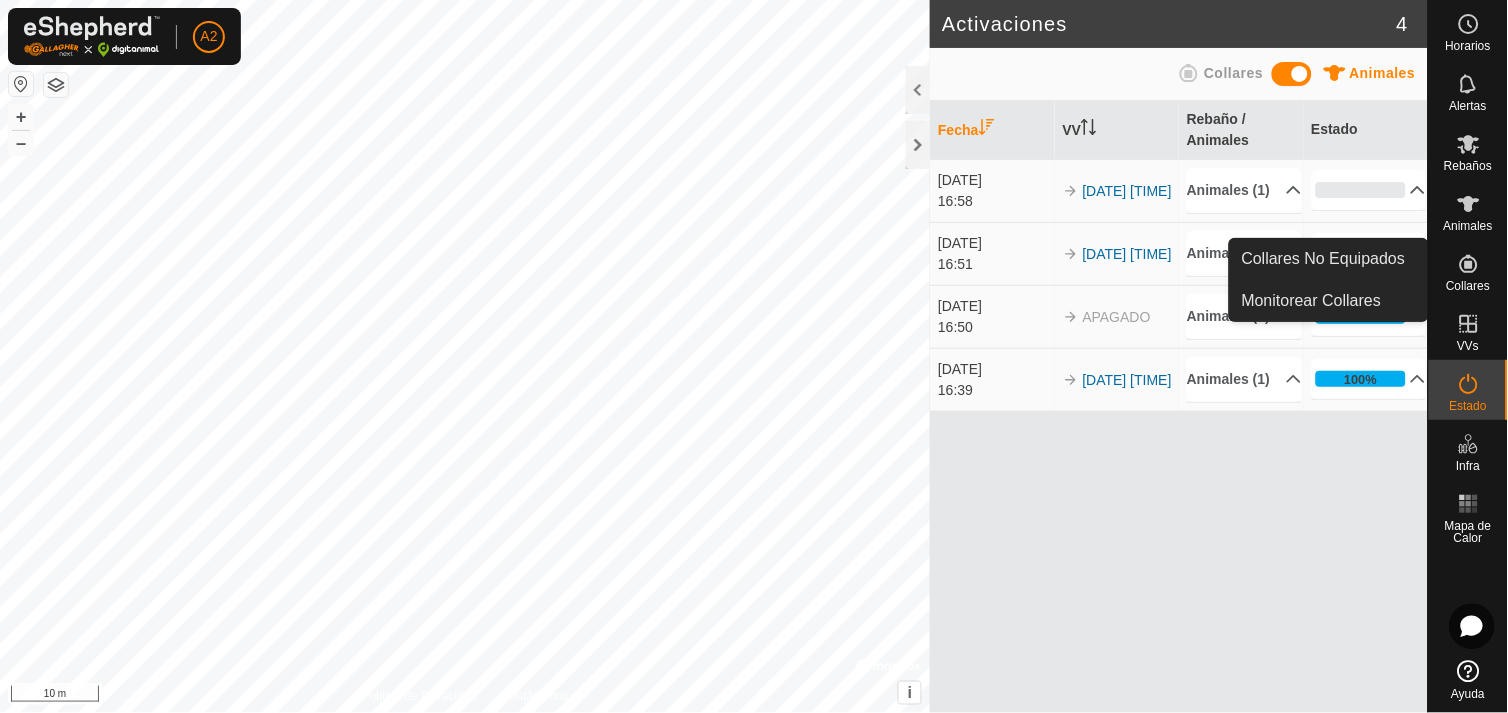 click on "Collares" at bounding box center [1468, 286] 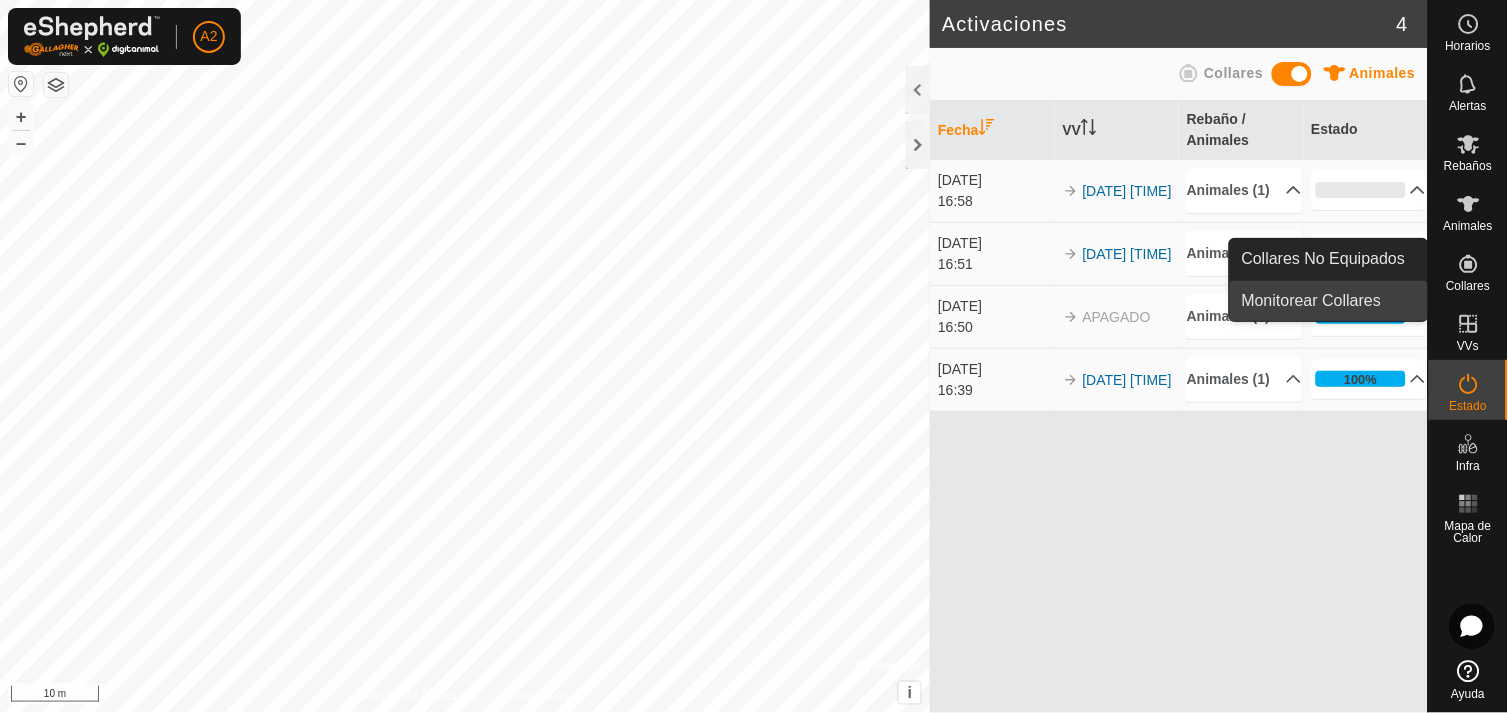 click on "Monitorear Collares" at bounding box center [1329, 301] 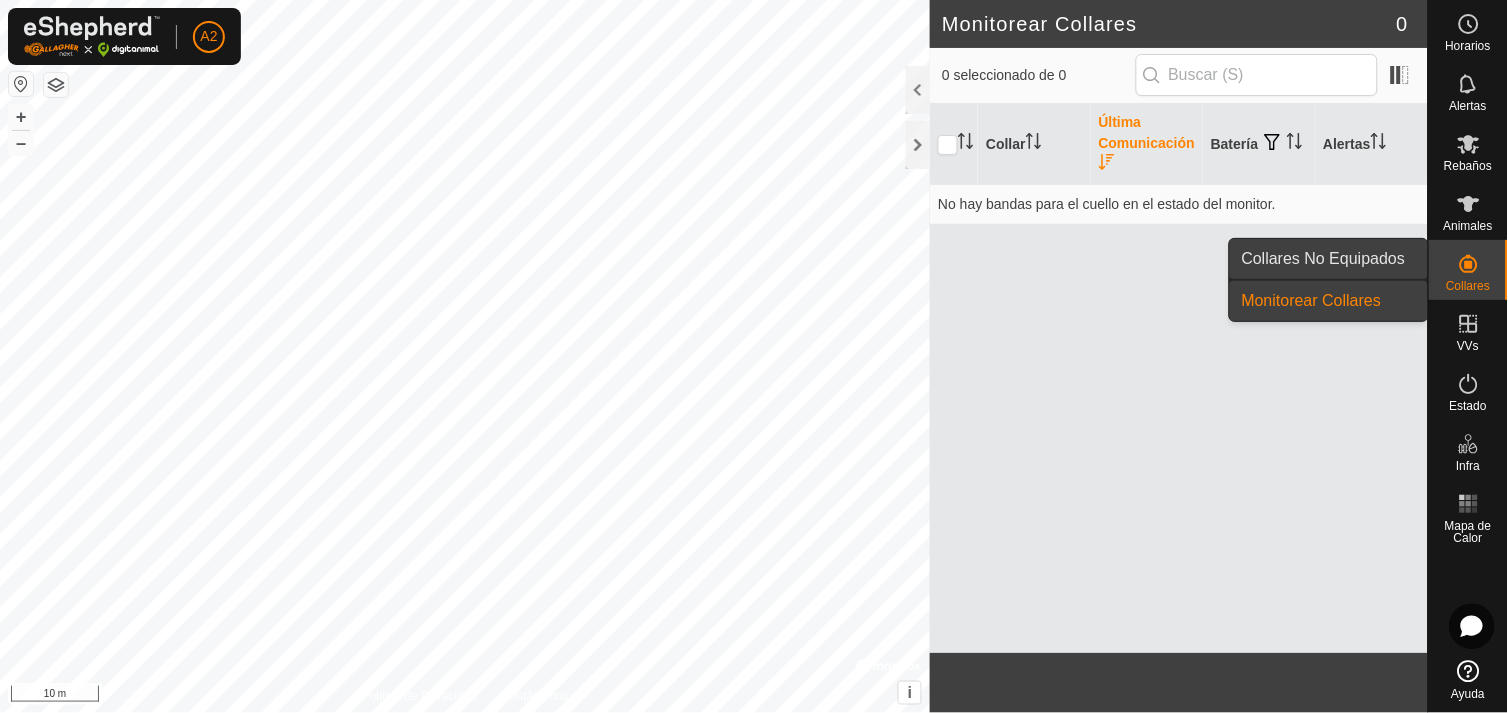 click on "Collares No Equipados" at bounding box center [1329, 259] 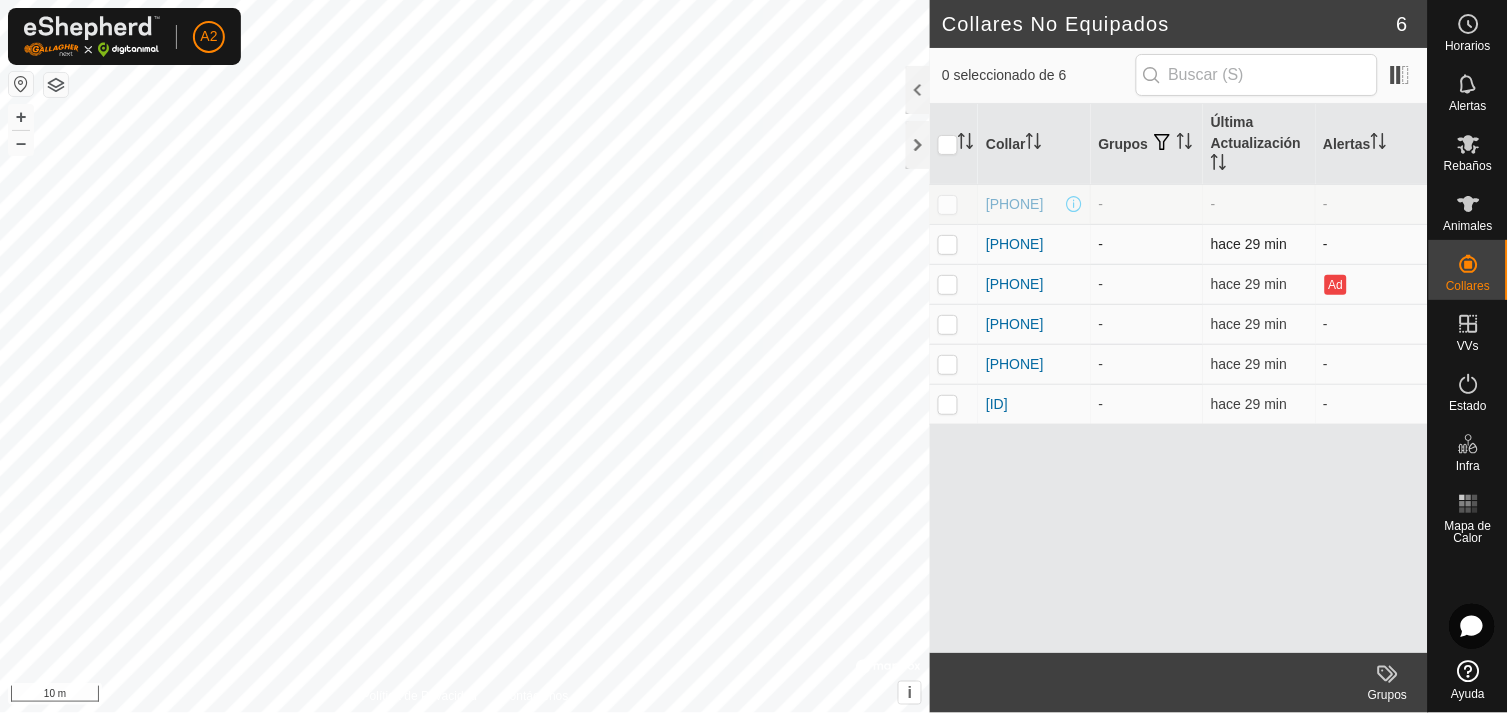 click at bounding box center (948, 244) 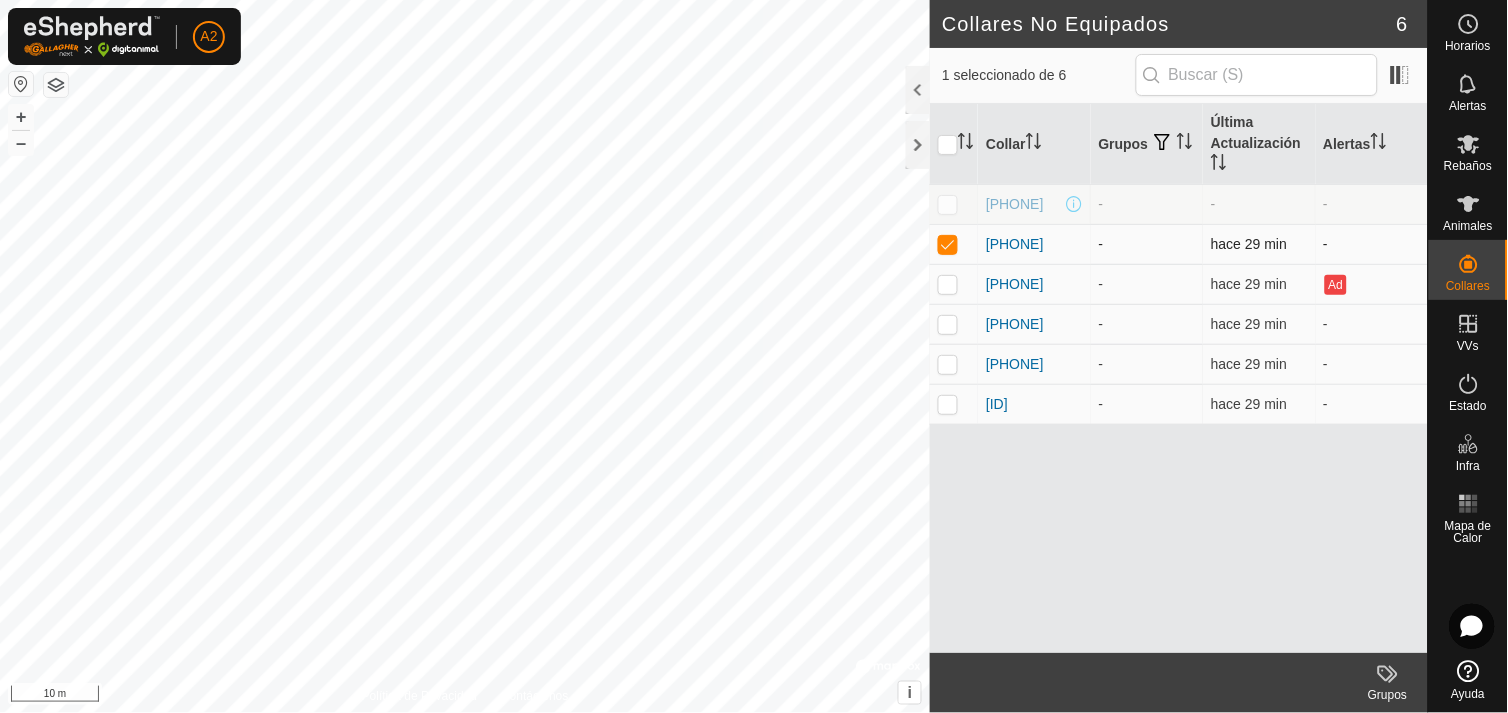 click at bounding box center (948, 244) 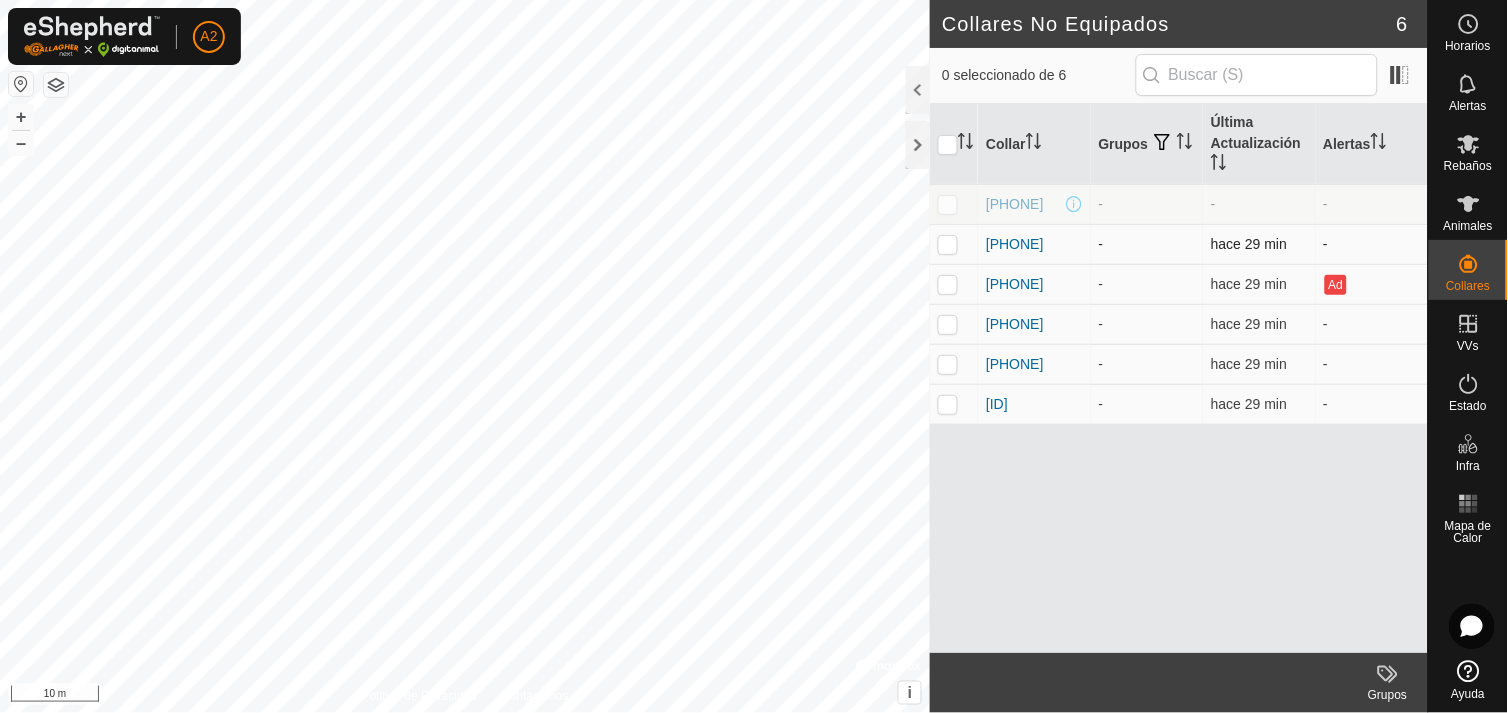 click at bounding box center [948, 244] 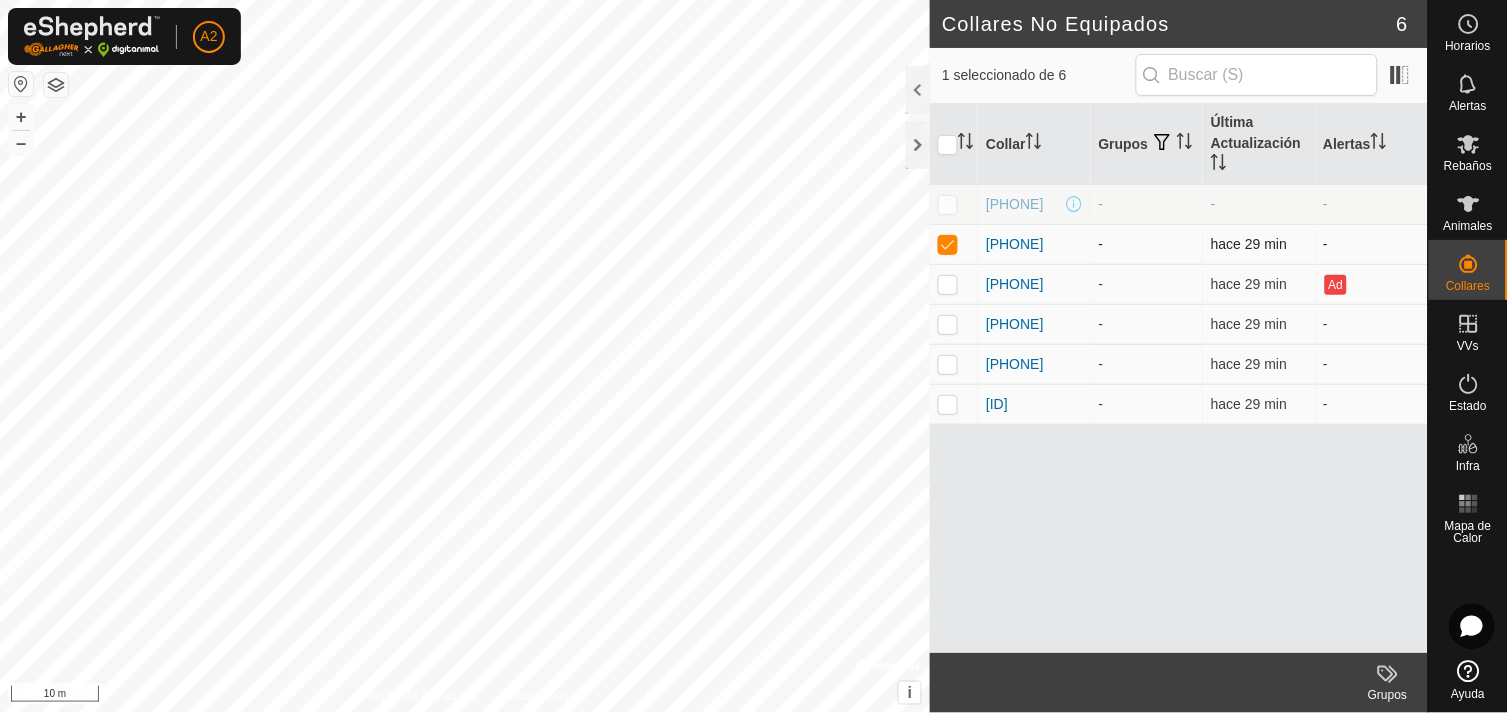 click at bounding box center (948, 244) 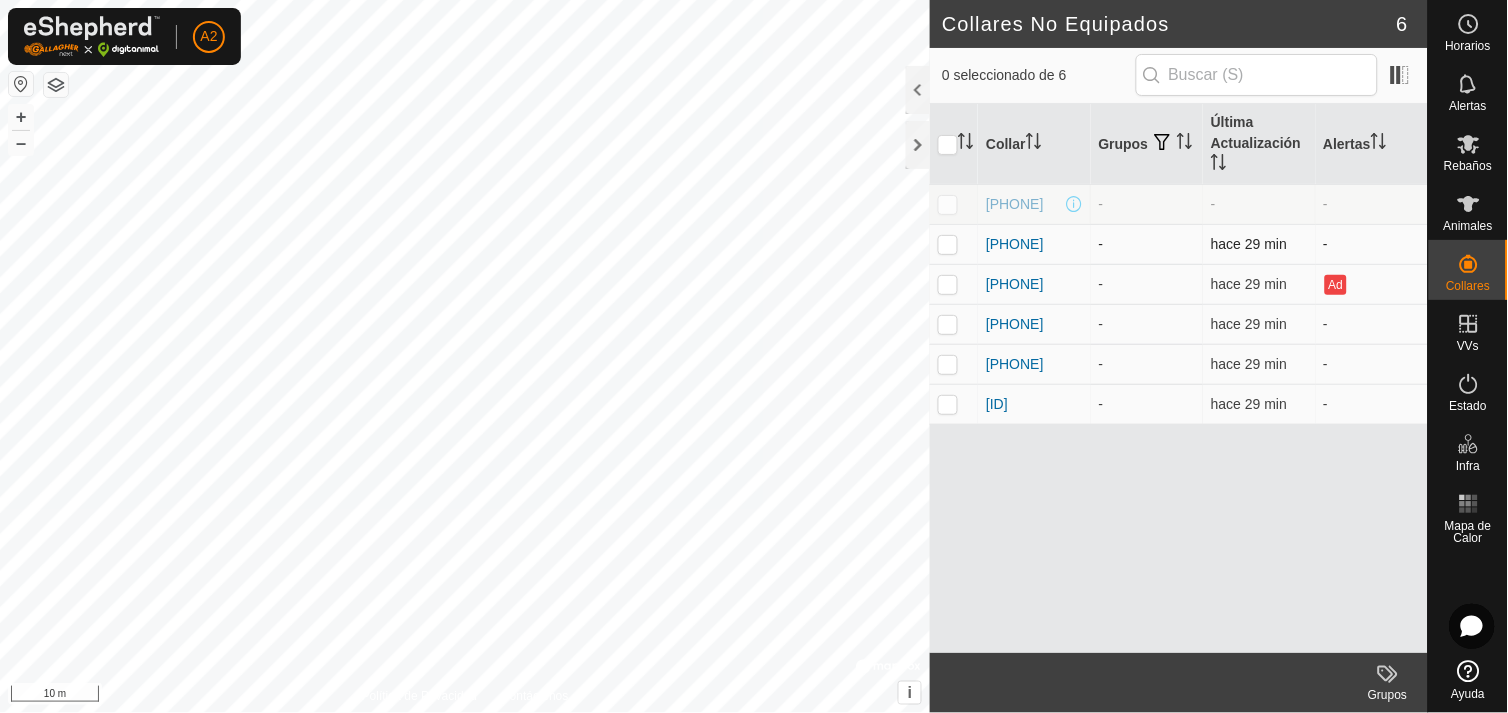 click at bounding box center [948, 244] 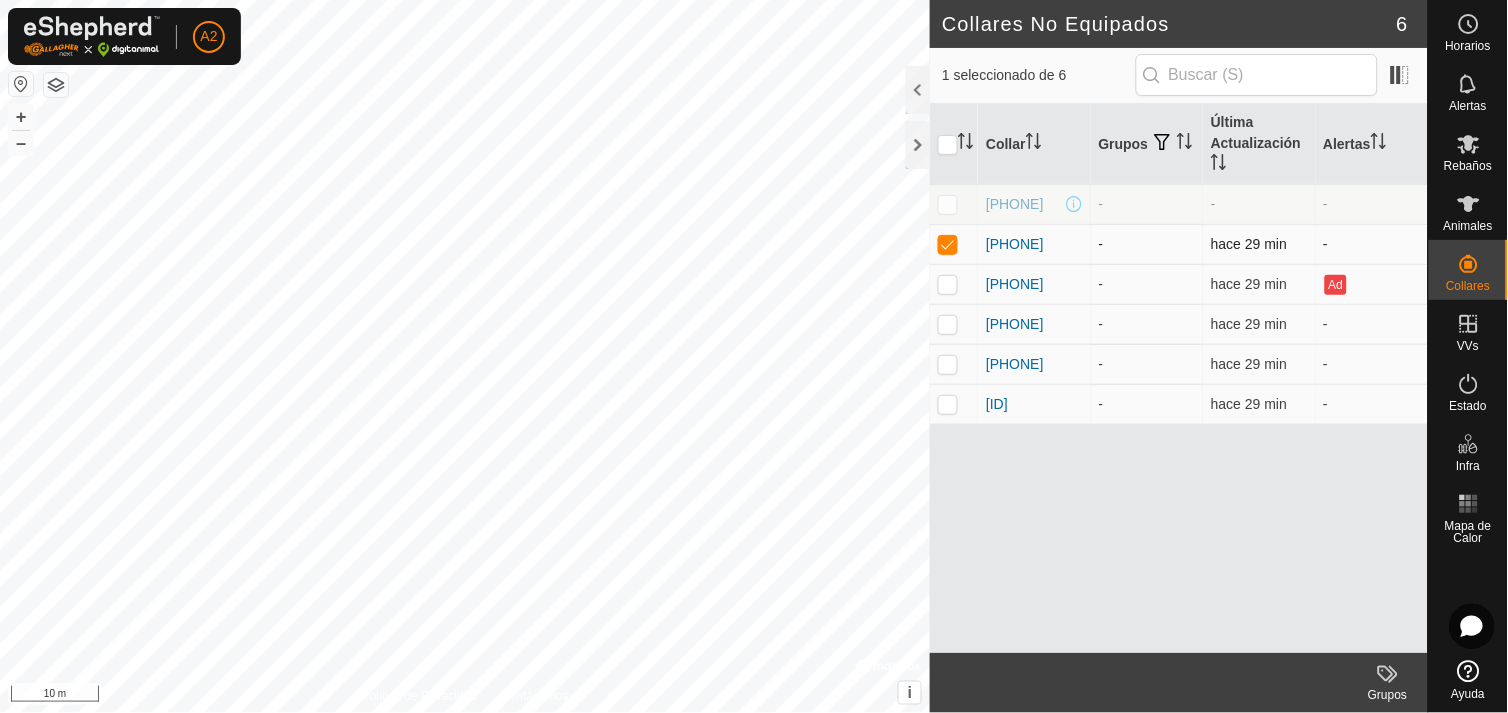 click at bounding box center [948, 244] 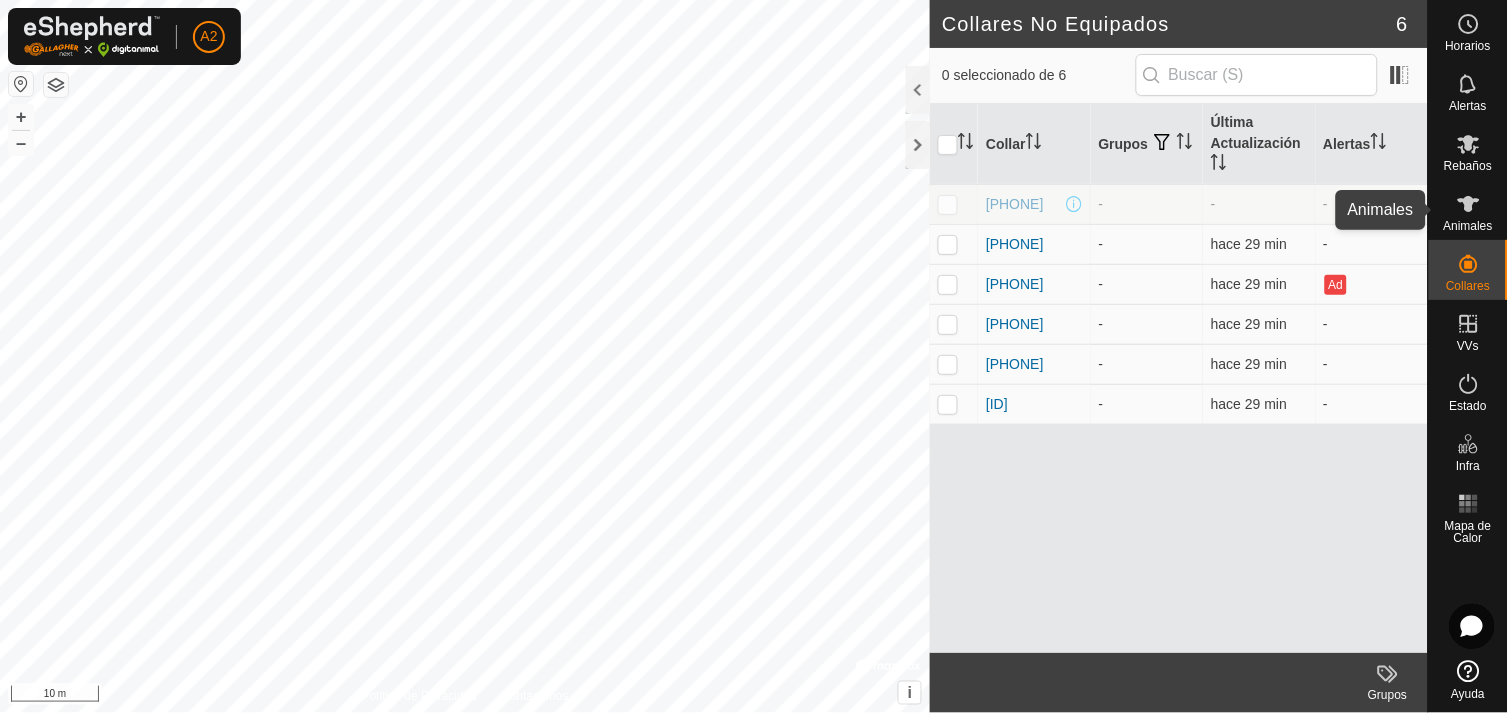 click 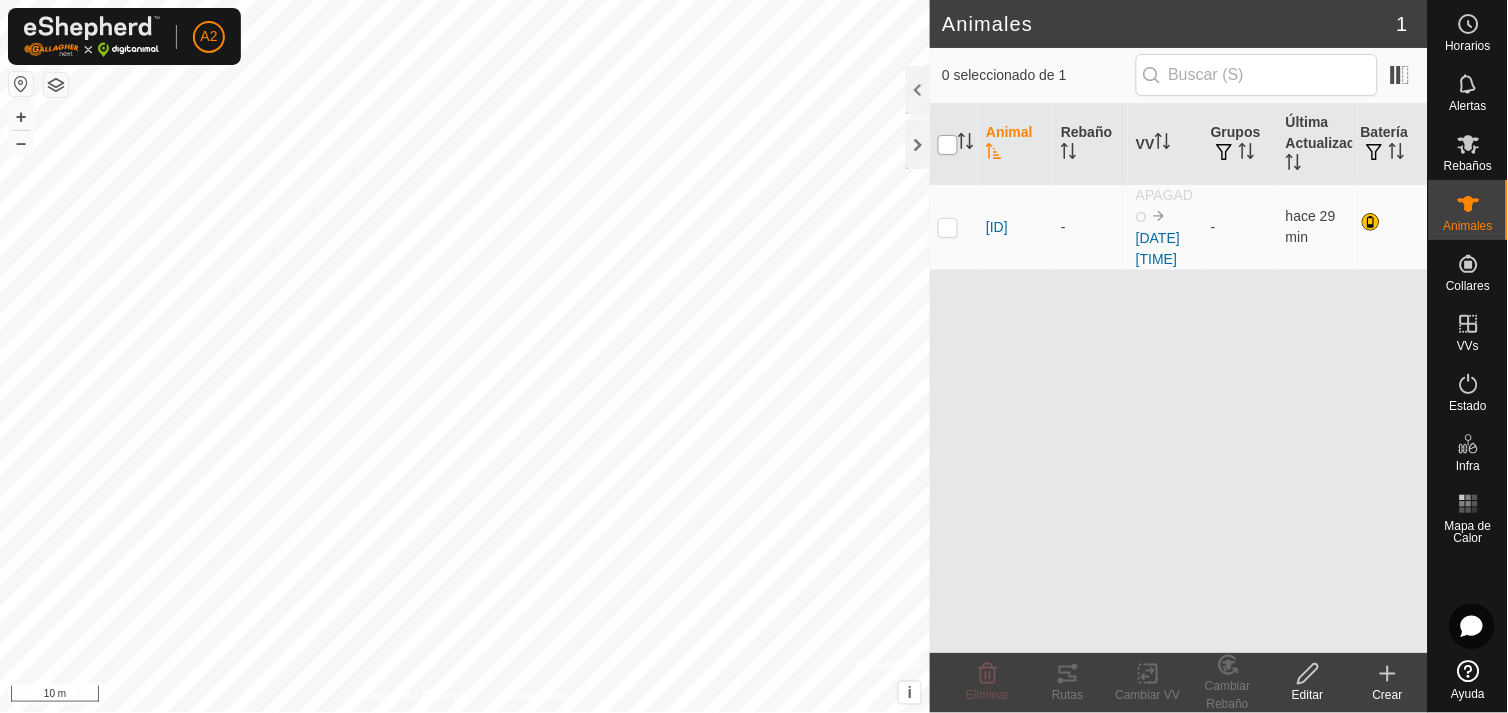 click at bounding box center [948, 145] 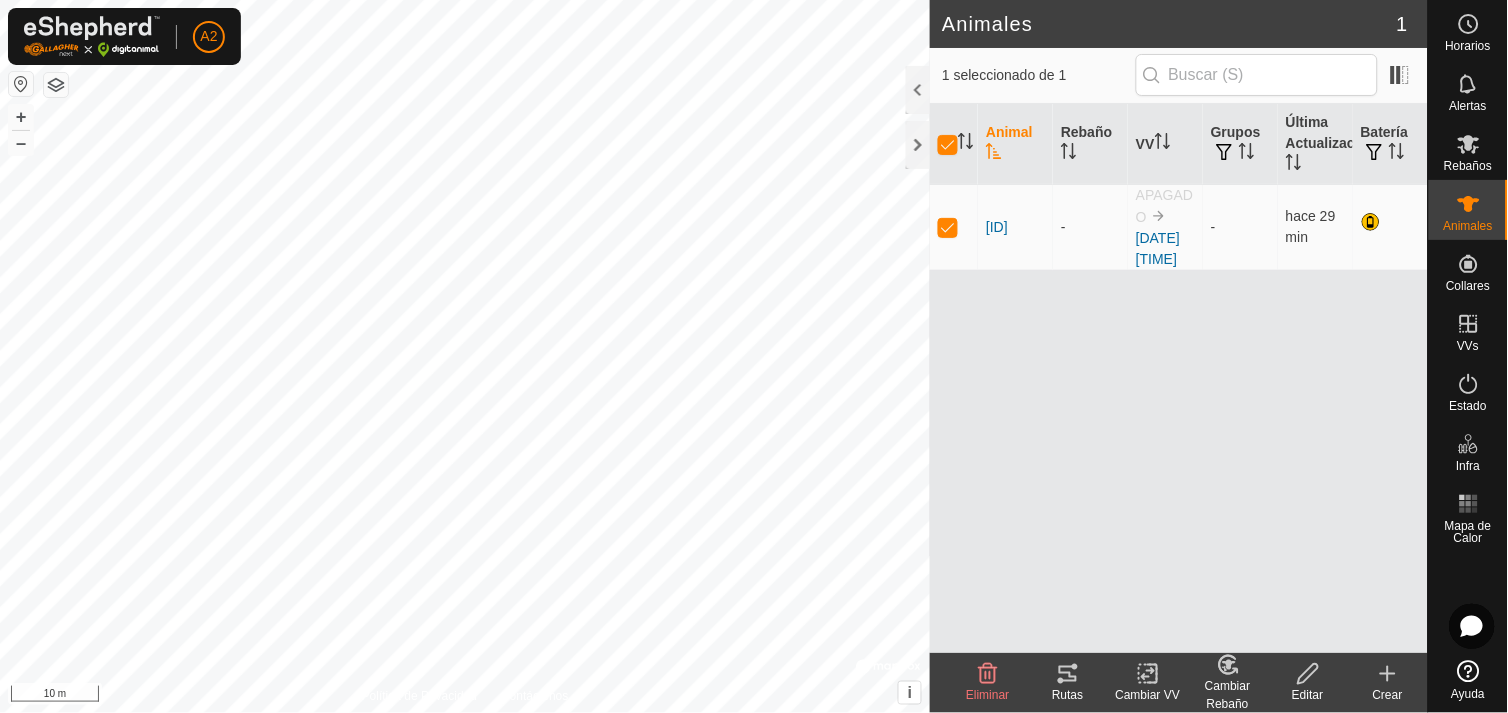 click 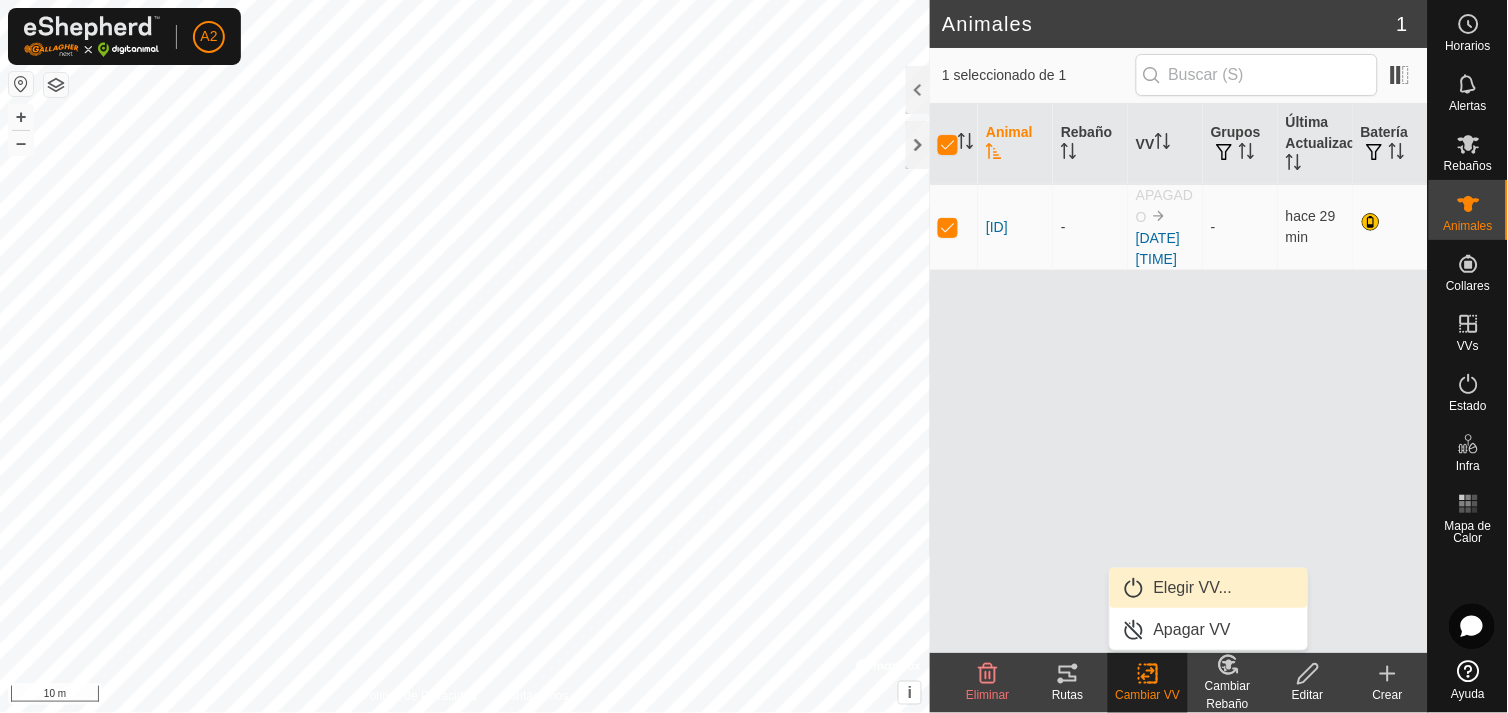 click on "Elegir VV..." at bounding box center [1209, 588] 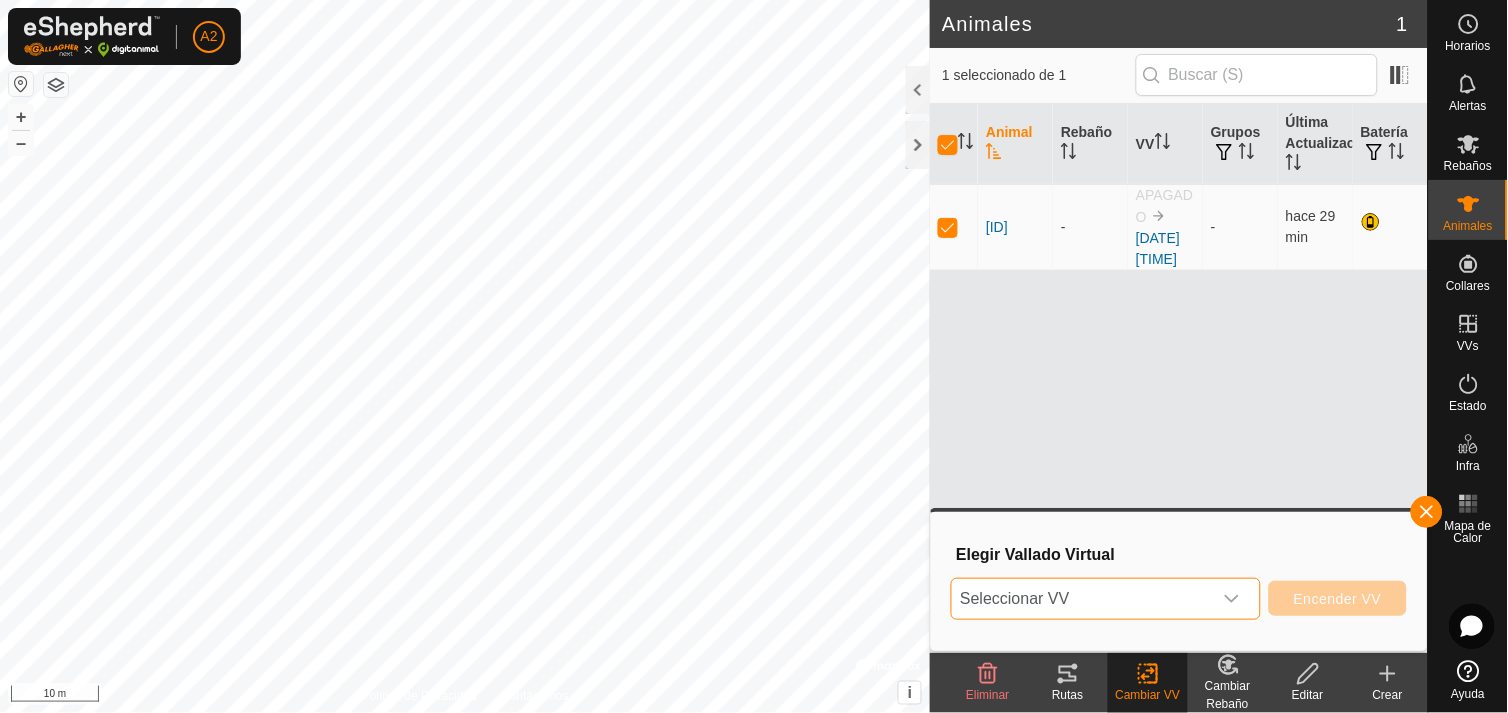 click on "Seleccionar VV" at bounding box center [1082, 599] 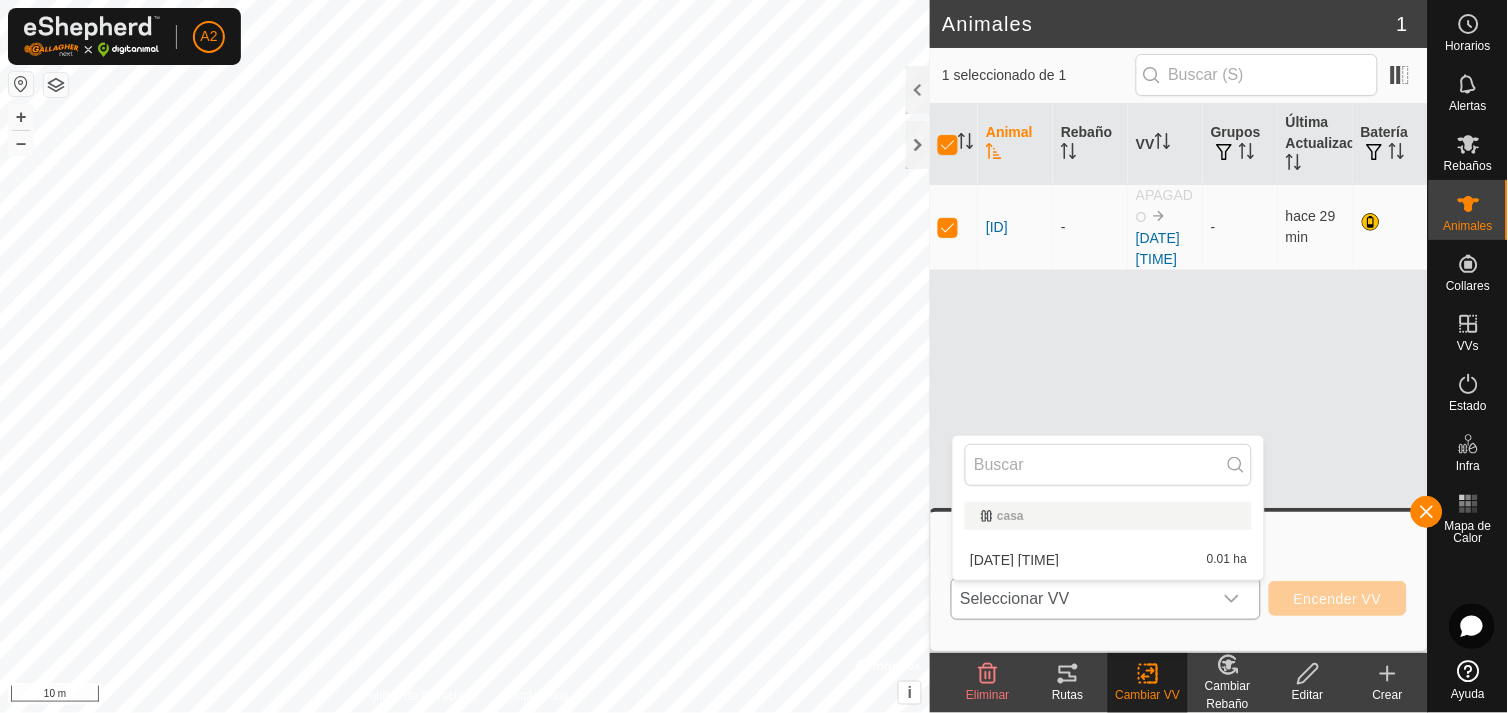 click on "[DATE] [TIME] 0.01 ha" at bounding box center [1108, 560] 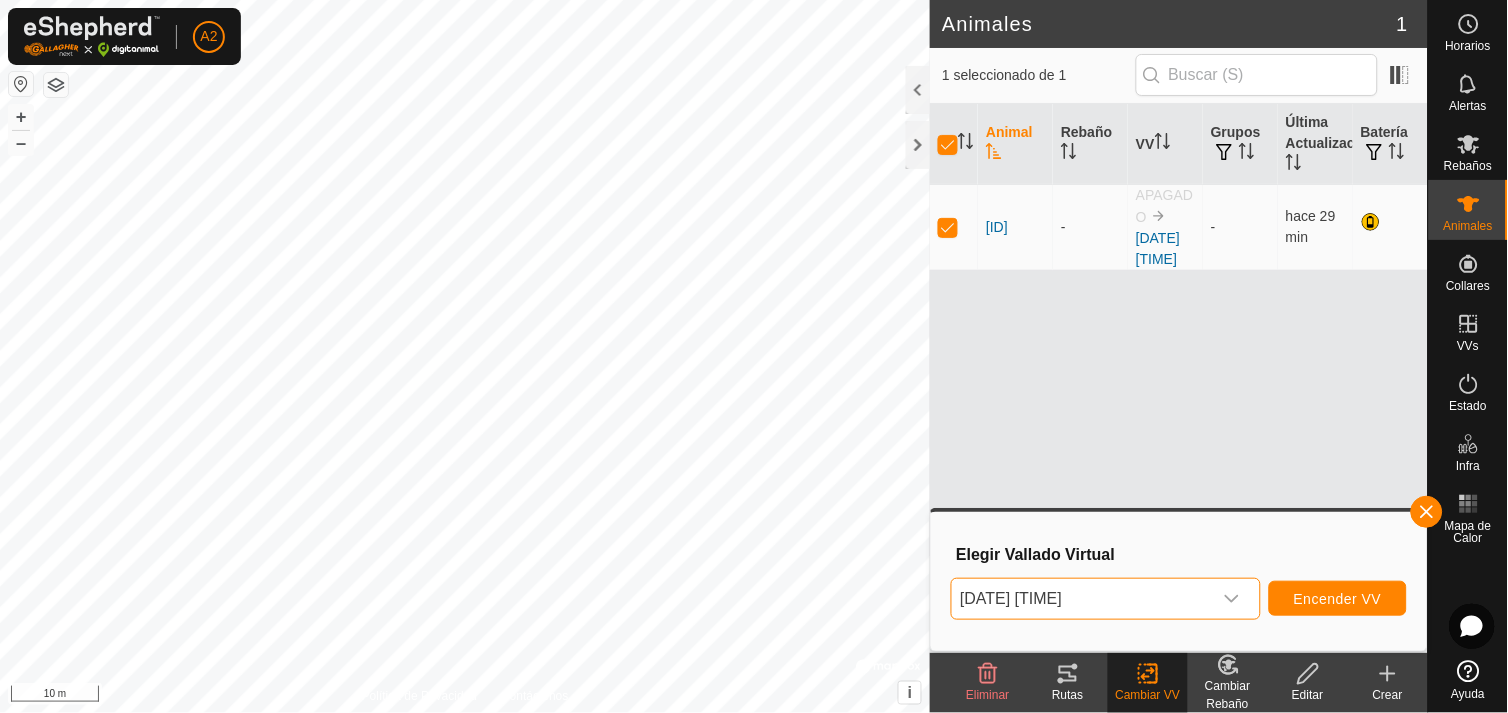click on "[DATE] [TIME]" at bounding box center (1082, 599) 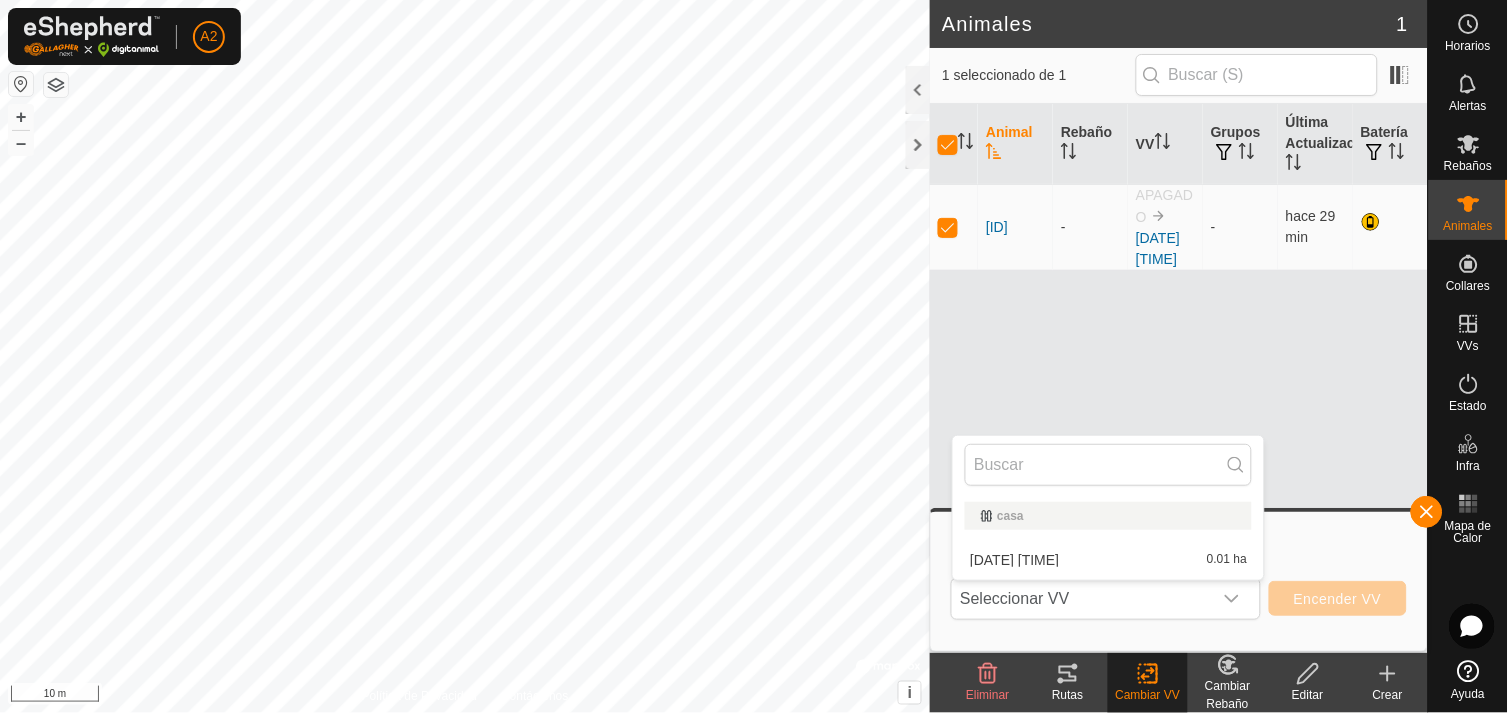 click on "casa" at bounding box center (1108, 516) 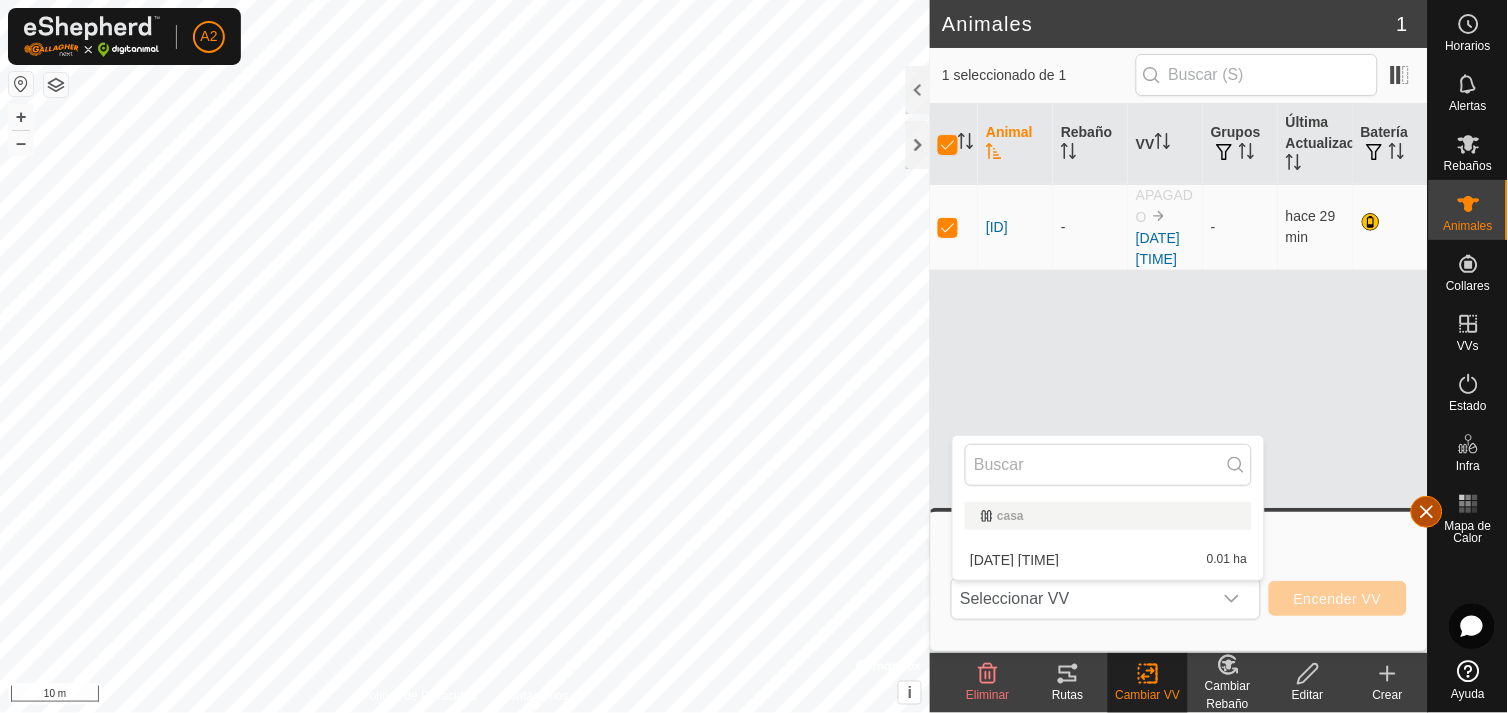 click at bounding box center [1427, 512] 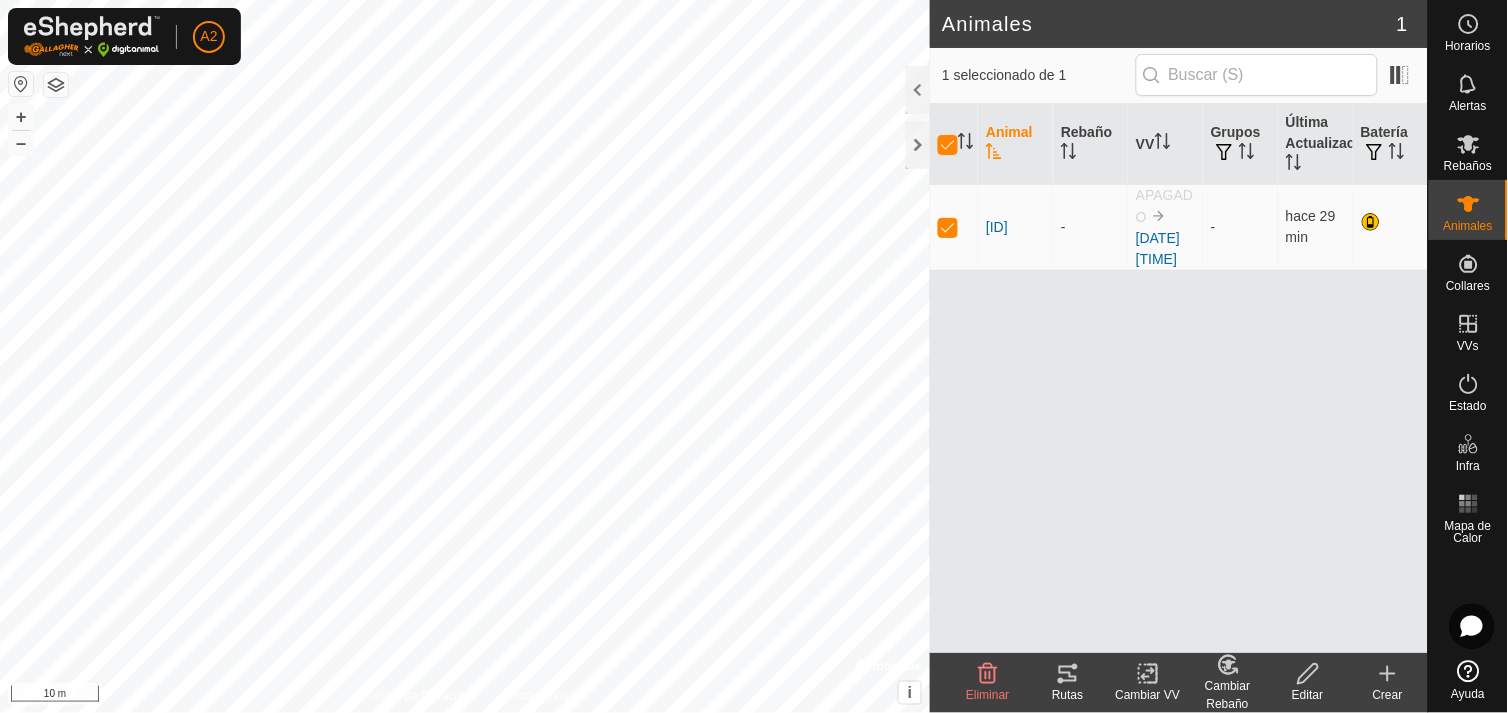 click 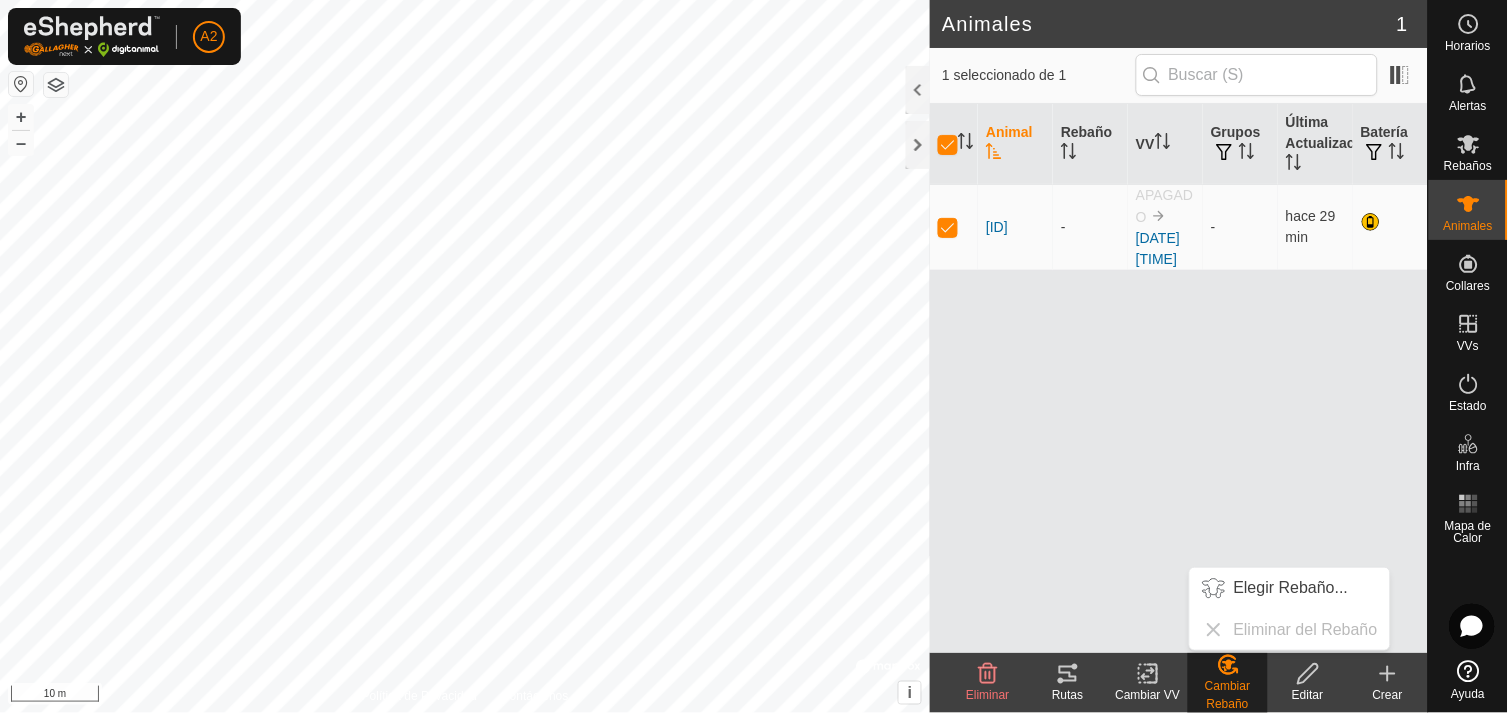 click on "Animal Rebaño VV Grupos Última Actualización Batería [ID] - APAGADO [DATE] [TIME] - hace 29 min" at bounding box center [1179, 378] 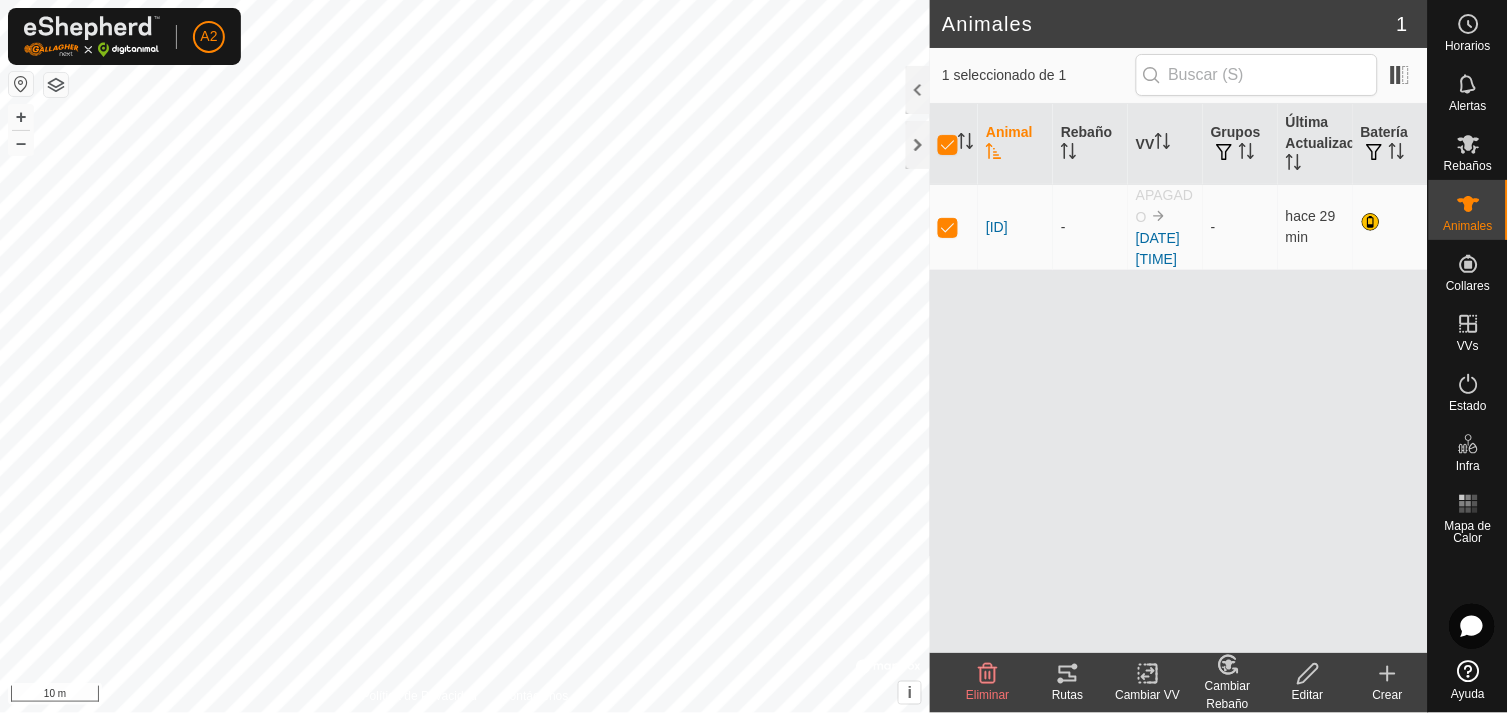click at bounding box center (21, 84) 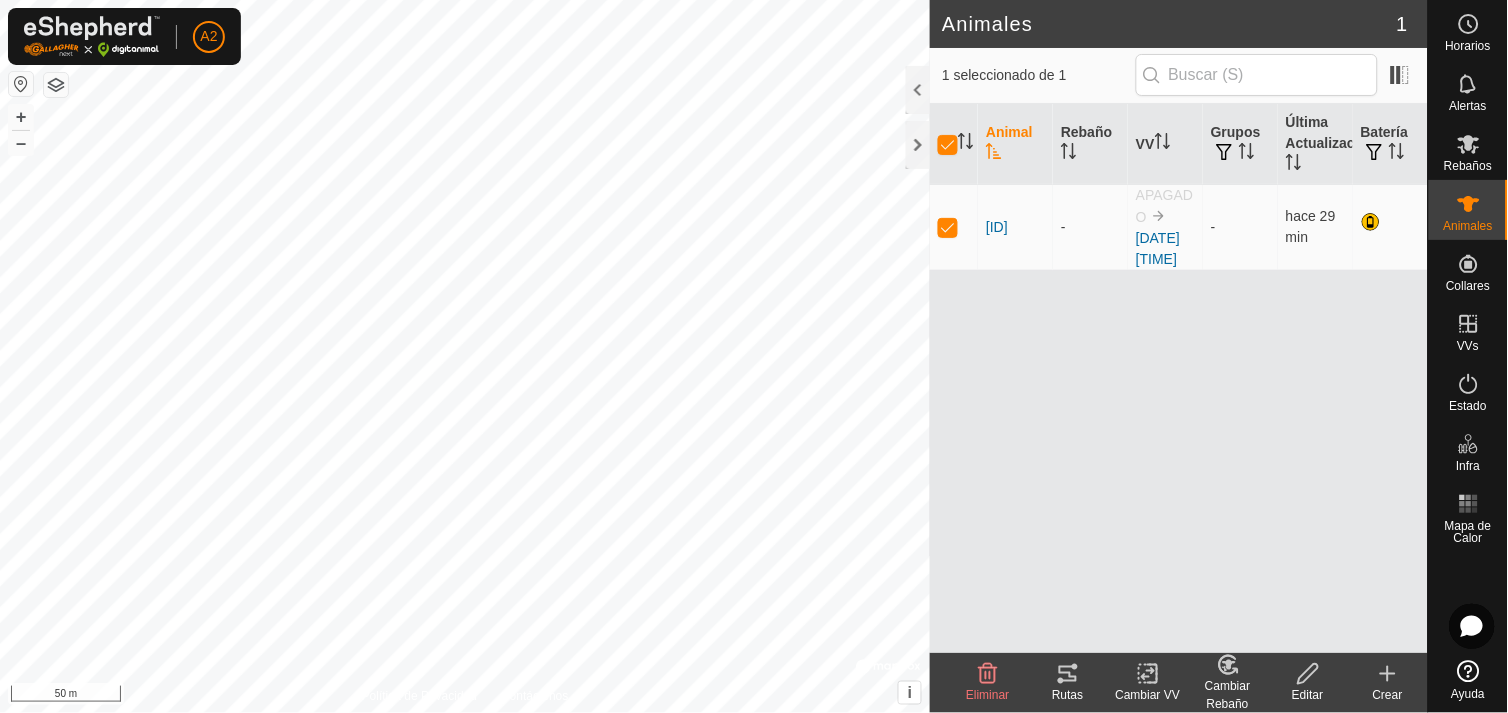 click 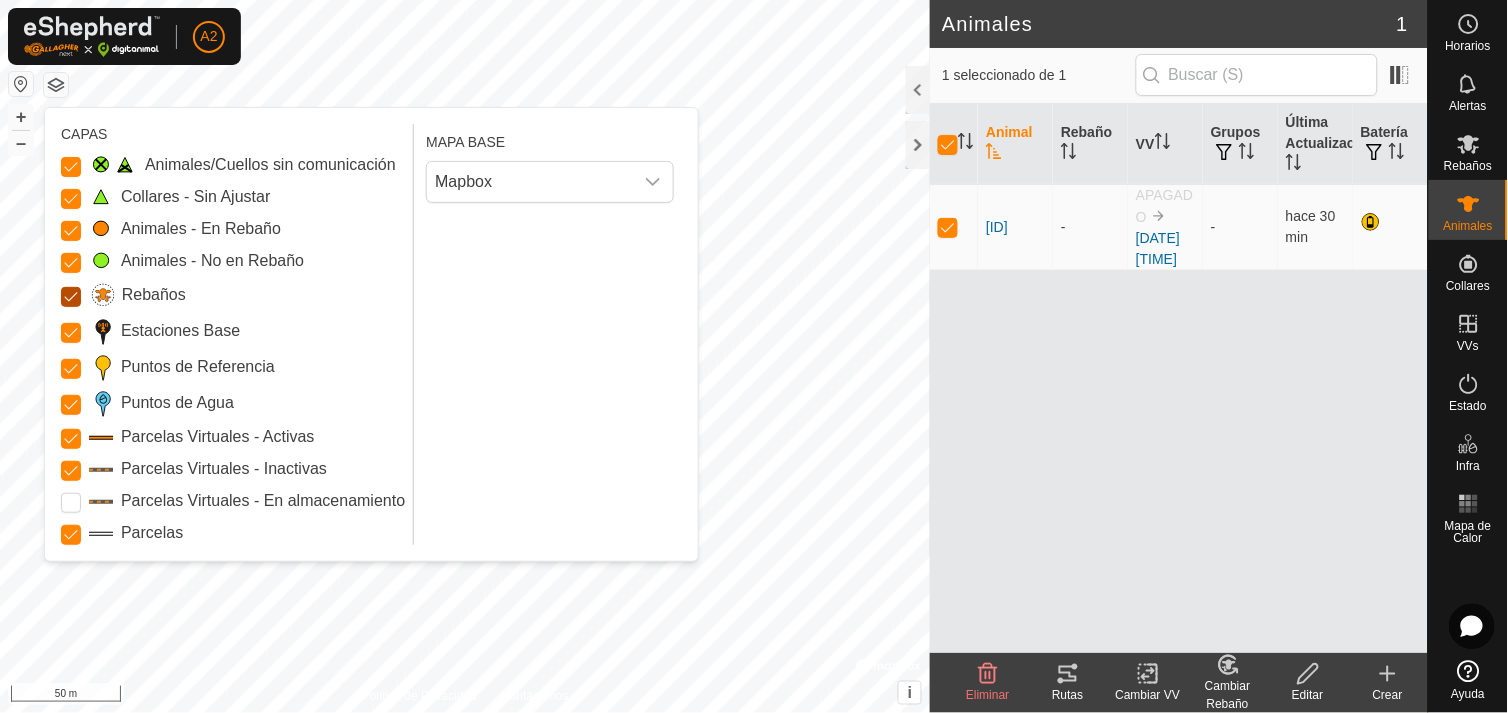 click on "Rebaños" at bounding box center [71, 297] 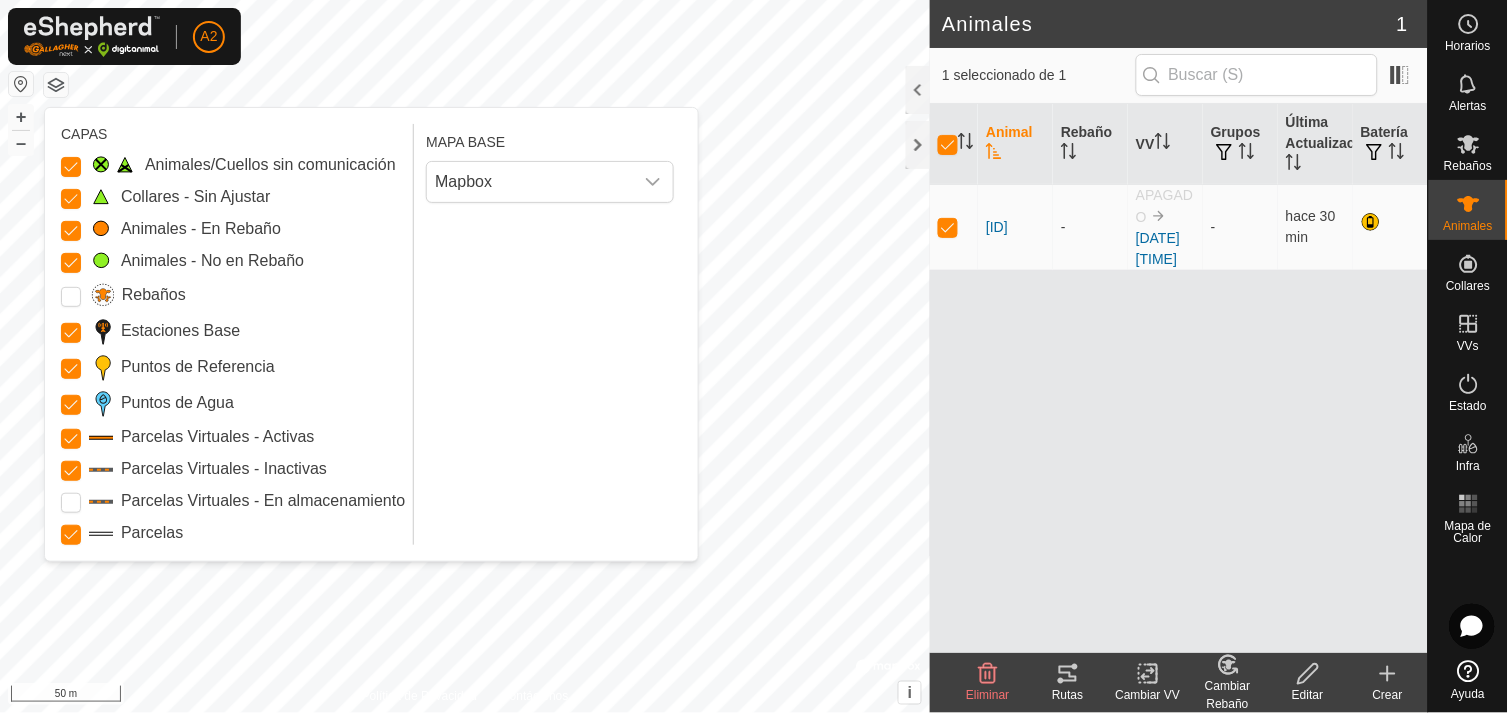 click on "Rebaños" at bounding box center (71, 297) 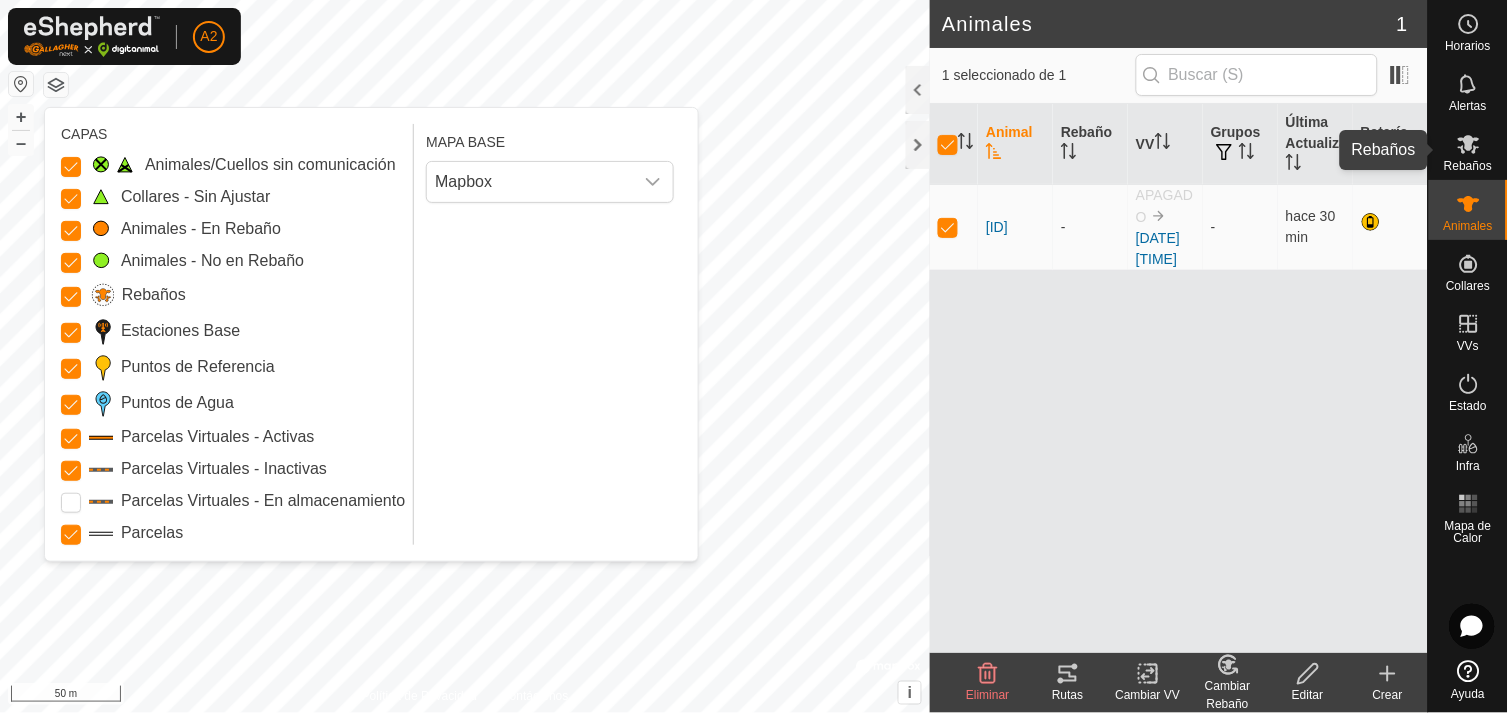 click at bounding box center [1469, 144] 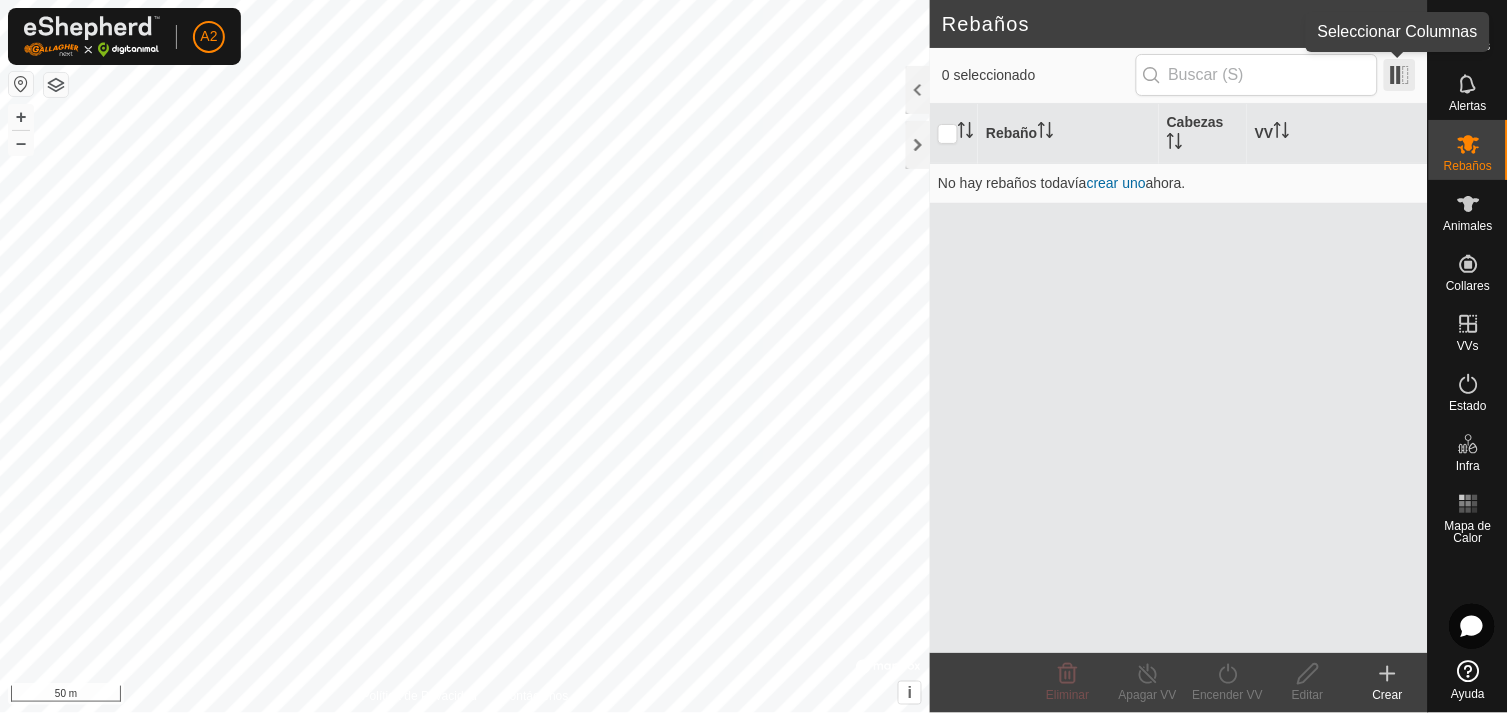 click at bounding box center (1400, 75) 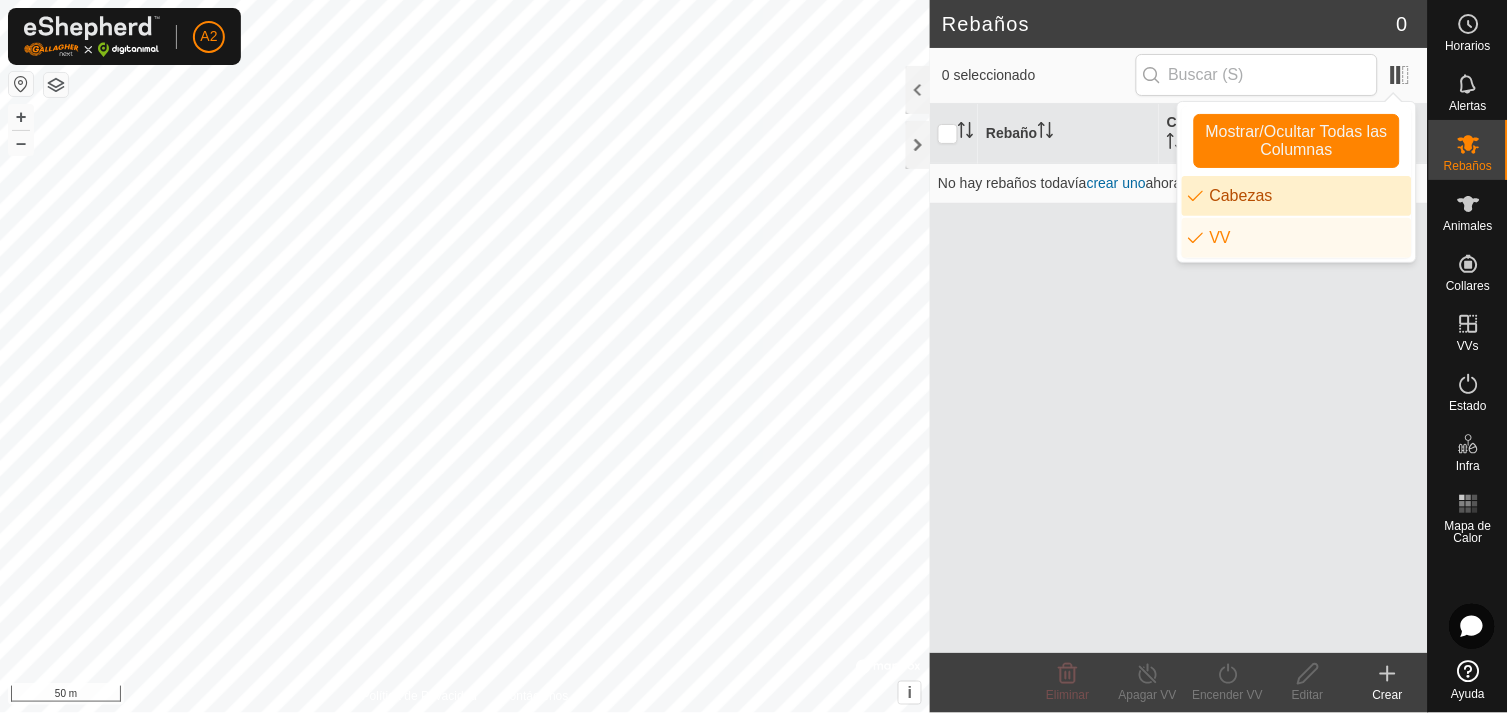 click on "Cabezas" at bounding box center (1297, 196) 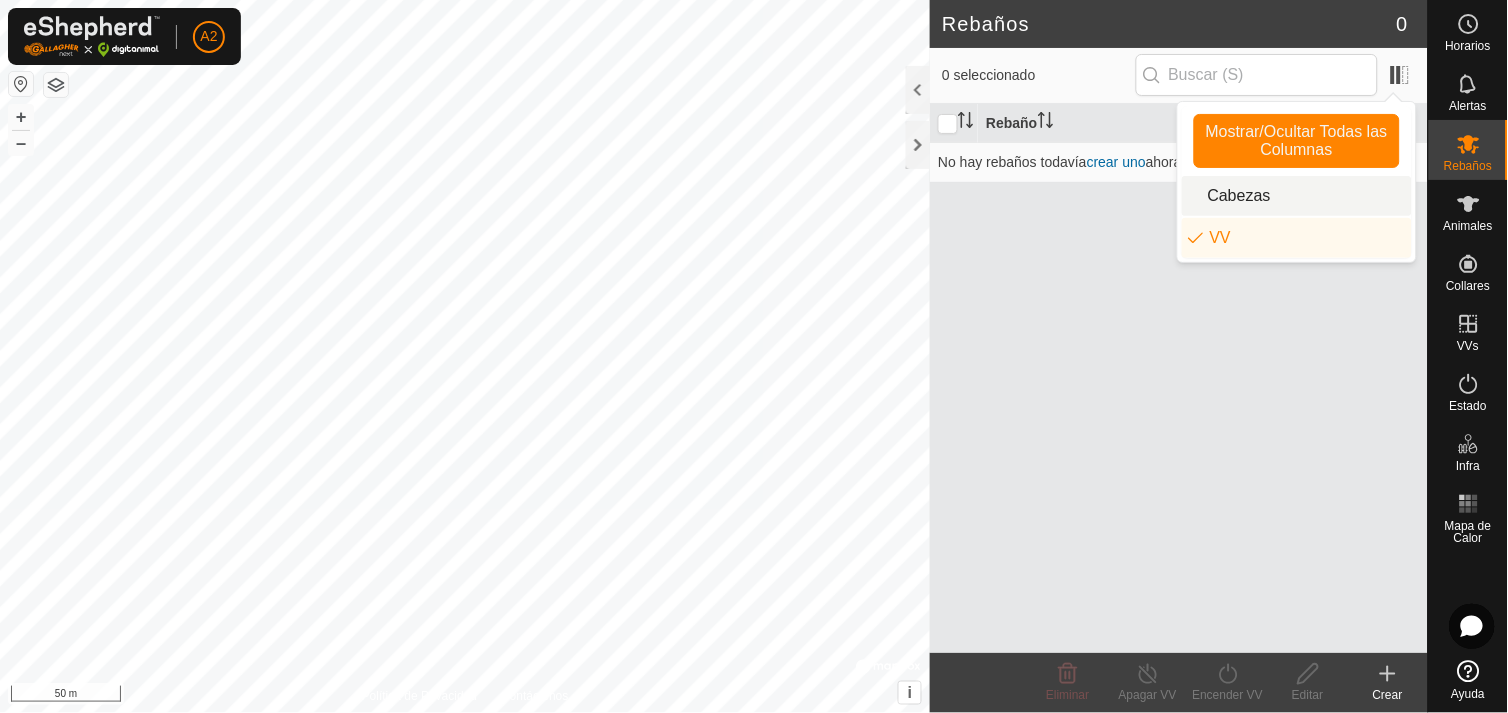 click on "Cabezas" at bounding box center (1297, 196) 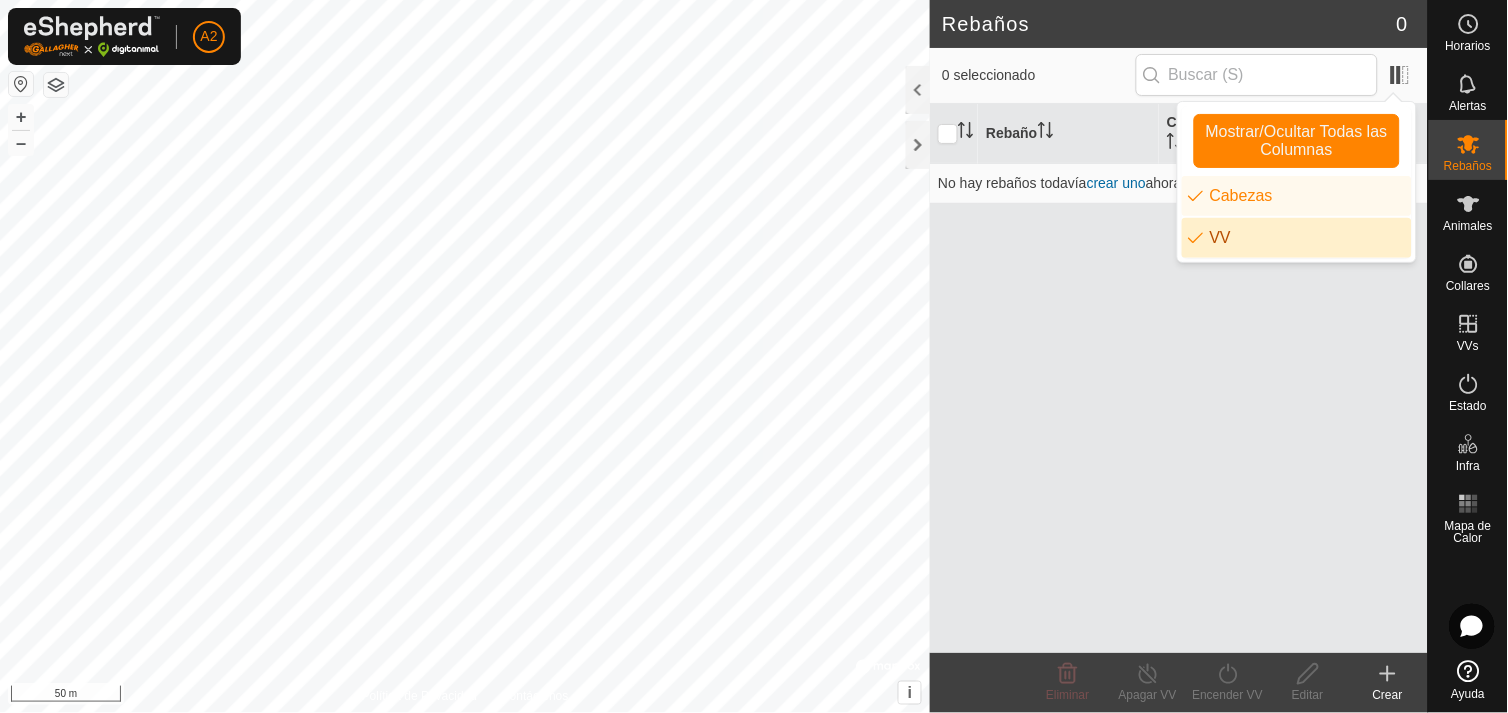 click on "Rebaño   Cabezas   VV   No hay rebaños todavía  crear uno  ahora." at bounding box center (1179, 378) 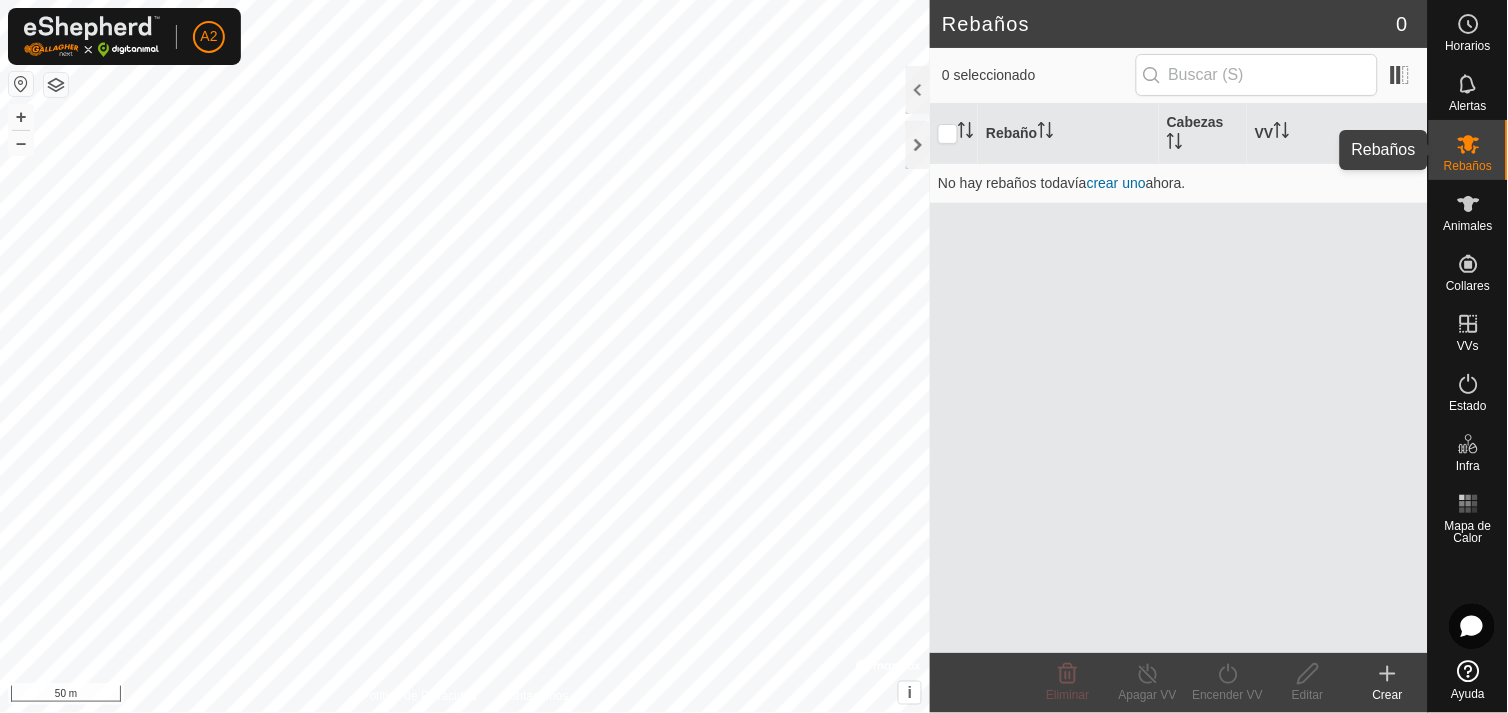 click 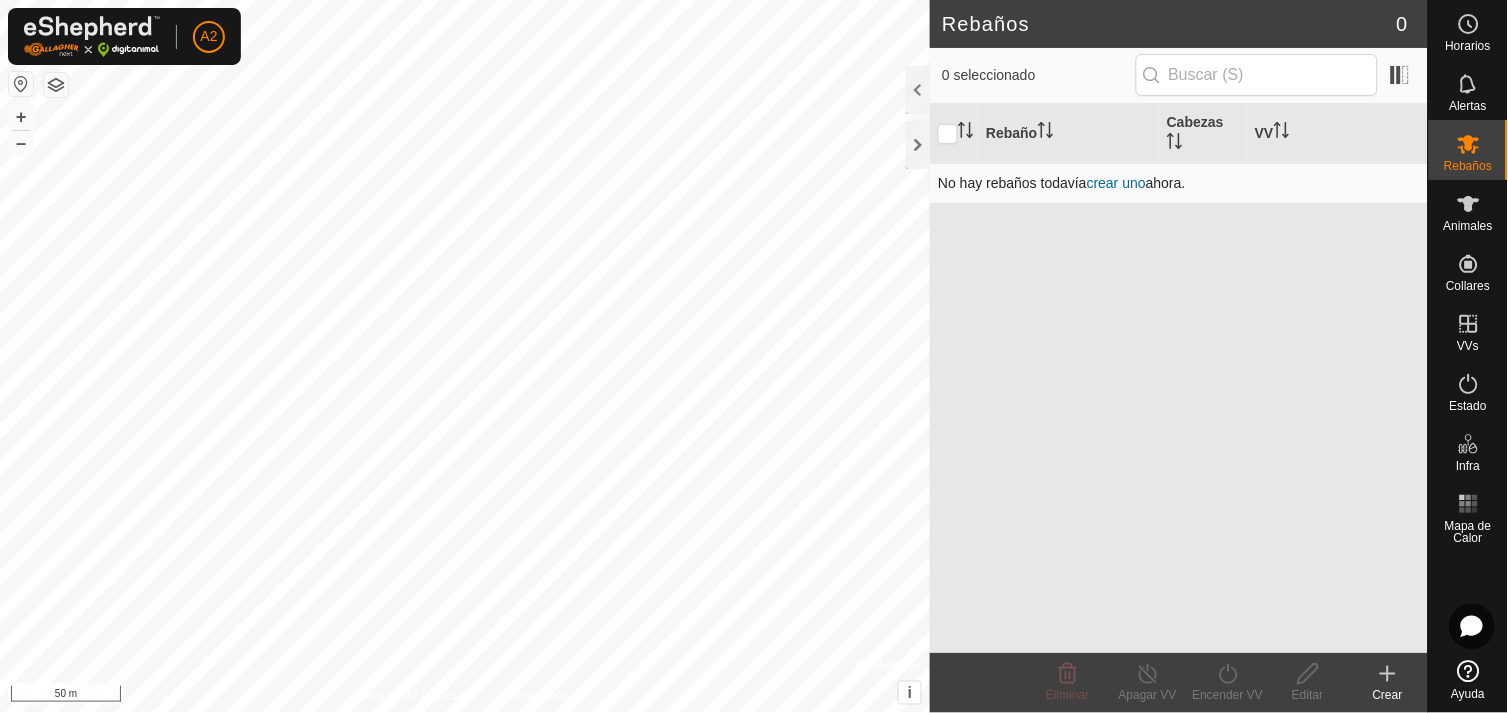 click on "crear uno" at bounding box center [1116, 183] 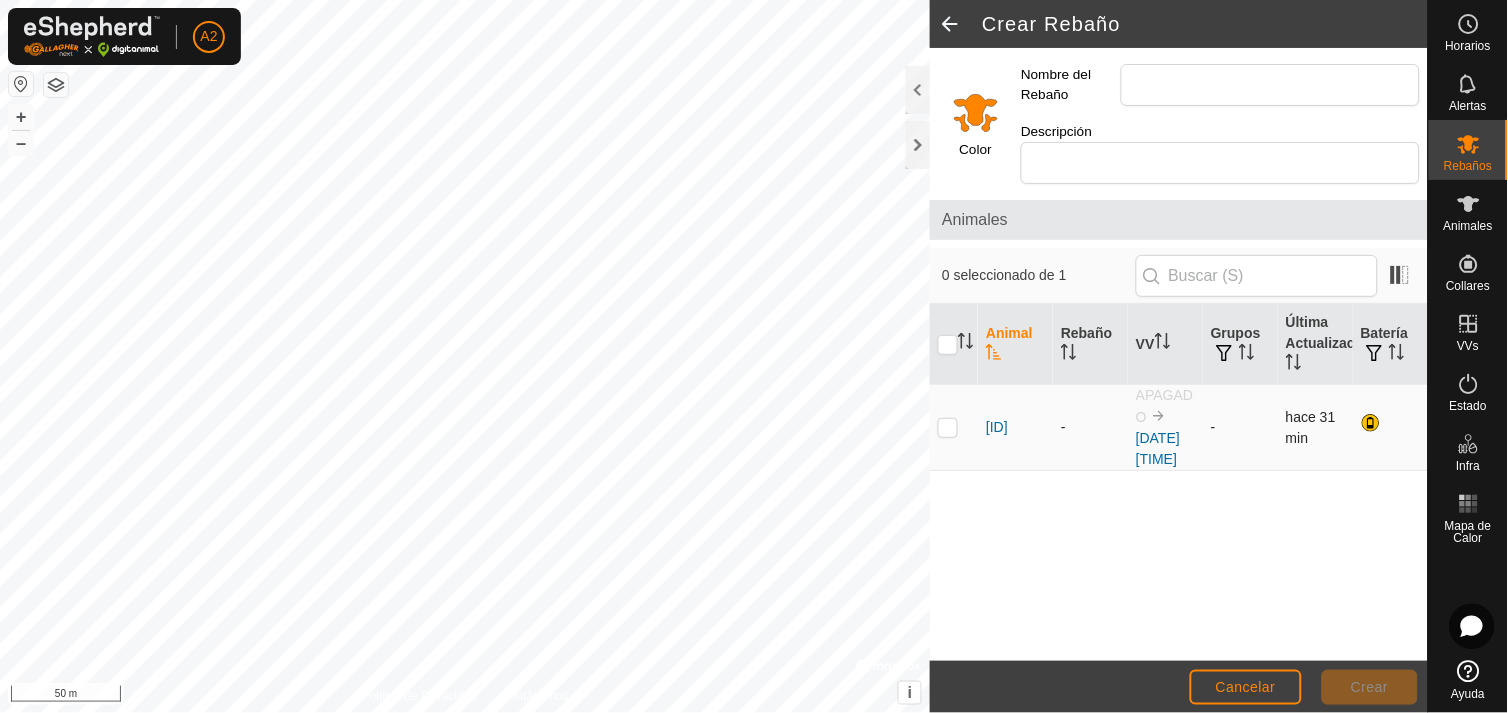click at bounding box center (948, 427) 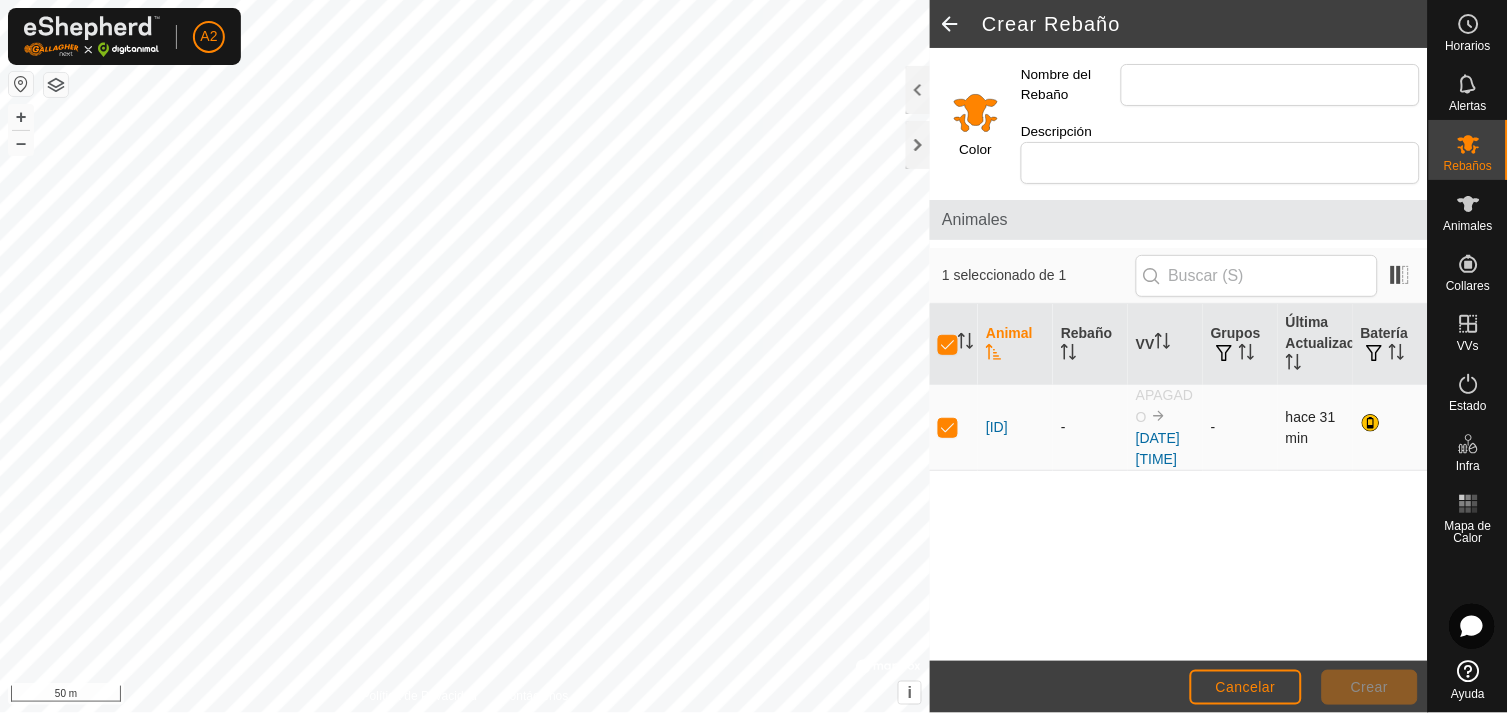 click at bounding box center (948, 427) 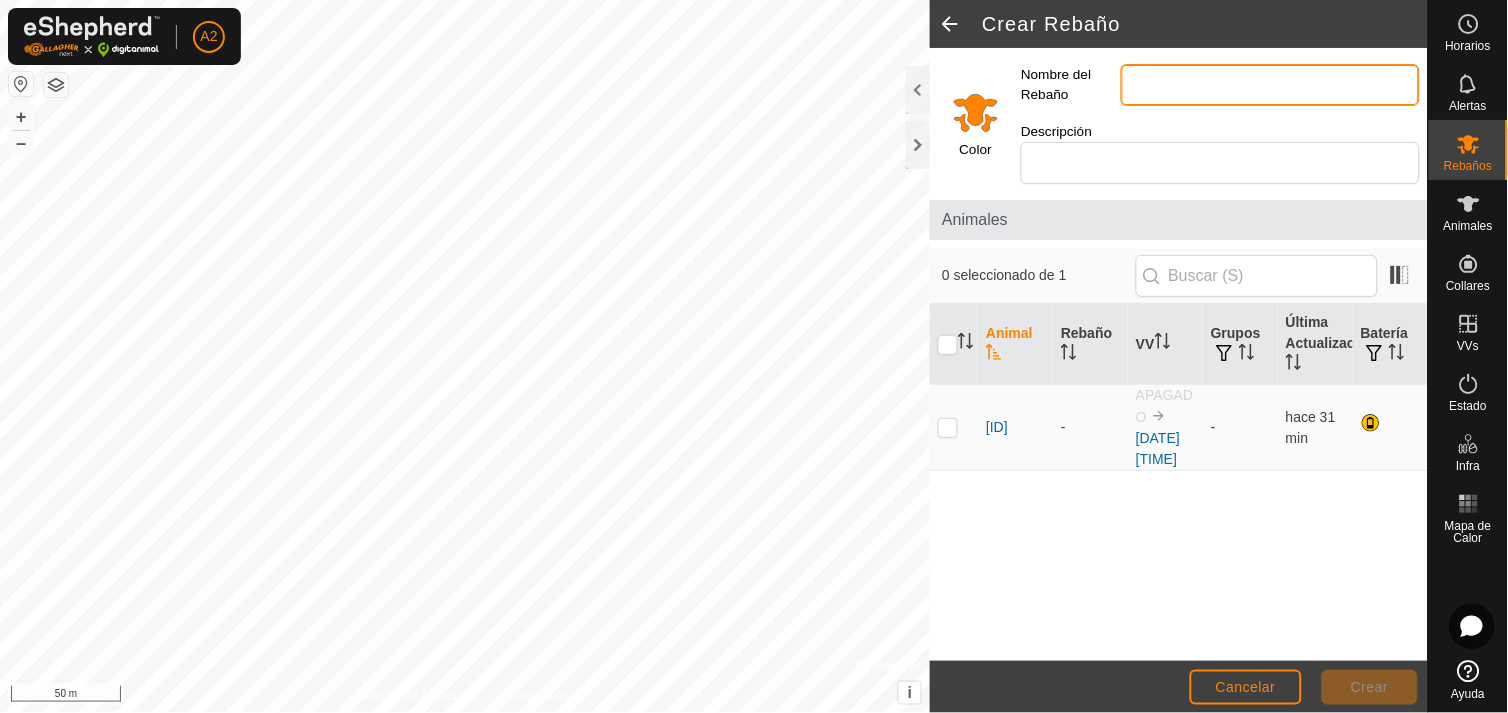click on "Nombre del Rebaño" at bounding box center [1270, 85] 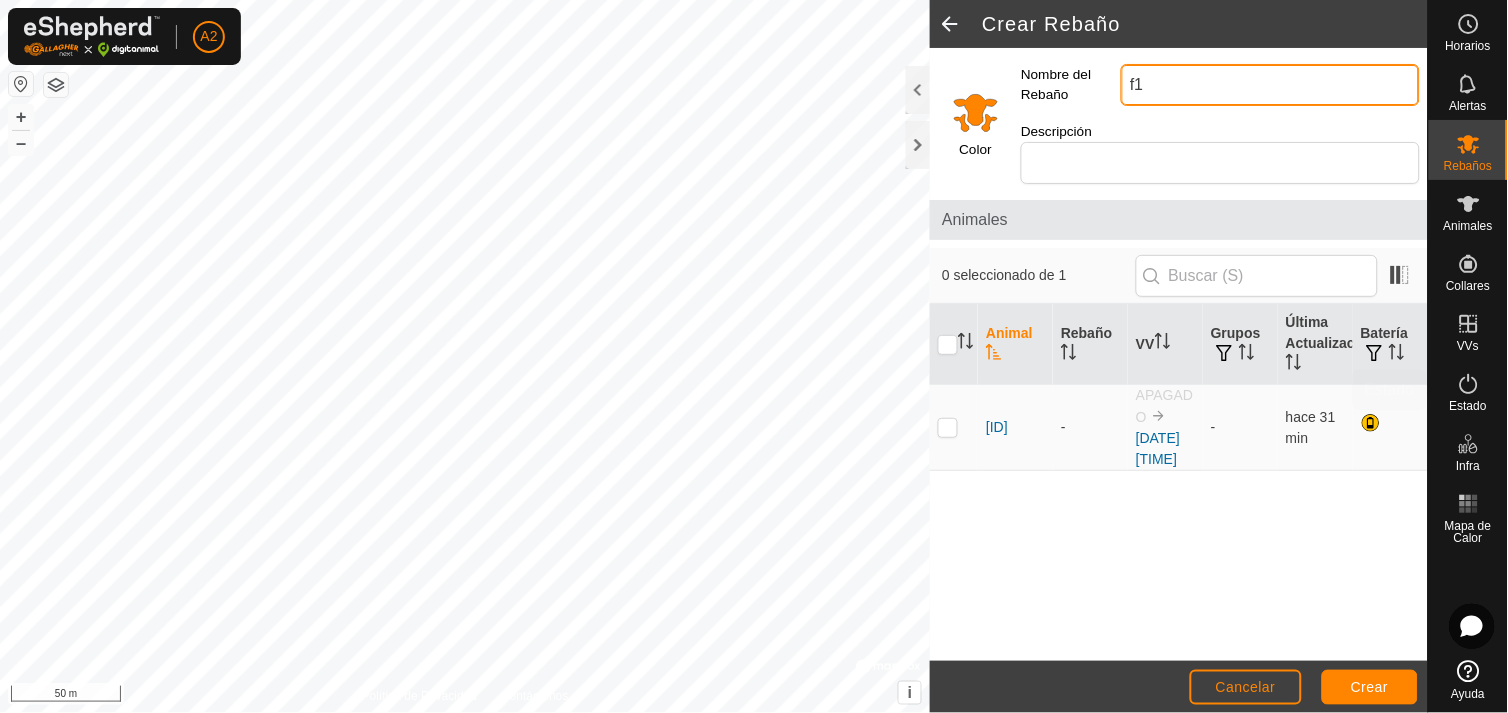 type on "f1" 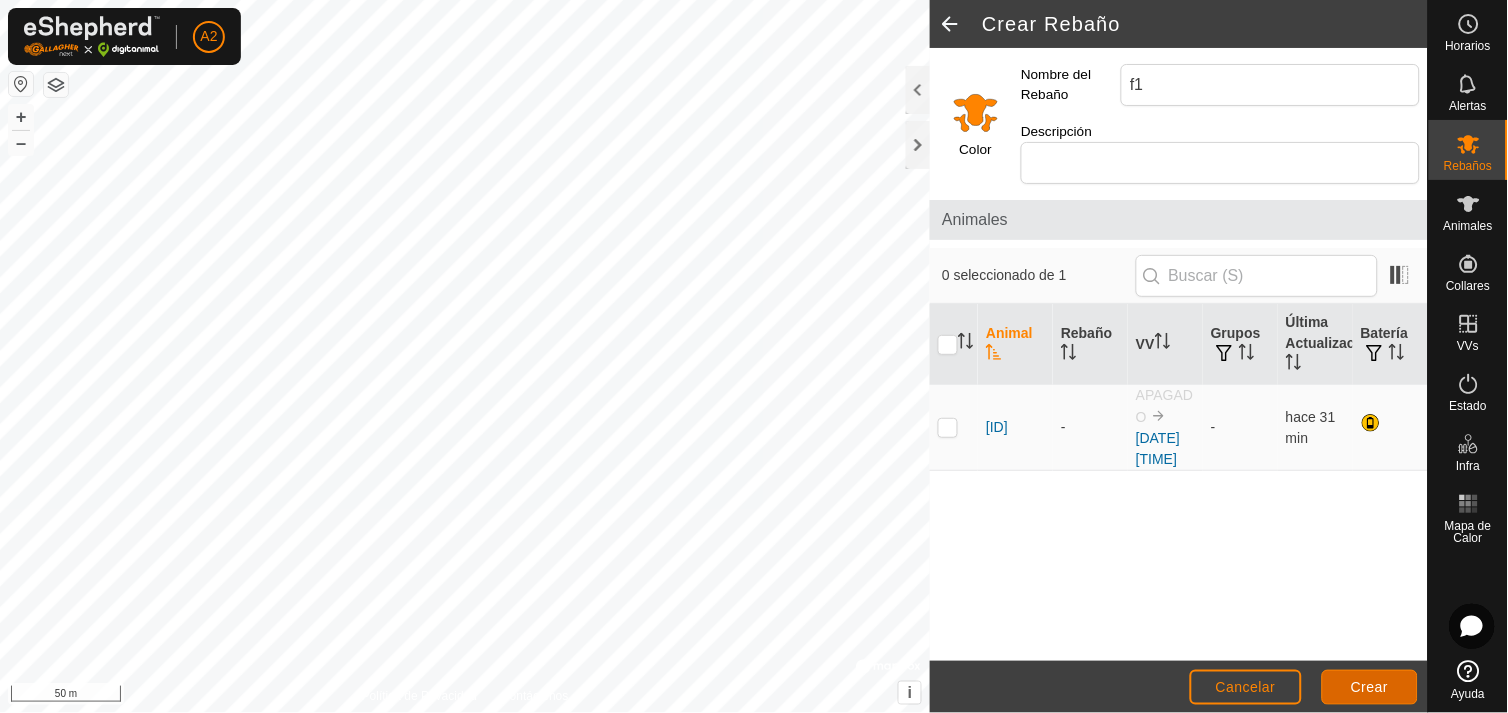 click on "Crear" at bounding box center [1370, 687] 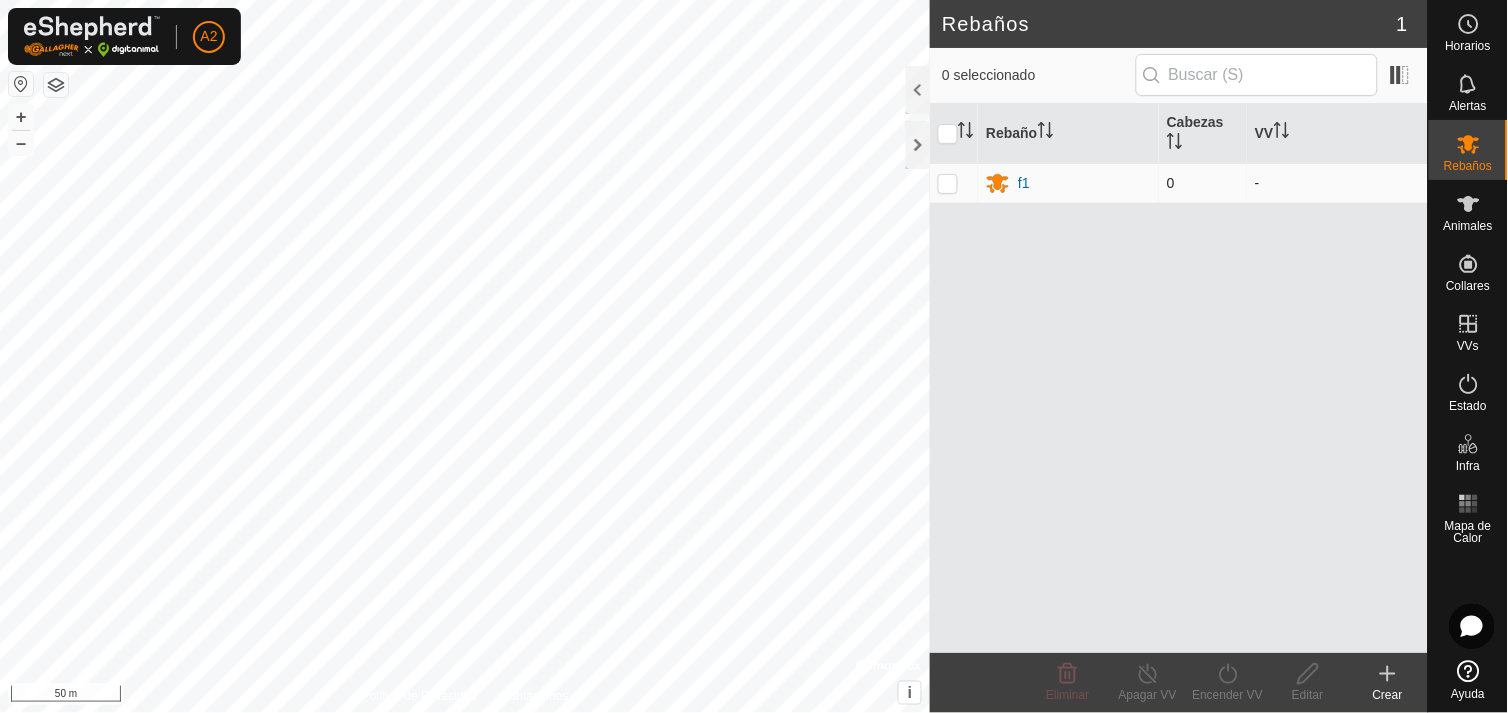 click at bounding box center [948, 183] 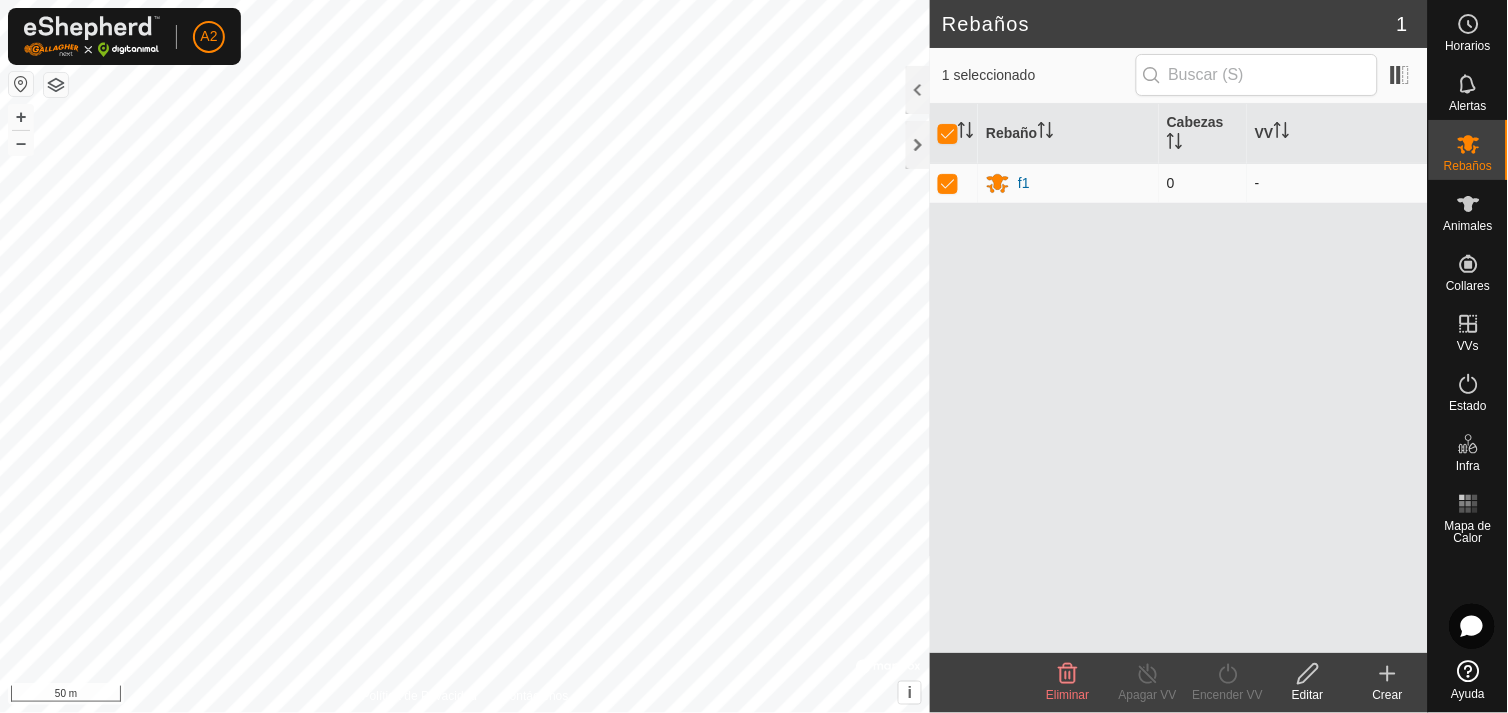 click at bounding box center (948, 183) 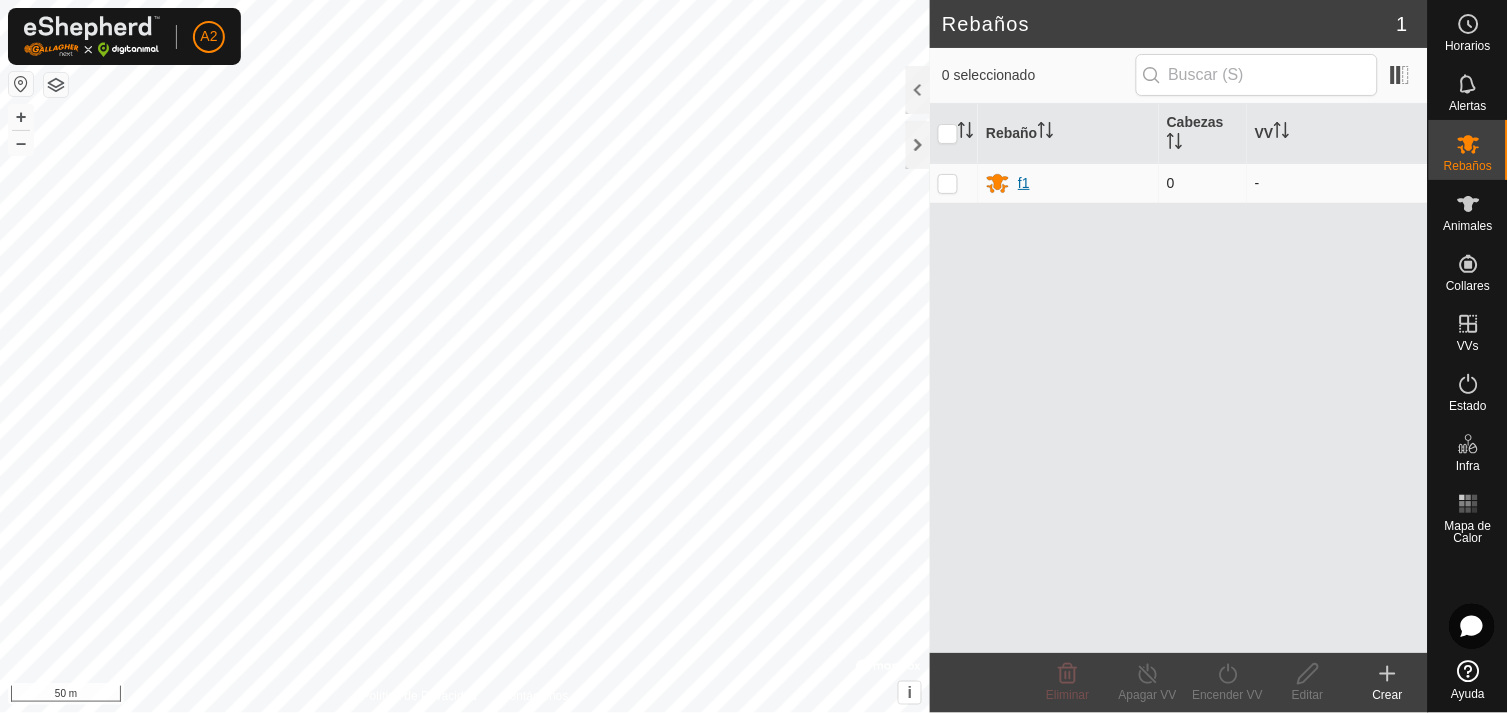 click 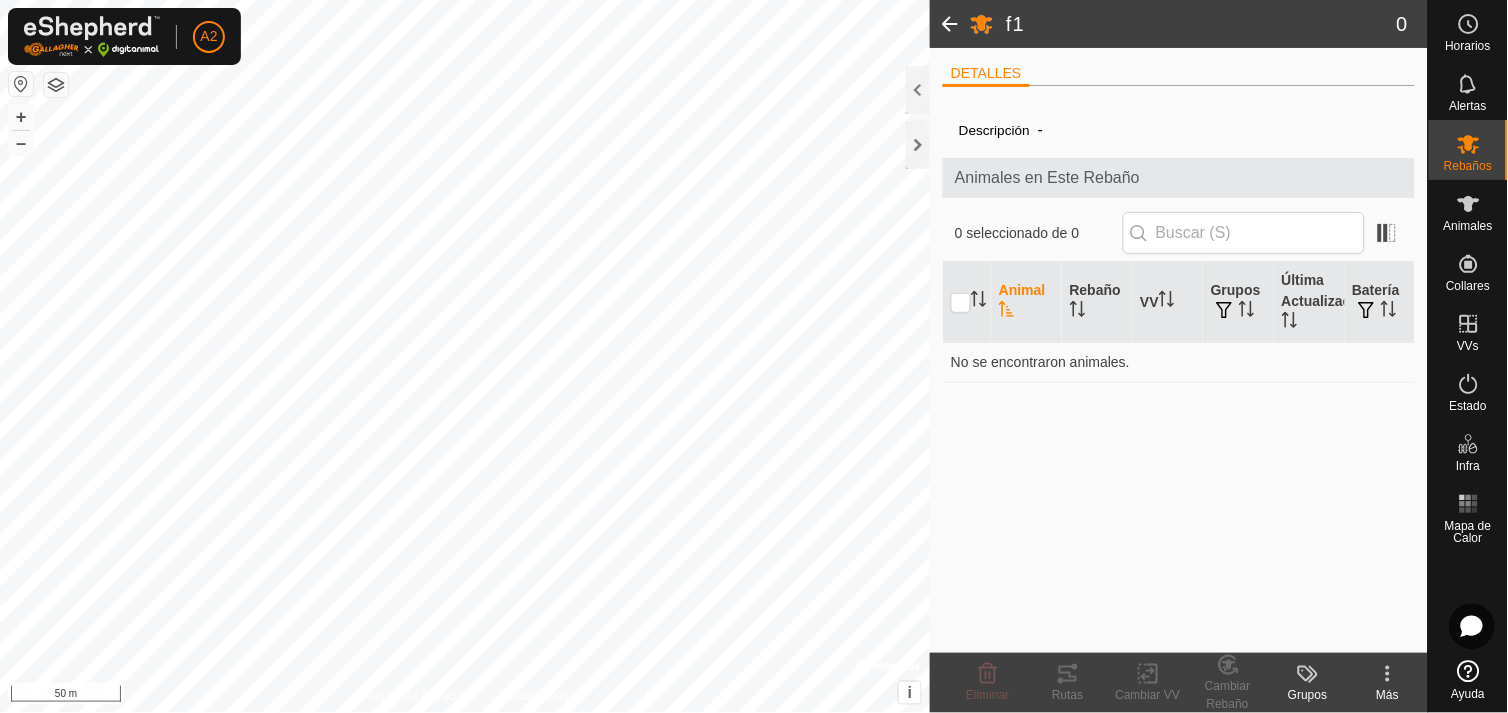 click on "f1 0" 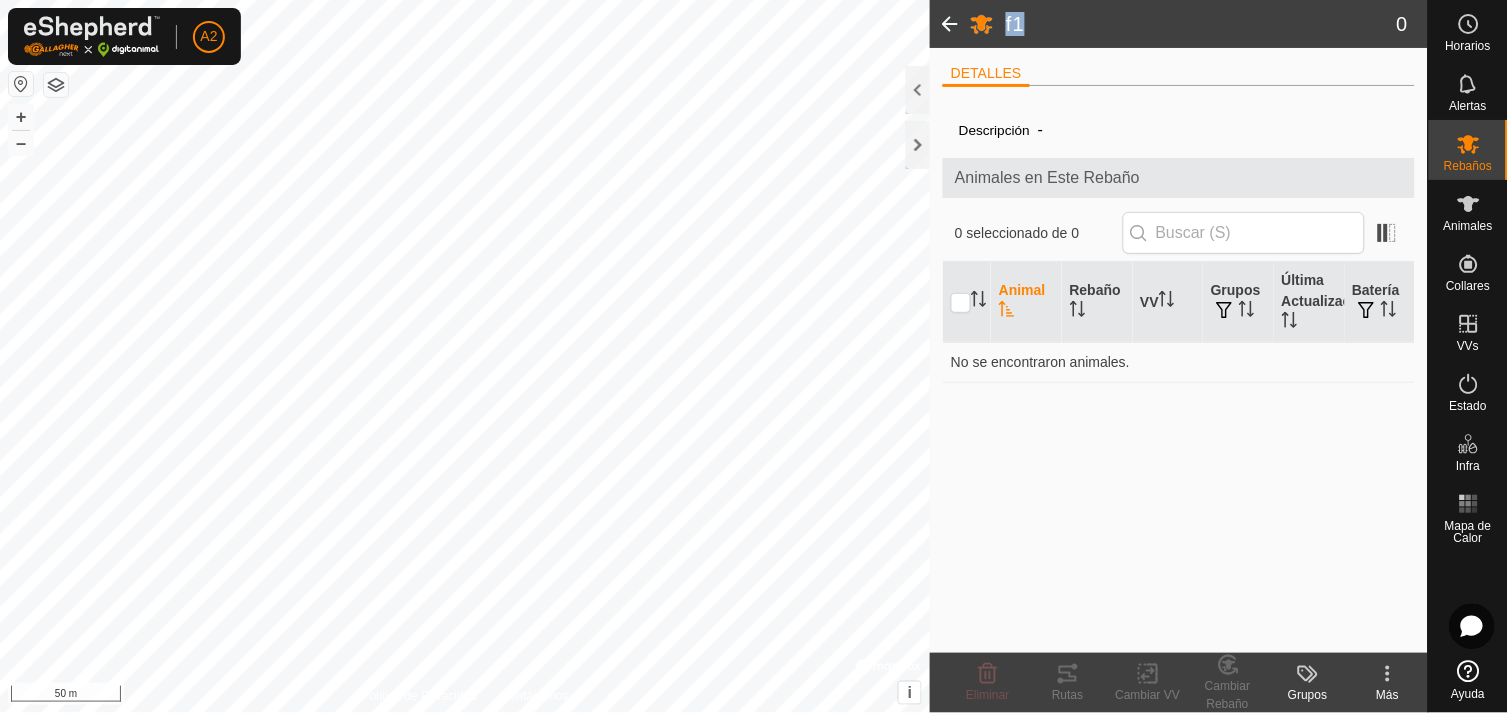 click 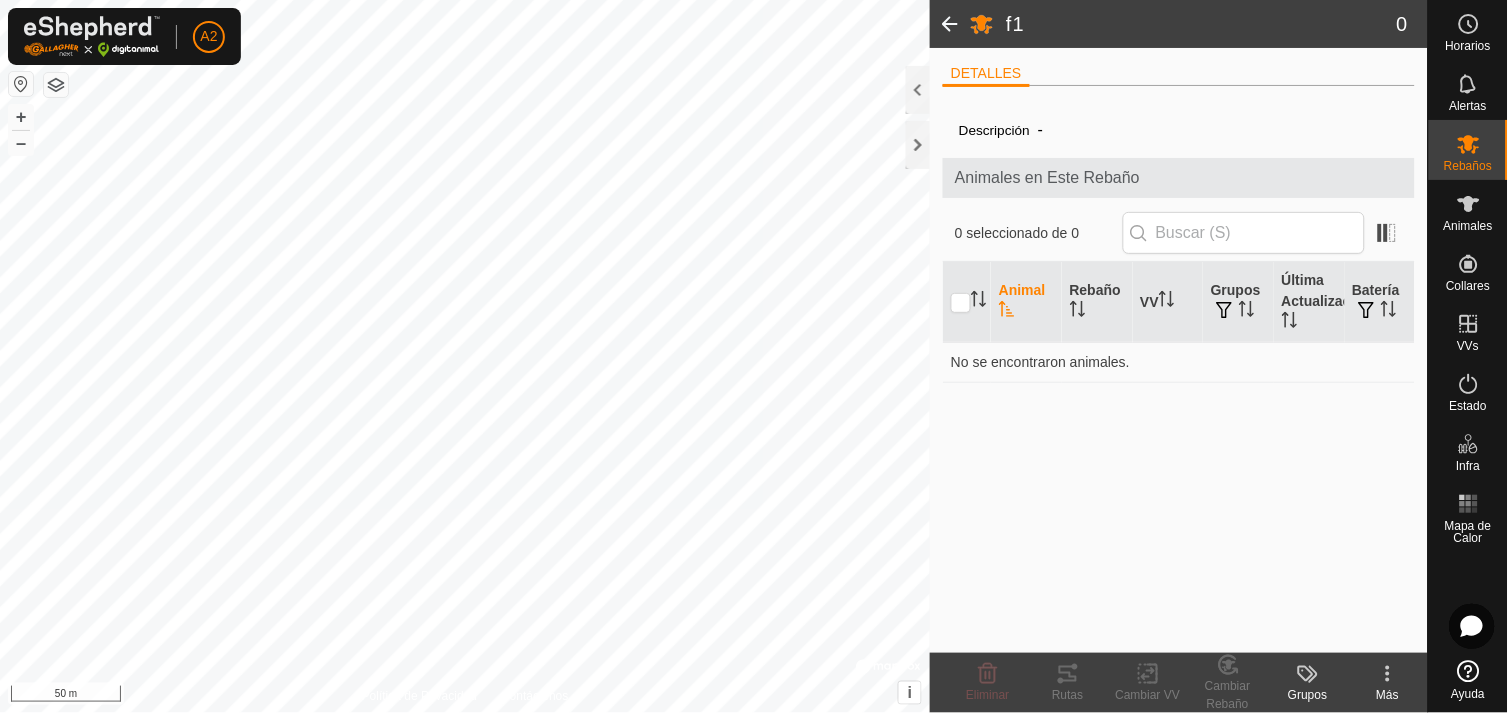 click 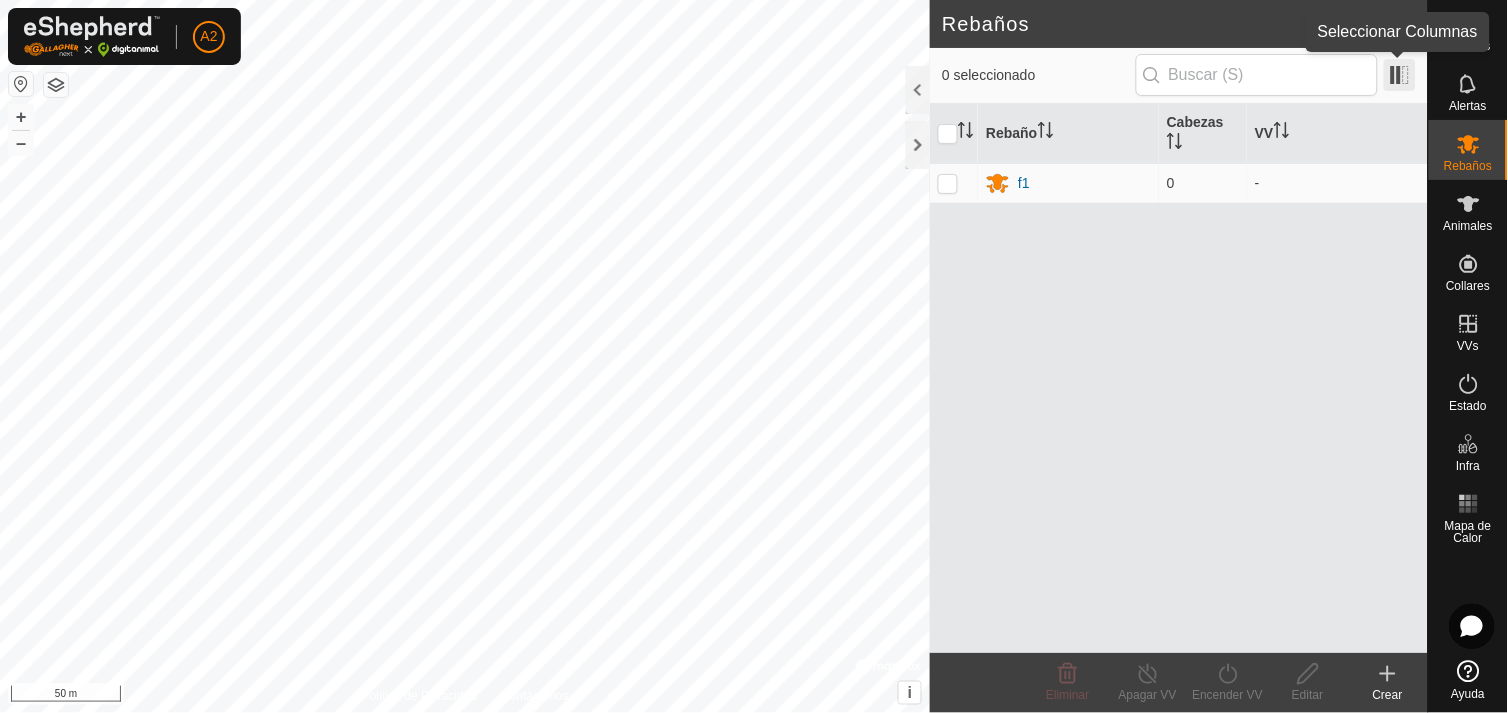 click at bounding box center [1400, 75] 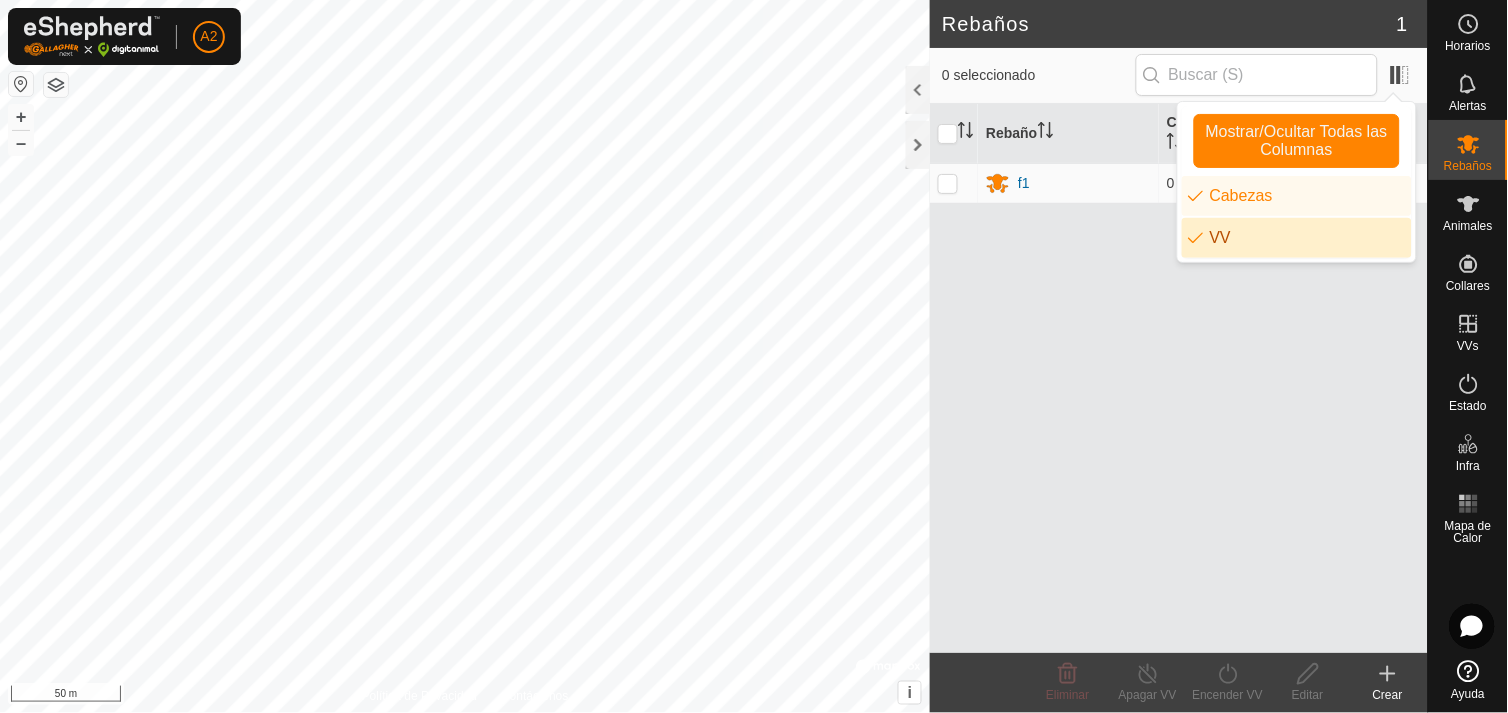 click on "Rebaño Cabezas VV f1 0 -" at bounding box center [1179, 378] 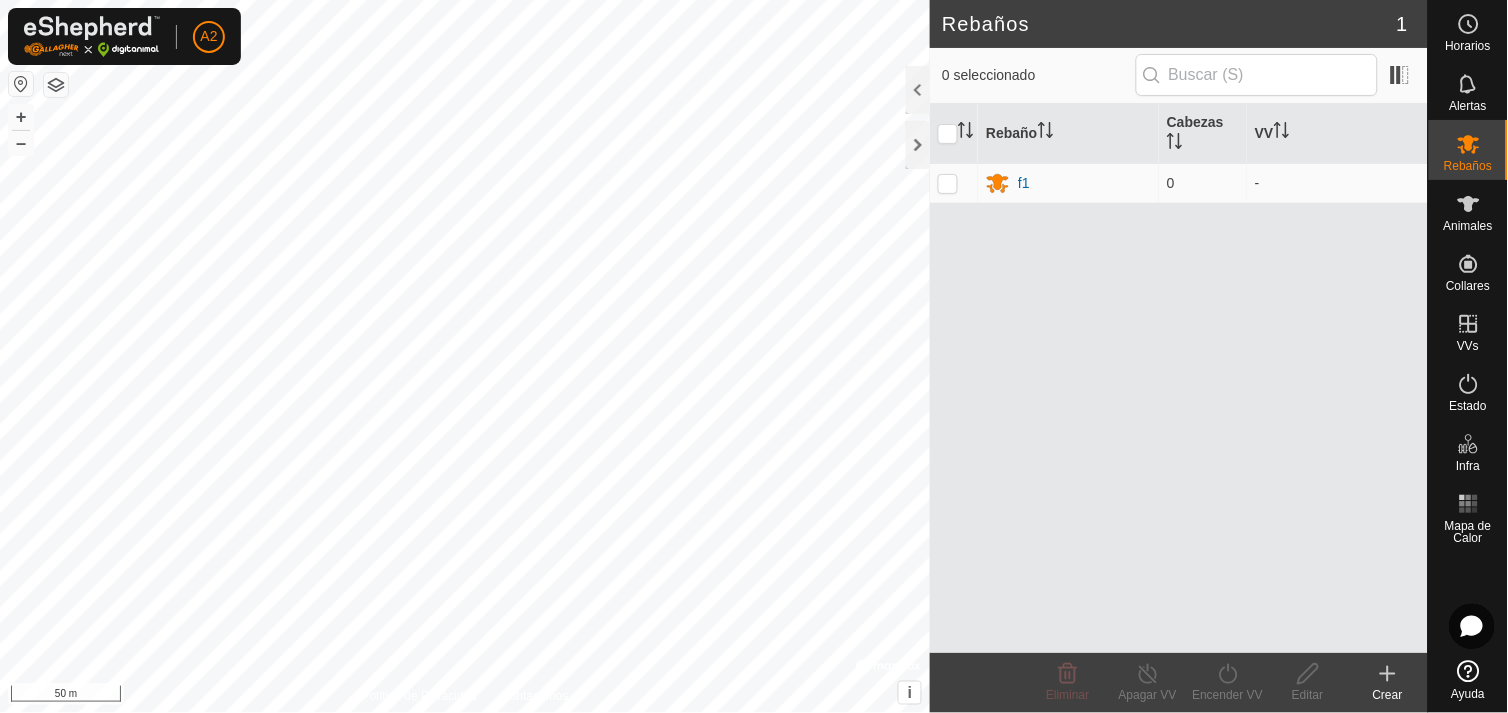 click on "Rebaño Cabezas VV f1 0 -" at bounding box center (1179, 378) 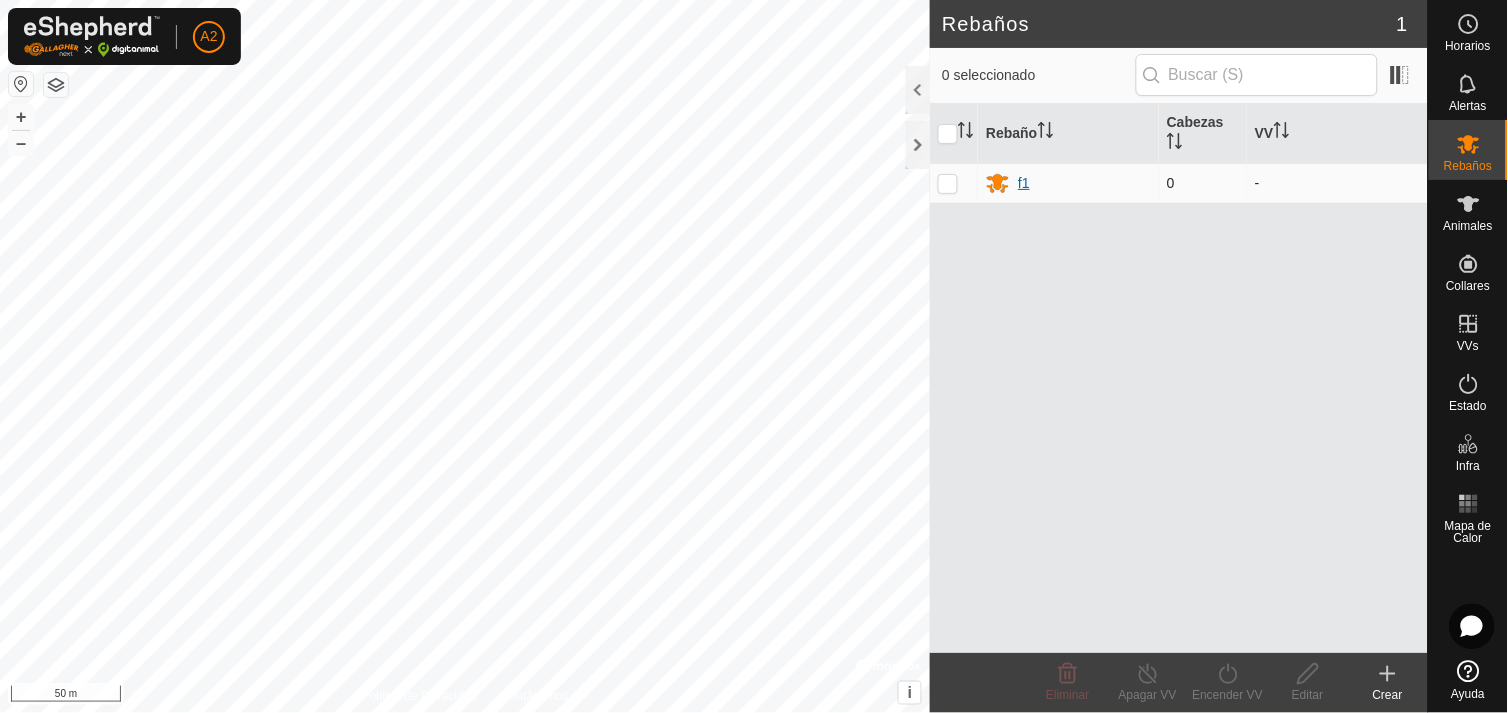 click 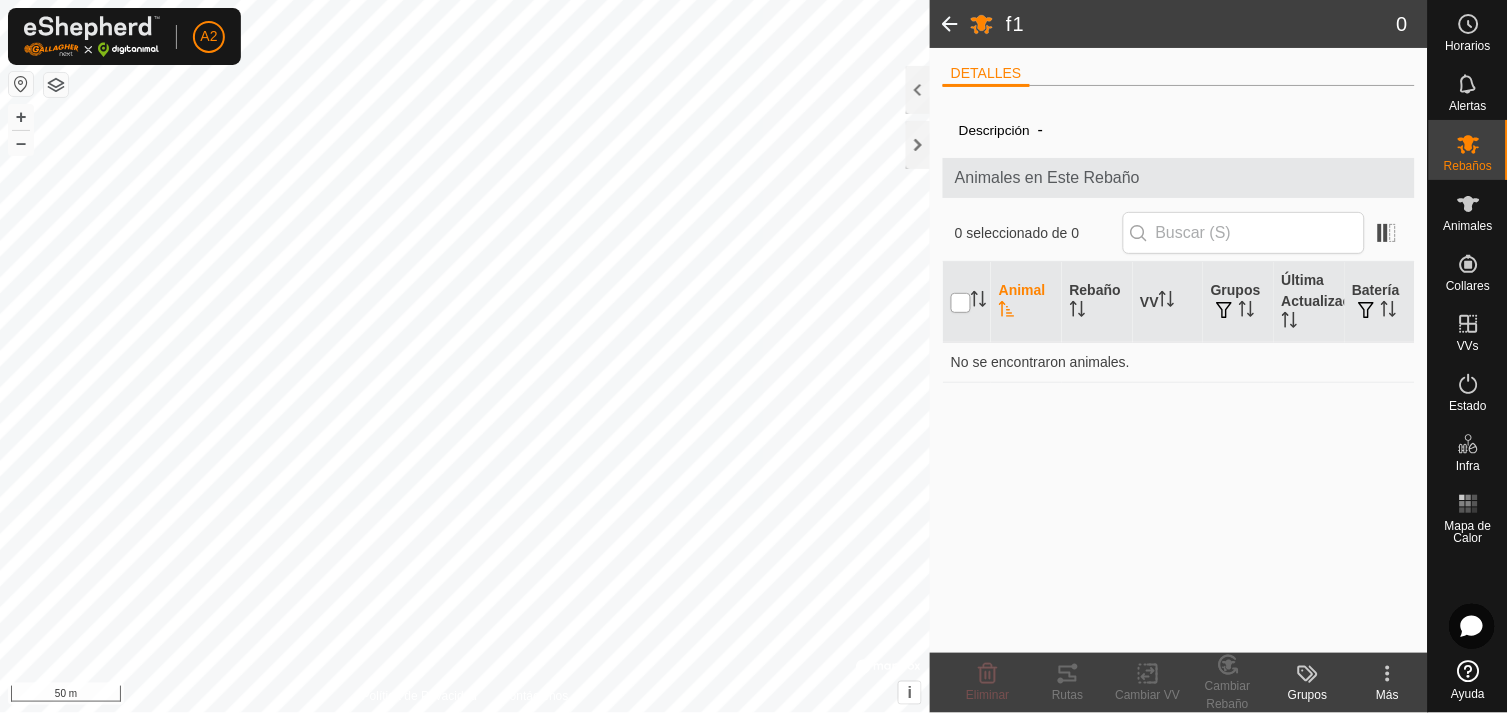 click at bounding box center (961, 303) 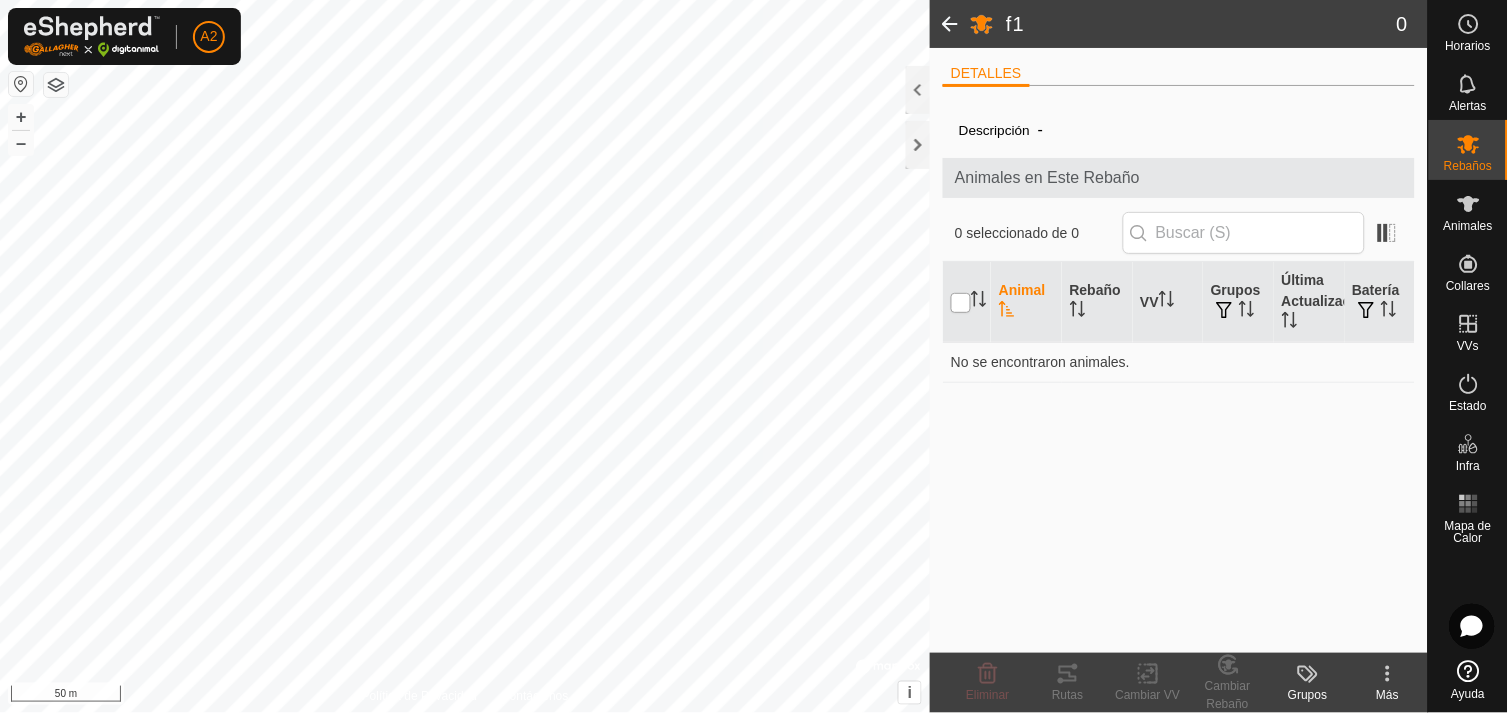 click at bounding box center [961, 303] 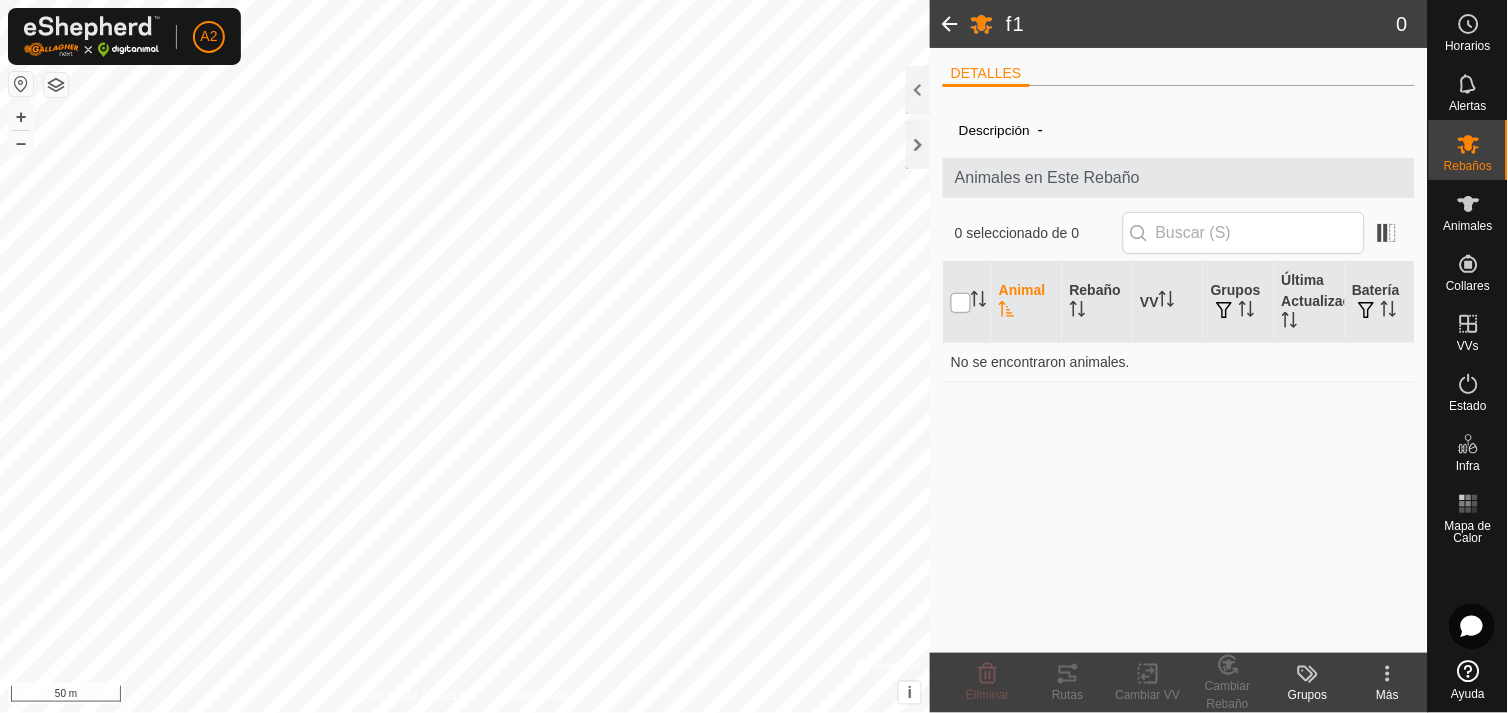 click at bounding box center (961, 303) 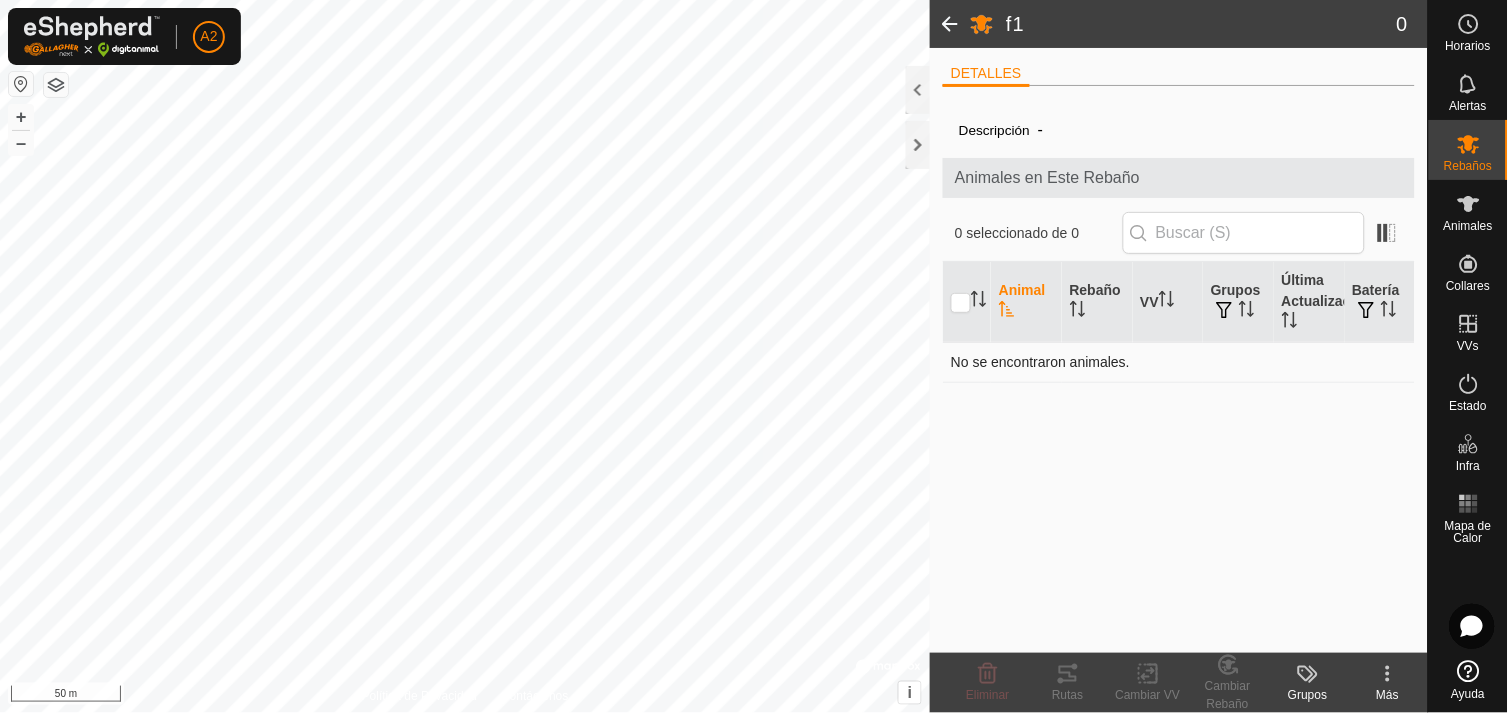 click on "No se encontraron animales." at bounding box center [1179, 362] 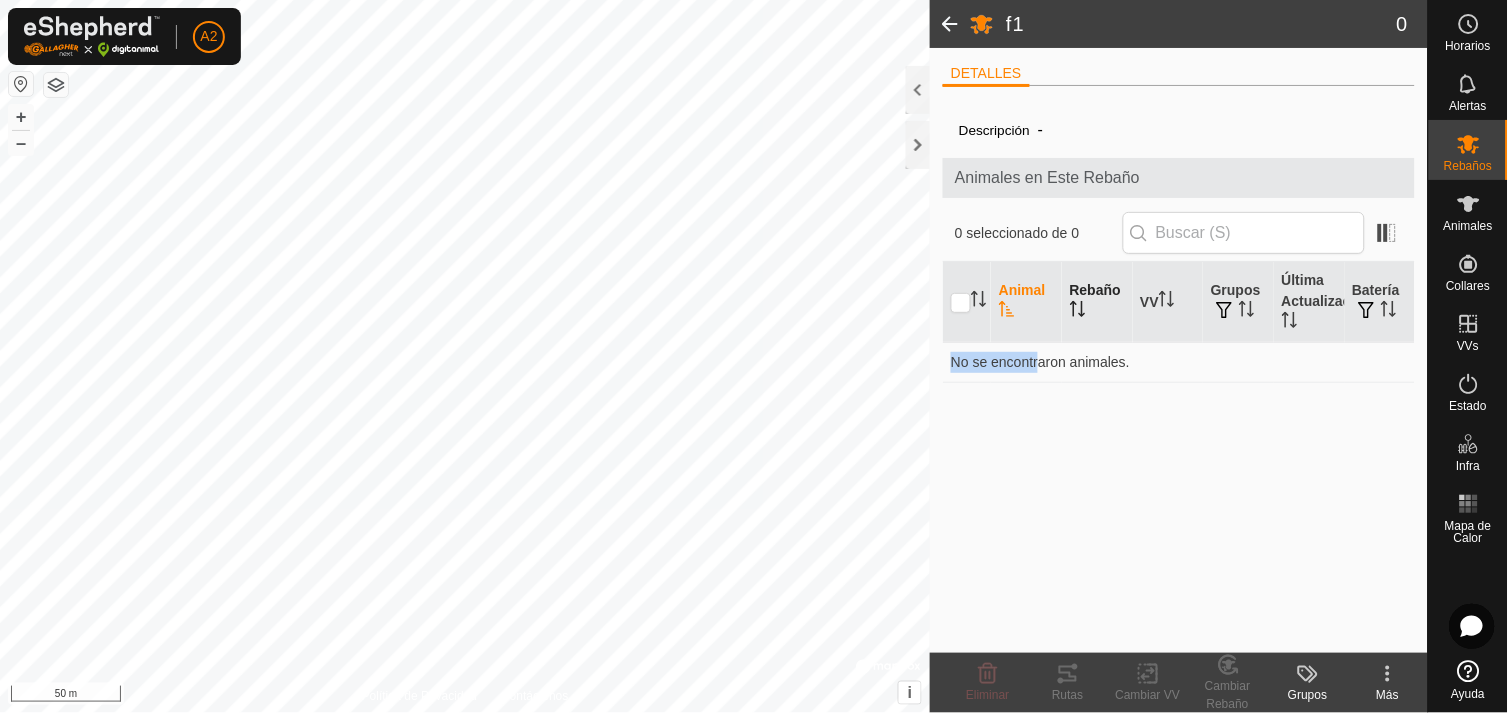 drag, startPoint x: 1040, startPoint y: 383, endPoint x: 1091, endPoint y: 282, distance: 113.14592 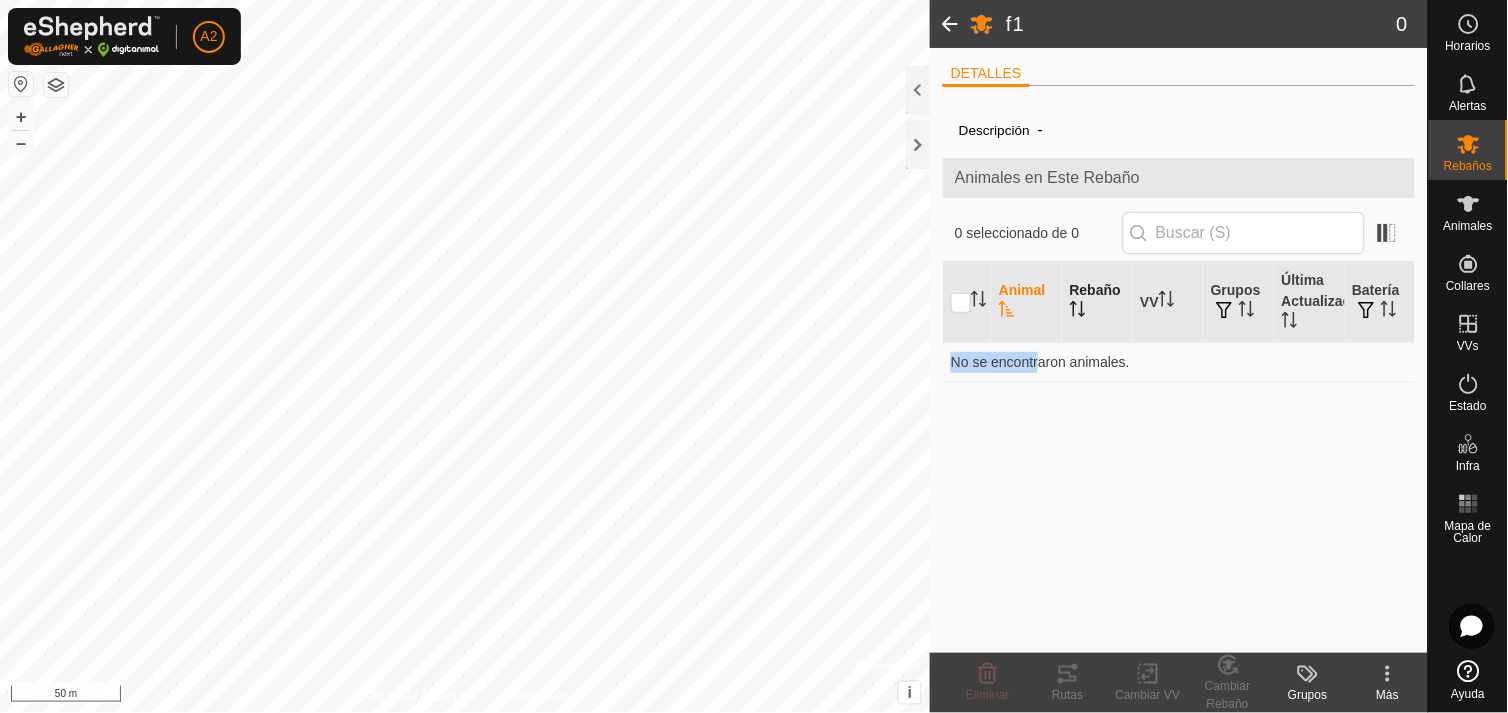 click on "Animal Rebaño VV Grupos Última Actualización Batería No se encontraron animales." at bounding box center [1179, 322] 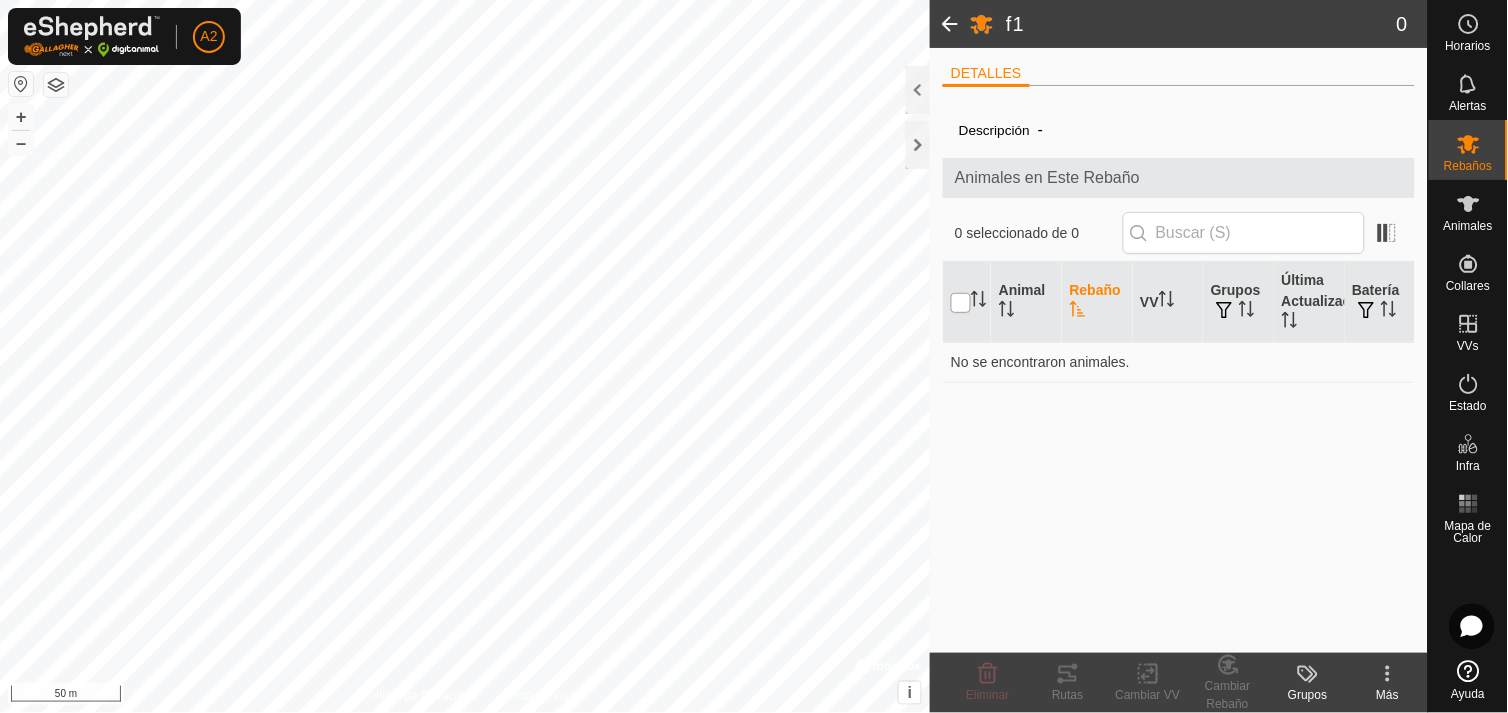 click at bounding box center (961, 303) 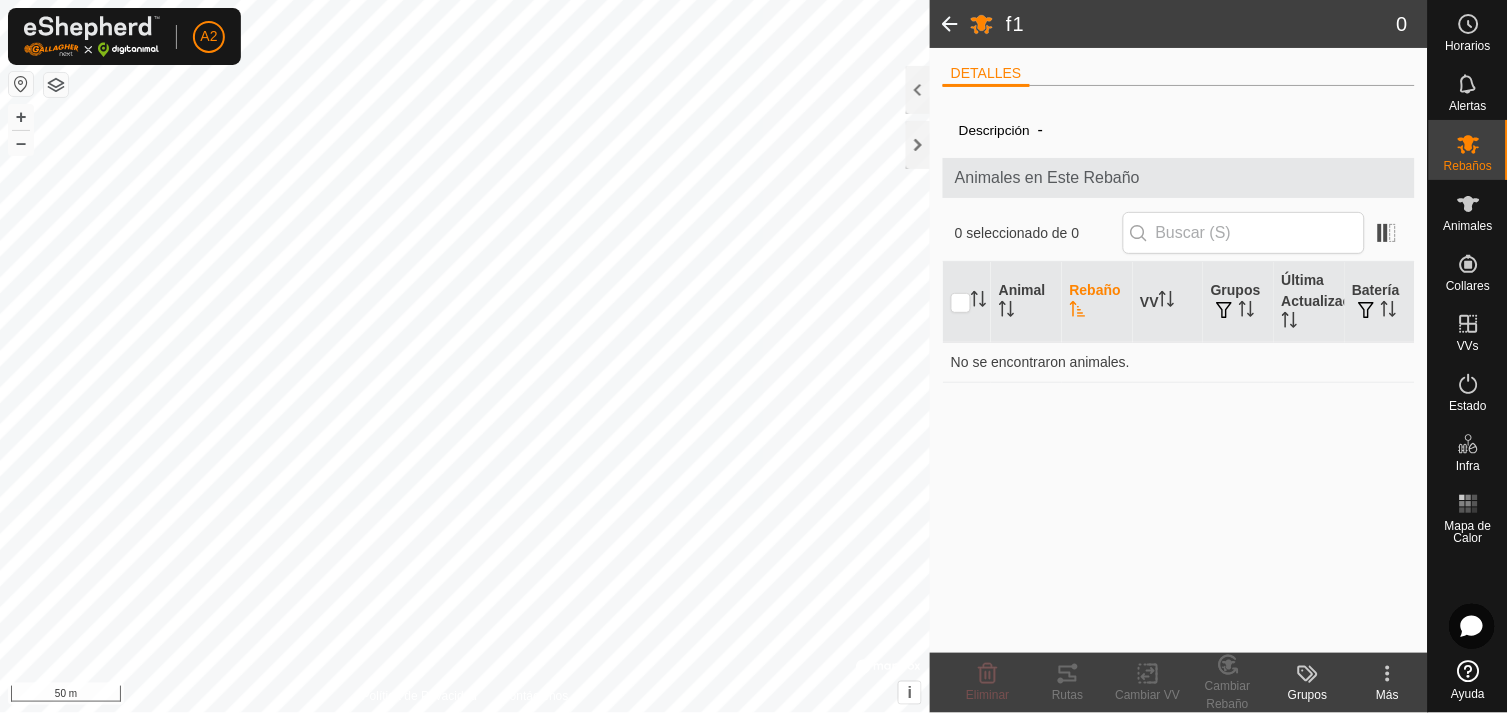 click on "Animales en Este Rebaño" 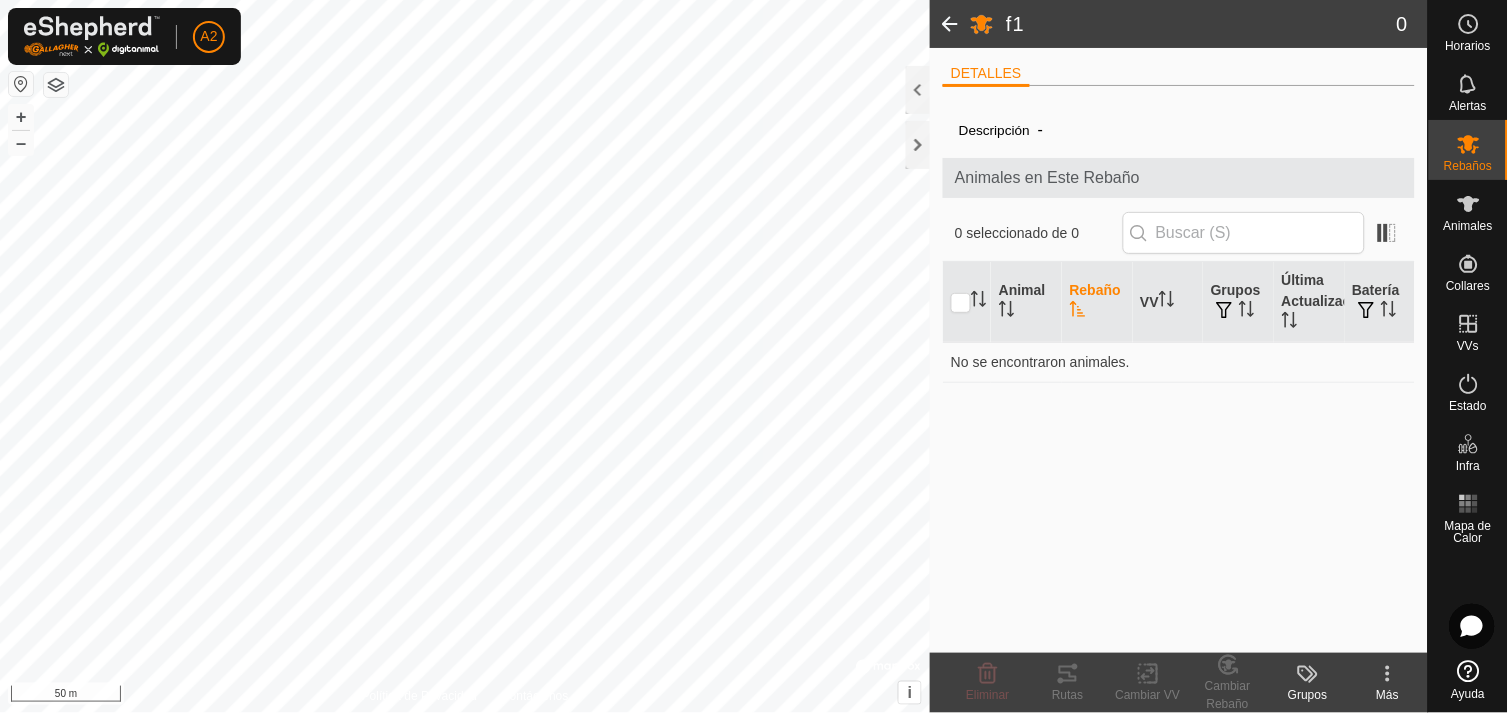 click on "Descripción  -" 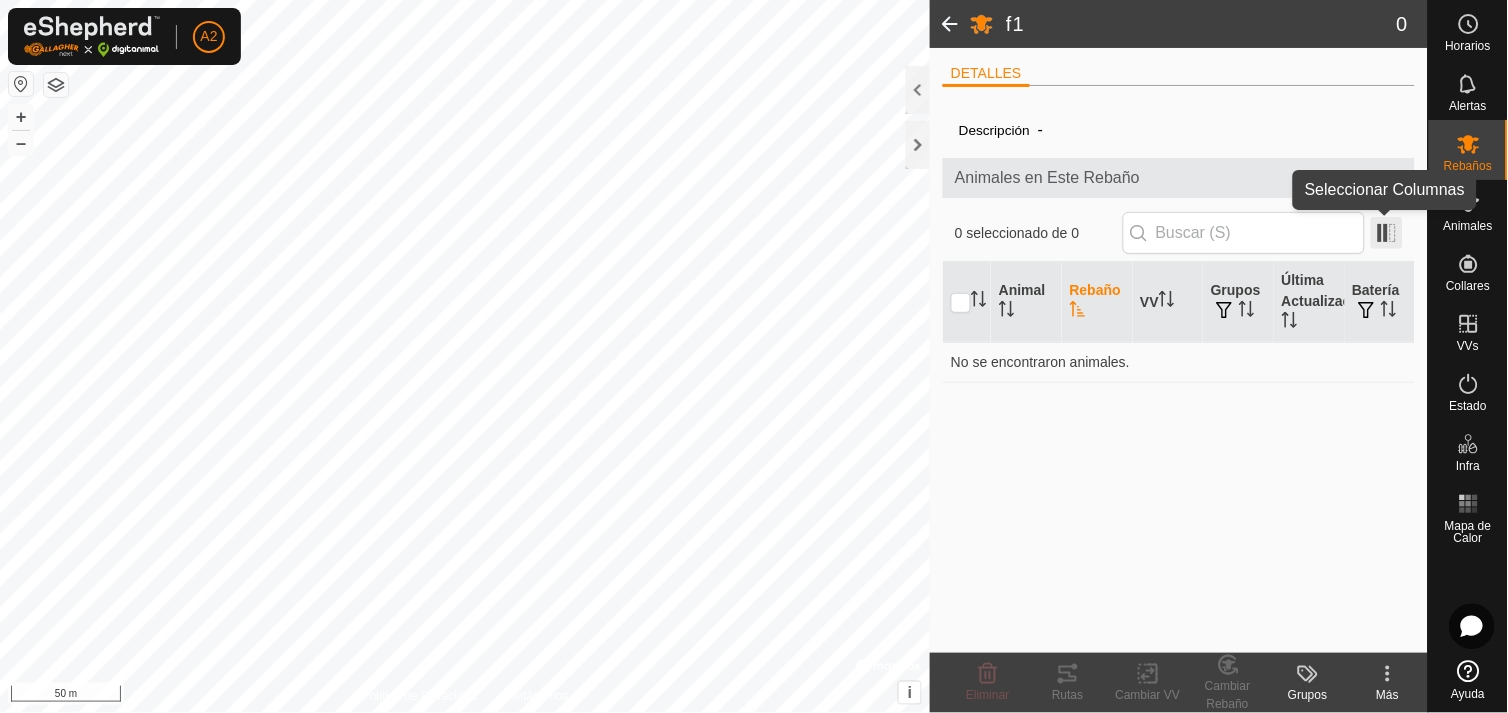 click at bounding box center [1387, 233] 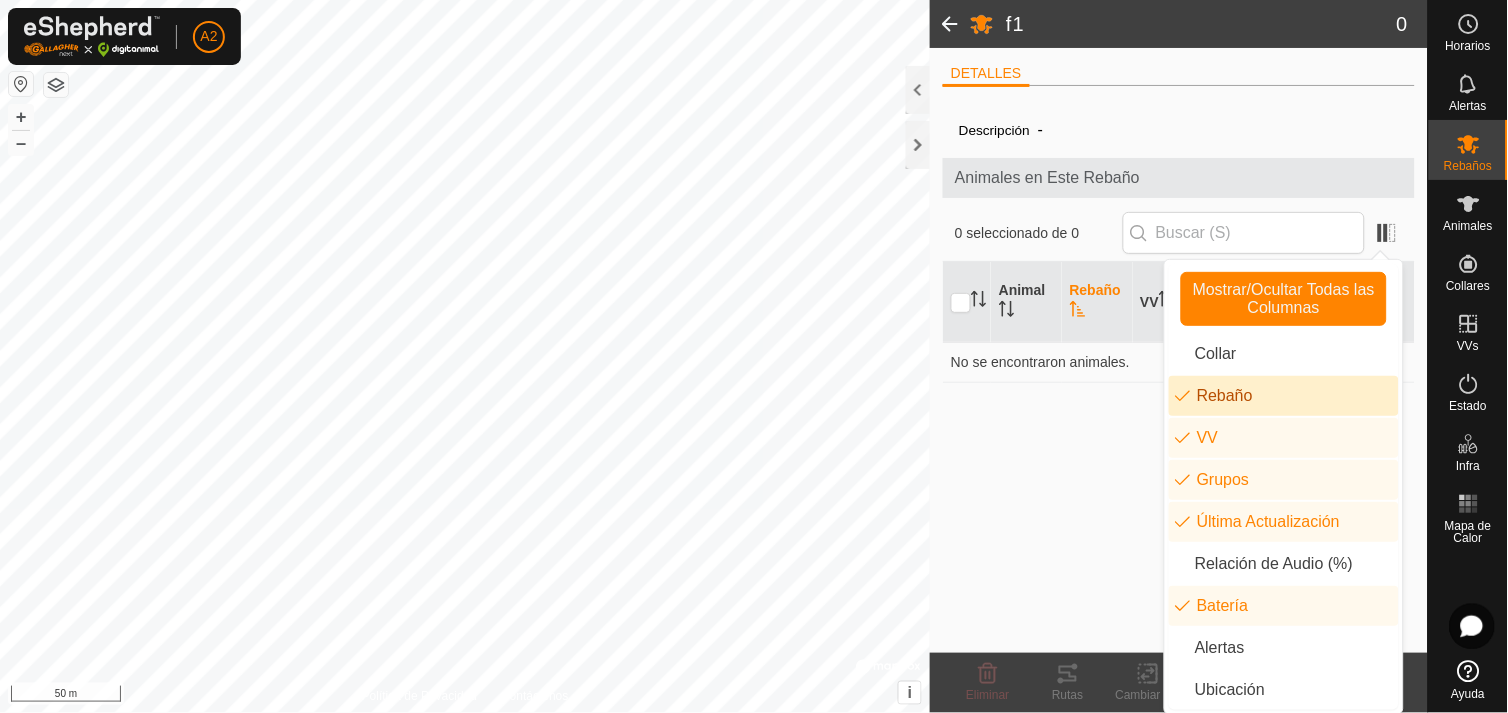 click on "Rebaño" at bounding box center (1284, 396) 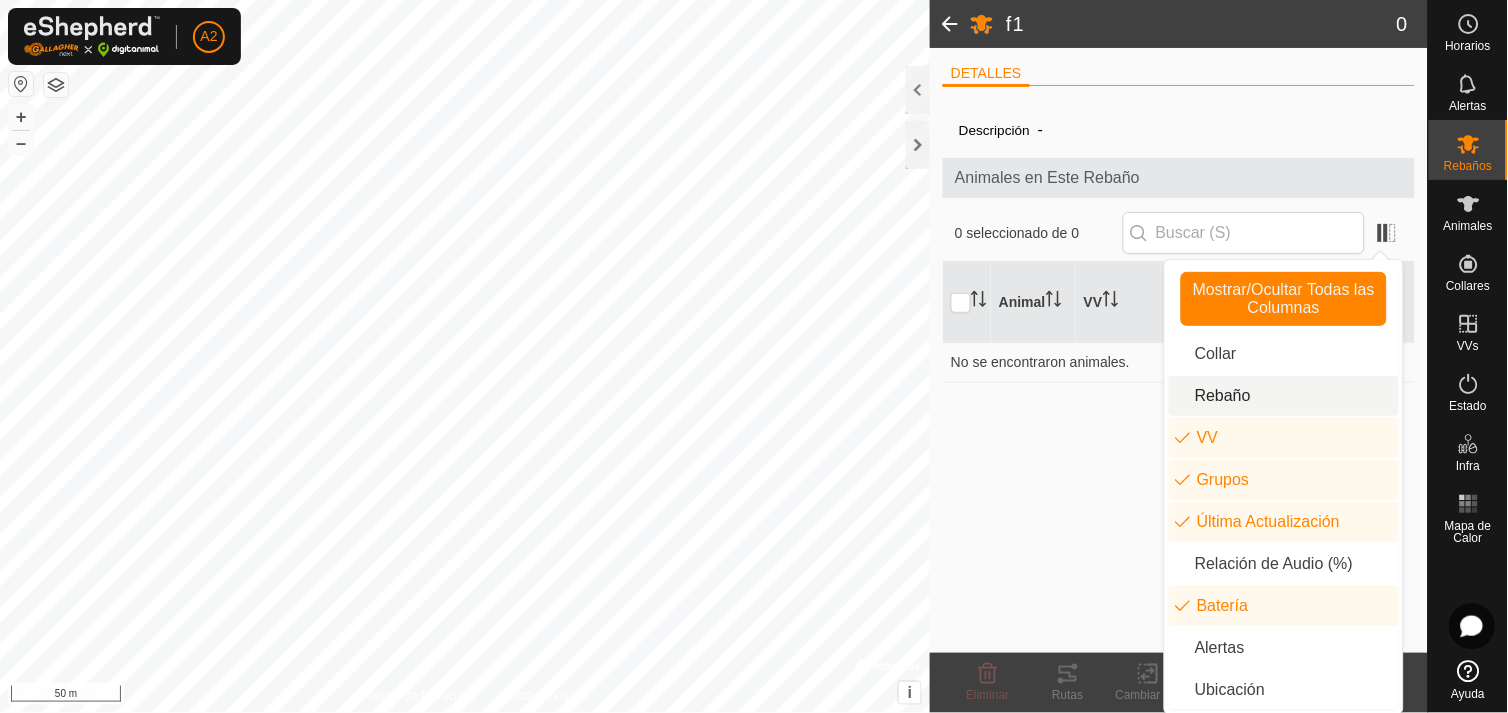 click on "Rebaño" at bounding box center [1284, 396] 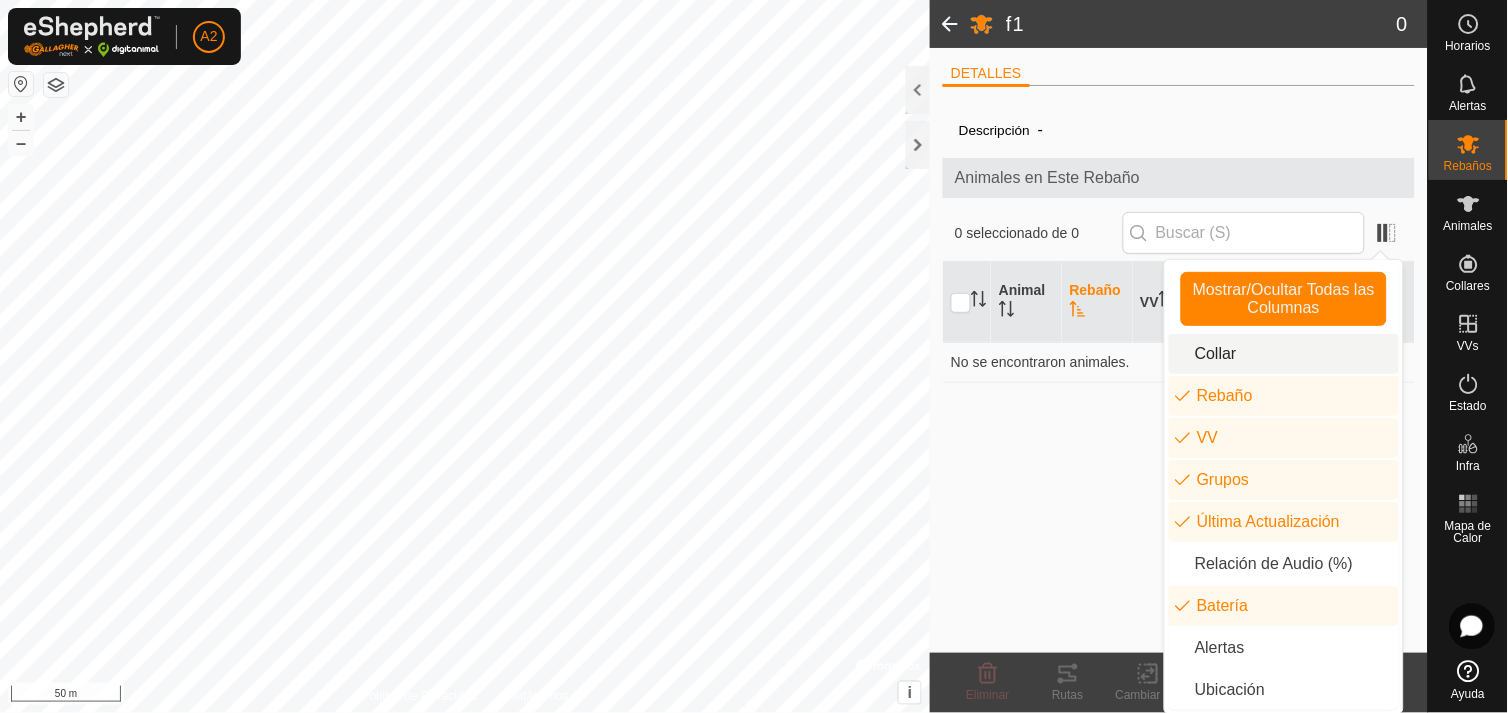 click on "Collar" at bounding box center (1284, 354) 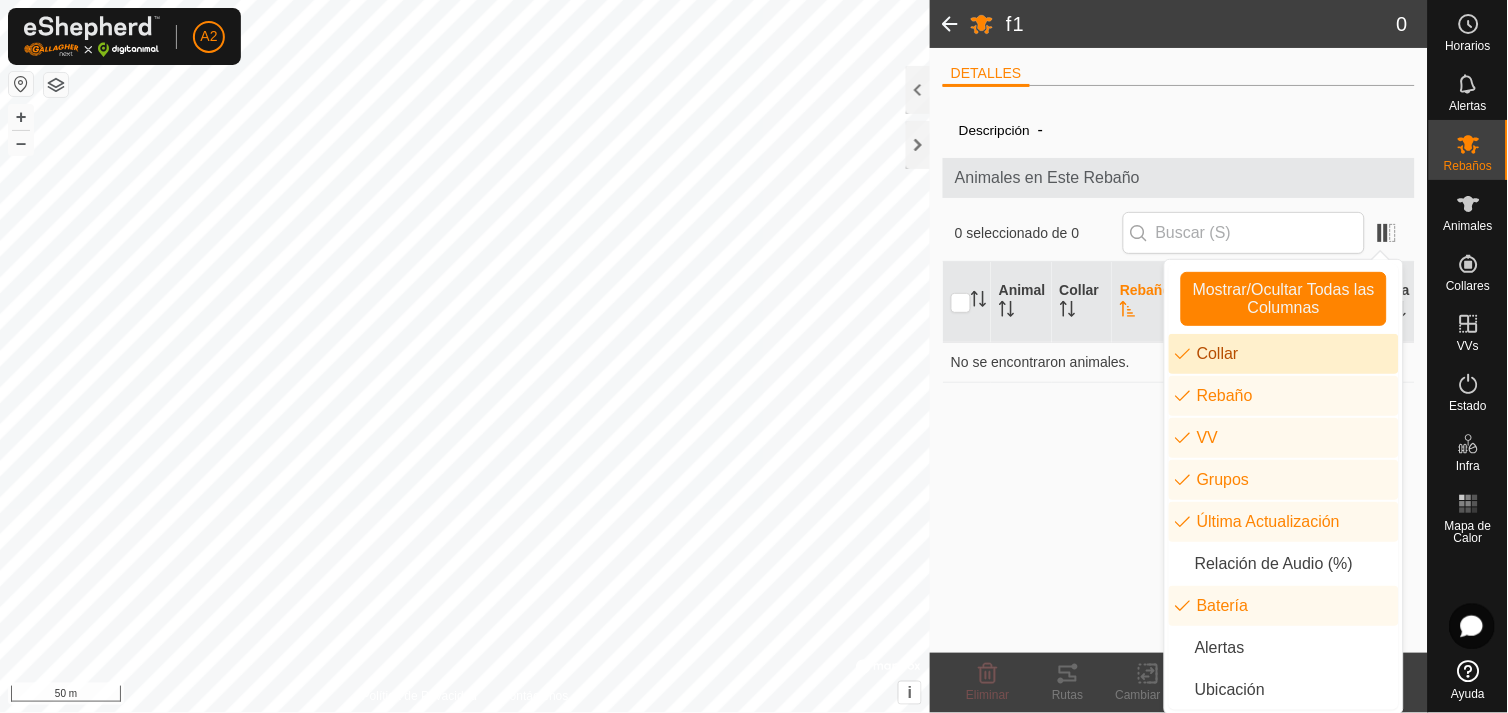 click on "Collar" at bounding box center [1284, 354] 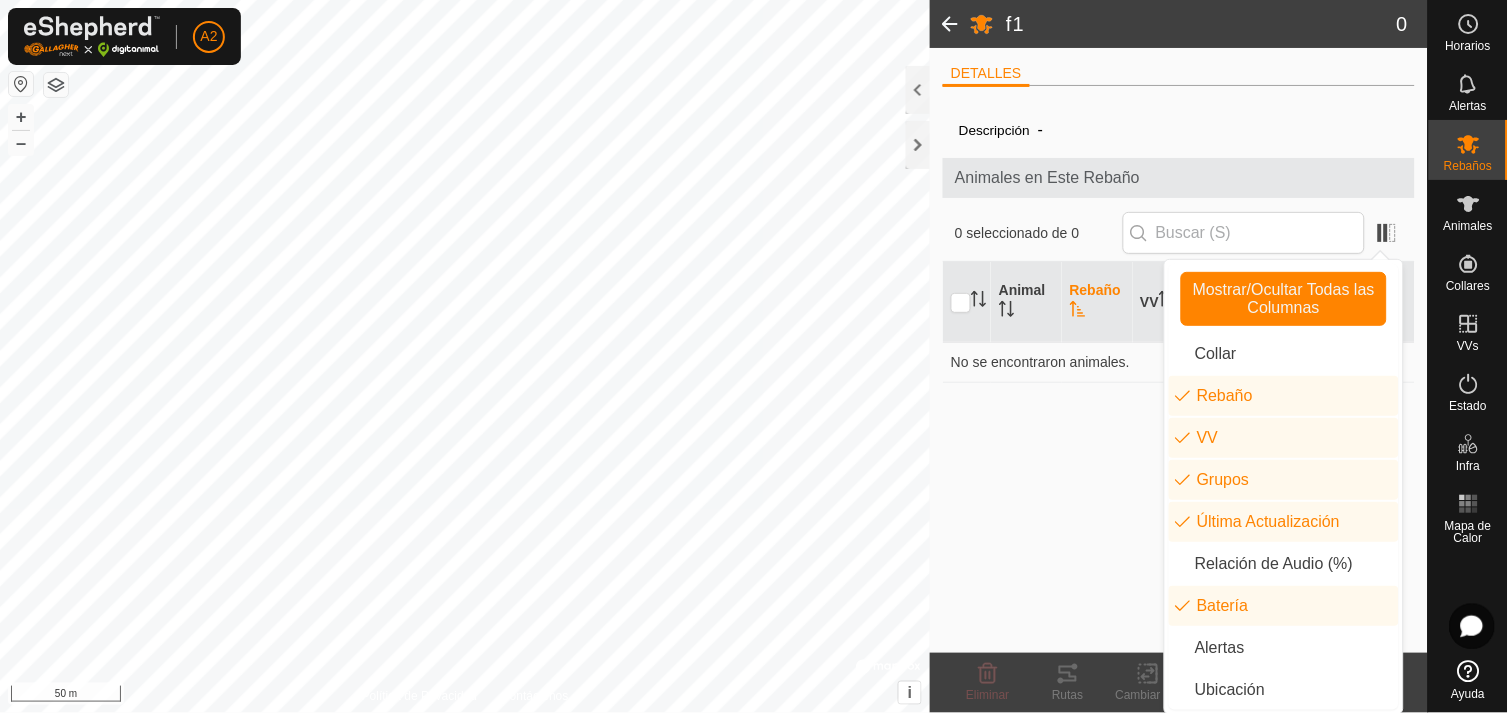 click on "Descripción - Animales en Este Rebaño 0 seleccionado de 0 Animal Rebaño VV Grupos Última Actualización Batería No se encontraron animales." 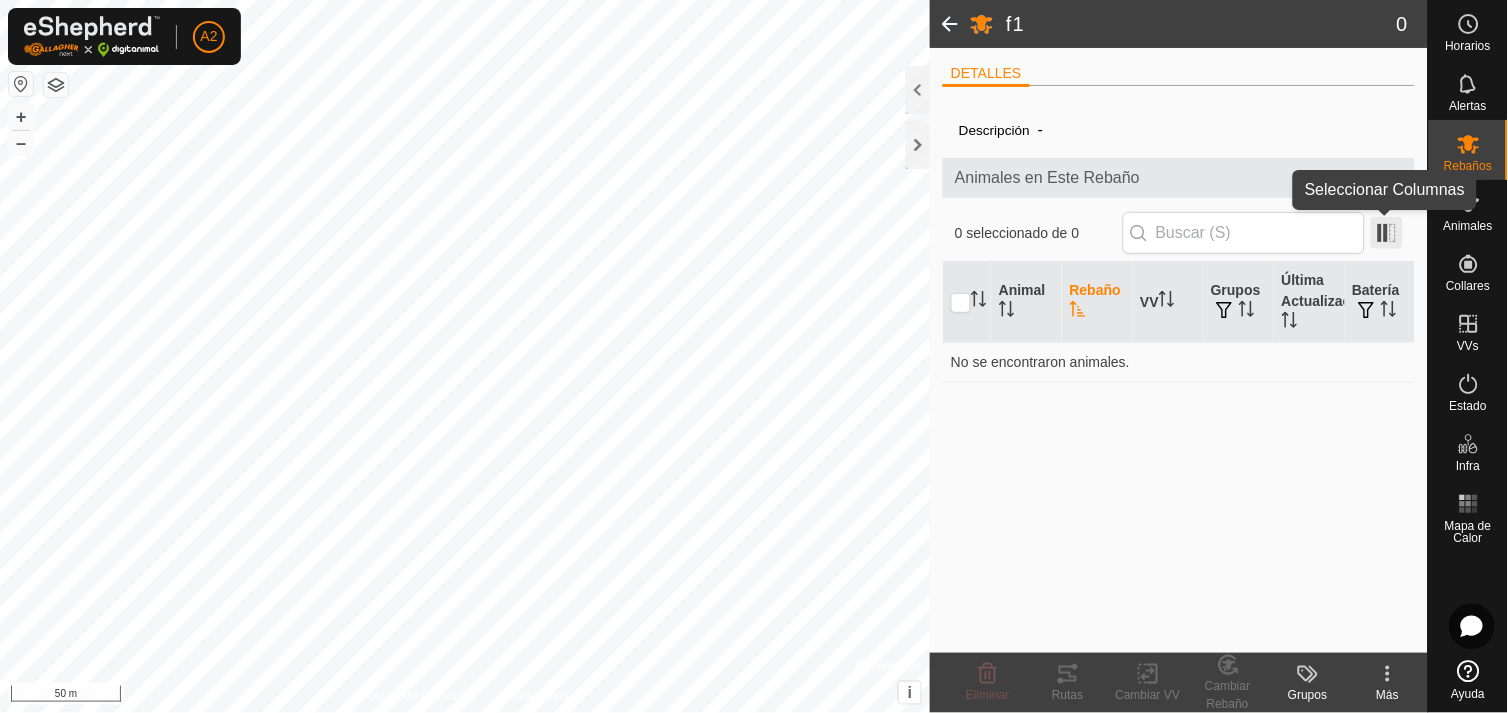 click at bounding box center [1387, 233] 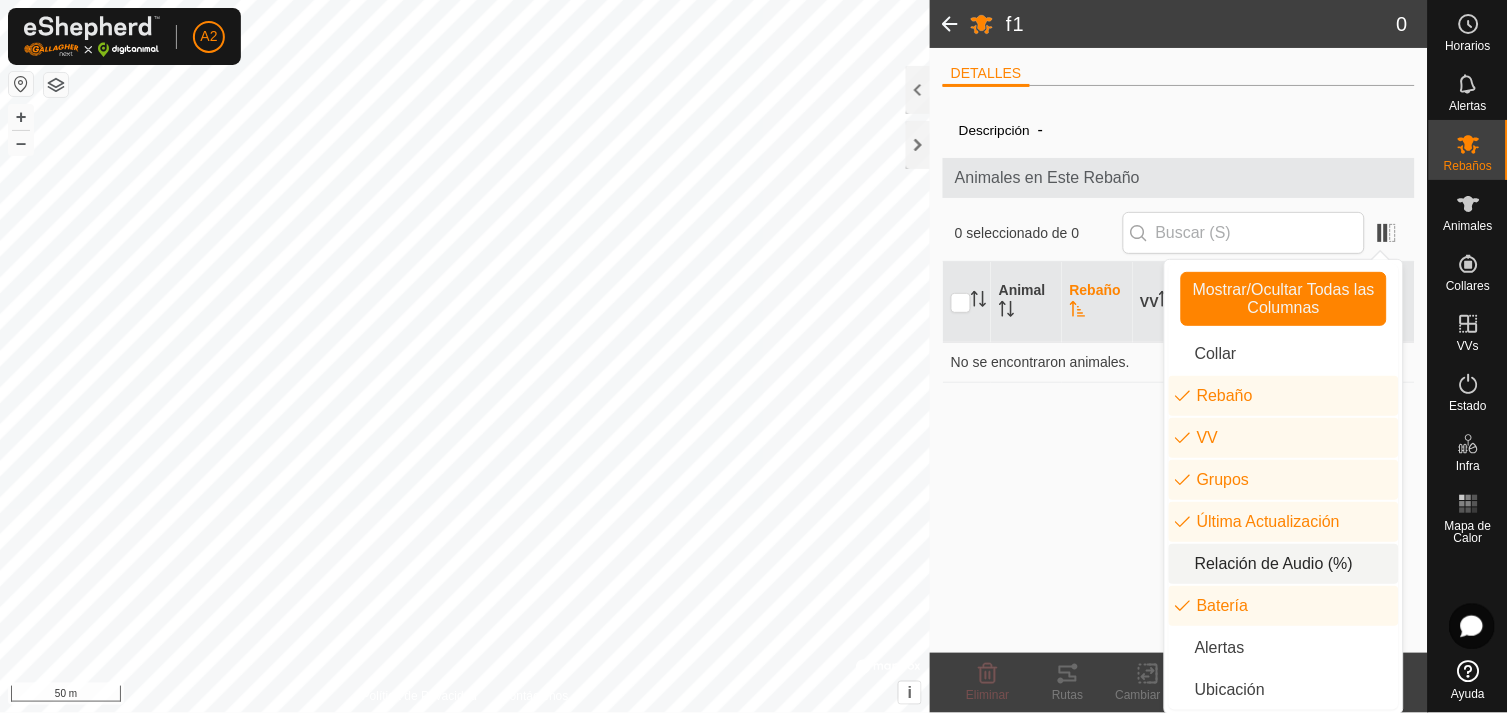 click on "Relación de Audio (%)" at bounding box center [1284, 564] 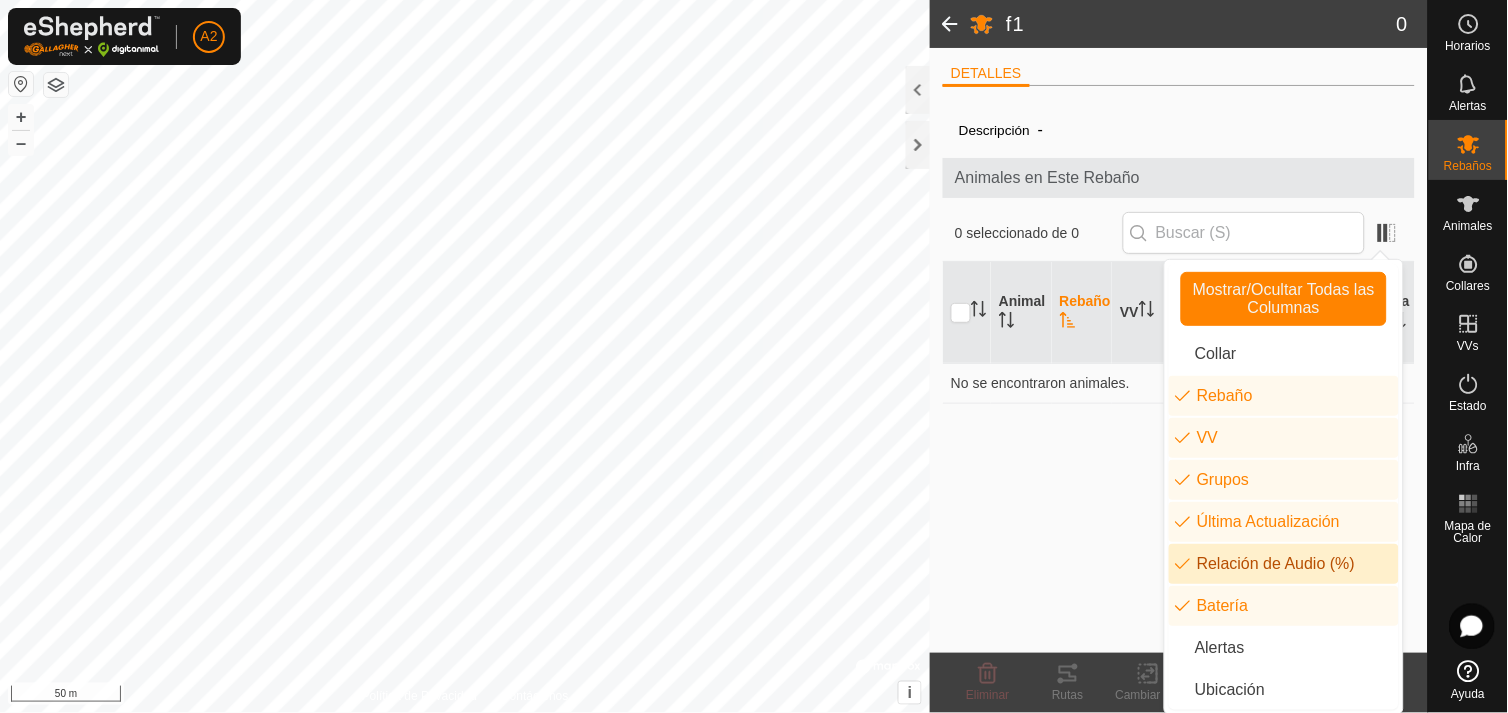 click on "Relación de Audio (%)" at bounding box center (1284, 564) 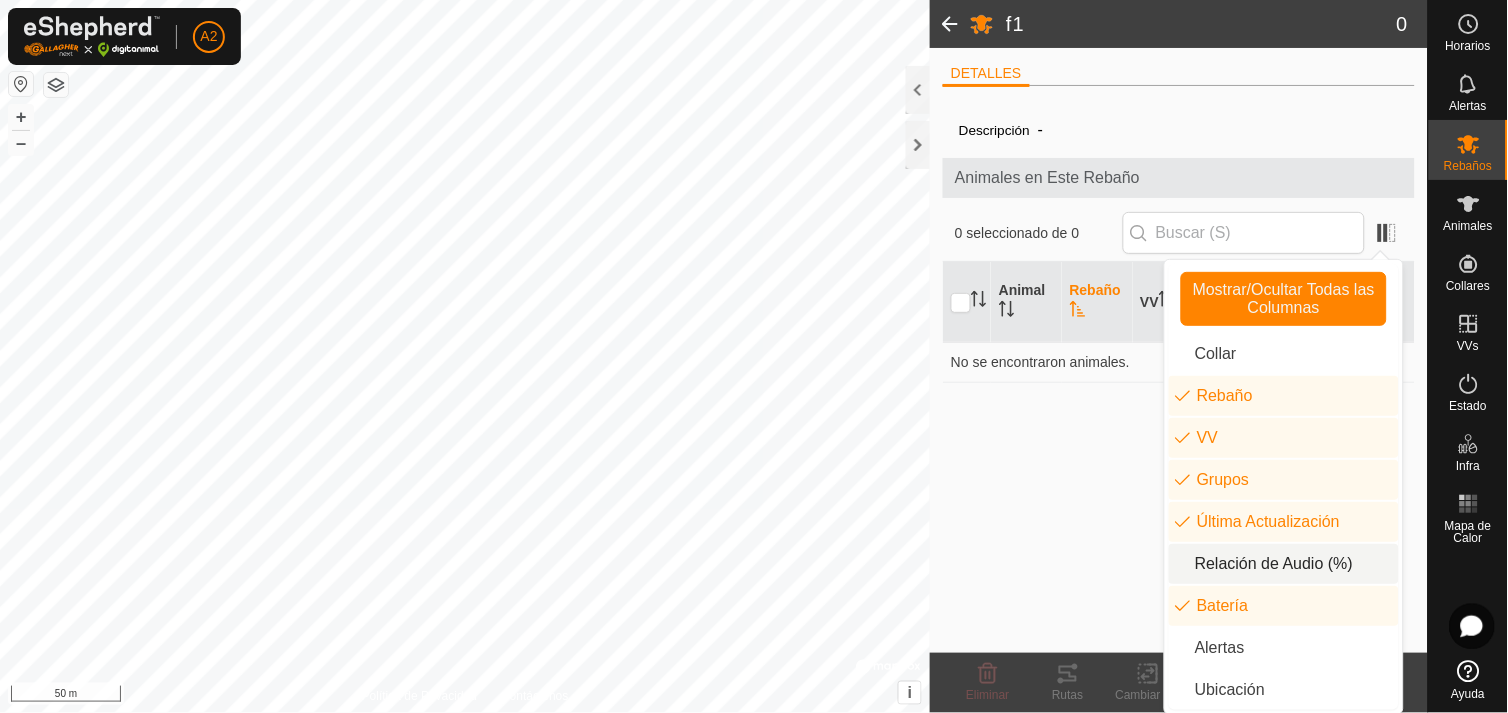 click on "Relación de Audio (%)" at bounding box center [1284, 564] 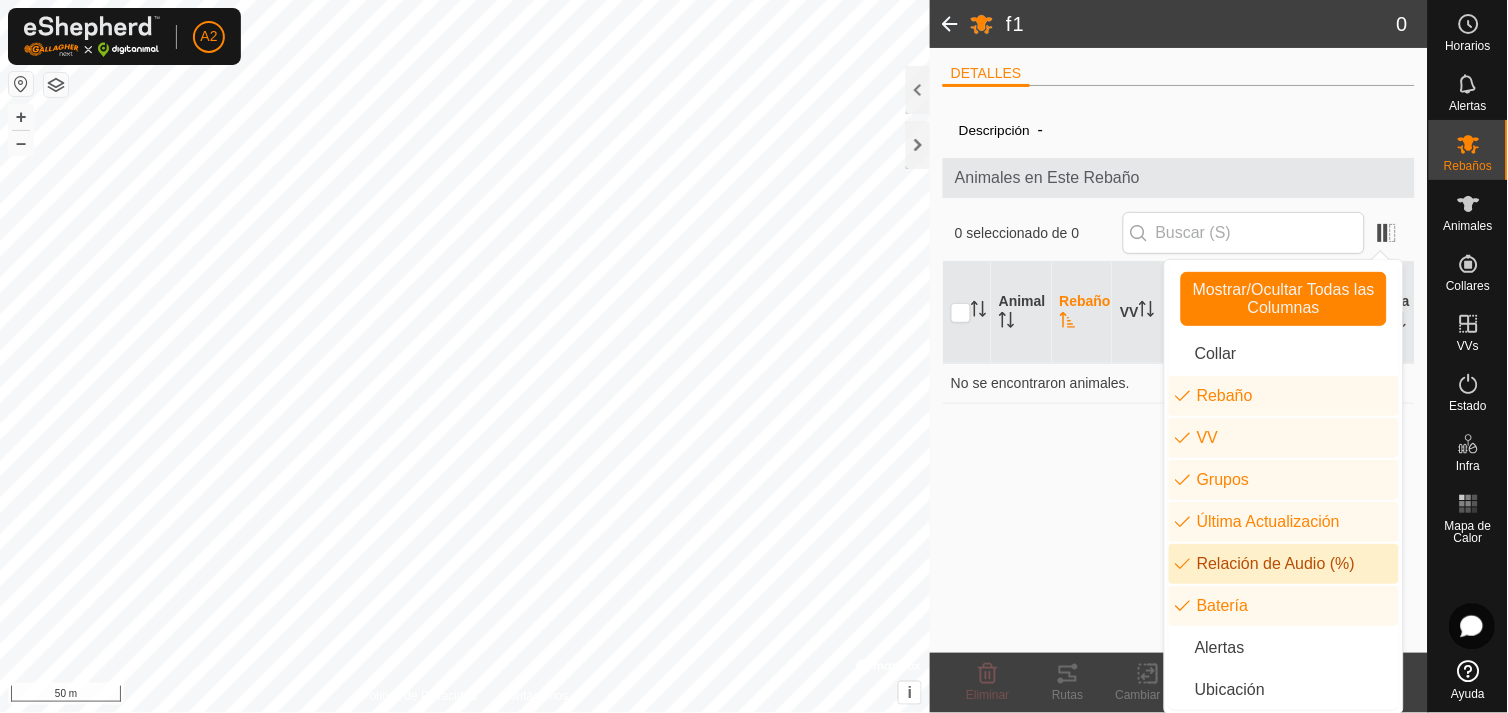 click on "Relación de Audio (%)" at bounding box center (1284, 564) 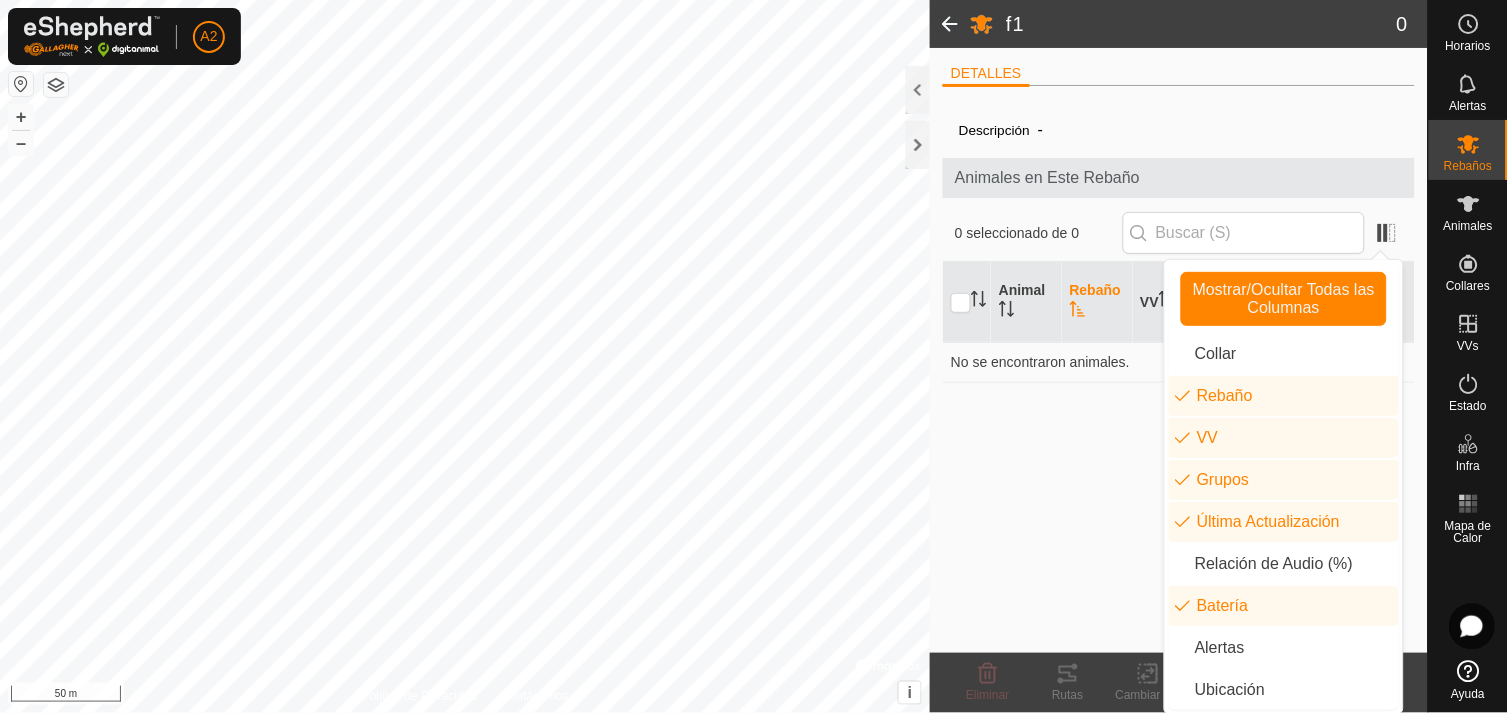 click on "Descripción - Animales en Este Rebaño 0 seleccionado de 0 Animal Rebaño VV Grupos Última Actualización Batería No se encontraron animales." 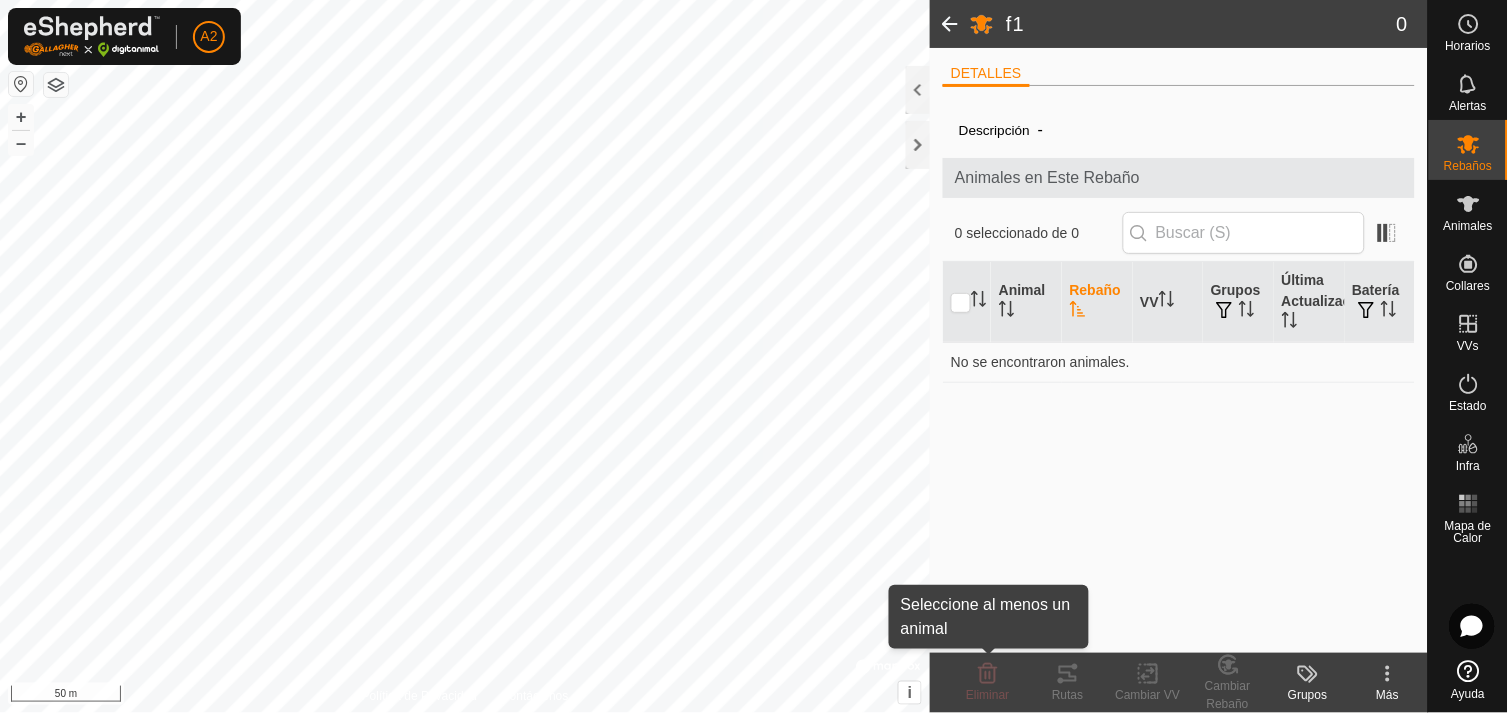 click on "Eliminar" 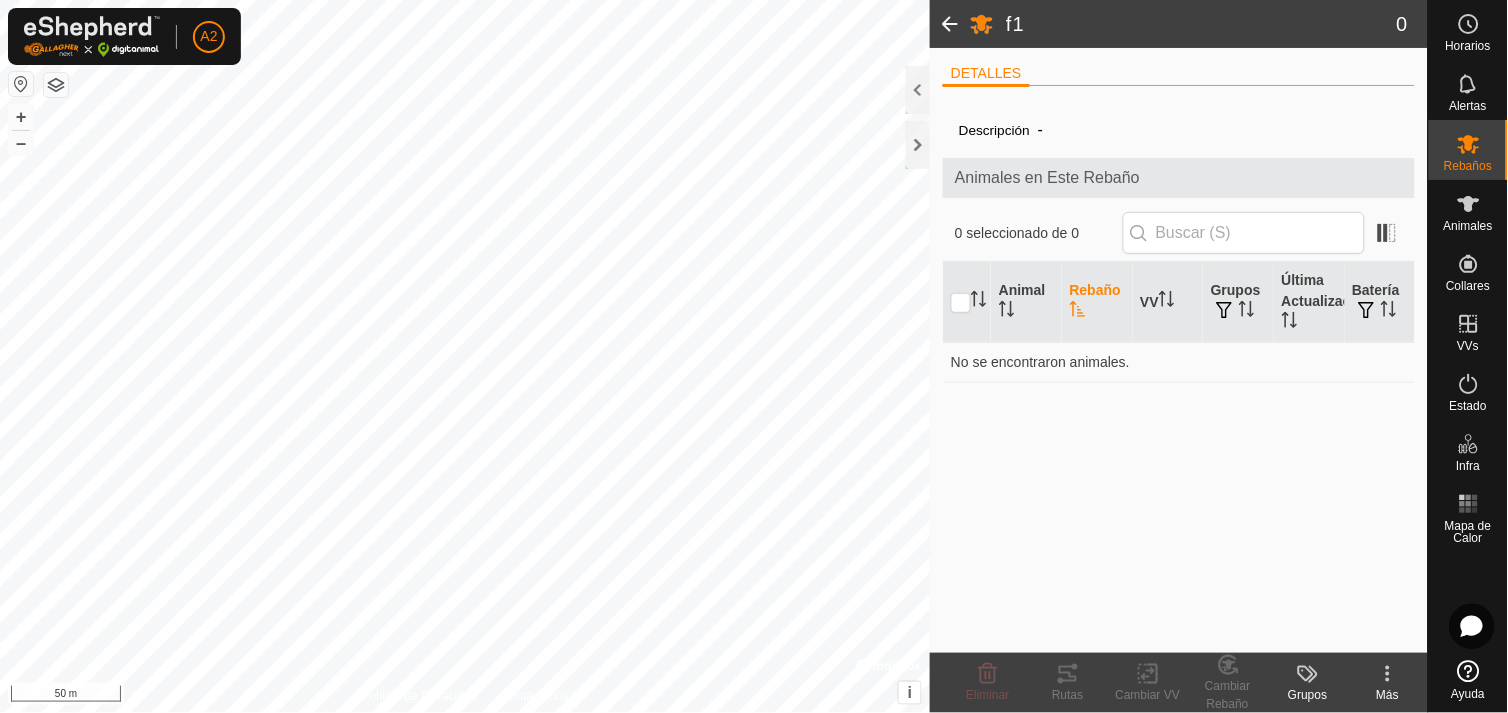 click on "Eliminar" 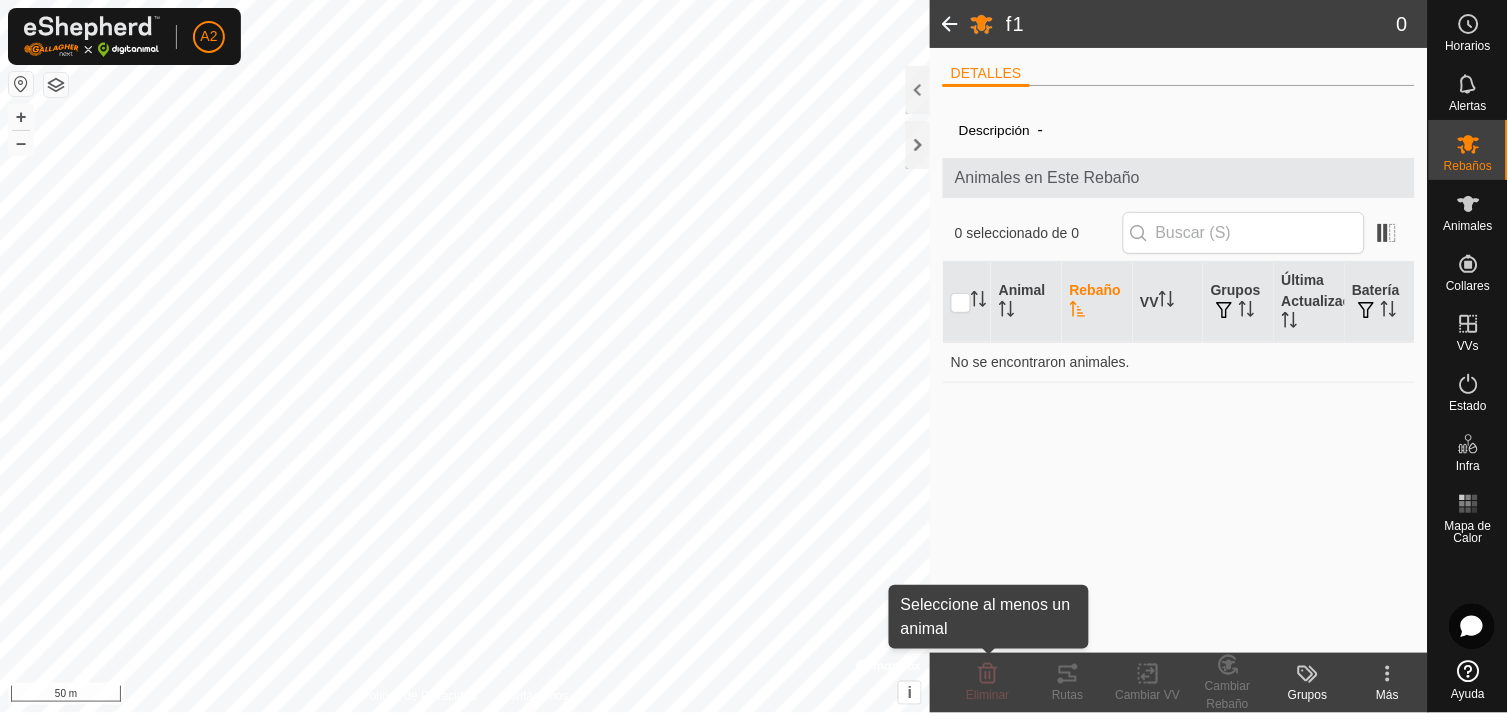 click on "Eliminar" 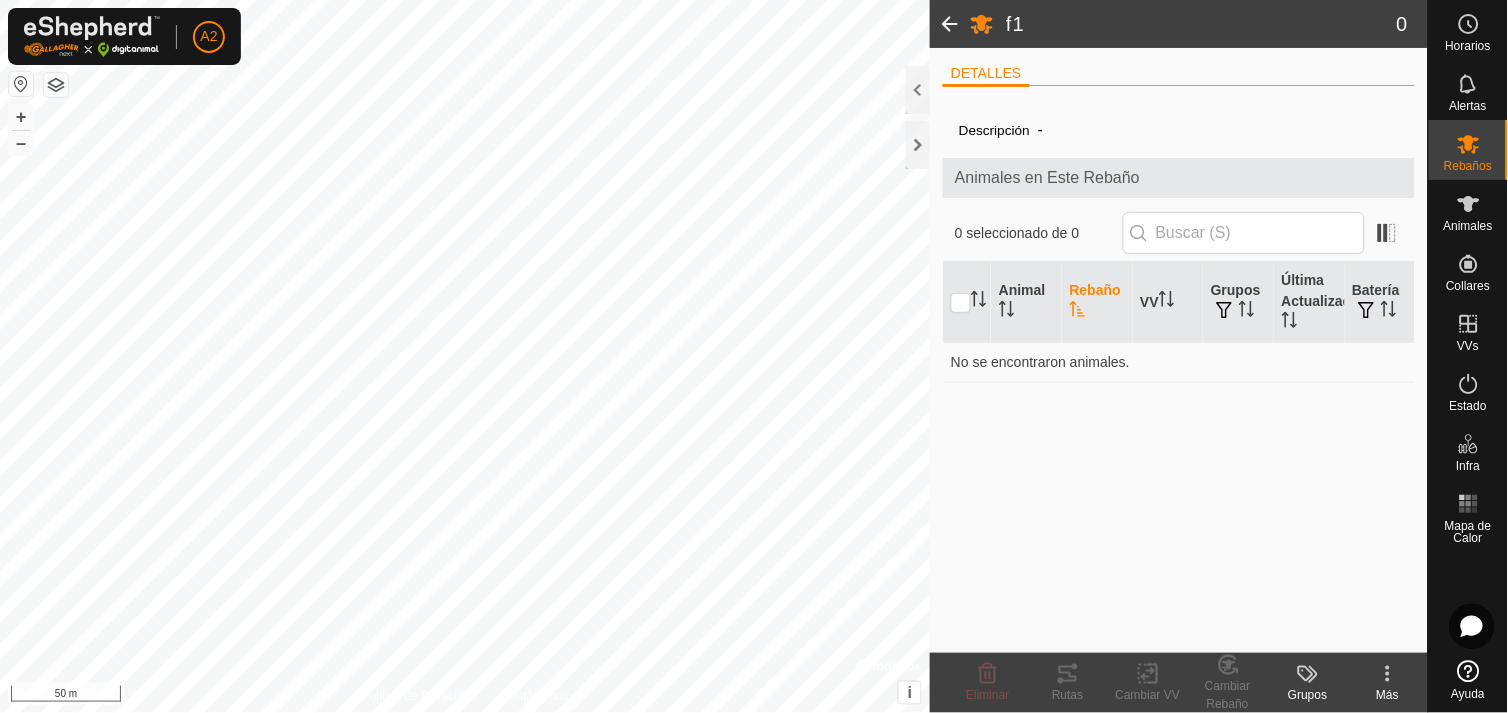 click 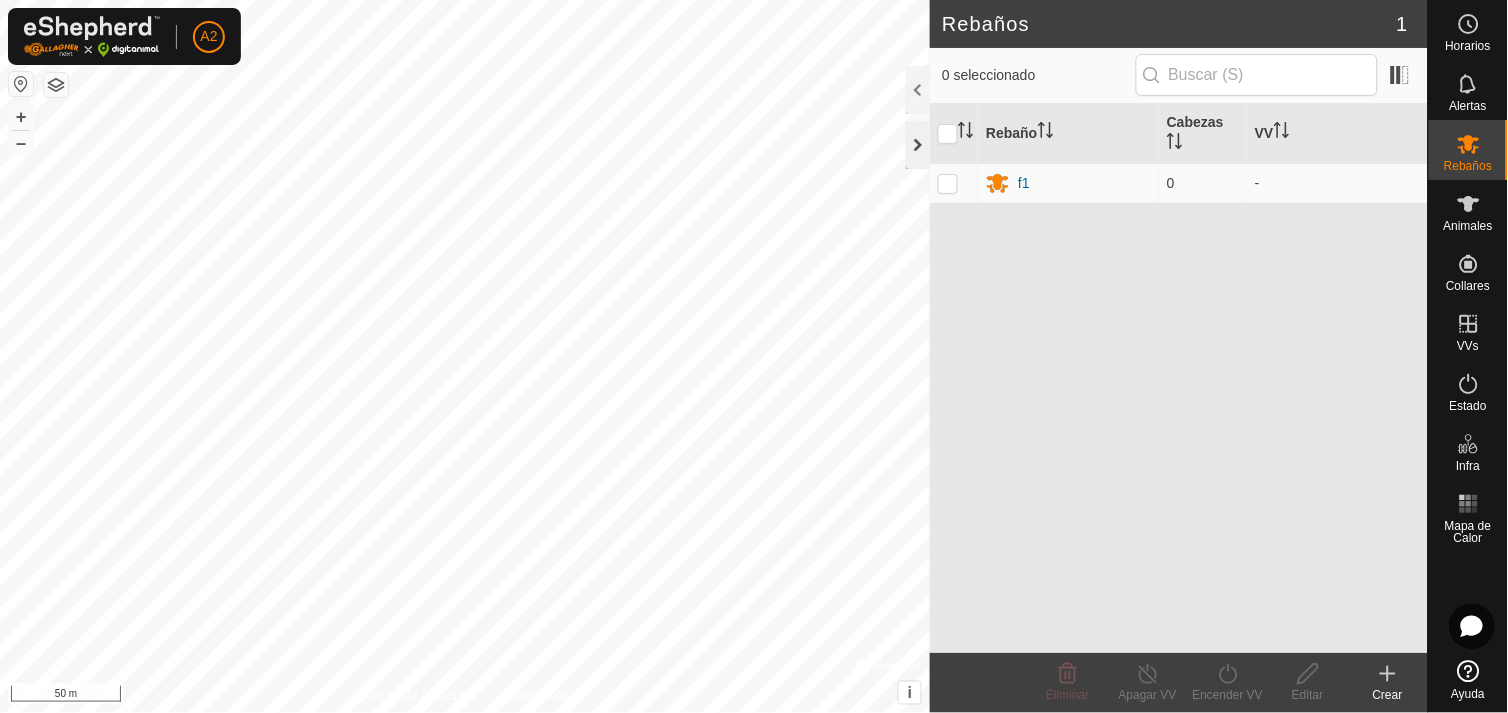 click 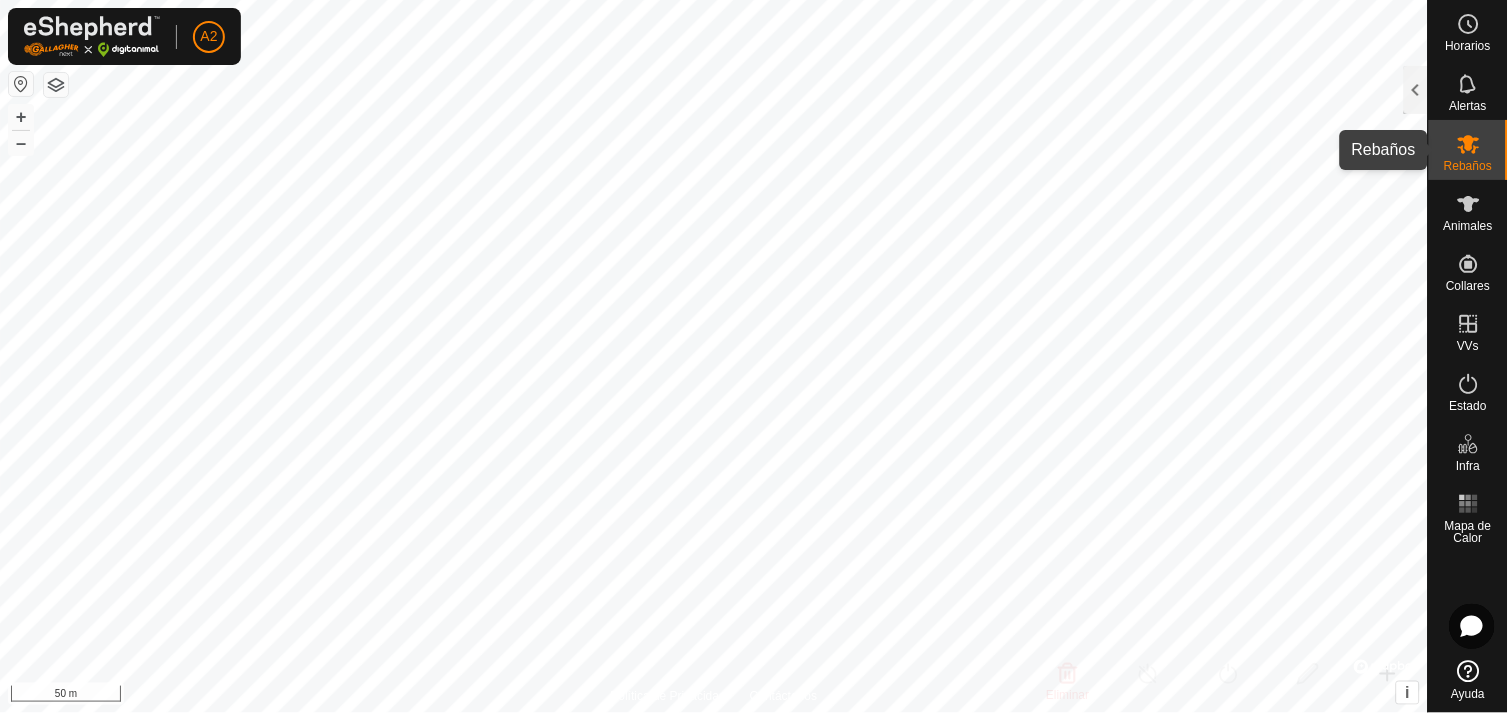 click 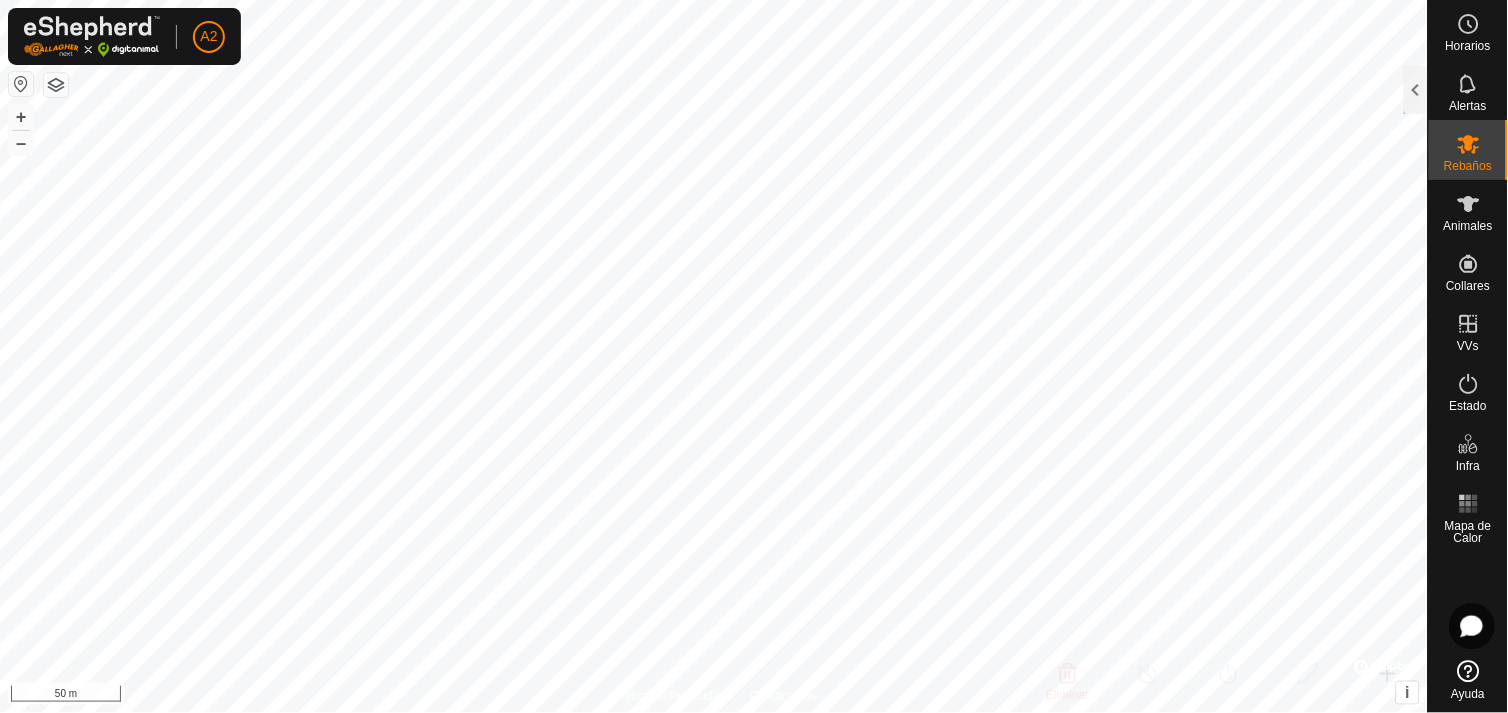 click 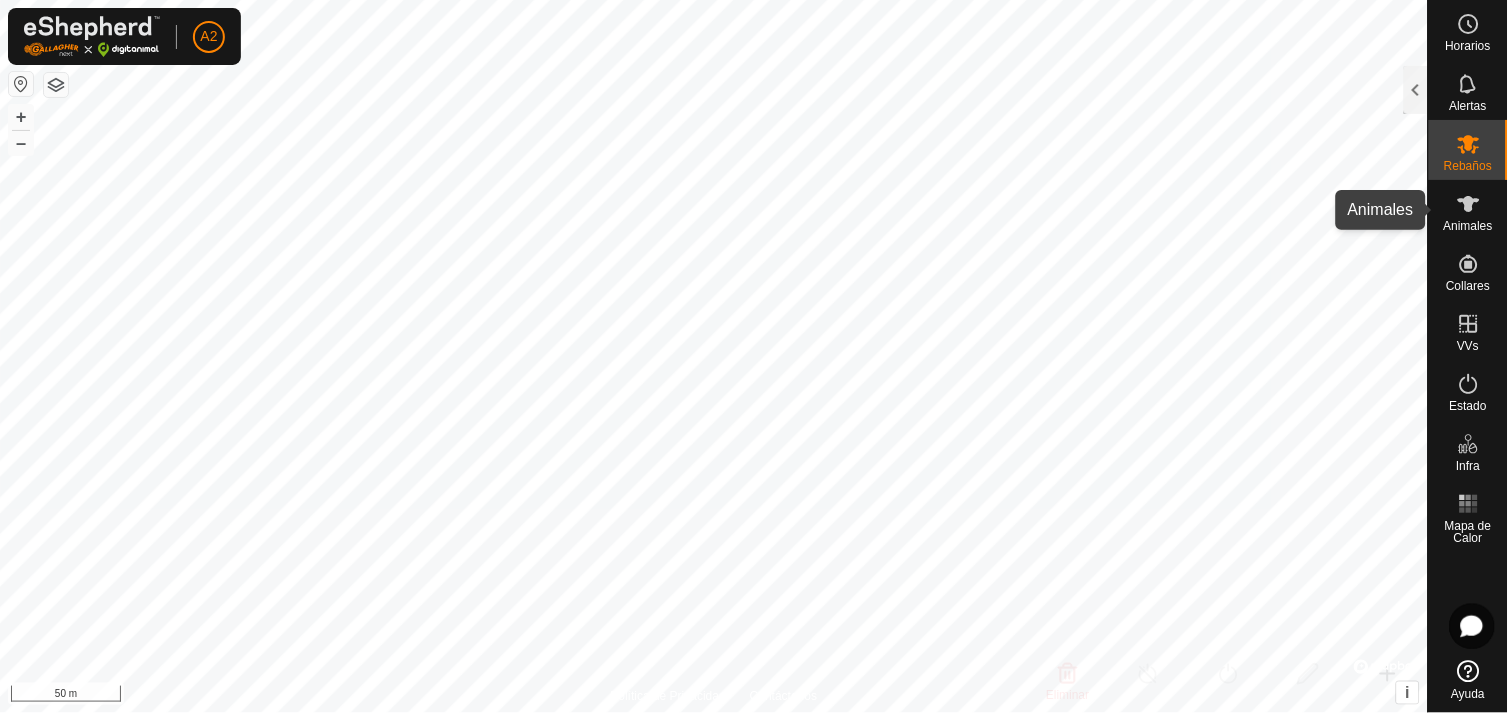 click at bounding box center (1469, 204) 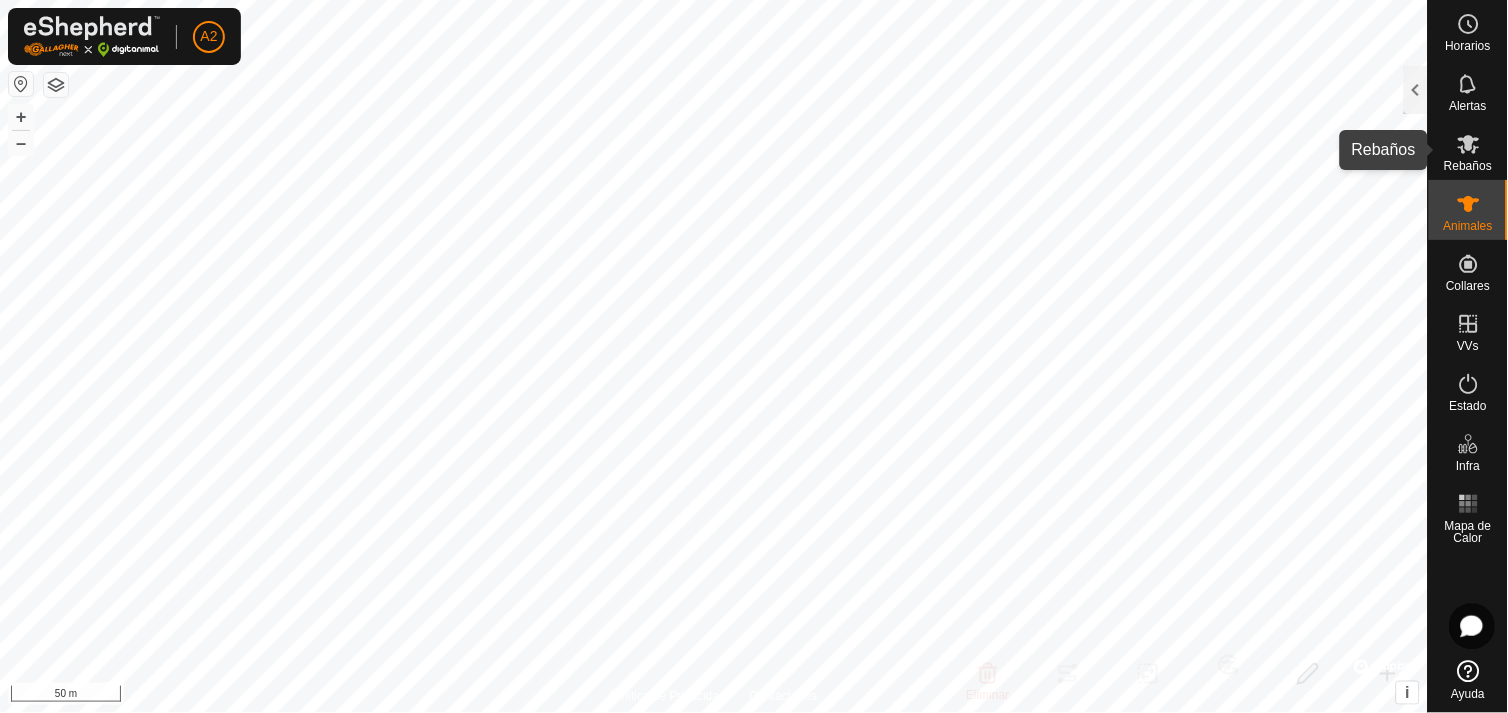 click 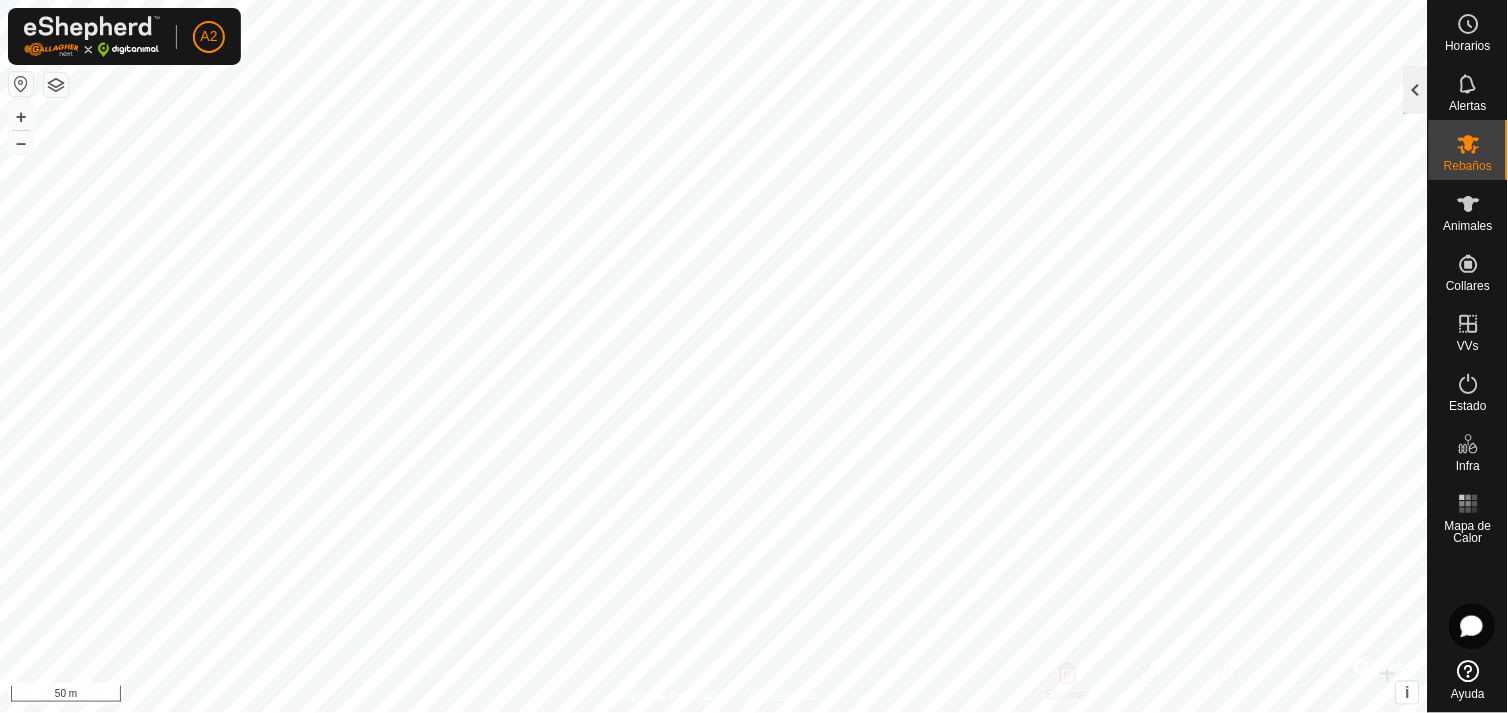 click 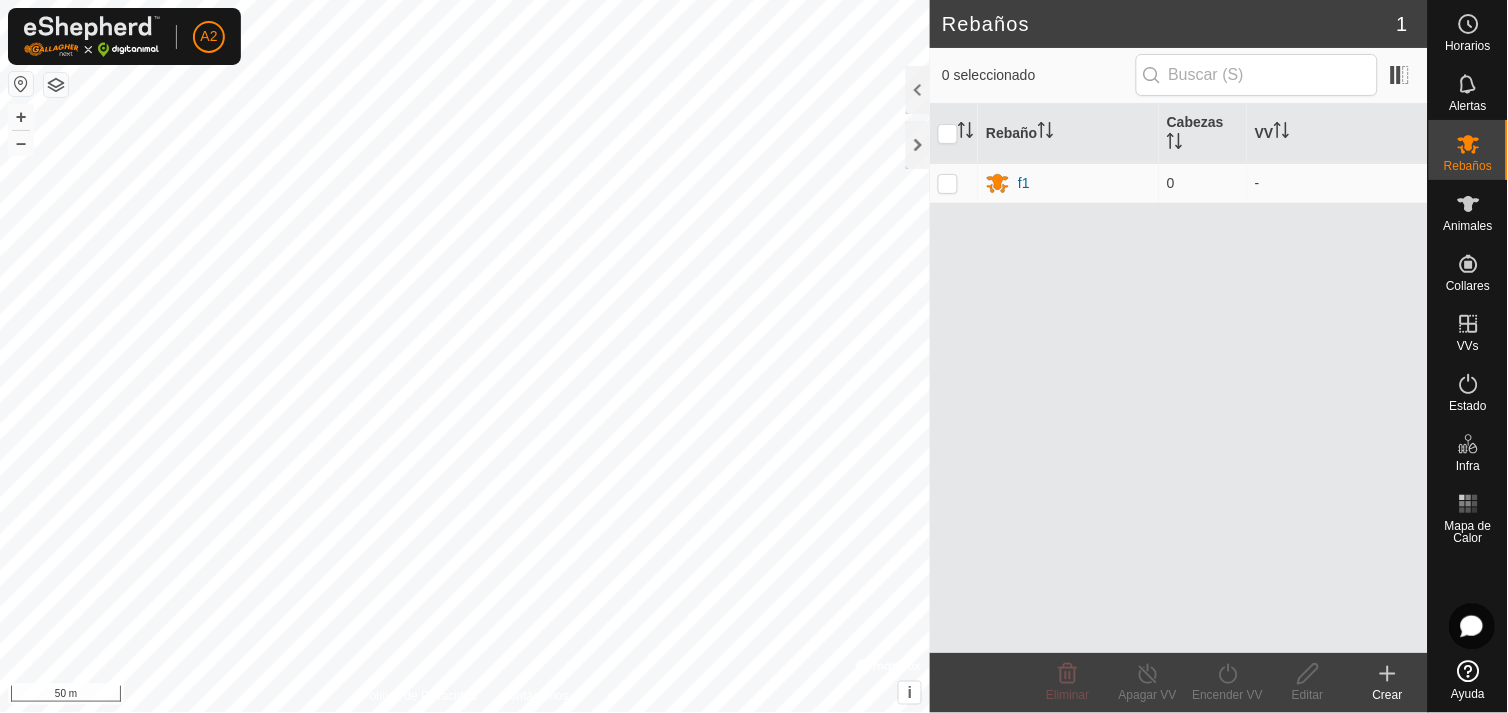 click 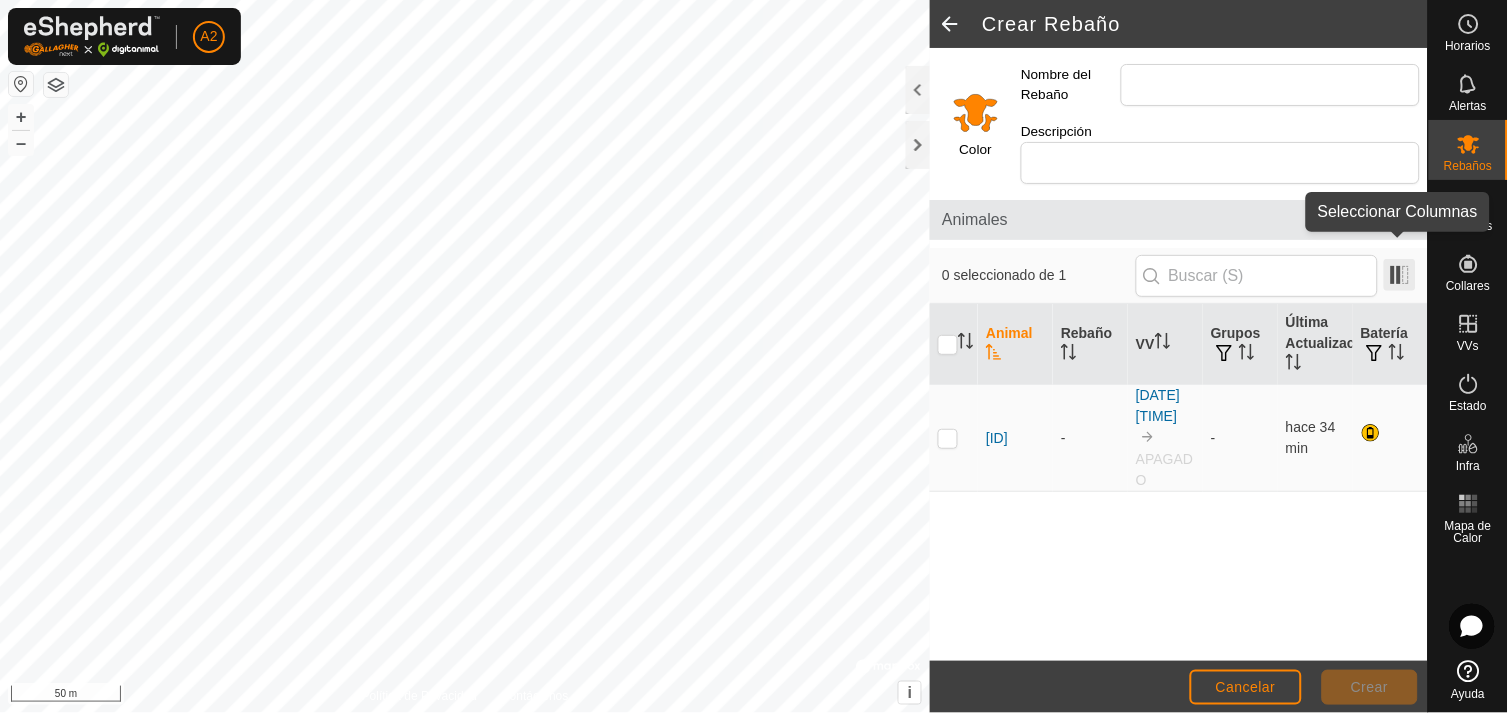 click at bounding box center (1400, 275) 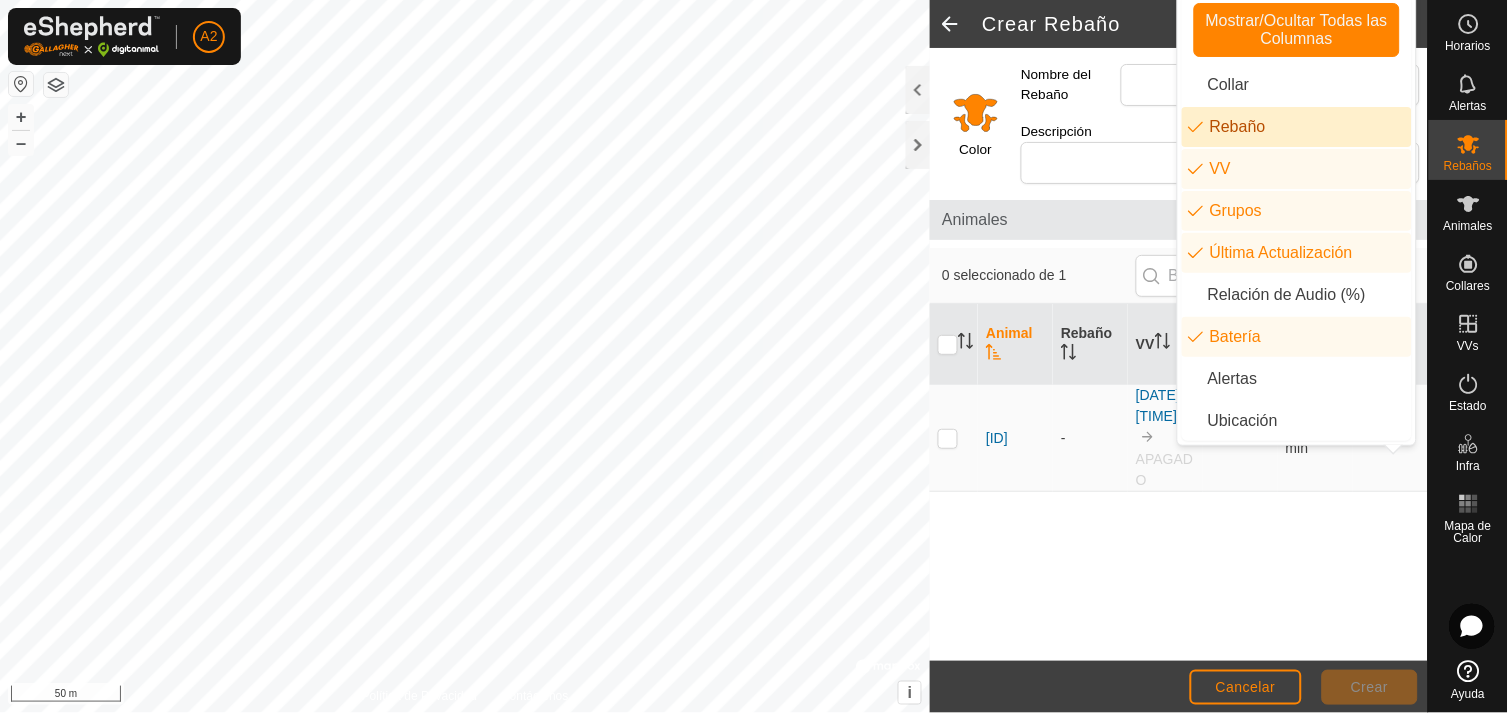 click on "Animal Rebaño VV Grupos Última Actualización Batería [ID] - [DATE] [TIME] APAGADO - hace 34 min" at bounding box center [1179, 482] 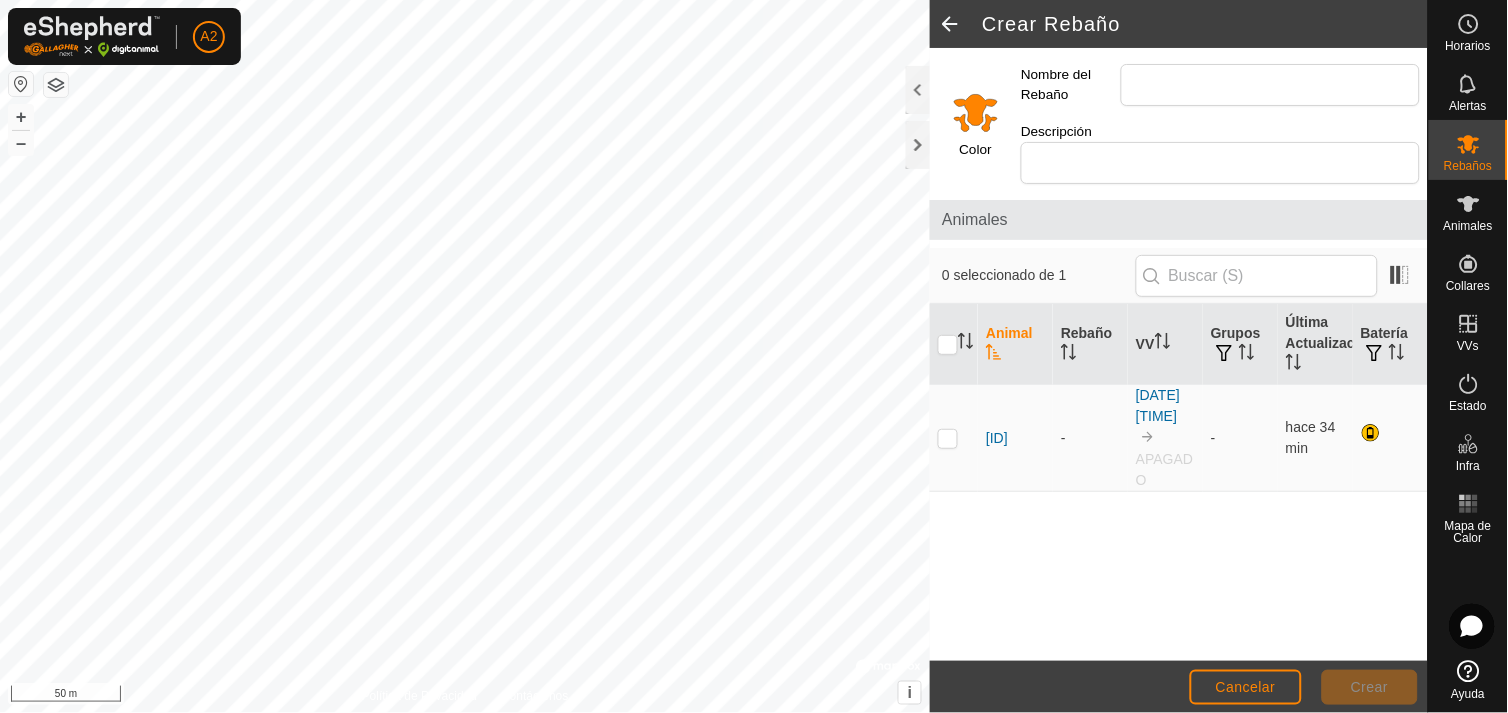 click 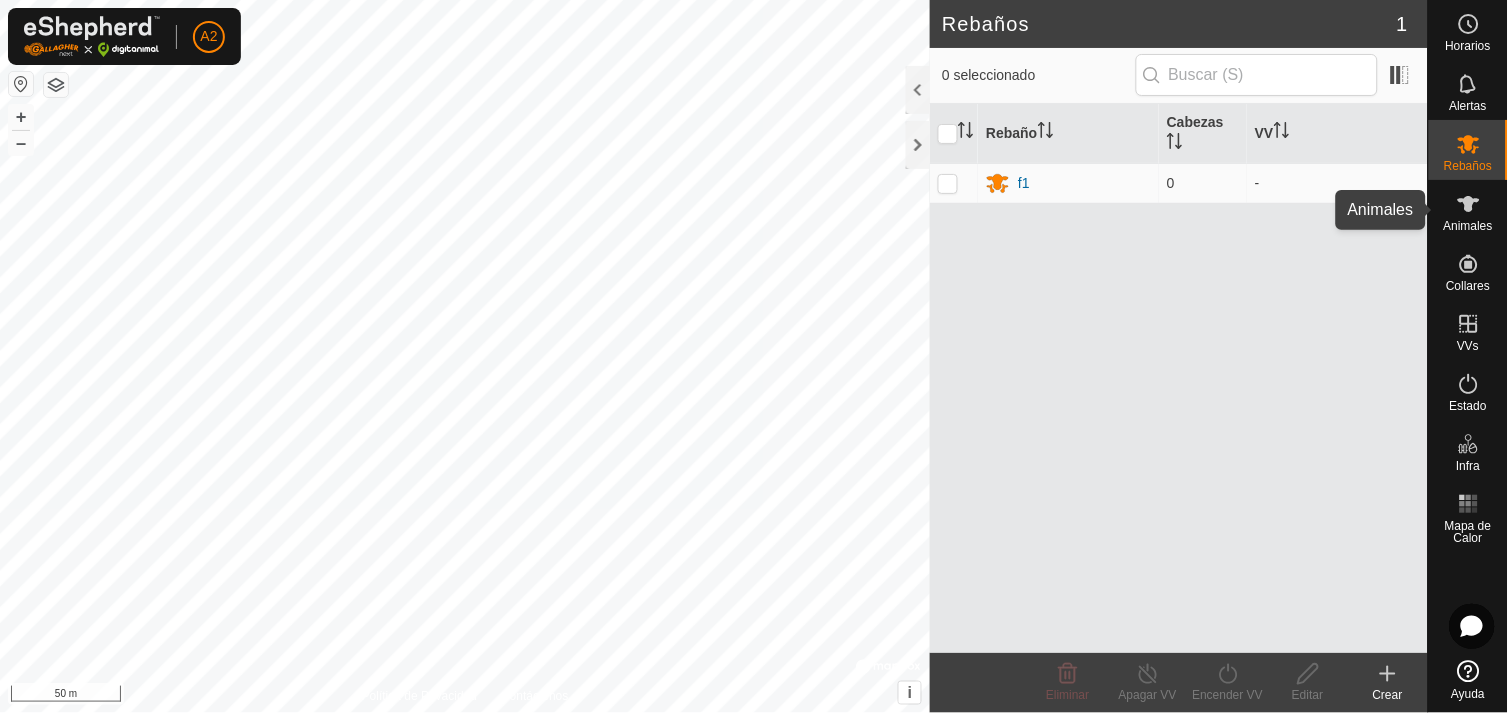 click at bounding box center (1469, 204) 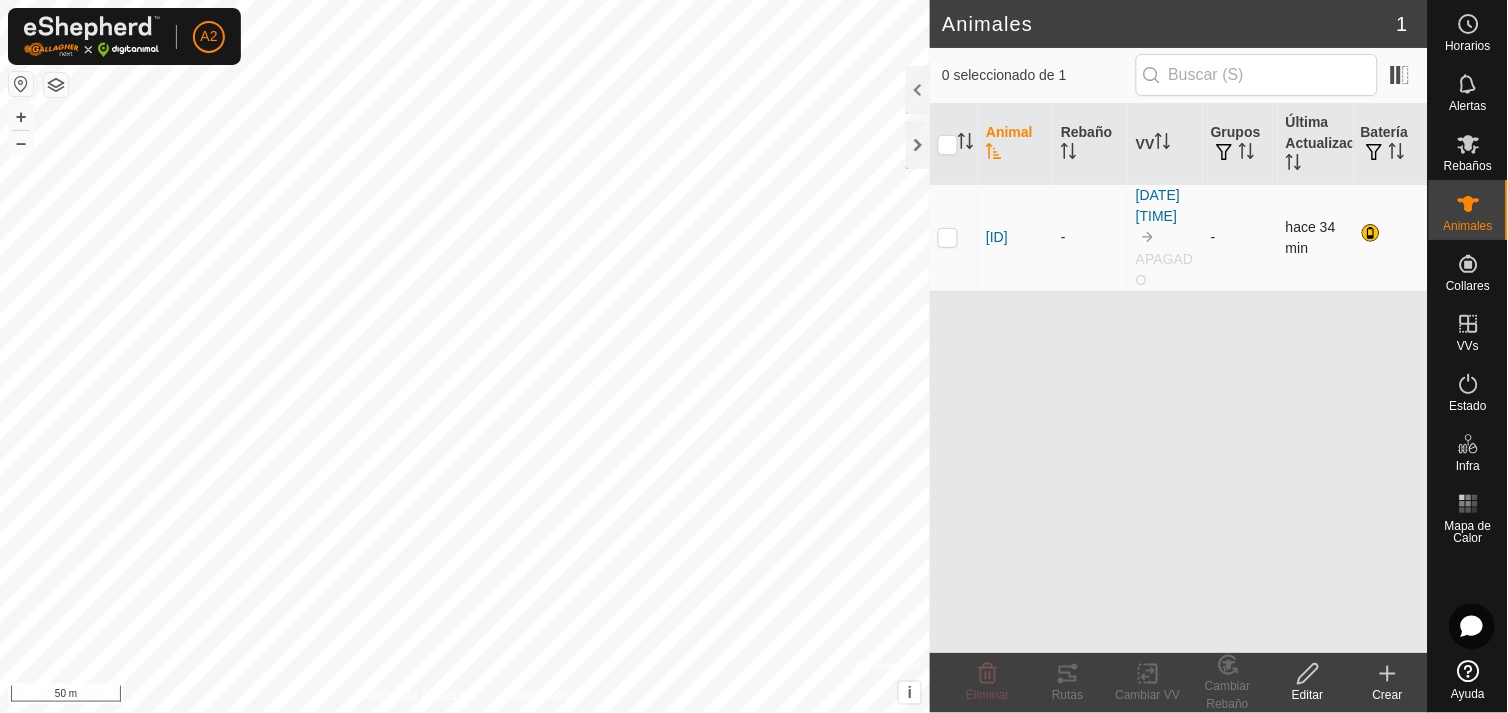 click at bounding box center [948, 237] 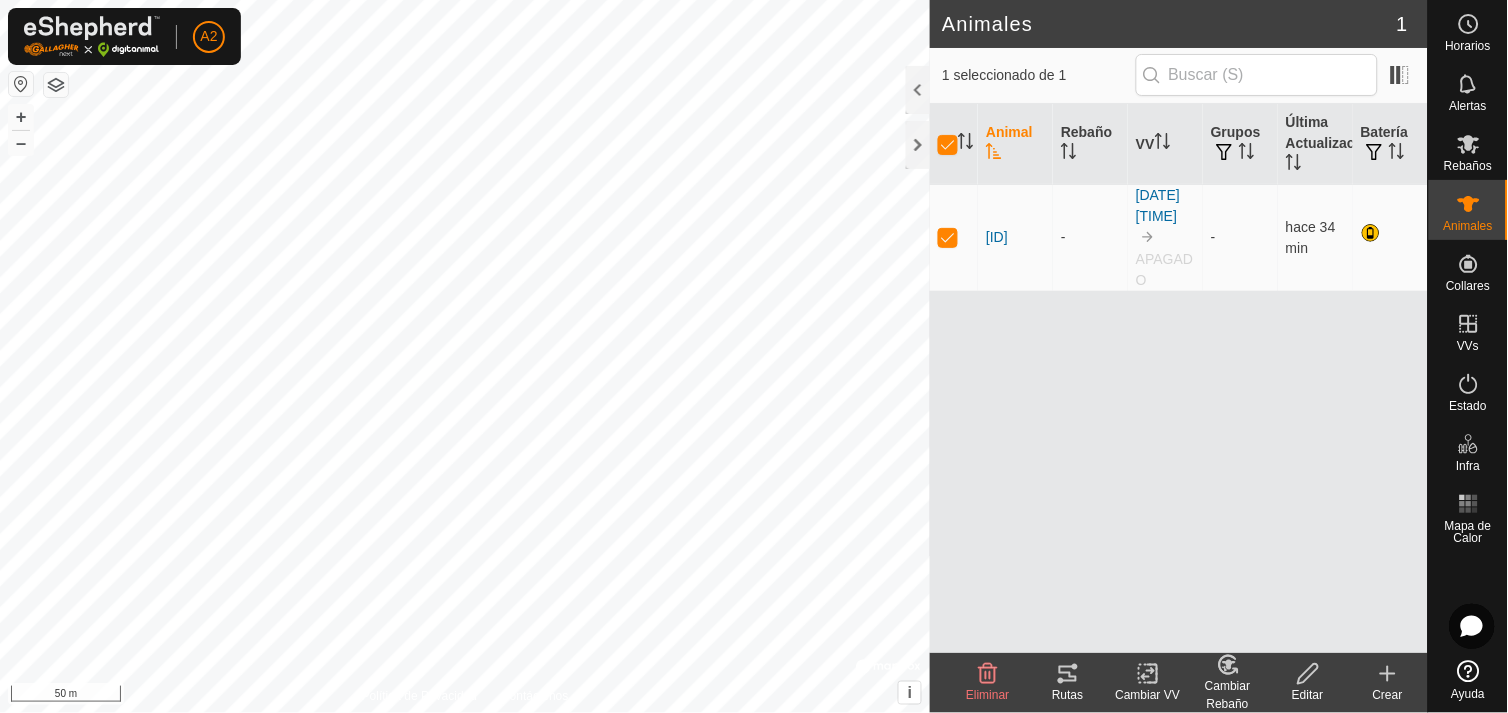 click 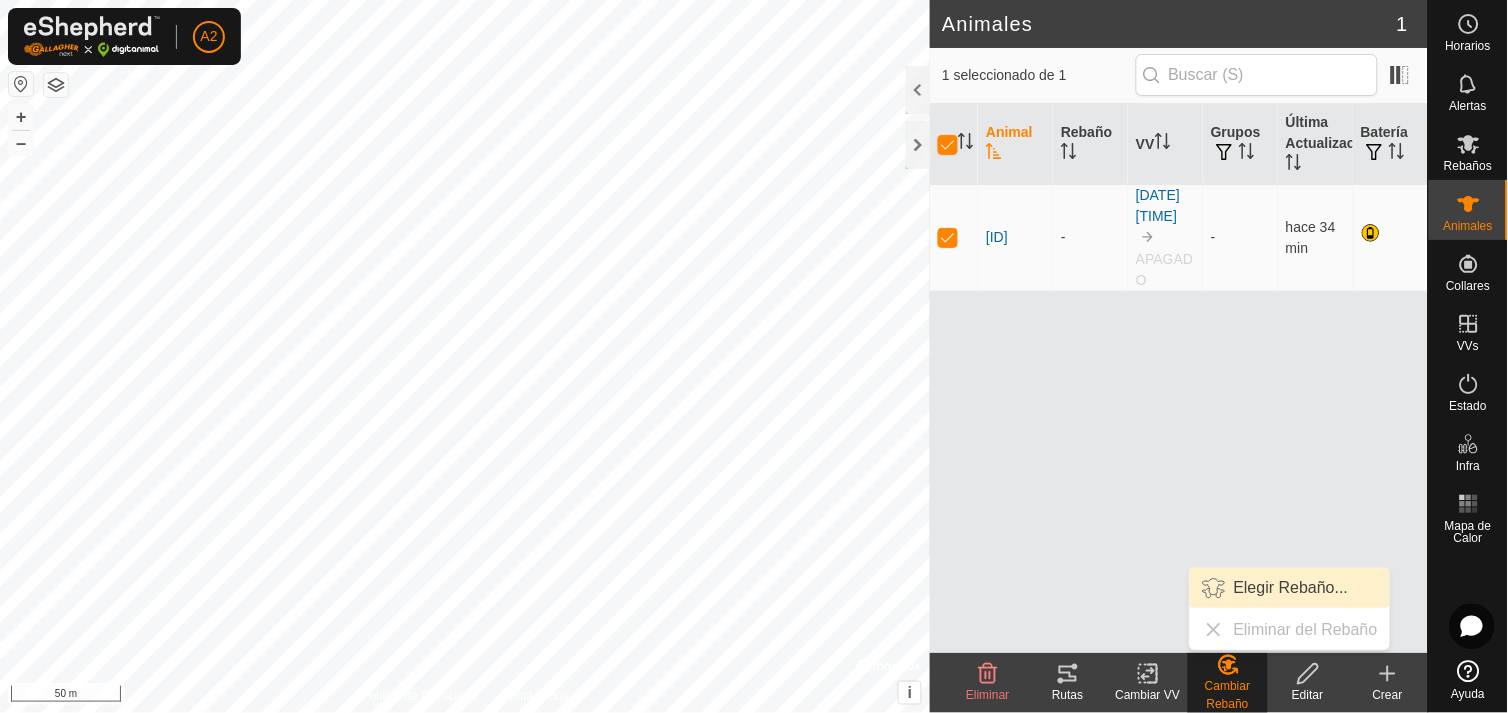 click on "Elegir Rebaño..." at bounding box center [1290, 588] 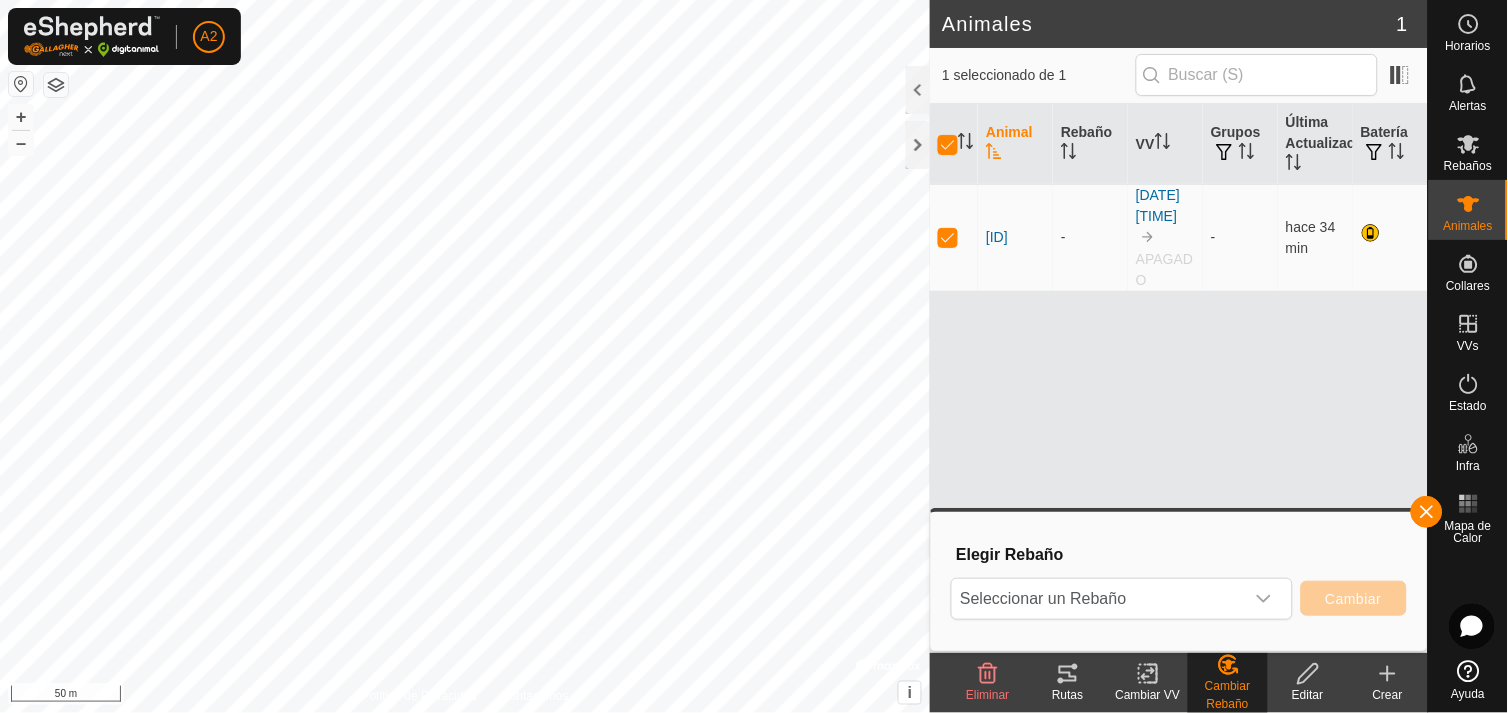 click 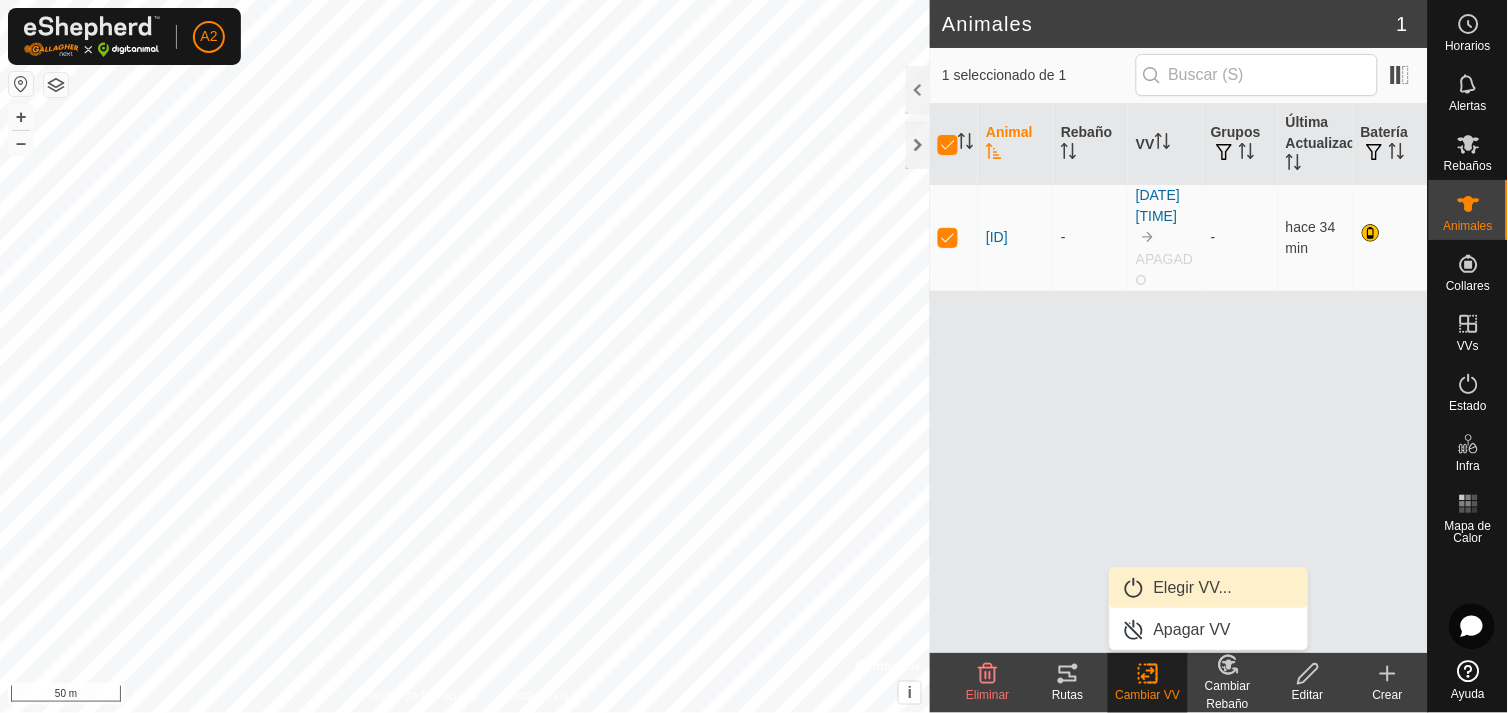 click on "Elegir VV..." at bounding box center [1209, 588] 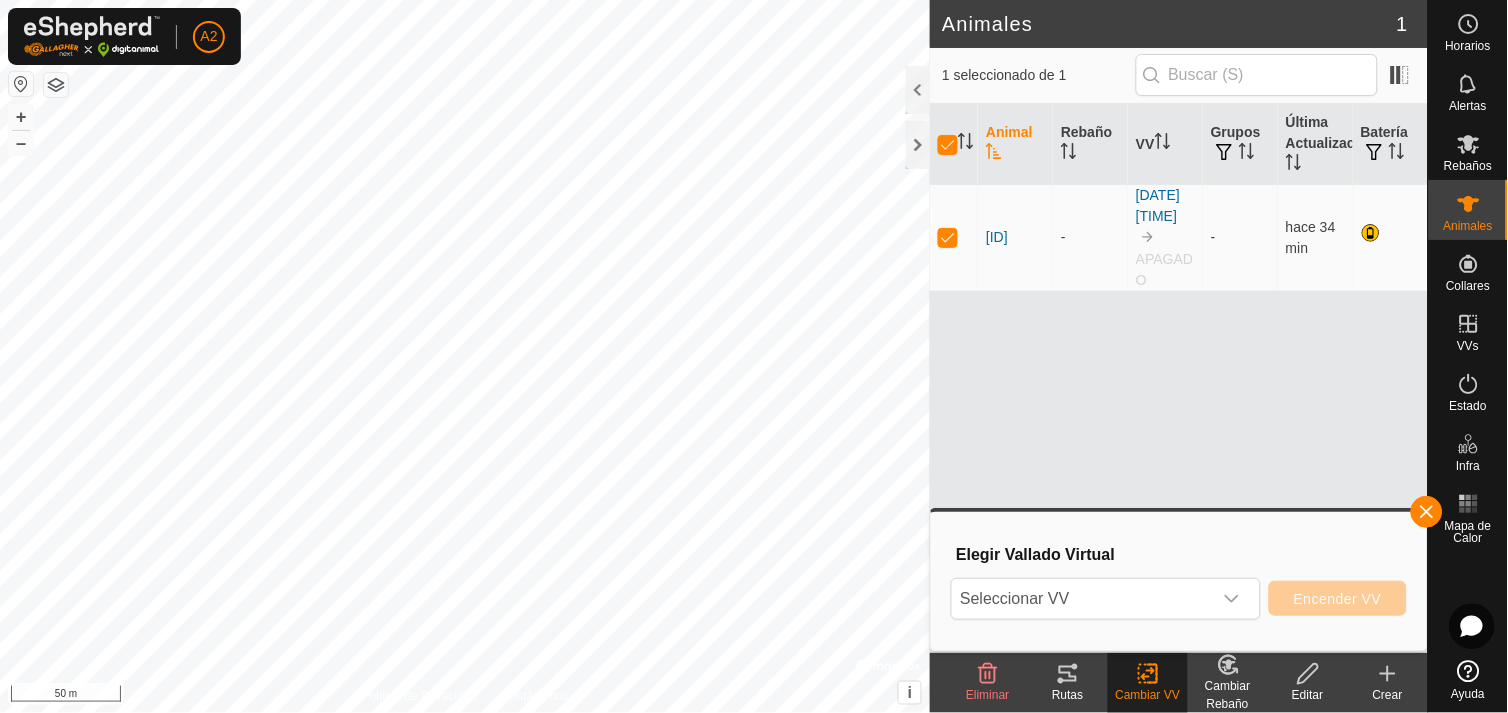 click 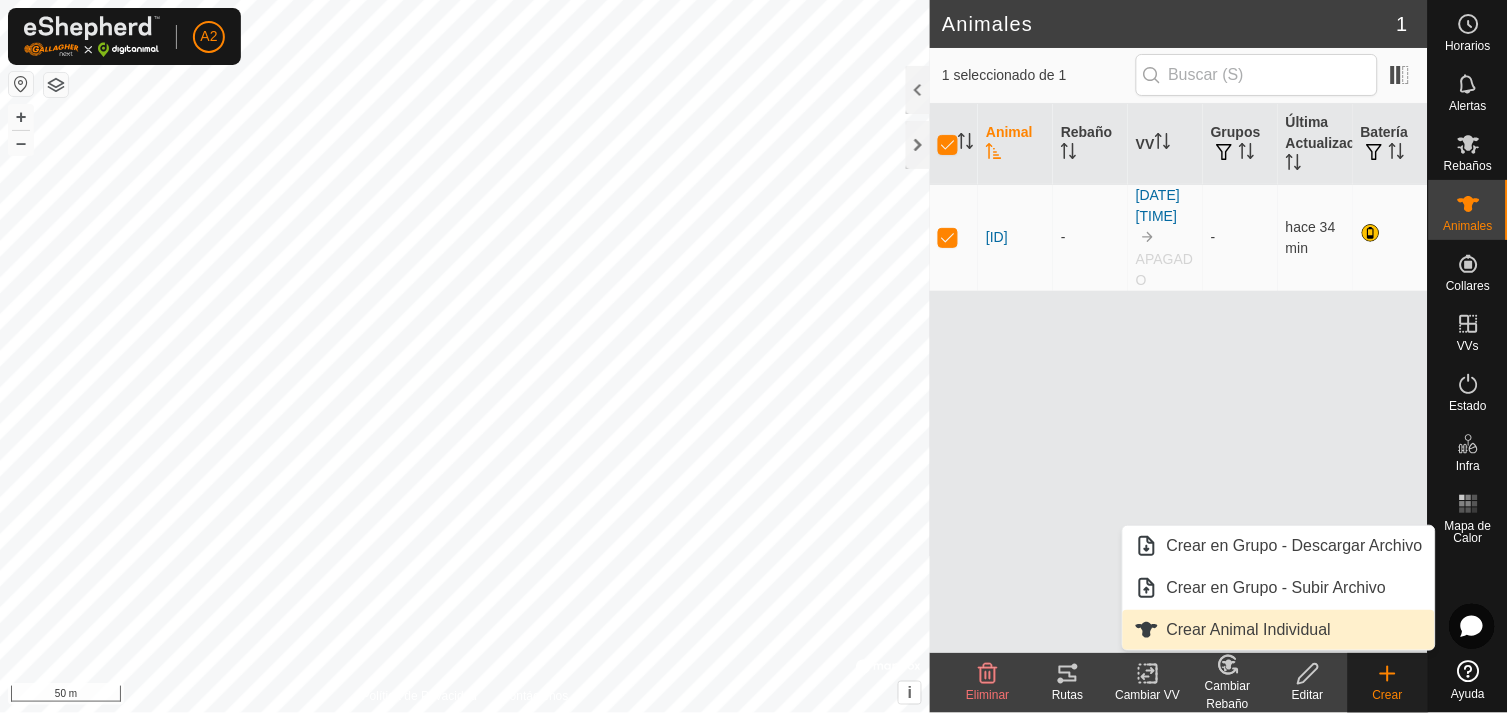 click on "Crear Animal Individual" at bounding box center (1279, 630) 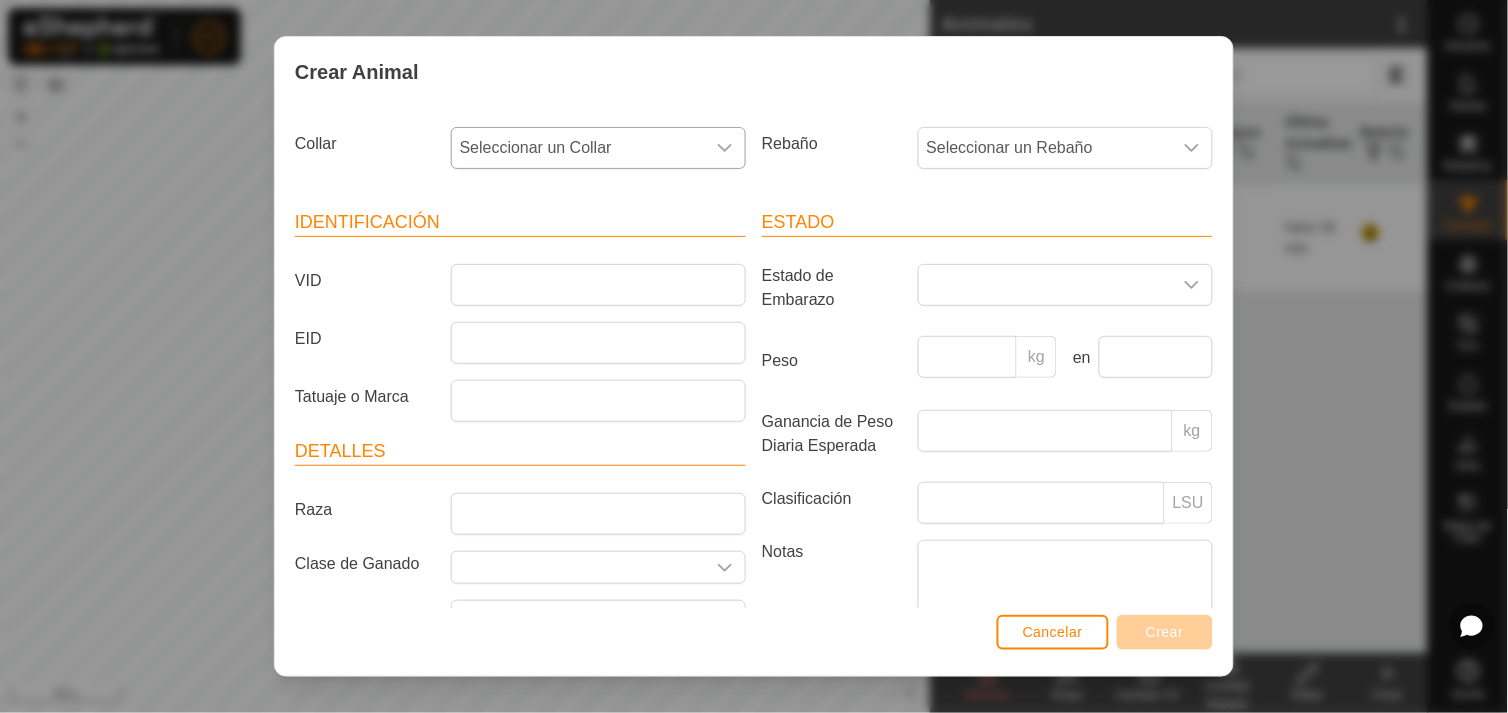 click 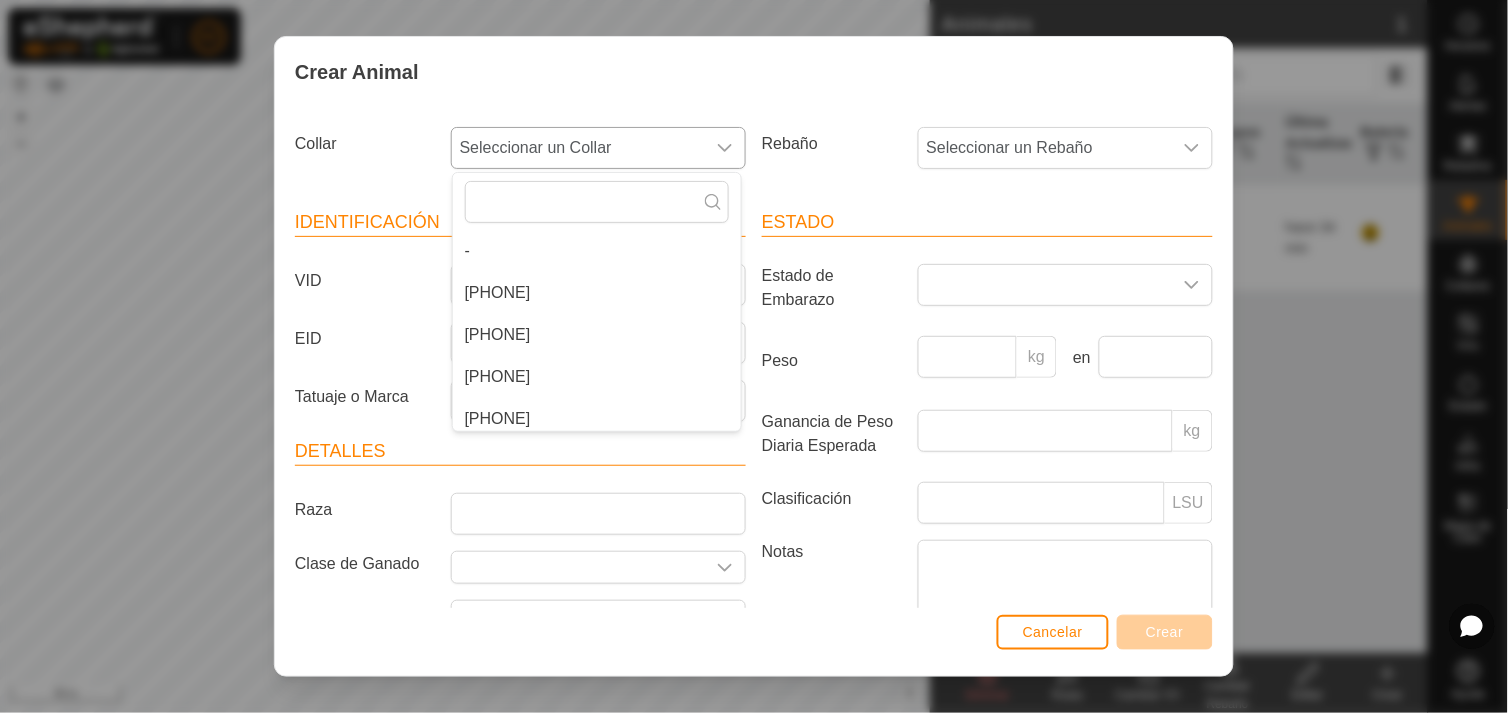 click on "[PHONE]" at bounding box center (597, 293) 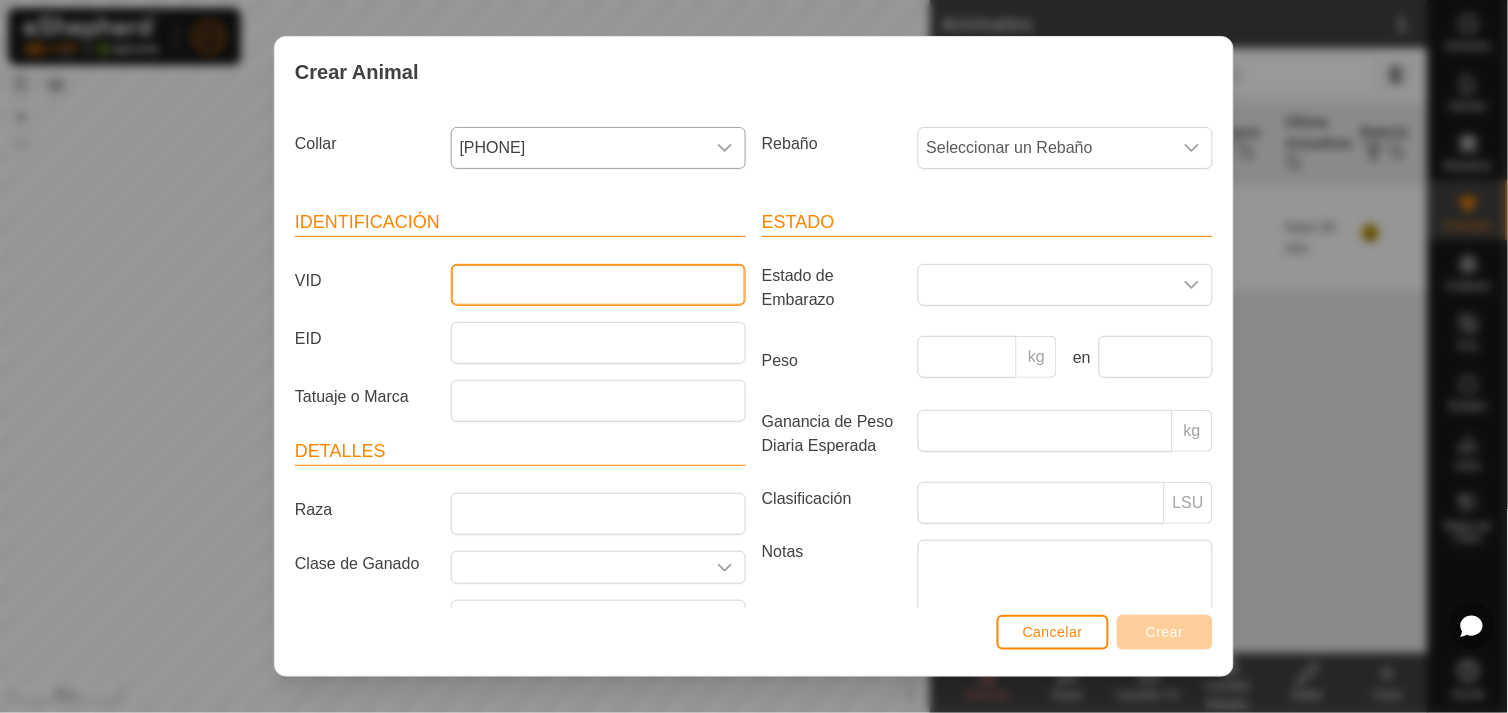click on "VID" at bounding box center [598, 285] 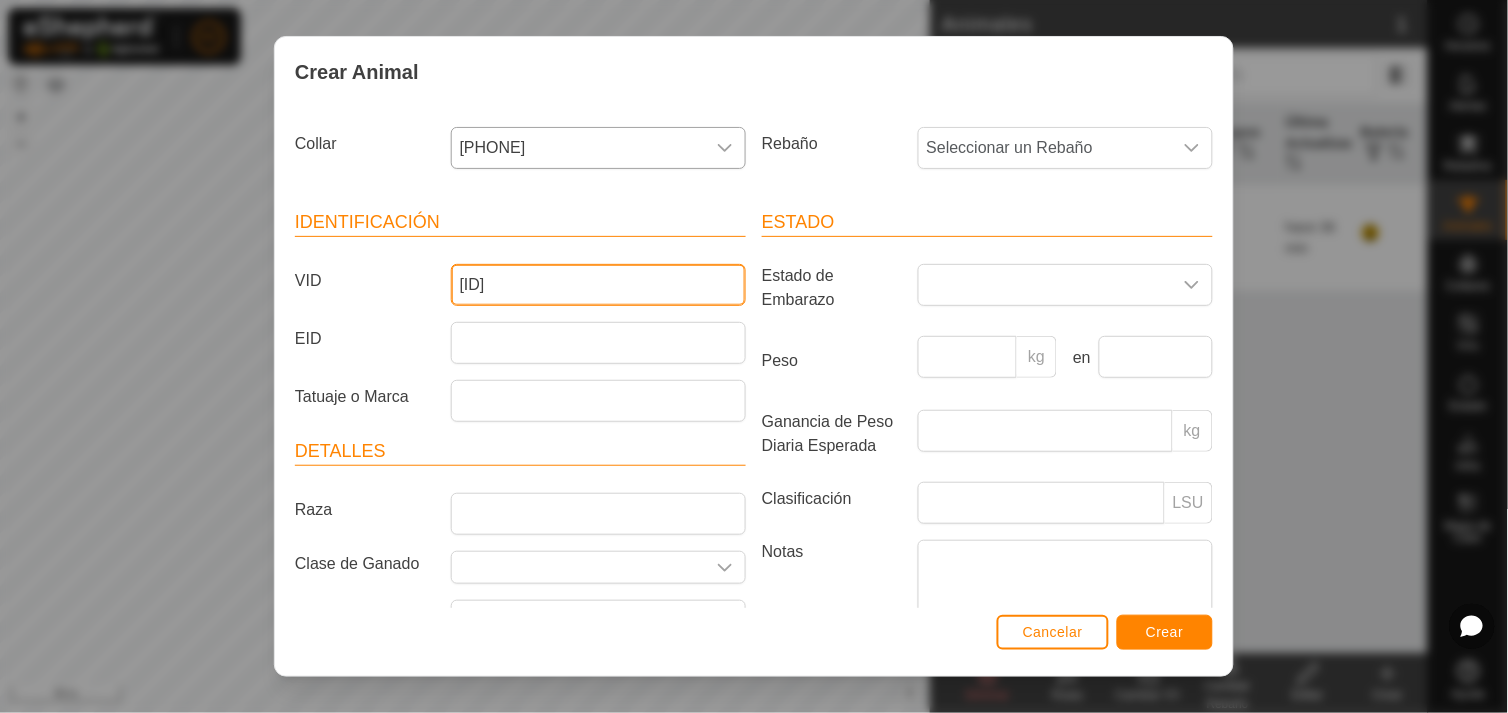 type on "[ID]" 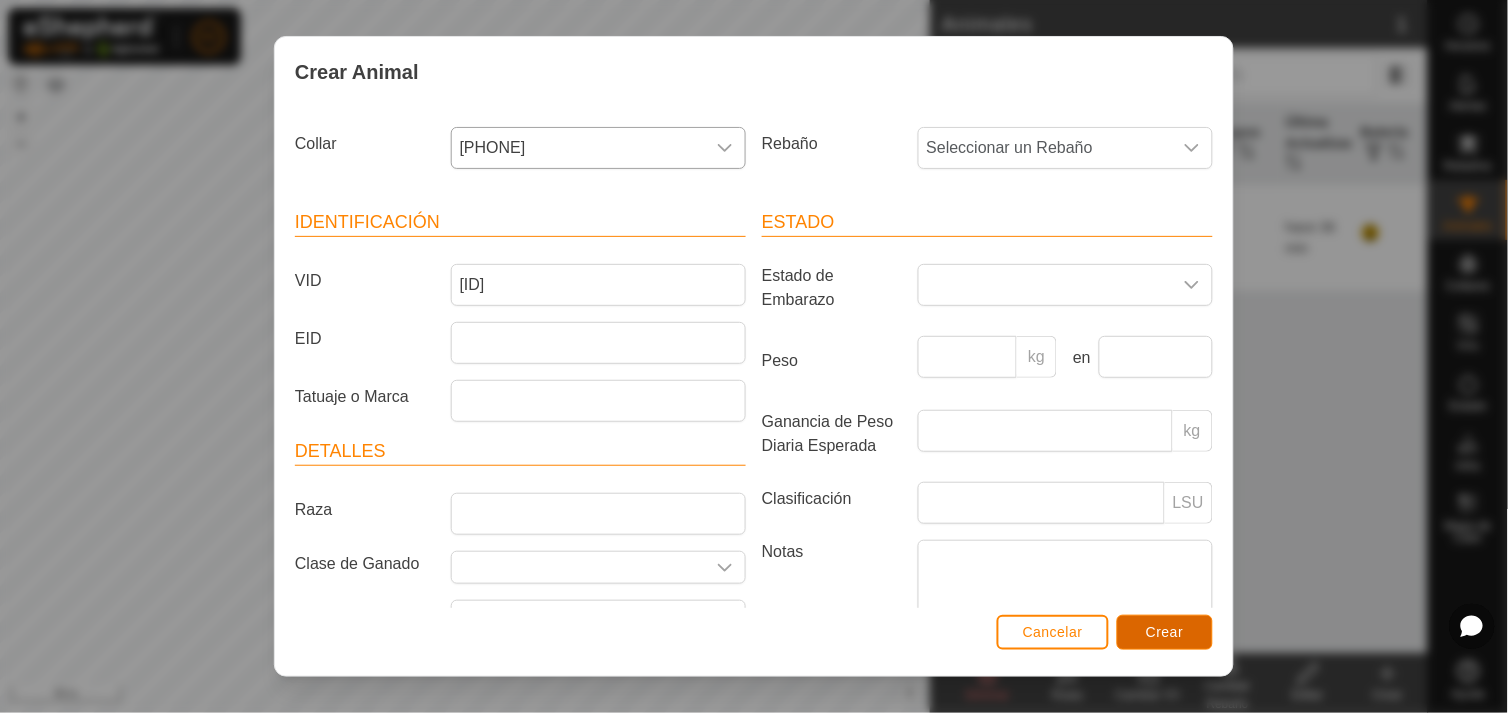 click on "Crear" at bounding box center [1165, 632] 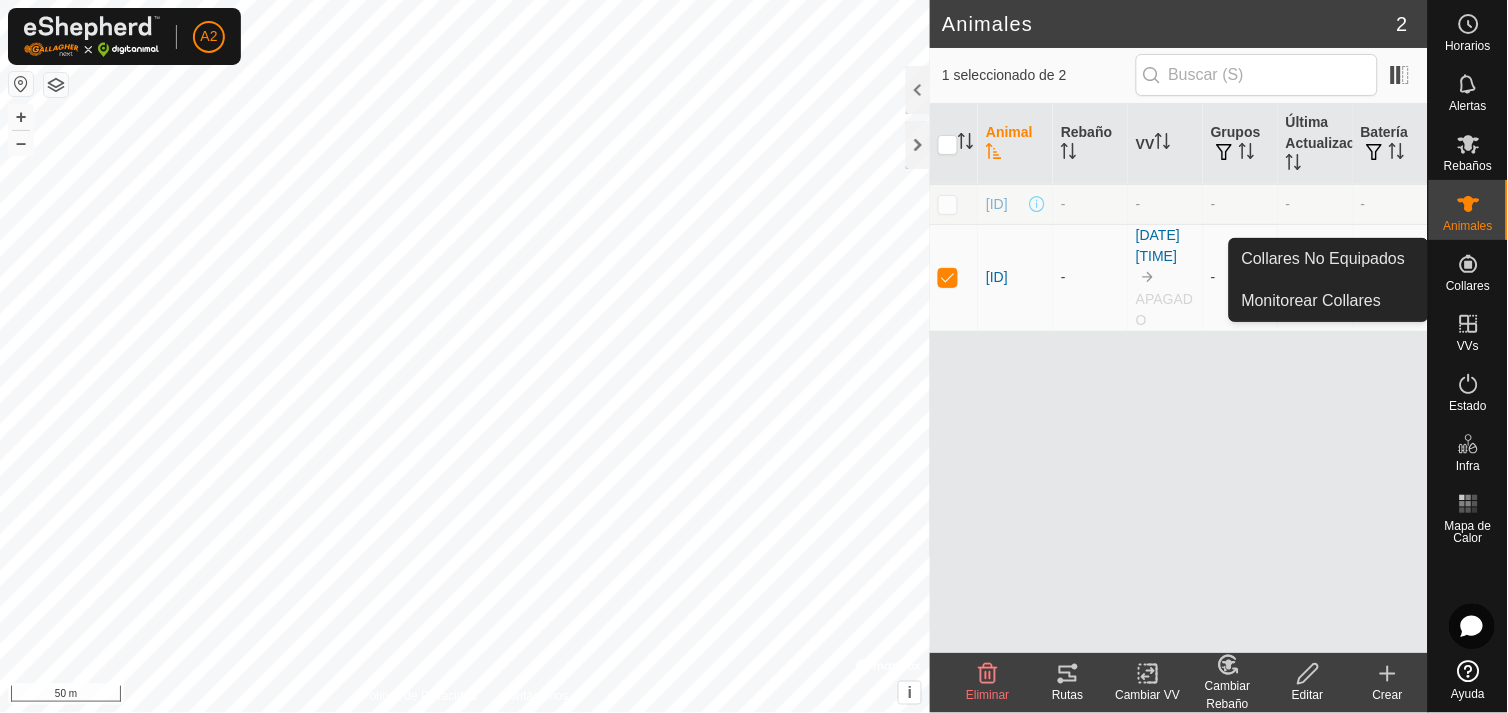 click 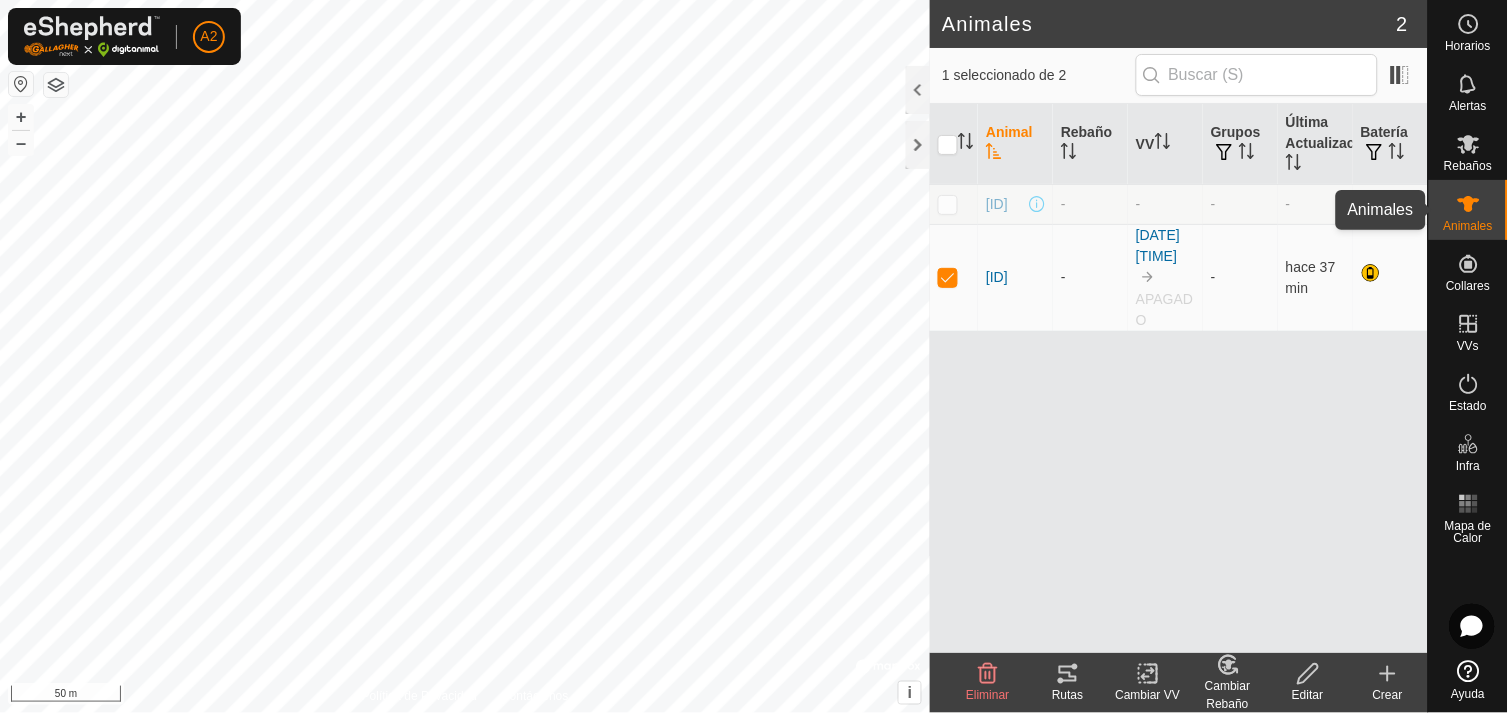 click on "Animales" at bounding box center (1468, 226) 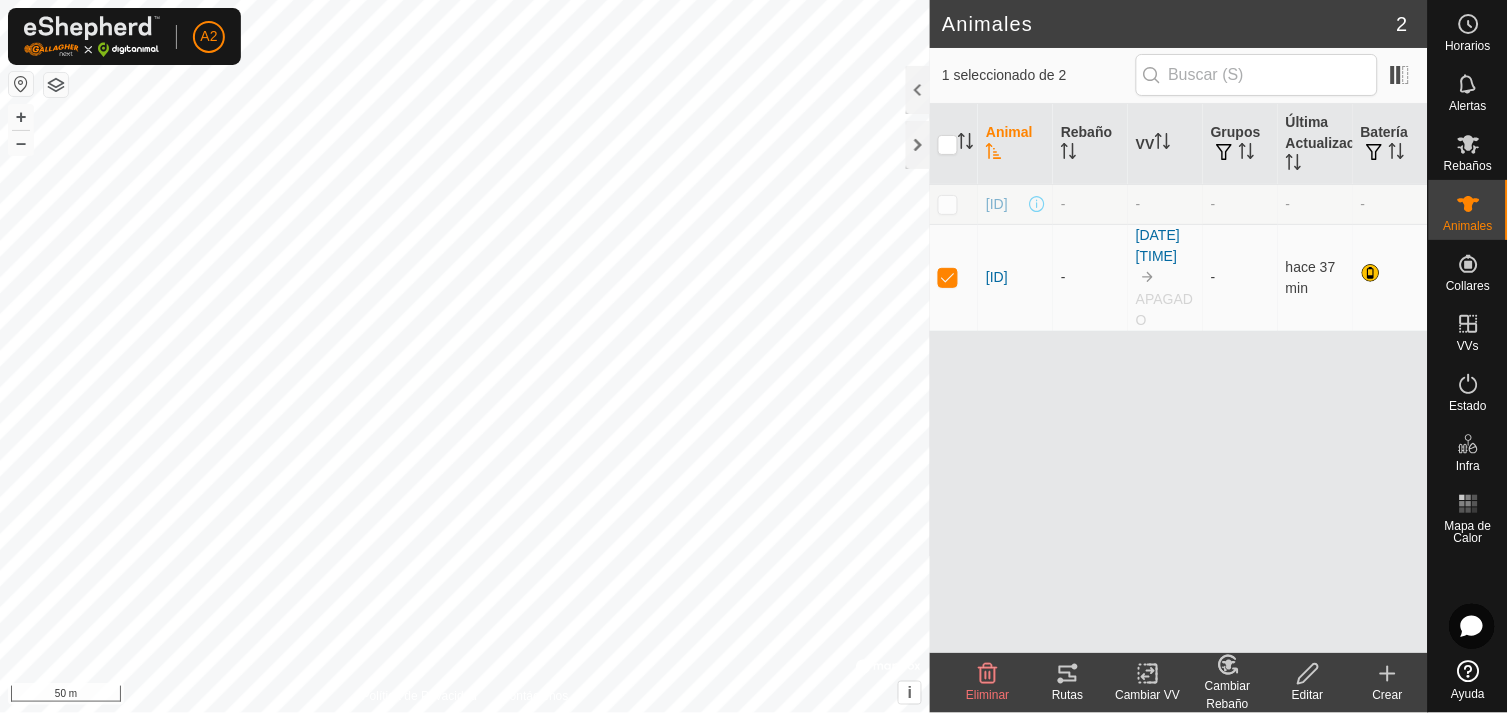 click on "Animales" at bounding box center (1468, 226) 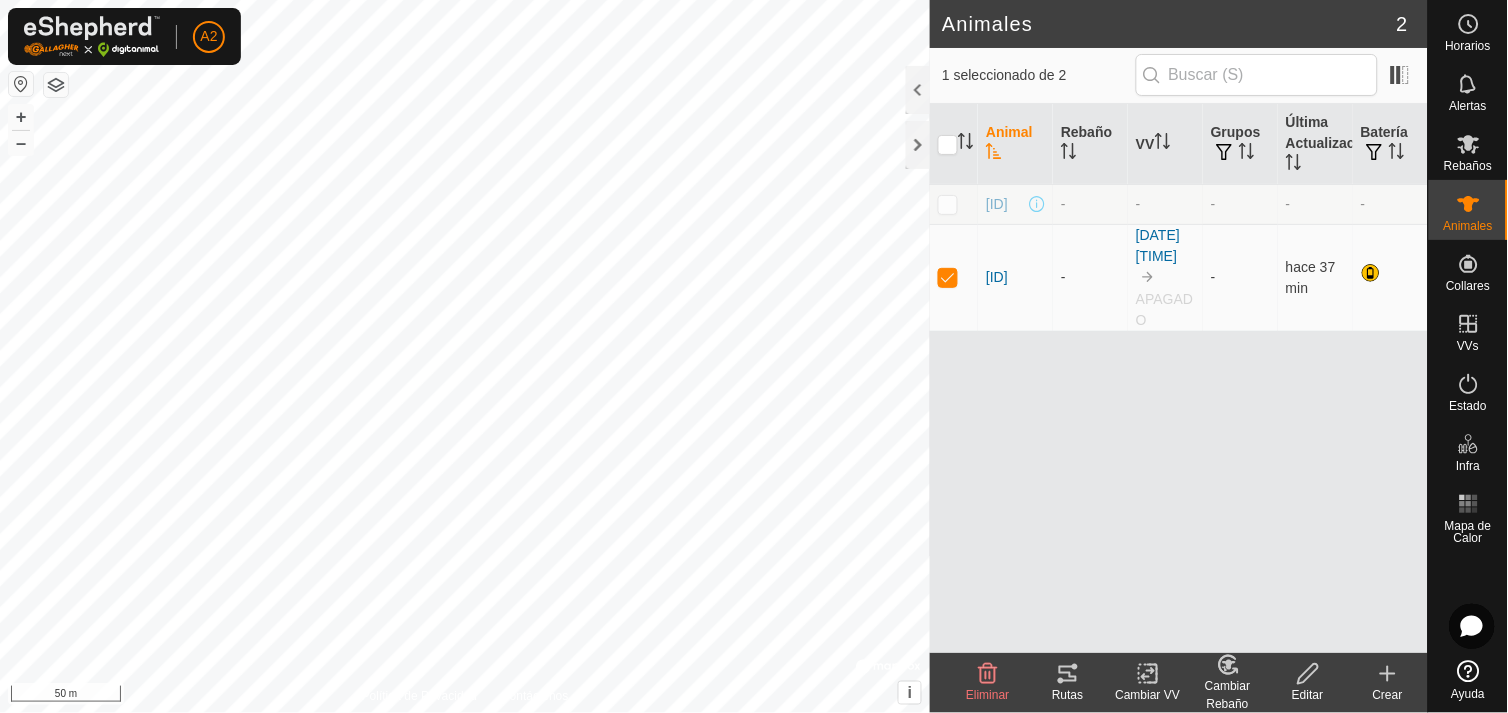 click at bounding box center (948, 204) 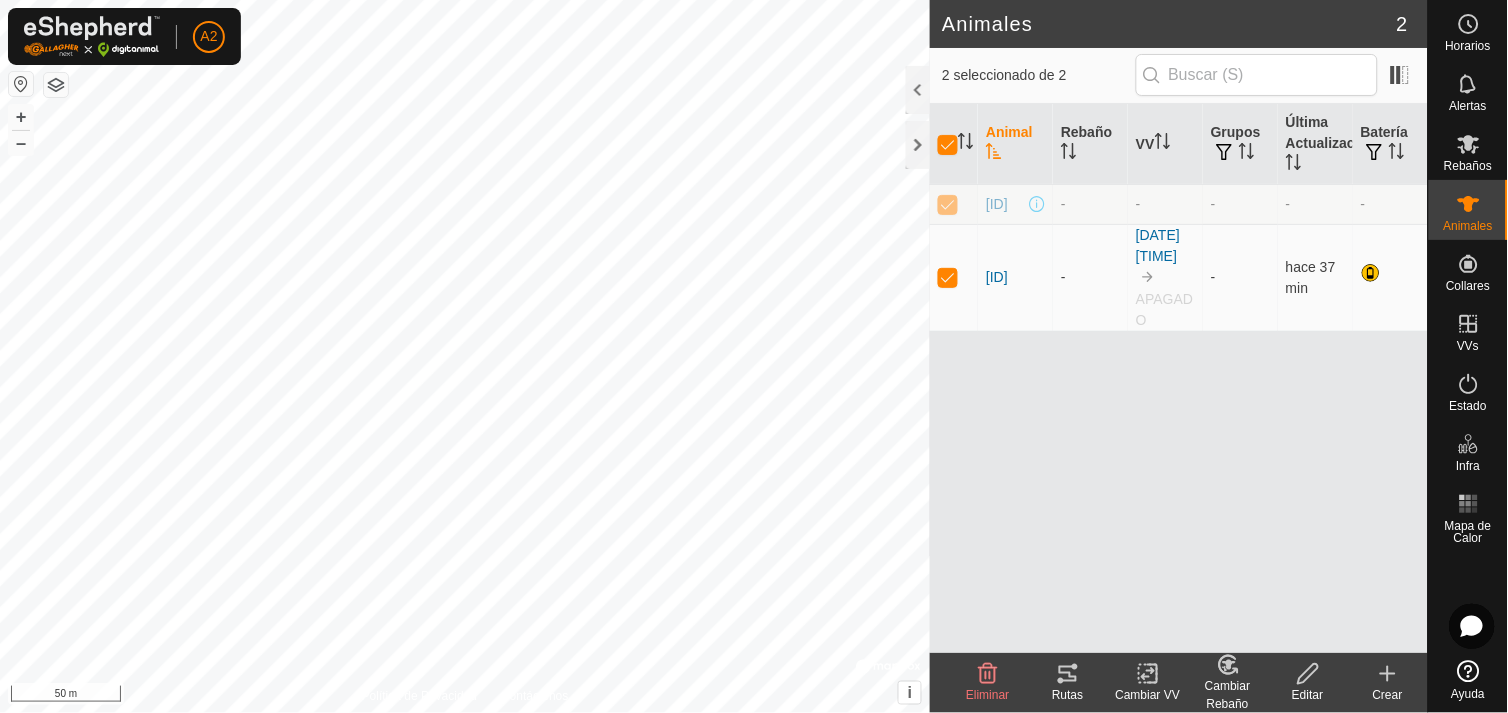 click at bounding box center [948, 204] 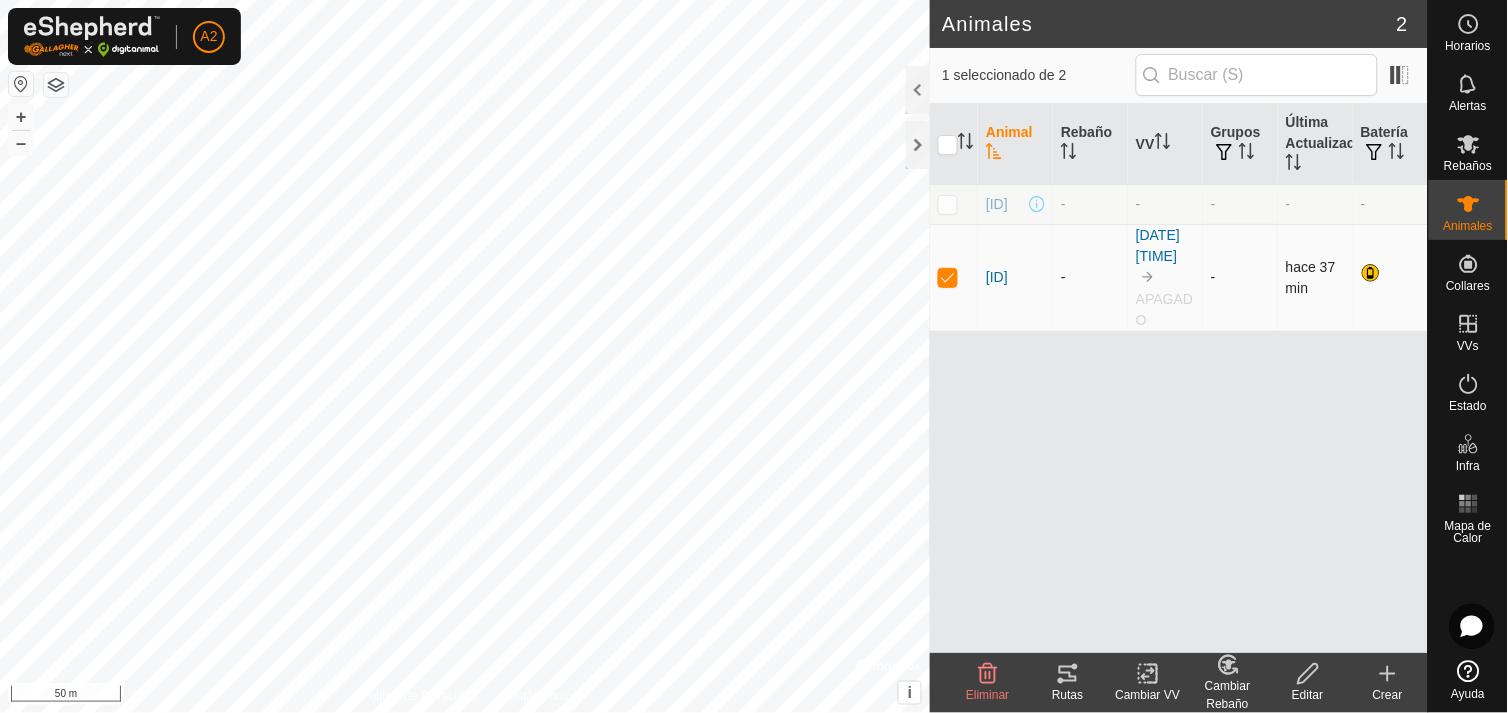 click at bounding box center [948, 277] 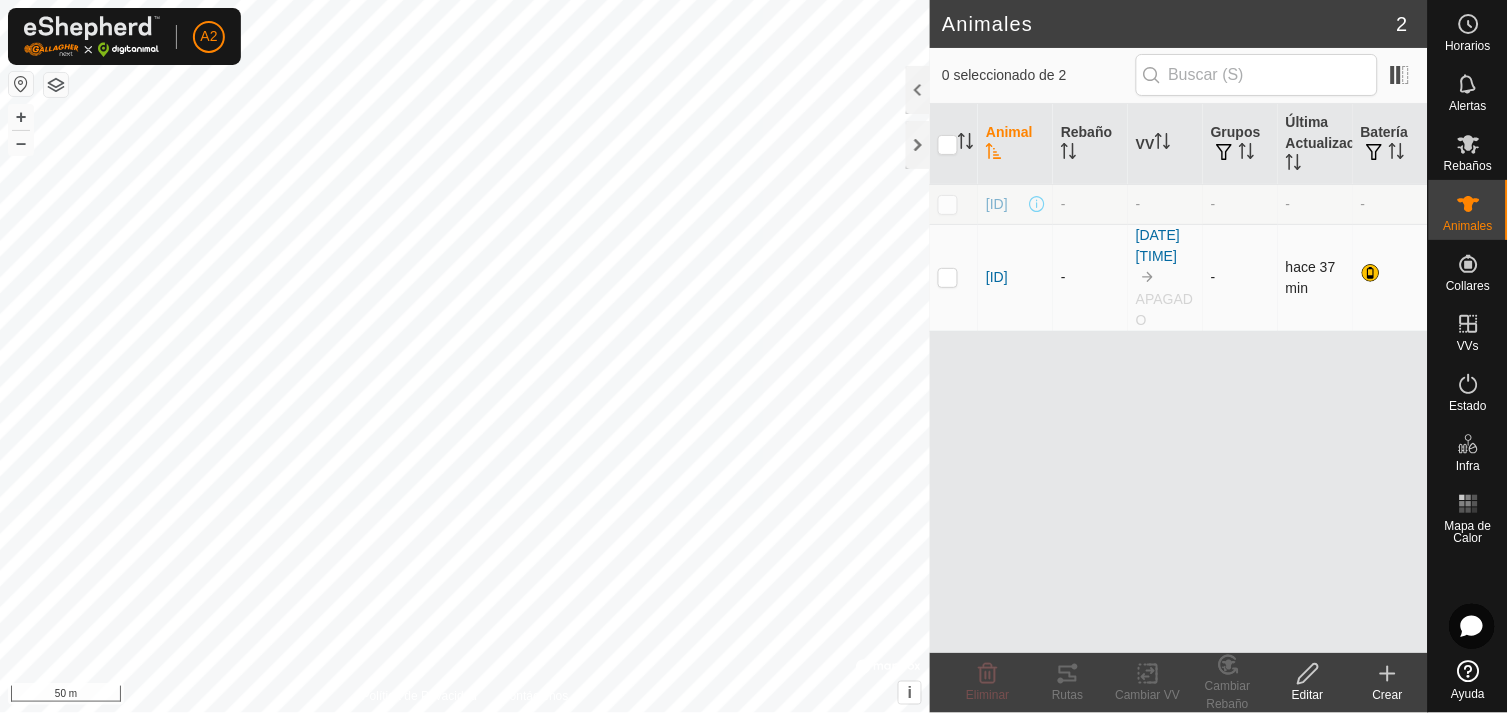 checkbox on "false" 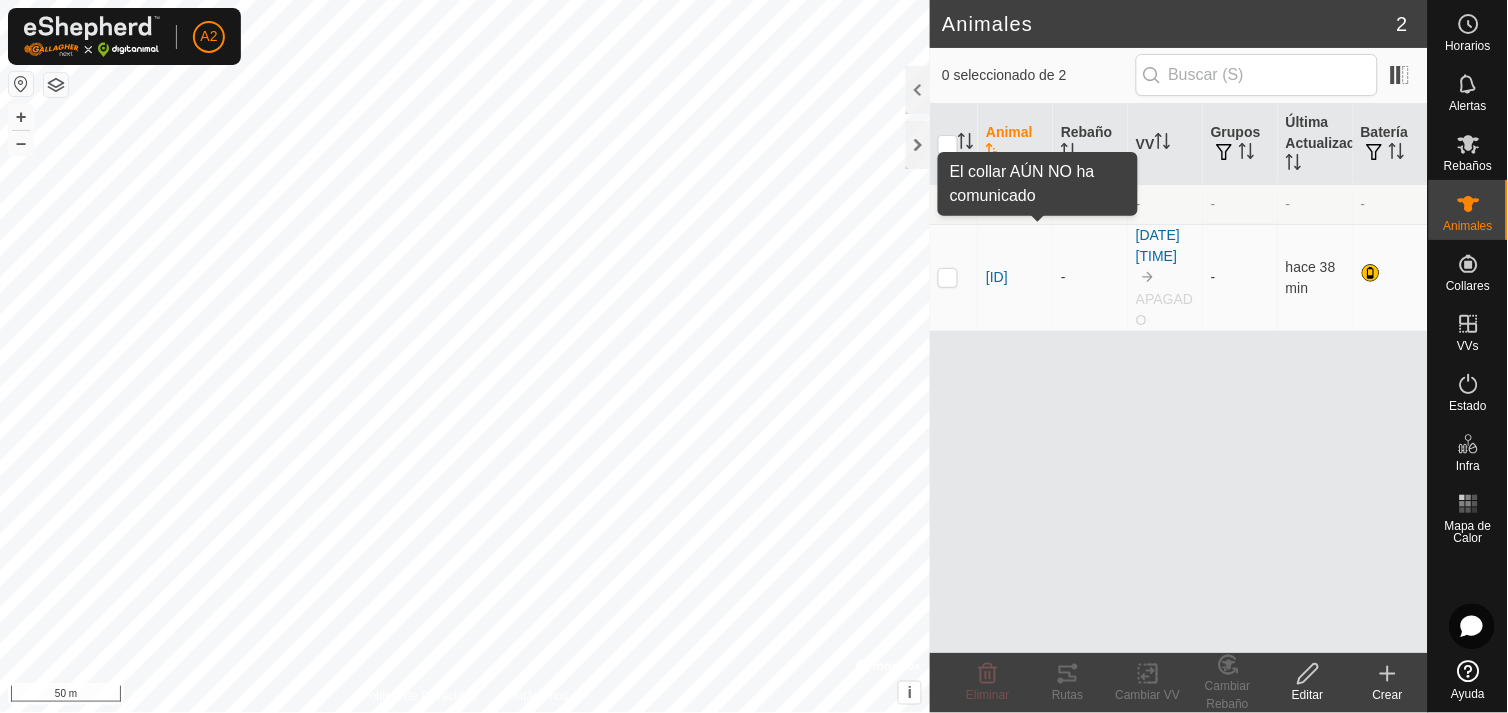 click at bounding box center (1037, 204) 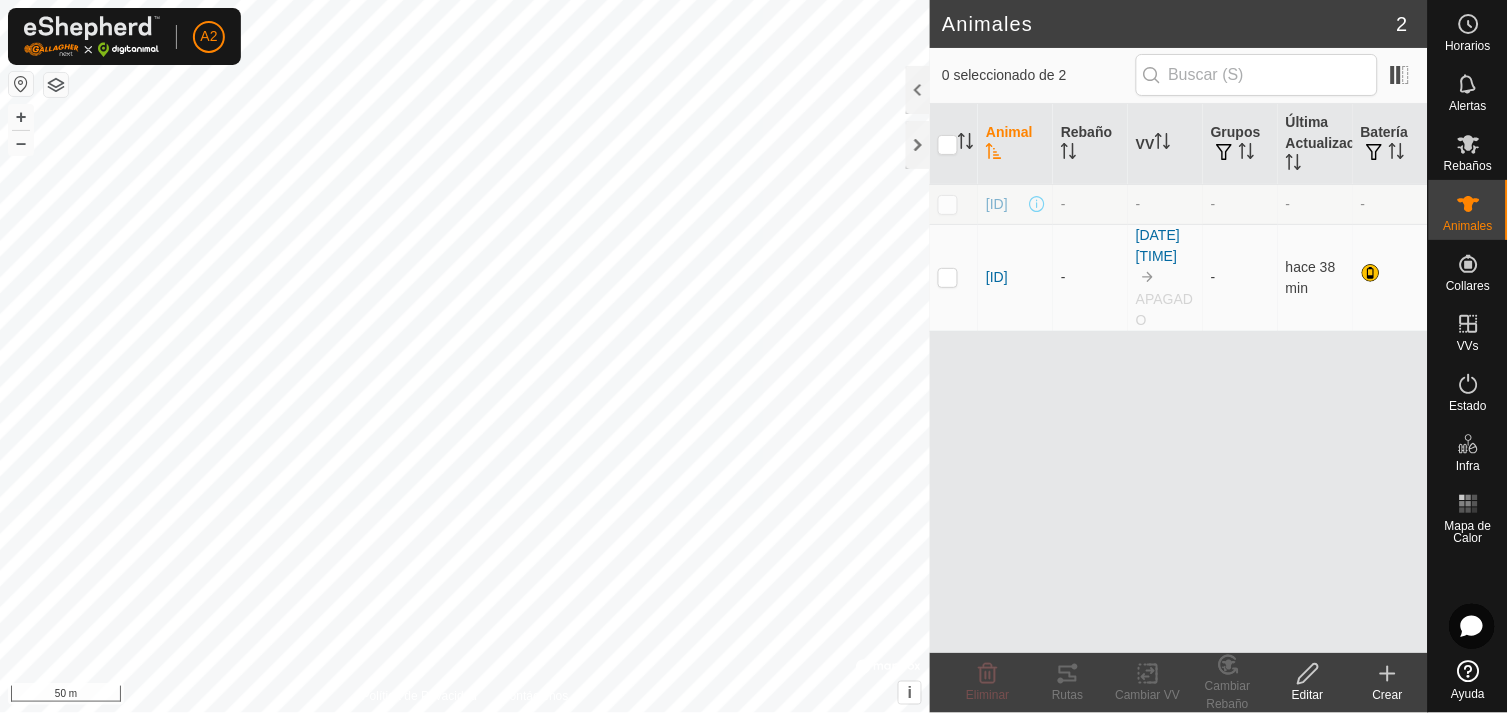 click at bounding box center [1037, 204] 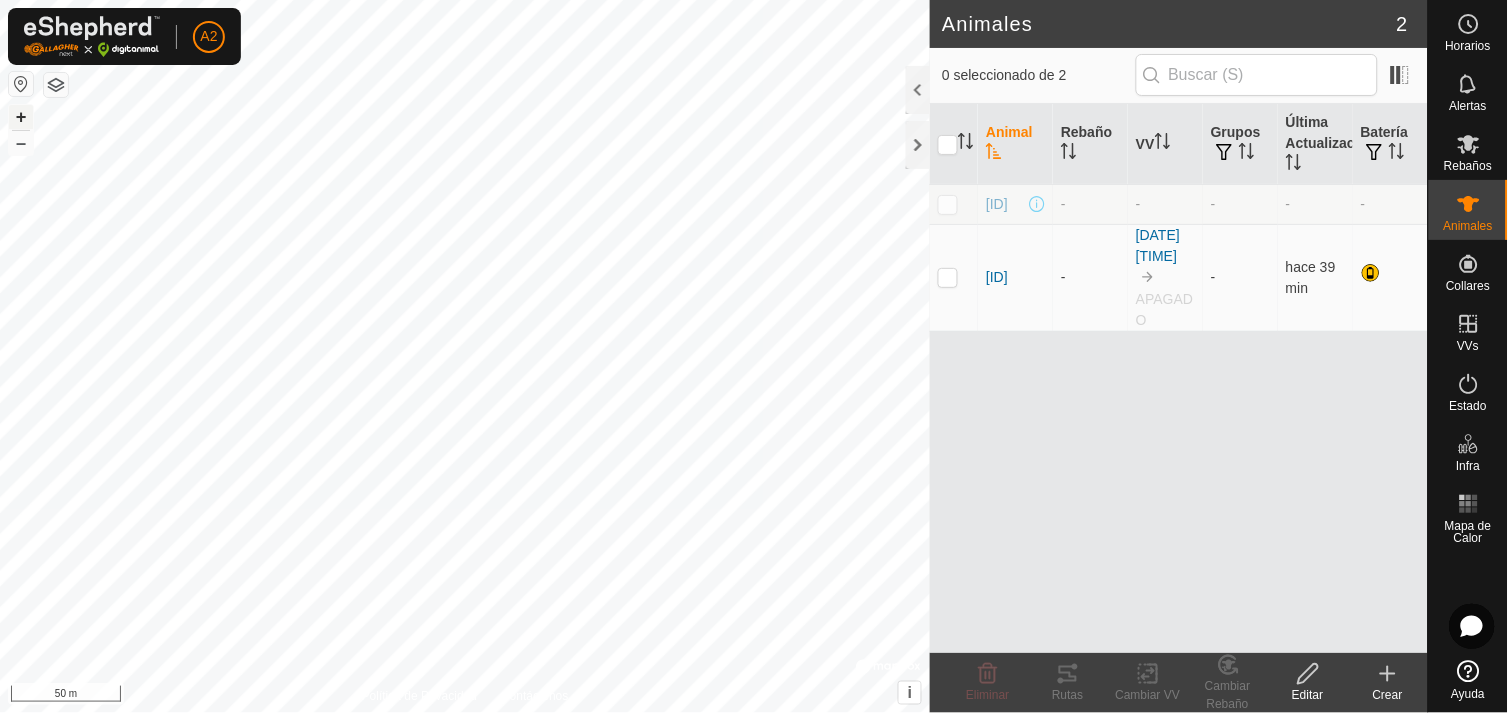 click on "+" at bounding box center [21, 117] 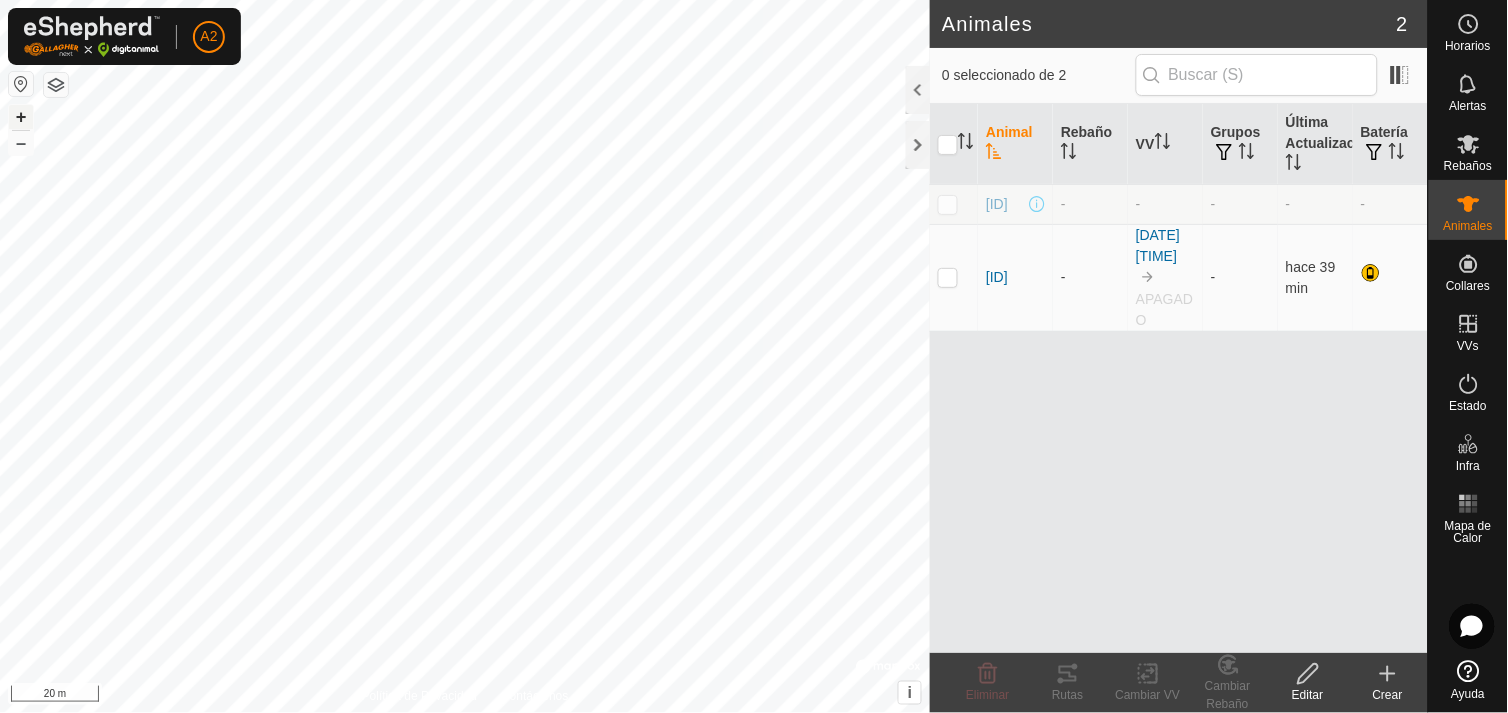 click on "+" at bounding box center (21, 117) 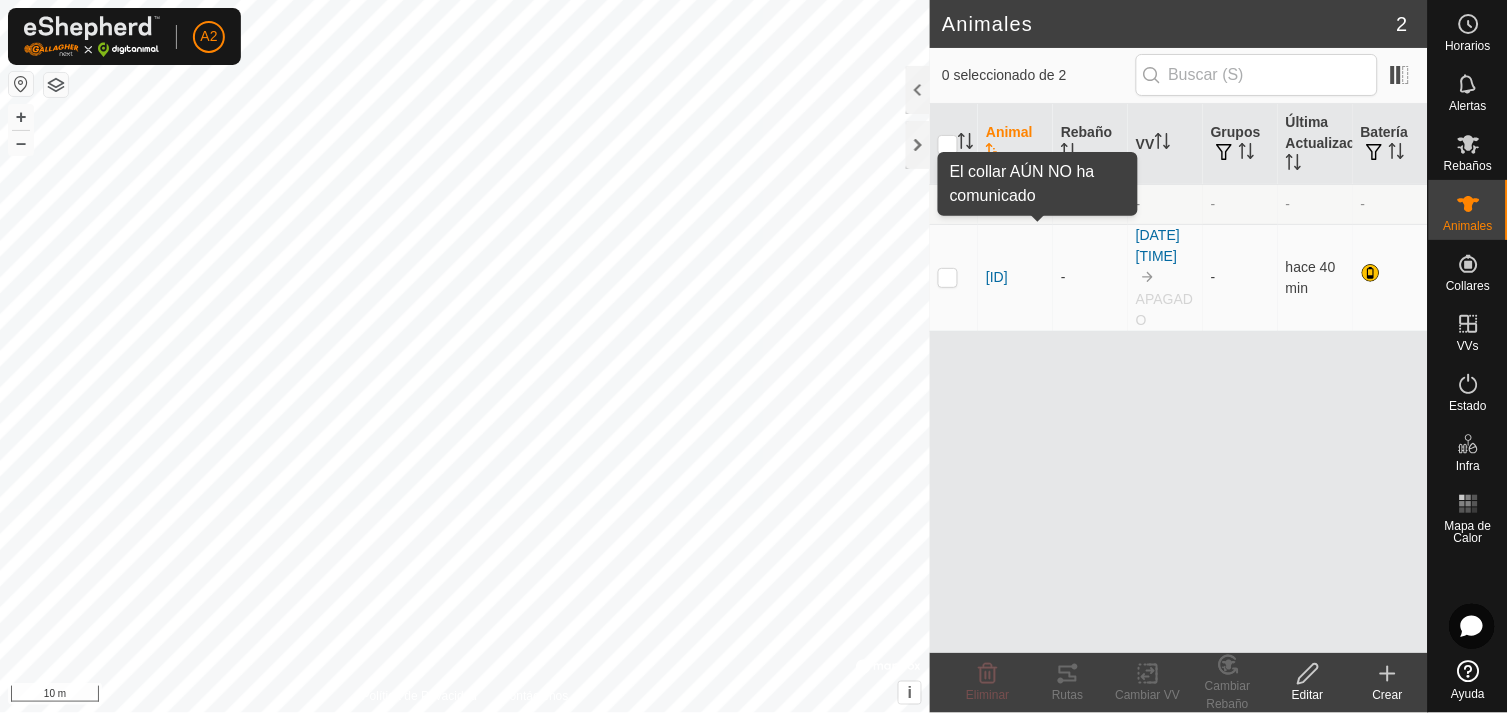 click at bounding box center (1037, 204) 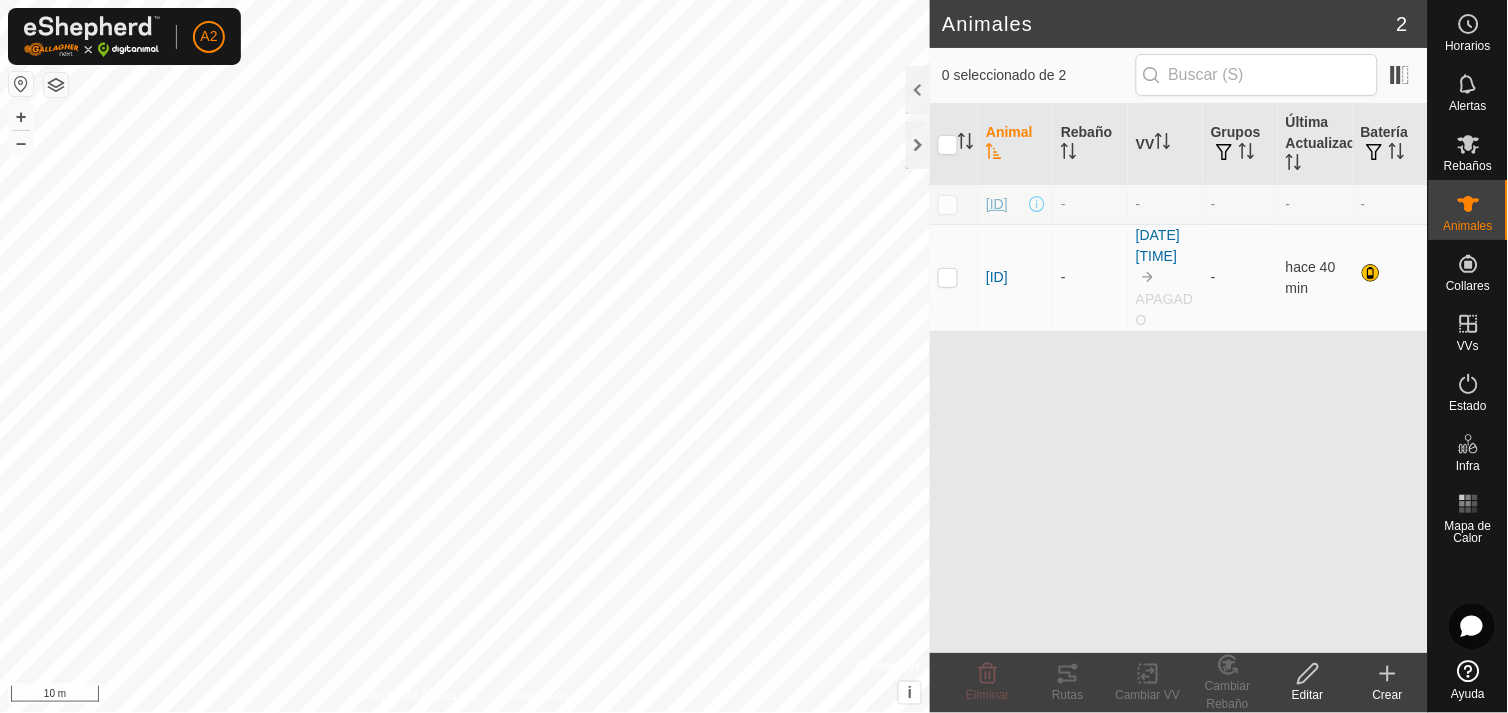 click on "[ID]" at bounding box center (997, 204) 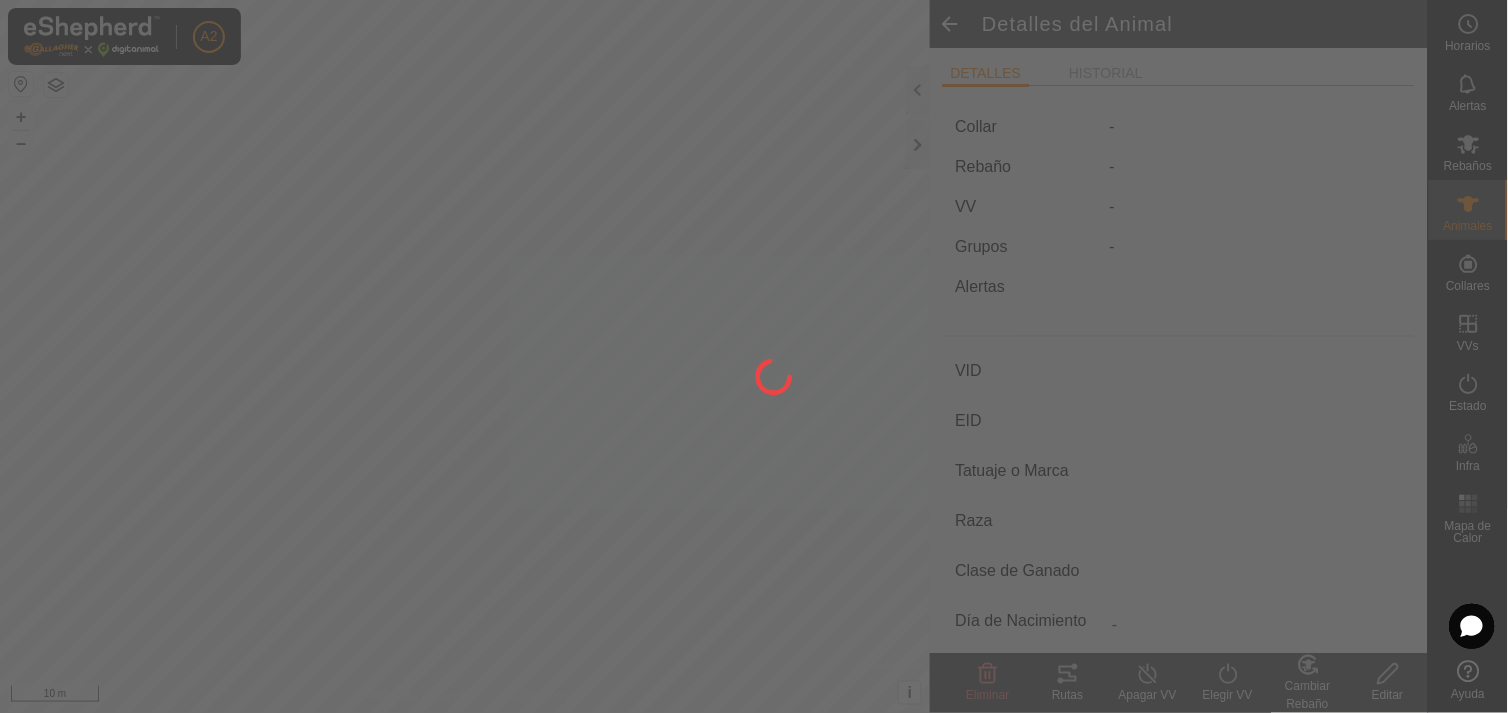 type on "[ID]" 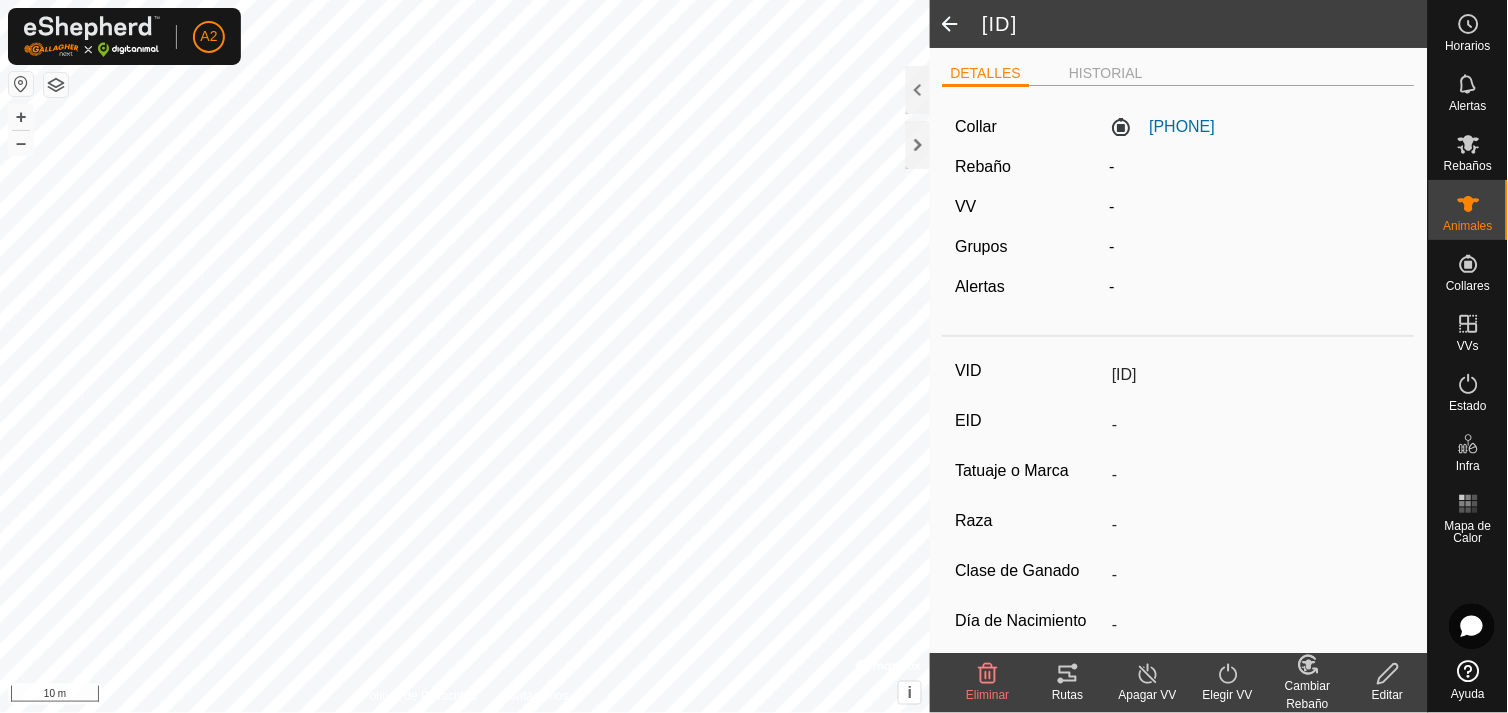 click on "Alertas" 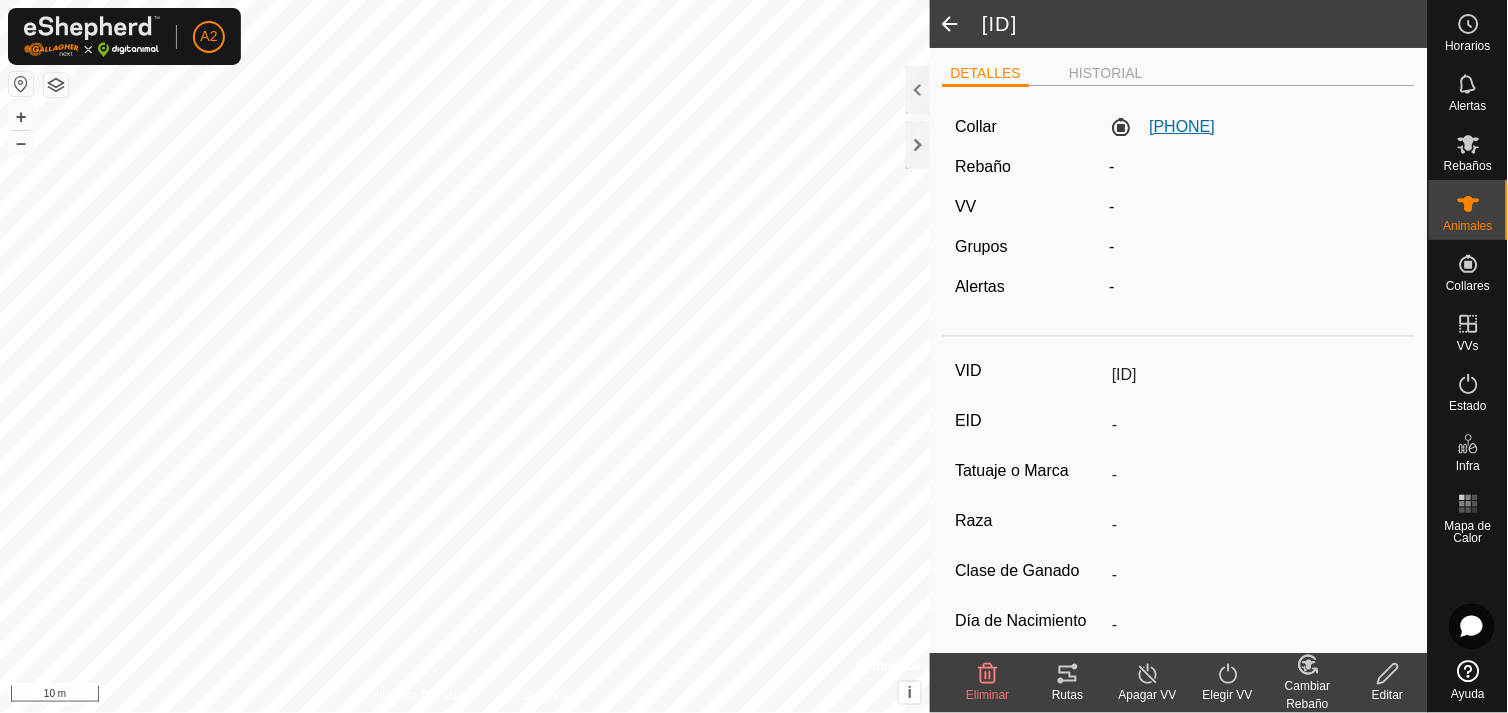 click on "[PHONE]" 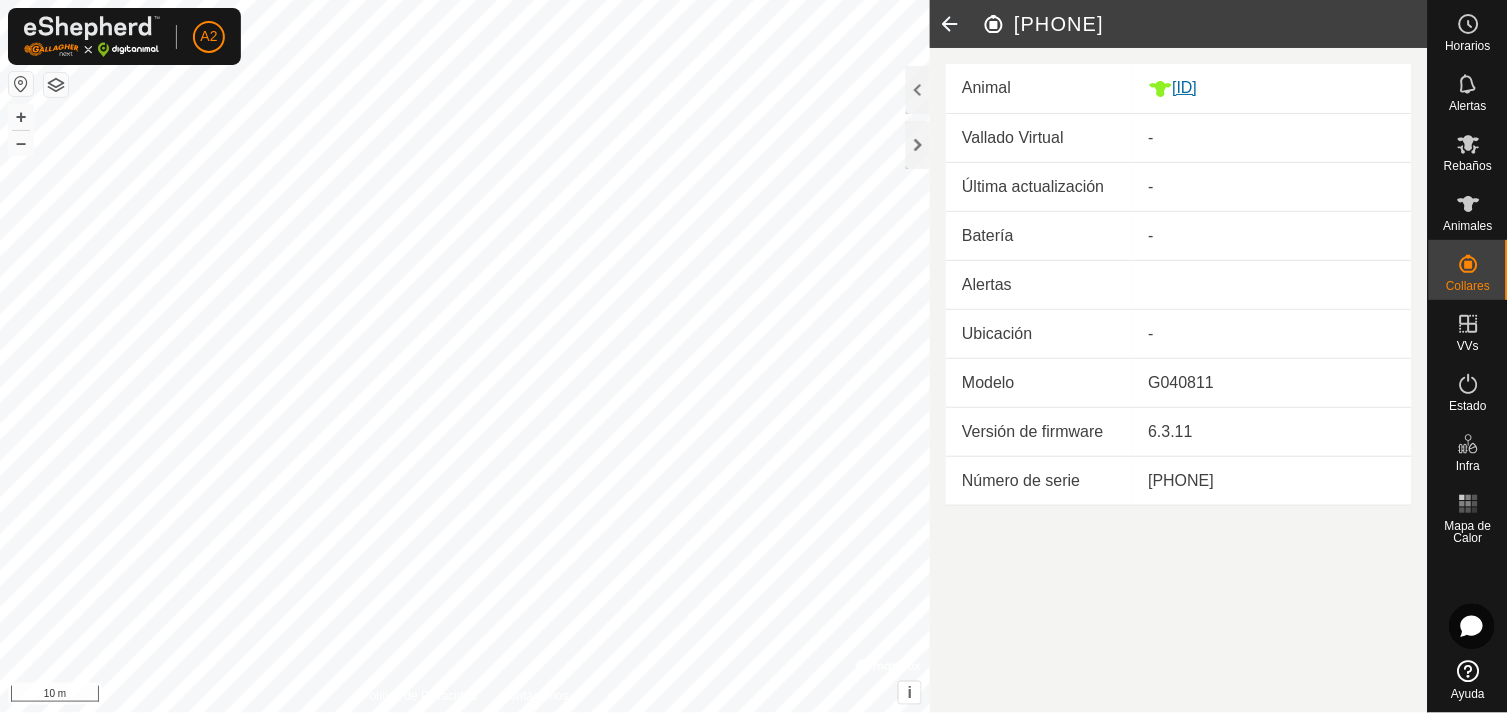 click on "[ID]" at bounding box center [1272, 88] 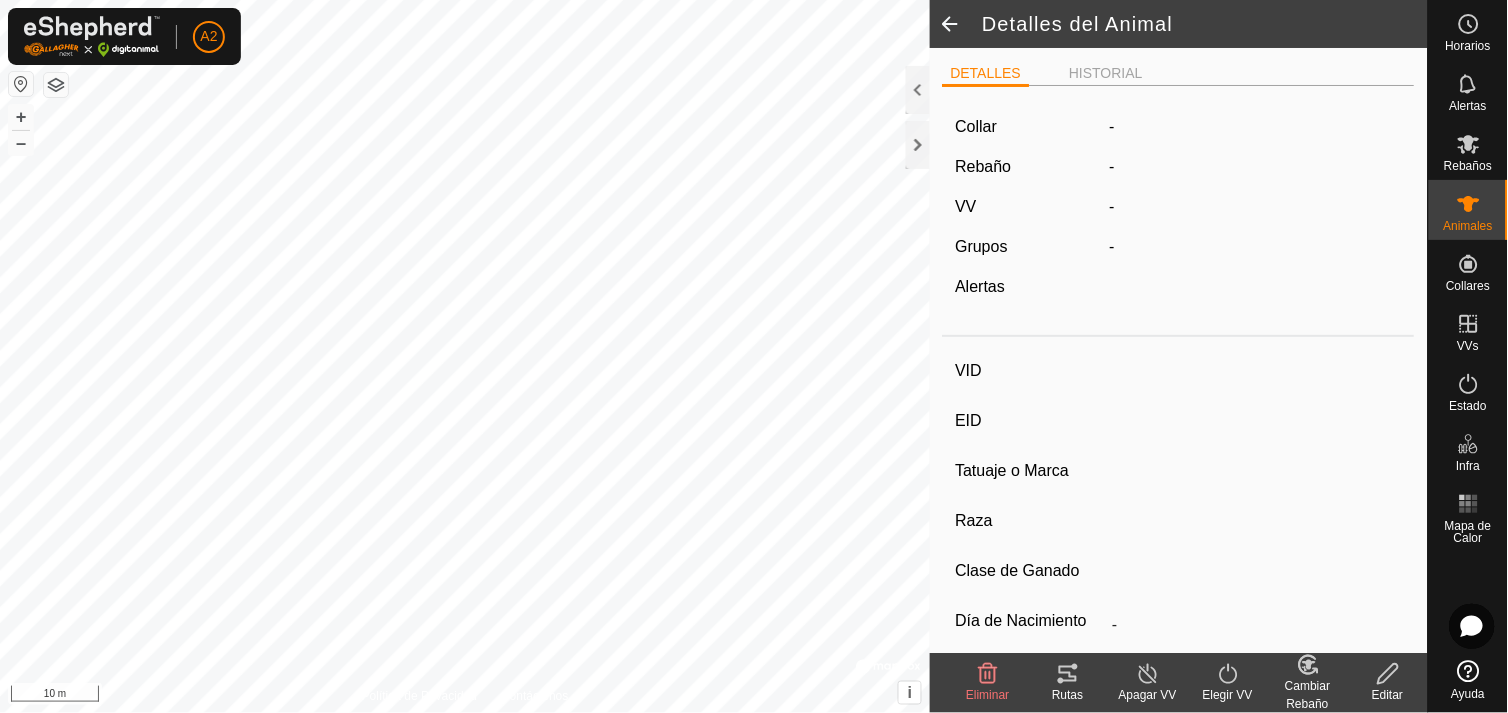 type on "[ID]" 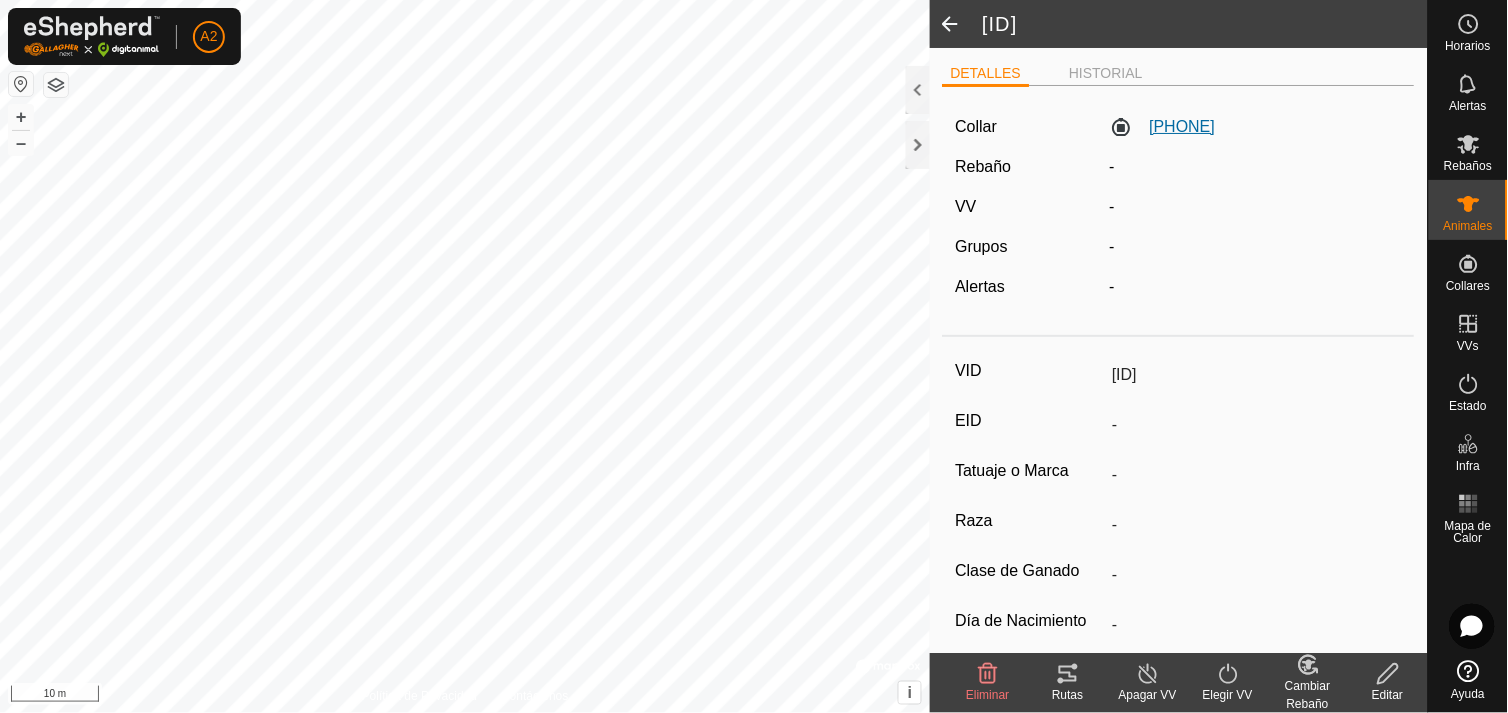 click on "[PHONE]" 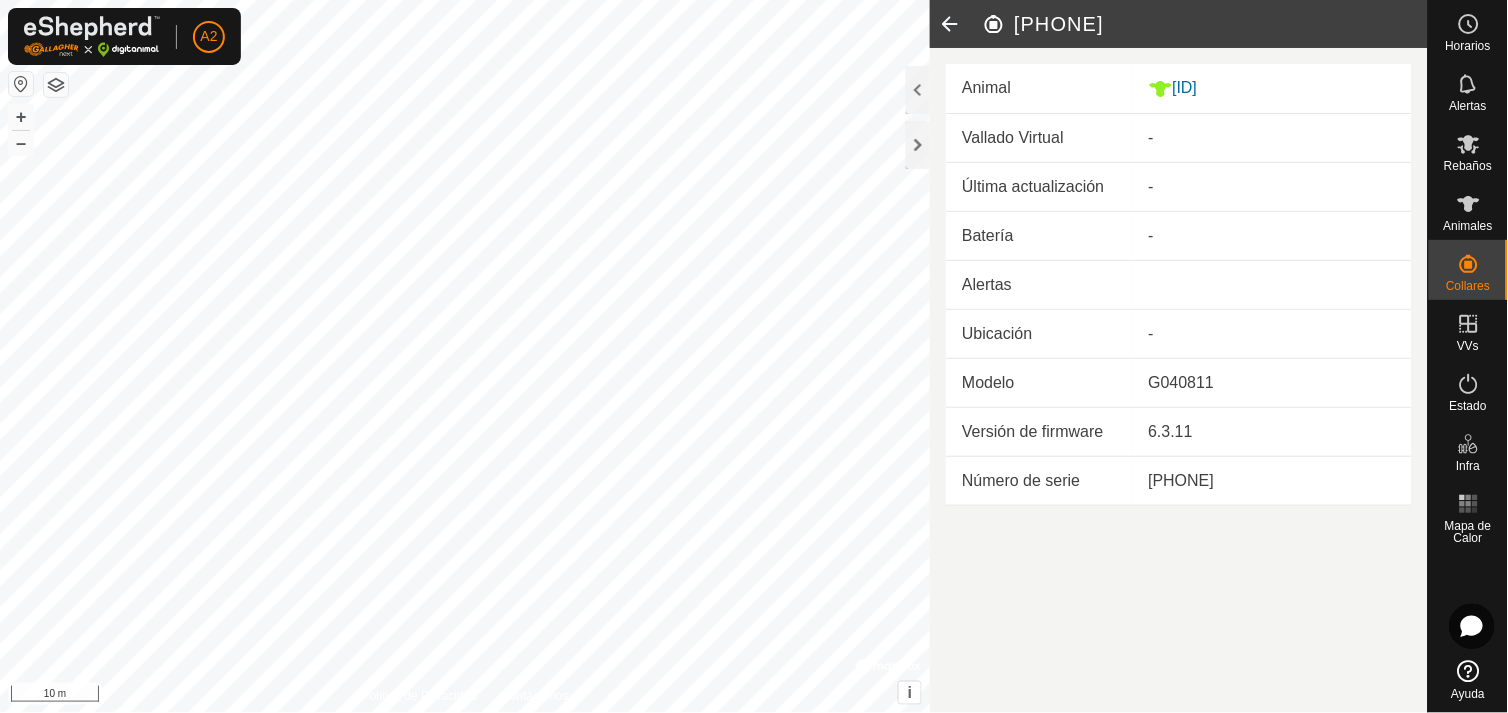 click 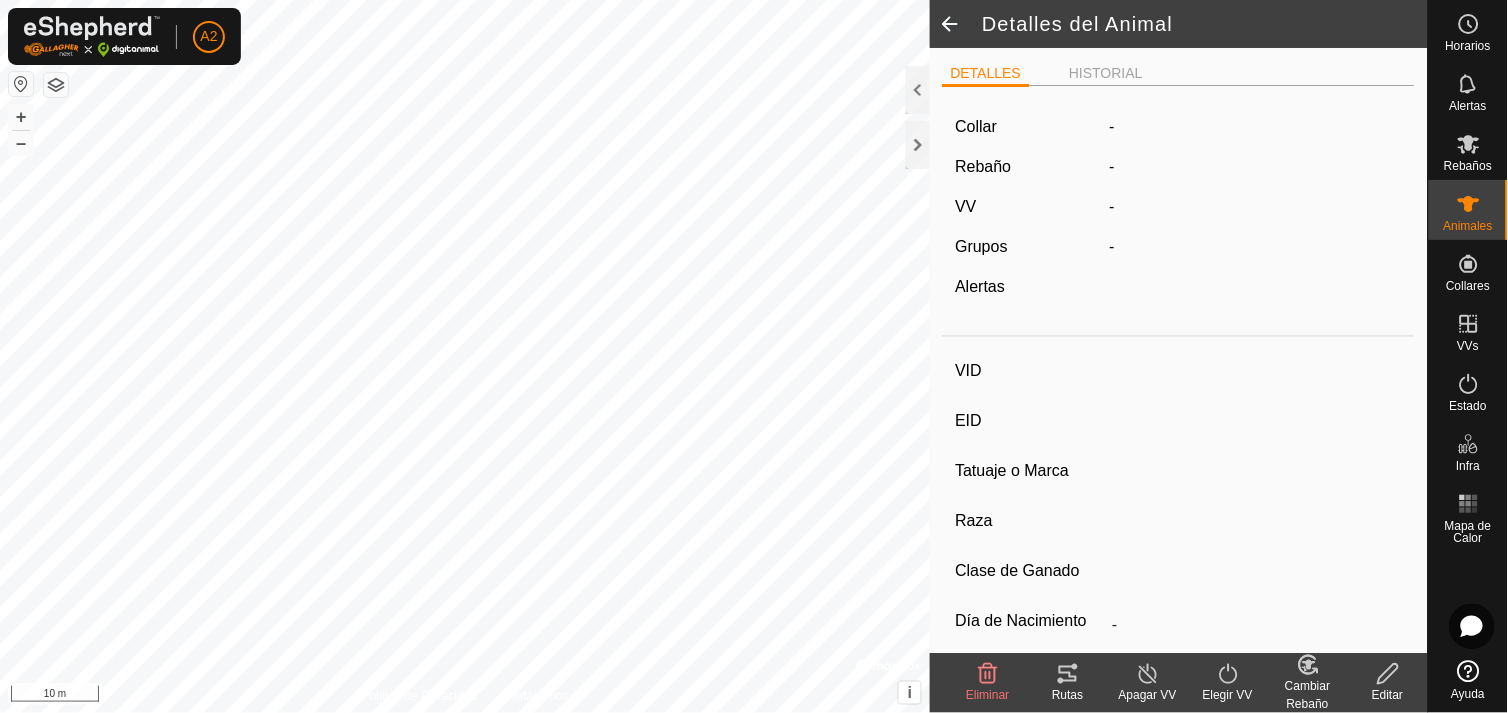 type on "[ID]" 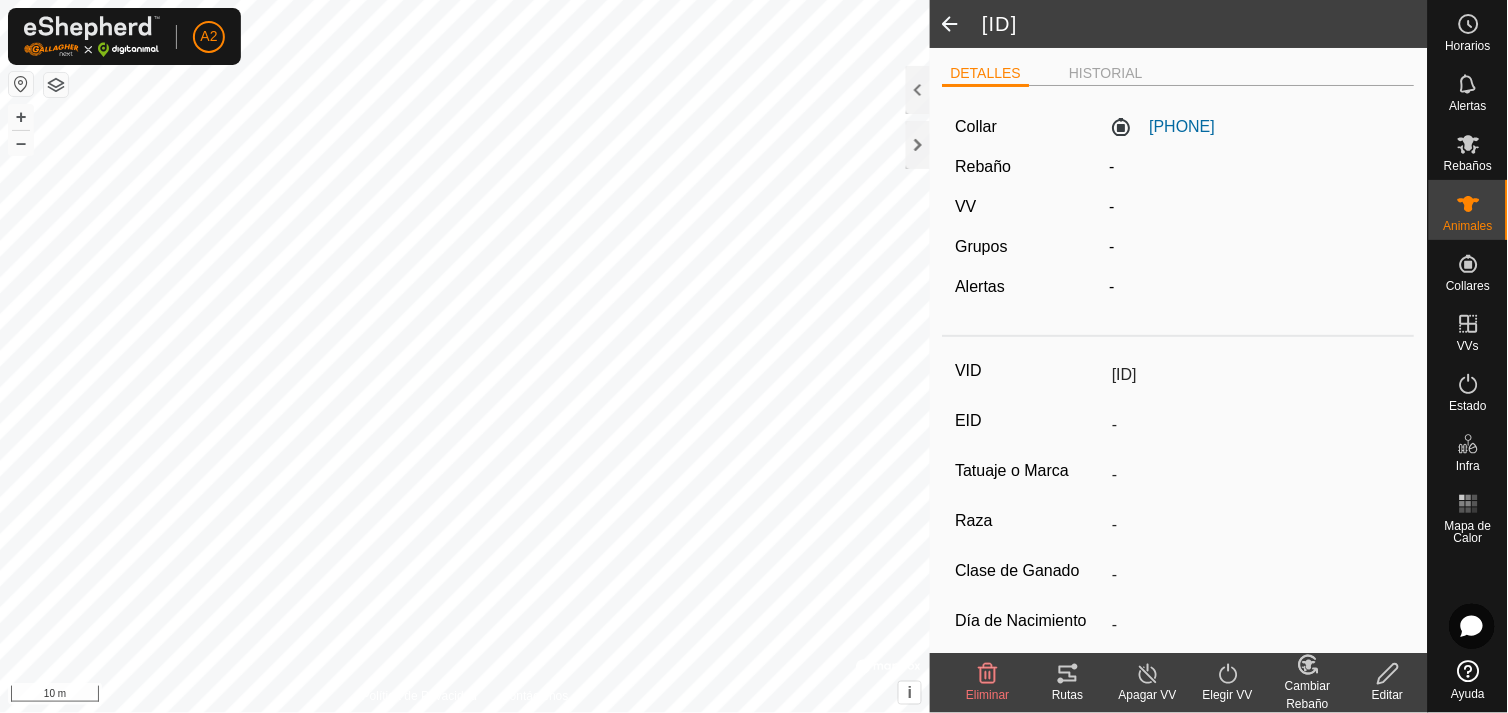 click 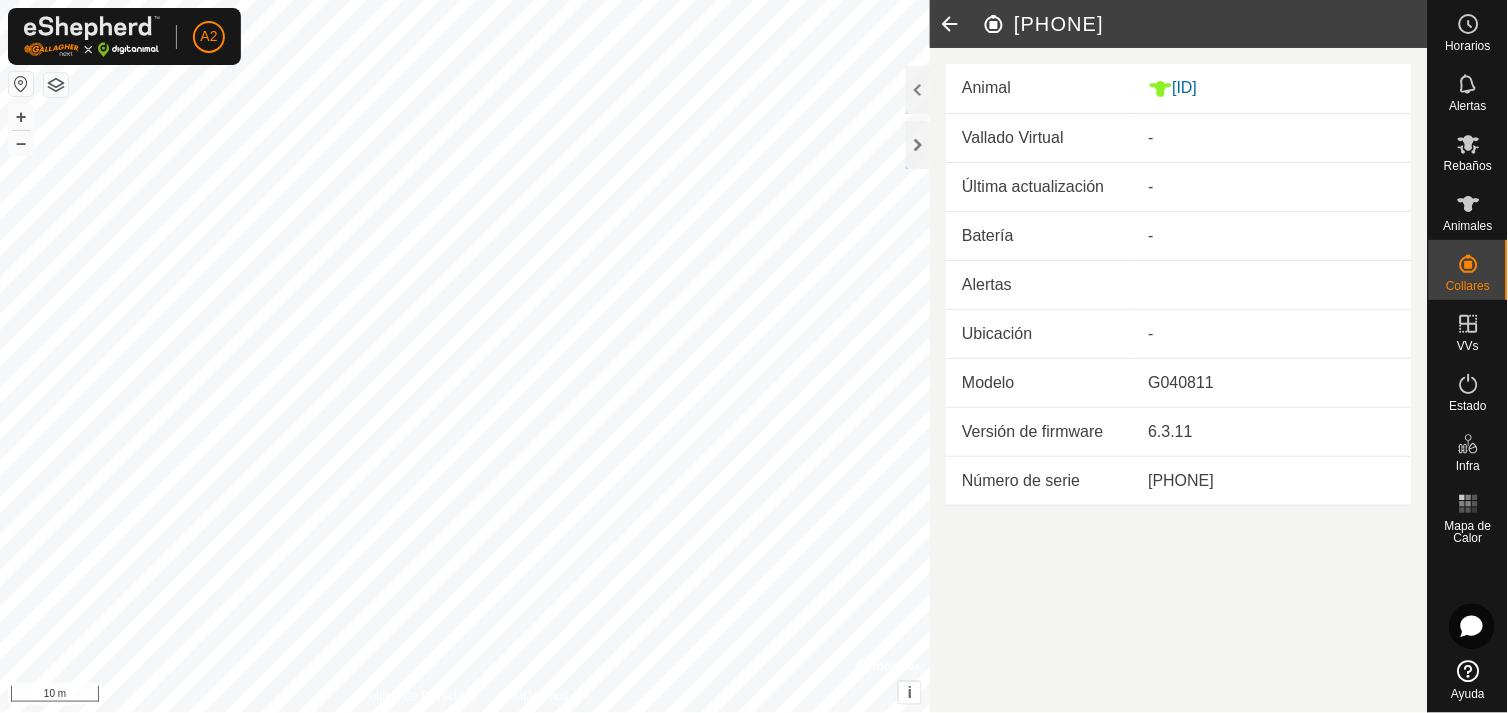 click 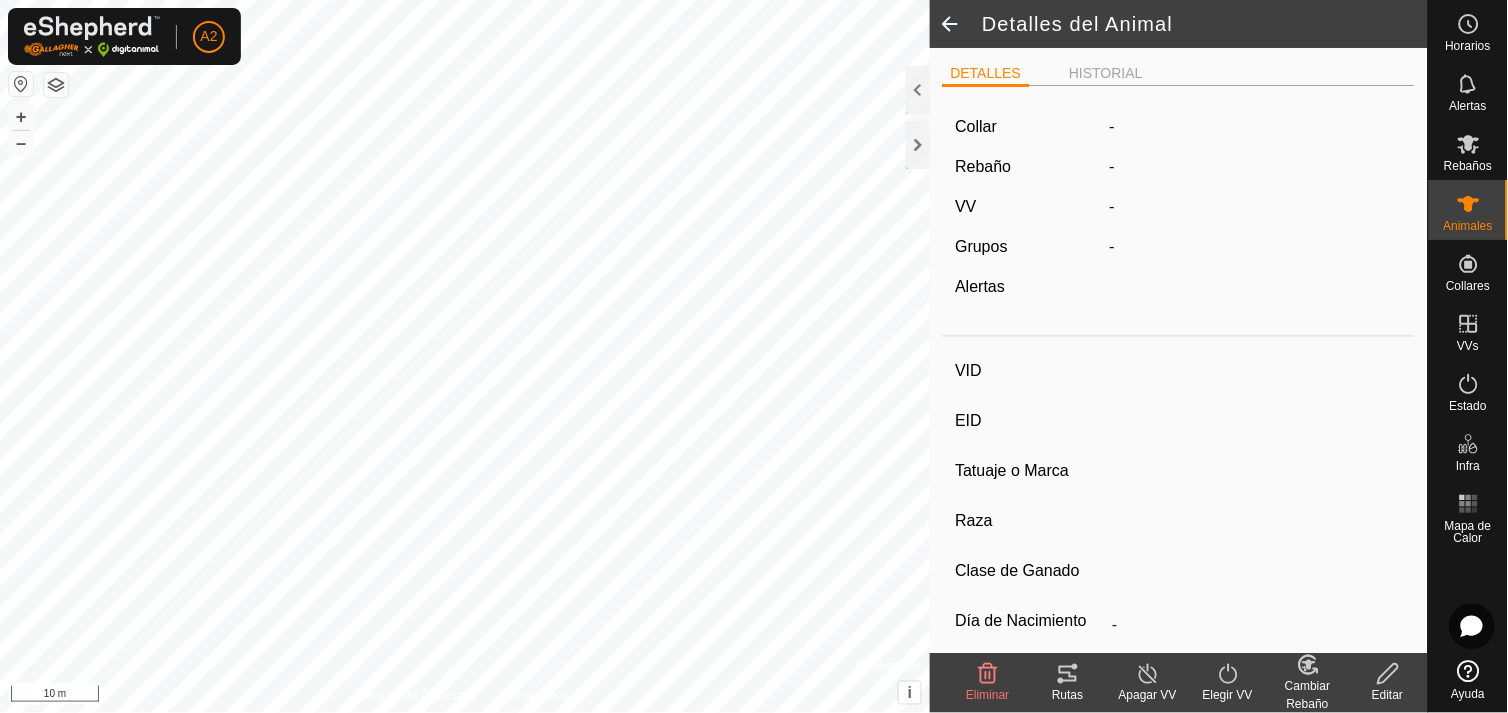 type on "[ID]" 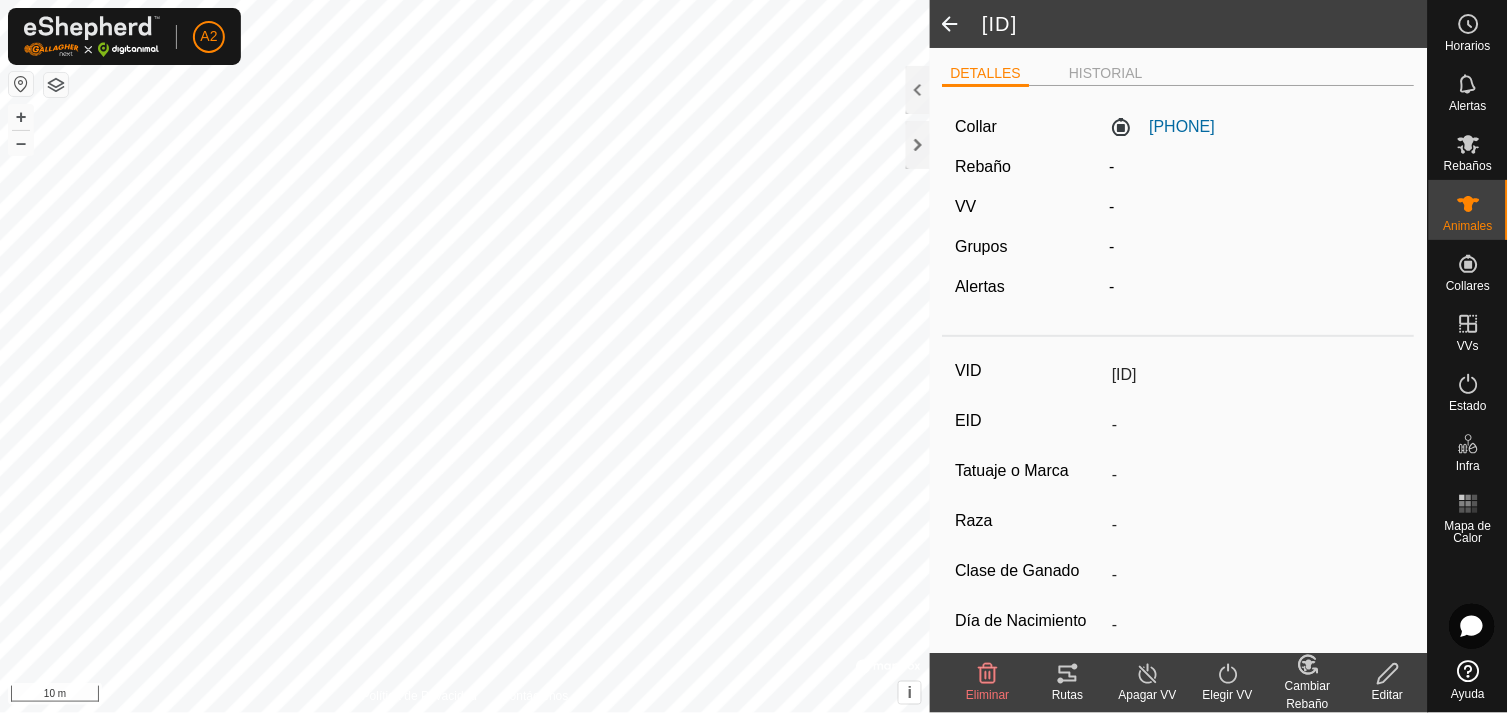 click 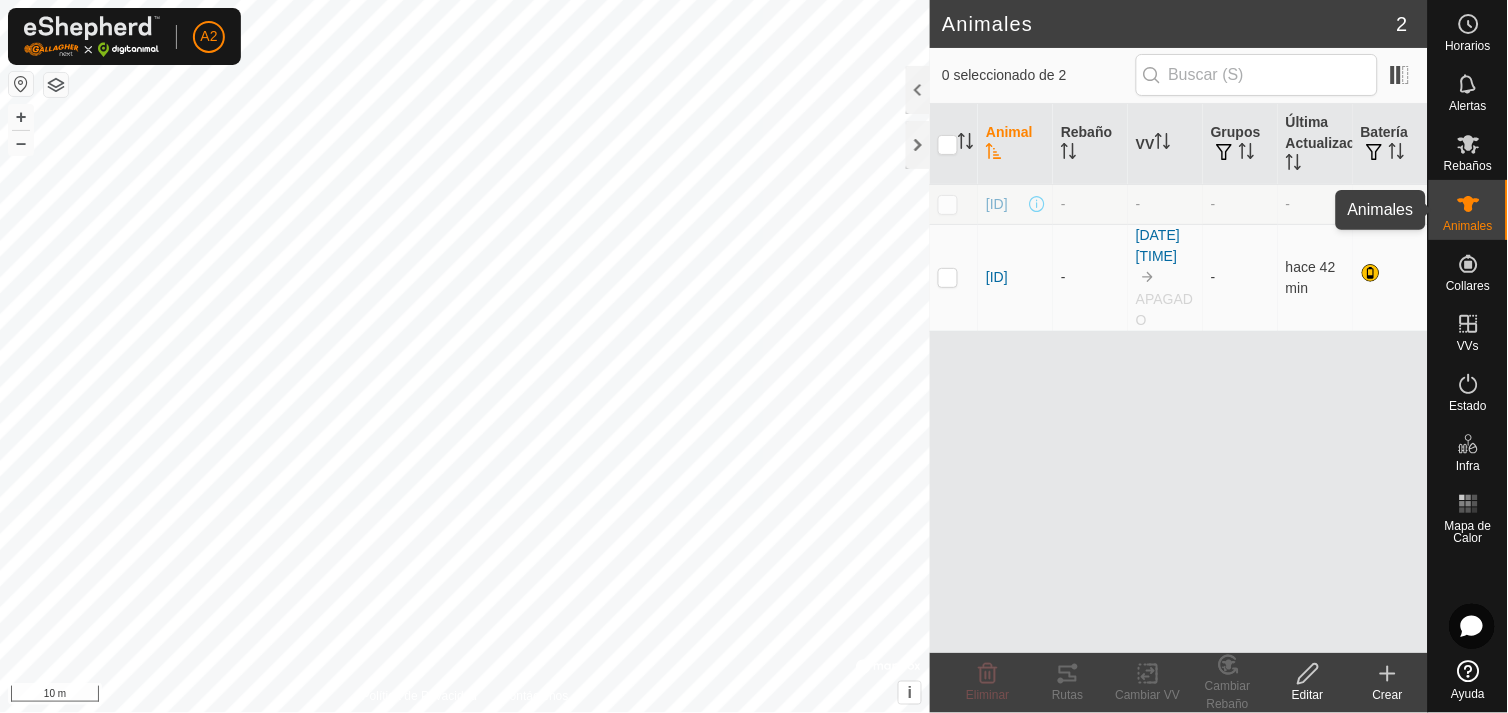 click 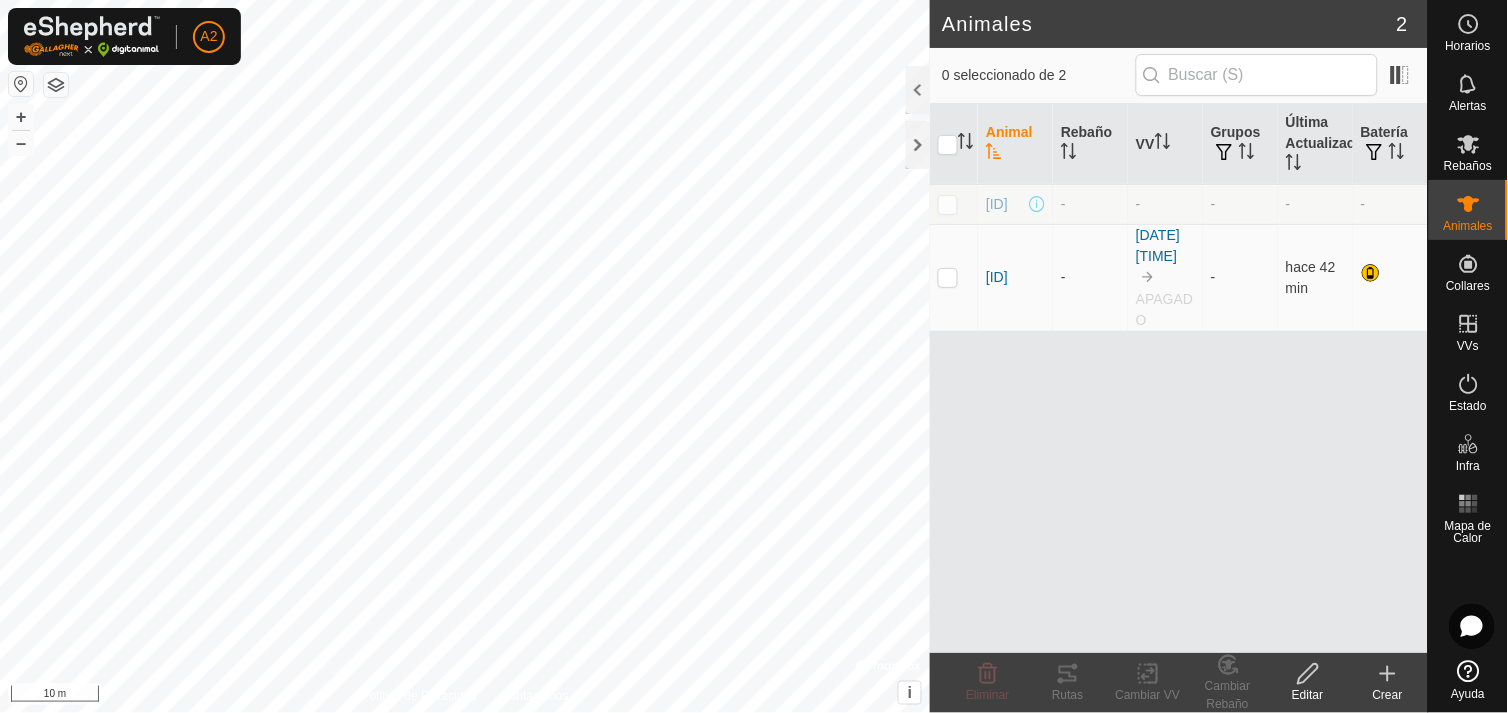 click 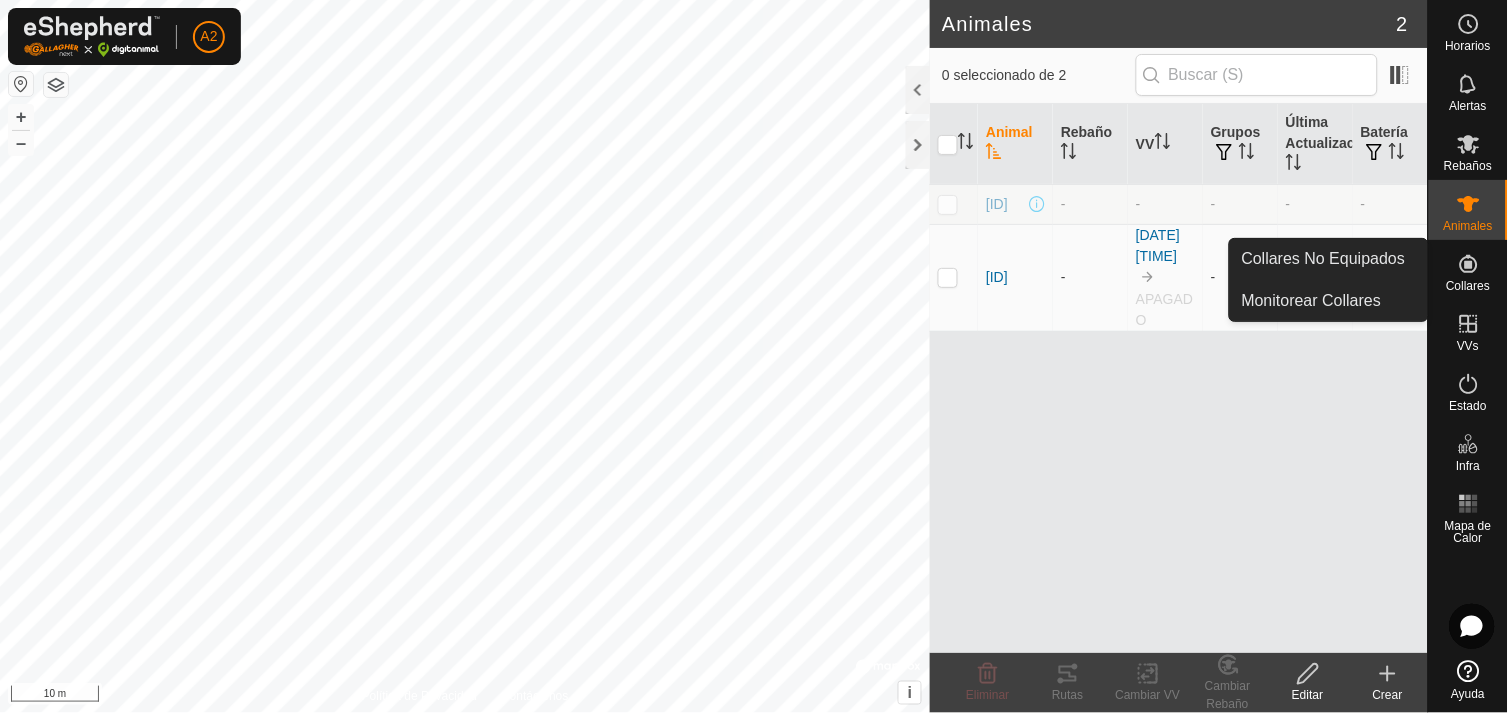click 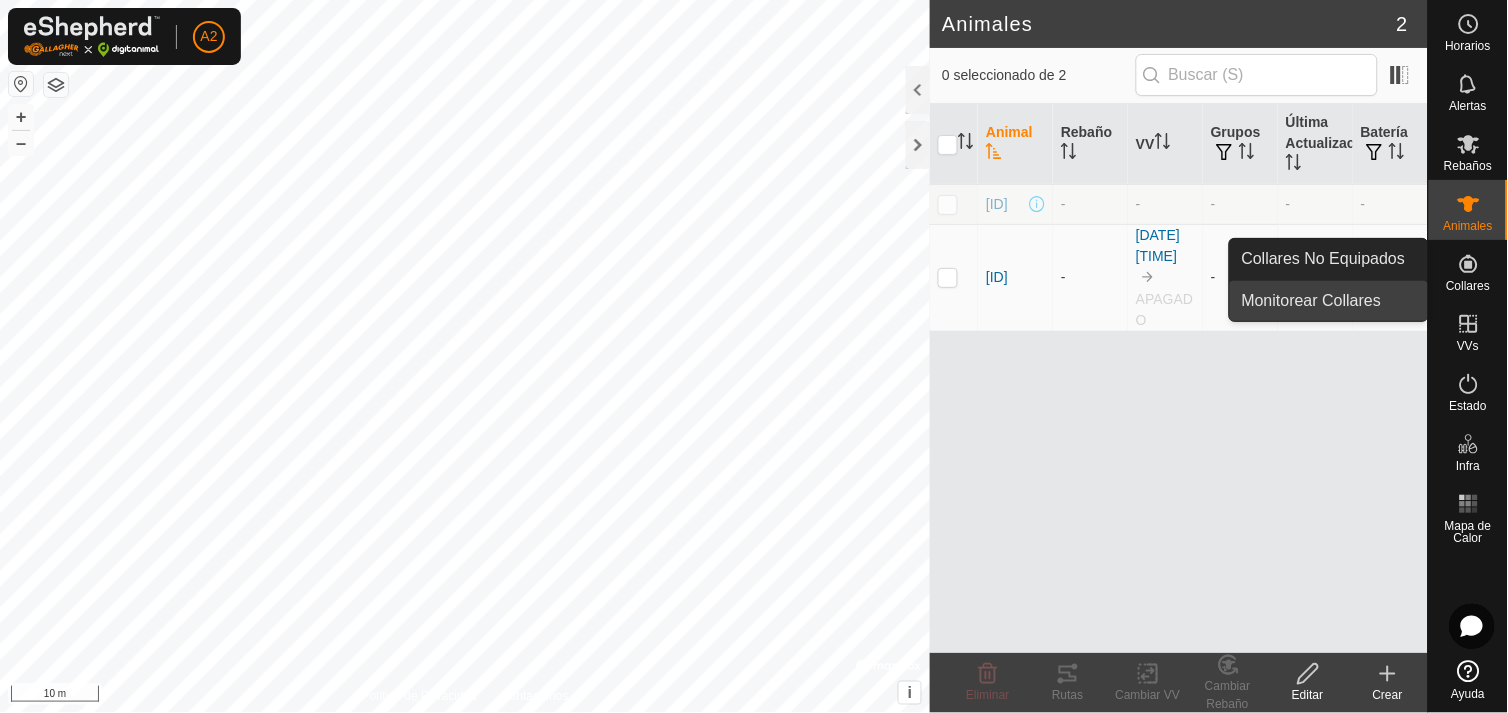 click on "Monitorear Collares" at bounding box center [1329, 301] 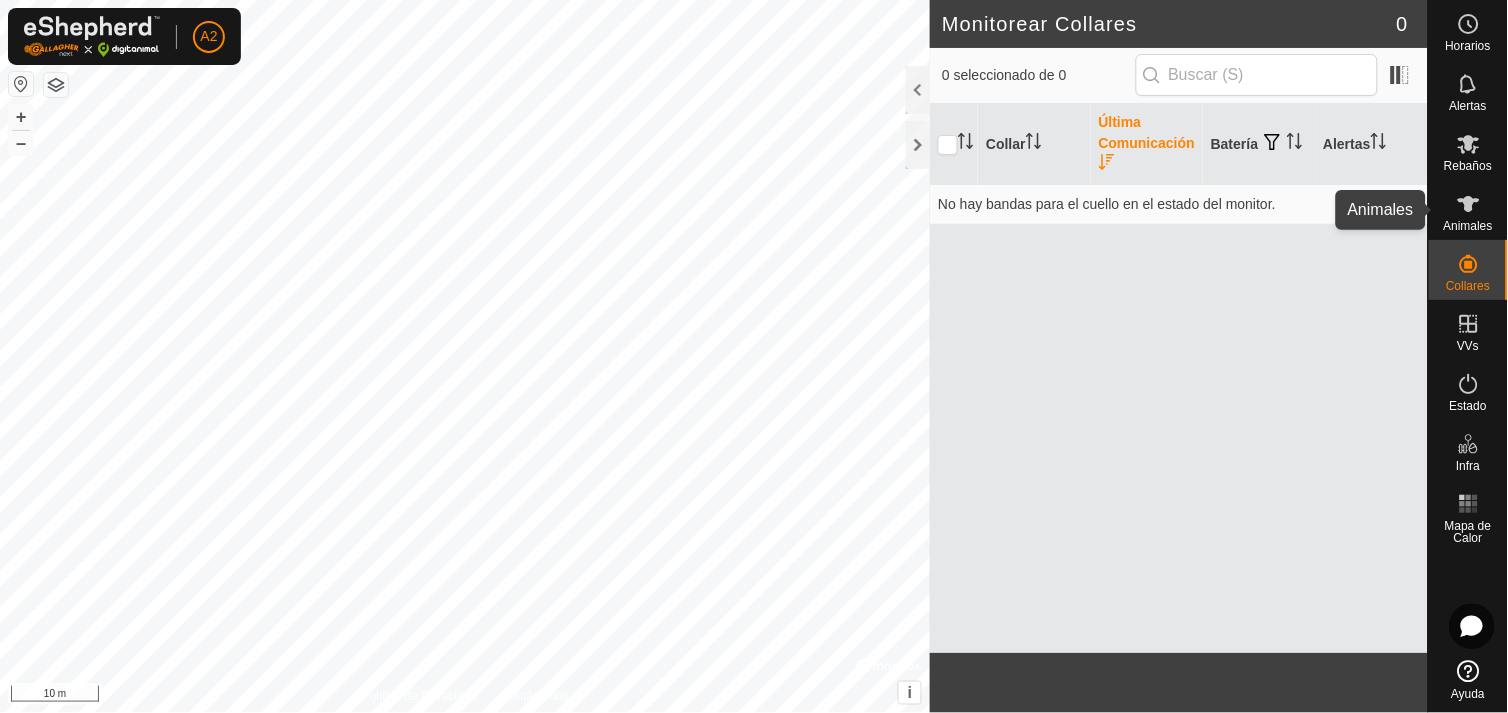 click on "Animales" at bounding box center (1468, 226) 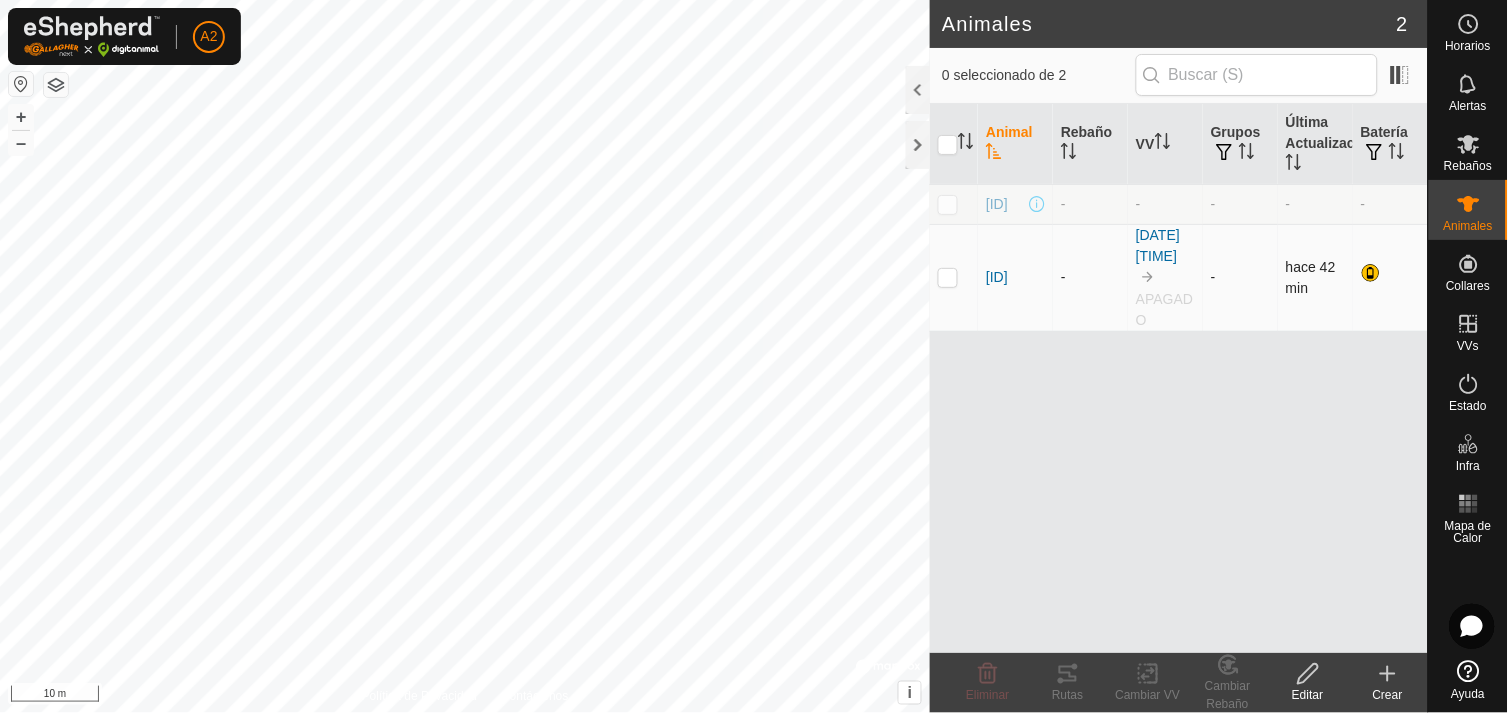 click at bounding box center (948, 277) 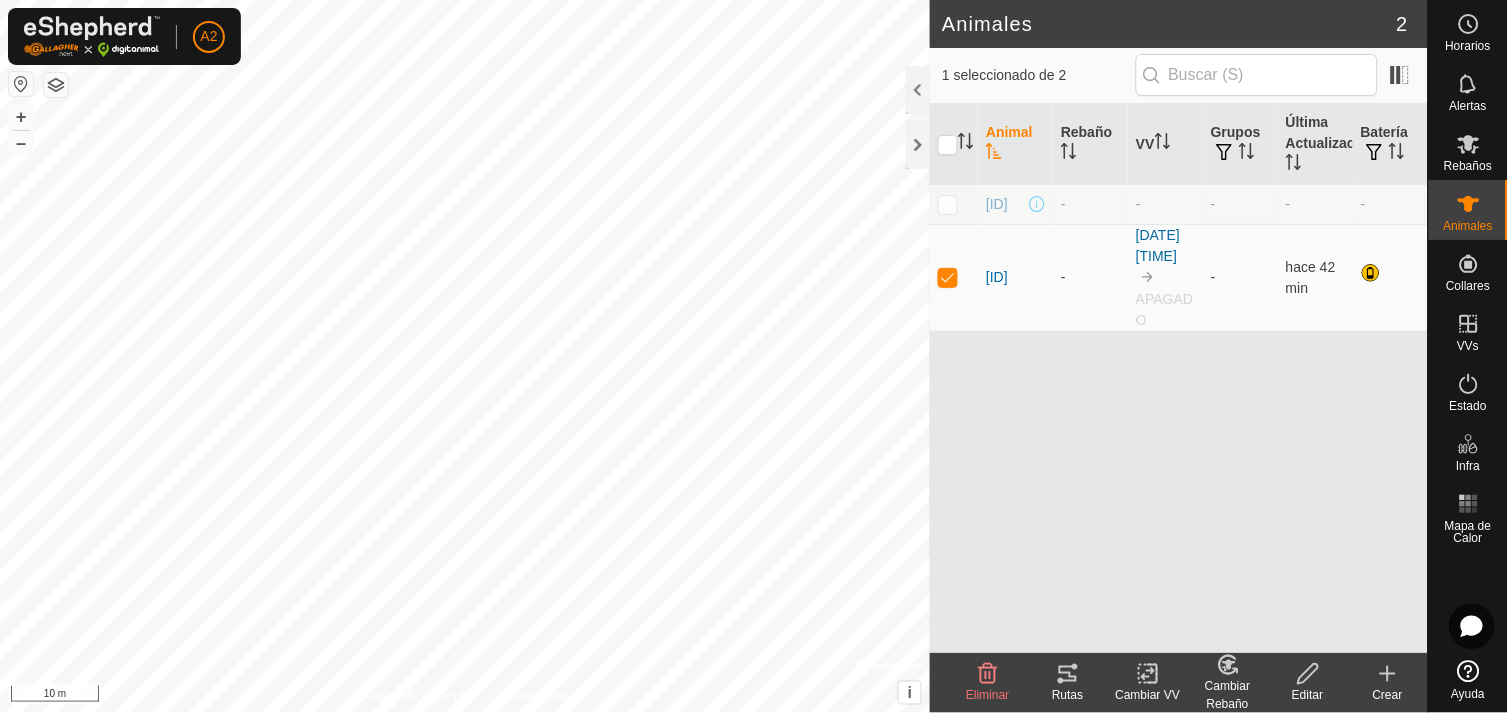 click 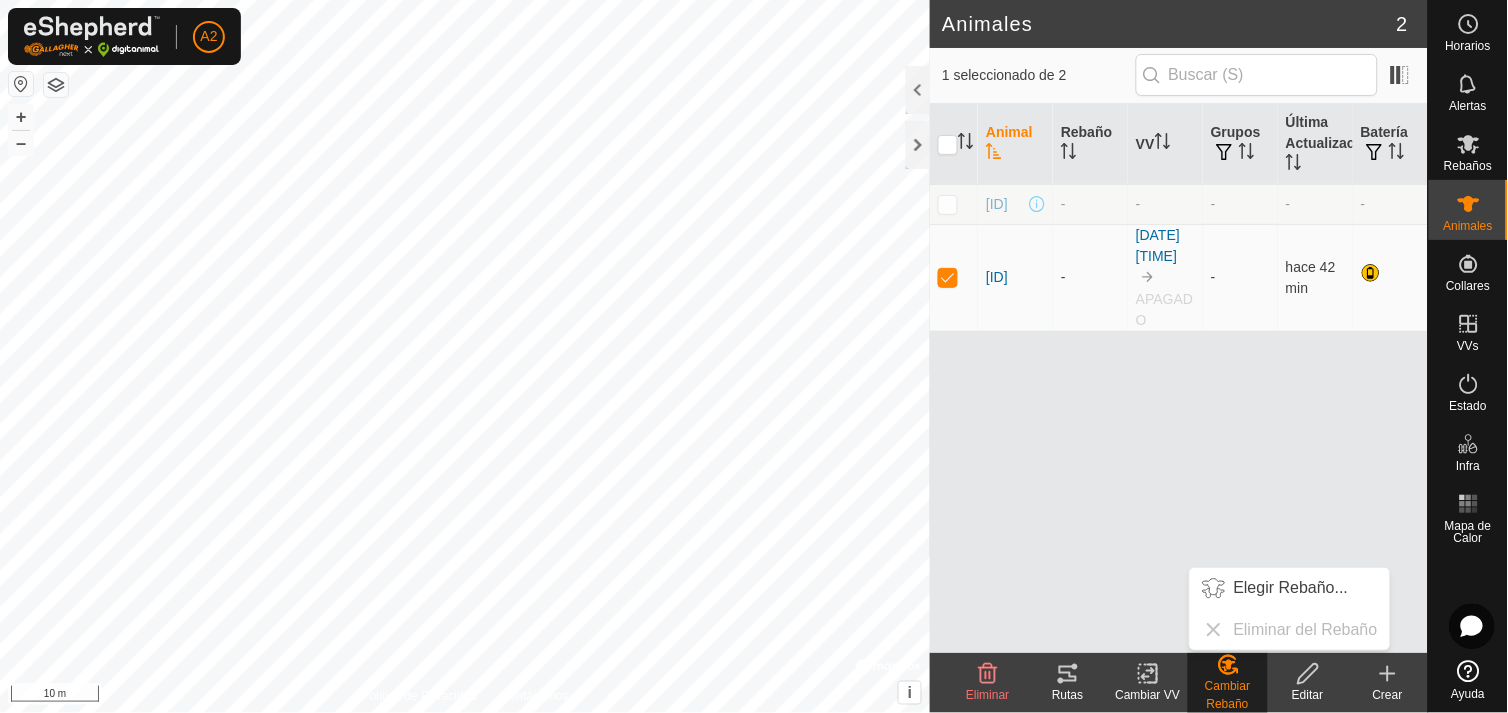 click on "Animal Rebaño VV Grupos Última Actualización Batería [ID] - - - - - [ID] - [DATE] [TIME] APAGADO - hace 42 min" at bounding box center (1179, 378) 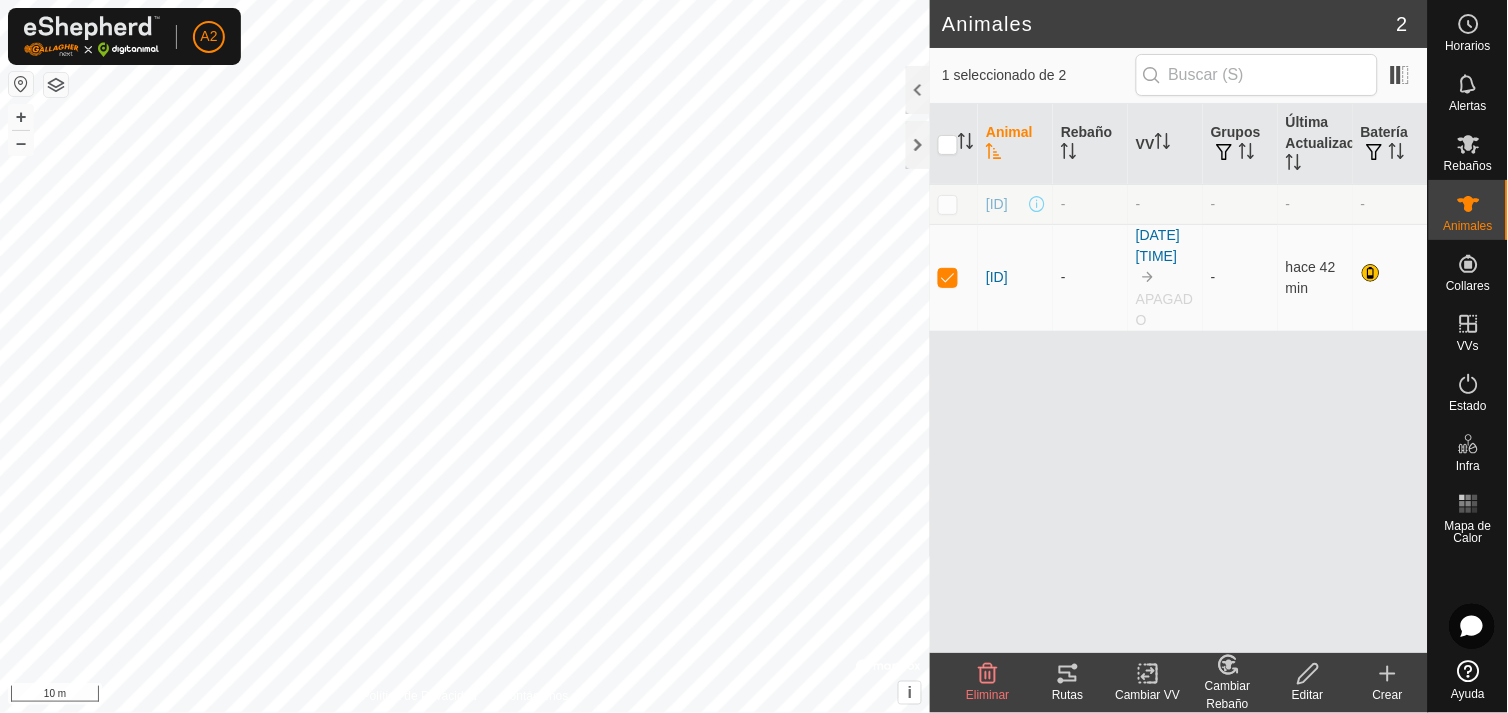 click 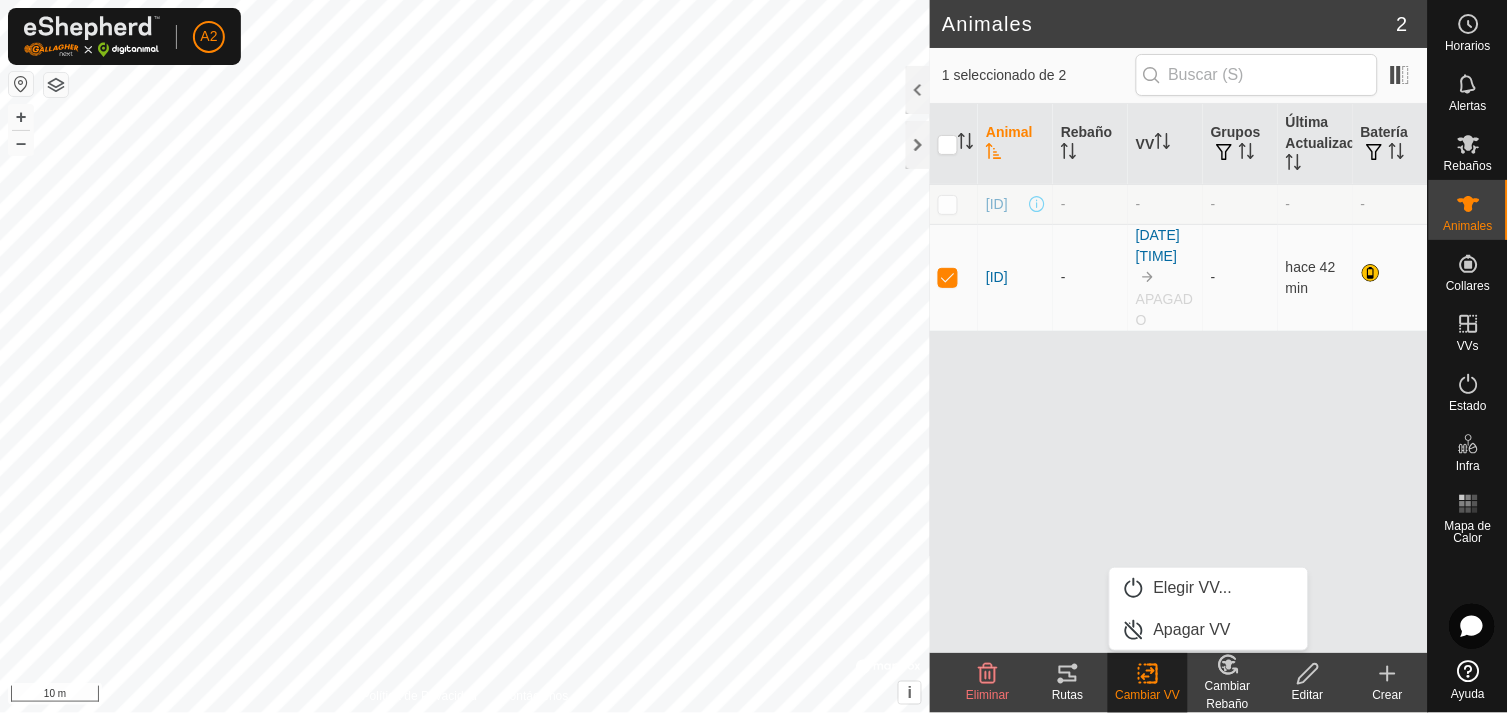click 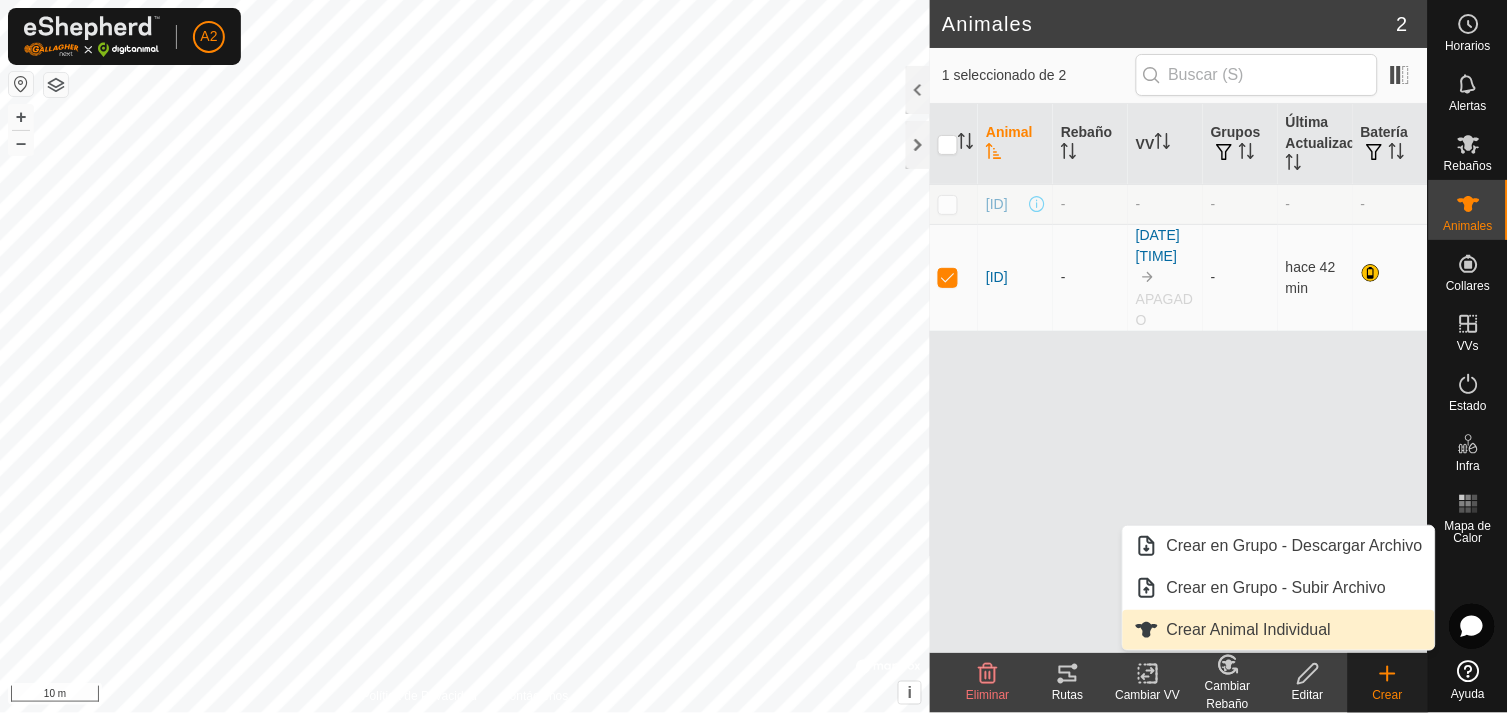 click on "Crear Animal Individual" at bounding box center (1279, 630) 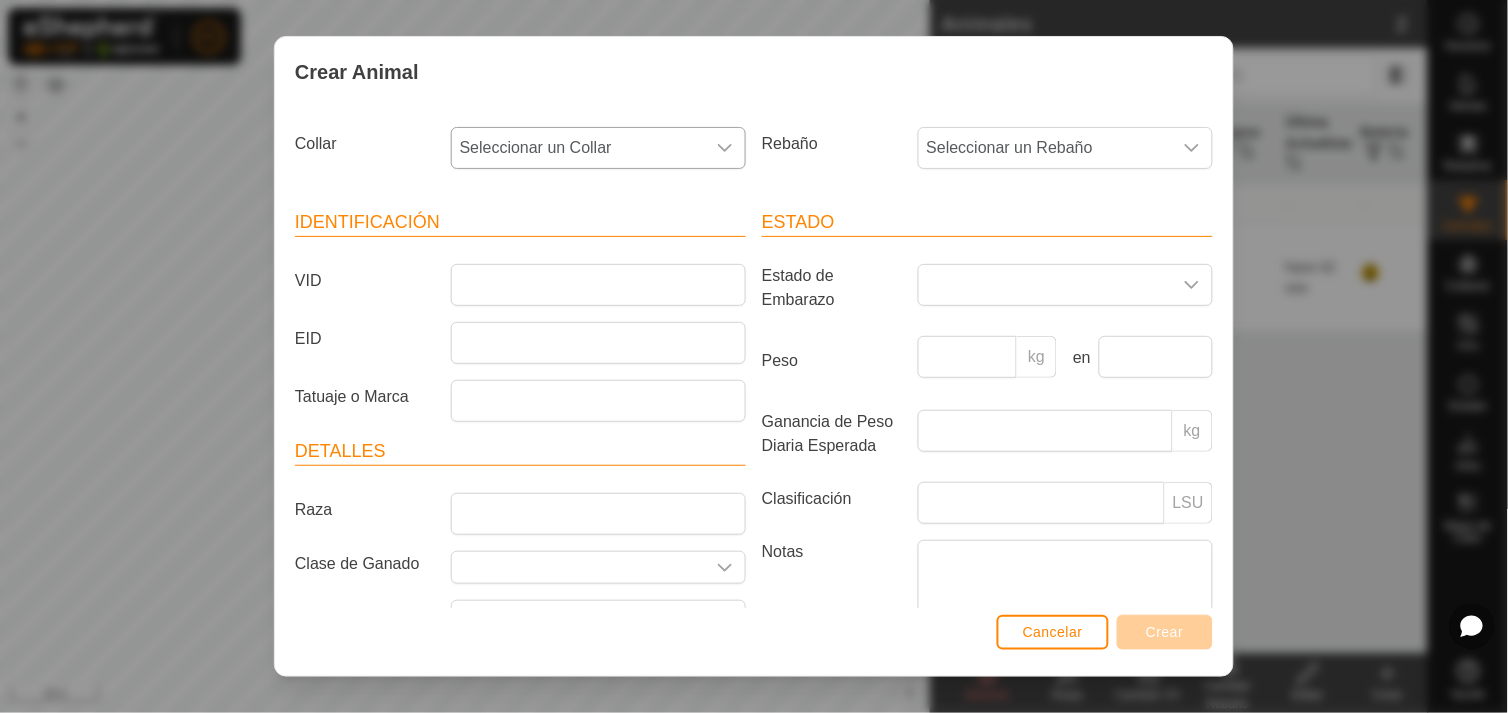 click 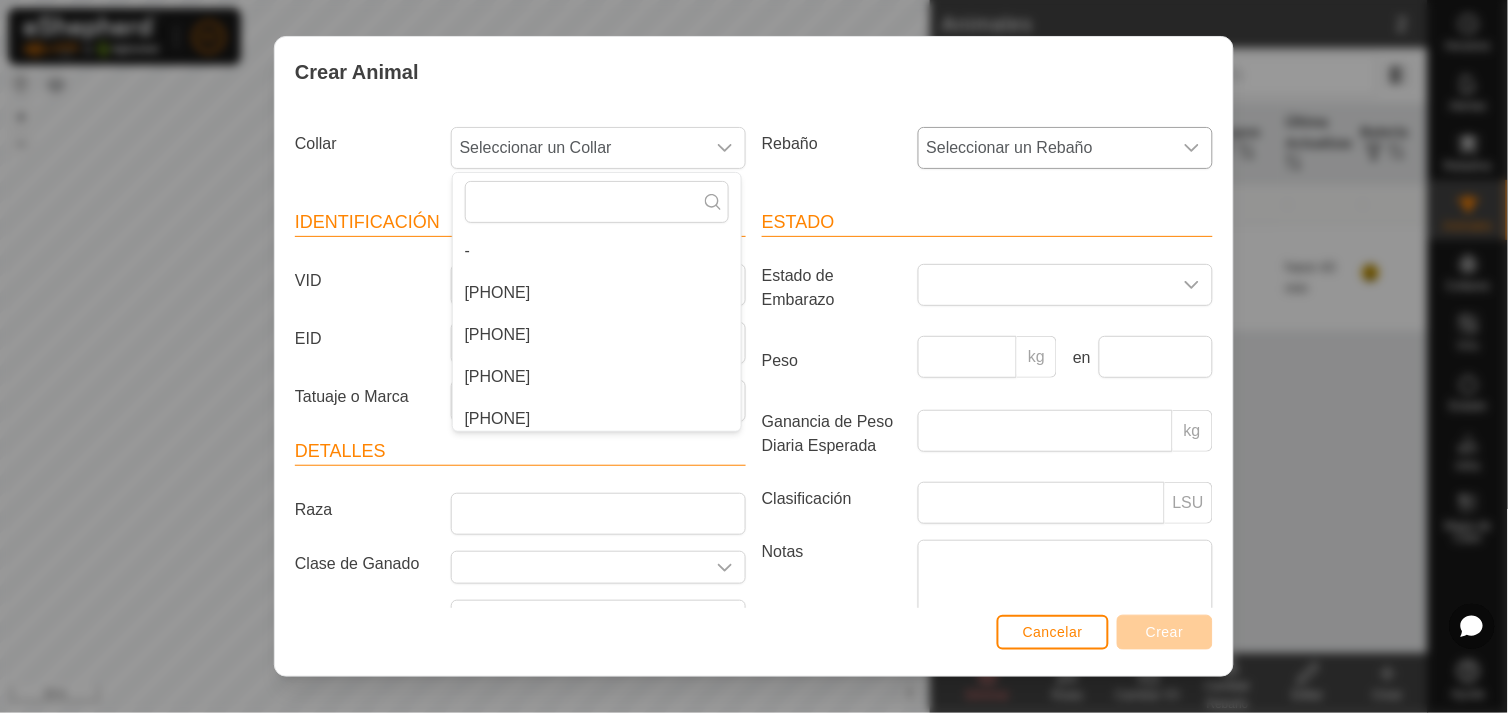 click 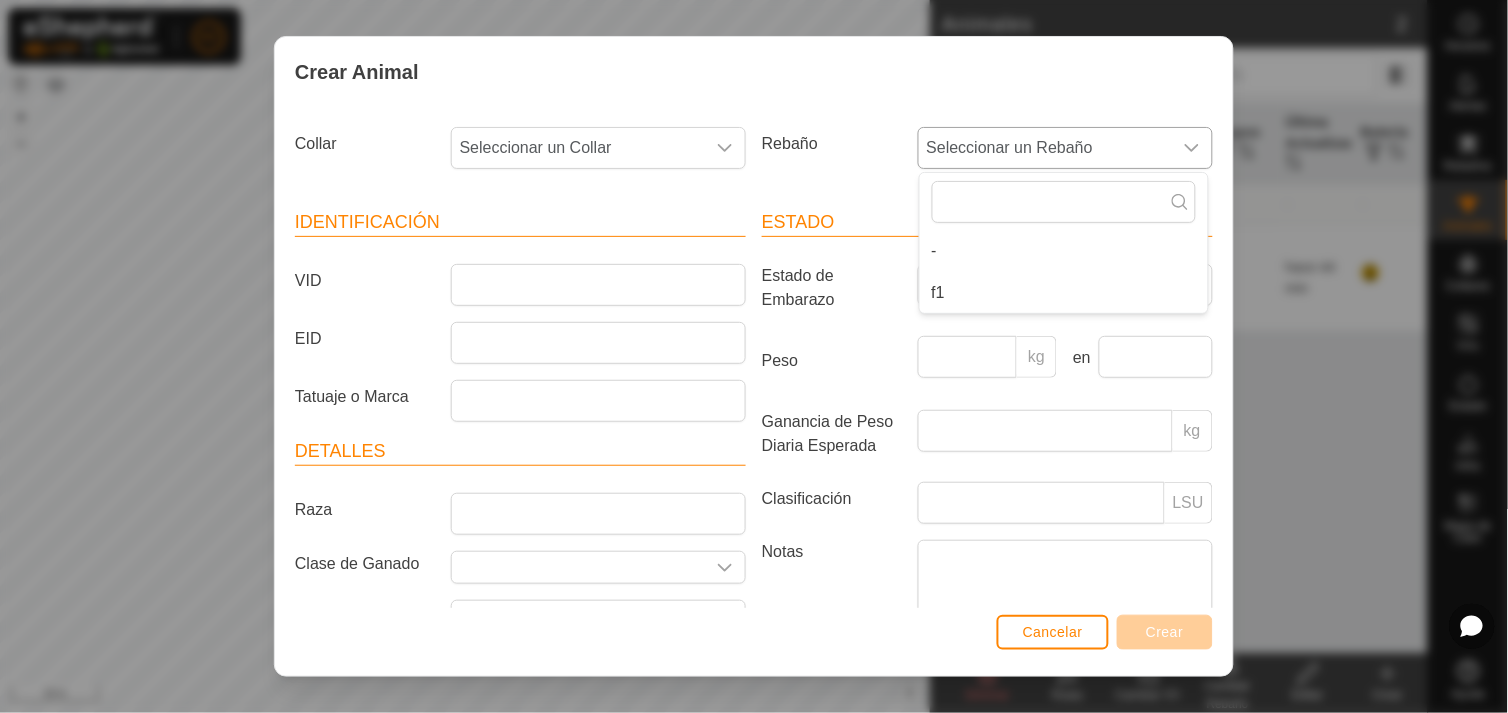 click on "f1" at bounding box center (1064, 293) 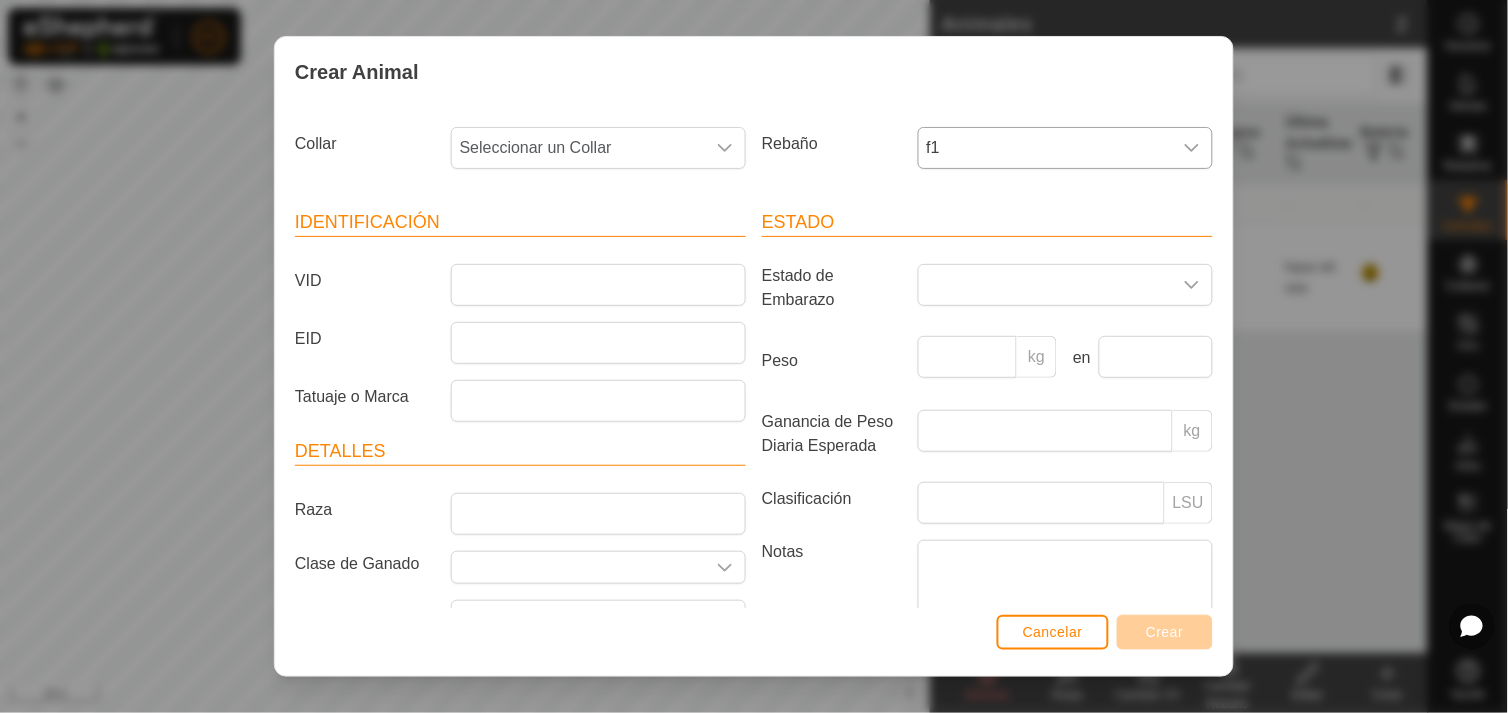 click 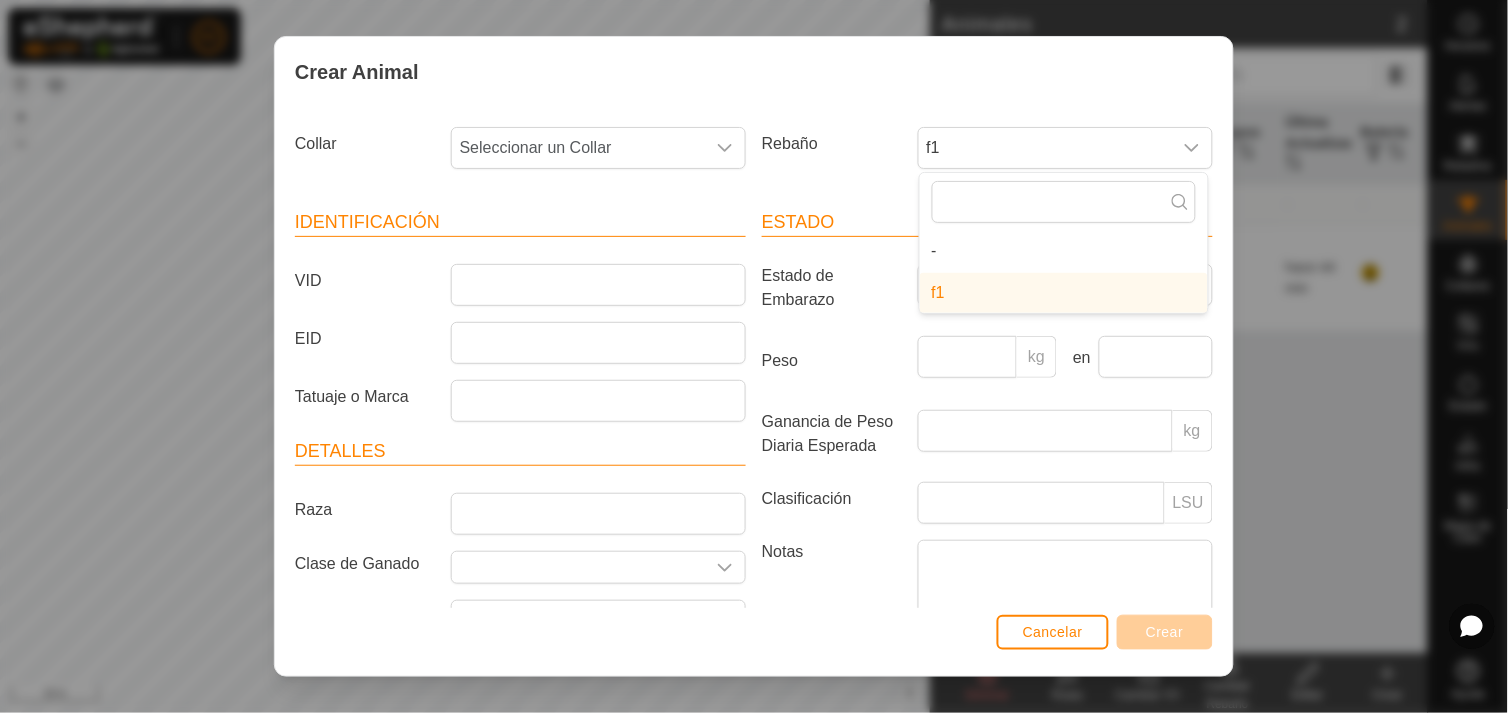 click on "-" at bounding box center (1064, 251) 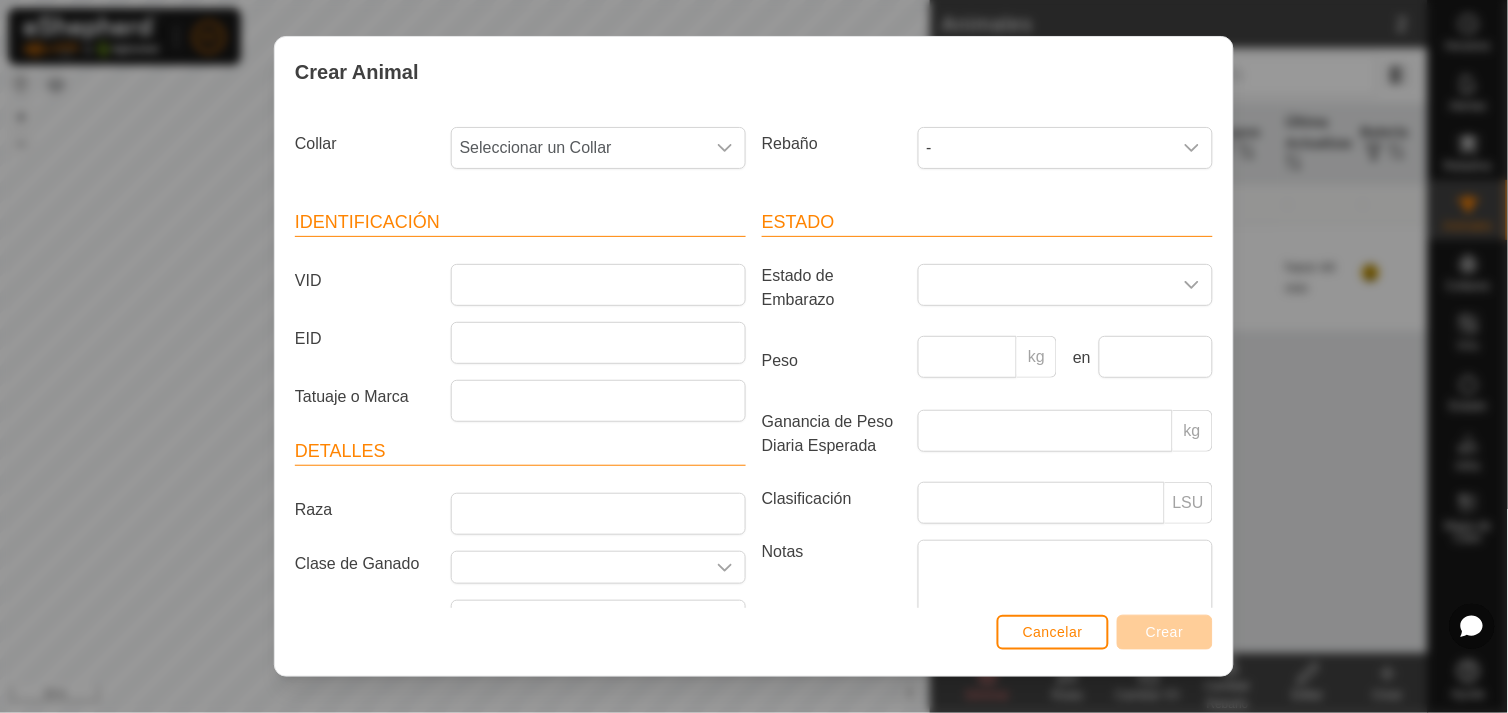click on "Collar Seleccionar un Collar" at bounding box center [520, 156] 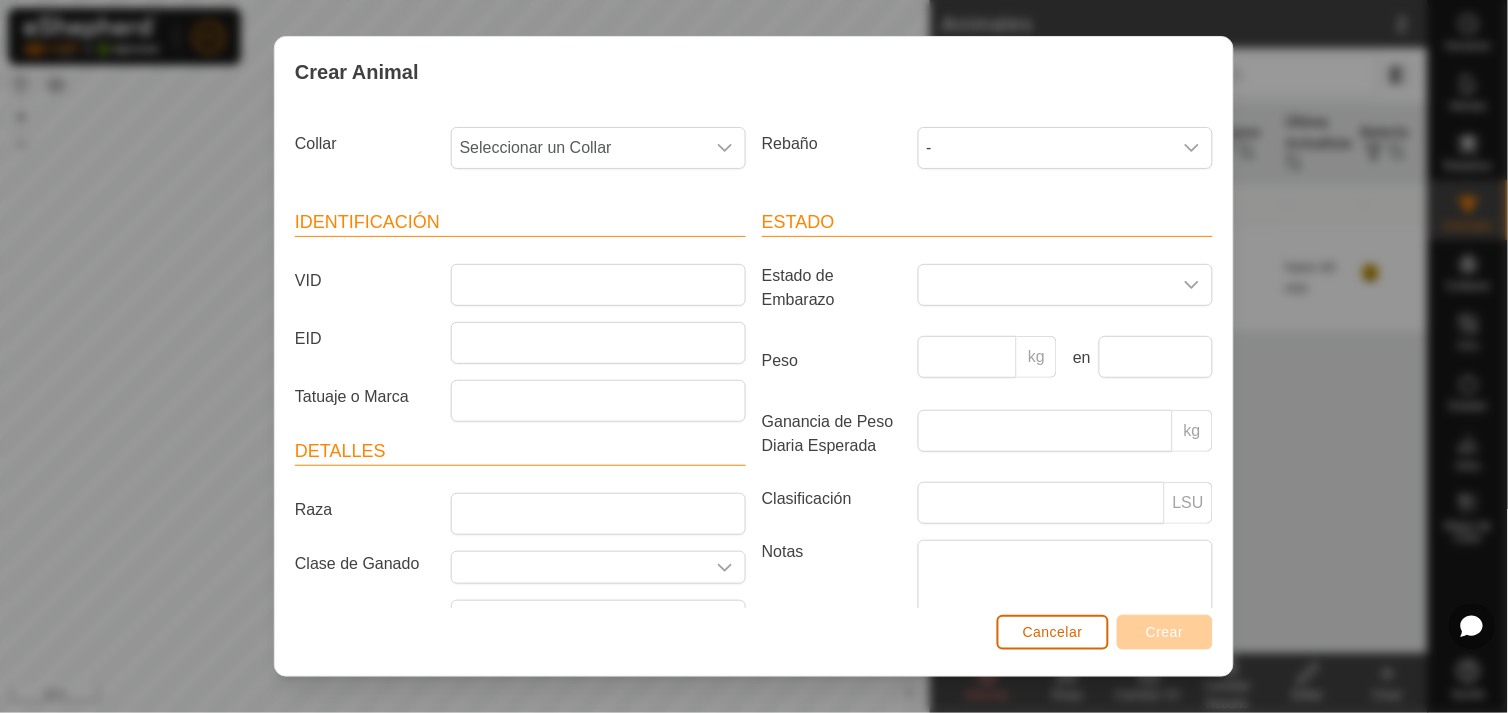 click on "Cancelar" at bounding box center (1053, 632) 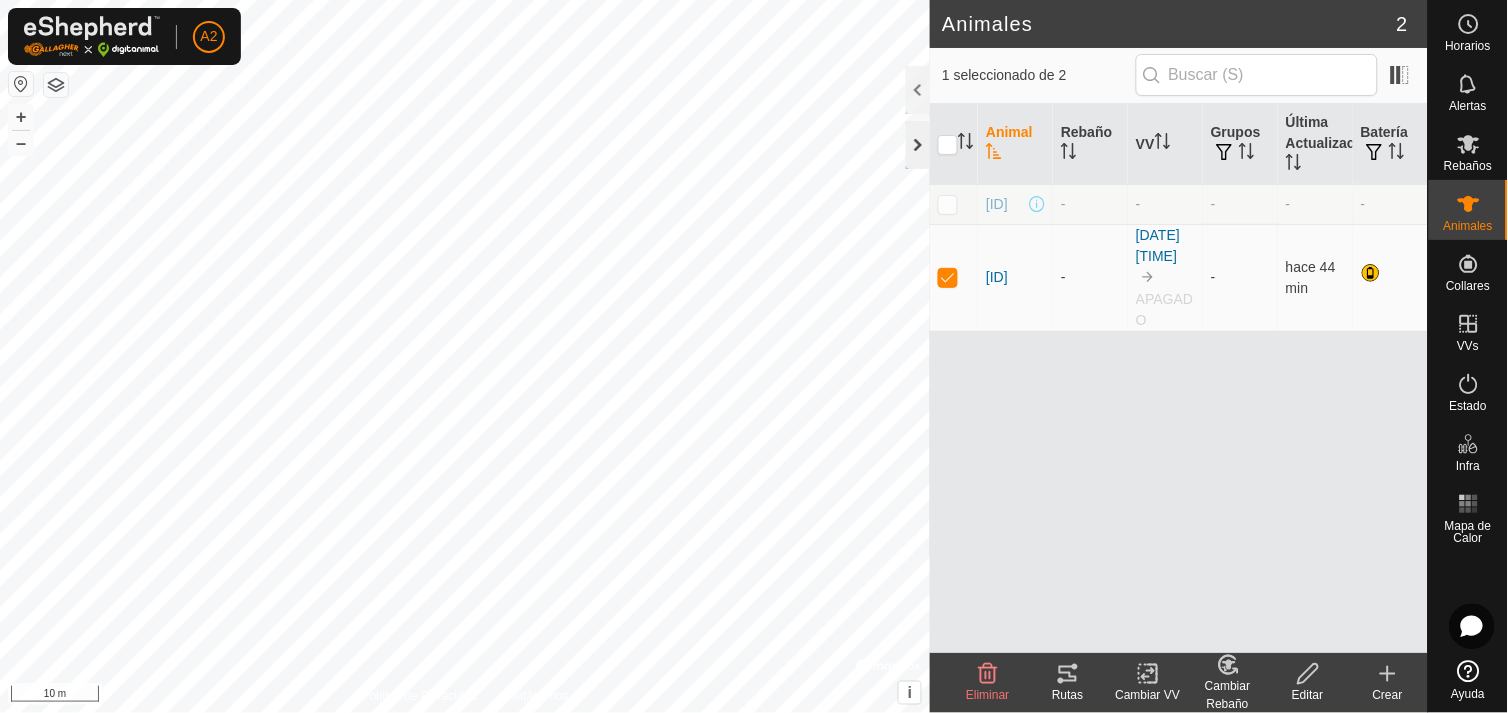 click on "Animales 2 1 seleccionado de 2 Animal Rebaño VV Grupos Última Actualización Batería [ID] - - - - - [ID] - [DATE] [TIME] APAGADO - hace 44 min Eliminar Rutas Cambiar VV Cambiar Rebaño Editar Crear Política de Privacidad Contáctenos + – ⇧ i © Mapbox , © OpenStreetMap , Improve this map 10 m" 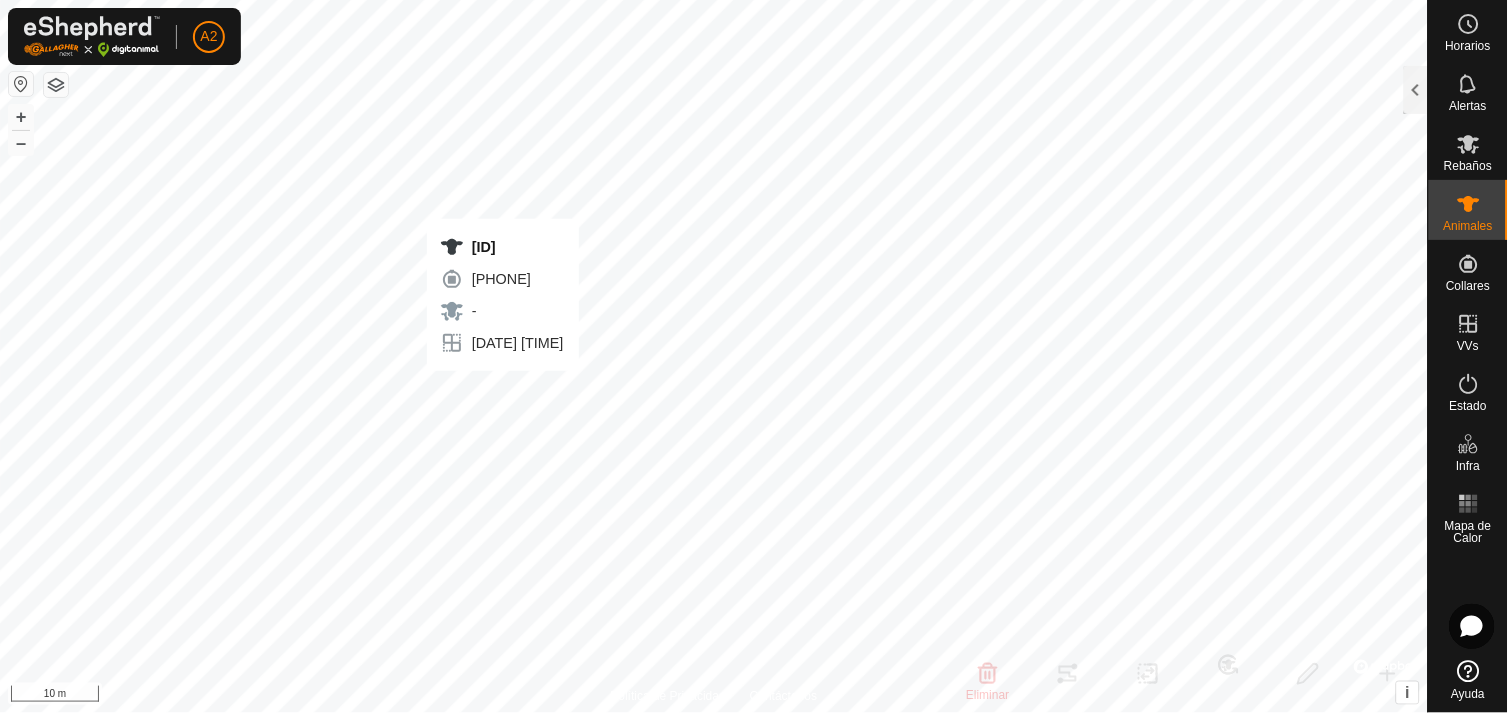 checkbox on "false" 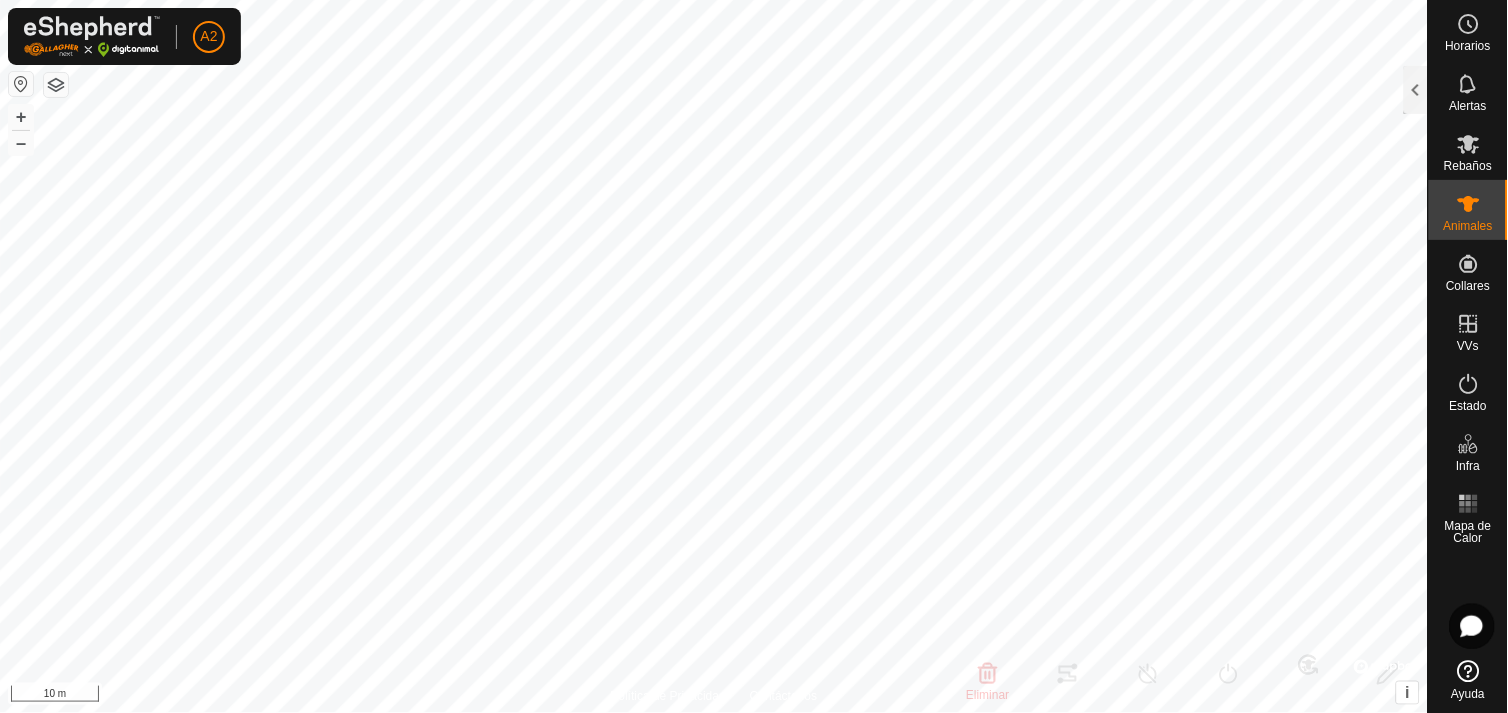 type on "[ID]" 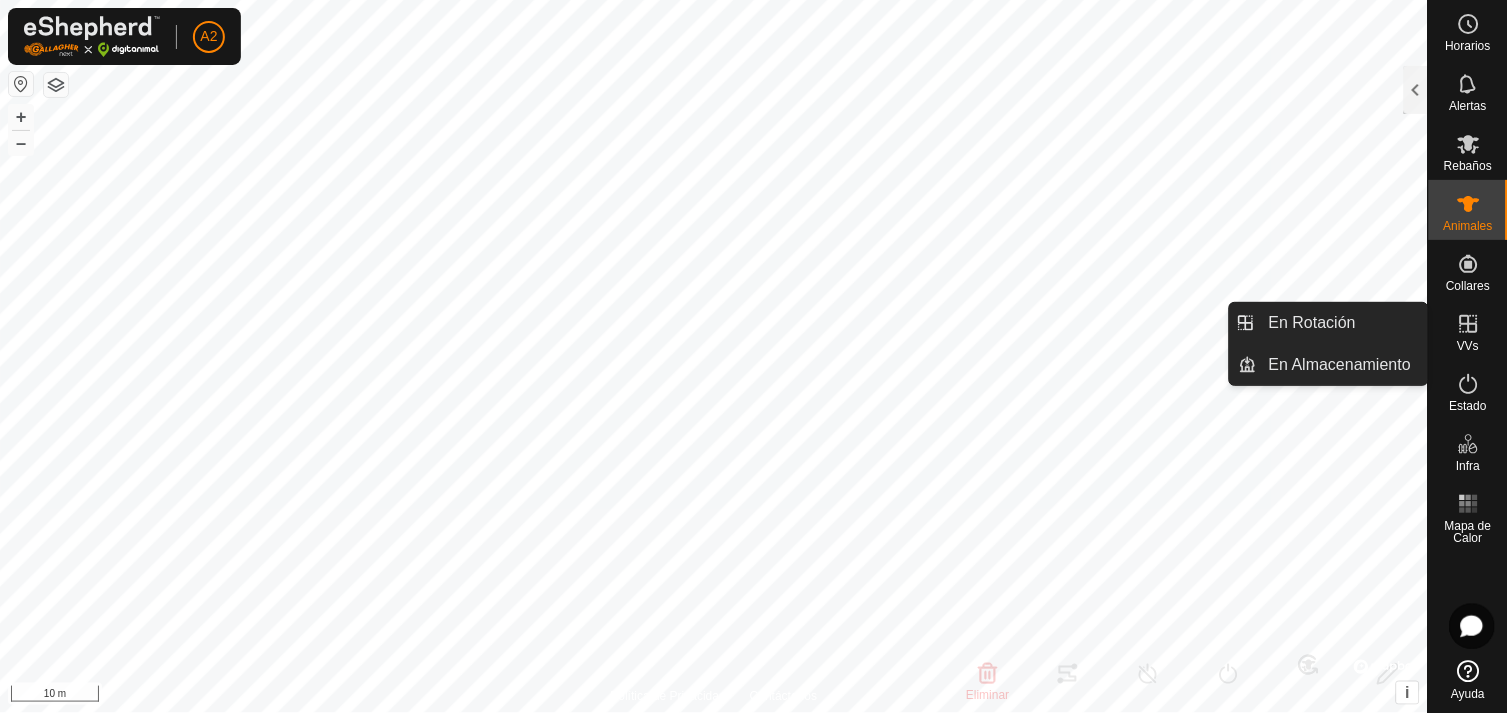 click 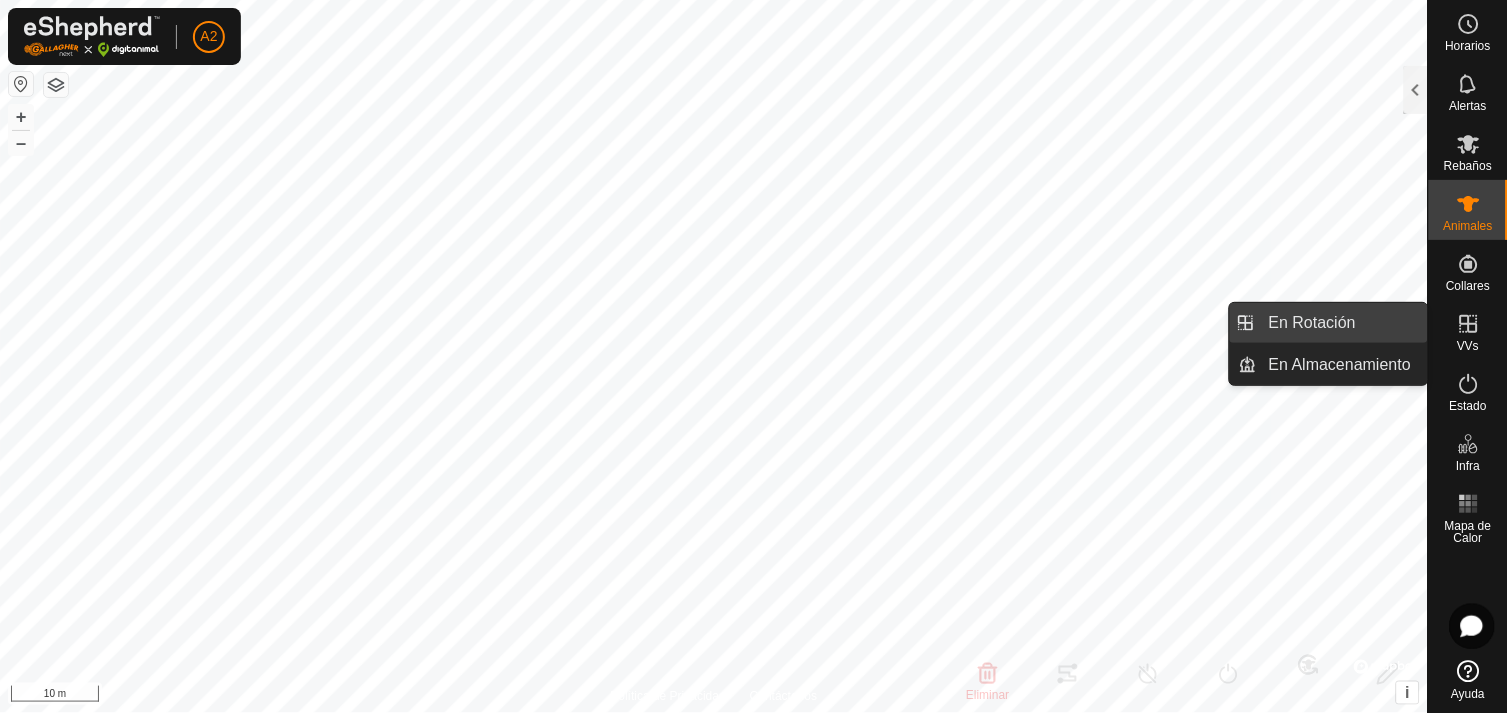 click on "En Rotación" at bounding box center [1342, 323] 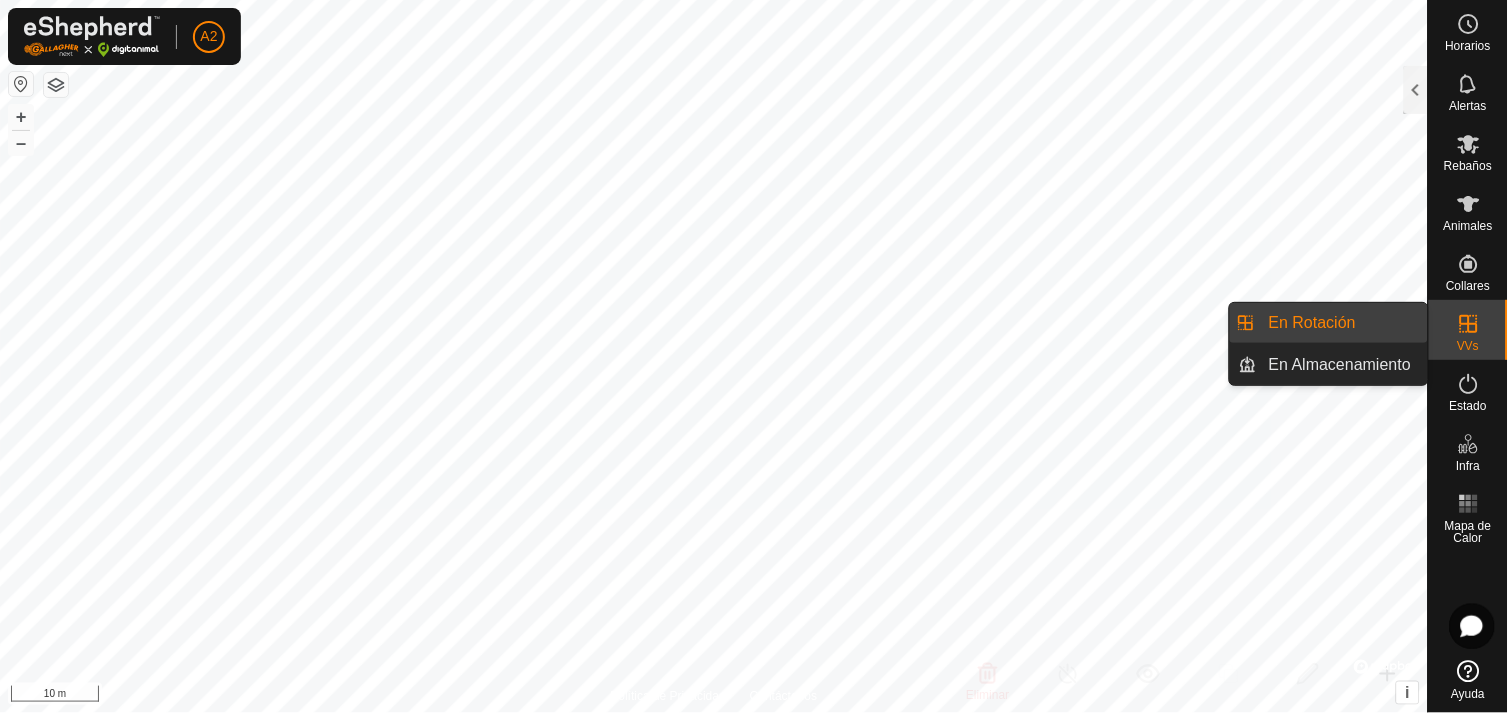 click on "En Rotación" at bounding box center [1342, 323] 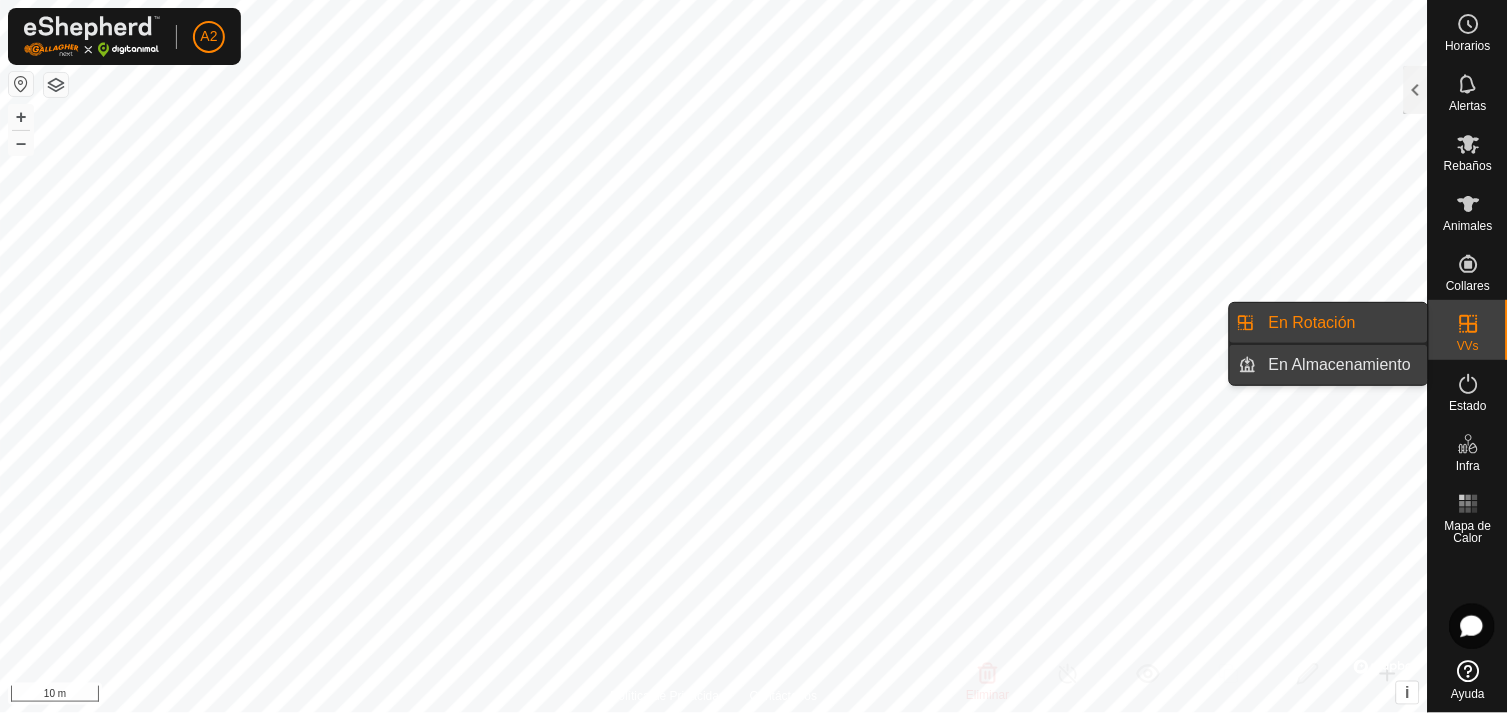 click on "En Almacenamiento" at bounding box center (1342, 365) 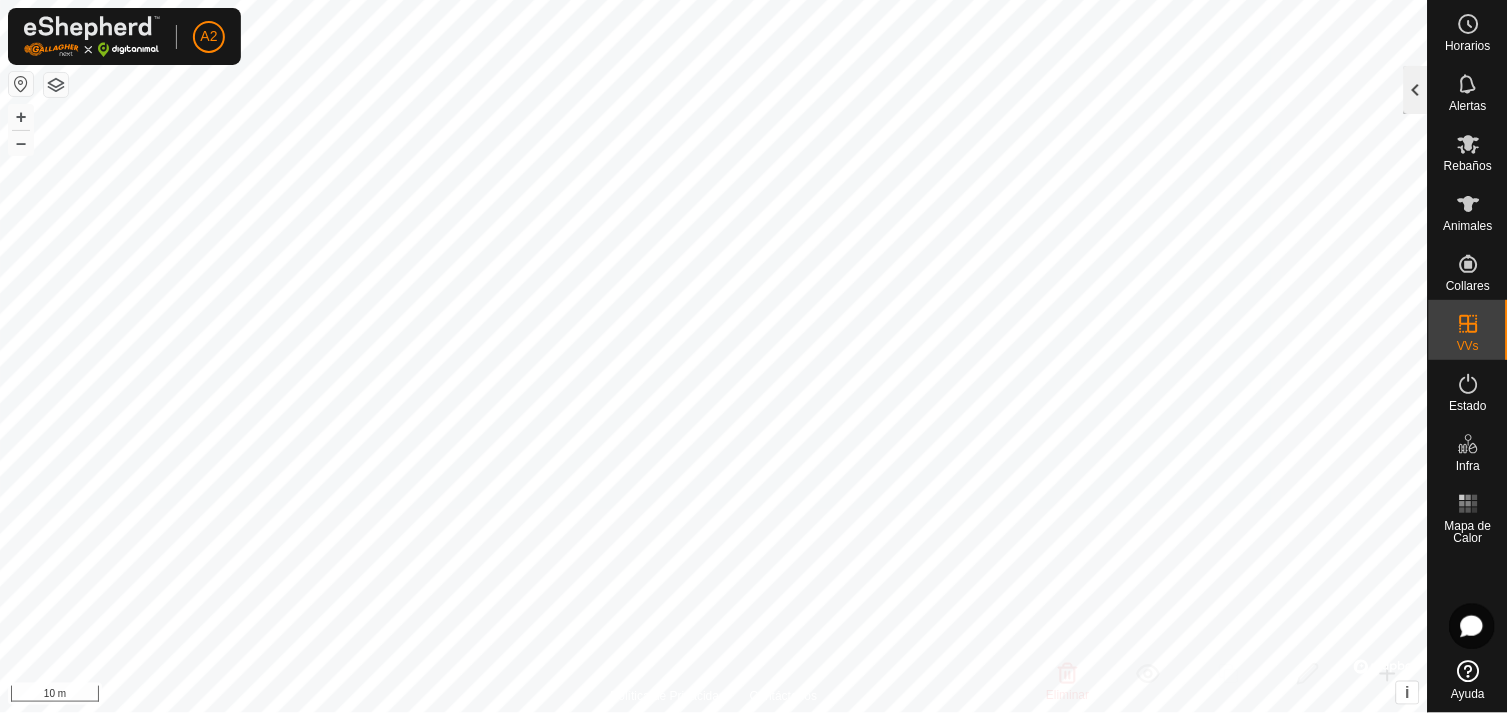 click 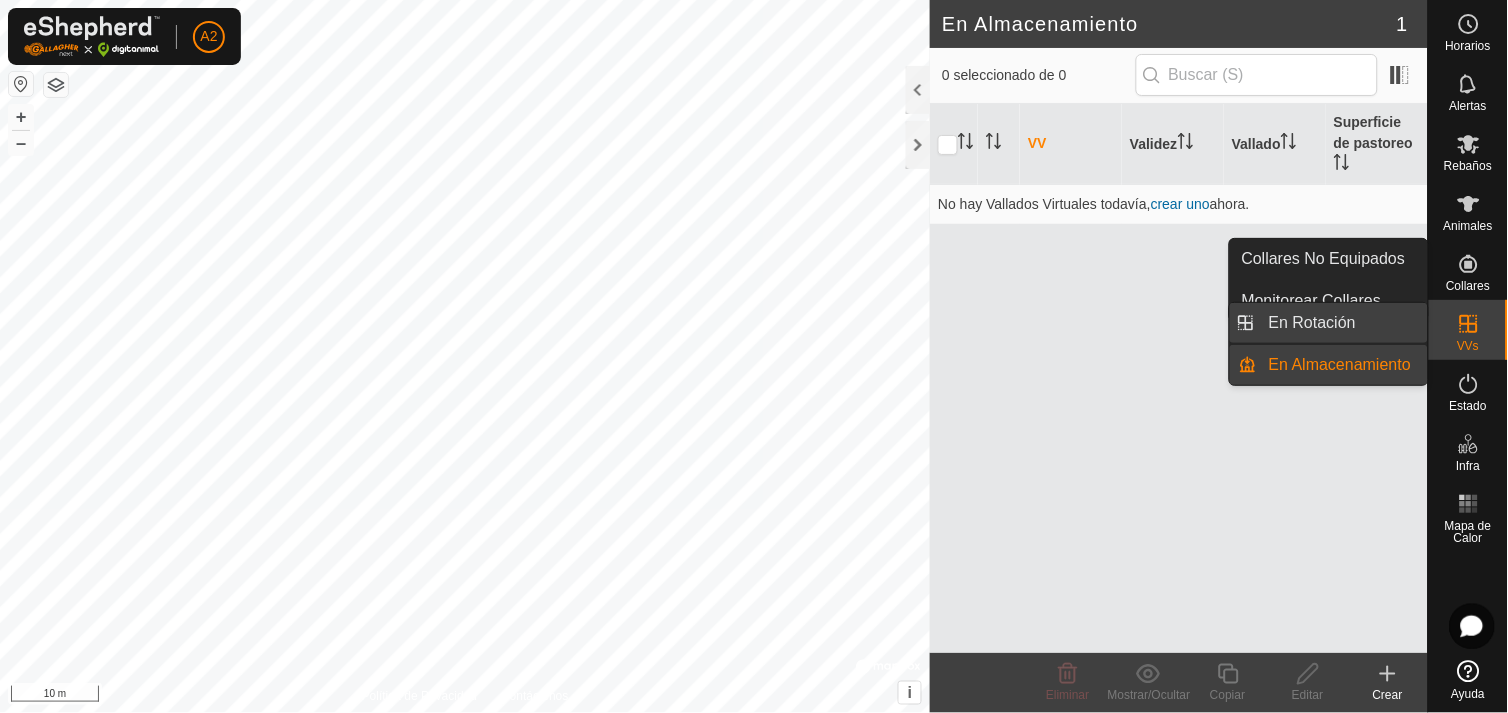 click on "En Rotación" at bounding box center (1342, 323) 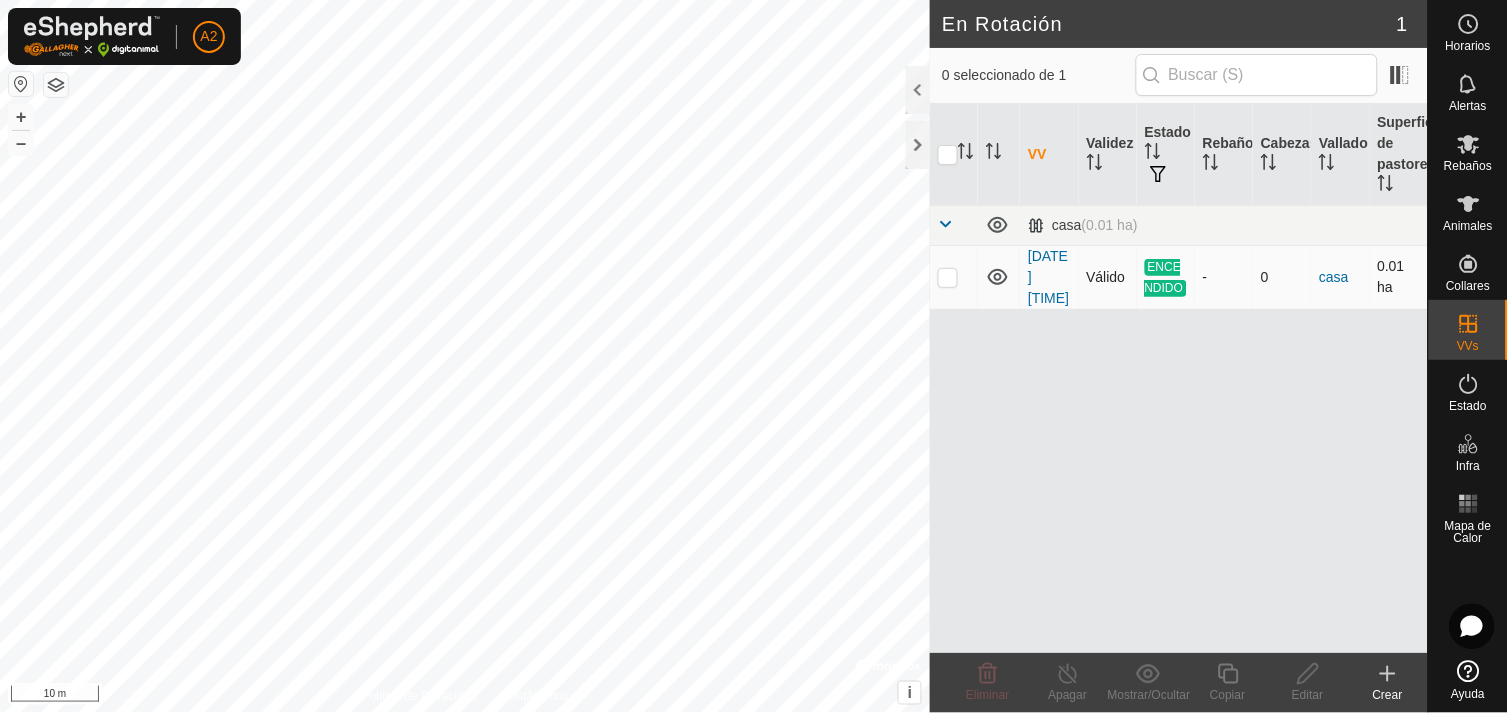 click at bounding box center [948, 277] 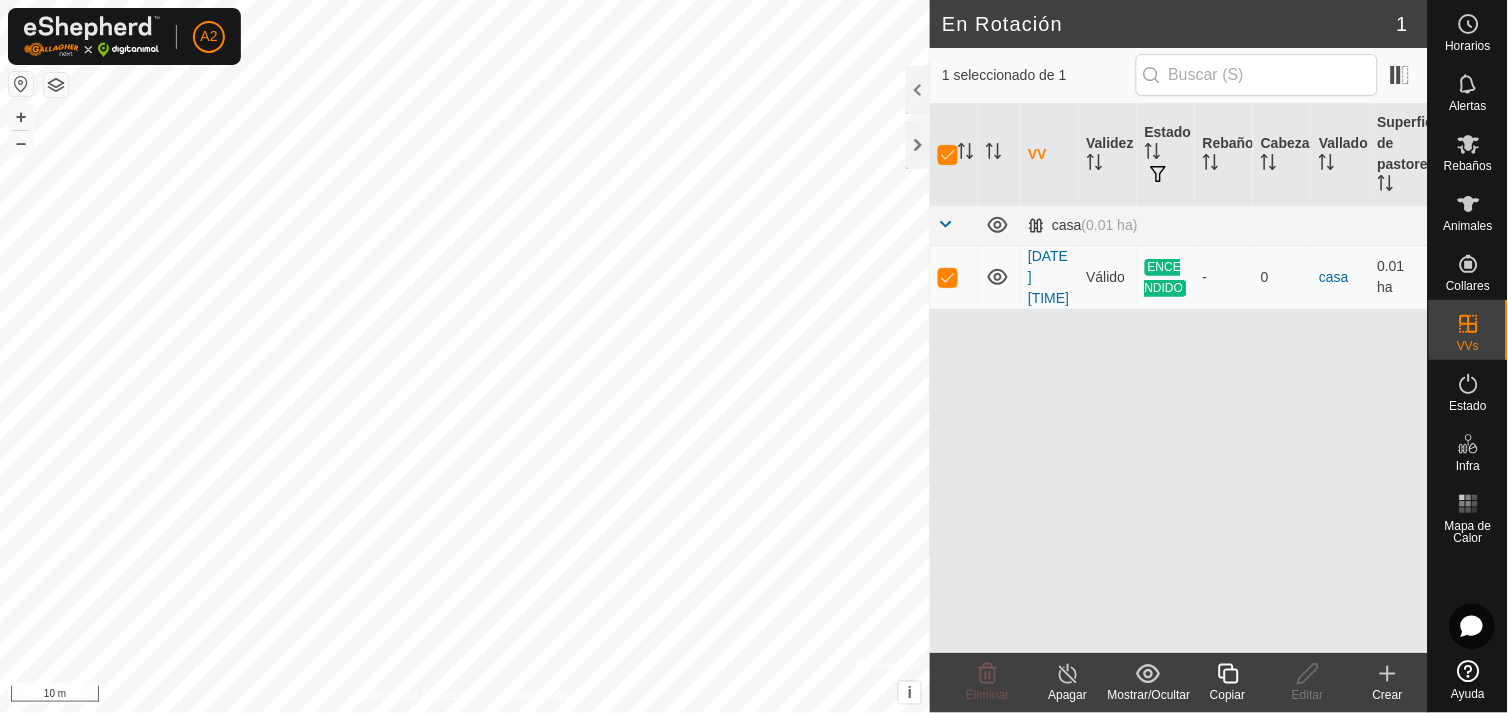 click 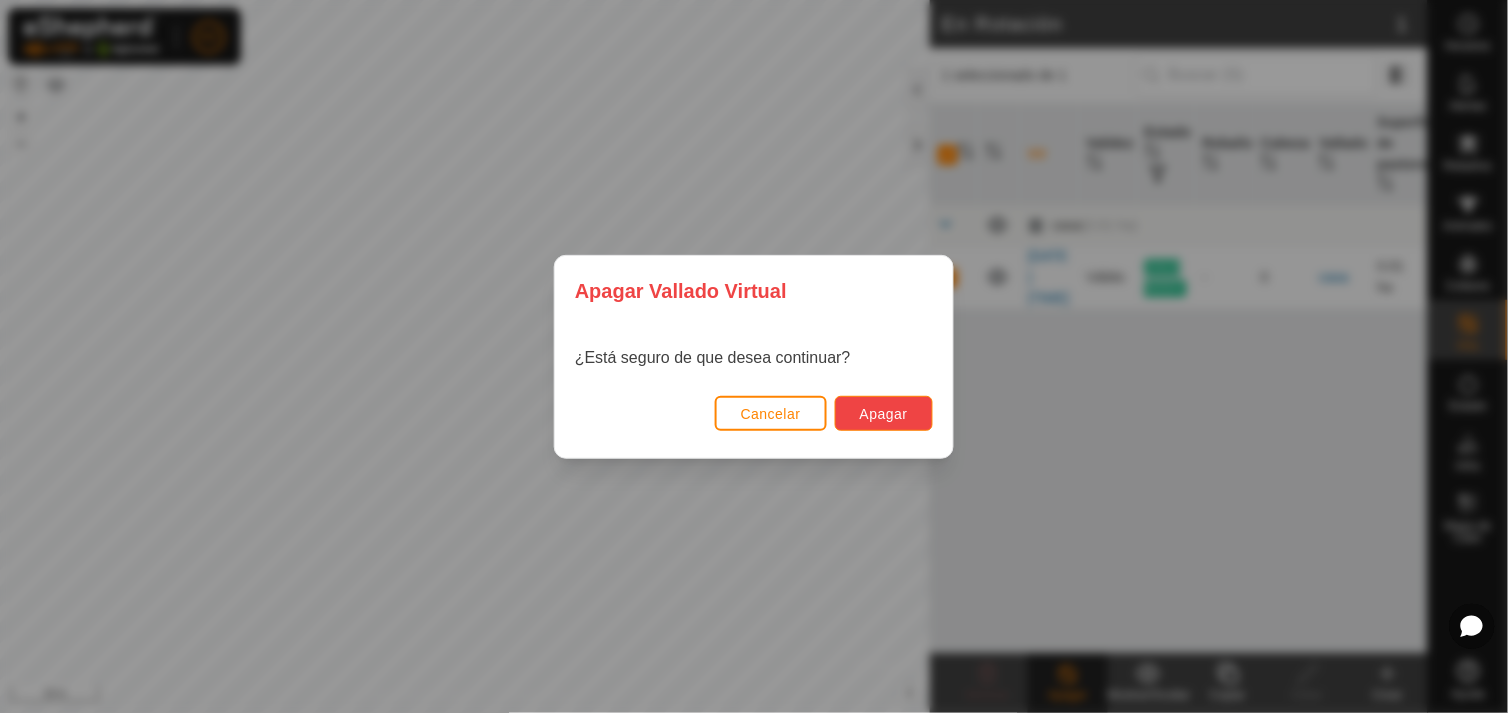 click on "Apagar" at bounding box center (884, 414) 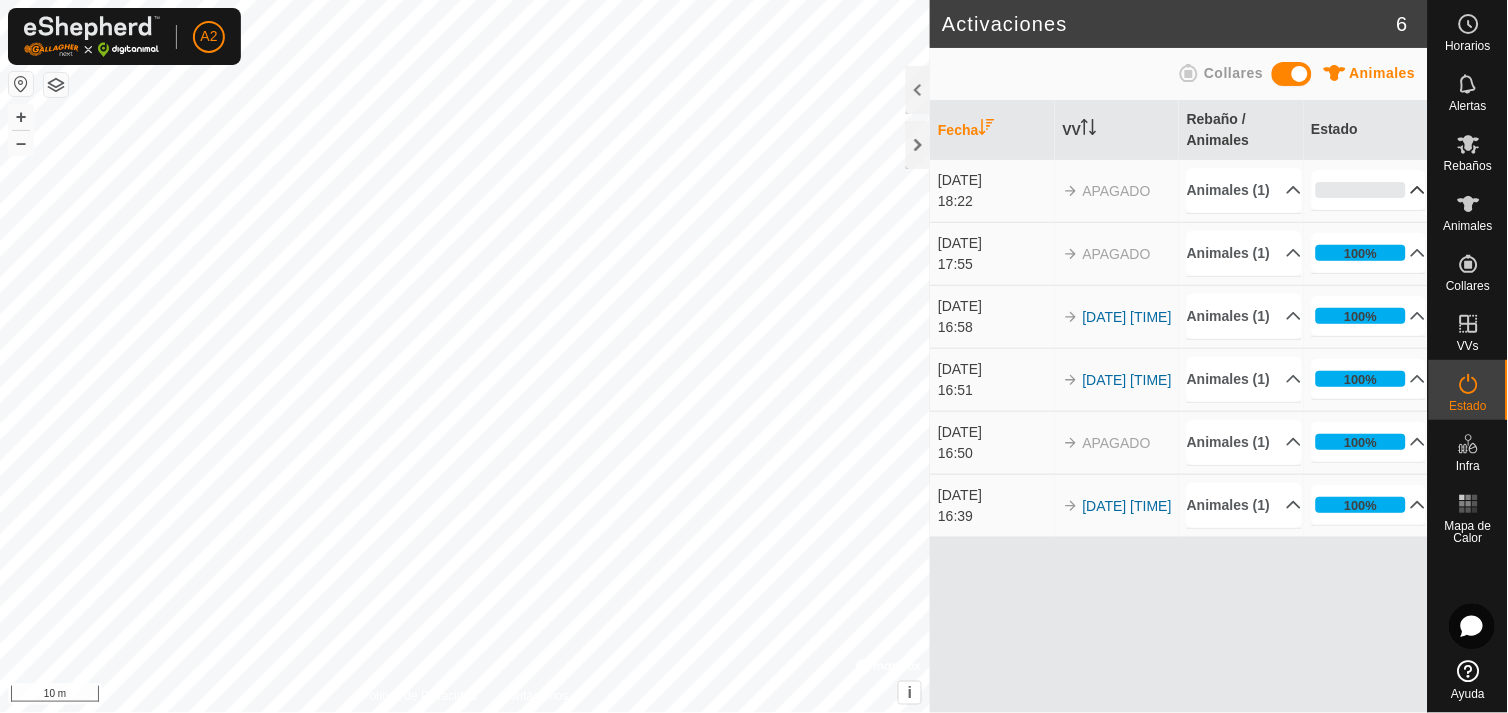 click on "0%" at bounding box center [1369, 190] 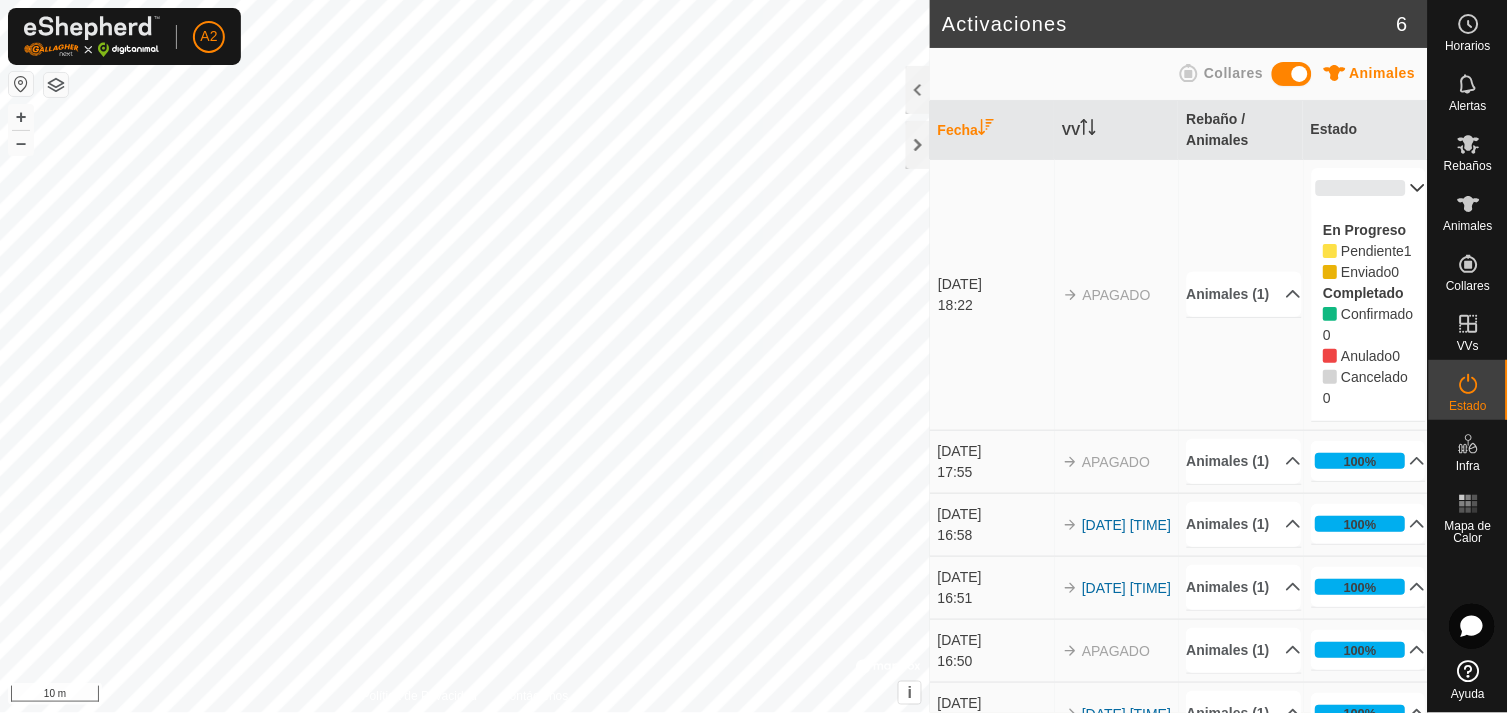 click on "[DATE] [TIME]" at bounding box center (992, 294) 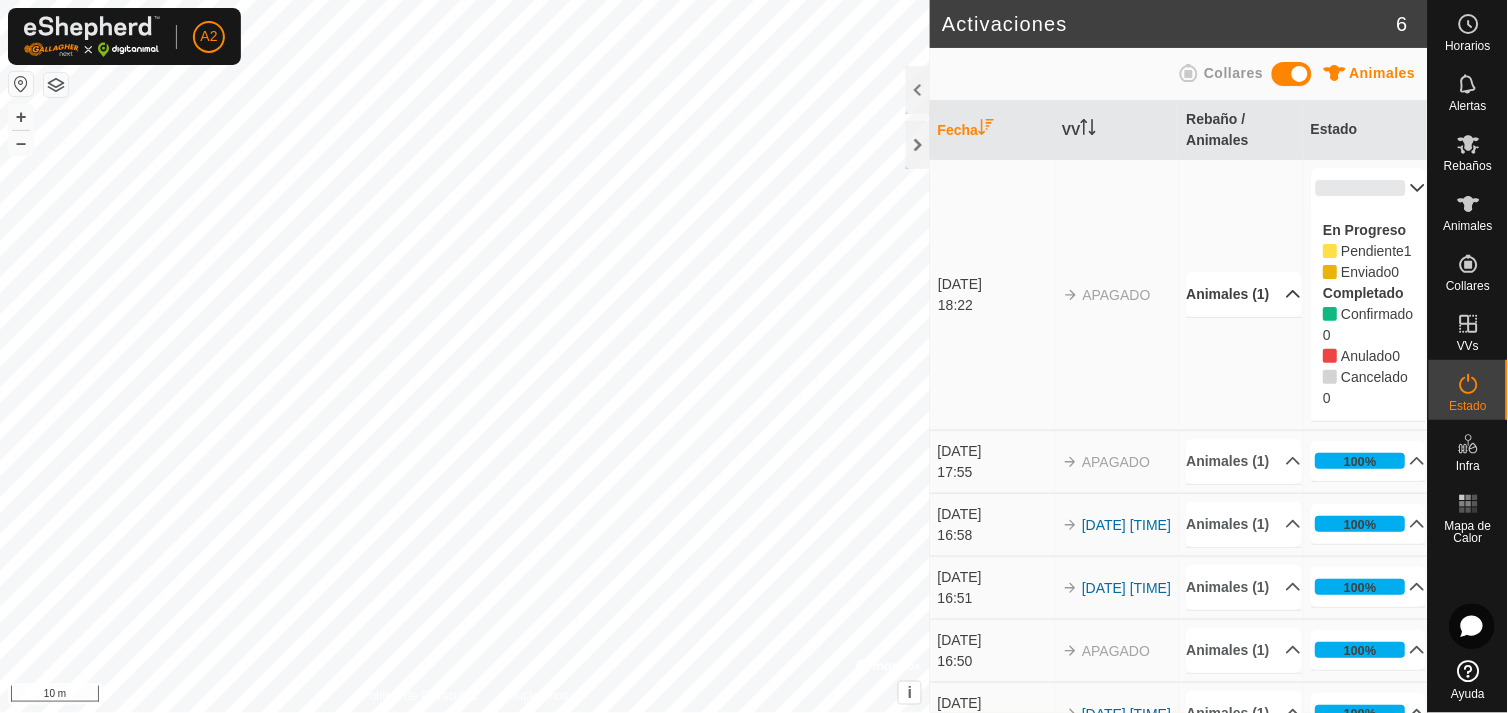 click on "Animales (1)" at bounding box center (1244, 294) 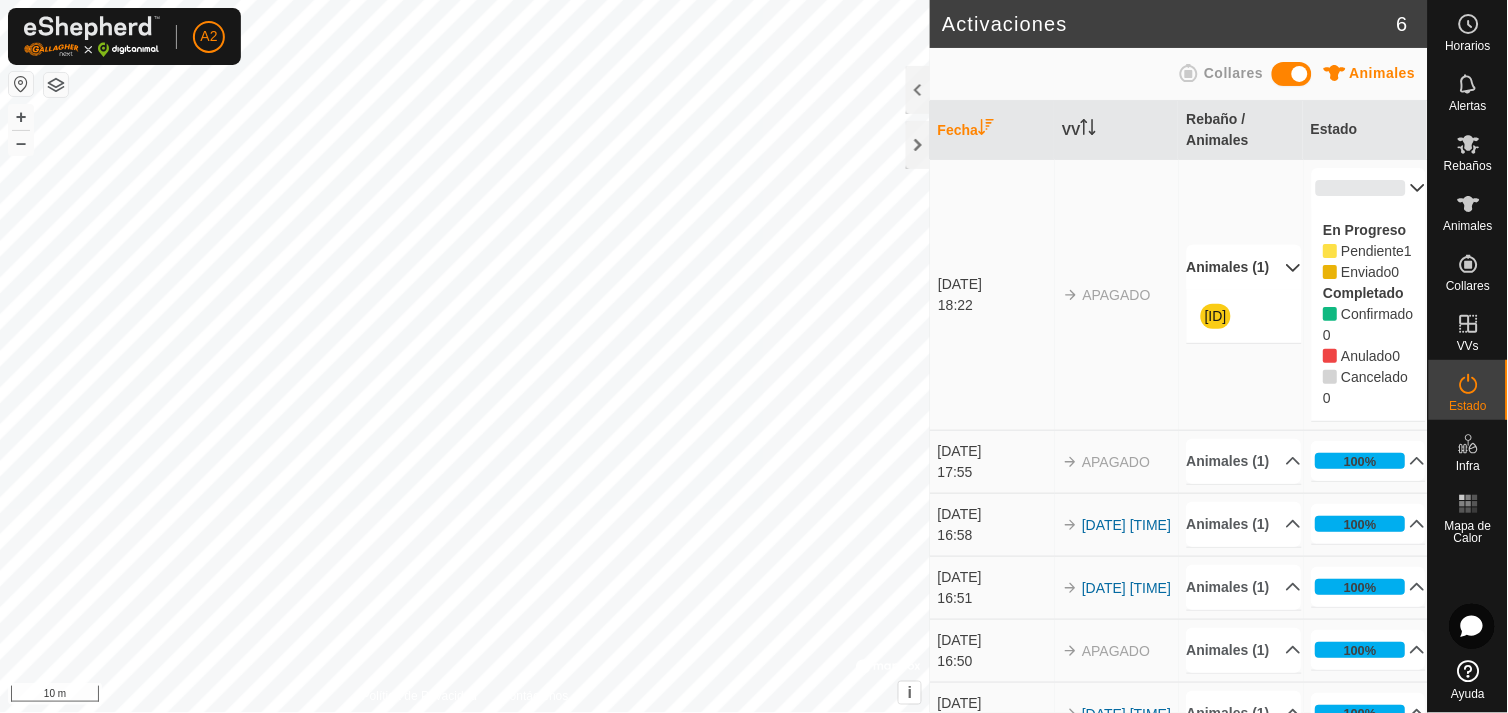 click 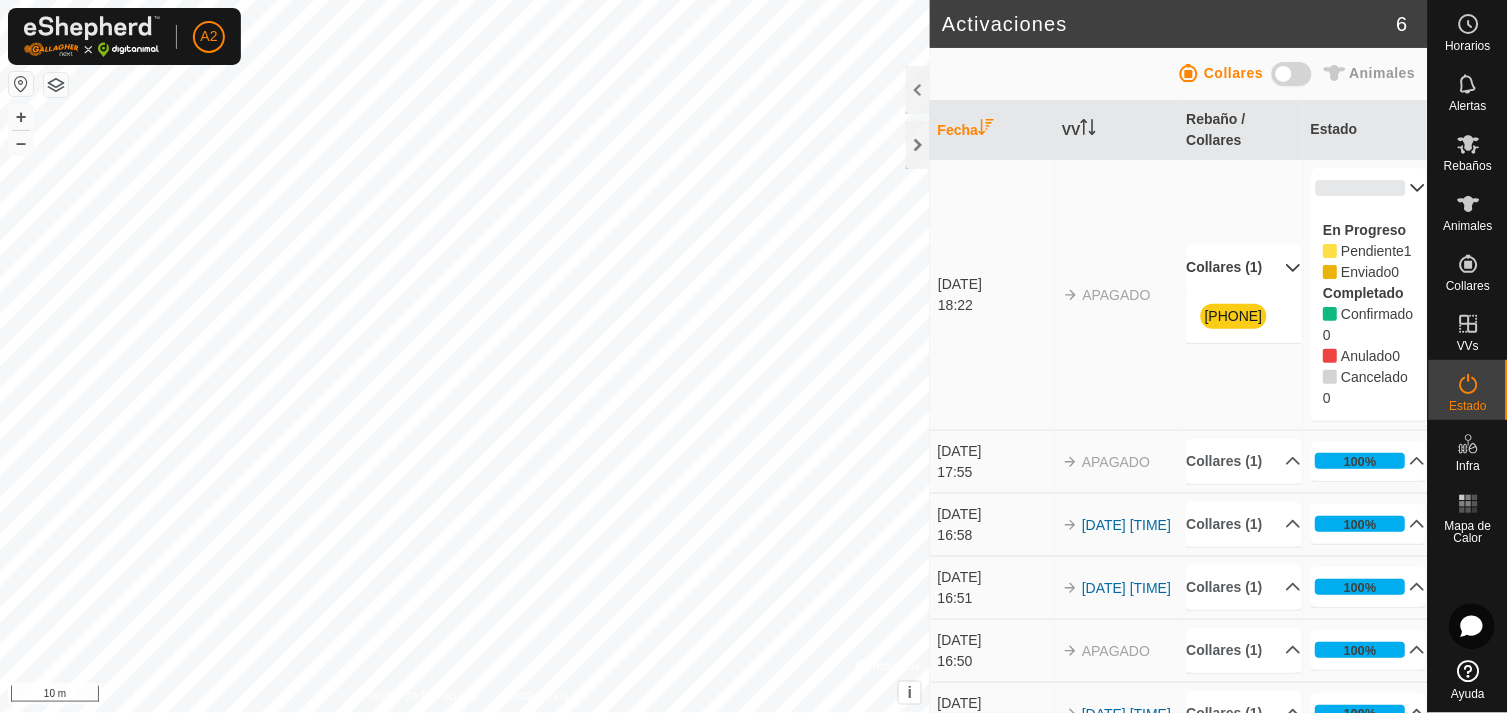 click on "0%" at bounding box center [1369, 188] 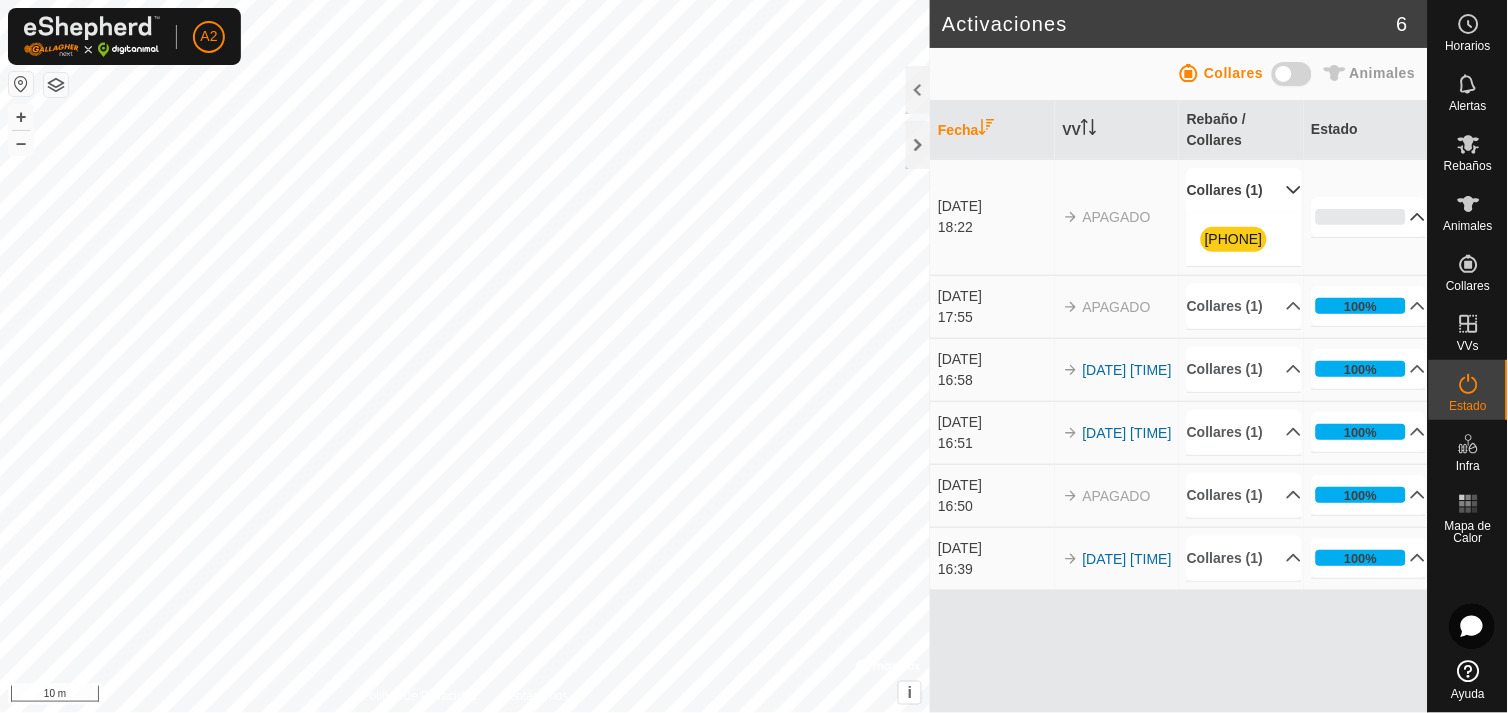 click on "Collares (1)" at bounding box center (1244, 190) 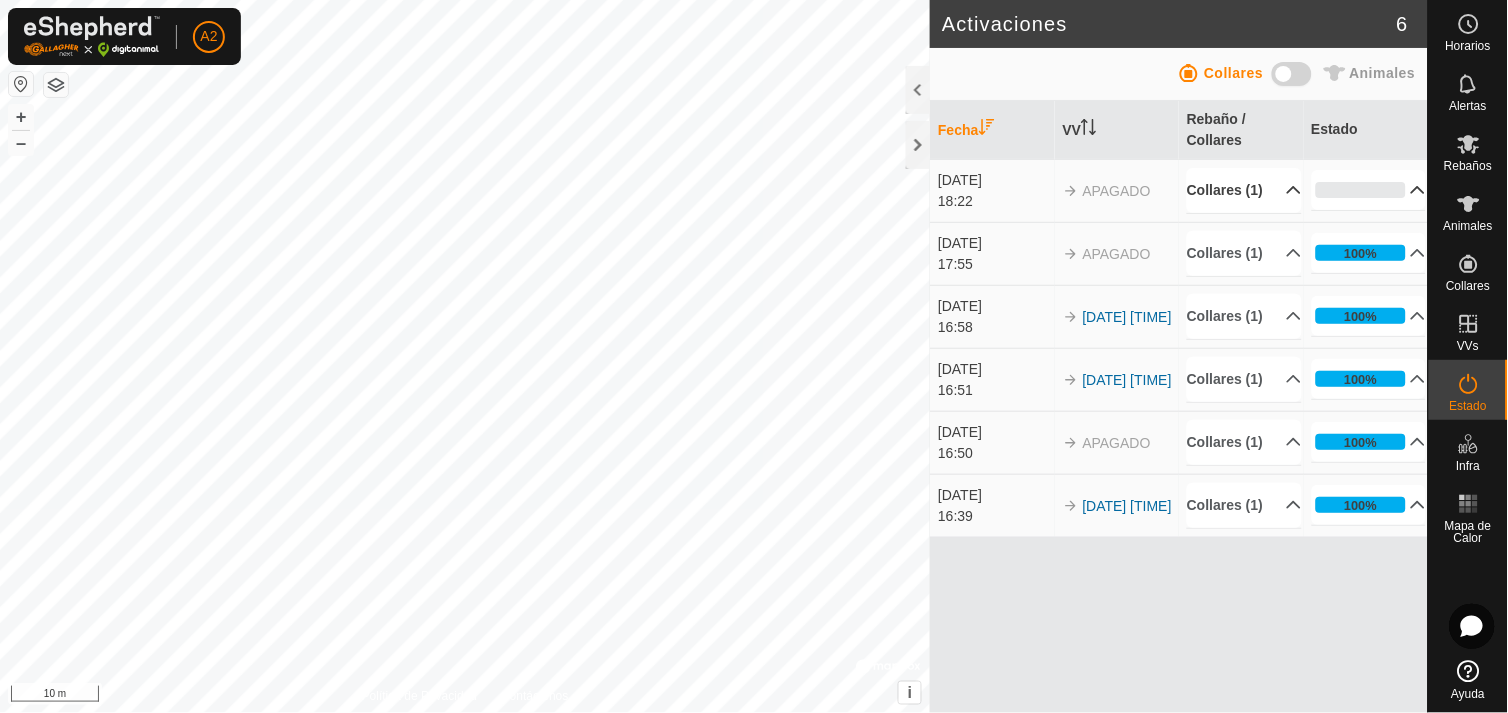 click at bounding box center (1292, 74) 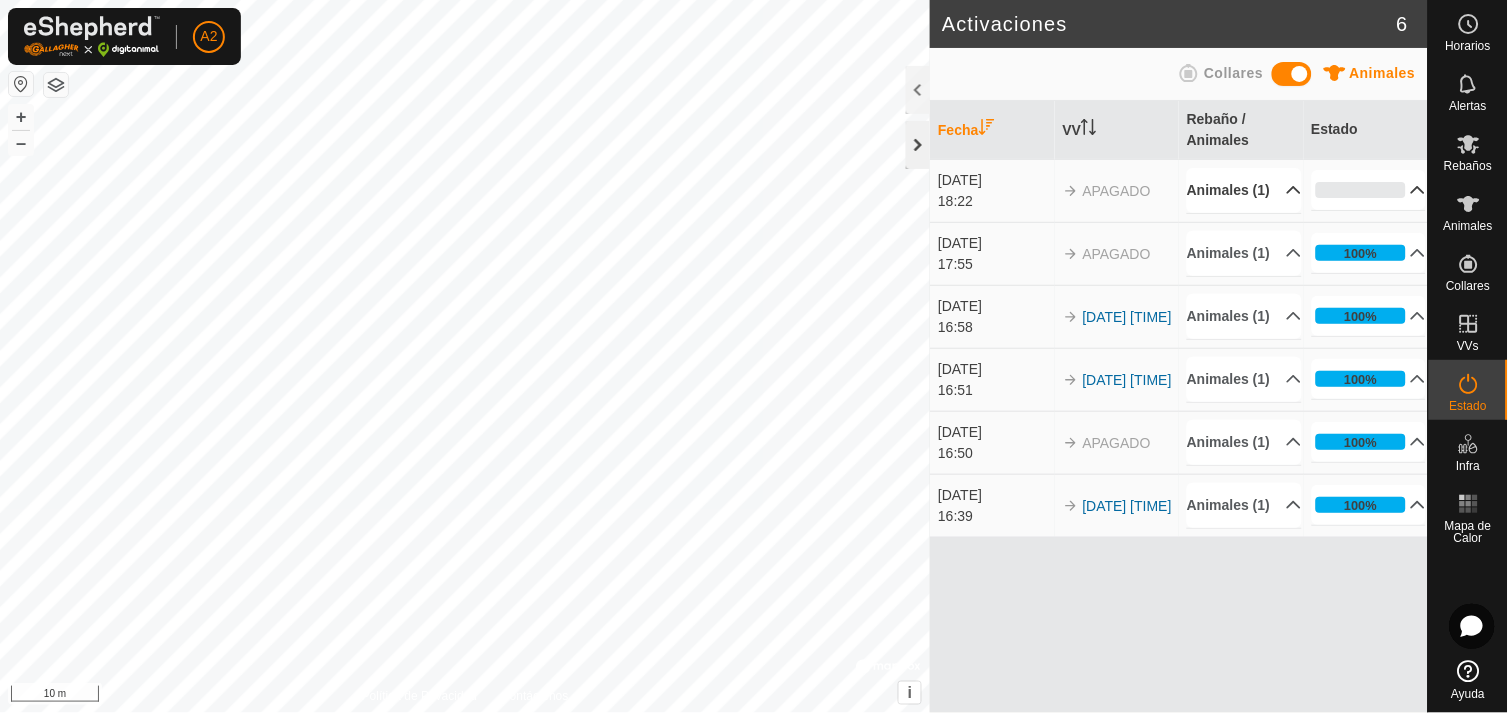 click 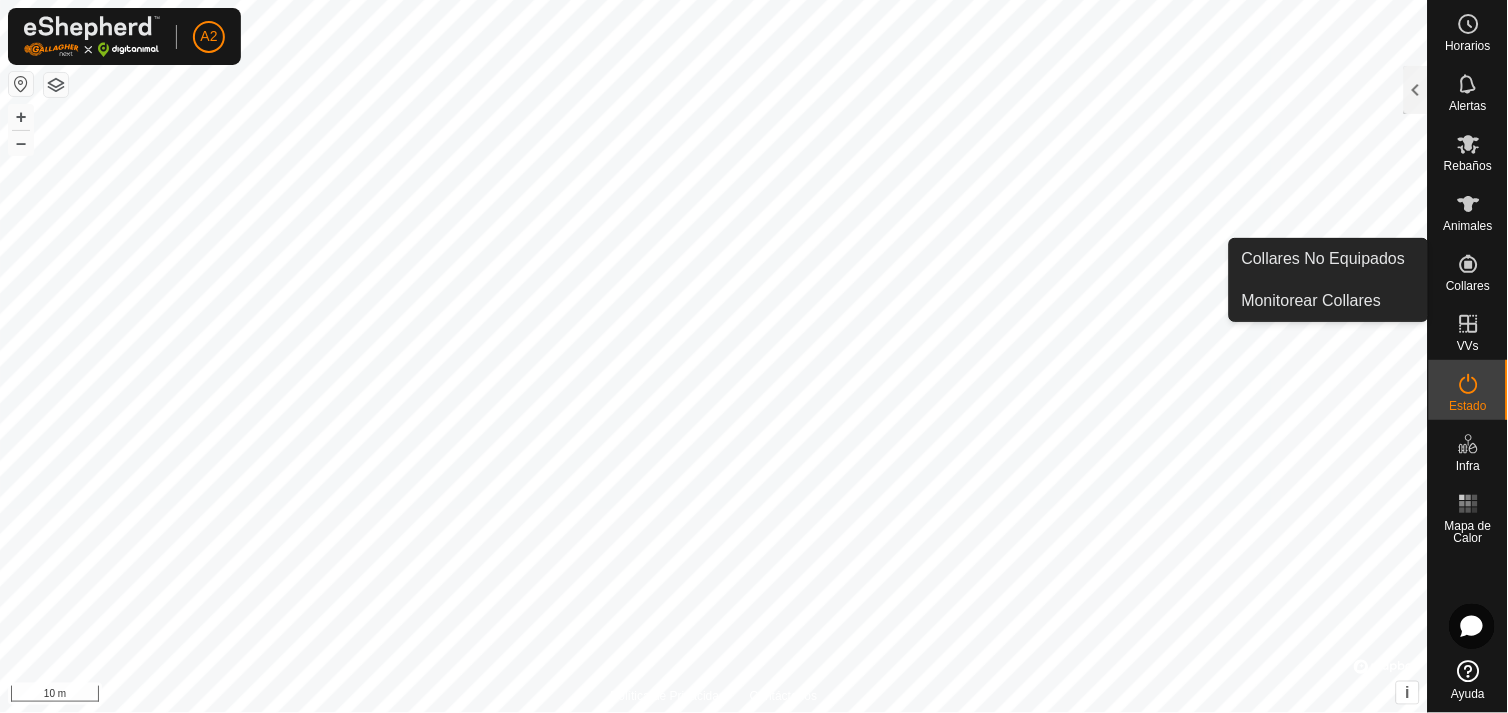 click at bounding box center (1469, 264) 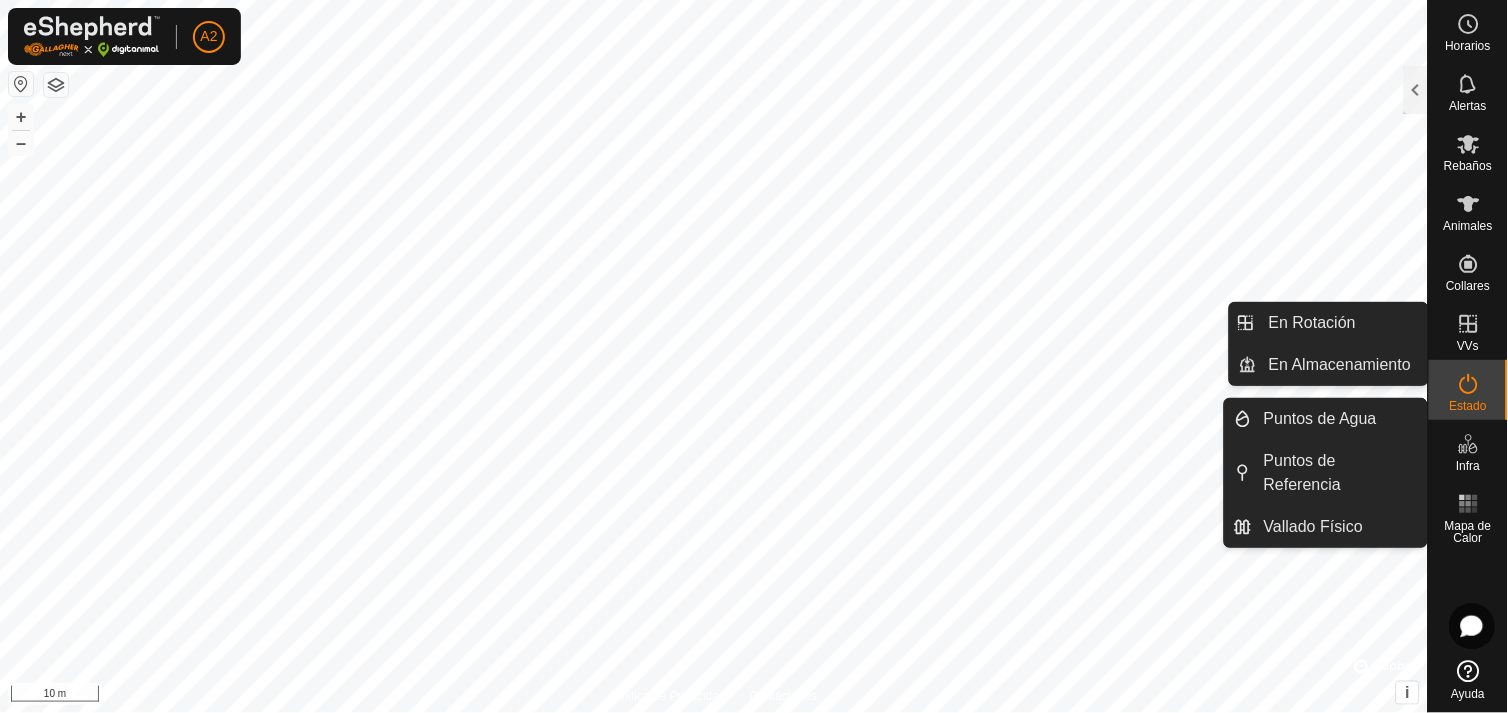 click 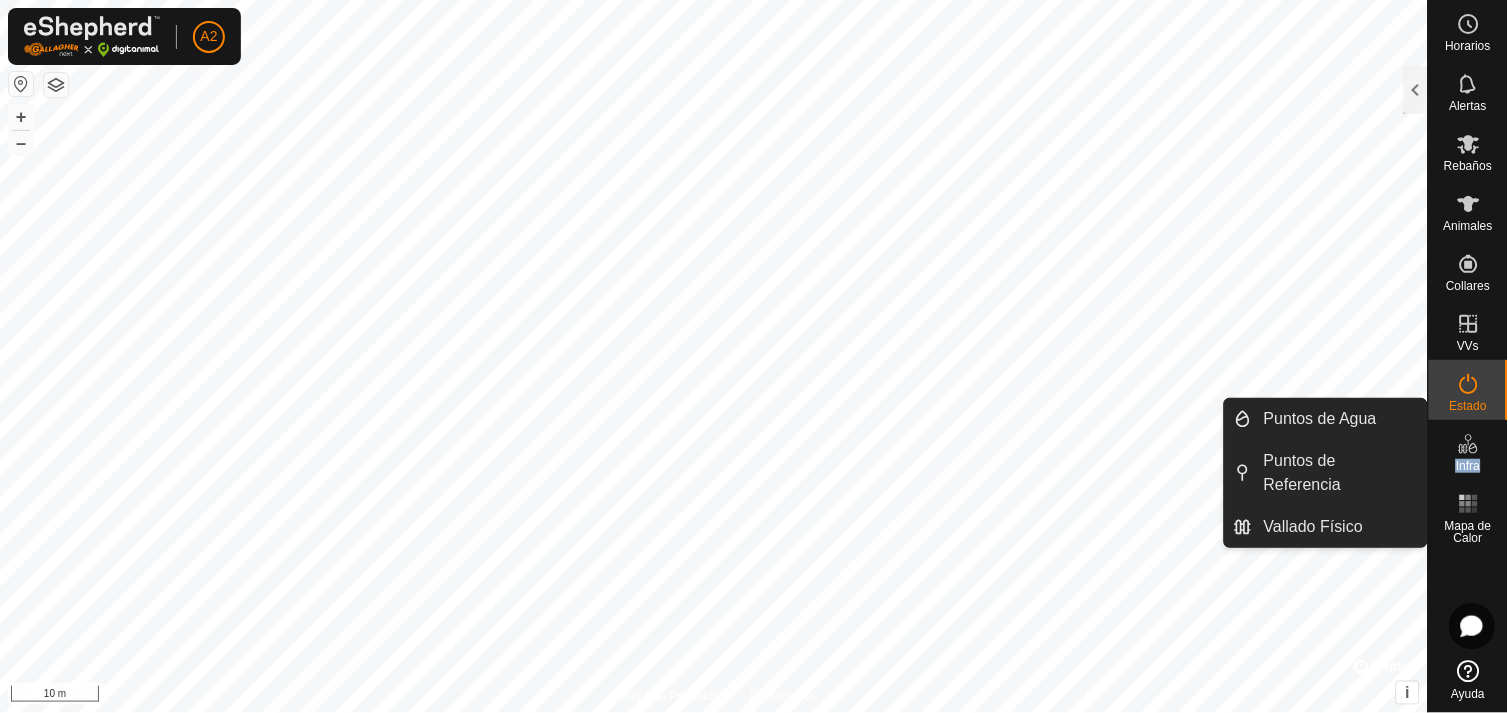 click 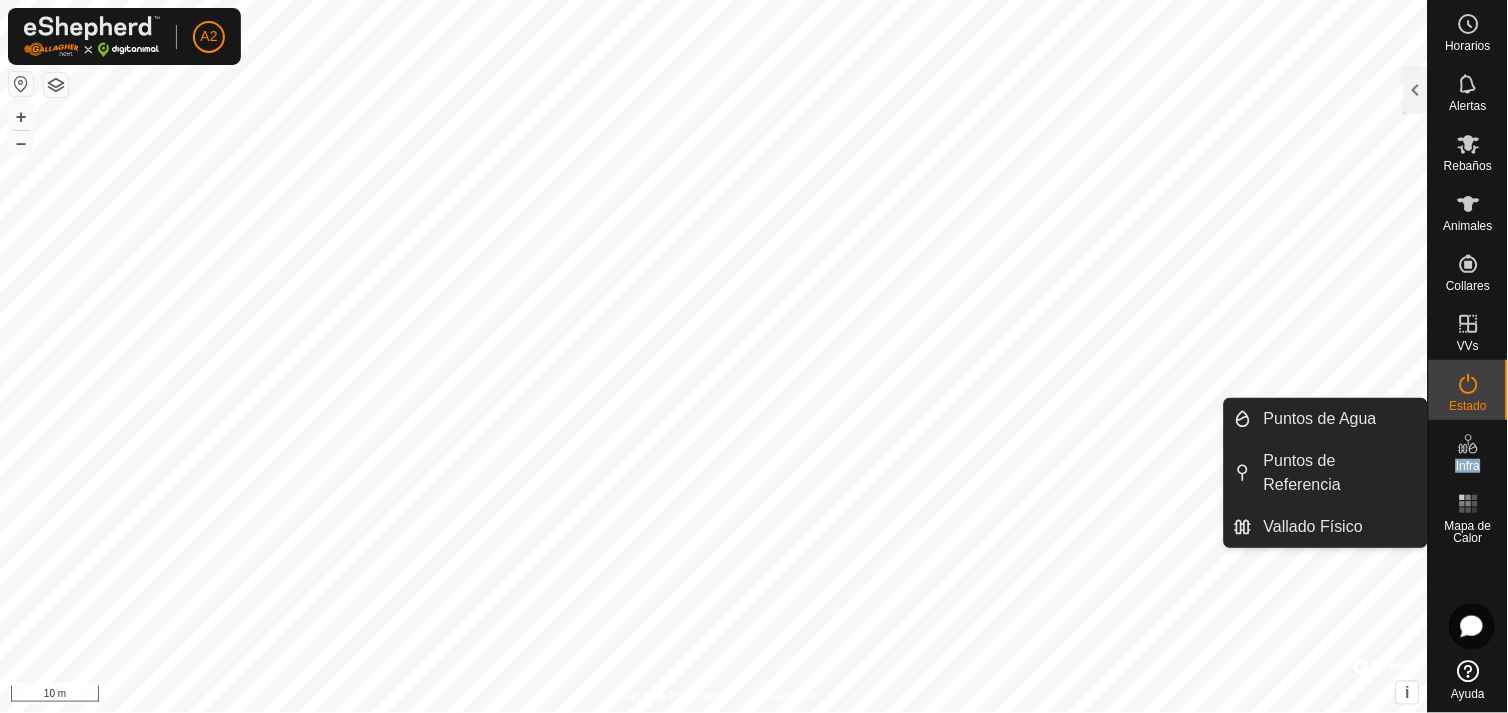 click on "Horarios Alertas Rebaños Animales Collares VVs Estado Infra Mapa de Calor Ayuda Puntos de Agua Puntos de Referencia Vallado Físico Activaciones 6 Animales Collares Fecha VV Rebaño / Animales Estado [DATE] [TIME] APAGADO Animales (1) [ID] 0% En Progreso Pendiente 1 Enviado 0 Completado Confirmado 0 Anulado 0 Cancelado 0 [DATE] [TIME] APAGADO Animales (1) [ID] 100% En Progreso Pendiente 0 Enviado 0 Completado Confirmado 0 Anulado 0 Cancelado 1 [DATE] [TIME] [DATE] [TIME] Animales (1) [ID] 100% En Progreso Pendiente 0 Enviado 0 Completado Confirmado 1 Anulado 0 Cancelado 0 [DATE] [TIME] [DATE] [TIME] Animales (1) [ID] 100% En Progreso Pendiente 0 Enviado 0 Completado Confirmado 0 Anulado 0 Cancelado 1 [DATE] [TIME] APAGADO Animales (1) [ID] 100% En Progreso Pendiente 0 Enviado 0 Completado Confirmado 0 Anulado 0 Cancelado 1 [DATE] [TIME] Animales (1) -" 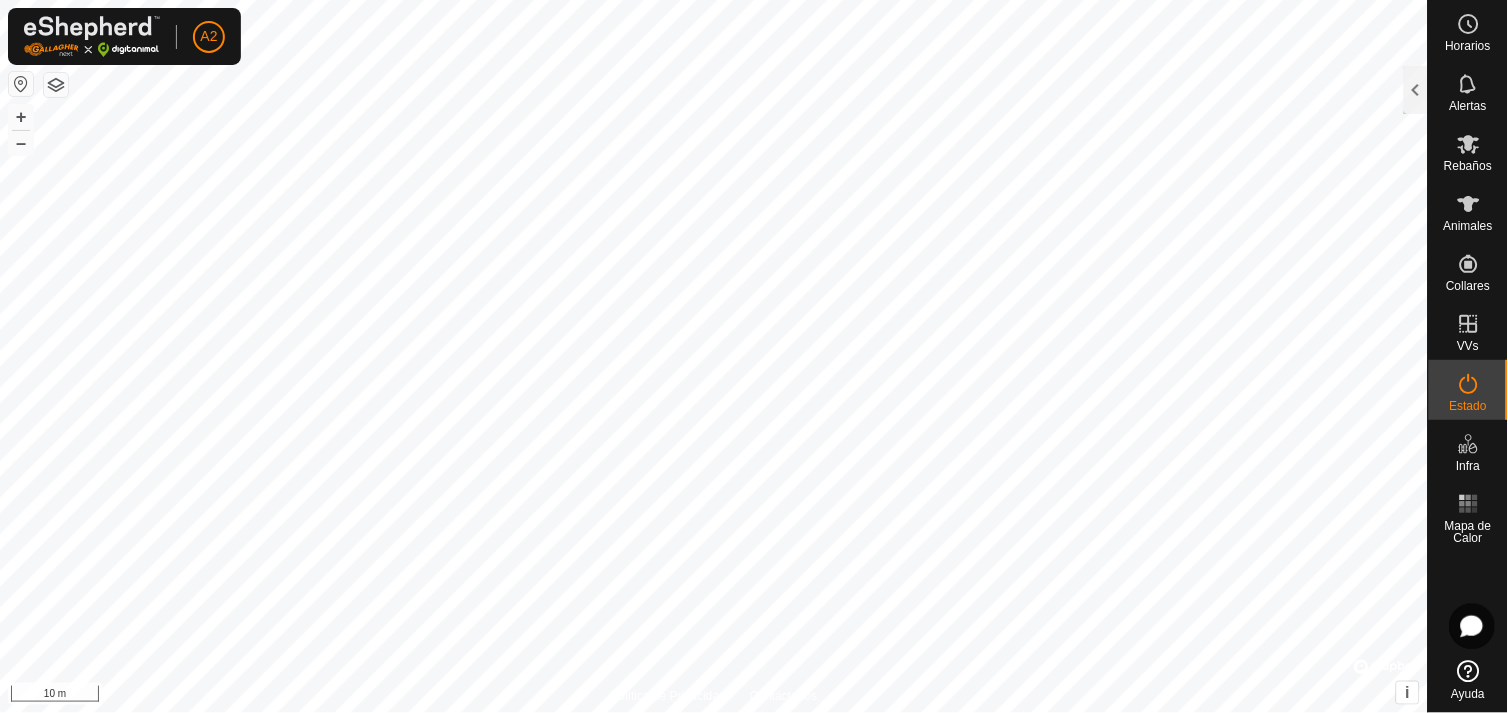 click 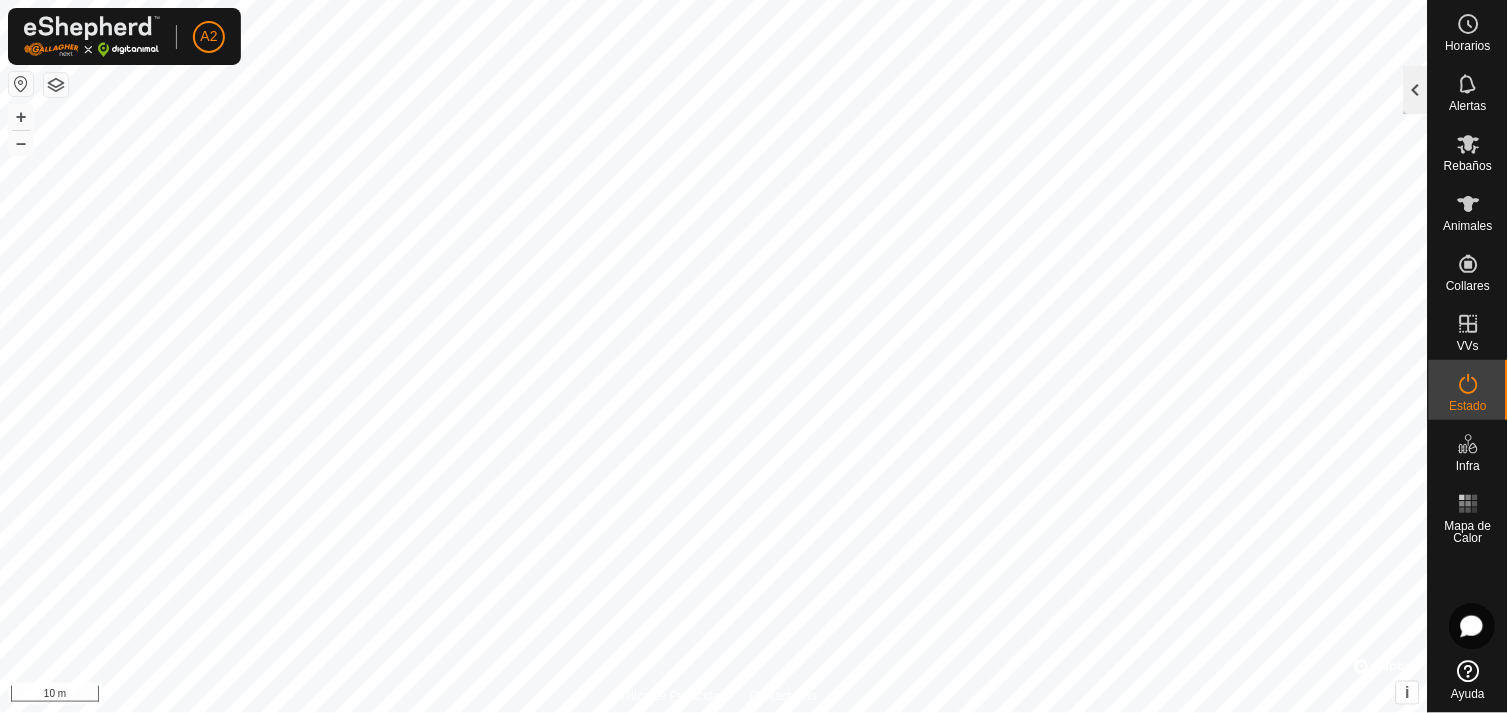 click 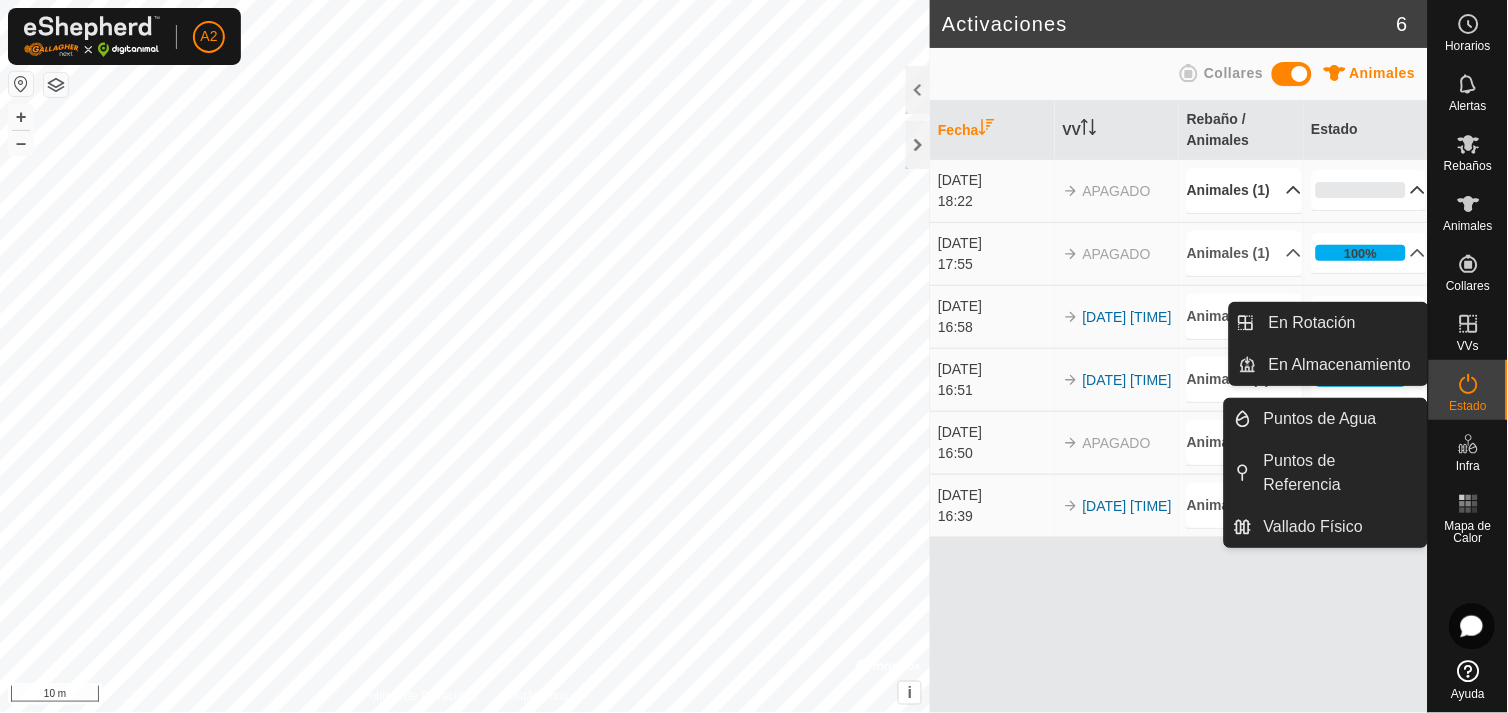 click 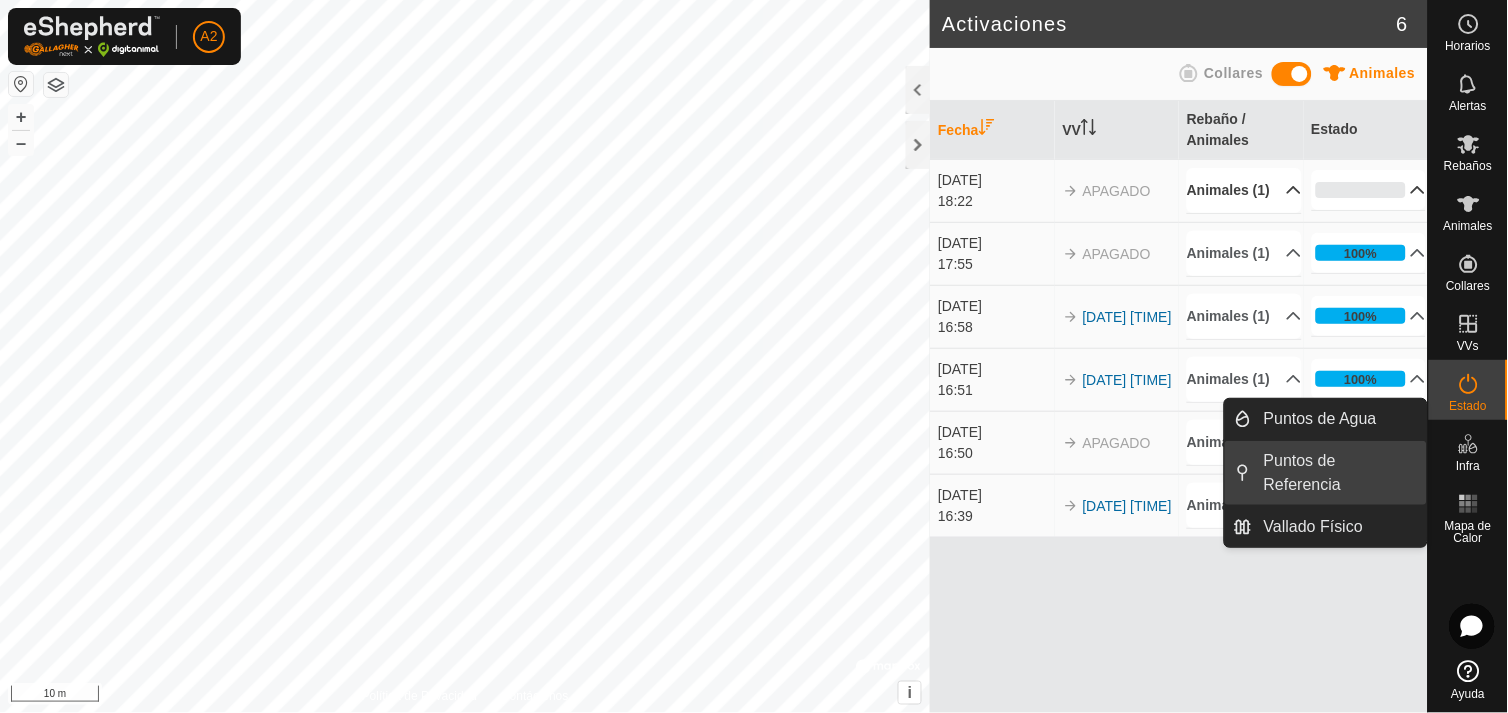 click on "Puntos de Referencia" at bounding box center [1339, 473] 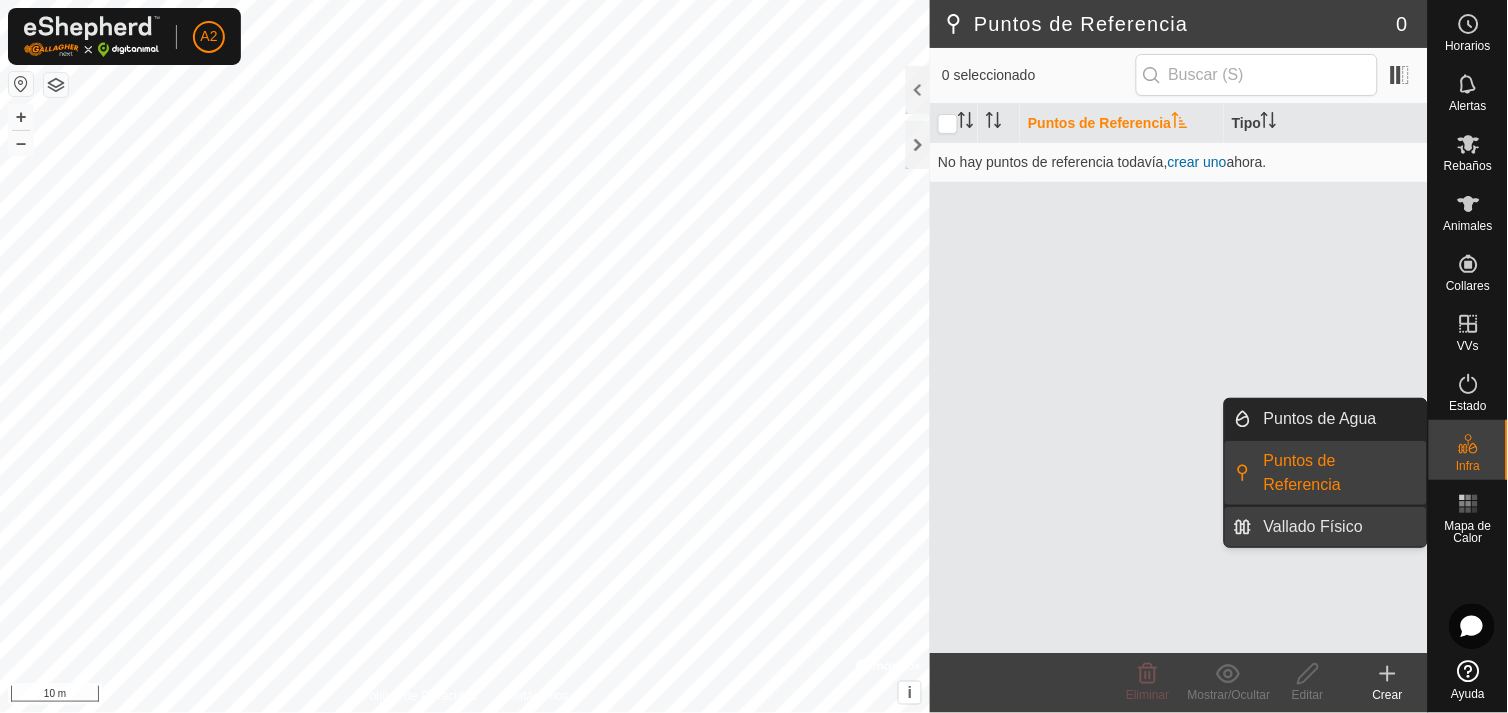 click on "Vallado Físico" at bounding box center (1339, 527) 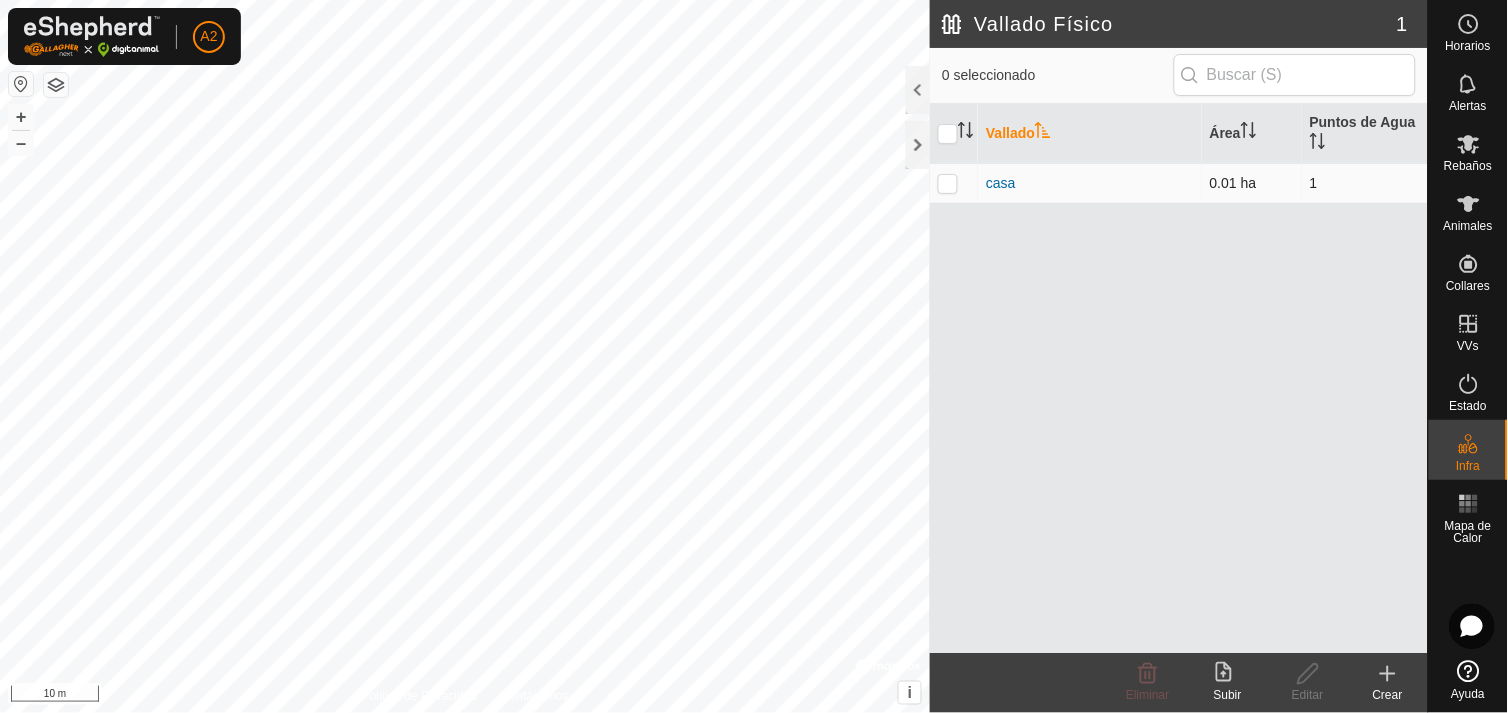click at bounding box center [948, 183] 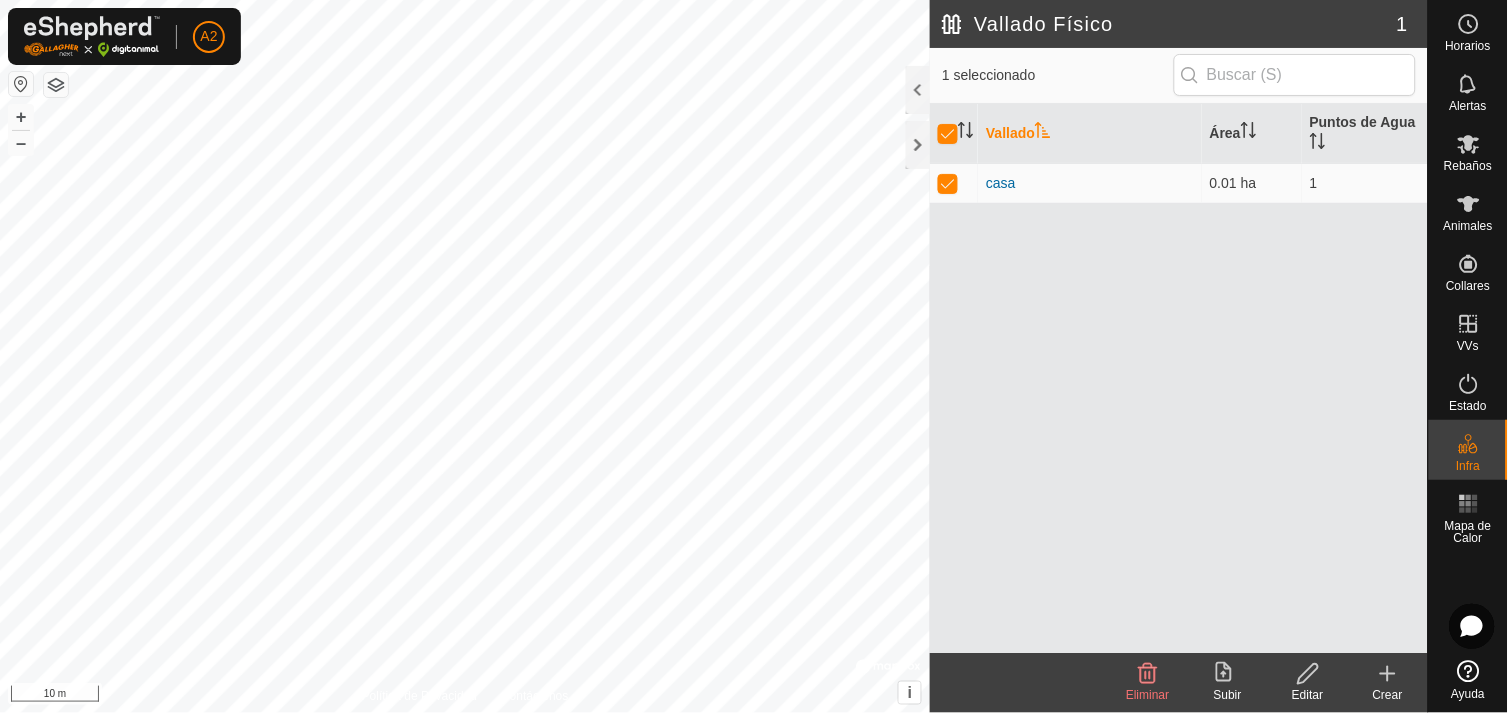 click 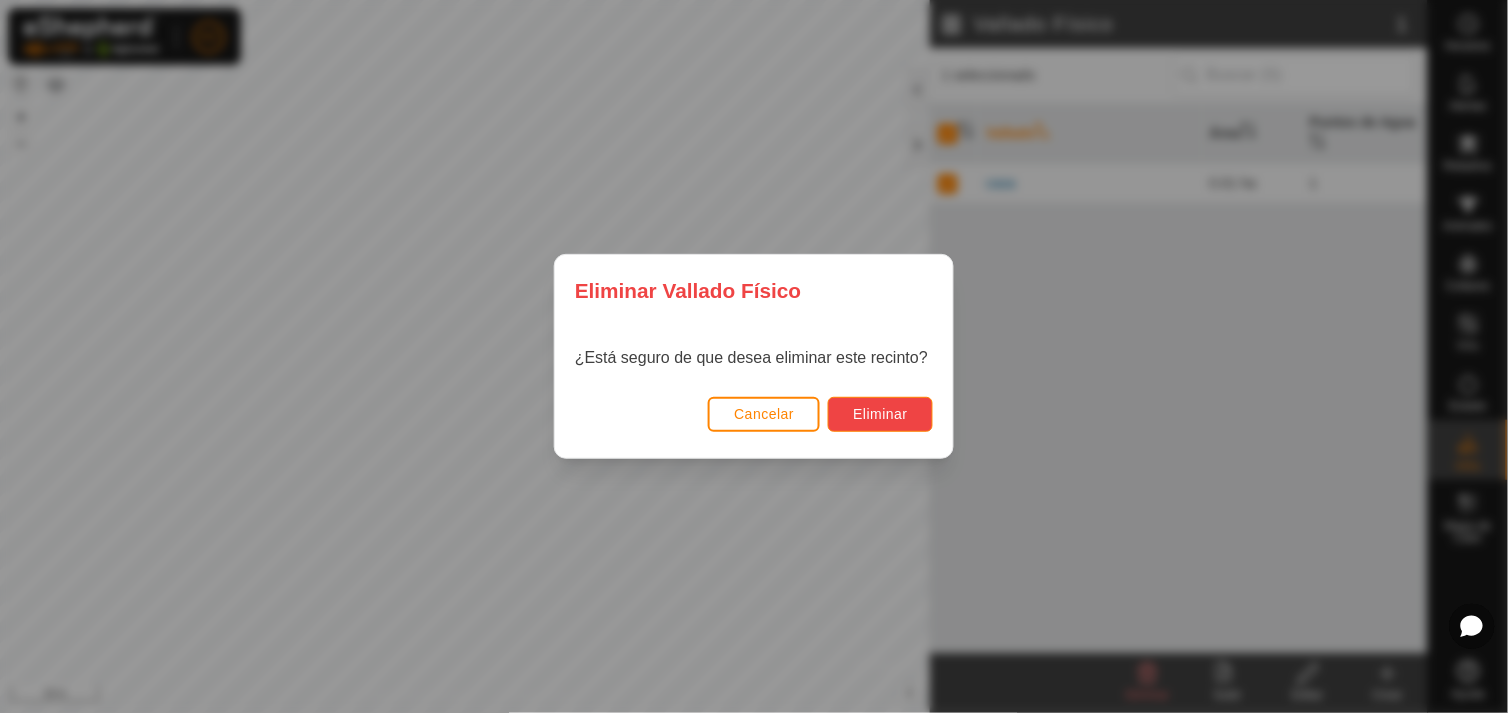 click on "Eliminar" at bounding box center (880, 414) 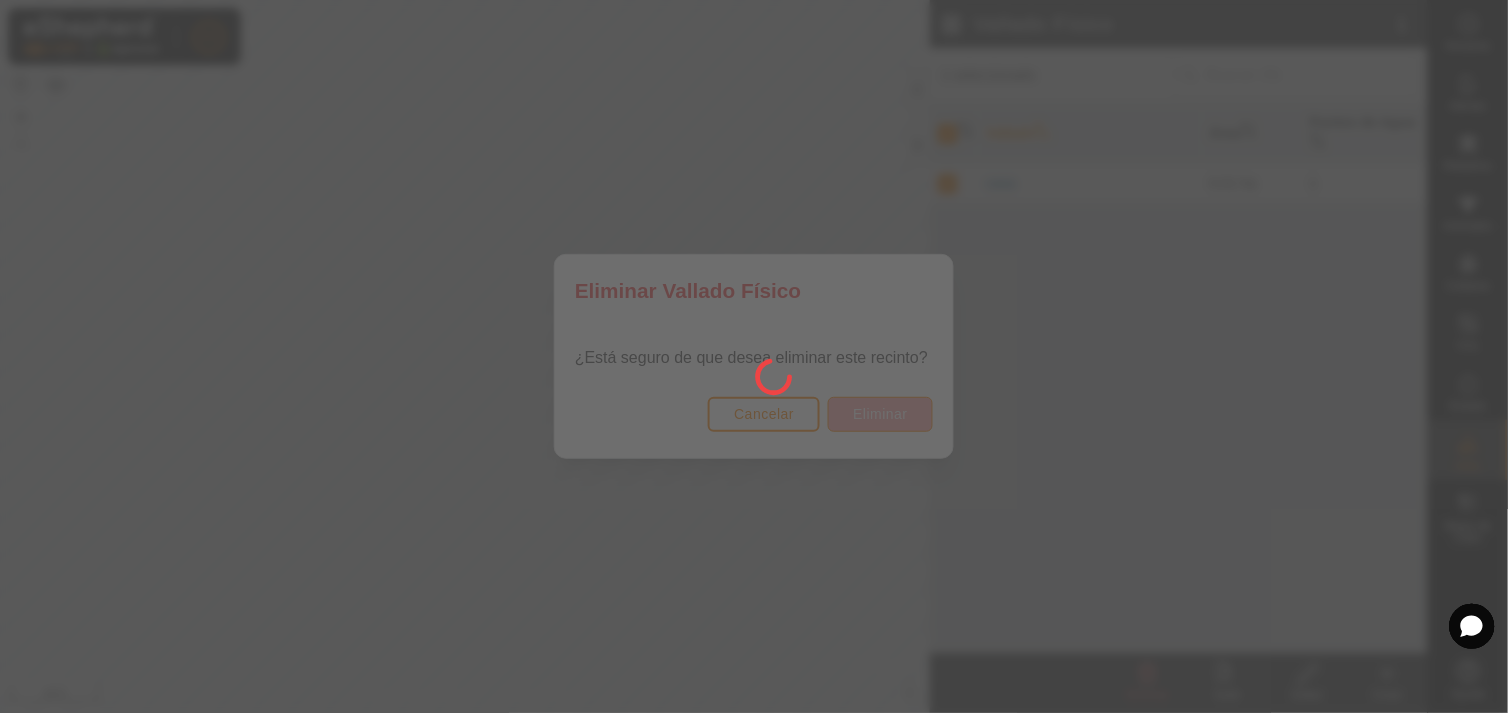 checkbox on "false" 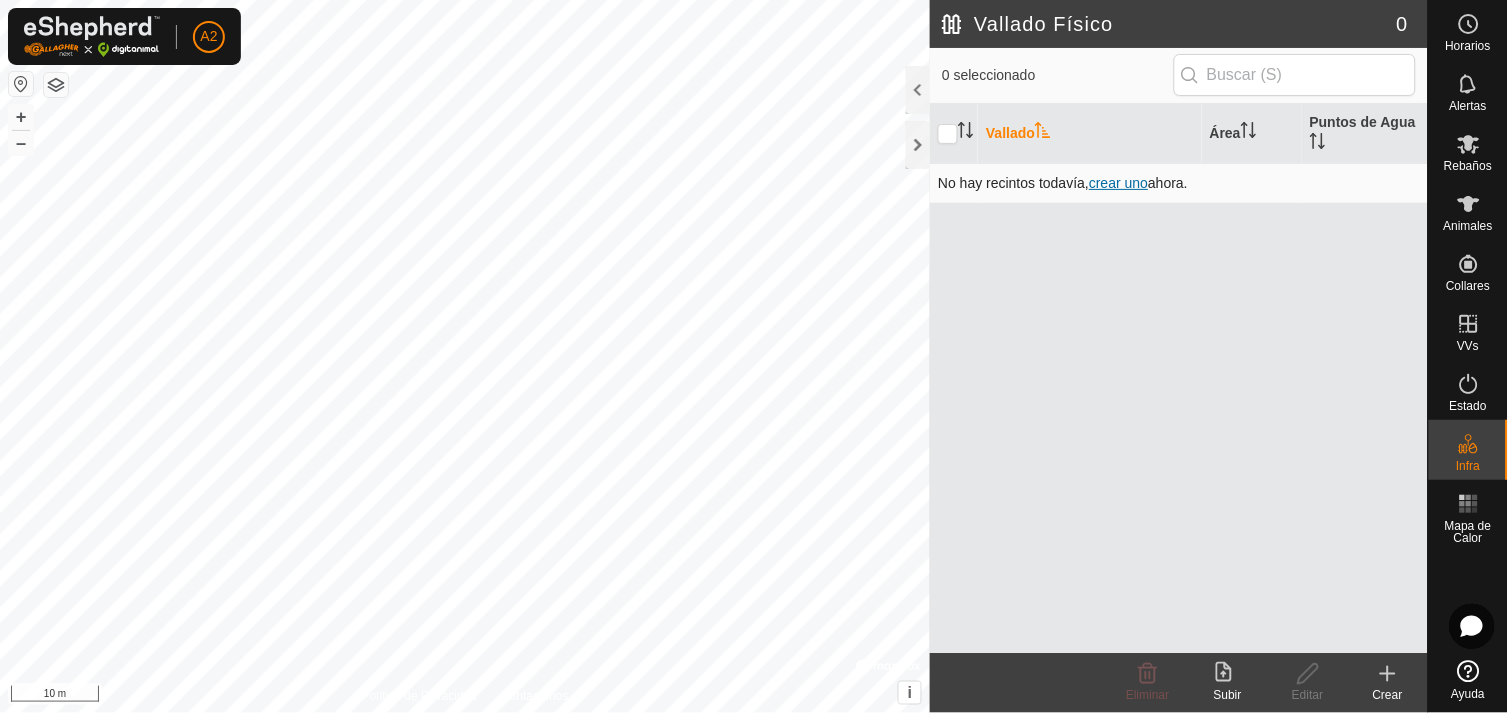 click on "crear uno" at bounding box center (1118, 183) 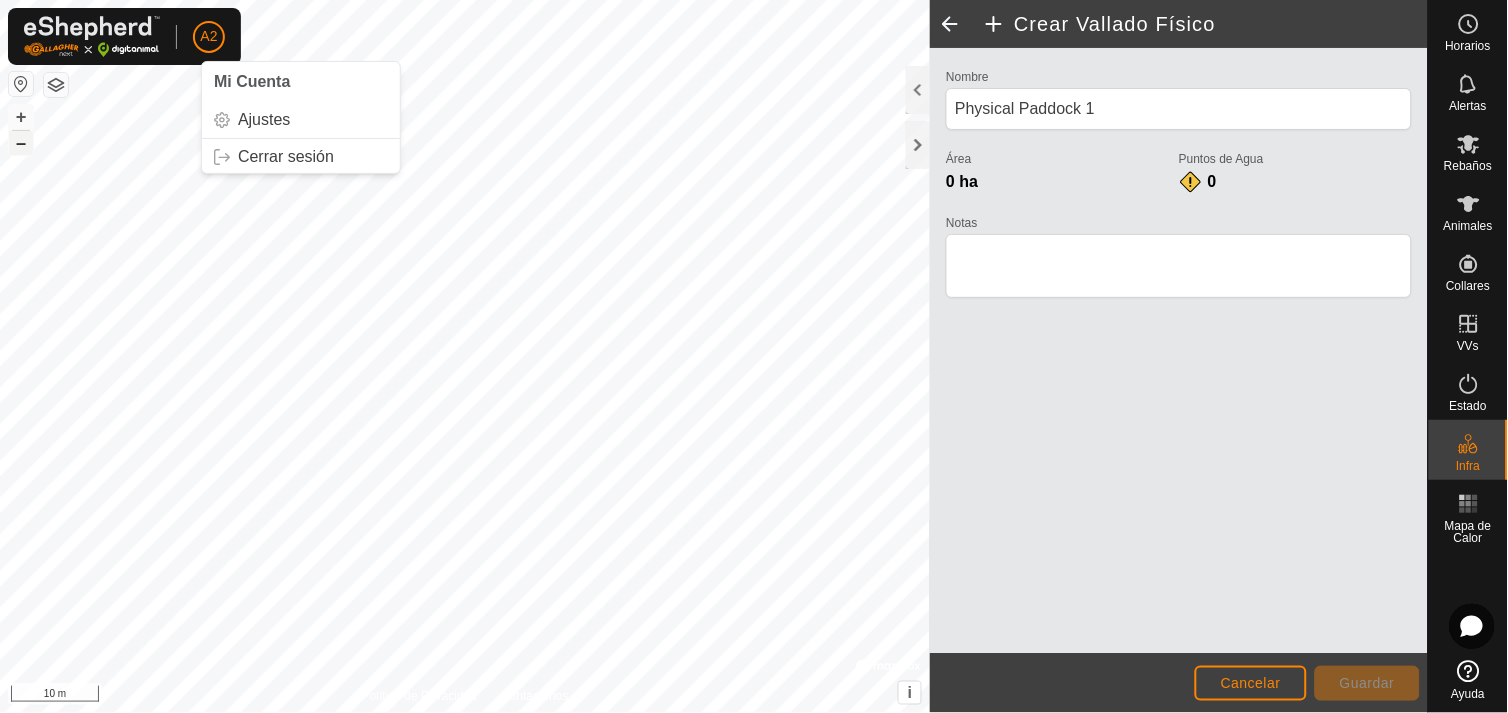 click on "–" at bounding box center [21, 143] 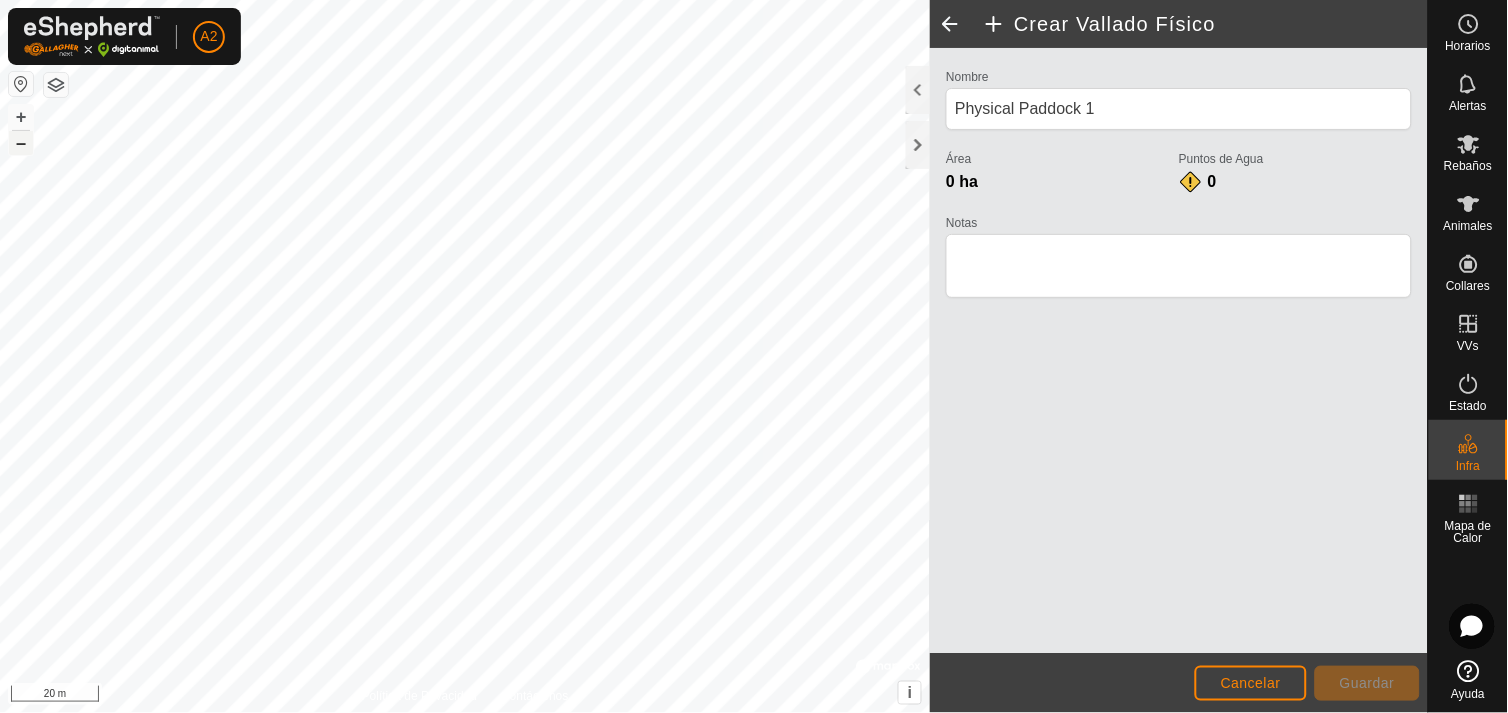 click on "–" at bounding box center (21, 143) 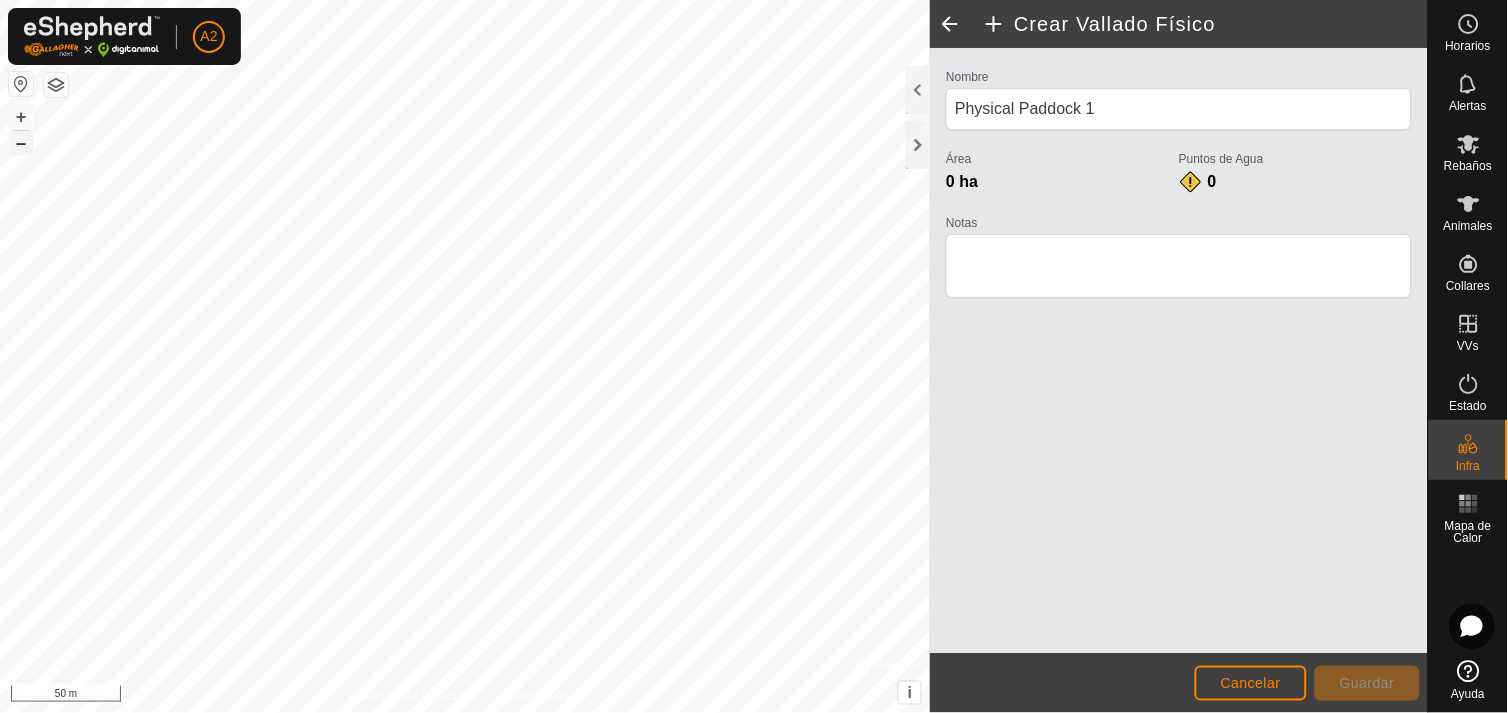 click on "–" at bounding box center [21, 143] 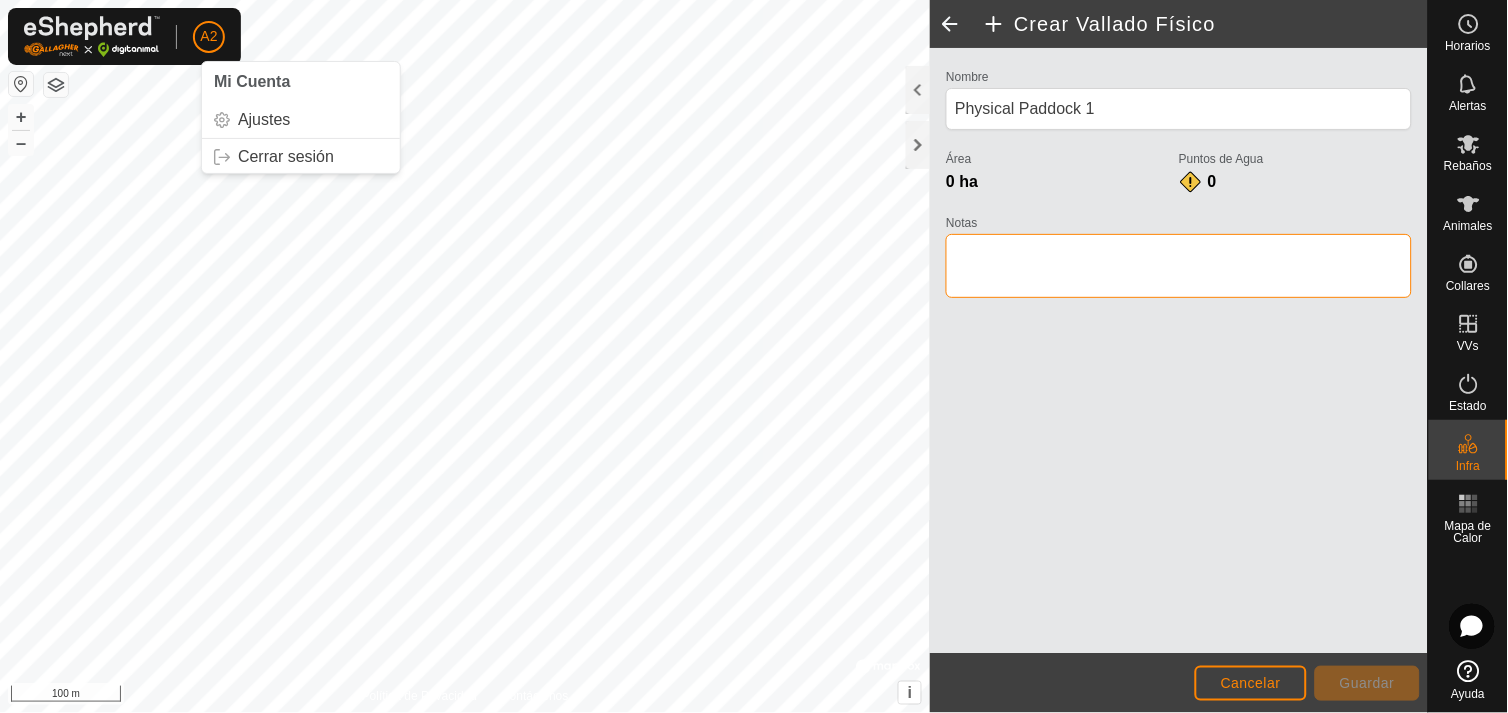 click on "Notas" at bounding box center [1179, 266] 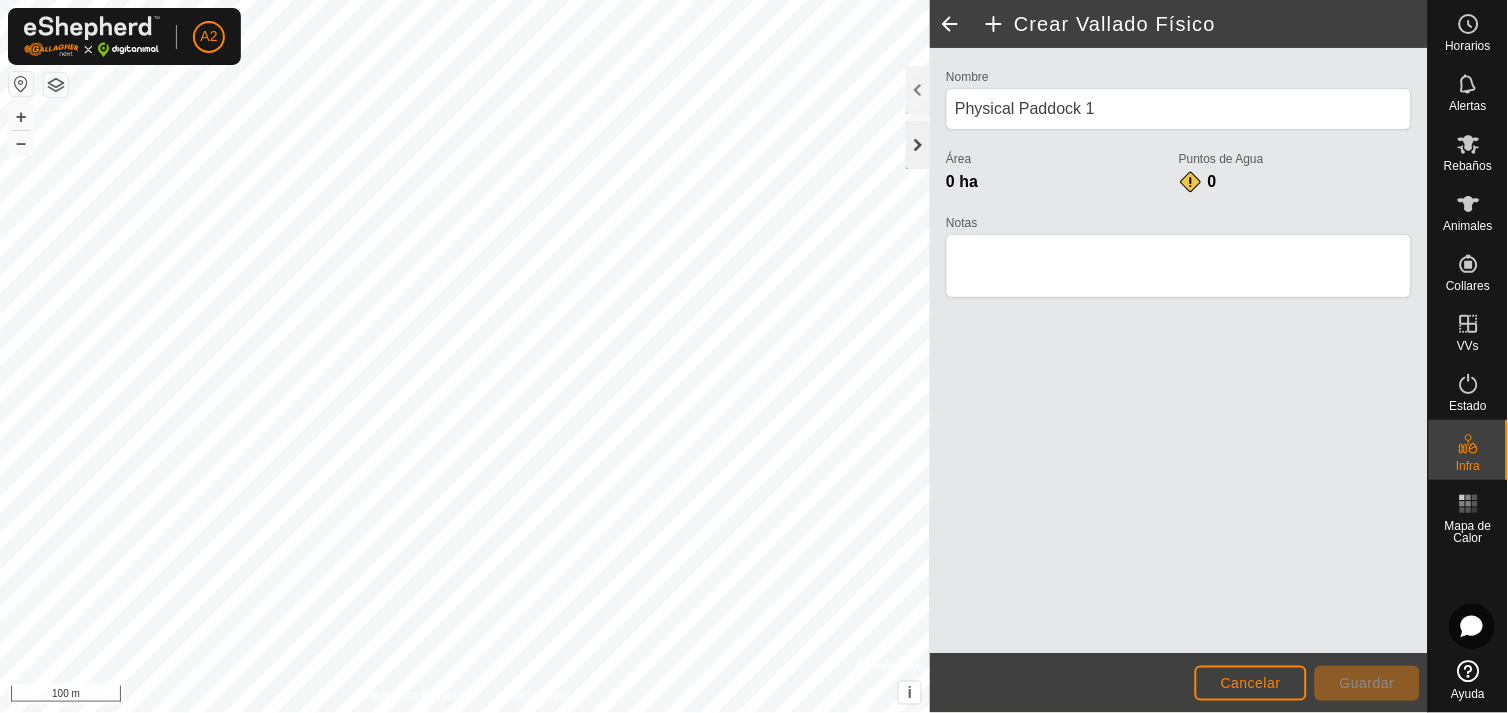 click 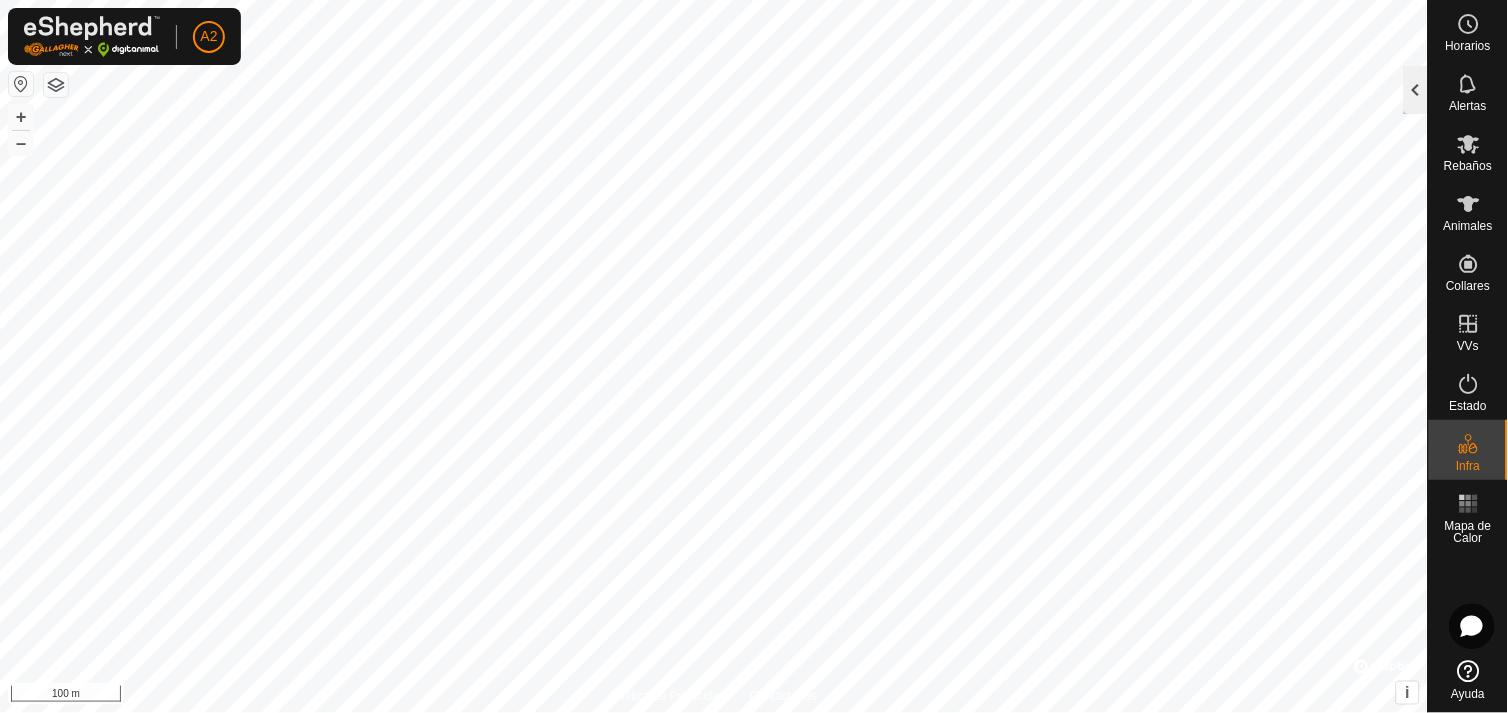 click 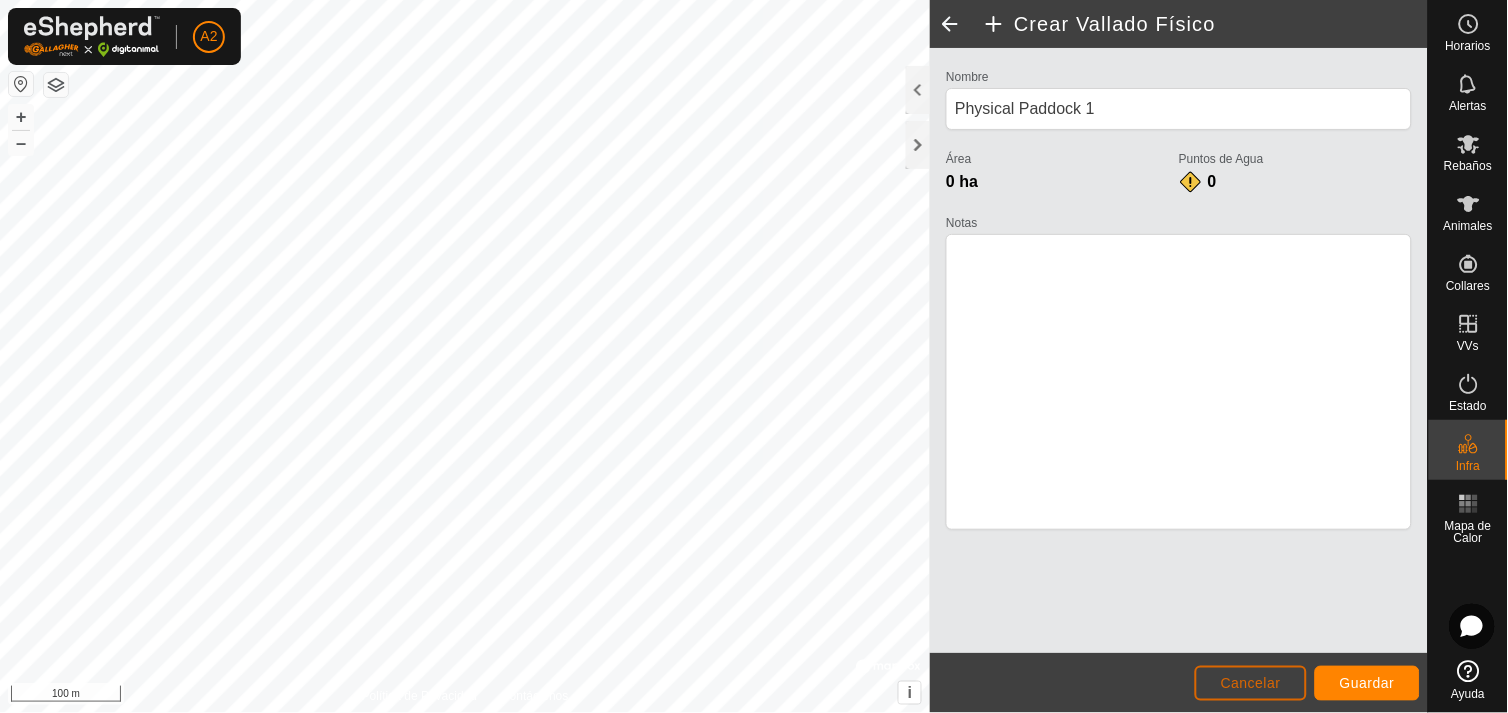 click on "Cancelar" 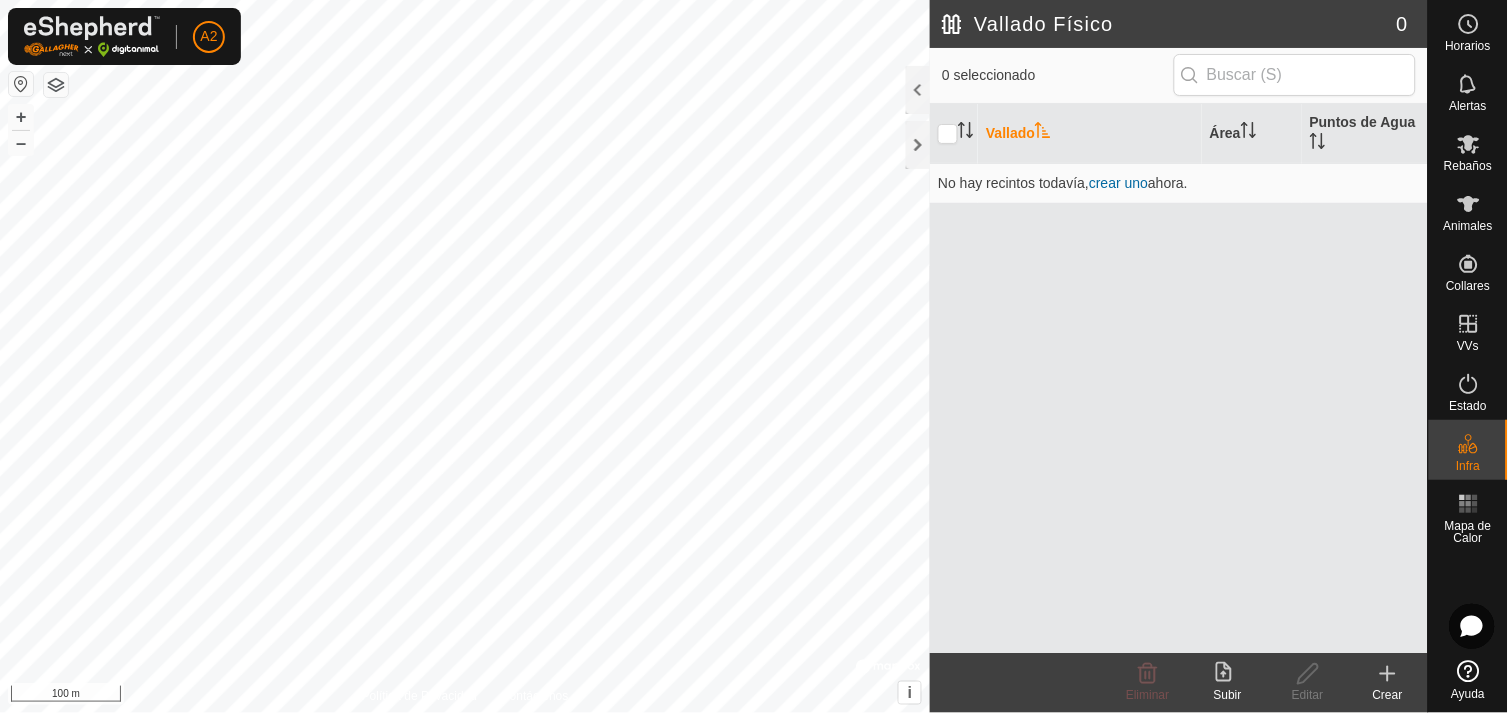 click on "A2 Horarios Alertas Rebaños Animales Collares VVs Estado Infra Mapa de Calor Ayuda Vallado Físico 0 0 seleccionado Vallado Área Puntos de Agua No hay recintos todavía , crear uno ahora. Eliminar Subir Editar Crear Política de Privacidad Contáctenos + – ⇧ i © Mapbox , © OpenStreetMap , Improve this map 100 m" at bounding box center [754, 356] 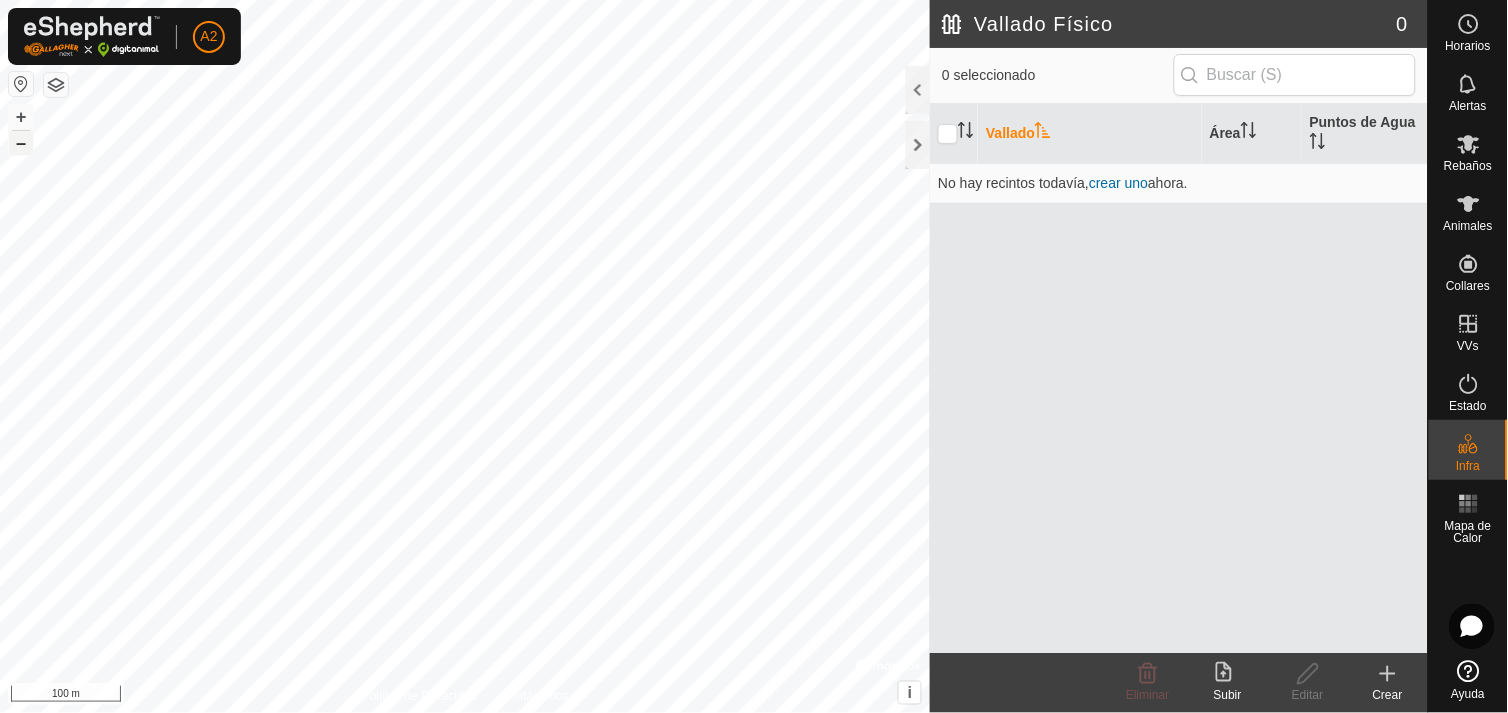 click on "–" at bounding box center (21, 143) 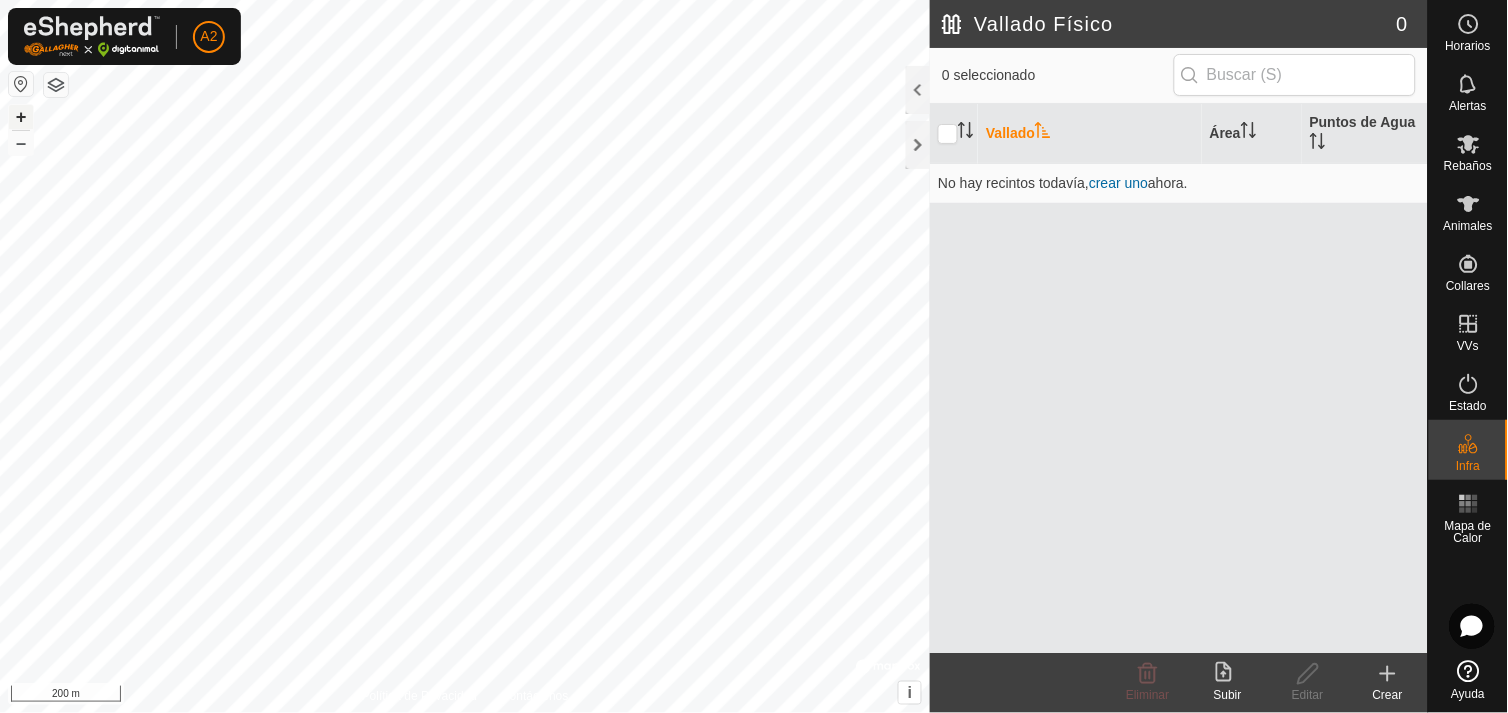 click on "+" at bounding box center (21, 117) 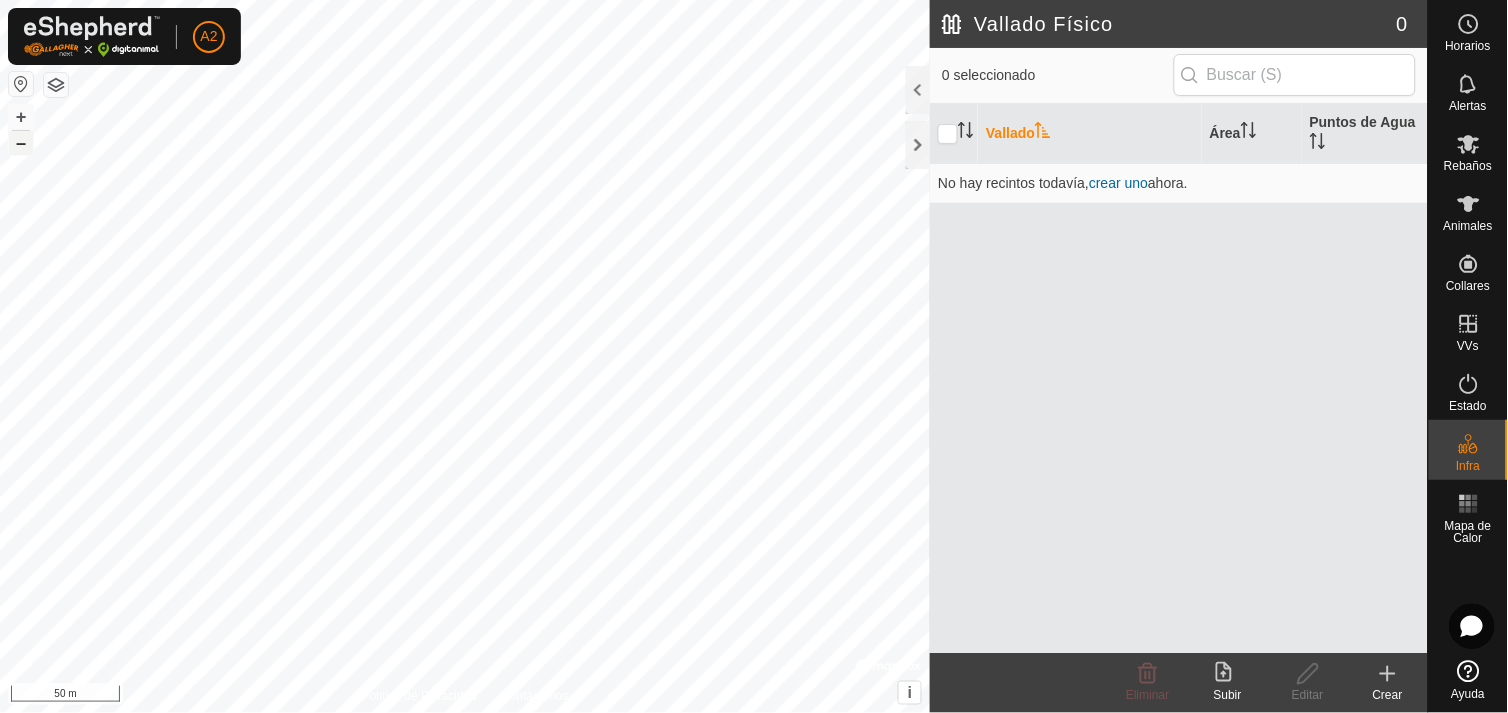click on "–" at bounding box center [21, 143] 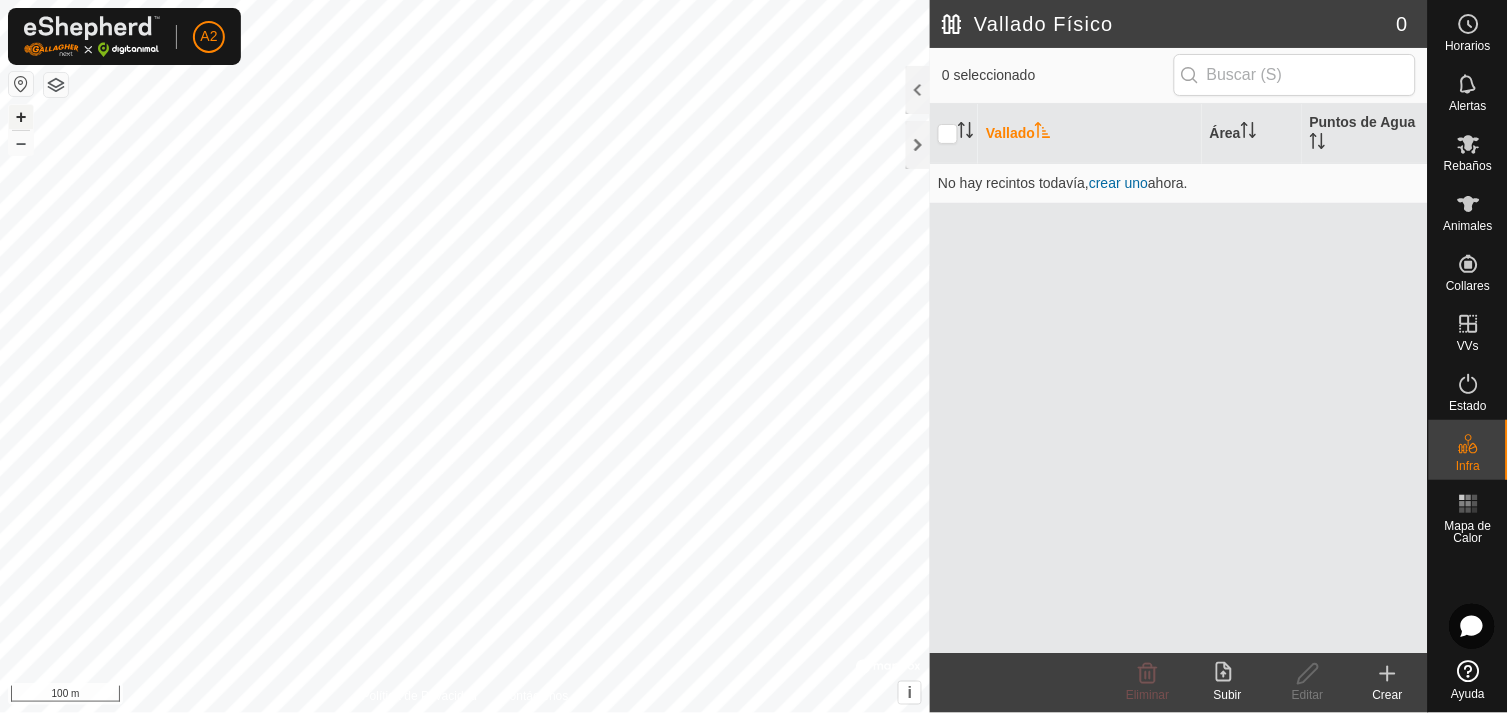 click on "+" at bounding box center (21, 117) 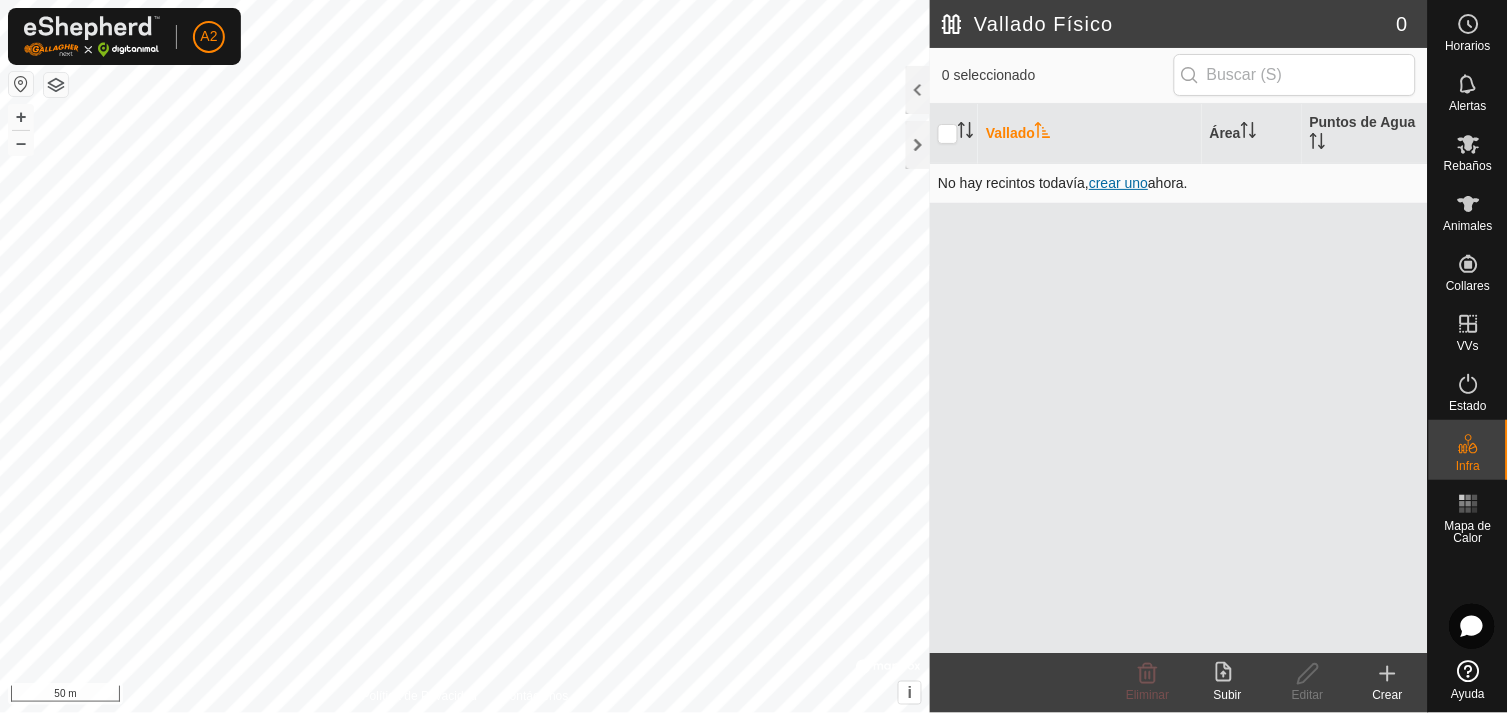 click on "crear uno" at bounding box center [1118, 183] 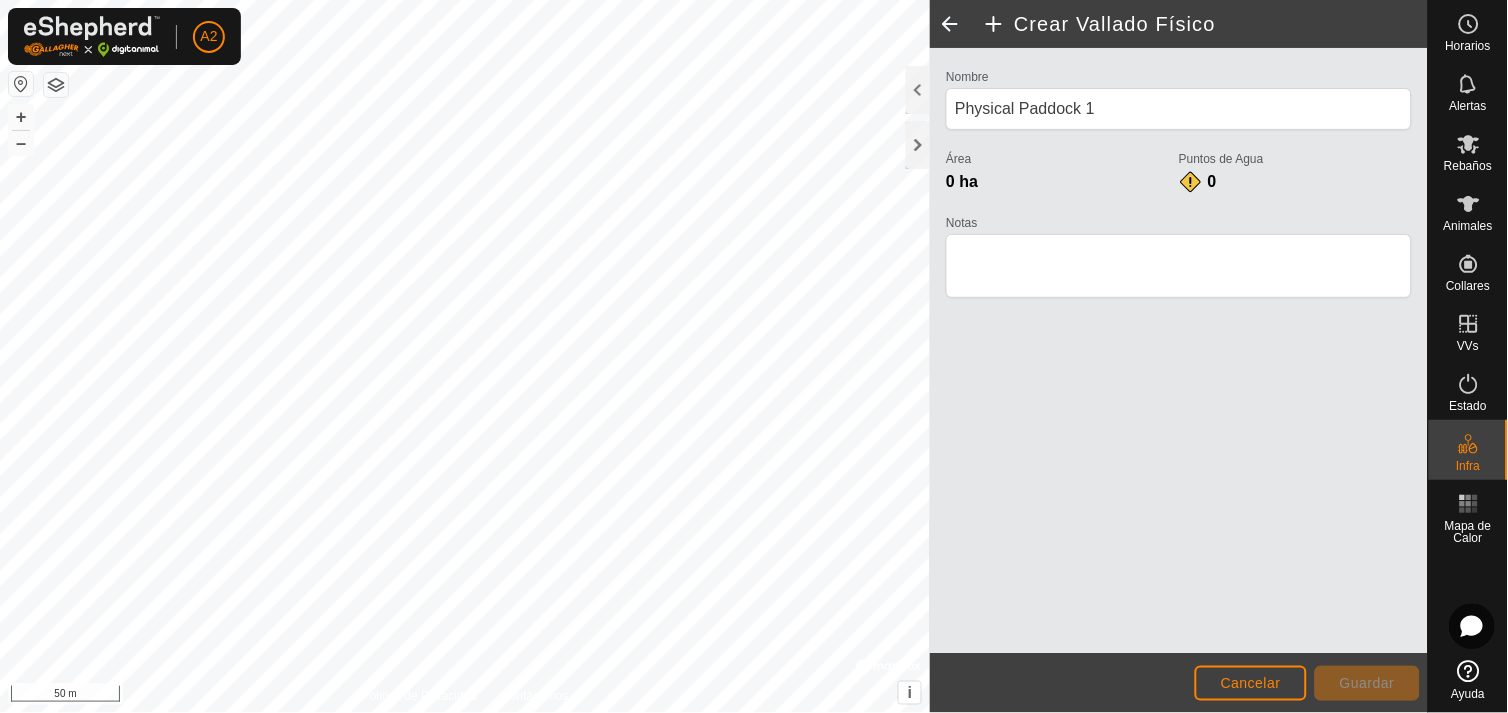 click on "A2 Horarios Alertas Rebaños Animales Collares VVs Estado Infra Mapa de Calor Ayuda Política de Privacidad Contáctenos + – ⇧ i © Mapbox , © OpenStreetMap , Improve this map 50 m Crear Vallado Físico Nombre Physical Paddock 1 Área 0 ha Puntos de Agua 0 Notas Cancelar Guardar" at bounding box center (754, 356) 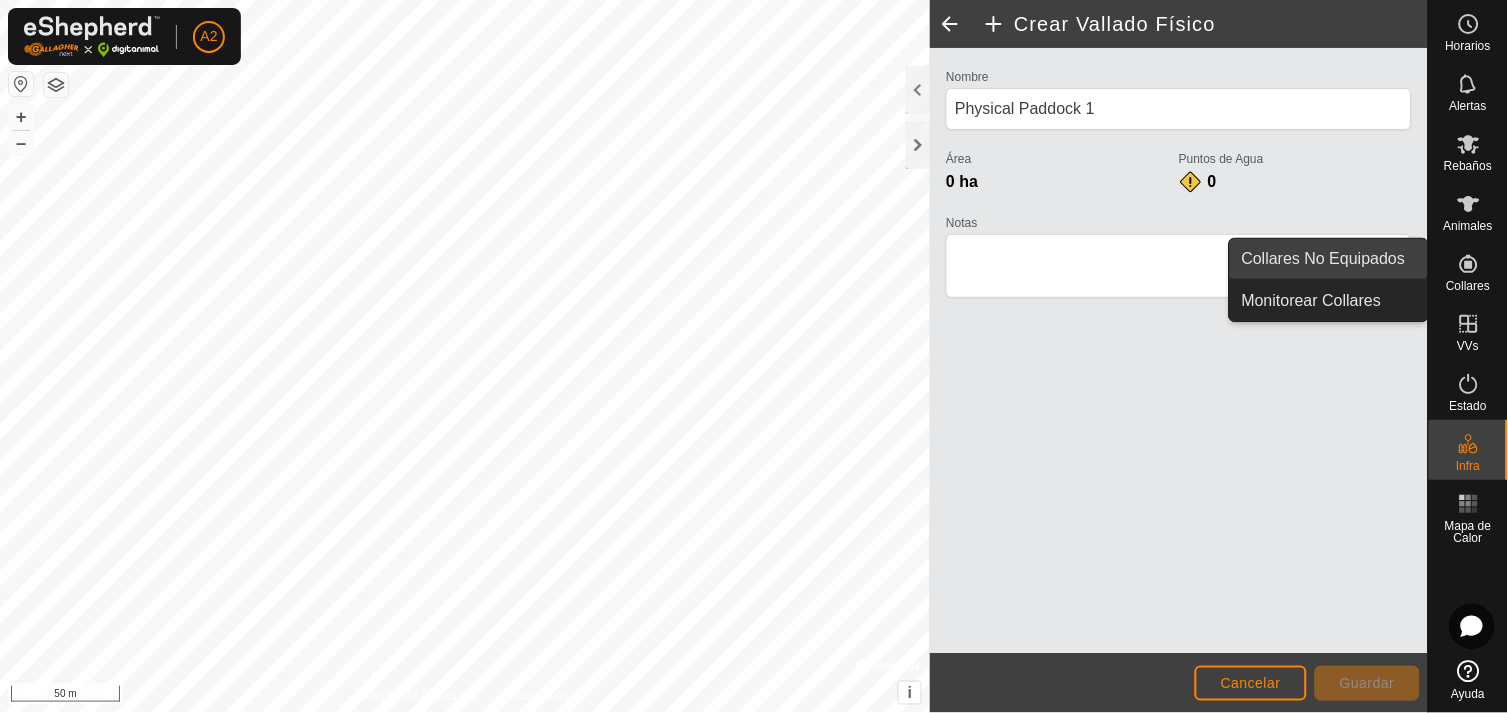 click on "Horarios Alertas Rebaños Animales Collares VVs Estado Infra Mapa de Calor Ayuda Collares No Equipados Monitorear Collares Collares No Equipados Monitorear Collares Política de Privacidad Contáctenos + – ⇧ i © Mapbox , © OpenStreetMap , Improve this map 50 m Crear Vallado Físico Nombre Physical Paddock 1 Área 0 ha Puntos de Agua 0 Notas Cancelar Guardar" 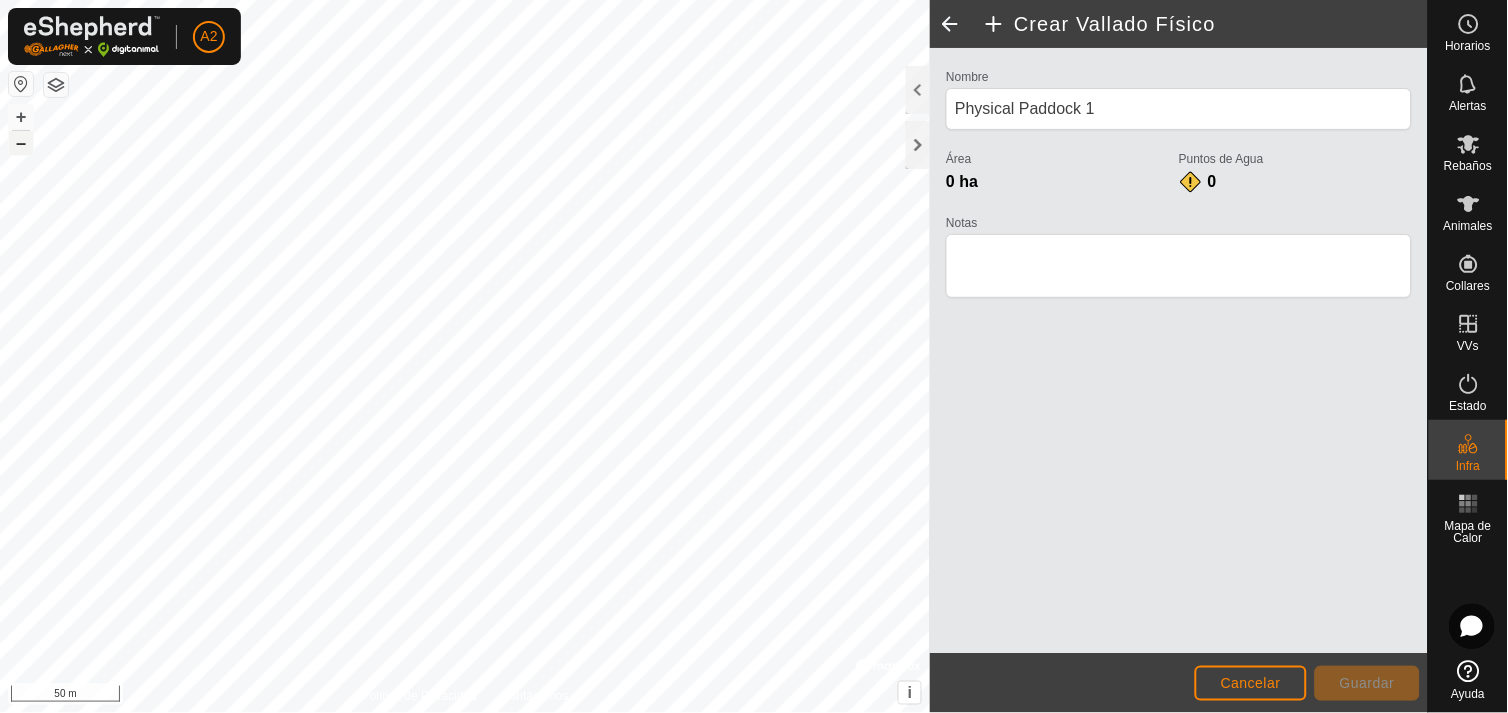 click on "–" at bounding box center [21, 143] 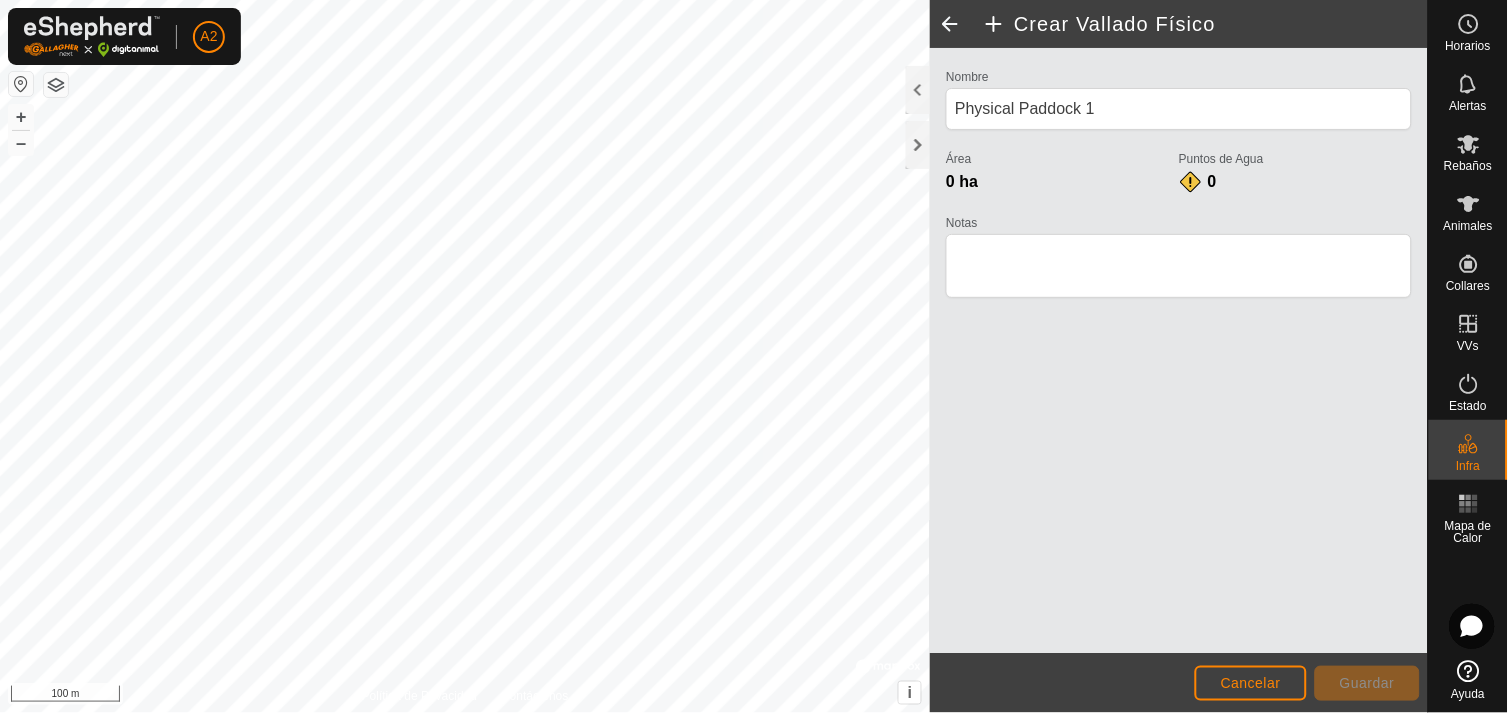 click on "A2 Horarios Alertas Rebaños Animales Collares VVs Estado Infra Mapa de Calor Ayuda Política de Privacidad Contáctenos + – ⇧ i © Mapbox , © OpenStreetMap , Improve this map 100 m Crear Vallado Físico Nombre Physical Paddock 1 Área 0 ha Puntos de Agua 0 Notas Cancelar Guardar" at bounding box center (754, 356) 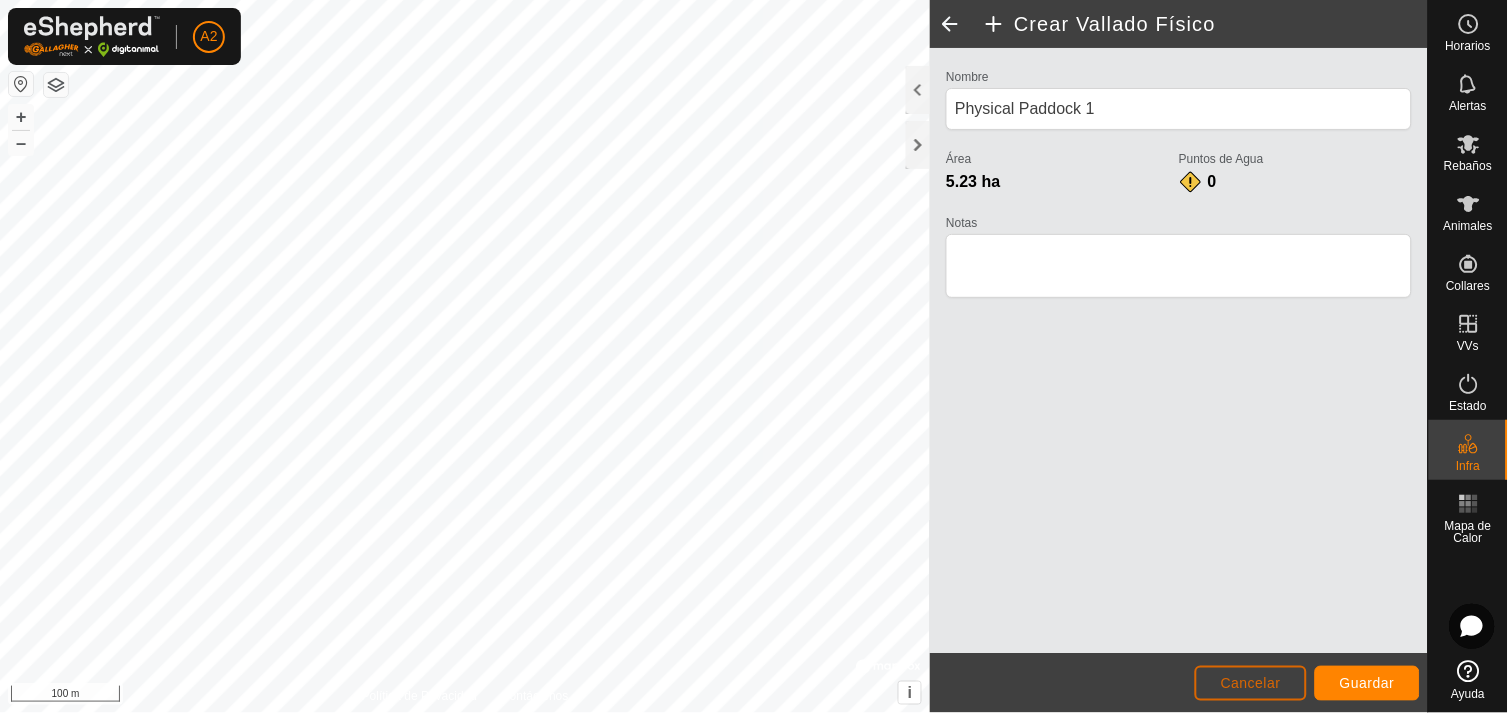 click on "Cancelar" 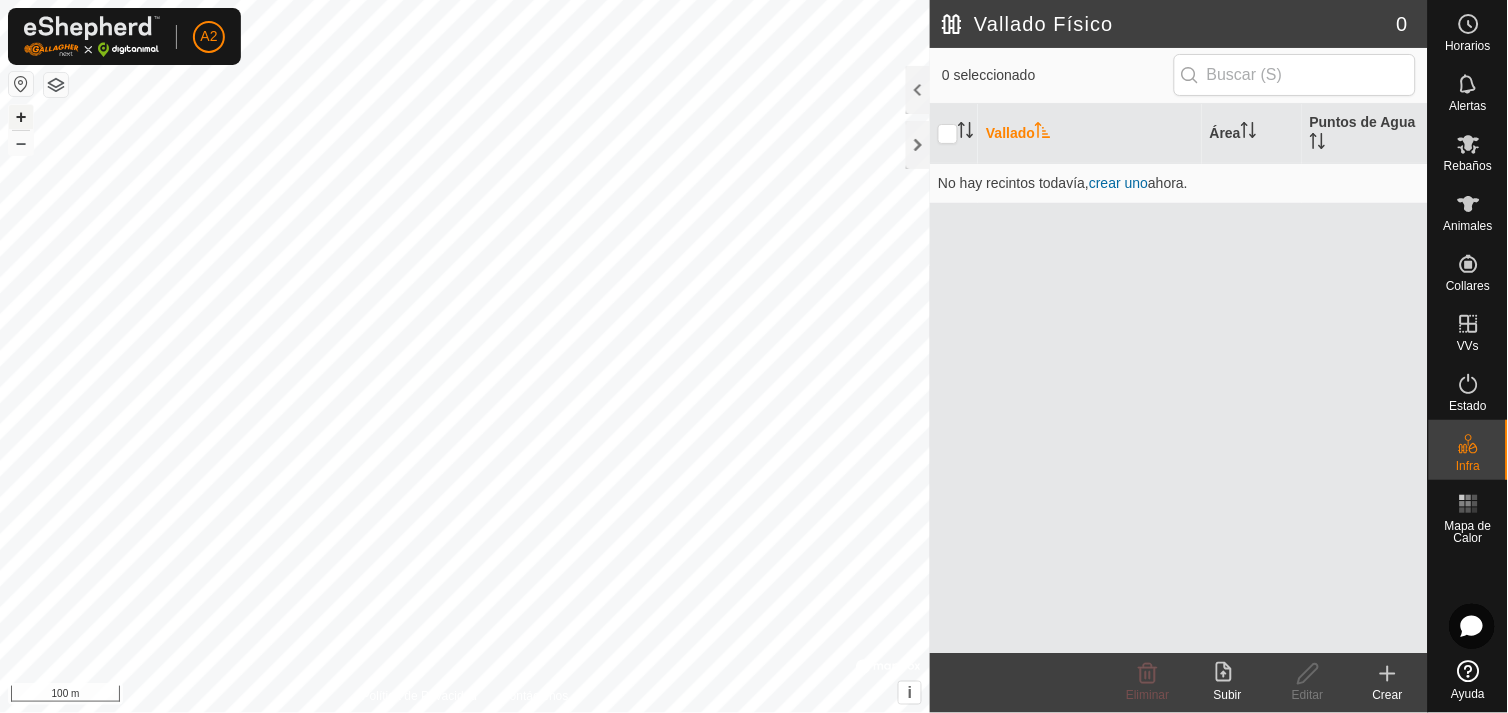 click on "+" at bounding box center [21, 117] 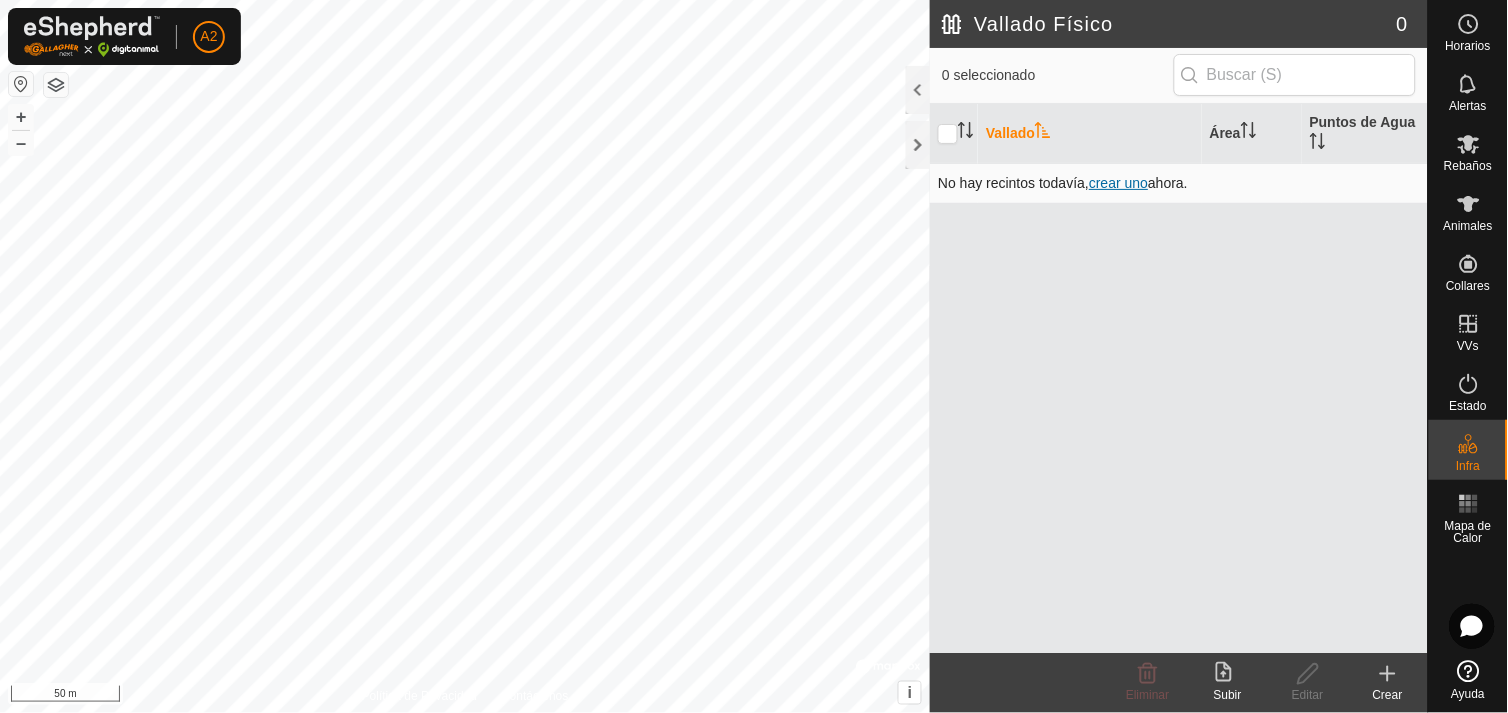 click on "crear uno" at bounding box center (1118, 183) 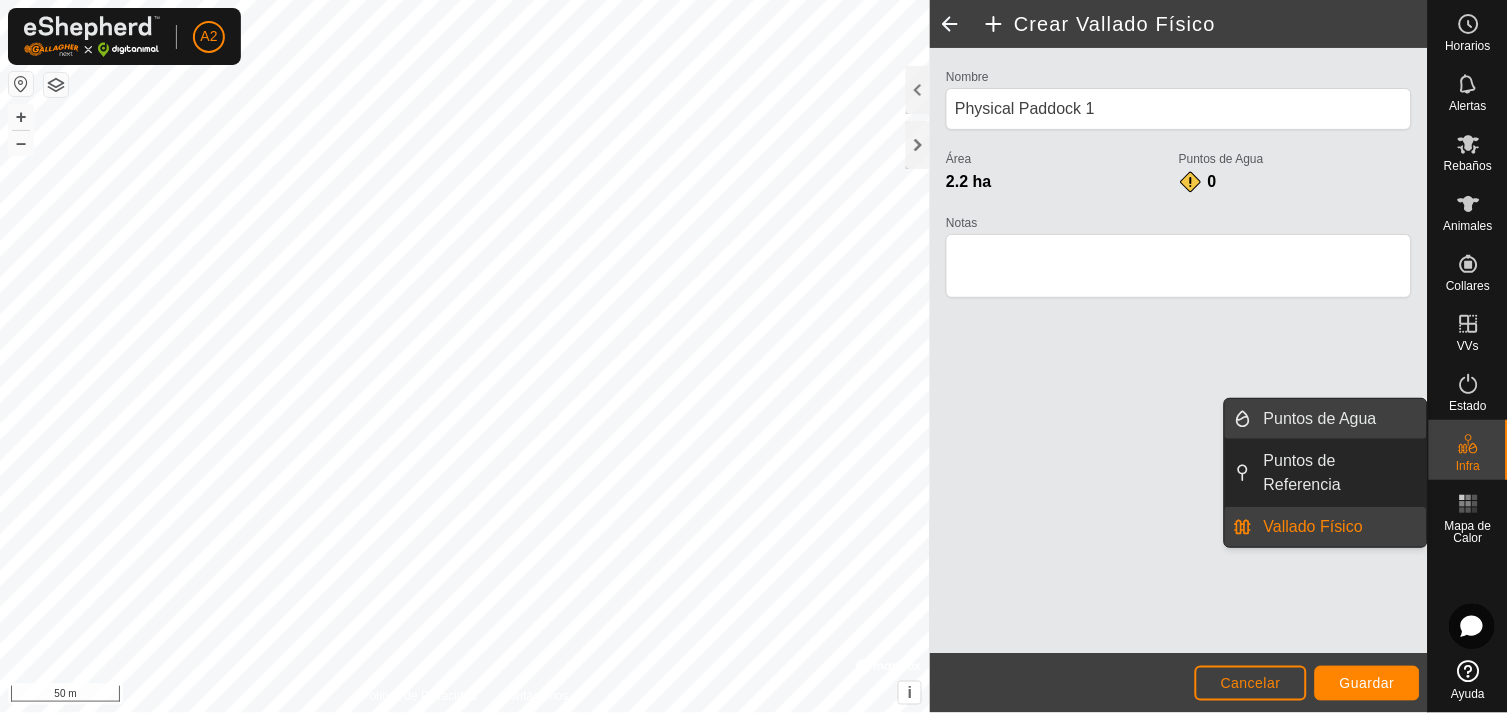 click on "Puntos de Agua" at bounding box center [1339, 419] 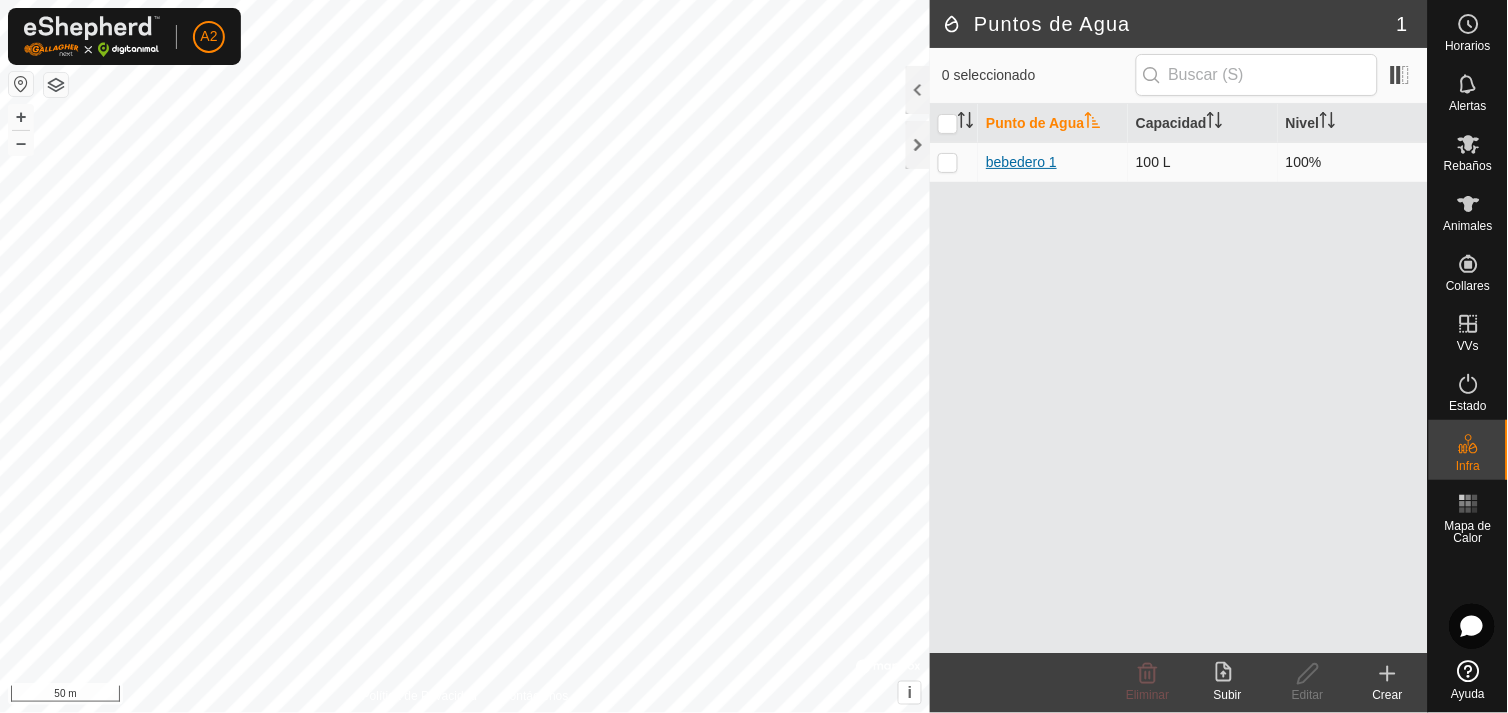 click on "bebedero 1" at bounding box center [1021, 162] 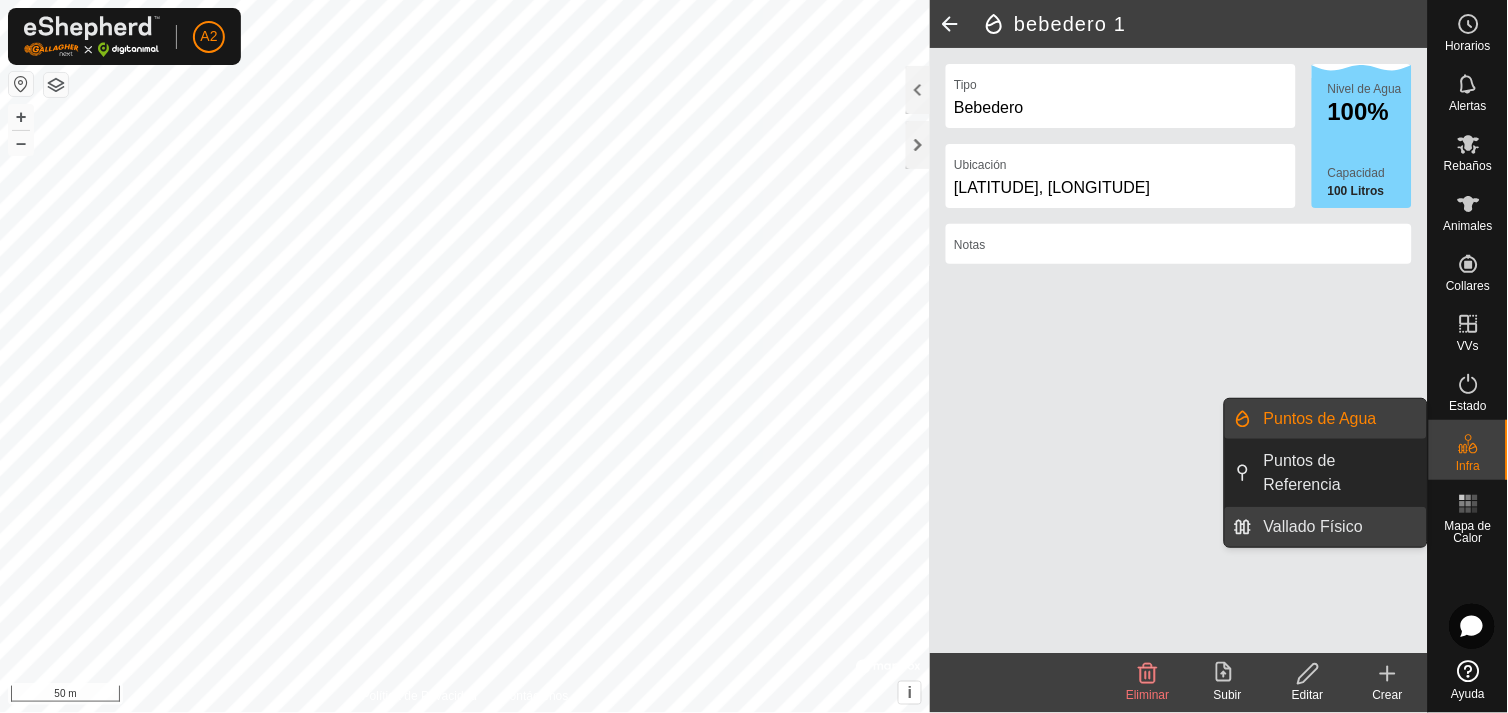 click on "Vallado Físico" at bounding box center (1339, 527) 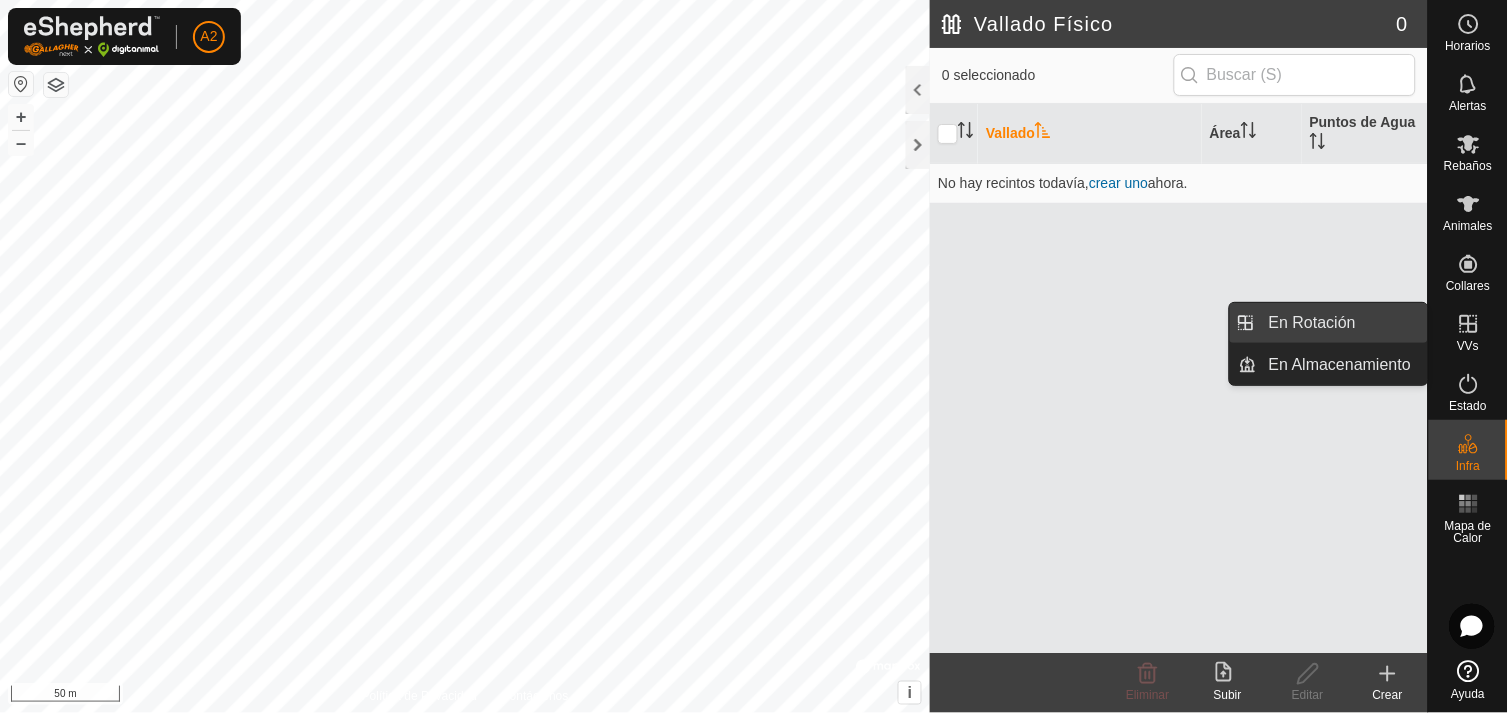 click on "En Rotación" at bounding box center (1342, 323) 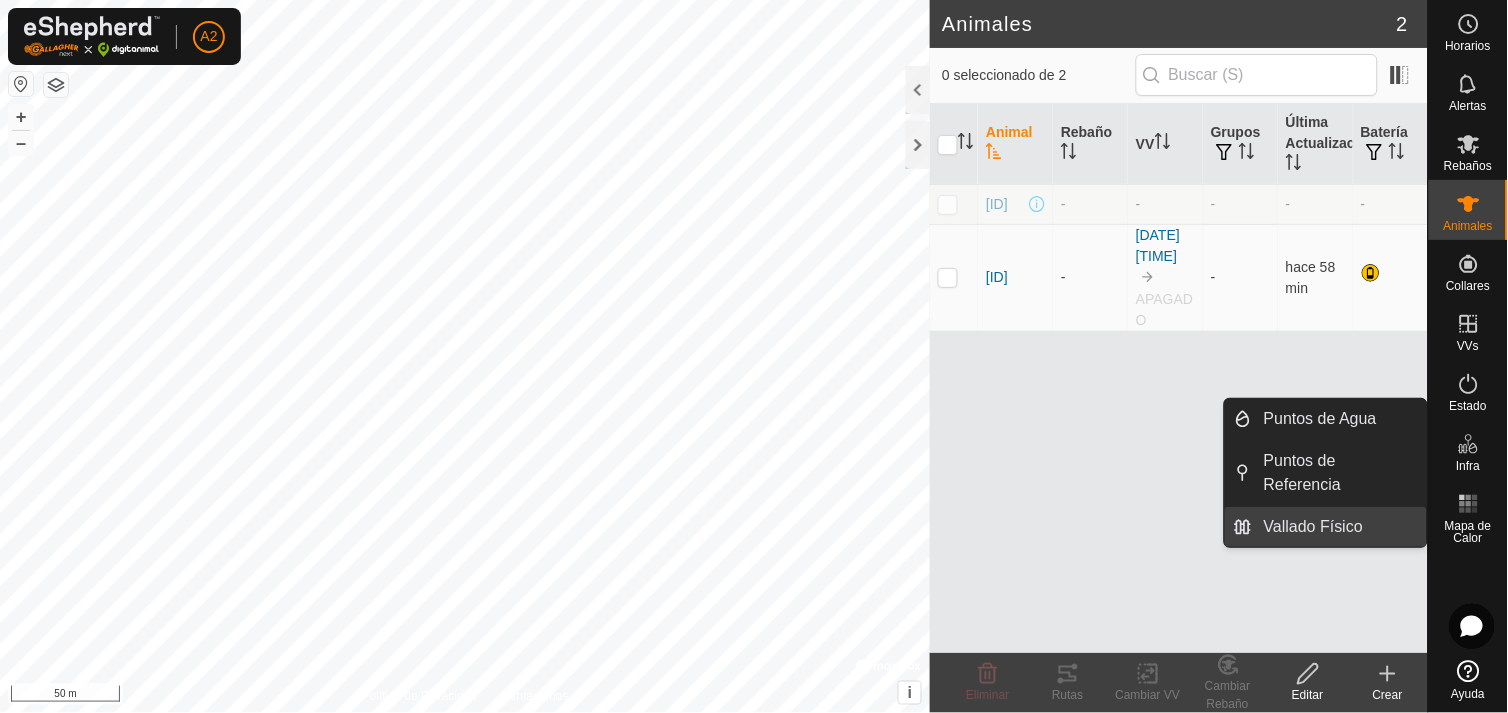 click on "Vallado Físico" at bounding box center (1339, 527) 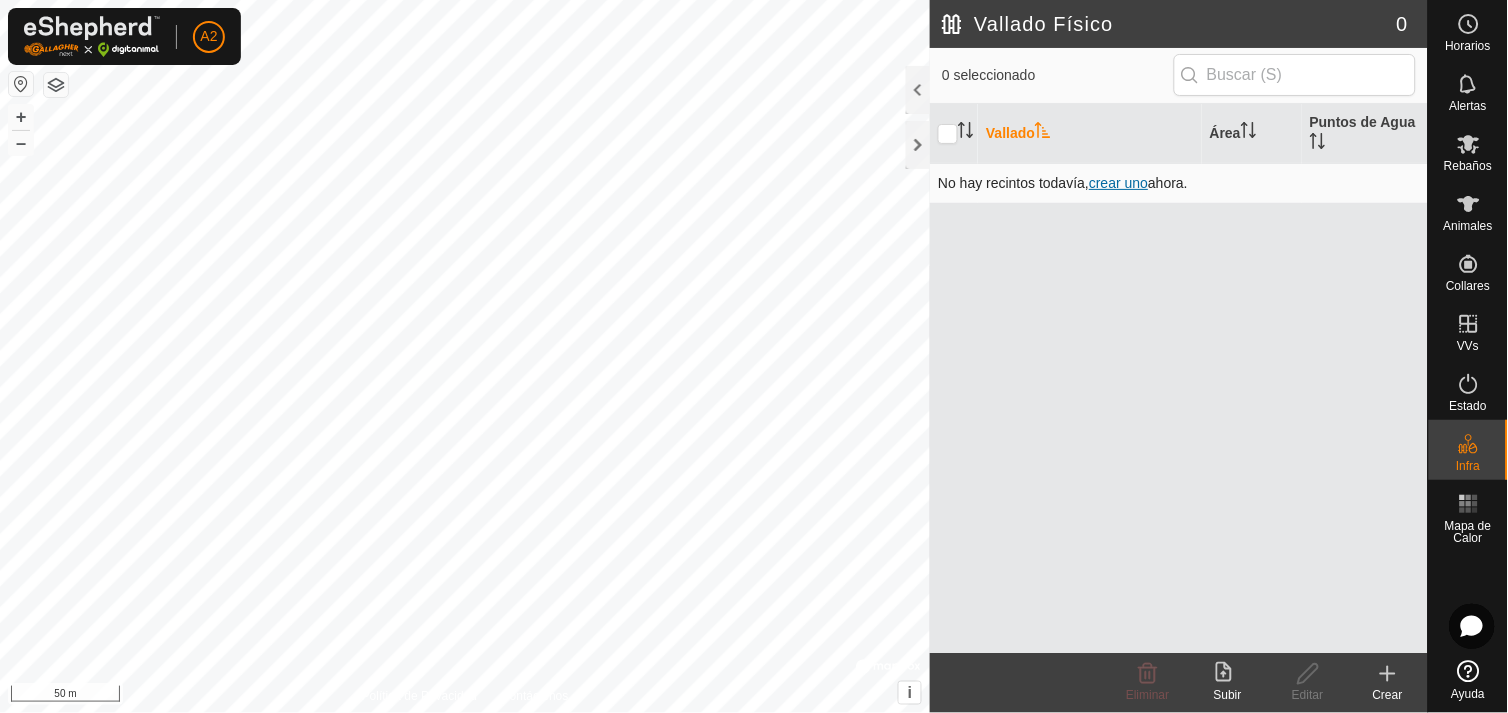 click on "crear uno" at bounding box center (1118, 183) 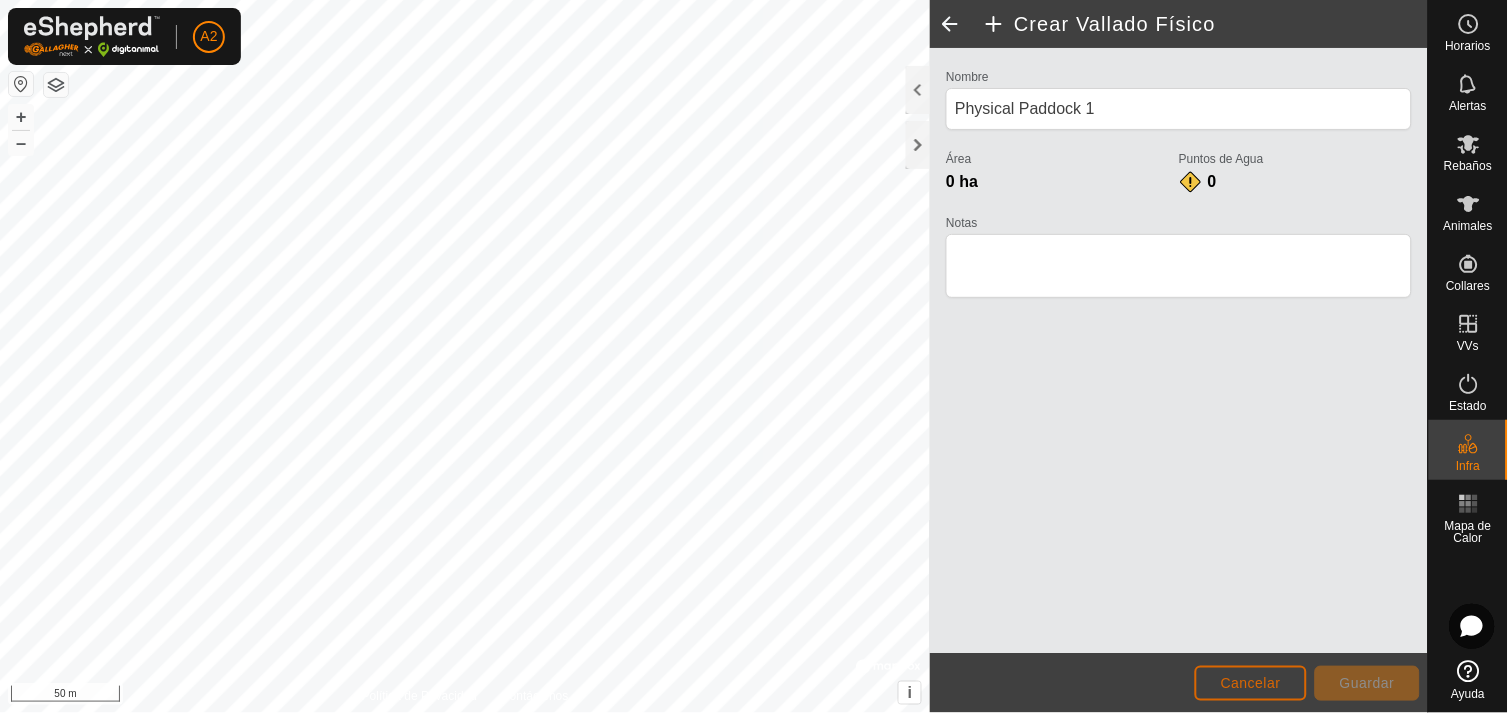 click on "Cancelar" 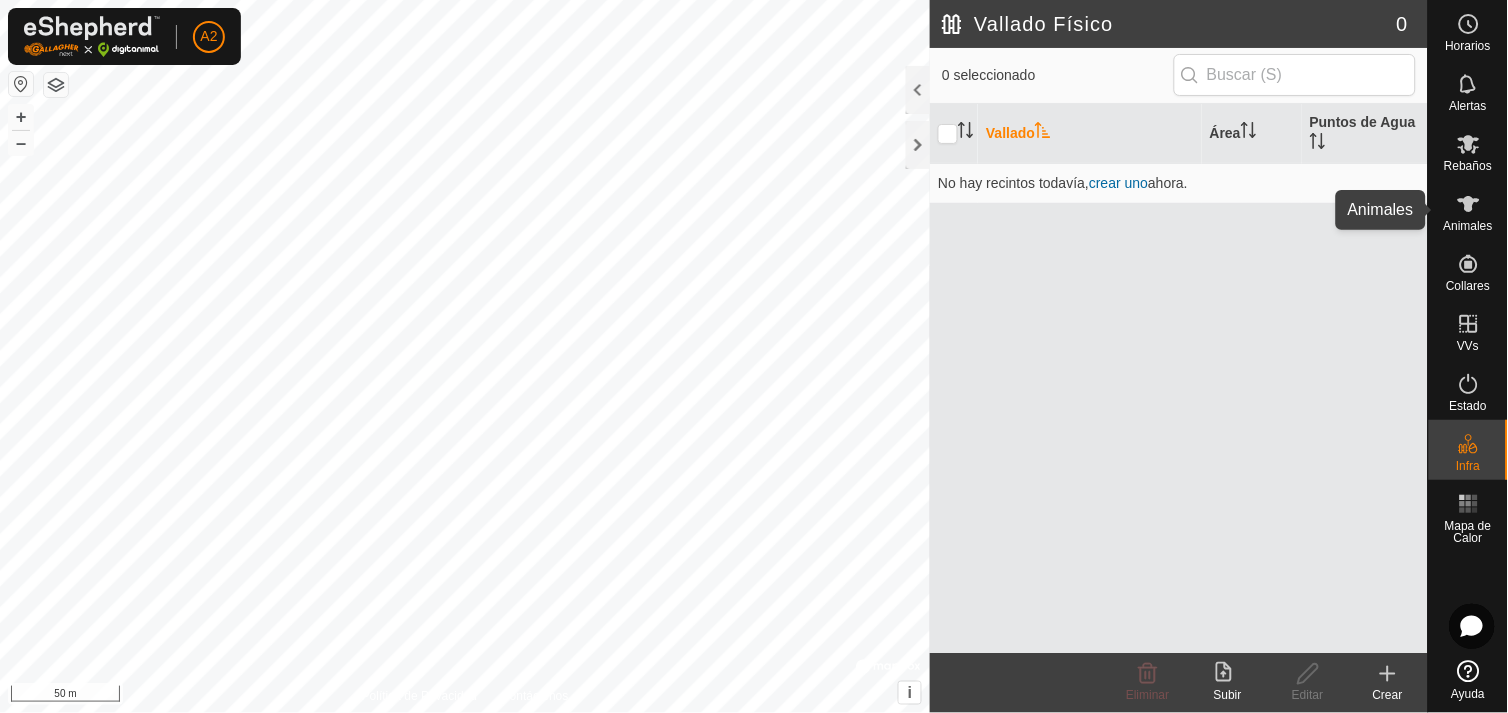 click on "Animales" at bounding box center (1468, 226) 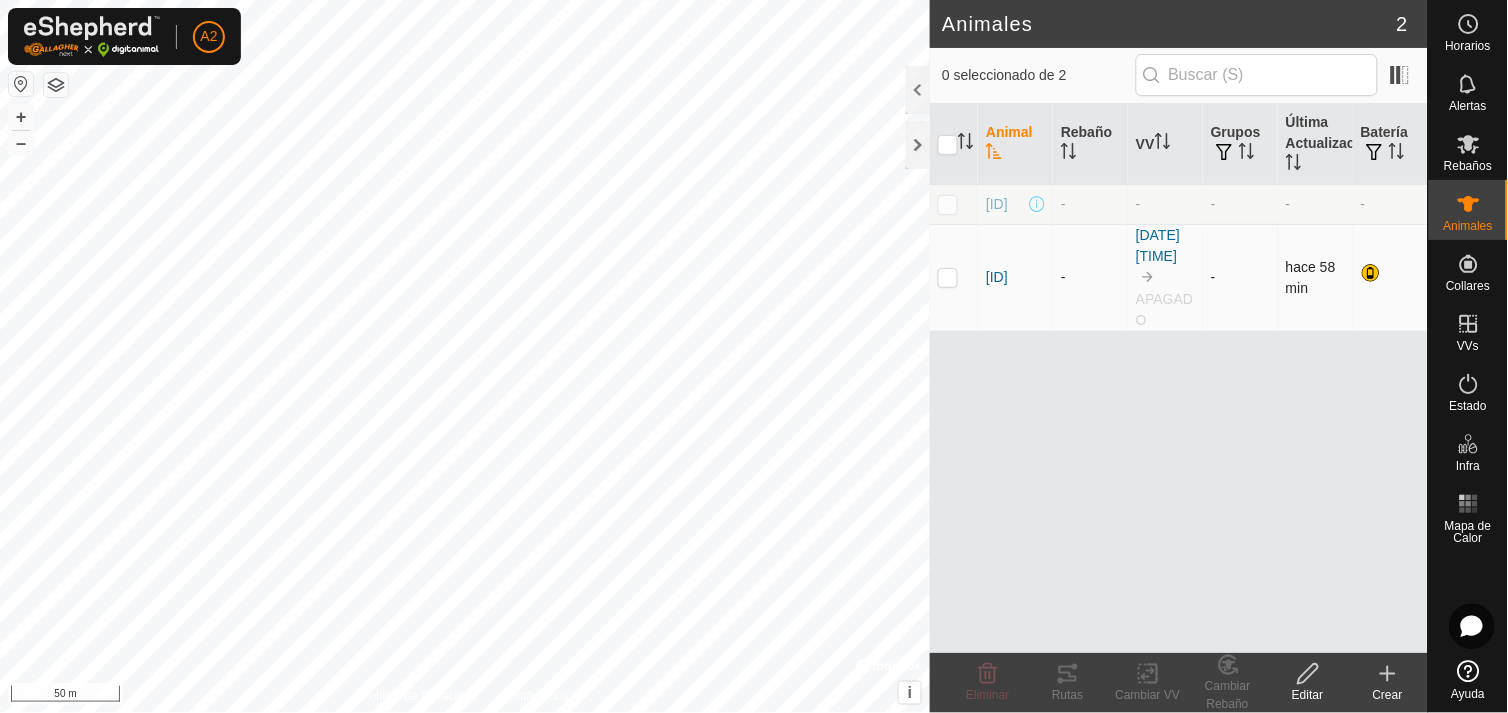 click at bounding box center [948, 277] 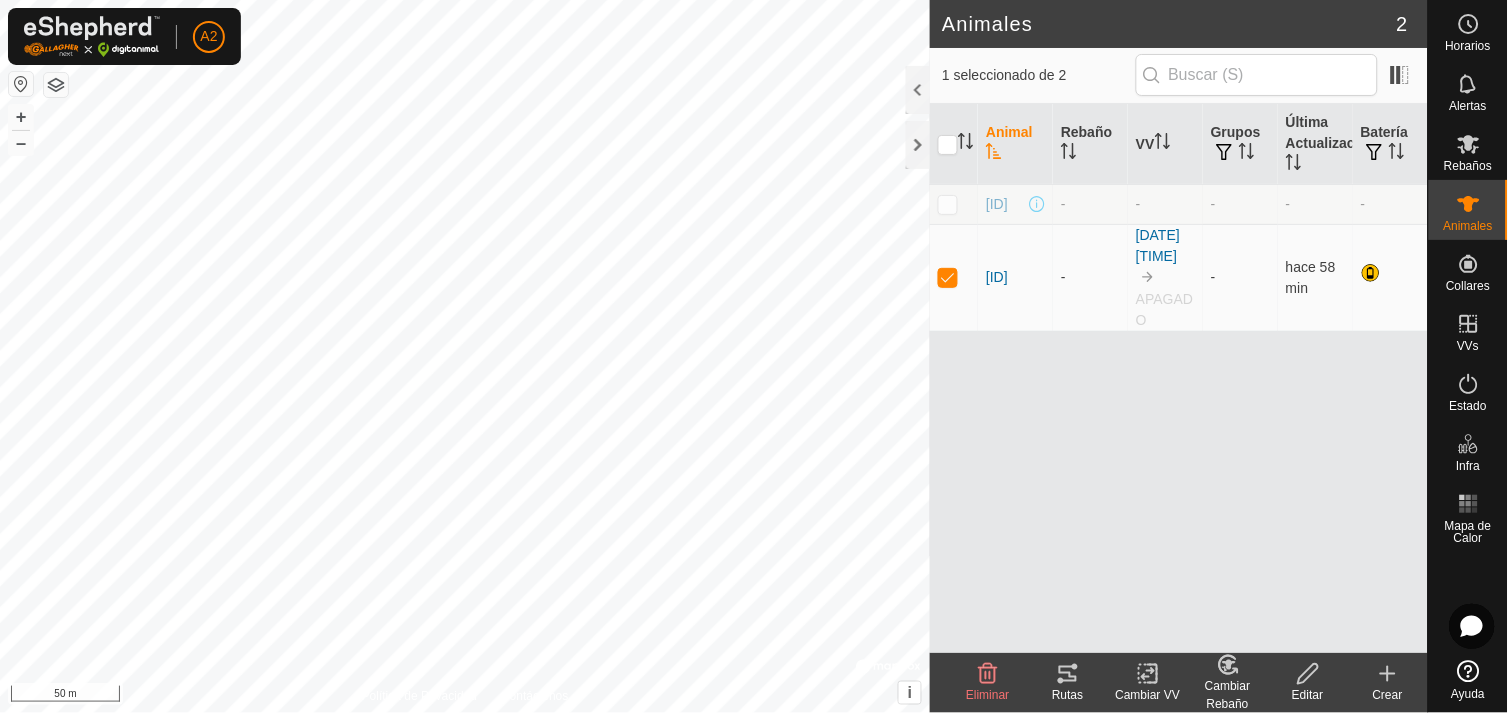 click 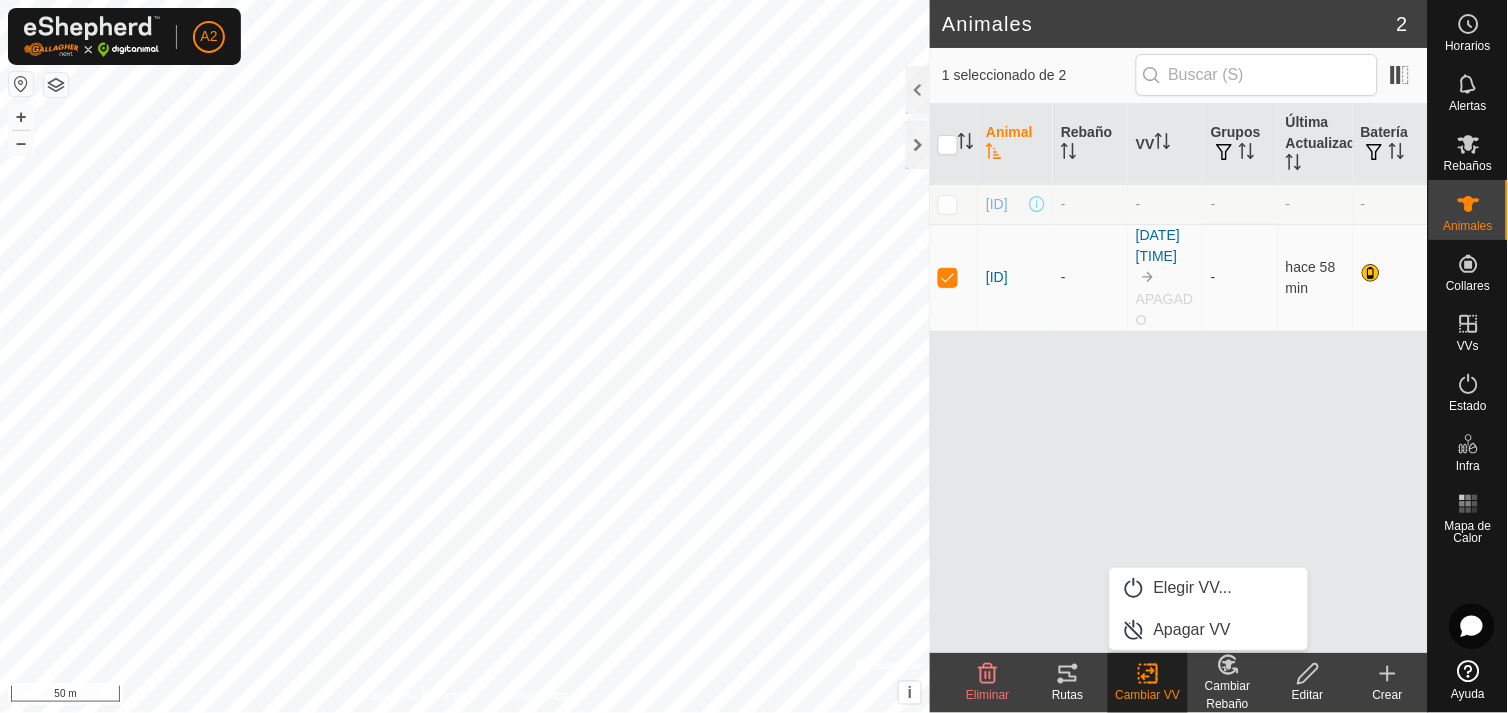 click on "Cambiar Rebaño" 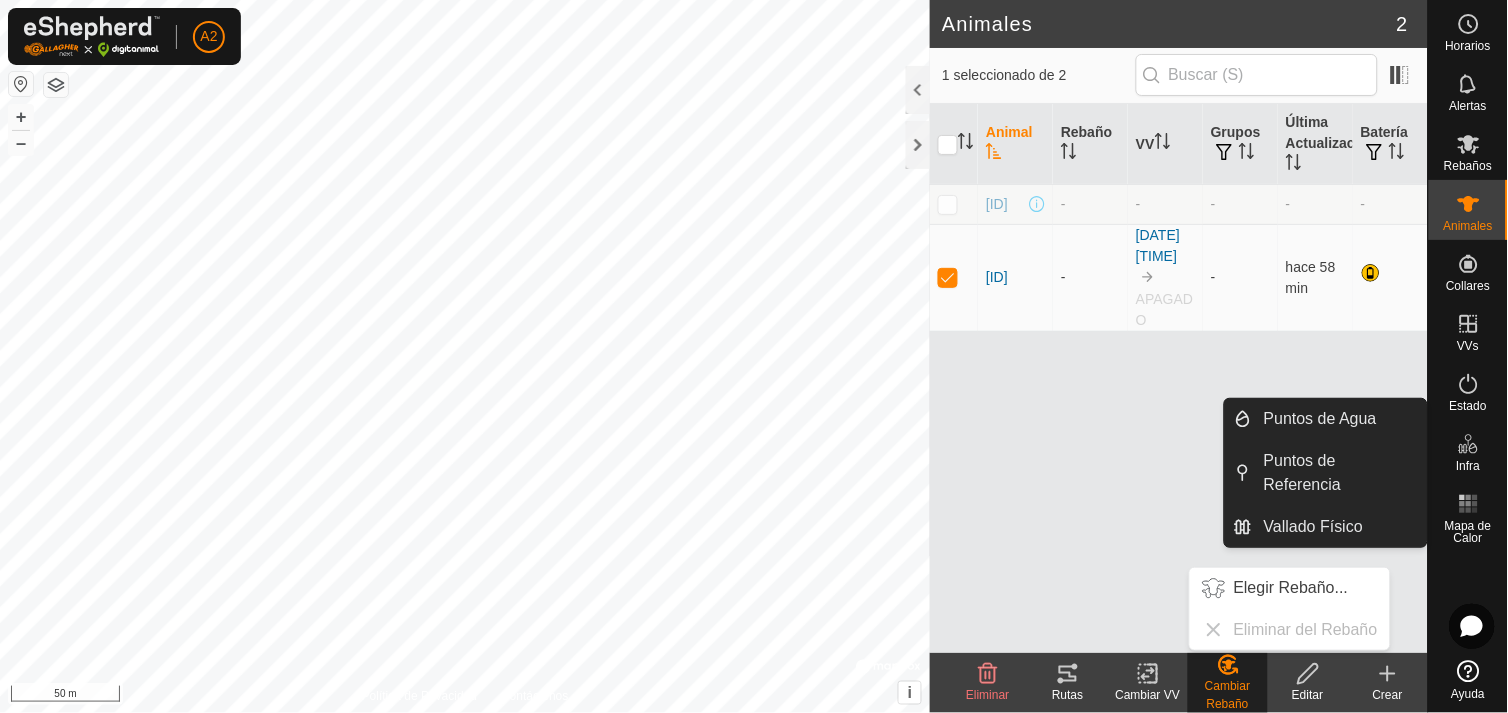 click 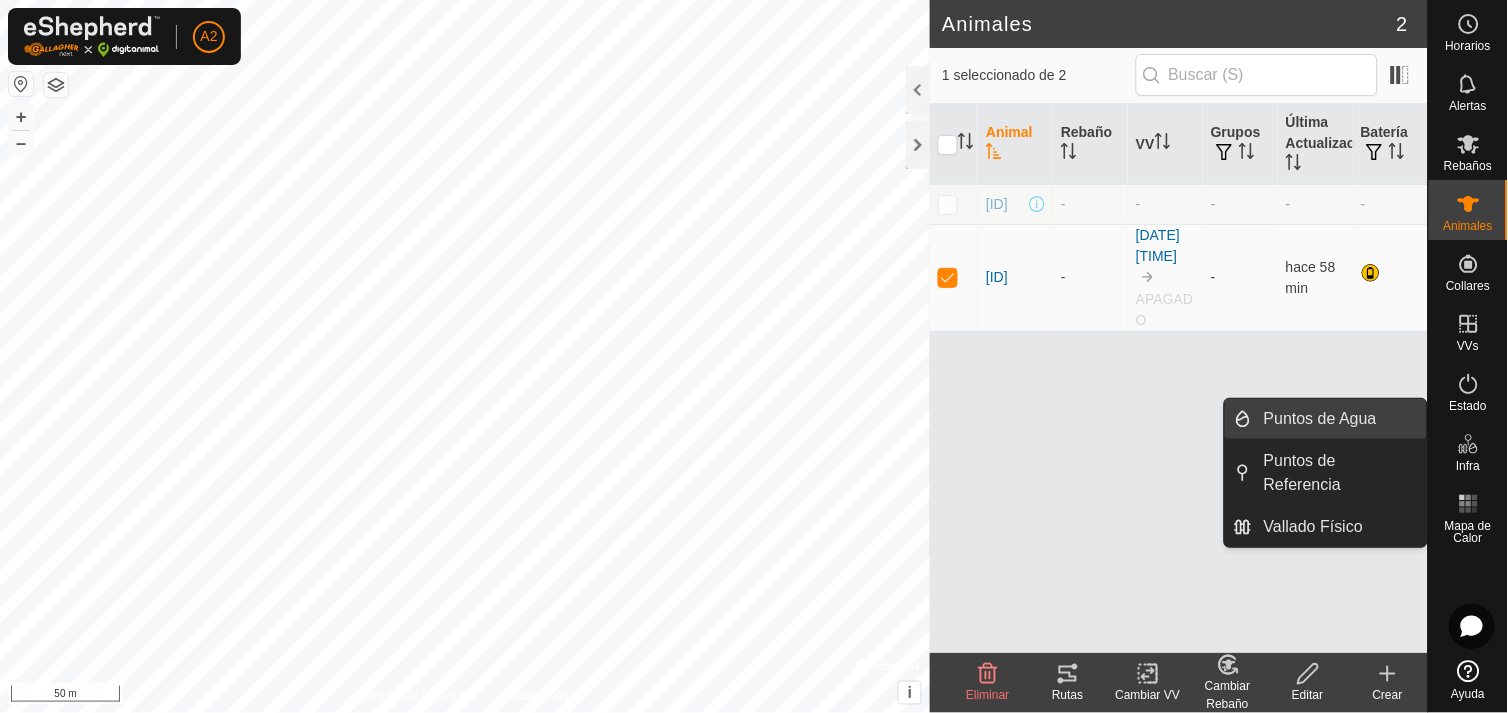 click on "Puntos de Agua" at bounding box center (1339, 419) 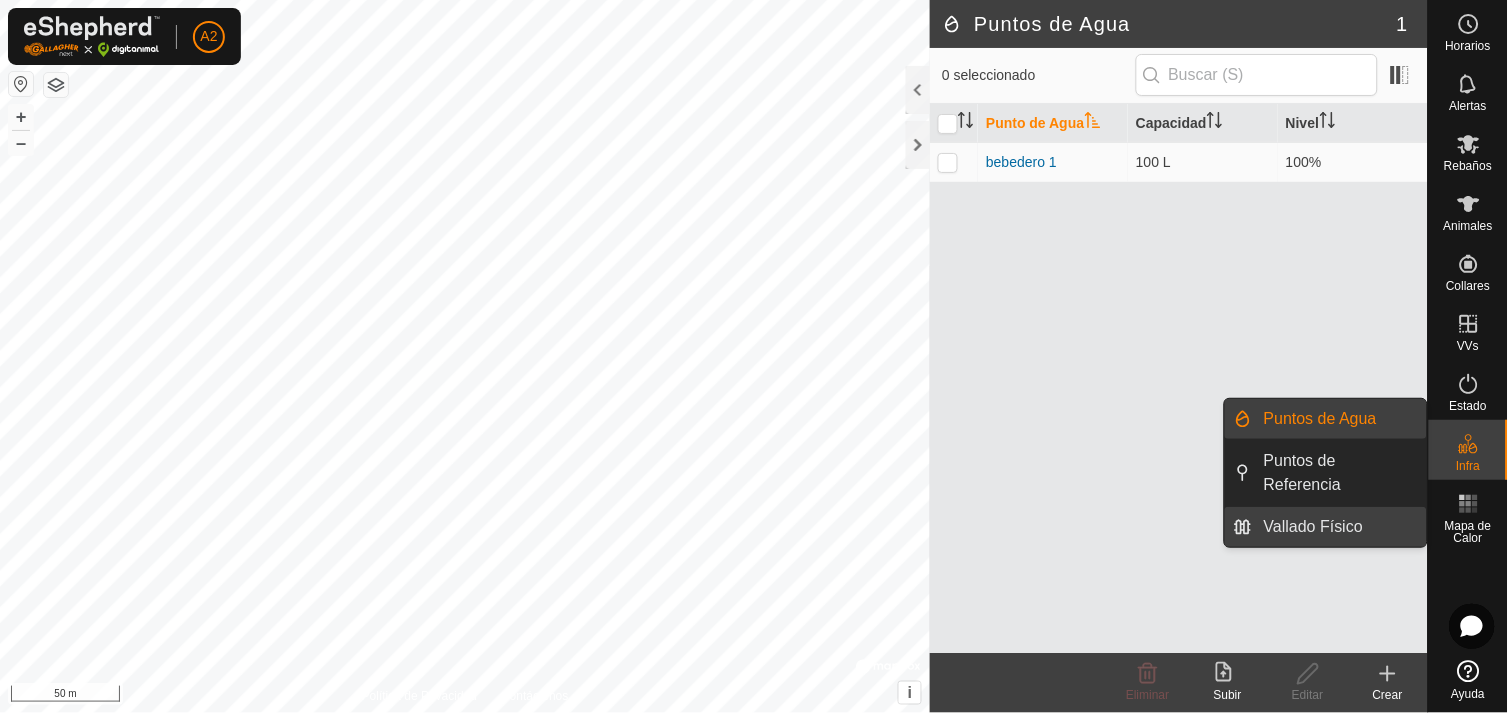 click on "Vallado Físico" at bounding box center [1339, 527] 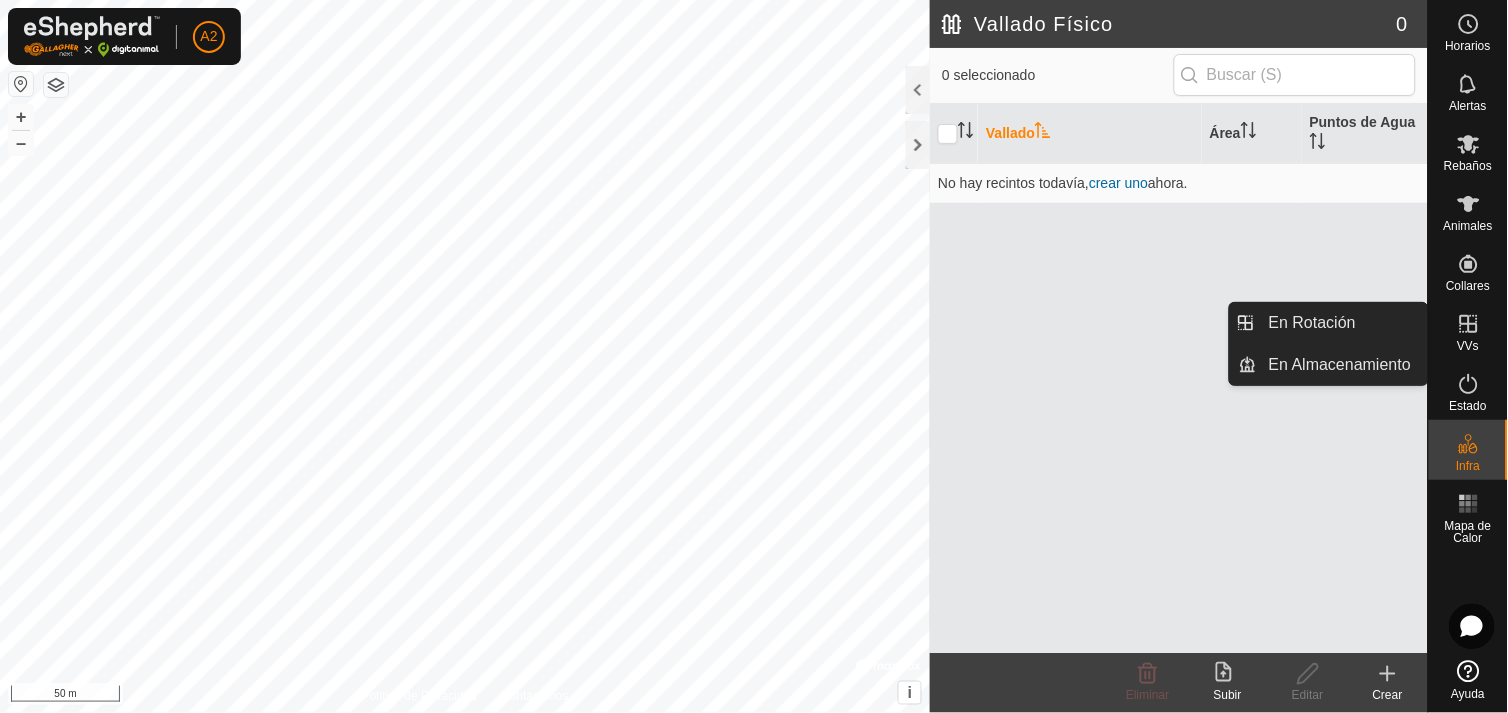 click on "En Almacenamiento" at bounding box center (1342, 365) 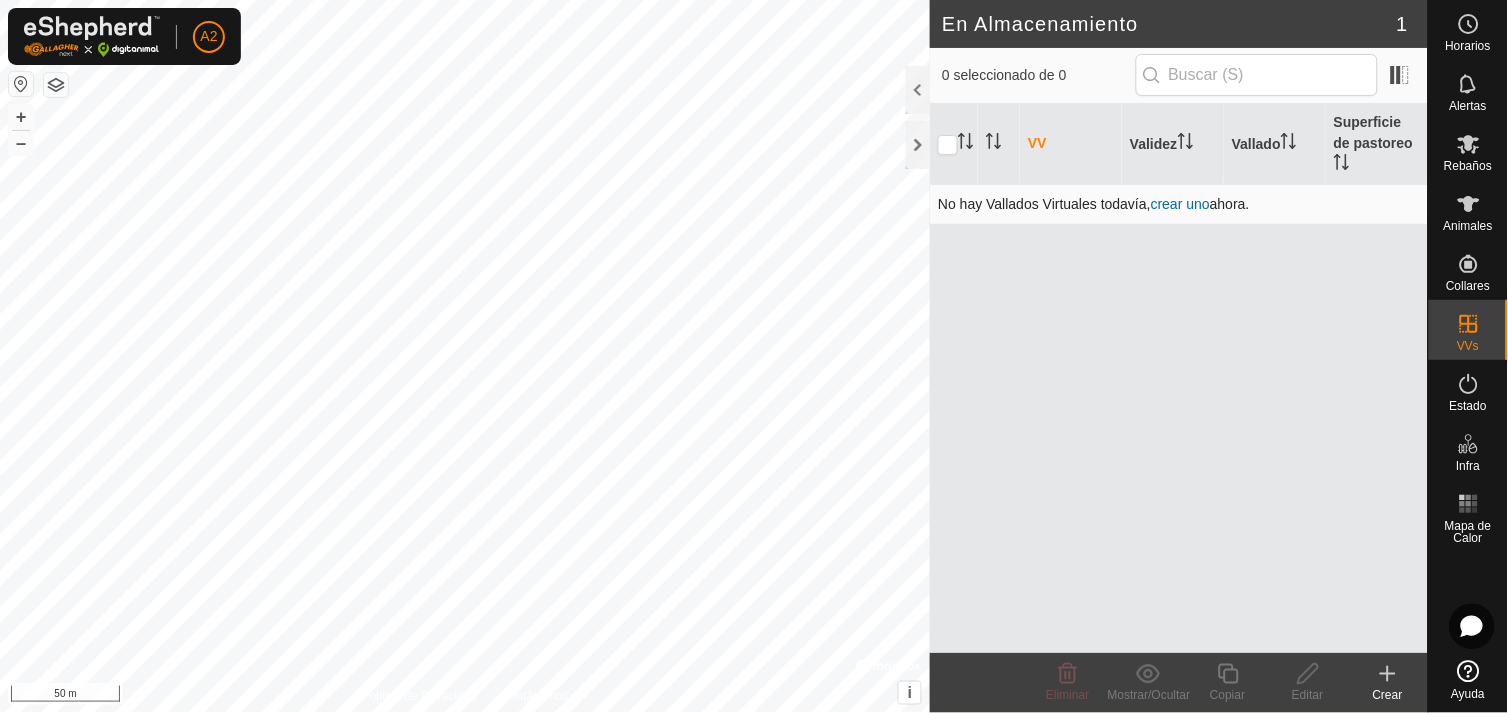 click on "crear uno" at bounding box center [1180, 204] 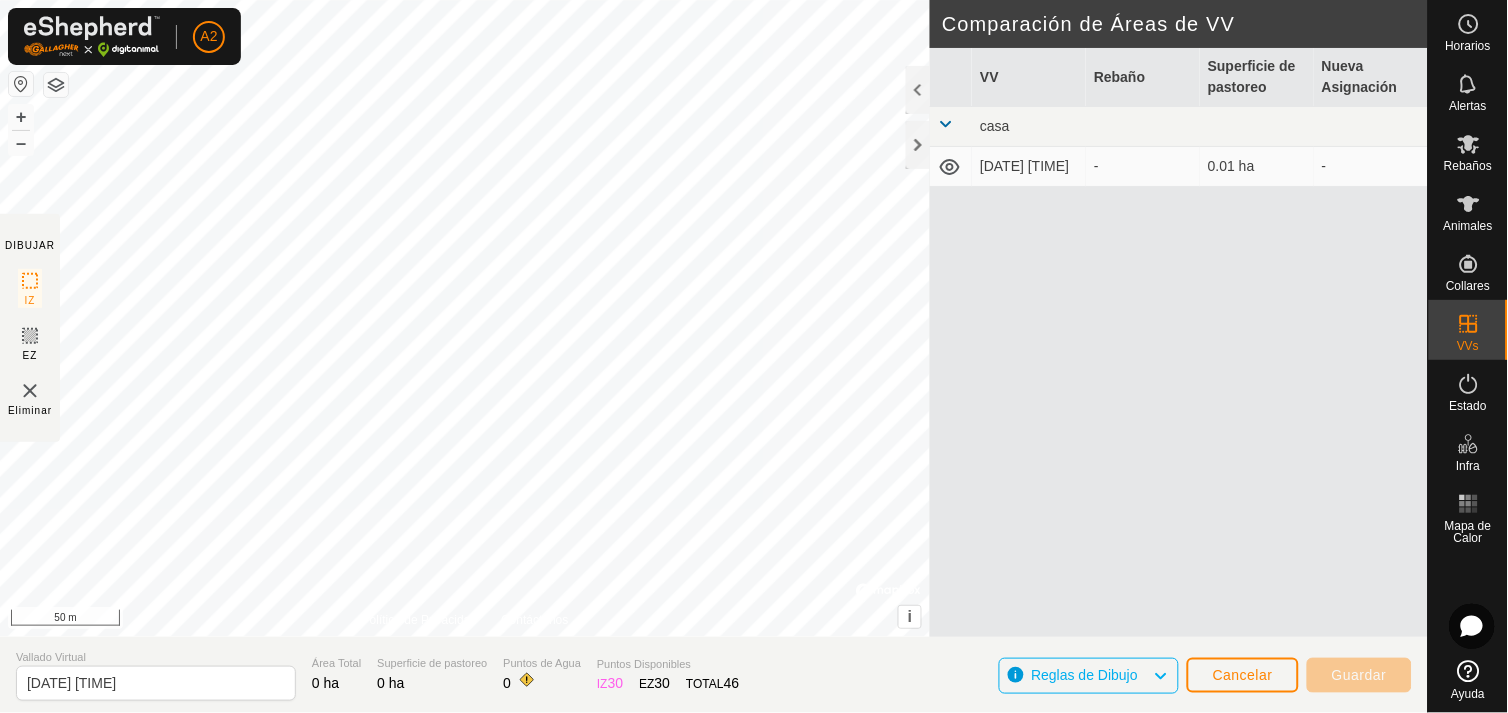 click on "-" at bounding box center (1143, 167) 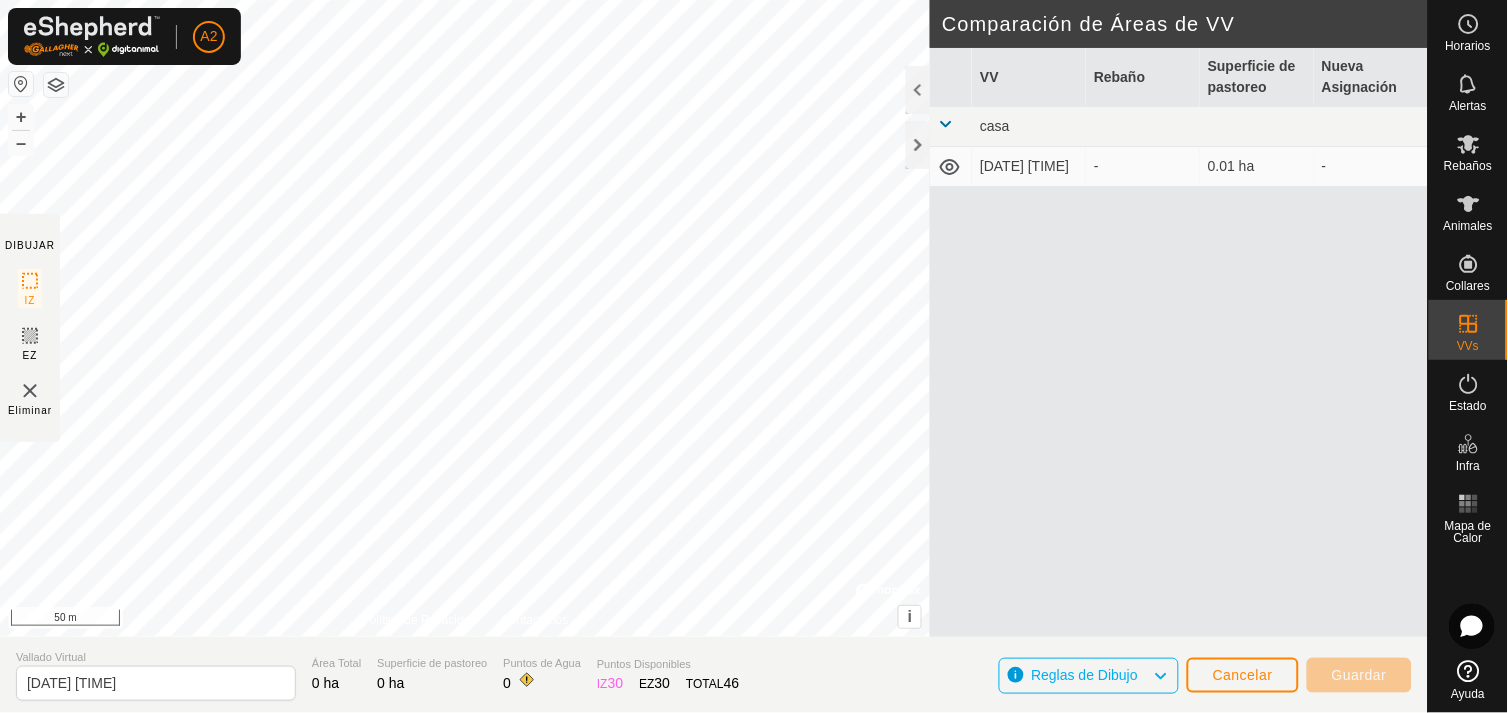 click 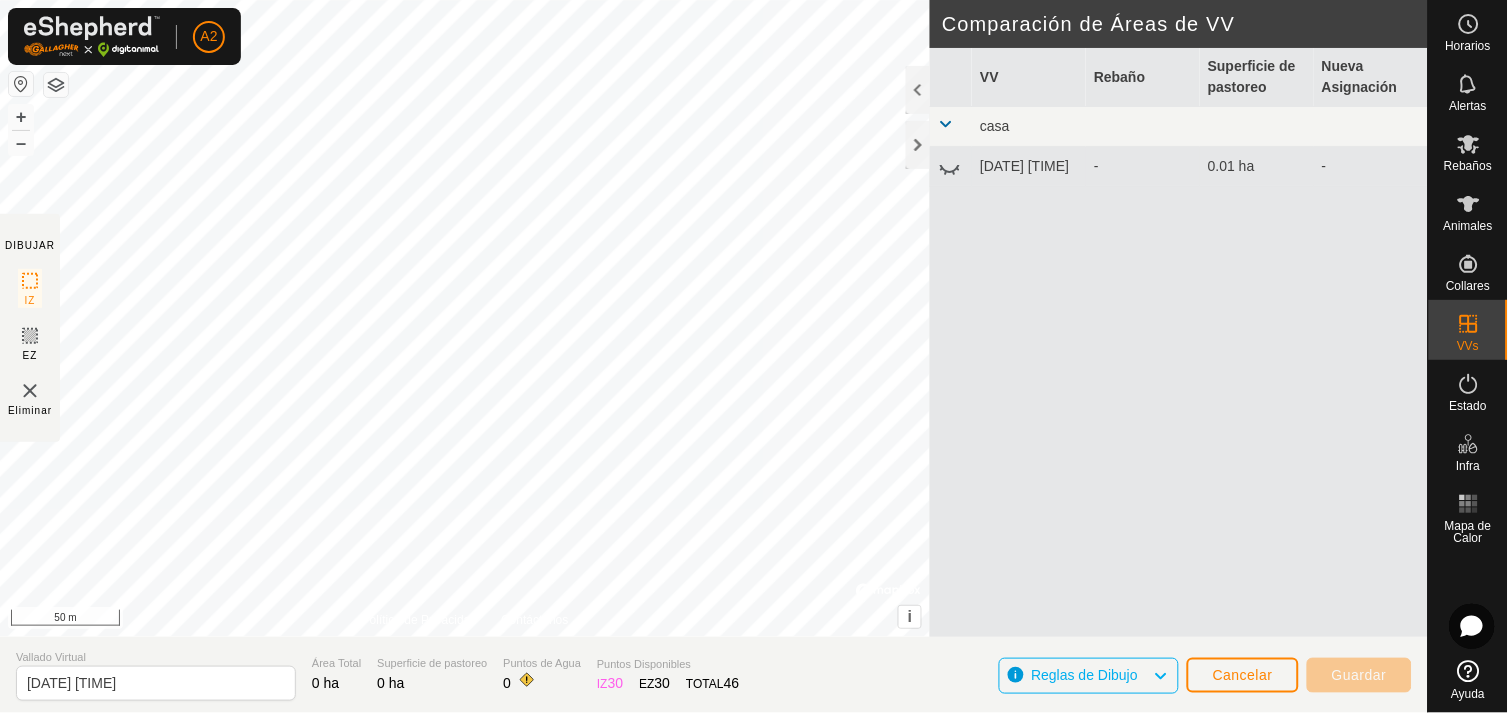 click 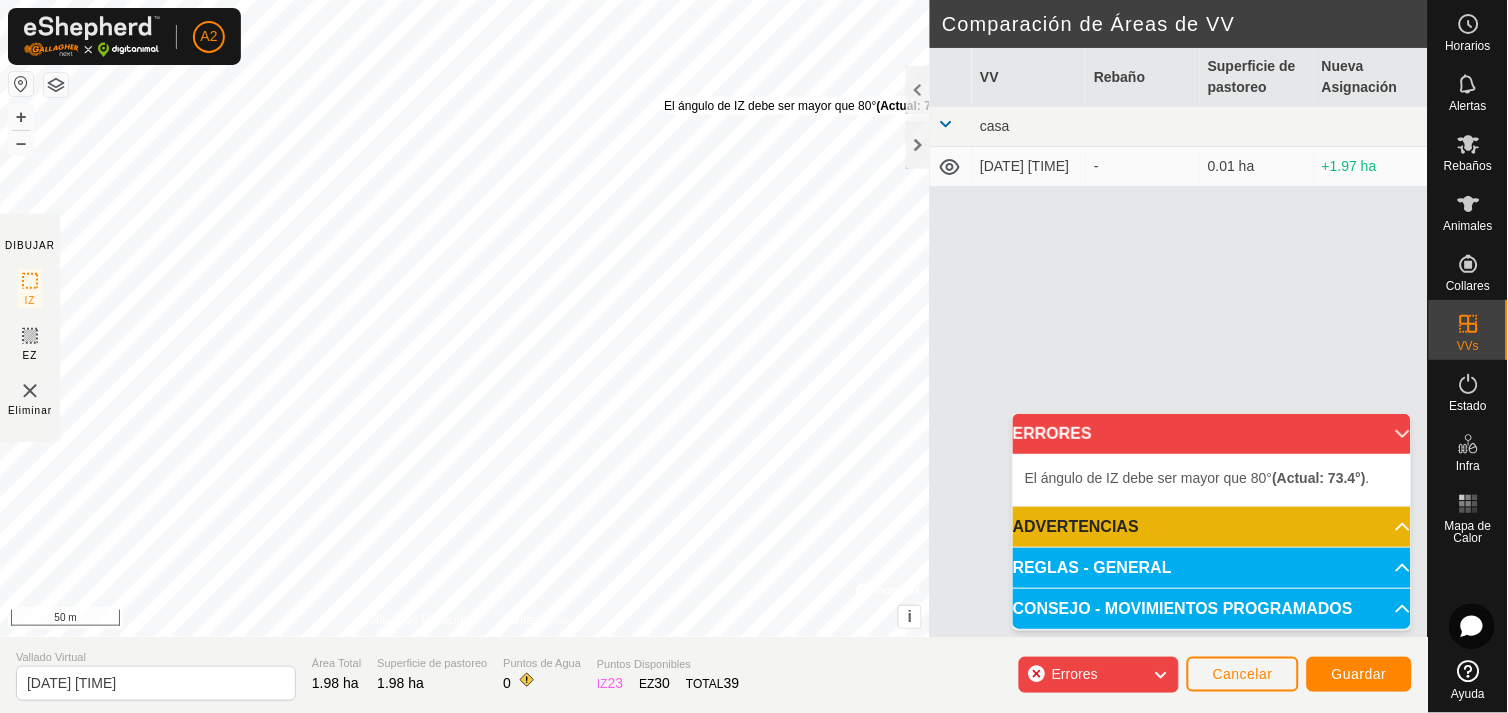 click on "El ángulo de IZ debe ser mayor que 80°  (Actual: 73.4°) ." at bounding box center [812, 106] 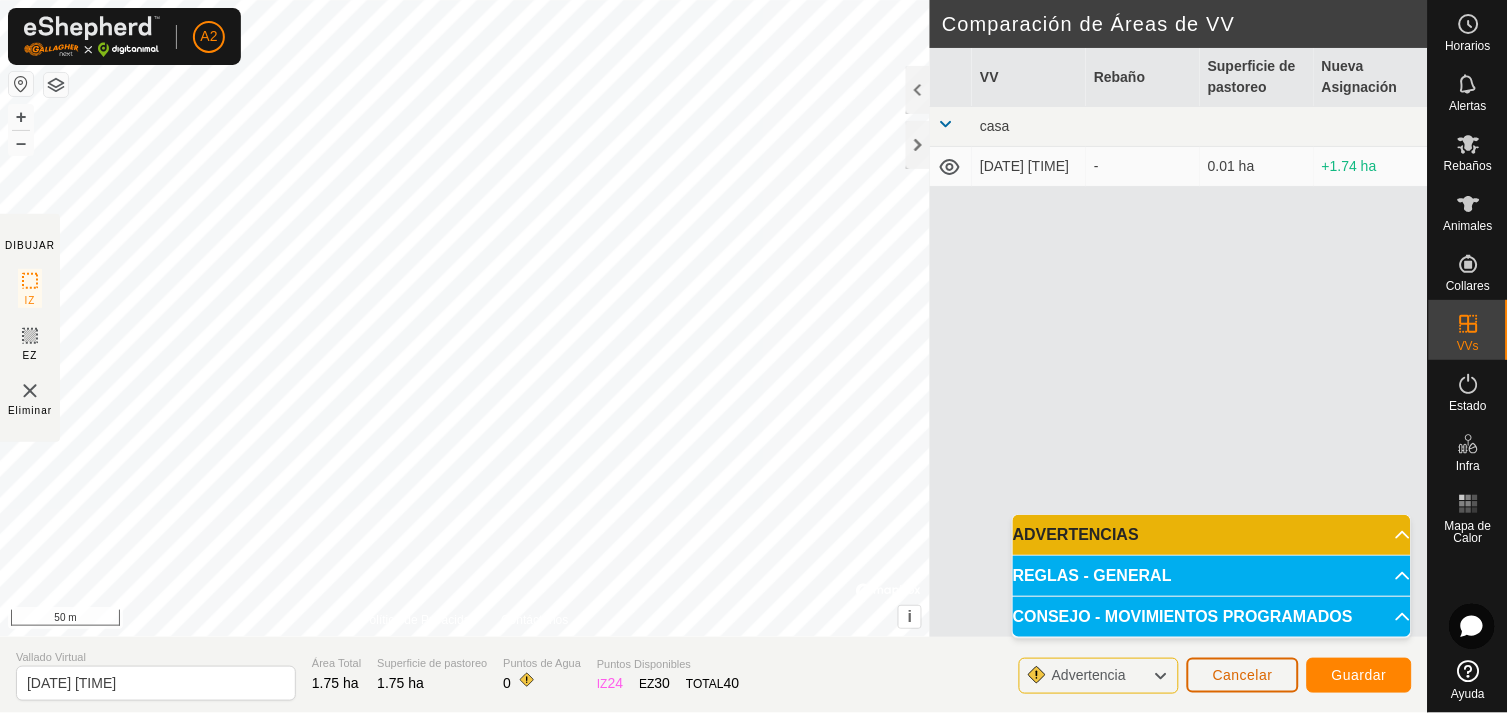 click on "Cancelar" 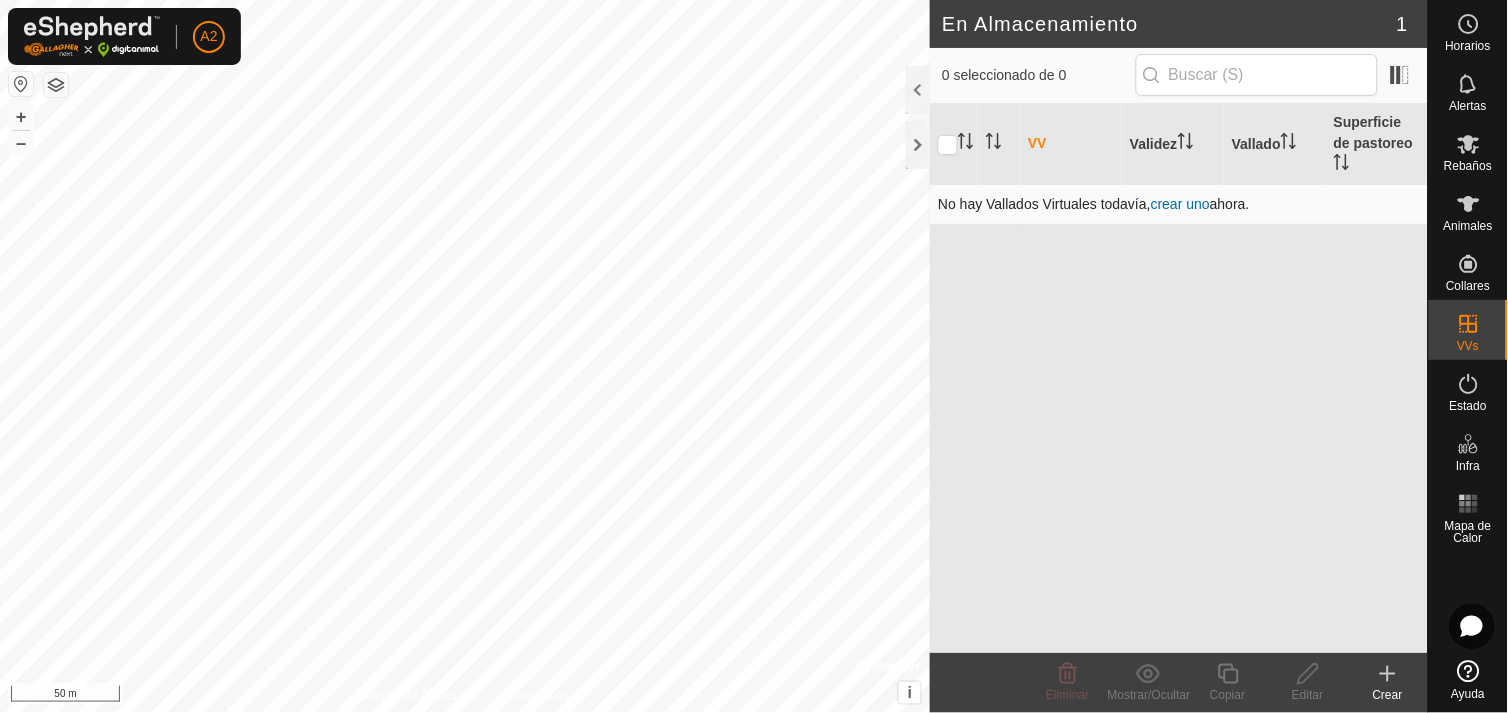 click on "crear uno" at bounding box center (1180, 204) 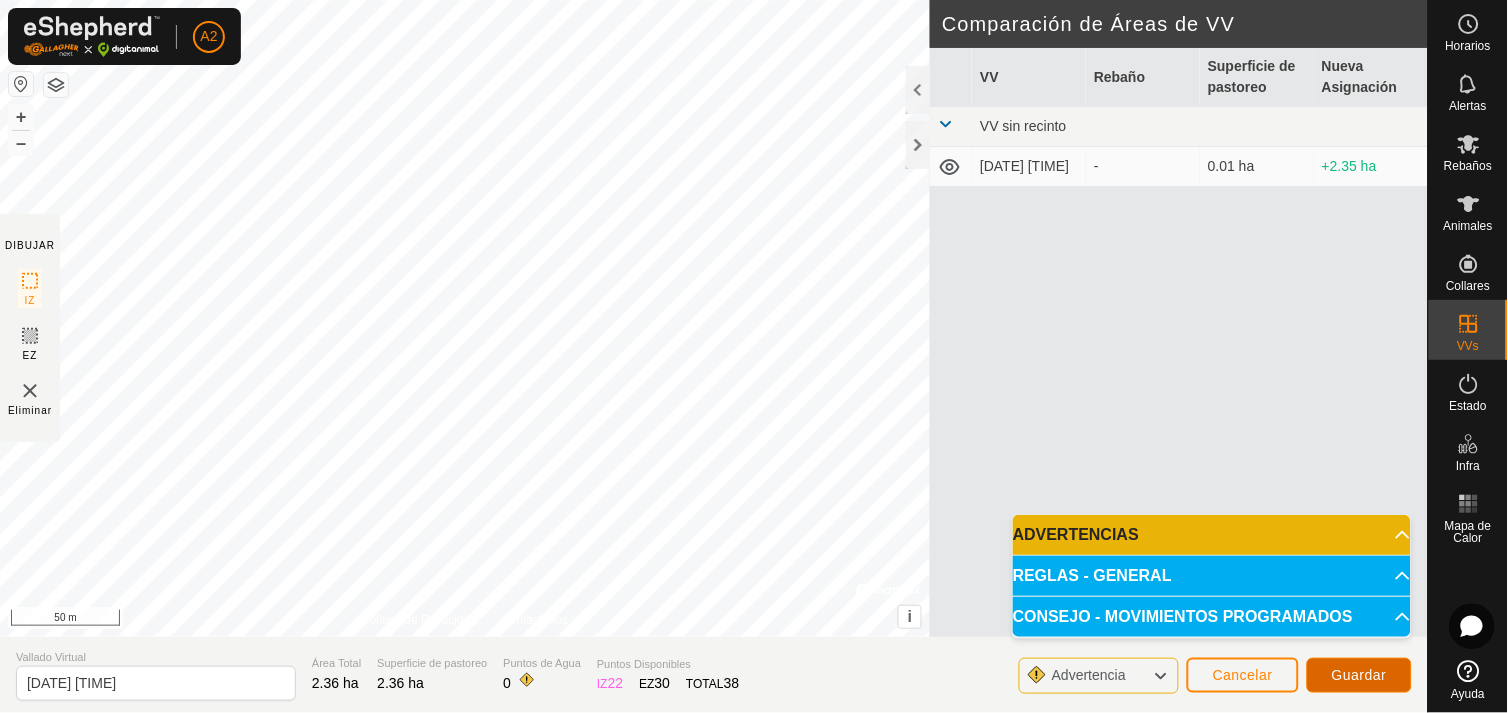 click on "Guardar" 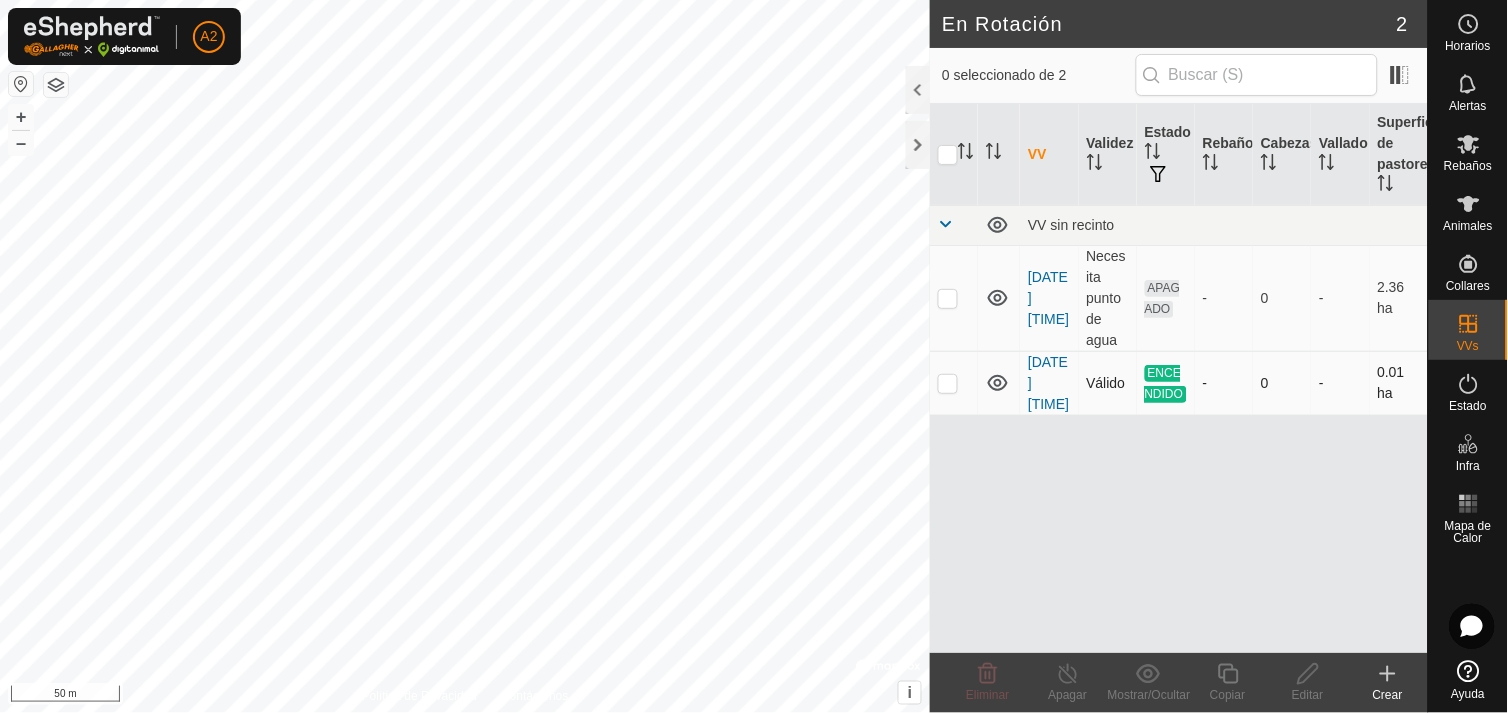 checkbox on "true" 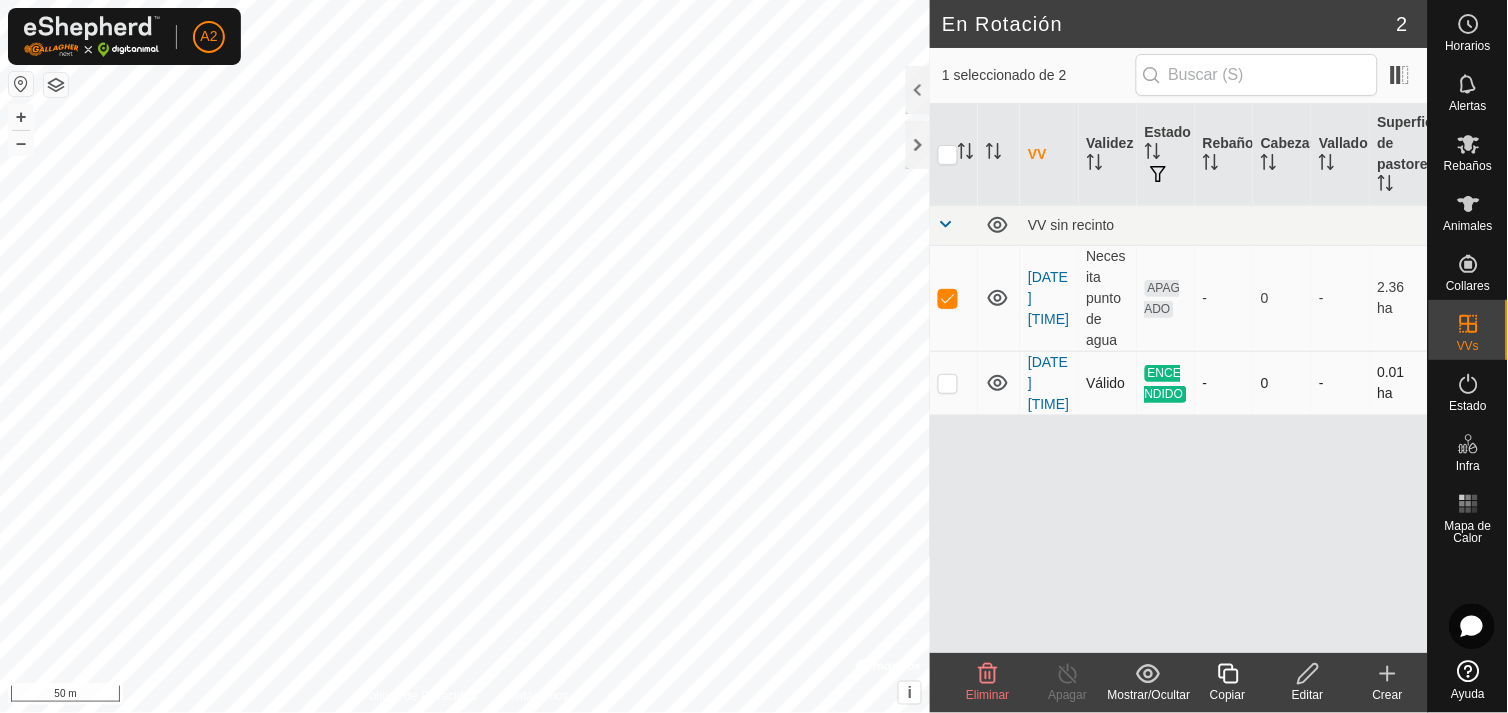 click at bounding box center [948, 383] 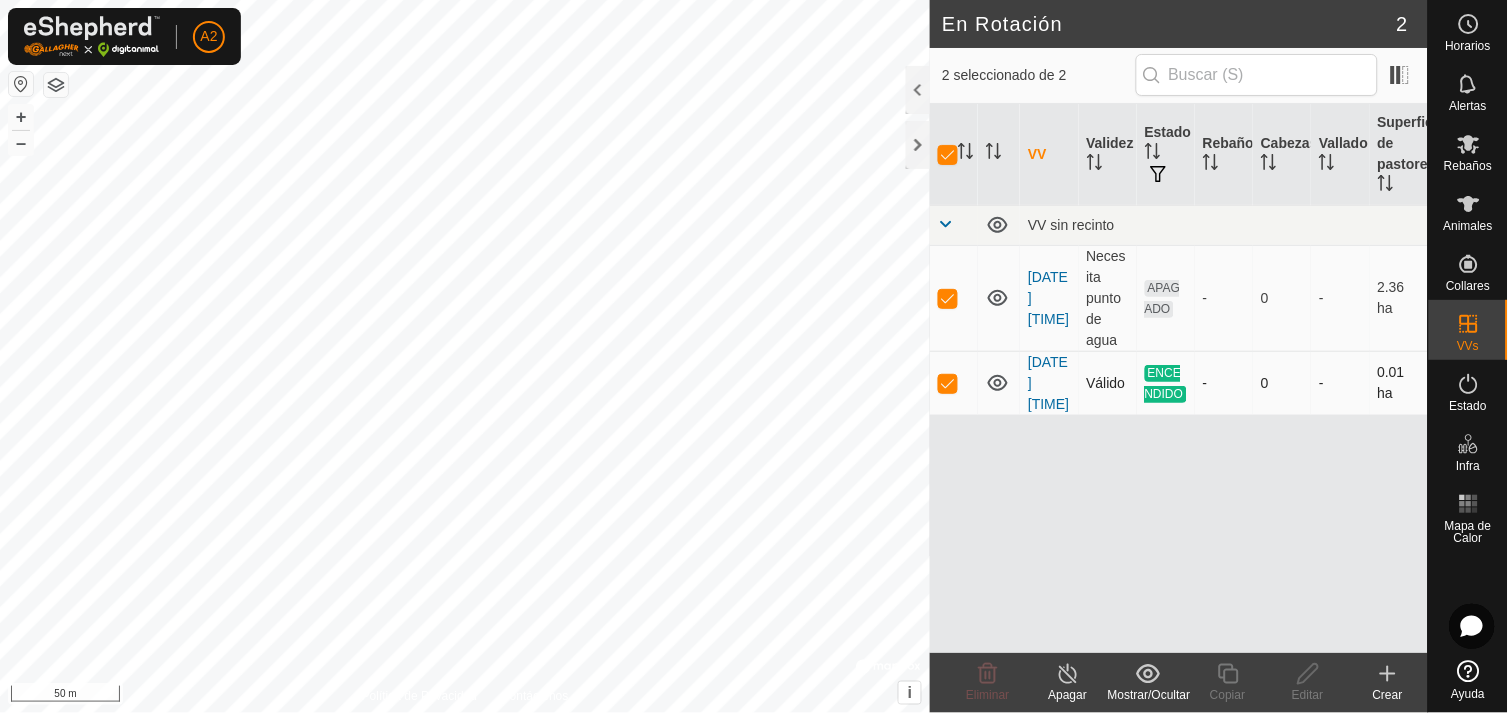click at bounding box center [948, 383] 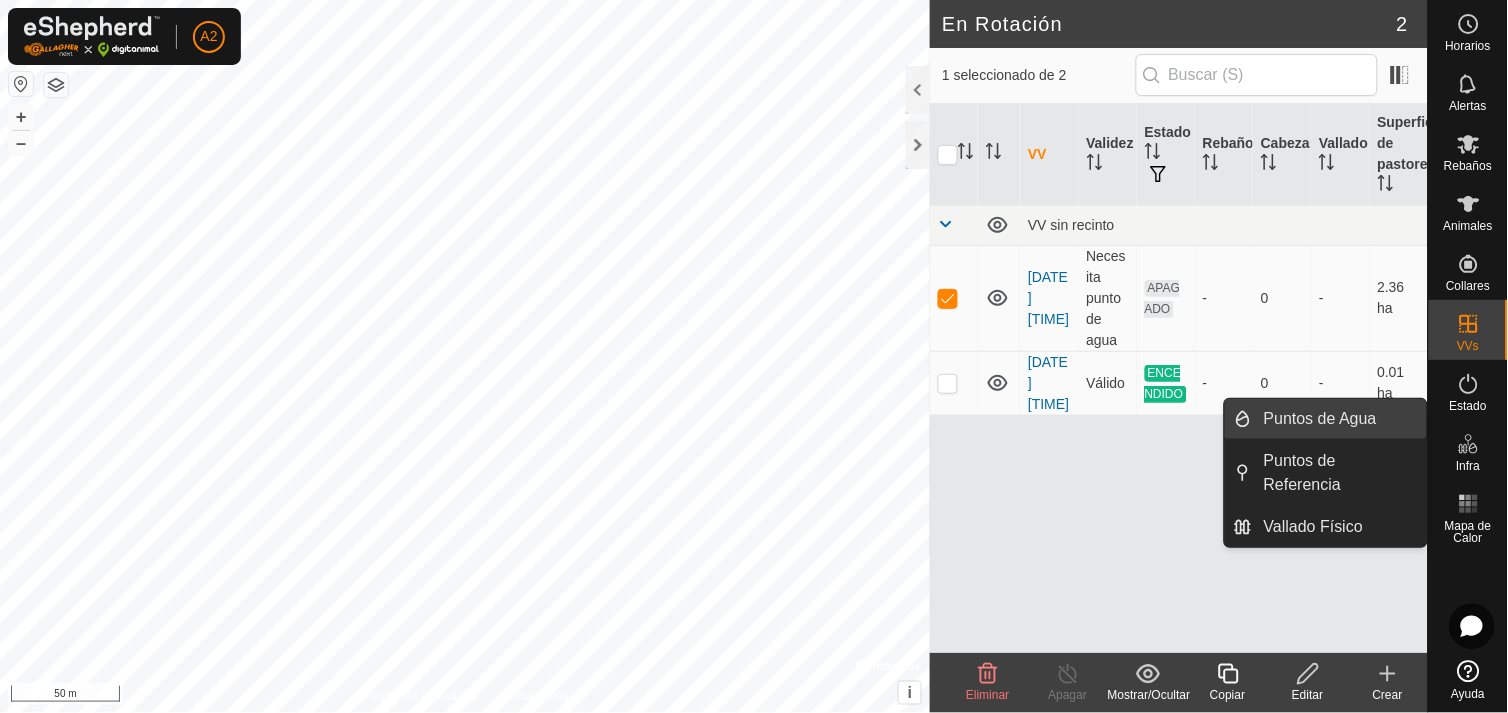 click on "Puntos de Agua" at bounding box center [1339, 419] 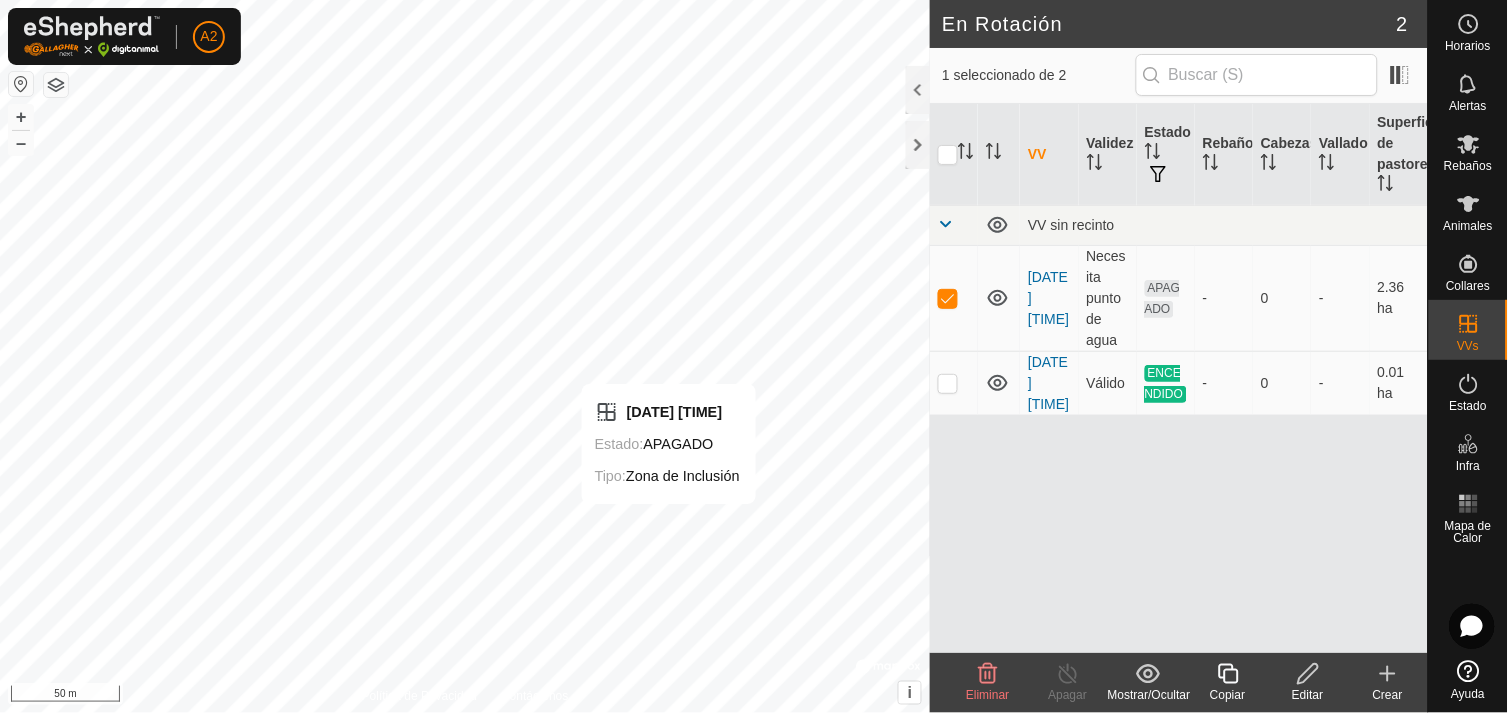 checkbox on "false" 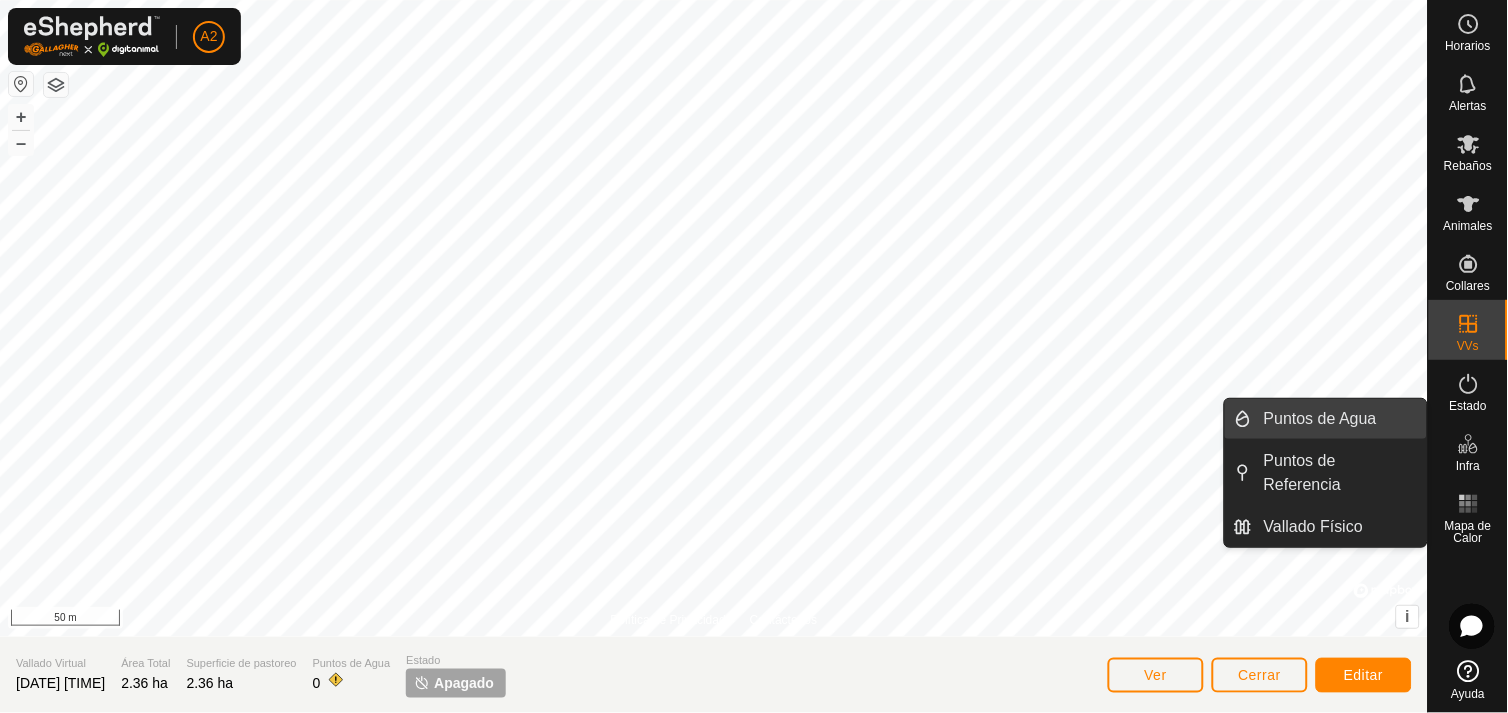 click on "Puntos de Agua" at bounding box center [1339, 419] 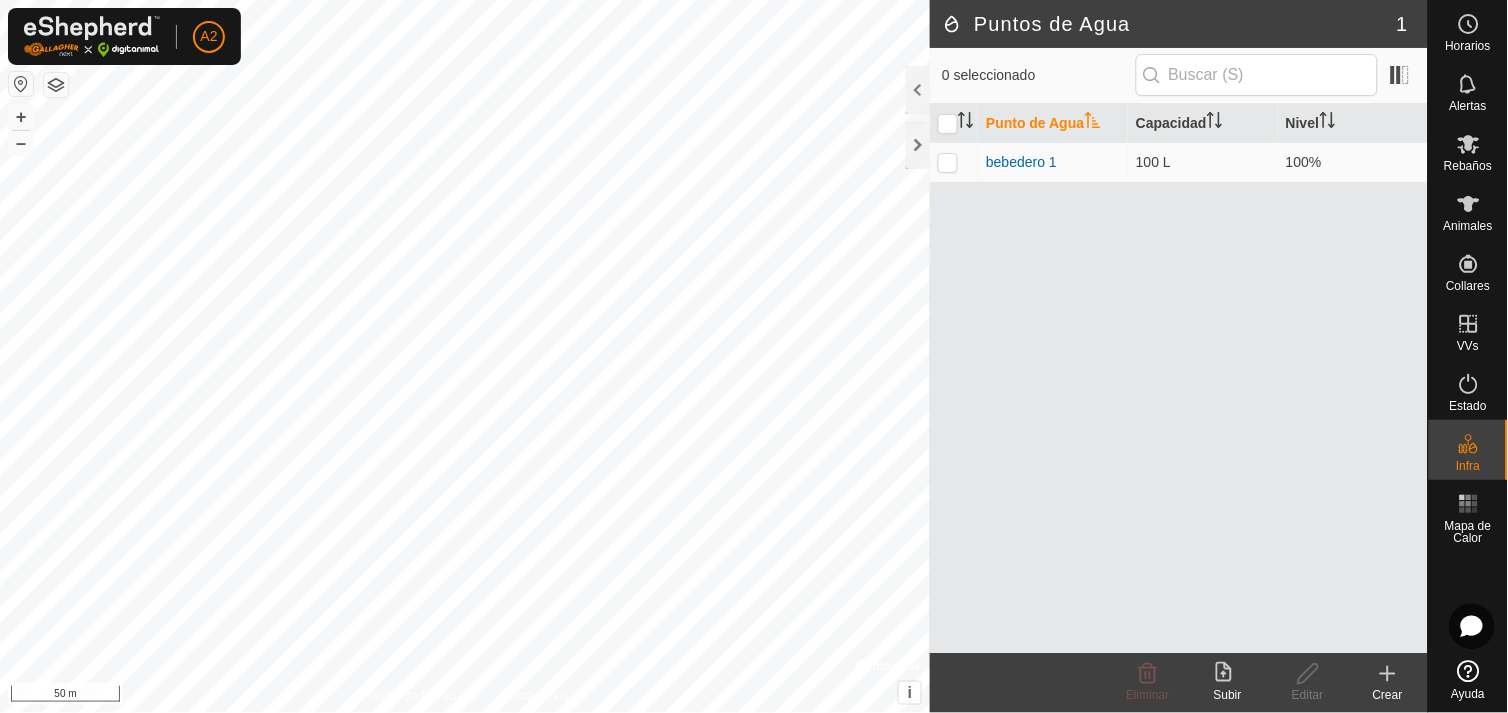 click 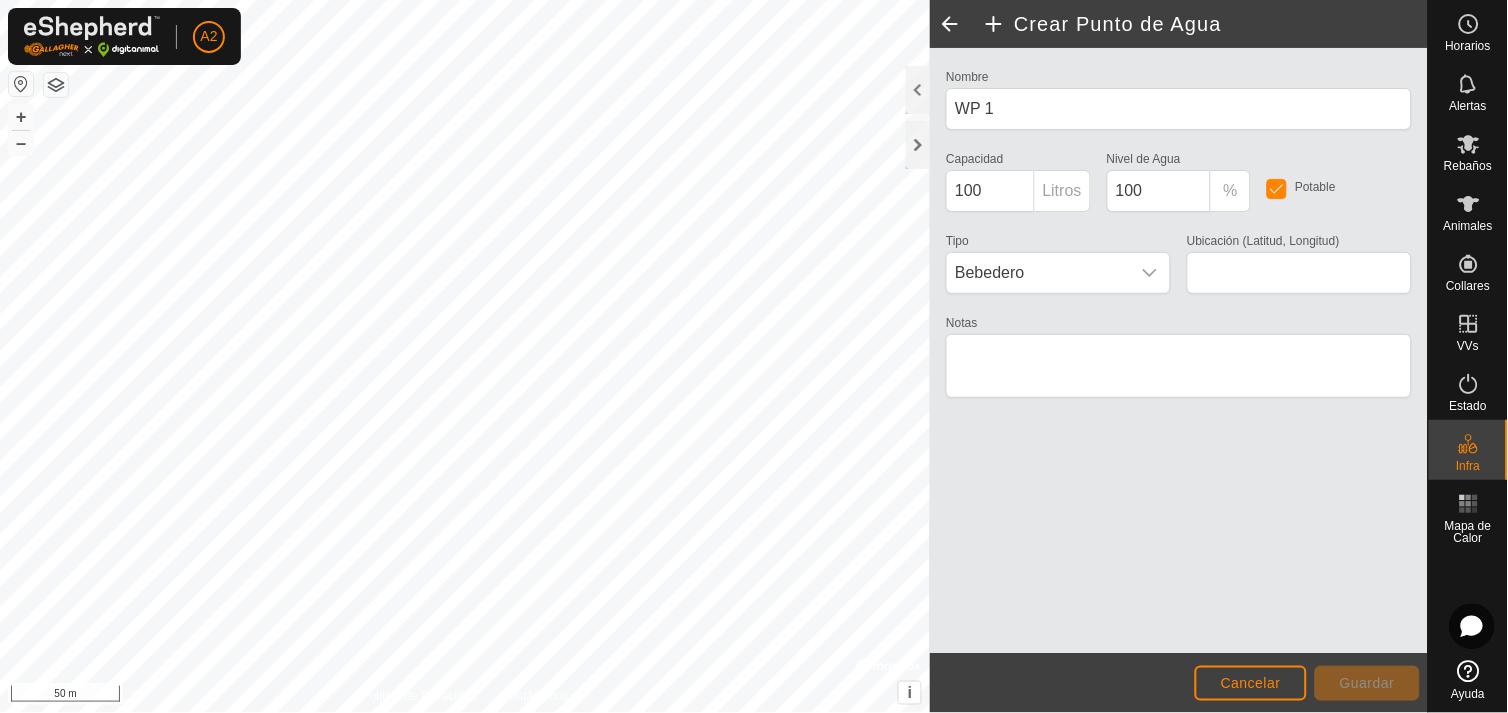 click on "Crear Punto de Agua Nombre WP 1 Capacidad 100 Litros Nivel de Agua 100 % Potable Tipo Bebedero Ubicación (Latitud, Longitud) Notas Cancelar Guardar" 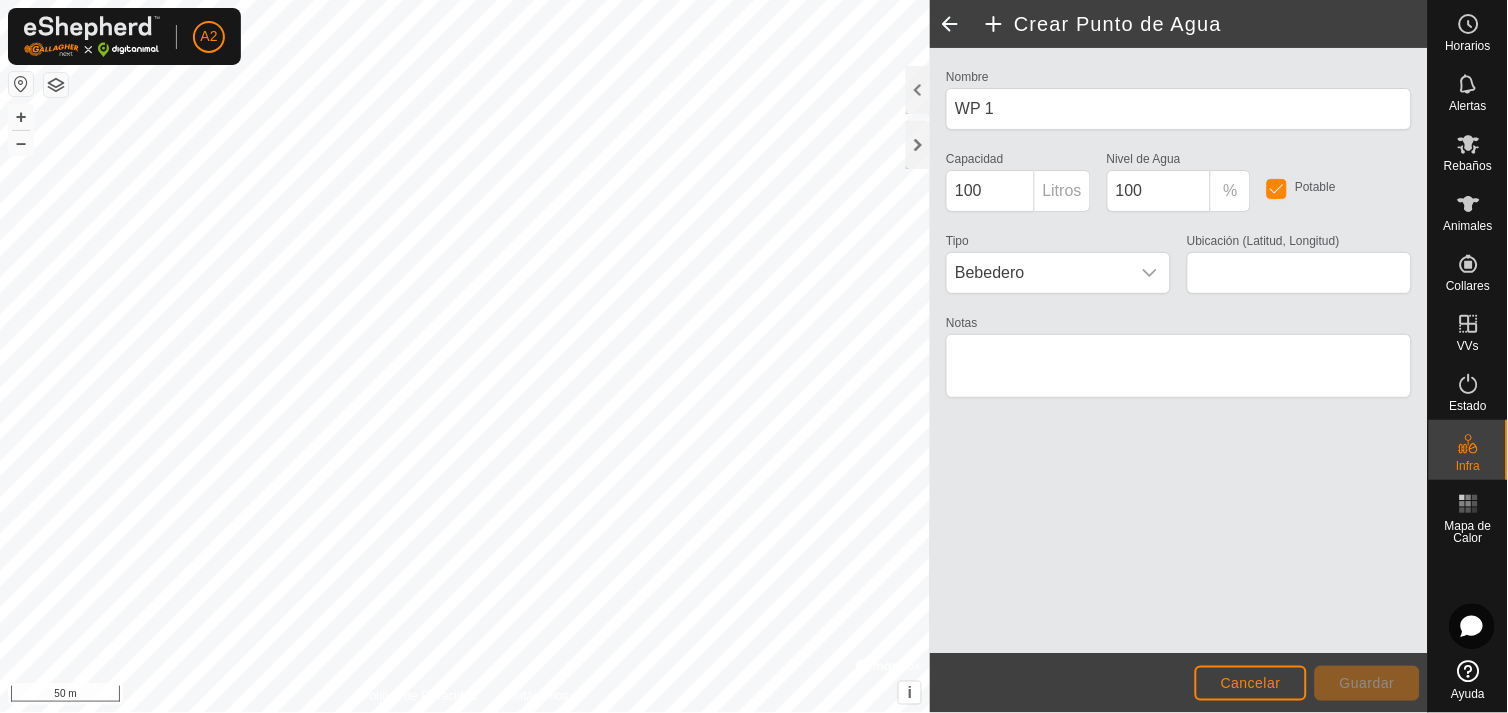 click 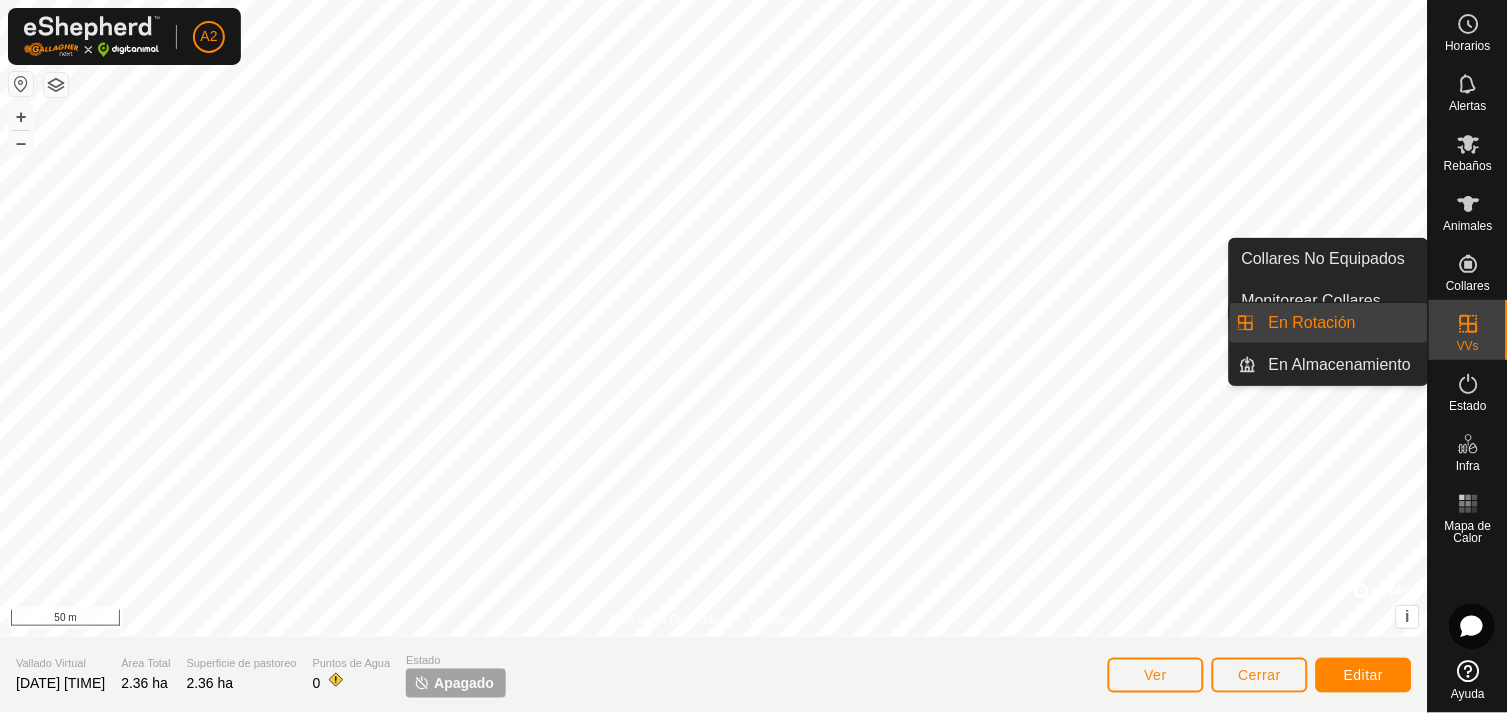 click on "VVs" at bounding box center (1468, 330) 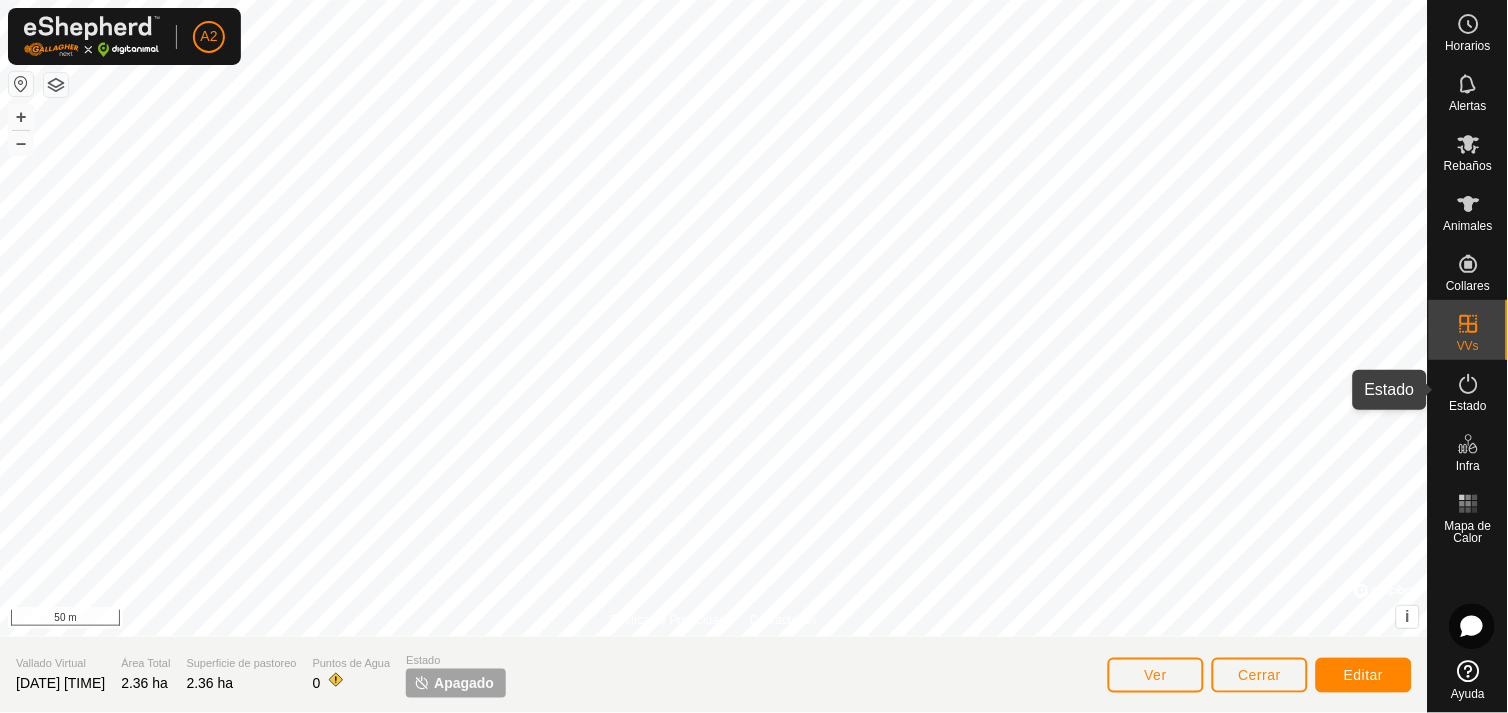 click 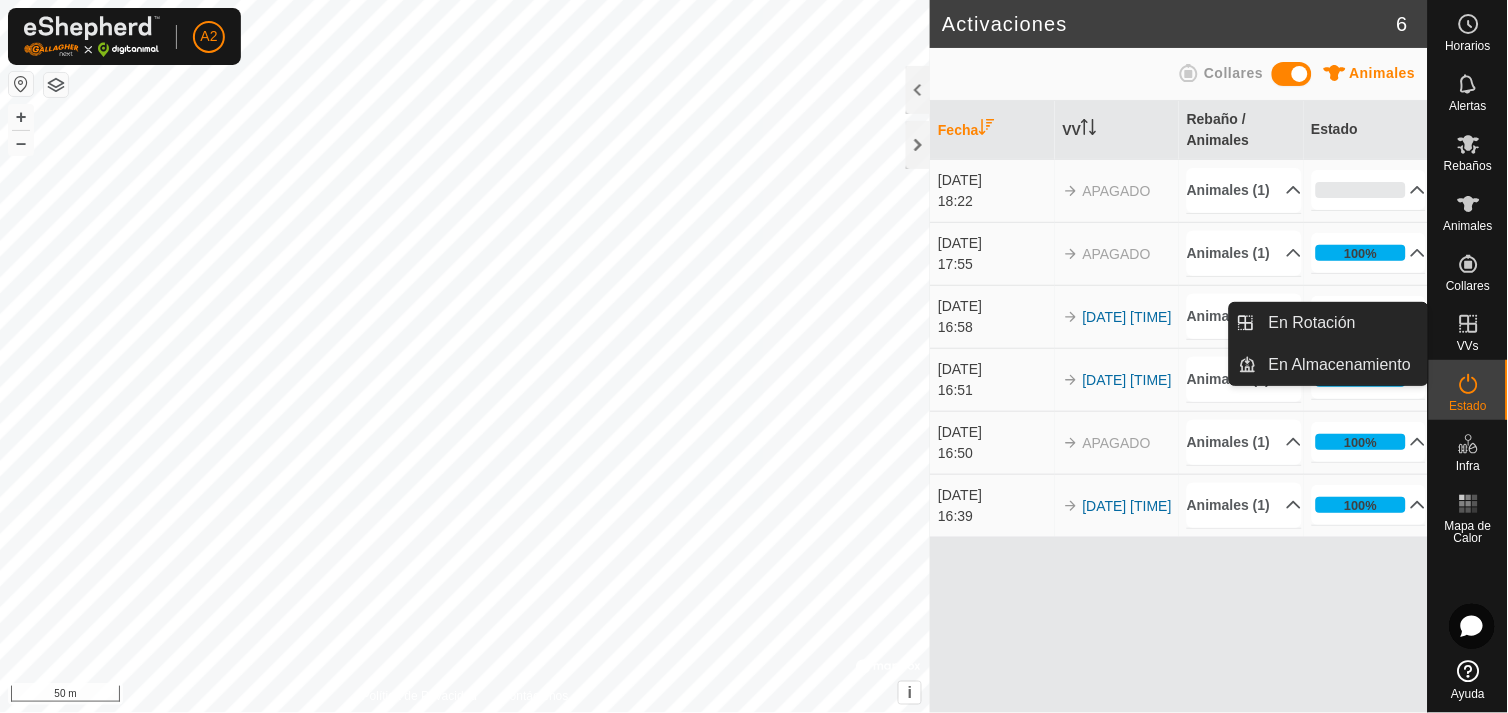 click 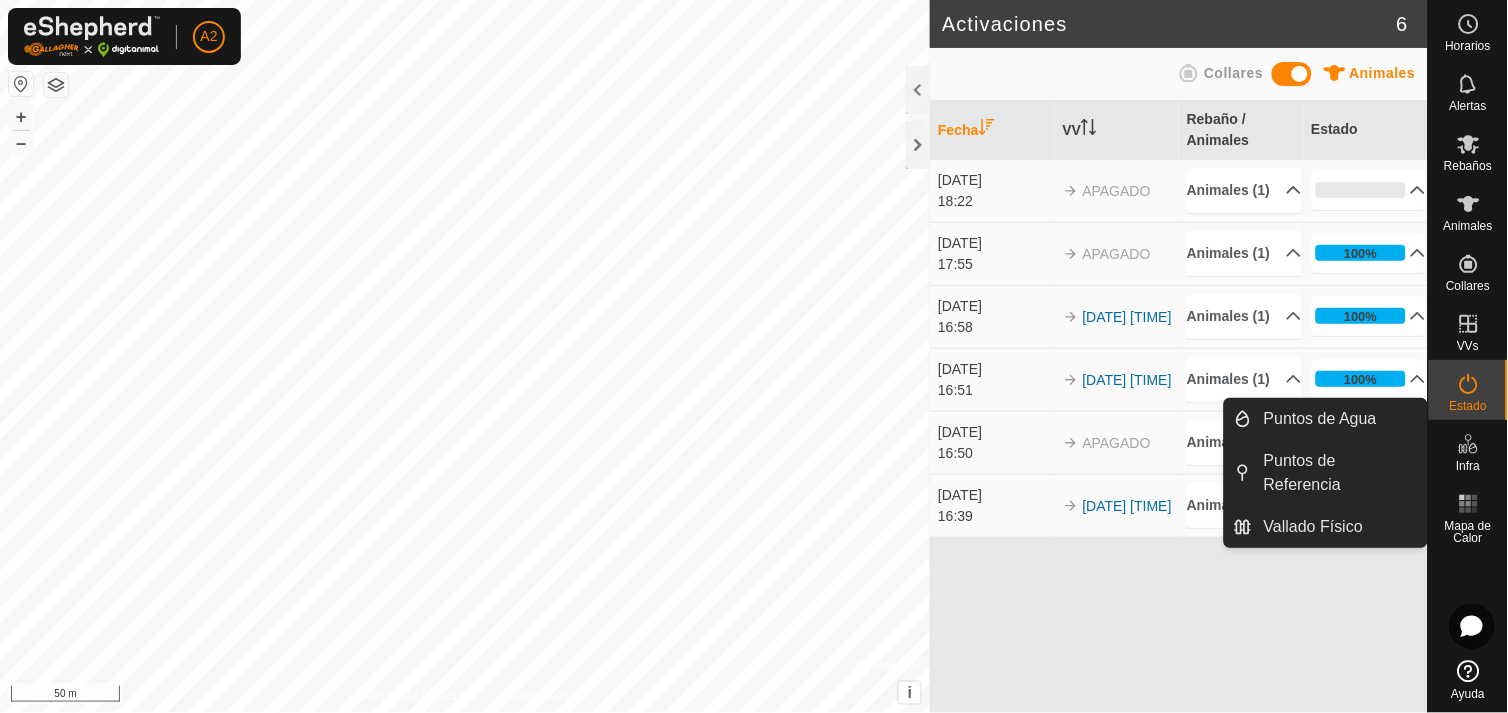 click 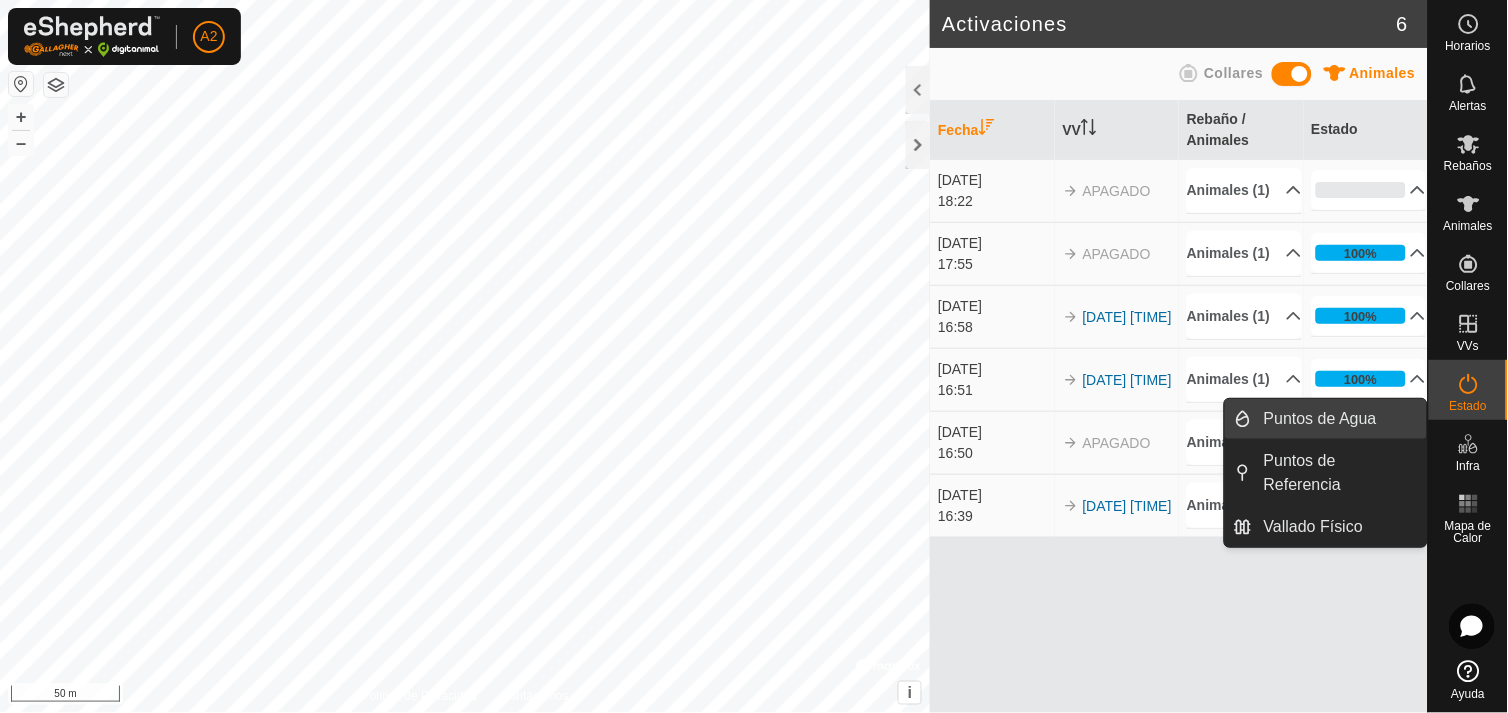 click on "Puntos de Agua" at bounding box center [1339, 419] 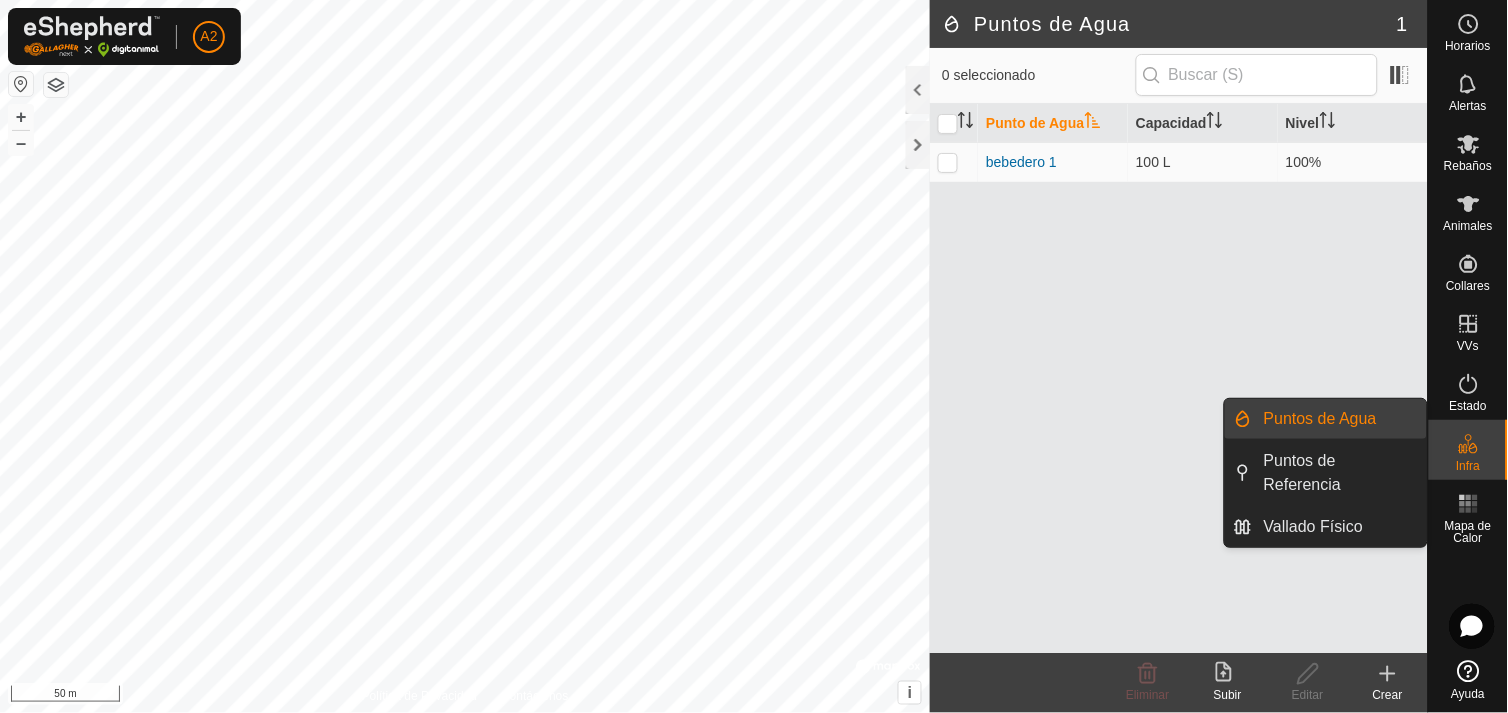 click on "Puntos de Agua" at bounding box center (1339, 419) 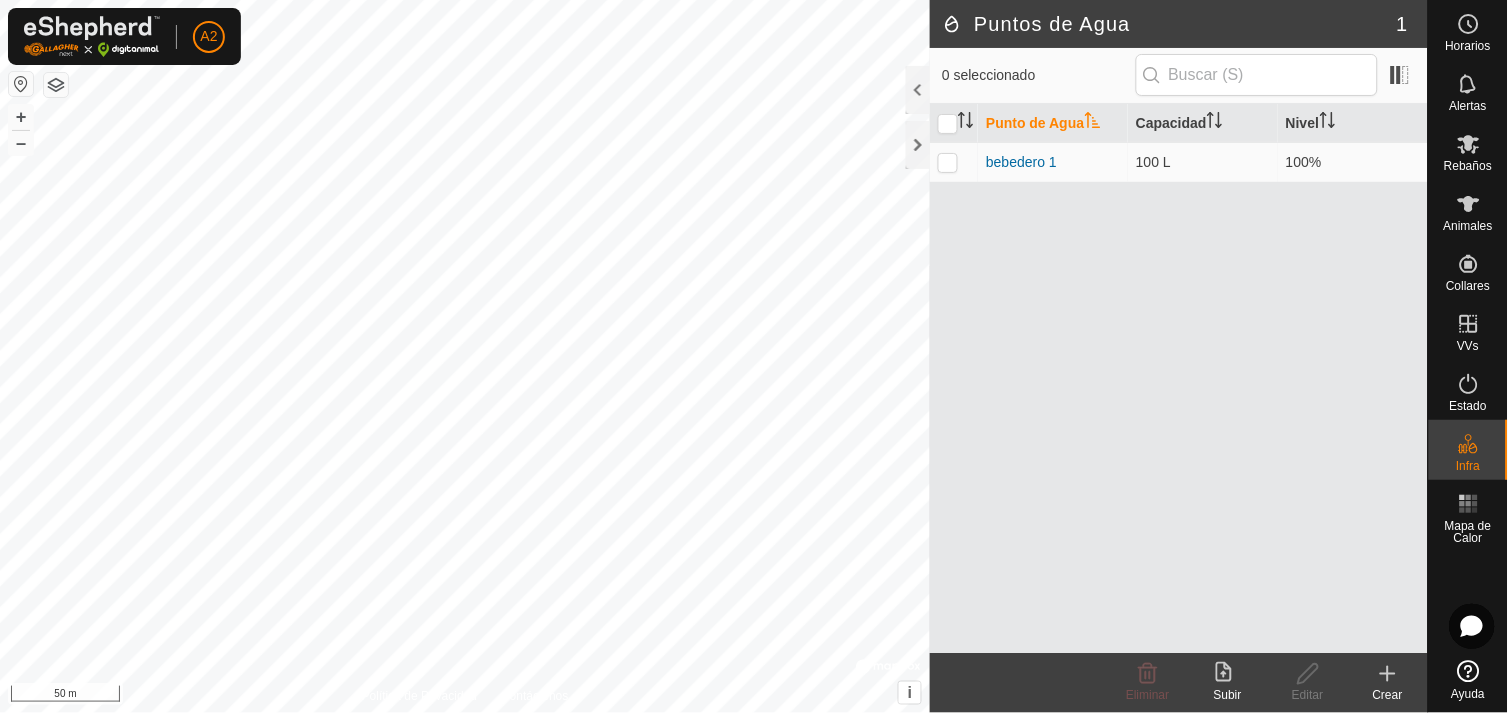 click on "Punto de Agua" at bounding box center (1053, 123) 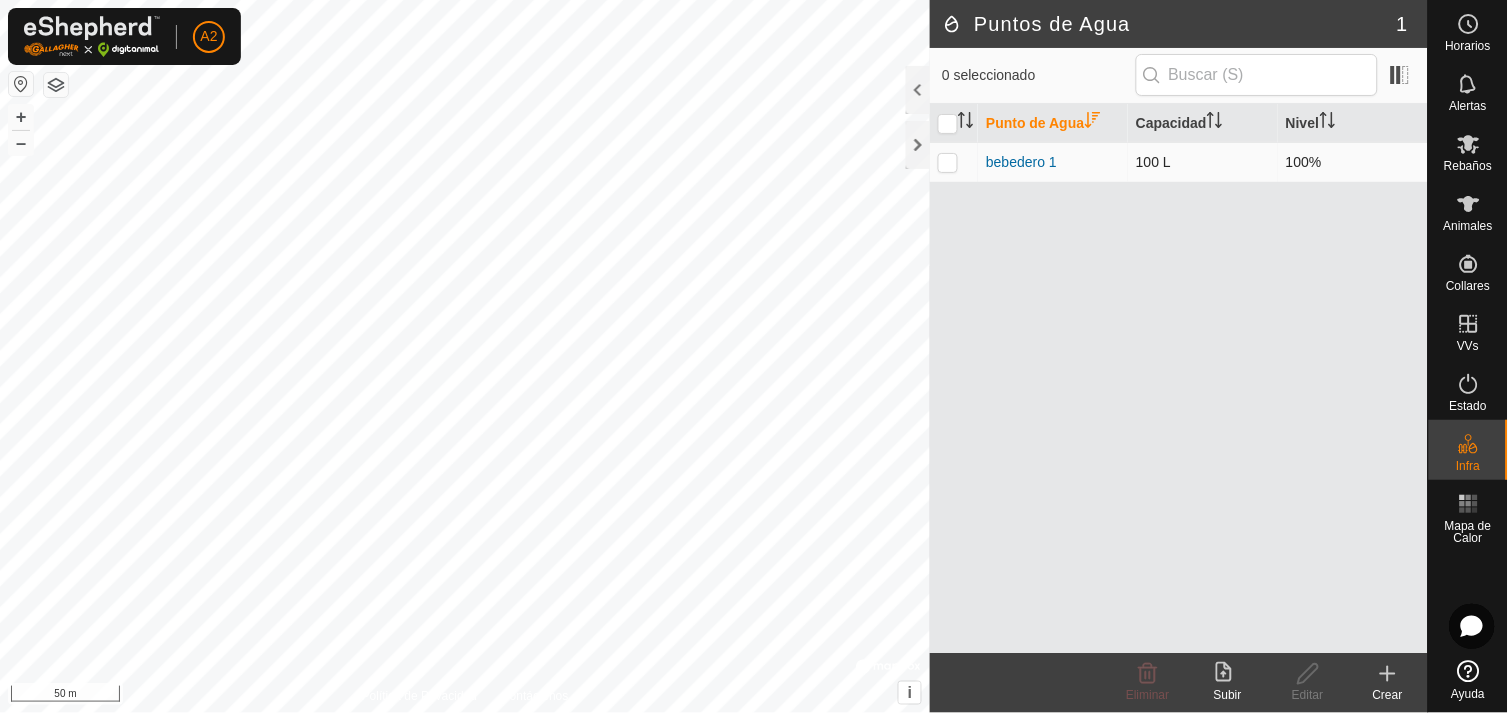 click at bounding box center [948, 162] 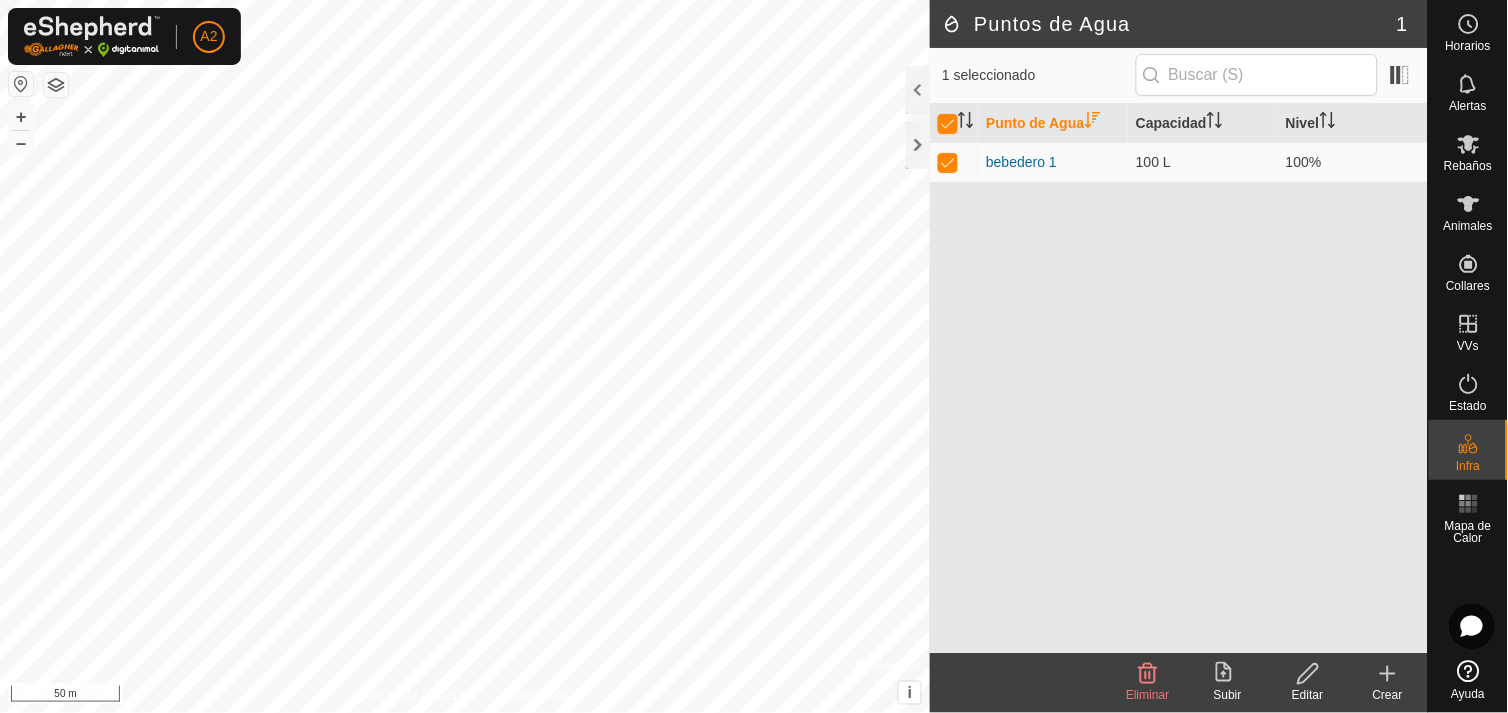 click 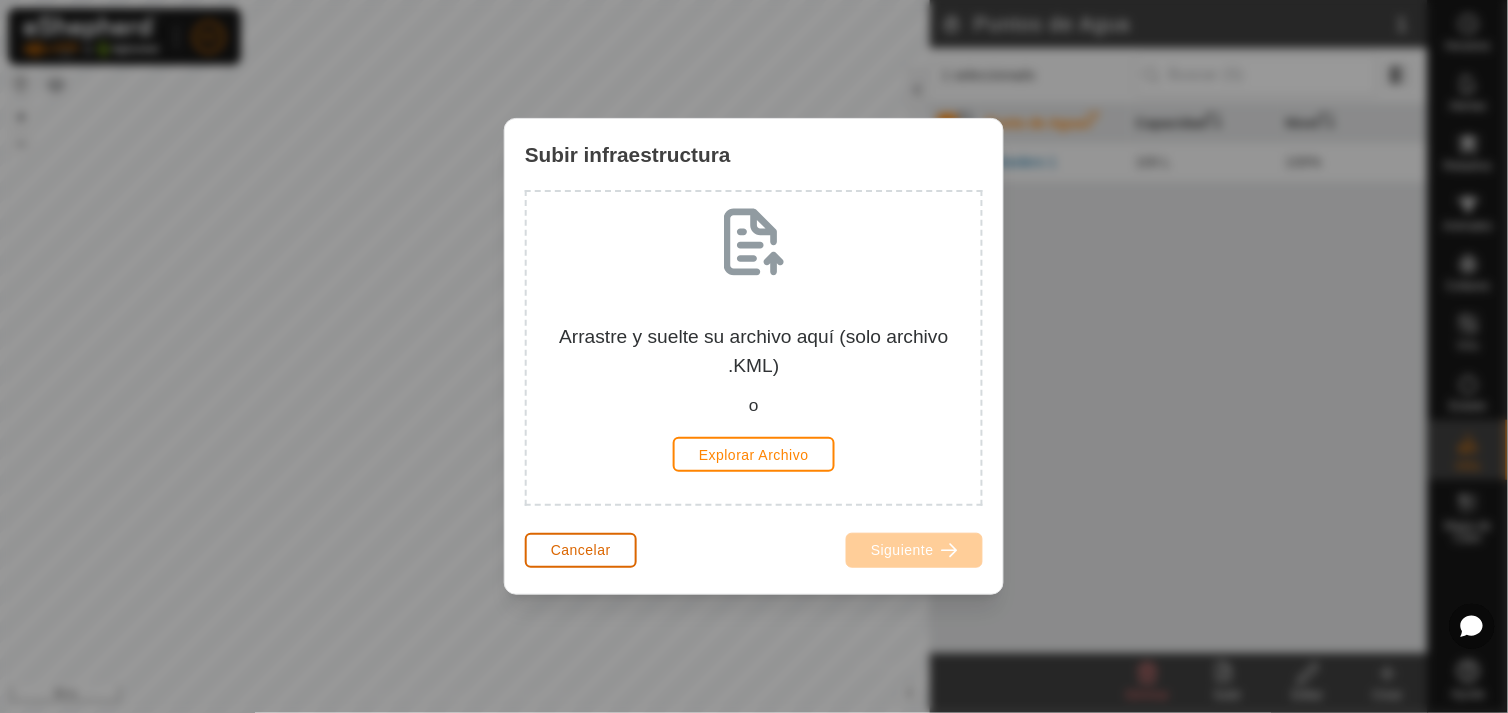 click on "Cancelar" at bounding box center [581, 550] 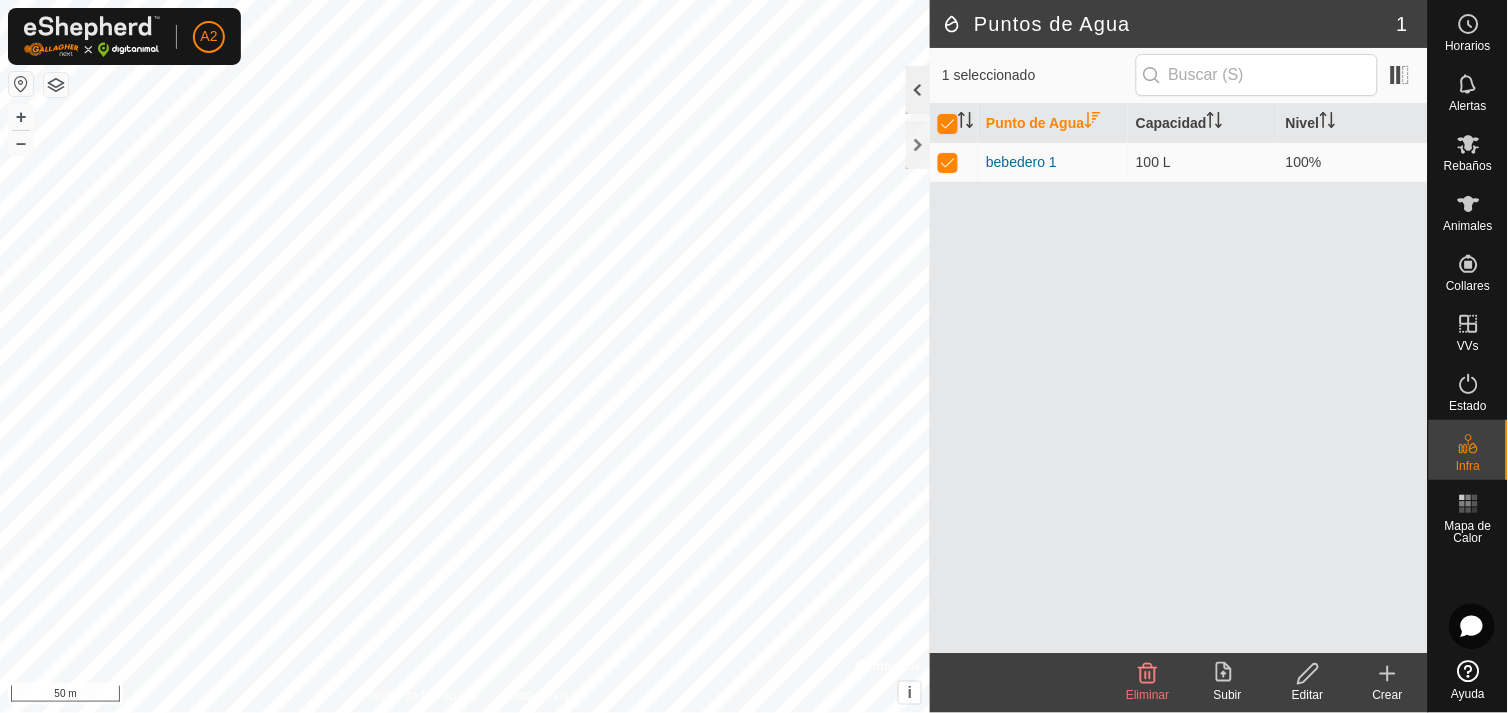 click 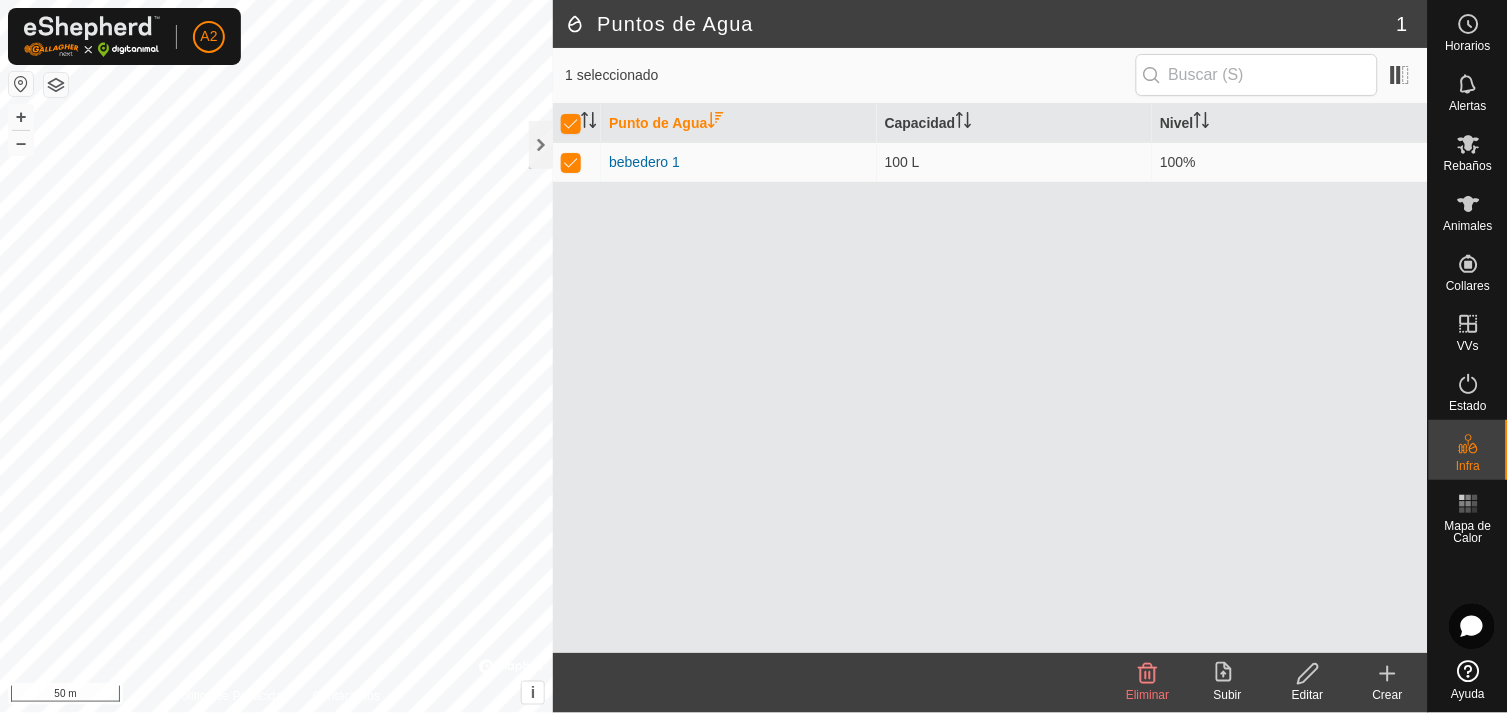 click 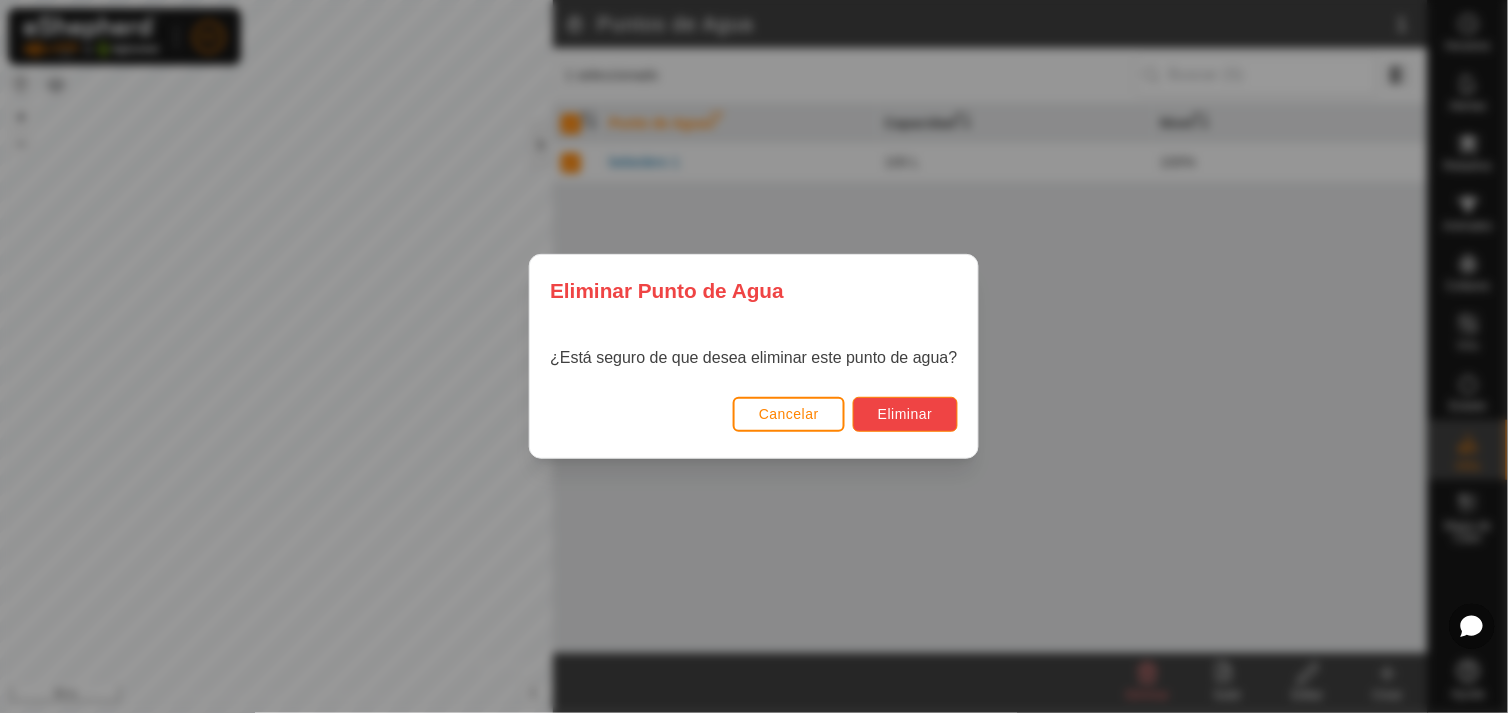 click on "Eliminar" at bounding box center (905, 414) 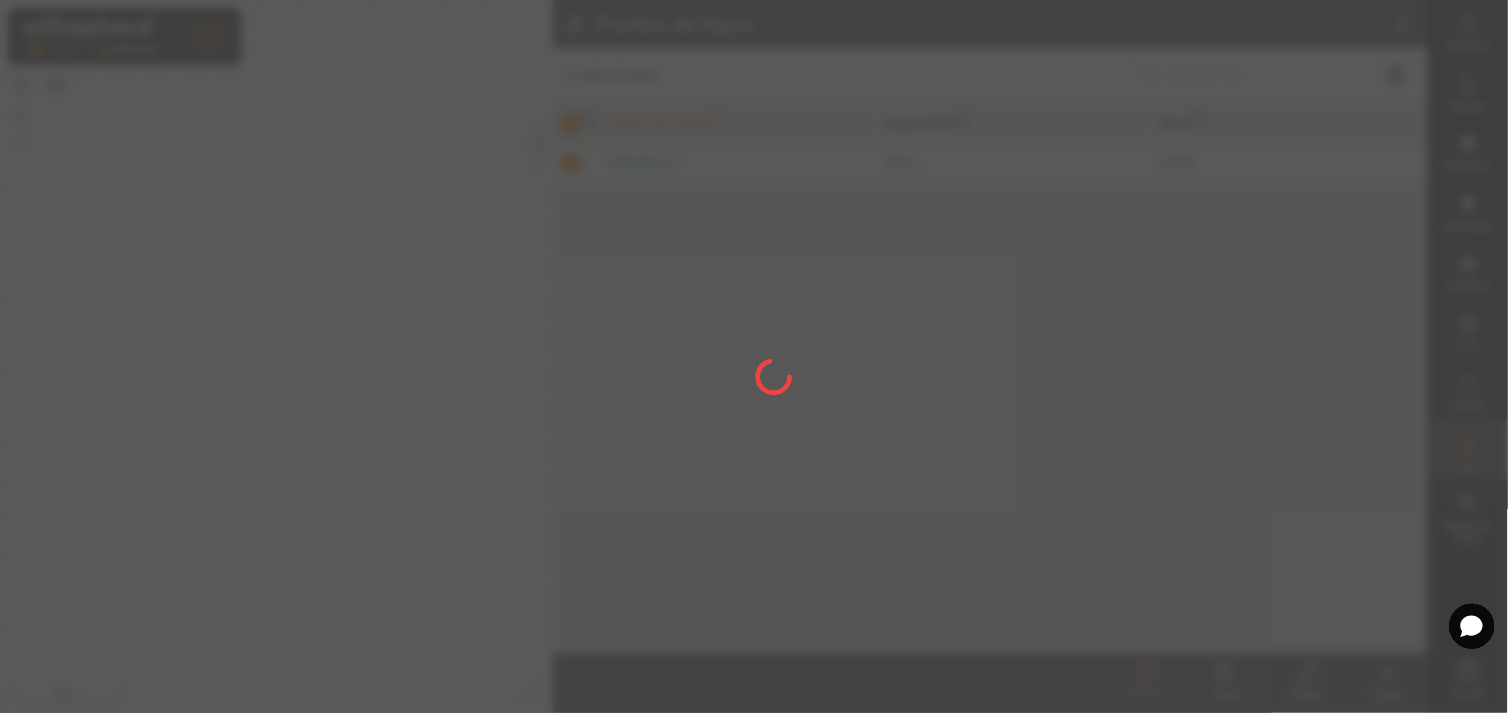 checkbox on "false" 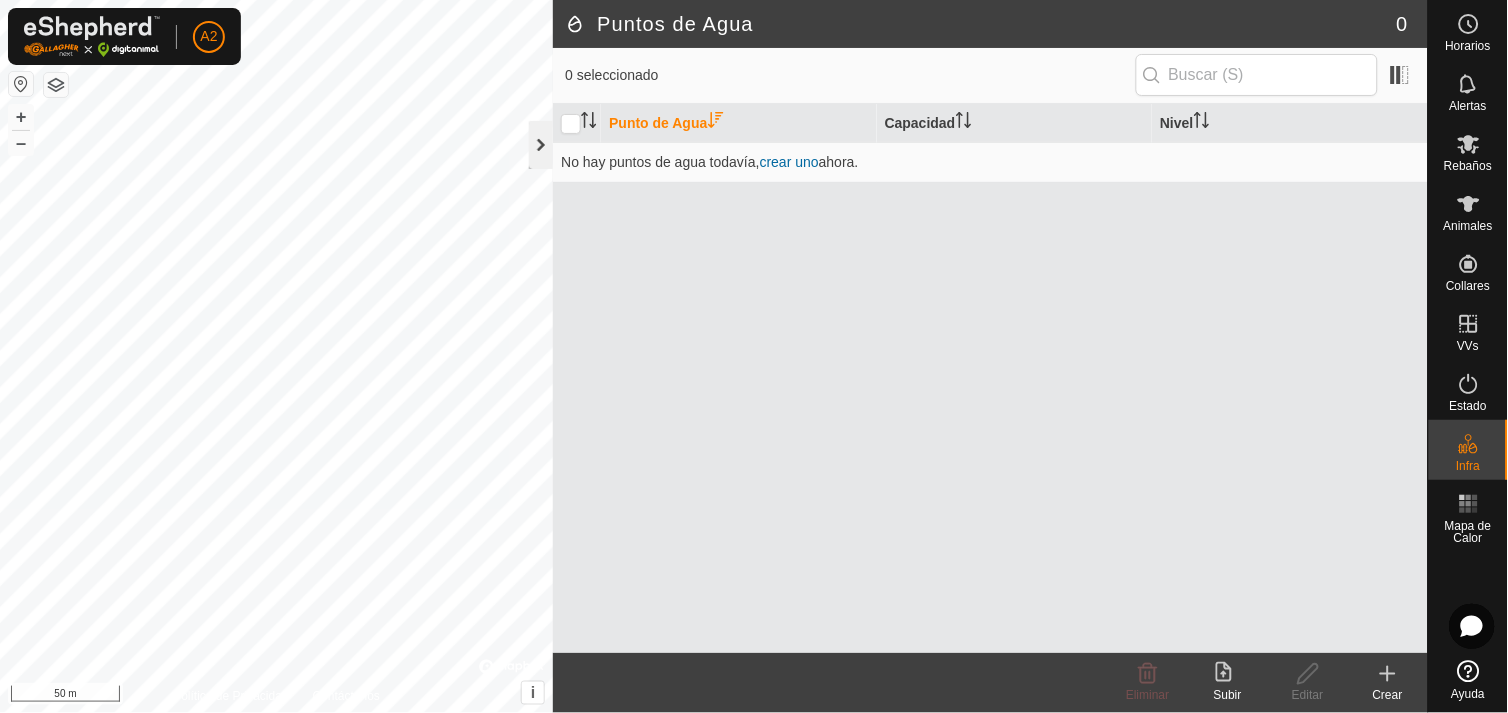 click 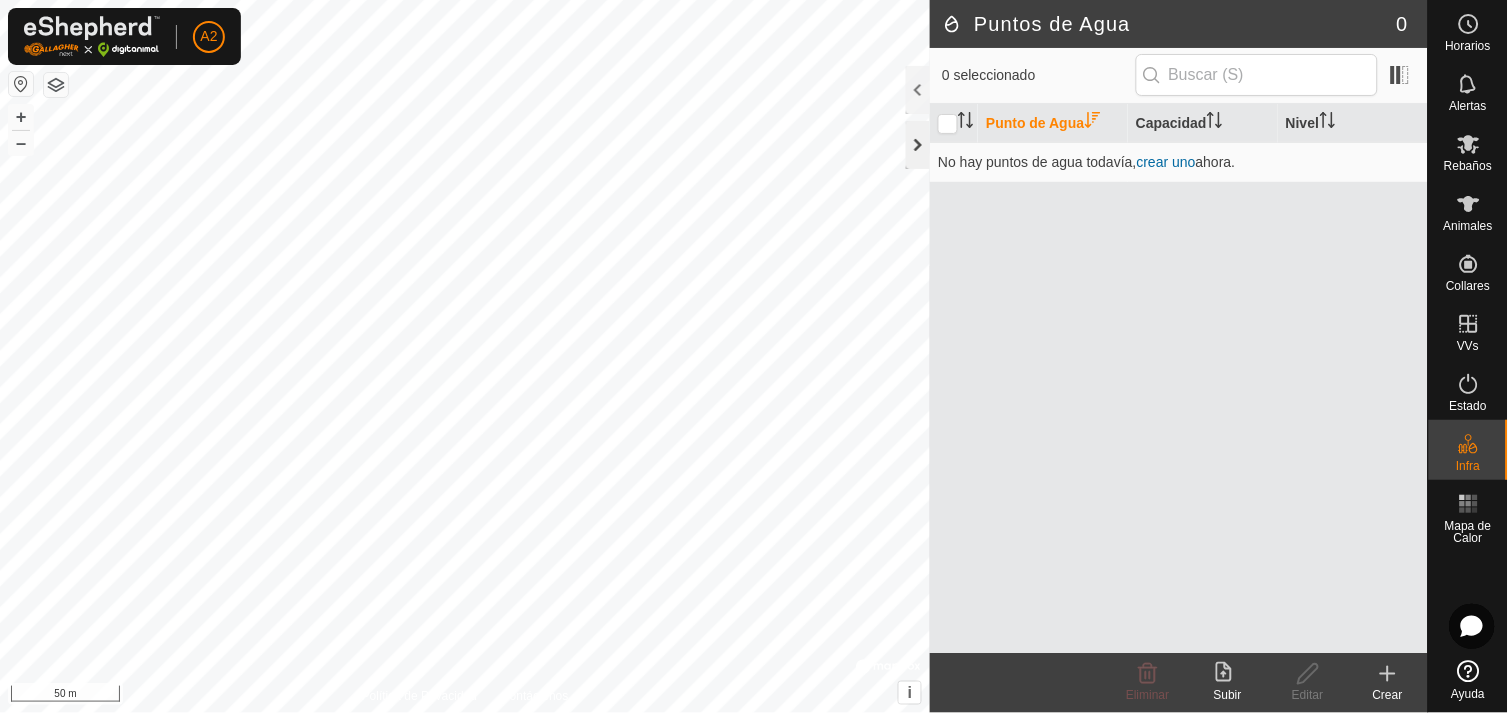 click 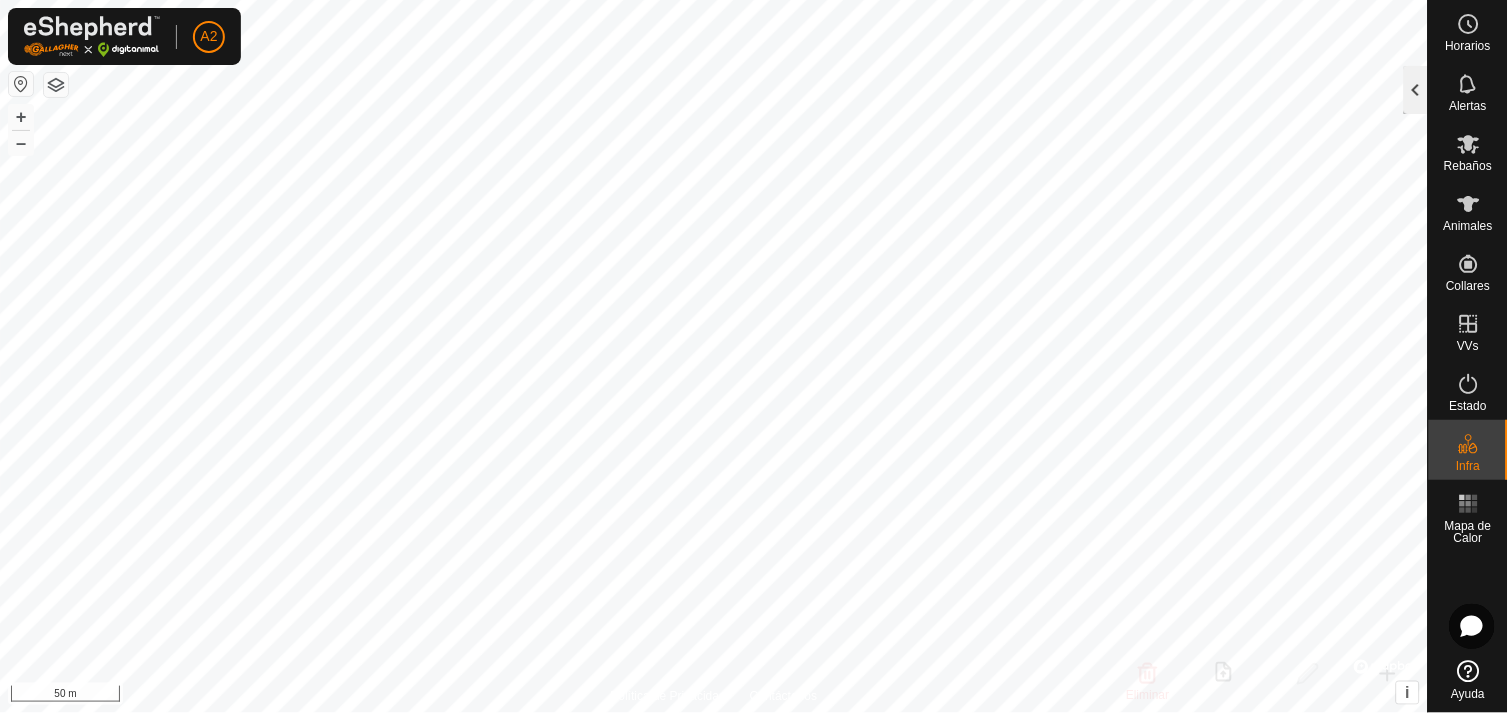 click 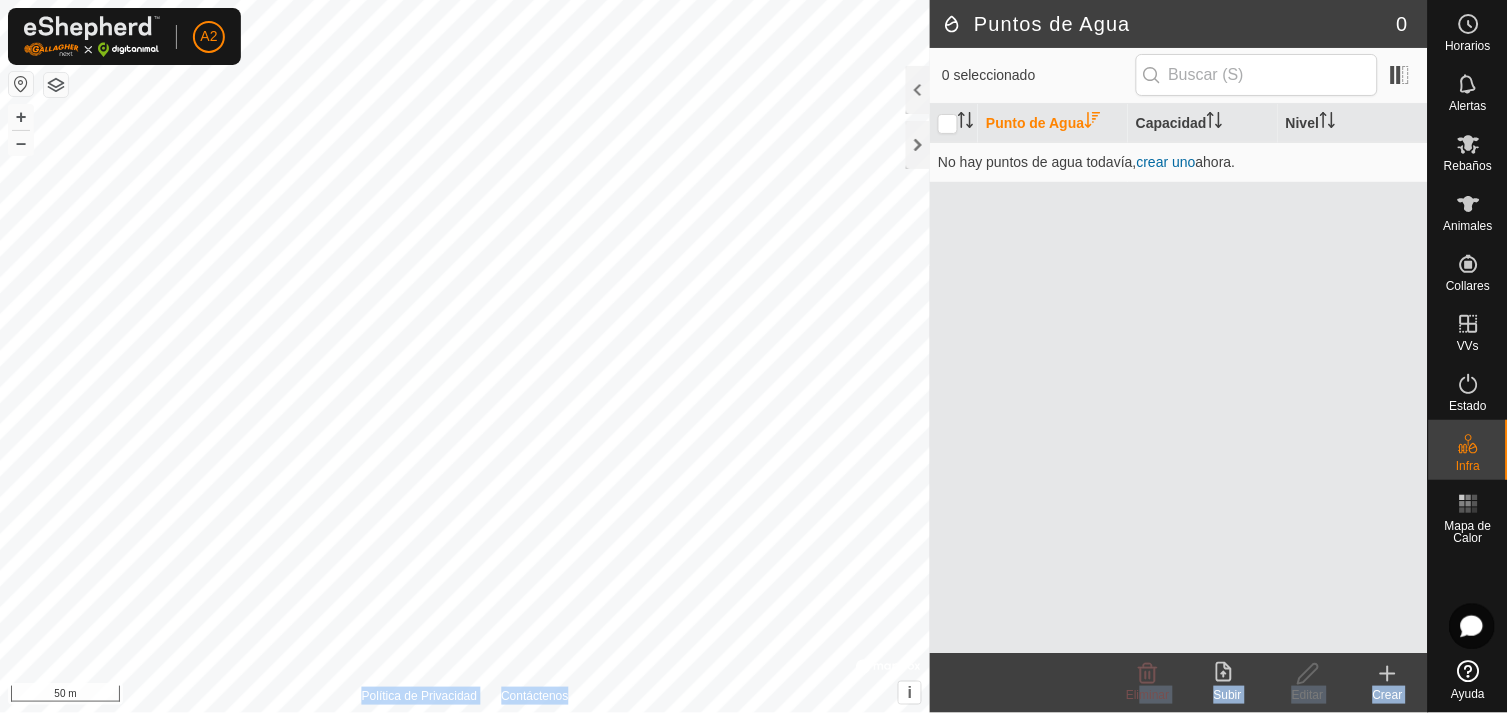 click on "Puntos de Agua 0 0 seleccionado Punto de Agua Capacidad Nivel No hay puntos de agua todavía , crear uno ahora. Eliminar Subir Editar Crear Política de Privacidad Contáctenos + – ⇧ i © Mapbox , © OpenStreetMap , Improve this map 50 m" 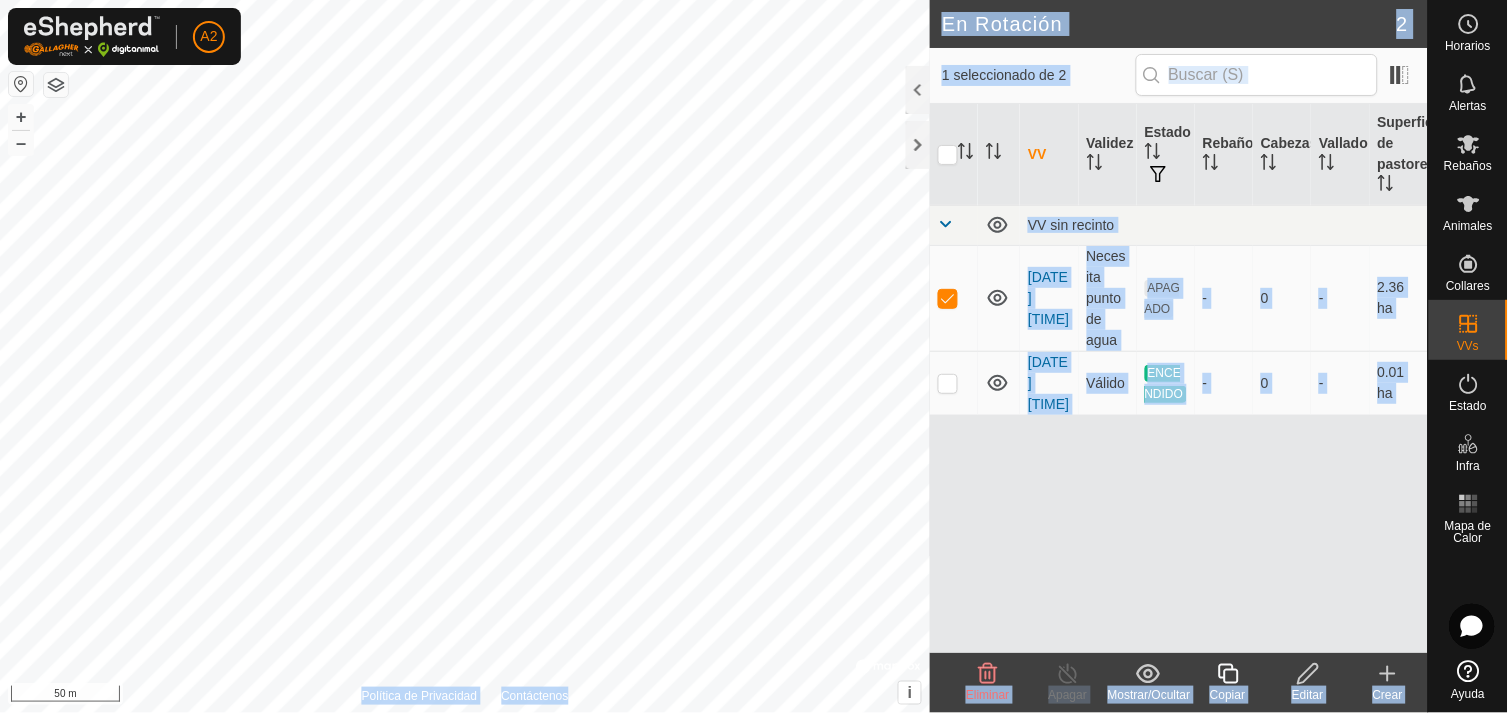 click on "VV Validez Estado Rebaño Cabezas Vallado Superficie de pastoreo VV sin recinto [DATE] [TIME] Necesita punto de agua APAGADO - 0 - 2.36 ha [DATE] [TIME] Válido ENCENDIDO - 0 - 0.01 ha" at bounding box center [1179, 378] 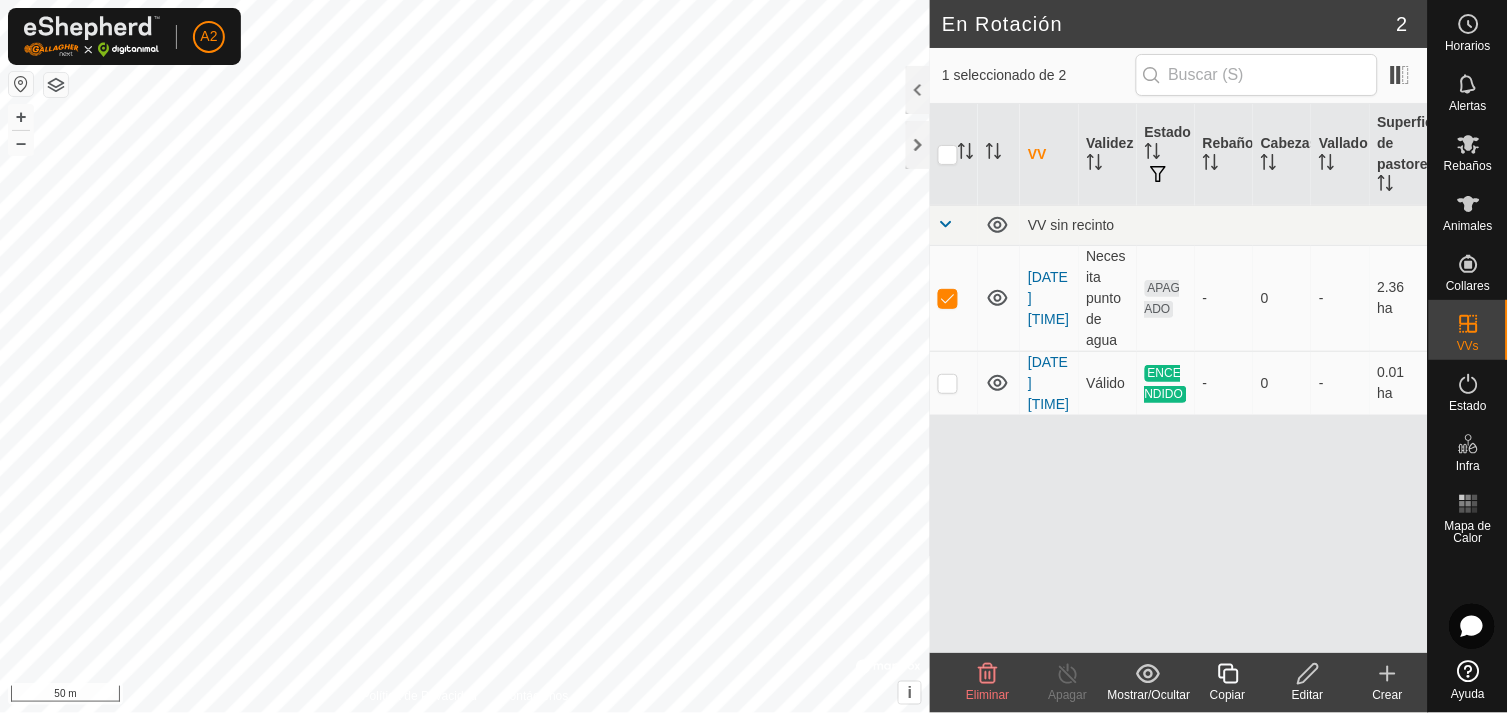click on "VV Validez Estado Rebaño Cabezas Vallado Superficie de pastoreo VV sin recinto [DATE] [TIME] Necesita punto de agua APAGADO - 0 - 2.36 ha [DATE] [TIME] Válido ENCENDIDO - 0 - 0.01 ha" at bounding box center (1179, 378) 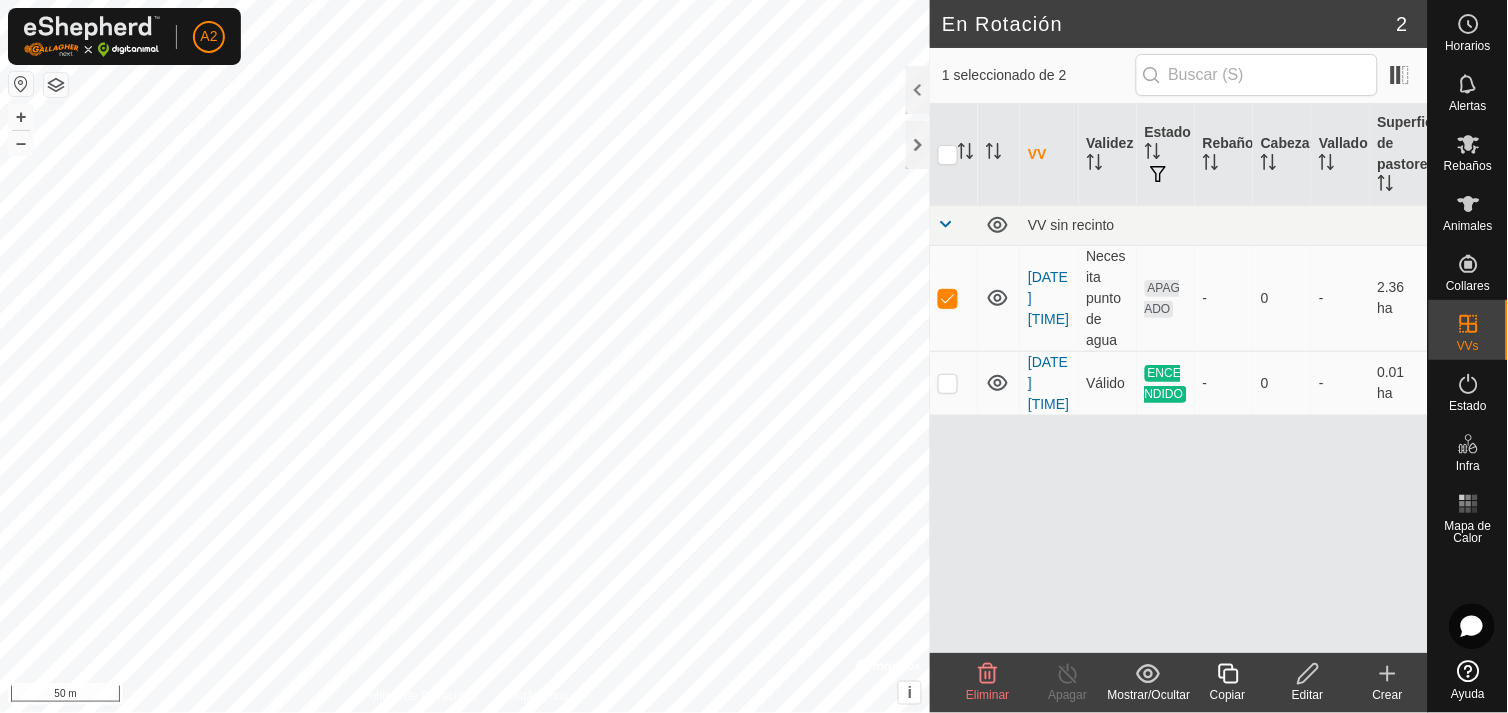 drag, startPoint x: 955, startPoint y: 546, endPoint x: 981, endPoint y: 667, distance: 123.76187 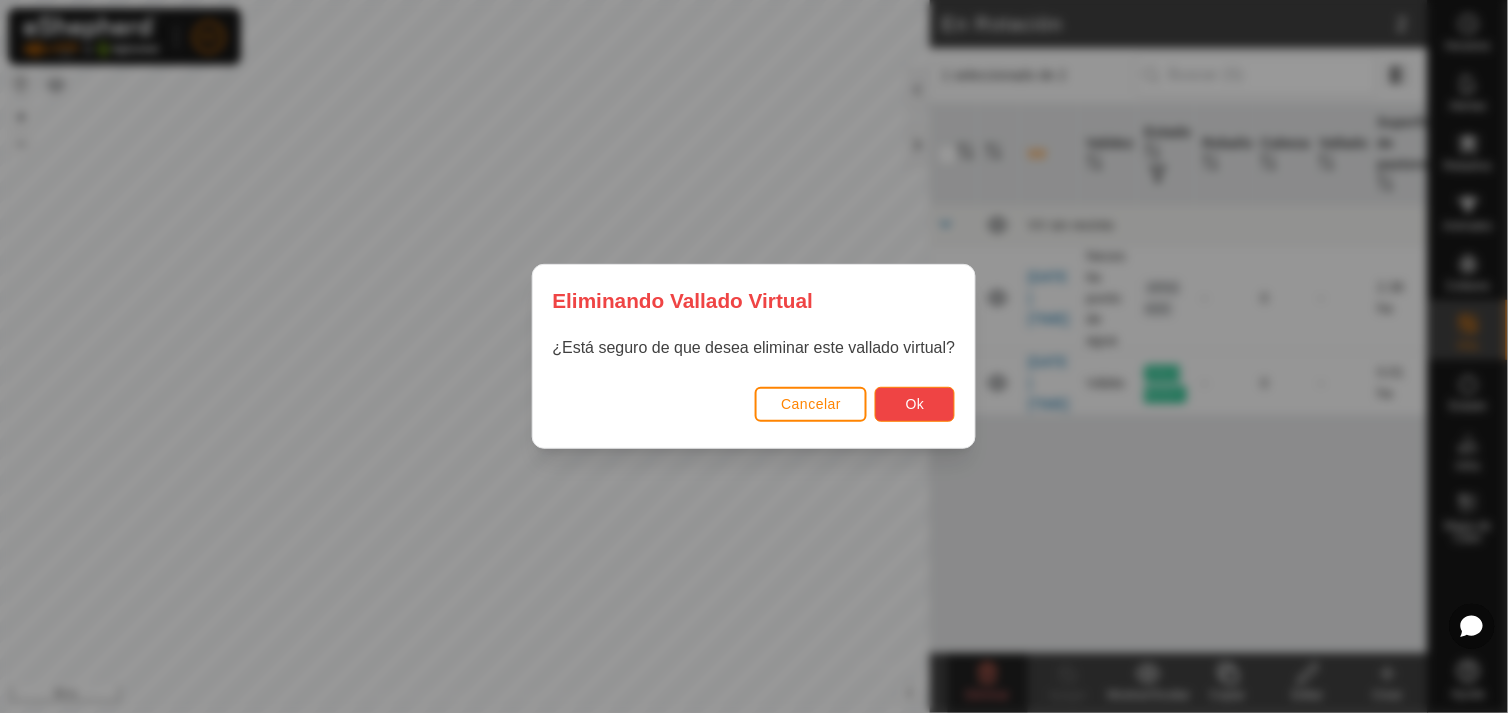 click on "Ok" at bounding box center (915, 404) 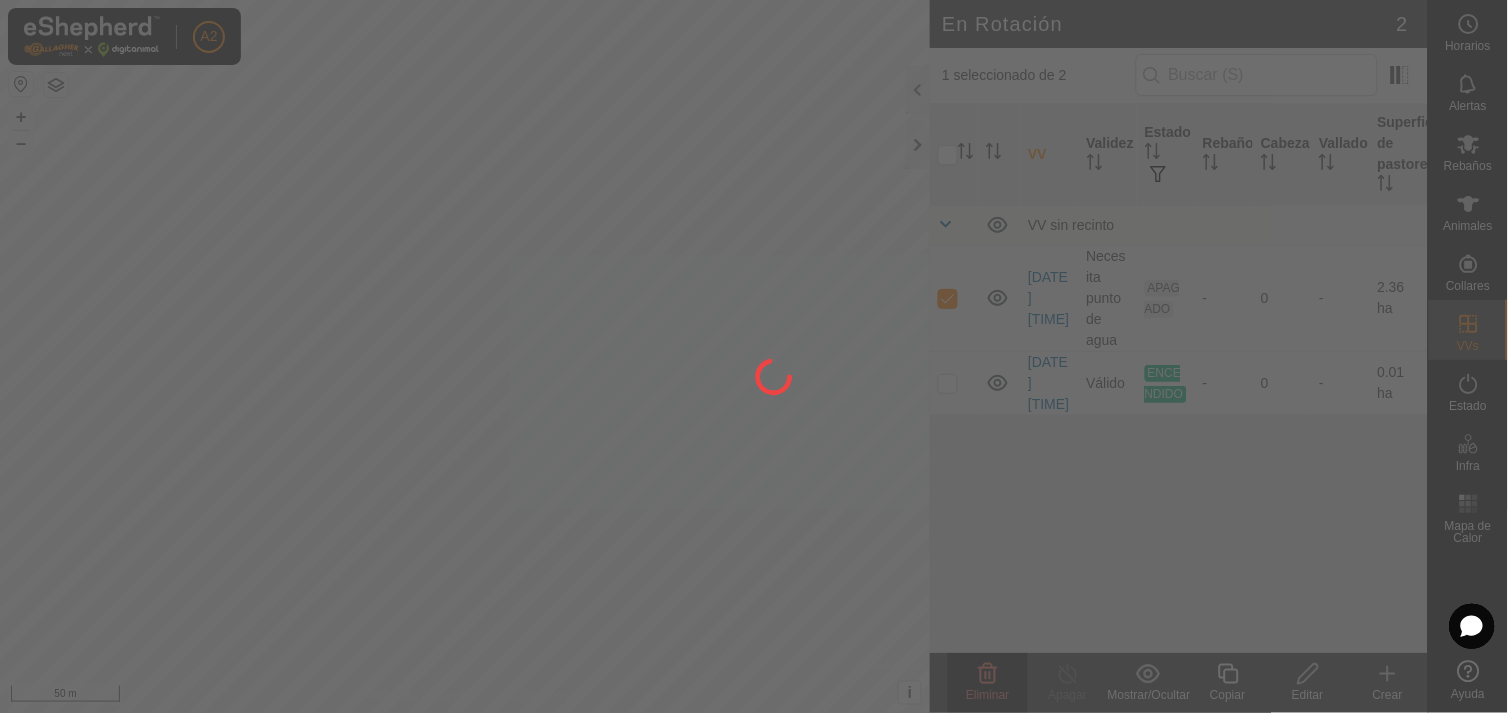 checkbox on "false" 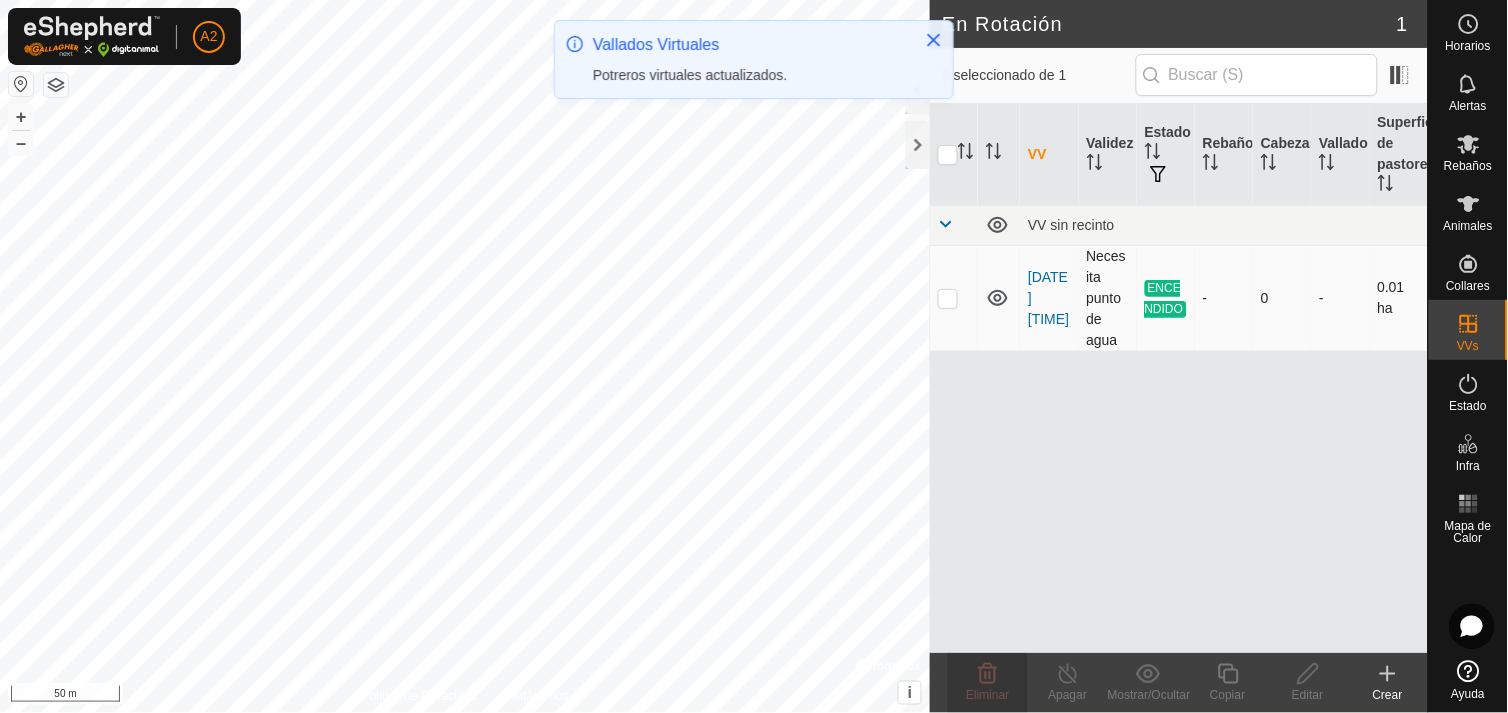 click at bounding box center [948, 298] 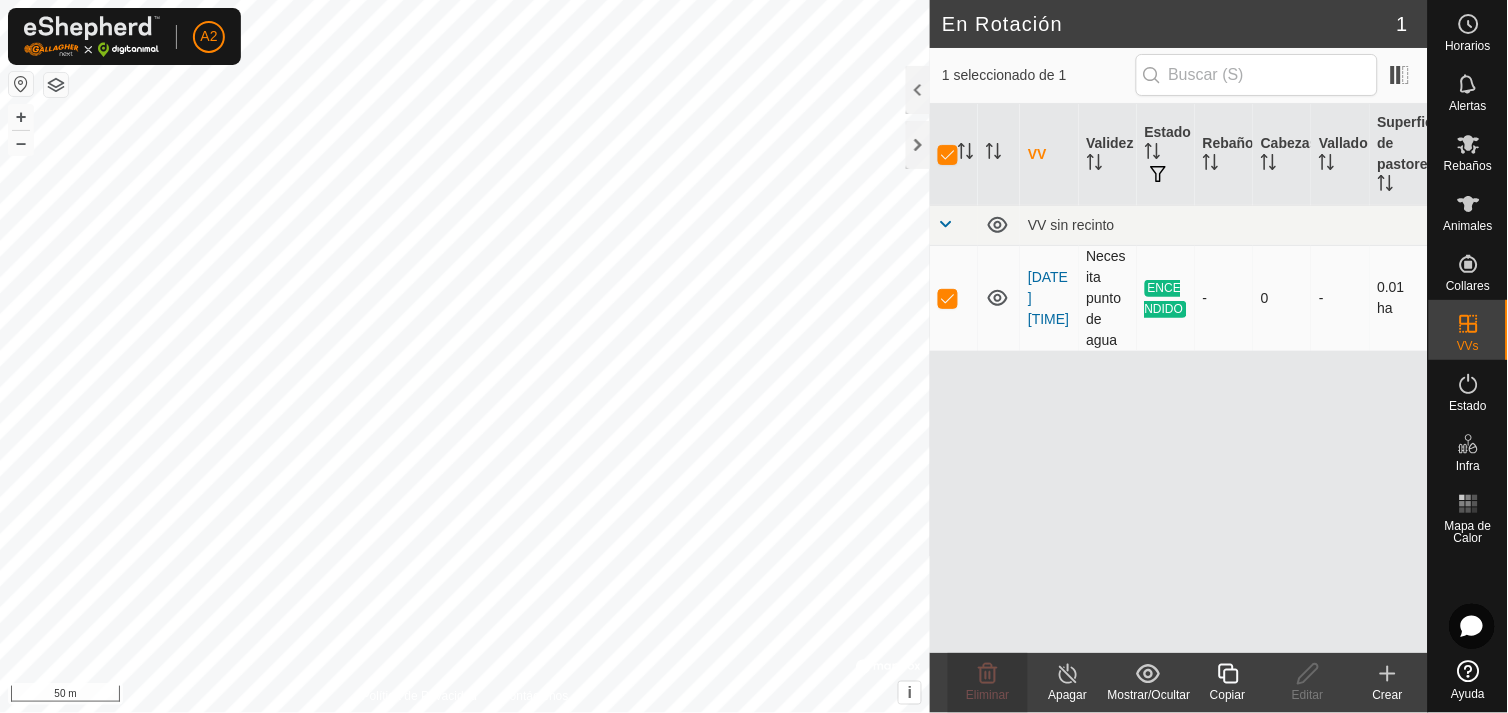 click at bounding box center [948, 298] 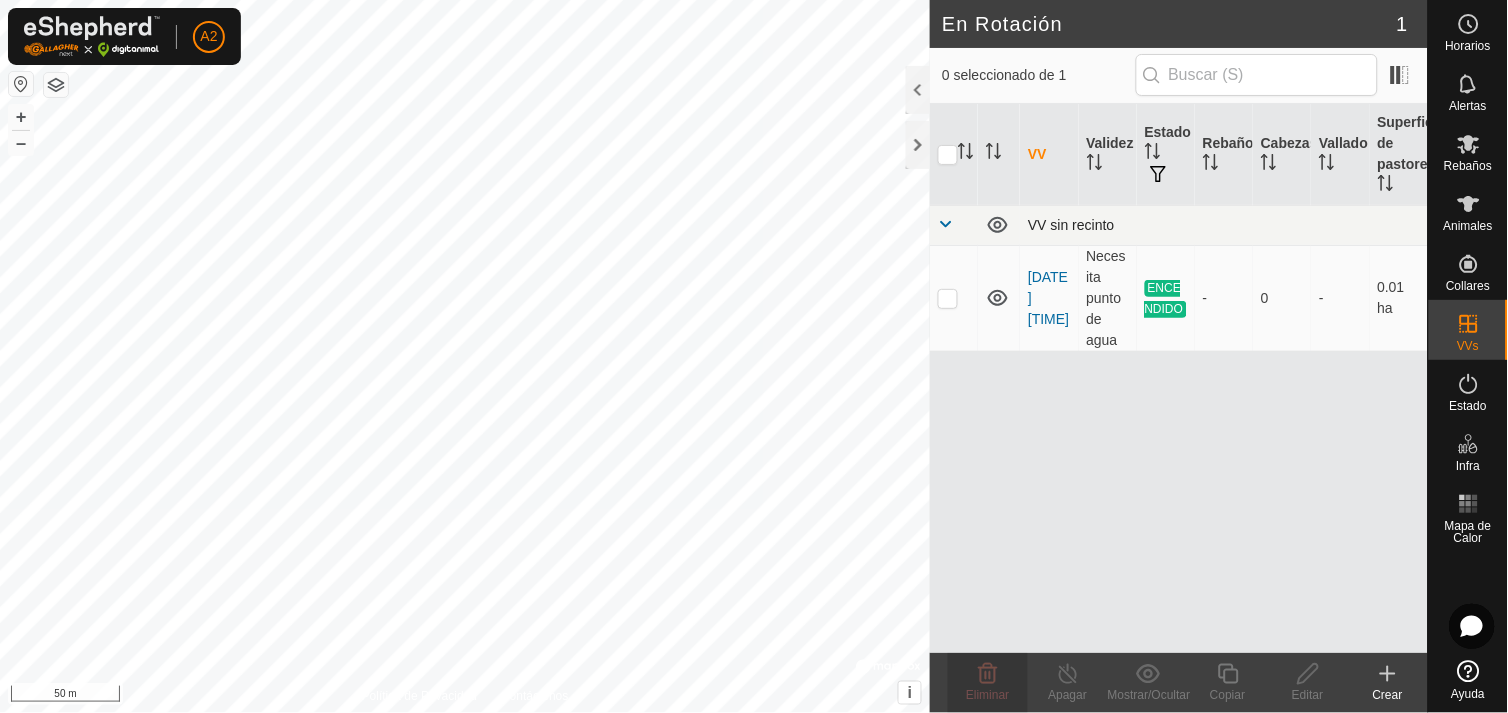 click at bounding box center (946, 224) 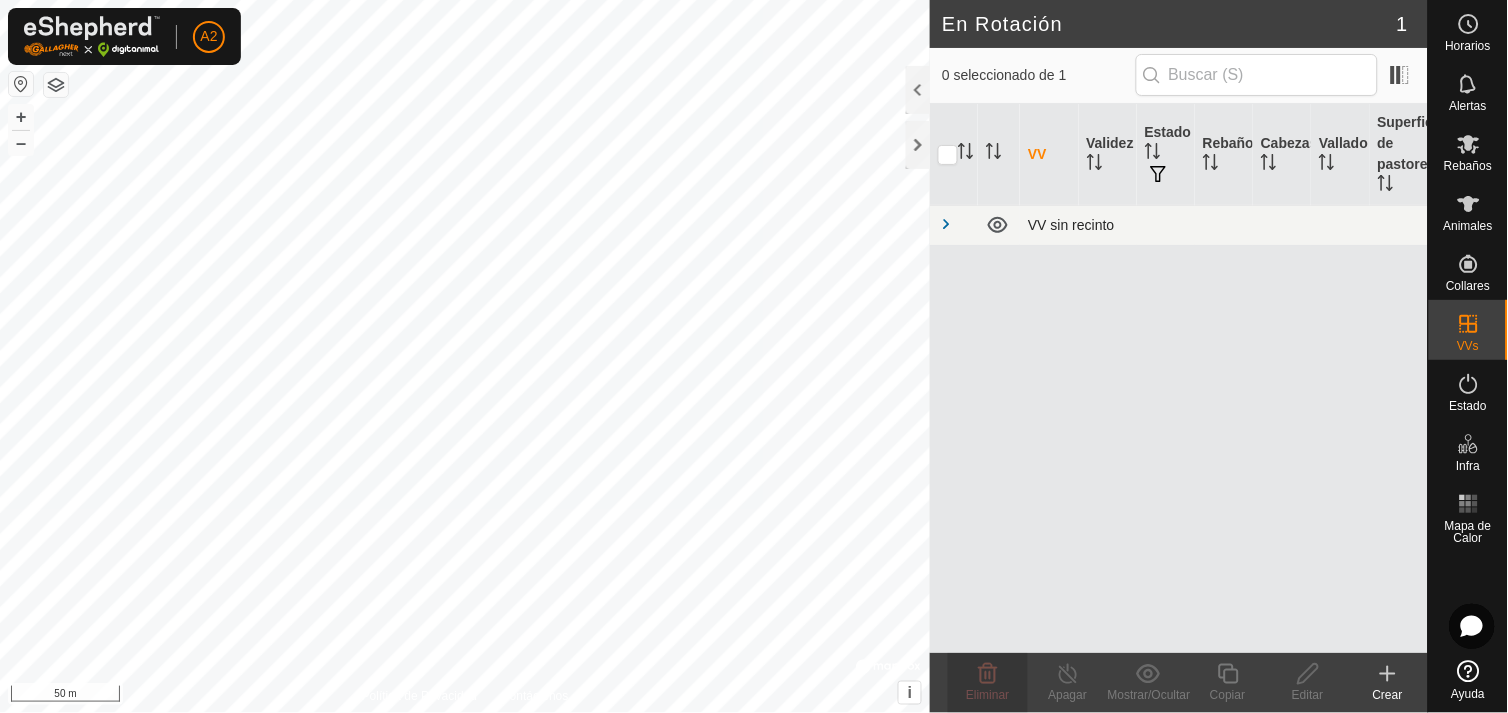 click at bounding box center (946, 224) 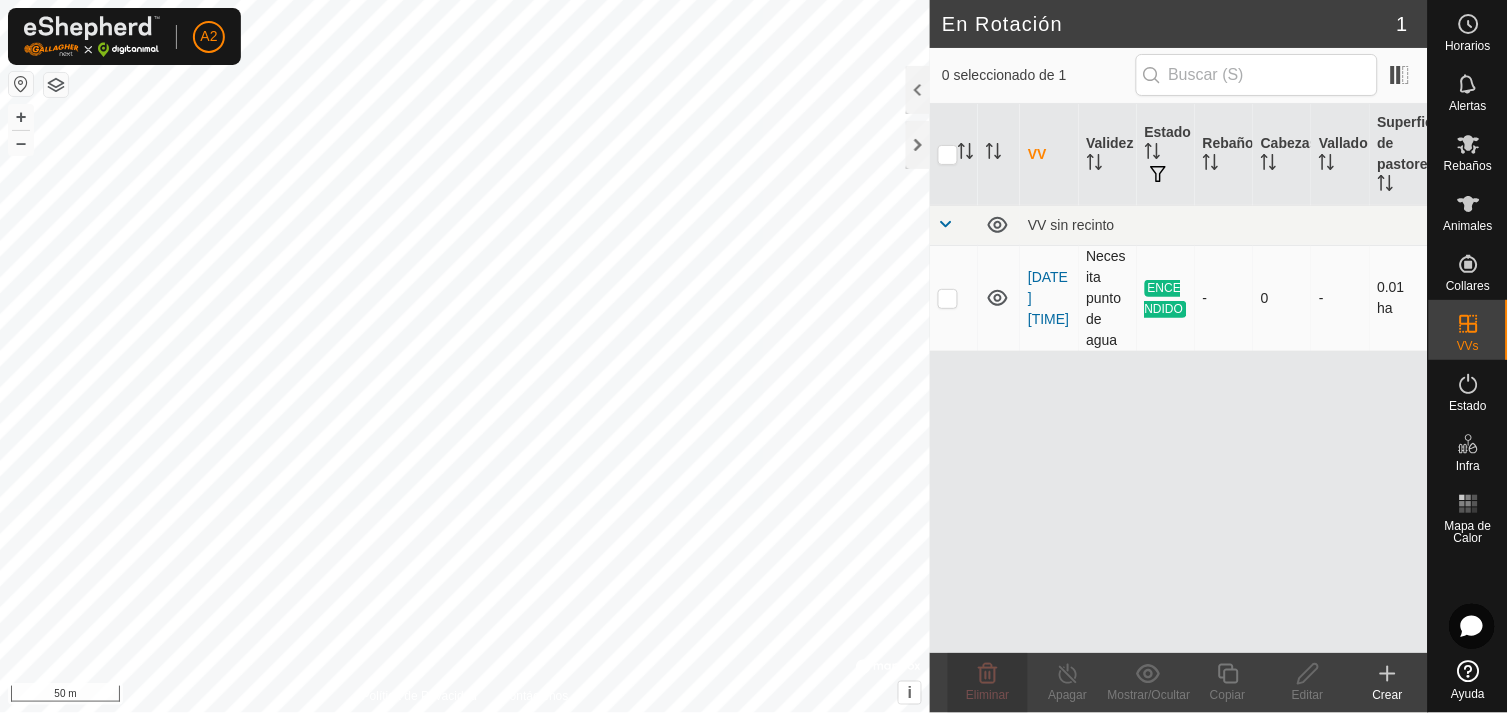 click at bounding box center [948, 298] 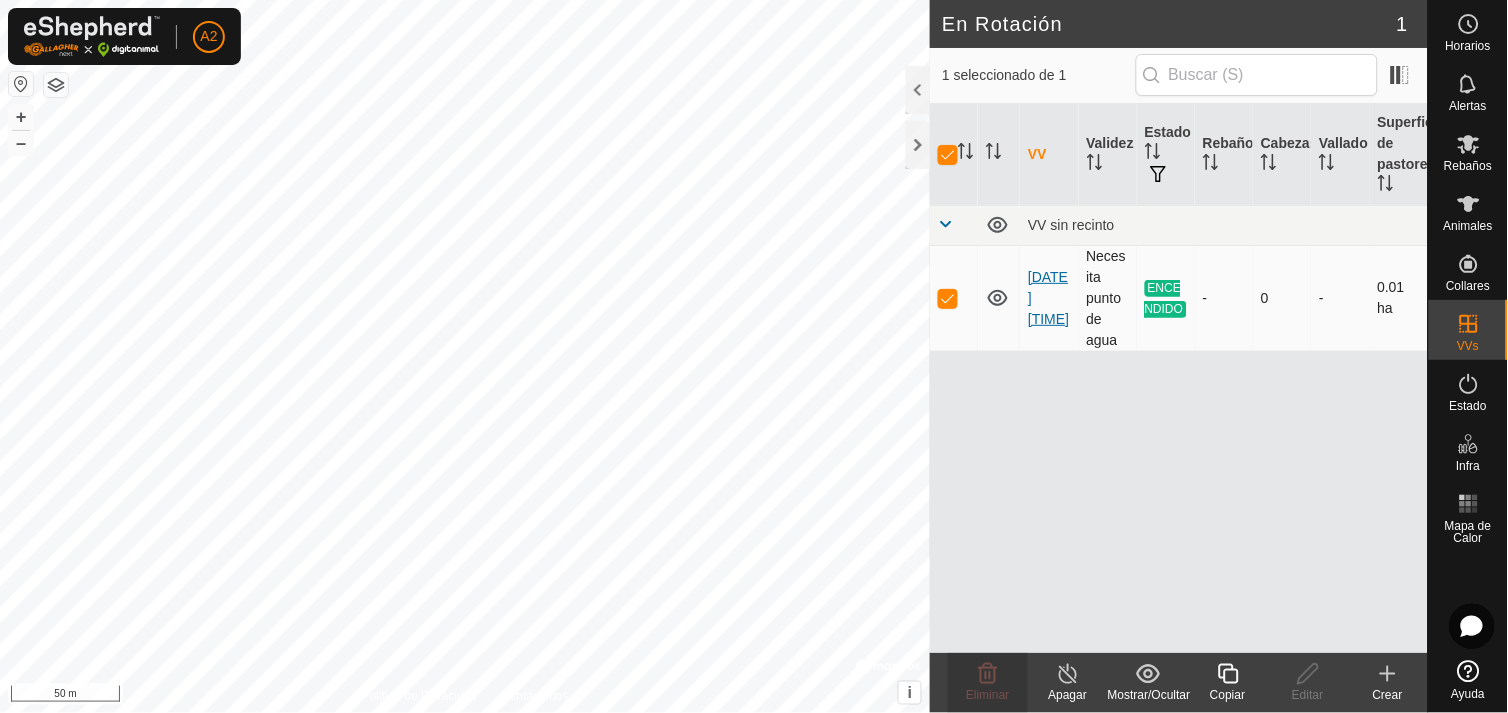 click on "[DATE] [TIME]" at bounding box center (1048, 298) 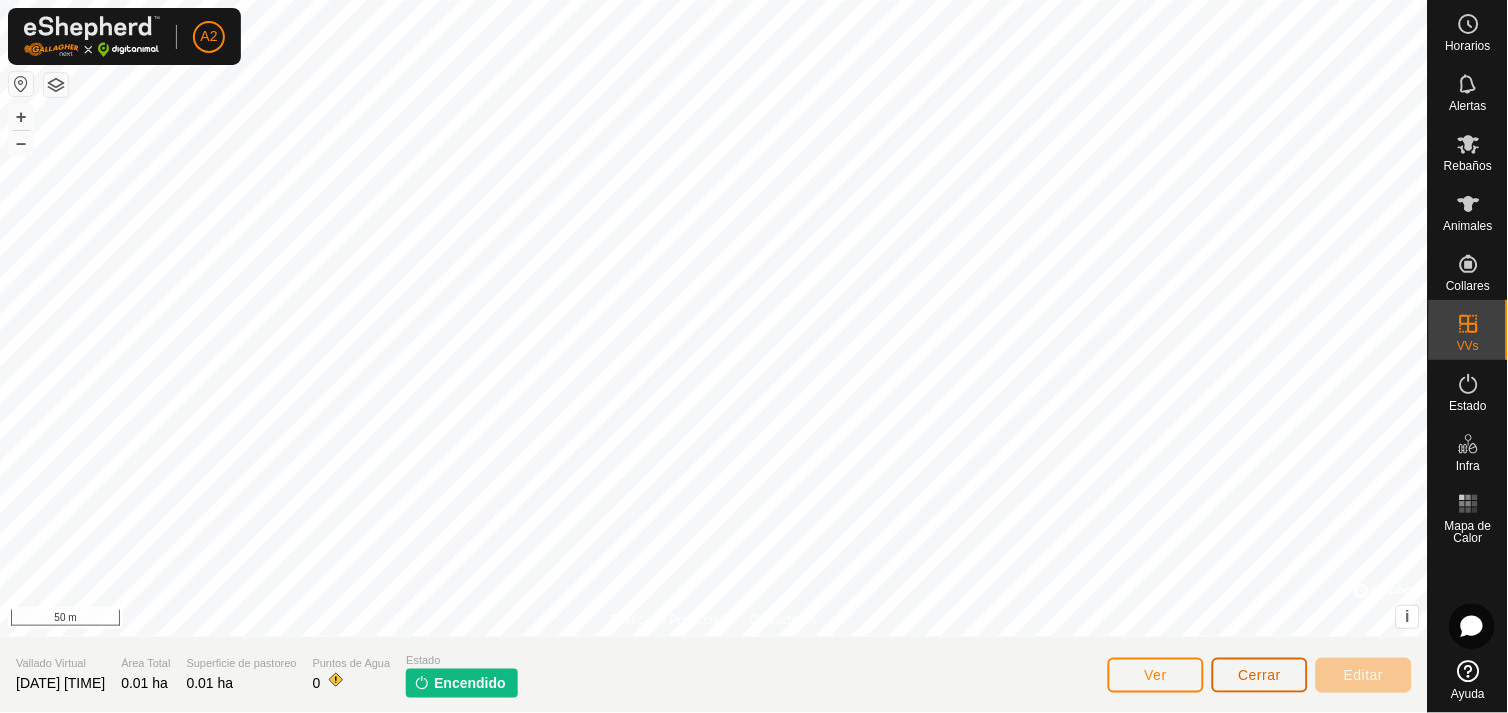 click on "Cerrar" 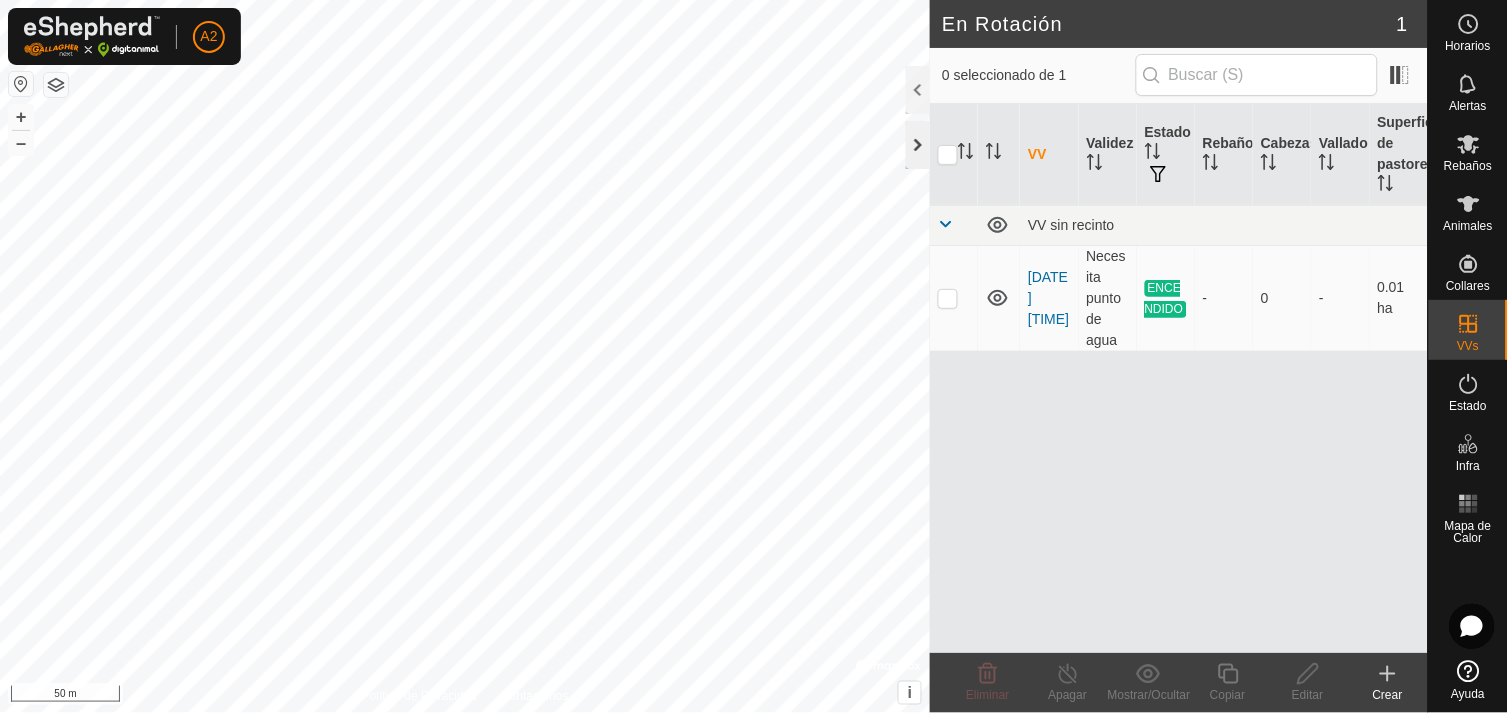 click 